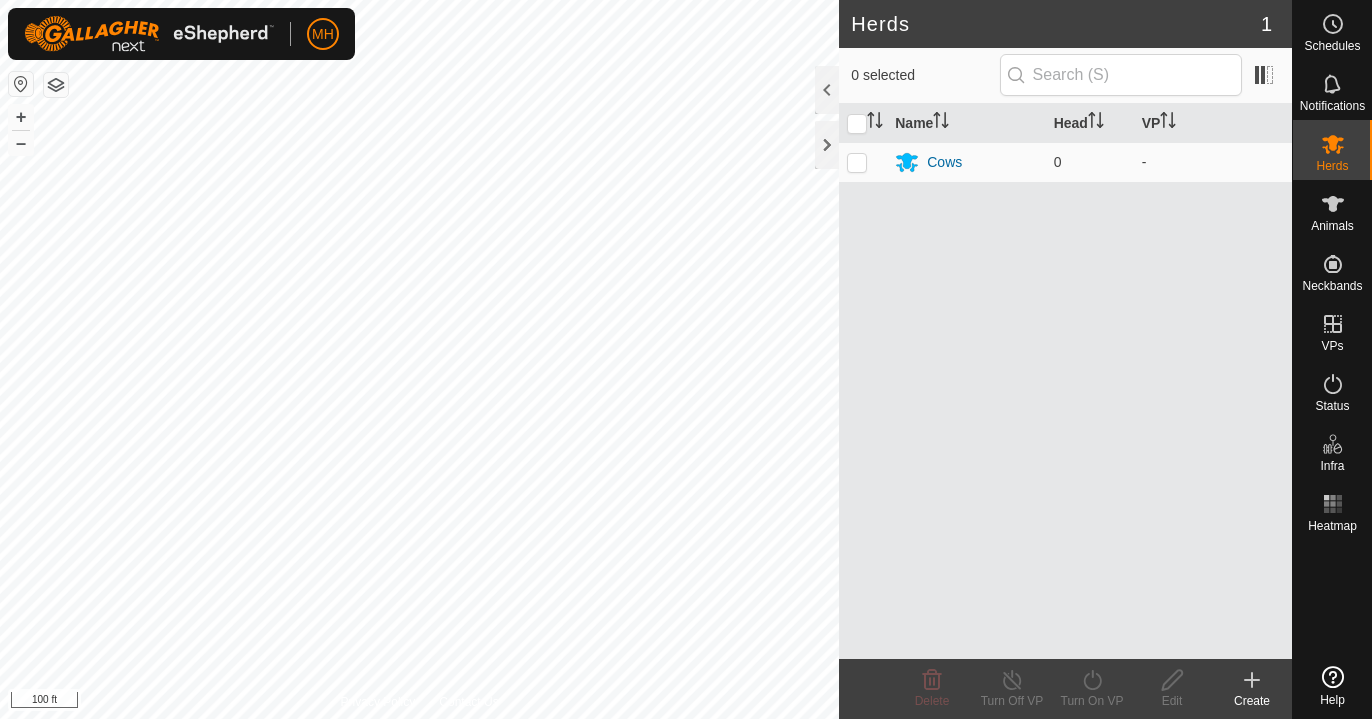 scroll, scrollTop: 0, scrollLeft: 0, axis: both 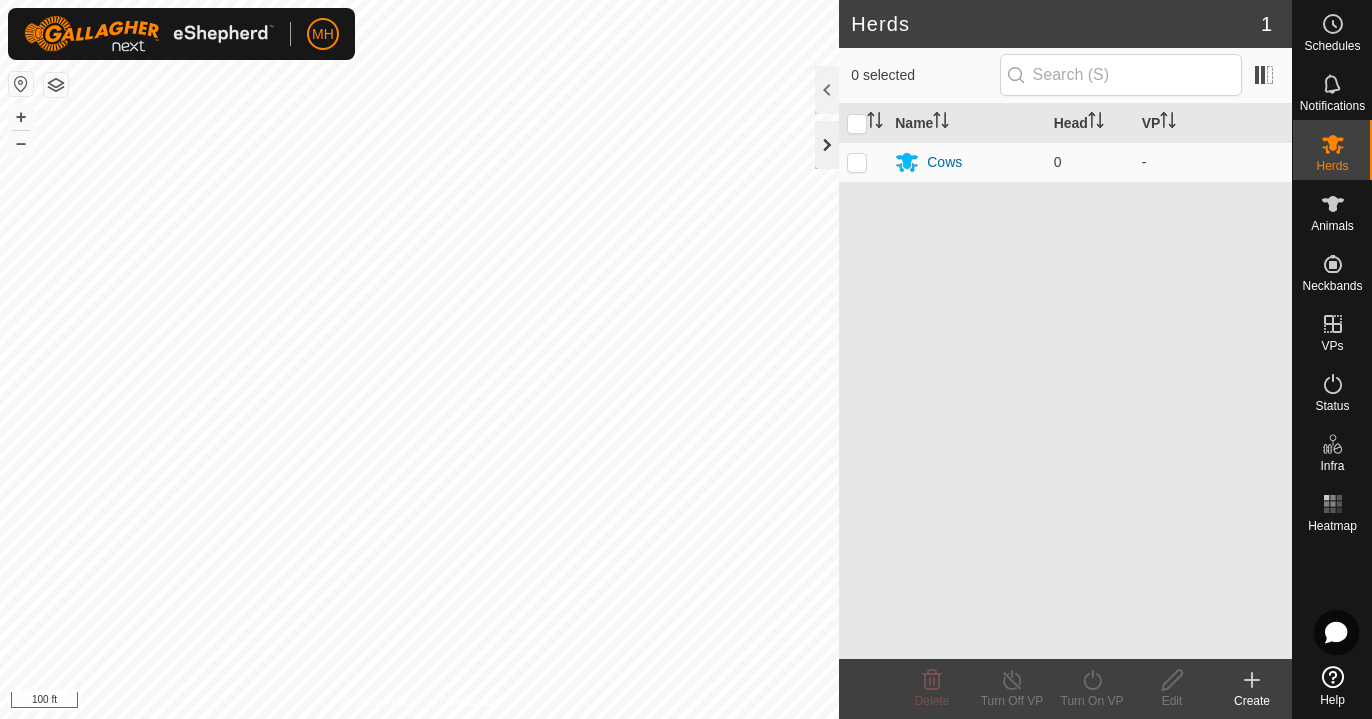 click 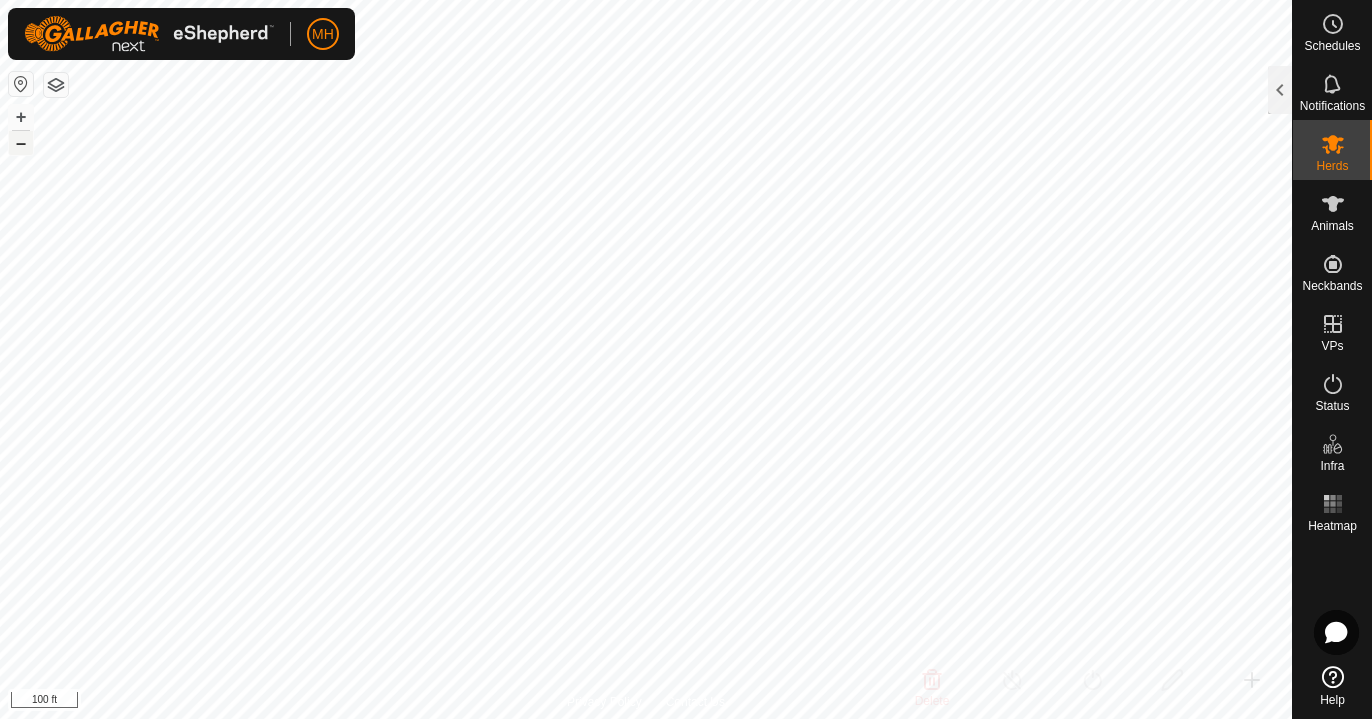 click on "–" at bounding box center (21, 143) 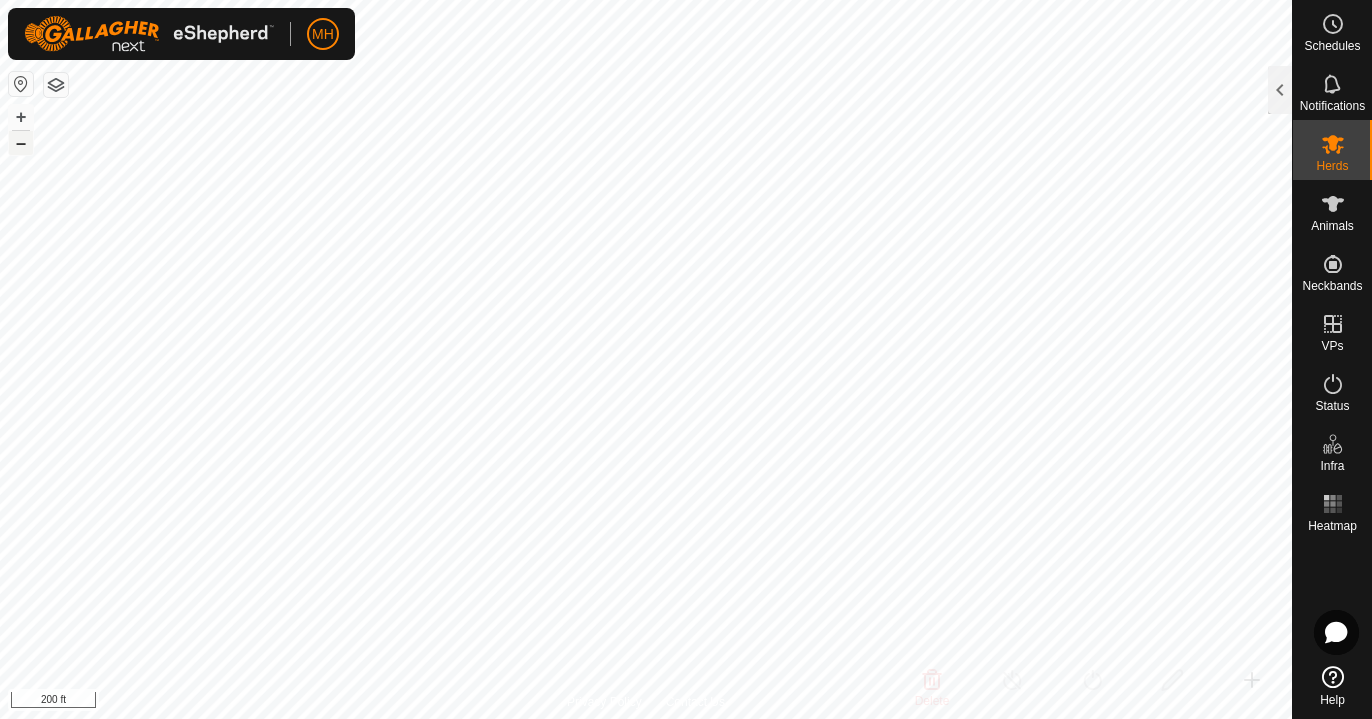 click on "–" at bounding box center (21, 143) 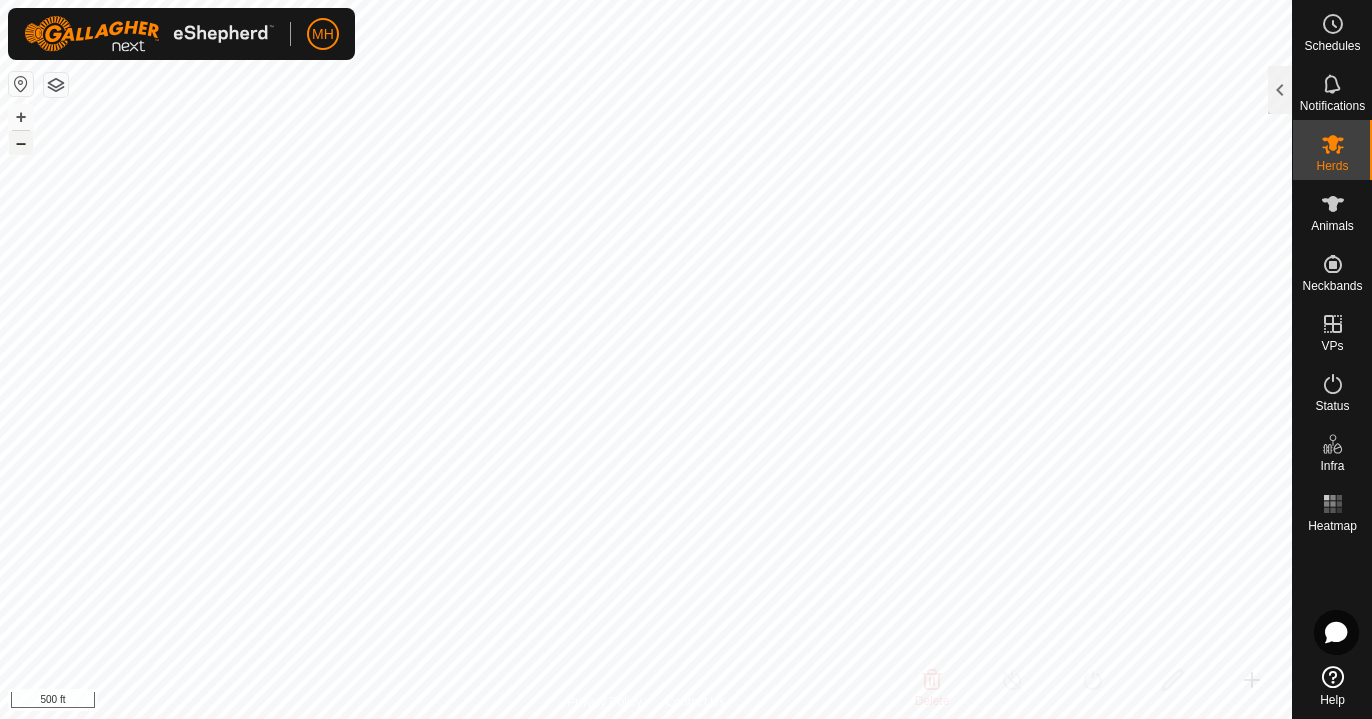 click on "–" at bounding box center [21, 143] 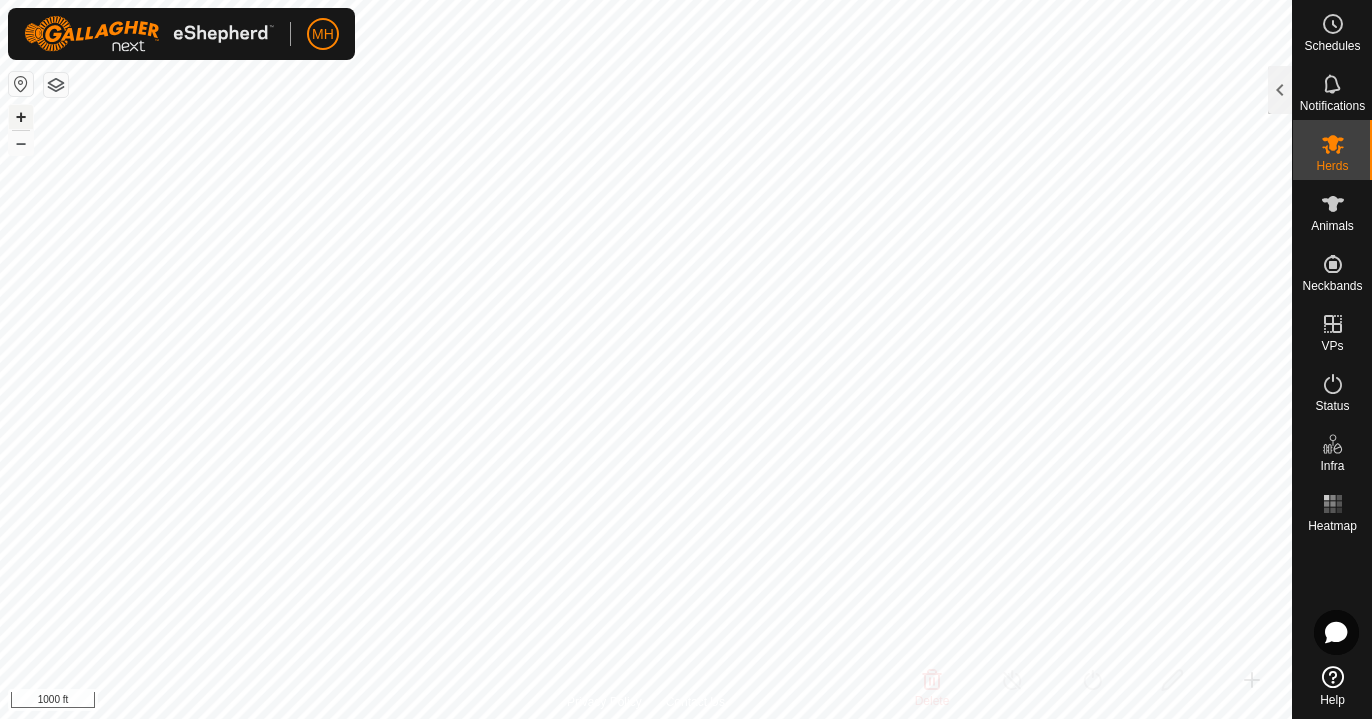 click on "+" at bounding box center (21, 117) 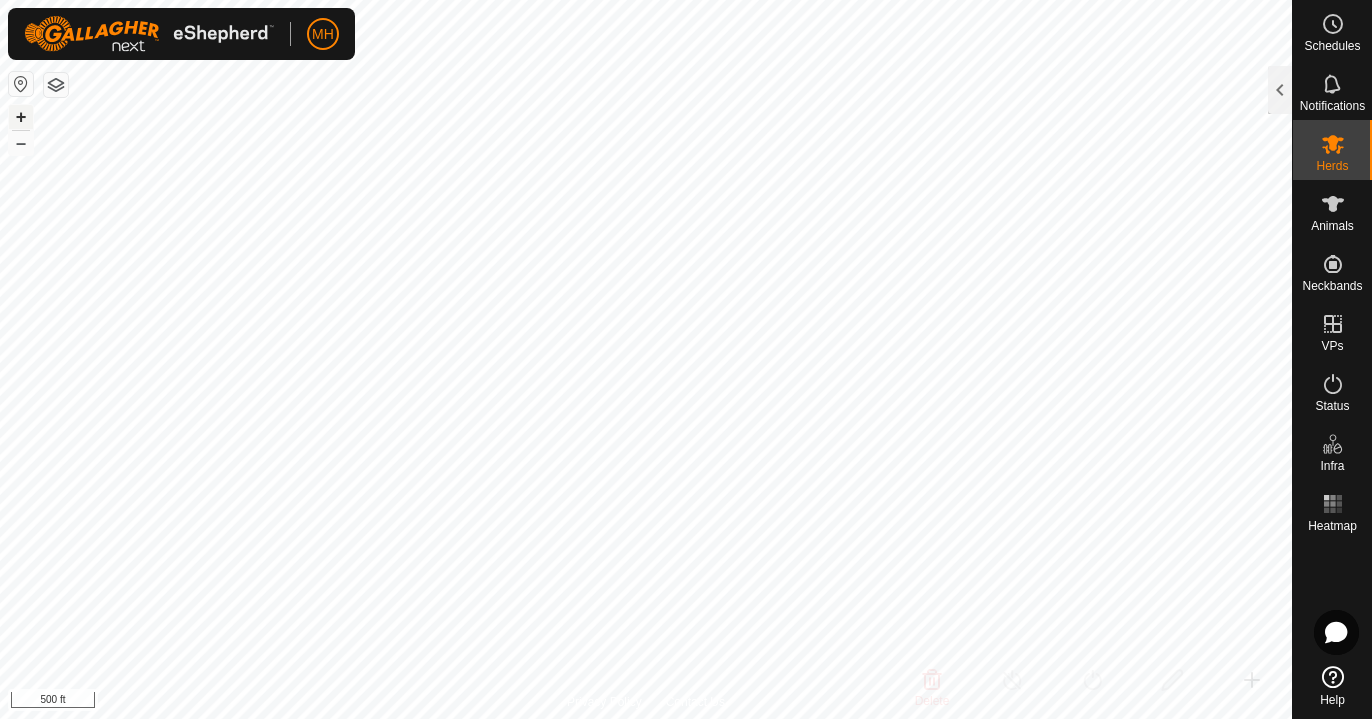 click on "+" at bounding box center [21, 117] 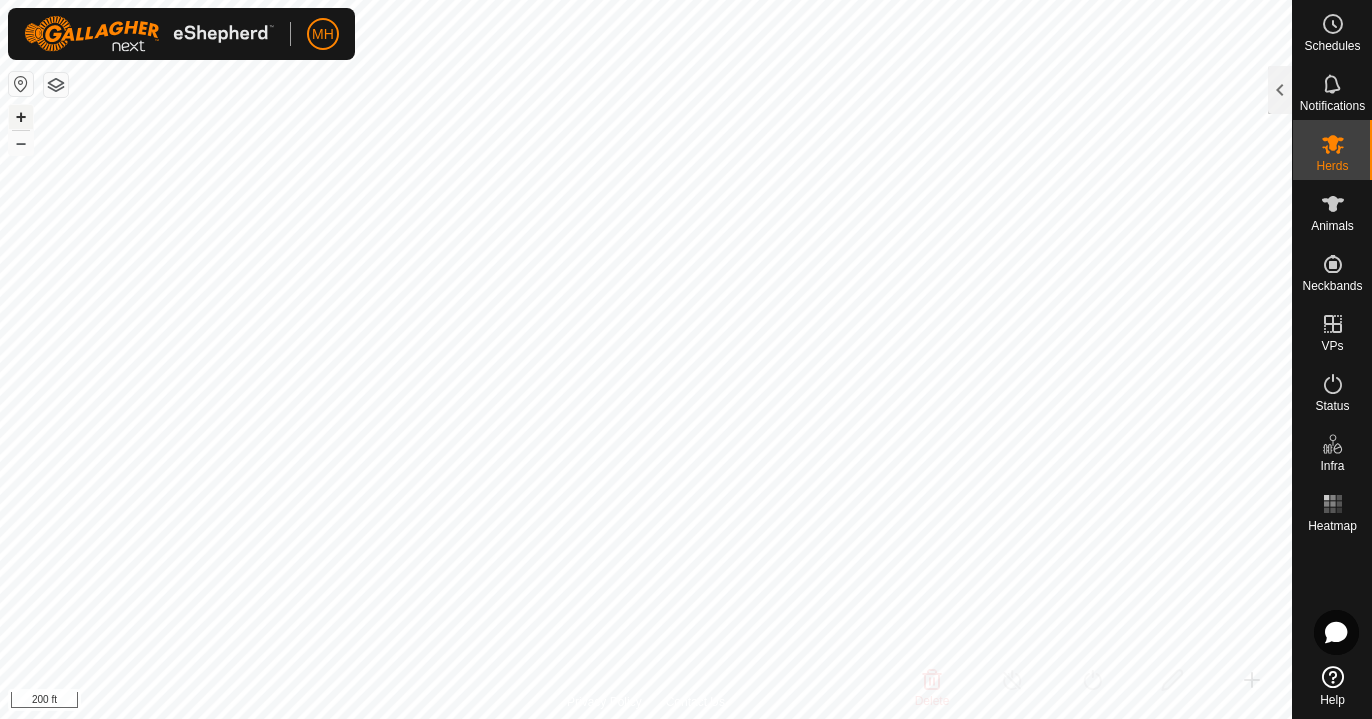 click on "+" at bounding box center (21, 117) 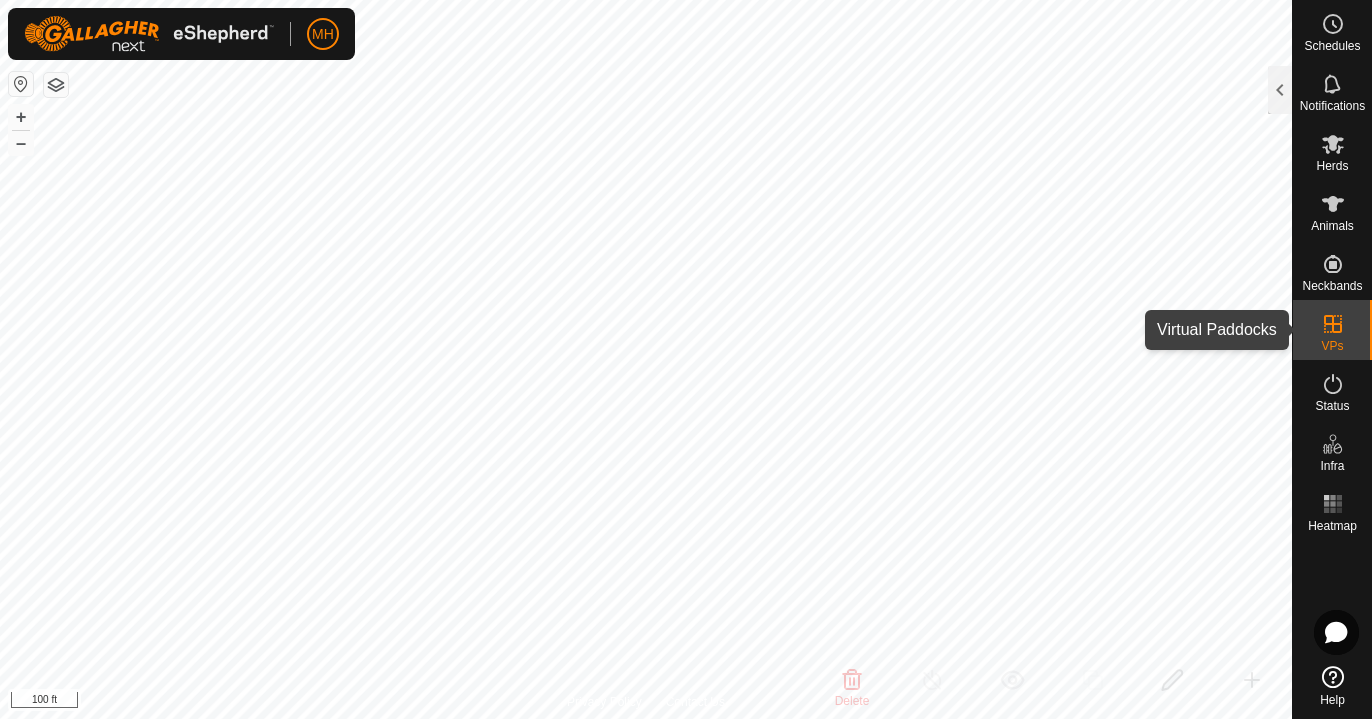 click at bounding box center [1333, 324] 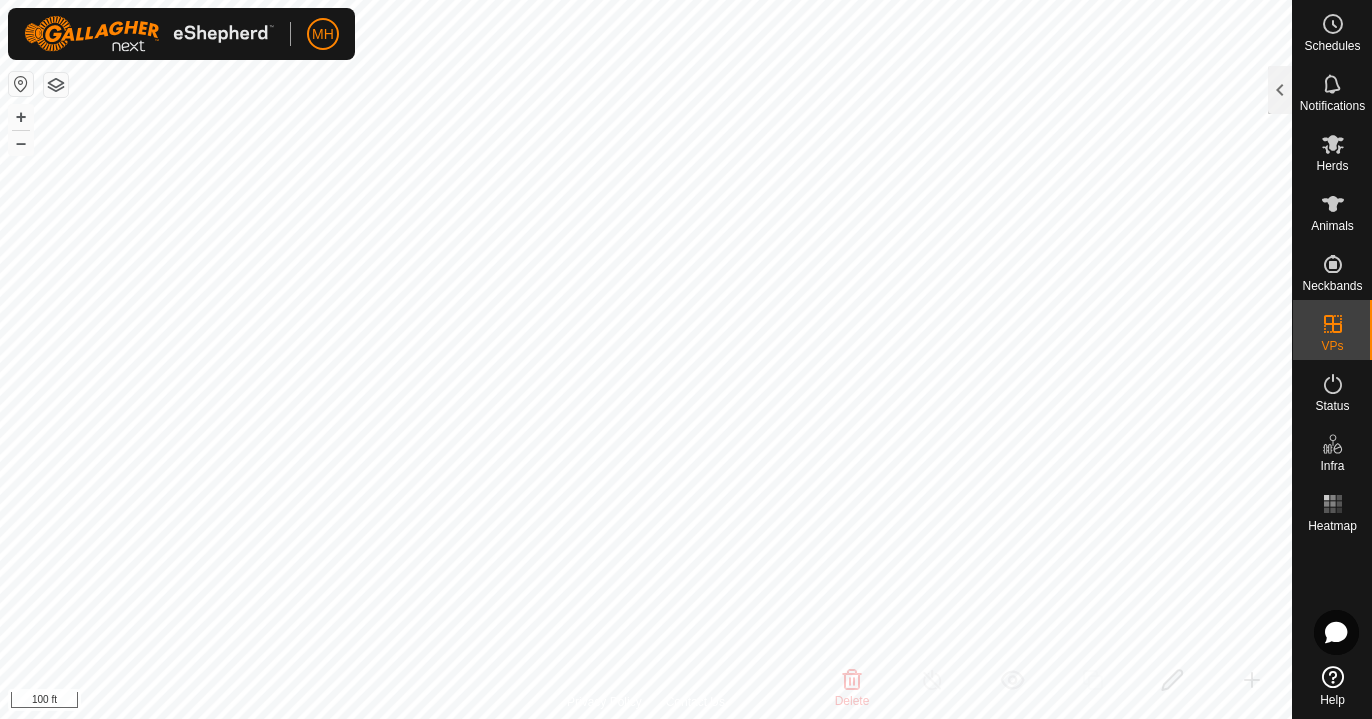 click 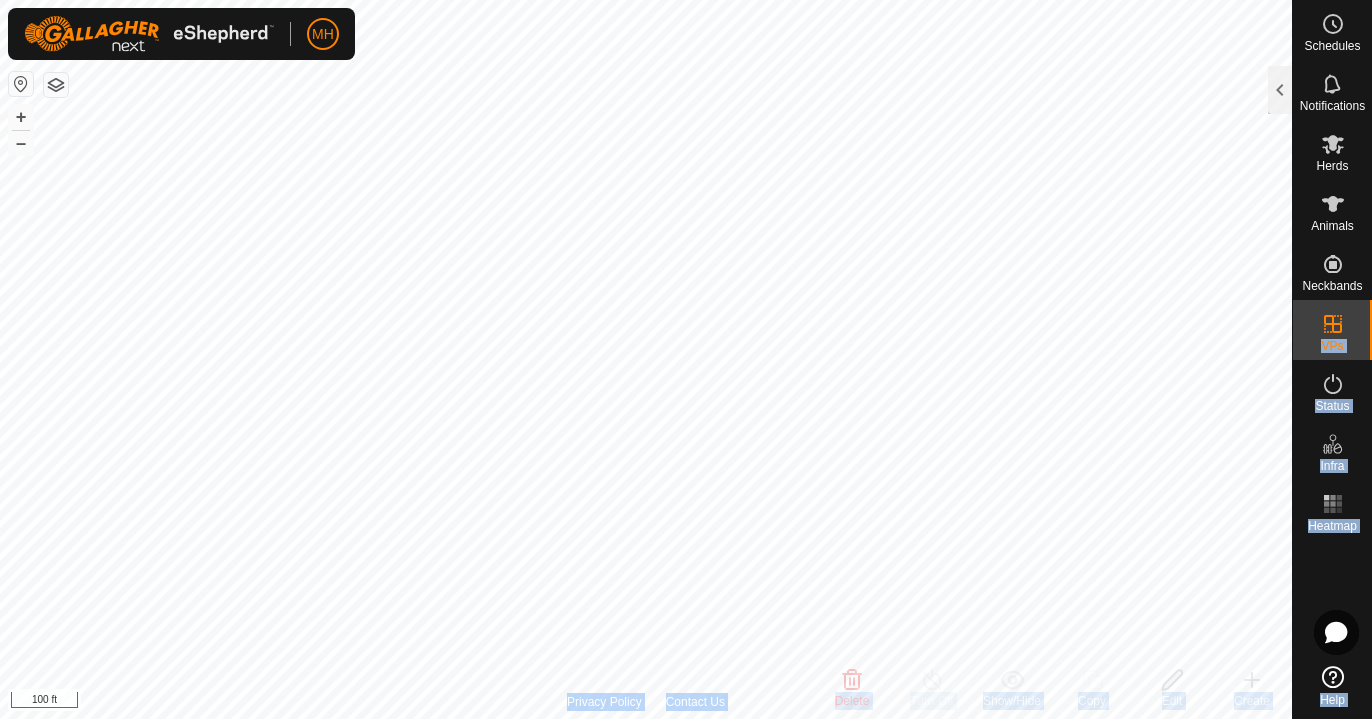 click on "Schedules Notifications Herds Animals Neckbands VPs Status Infra Heatmap Help Virtual Paddocks 2 1 selected of 2     Name   Validity   Status   Herd   Head   Pasture   [GEOGRAPHIC_DATA] Area   [PERSON_NAME]   (80.21 ac) [DATE] 001501  Valid  OFF  -   0   [PERSON_NAME]   3.51 ac  [DATE] 001648  Valid  OFF  -   0   [PERSON_NAME]   2.84 ac  Delete  Turn Off   Show/Hide   Copy   Edit   Create  Privacy Policy Contact Us
[DATE] 001648 Status:  OFF Type:  Inclusion Zone + – ⇧ i 100 ft" 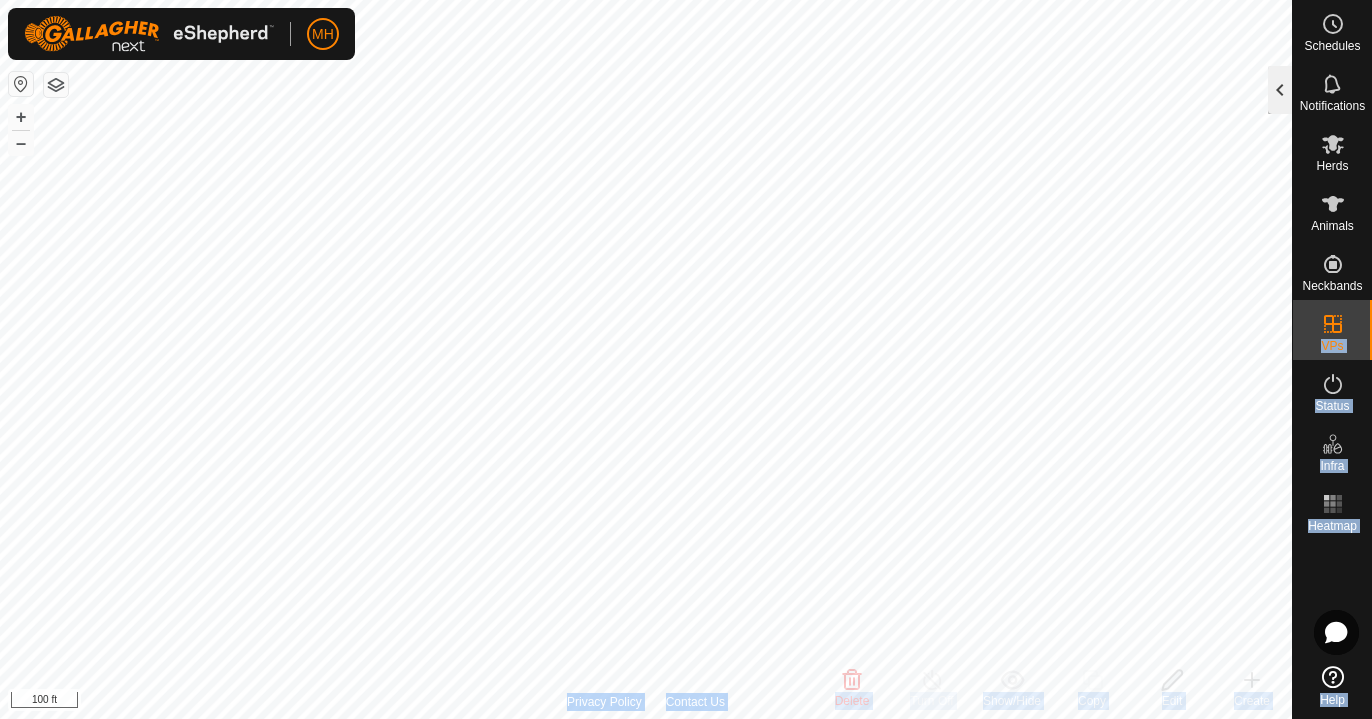 click 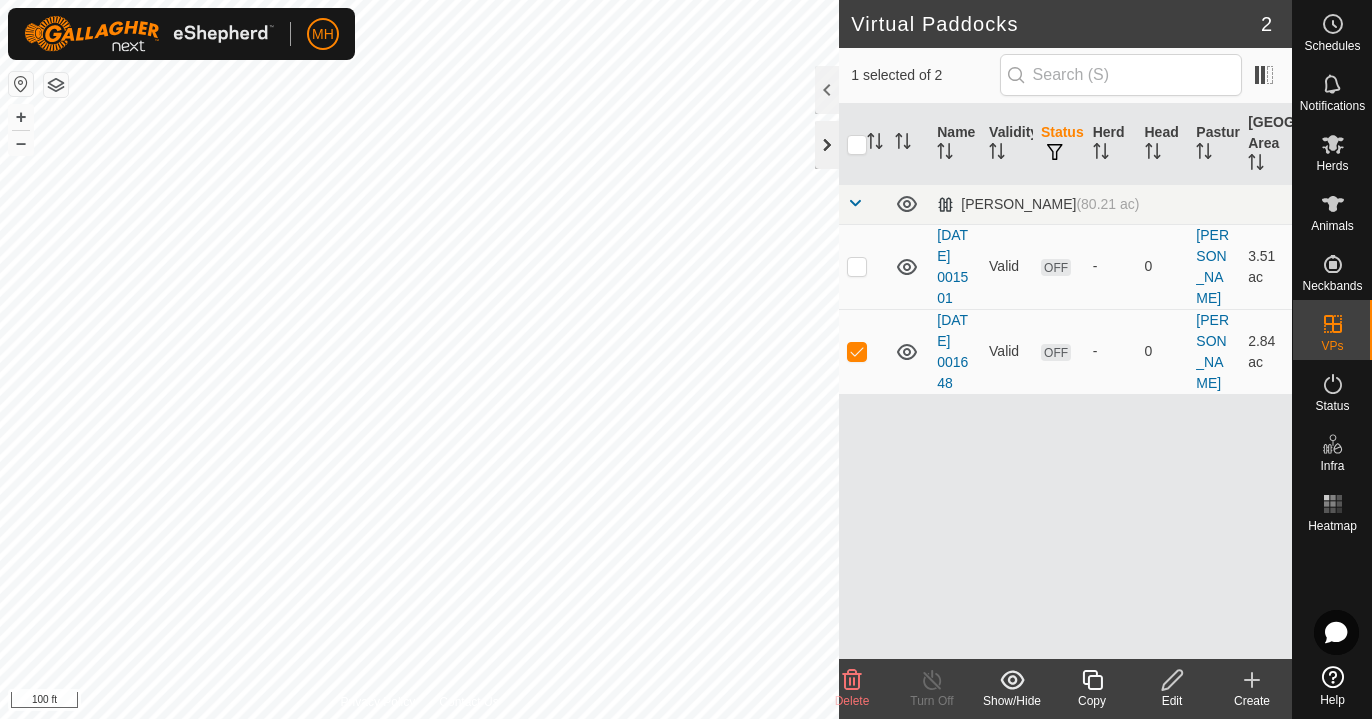 click 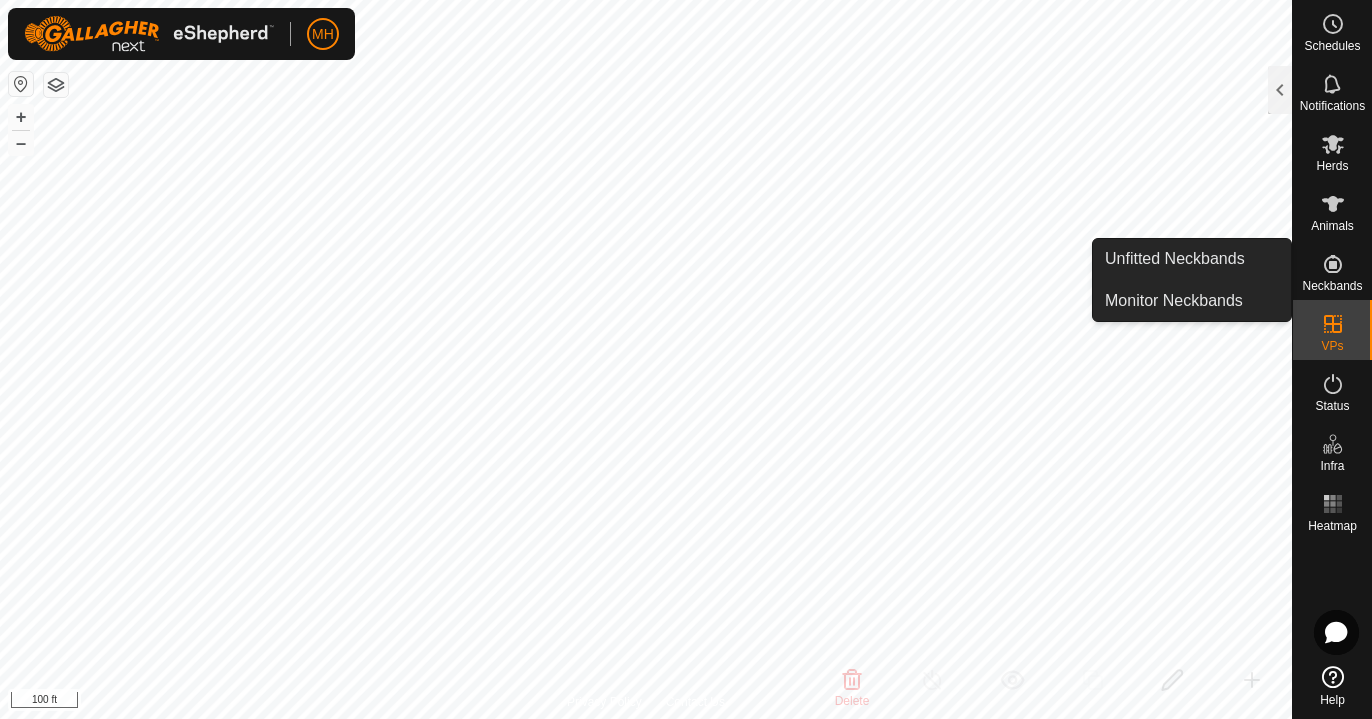 click on "Neckbands" at bounding box center [1332, 286] 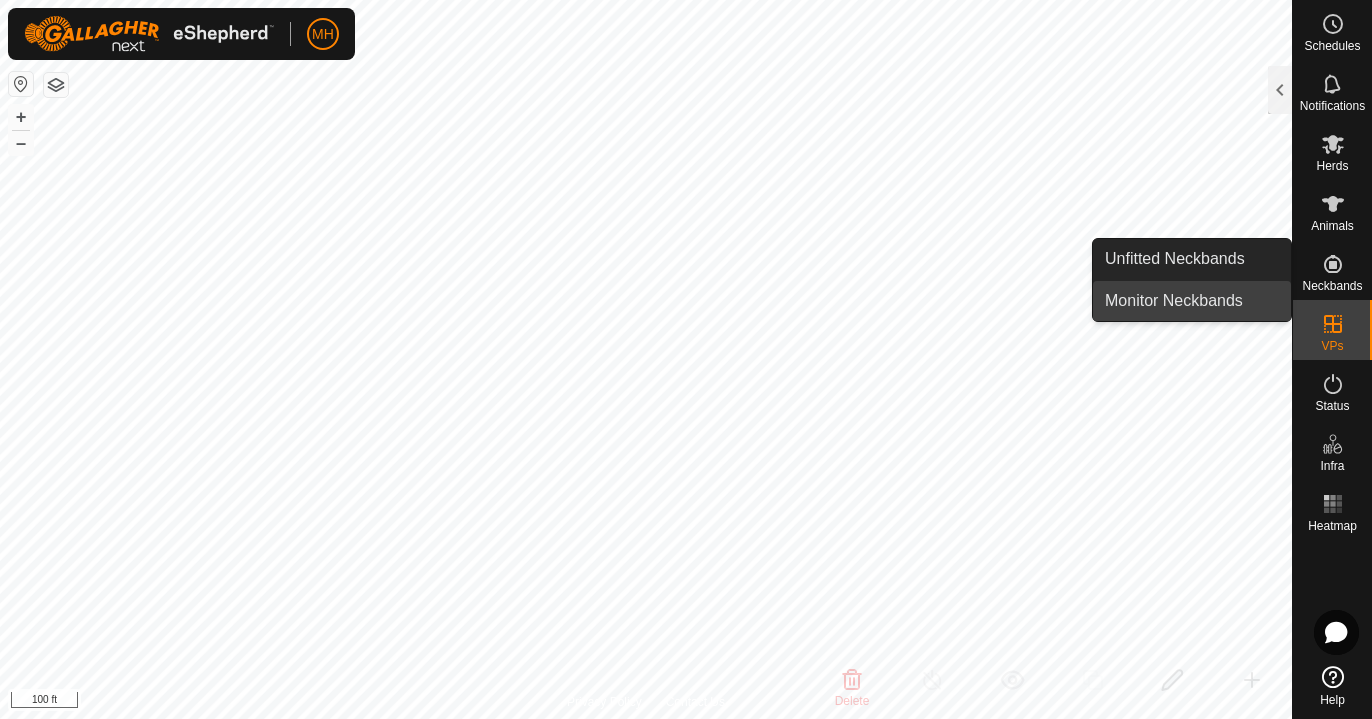click on "Monitor Neckbands" at bounding box center [1192, 301] 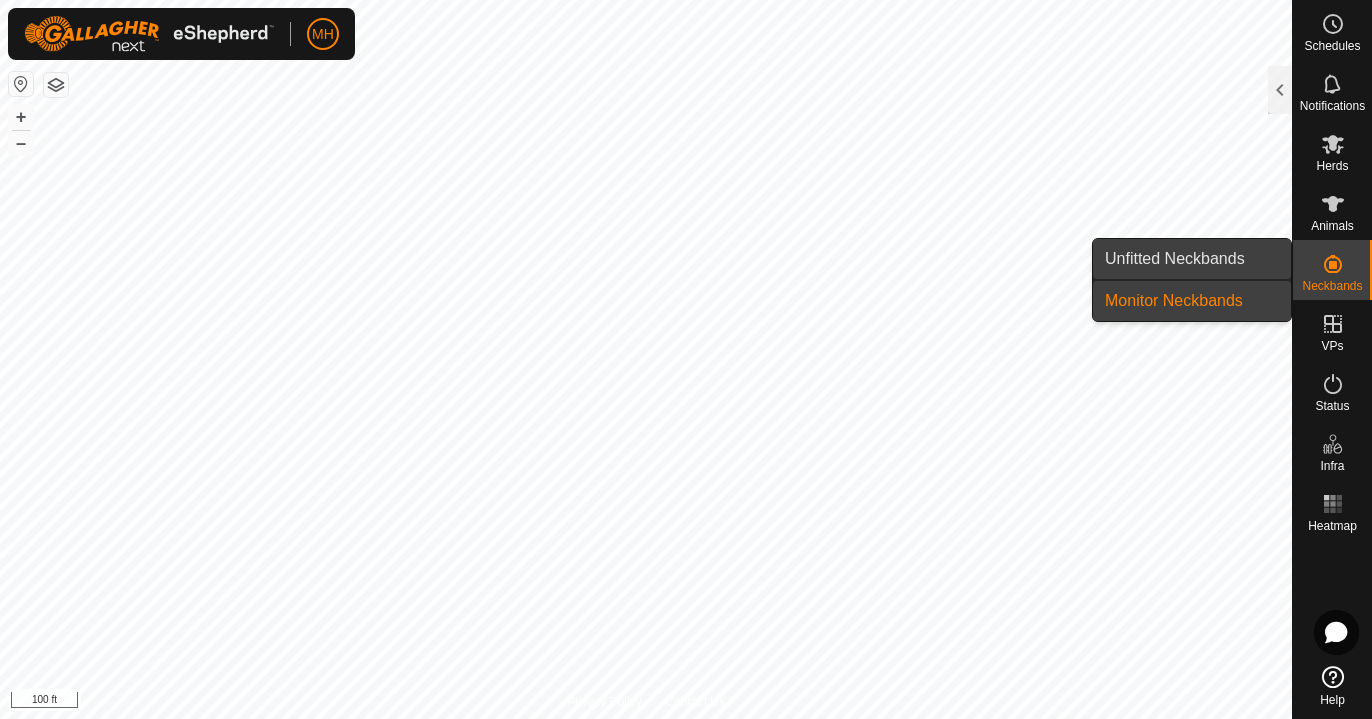 click on "Unfitted Neckbands" at bounding box center (1192, 259) 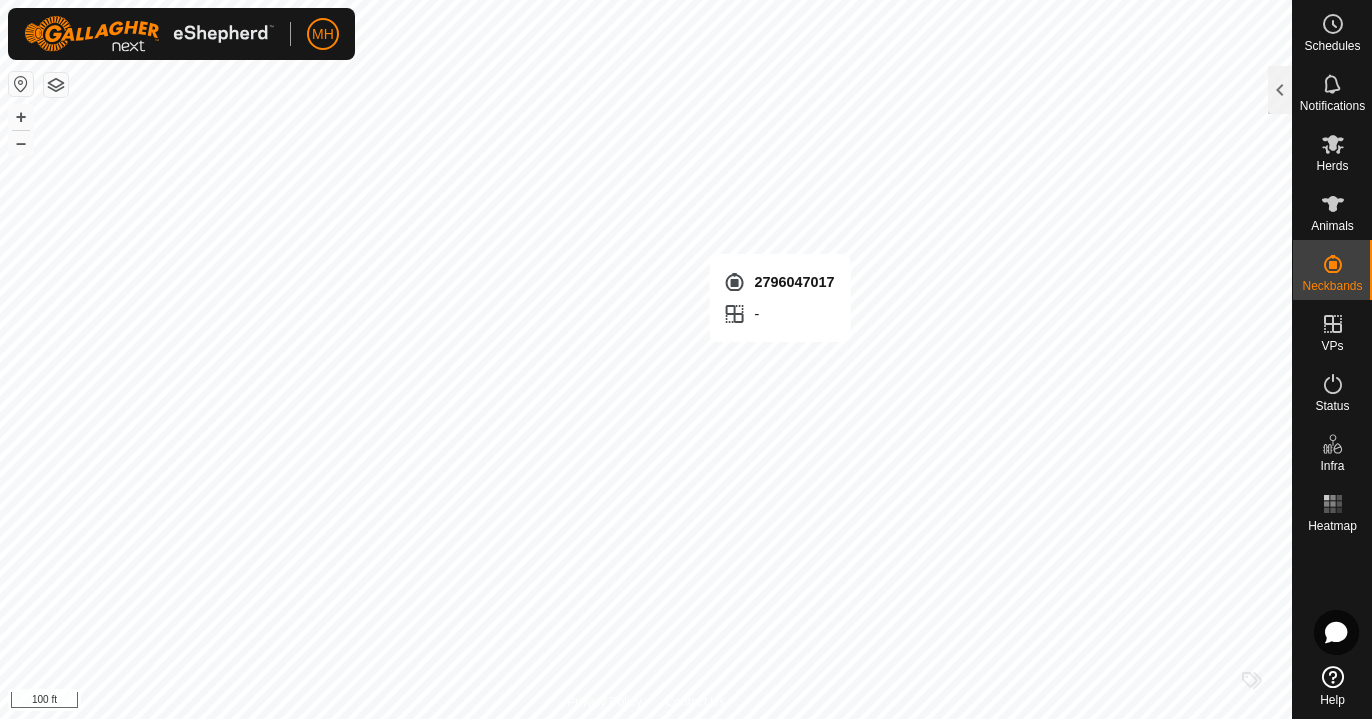 checkbox on "true" 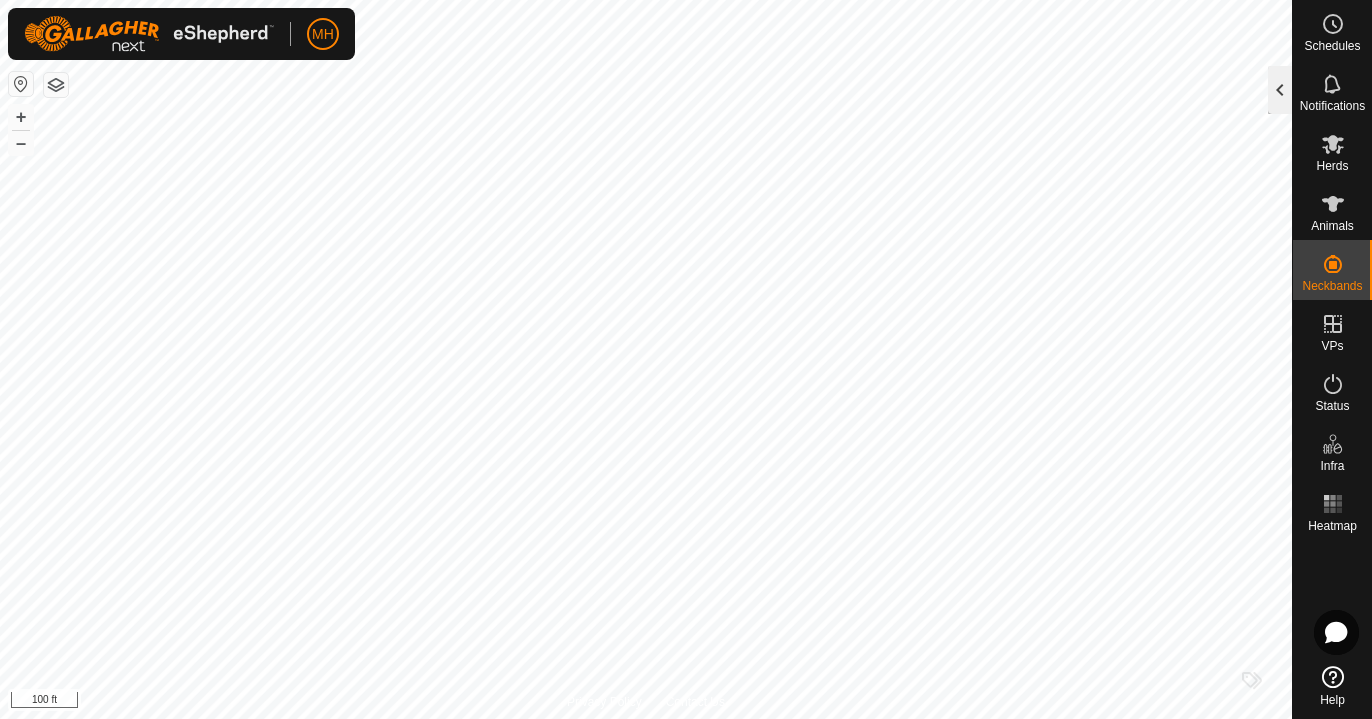 click 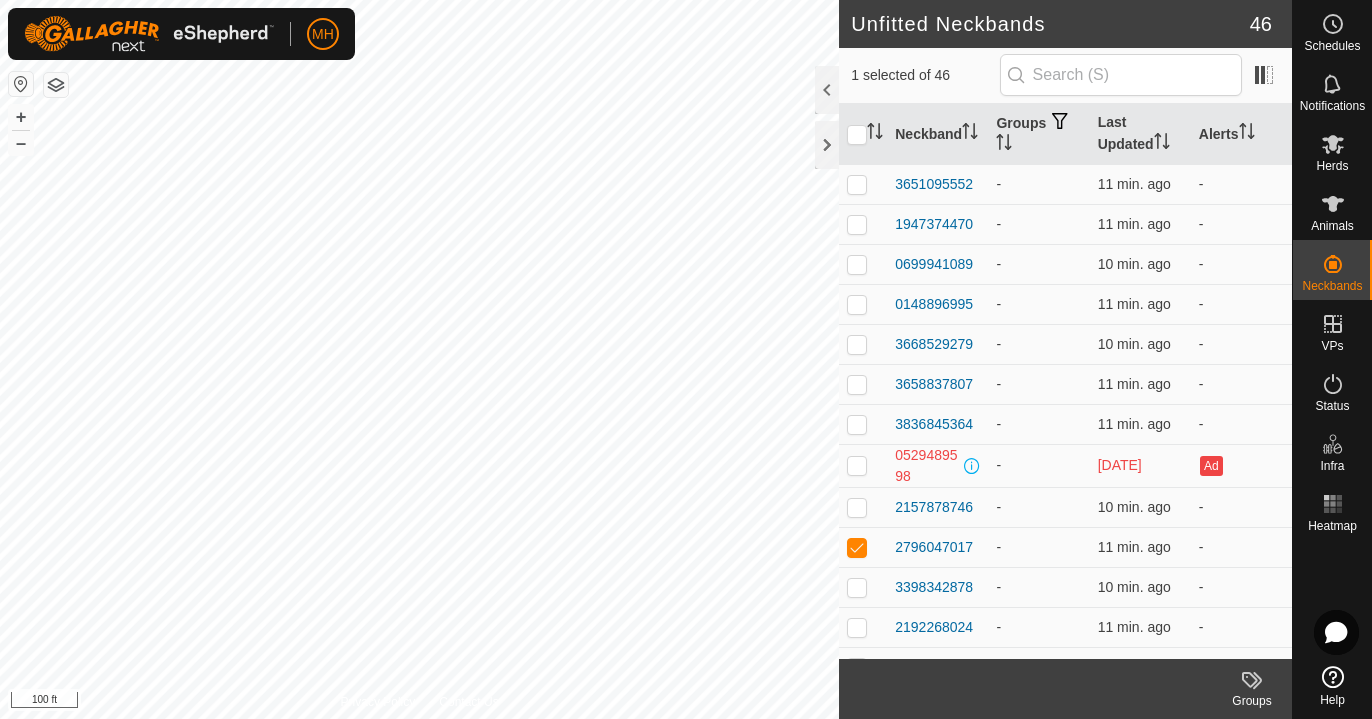 click on "-" at bounding box center (1038, 1027) 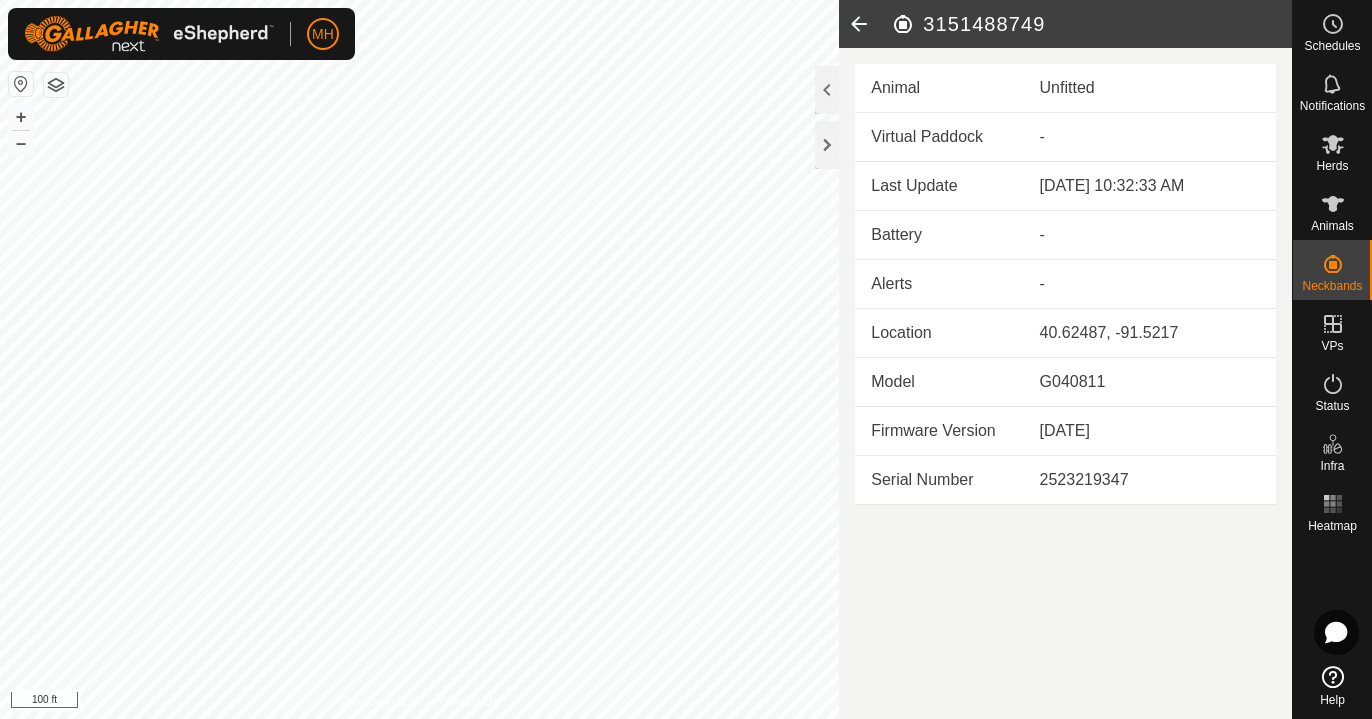 click 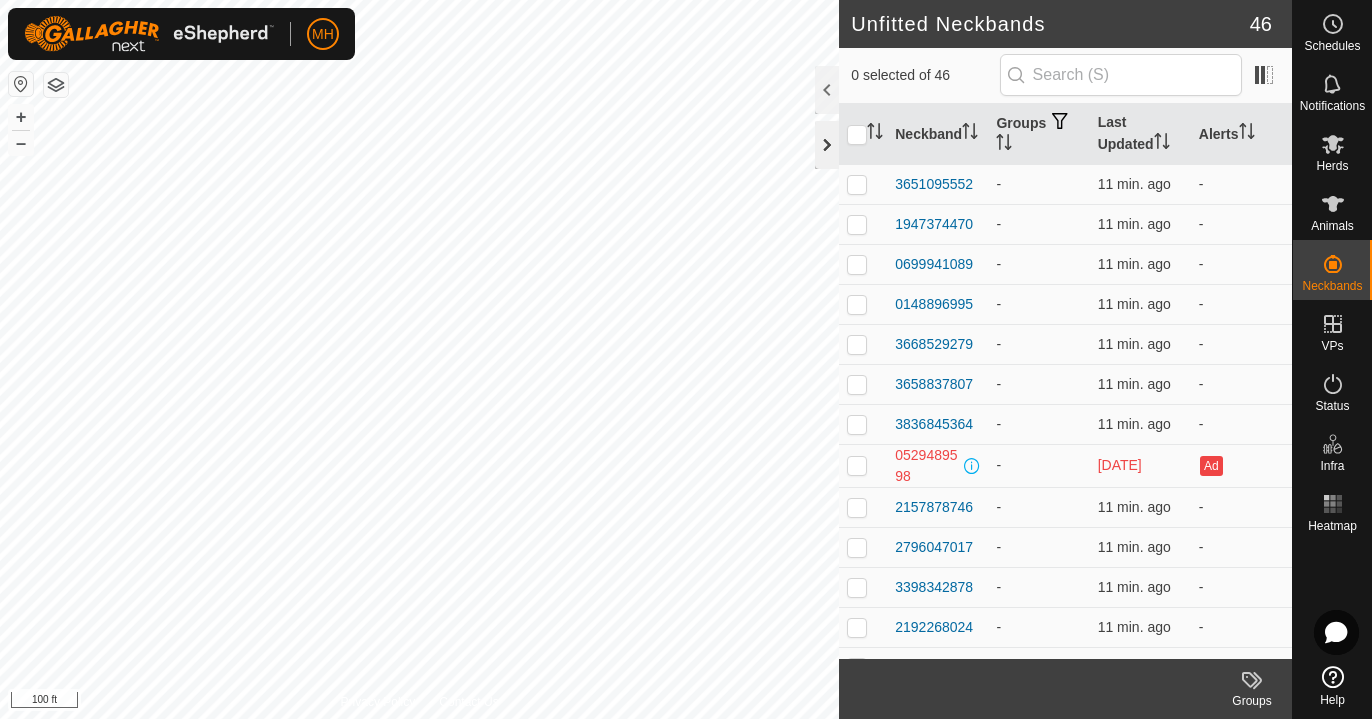 click 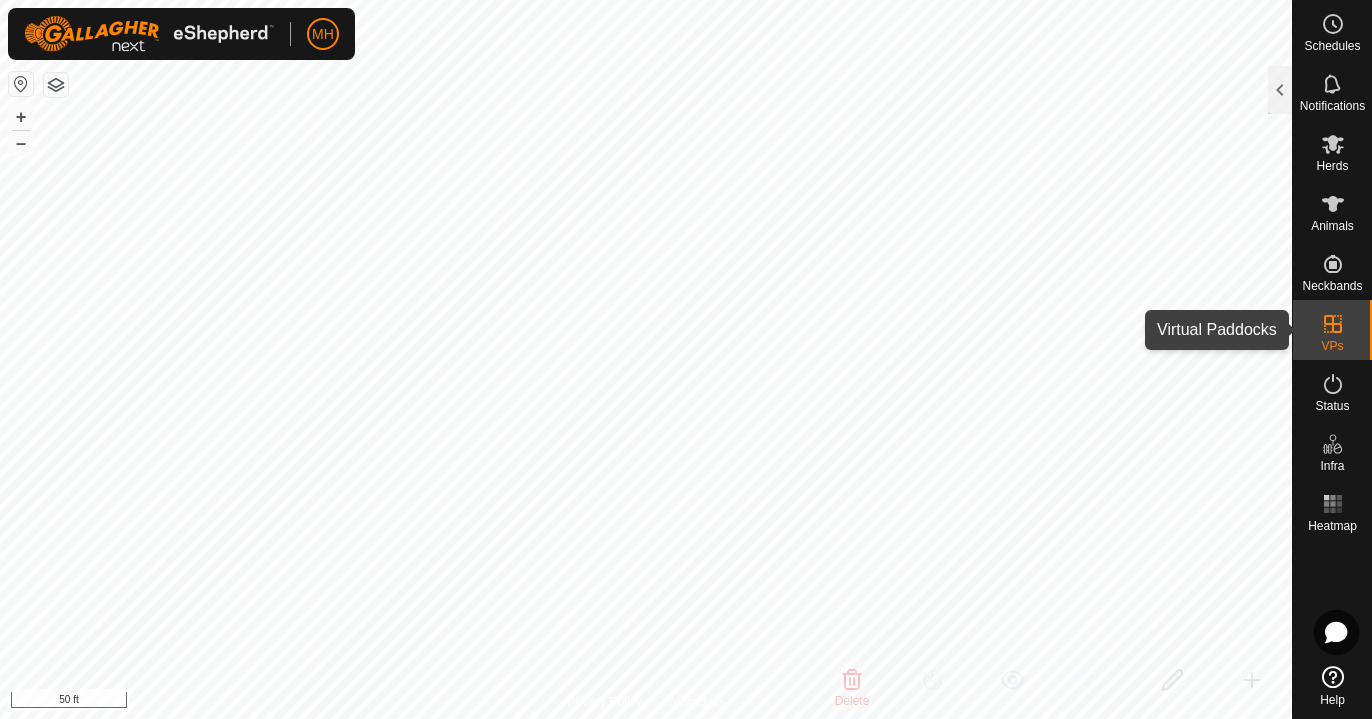 click on "VPs" at bounding box center (1332, 330) 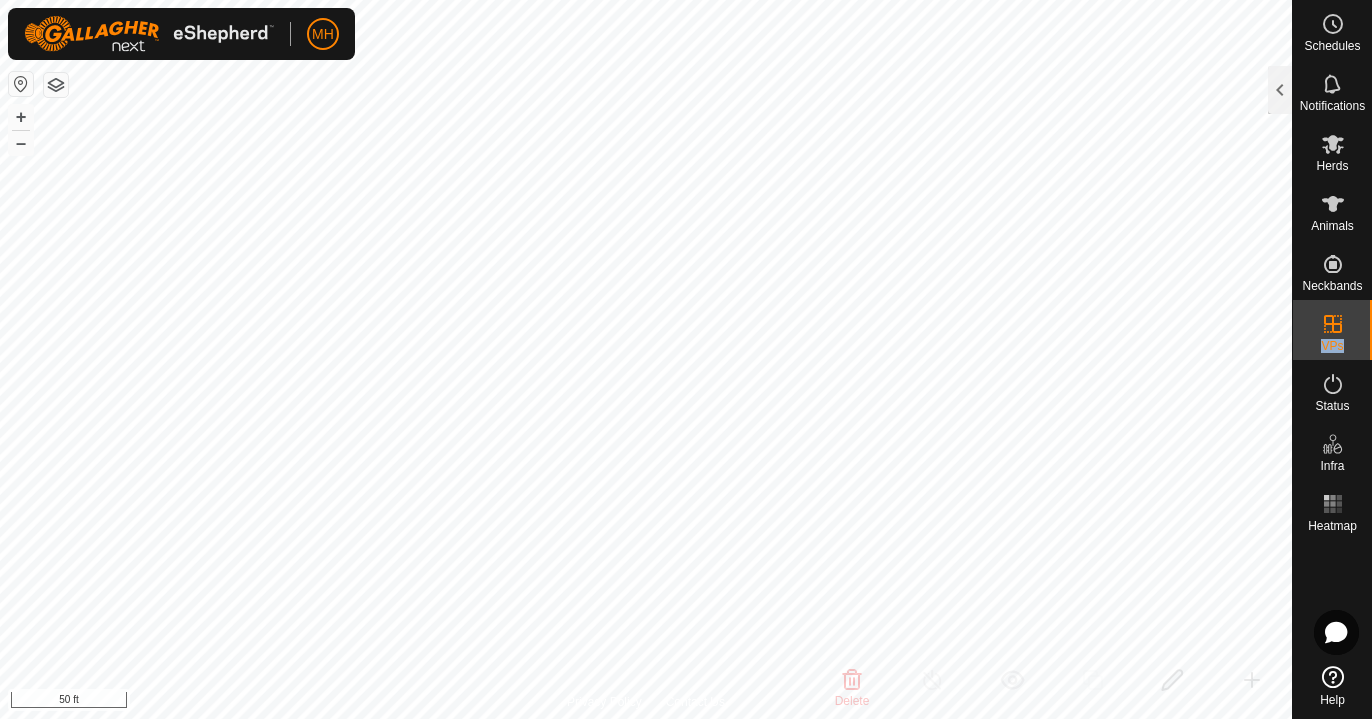 click 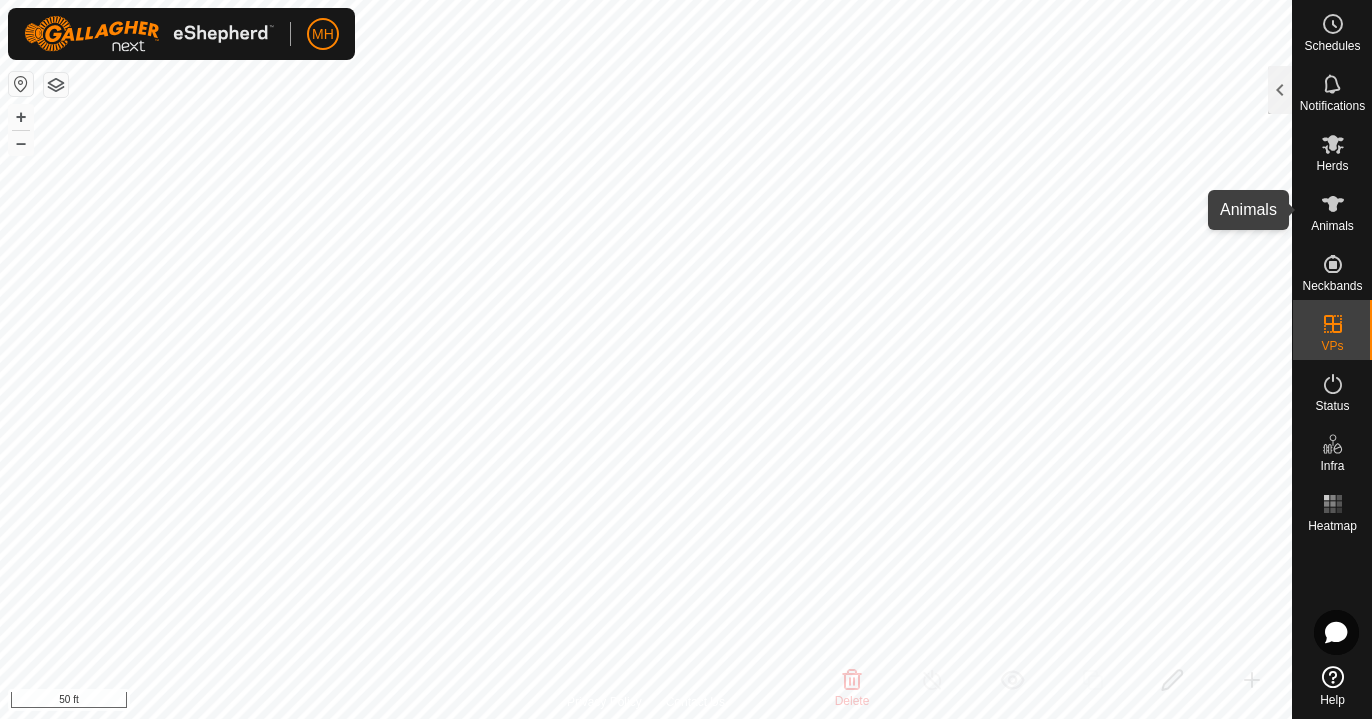 click 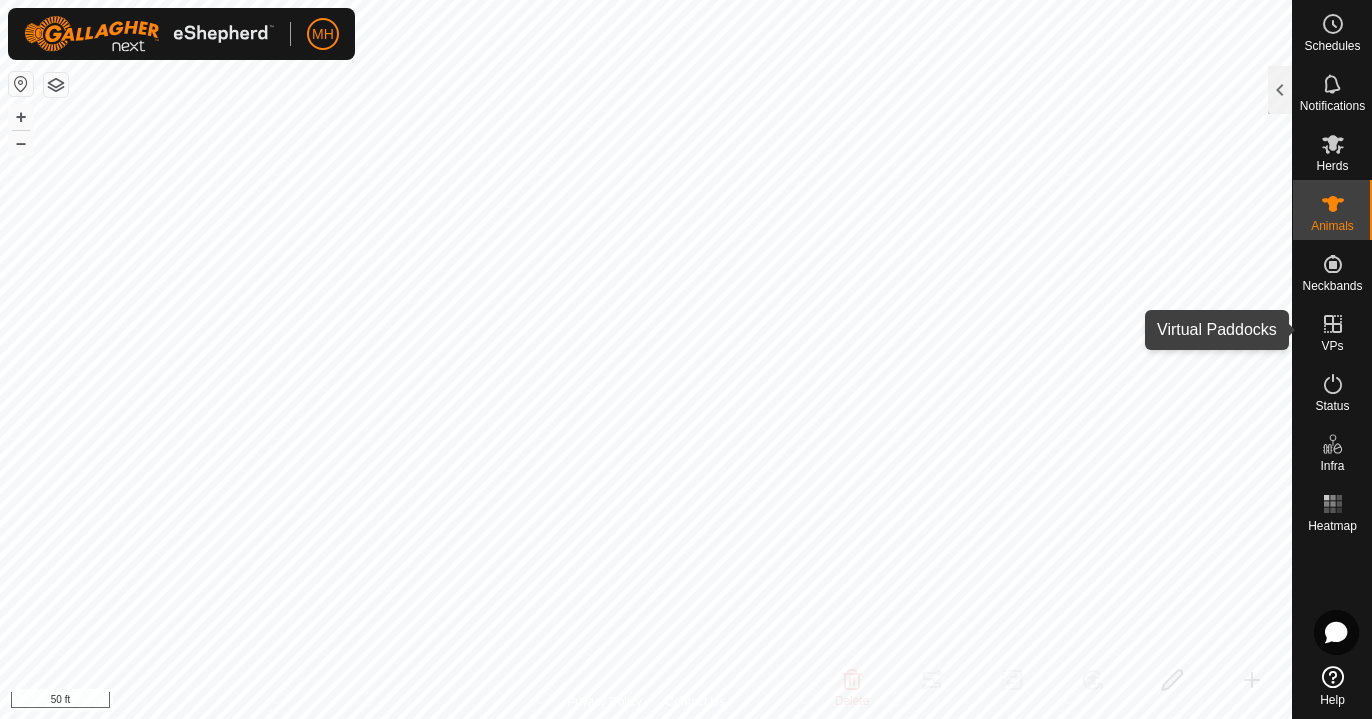 click 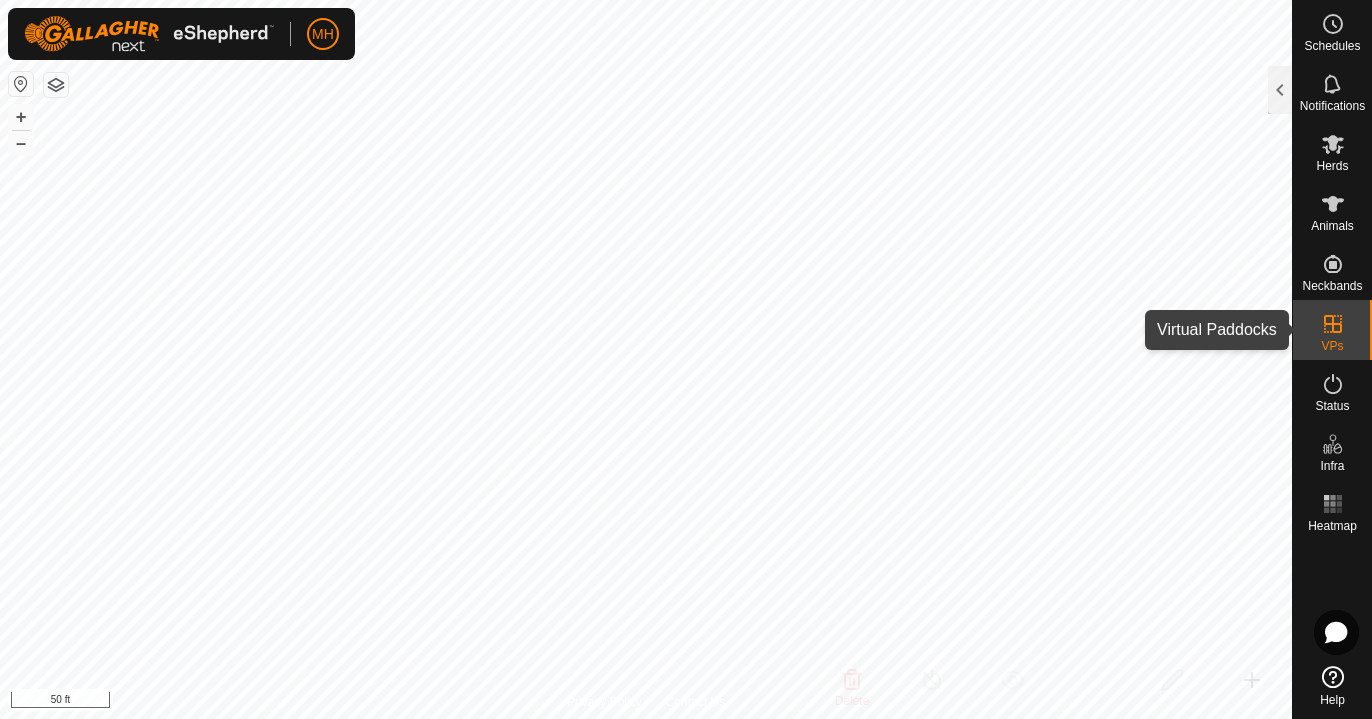 click on "VPs" at bounding box center [1332, 330] 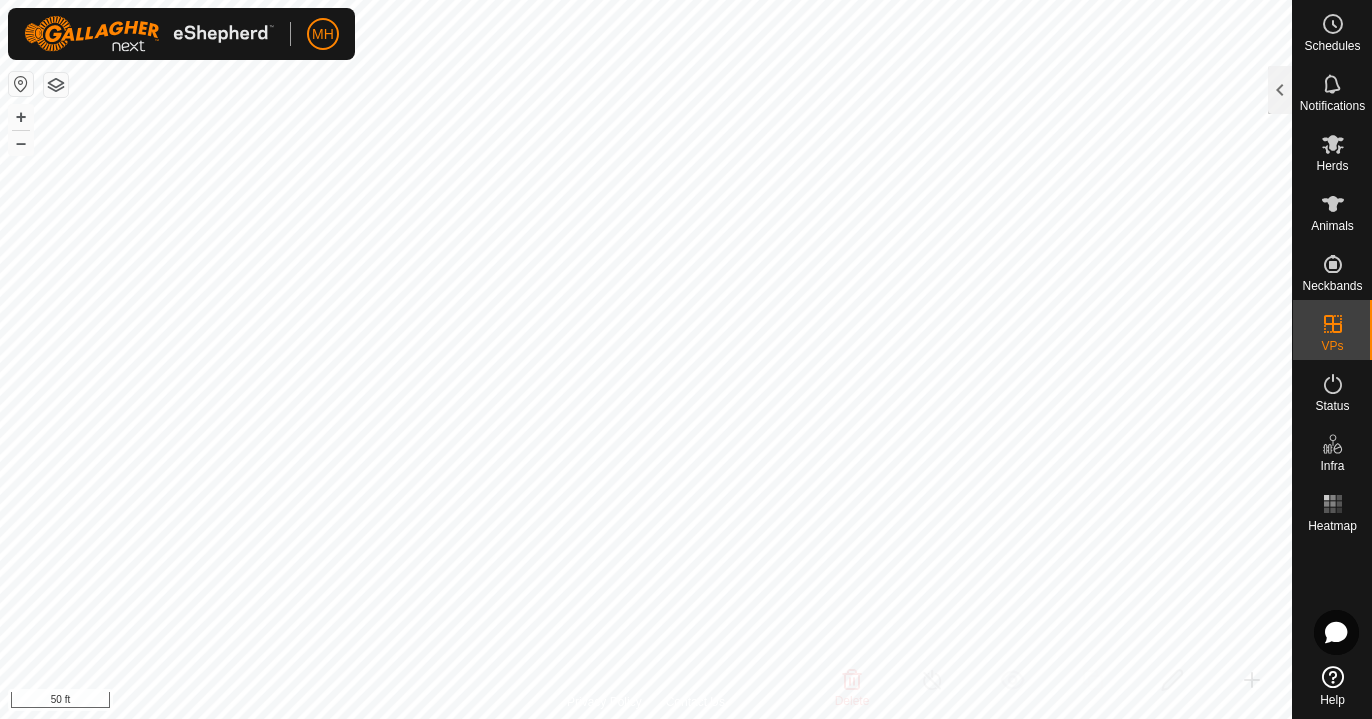 click at bounding box center (1333, 324) 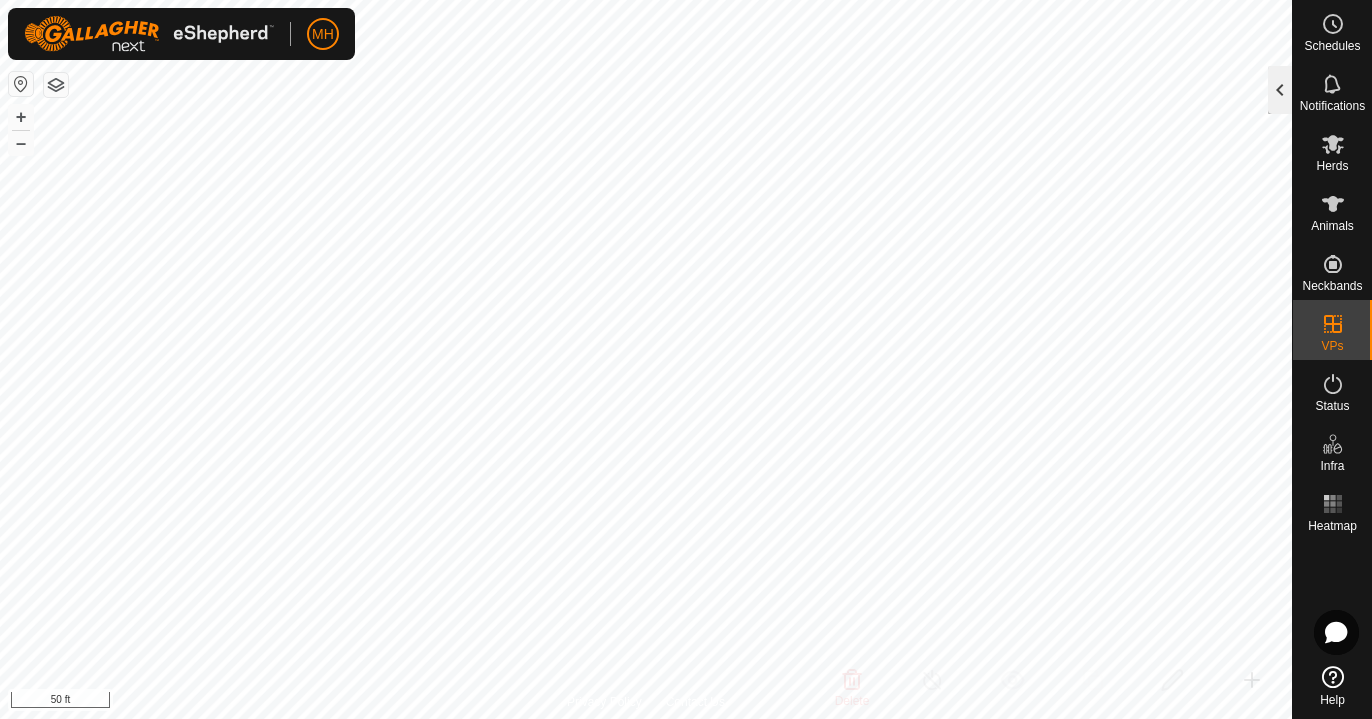 click 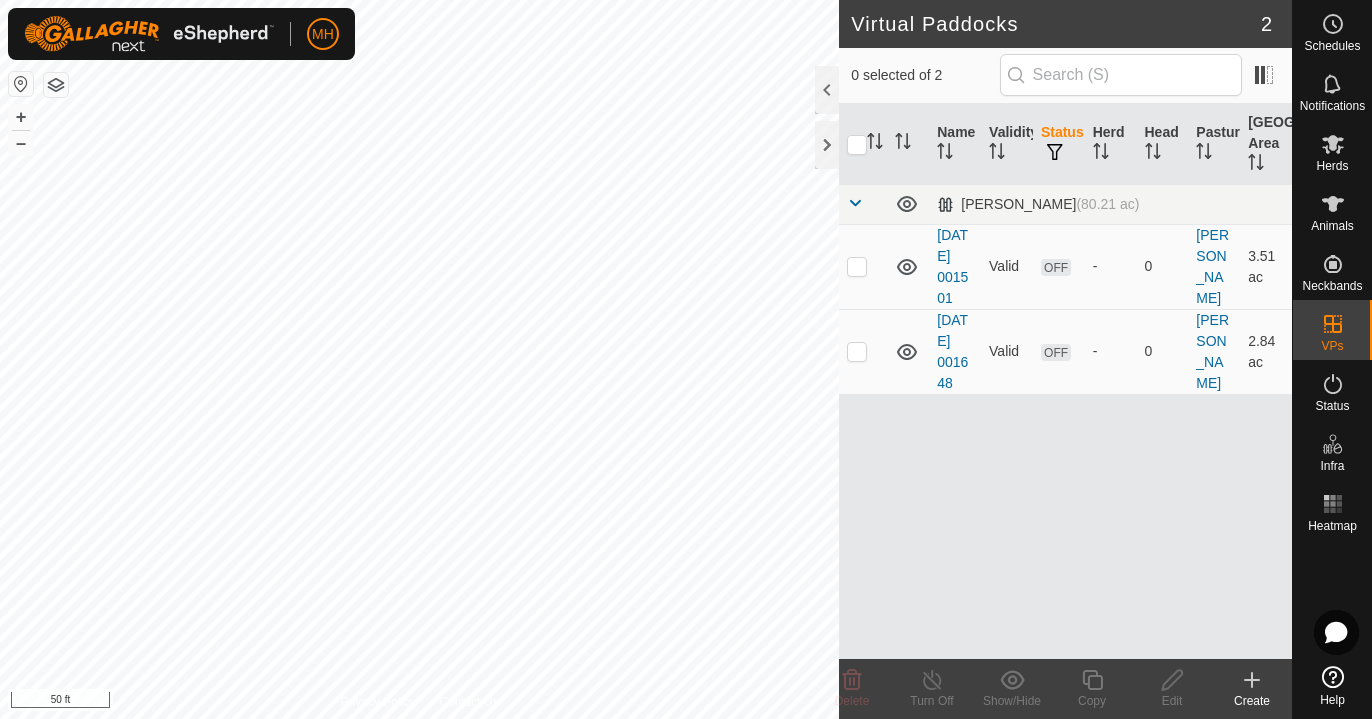 click on "Virtual Paddocks 2 0 selected of 2     Name   Validity   Status   Herd   Head   Pasture   [GEOGRAPHIC_DATA] Area   [PERSON_NAME]   (80.21 ac) [DATE] 001501  Valid  OFF  -   0   [PERSON_NAME]   3.51 ac  [DATE] 001648  Valid  OFF  -   0   [PERSON_NAME]   2.84 ac  Delete  Turn Off   Show/Hide   Copy   Edit   Create  Privacy Policy Contact Us
3658837807
-
+ – ⇧ i 50 ft" 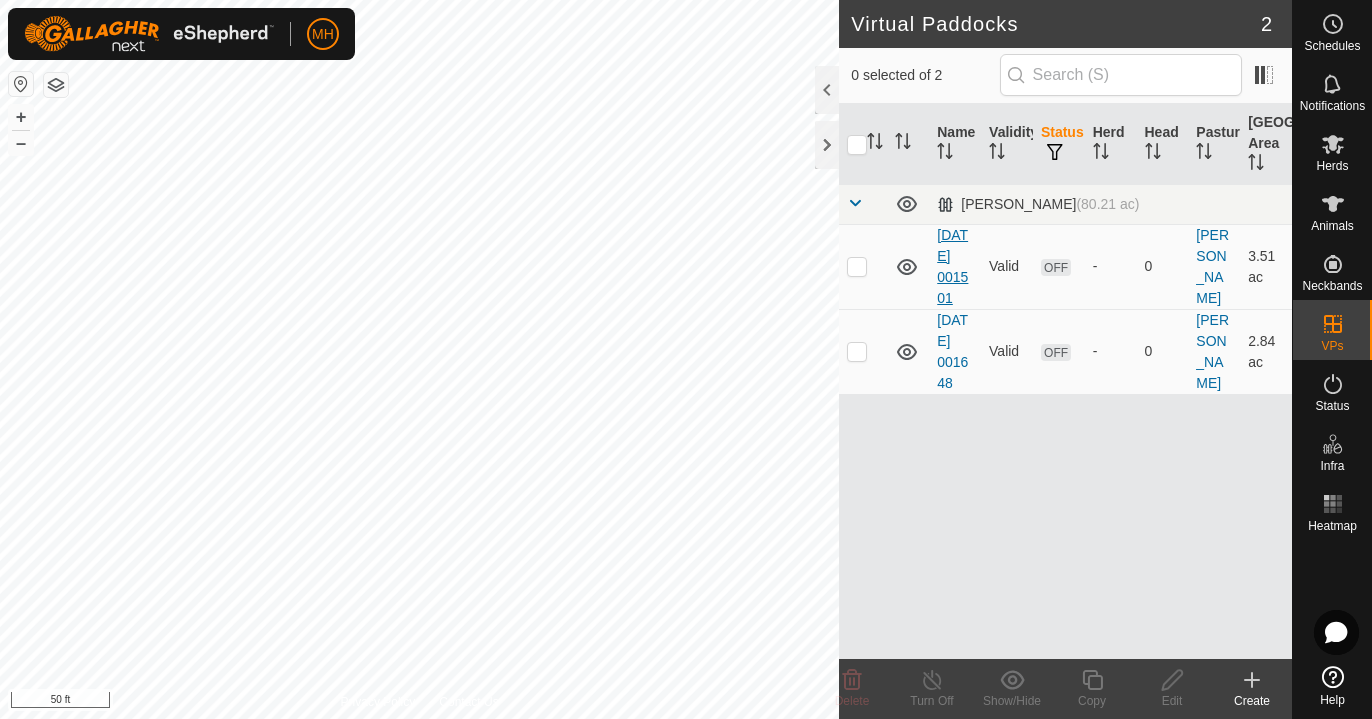 click on "[DATE] 001501" at bounding box center (952, 266) 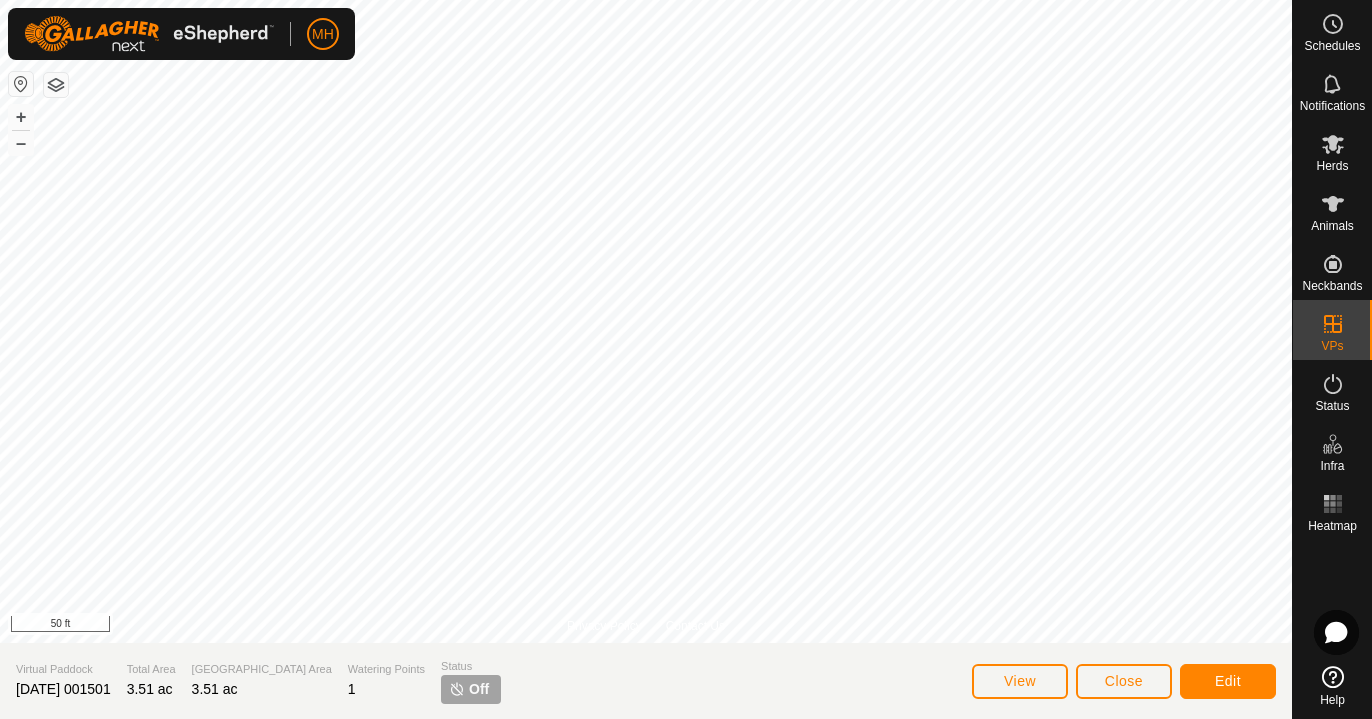 click on "Edit" 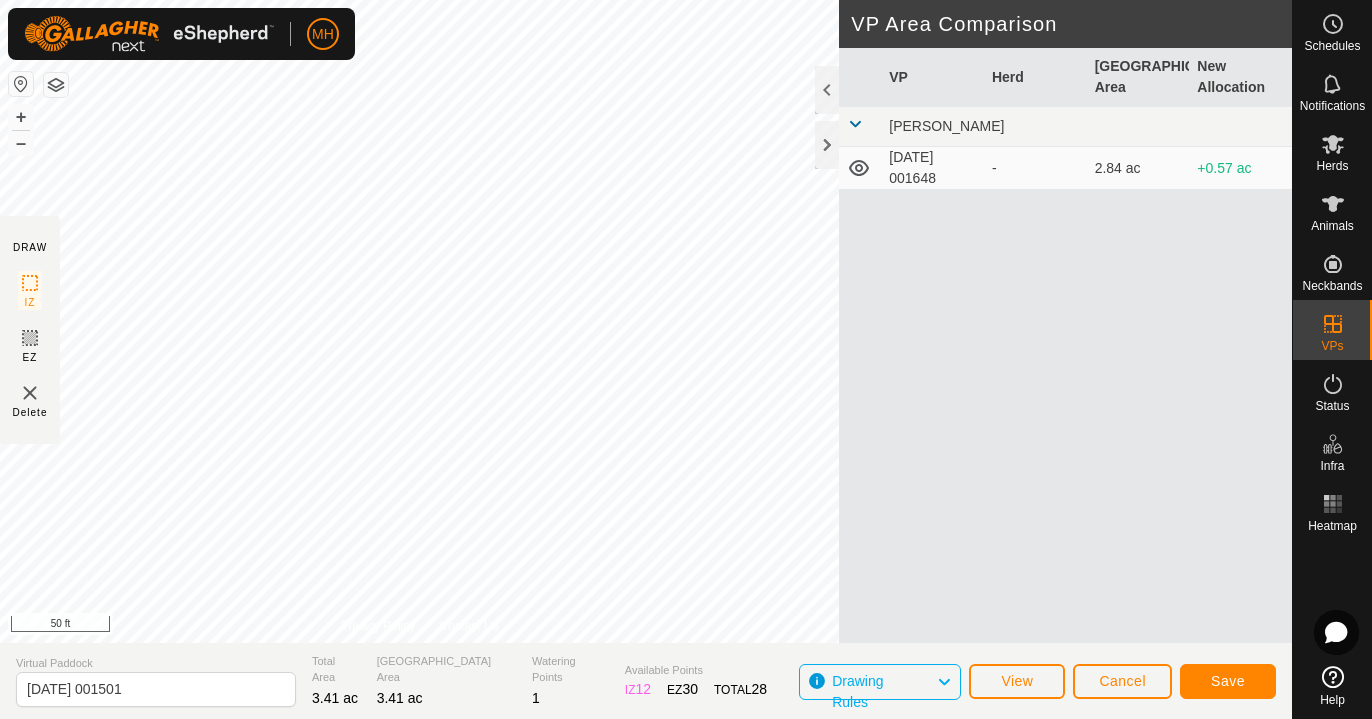 click on "Save" 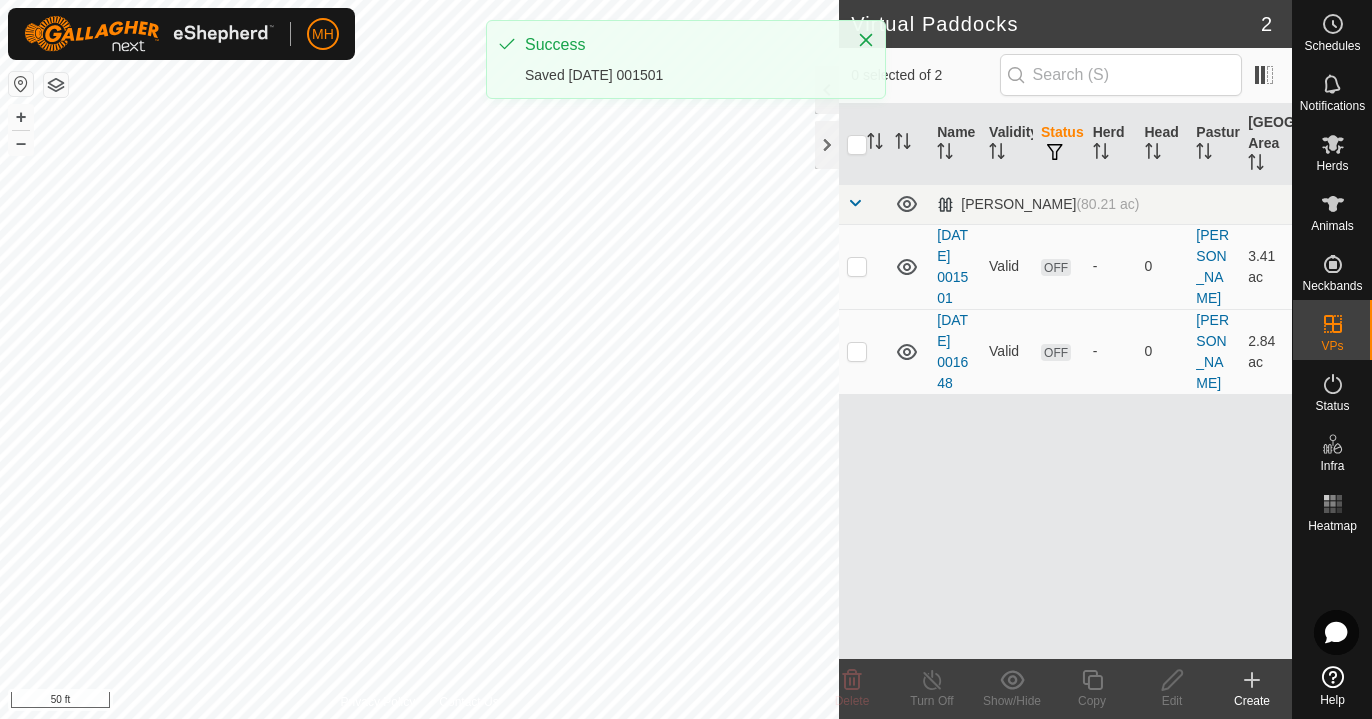 click on "MH Schedules Notifications Herds Animals Neckbands VPs Status Infra Heatmap Help Virtual Paddocks 2 0 selected of 2     Name   Validity   Status   Herd   Head   Pasture   [GEOGRAPHIC_DATA] Area   [PERSON_NAME]   (80.21 ac) [DATE] 001501  Valid  OFF  -   0   [PERSON_NAME]   3.41 ac  [DATE] 001648  Valid  OFF  -   0   [PERSON_NAME]   2.84 ac  Delete  Turn Off   Show/Hide   Copy   Edit   Create  Privacy Policy Contact Us + – ⇧ i 50 ft  Success  Saved [DATE] 001501" 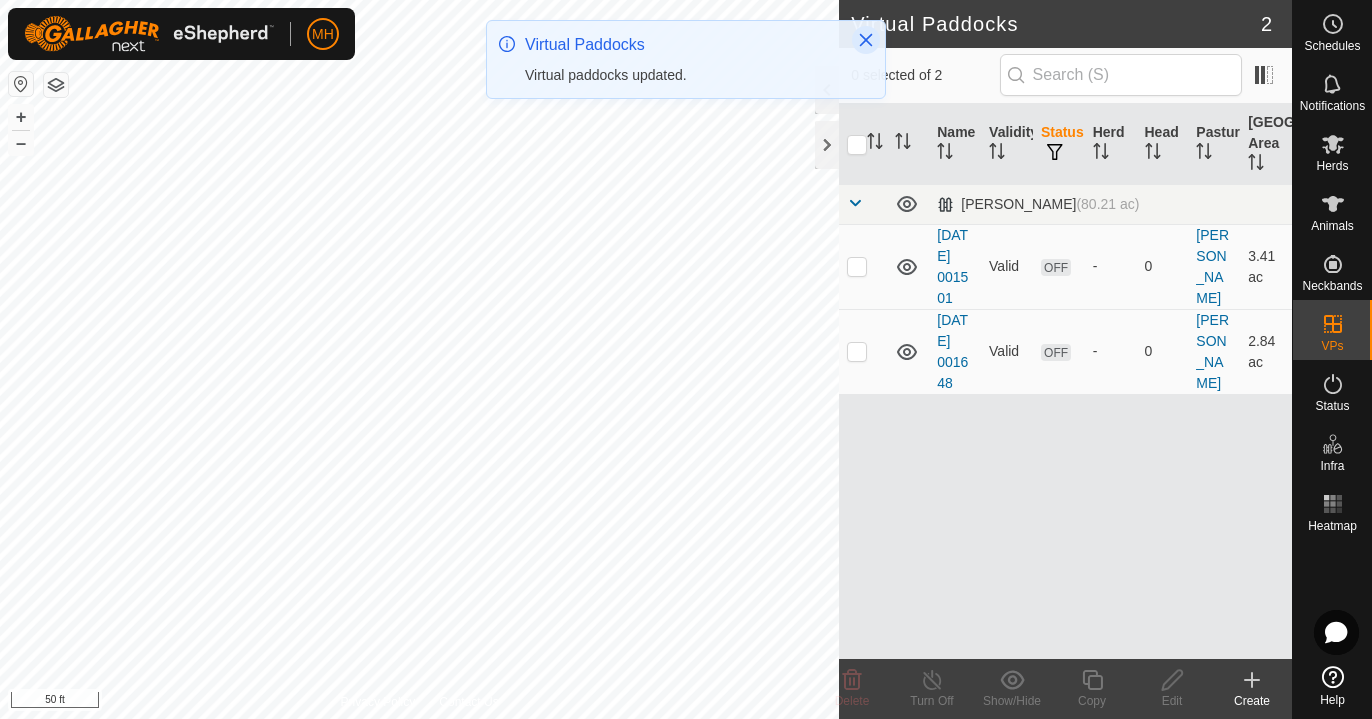 click 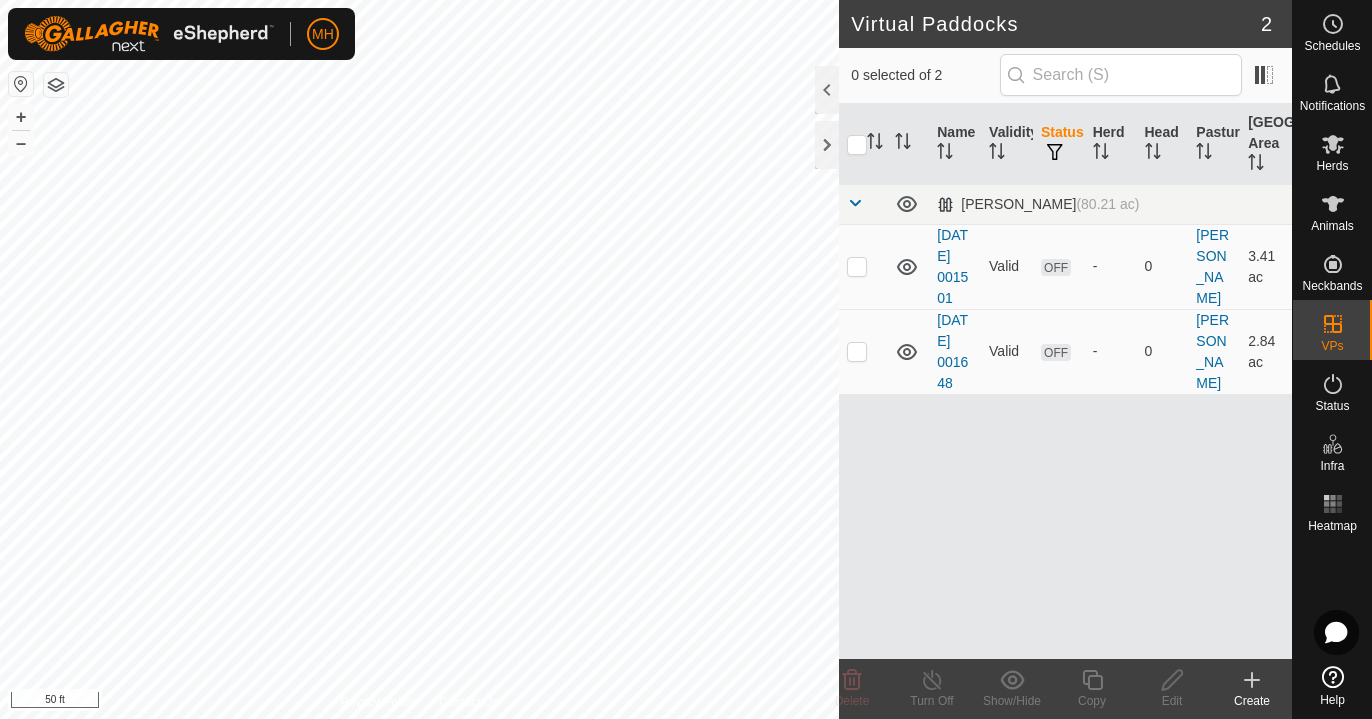 click on "[DATE] 001648" at bounding box center (955, 351) 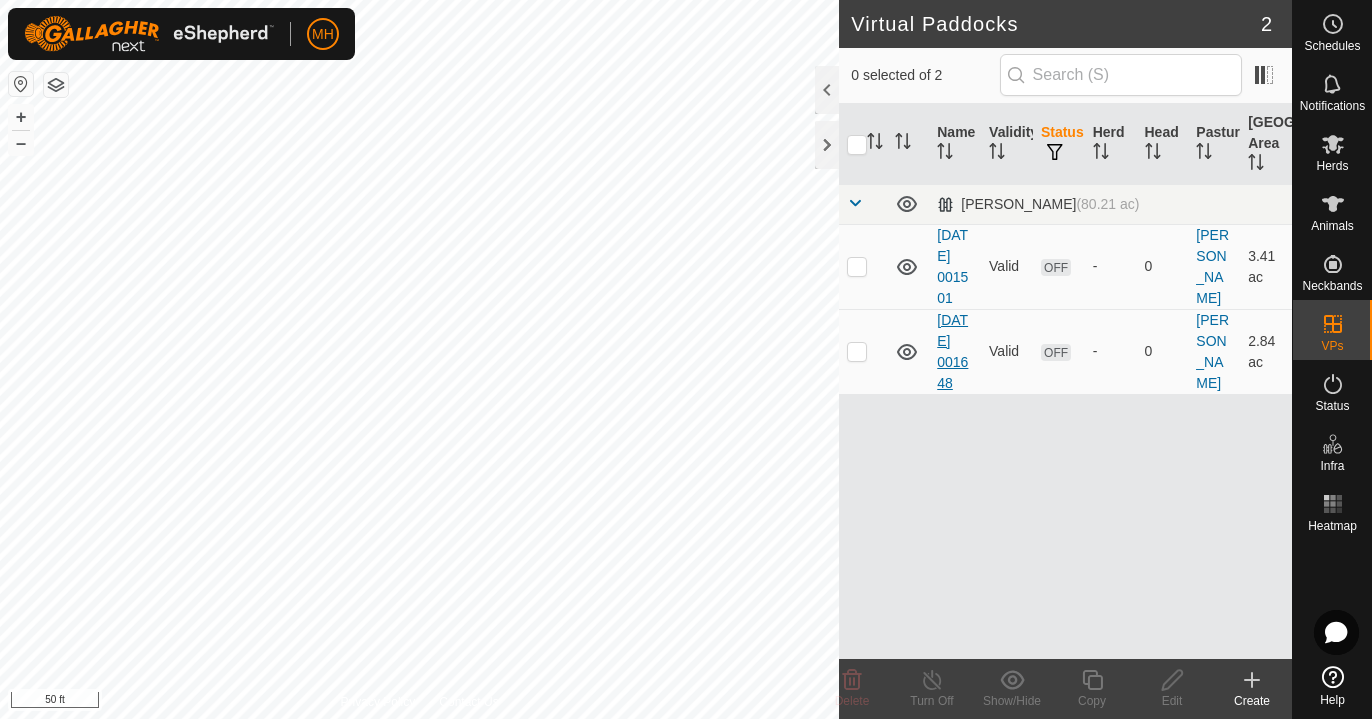 click on "[DATE] 001648" at bounding box center (952, 351) 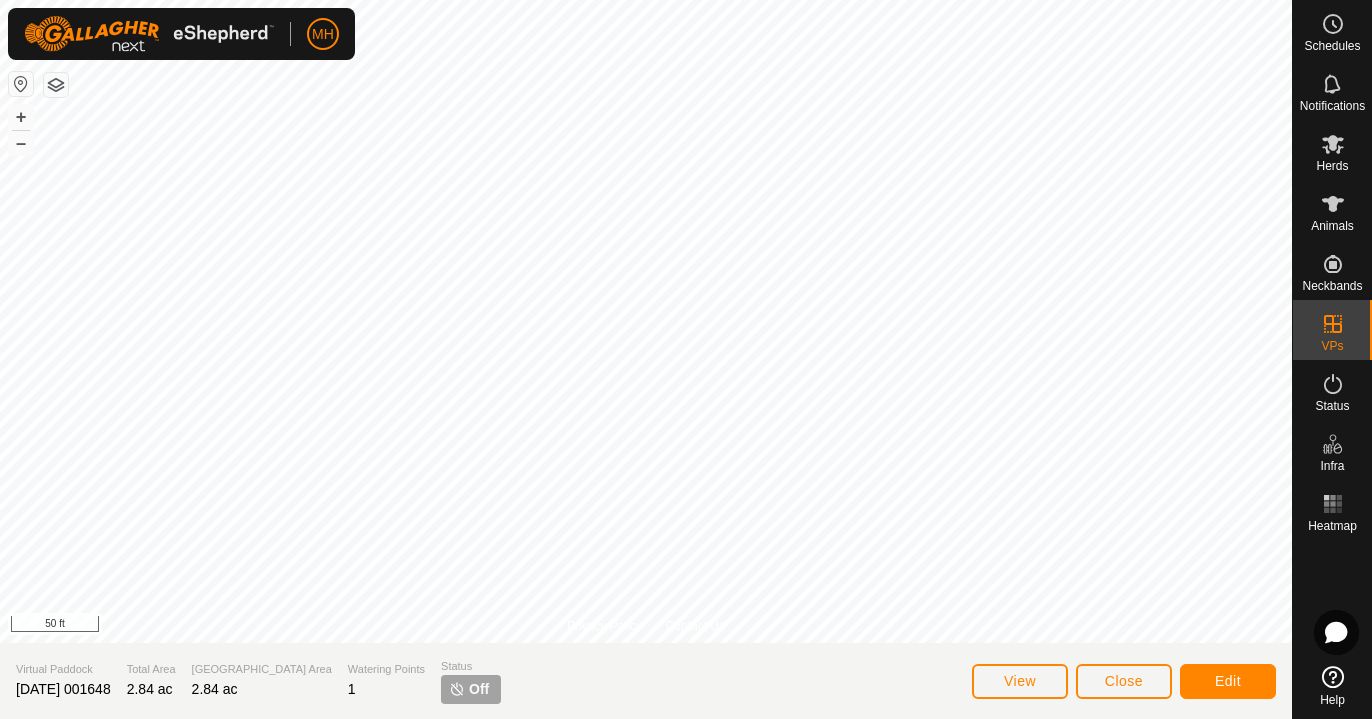 click on "Edit" 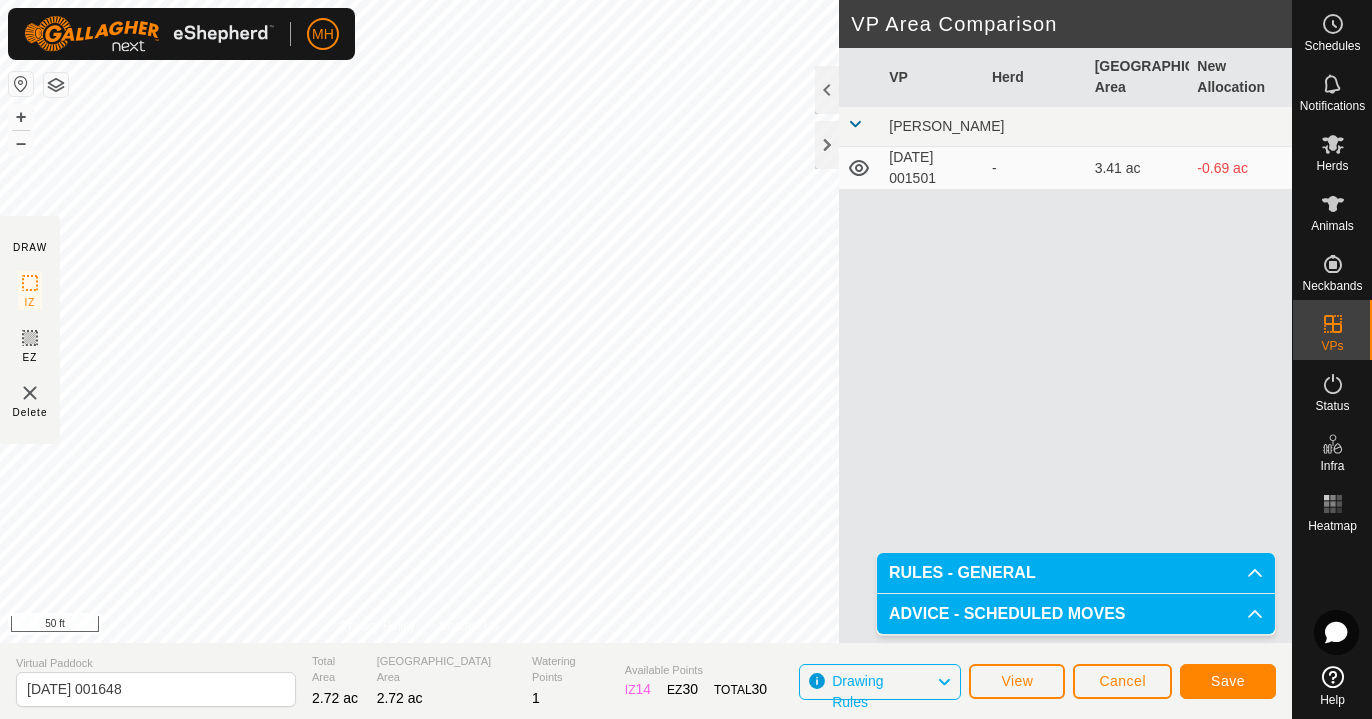 click on "Save" 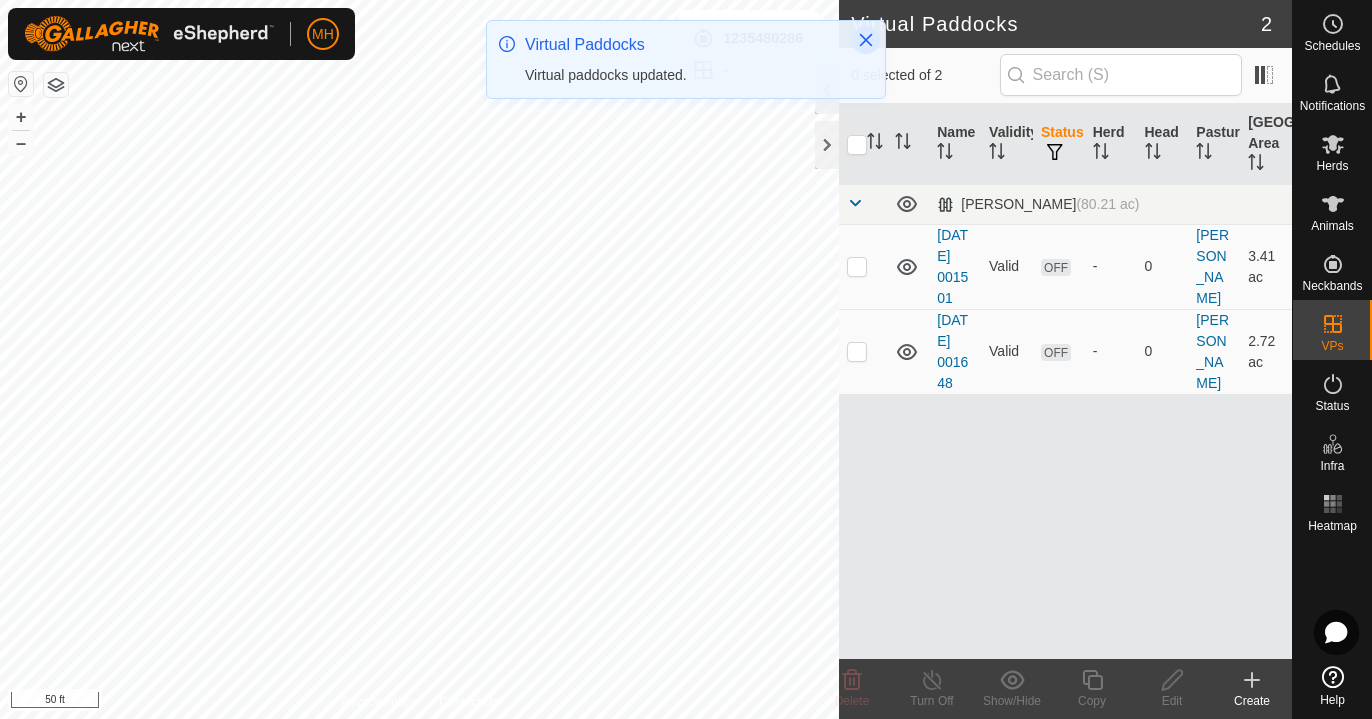 click 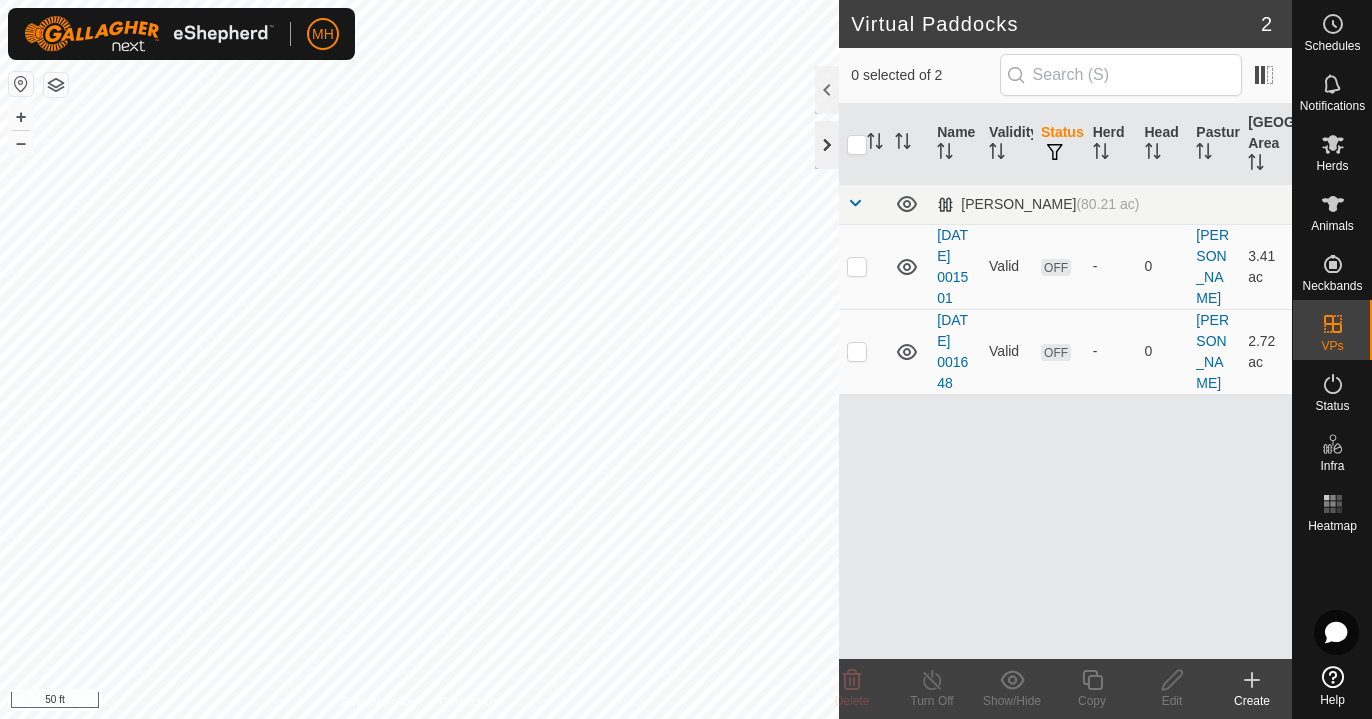 click 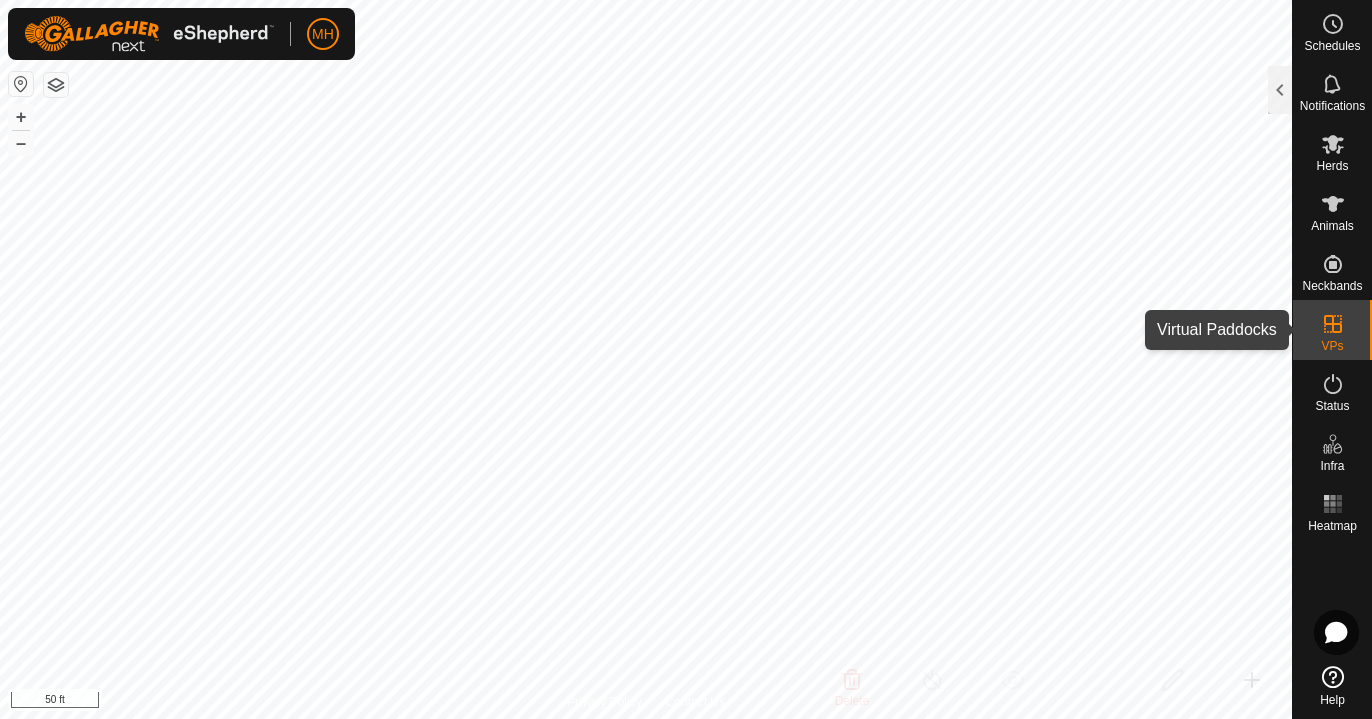 click on "VPs" at bounding box center [1332, 346] 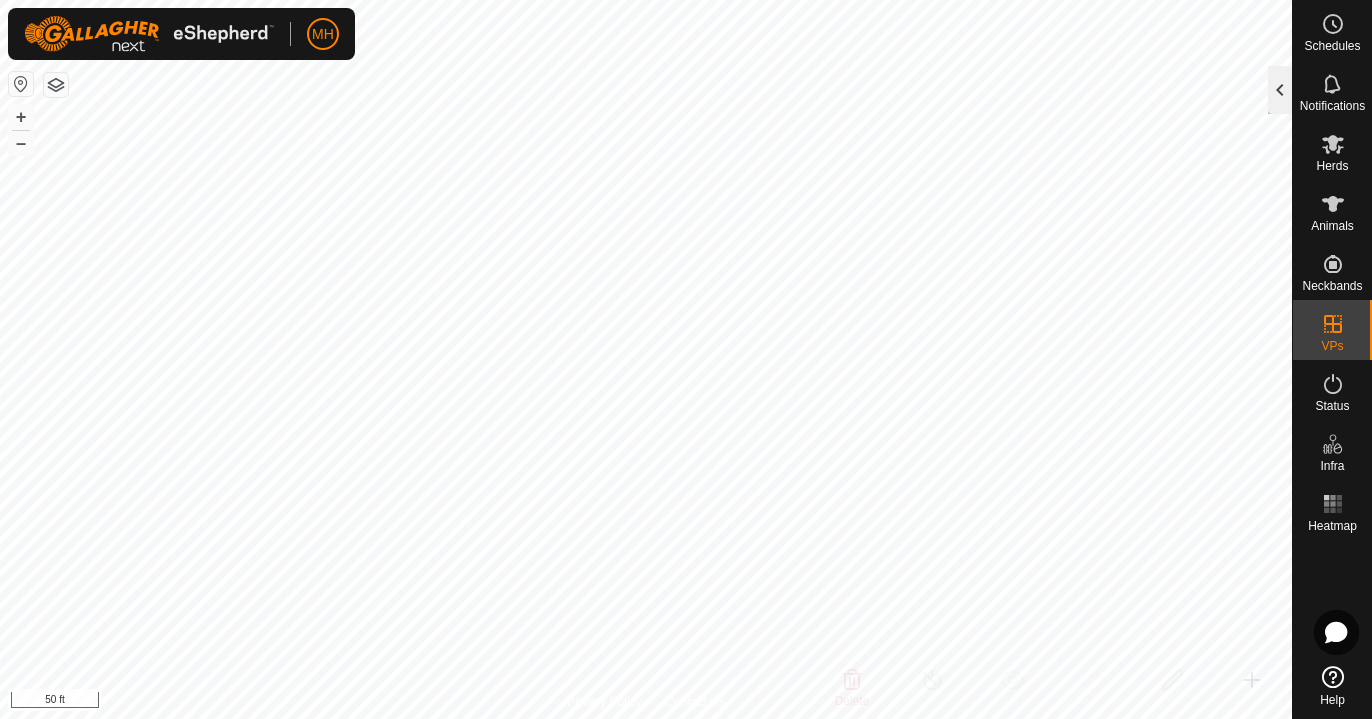 click 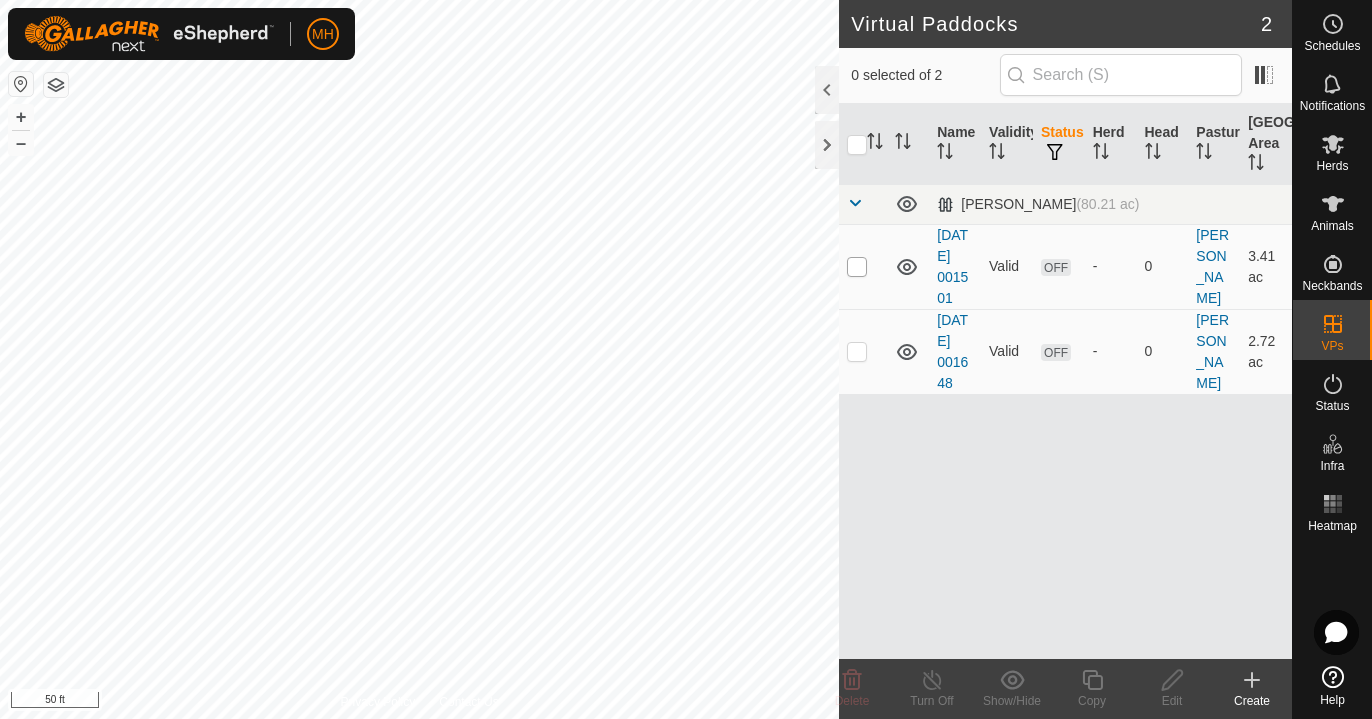 click at bounding box center [857, 267] 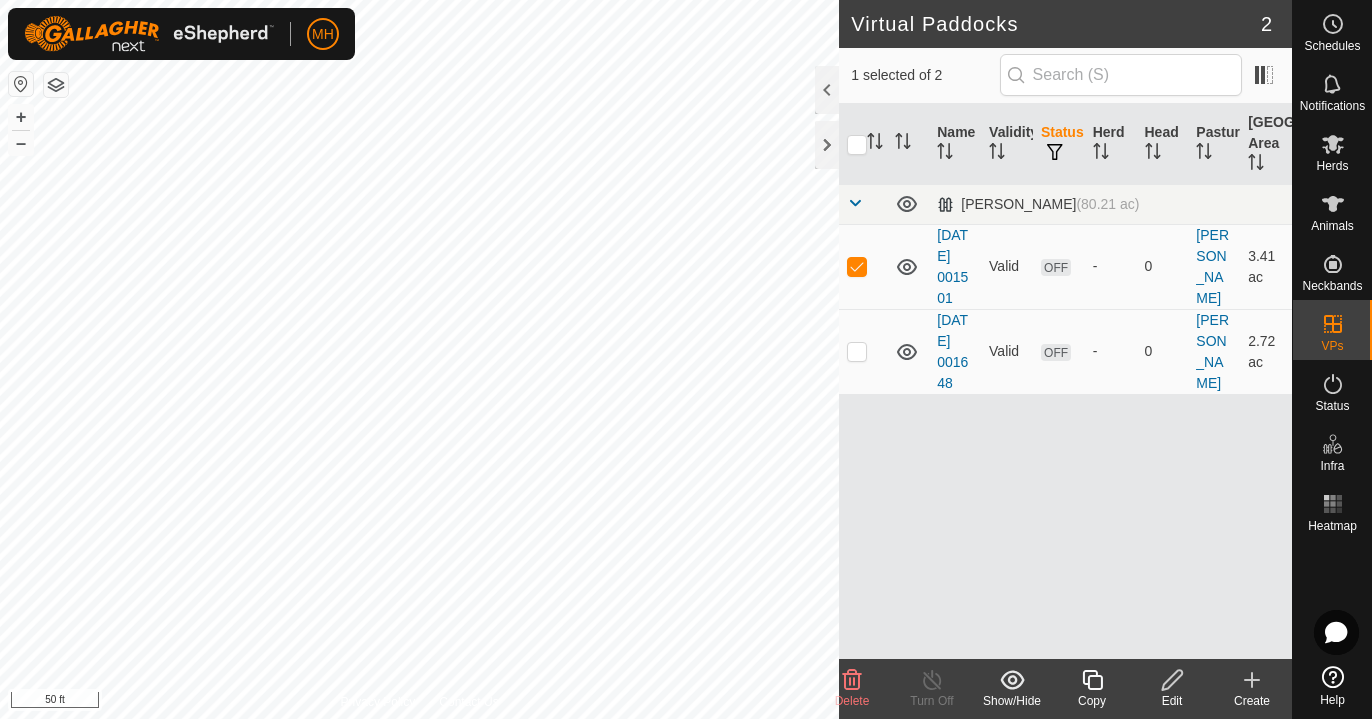 click on "OFF" at bounding box center [1056, 267] 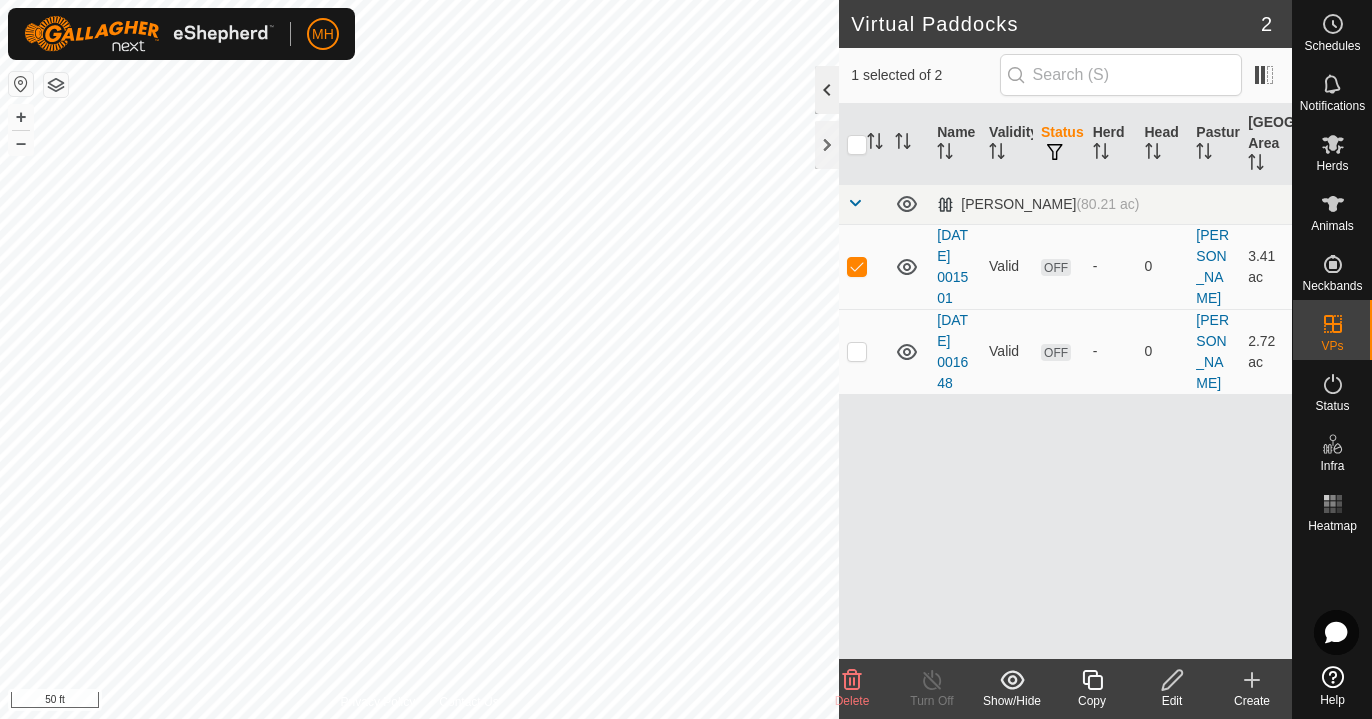 click 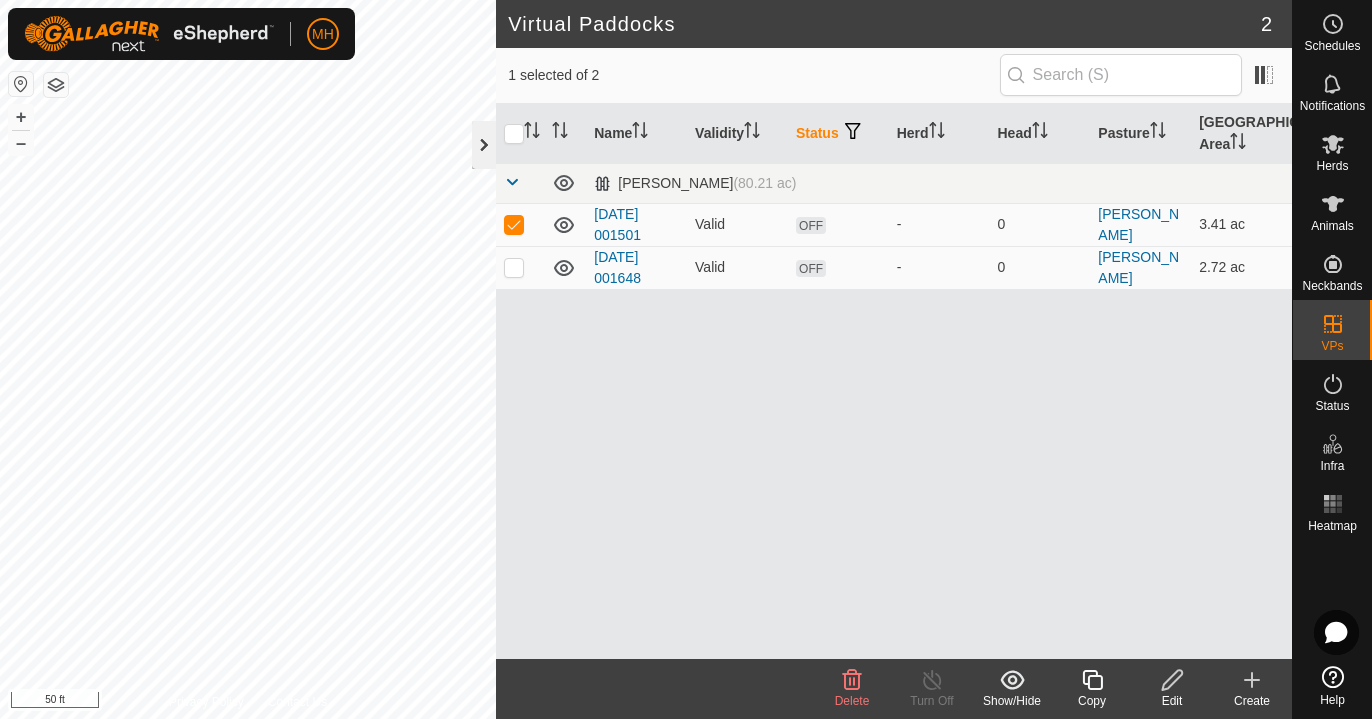 click 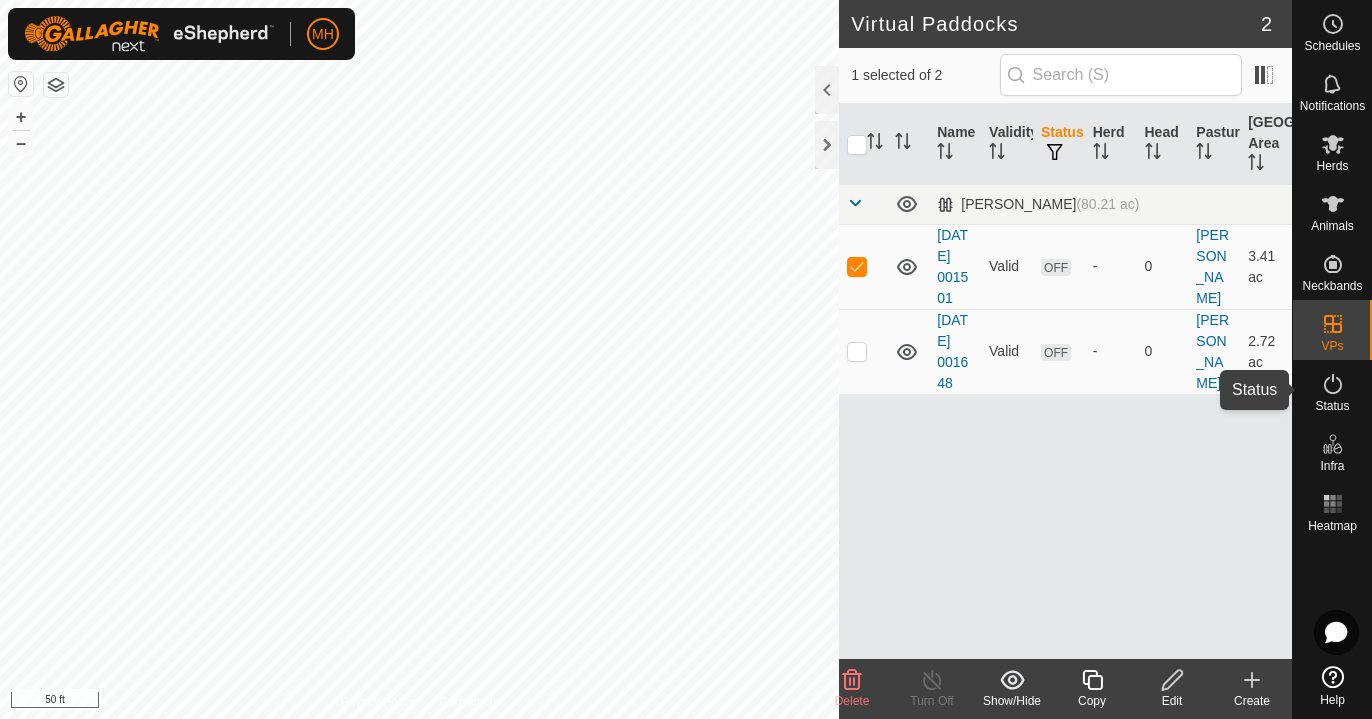 click 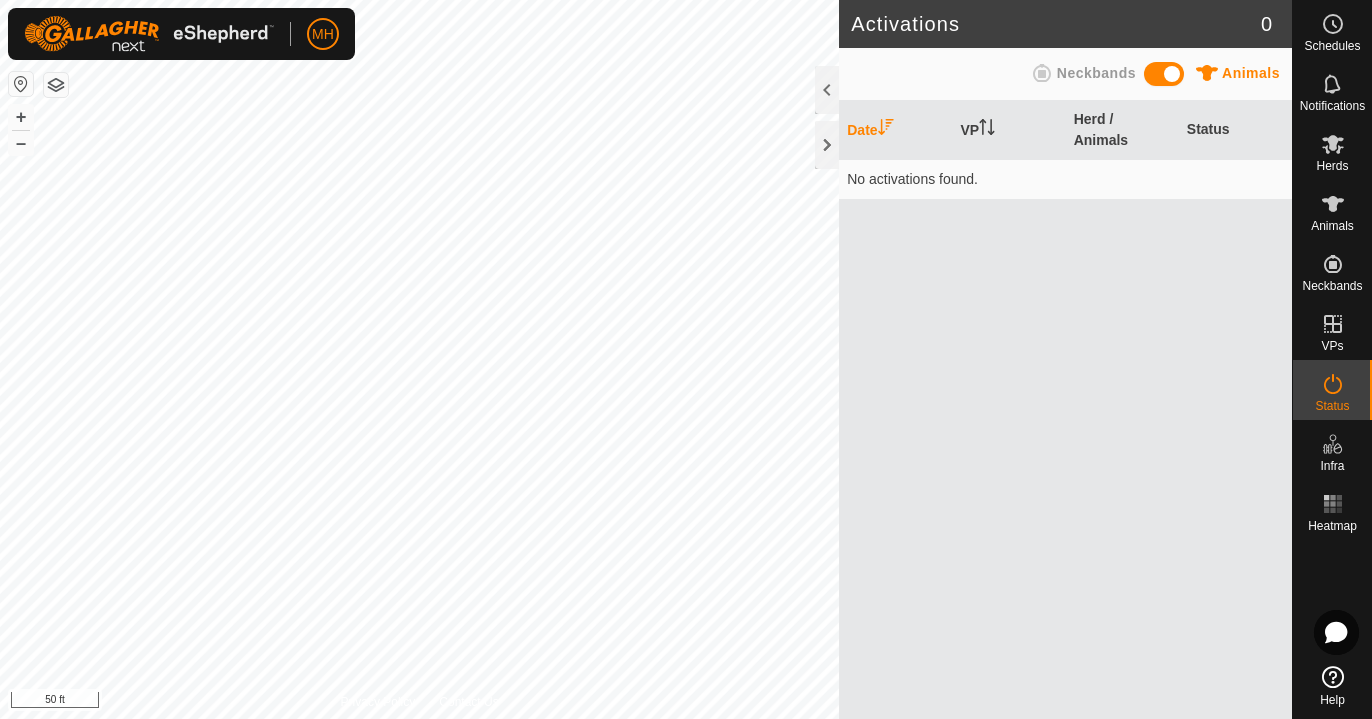 click on "No activations found." at bounding box center [1065, 179] 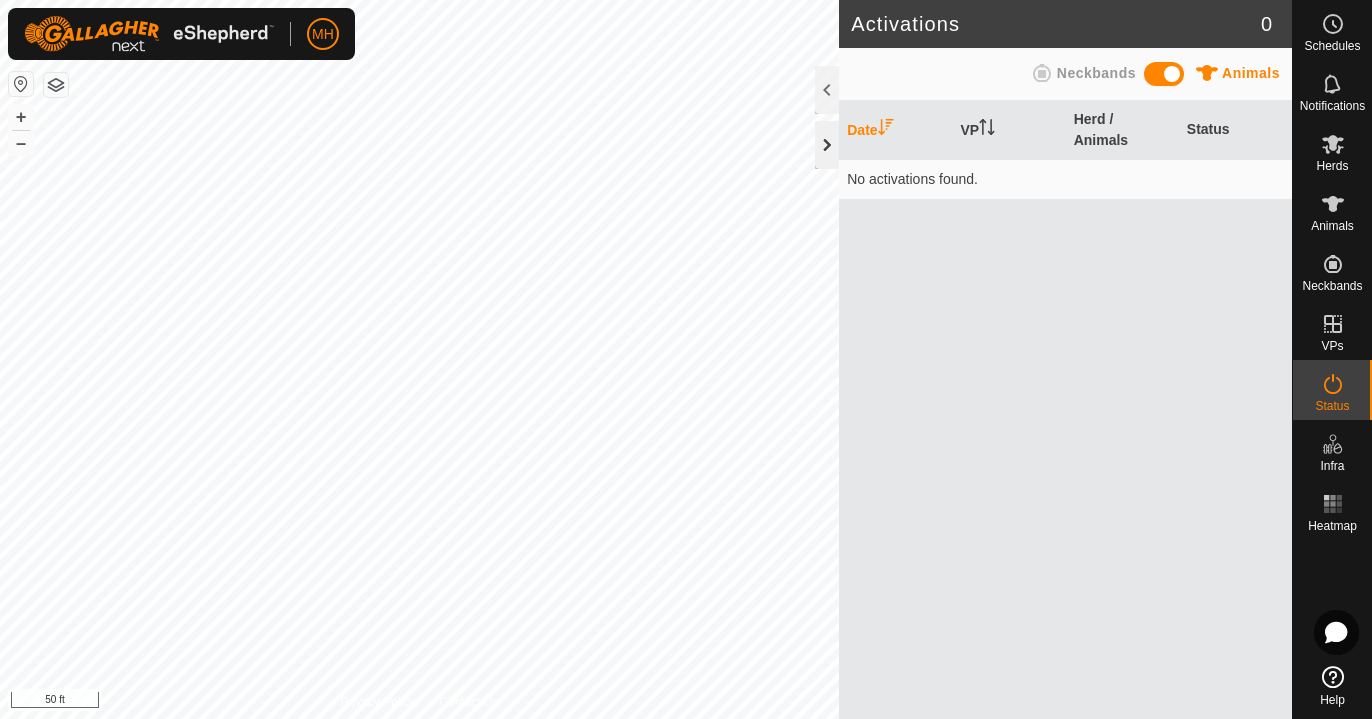 click 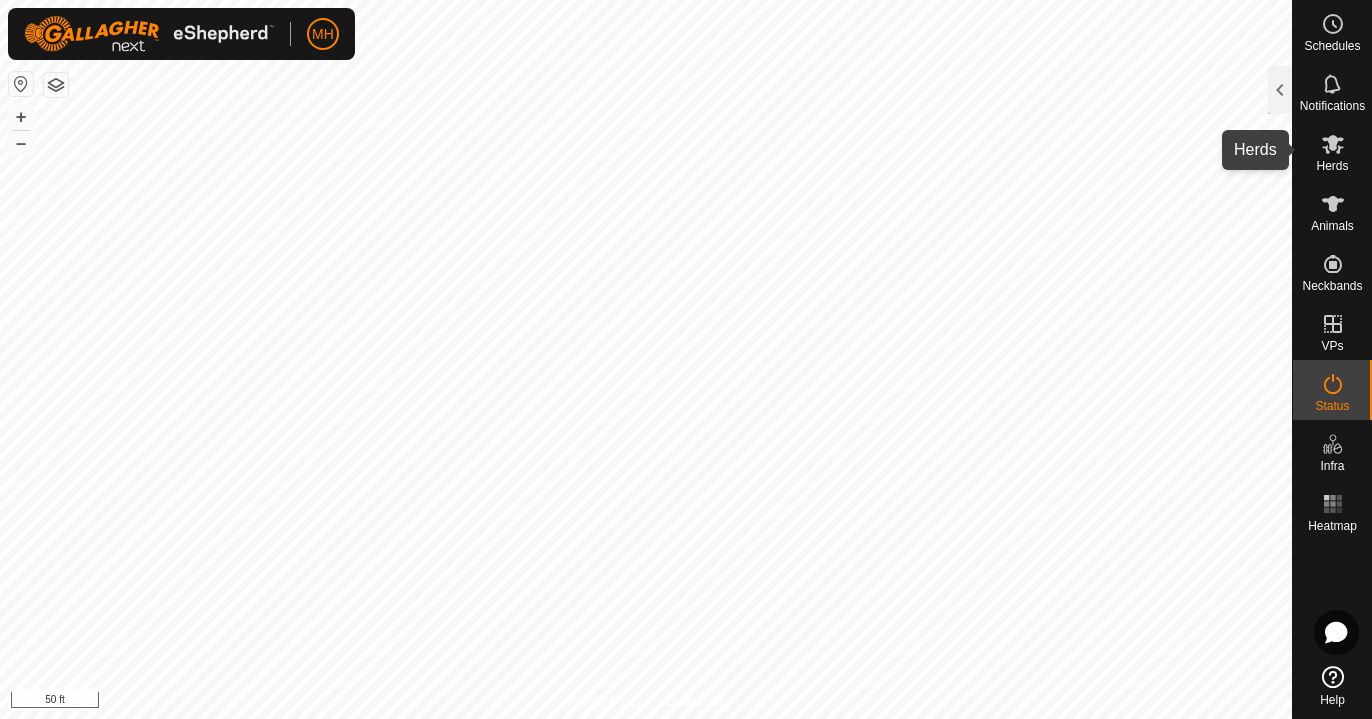 click at bounding box center [1333, 144] 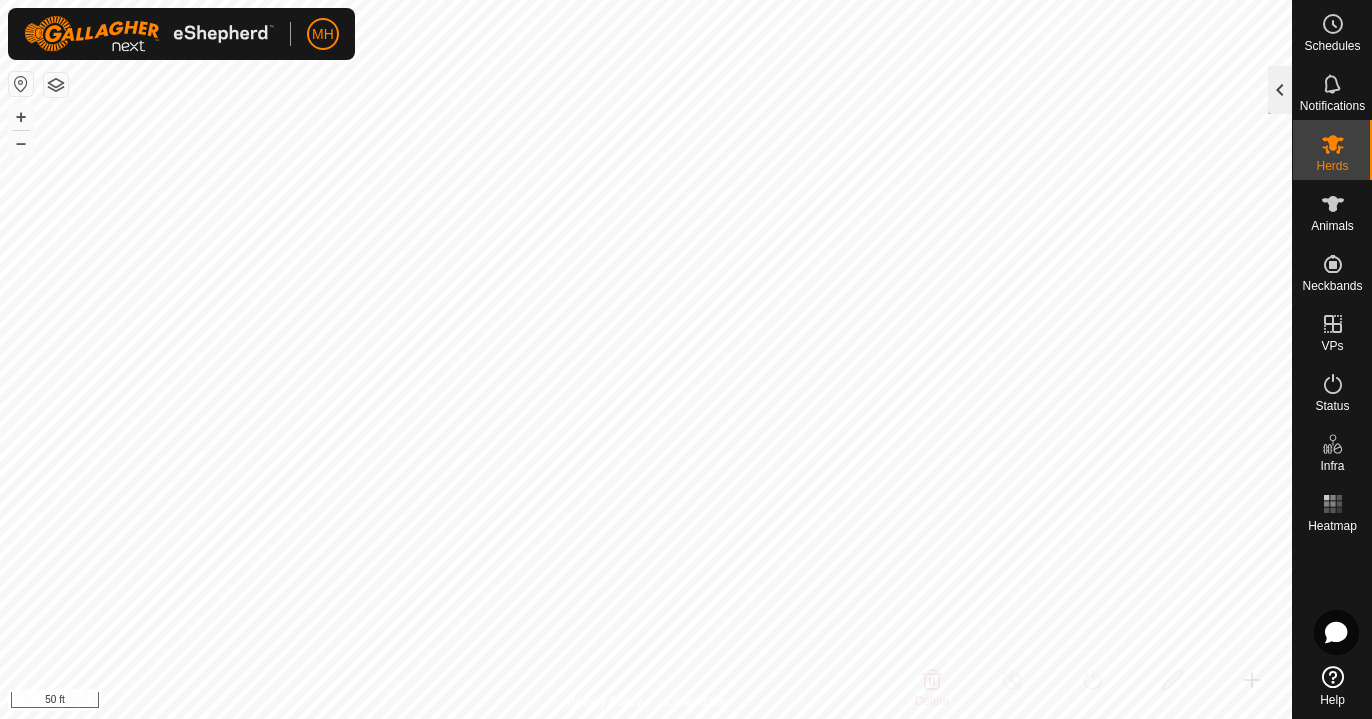 click 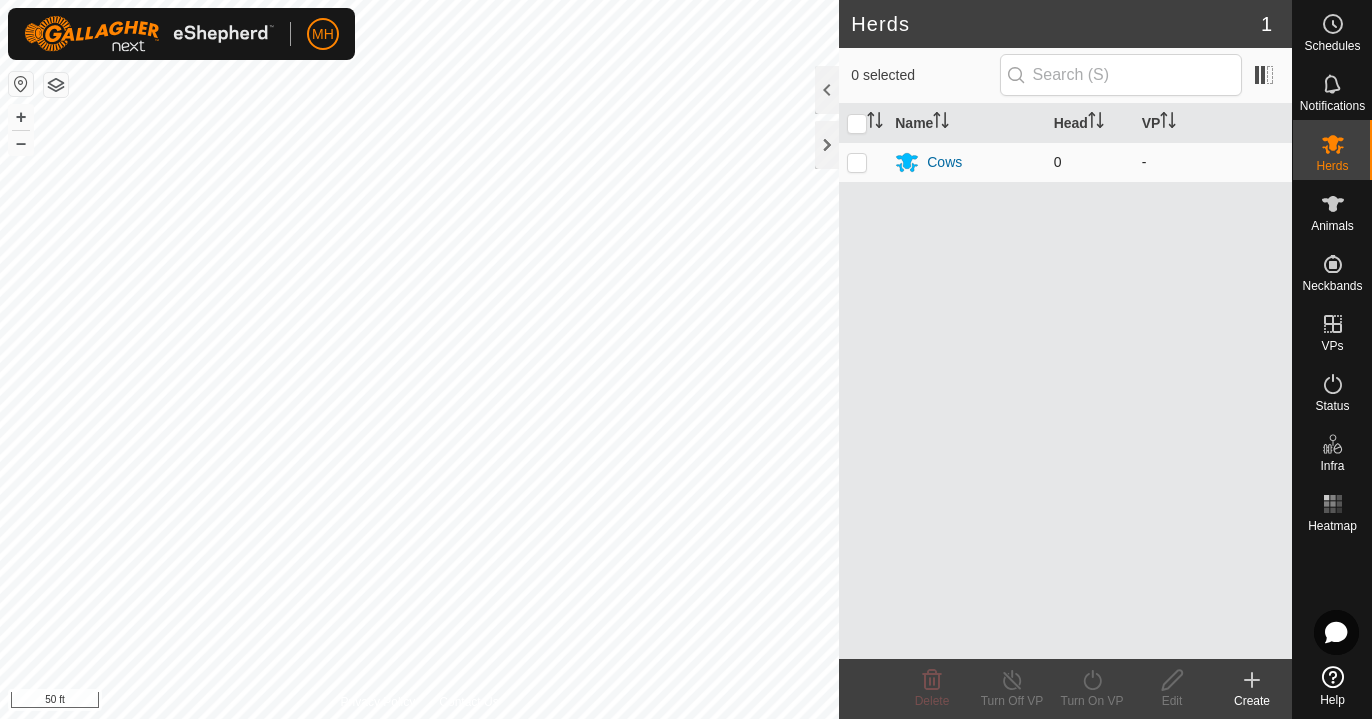 click at bounding box center [857, 162] 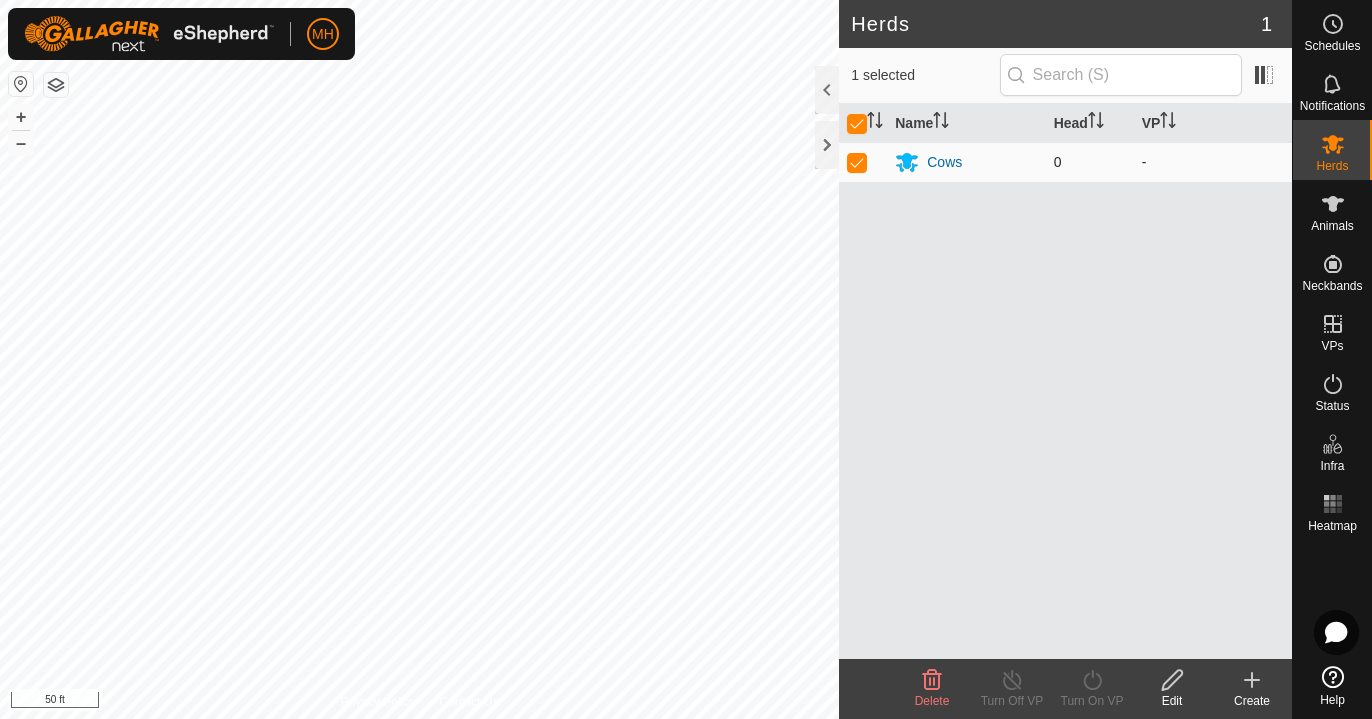 click at bounding box center (857, 162) 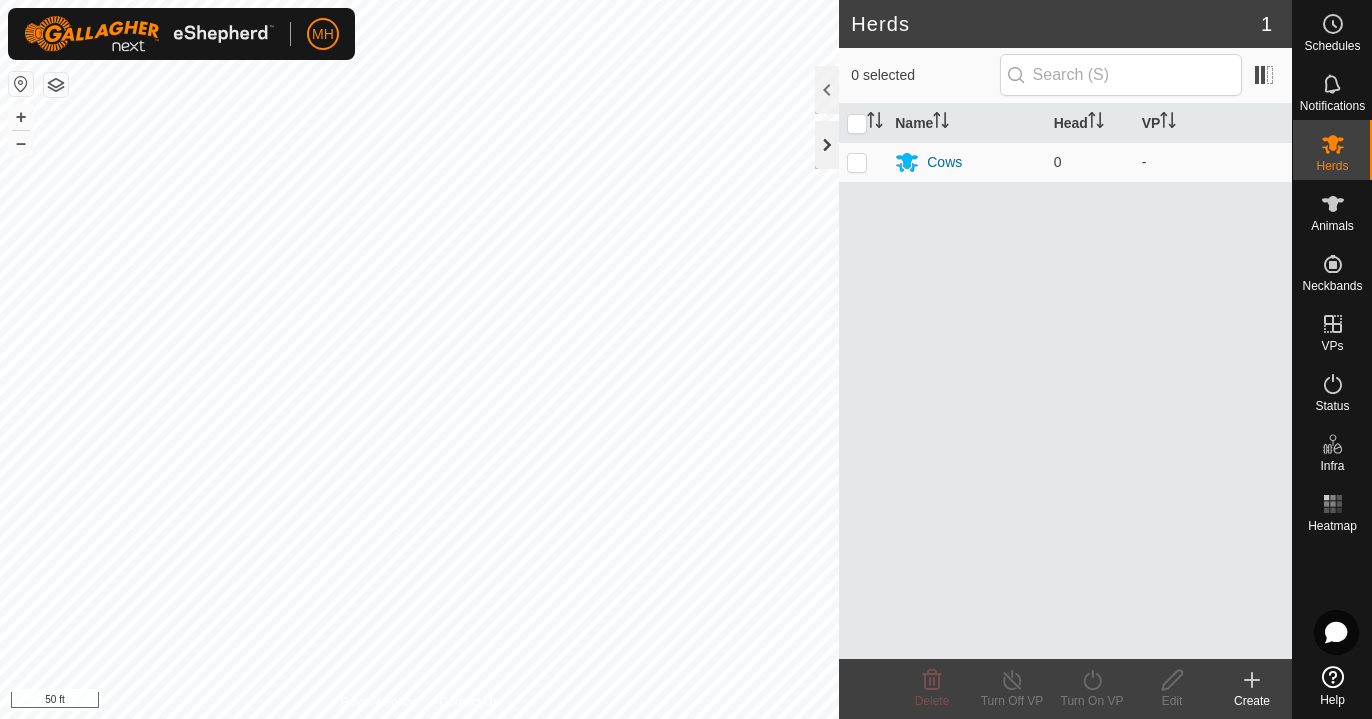 click 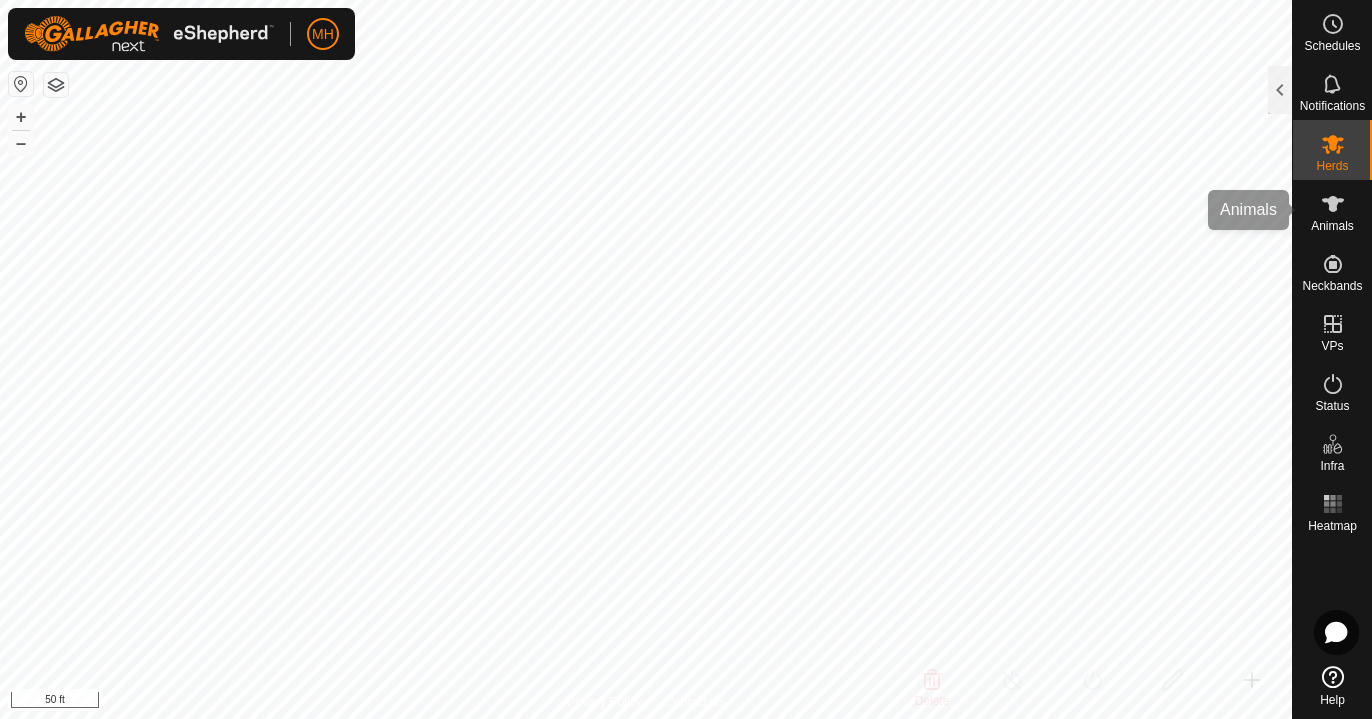 click 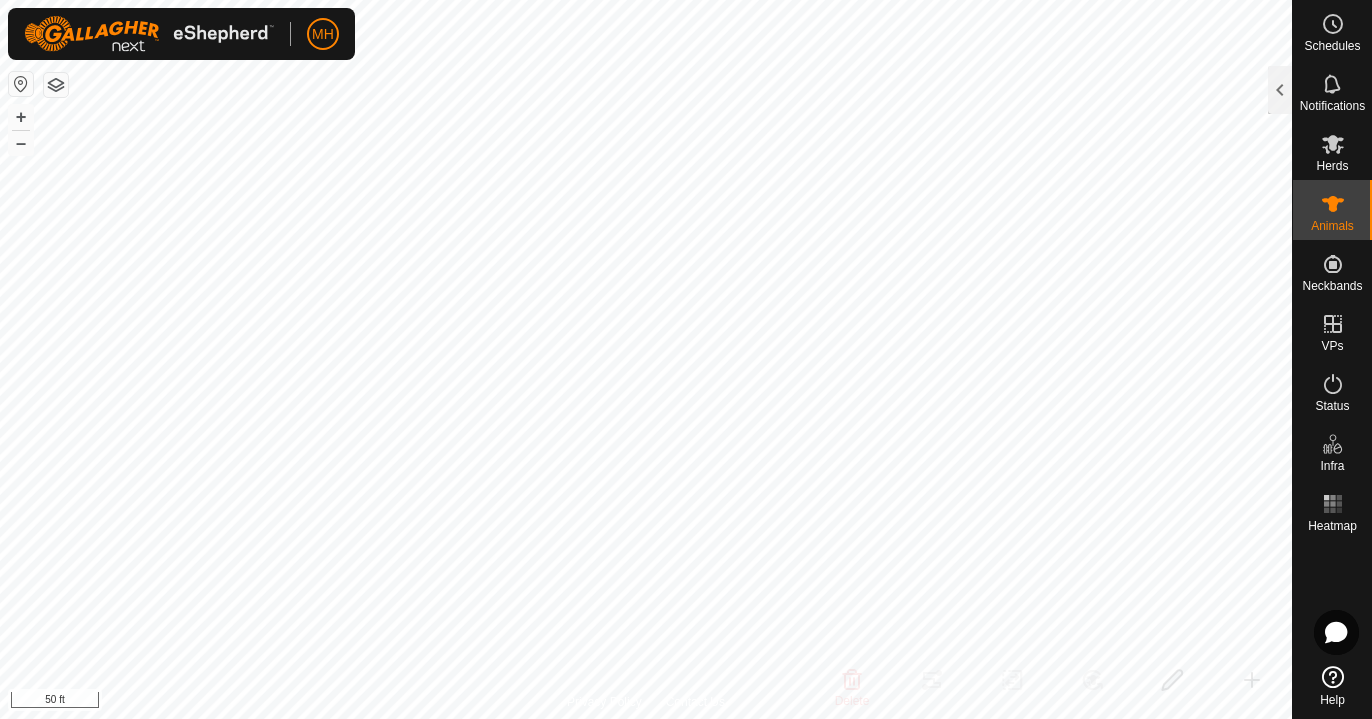 click 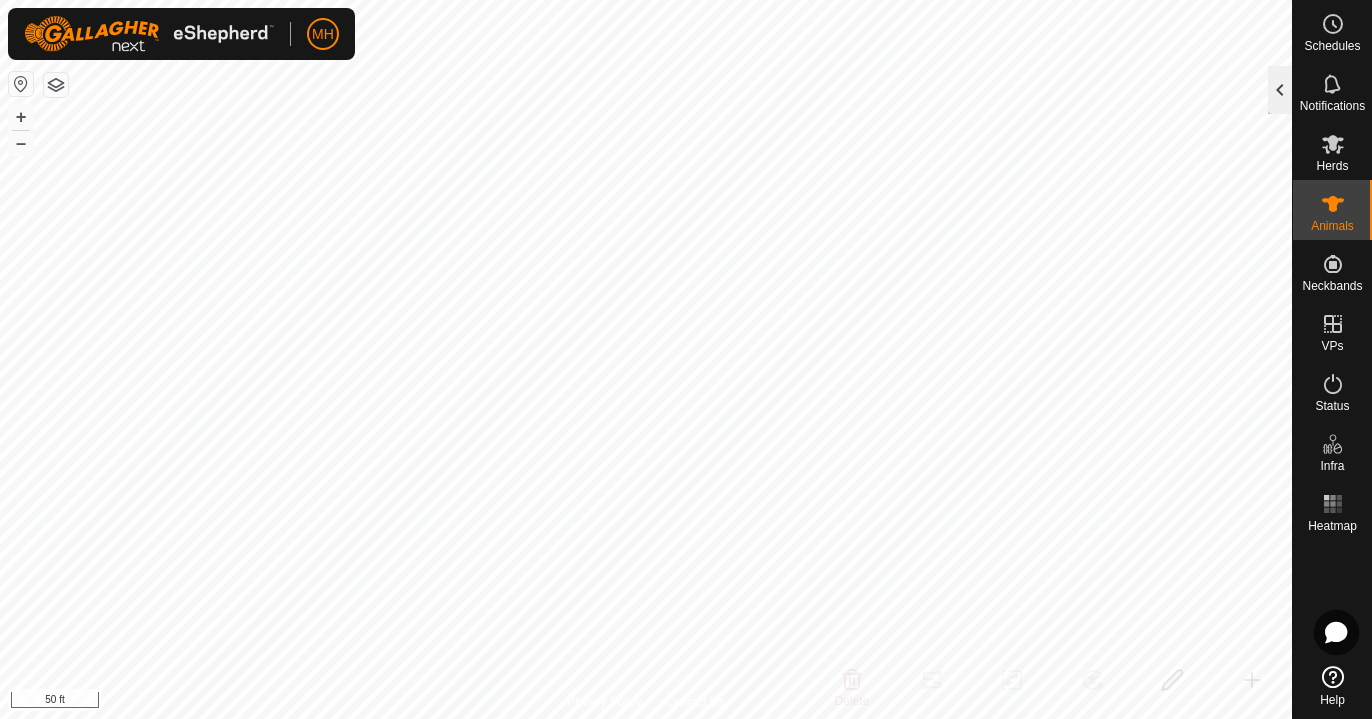 click 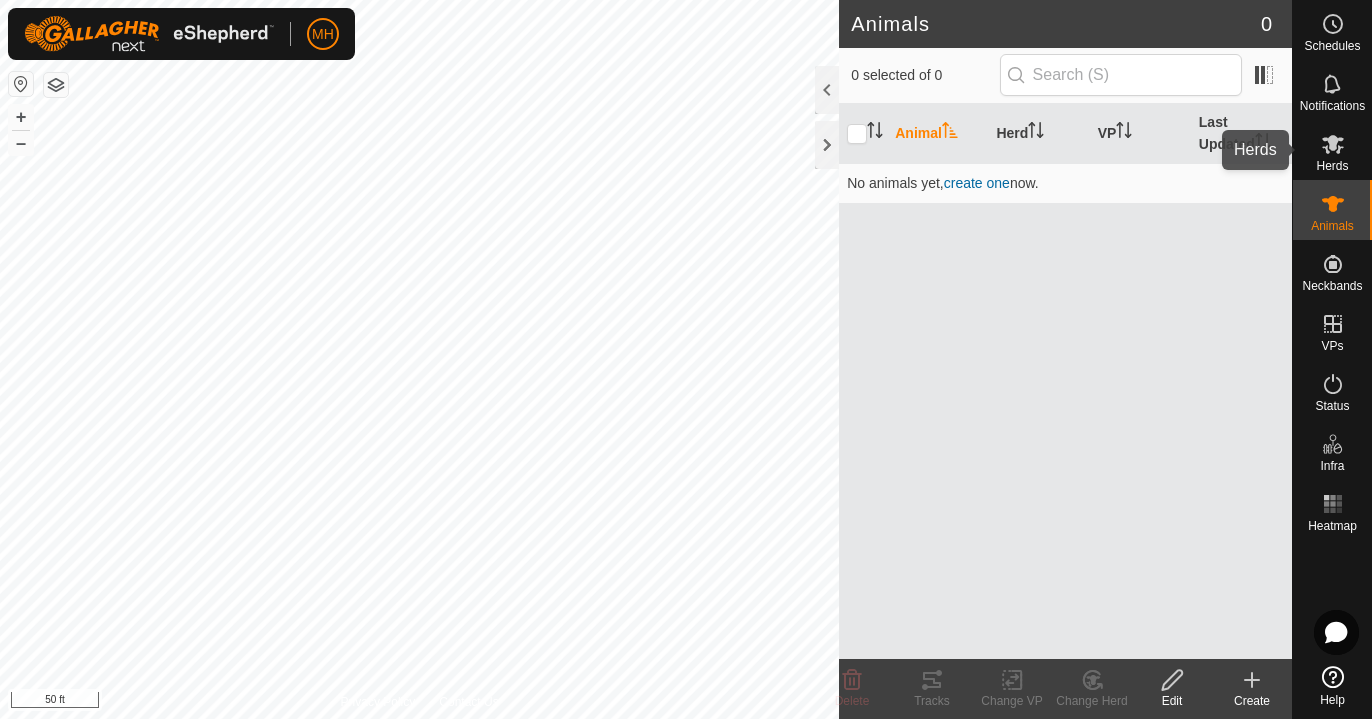 click on "Herds" at bounding box center [1332, 150] 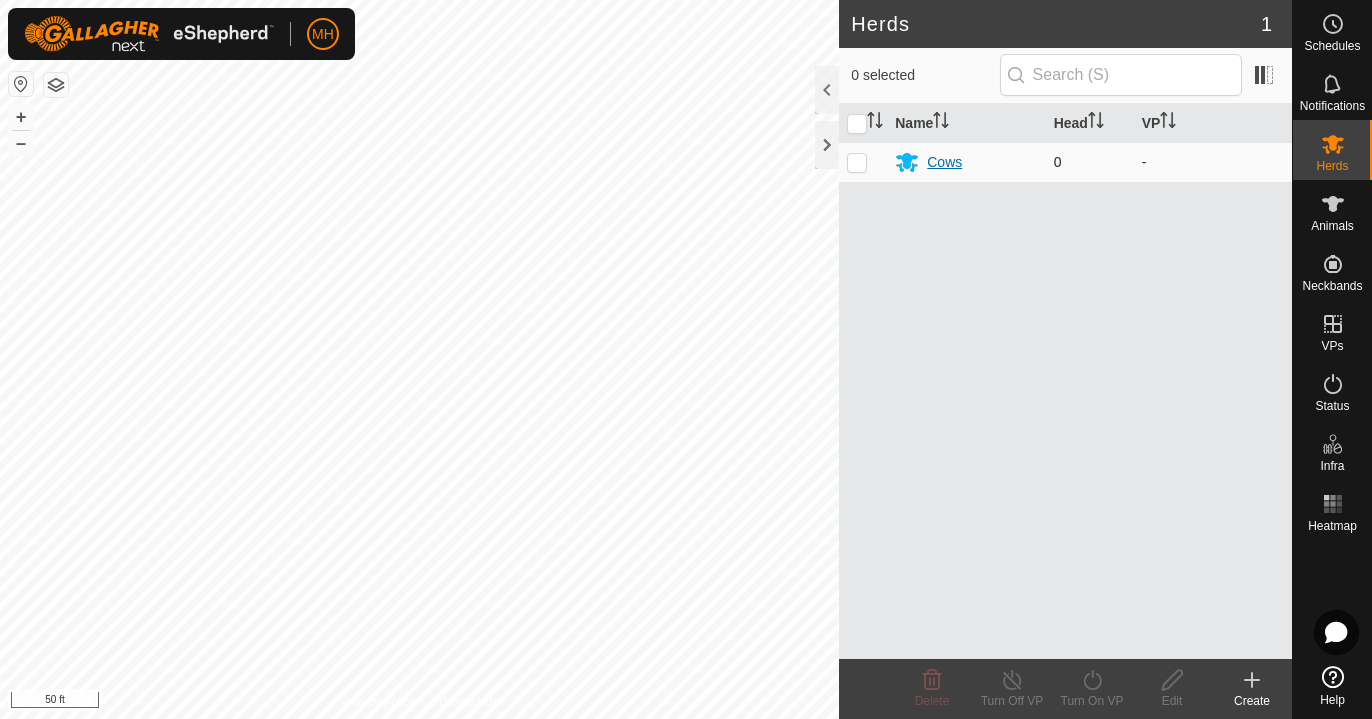 click on "Cows" at bounding box center [944, 162] 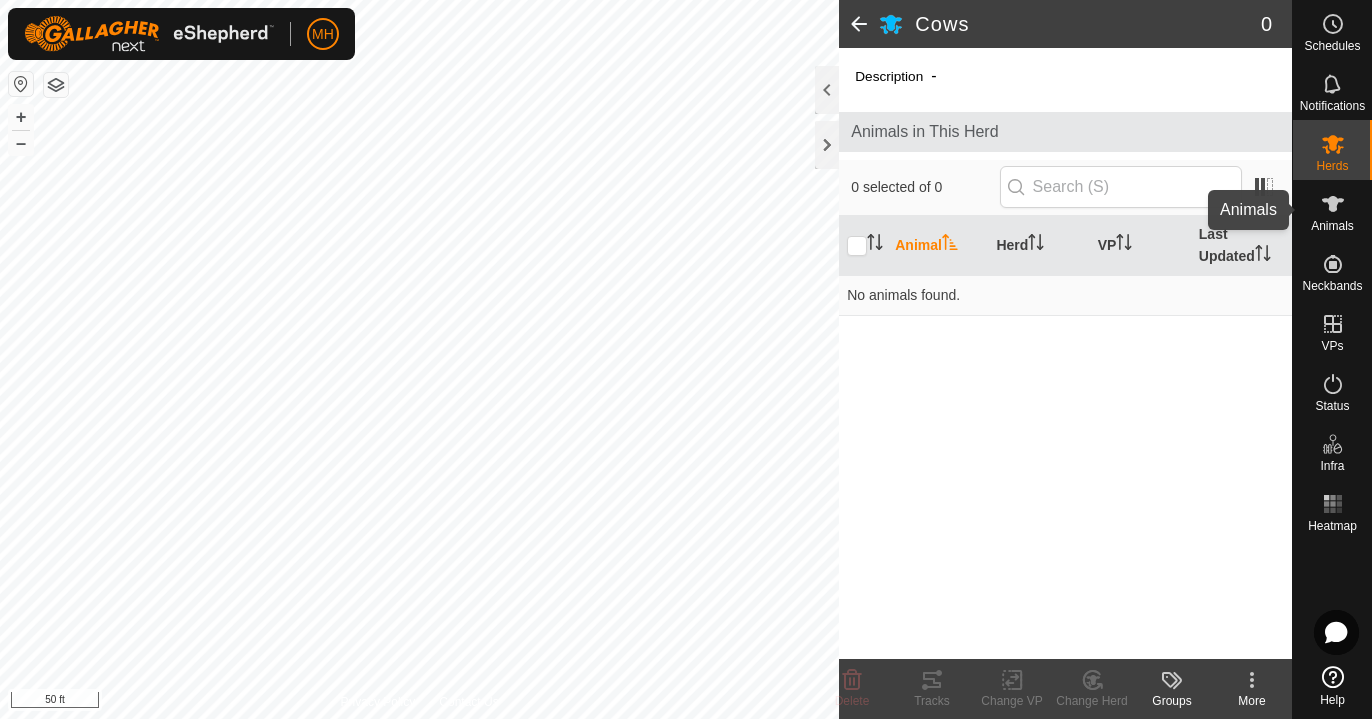 click at bounding box center (1333, 204) 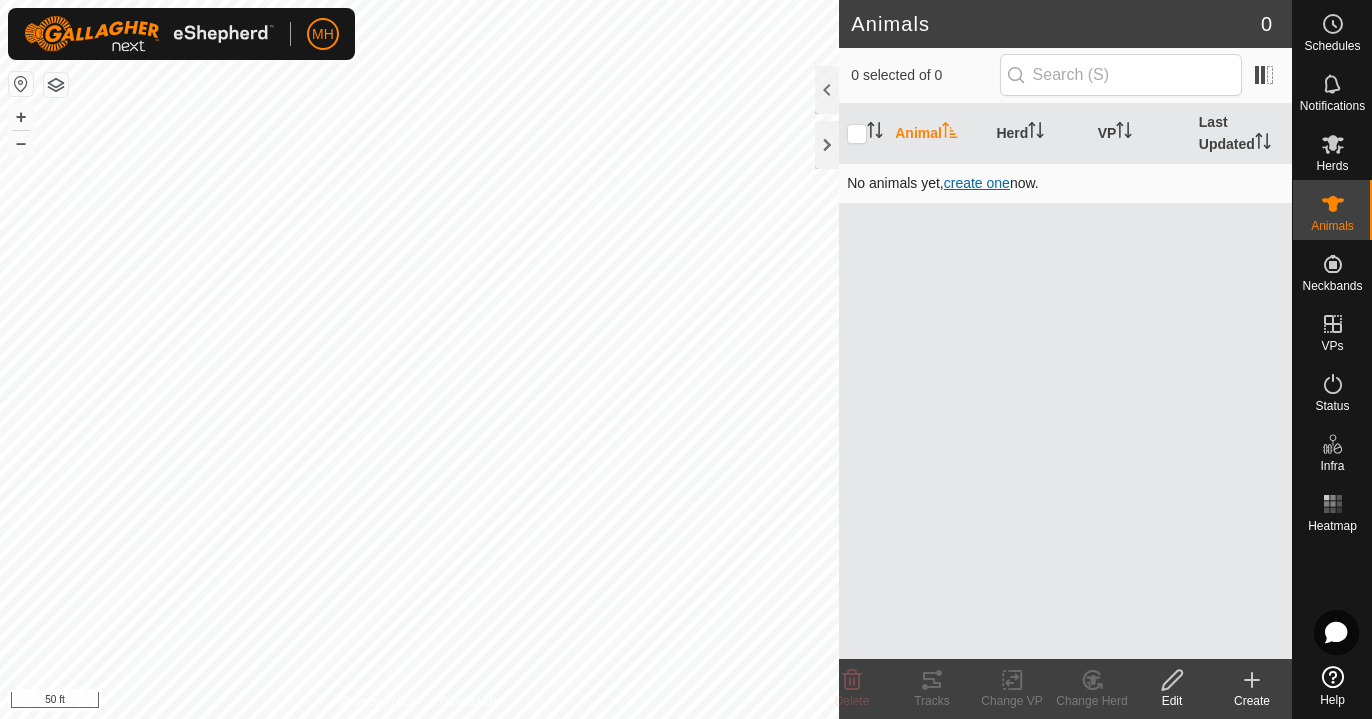 click on "create one" at bounding box center (977, 183) 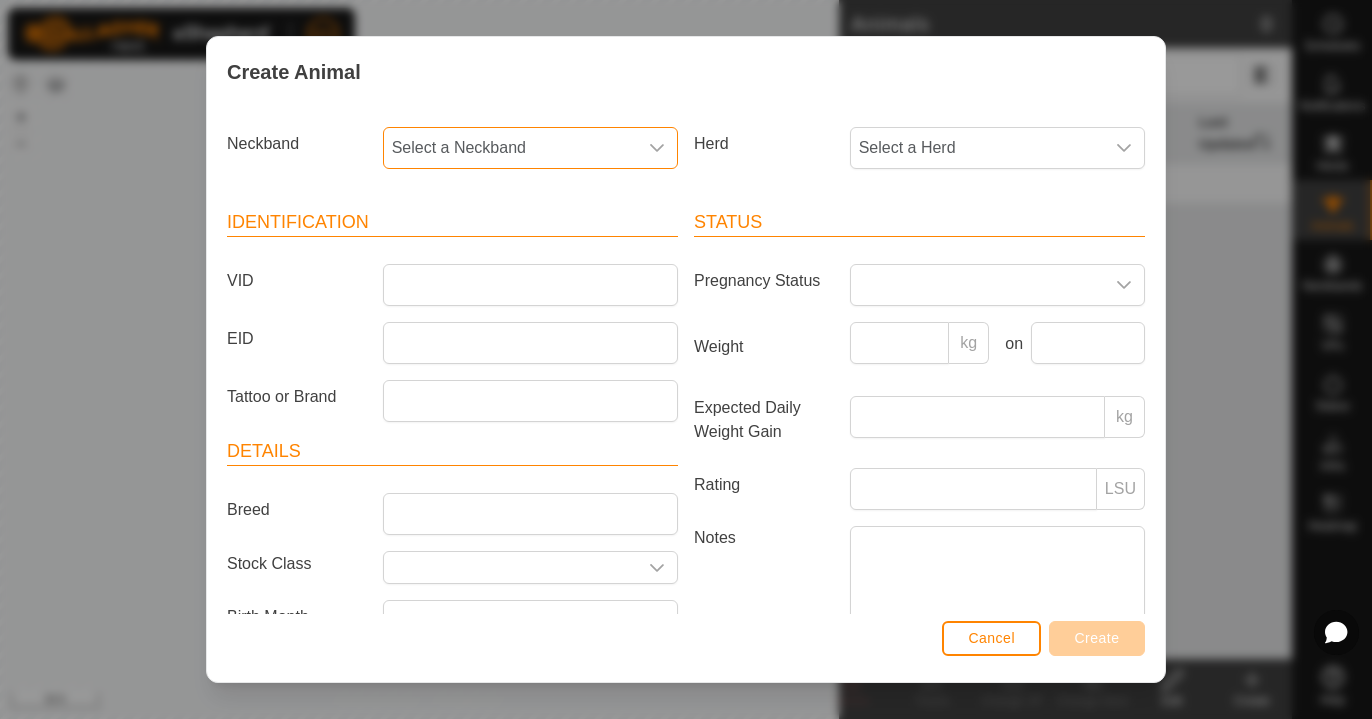 click on "Select a Neckband" at bounding box center [510, 148] 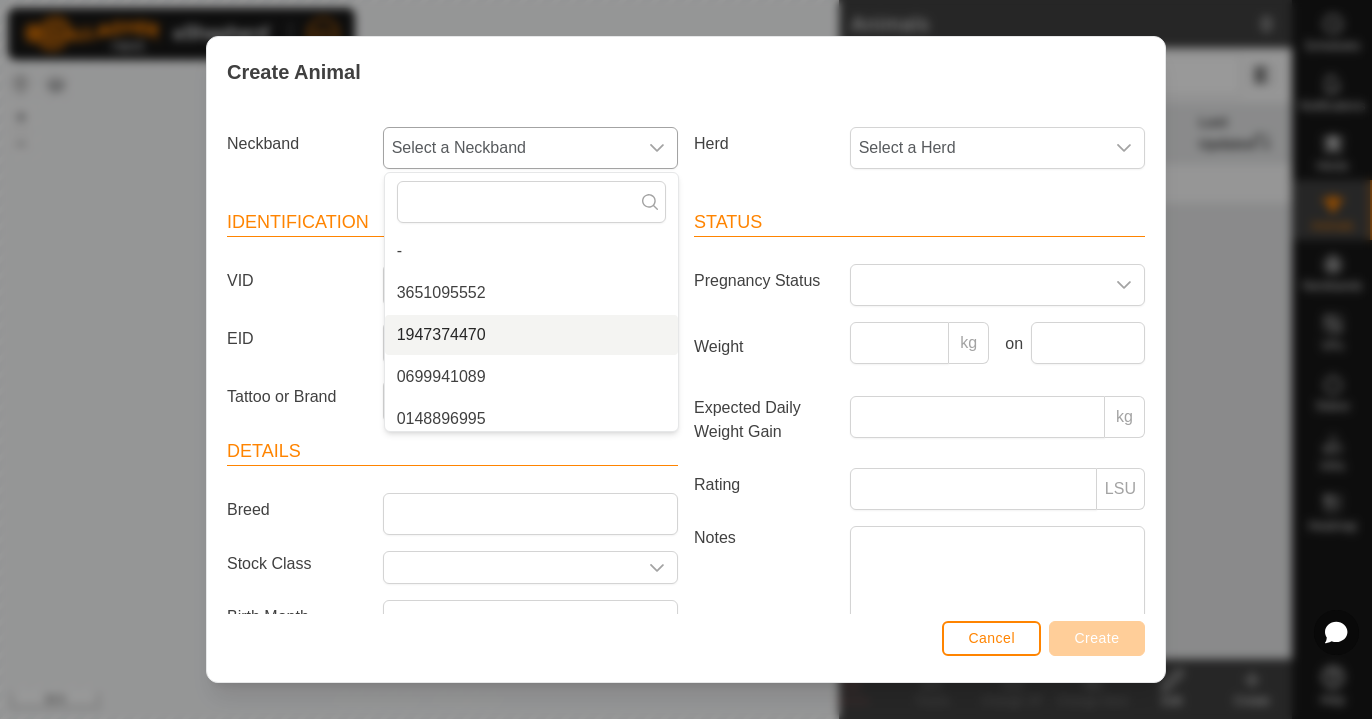 scroll, scrollTop: 0, scrollLeft: 0, axis: both 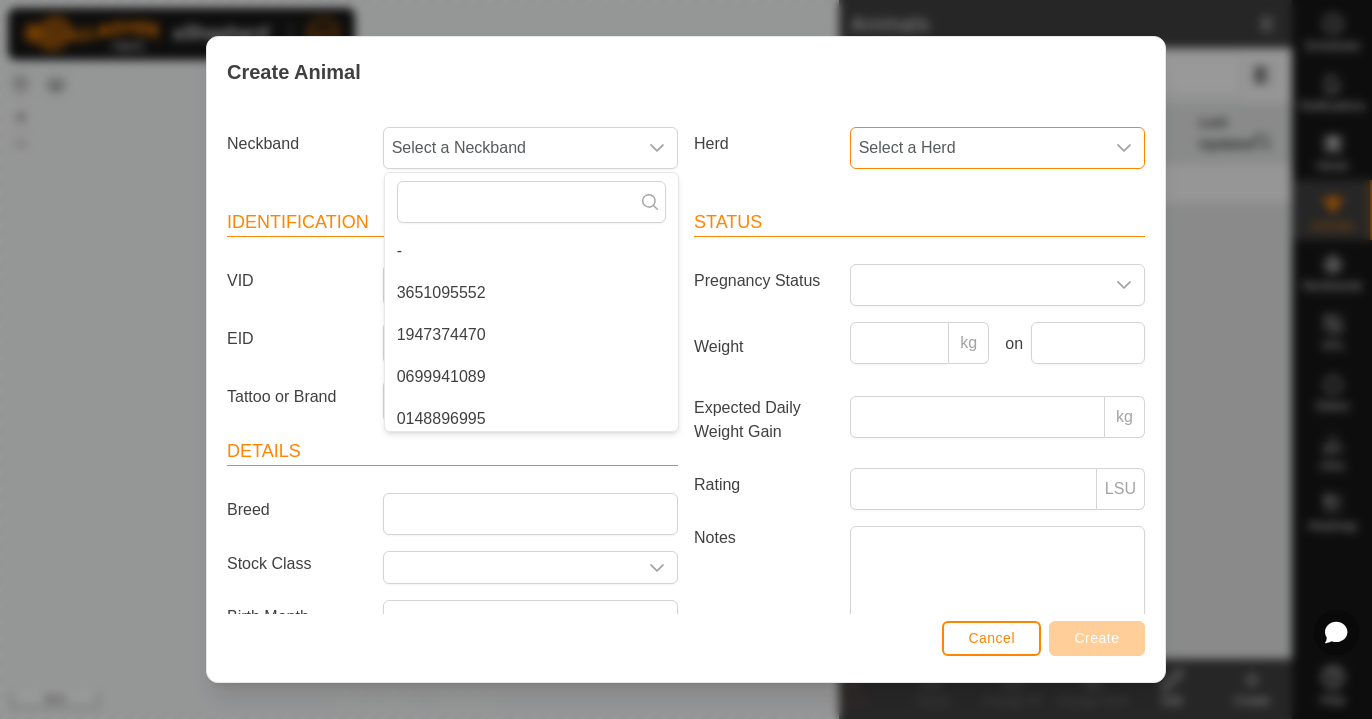 click on "Select a Herd" at bounding box center (977, 148) 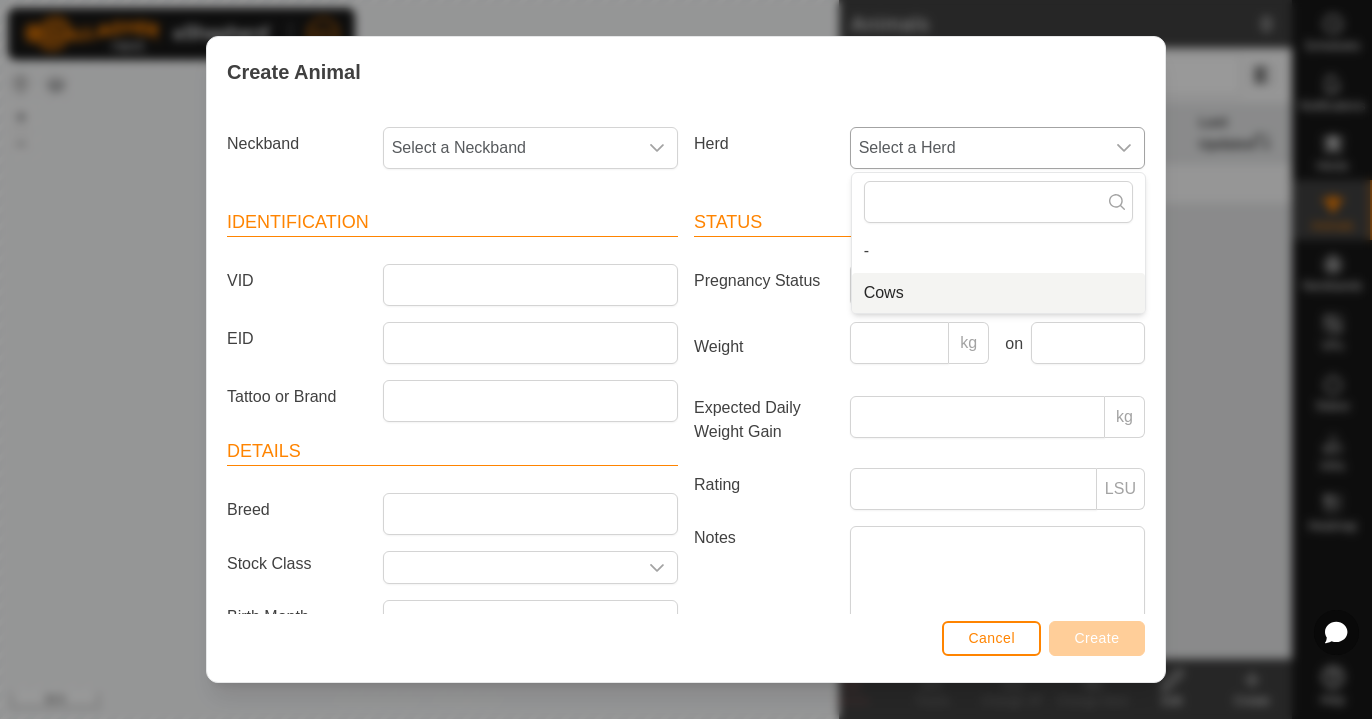 click on "Cows" at bounding box center (998, 293) 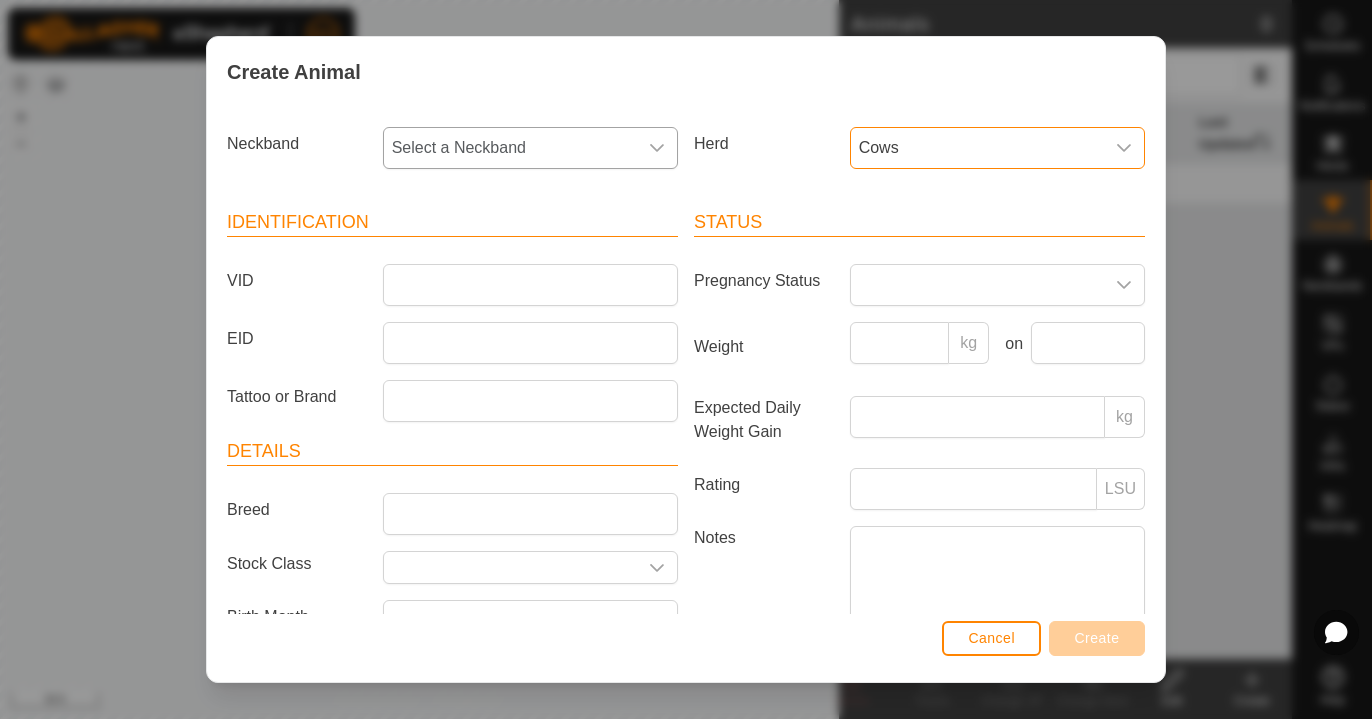 click on "Select a Neckband" at bounding box center [510, 148] 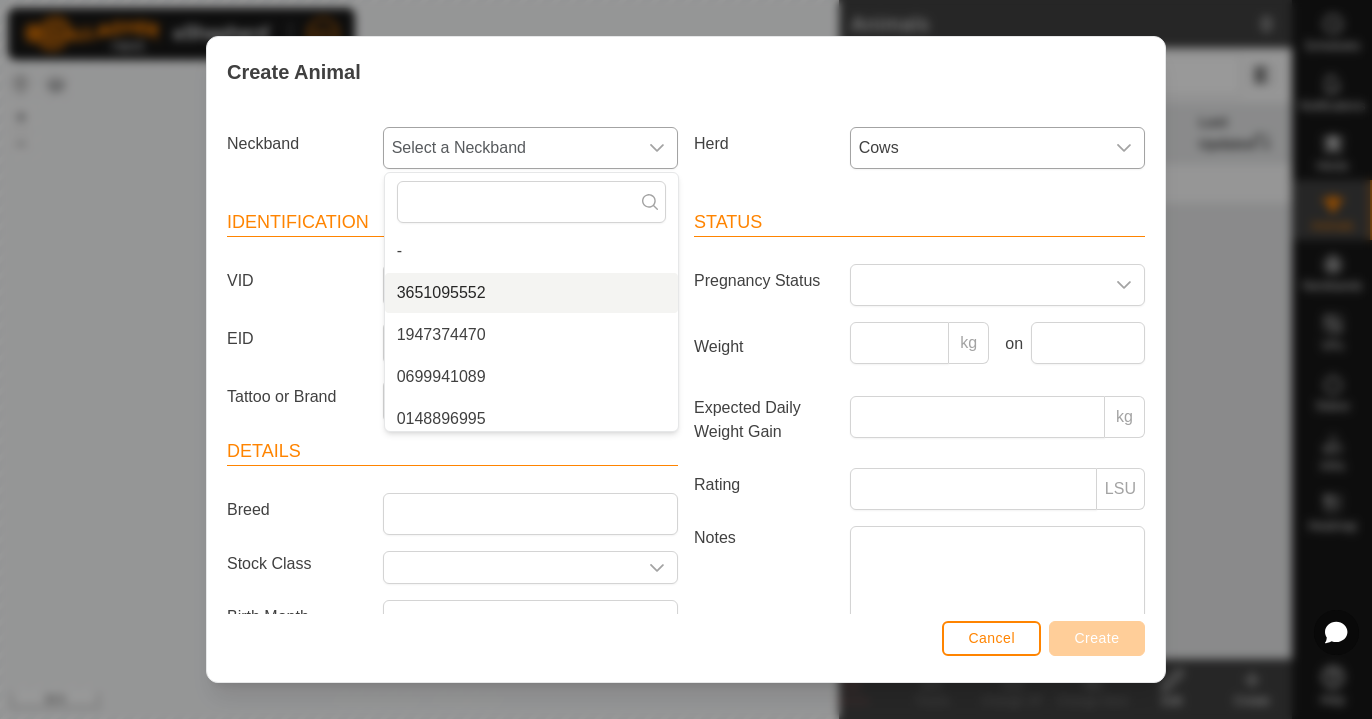 click on "3651095552" at bounding box center [531, 293] 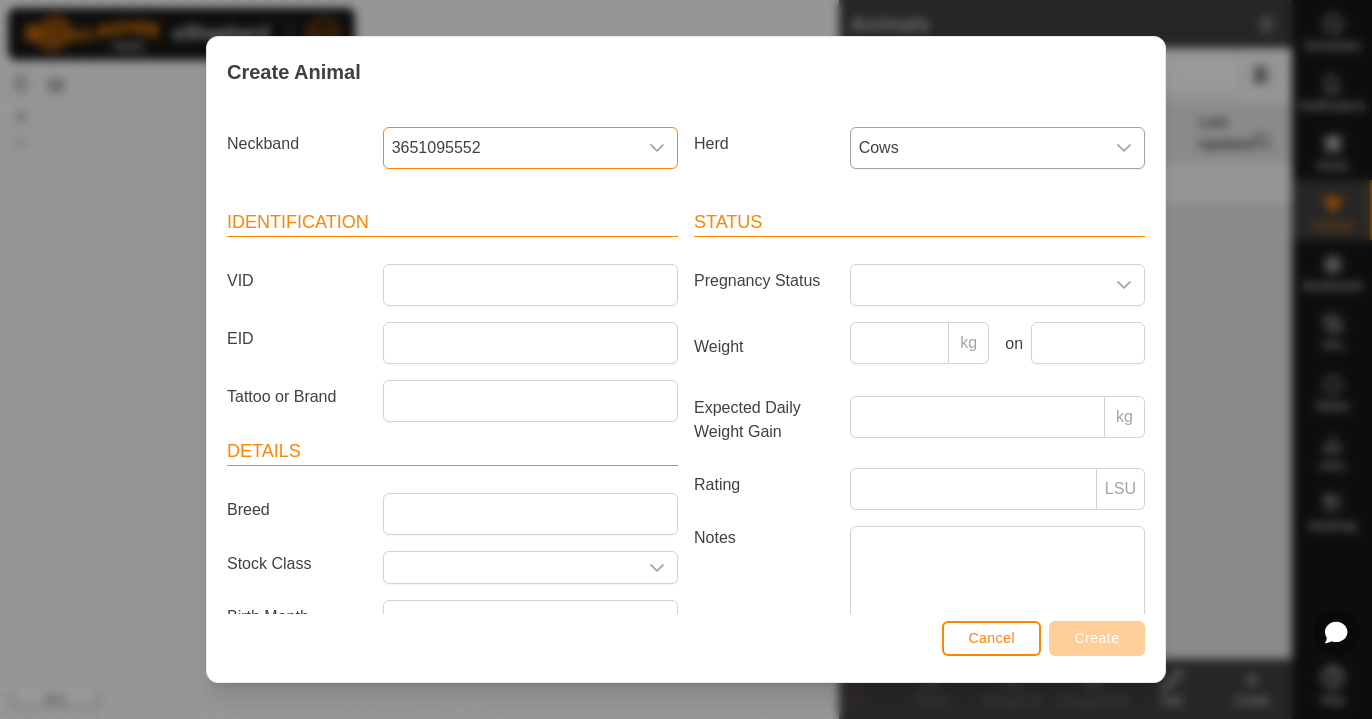 scroll, scrollTop: 0, scrollLeft: 0, axis: both 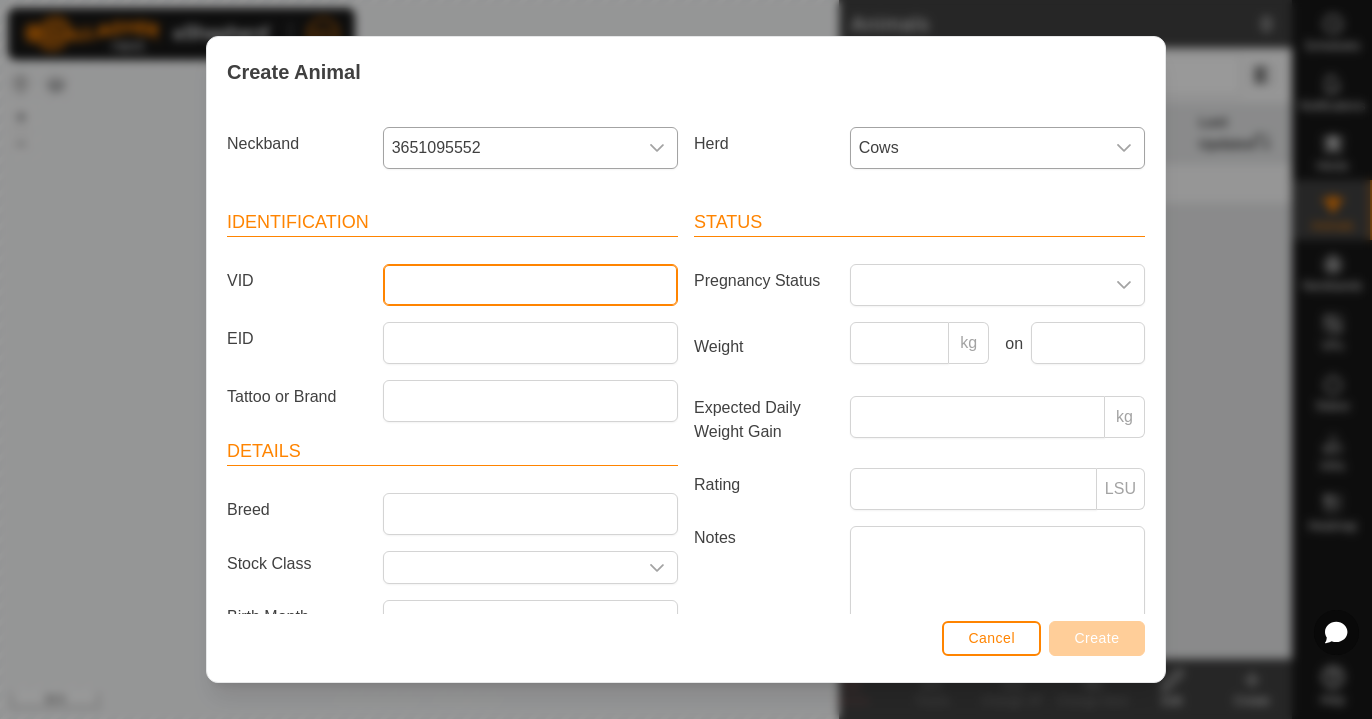 click on "VID" at bounding box center (530, 285) 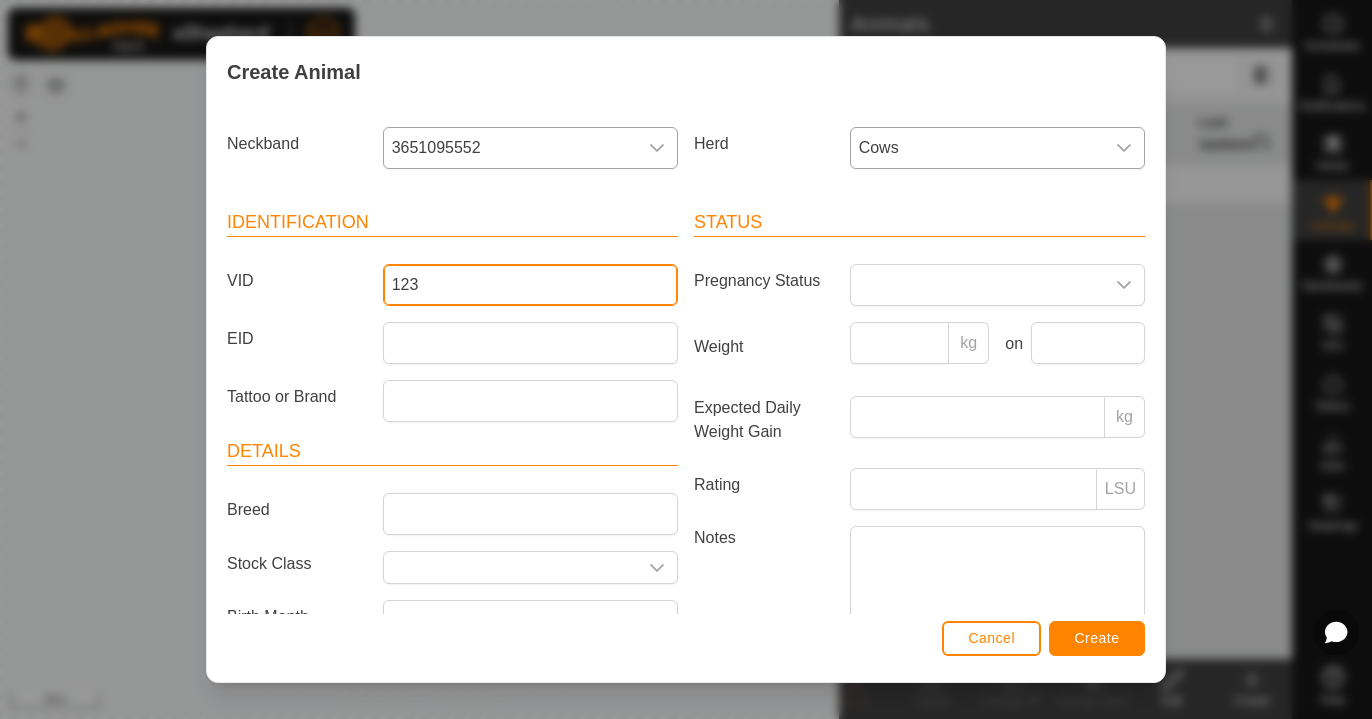 type on "123" 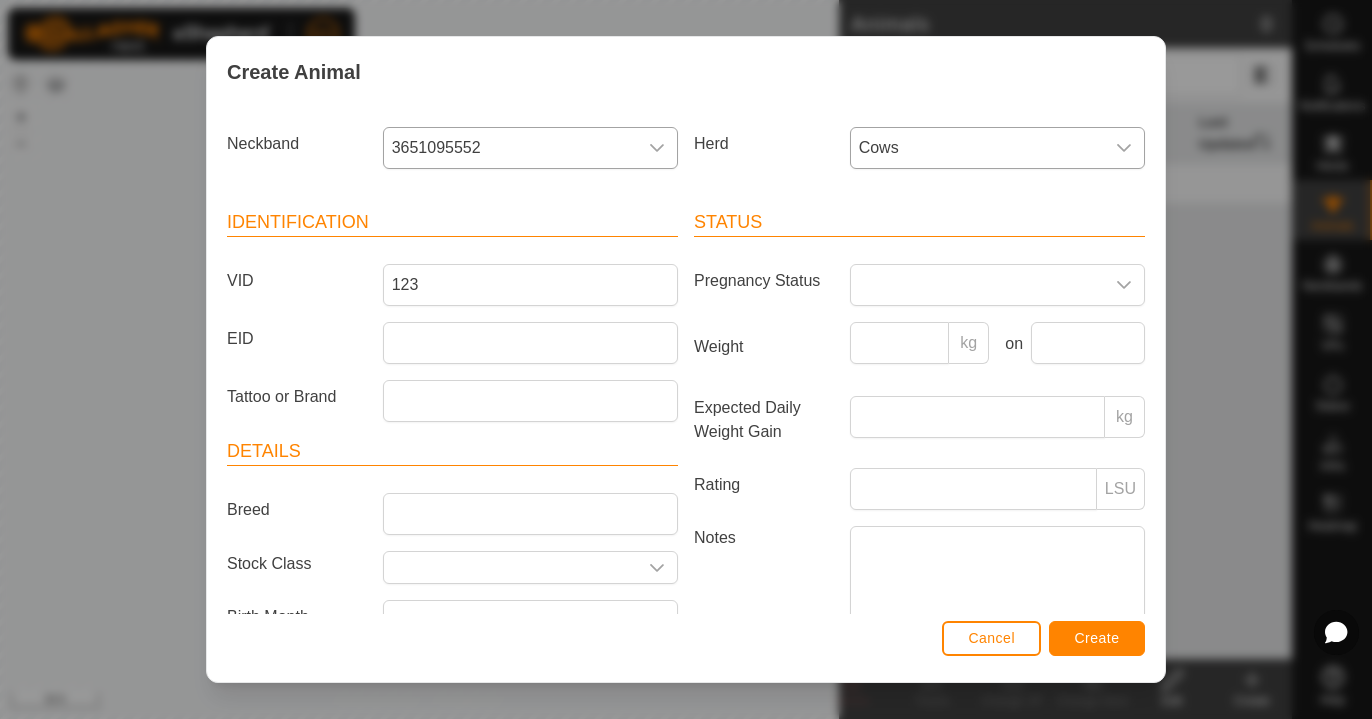 click on "Create" at bounding box center (1097, 638) 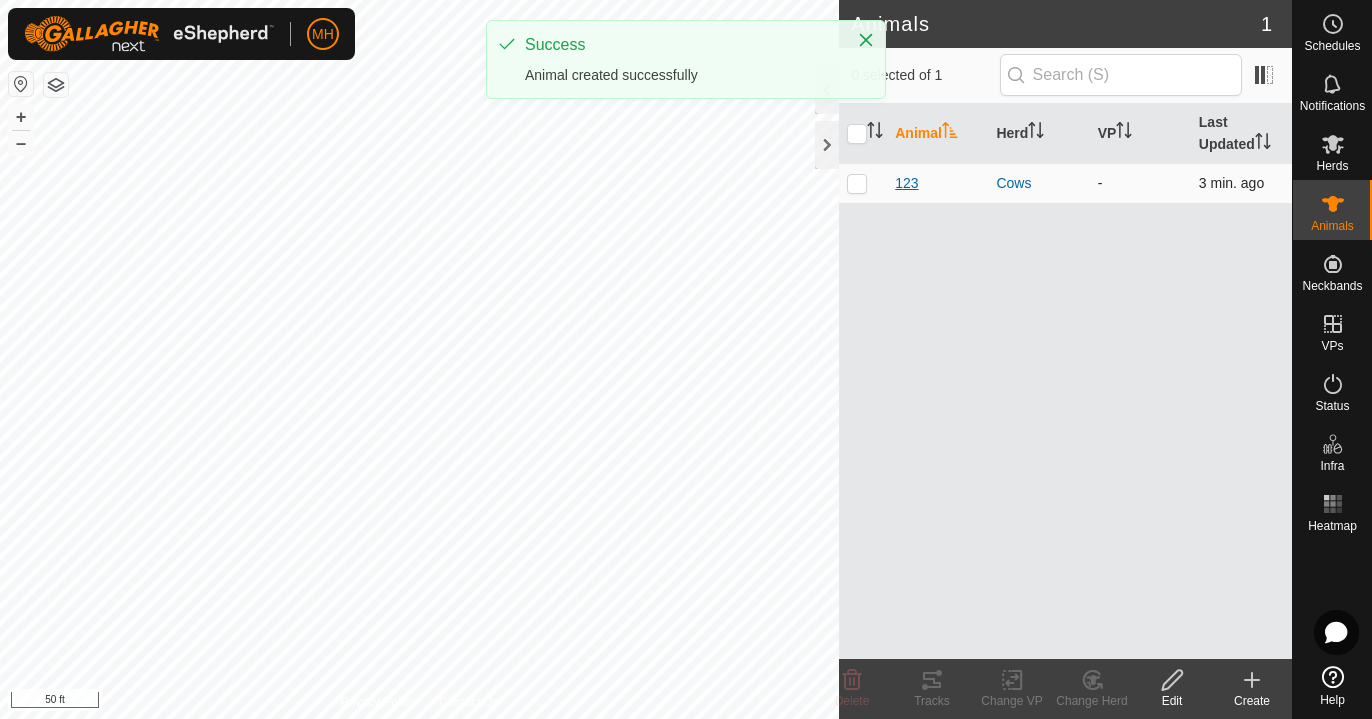 click on "123" at bounding box center (906, 183) 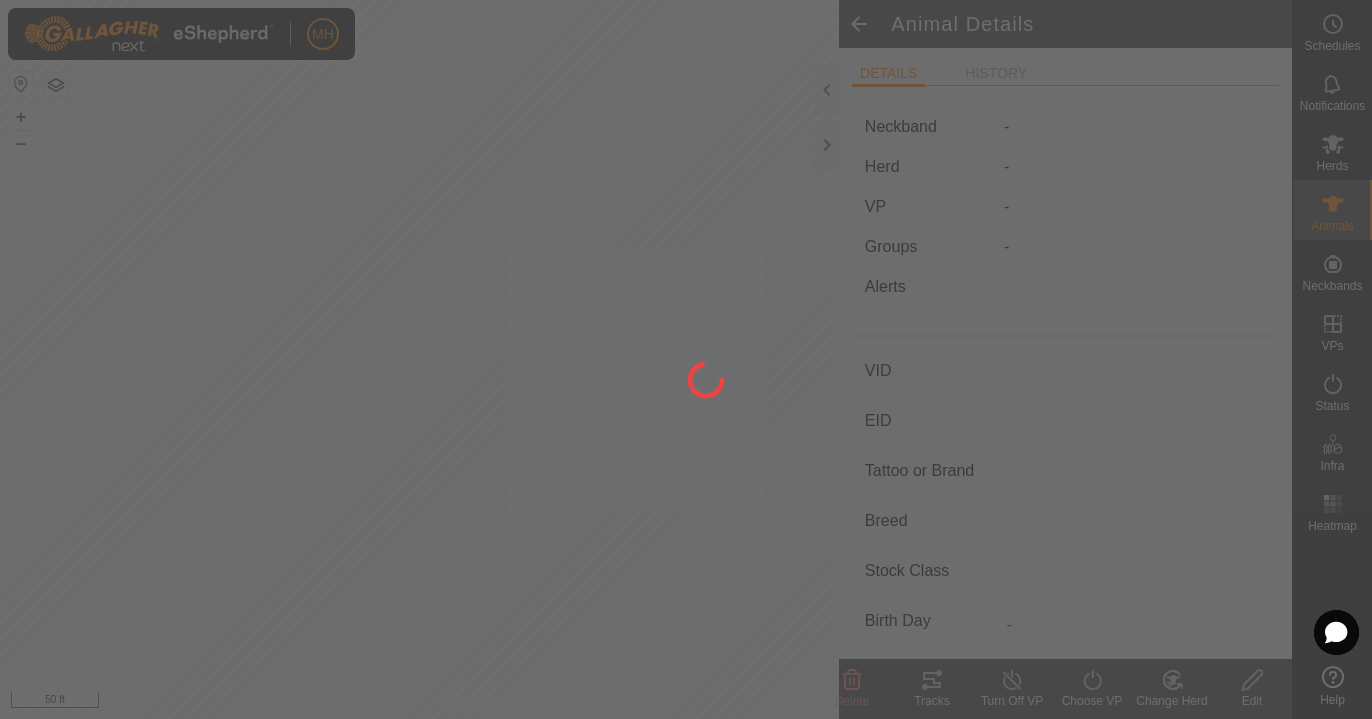 type on "123" 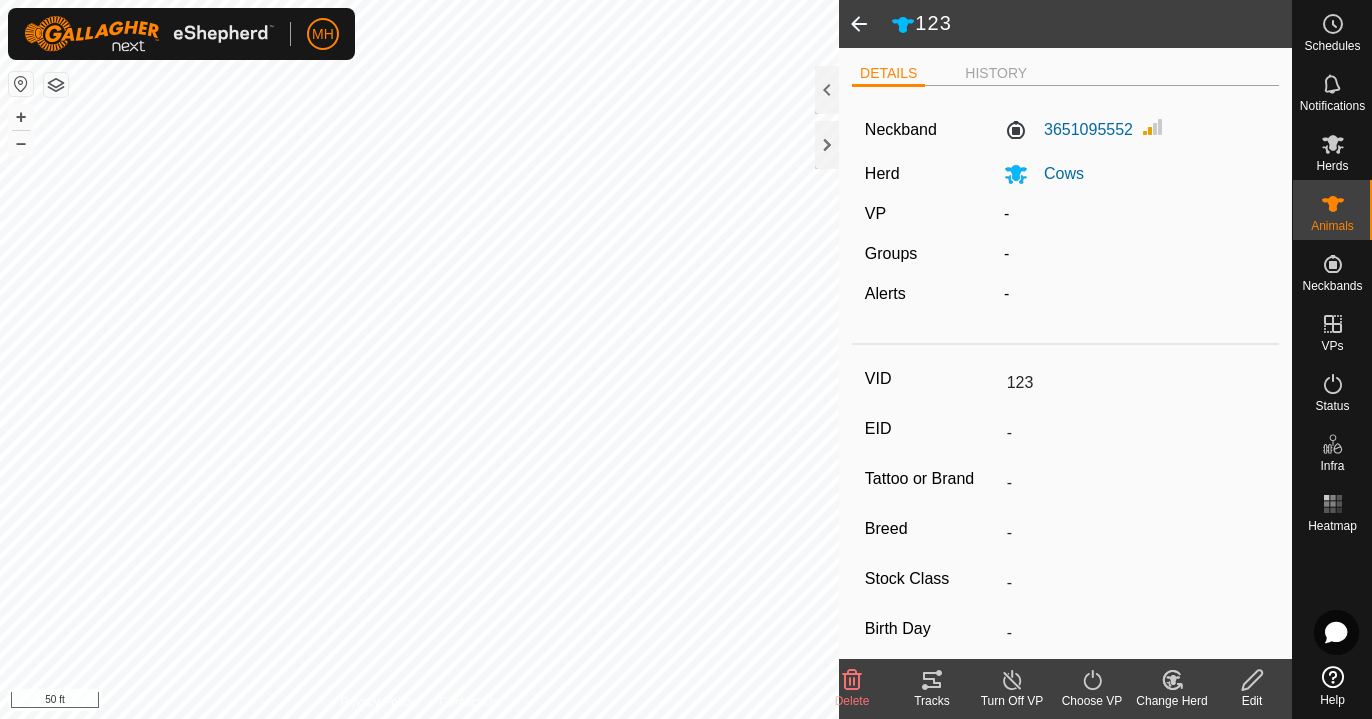 click 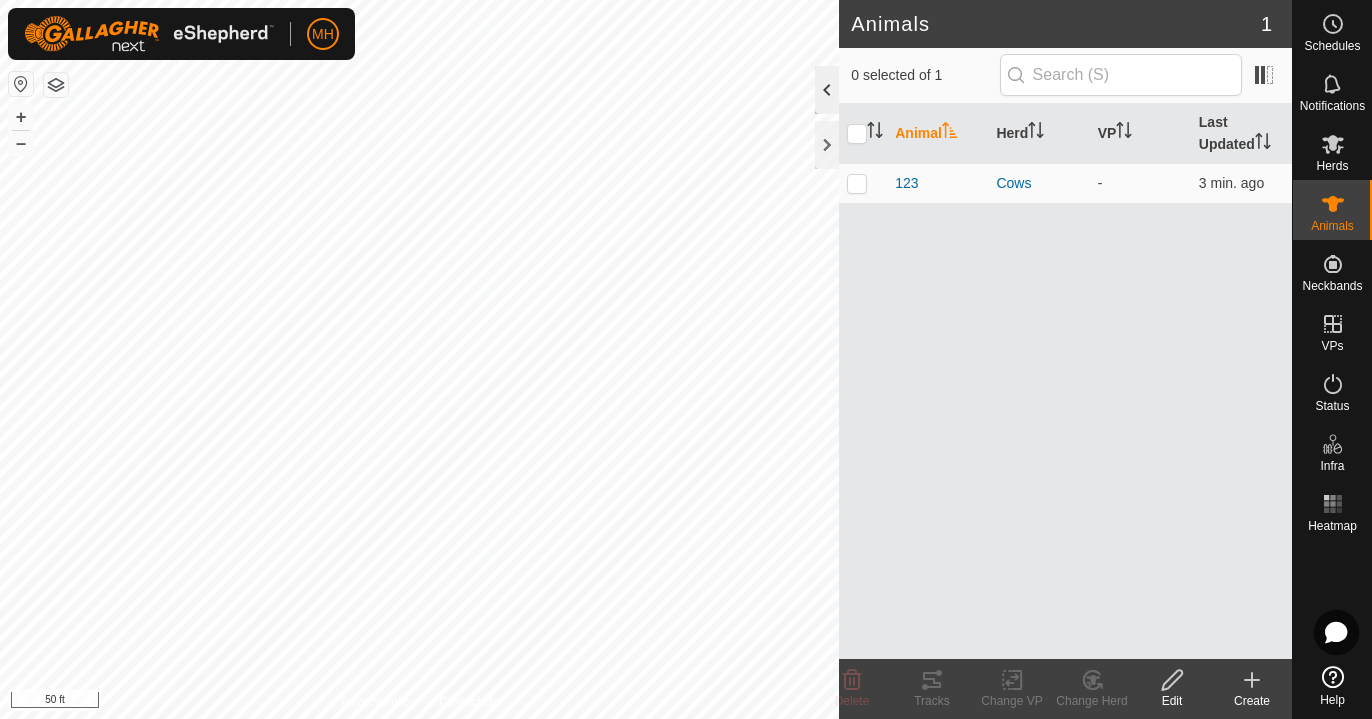 click 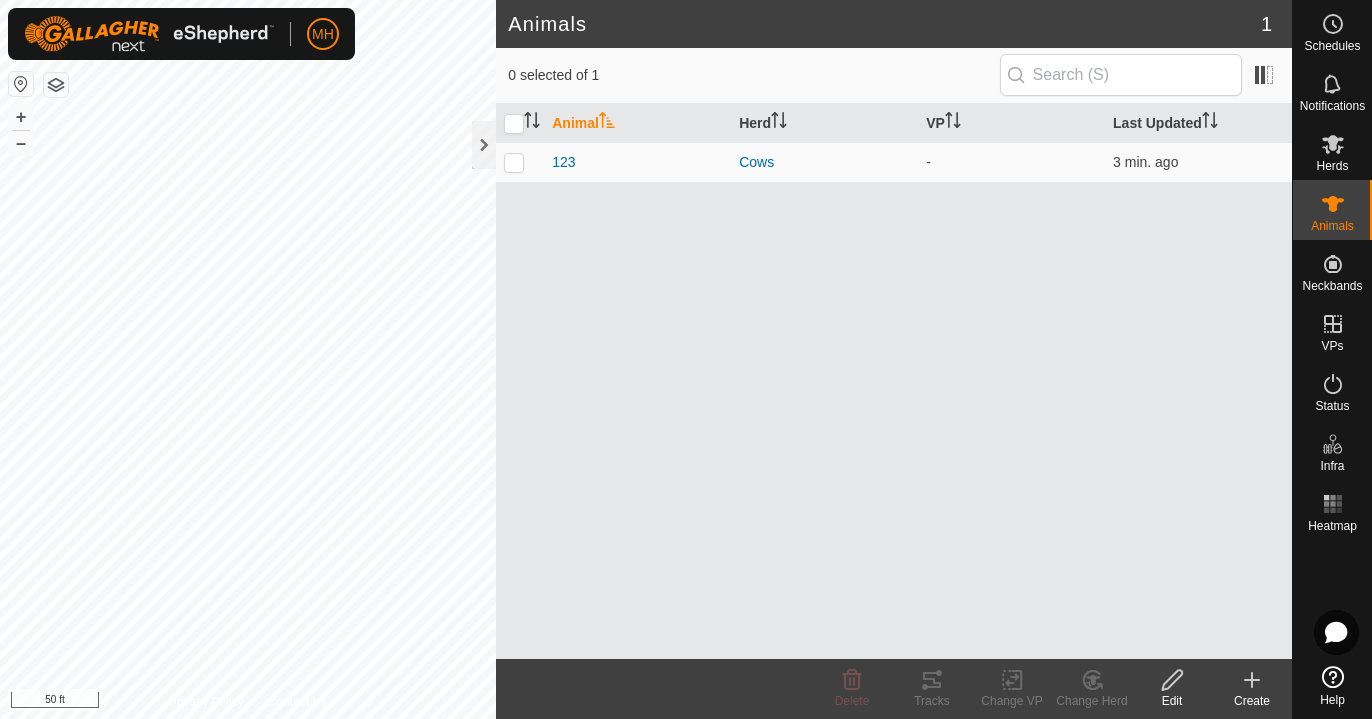 click 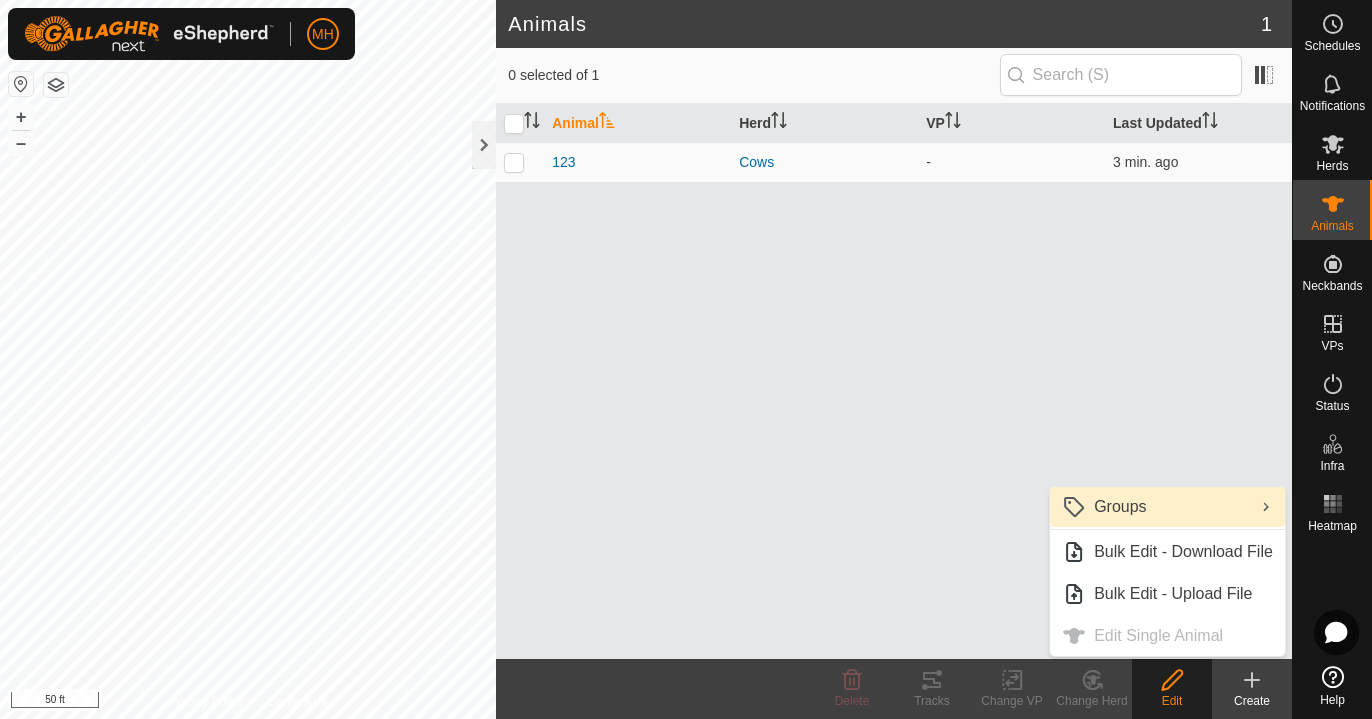 click on "Groups" at bounding box center (1167, 507) 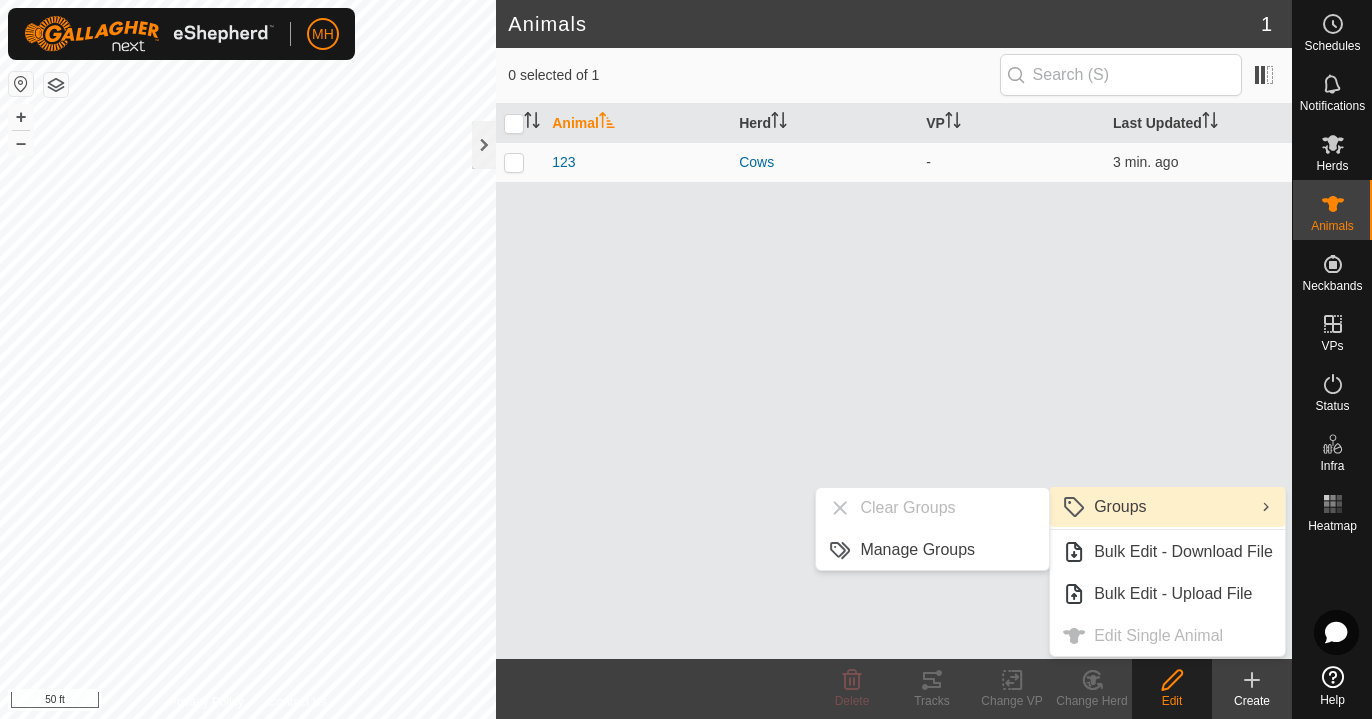 click on "Animal   Herd   VP   Last Updated   123   Cows  -  3 min. ago" at bounding box center [894, 381] 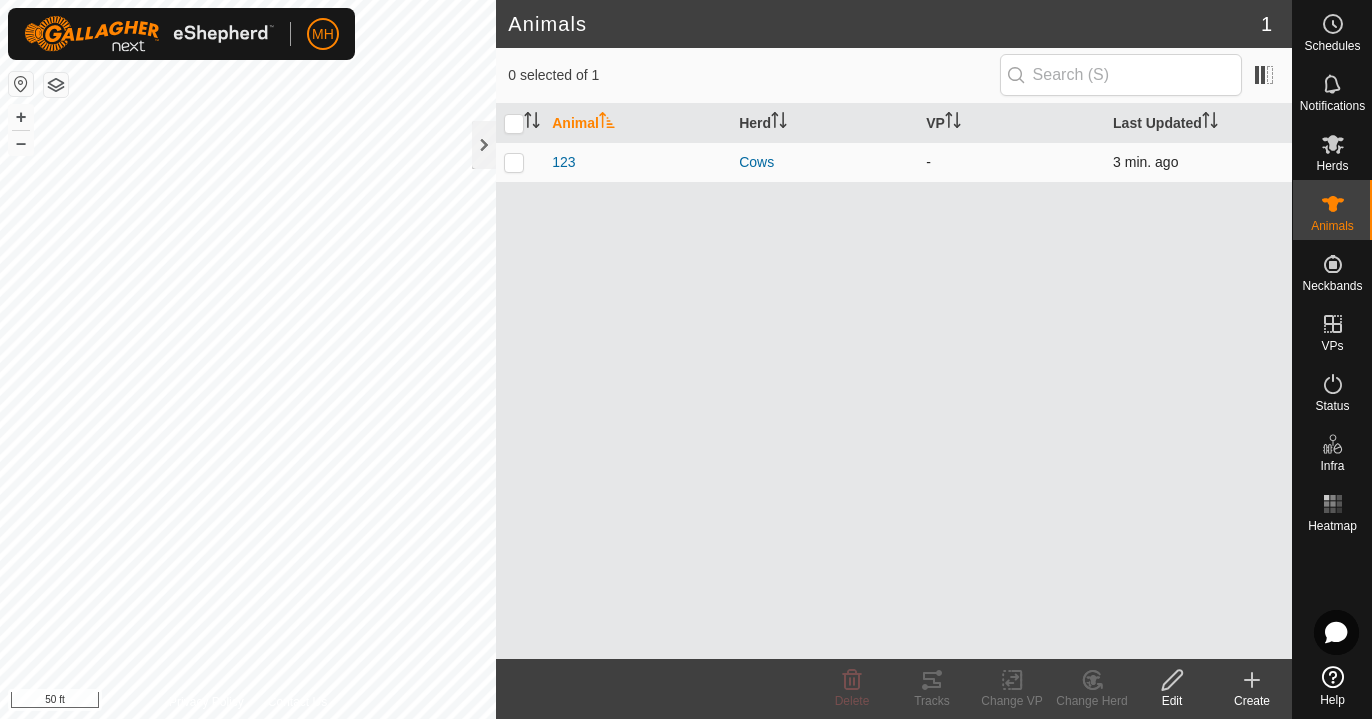 click at bounding box center [520, 162] 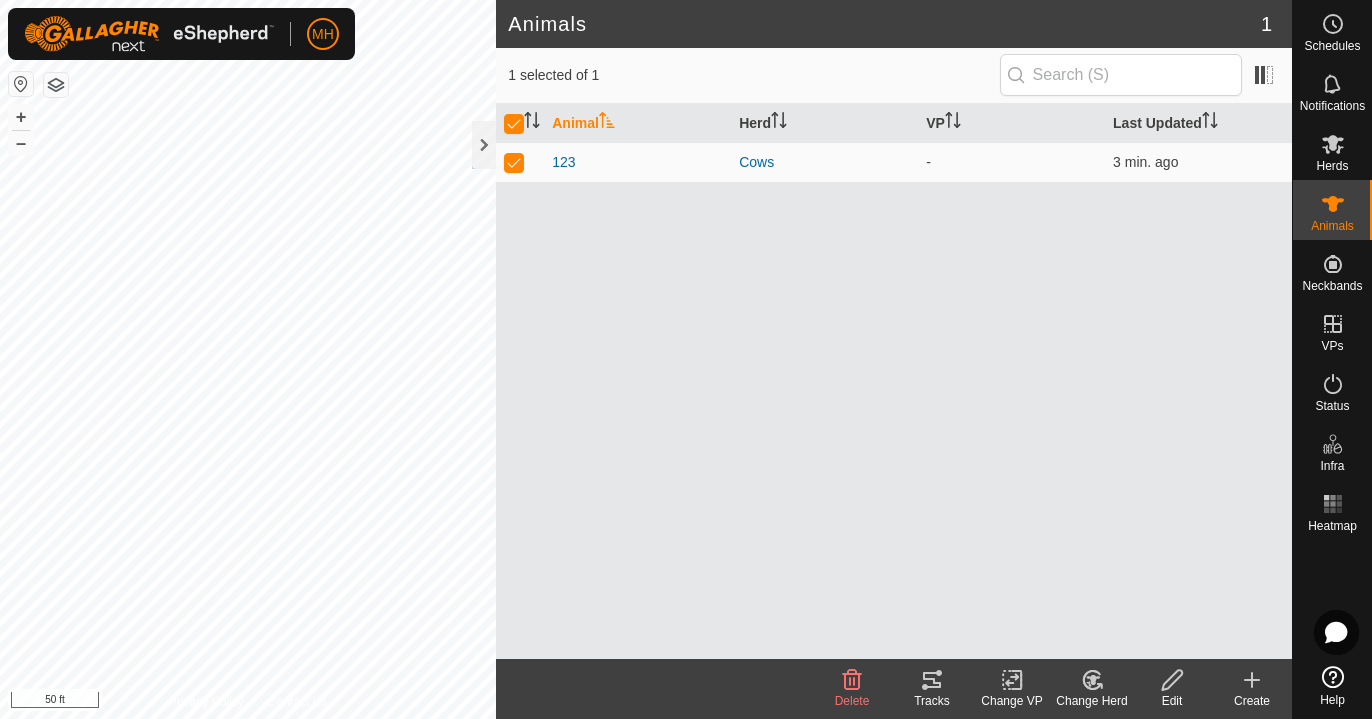 click 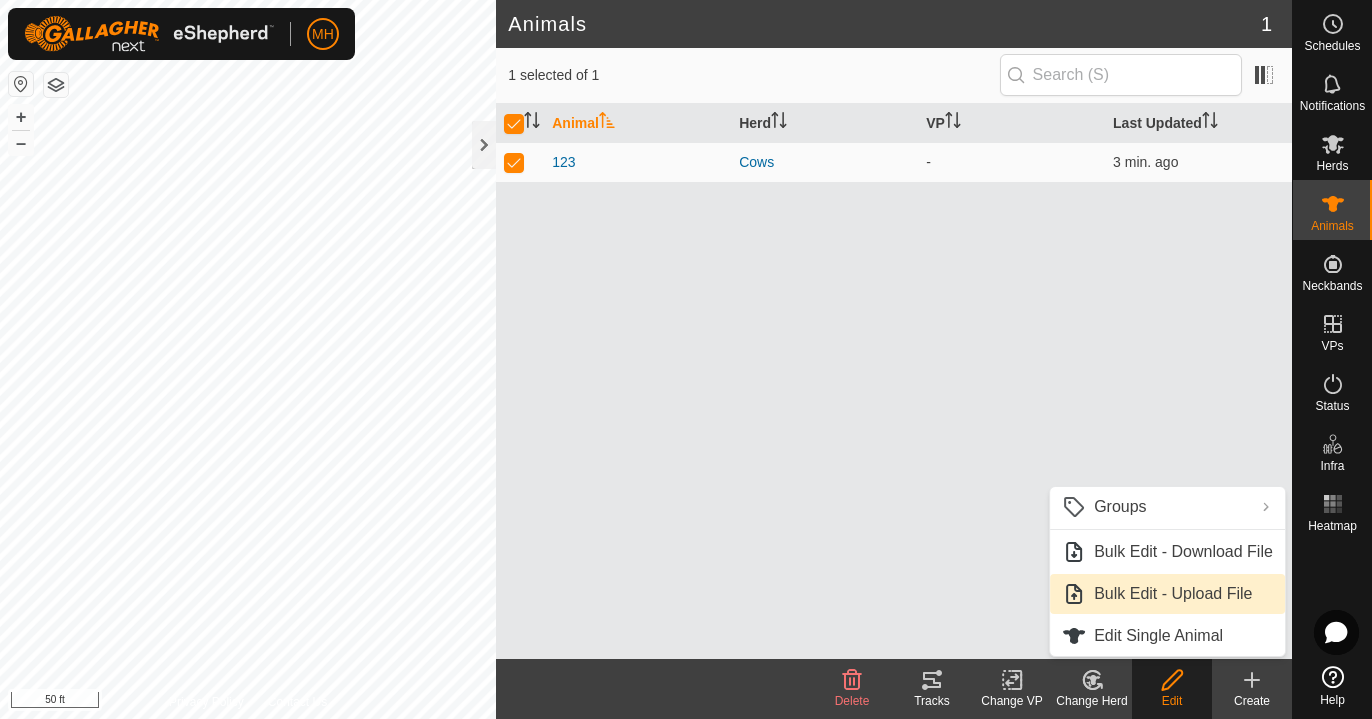 click on "Bulk Edit - Upload File" at bounding box center [1167, 594] 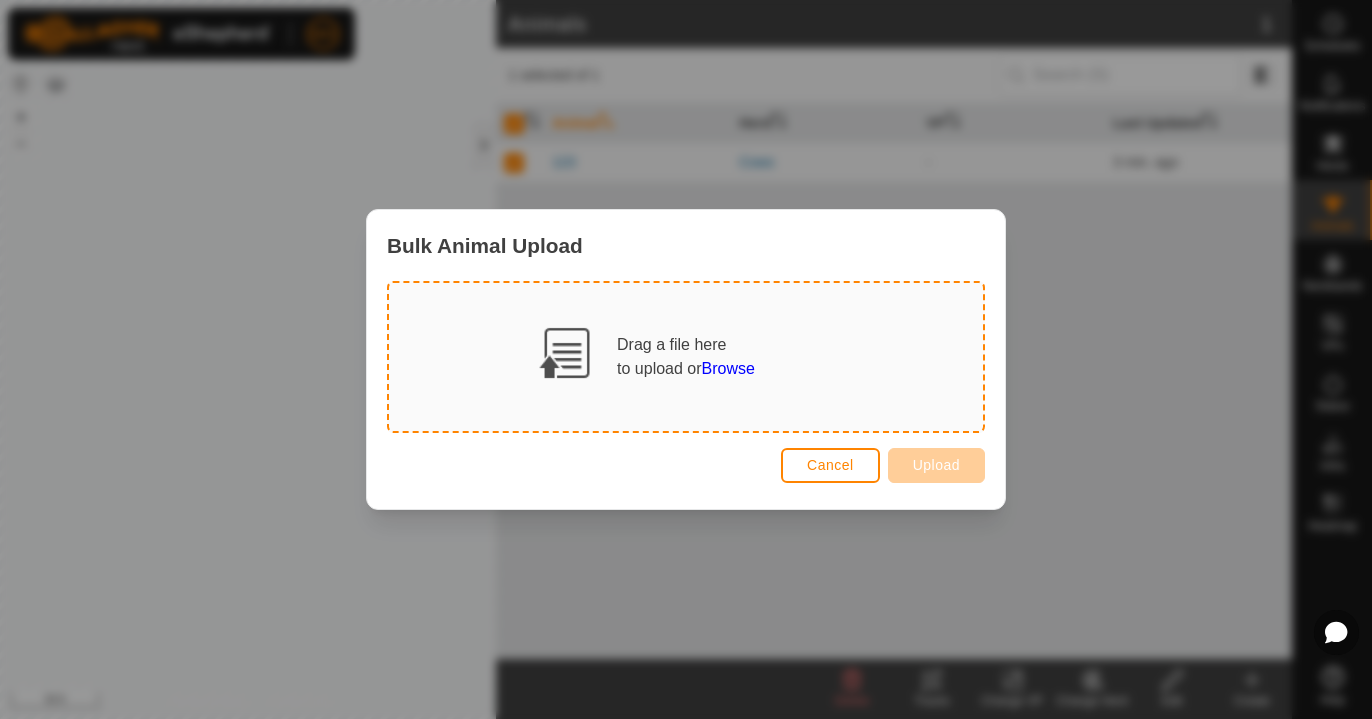 click on "Cancel" at bounding box center (830, 465) 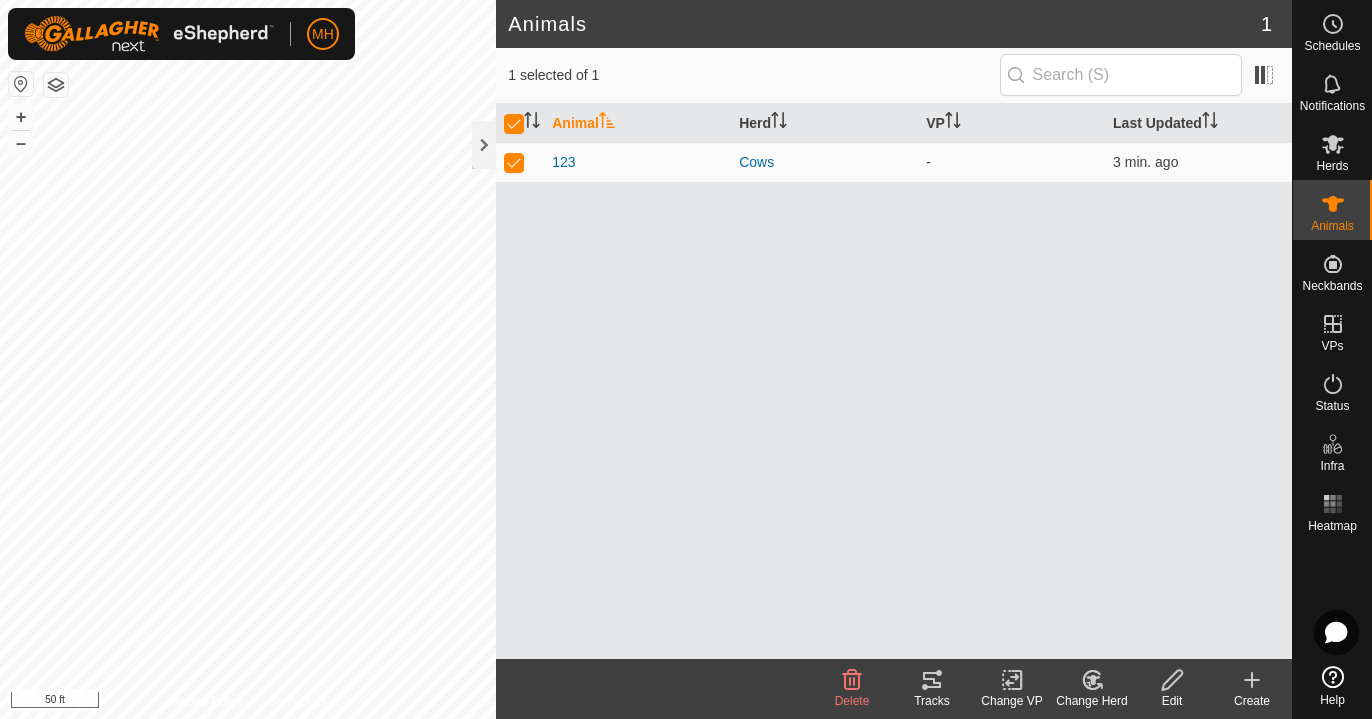 click 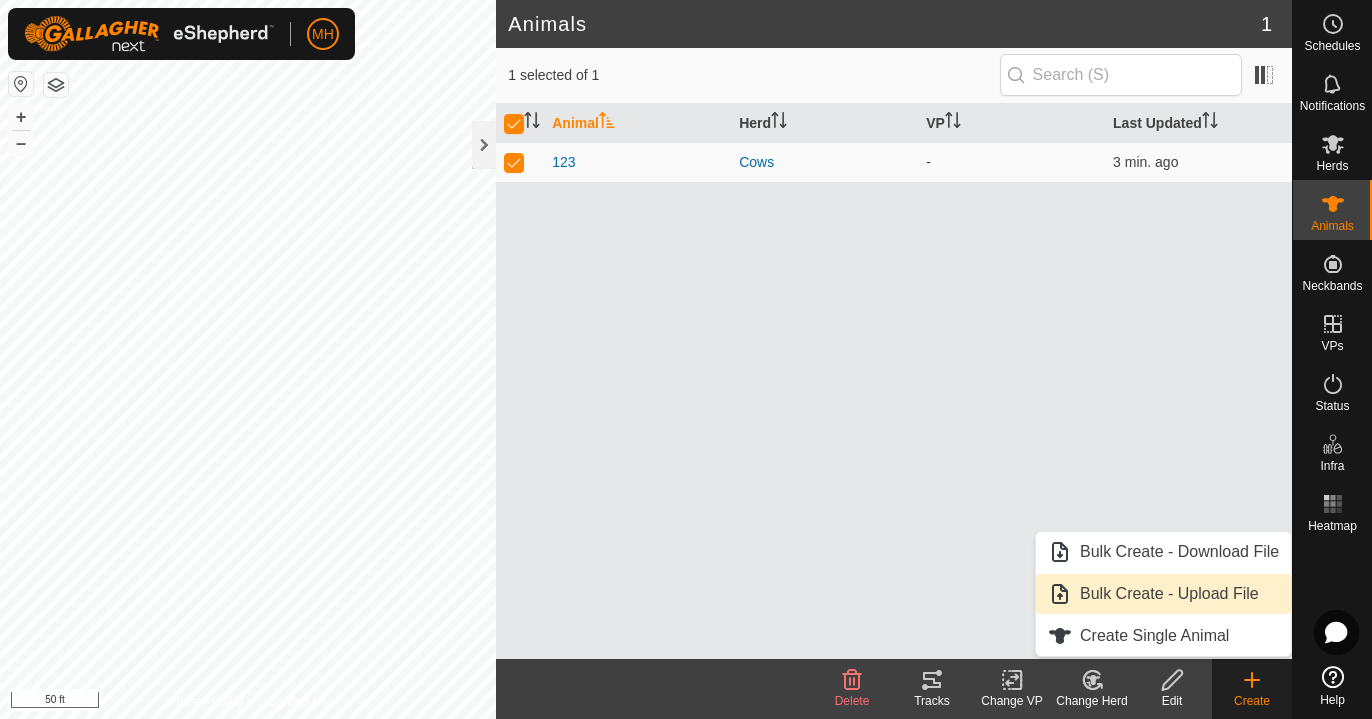 click on "Bulk Create - Upload File" at bounding box center (1163, 594) 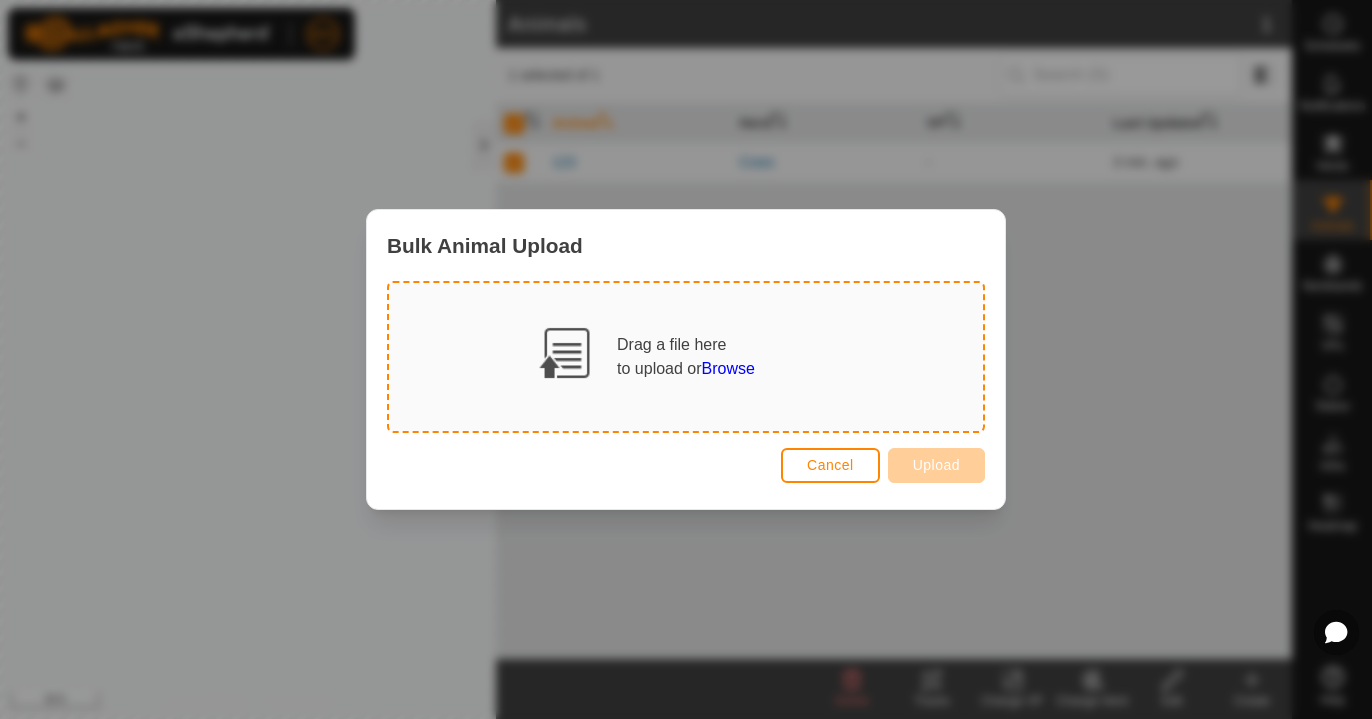 click on "Cancel" at bounding box center (830, 465) 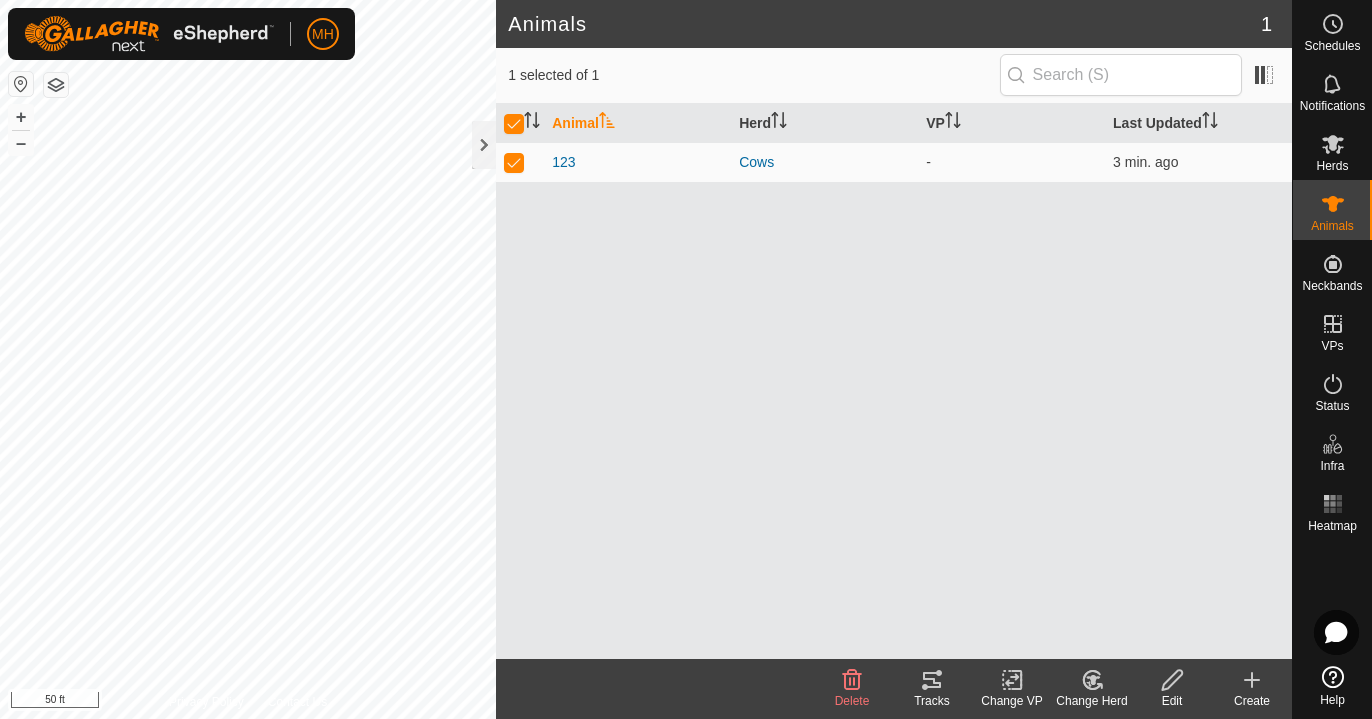 click 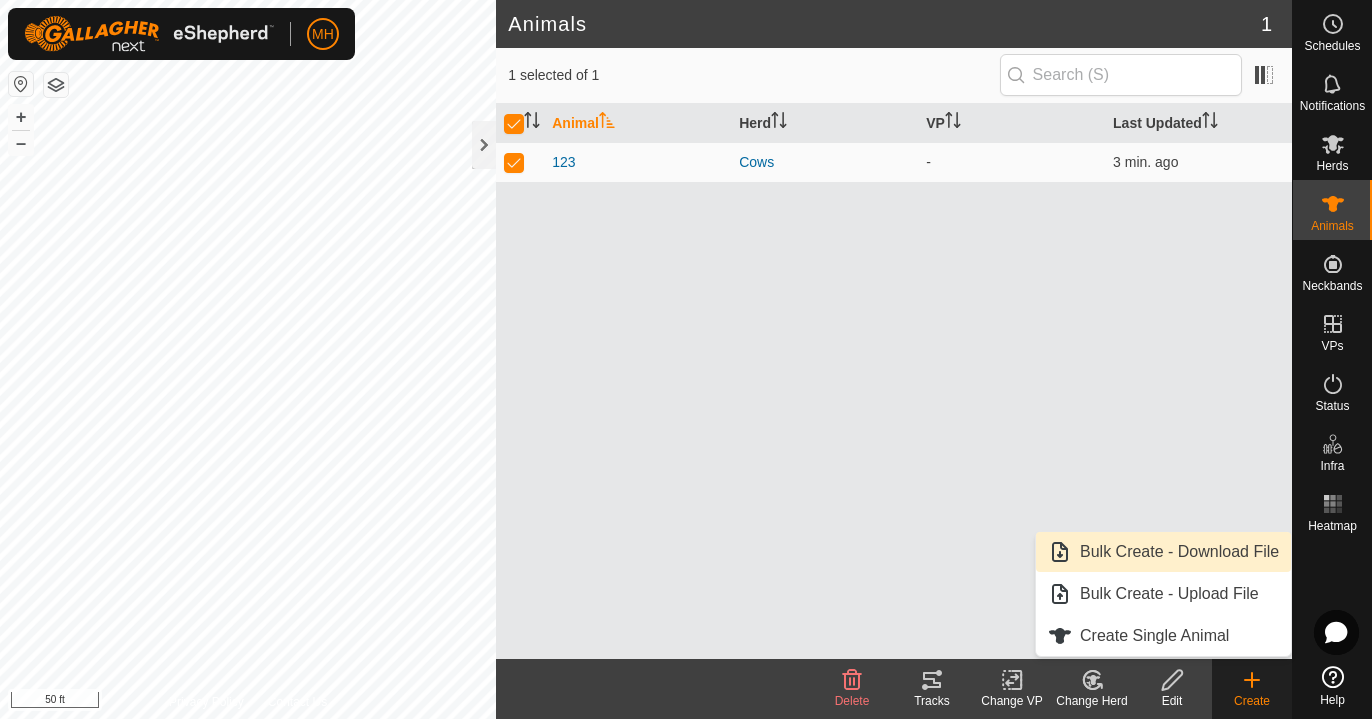 click on "Bulk Create - Download File" at bounding box center [1163, 552] 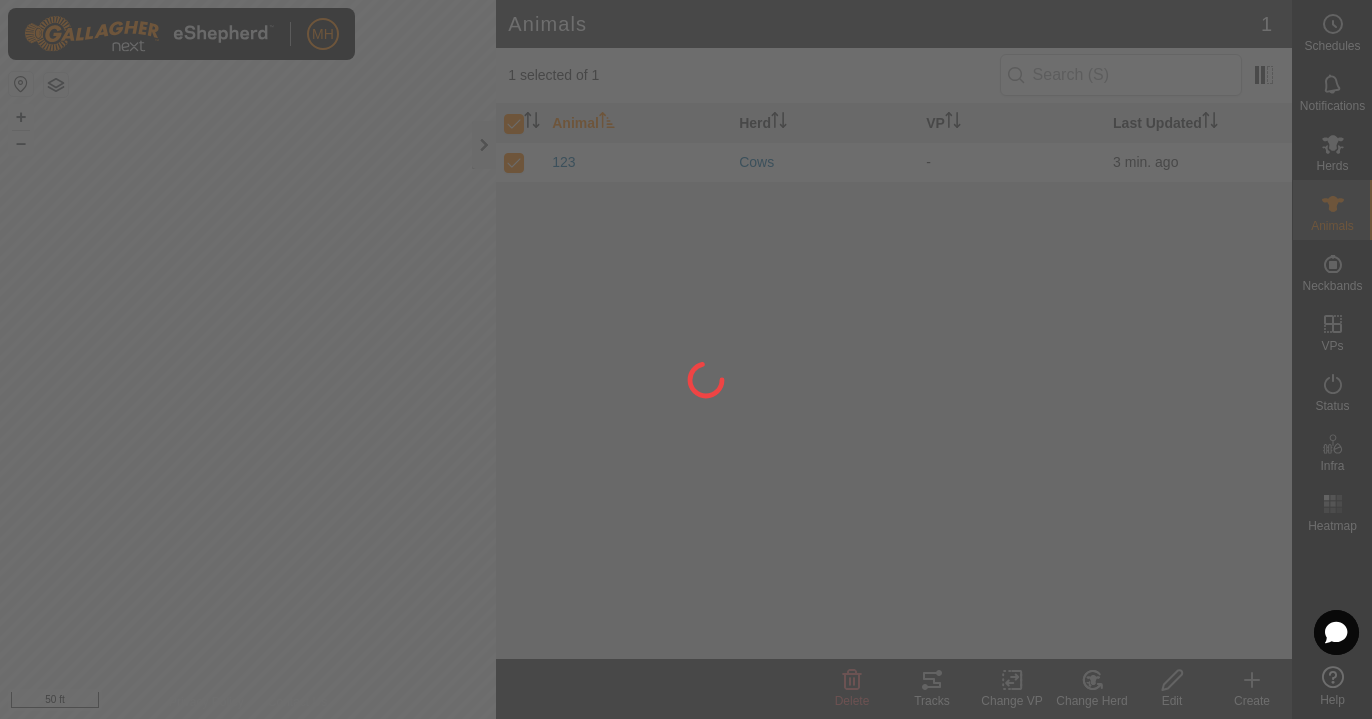 click 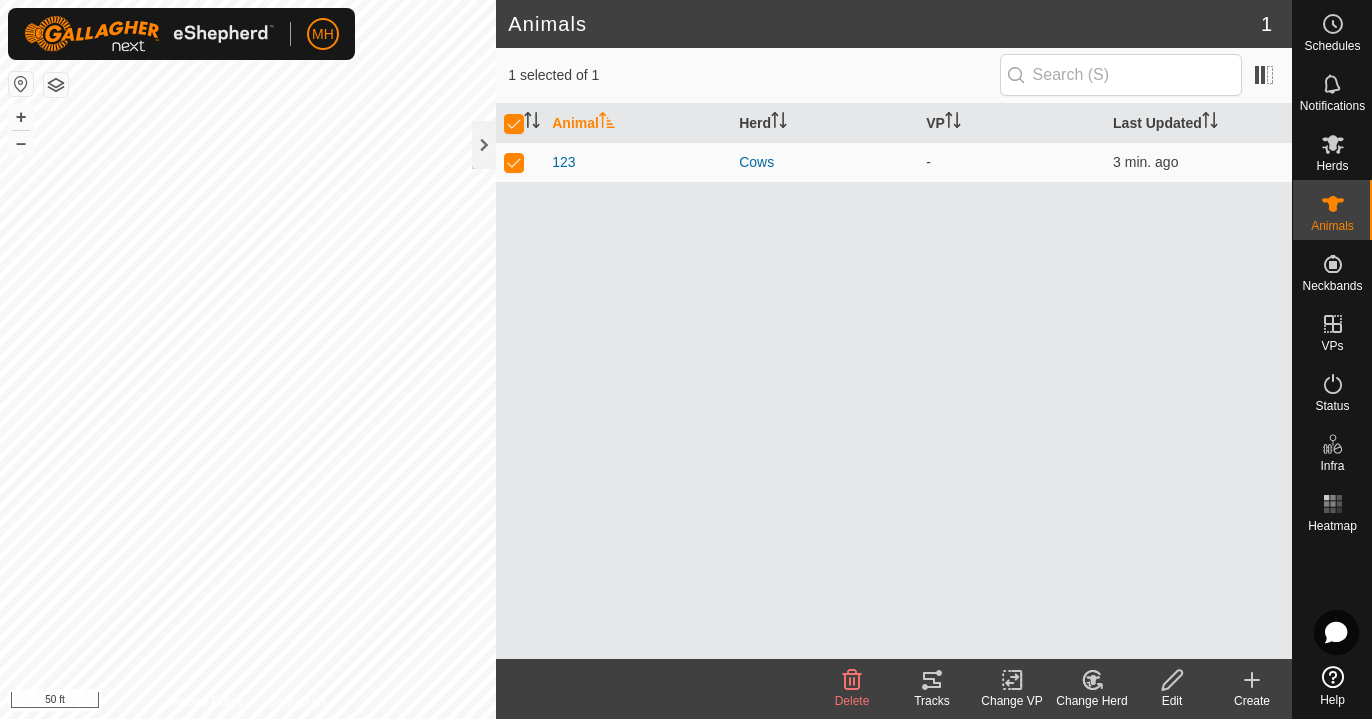 click 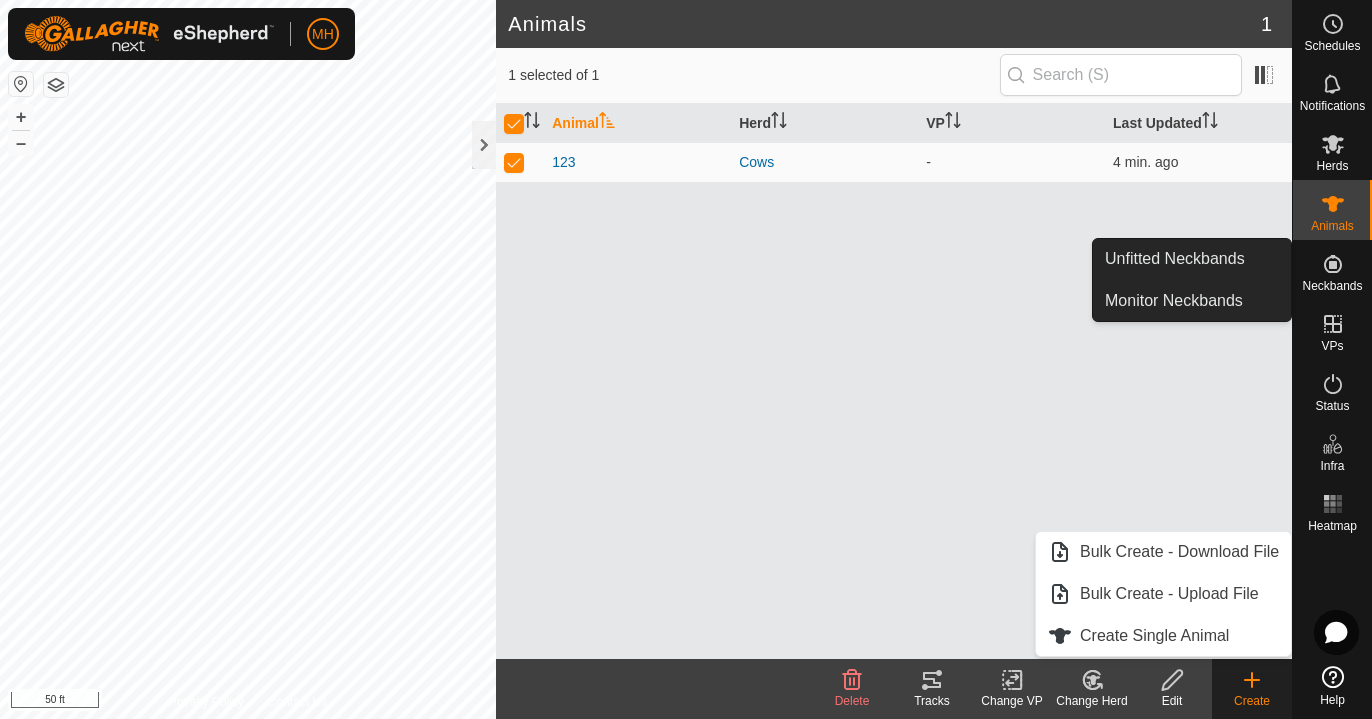 click on "Neckbands" at bounding box center (1332, 286) 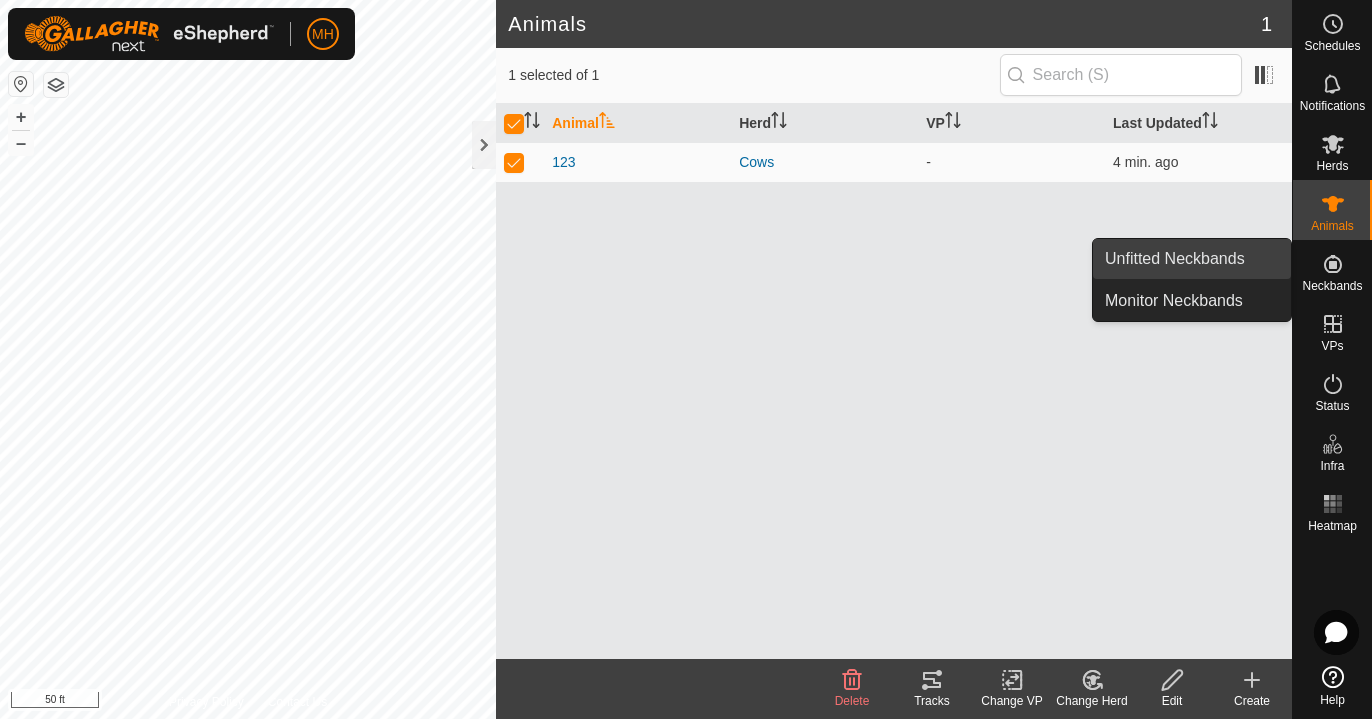click on "Unfitted Neckbands" at bounding box center [1192, 259] 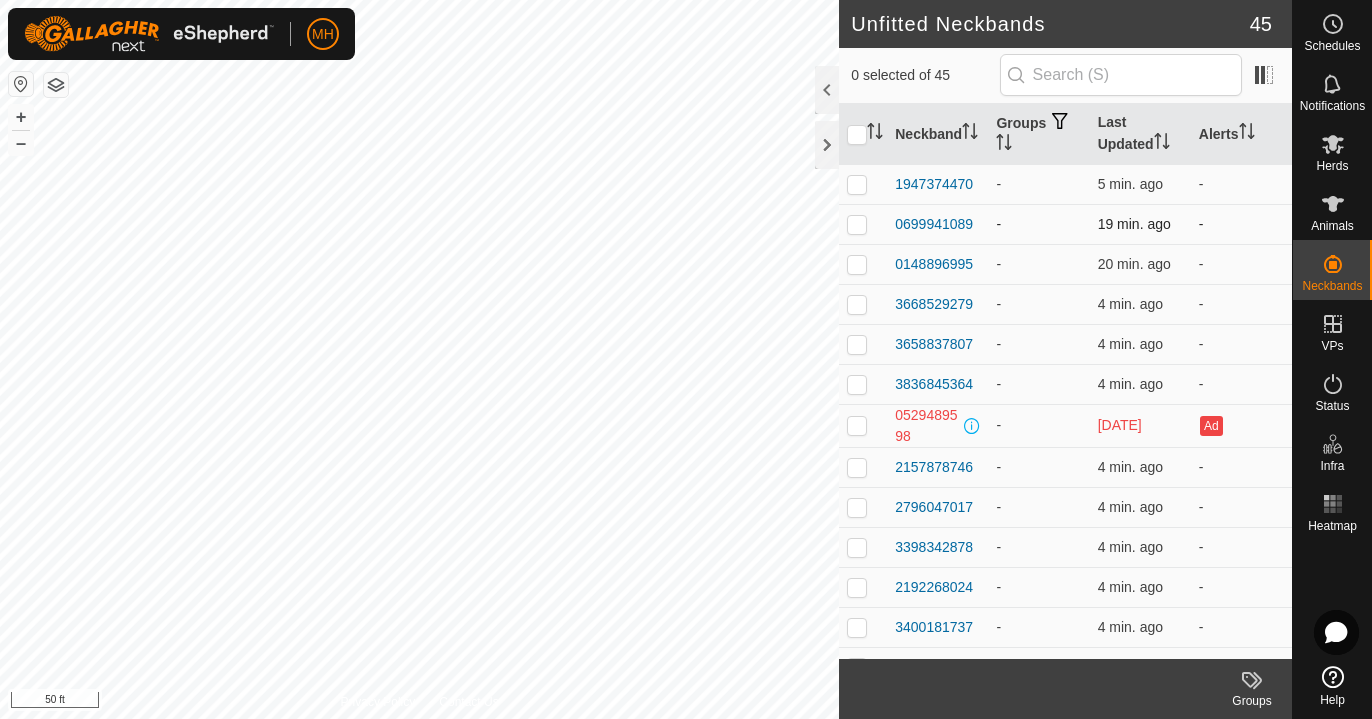 scroll, scrollTop: 0, scrollLeft: 0, axis: both 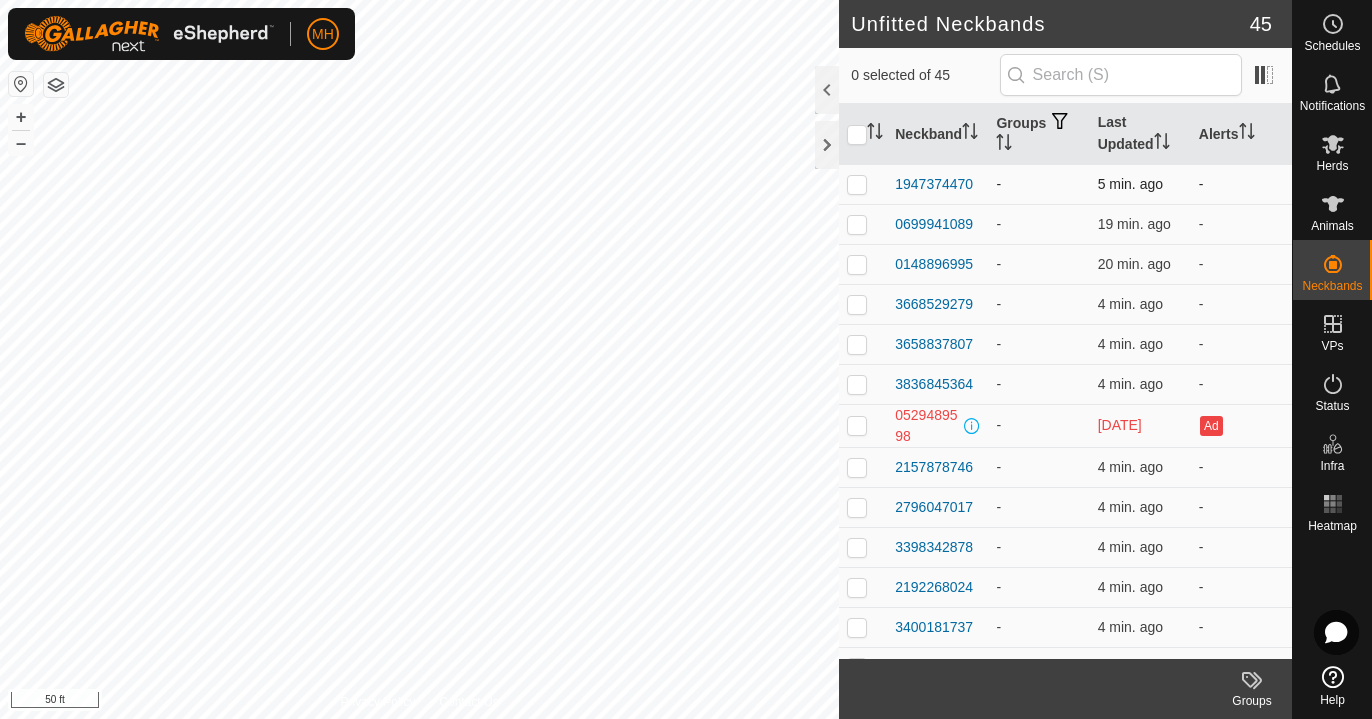 click at bounding box center (863, 184) 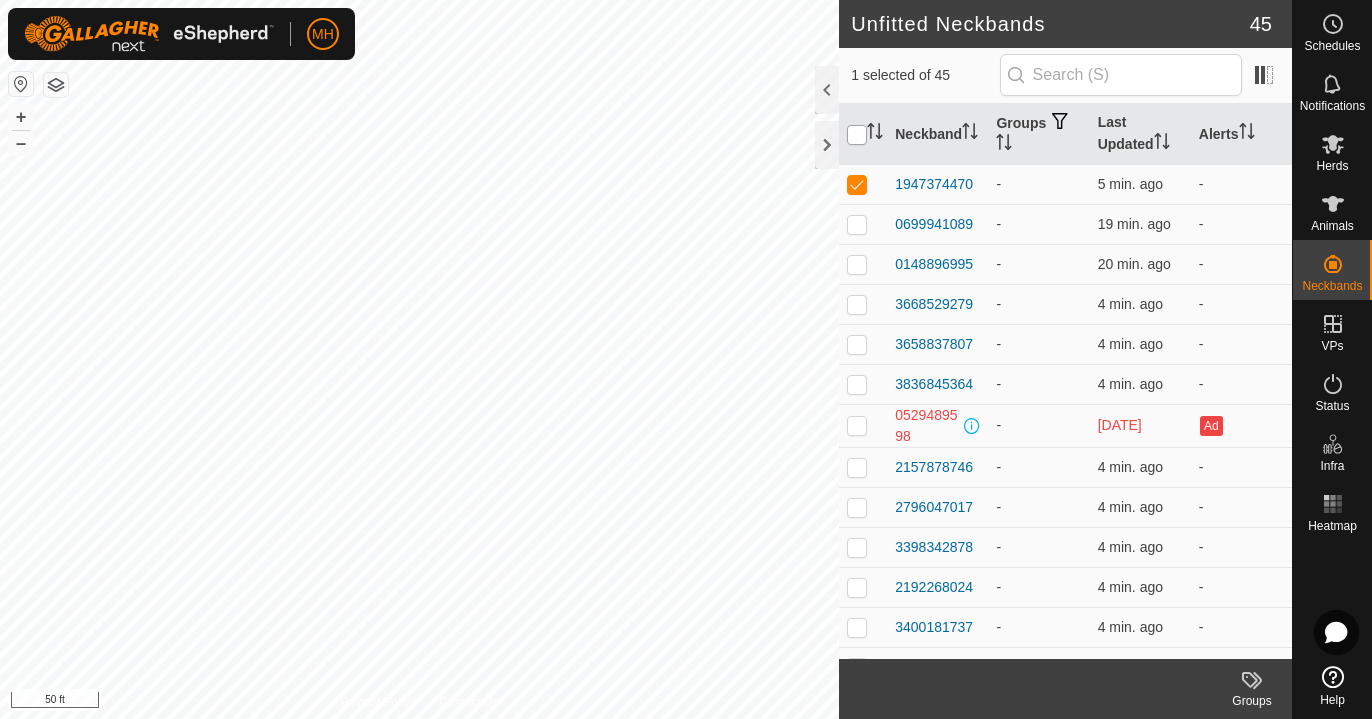click at bounding box center (857, 135) 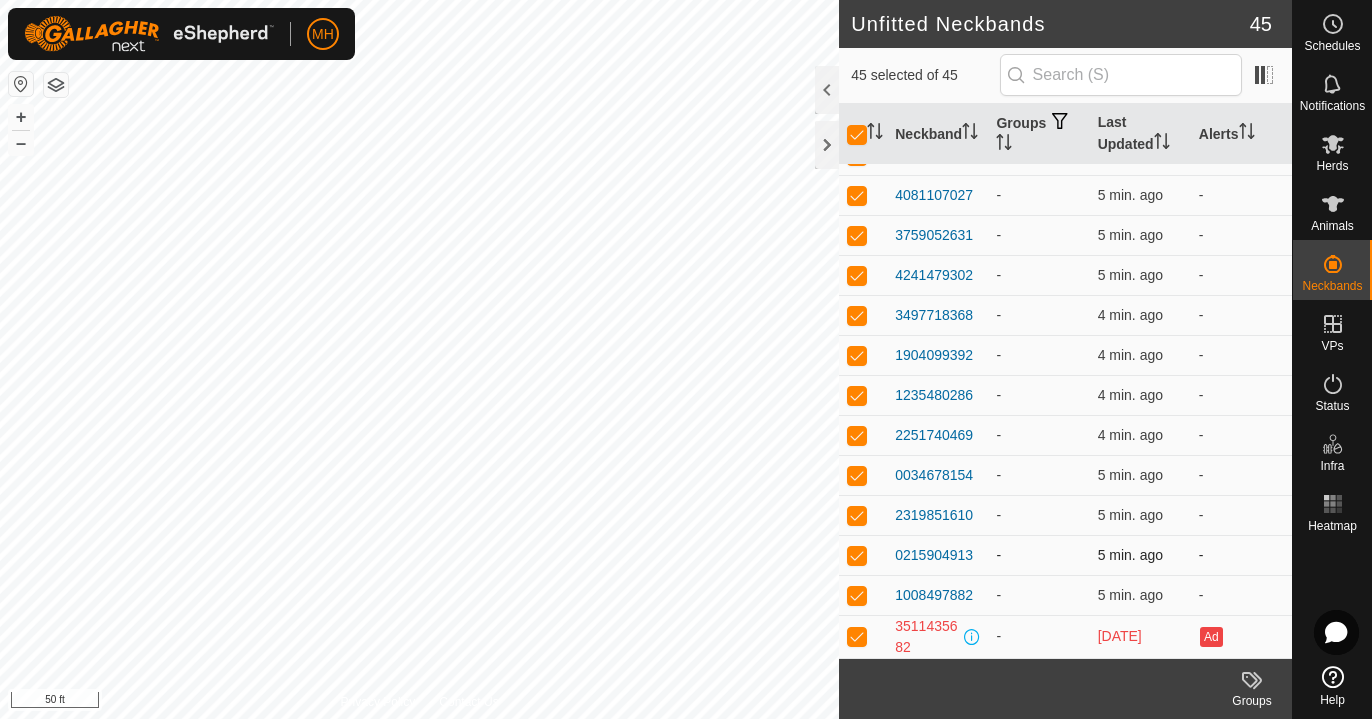 scroll, scrollTop: 1313, scrollLeft: 0, axis: vertical 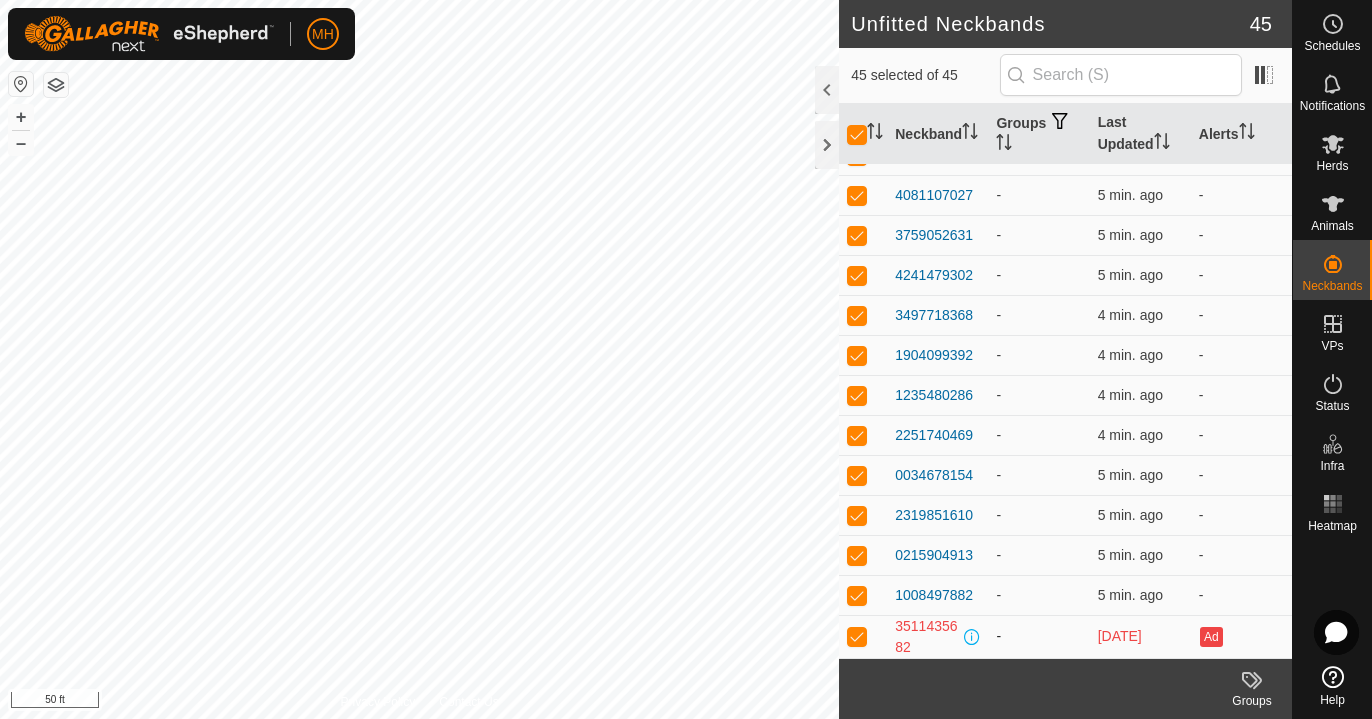 click at bounding box center [857, 636] 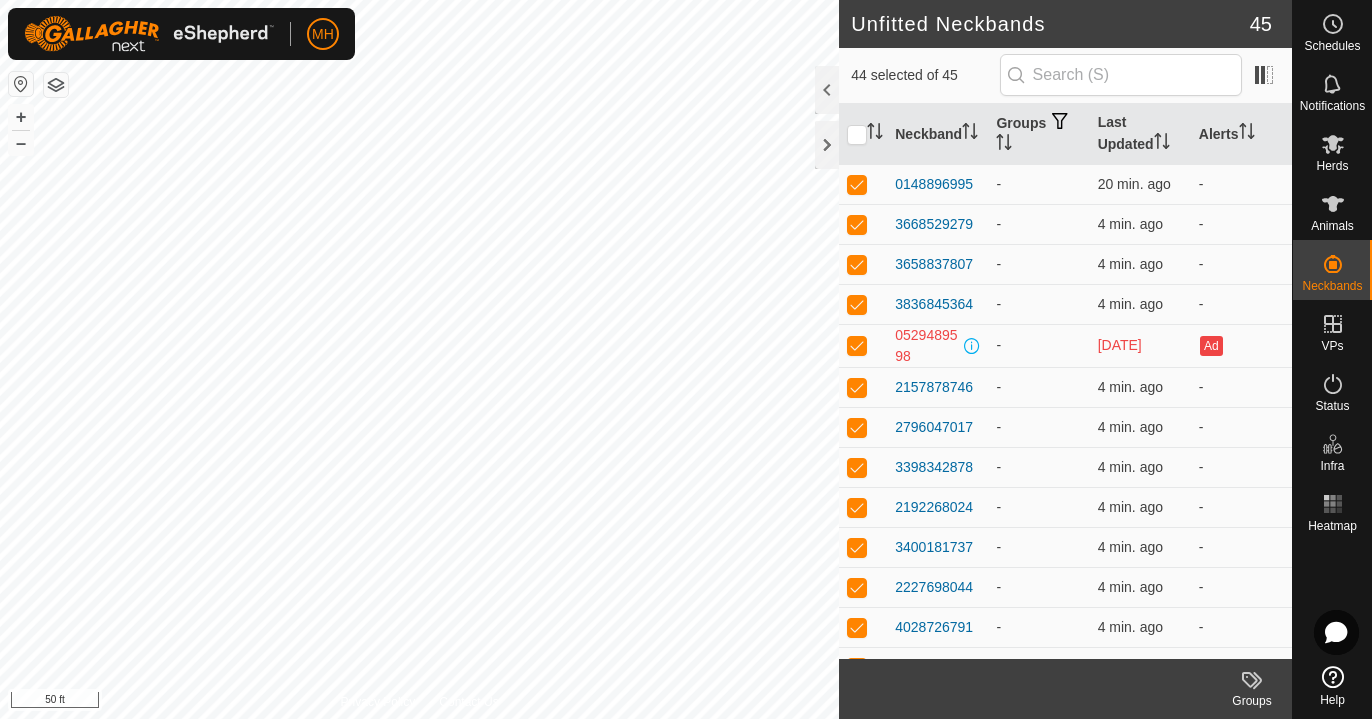 scroll, scrollTop: 65, scrollLeft: 0, axis: vertical 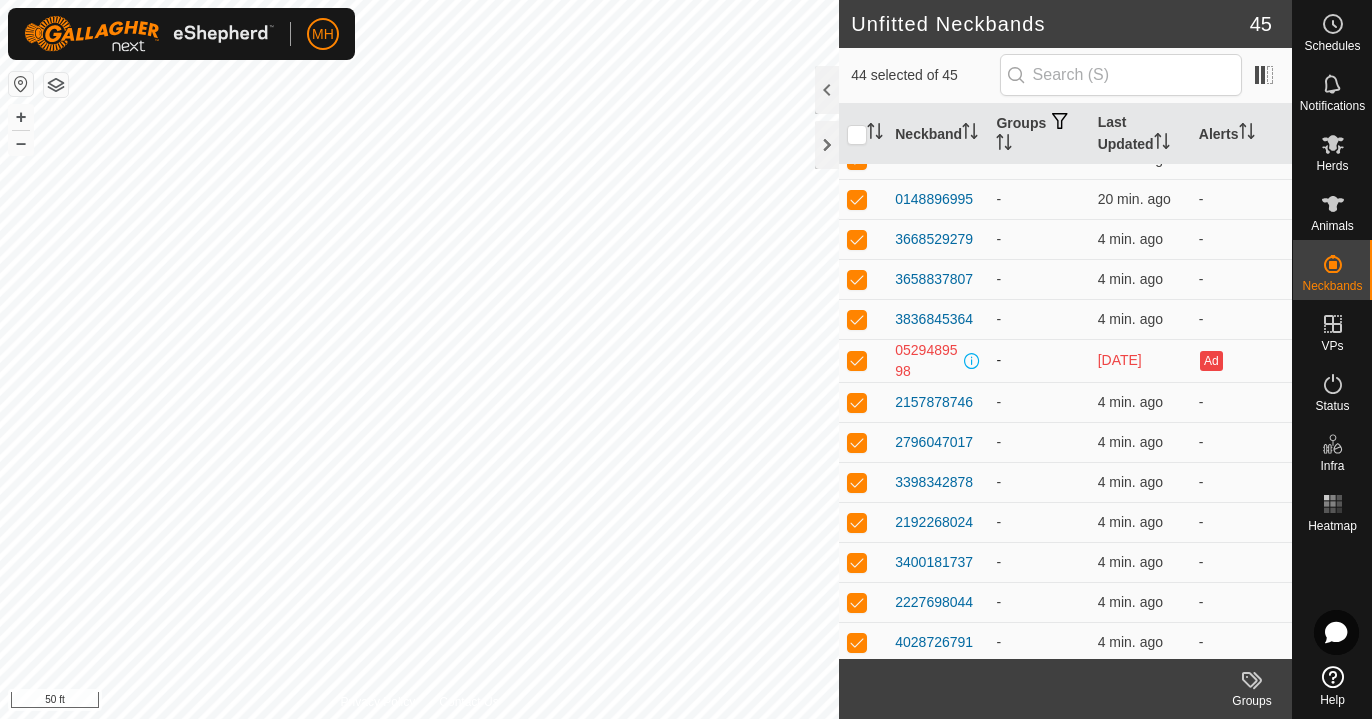click at bounding box center [863, 360] 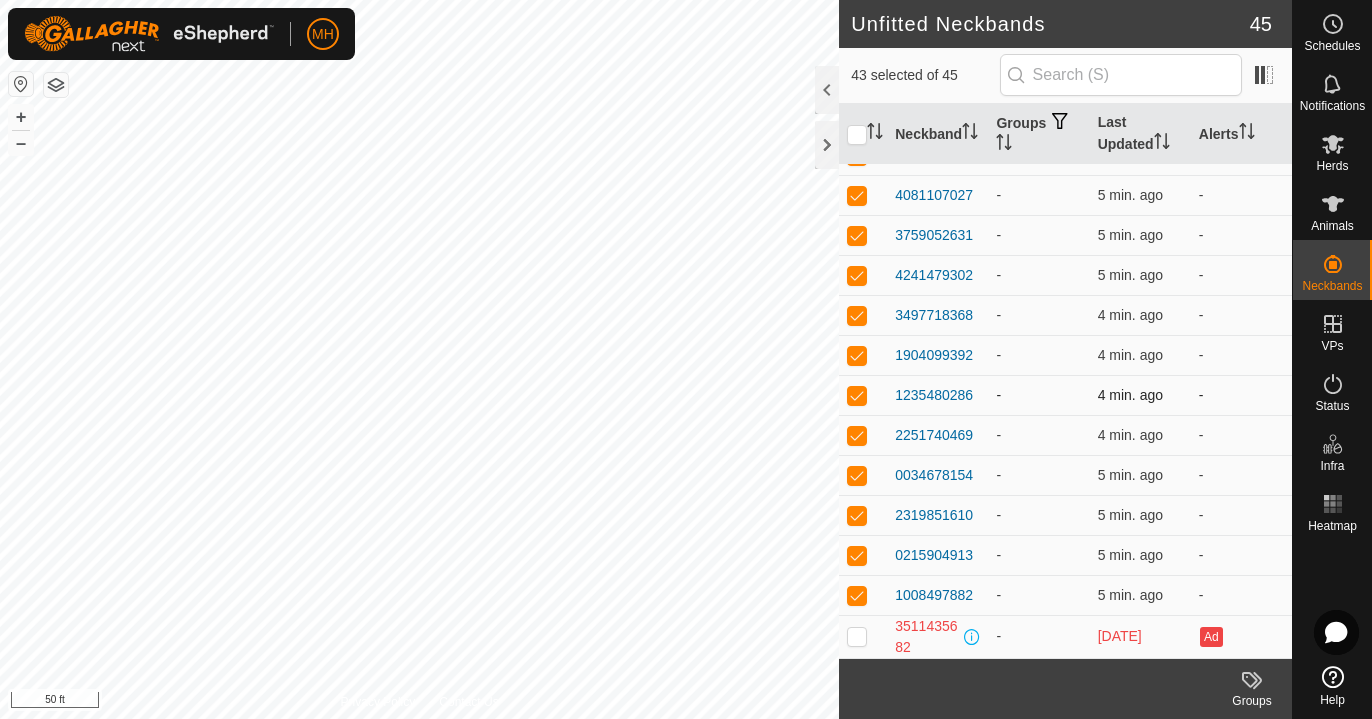 scroll, scrollTop: 1313, scrollLeft: 0, axis: vertical 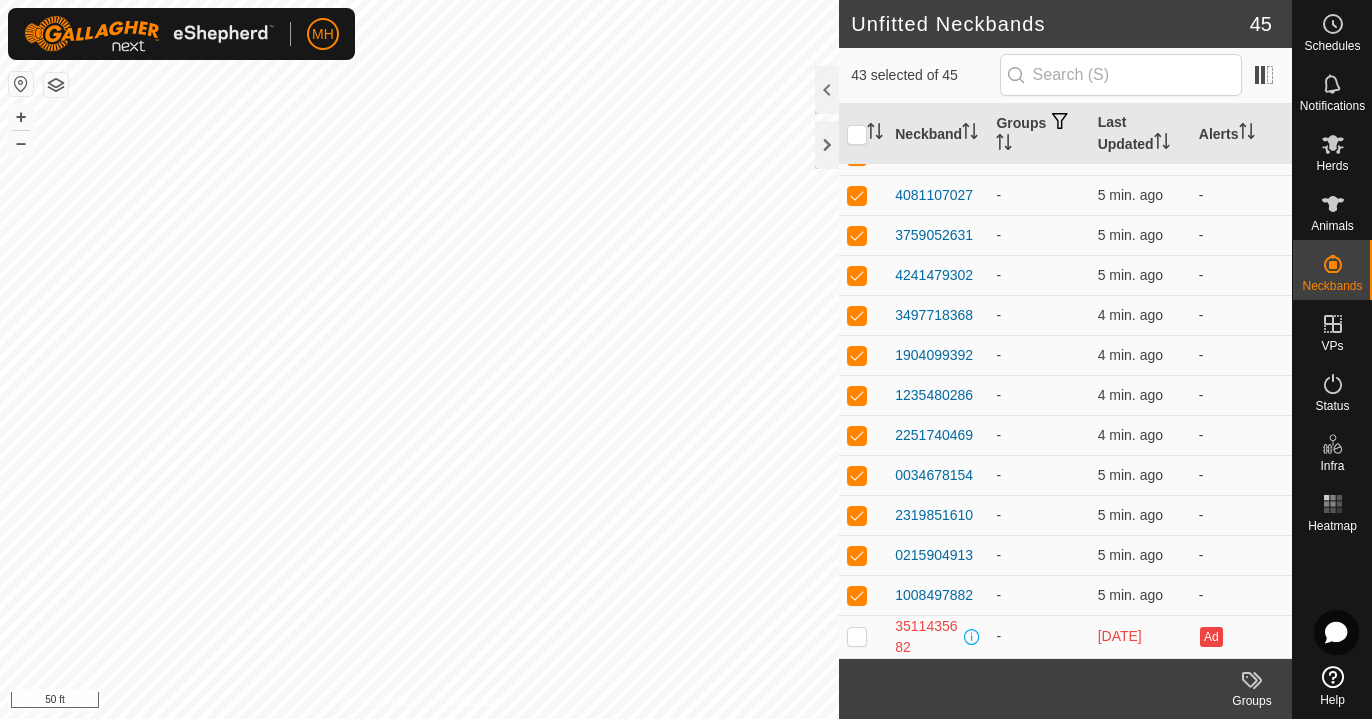 click 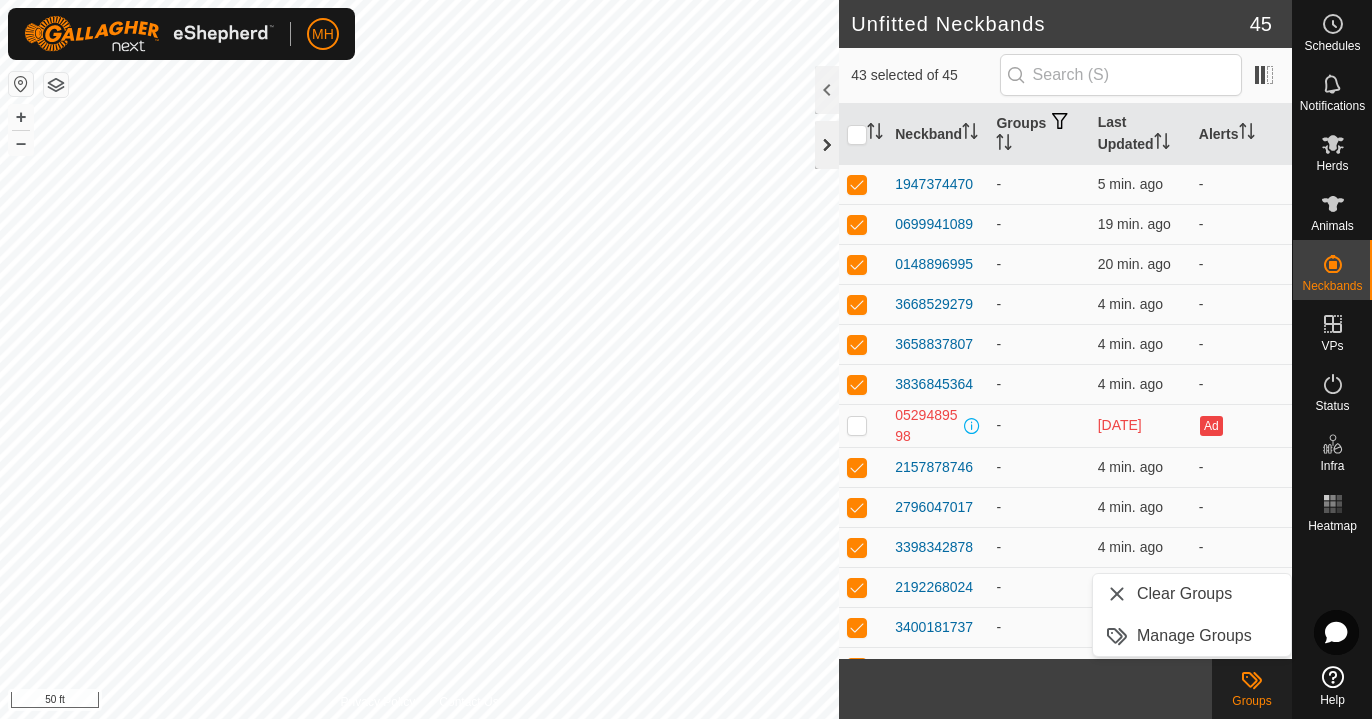 scroll, scrollTop: 0, scrollLeft: 0, axis: both 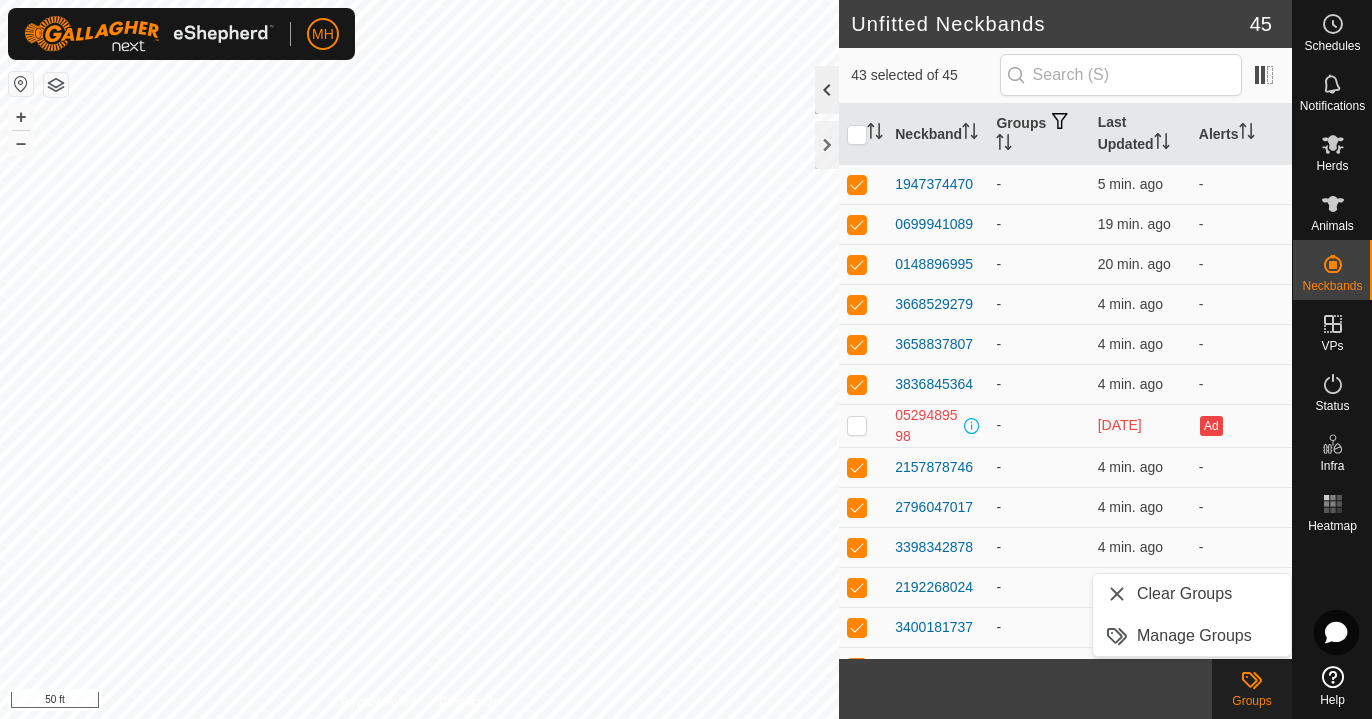 click 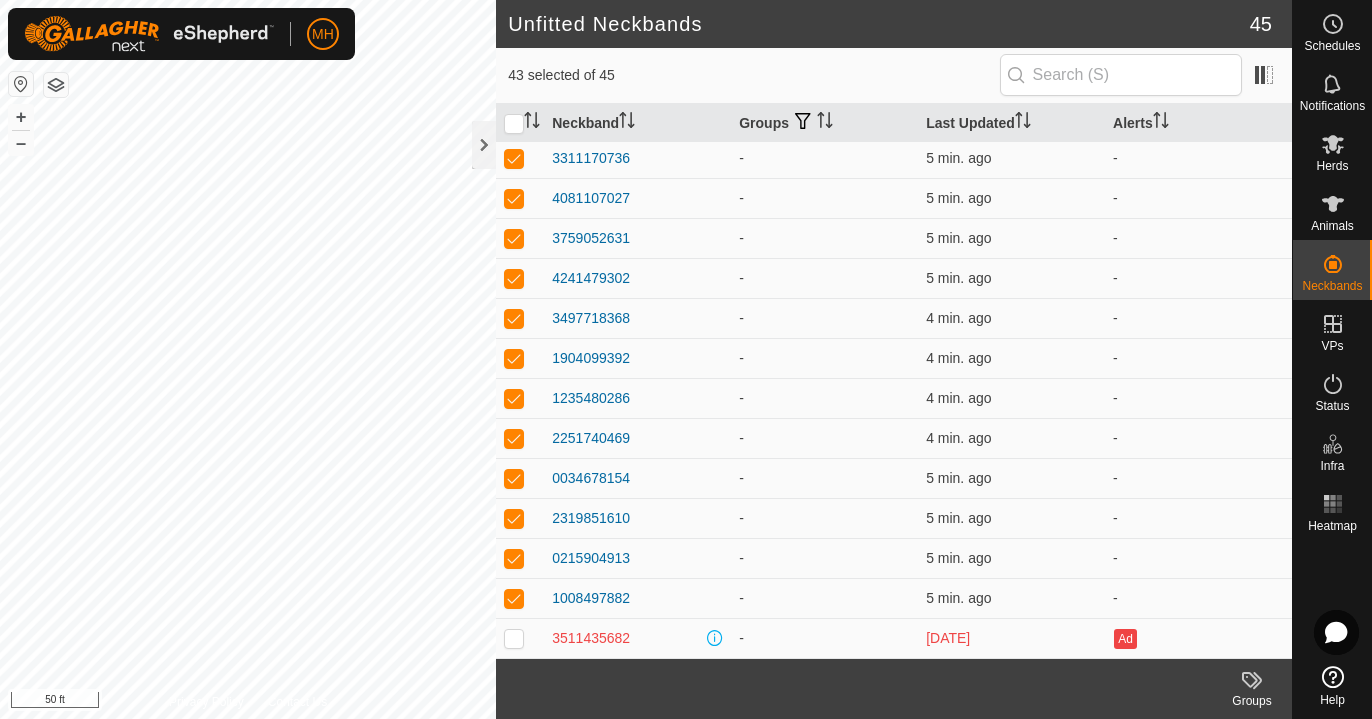 scroll, scrollTop: 1285, scrollLeft: 0, axis: vertical 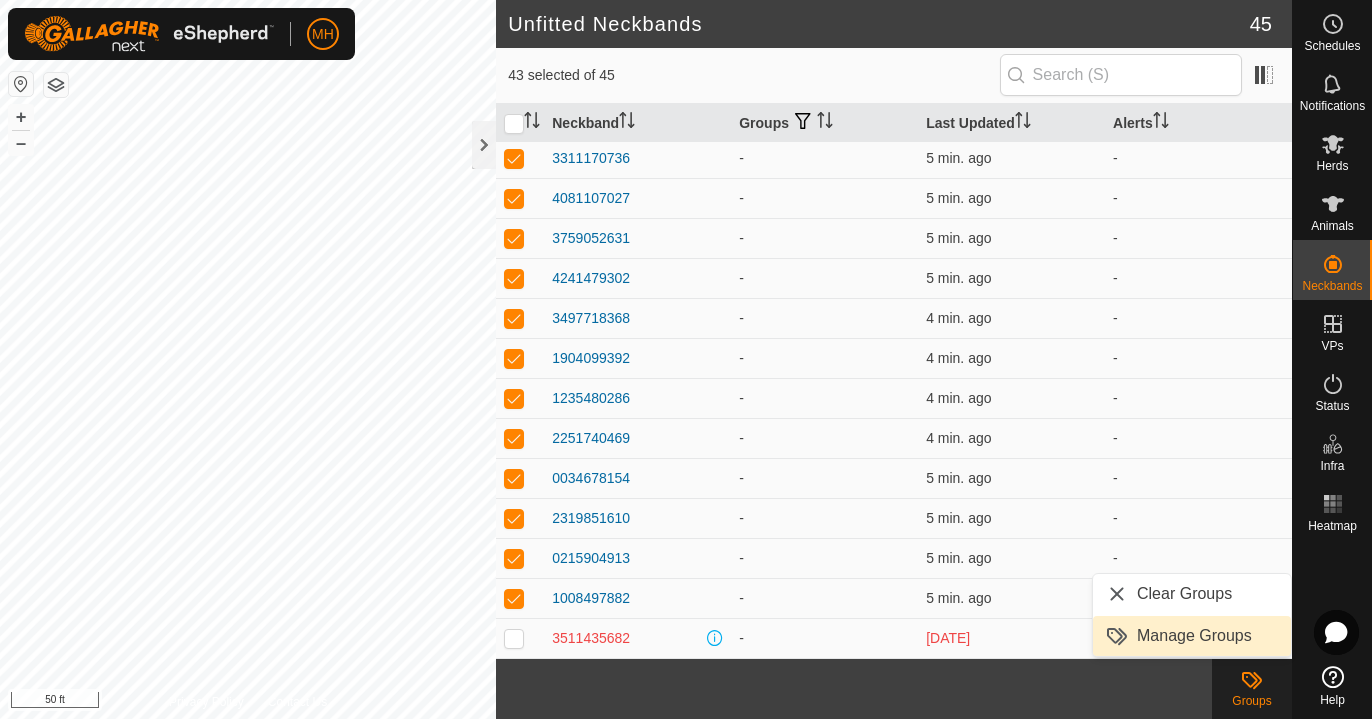 click on "Manage Groups" at bounding box center [1192, 636] 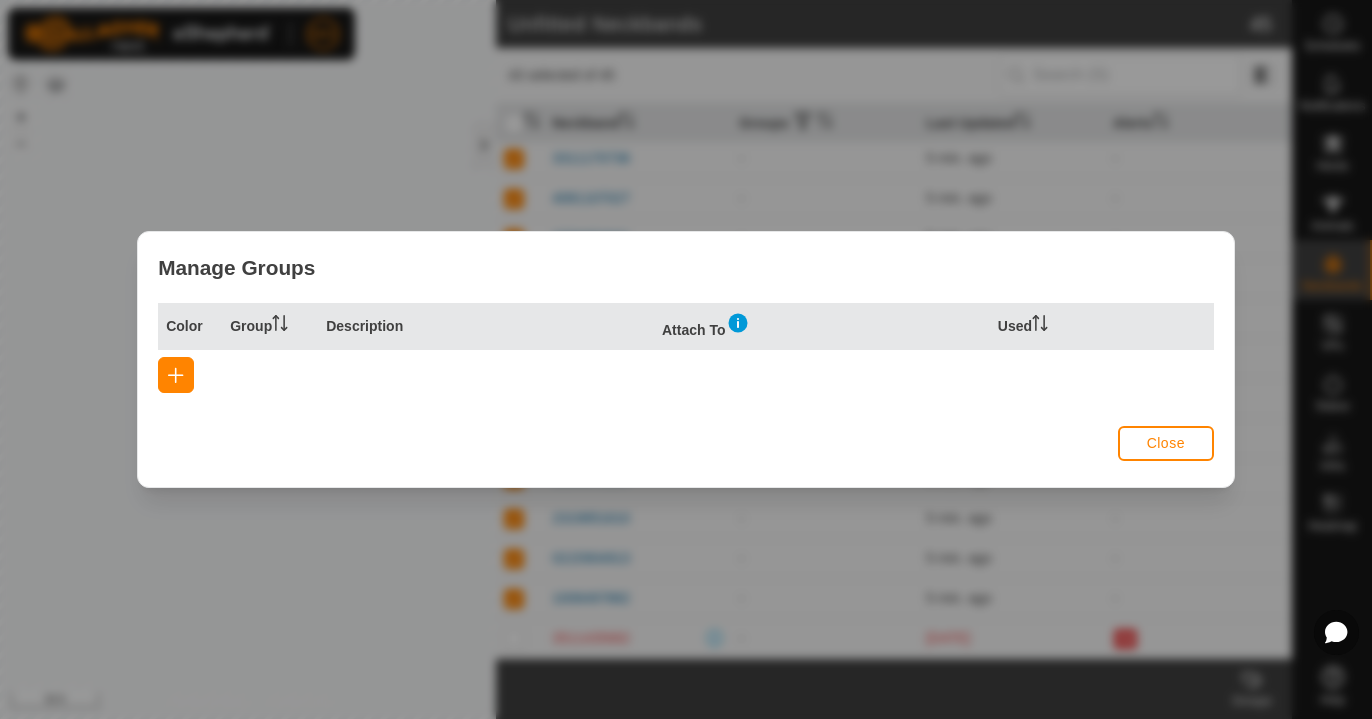 click 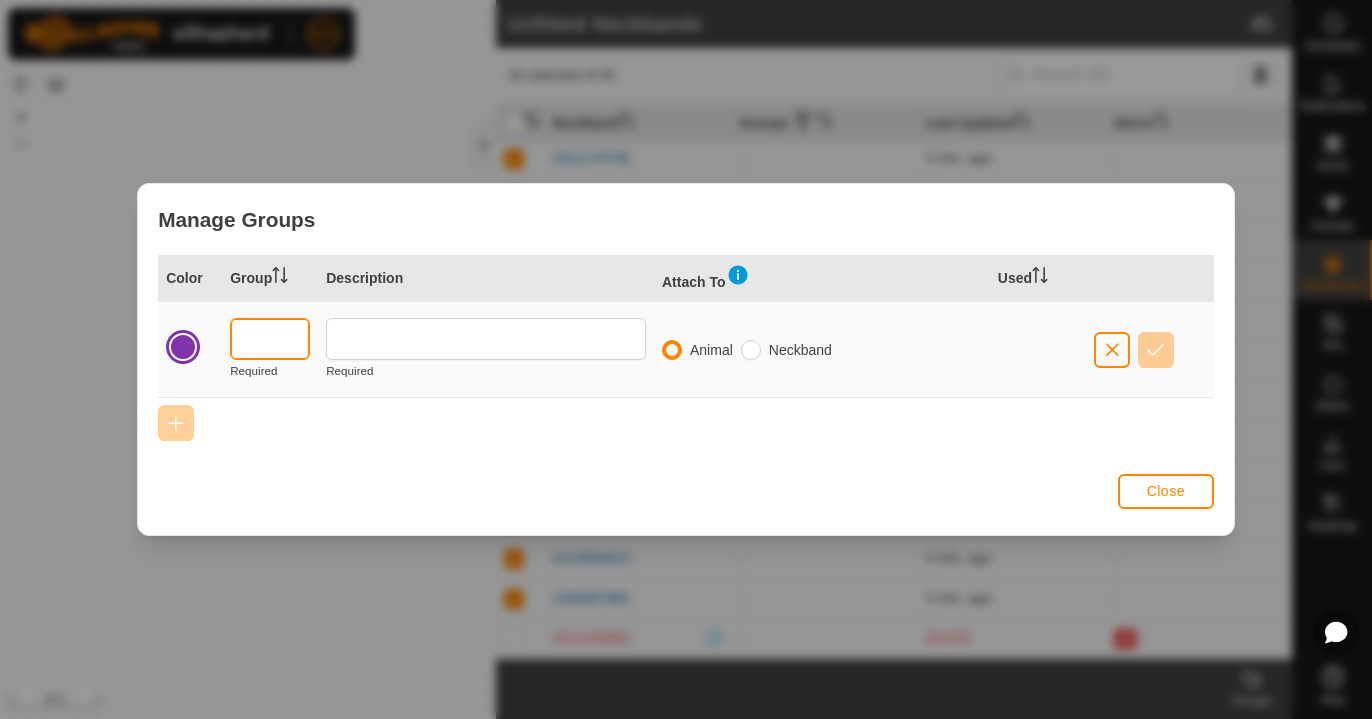 click at bounding box center (270, 339) 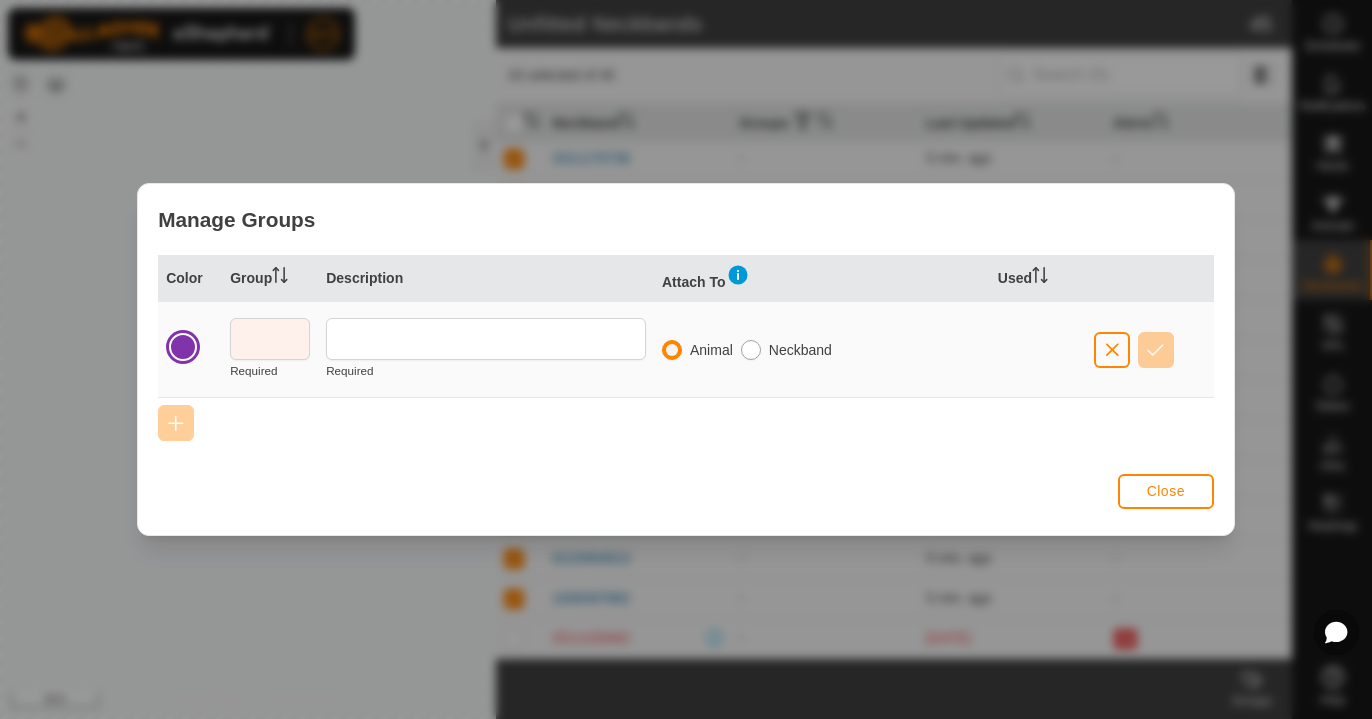 click at bounding box center (751, 350) 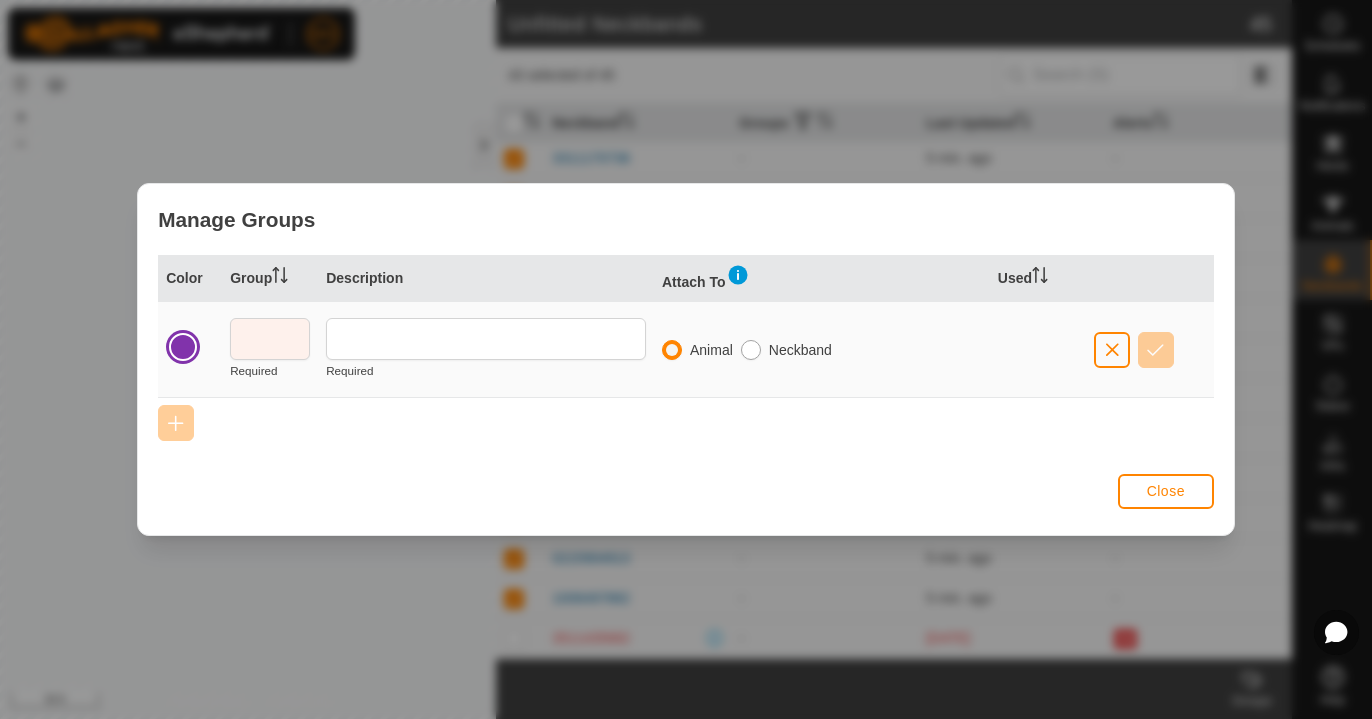 radio on "true" 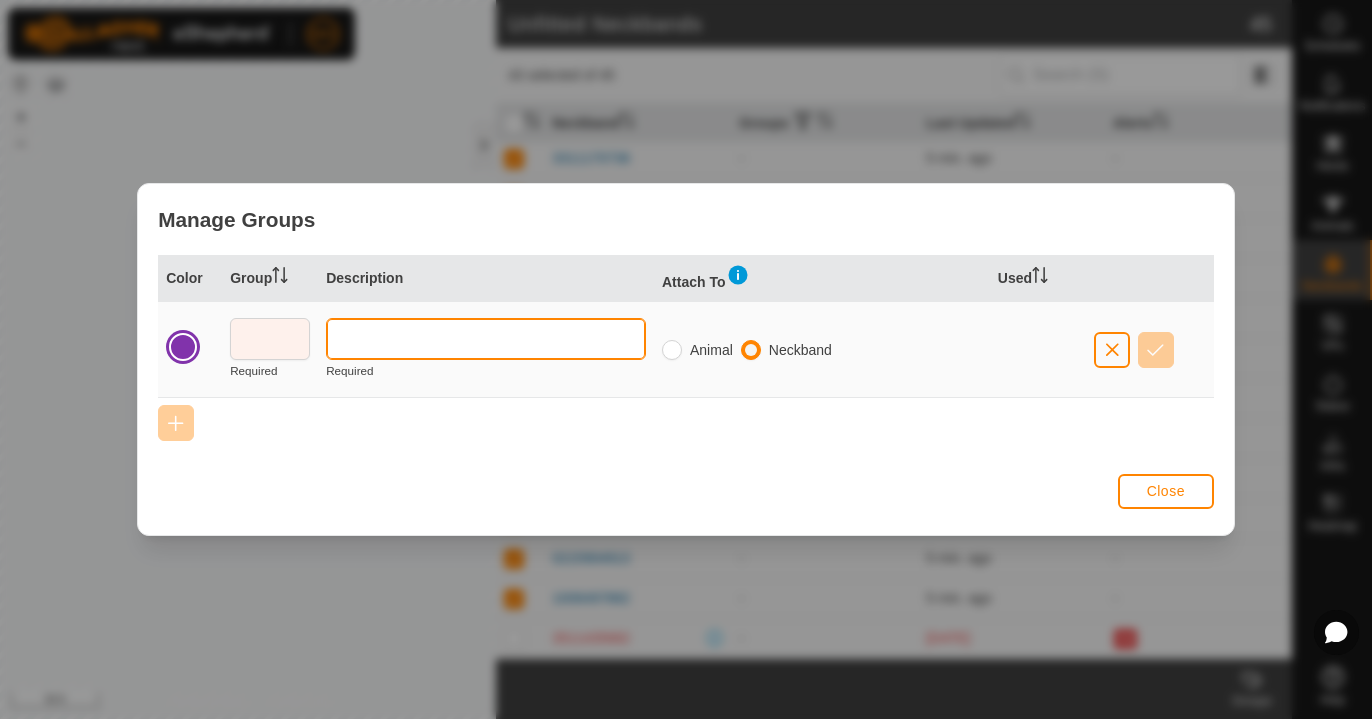 click at bounding box center [486, 339] 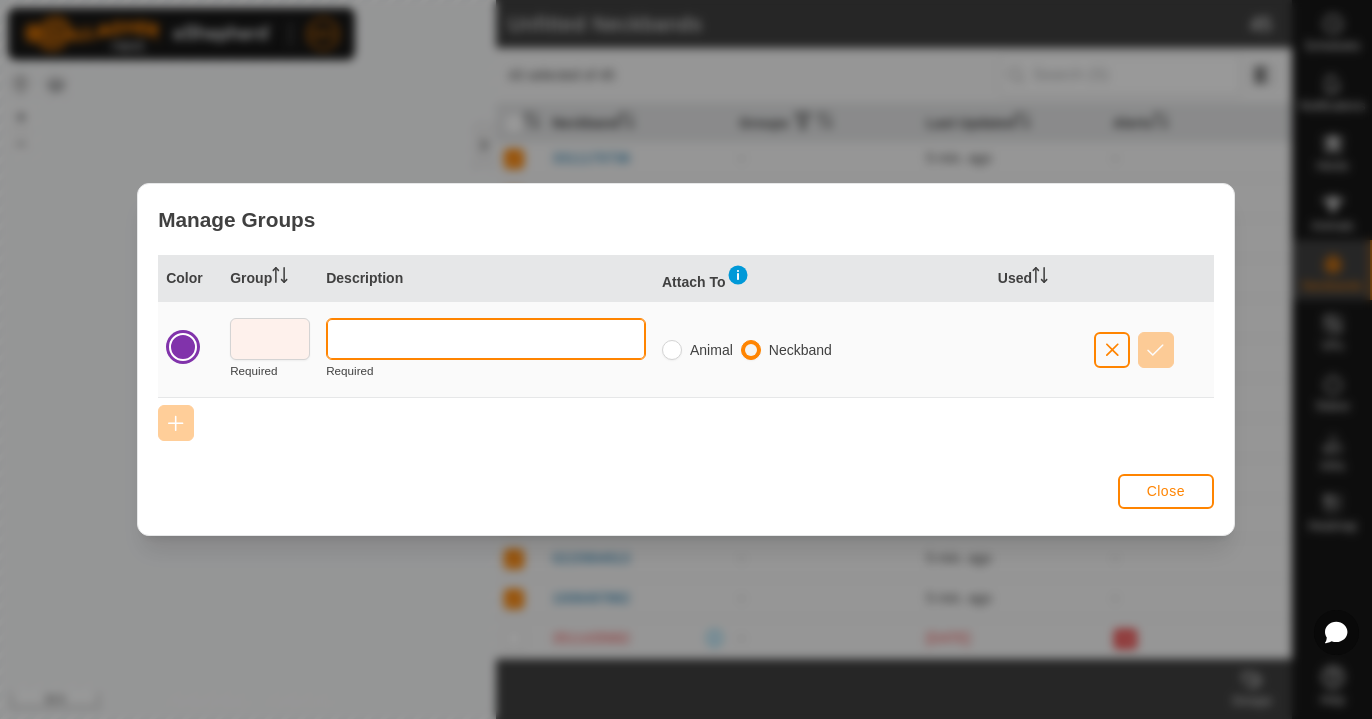 type on "C" 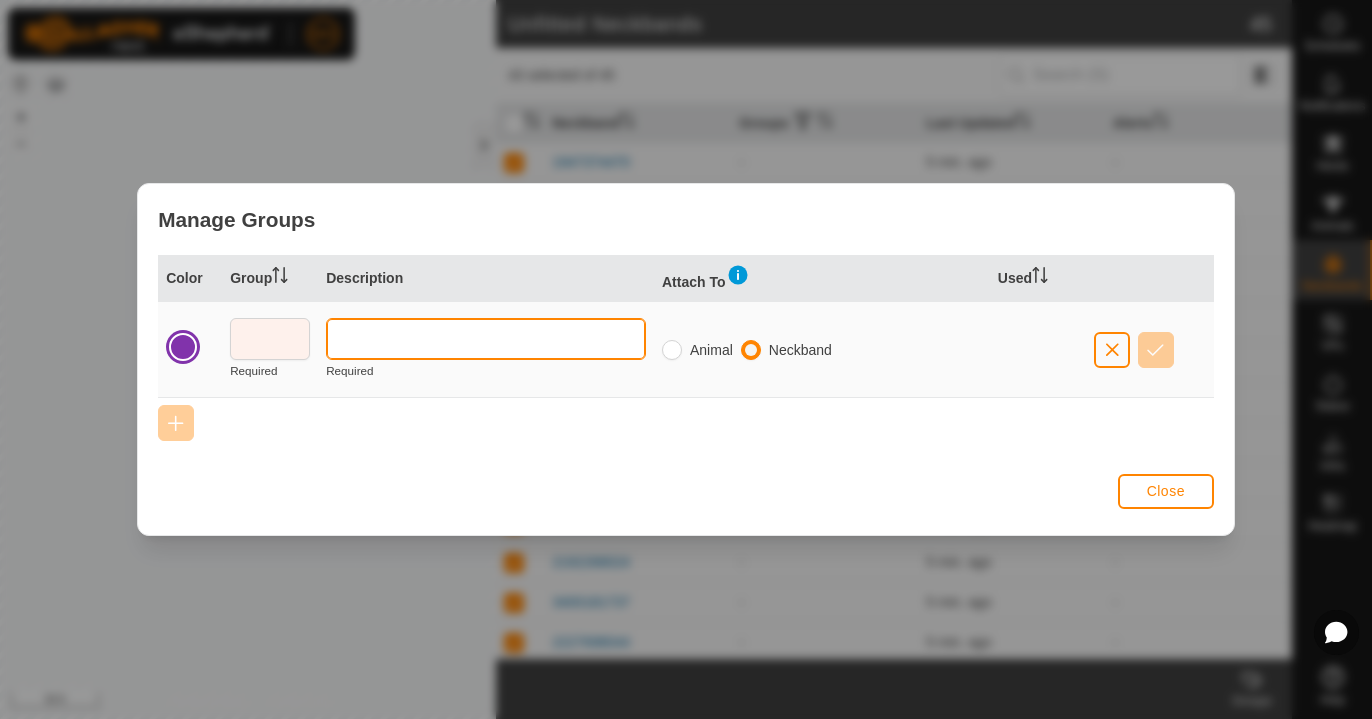 type on "b" 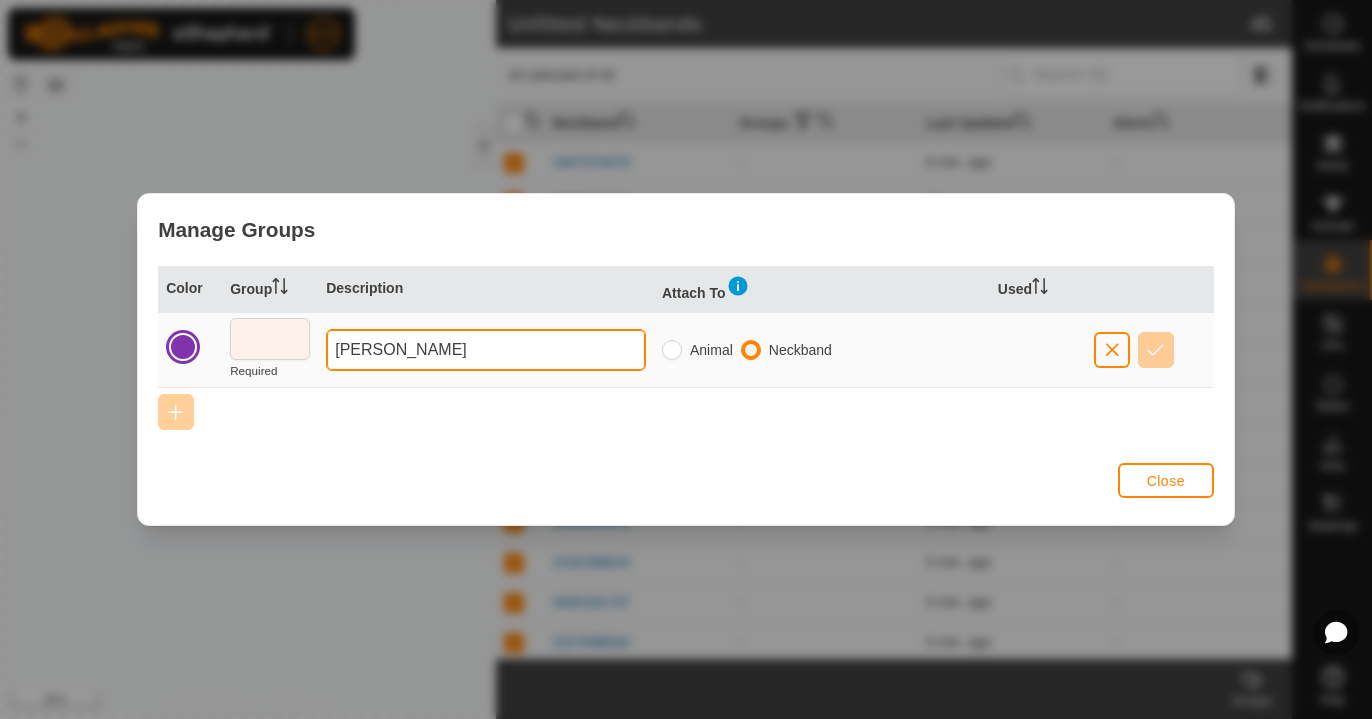 type on "[PERSON_NAME]" 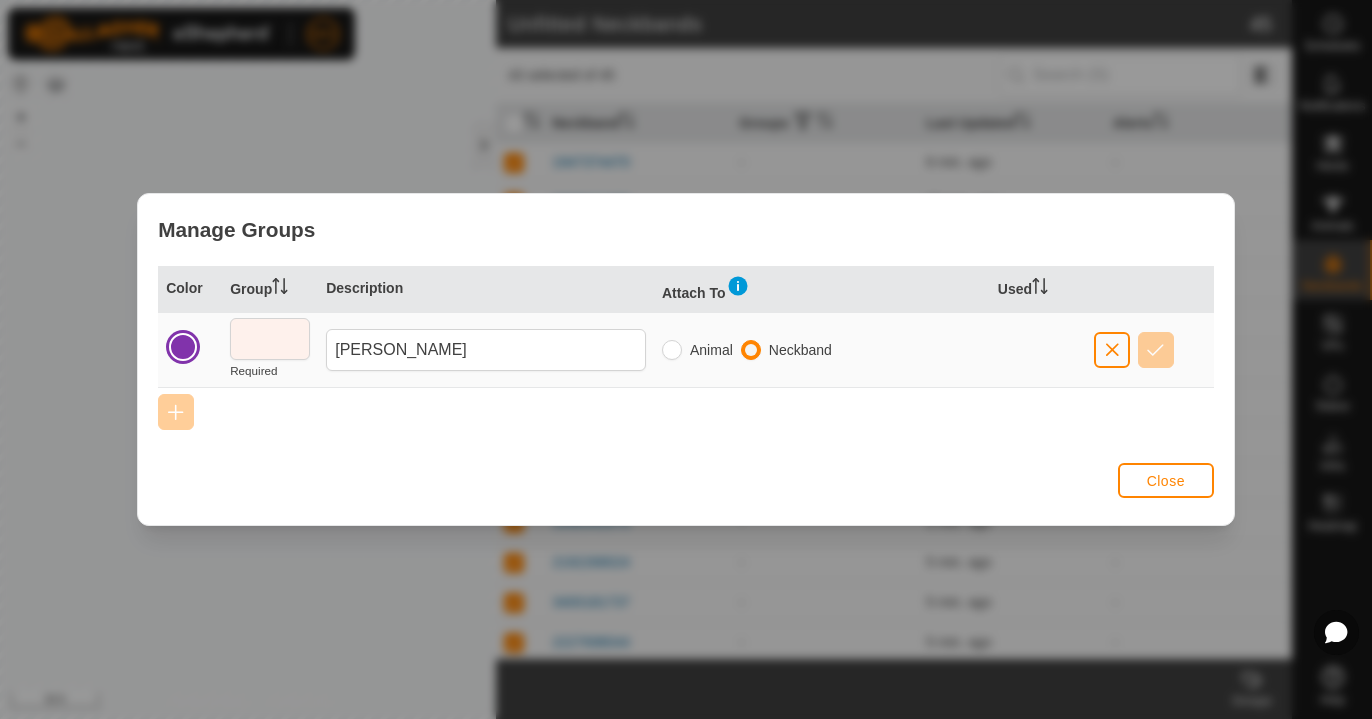 click on "Color  Group  Description  Attach To   Used   Required  [PERSON_NAME] Animal Neckband" 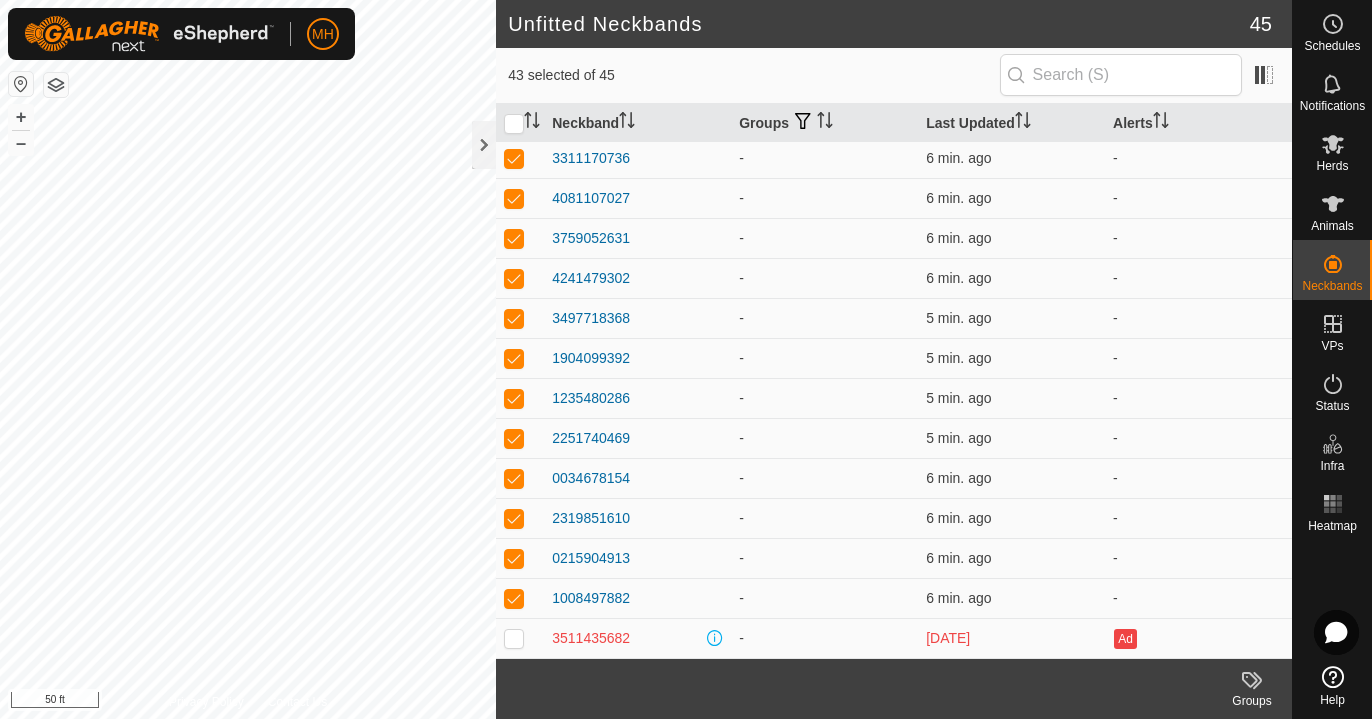 scroll, scrollTop: 1285, scrollLeft: 0, axis: vertical 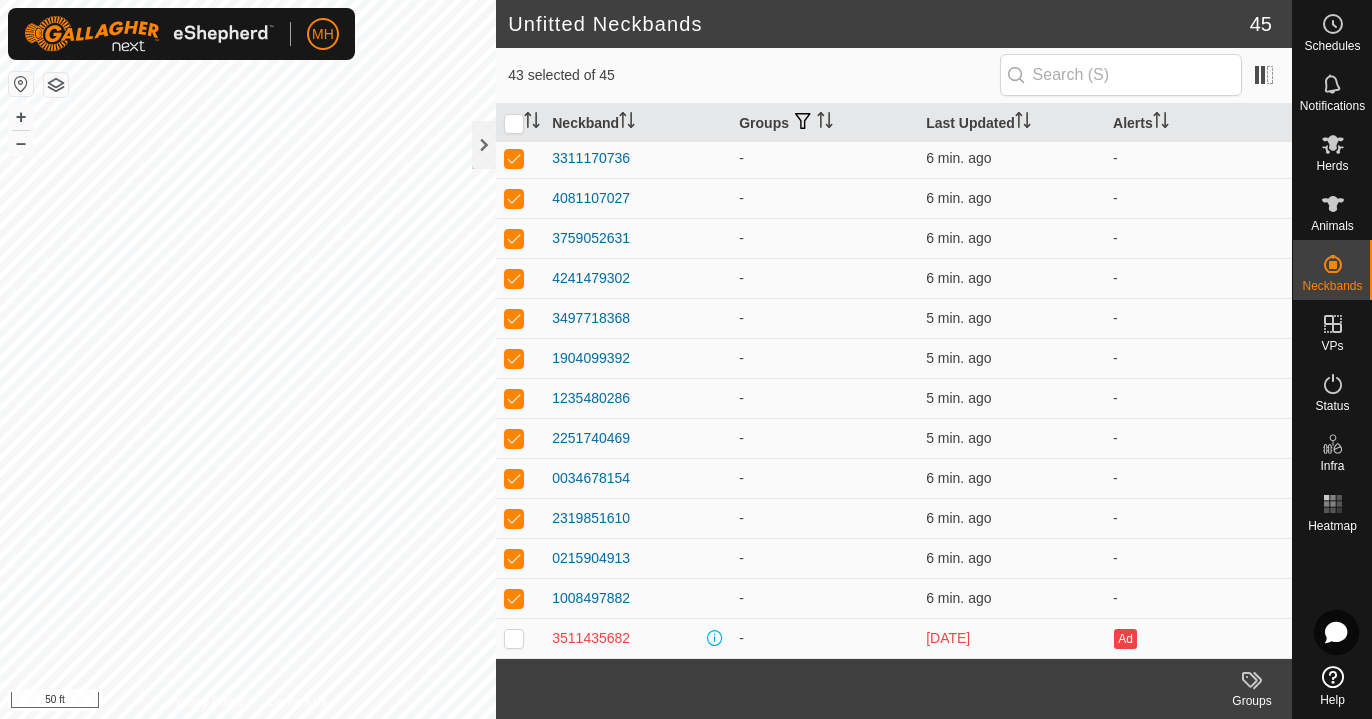 click 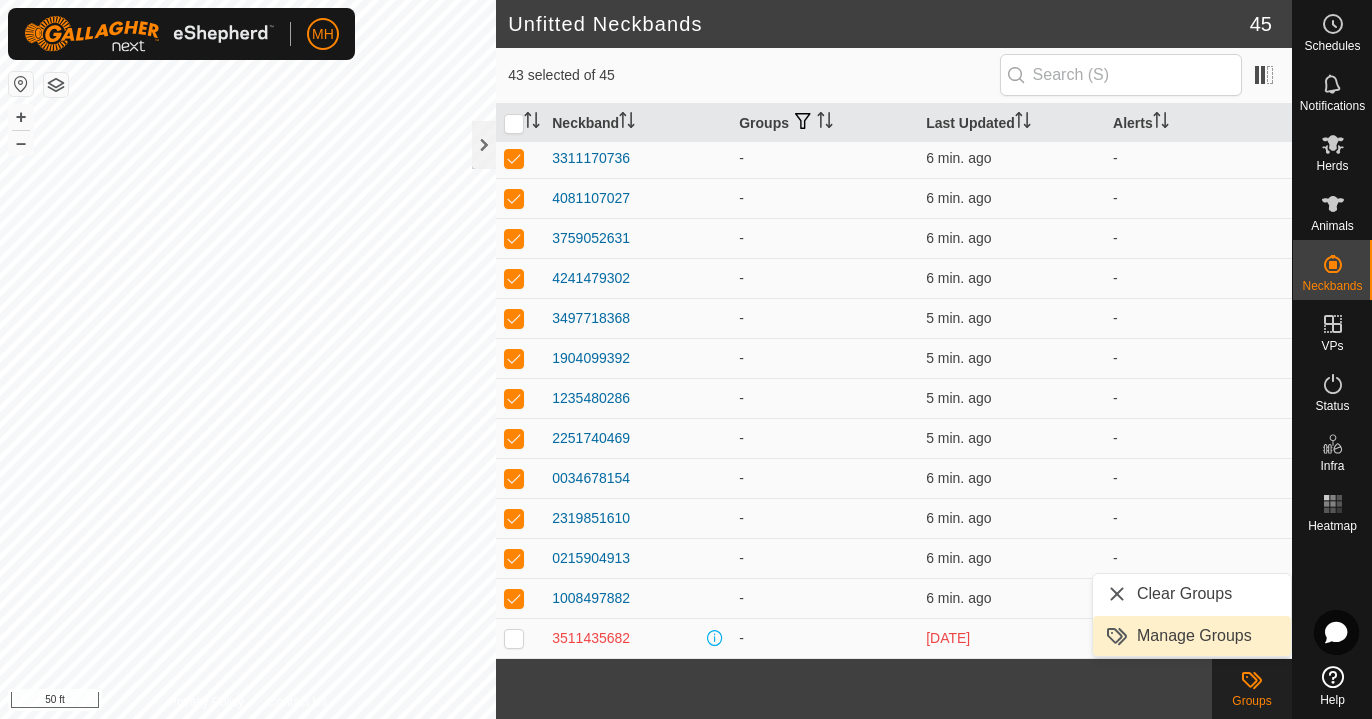 click on "Manage Groups" at bounding box center [1192, 636] 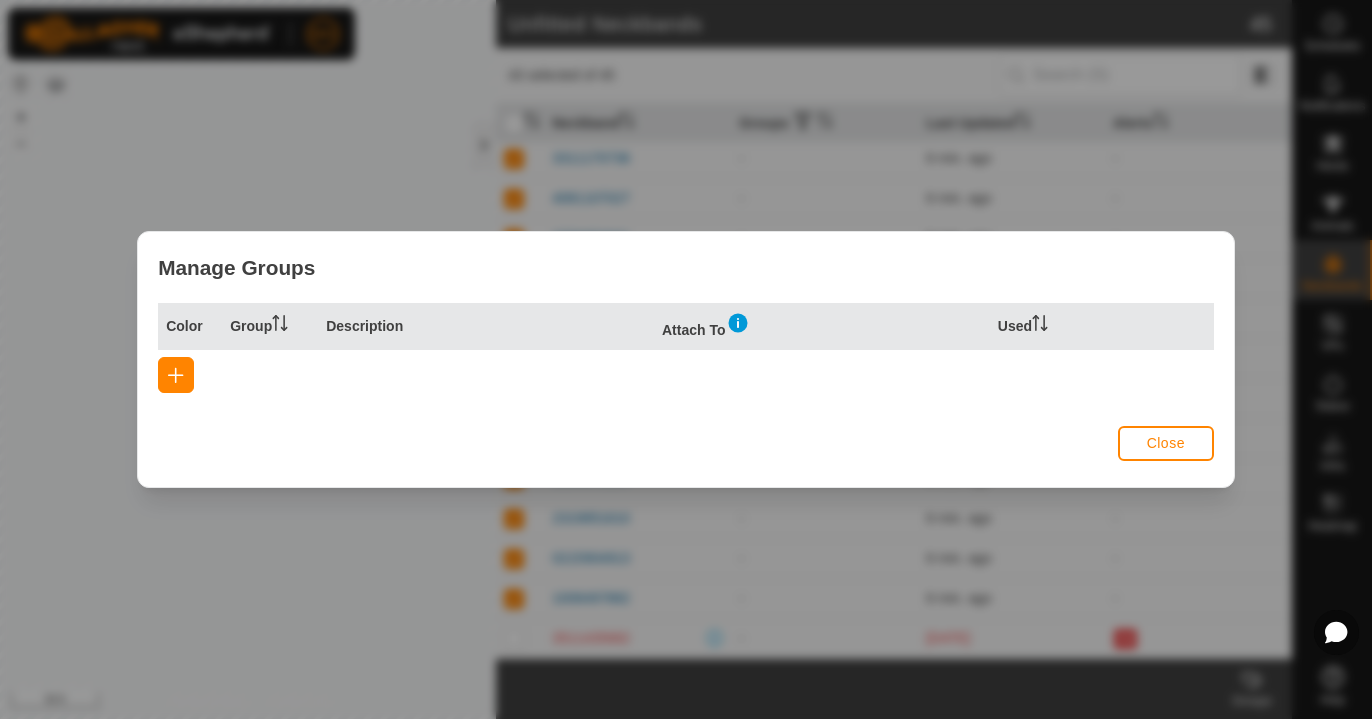 click 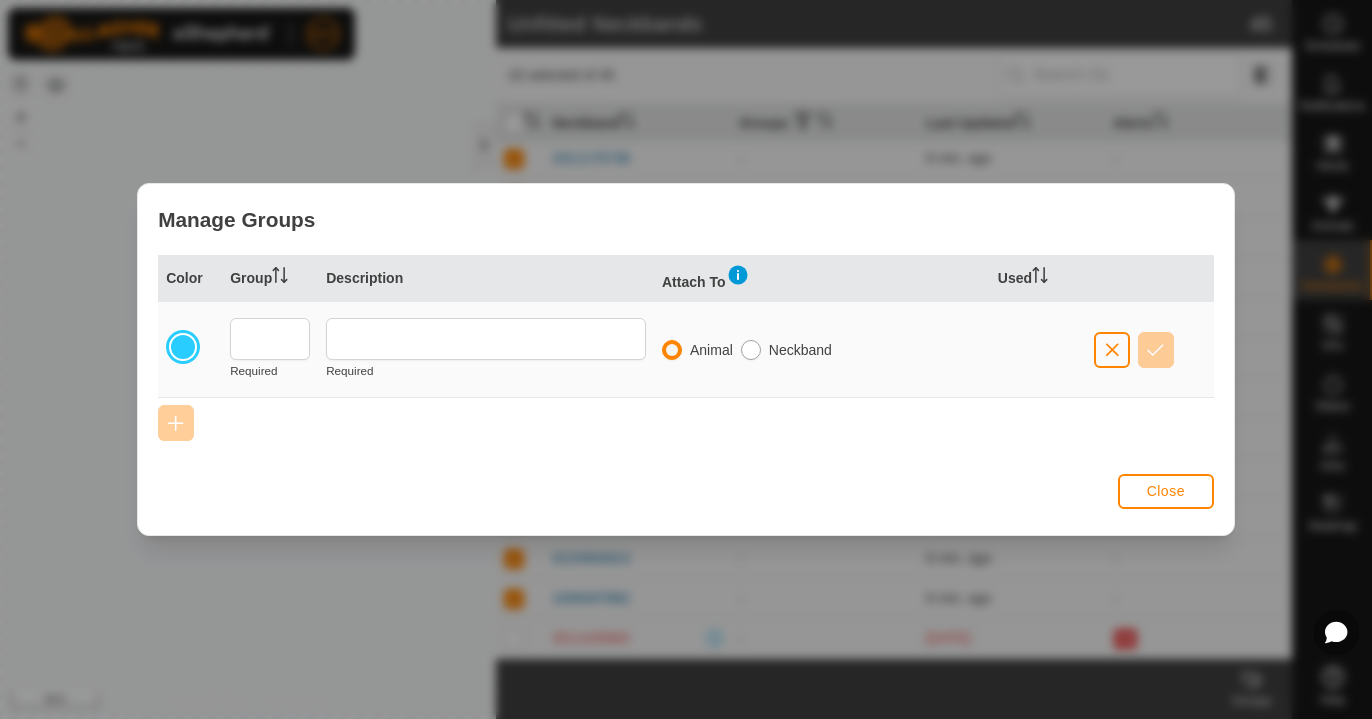 click at bounding box center (751, 350) 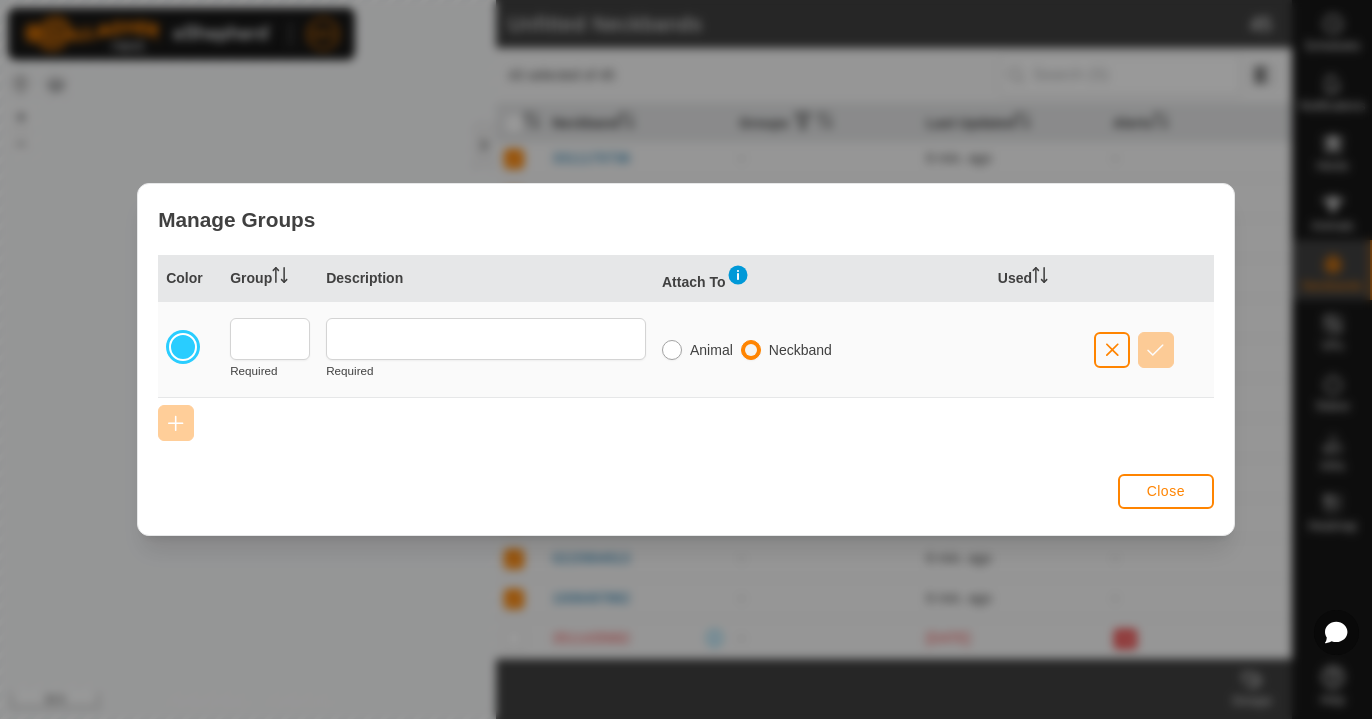 click at bounding box center (672, 350) 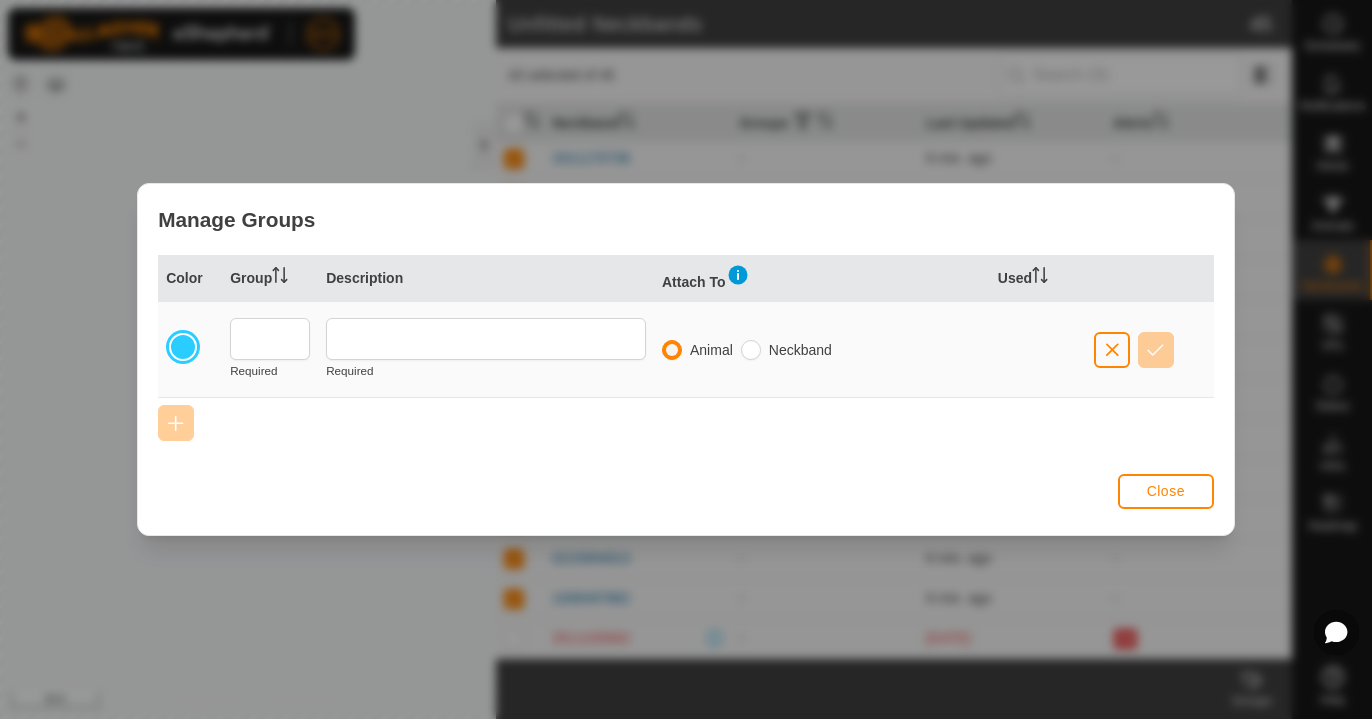 click on "Neckband" at bounding box center (790, 349) 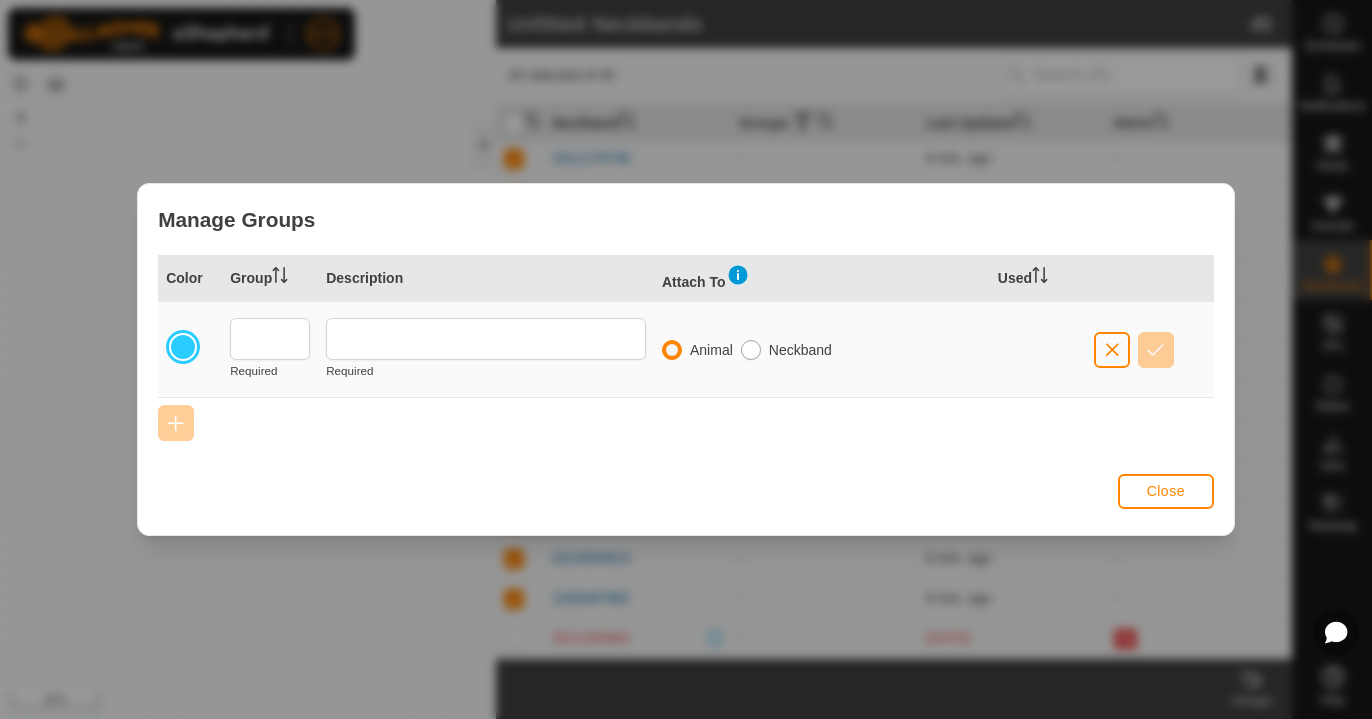 click at bounding box center [751, 350] 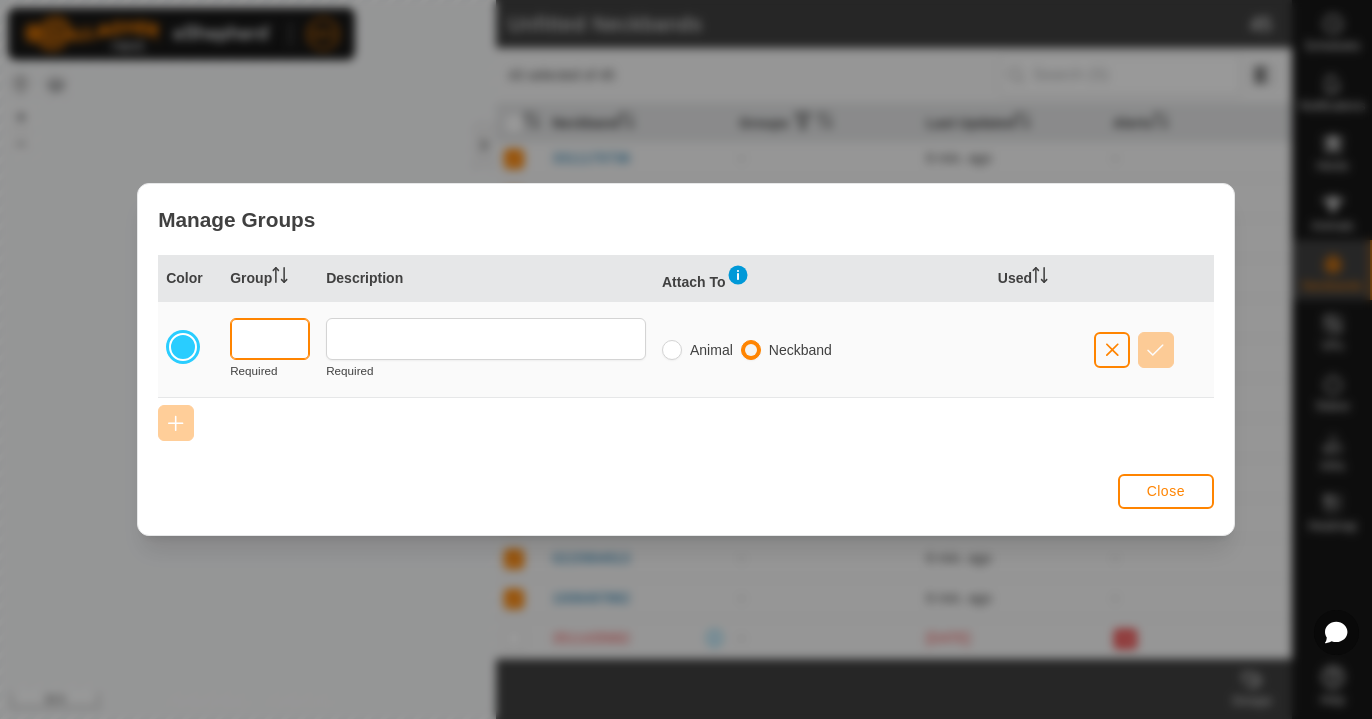 click at bounding box center [270, 339] 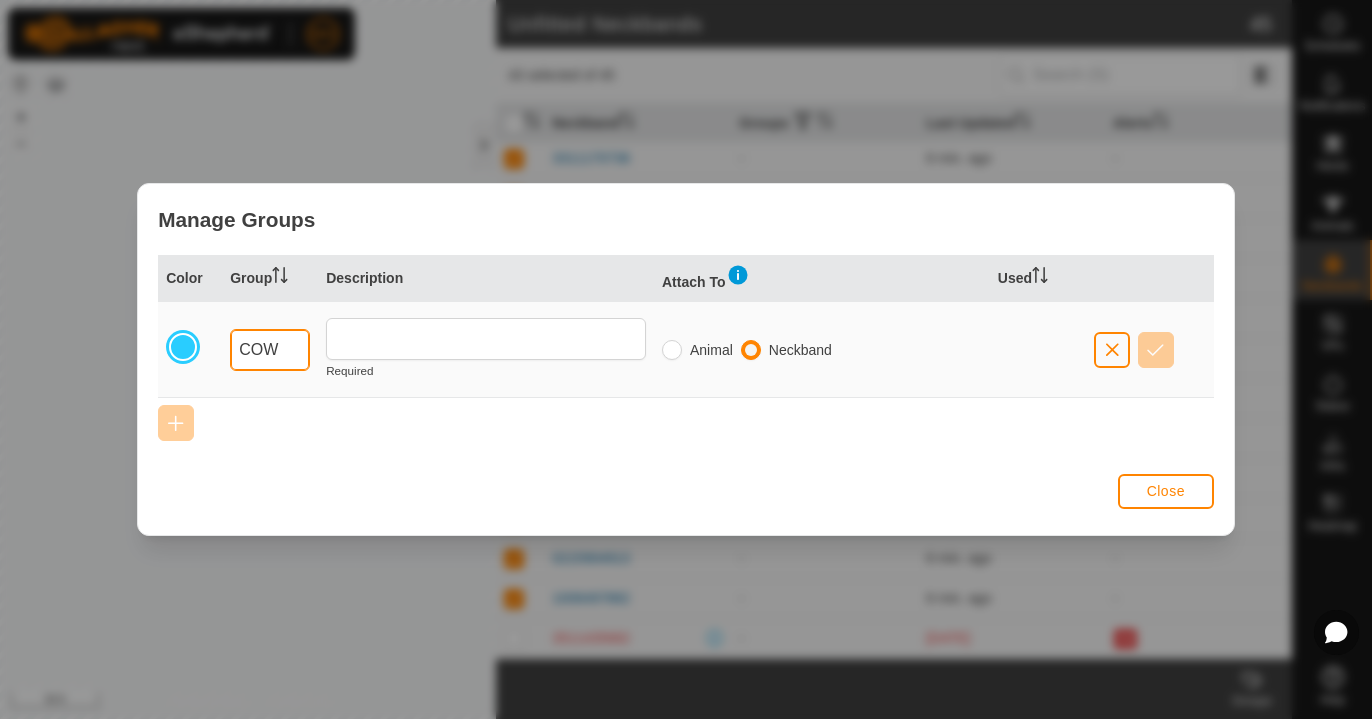 type on "COWS" 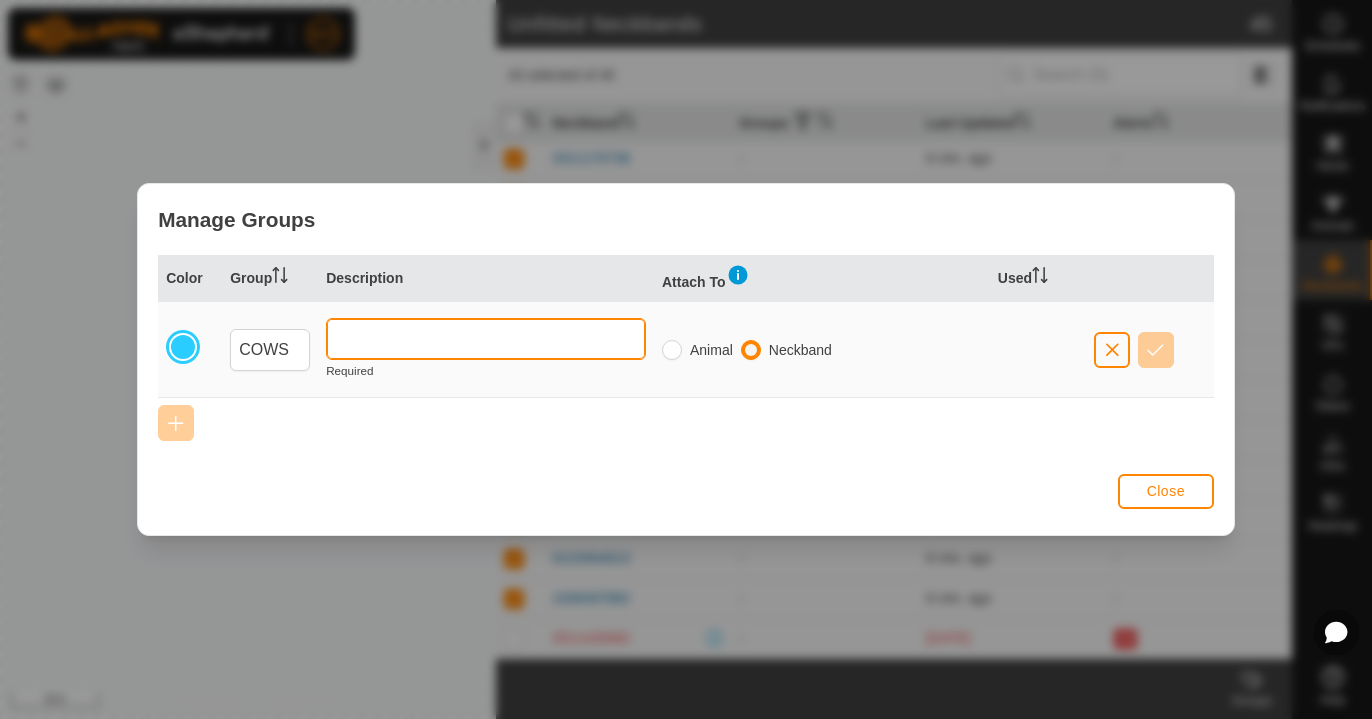 click at bounding box center [486, 339] 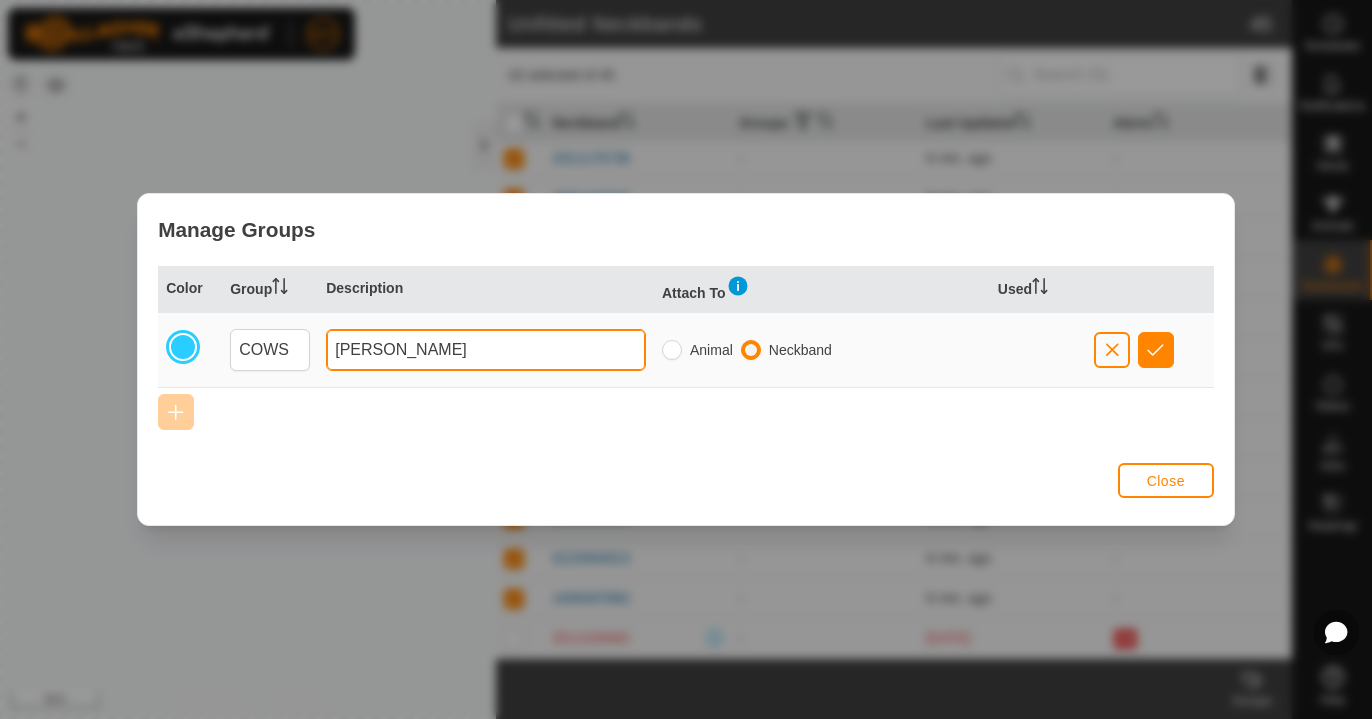 type on "[PERSON_NAME]" 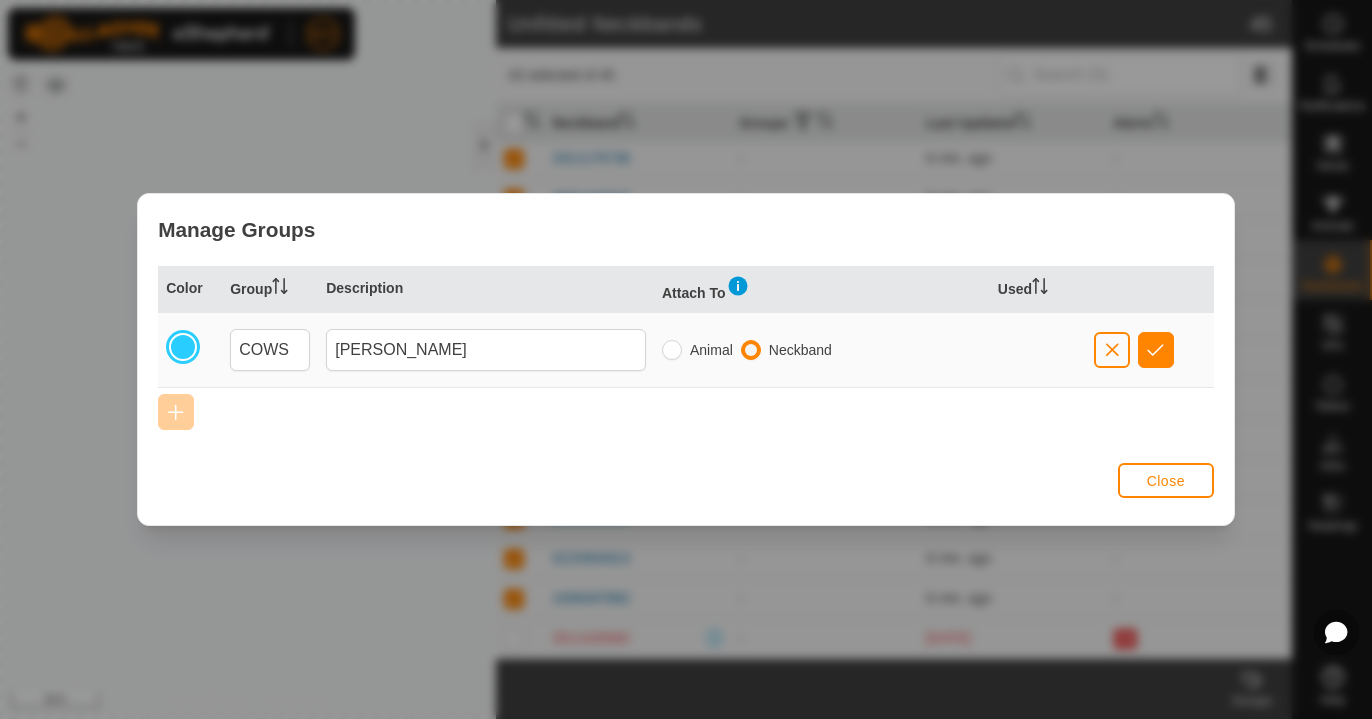 click at bounding box center (1155, 350) 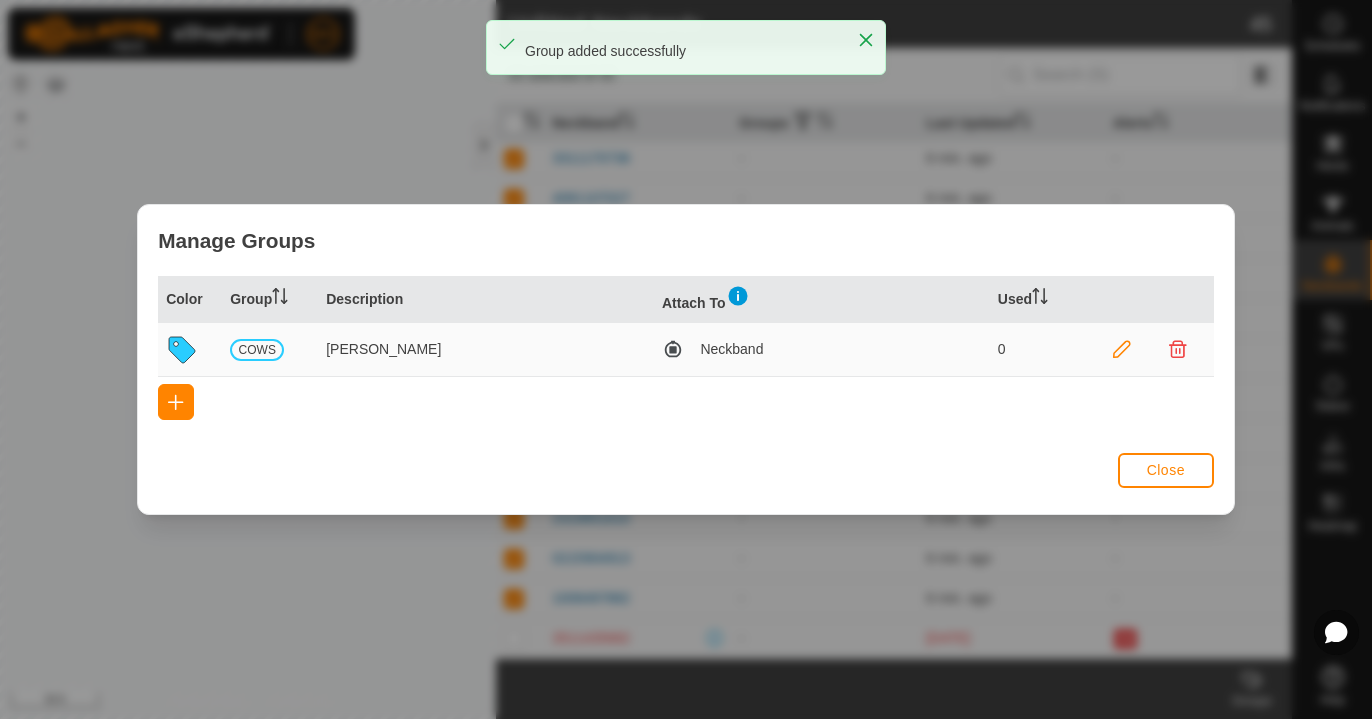 scroll, scrollTop: 0, scrollLeft: 0, axis: both 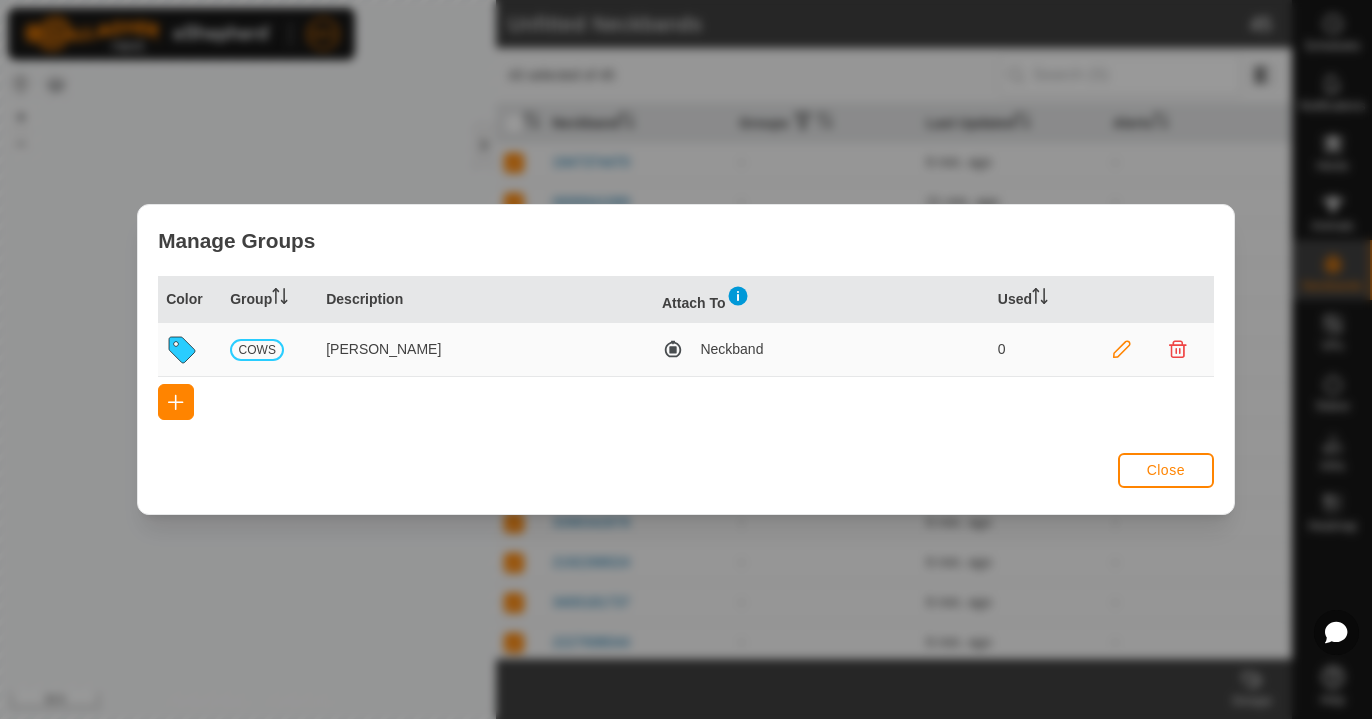 click on "Close" 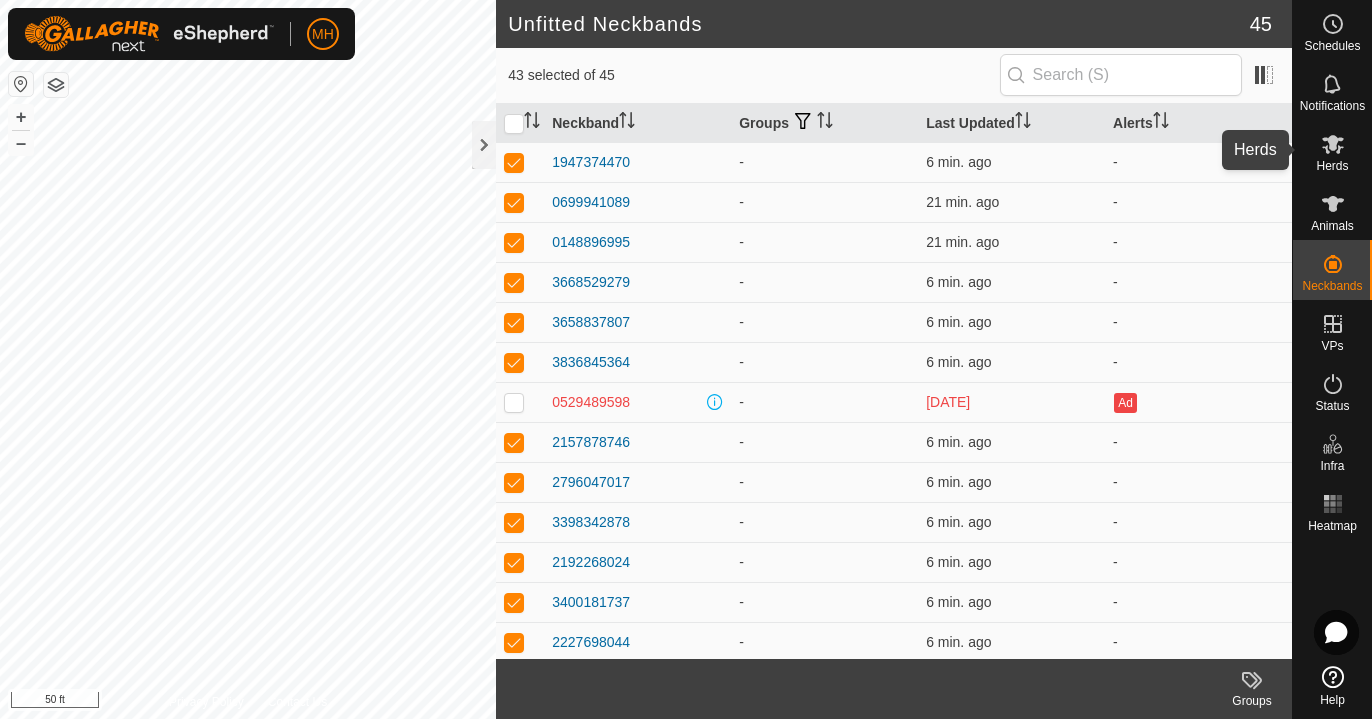click on "Herds" at bounding box center [1332, 166] 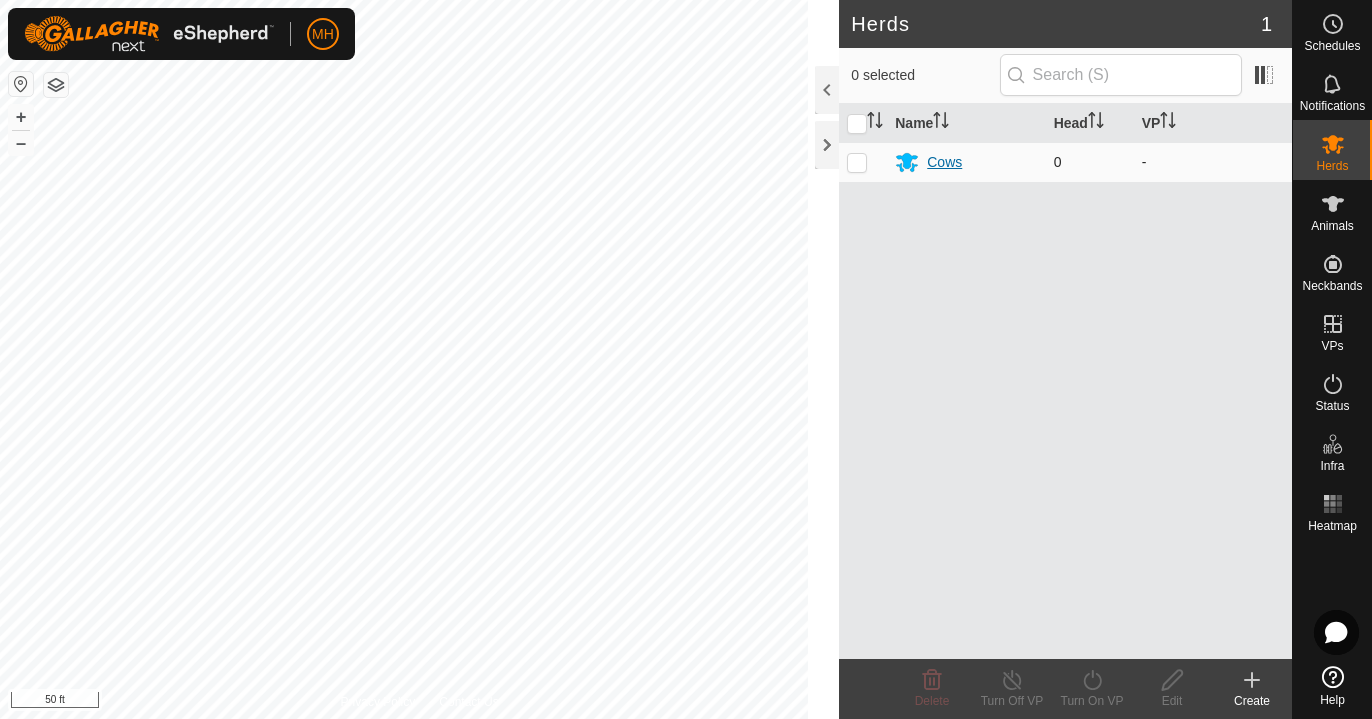 click on "Cows" at bounding box center (944, 162) 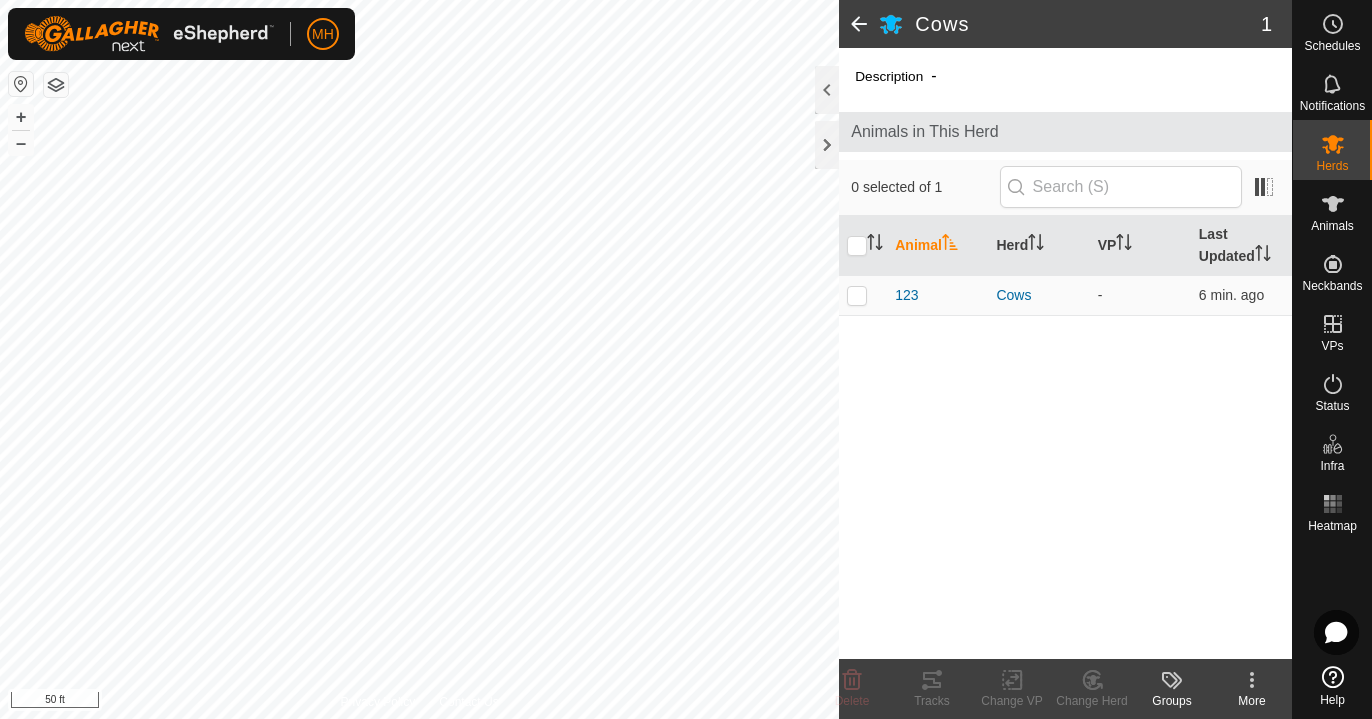 click on "Groups" 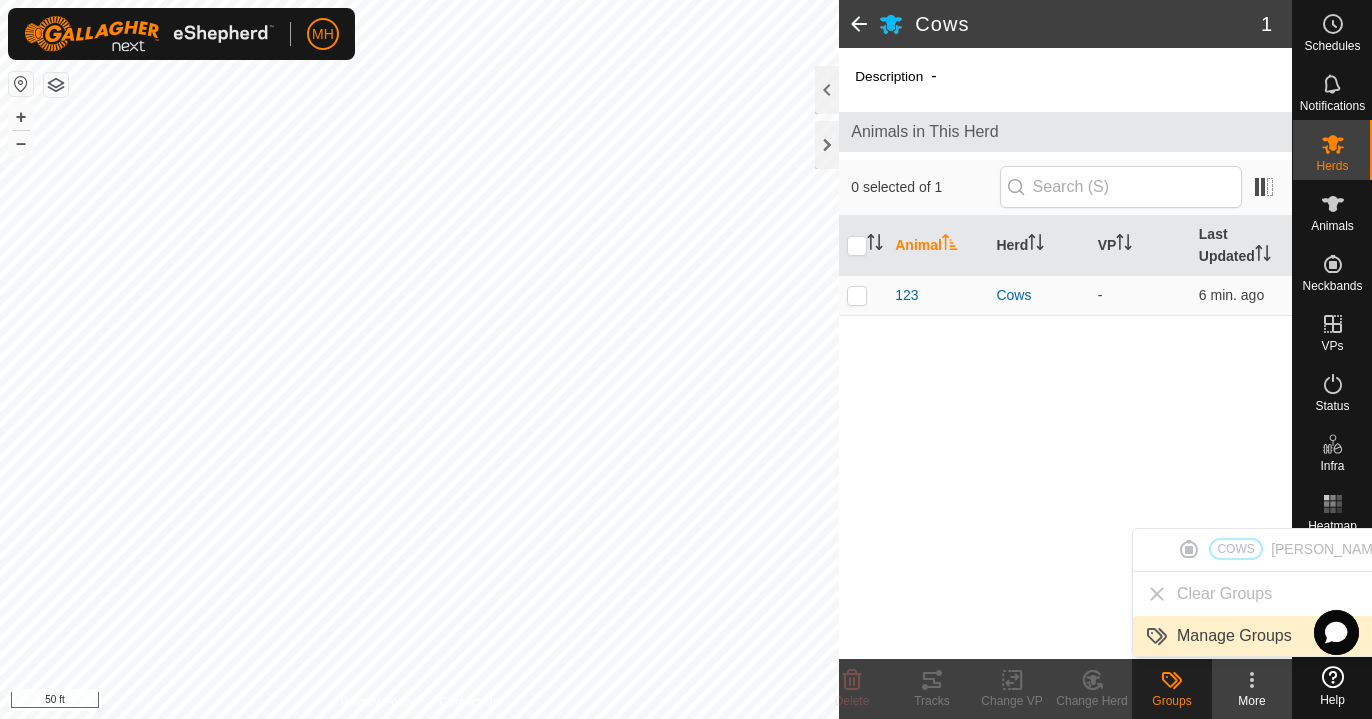 click on "Manage Groups" at bounding box center (1265, 636) 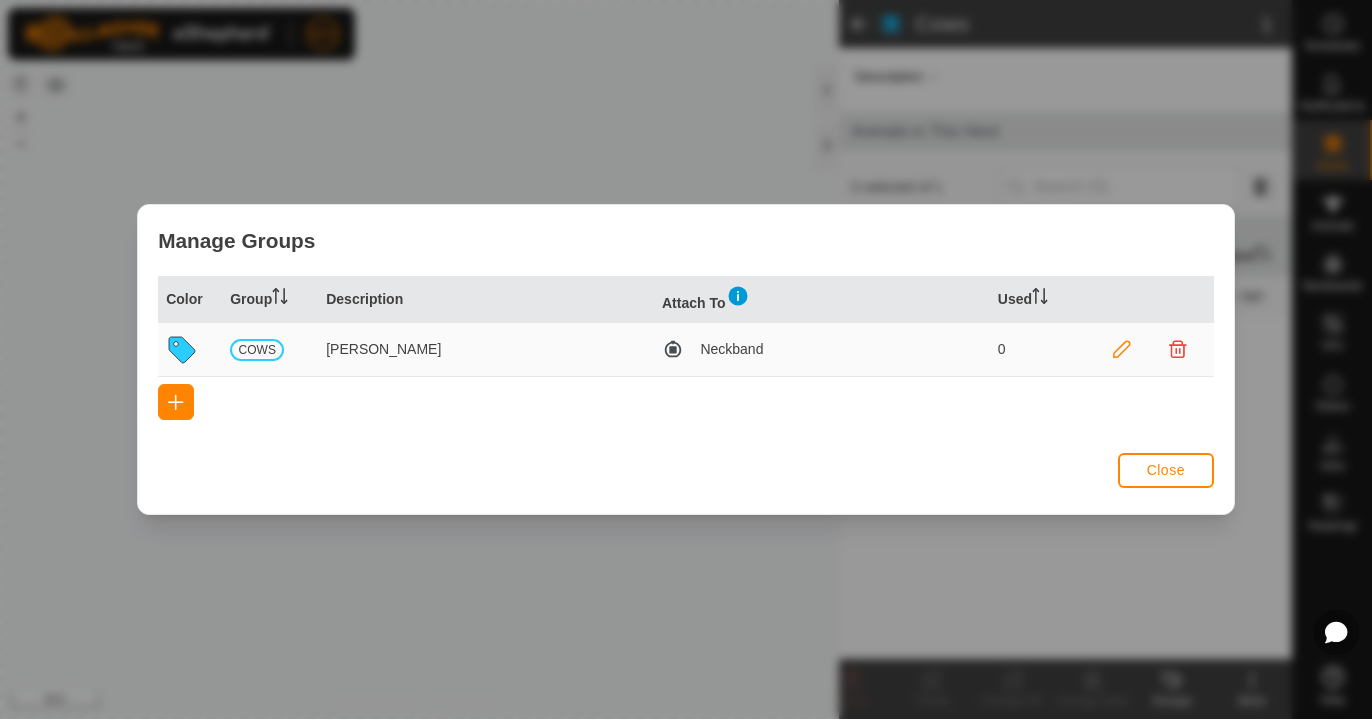 click on "Close" 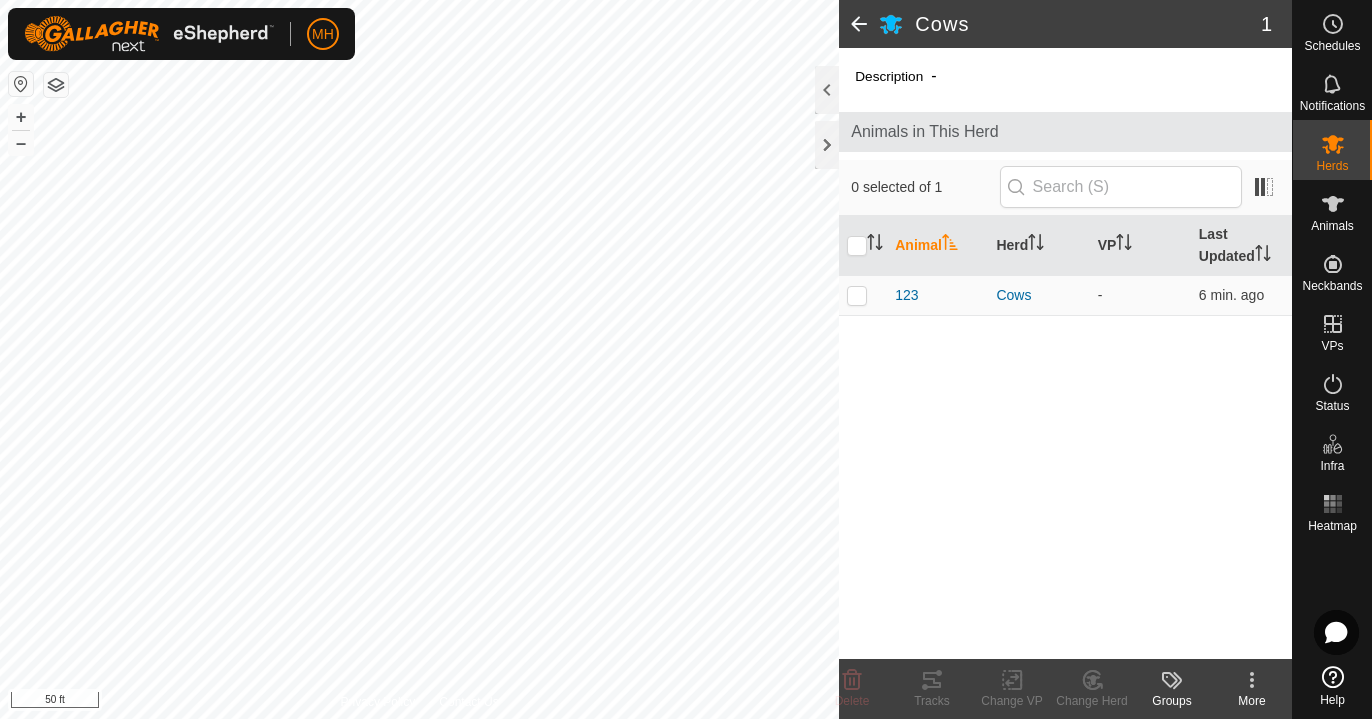 click 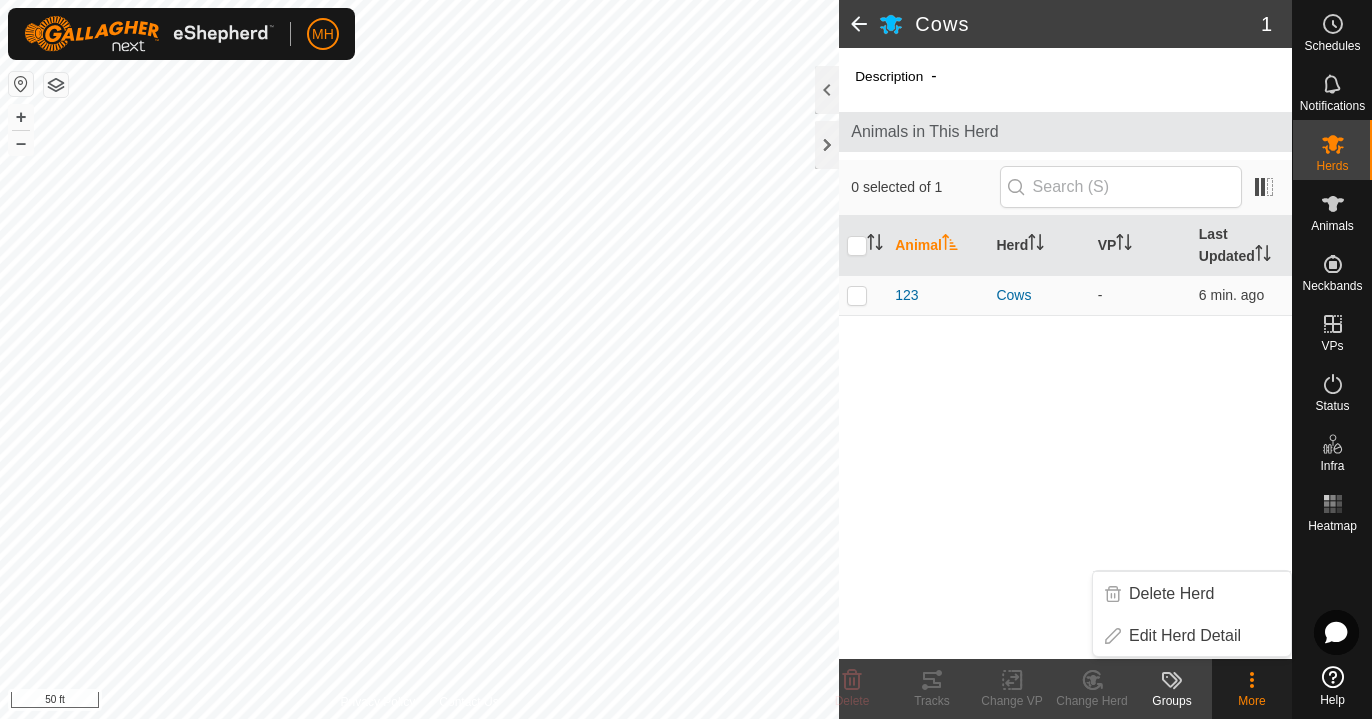 click 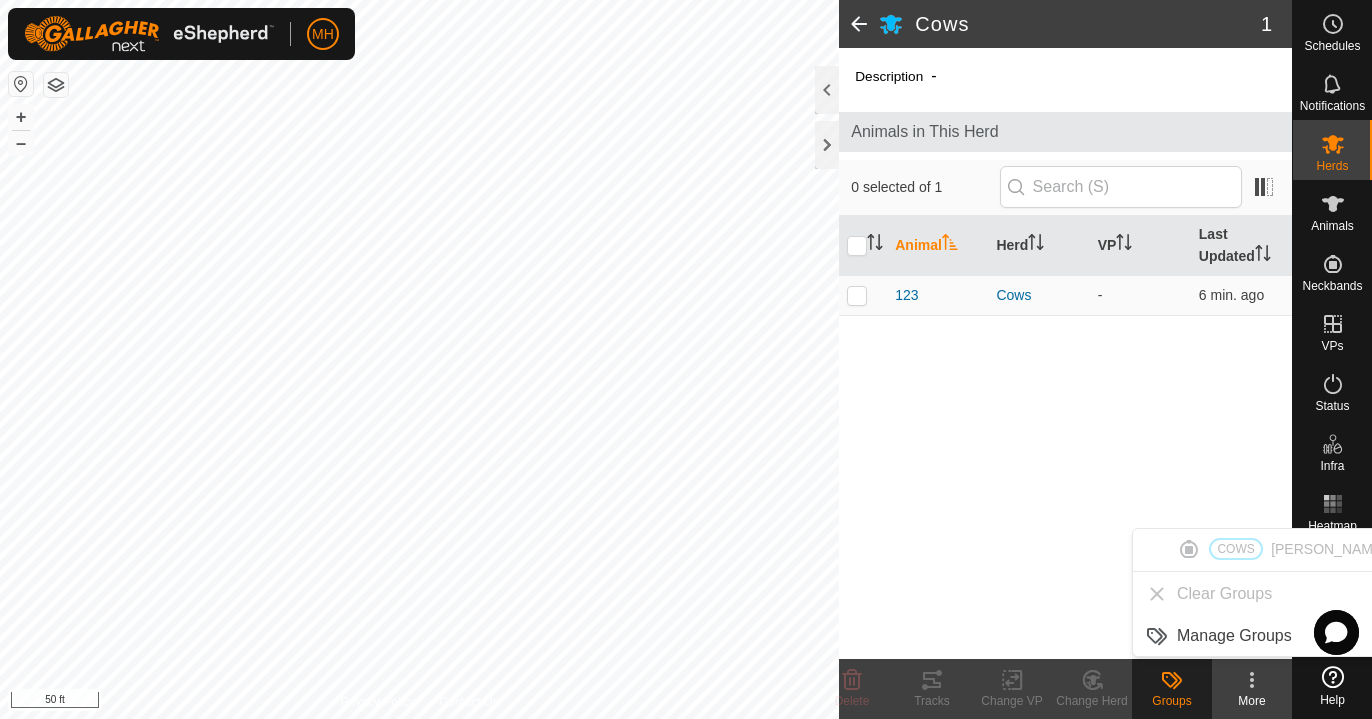 click on "COWS
[PERSON_NAME] Clear Groups Manage Groups" at bounding box center [1265, 592] 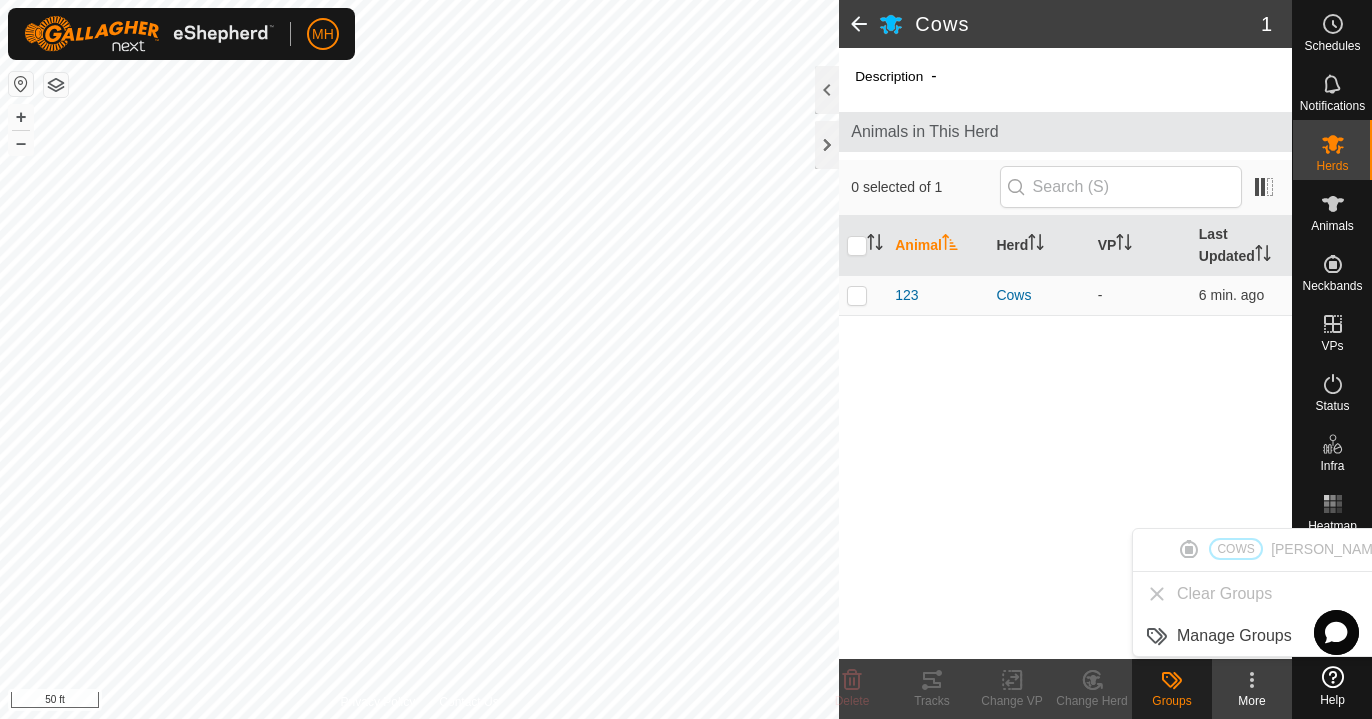 click on "COWS
[PERSON_NAME] Clear Groups Manage Groups" at bounding box center [1265, 592] 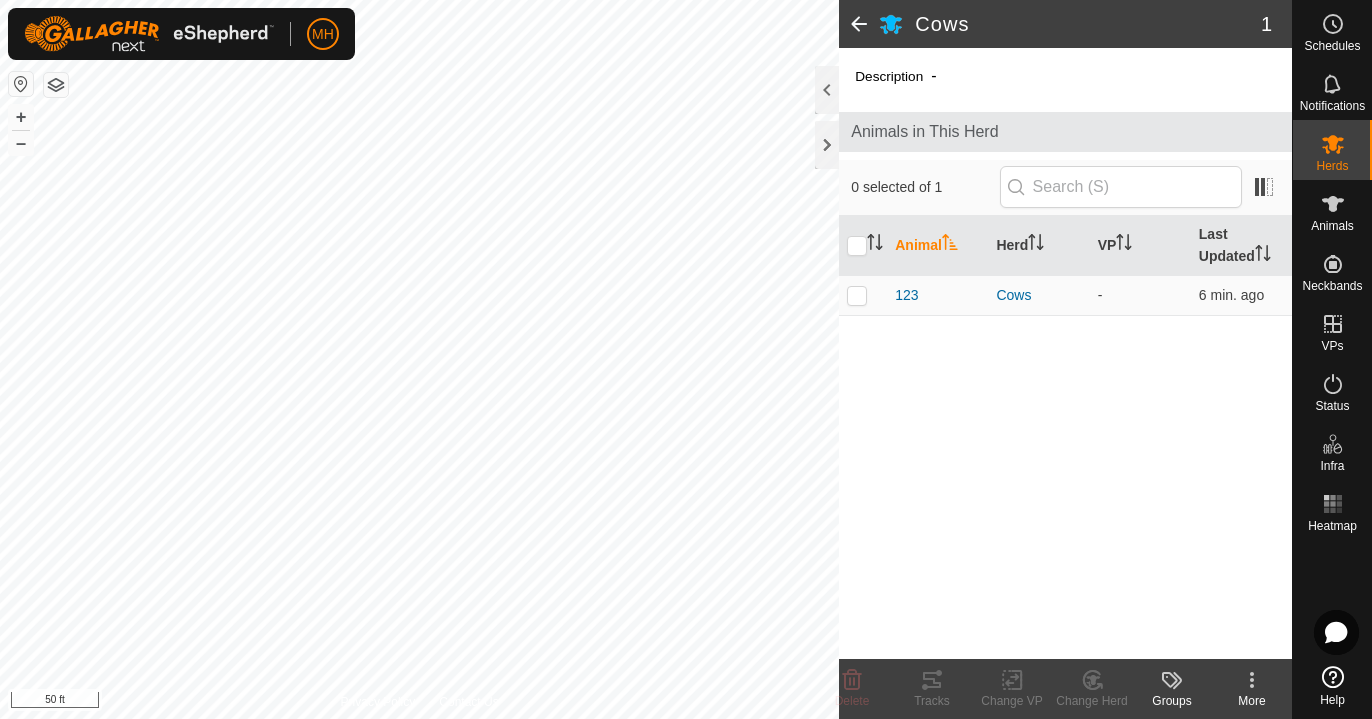 click 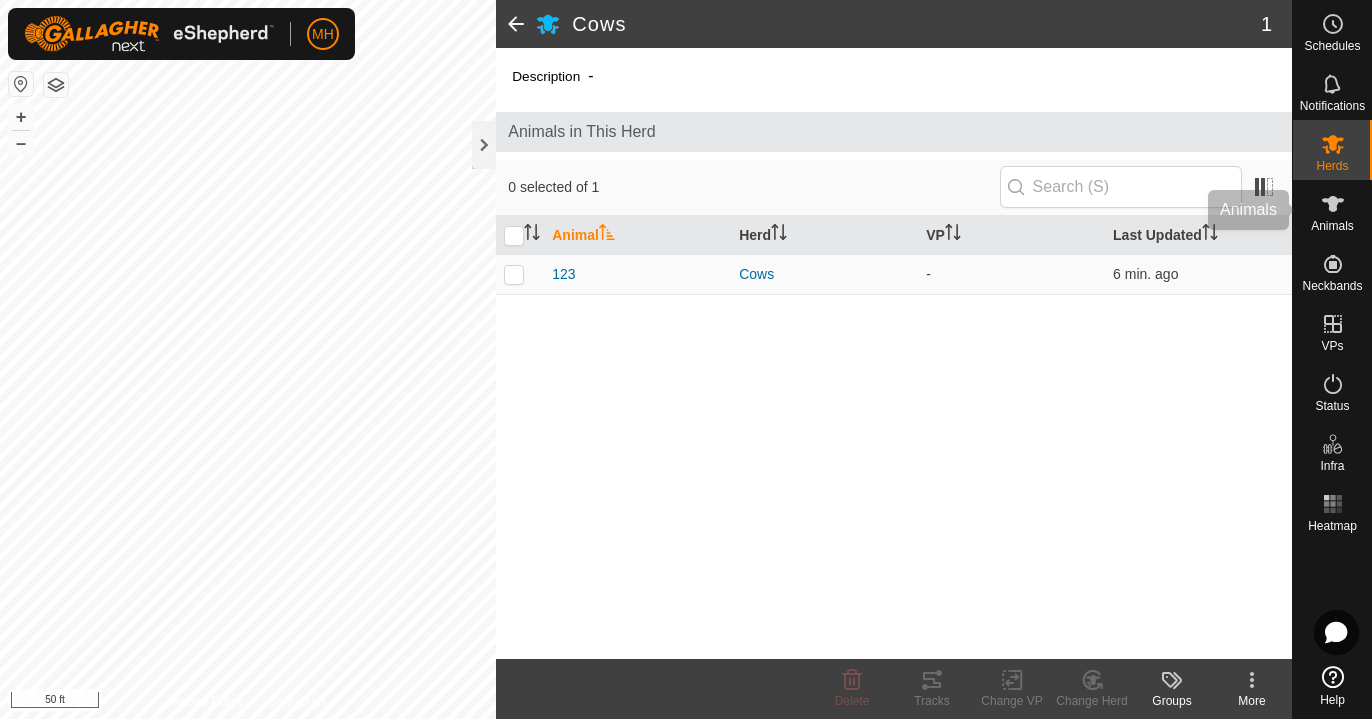 click 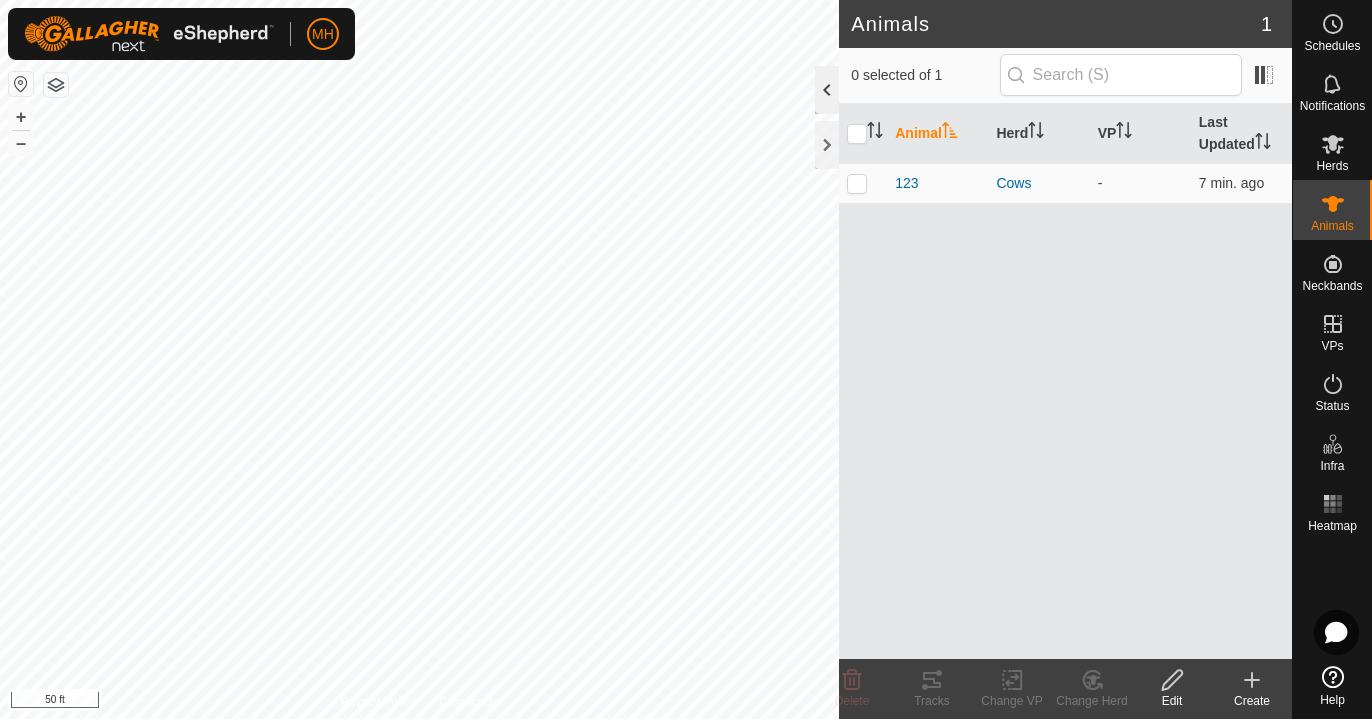 click 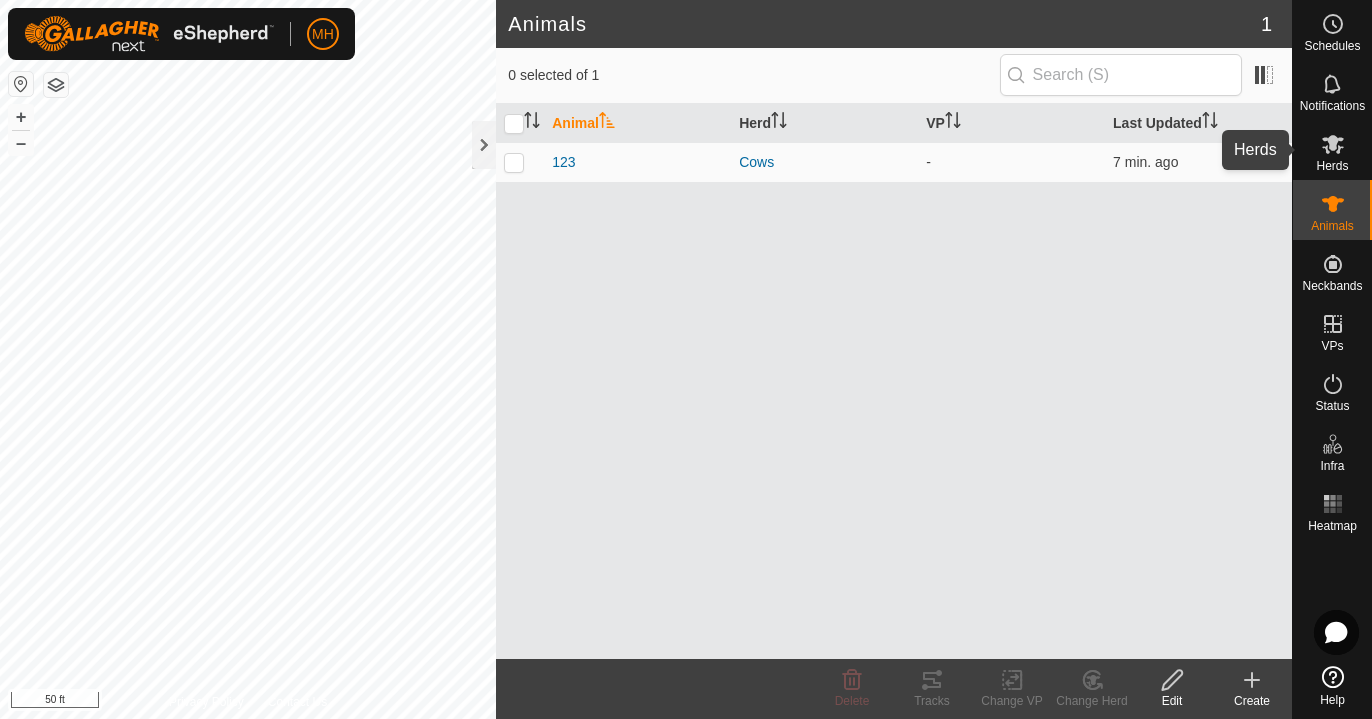 click 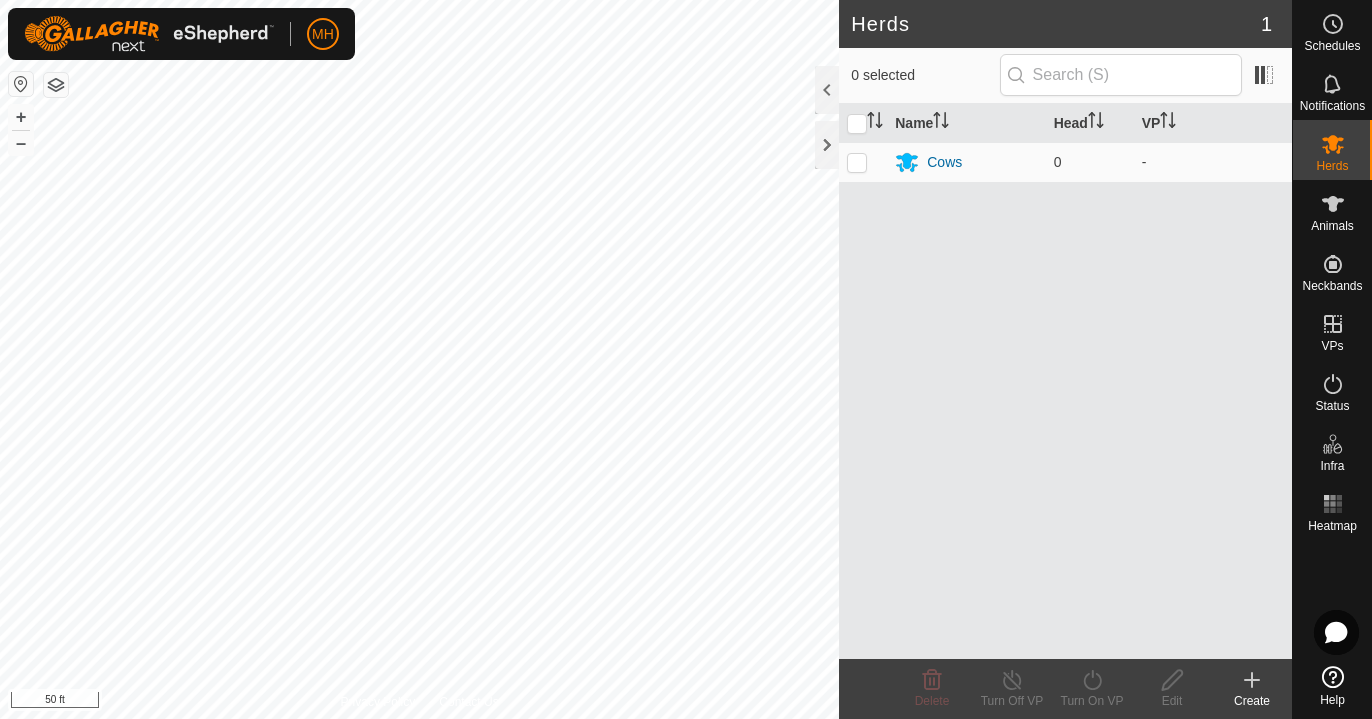 click on "Herds" at bounding box center [1332, 166] 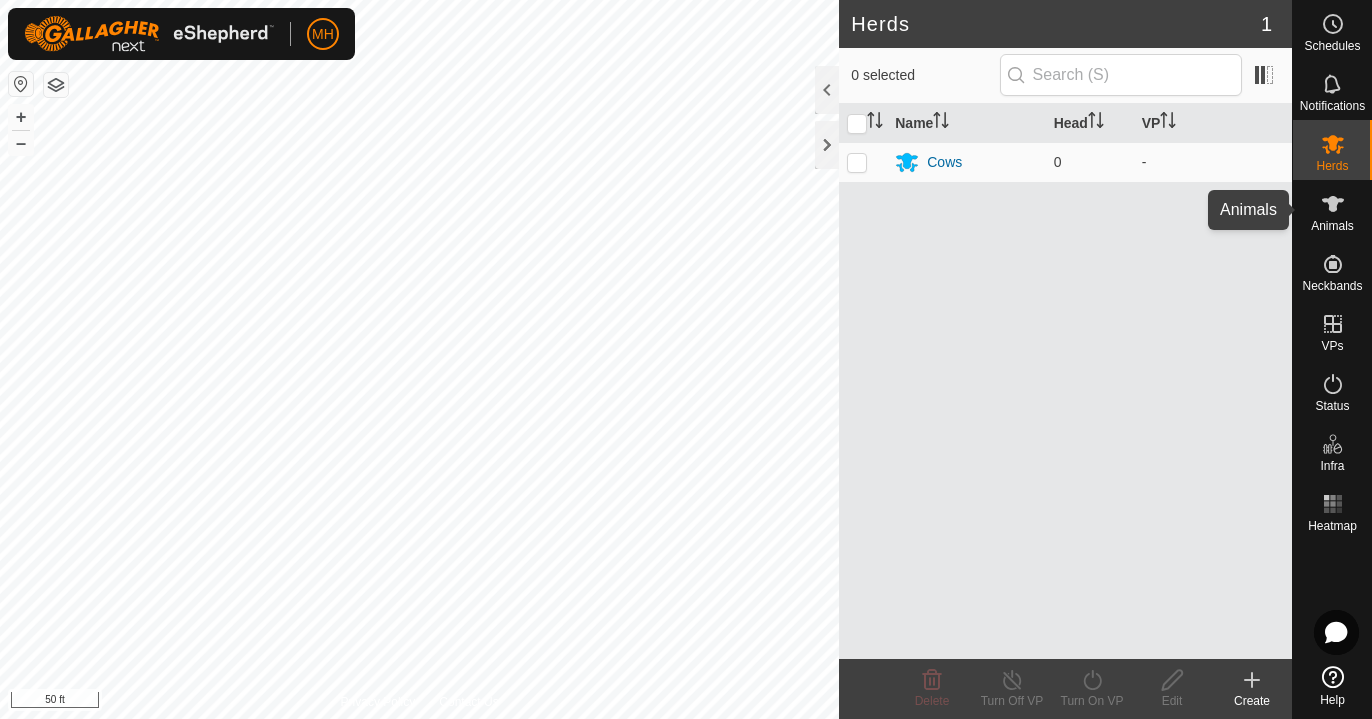 click 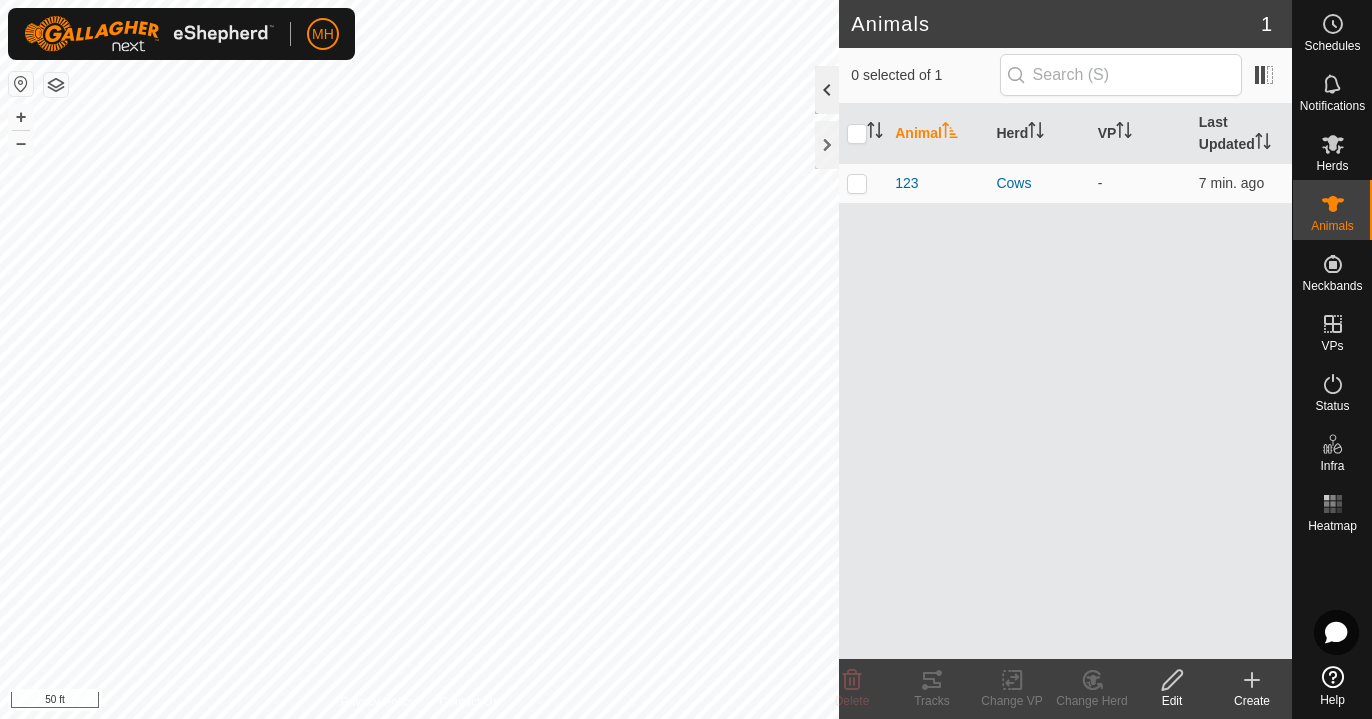 click 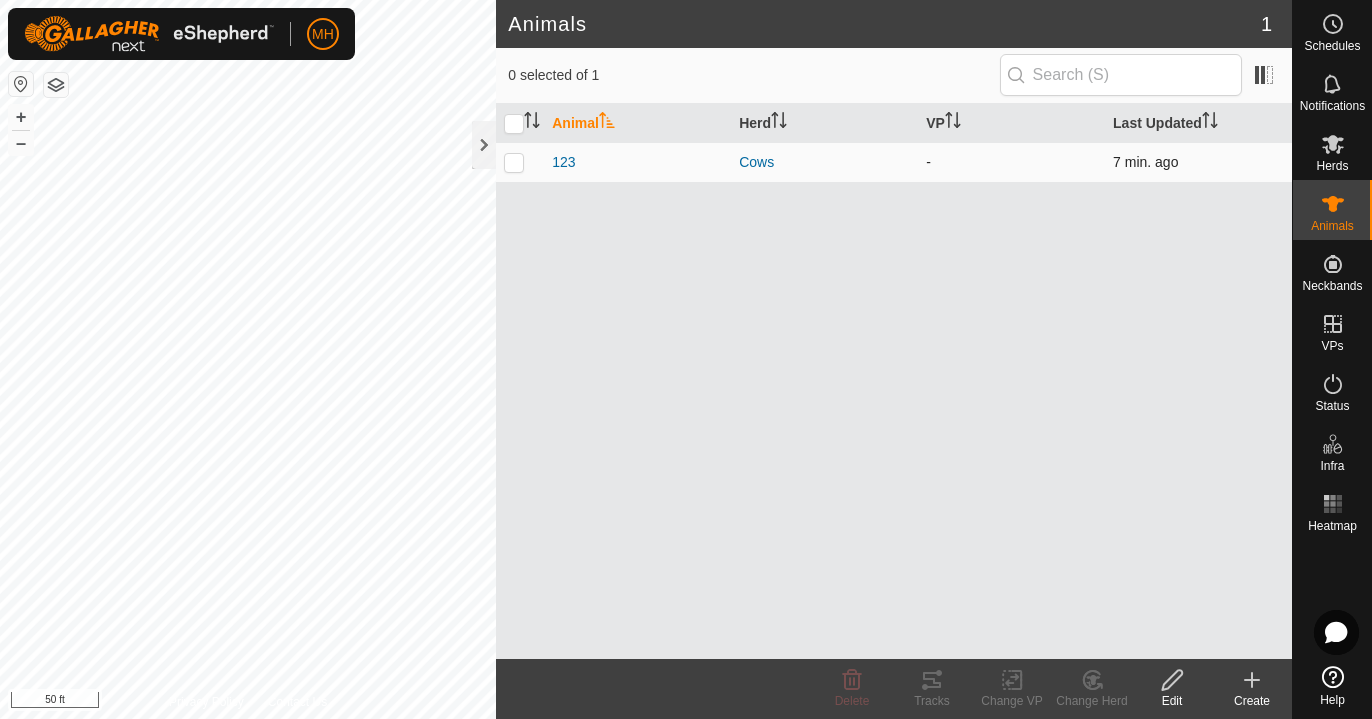 click at bounding box center (514, 162) 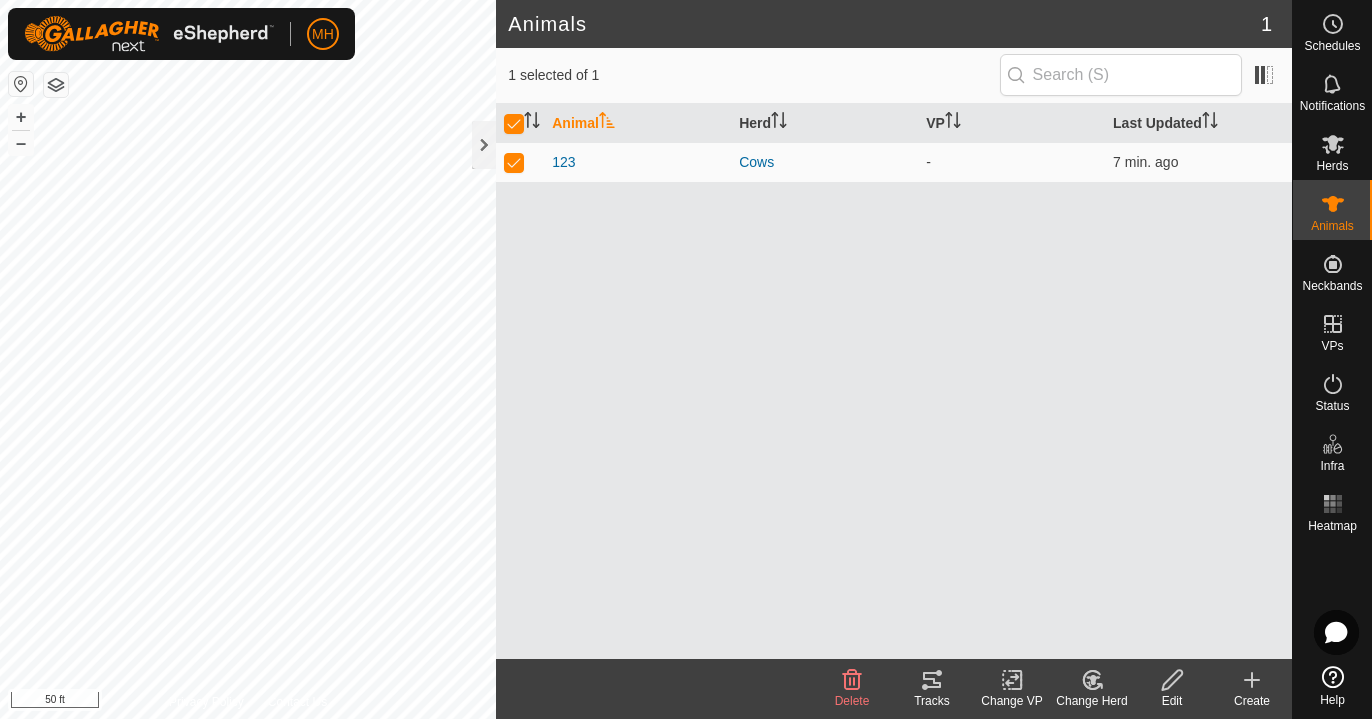 click 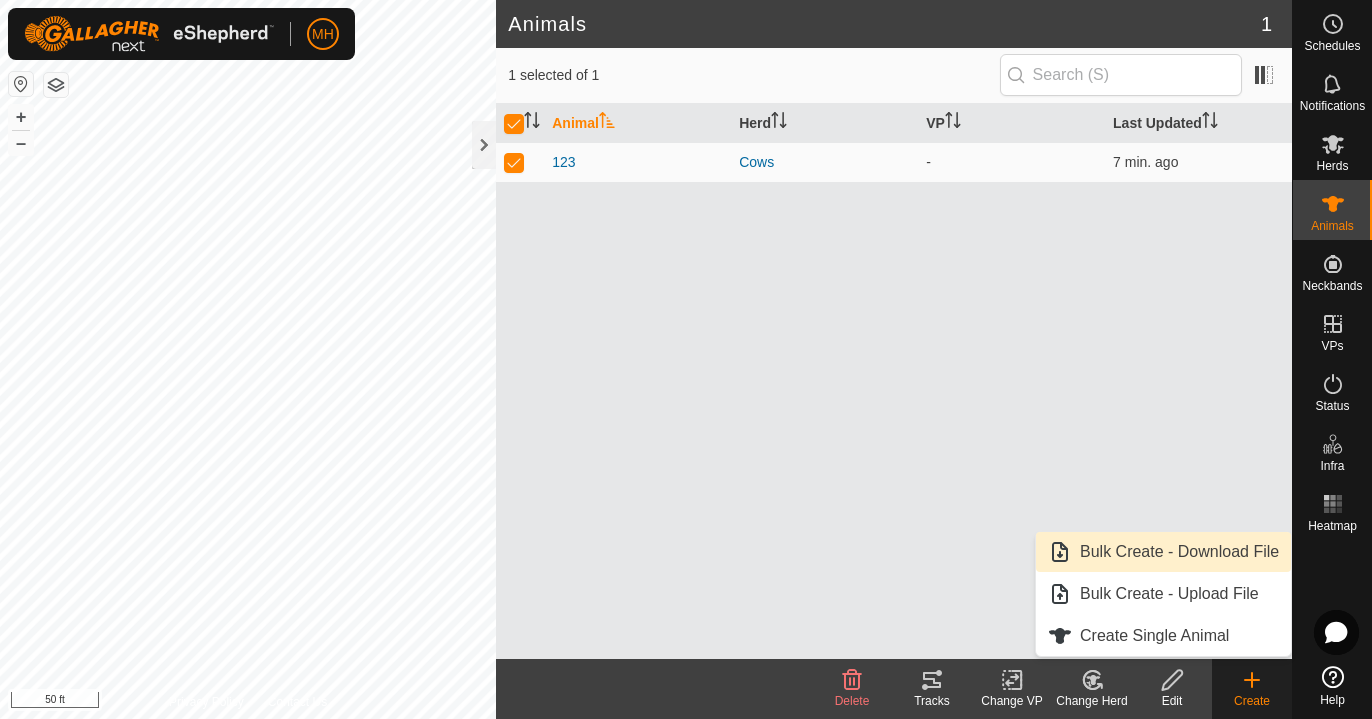 click on "Bulk Create - Download File" at bounding box center (1163, 552) 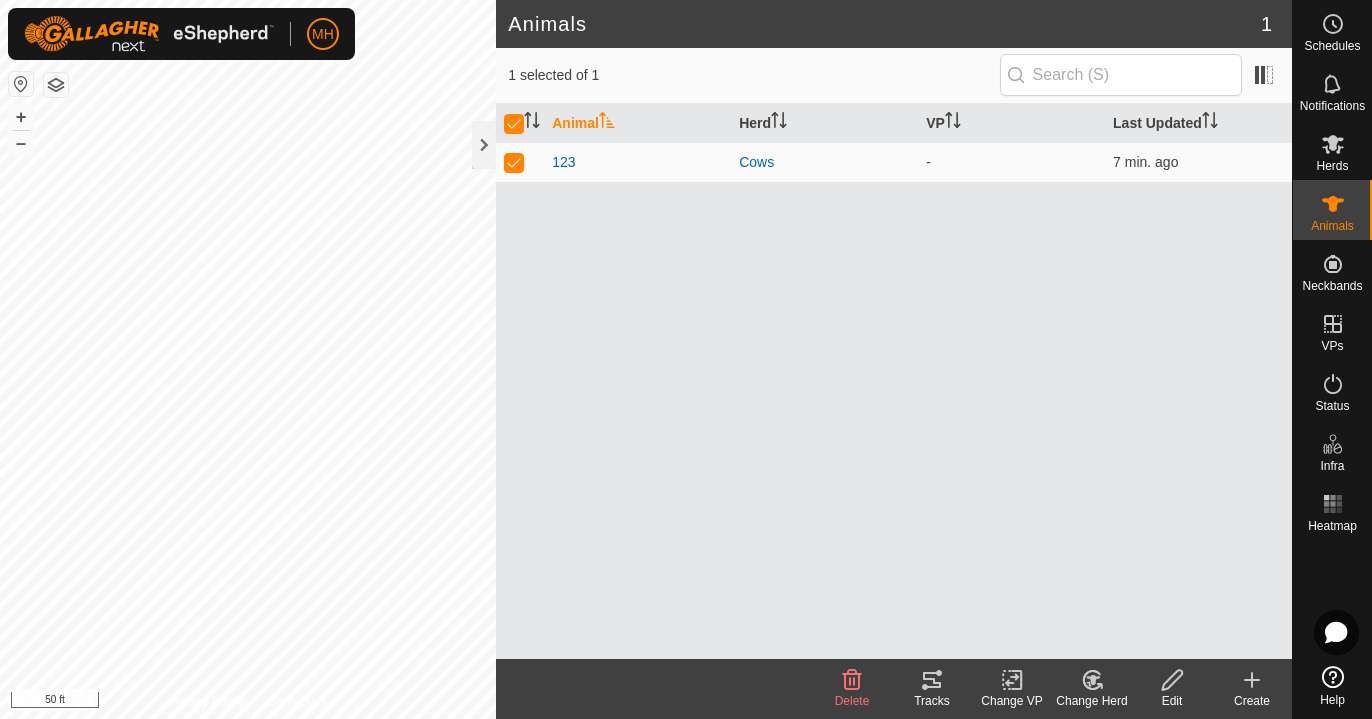 click on "Create" 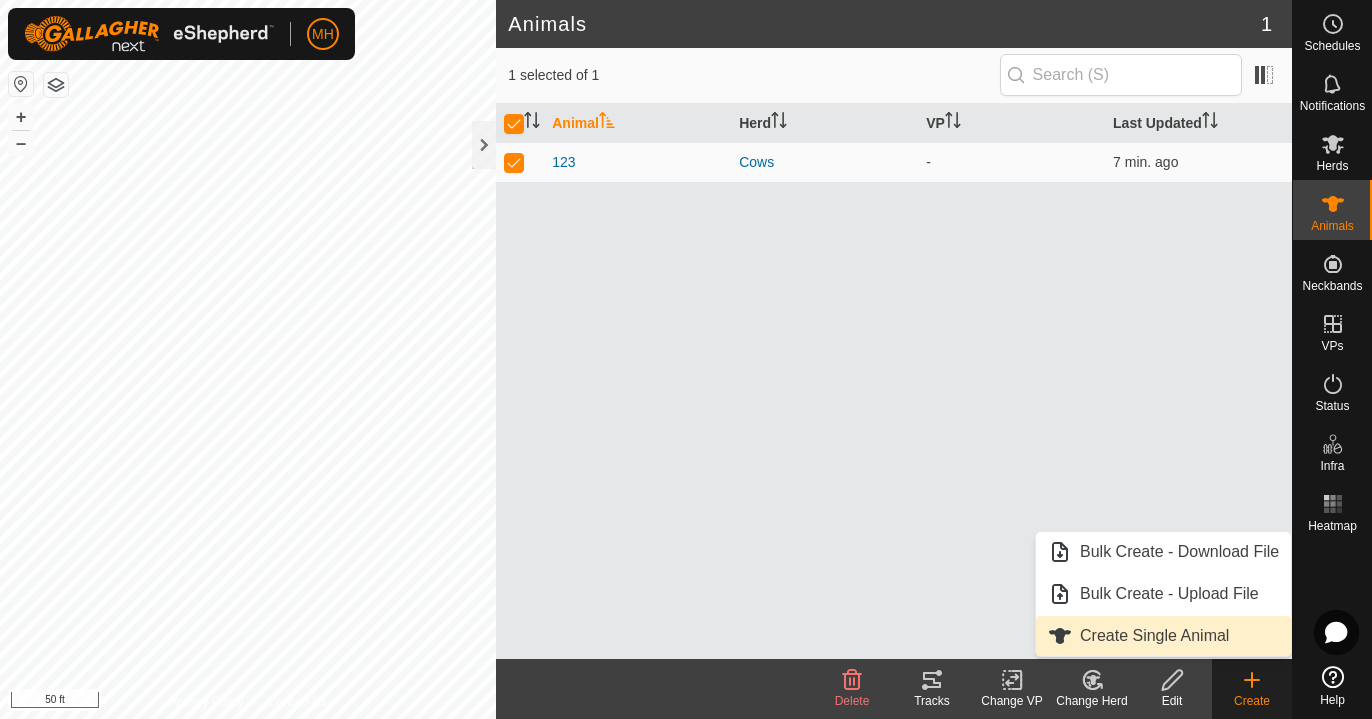 click on "Create Single Animal" at bounding box center (1163, 636) 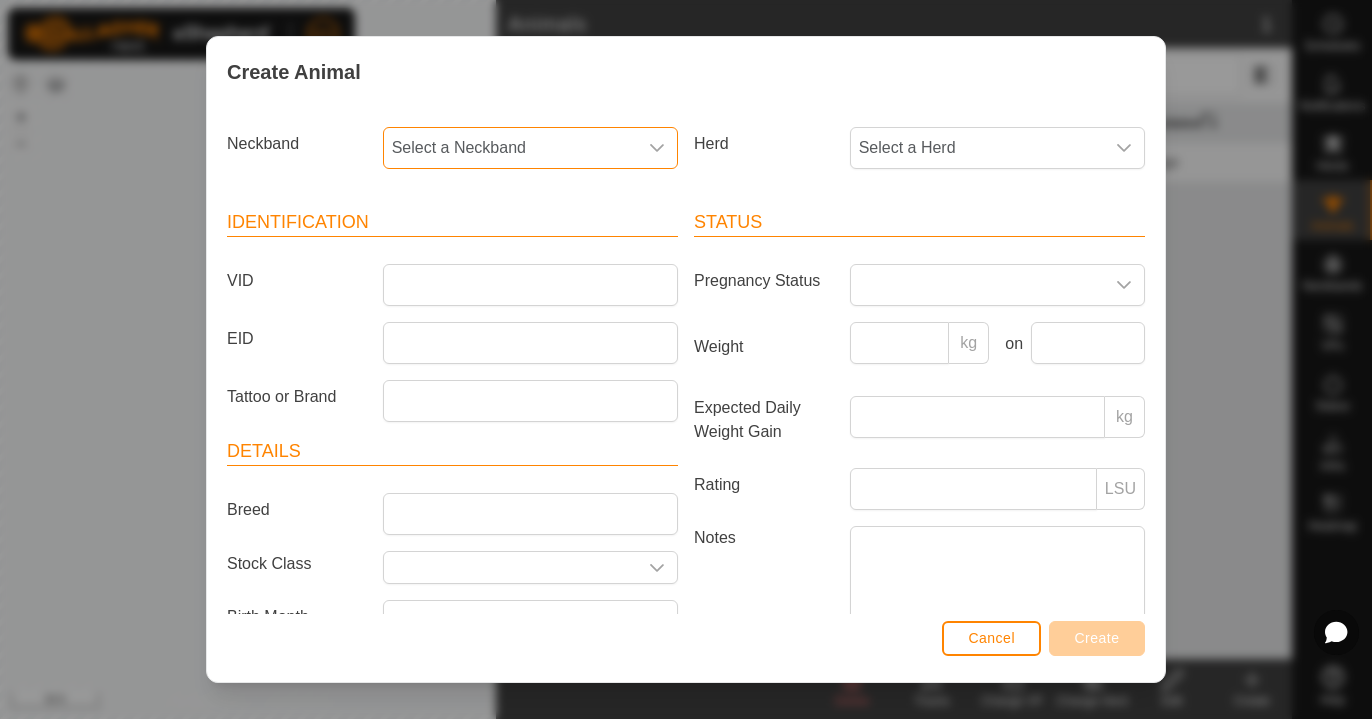 click on "Select a Neckband" at bounding box center [510, 148] 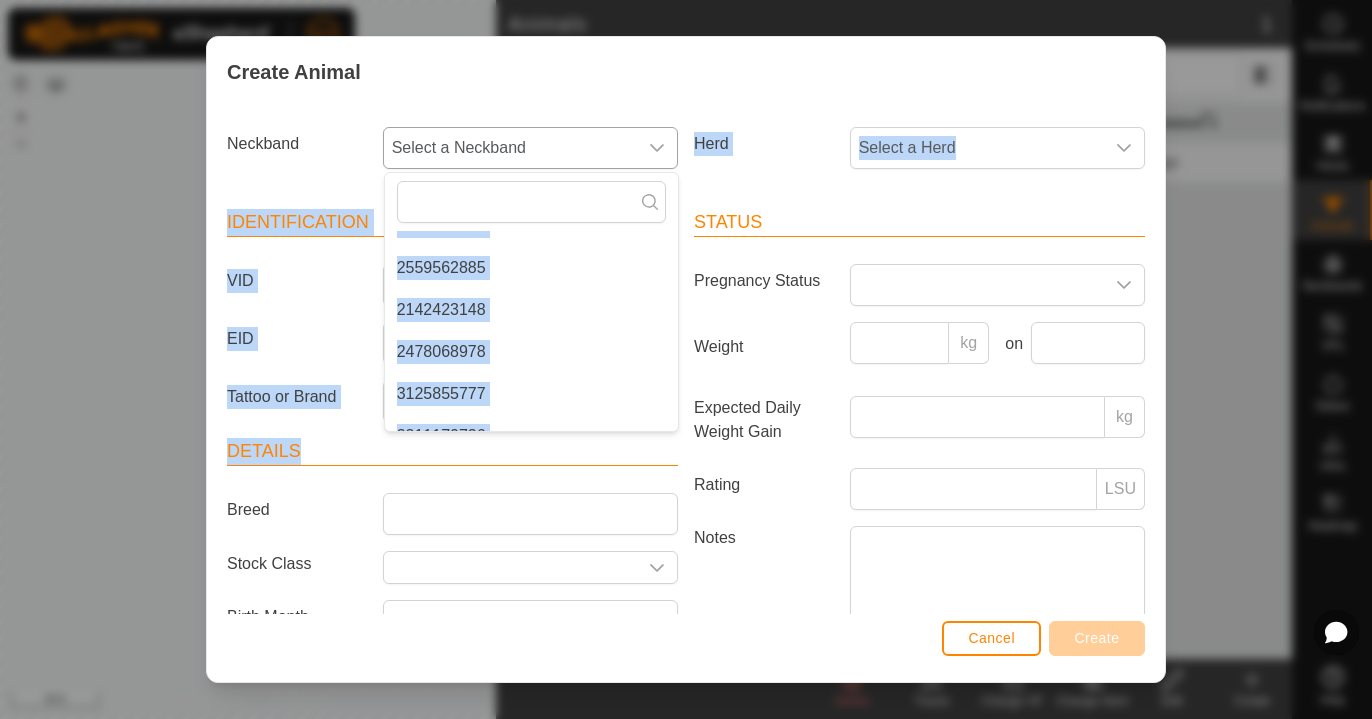 scroll, scrollTop: 1269, scrollLeft: 0, axis: vertical 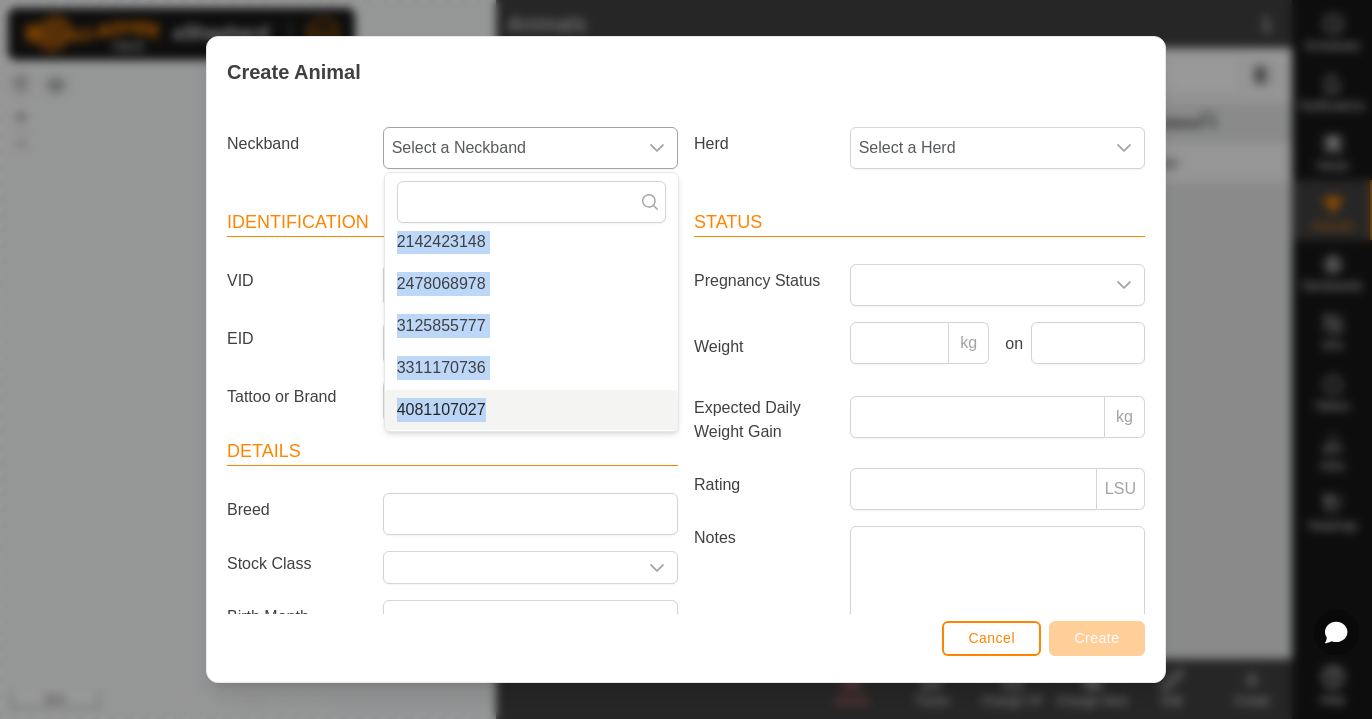 drag, startPoint x: 552, startPoint y: 287, endPoint x: 572, endPoint y: 403, distance: 117.71151 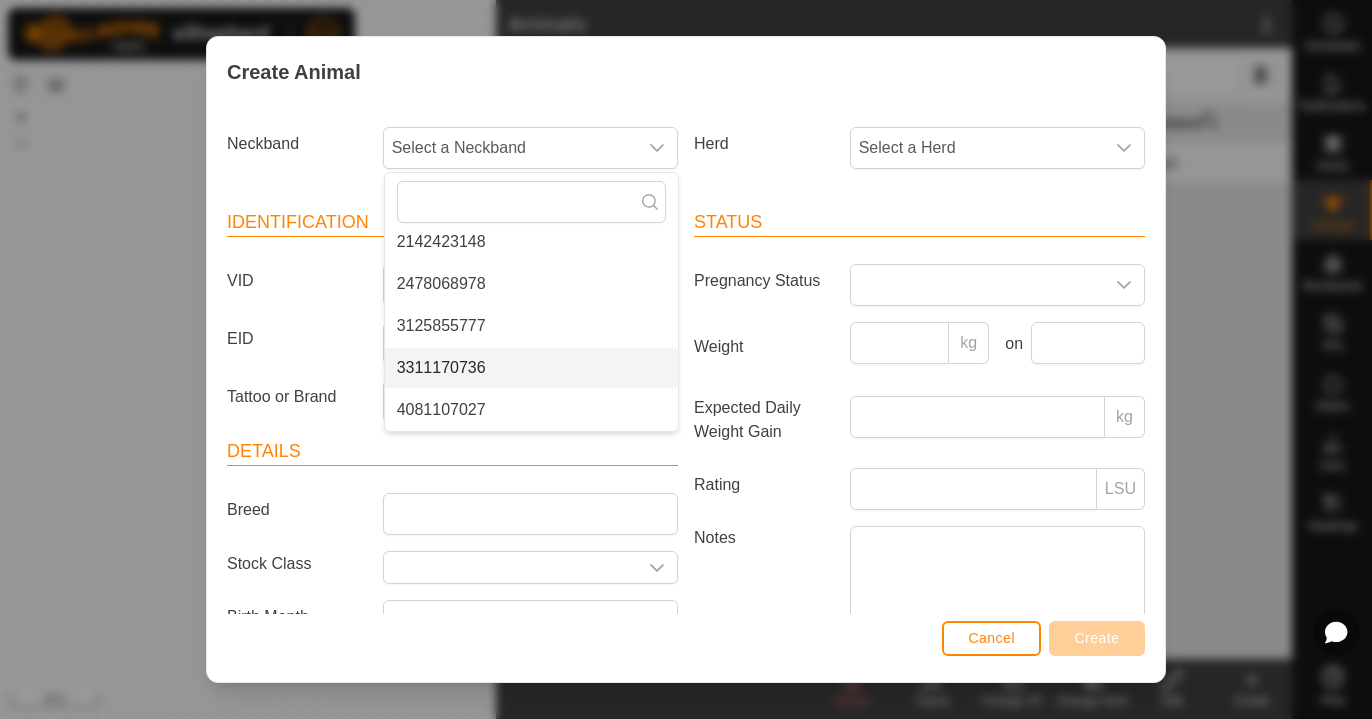 click on "Notes" at bounding box center (764, 582) 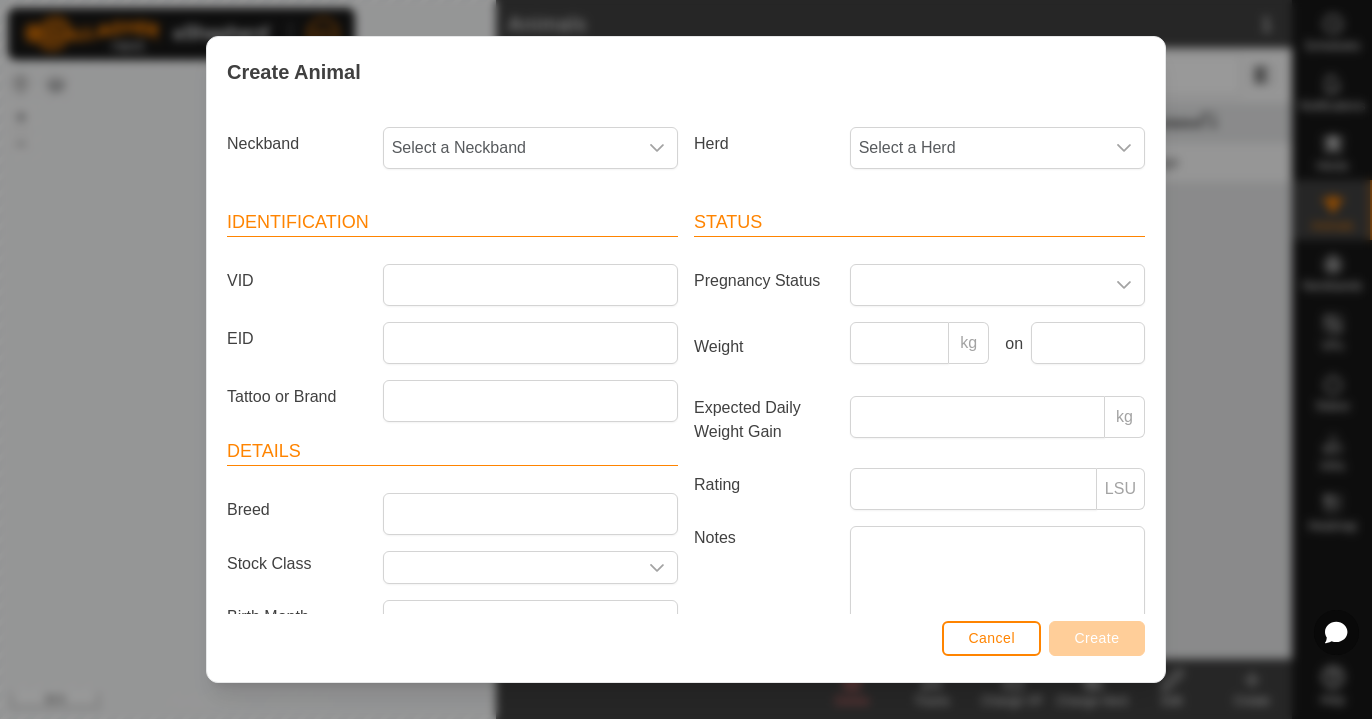 click on "Notes" at bounding box center [997, 583] 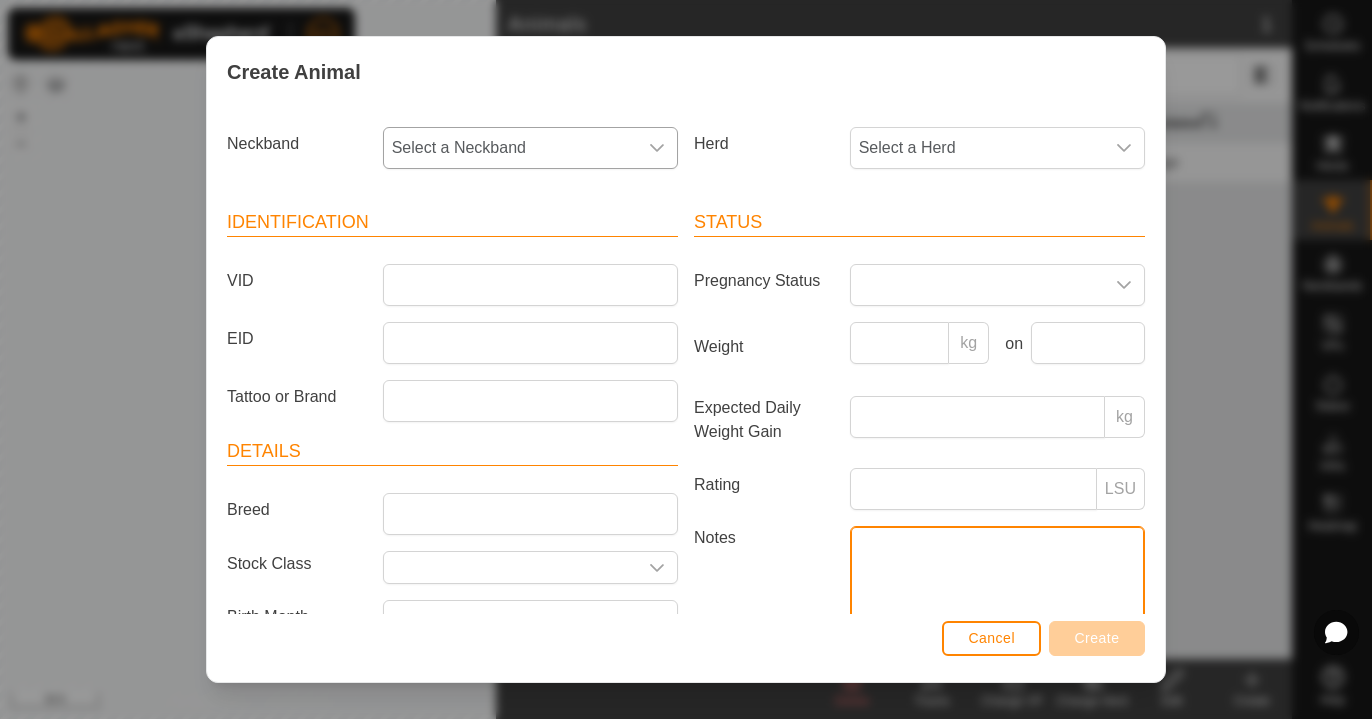 scroll, scrollTop: 0, scrollLeft: 0, axis: both 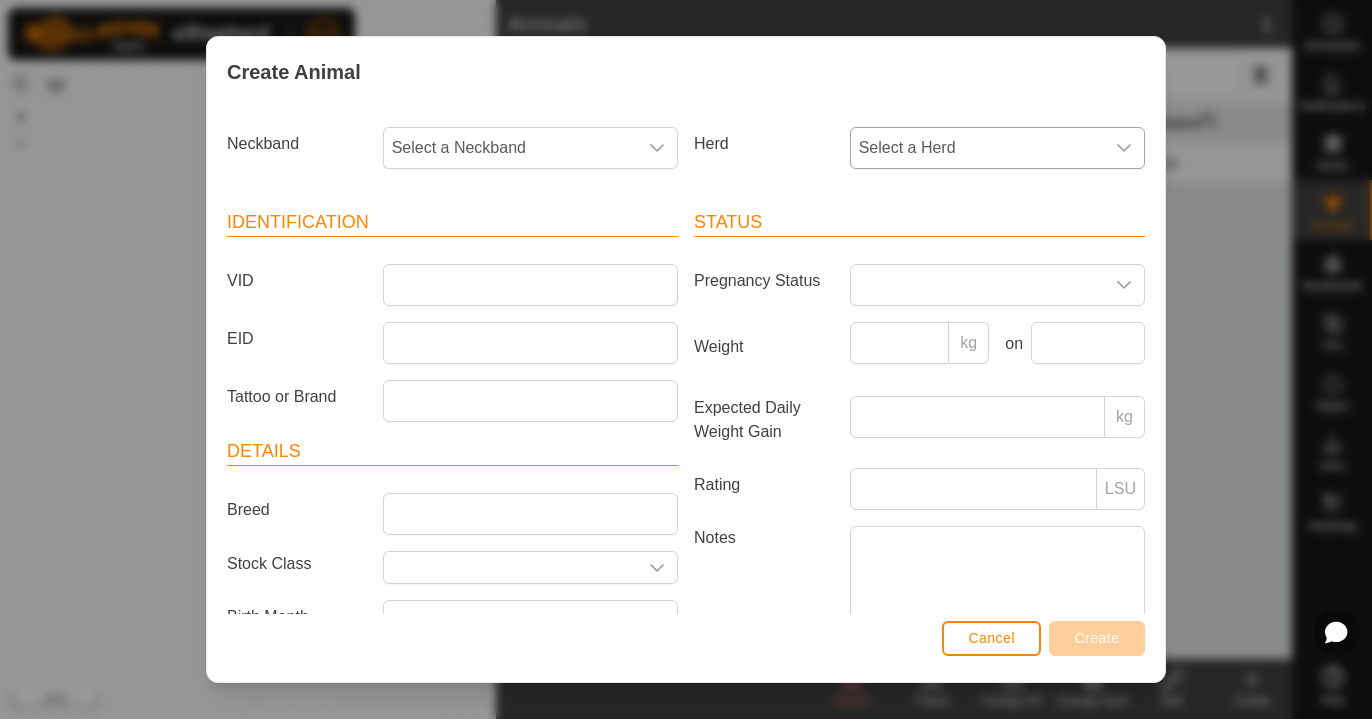 click on "Select a Herd" at bounding box center (977, 148) 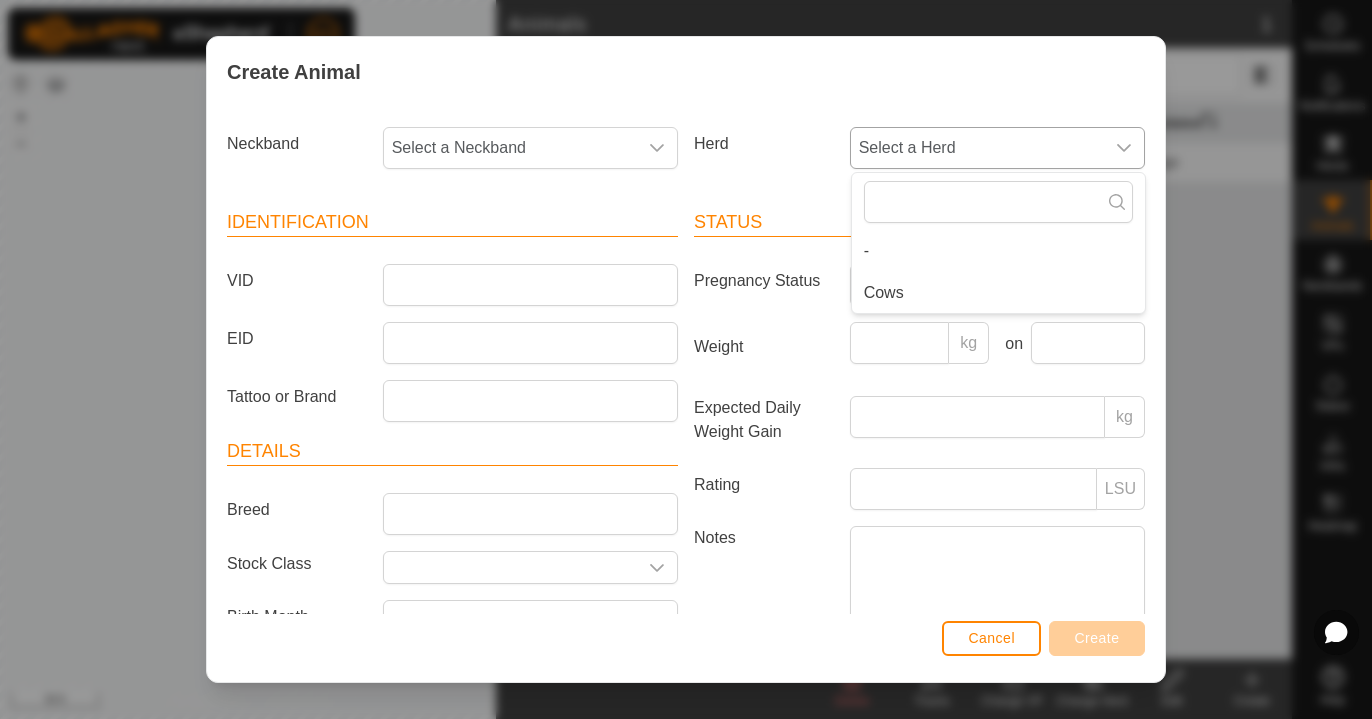 click on "Cows" at bounding box center [998, 293] 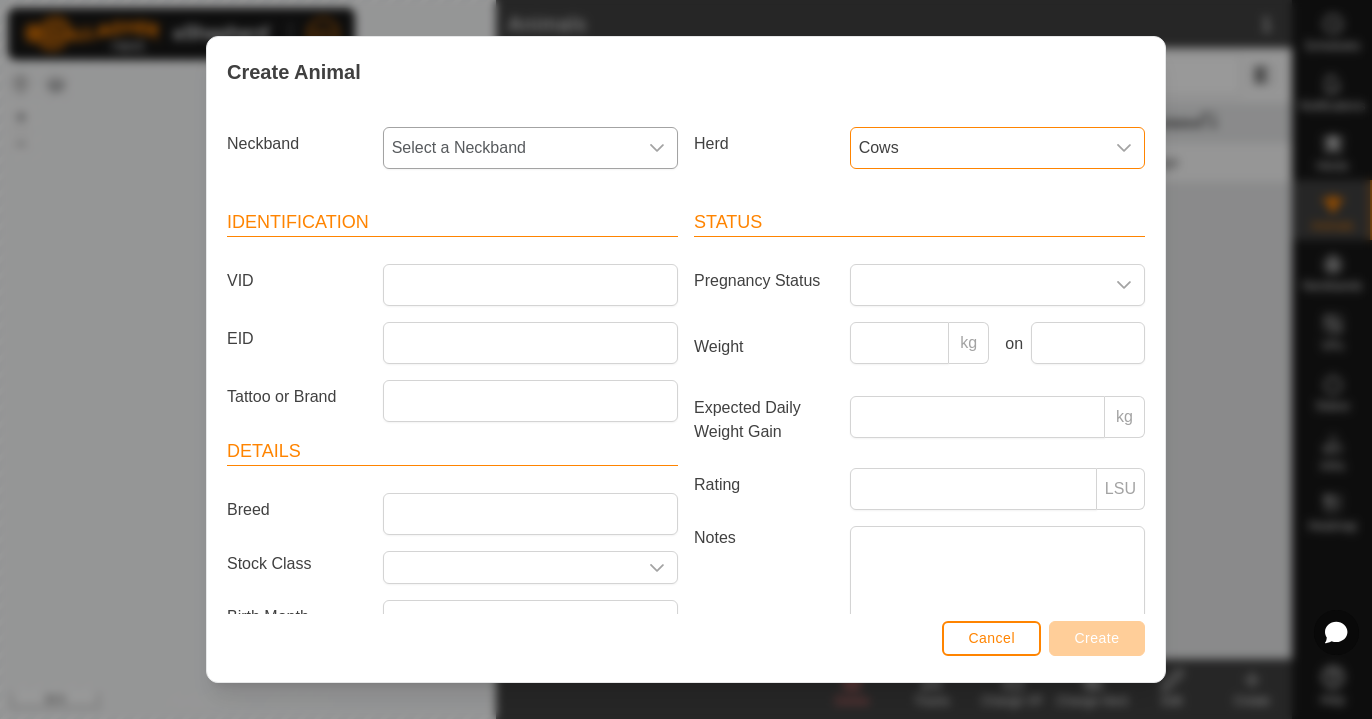 click on "Select a Neckband" at bounding box center [510, 148] 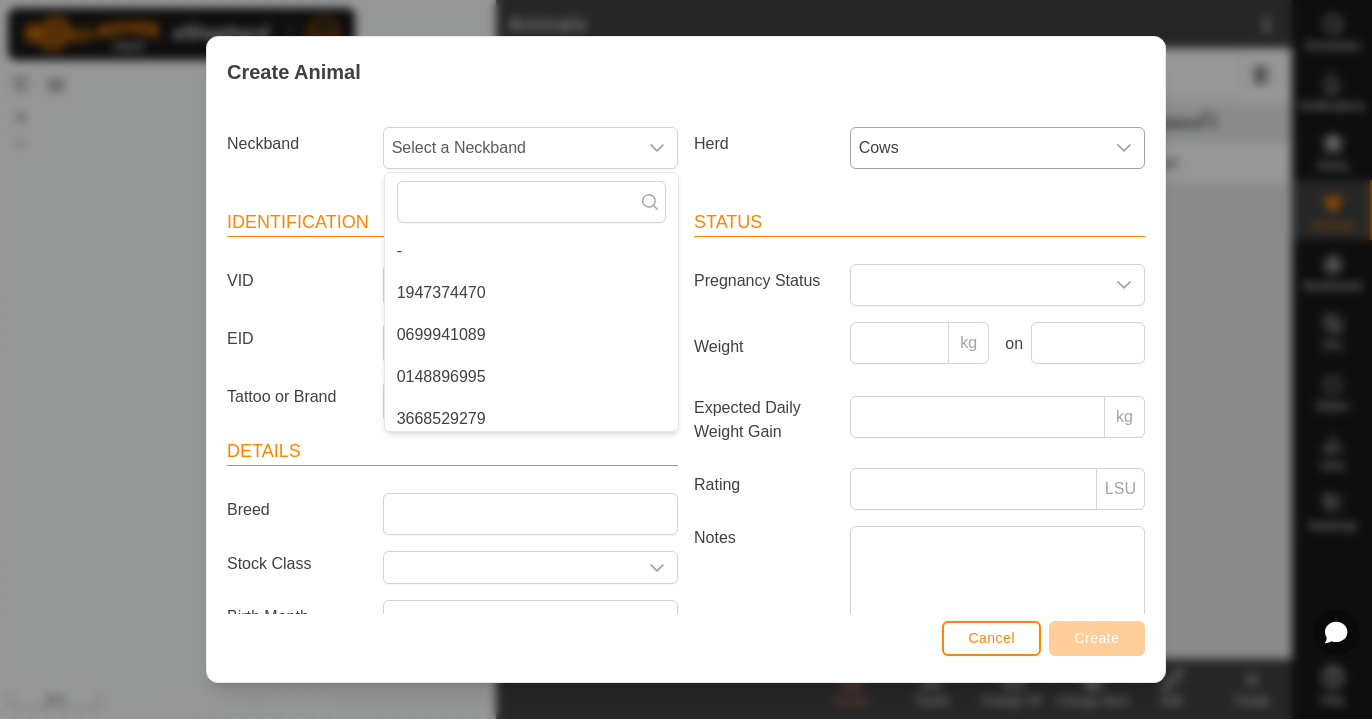 click on "Cancel" at bounding box center [991, 638] 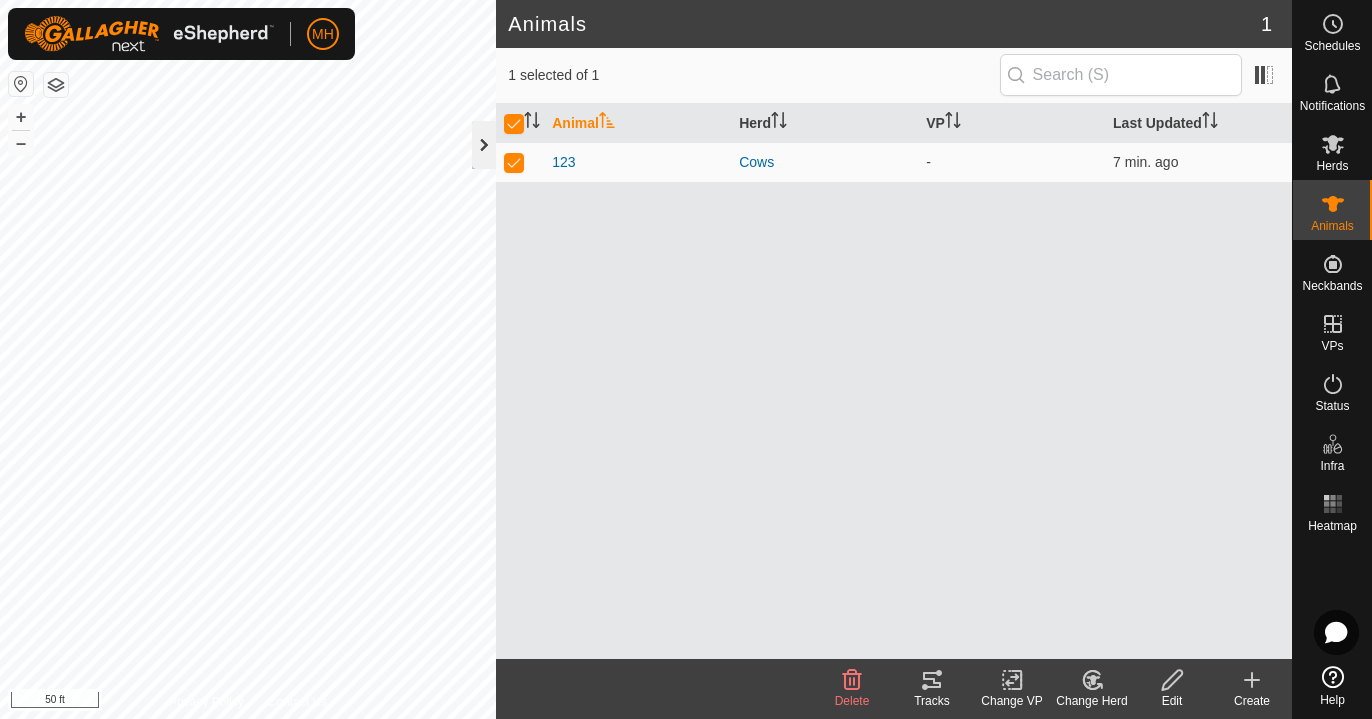 click 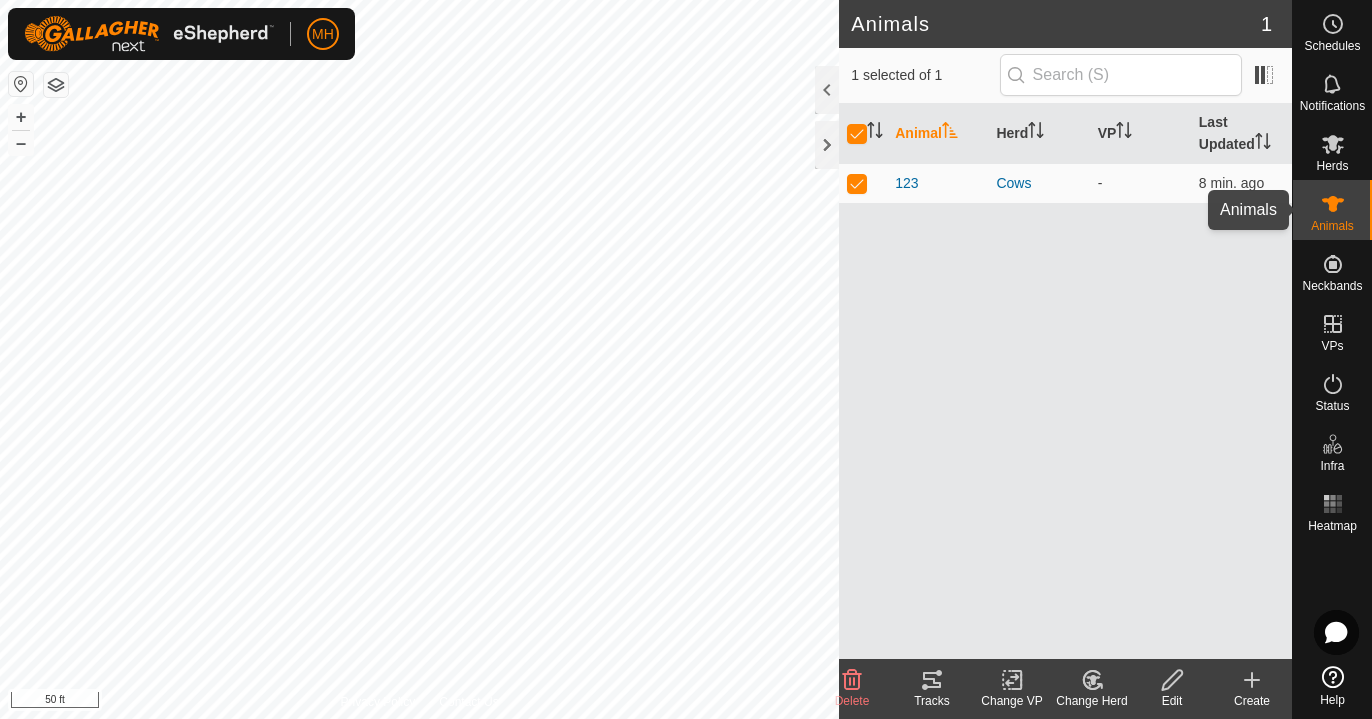 click 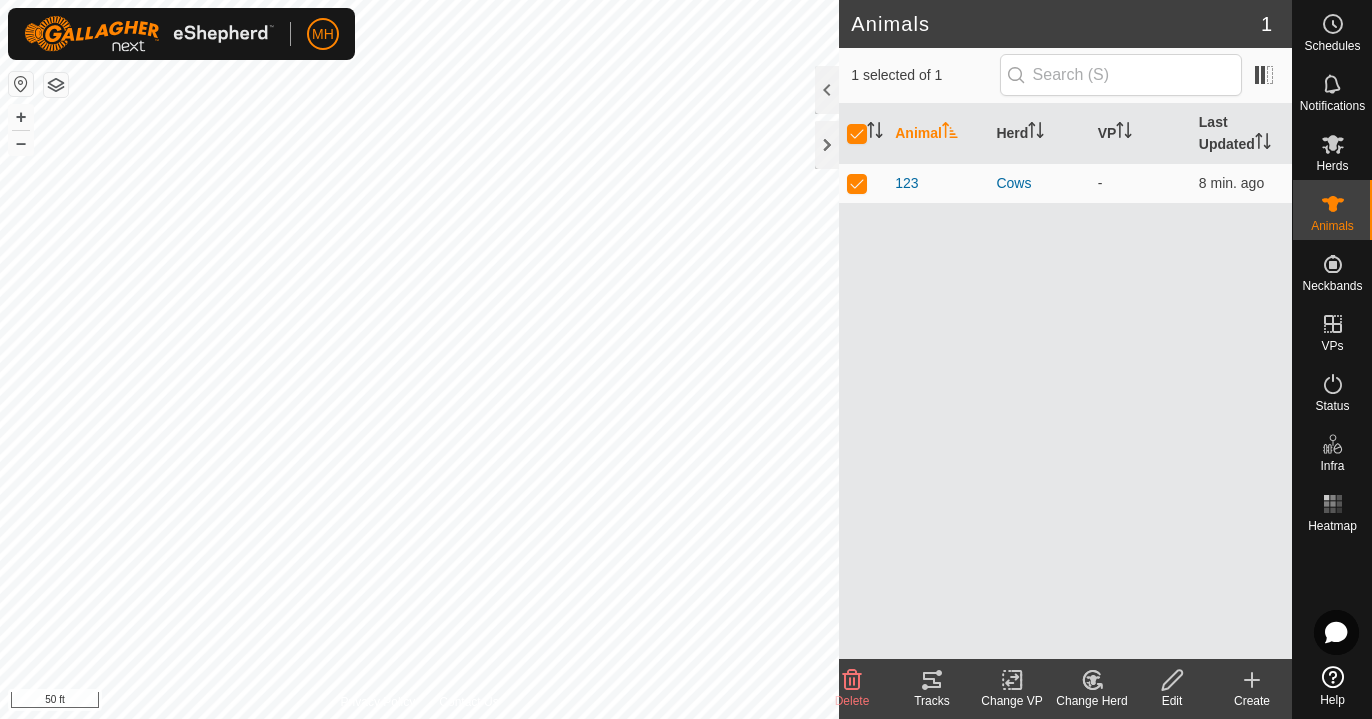 click 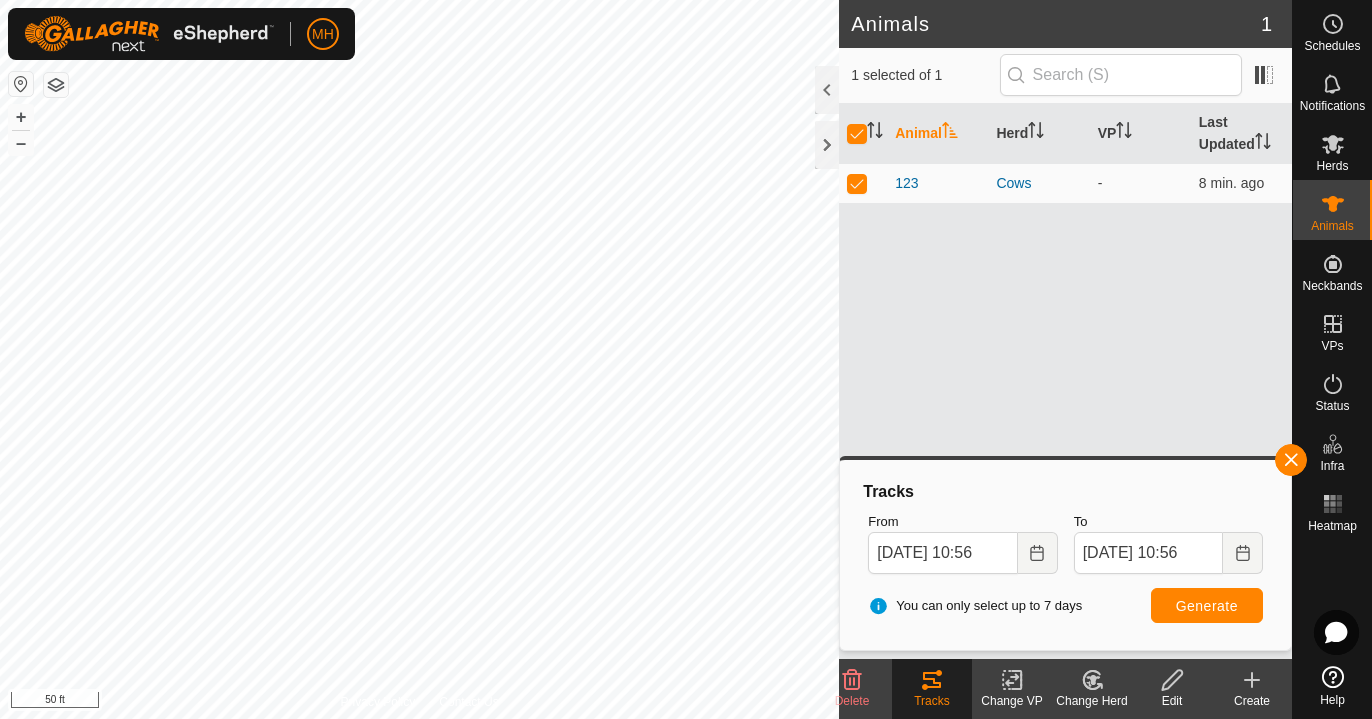 click 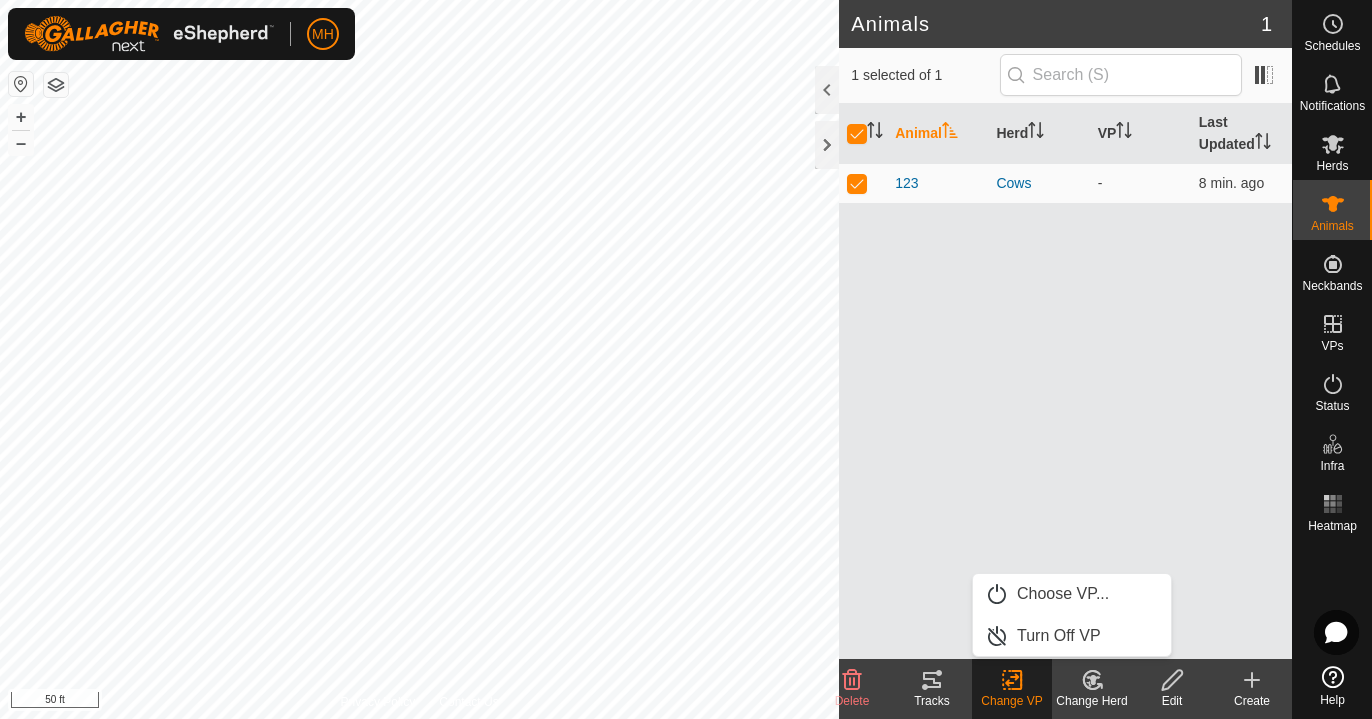 click 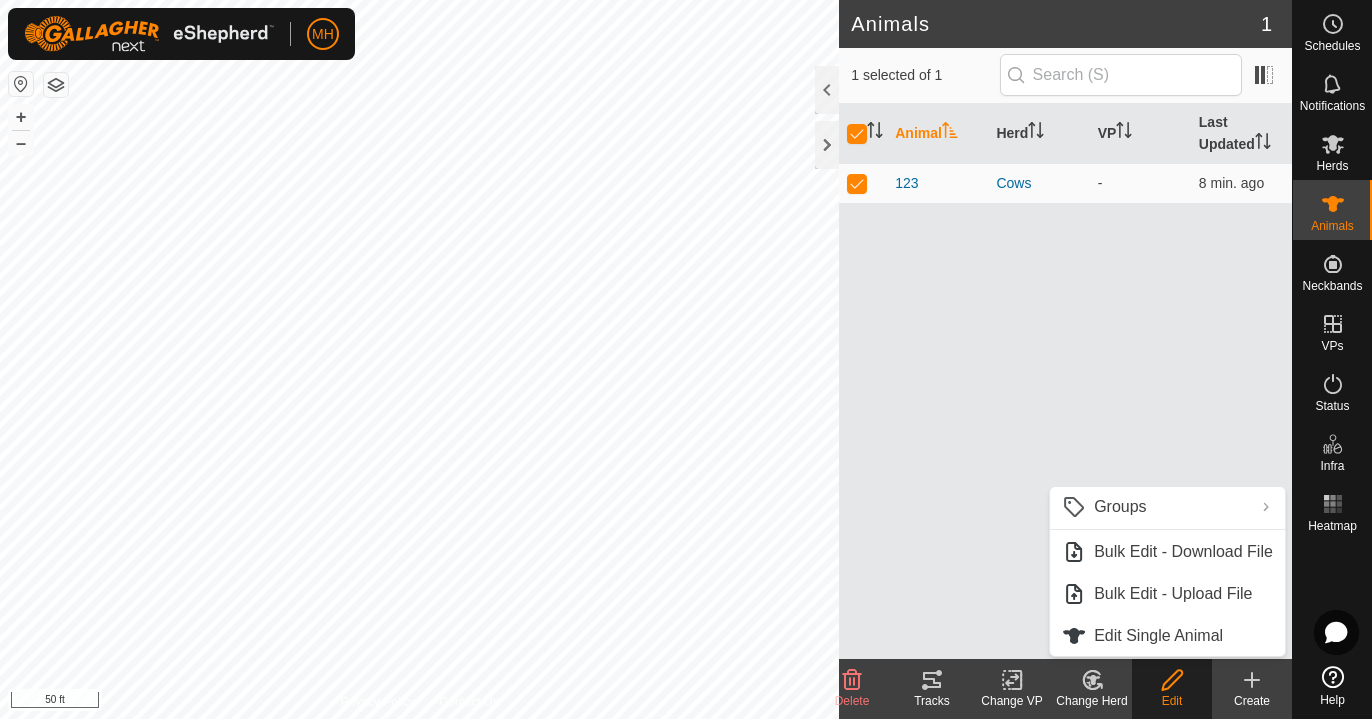 click on "Animal   Herd   VP   Last Updated   123   Cows  -  8 min. ago" at bounding box center [1065, 381] 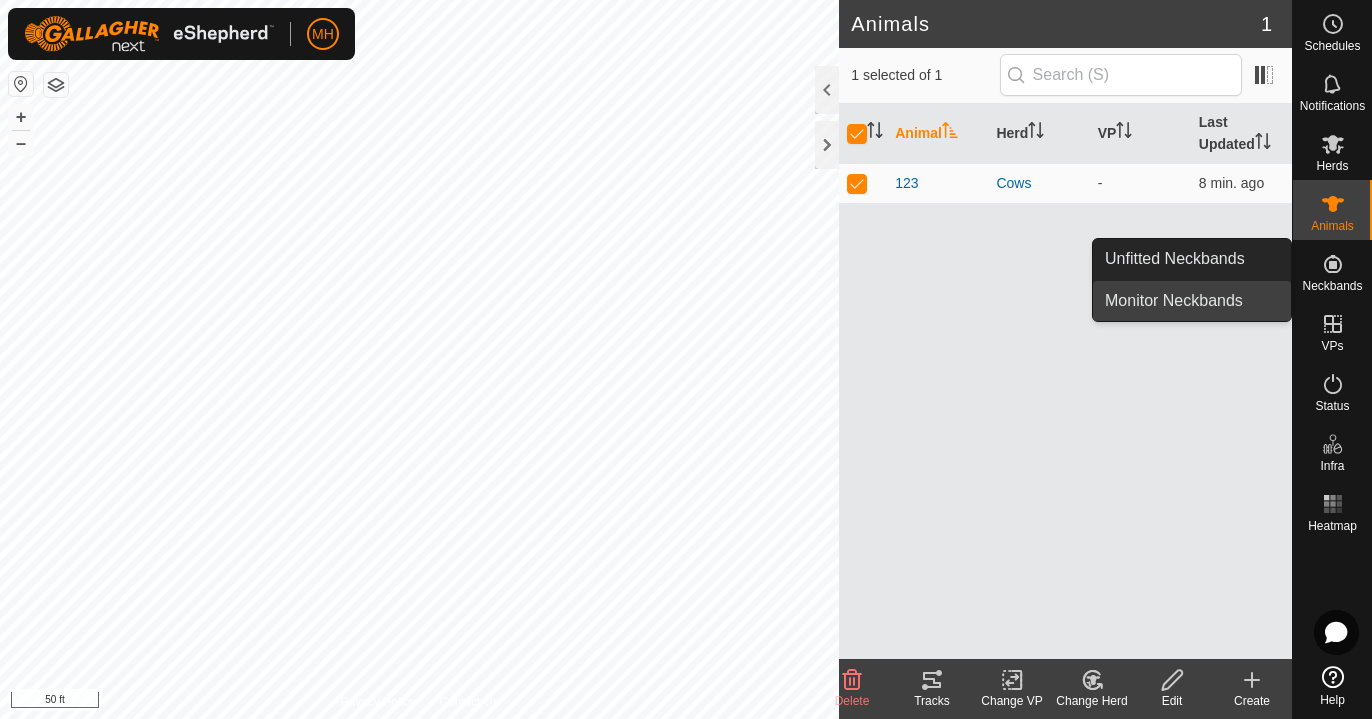 click on "Monitor Neckbands" at bounding box center [1192, 301] 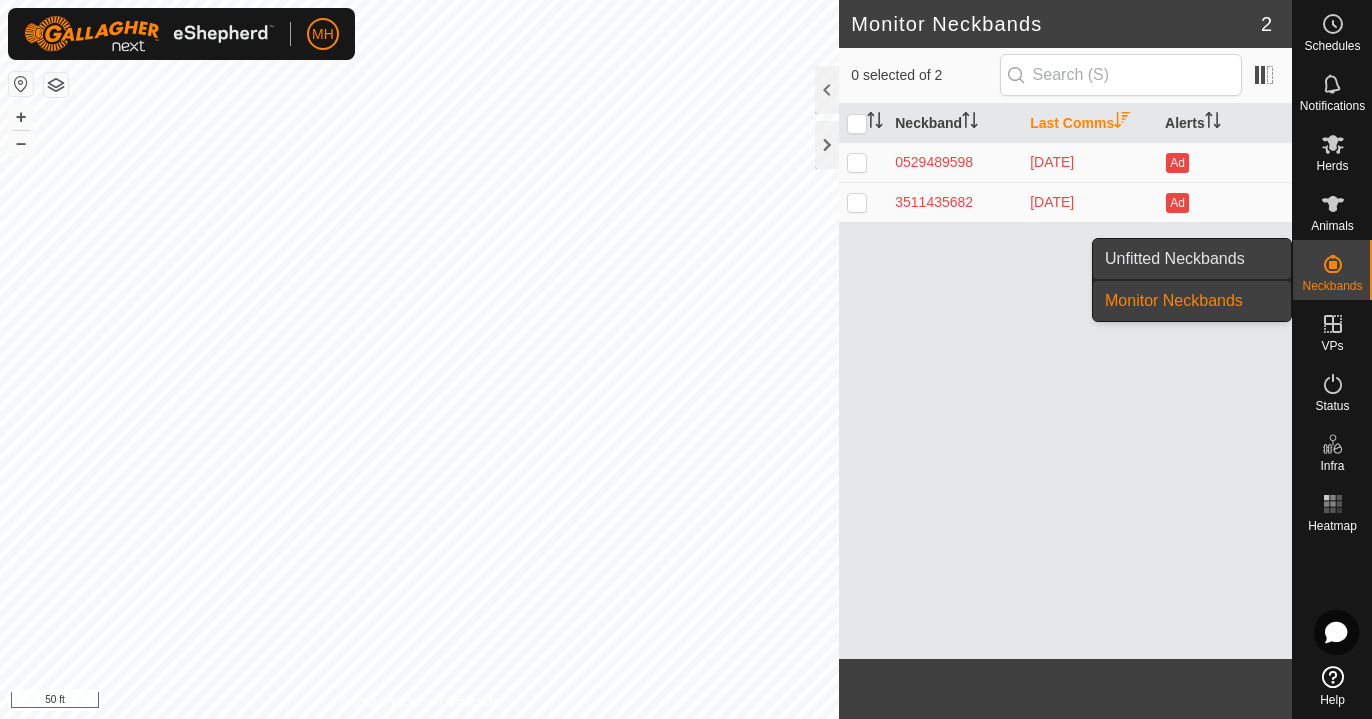 click on "Unfitted Neckbands" at bounding box center [1192, 259] 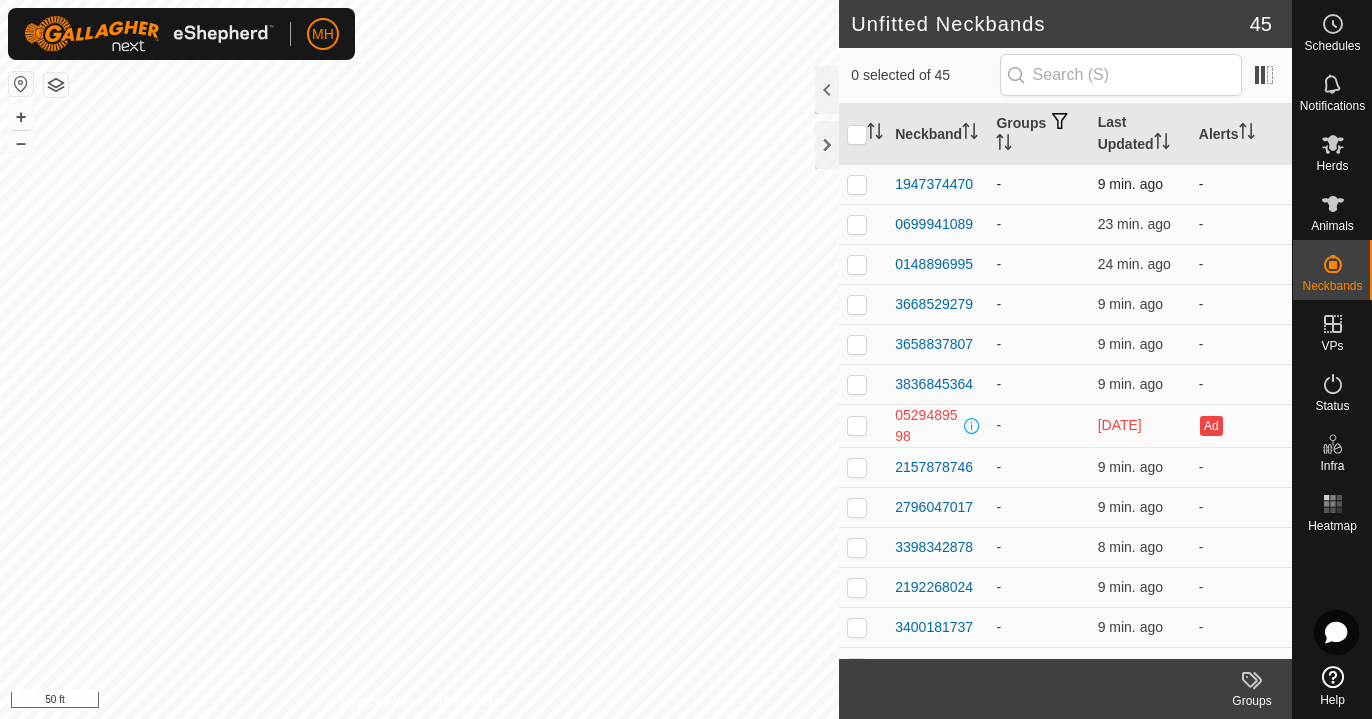 click at bounding box center [863, 184] 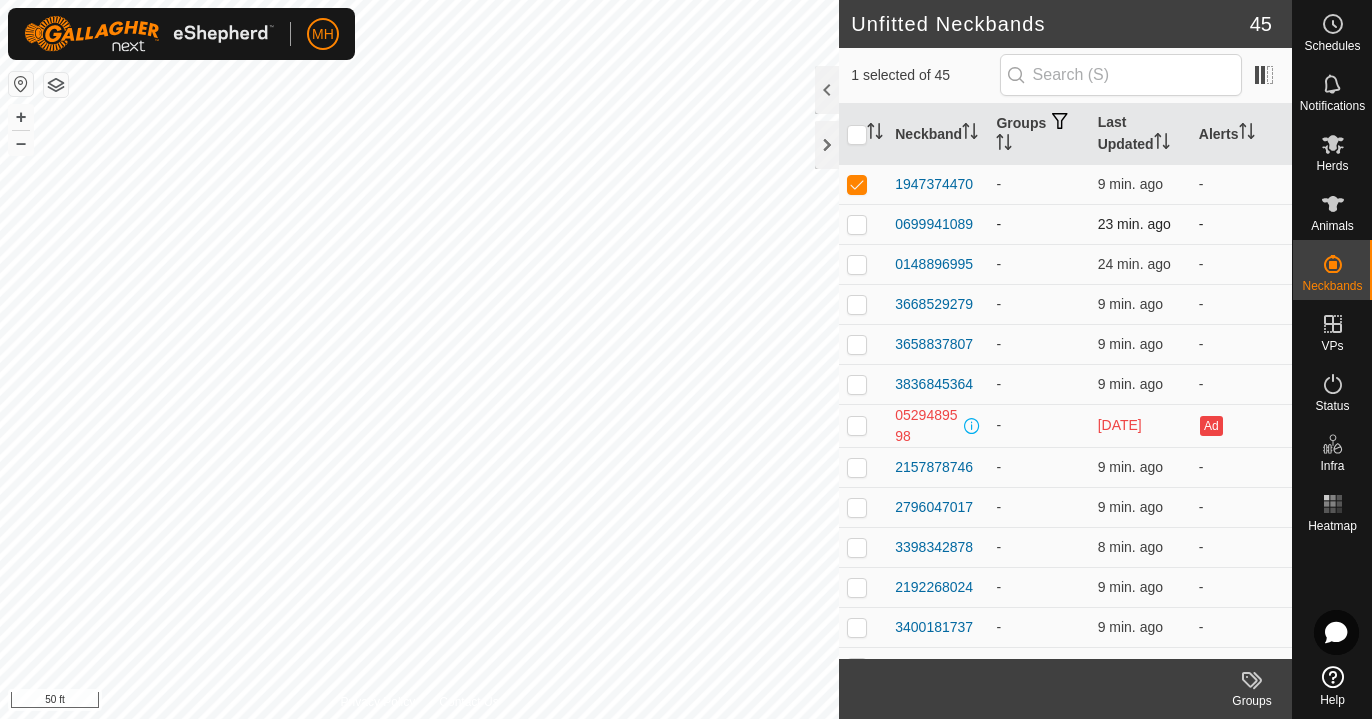 click at bounding box center [857, 224] 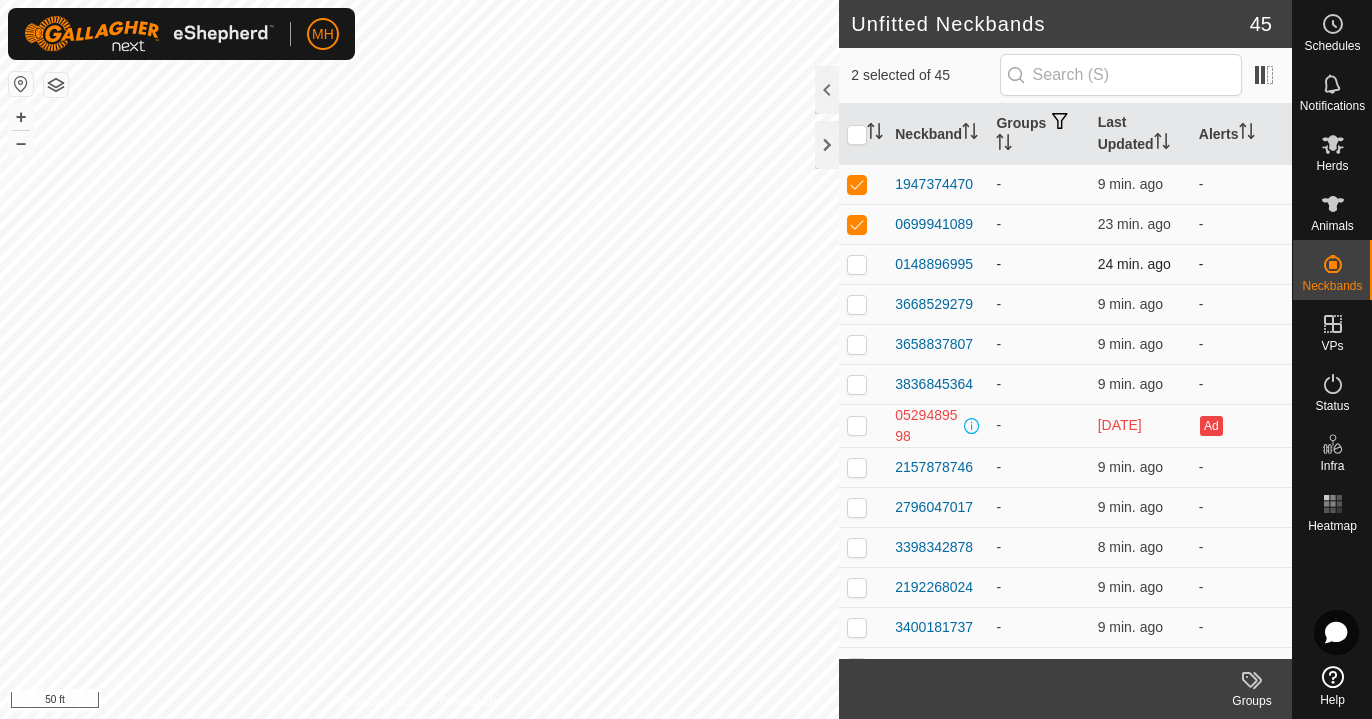 click at bounding box center (857, 264) 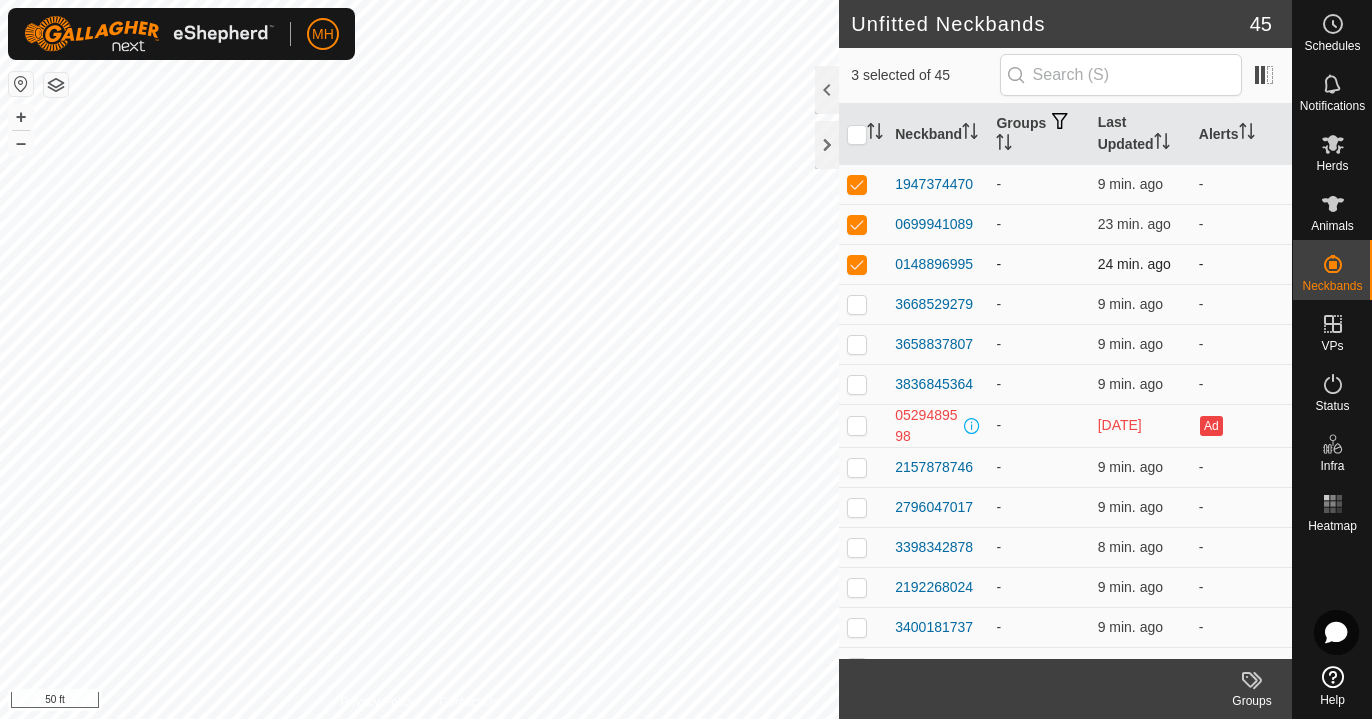 click at bounding box center [863, 264] 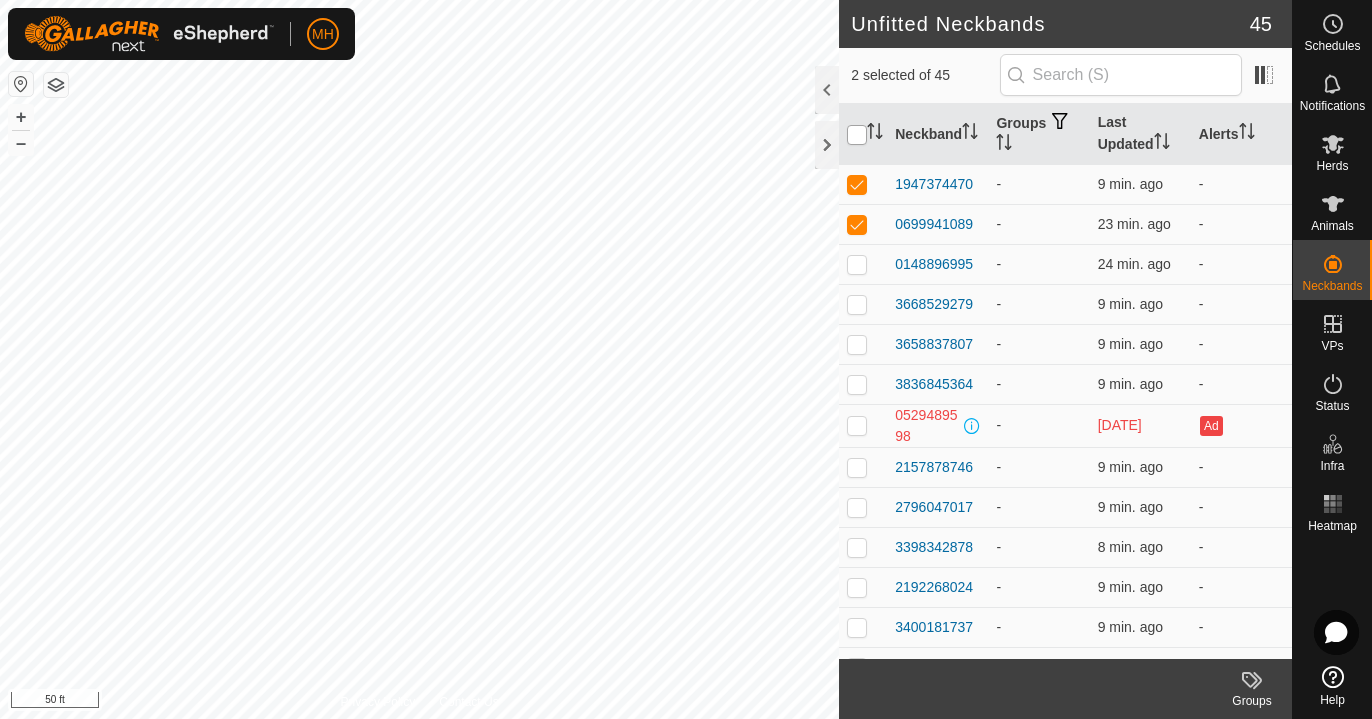 click at bounding box center [857, 135] 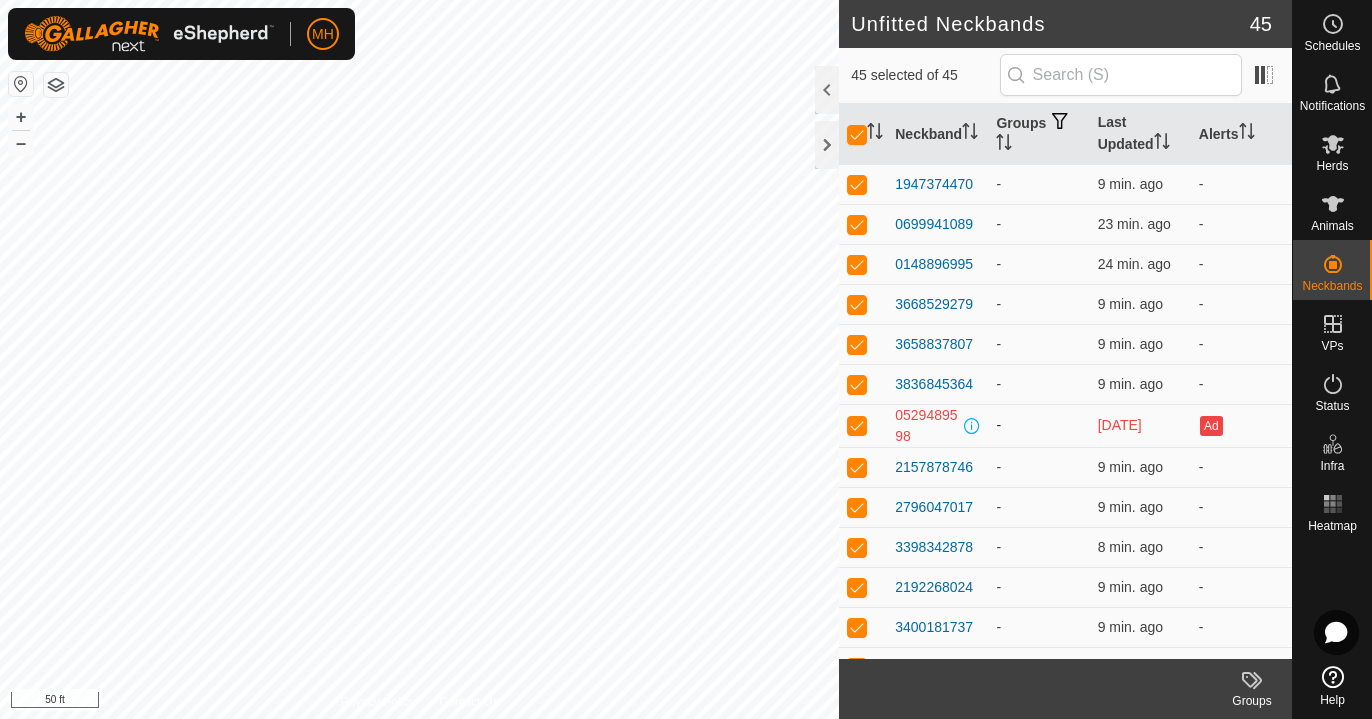 click at bounding box center [857, 425] 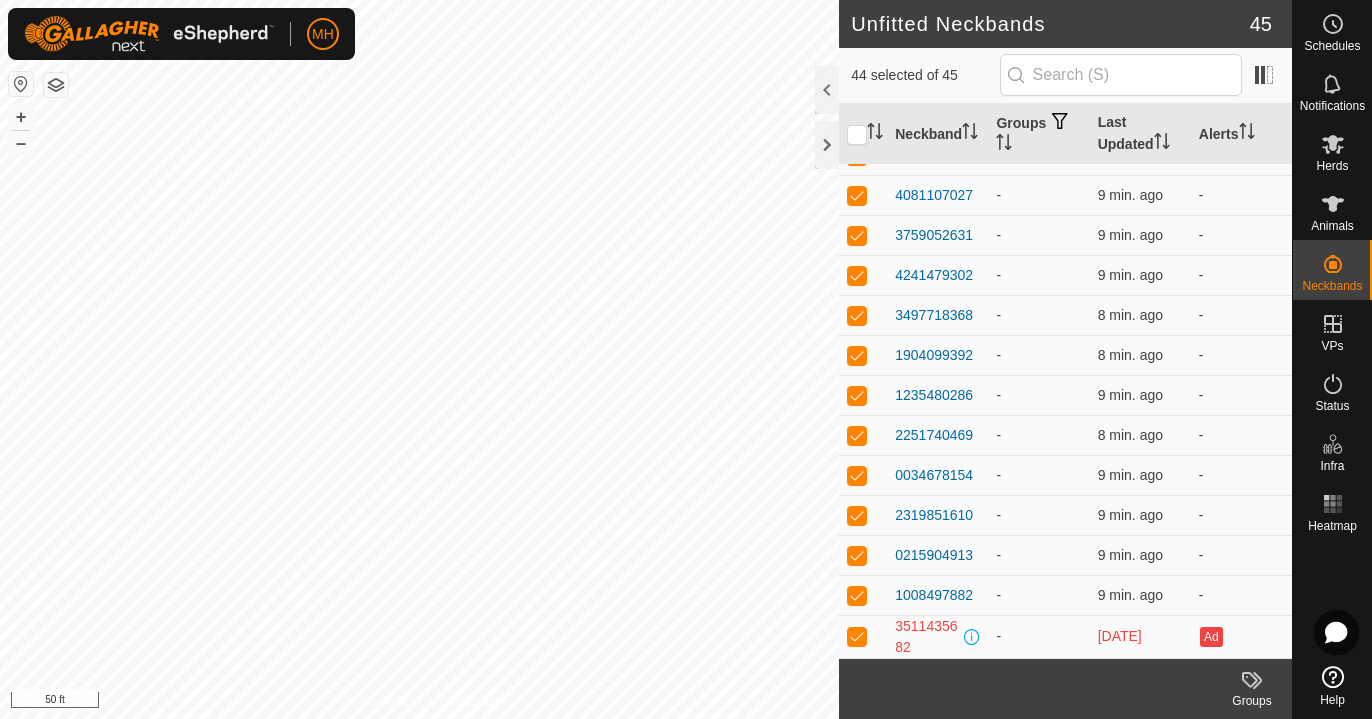 scroll, scrollTop: 1313, scrollLeft: 0, axis: vertical 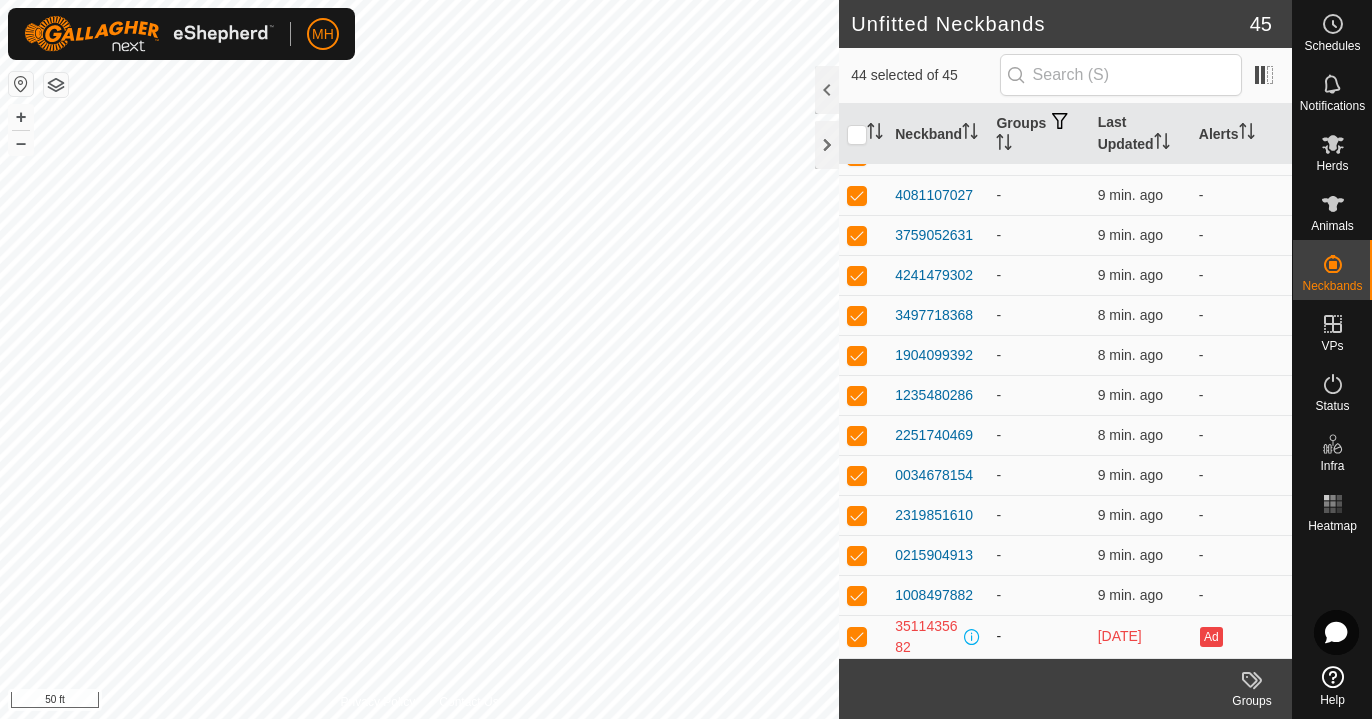 click at bounding box center [863, 636] 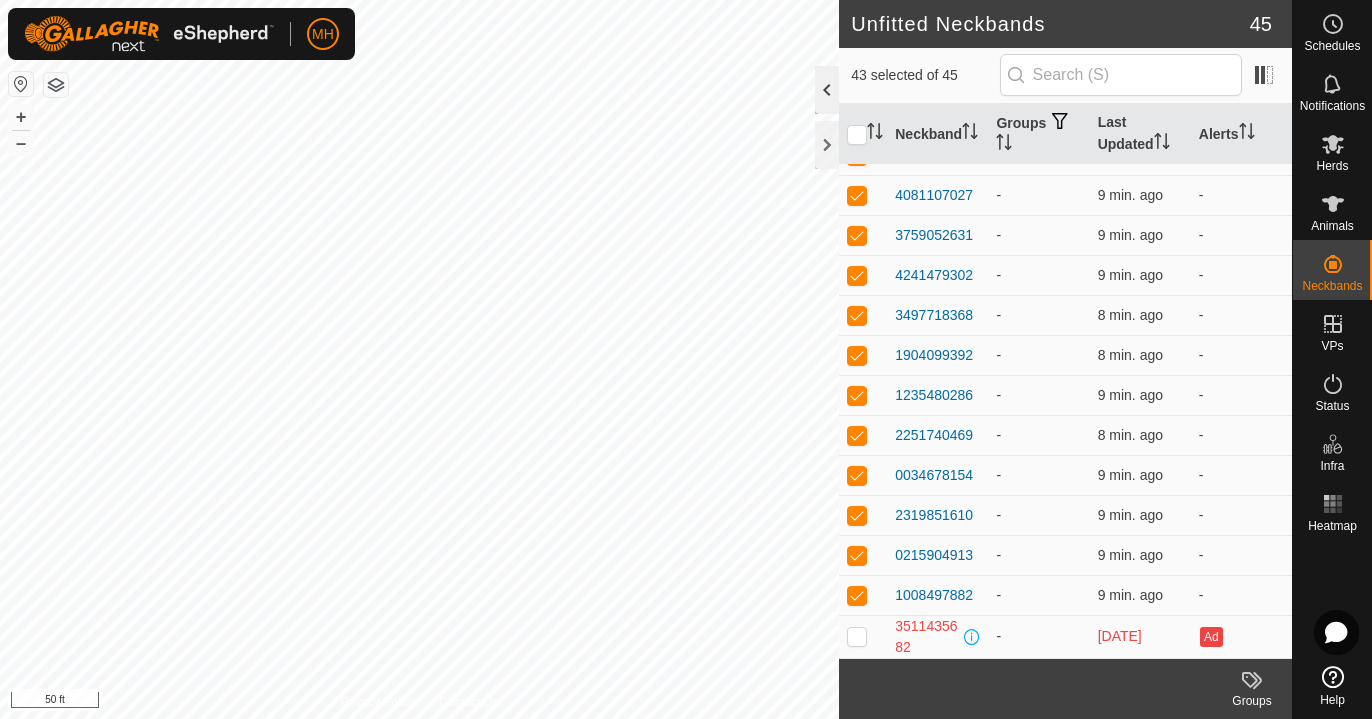 click 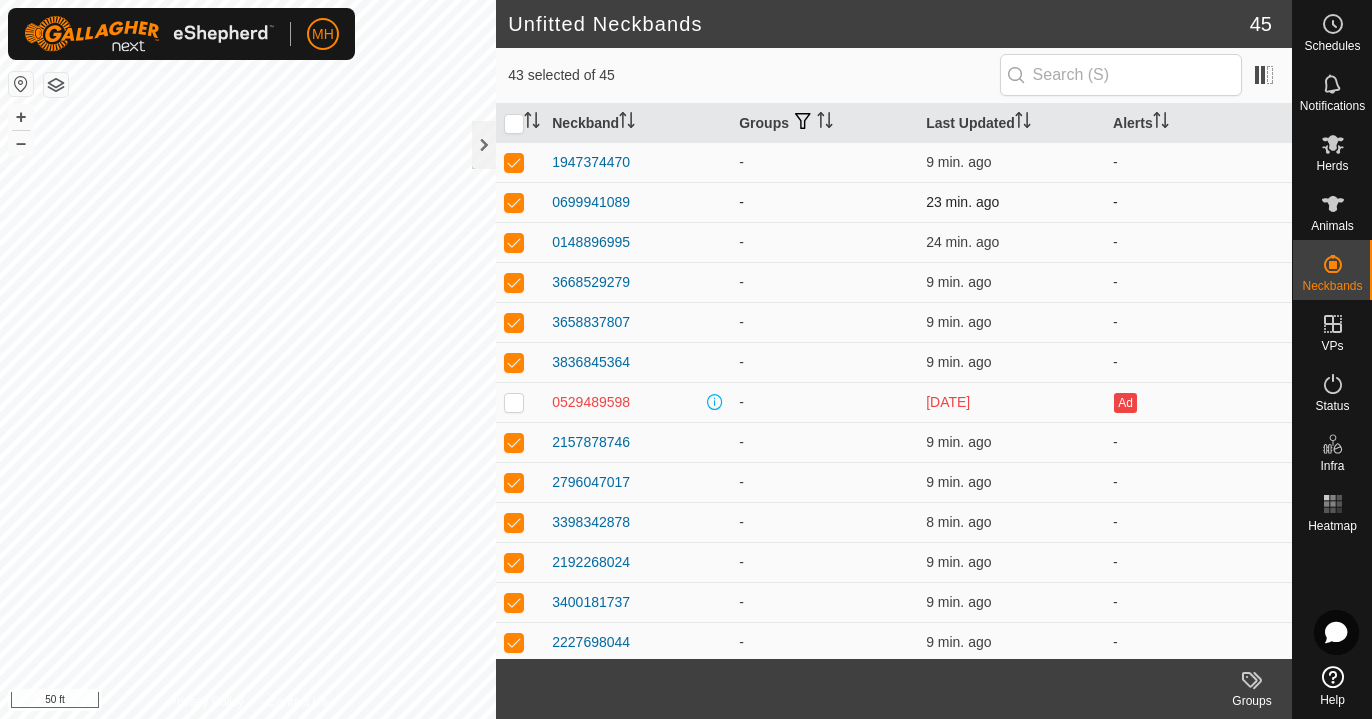 scroll, scrollTop: 0, scrollLeft: 0, axis: both 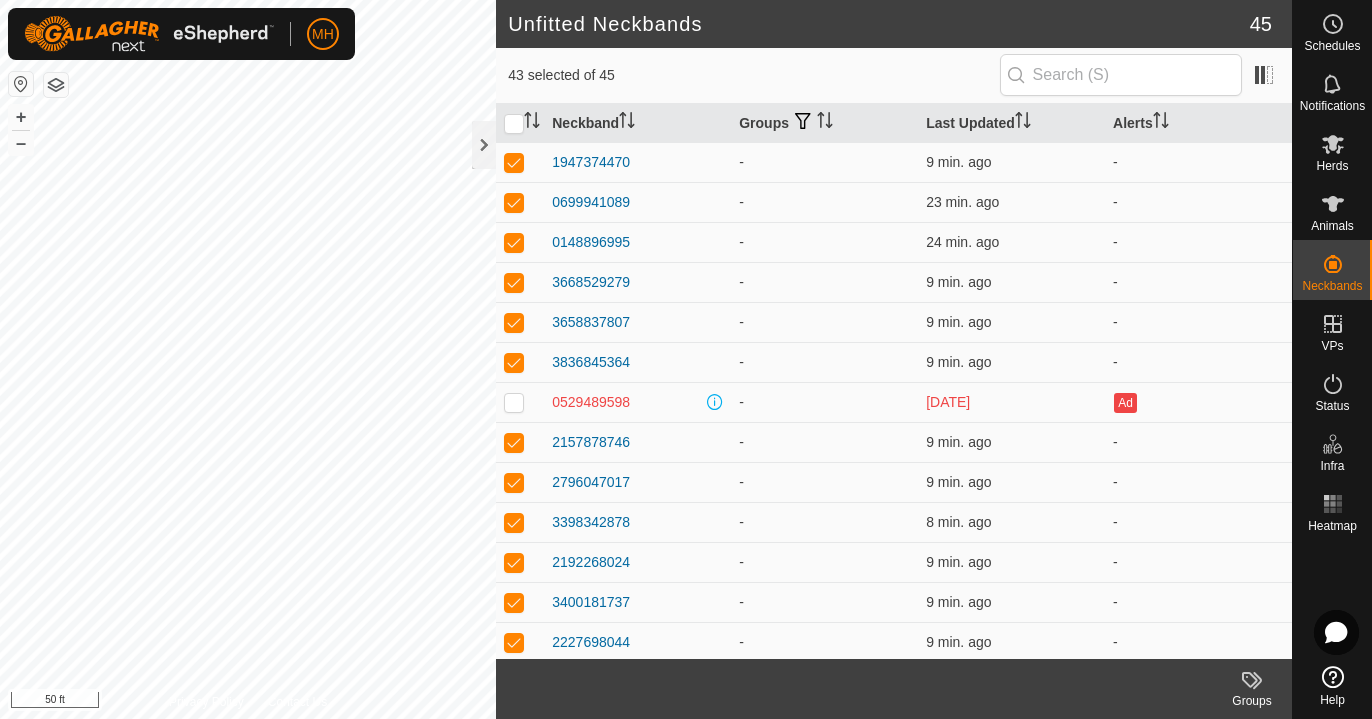 click 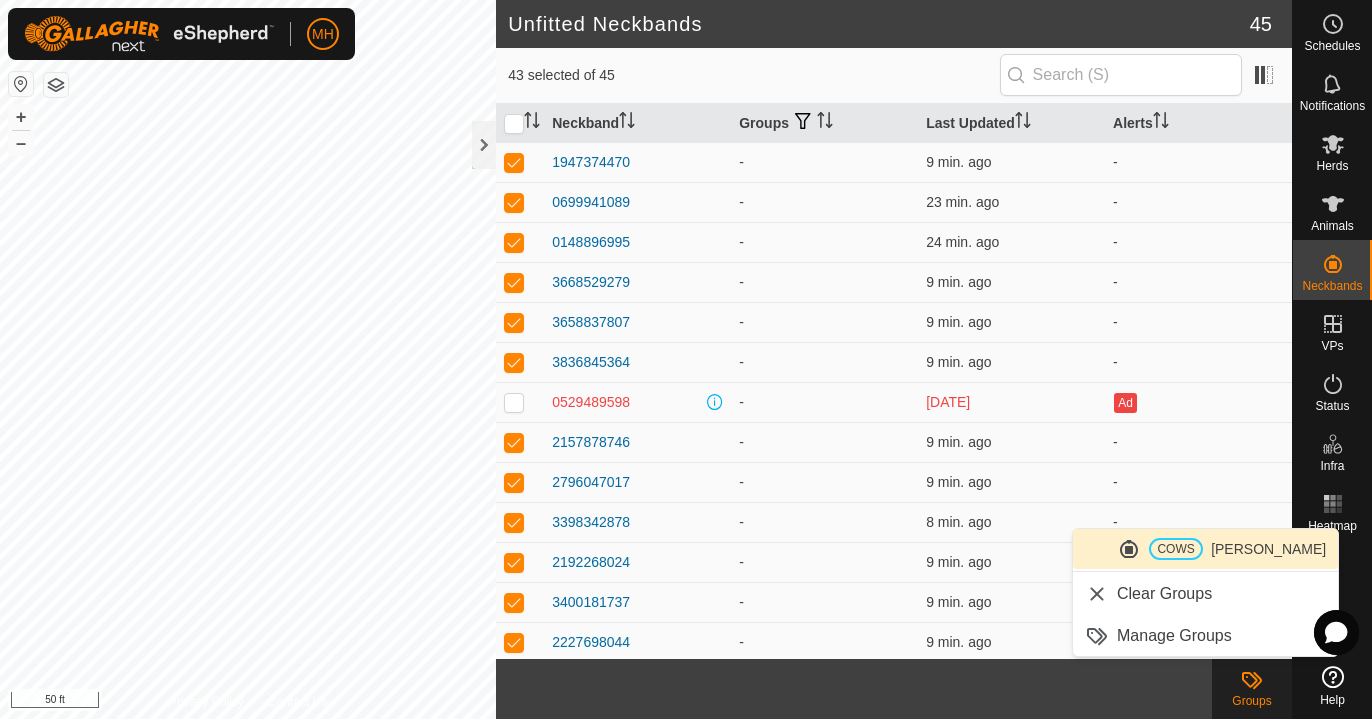 click on "COWS
[PERSON_NAME]" at bounding box center [1205, 549] 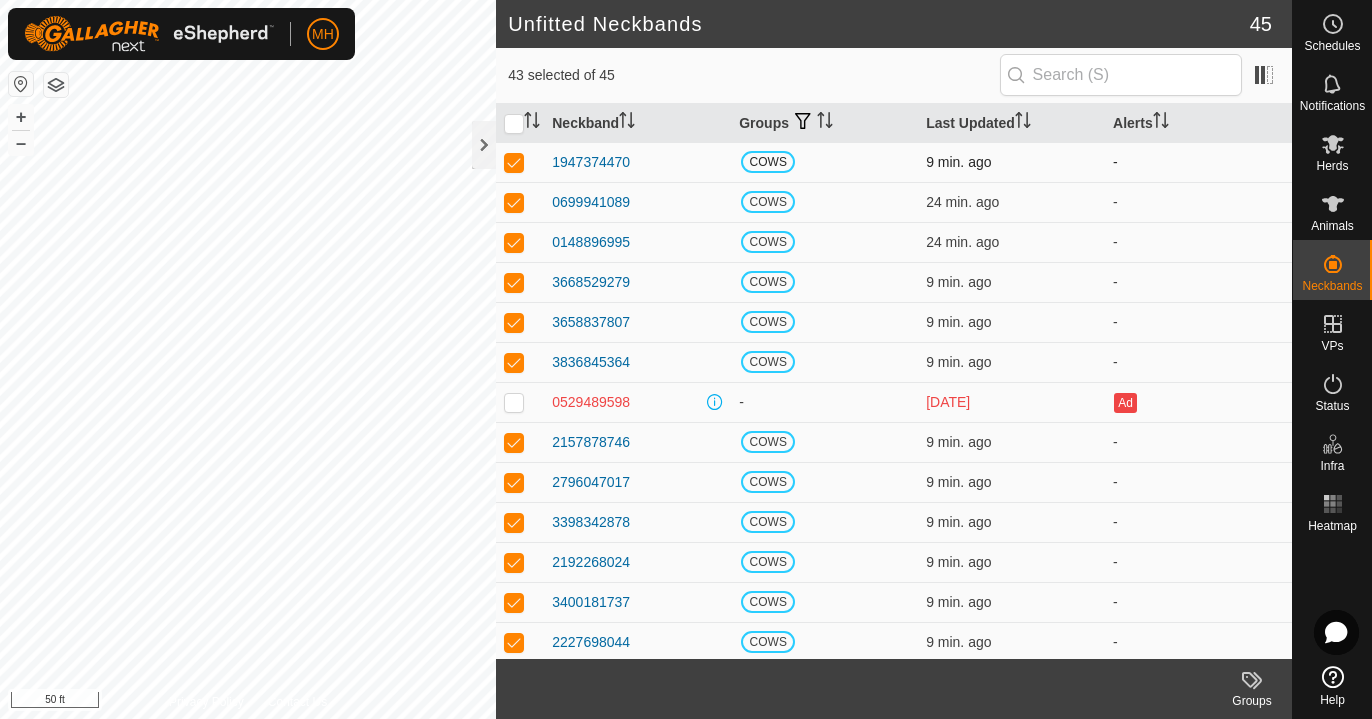 scroll, scrollTop: 0, scrollLeft: 0, axis: both 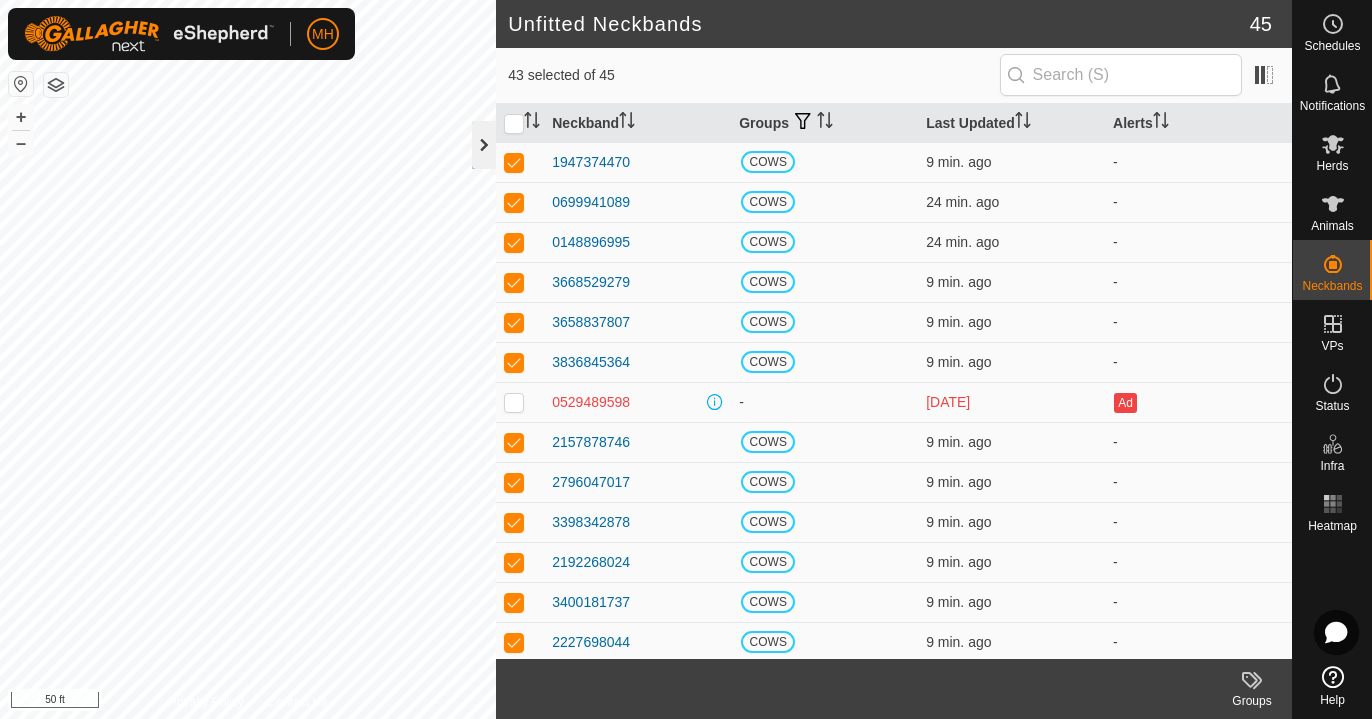 click 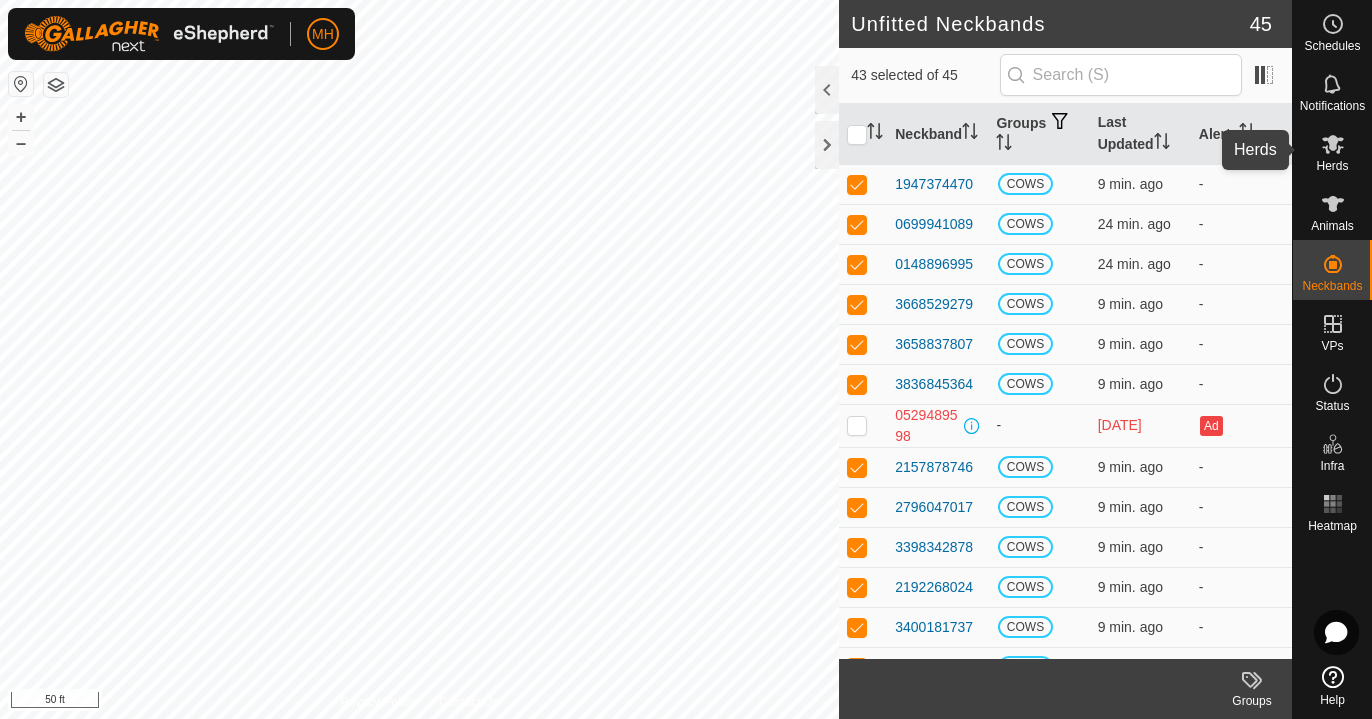 click at bounding box center (1333, 144) 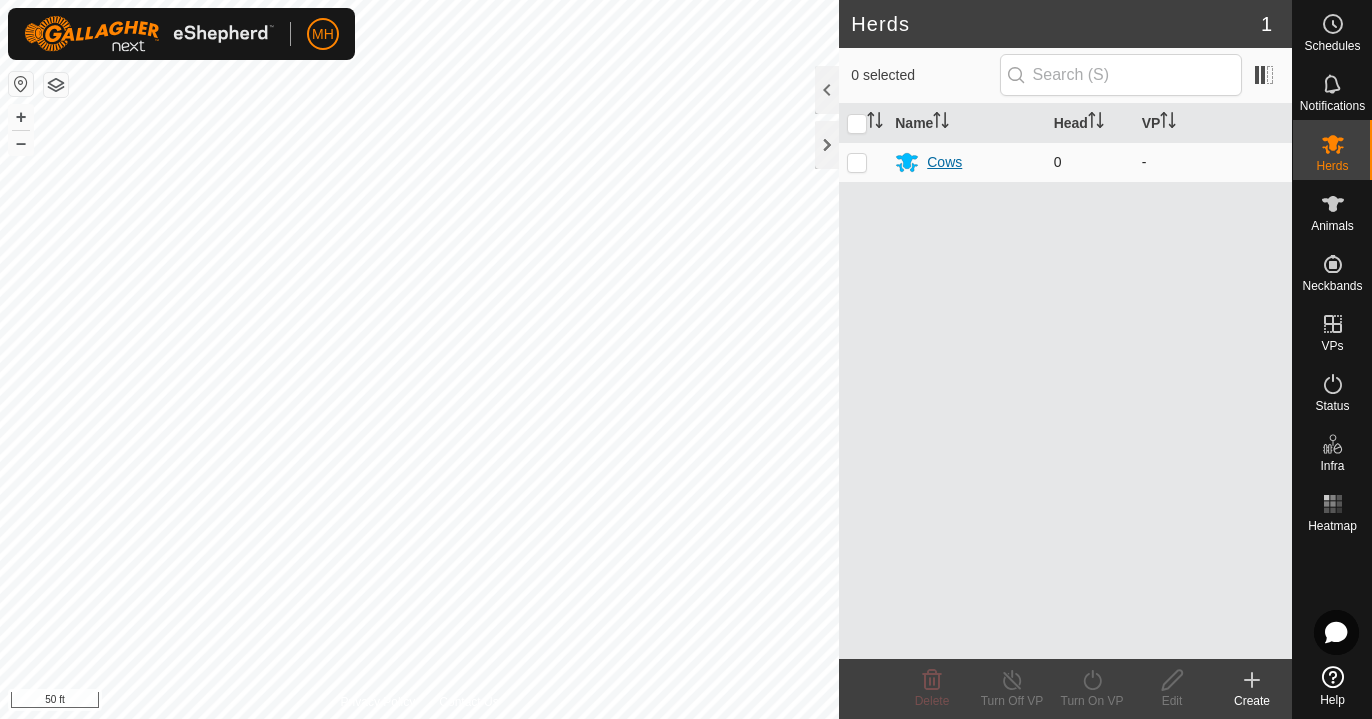 click on "Cows" at bounding box center (944, 162) 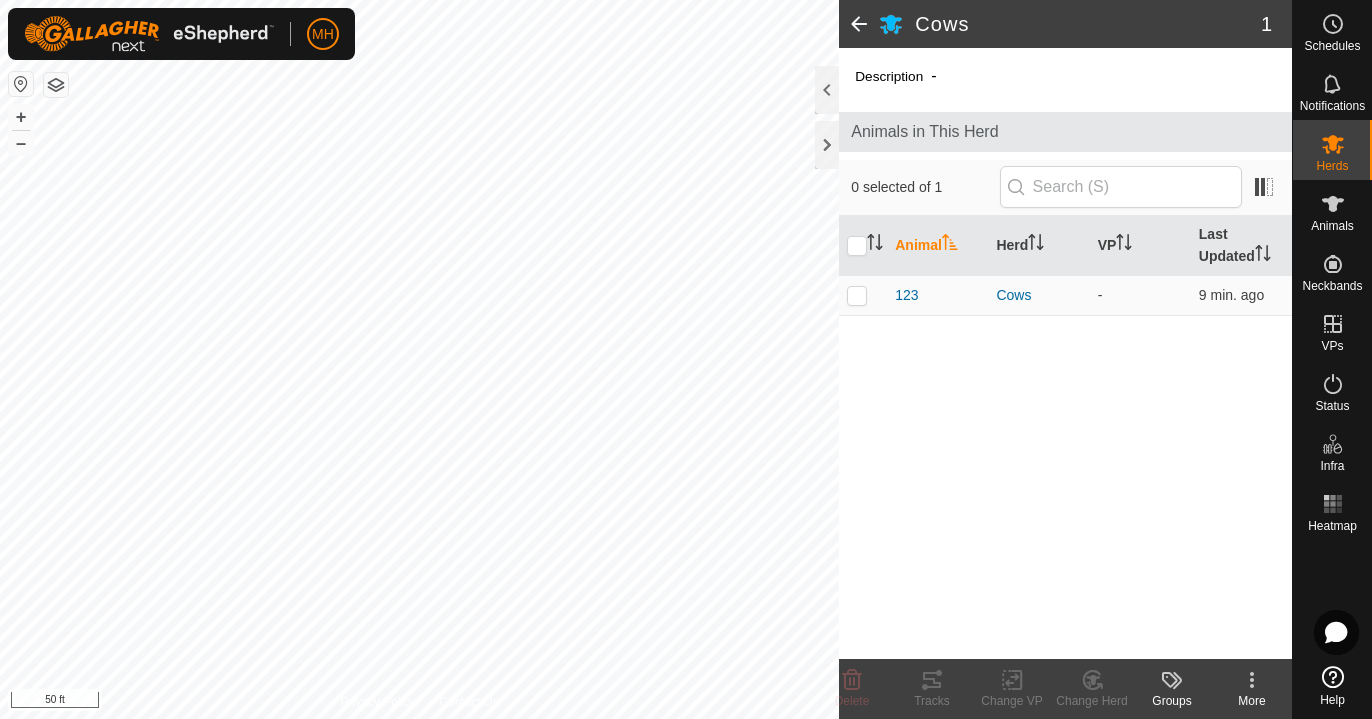 click 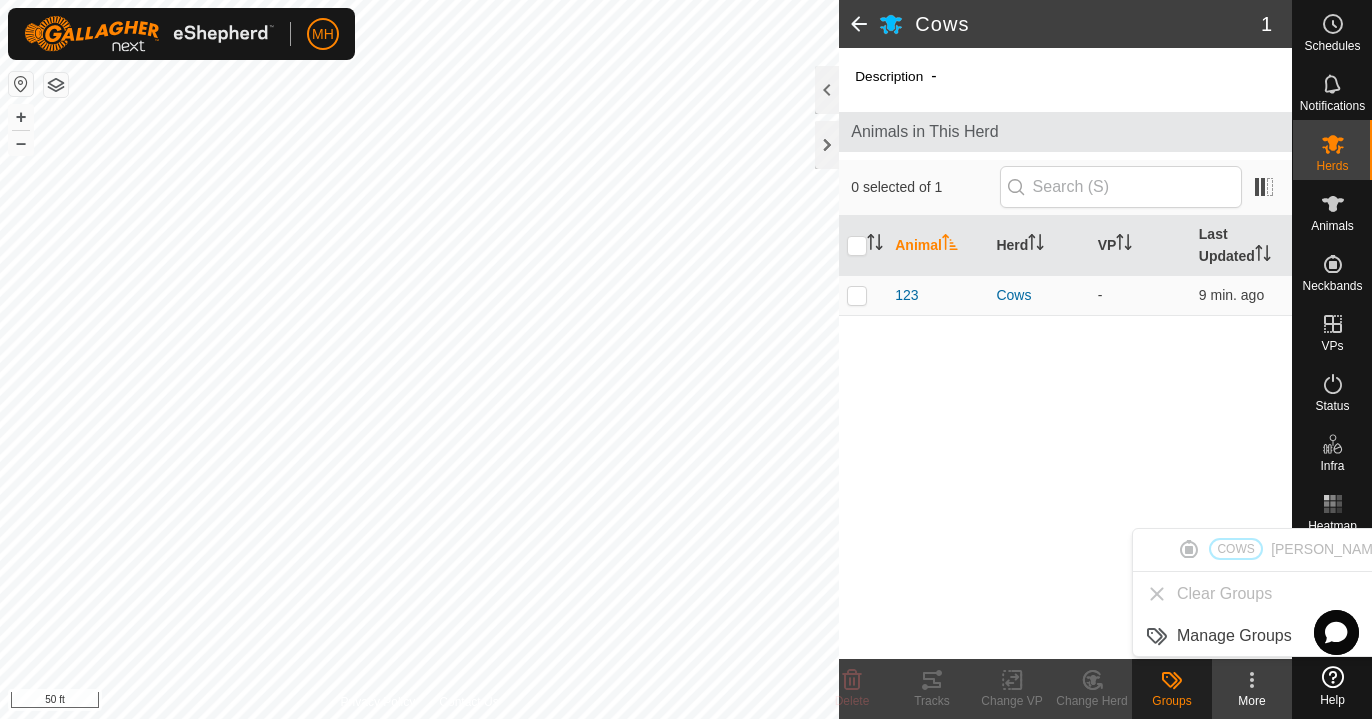click on "COWS
[PERSON_NAME] Clear Groups Manage Groups" at bounding box center [1265, 592] 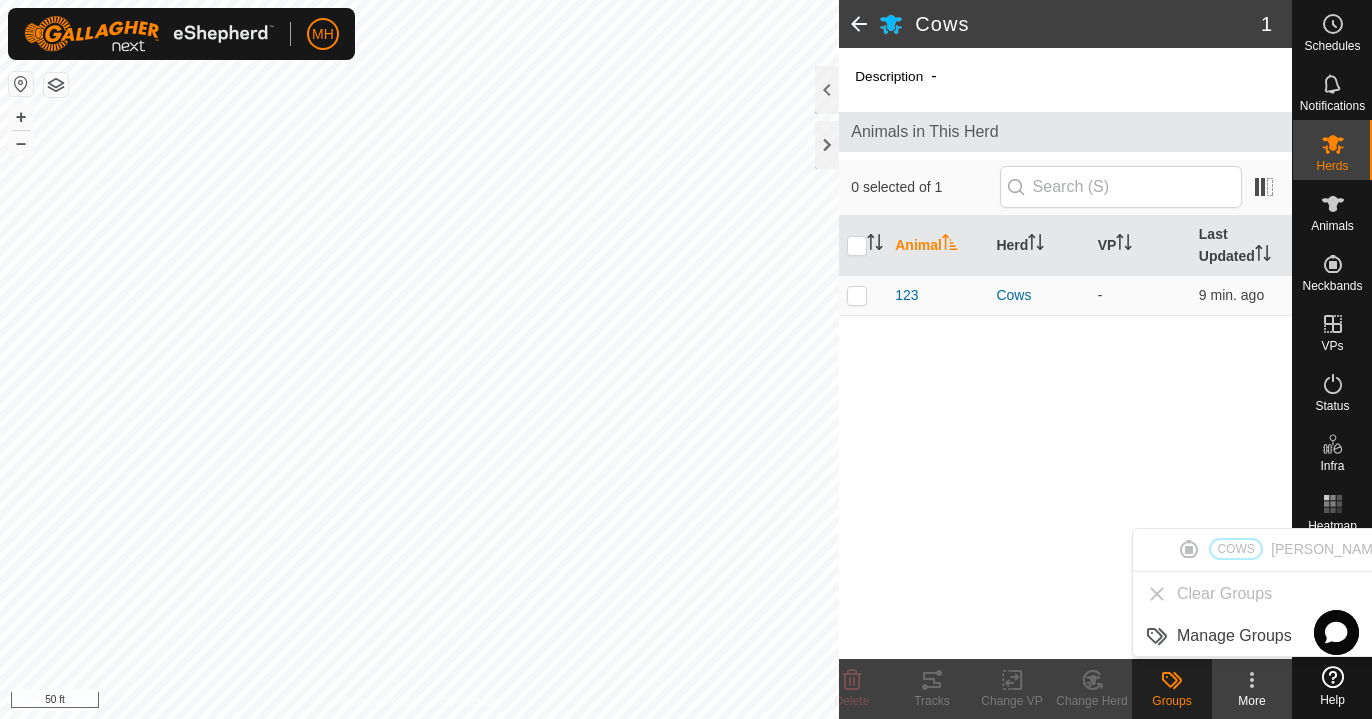 click on "COWS
[PERSON_NAME] Clear Groups Manage Groups" at bounding box center [1265, 592] 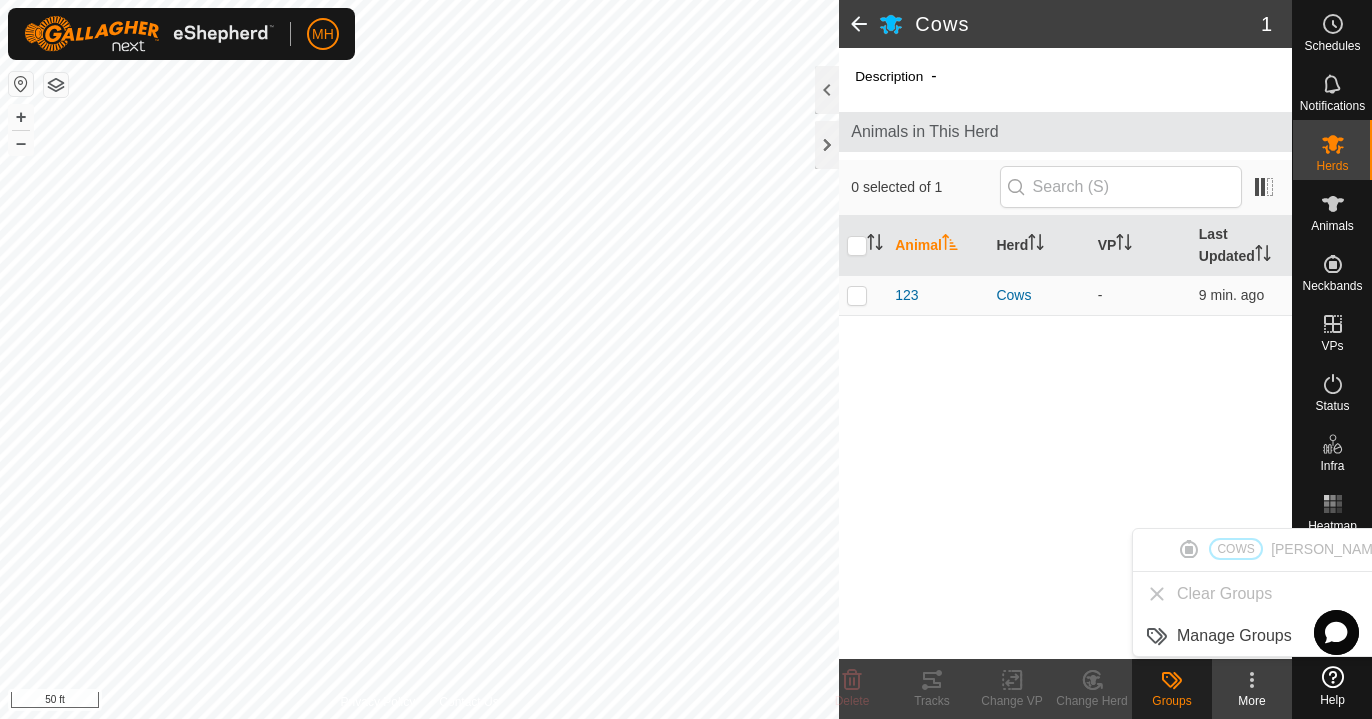 click on "COWS
[PERSON_NAME] Clear Groups Manage Groups" at bounding box center (1265, 592) 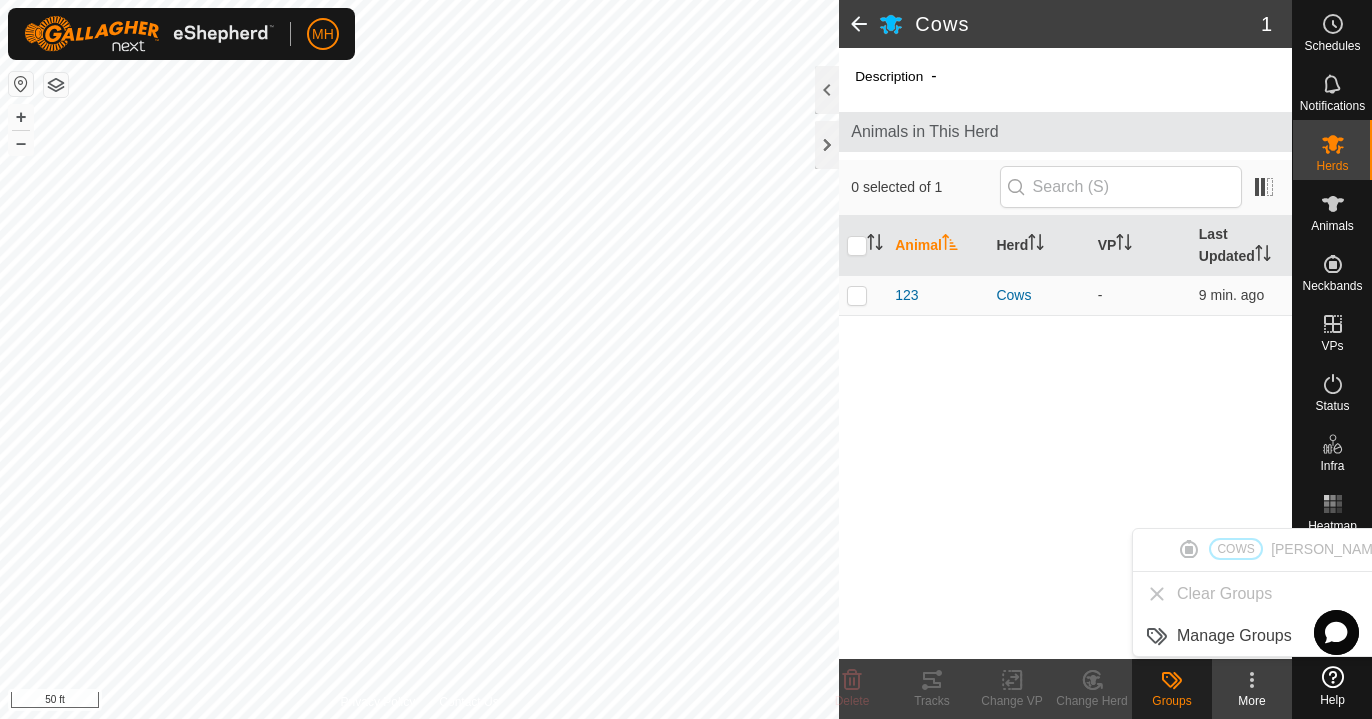 click on "COWS
[PERSON_NAME] Clear Groups Manage Groups" at bounding box center (1265, 592) 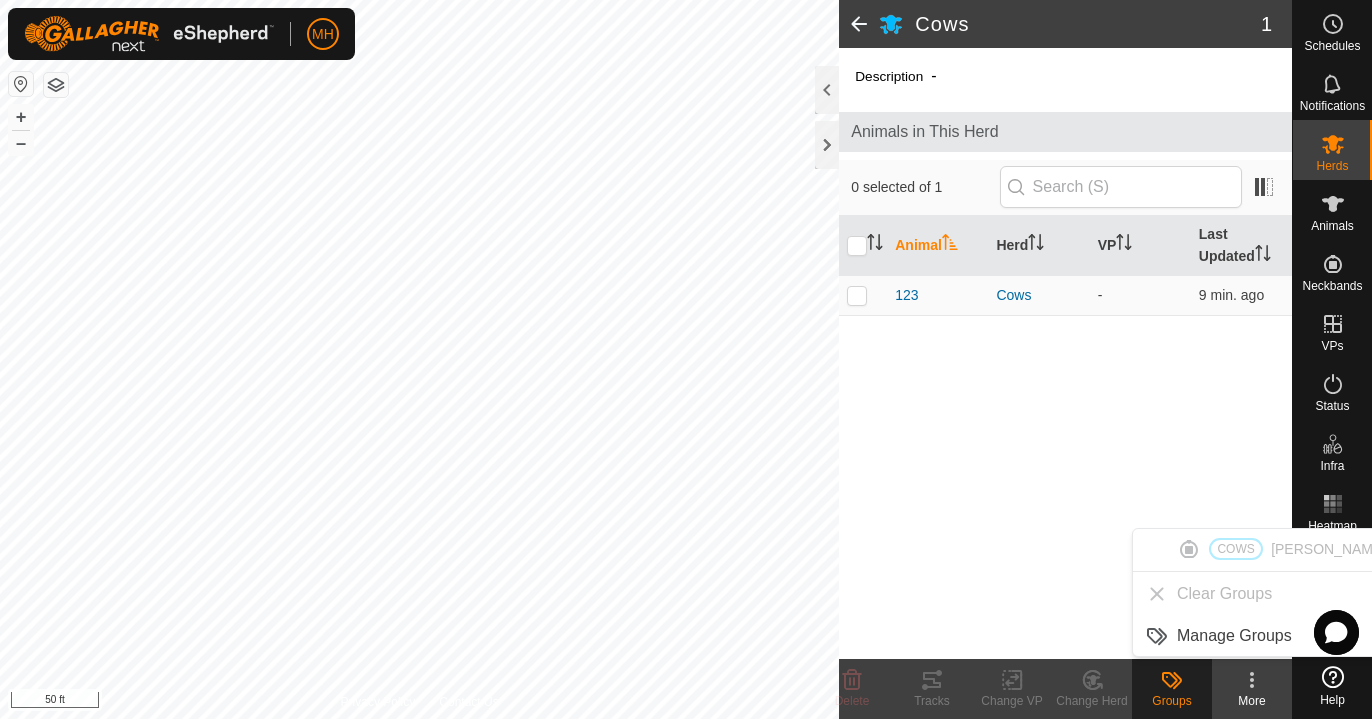 click on "COWS
[PERSON_NAME] Clear Groups Manage Groups" at bounding box center (1265, 592) 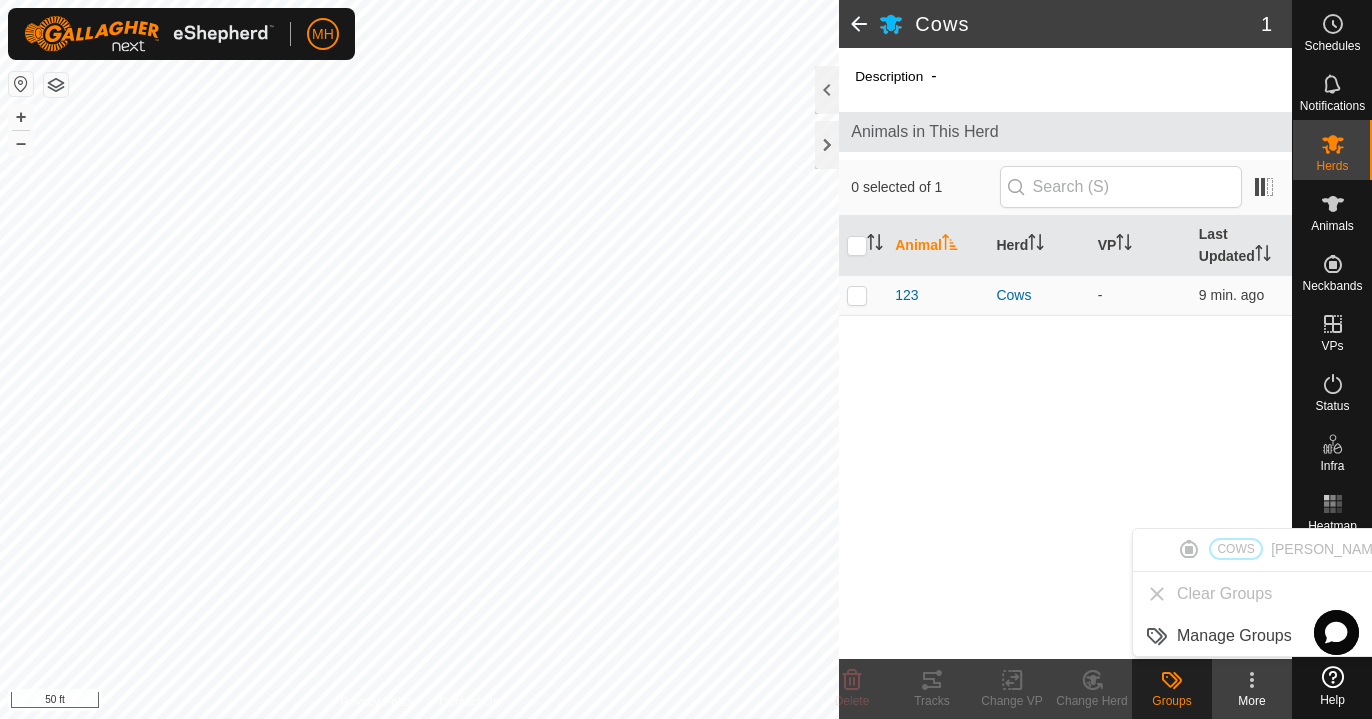 click on "COWS
[PERSON_NAME] Clear Groups Manage Groups" at bounding box center (1265, 592) 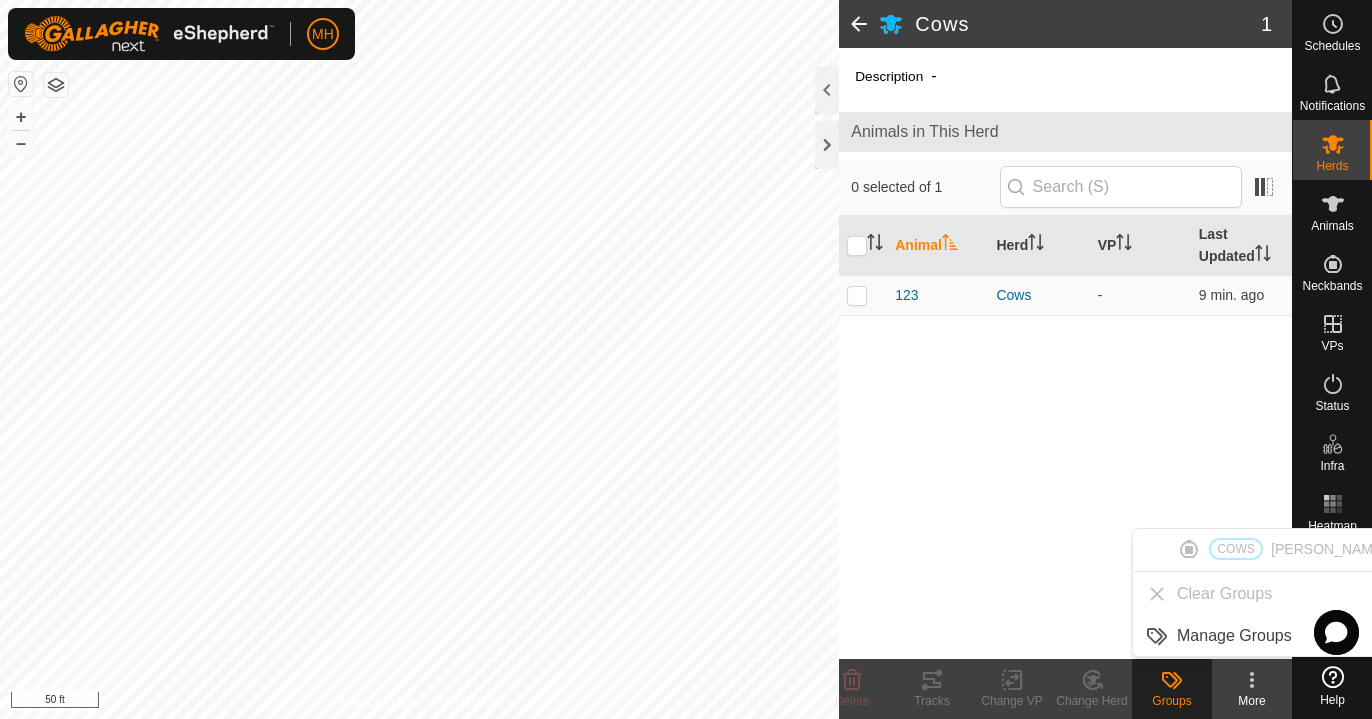 click on "Animal   Herd   VP   Last Updated   123   Cows  -  9 min. ago" at bounding box center (1065, 437) 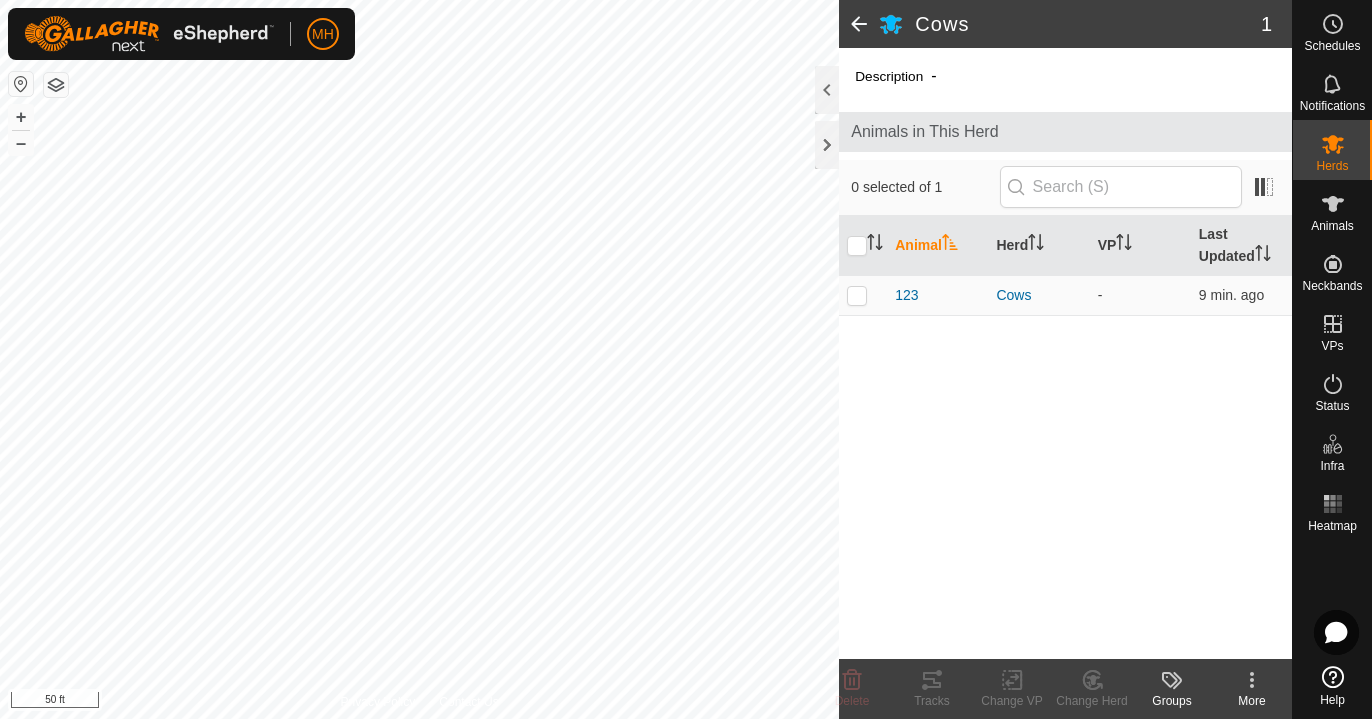 click 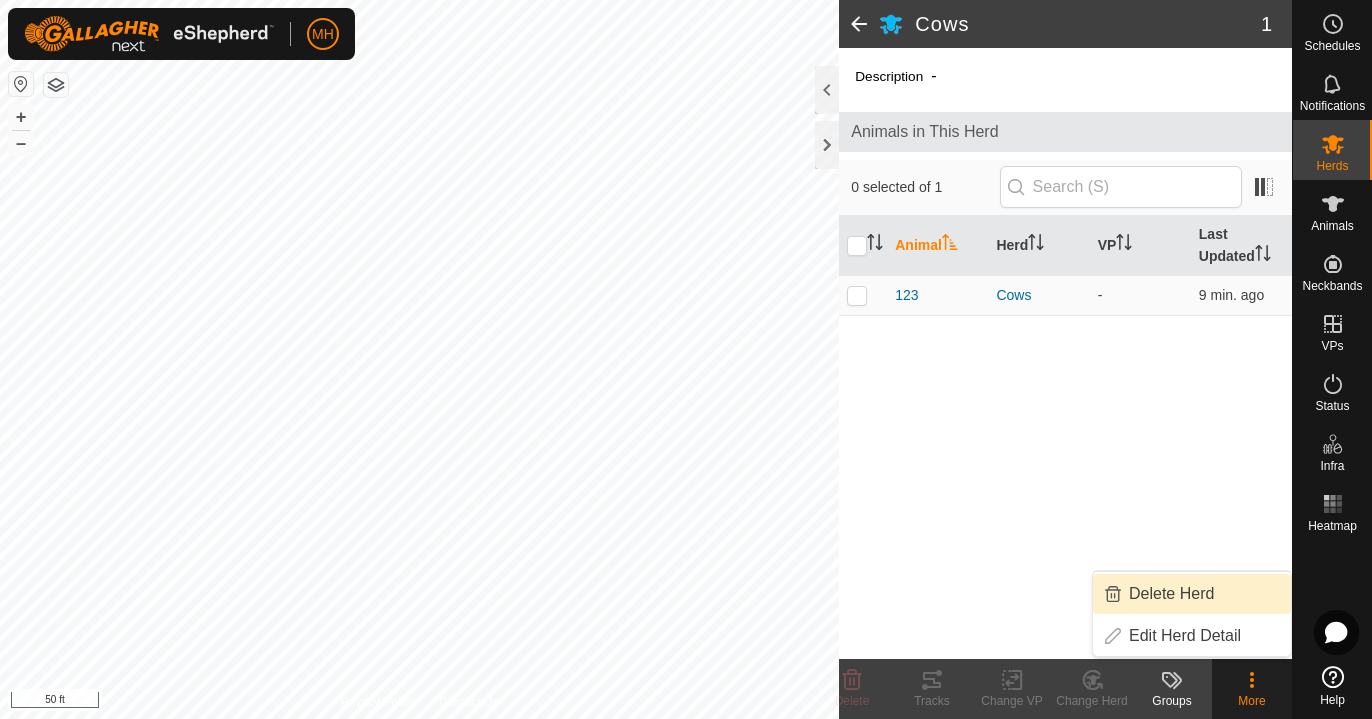 click on "Delete Herd" at bounding box center [1192, 594] 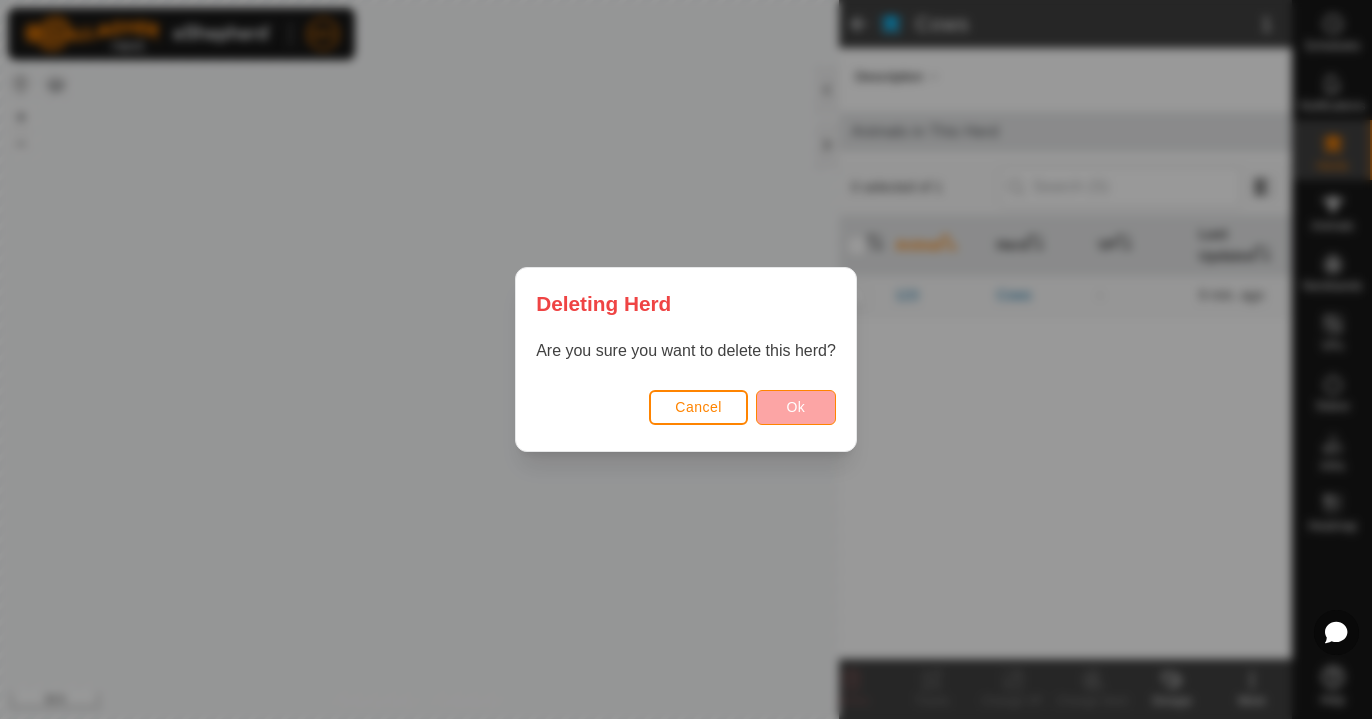 click on "Ok" at bounding box center [796, 407] 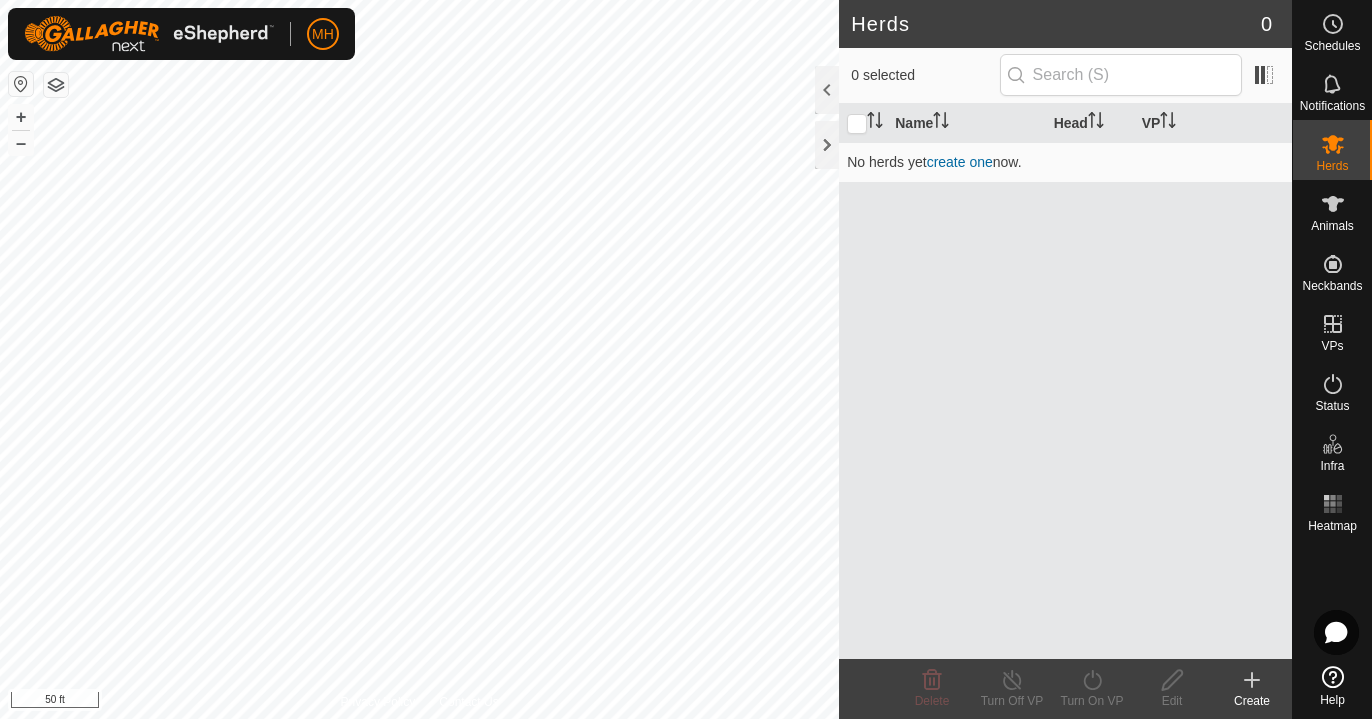 click 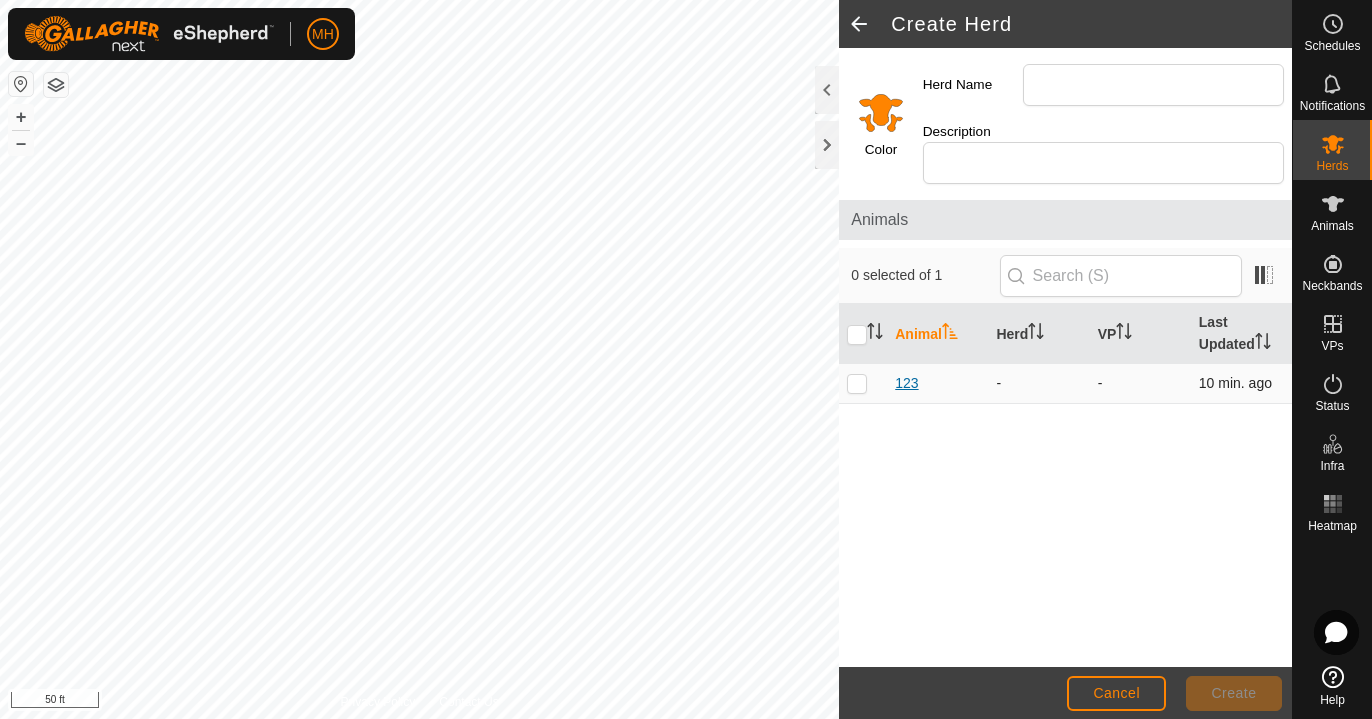 click on "123" at bounding box center [906, 383] 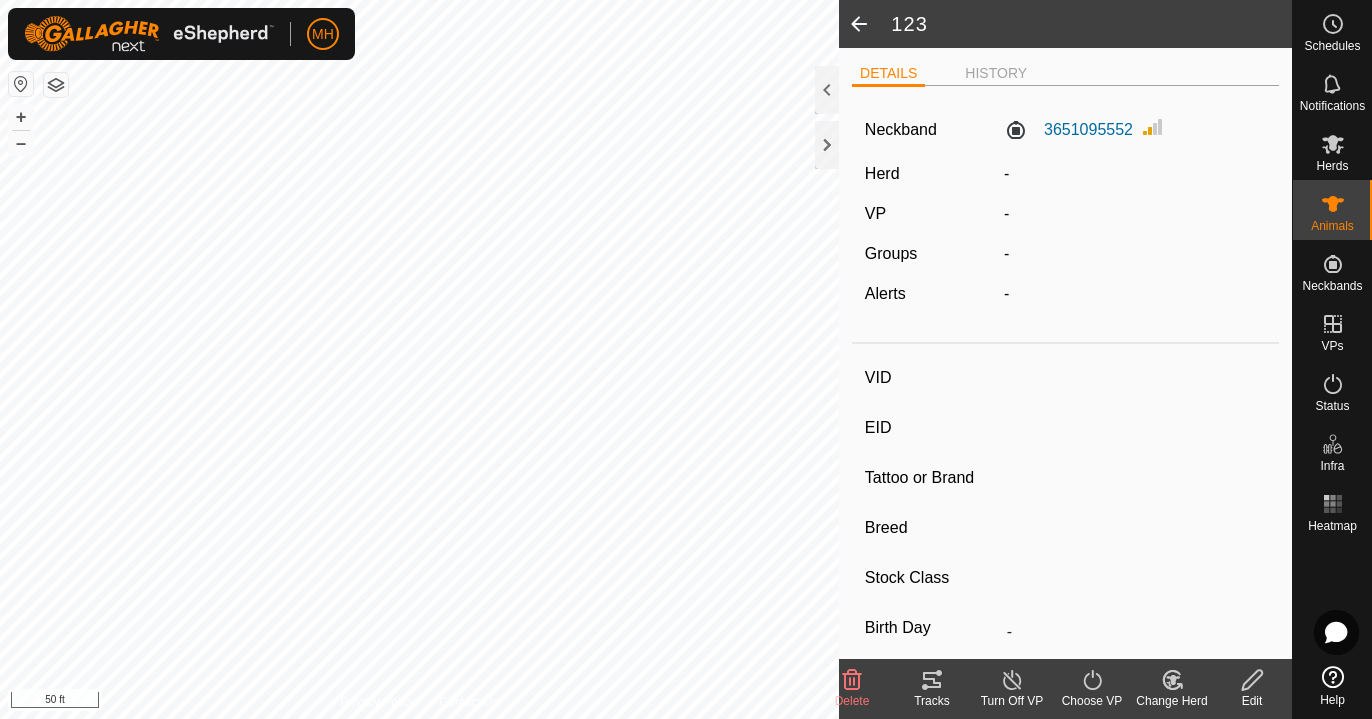 type on "123" 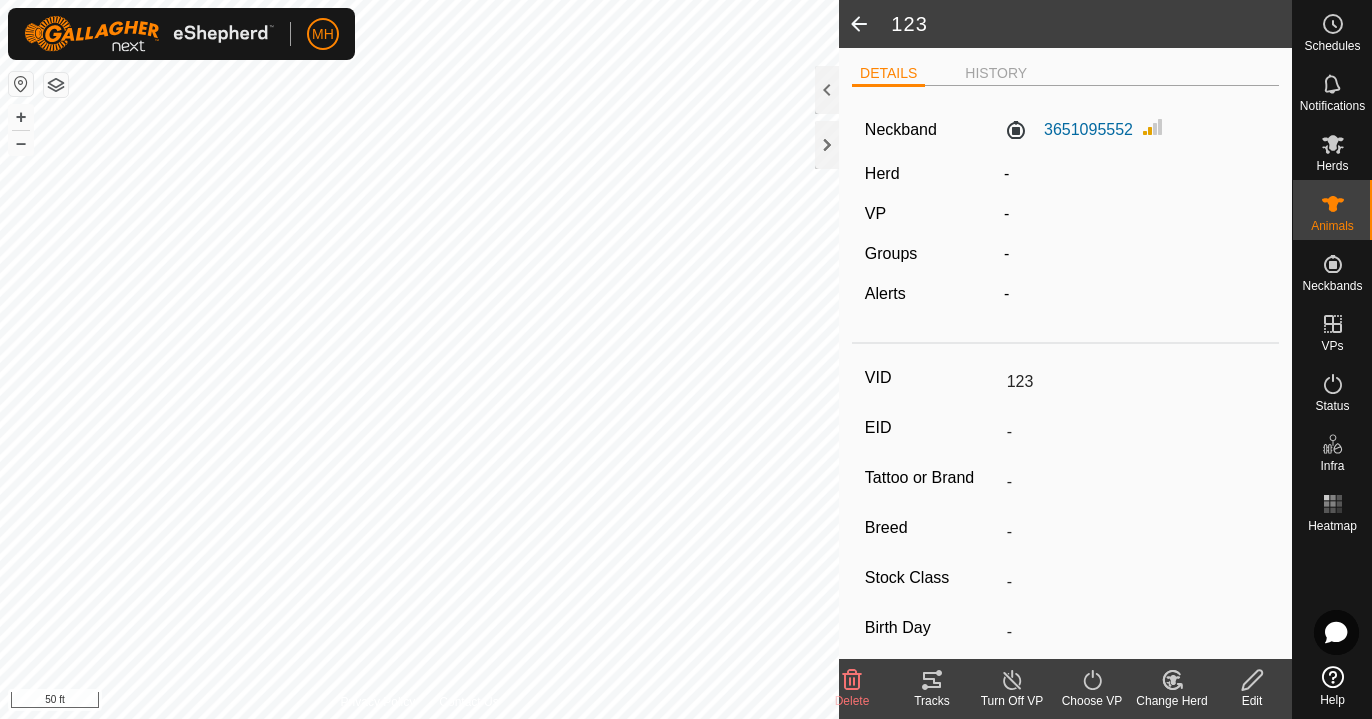 click 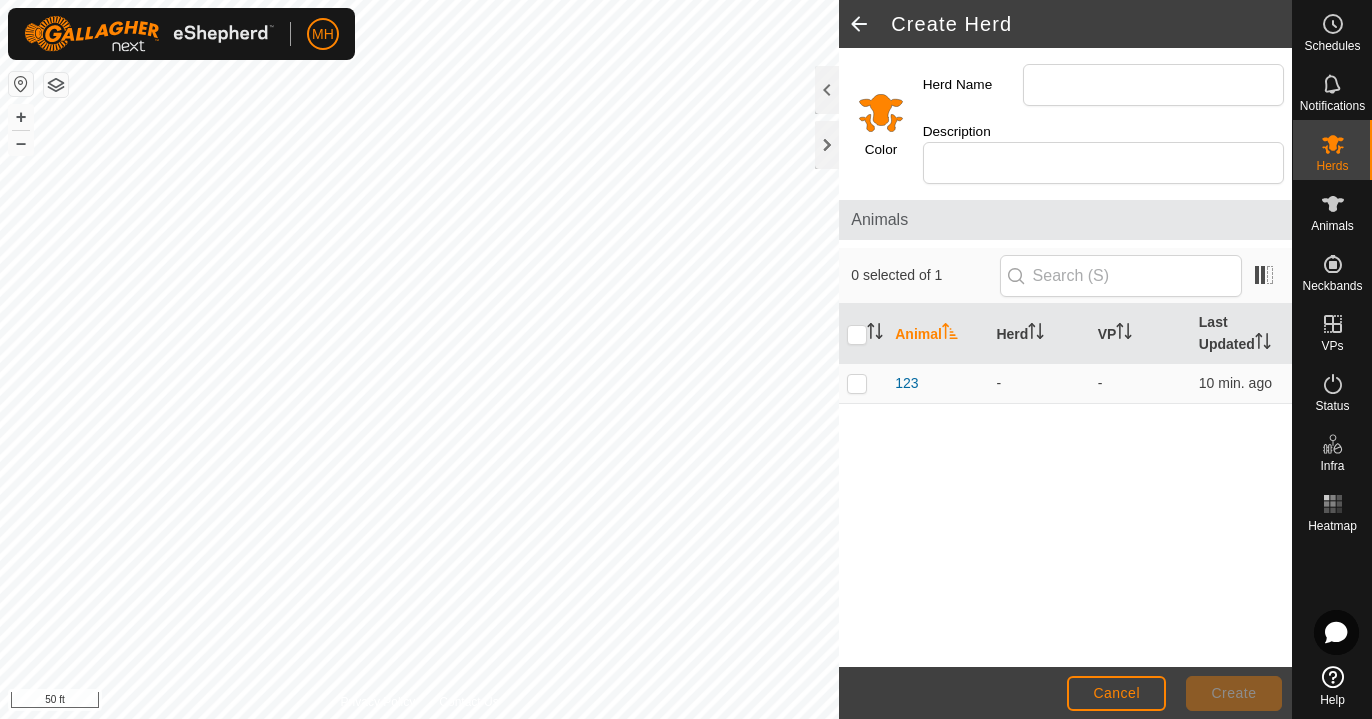click on "Animal   Herd   VP   Last Updated   123   -  -  10 min. ago" at bounding box center (1065, 485) 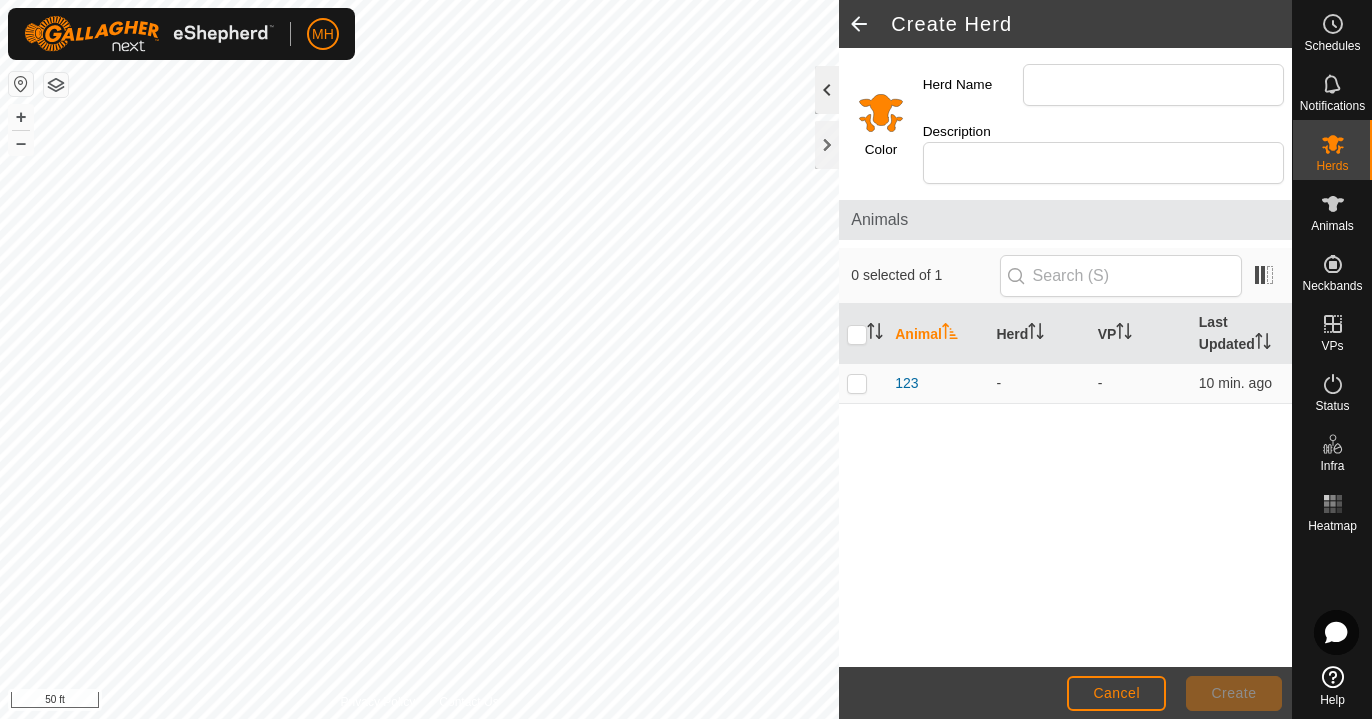 click 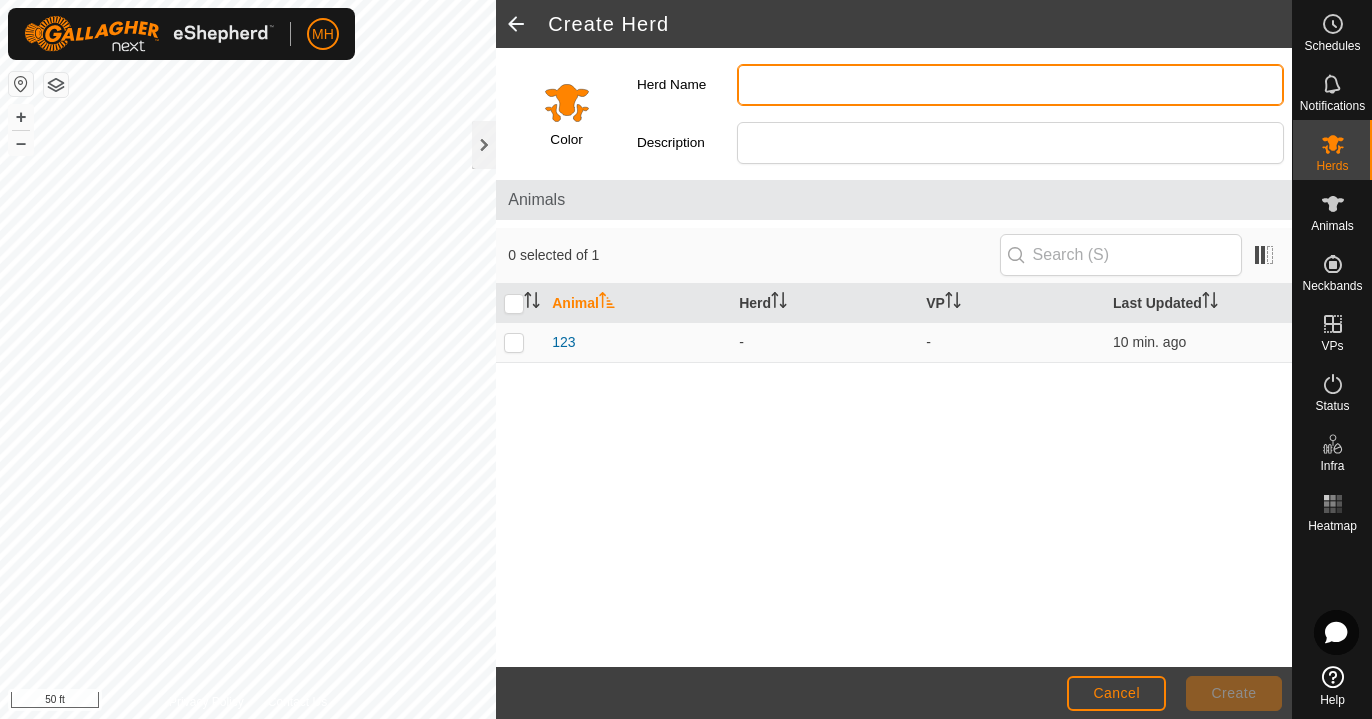 click on "Herd Name" at bounding box center (1010, 85) 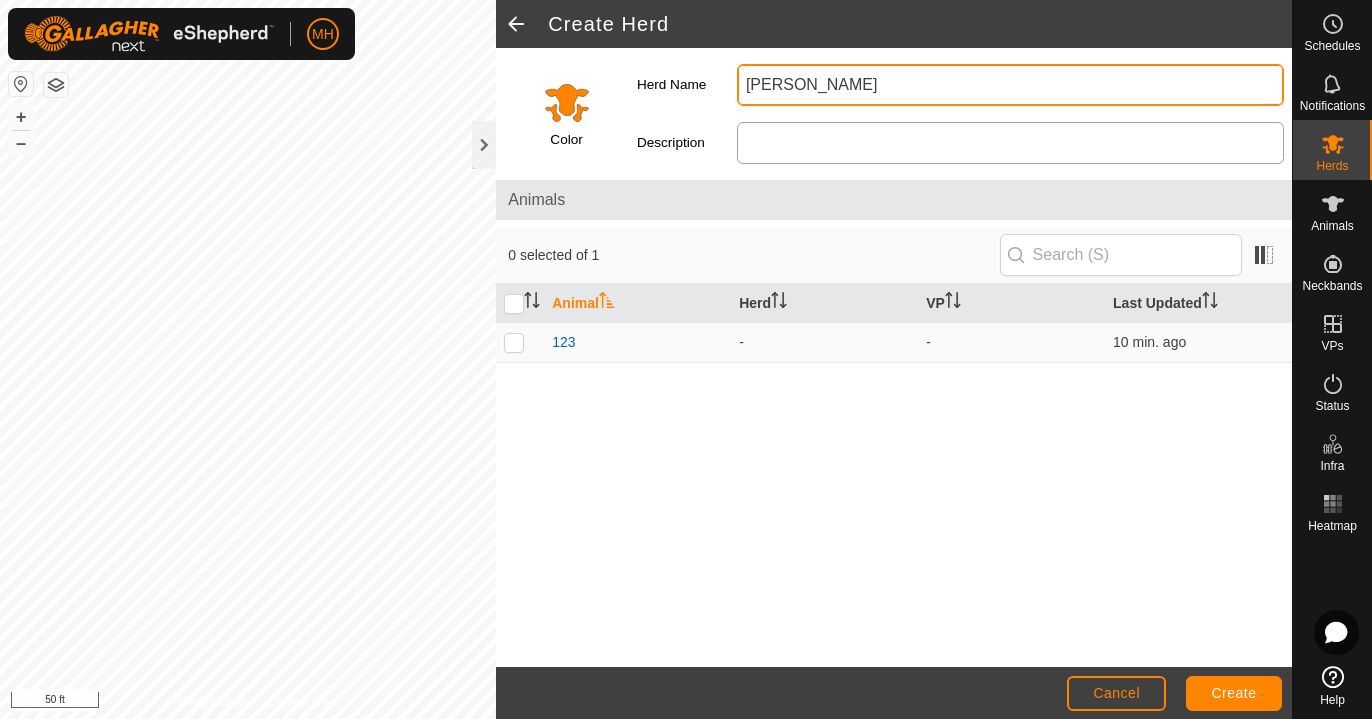 type on "[PERSON_NAME]" 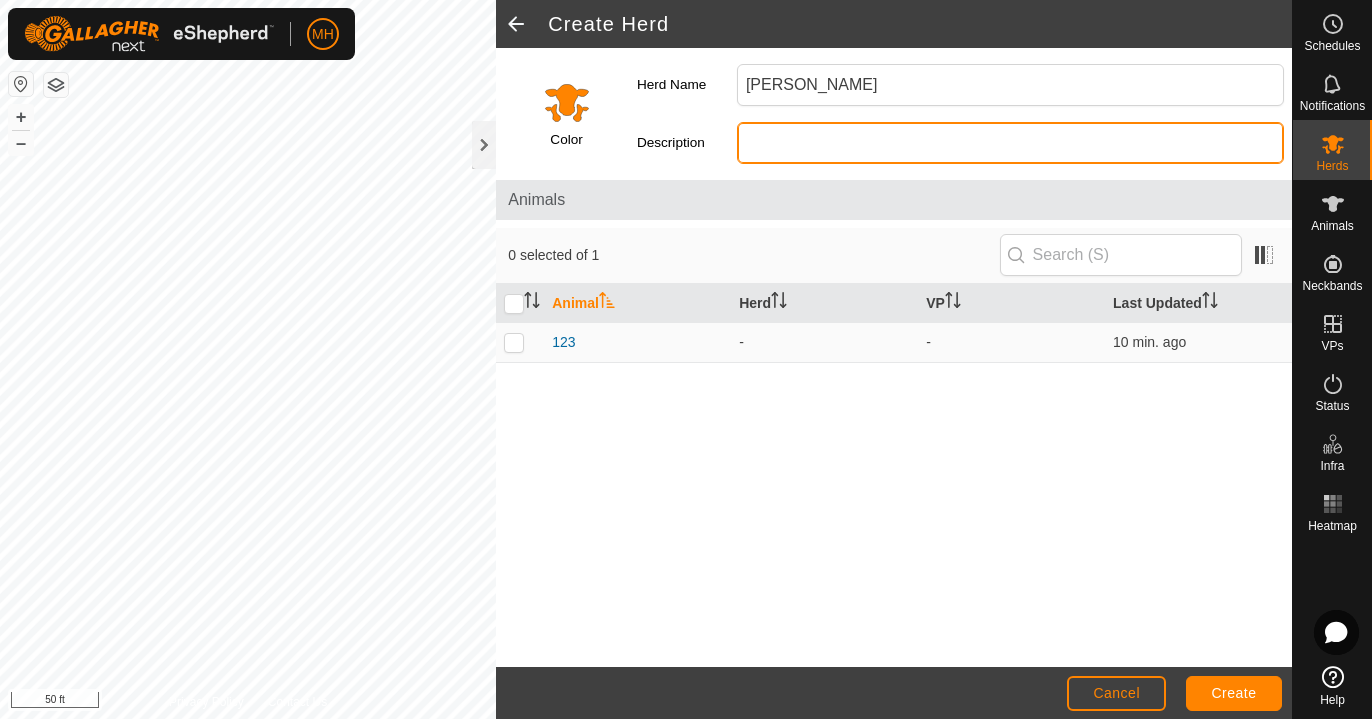 click on "Description" at bounding box center [1010, 143] 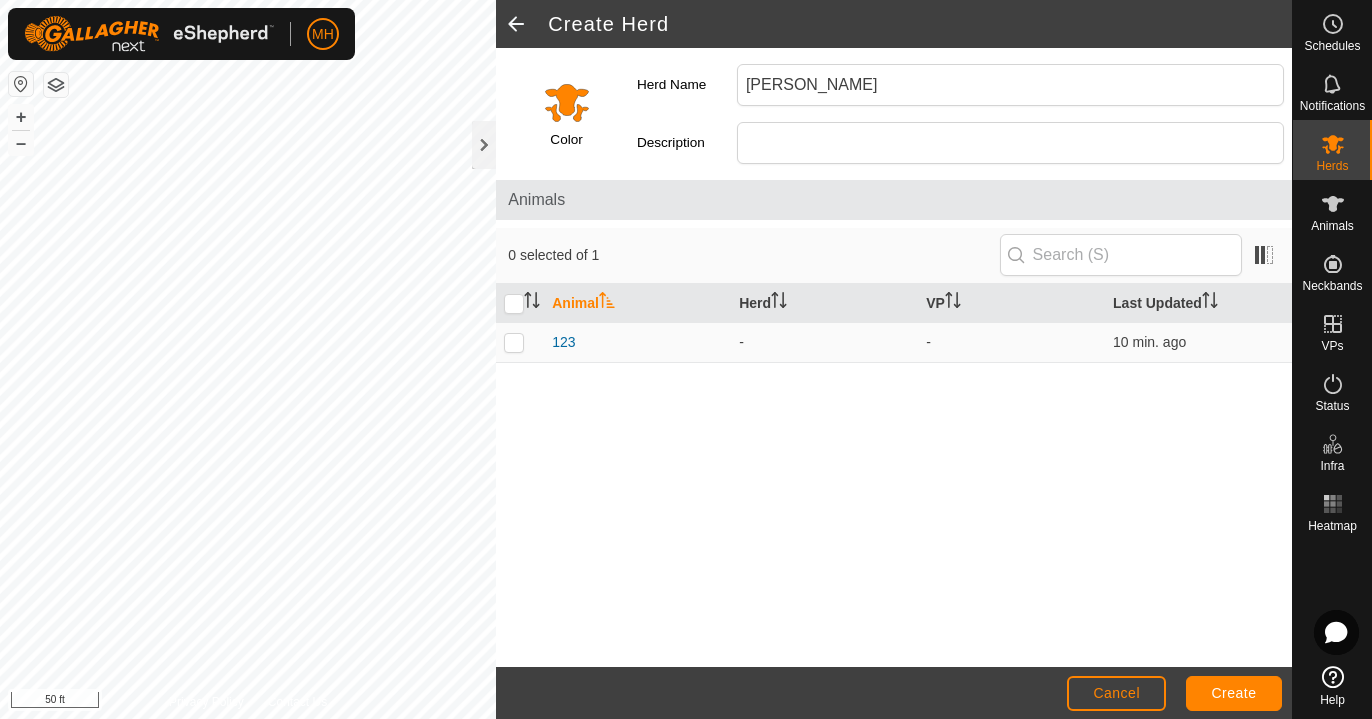 click on "Animal   Herd   VP   Last Updated   123   -  -  10 min. ago" at bounding box center (894, 476) 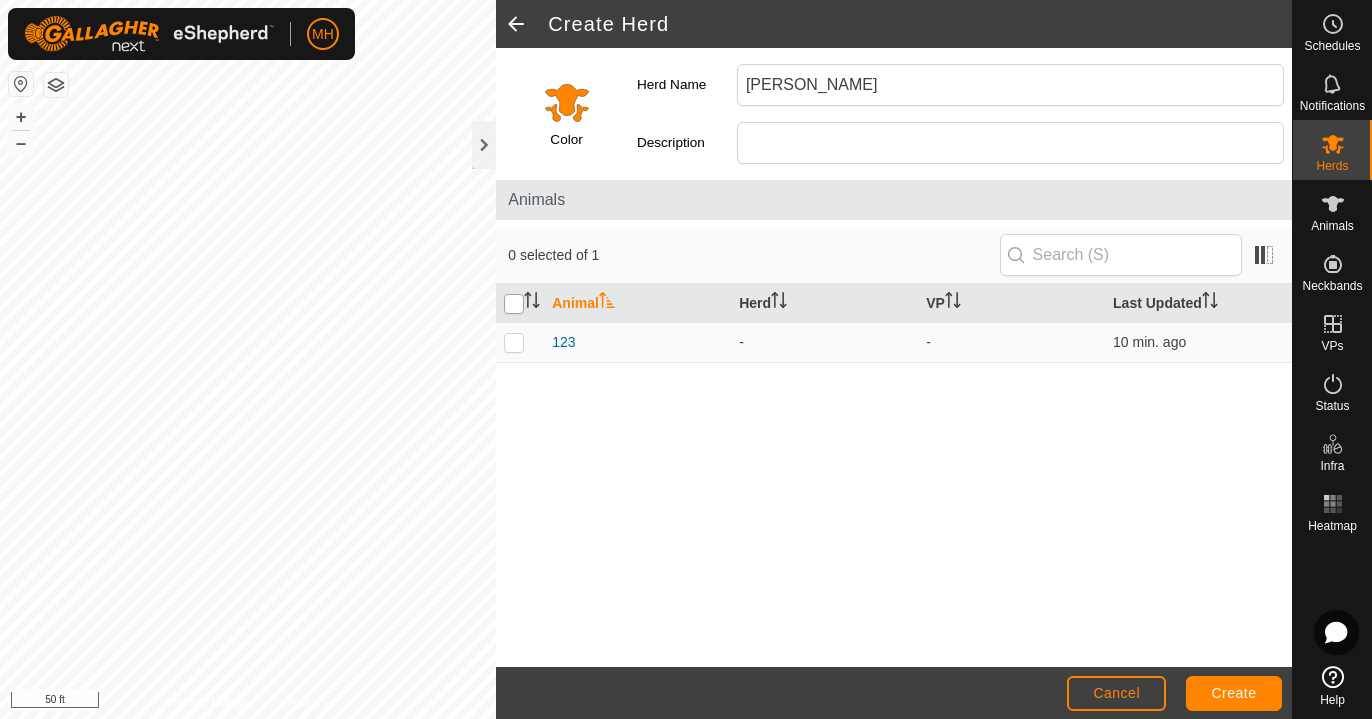 click at bounding box center [514, 304] 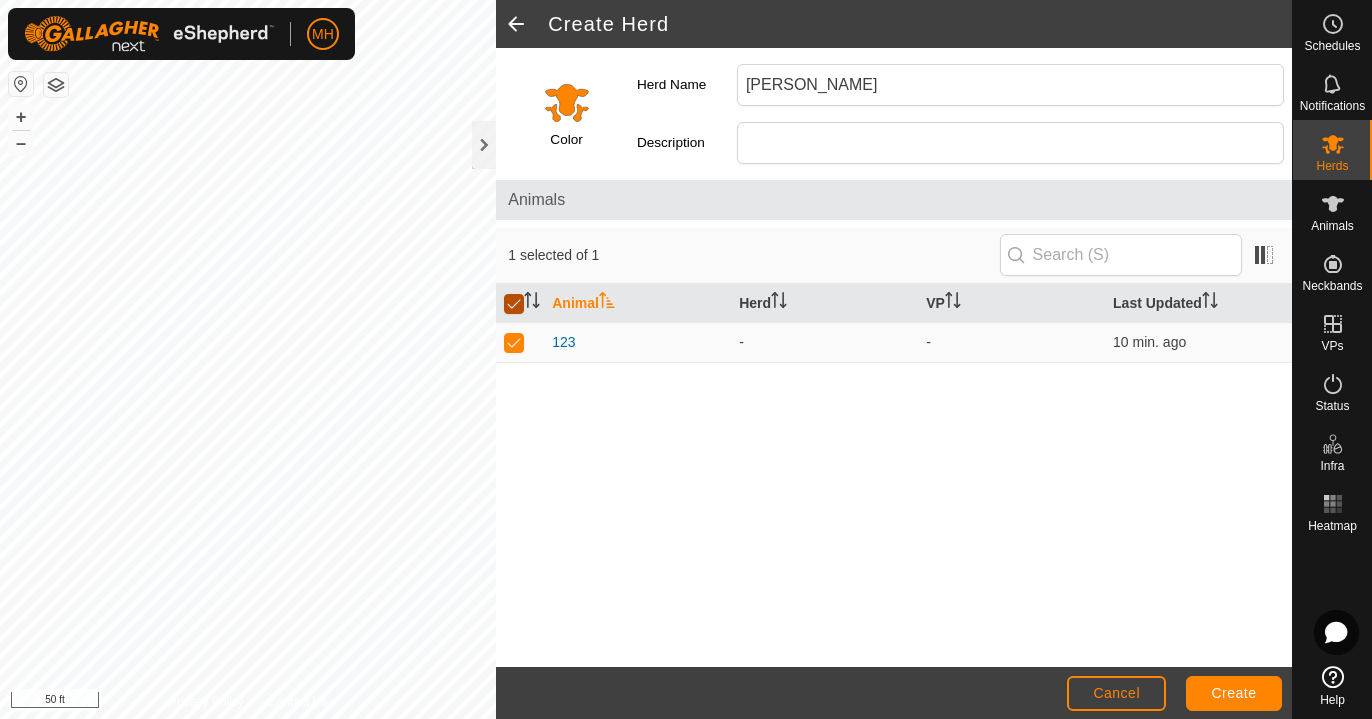 click at bounding box center [514, 304] 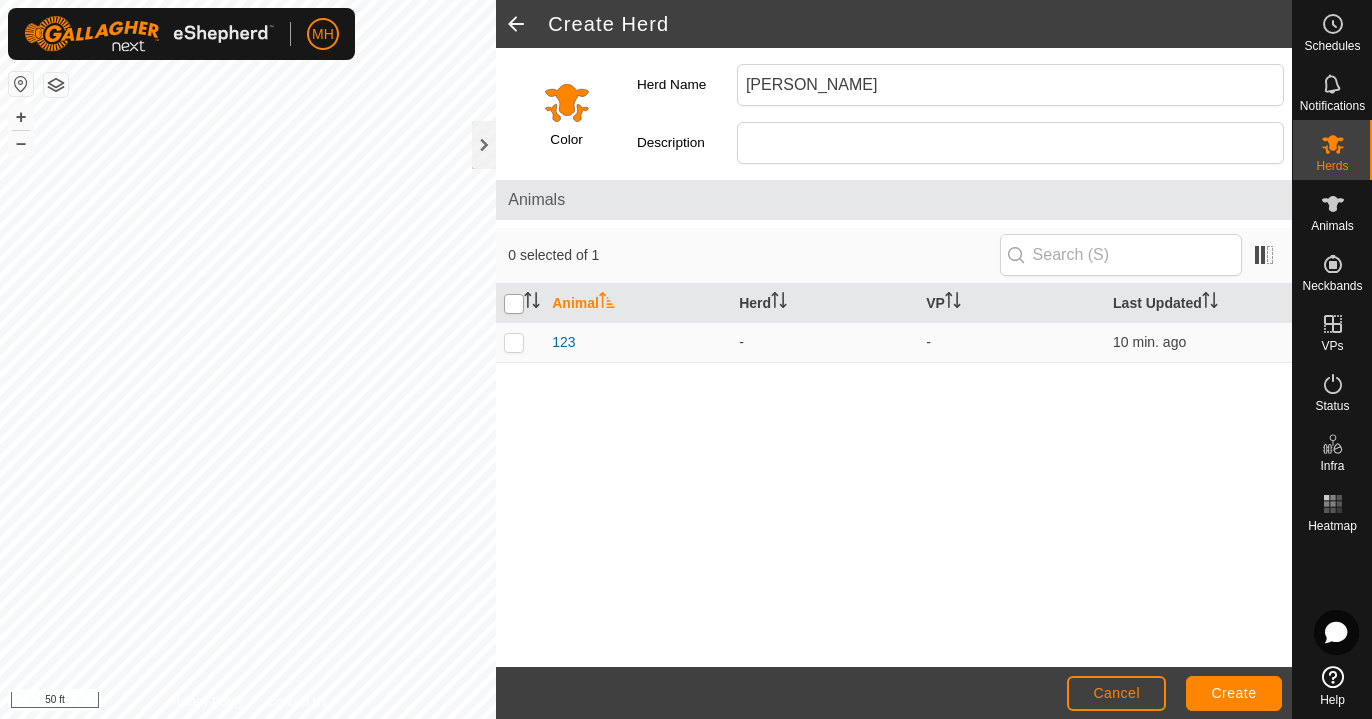 click at bounding box center (514, 304) 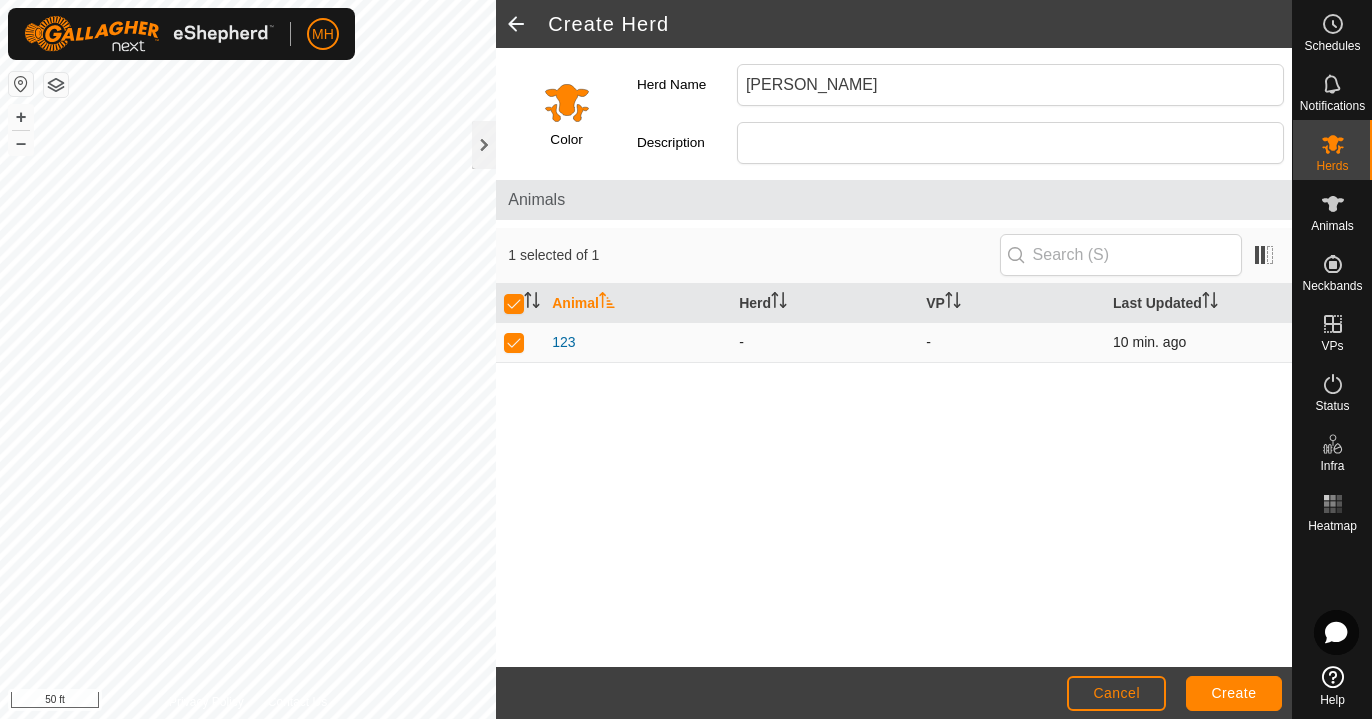 click at bounding box center (514, 342) 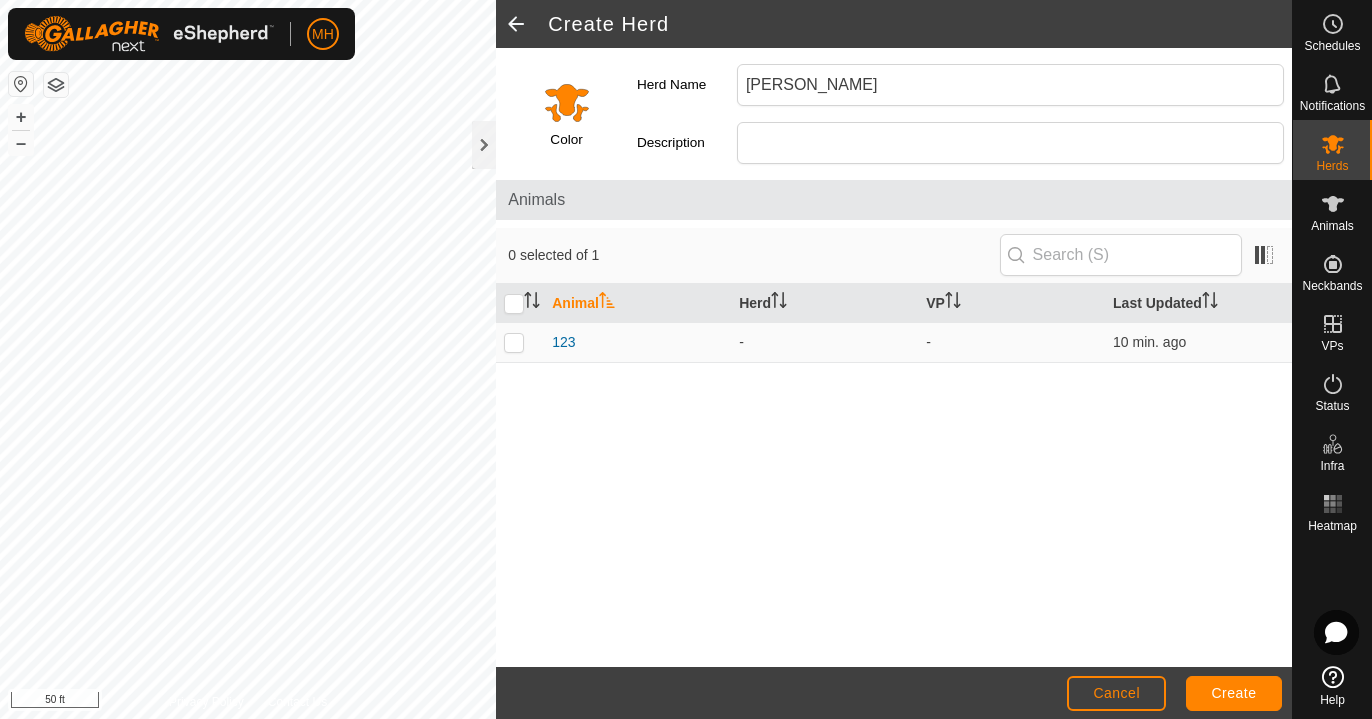 click on "Create" at bounding box center [1234, 693] 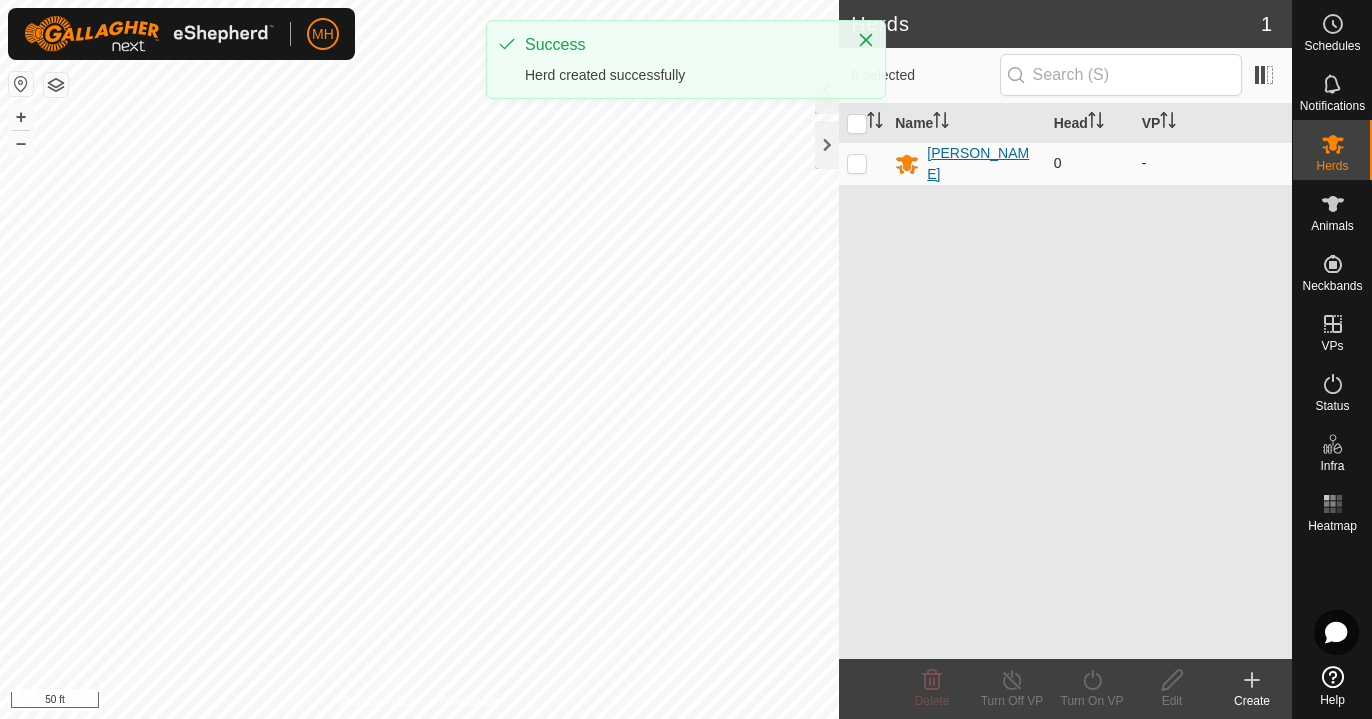 click on "[PERSON_NAME]" at bounding box center (982, 164) 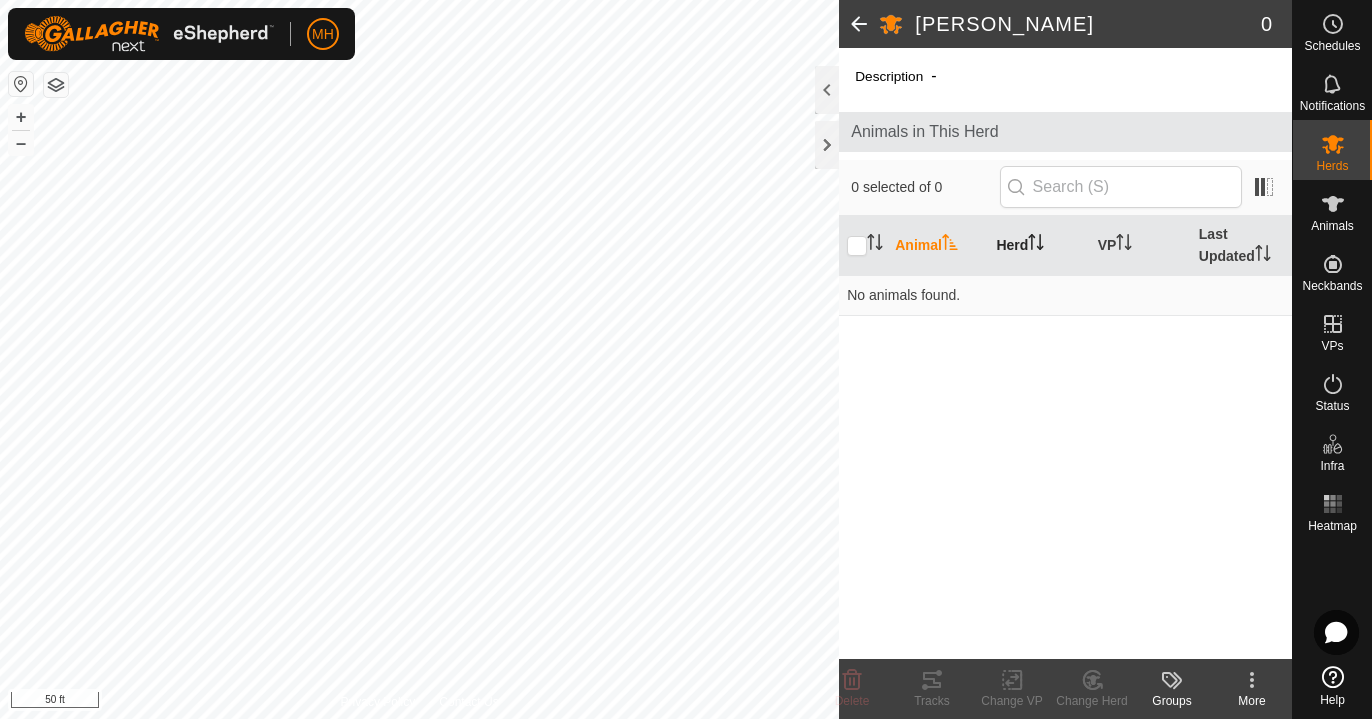 click 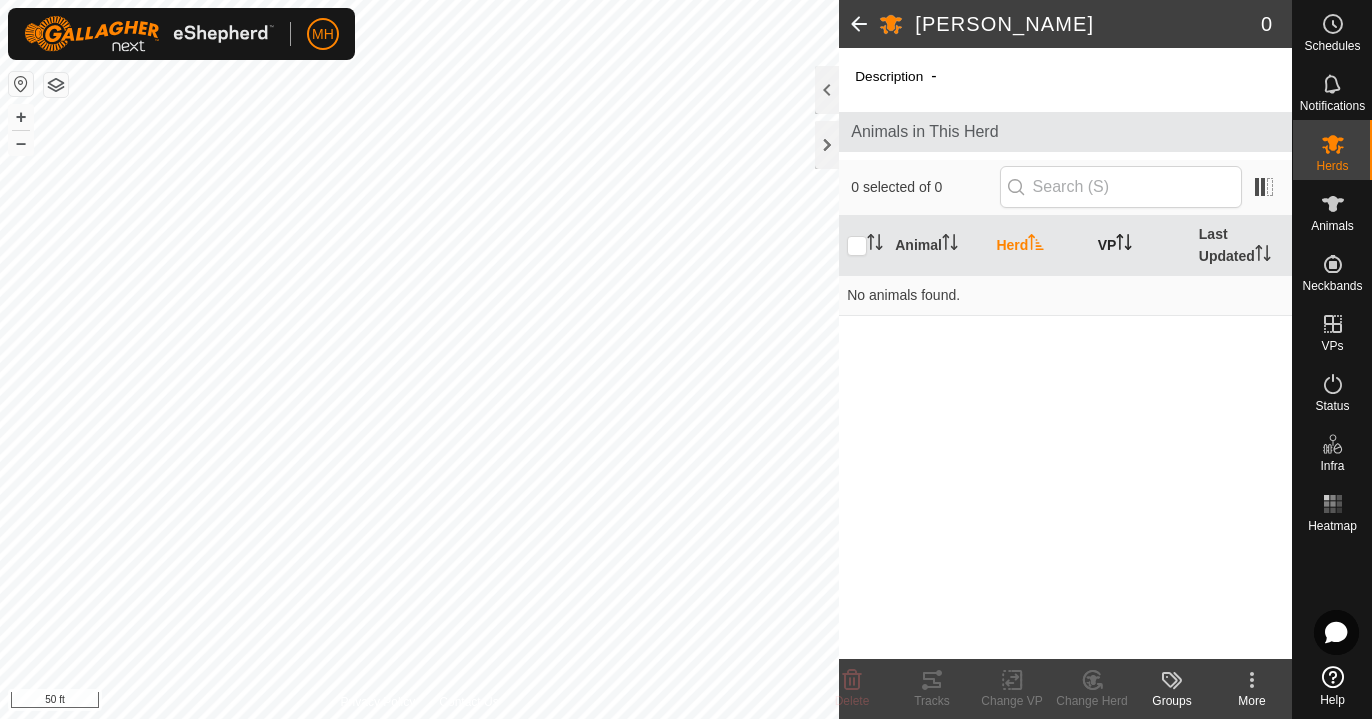 click 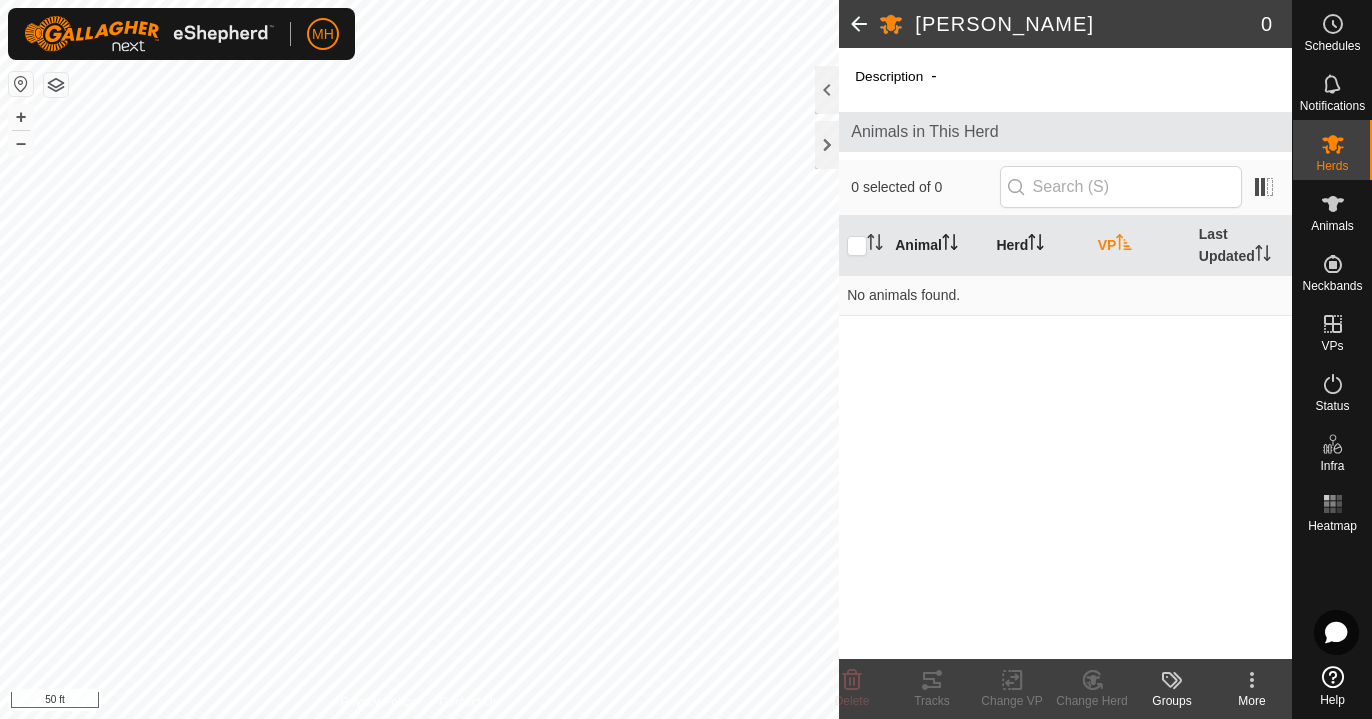 click on "Animal" at bounding box center [937, 246] 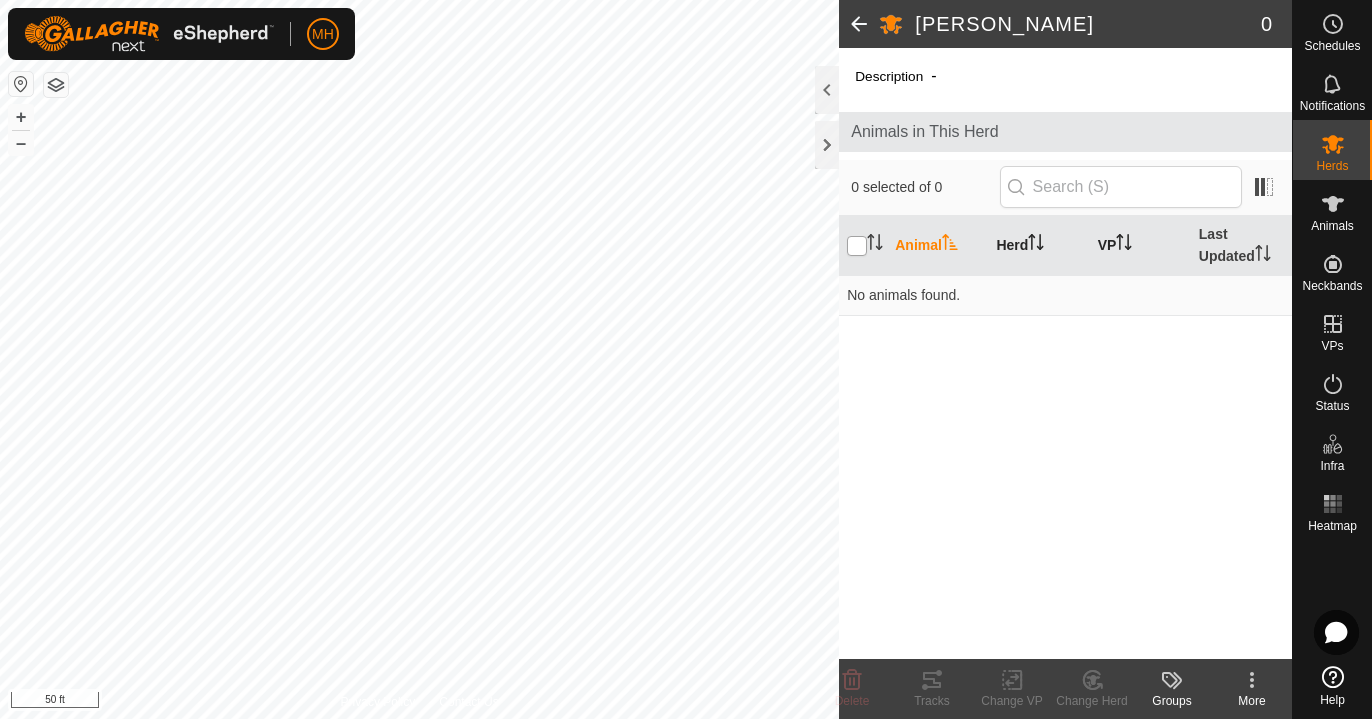 click at bounding box center [857, 246] 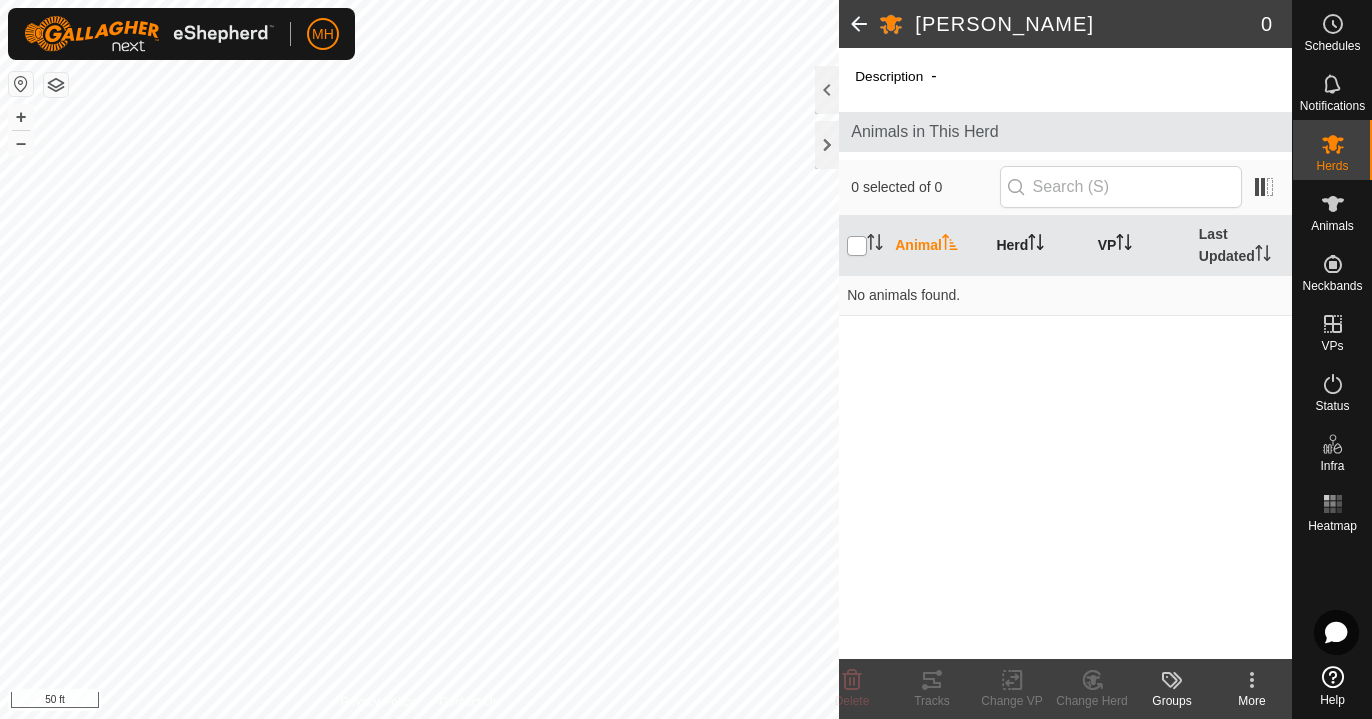 click at bounding box center (857, 246) 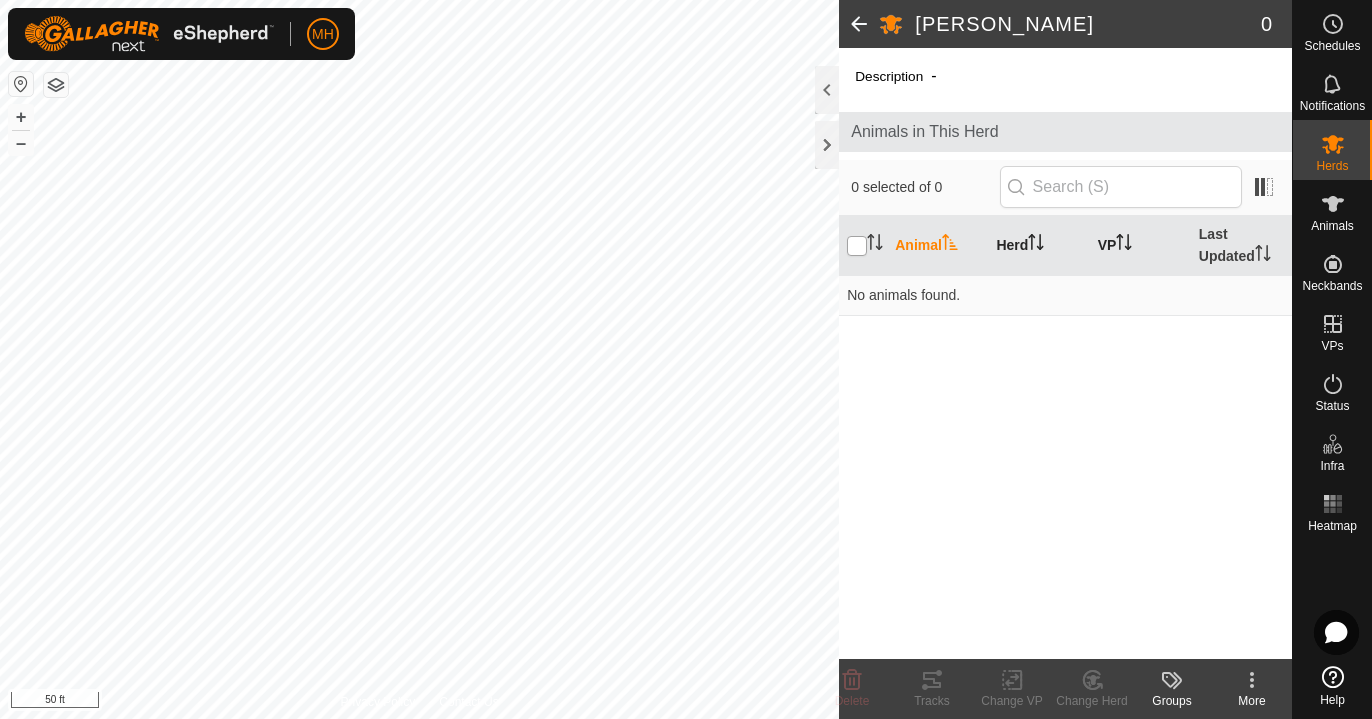 checkbox on "false" 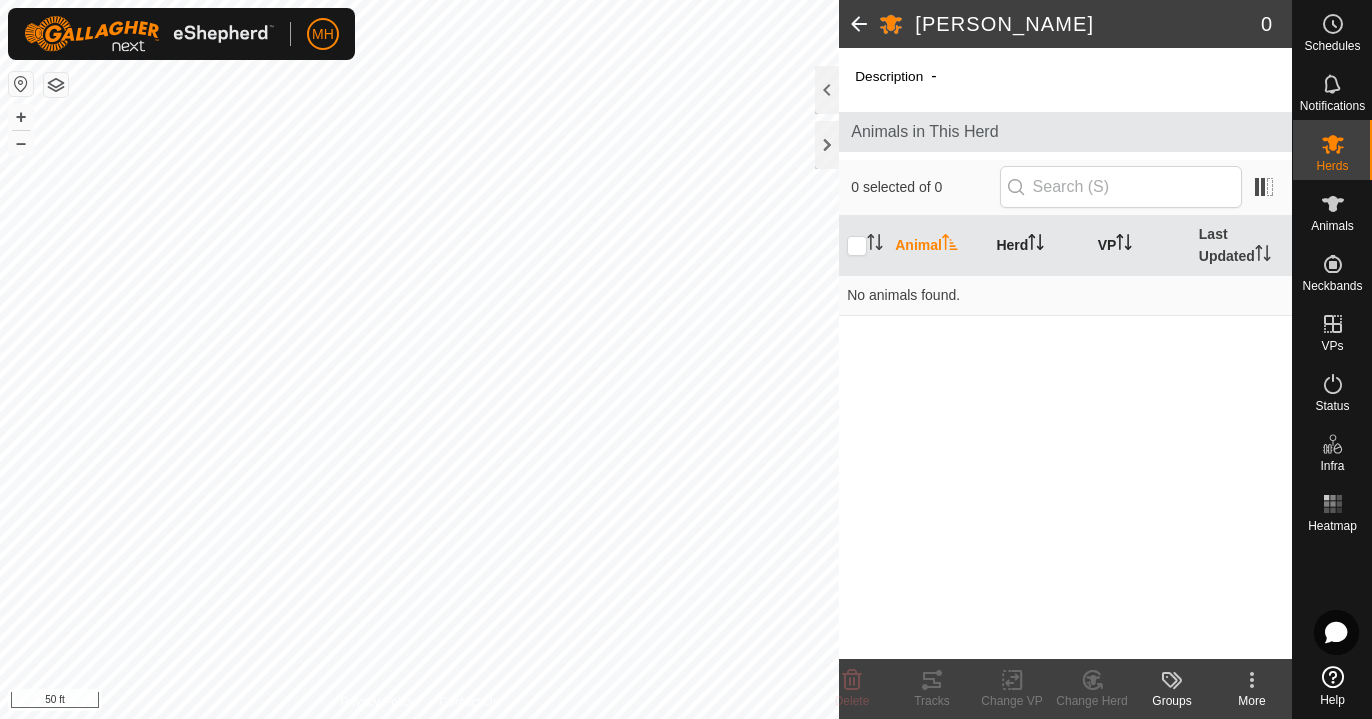 click 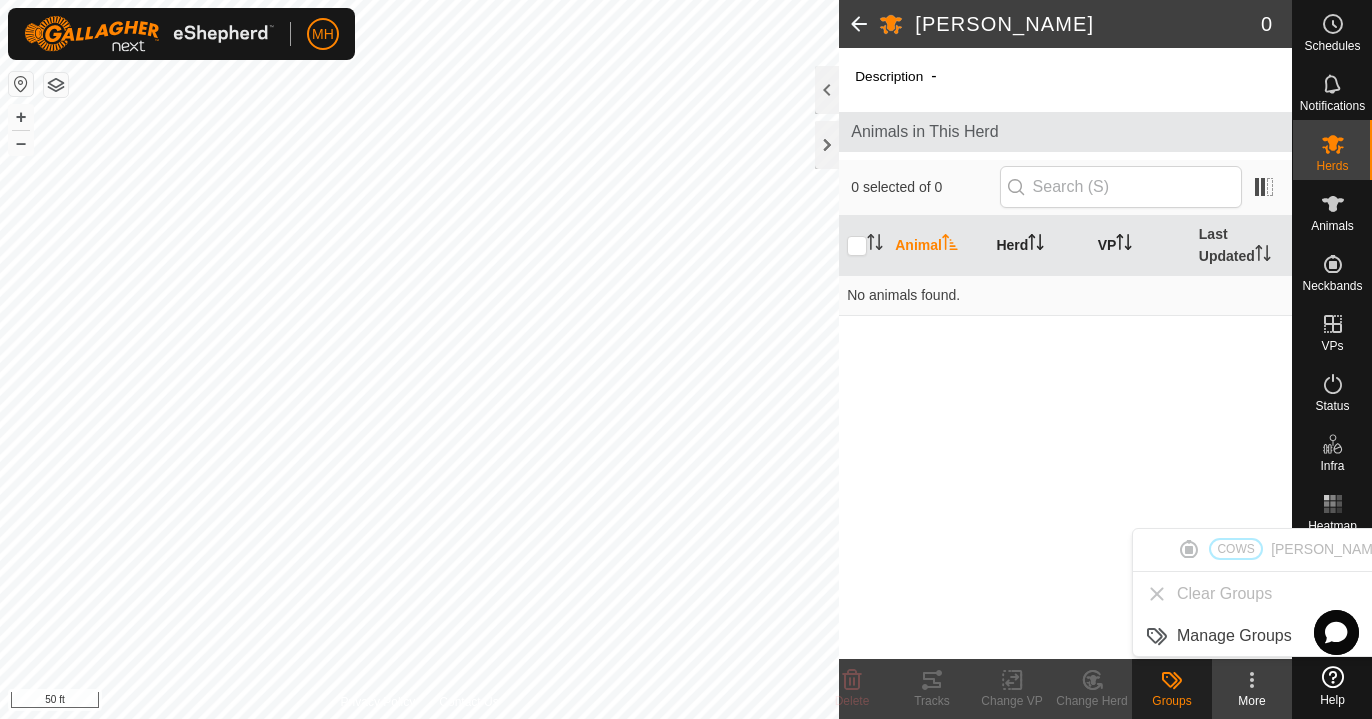 click on "COWS
[PERSON_NAME] Clear Groups Manage Groups" at bounding box center (1265, 592) 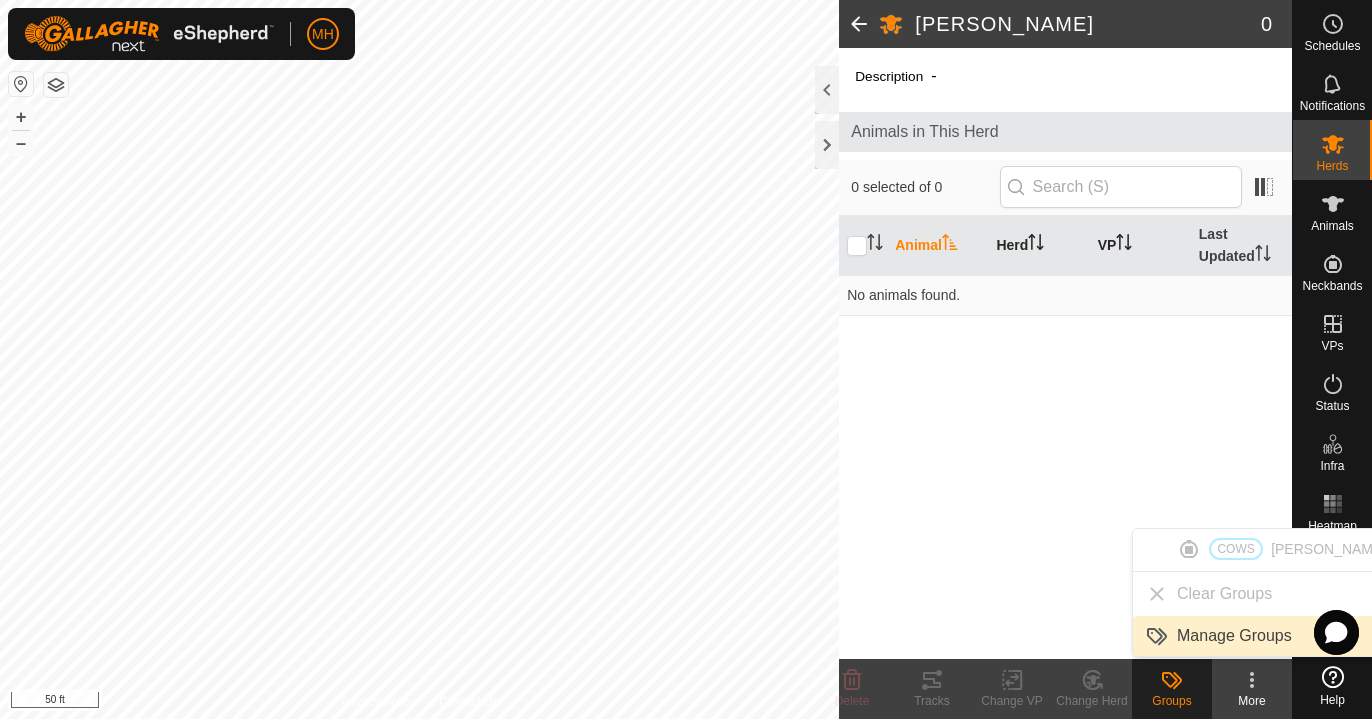 click on "Manage Groups" at bounding box center (1265, 636) 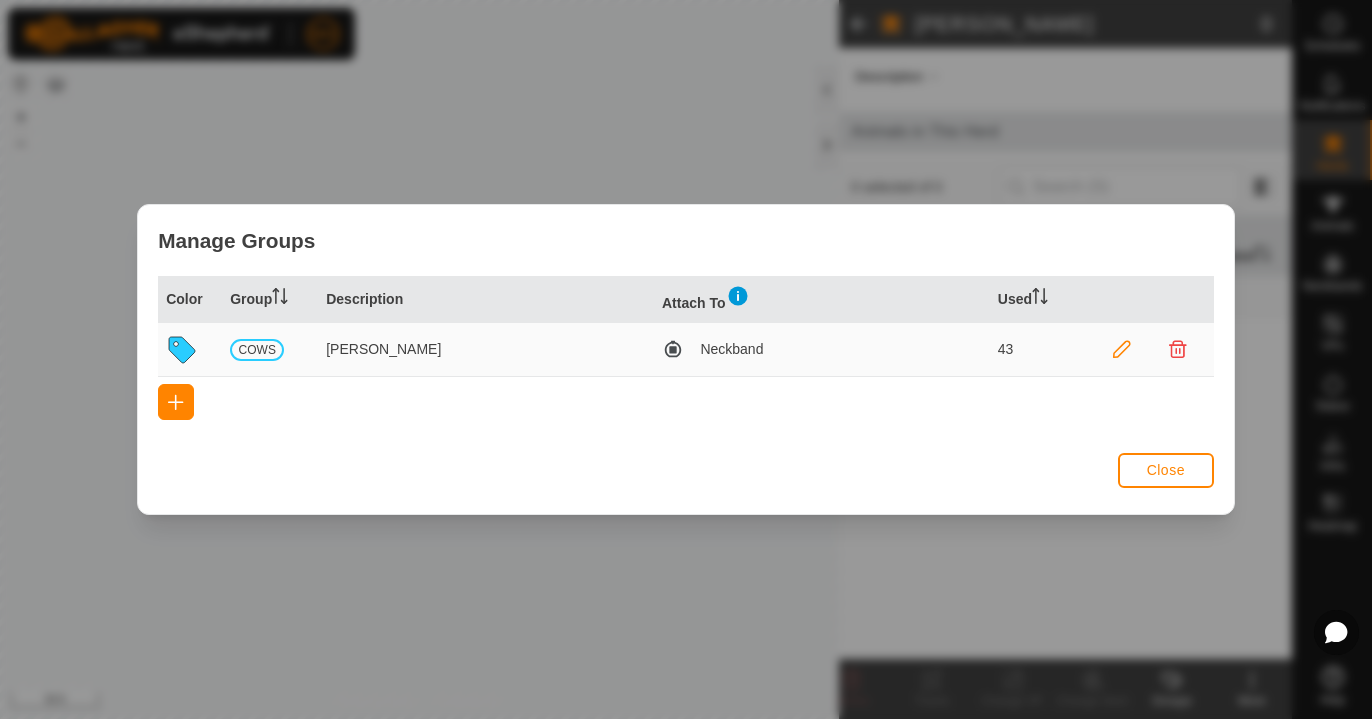 click 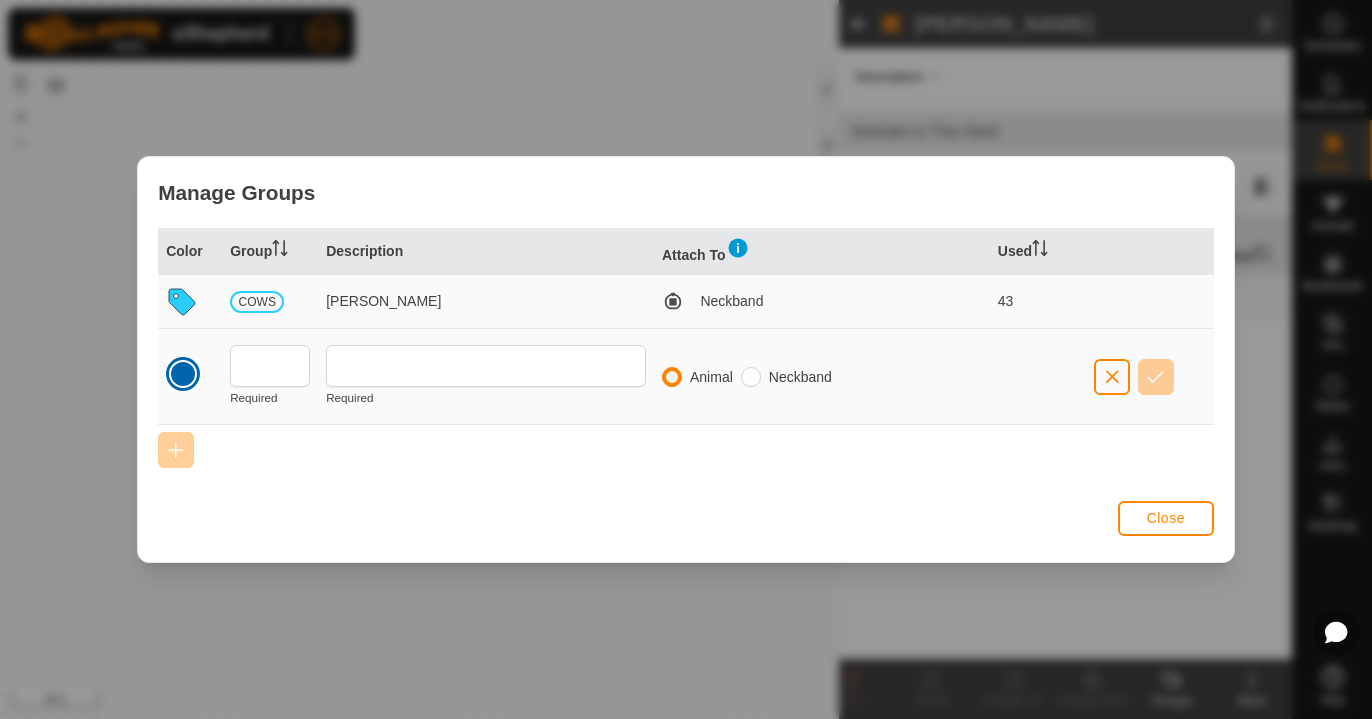 click on "Close" 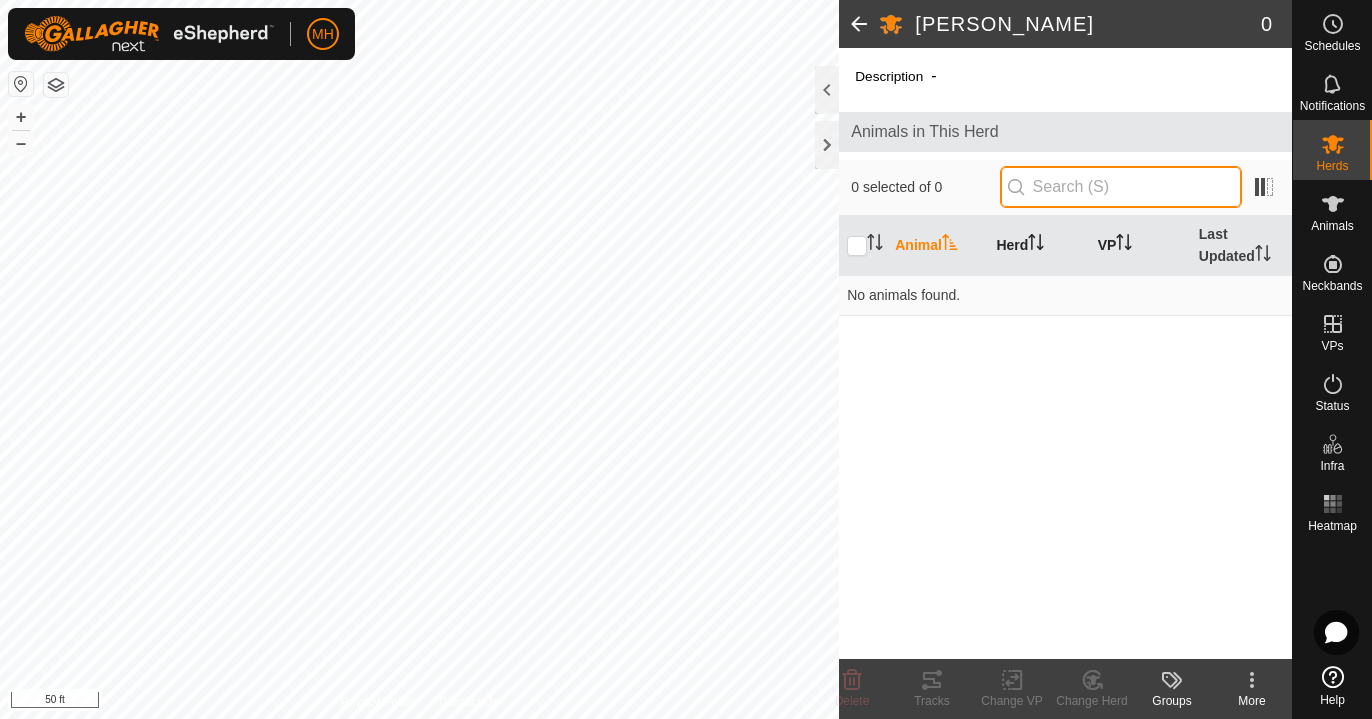 click at bounding box center (1121, 187) 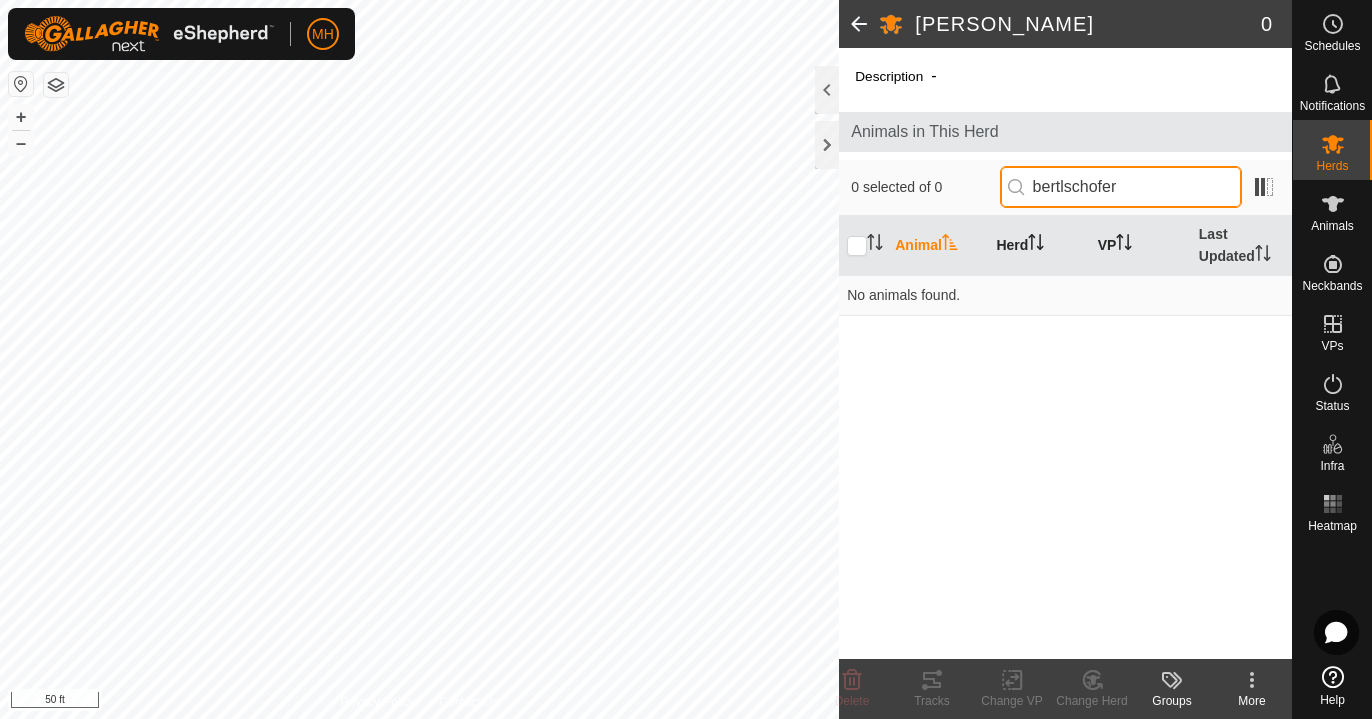 type on "bertlschofer" 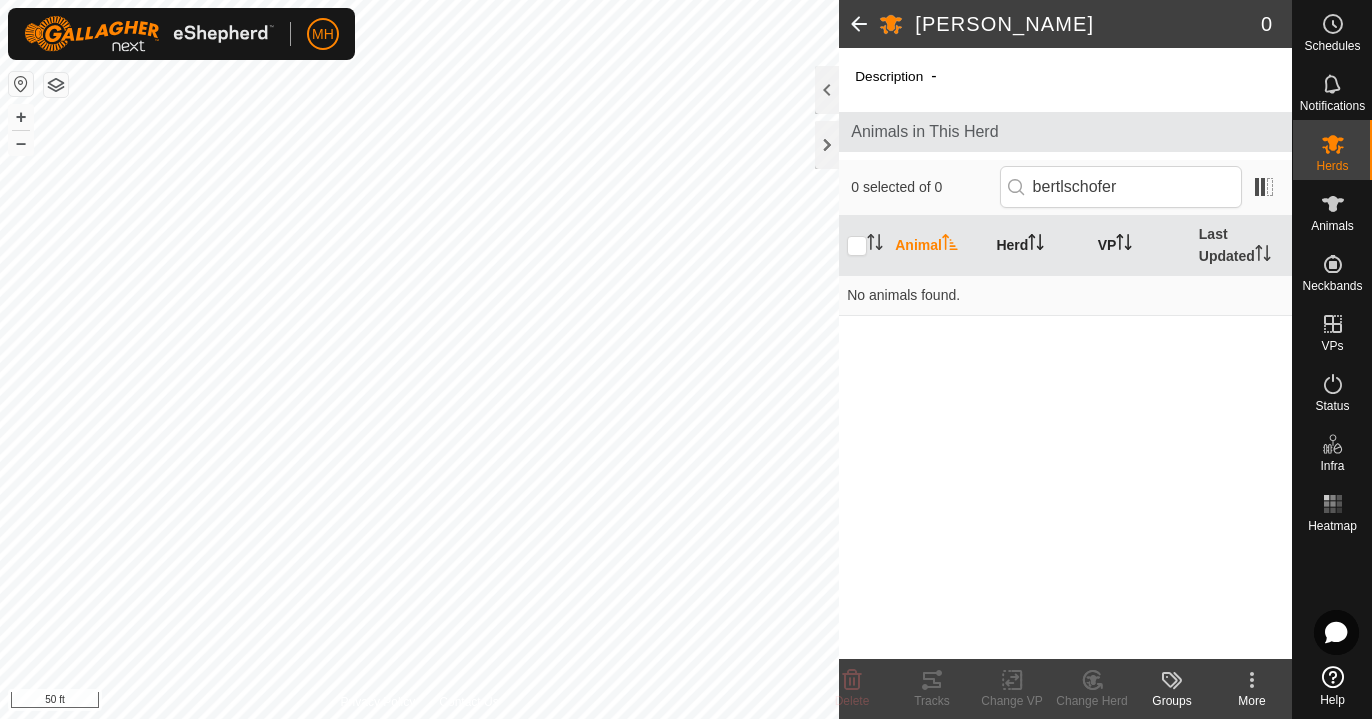 click at bounding box center (1016, 187) 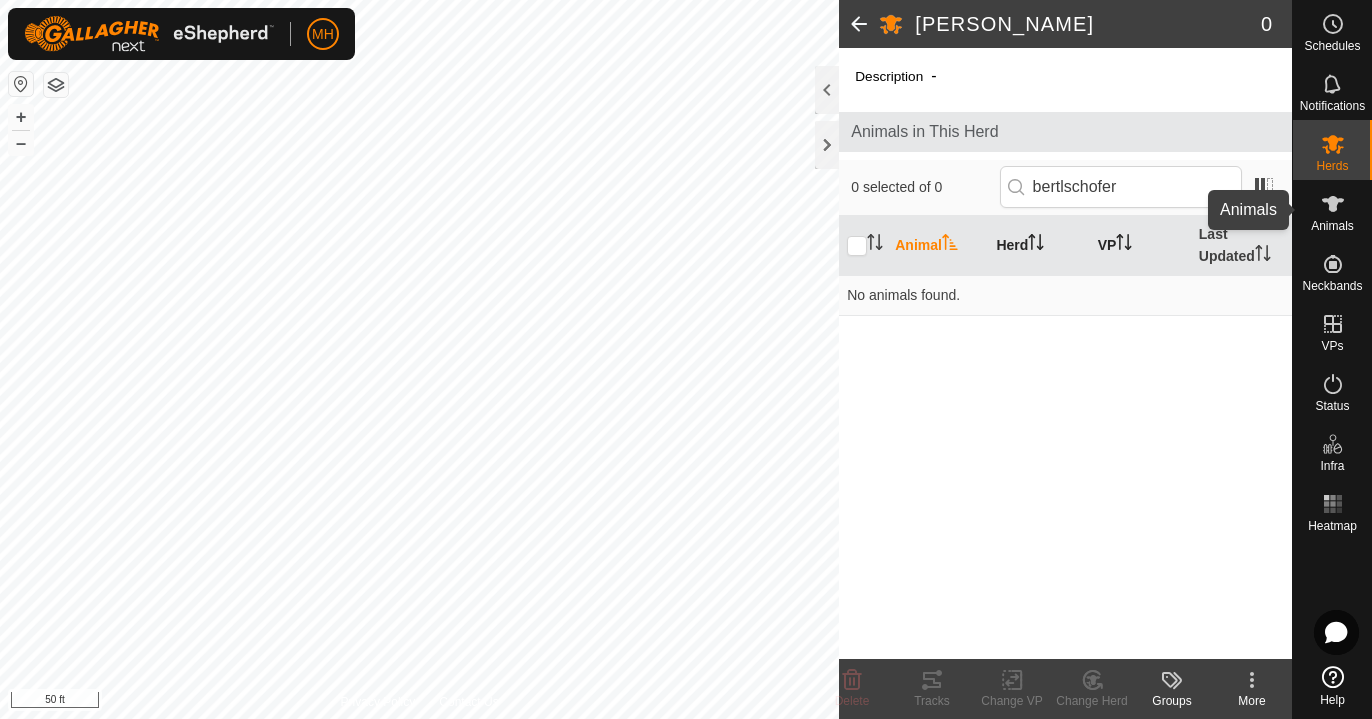 click 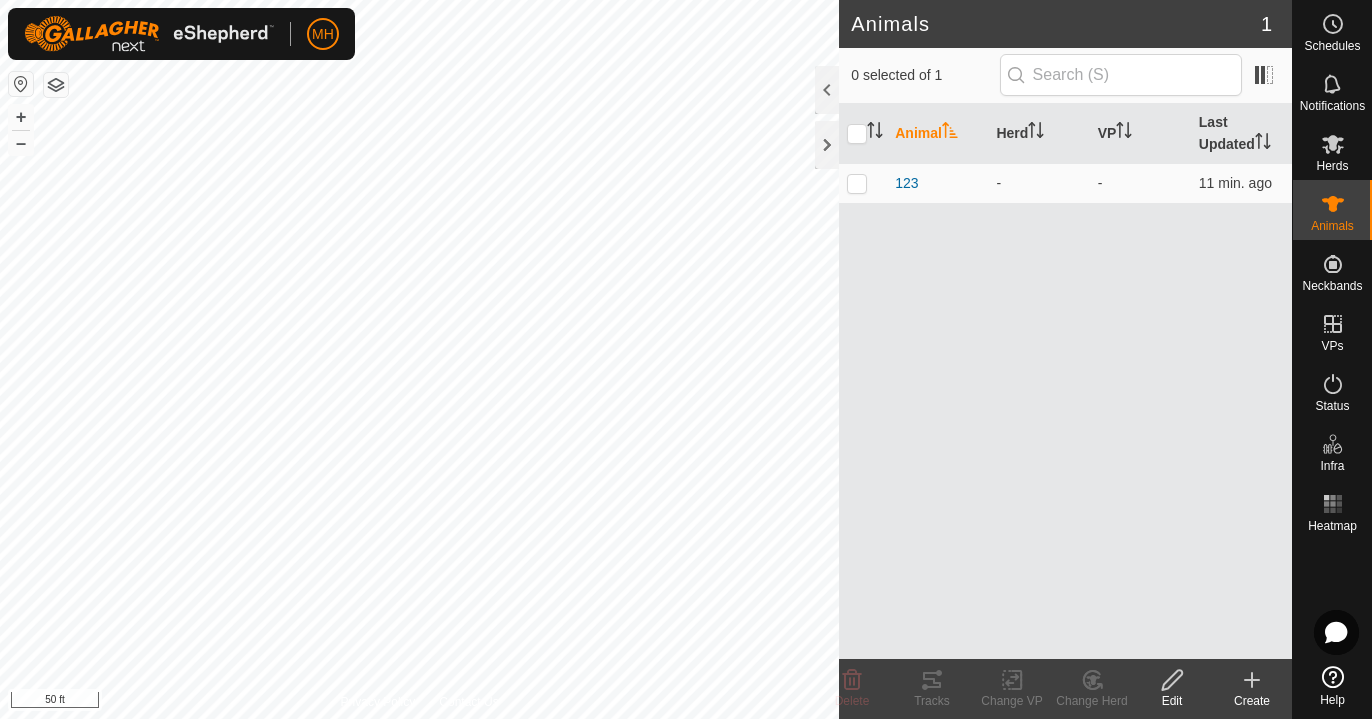 click 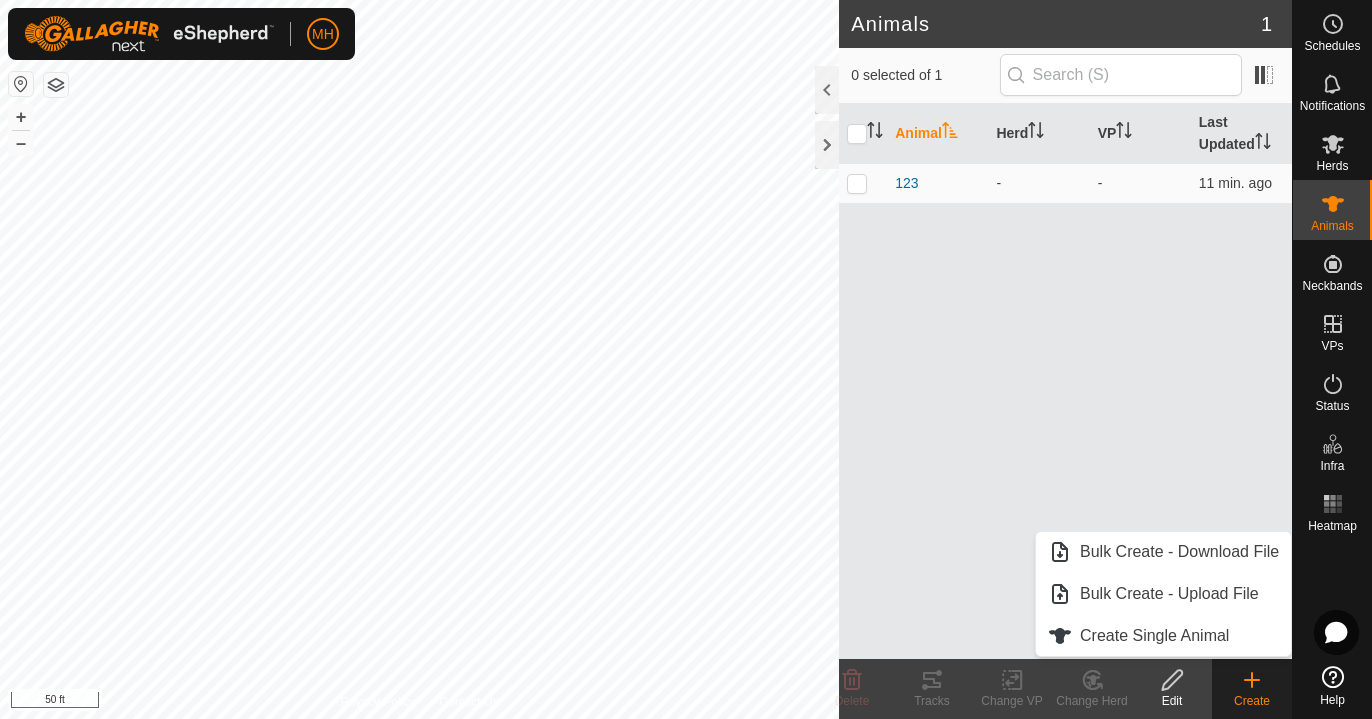 click on "Animal   Herd   VP   Last Updated   123   -  -  11 min. ago" at bounding box center [1065, 381] 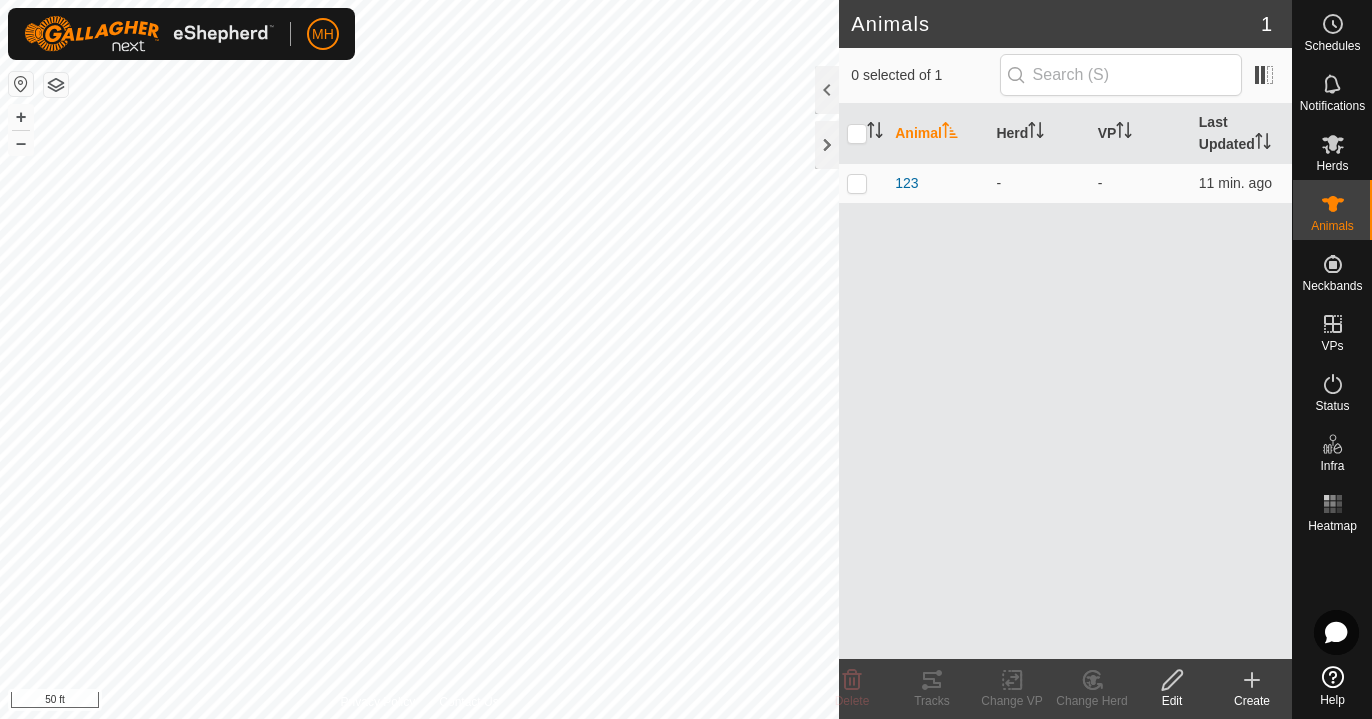 click on "Animal" at bounding box center [937, 134] 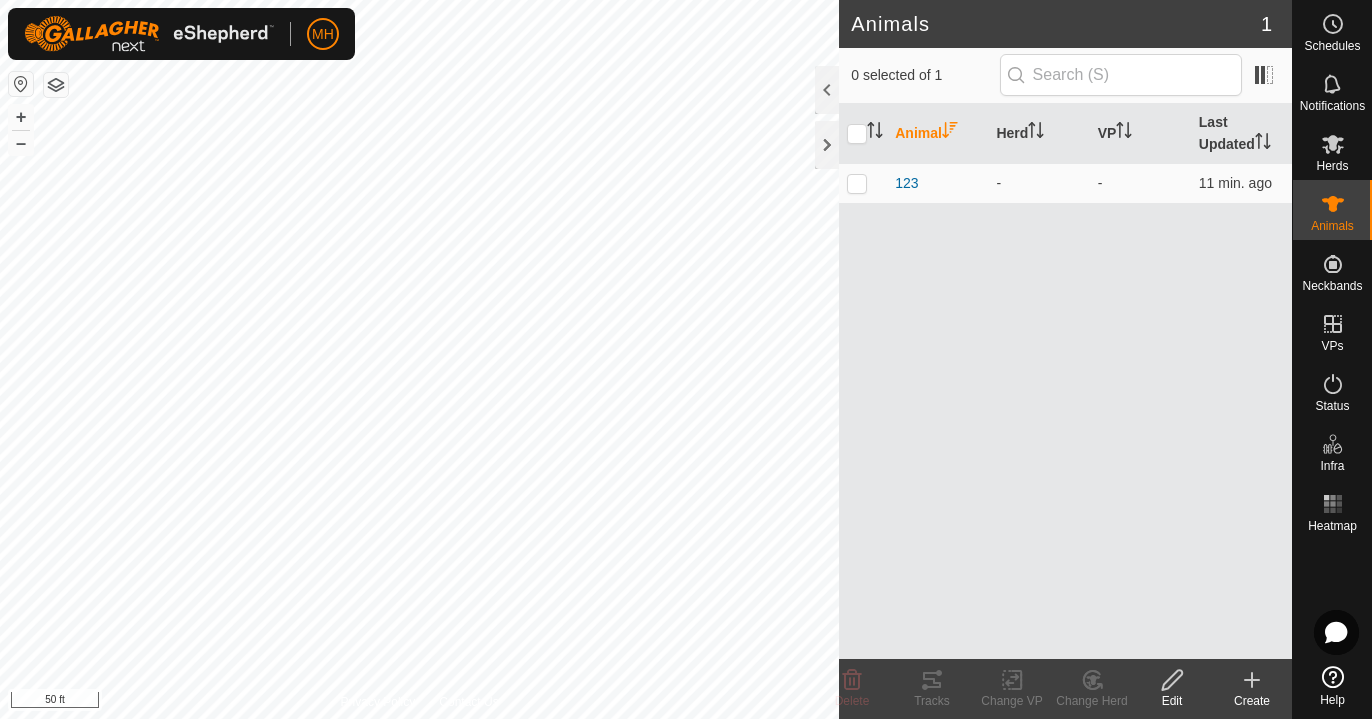 click on "Animal" at bounding box center (937, 134) 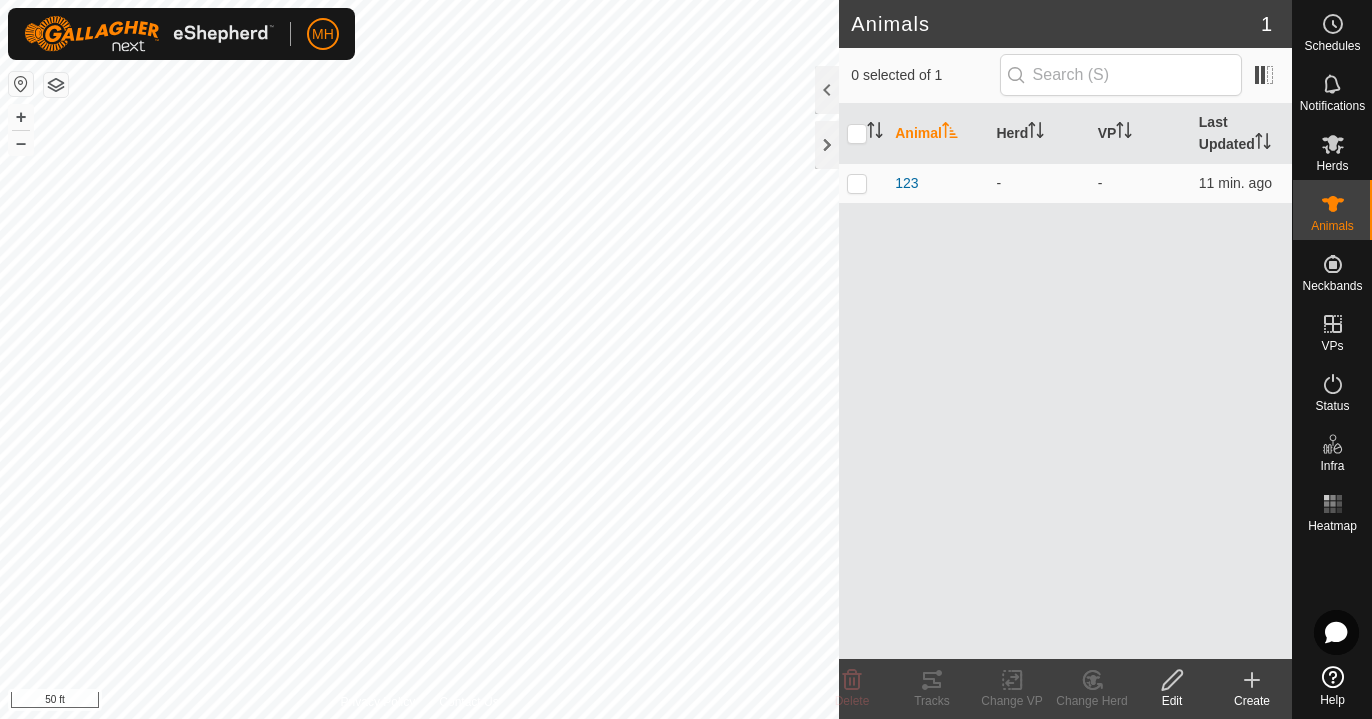 click on "Create" 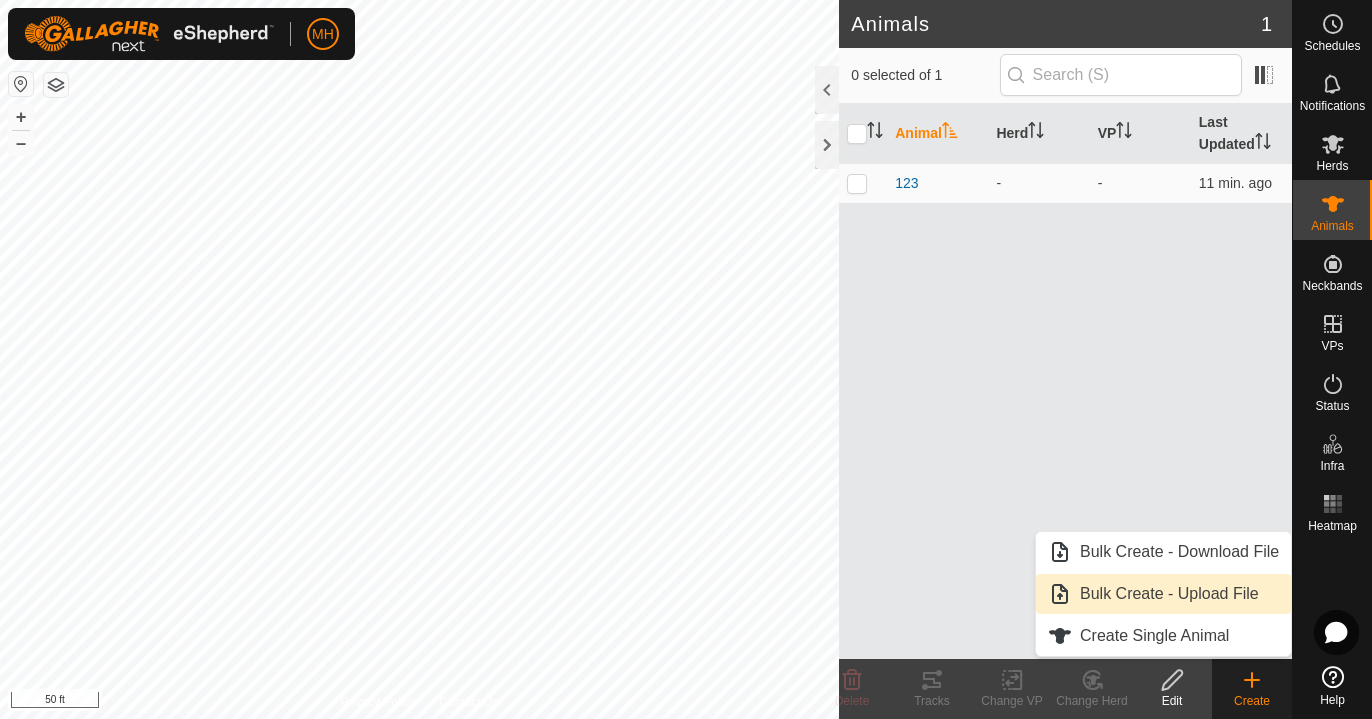 click on "Bulk Create - Upload File" at bounding box center (1163, 594) 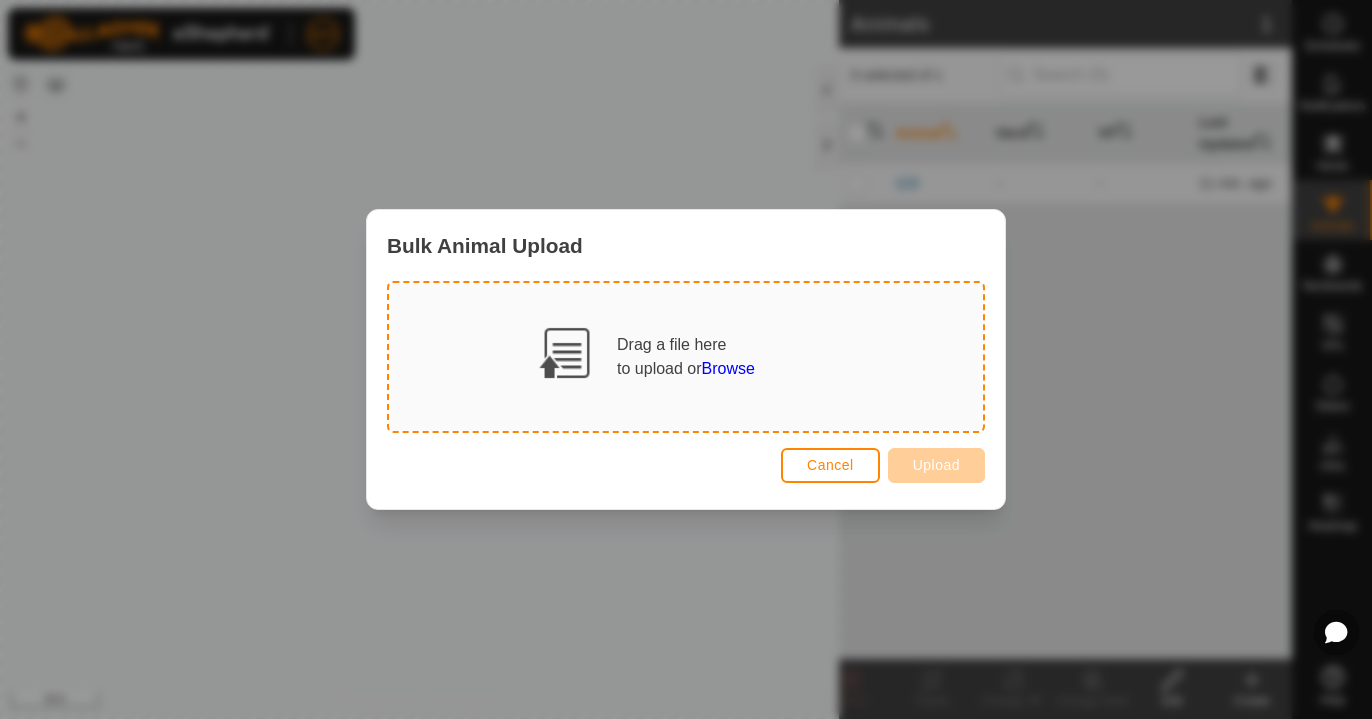 click on "Browse" at bounding box center [728, 368] 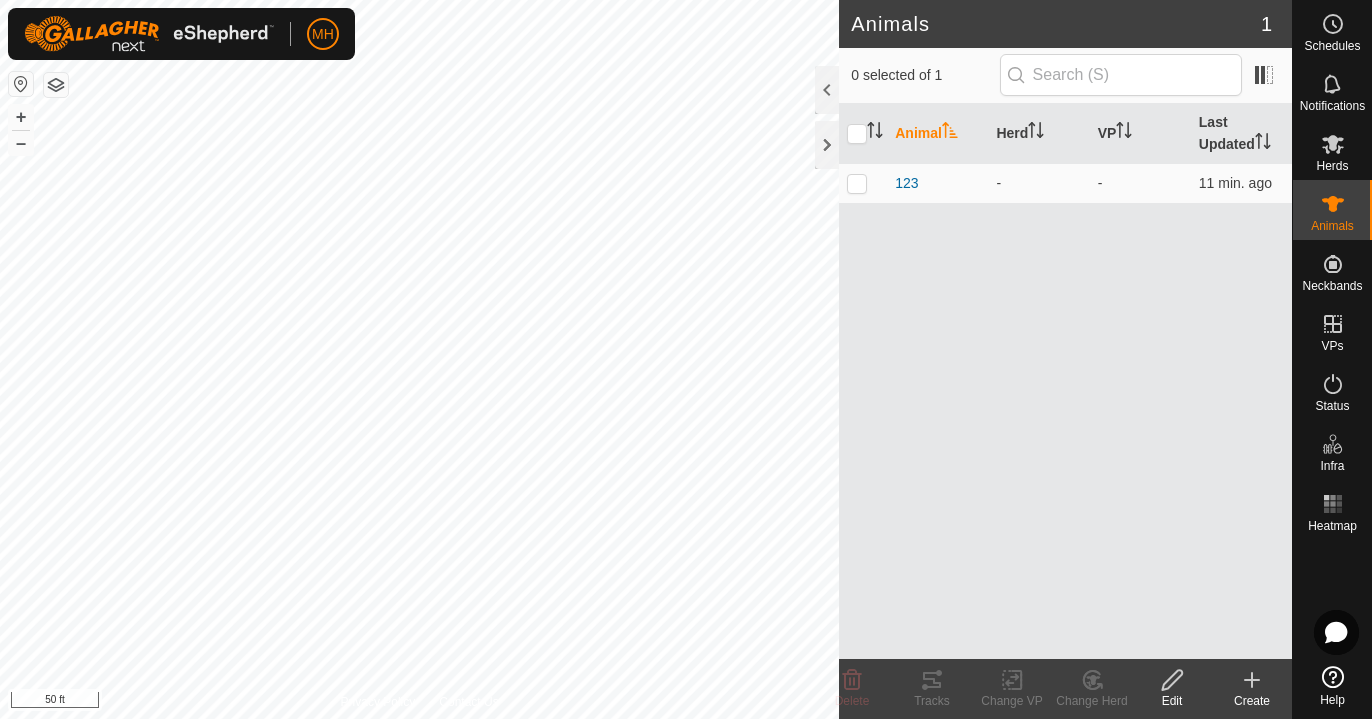 click 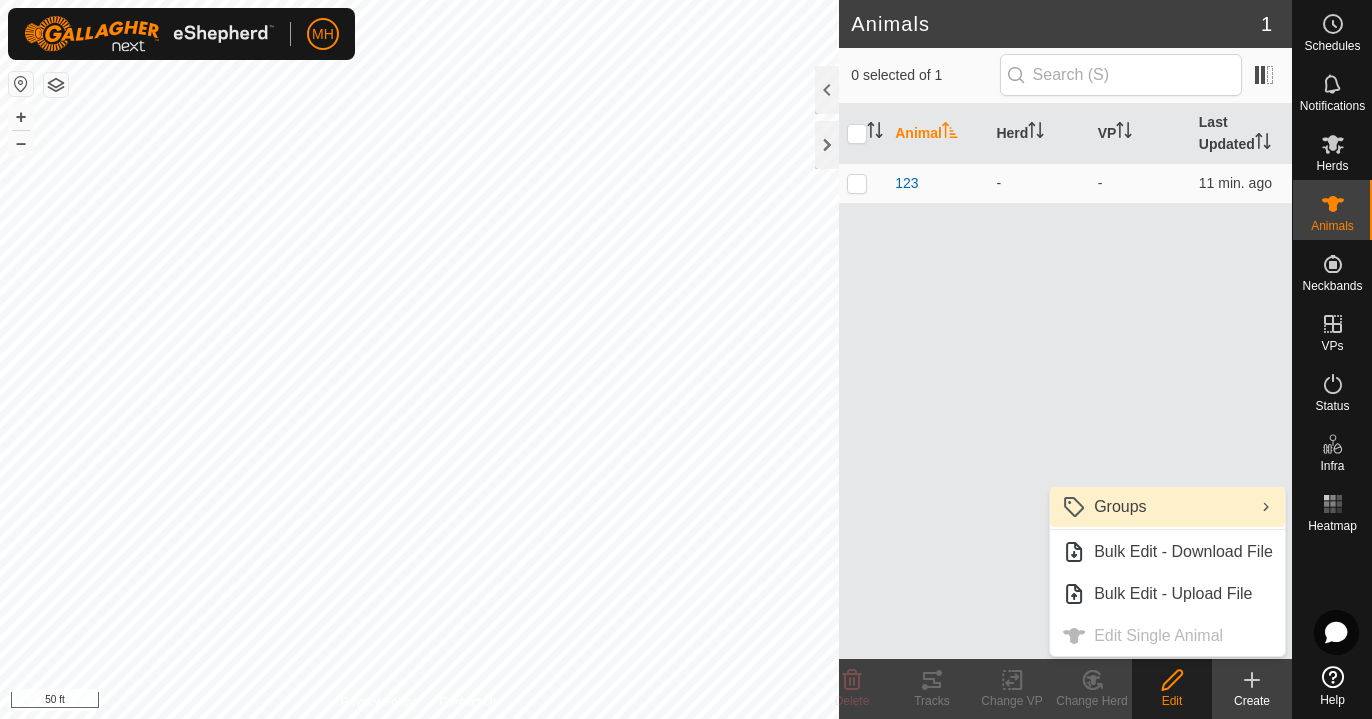 click on "Groups" at bounding box center [1167, 507] 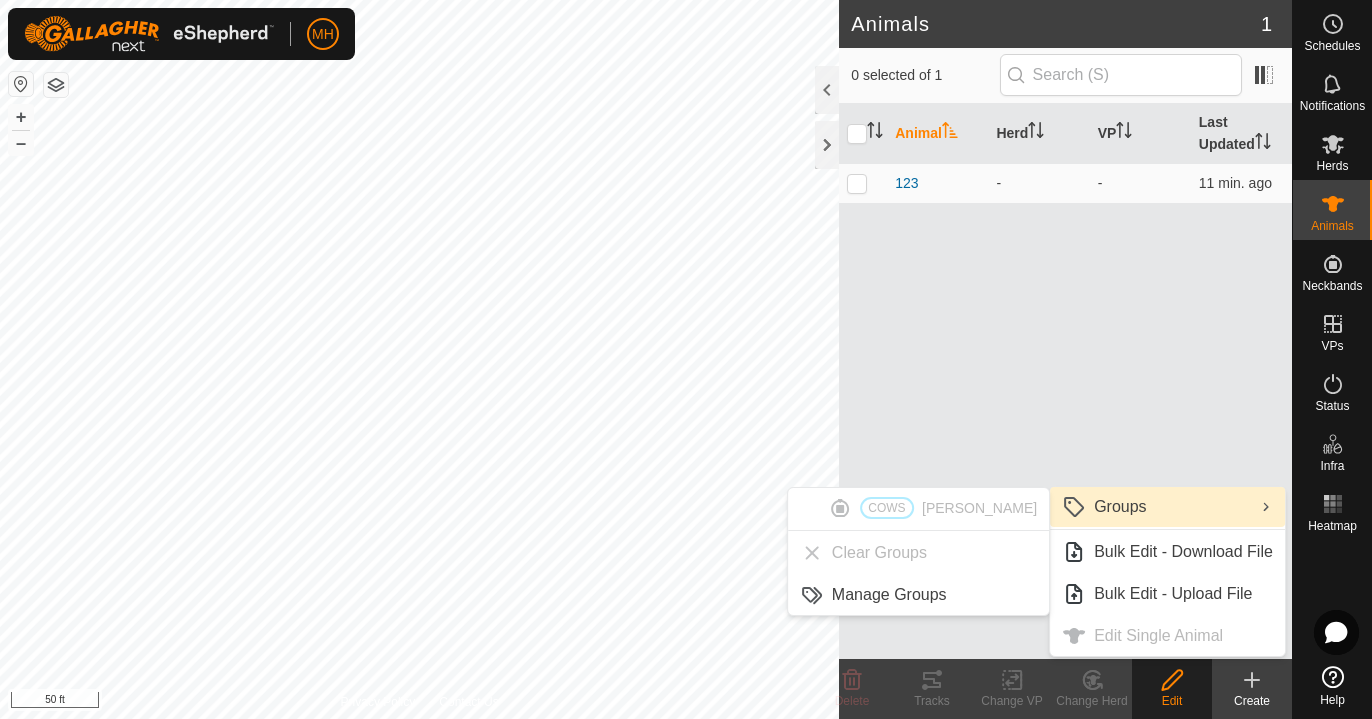 click on "Groups" at bounding box center (1167, 507) 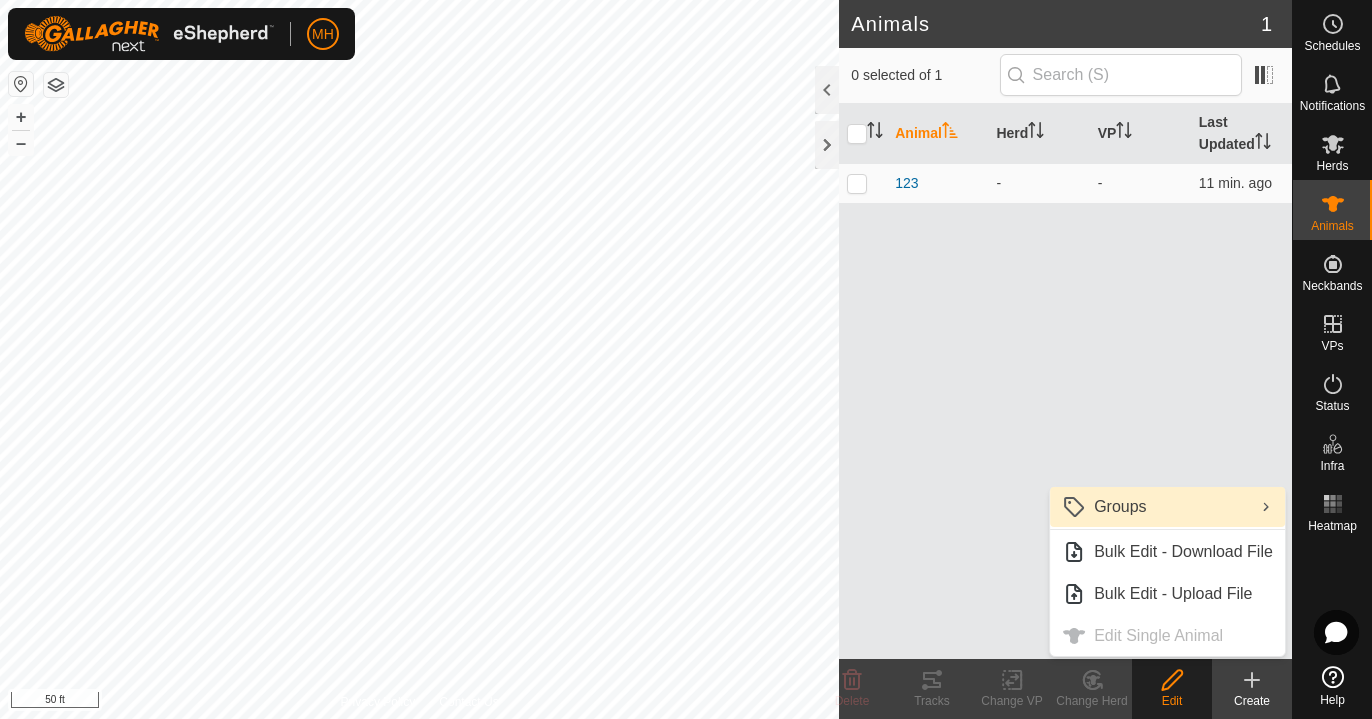 click on "Groups" at bounding box center (1167, 507) 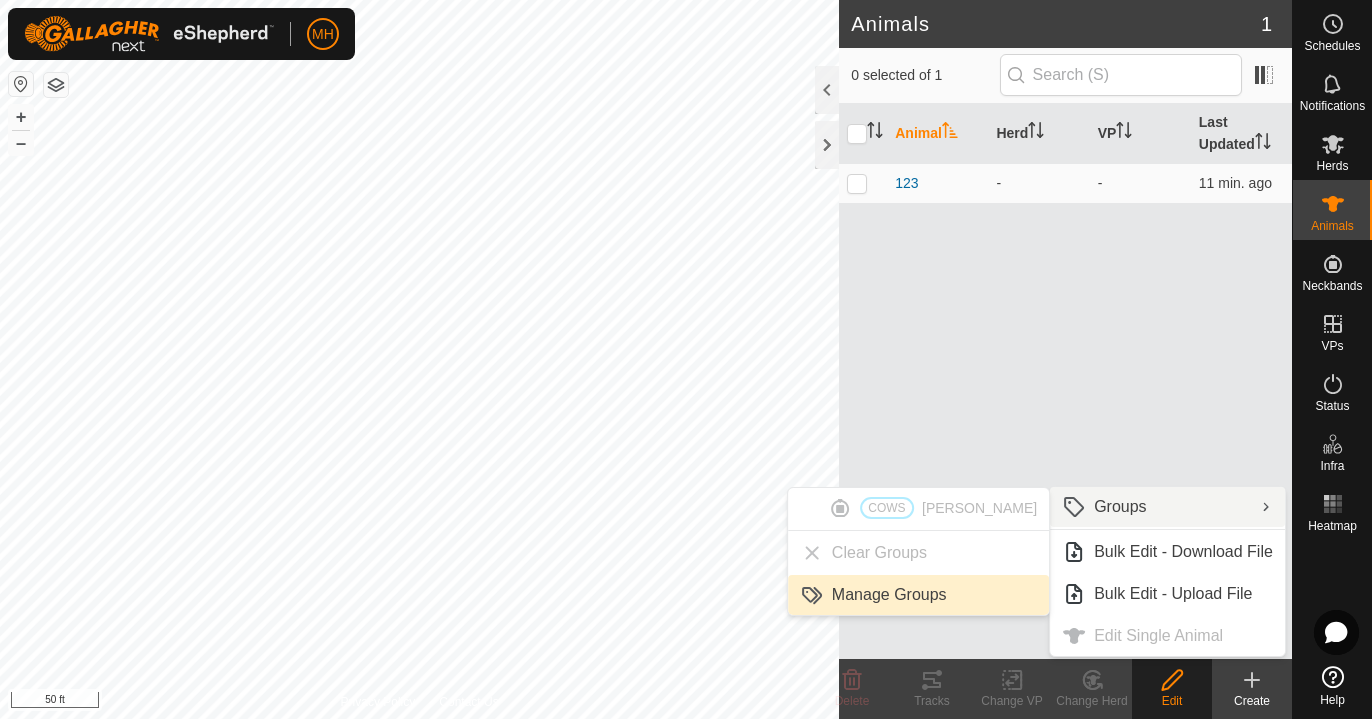 click on "Manage Groups" at bounding box center (918, 595) 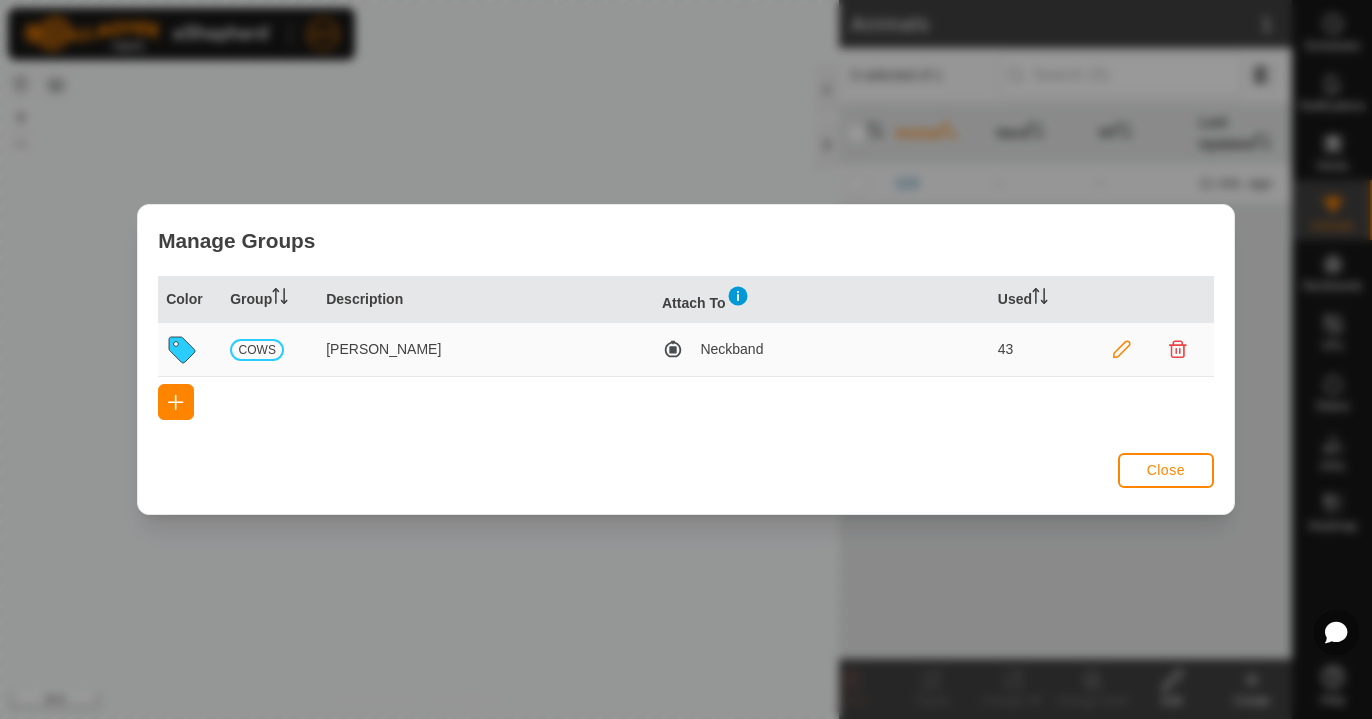 click on "COWS" at bounding box center (257, 350) 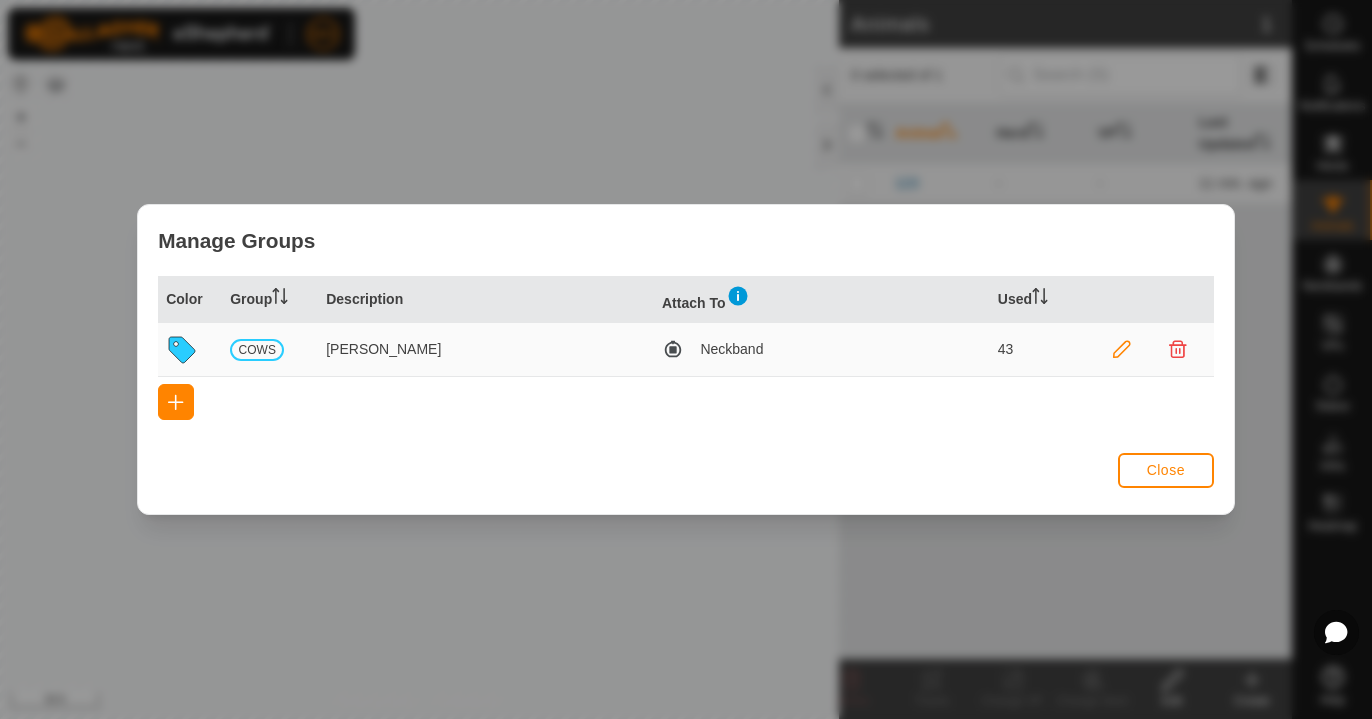 click on "COWS" at bounding box center (257, 350) 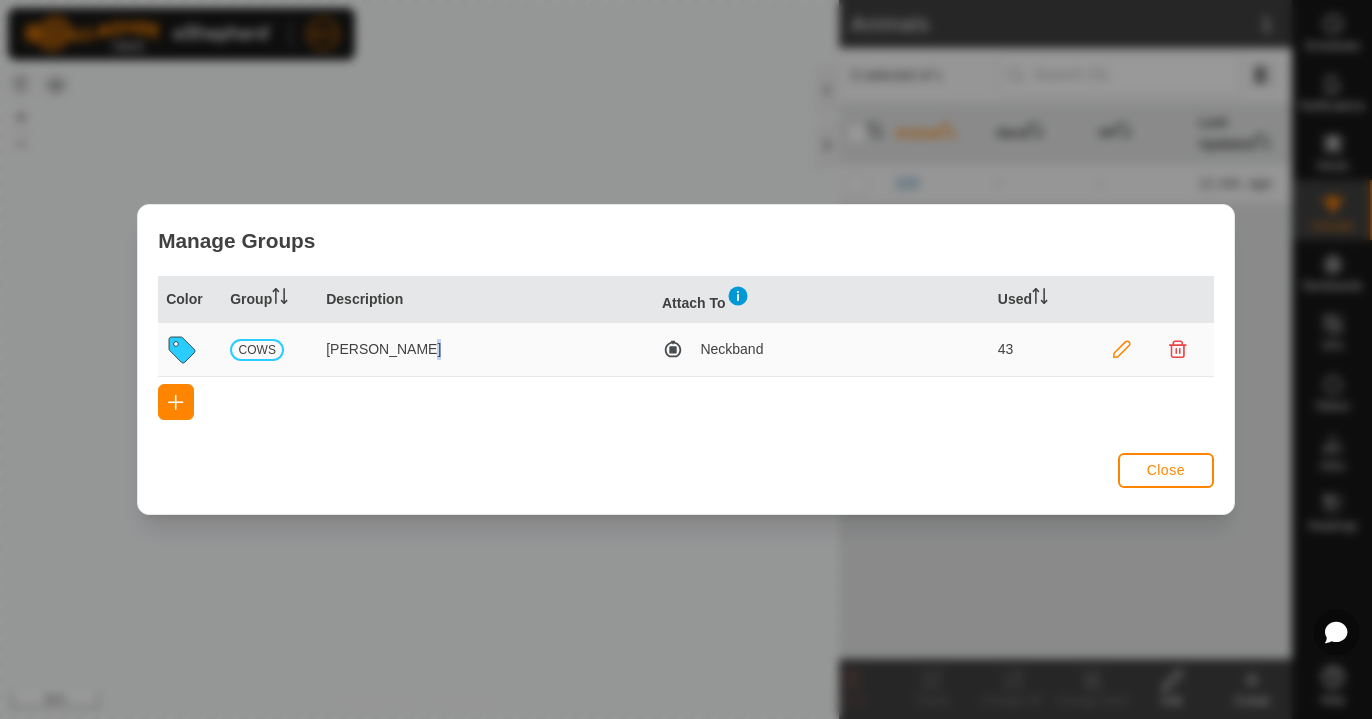 click on "[PERSON_NAME]" at bounding box center [486, 350] 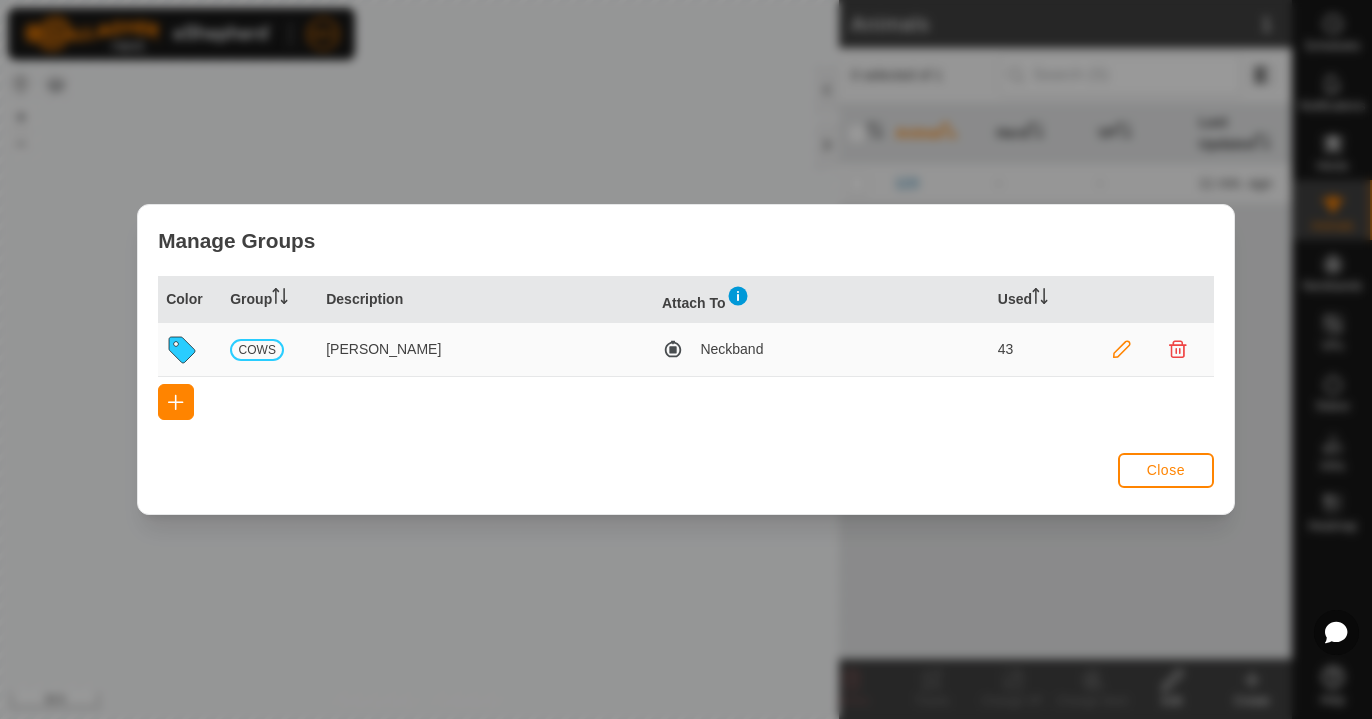 click on "Neckband" at bounding box center (731, 349) 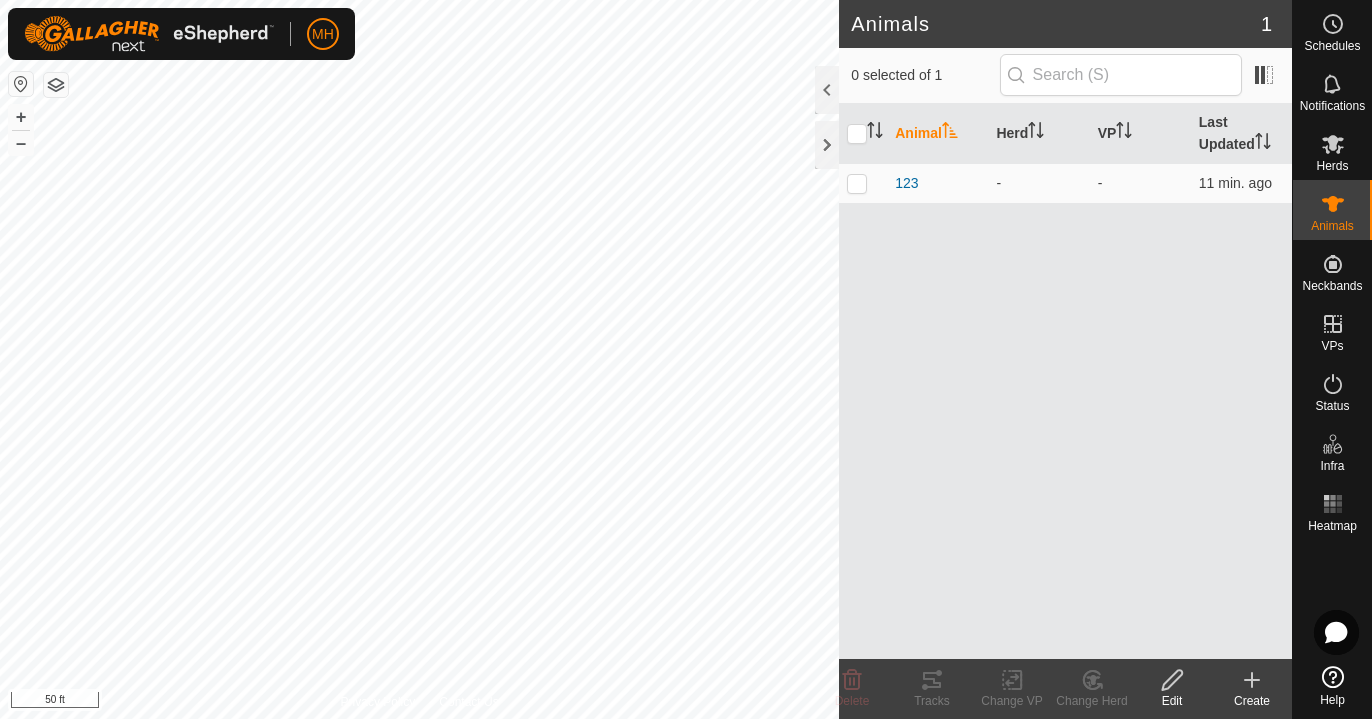 click on "Create" 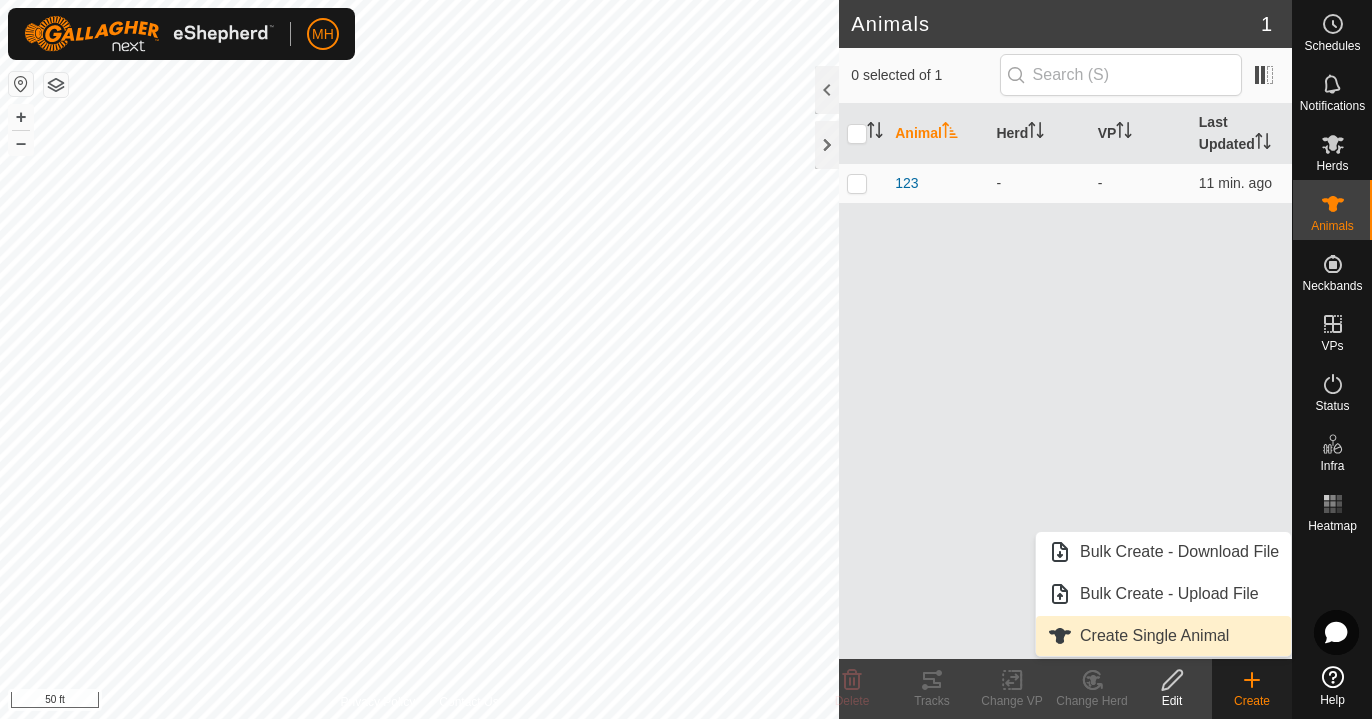 click on "Create Single Animal" at bounding box center (1163, 636) 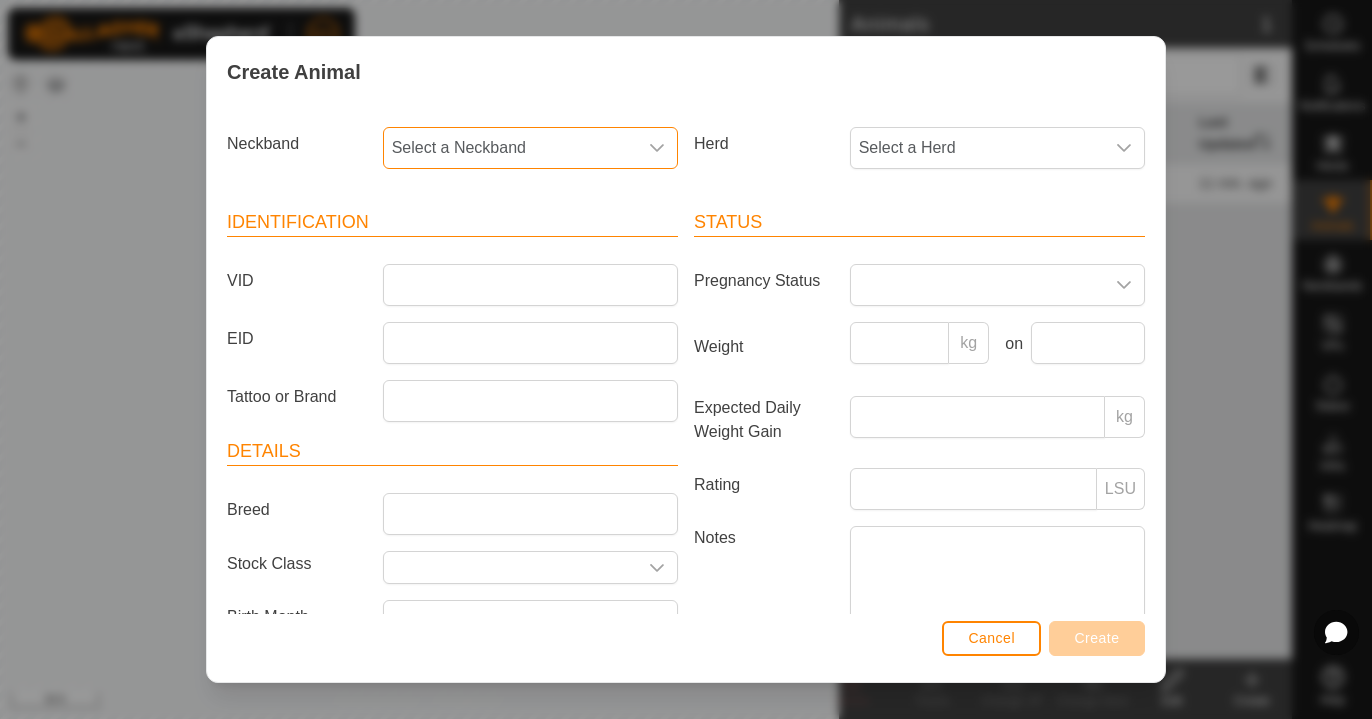 click on "Select a Neckband" at bounding box center (510, 148) 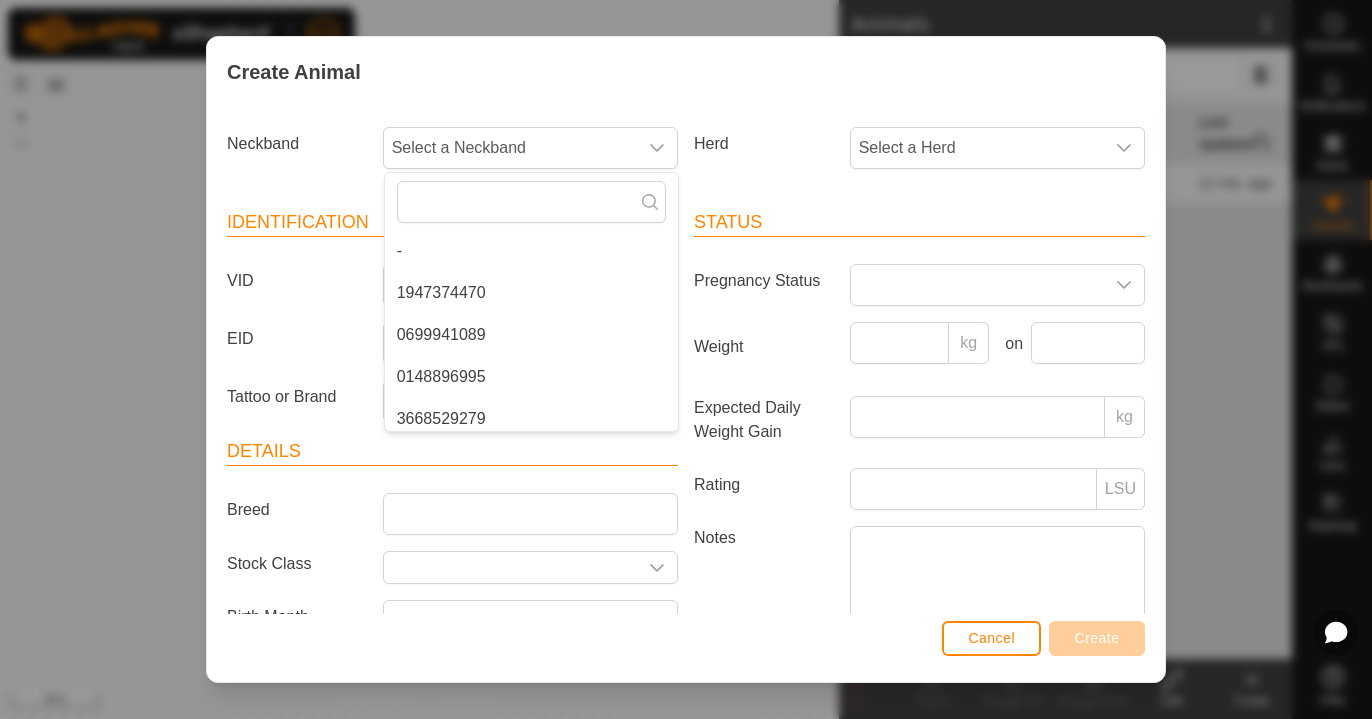 click on "Cancel" at bounding box center (991, 638) 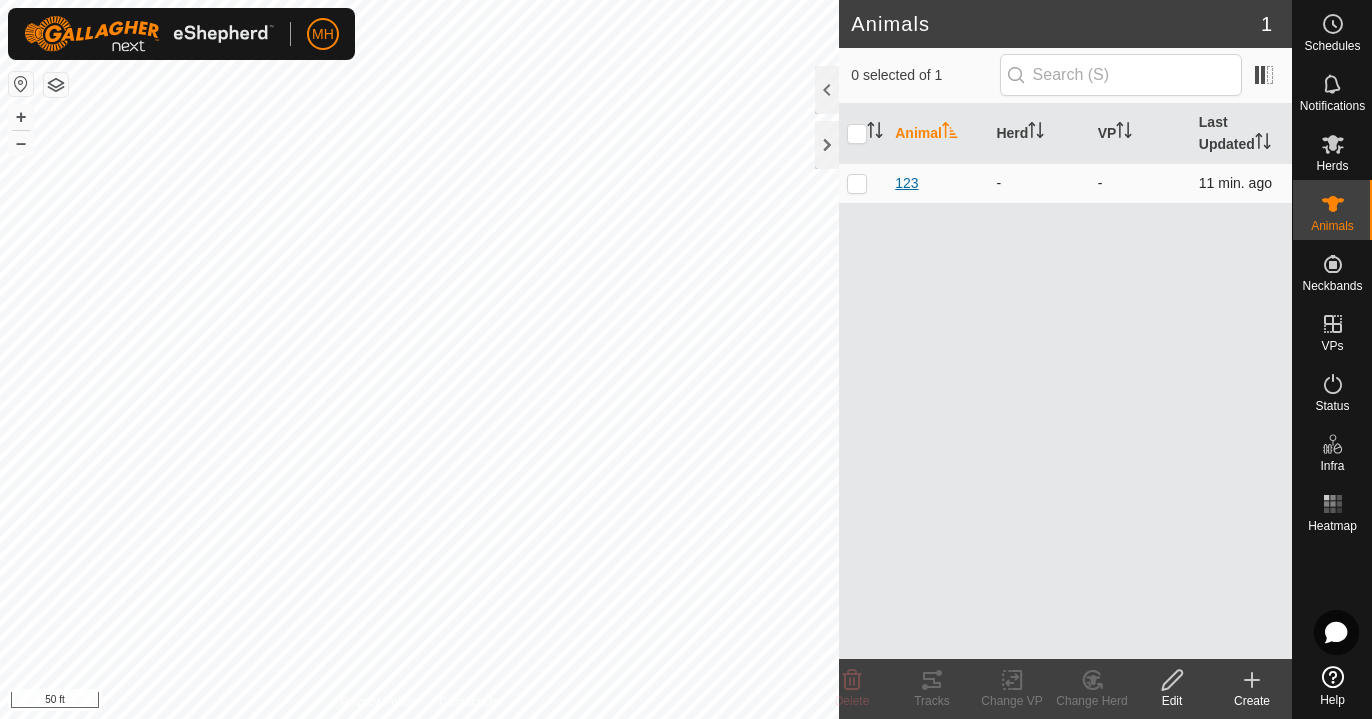 click on "123" at bounding box center (906, 183) 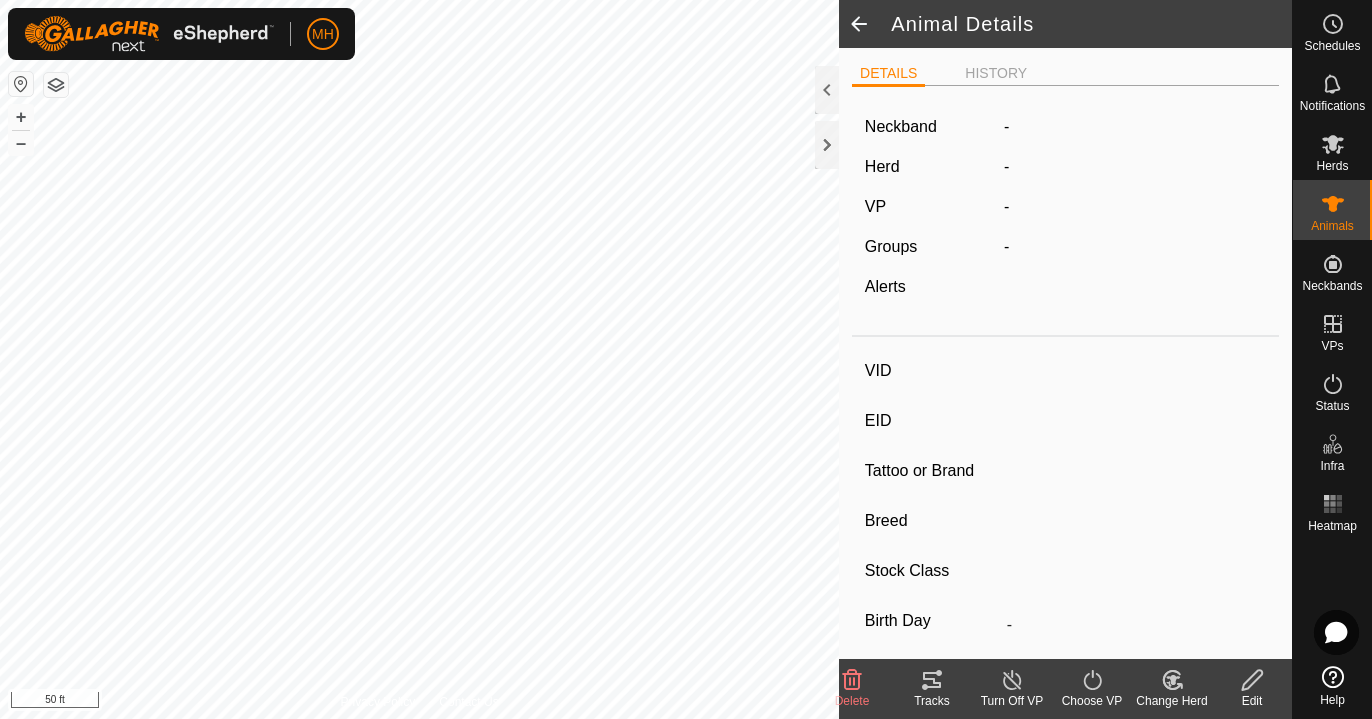 type on "123" 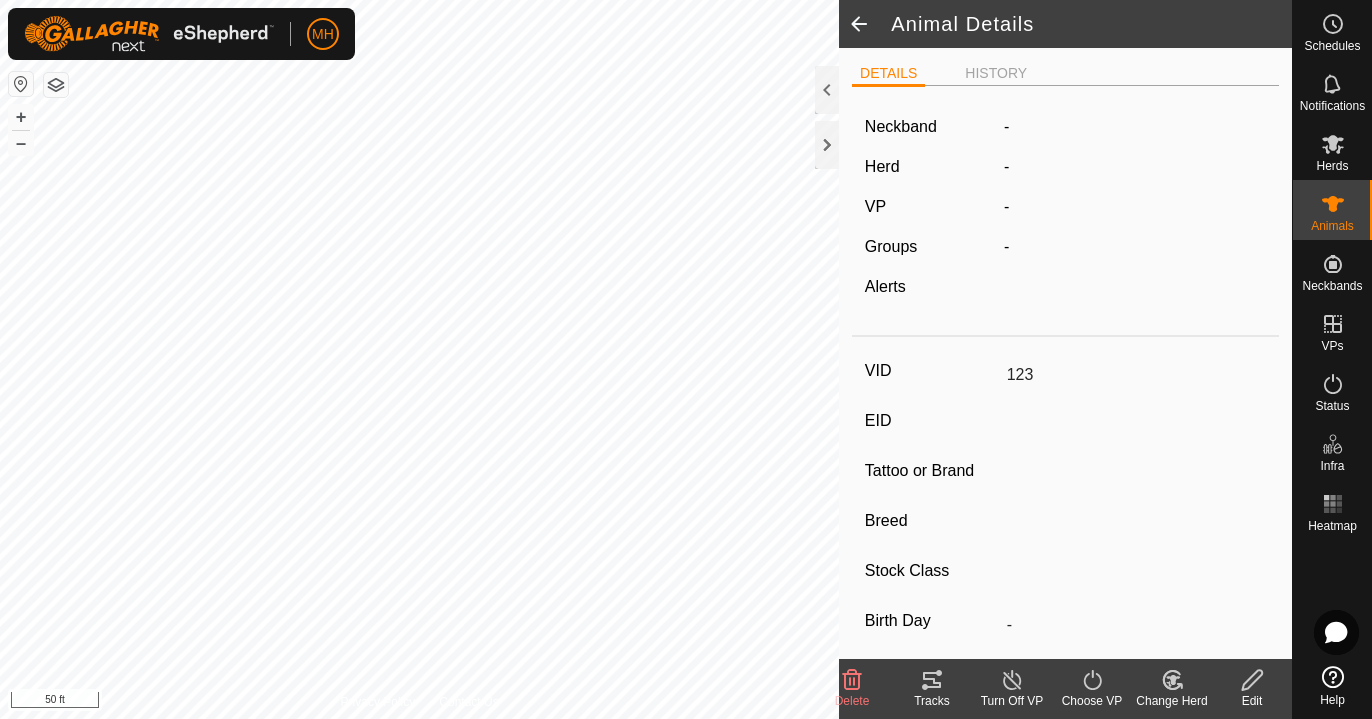 type on "-" 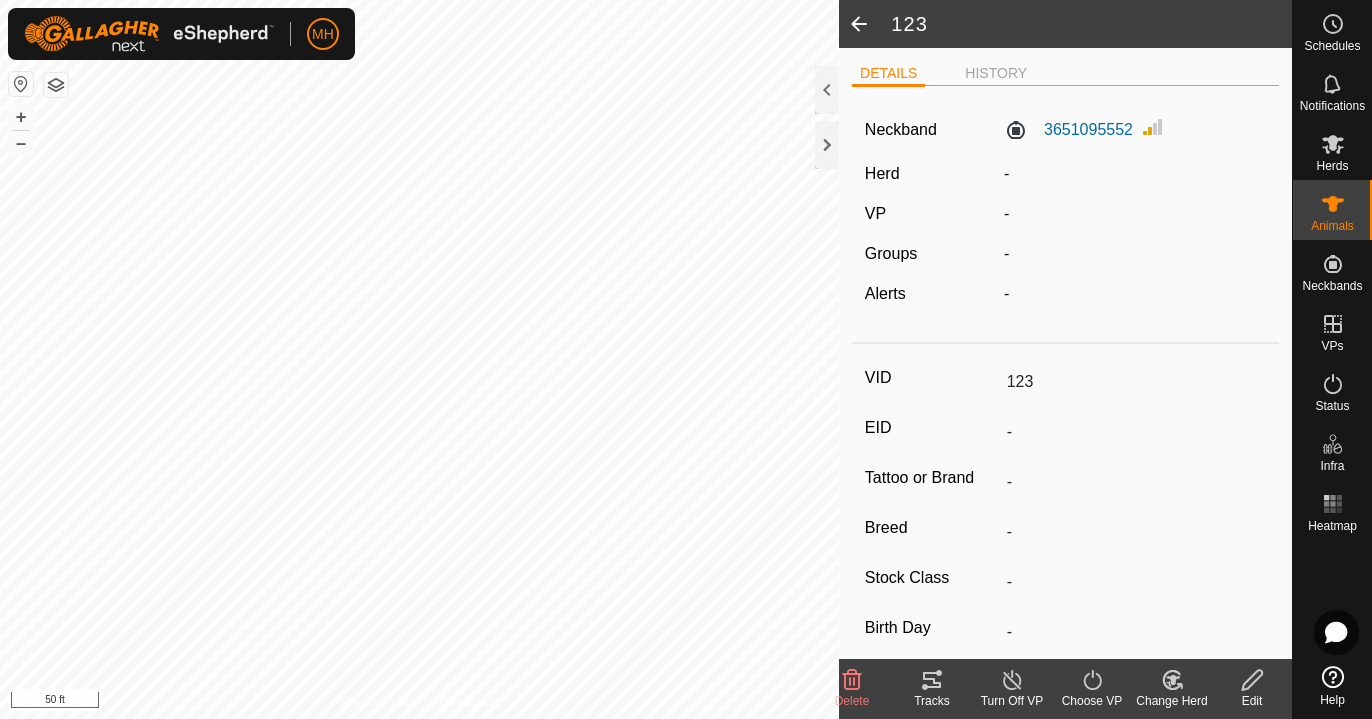 click 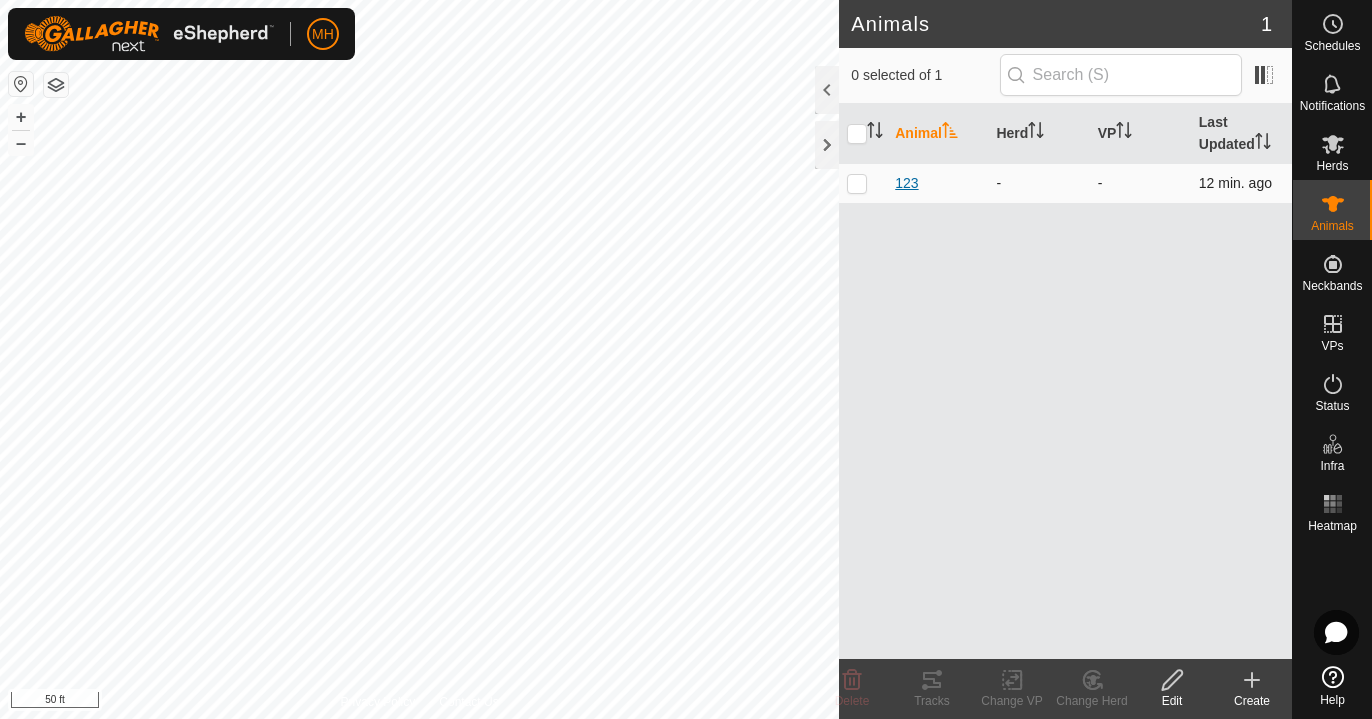 click on "123" at bounding box center (906, 183) 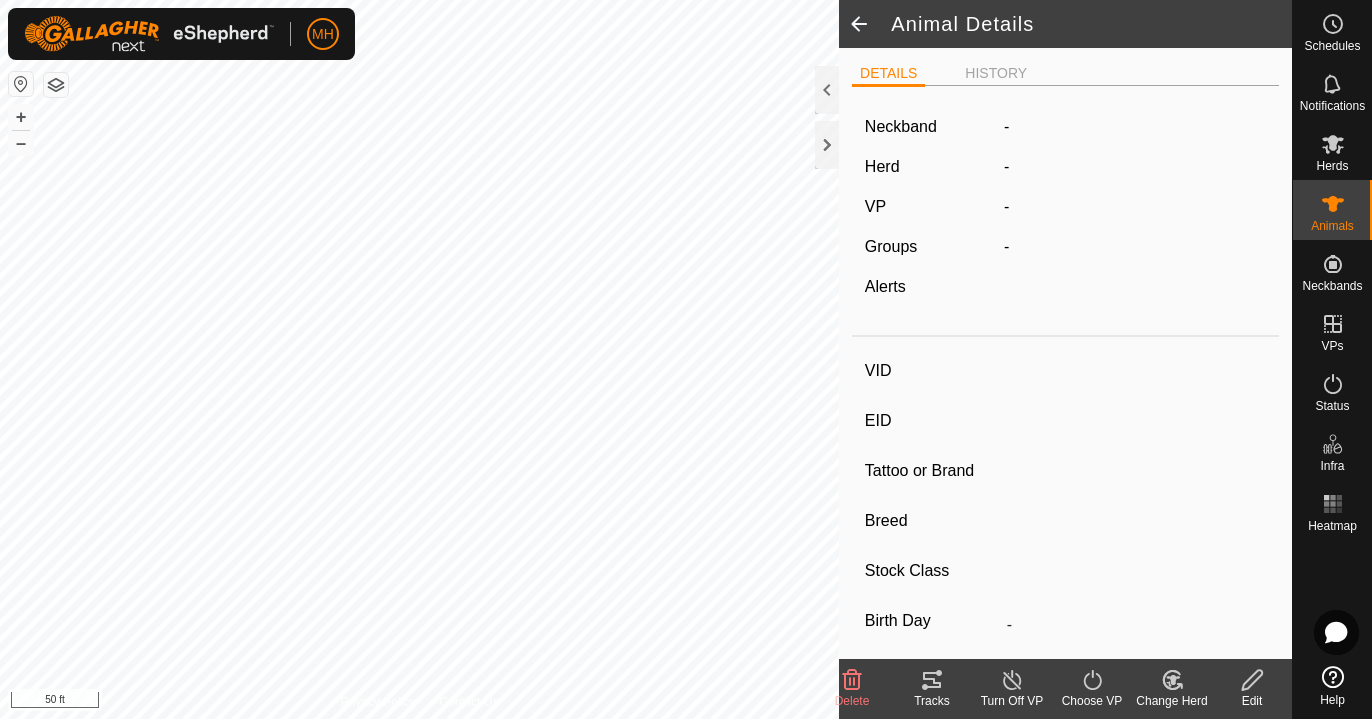 type on "123" 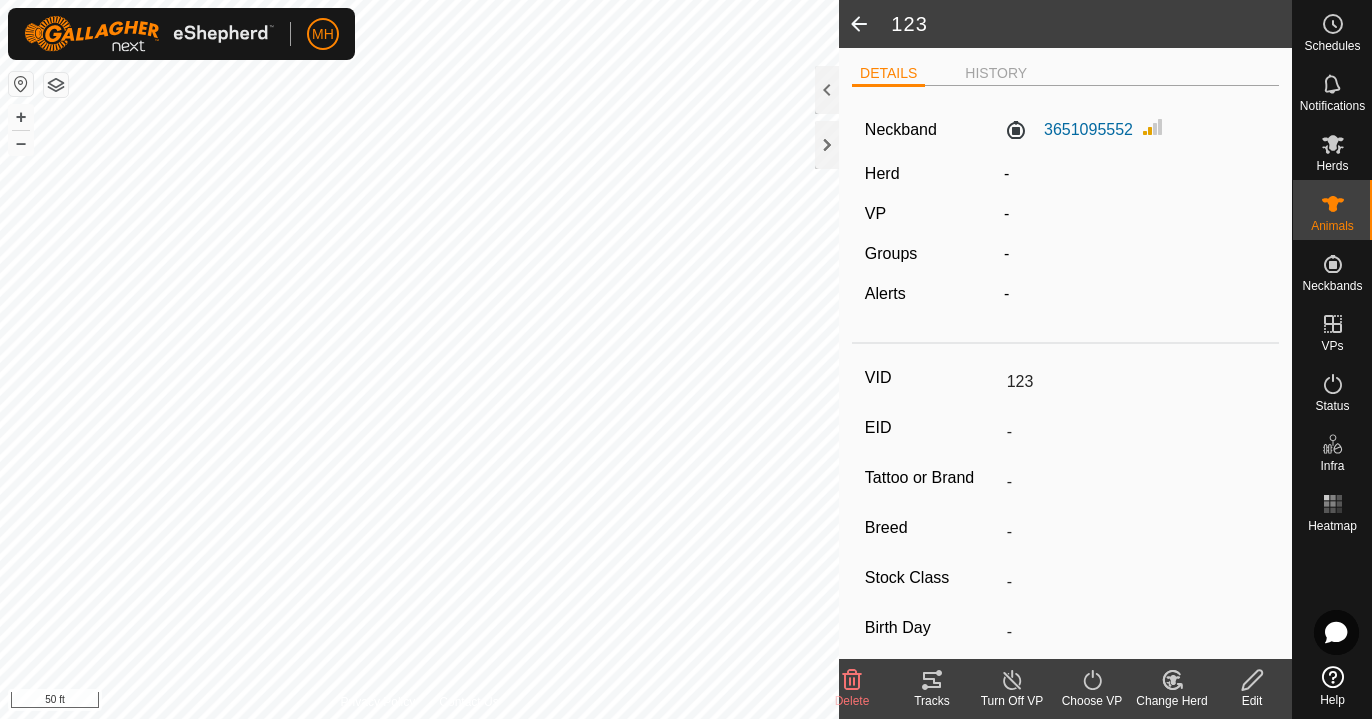 scroll, scrollTop: 0, scrollLeft: 0, axis: both 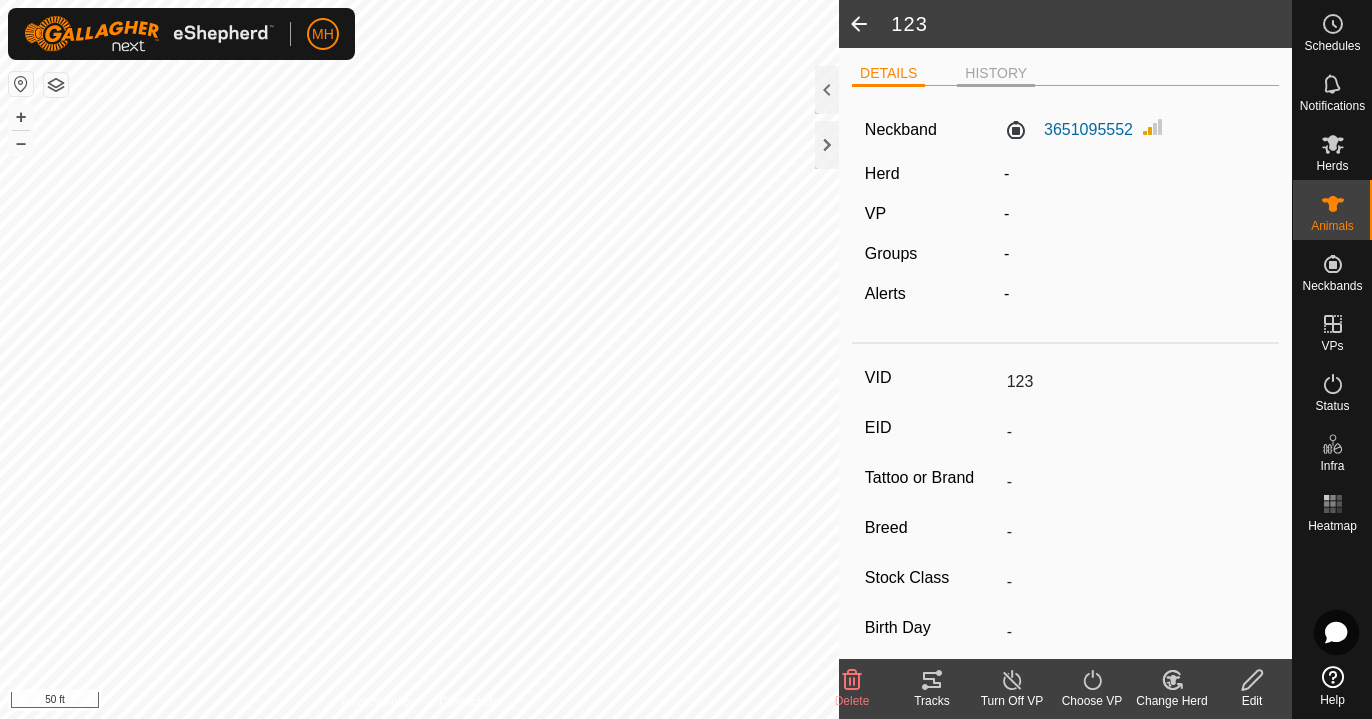 click on "HISTORY" 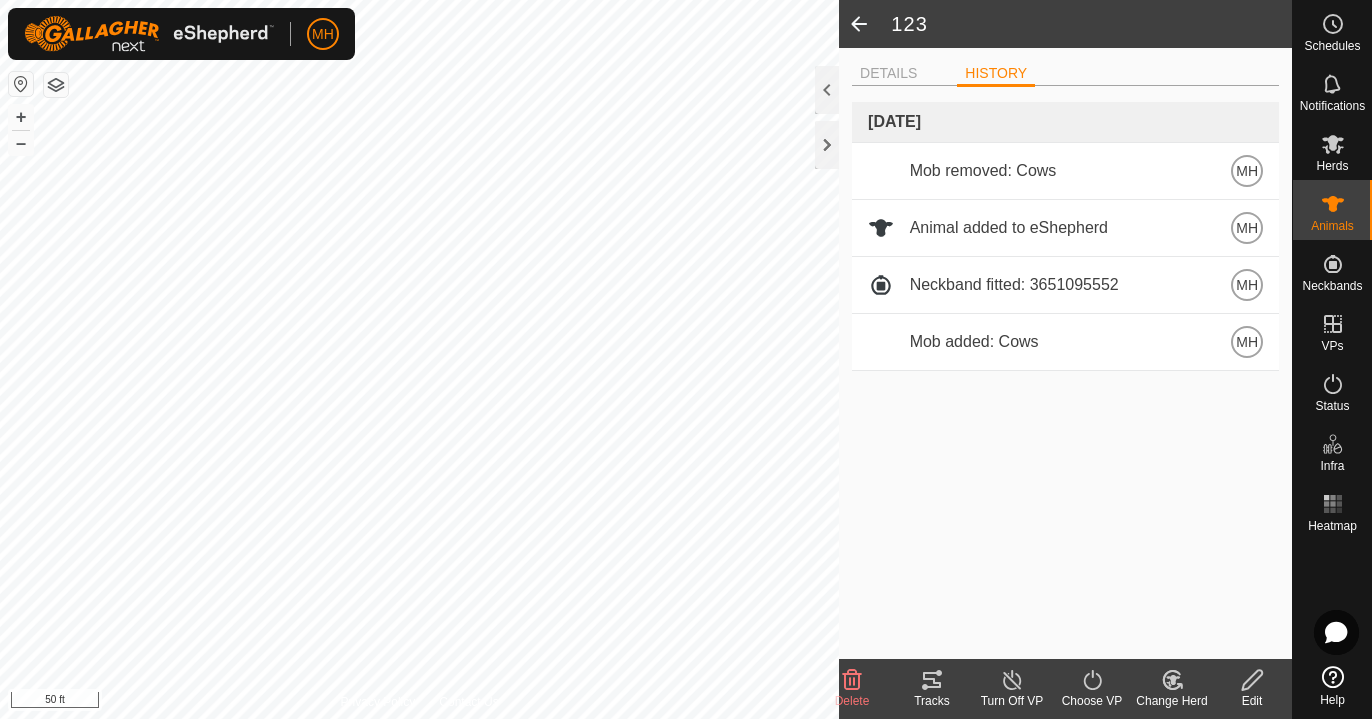 click 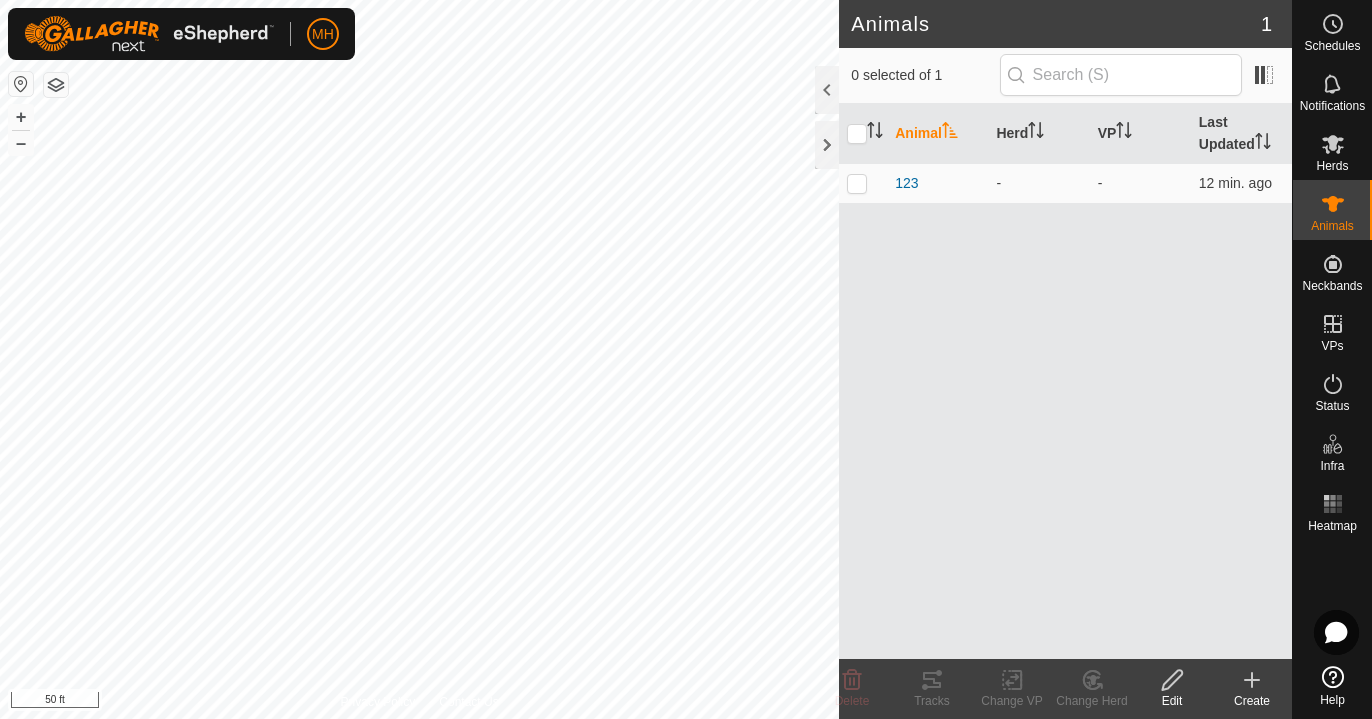 click 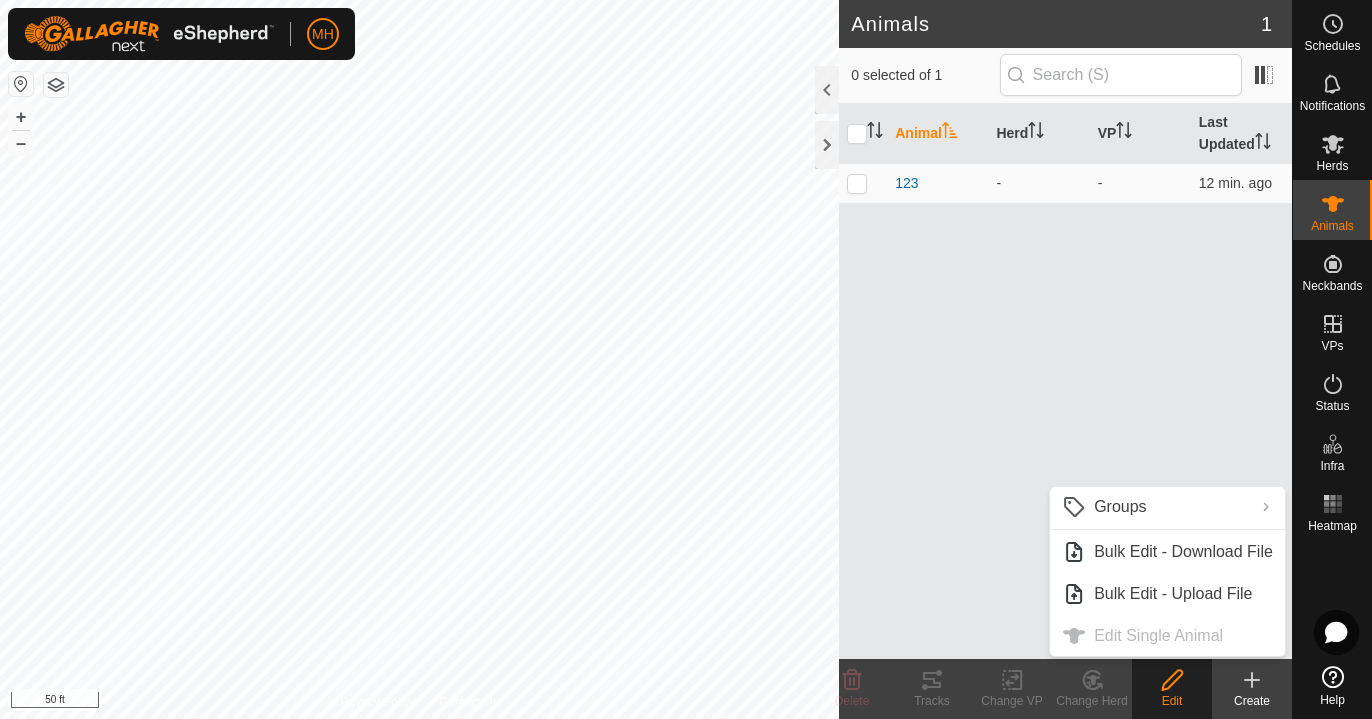 click on "Groups
COWS
[PERSON_NAME] Clear Groups Manage Groups Bulk Edit - Download File Bulk Edit - Upload File Edit Single Animal" at bounding box center (1167, 571) 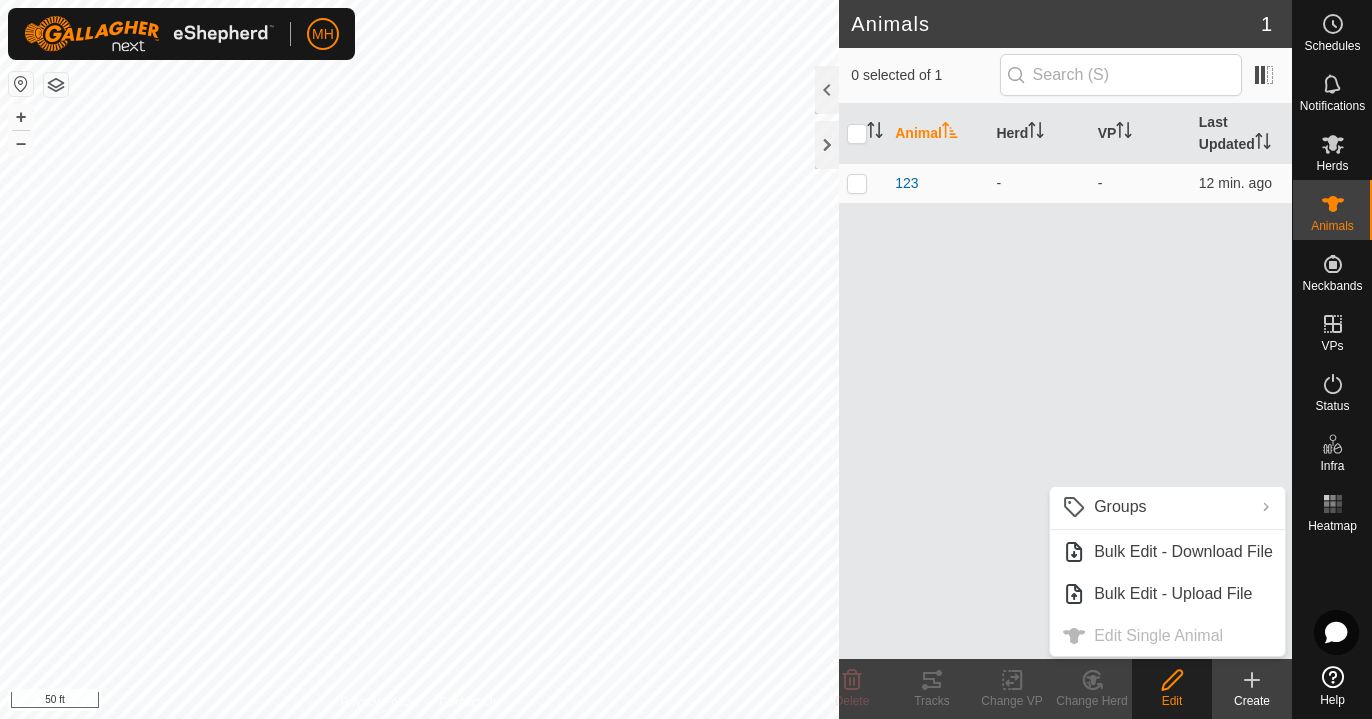 click on "Animal   Herd   VP   Last Updated   123   -  -  12 min. ago" at bounding box center [1065, 381] 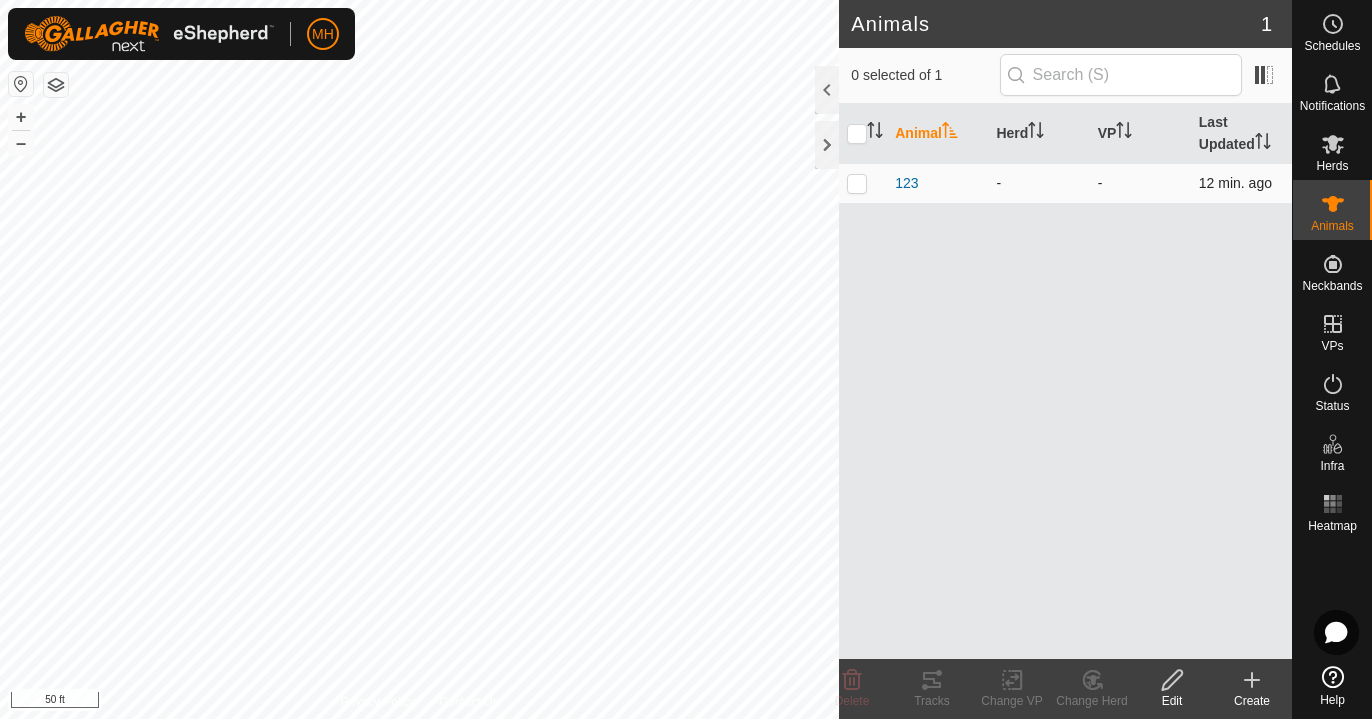 click at bounding box center [857, 183] 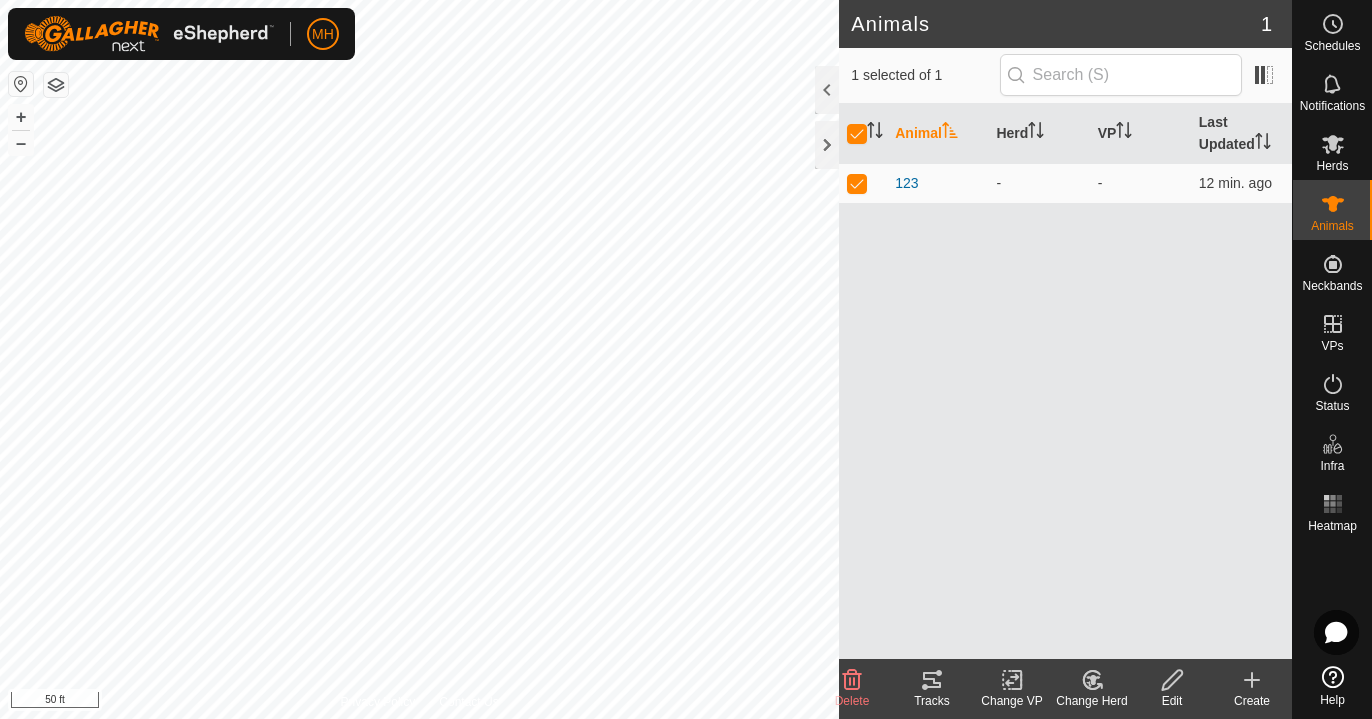 click 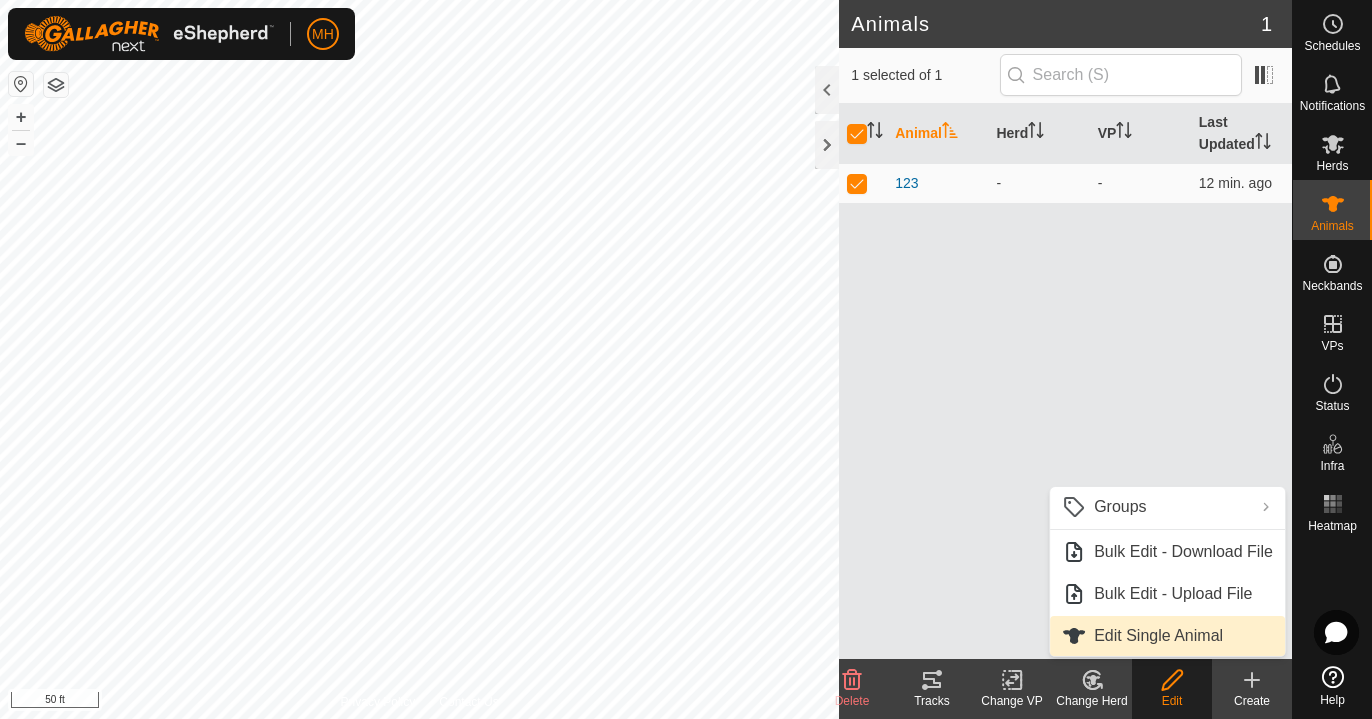 click on "Edit Single Animal" at bounding box center (1167, 636) 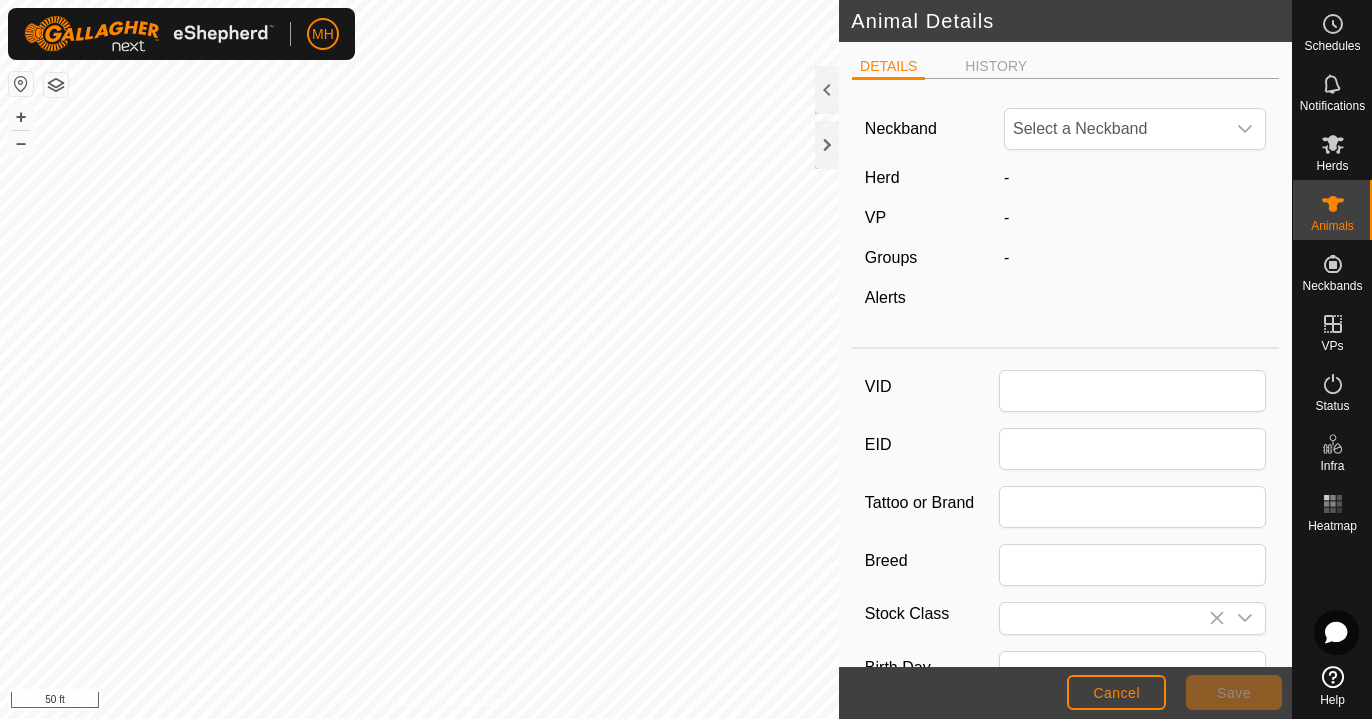type on "123" 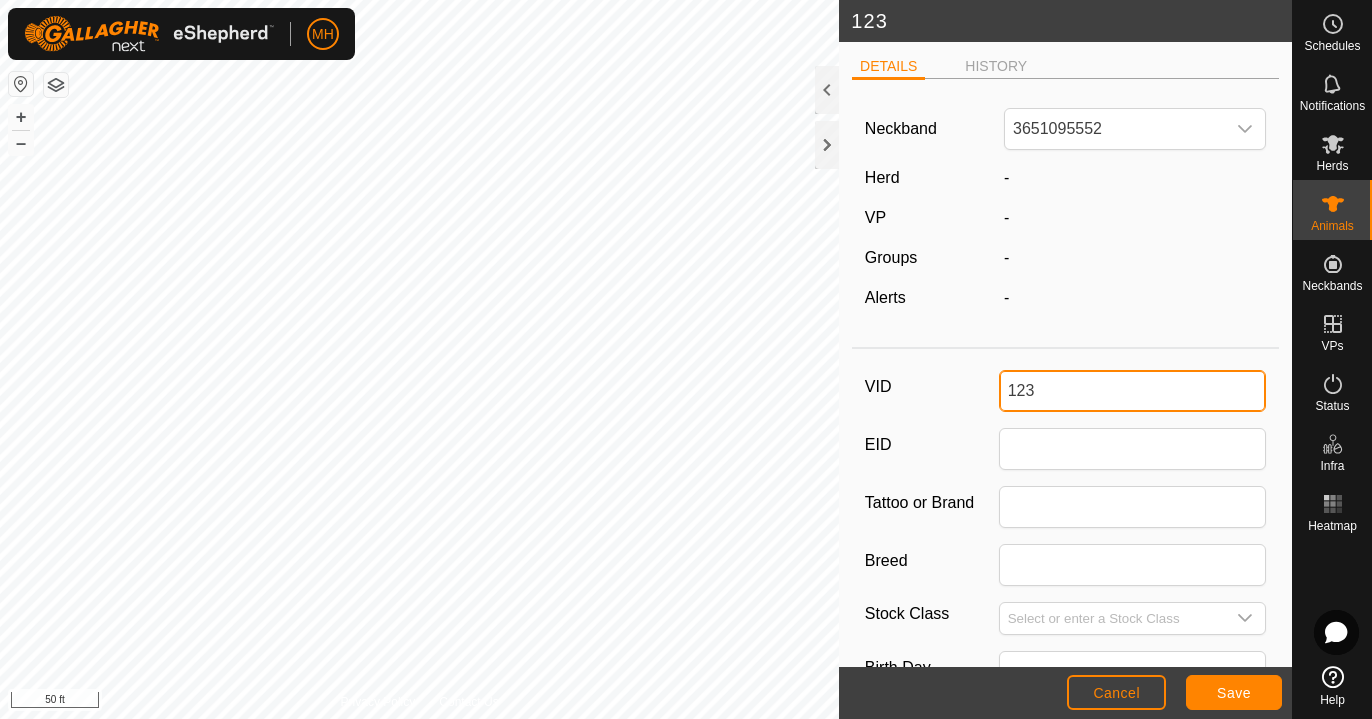 click on "123" at bounding box center (1133, 391) 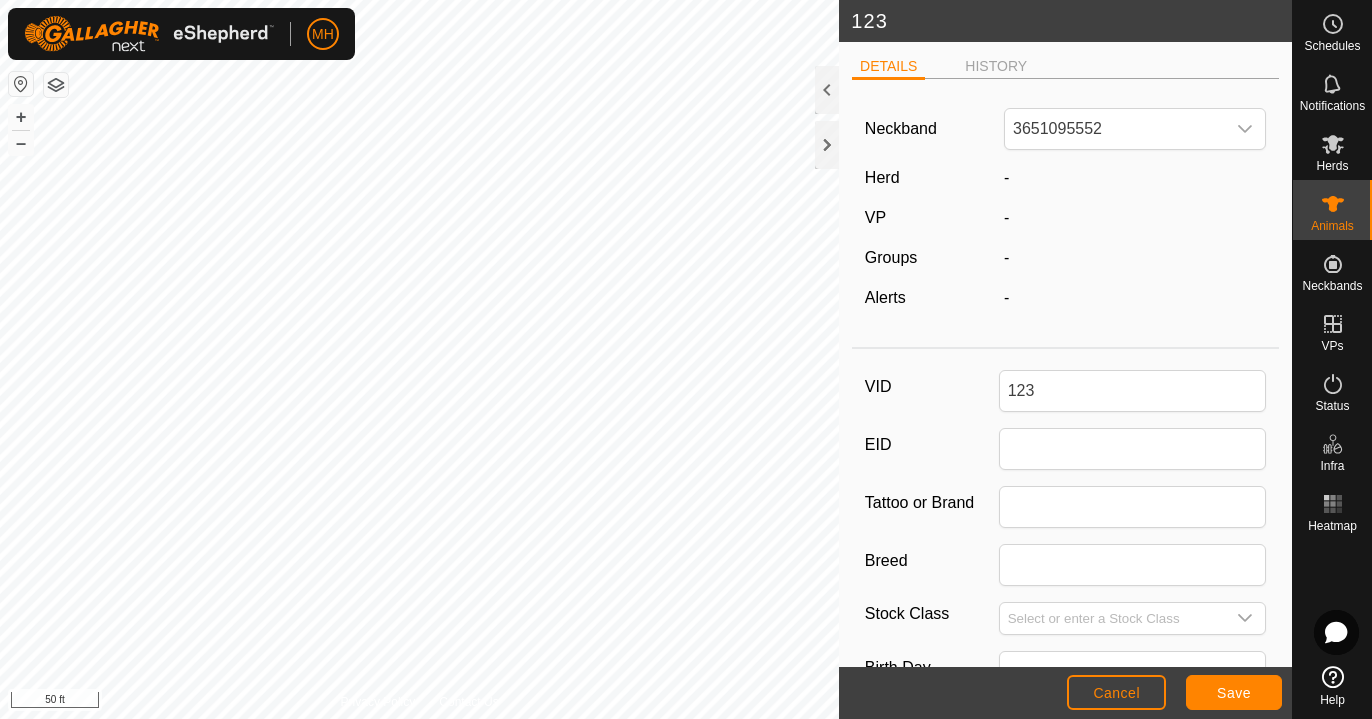 click on "Cancel" 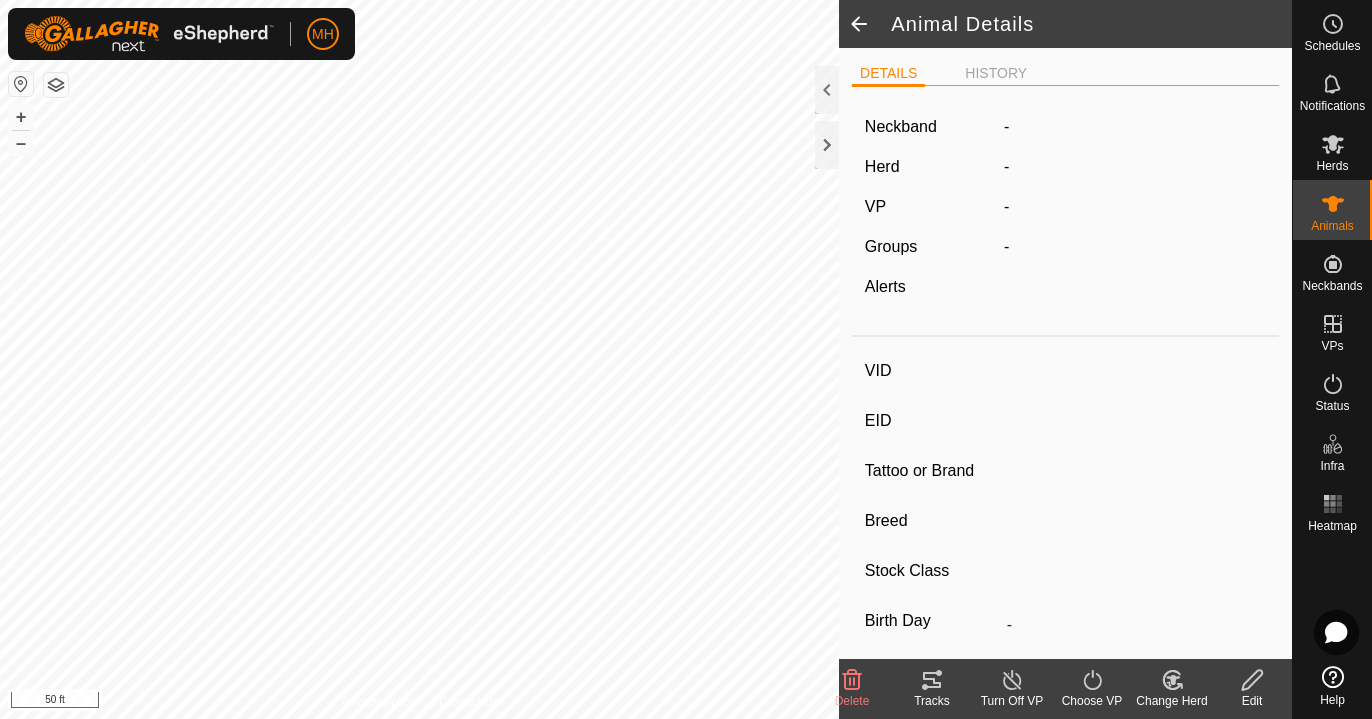 type on "123" 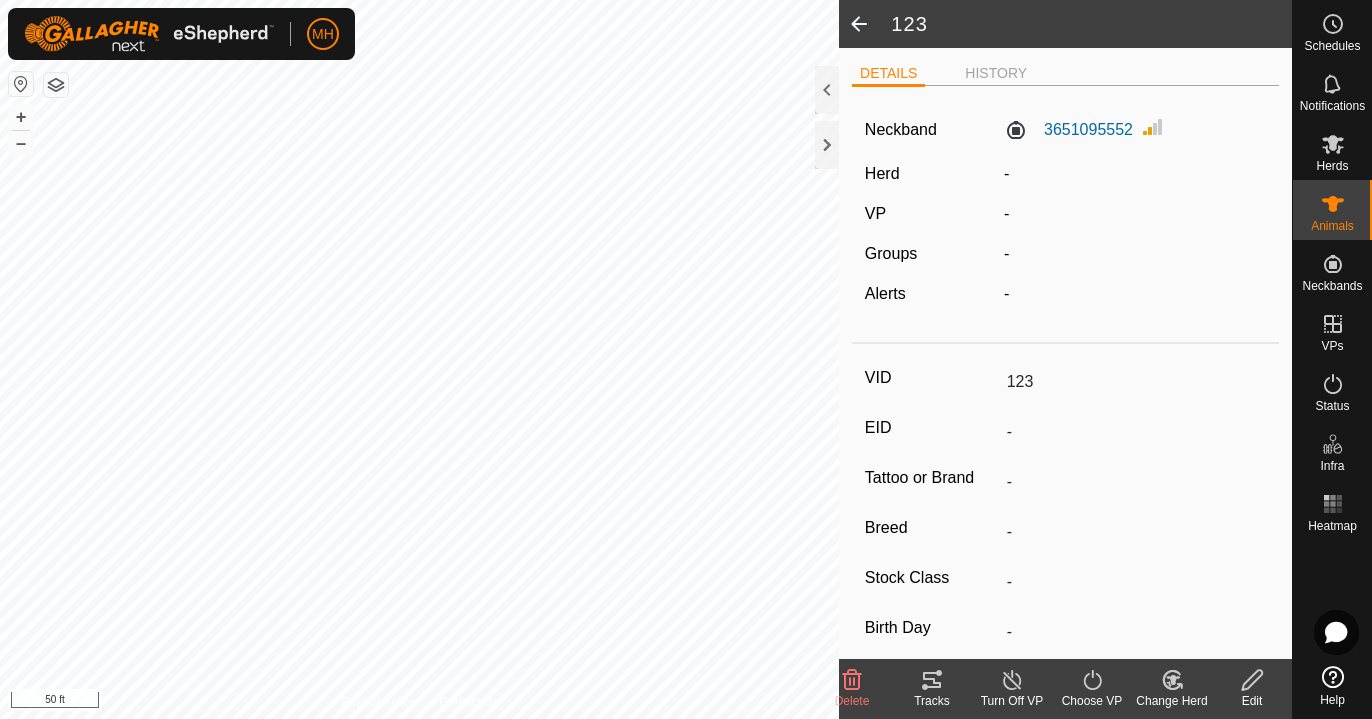 click 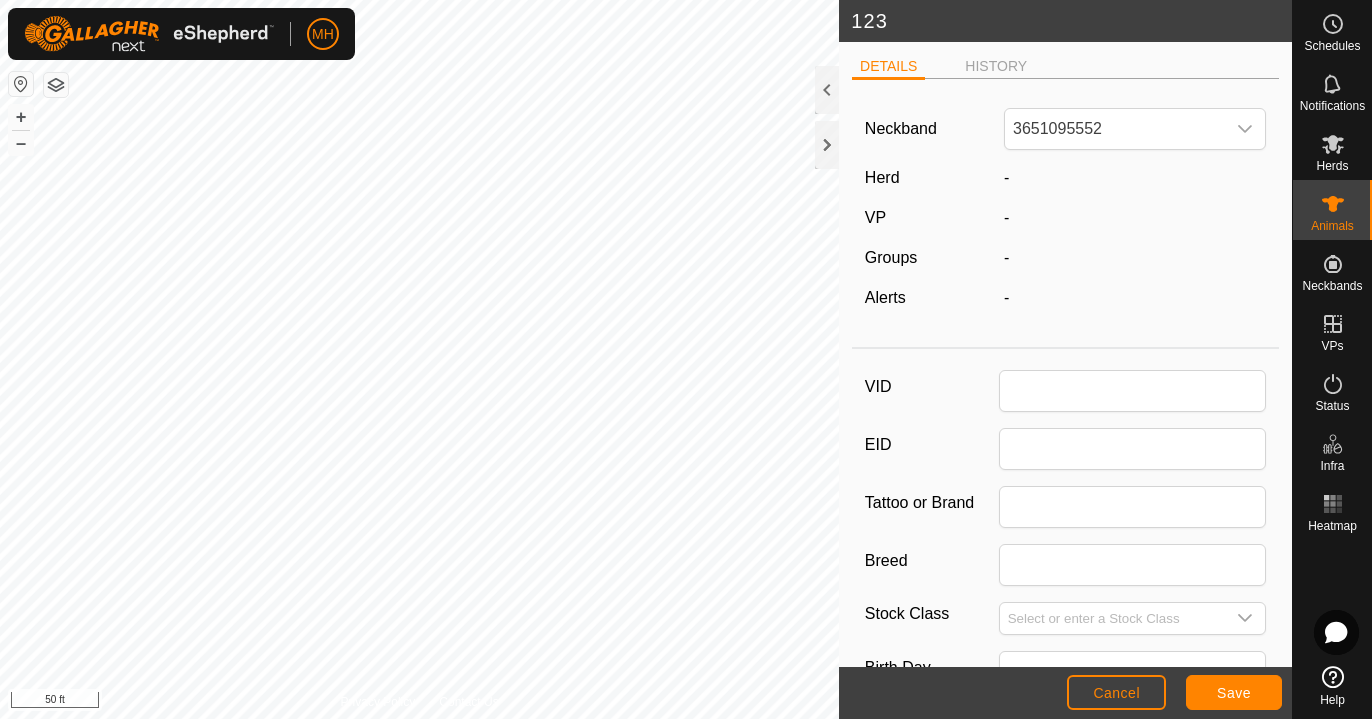 type on "123" 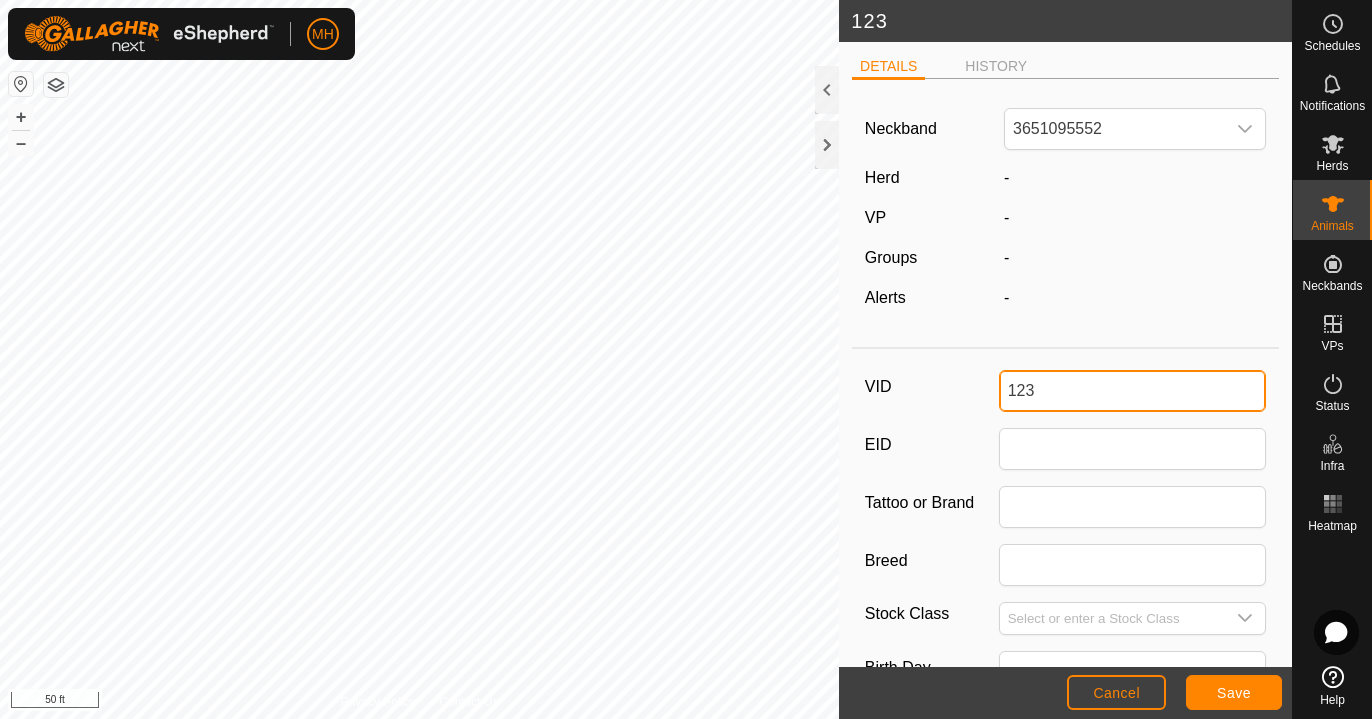 click on "123" at bounding box center [1133, 391] 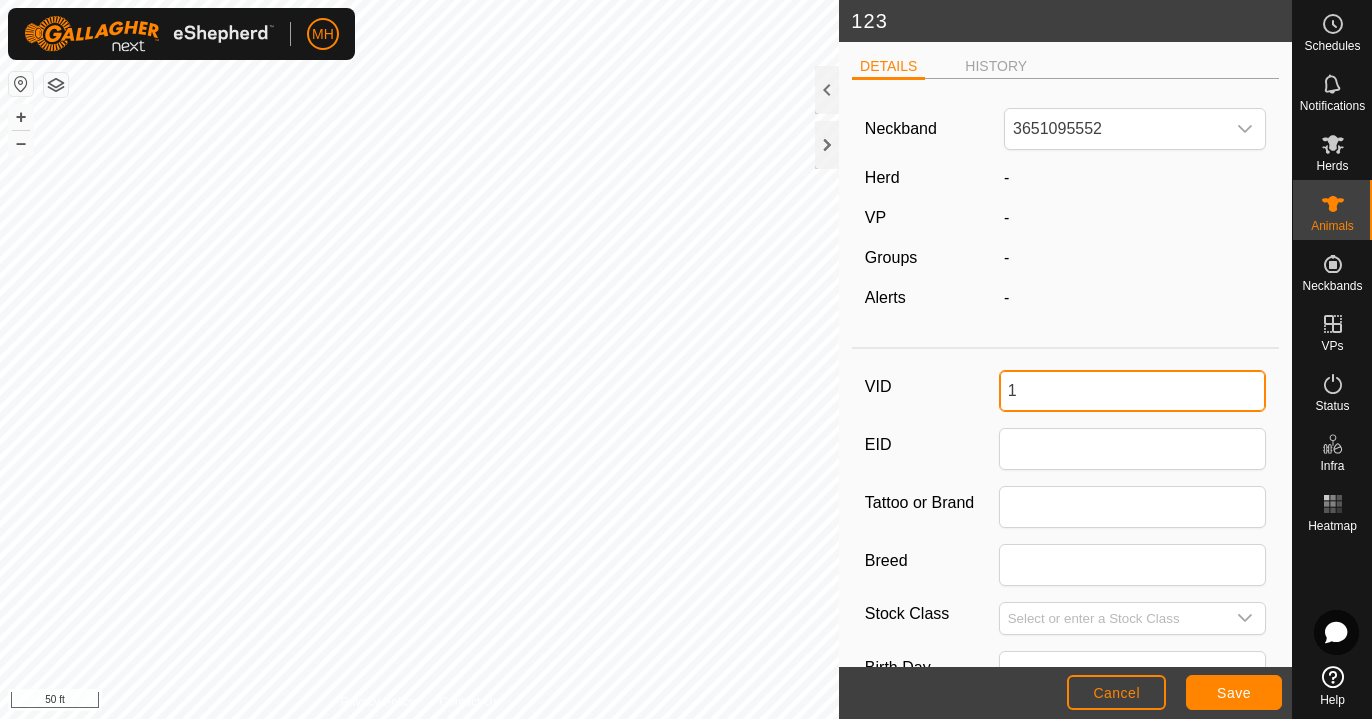 type on "1" 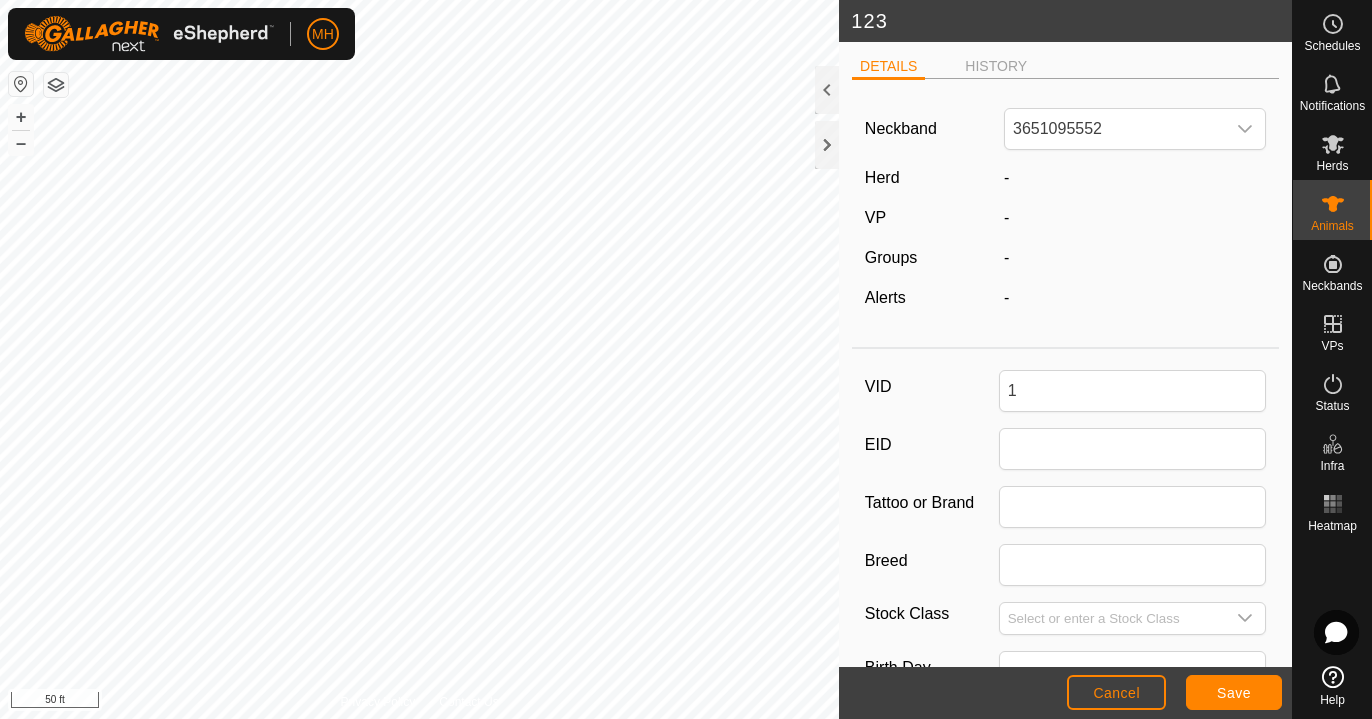 click on "Save" 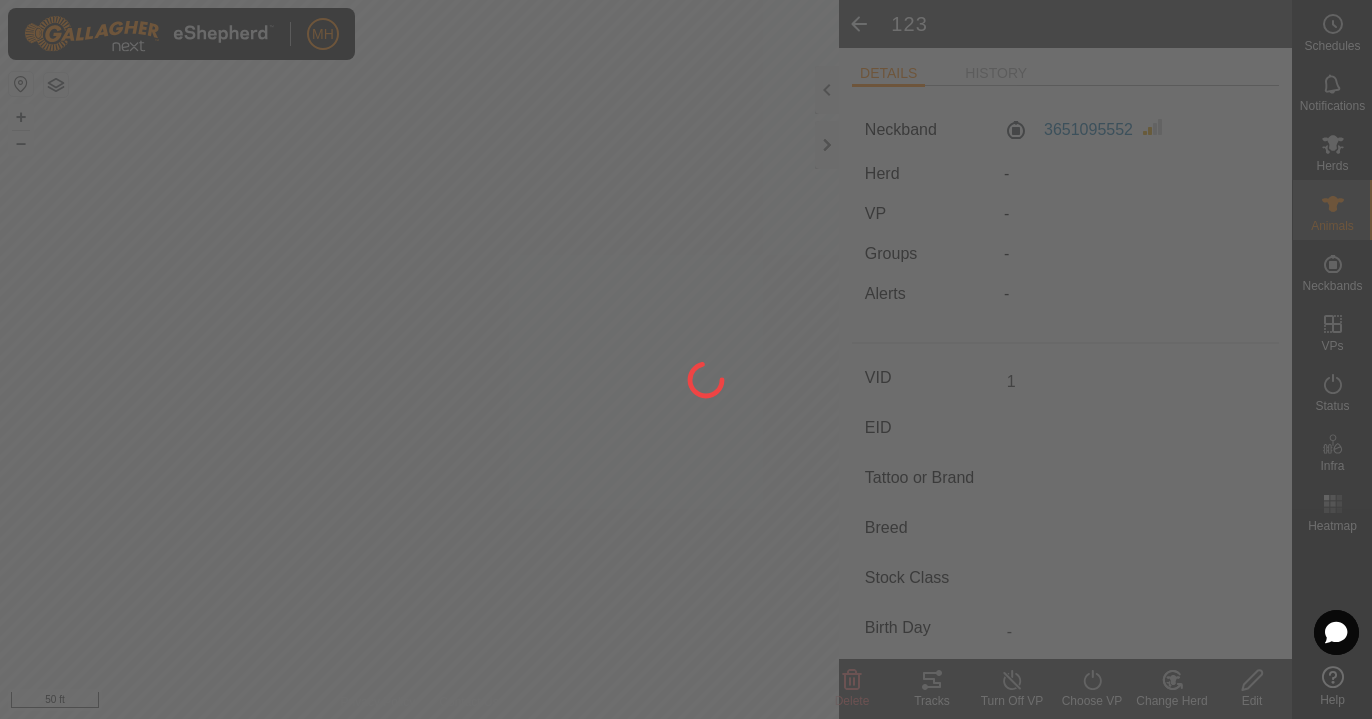 type on "-" 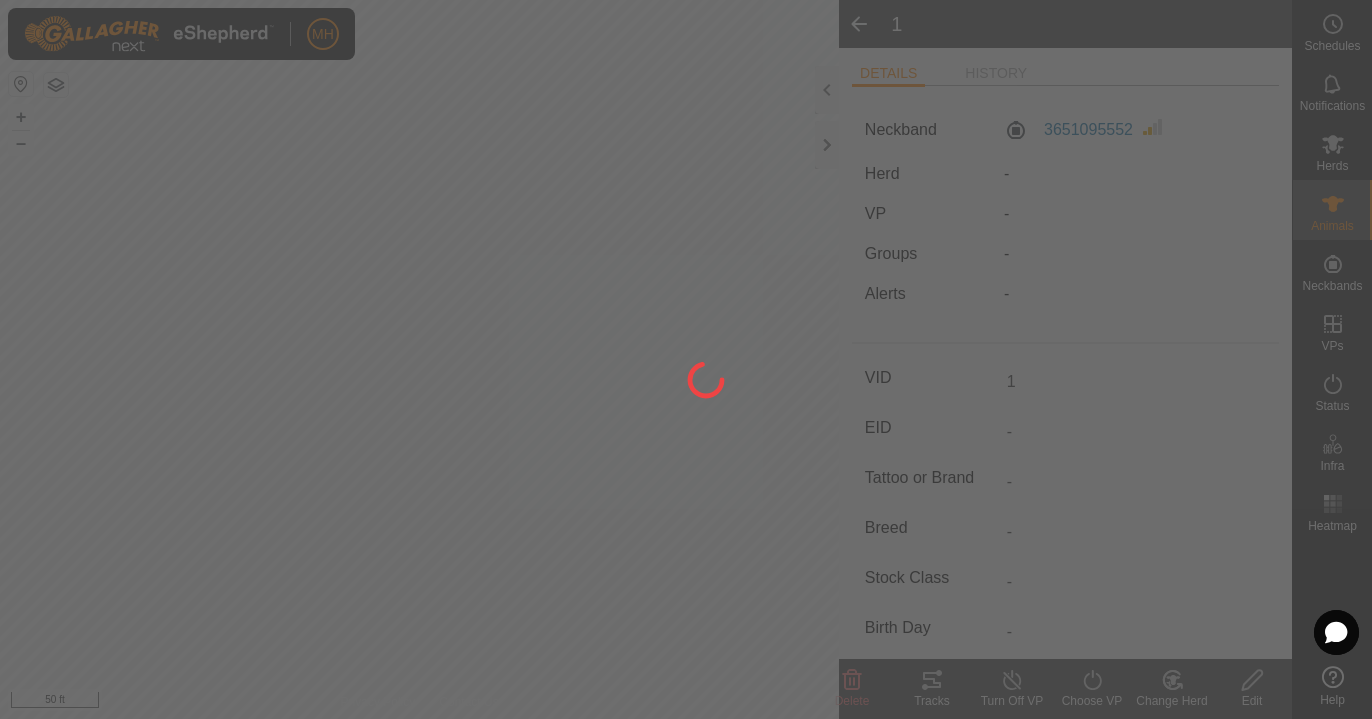 type on "123" 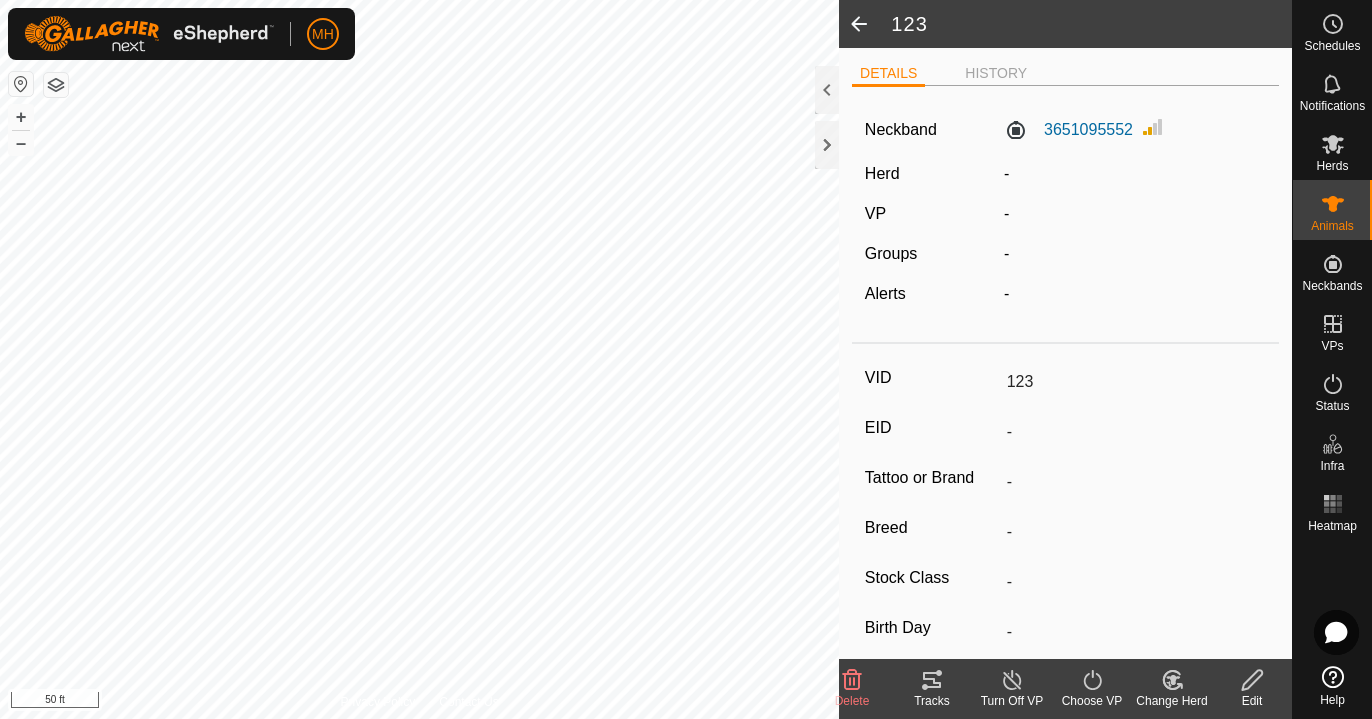 click 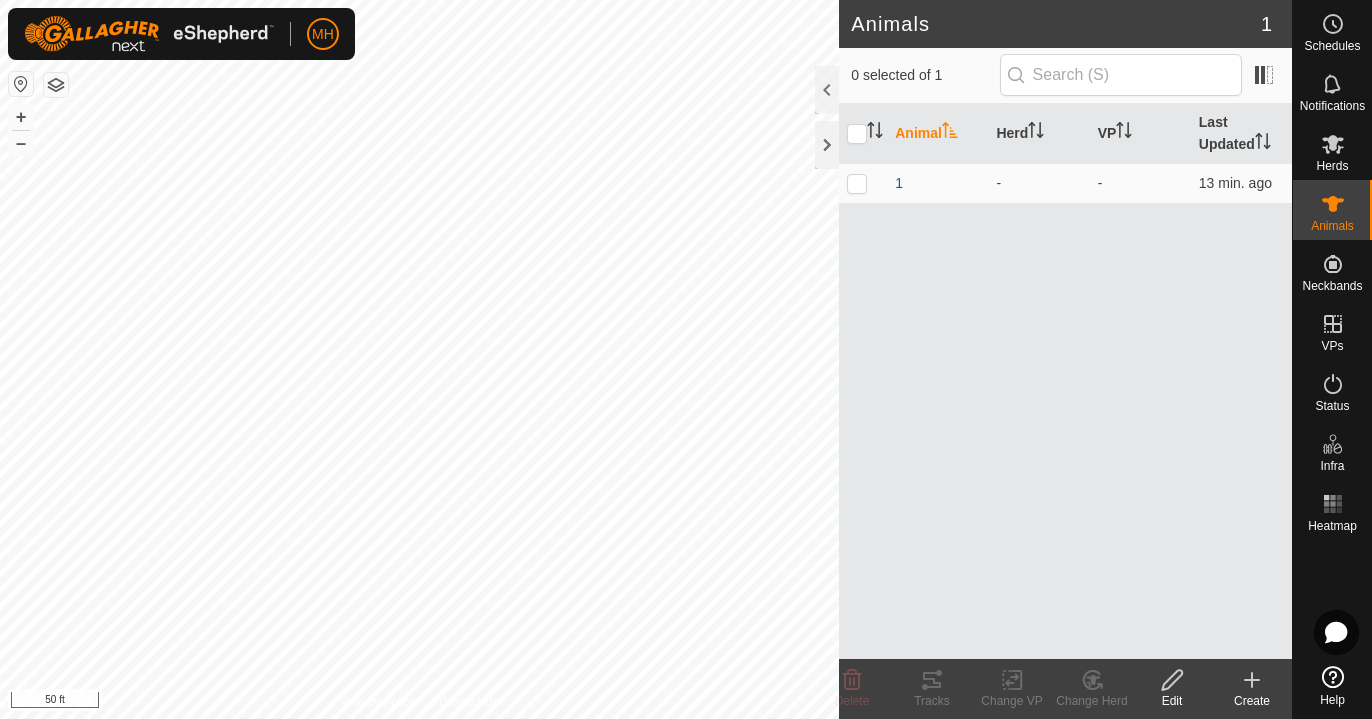 click 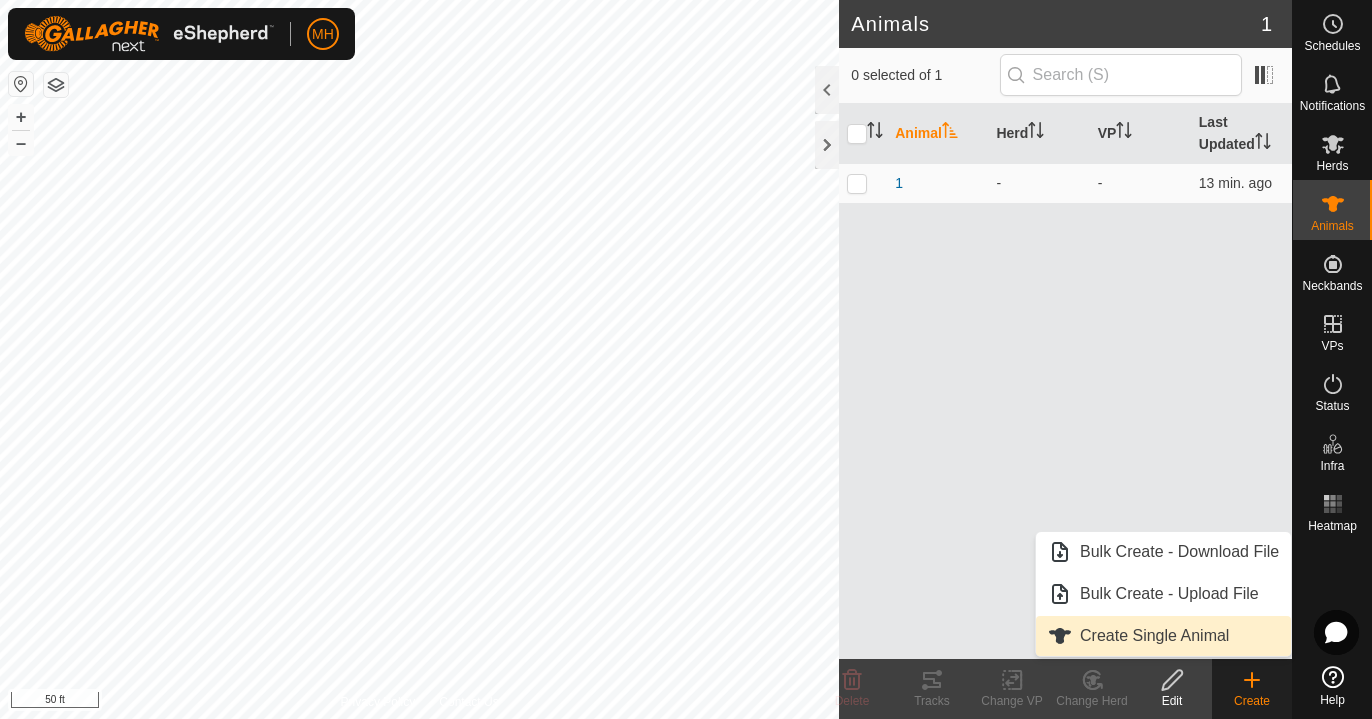 click on "Create Single Animal" at bounding box center (1163, 636) 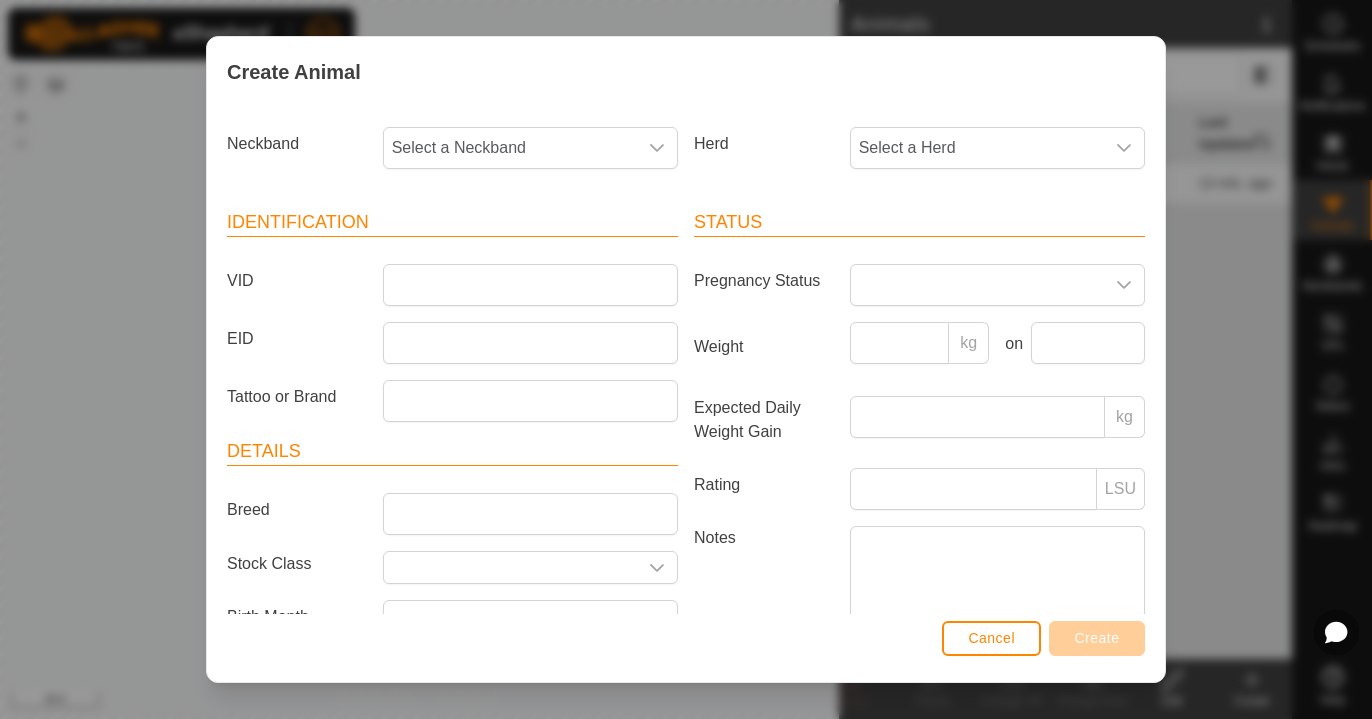 click on "Neckband Select a Neckband" at bounding box center [452, 156] 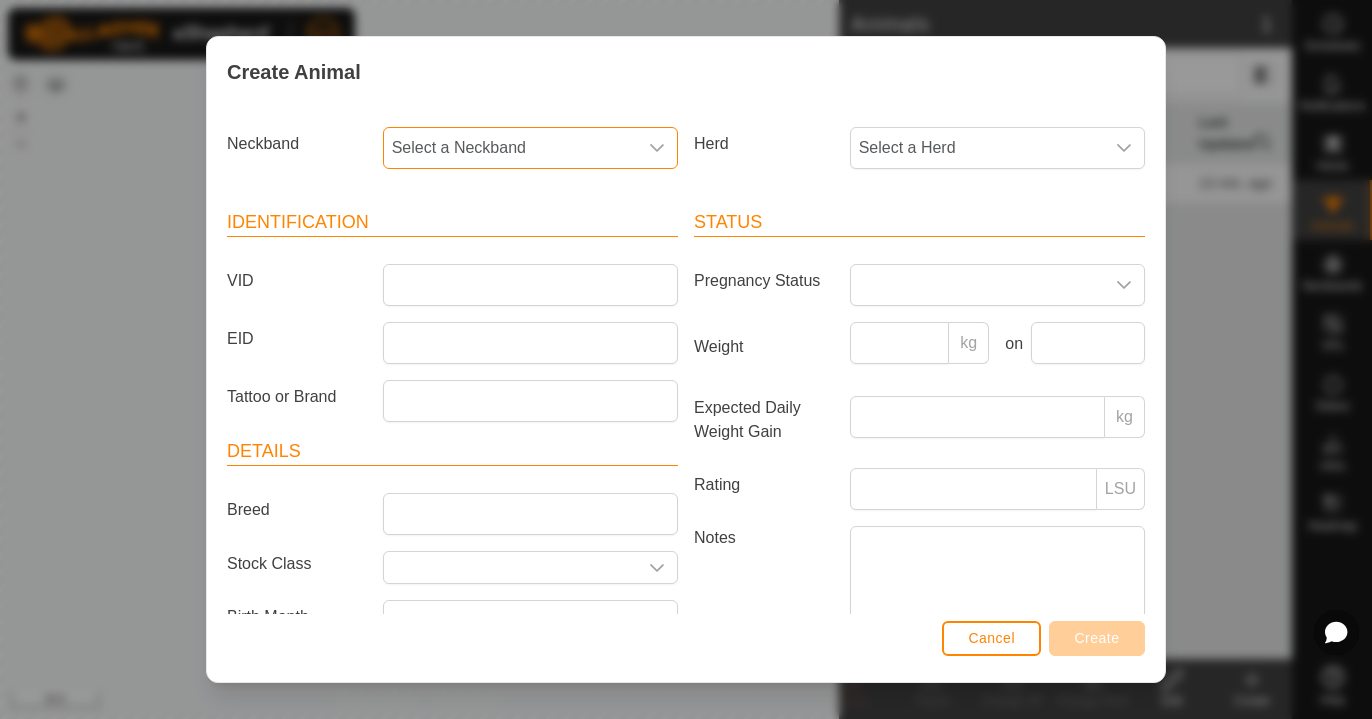 click on "Select a Neckband" at bounding box center (510, 148) 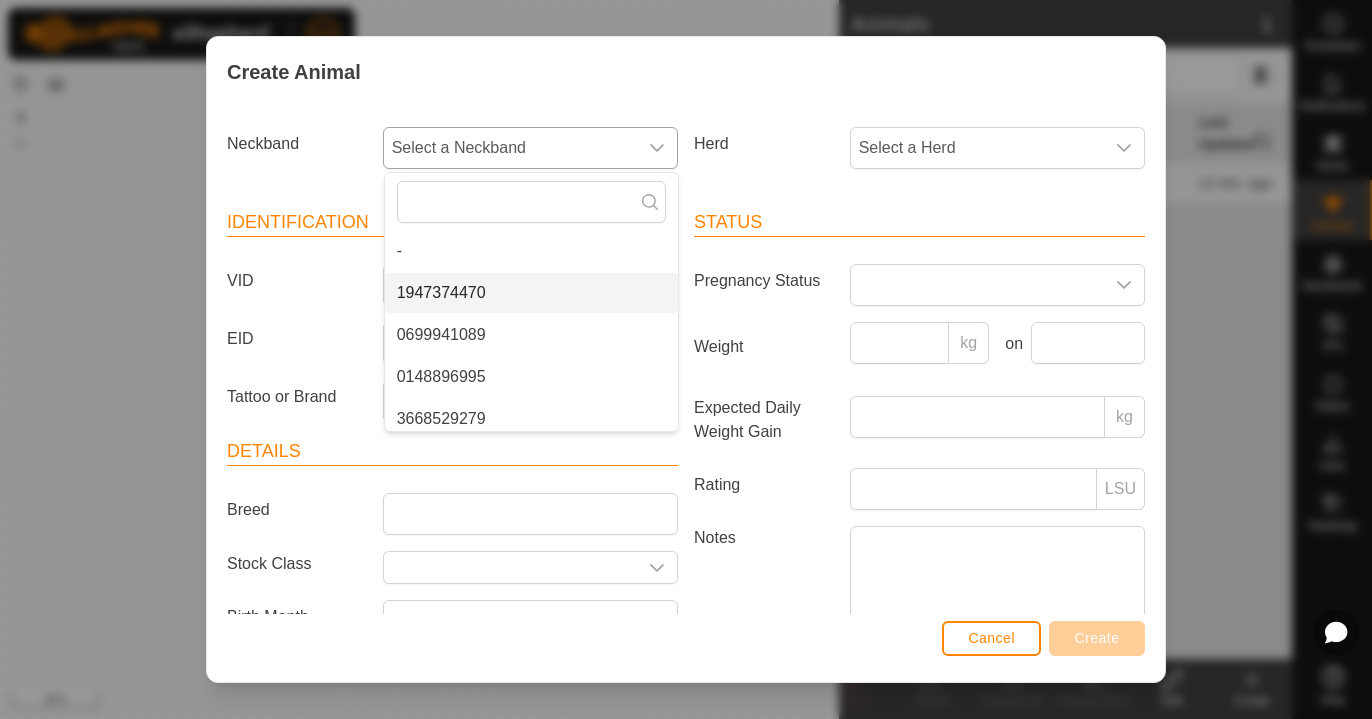 click on "1947374470" at bounding box center (531, 293) 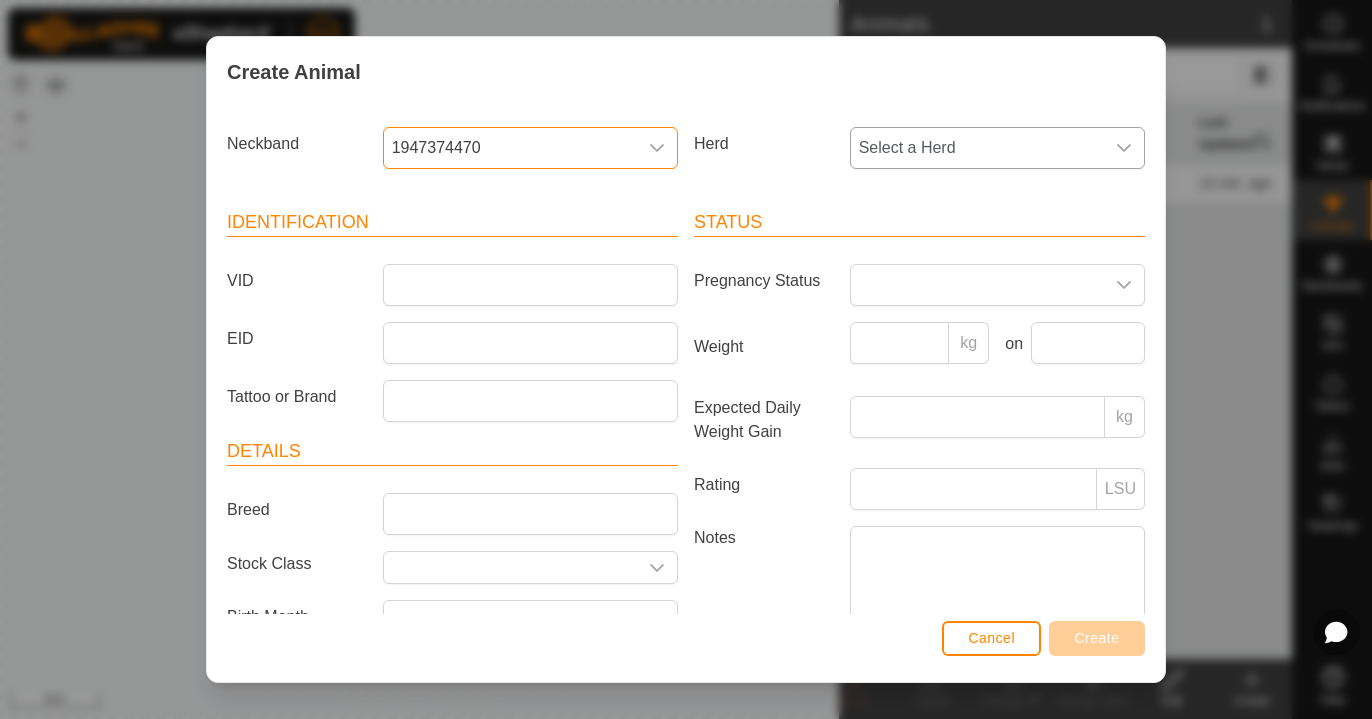 click on "Select a Herd" at bounding box center [977, 148] 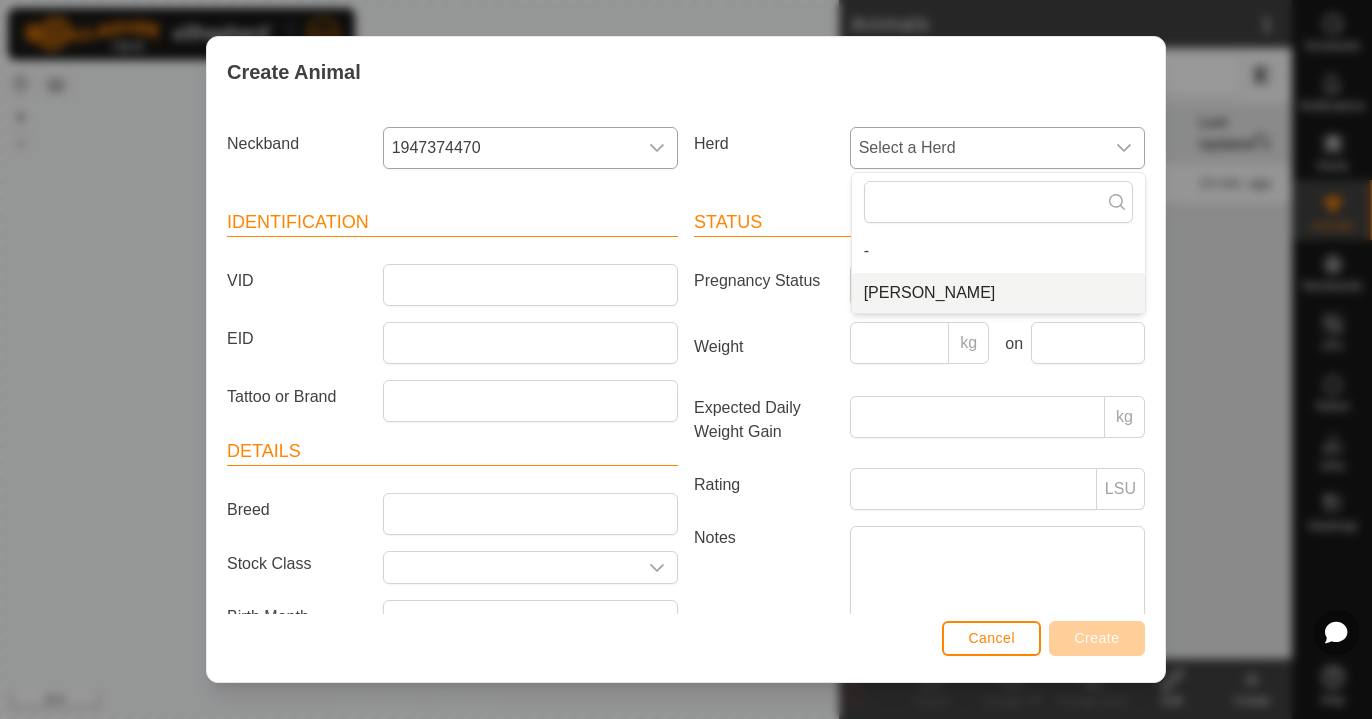 click on "[PERSON_NAME]" at bounding box center [998, 293] 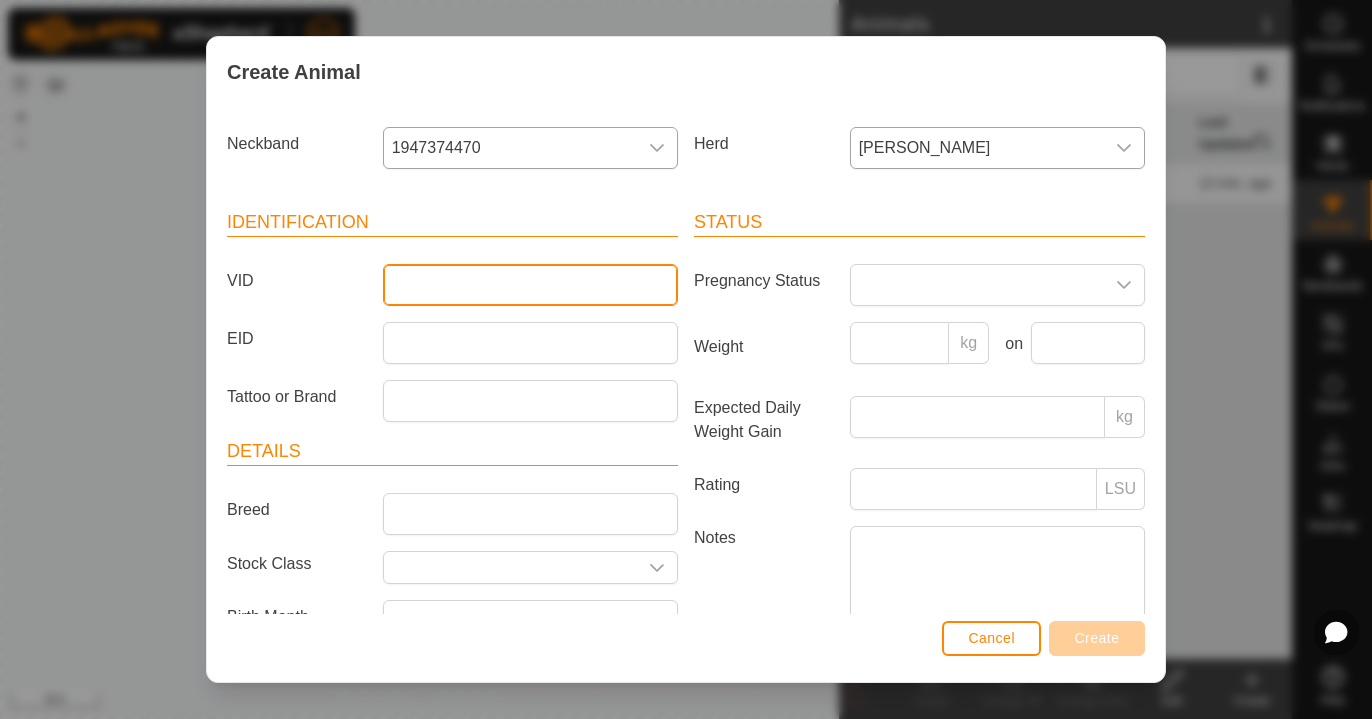 click on "VID" at bounding box center (530, 285) 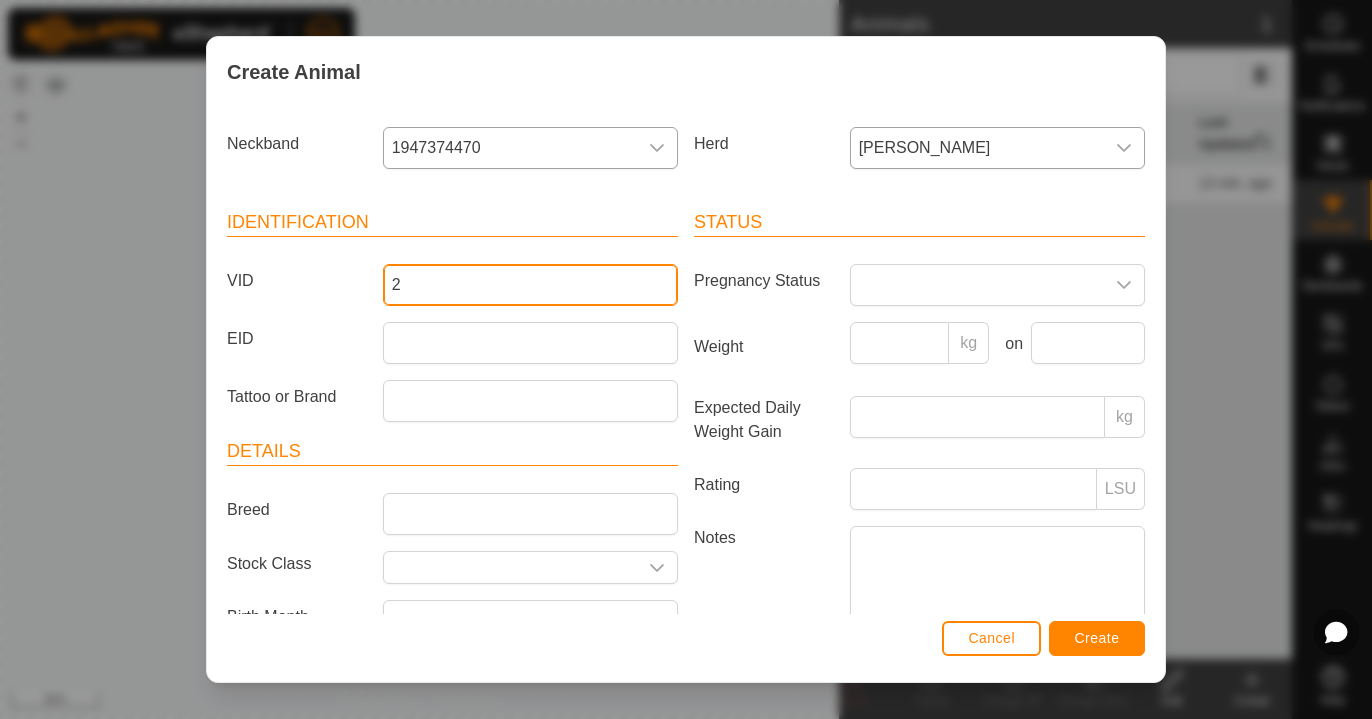 type on "2" 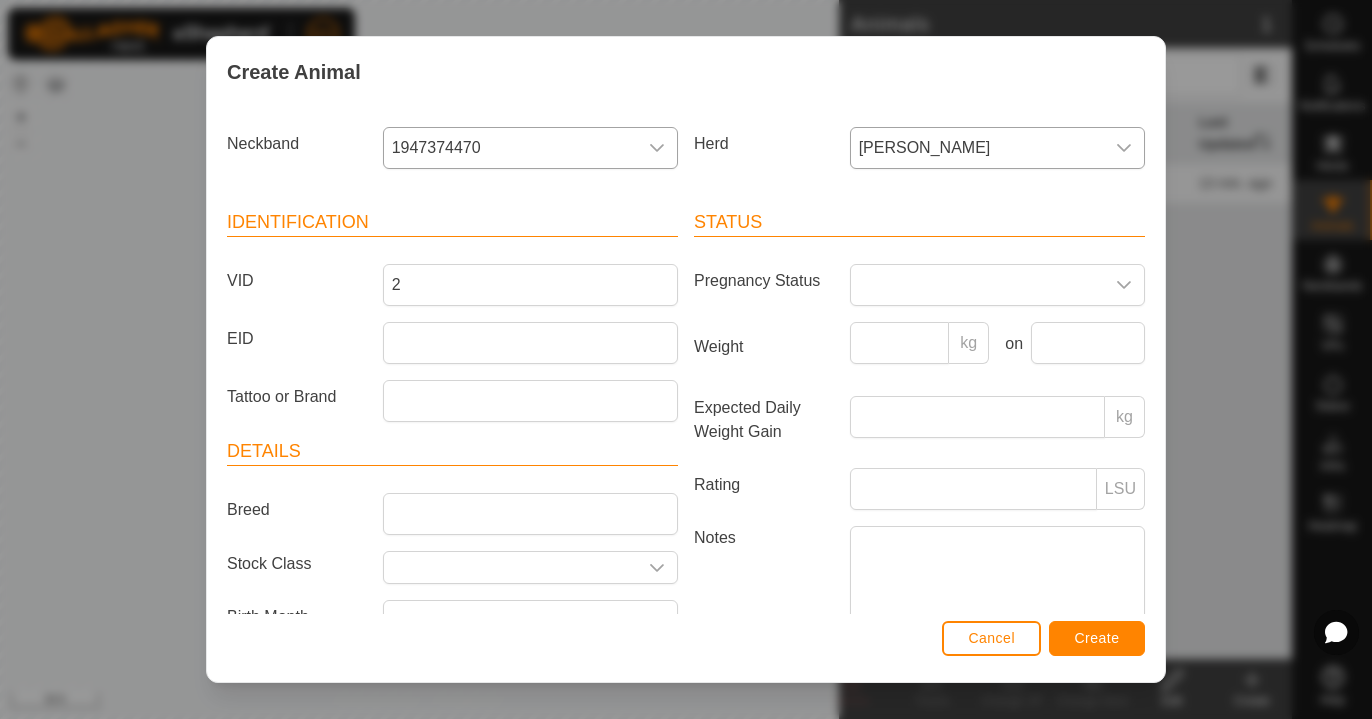 click on "Create" at bounding box center [1097, 638] 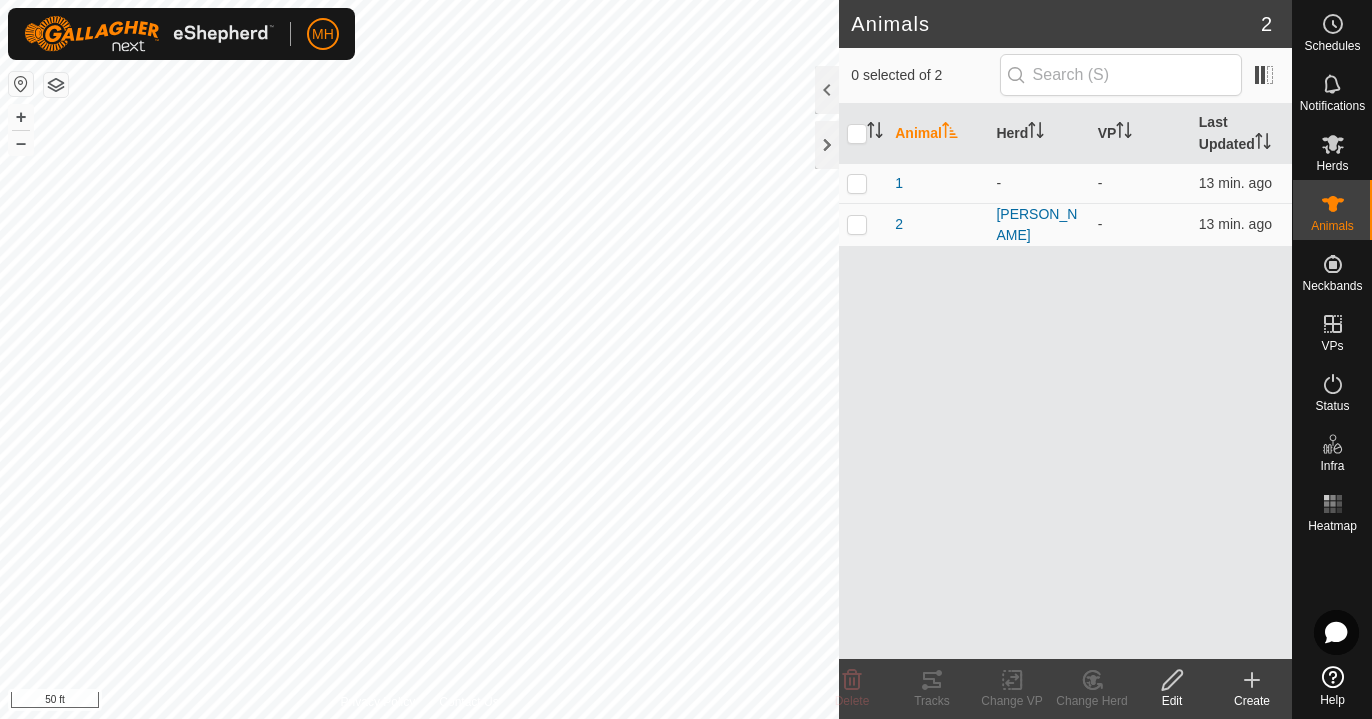 click 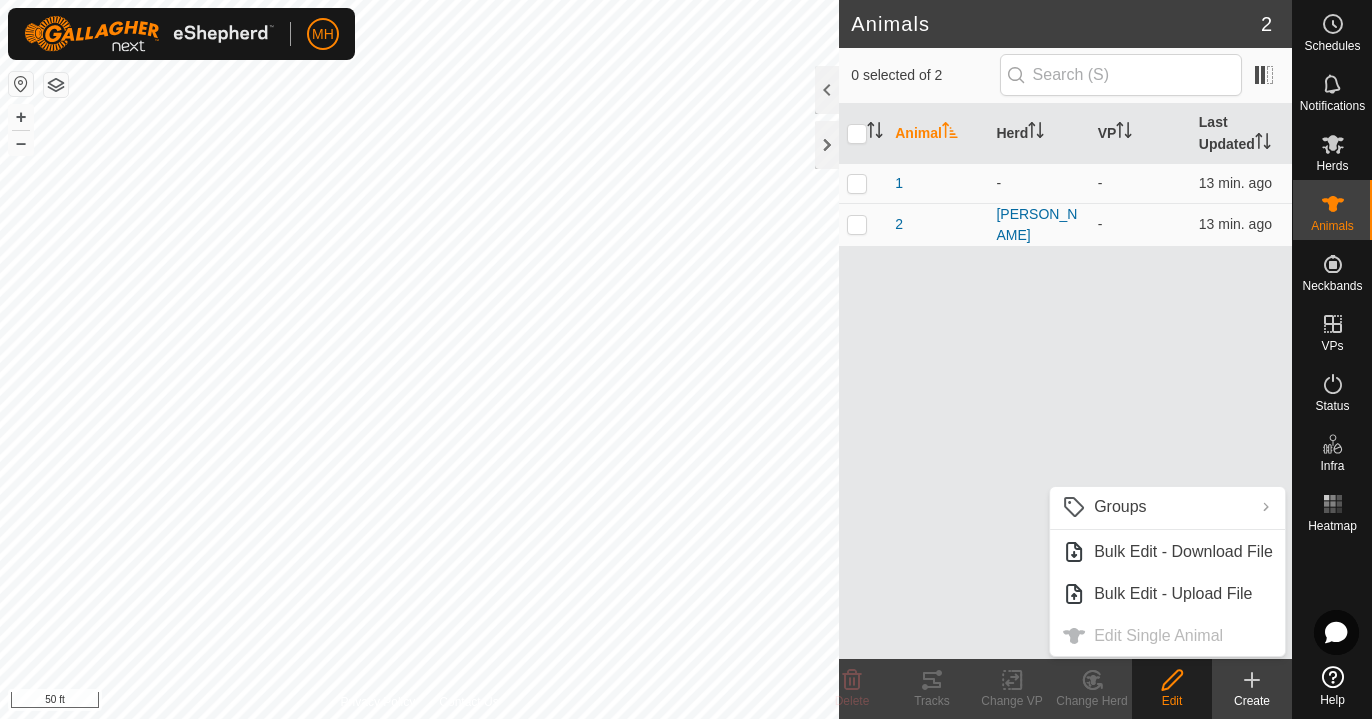 click on "Animal   Herd   VP   Last Updated   1   -  -  13 min. ago  2   [PERSON_NAME]  -  13 min. ago" at bounding box center [1065, 381] 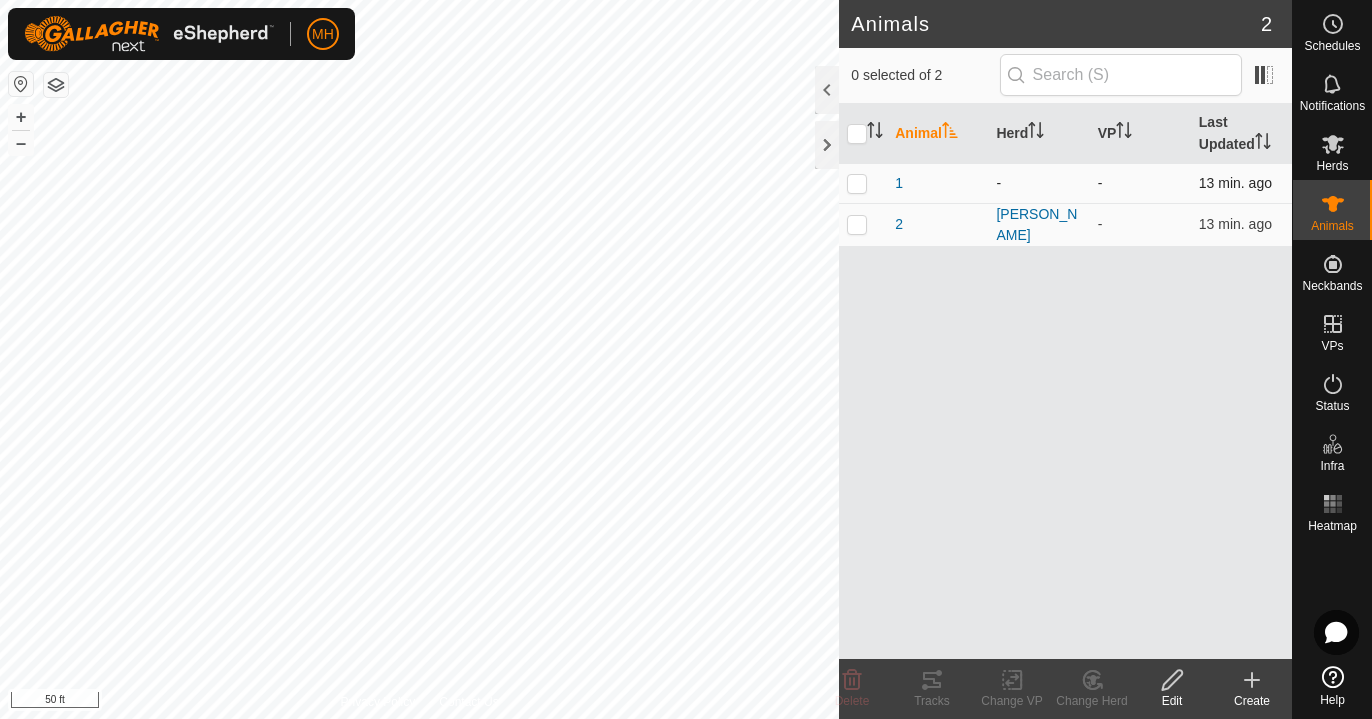 click at bounding box center (857, 183) 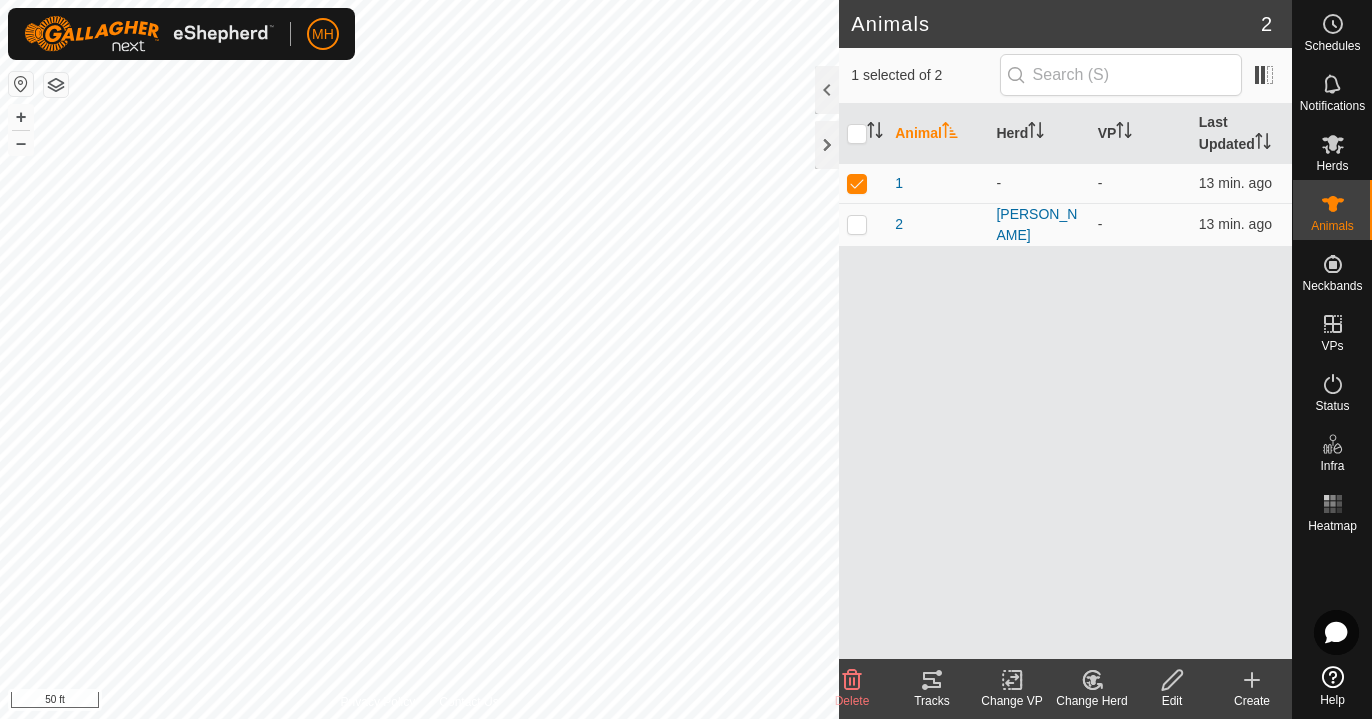 click 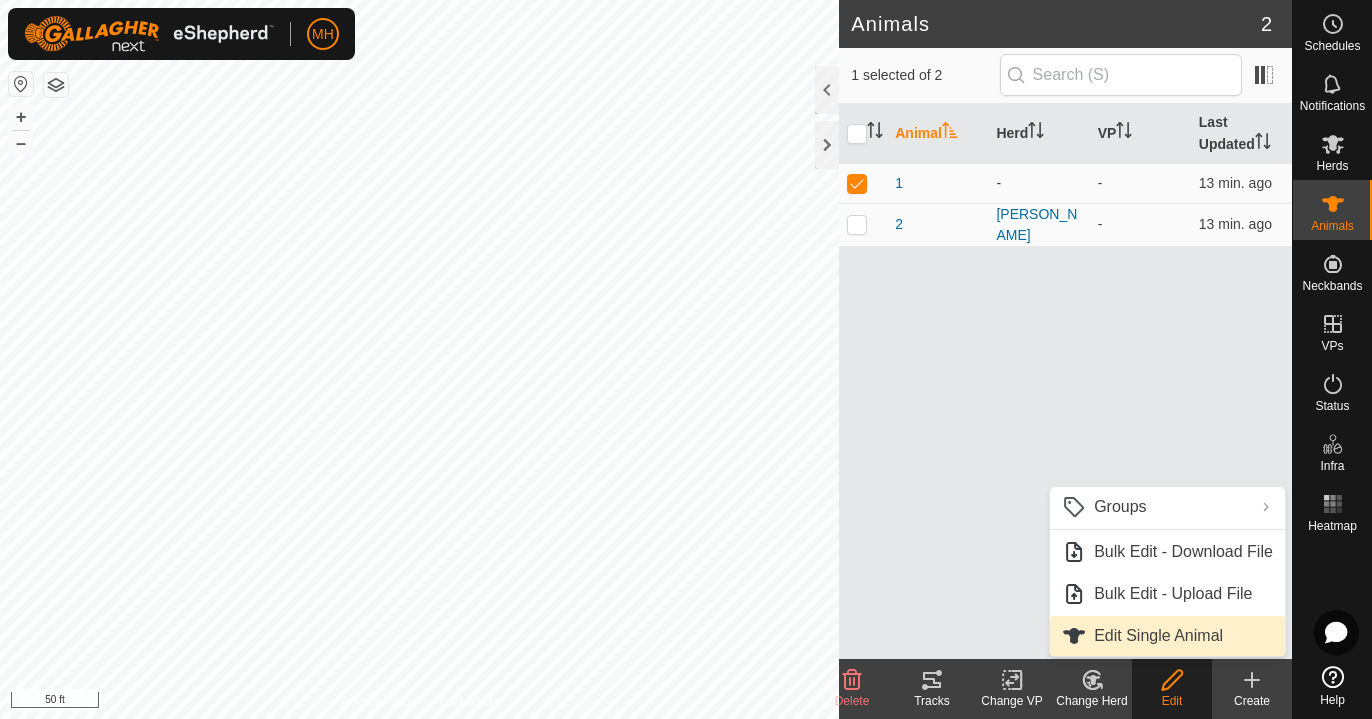 click on "Edit Single Animal" at bounding box center (1167, 636) 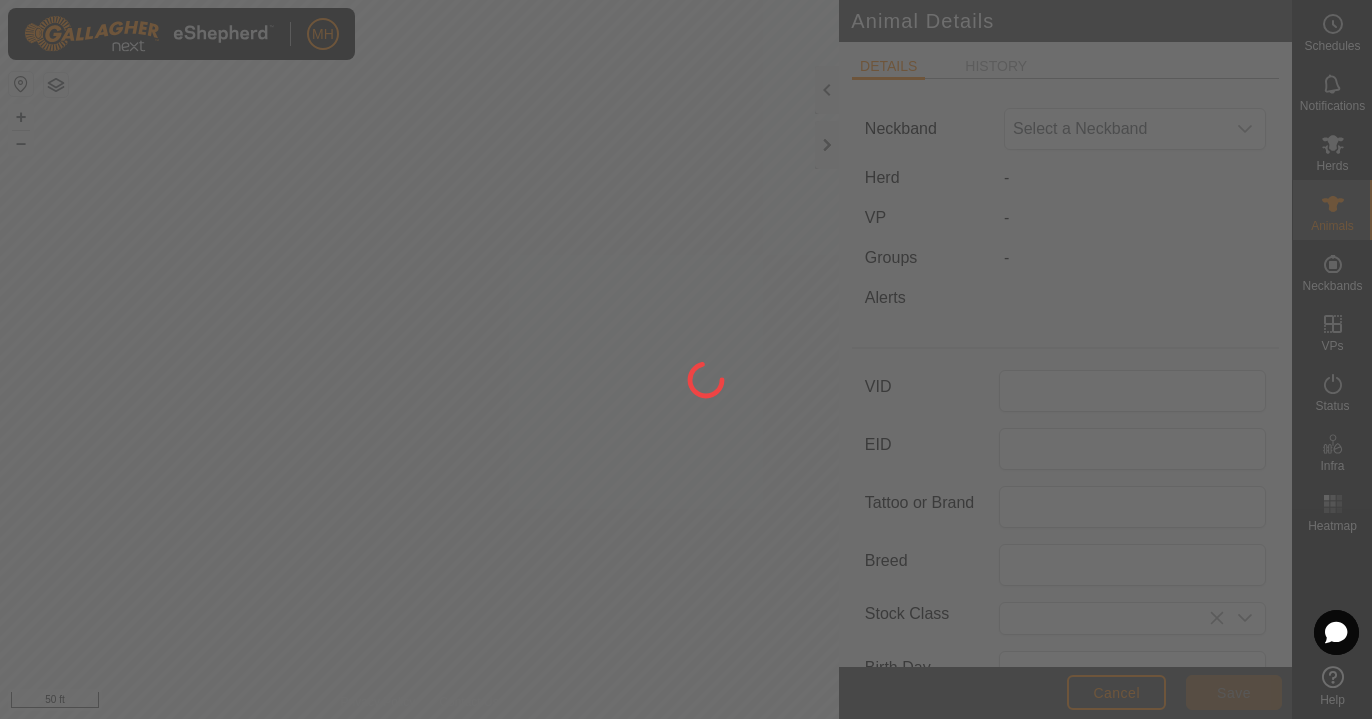 type on "1" 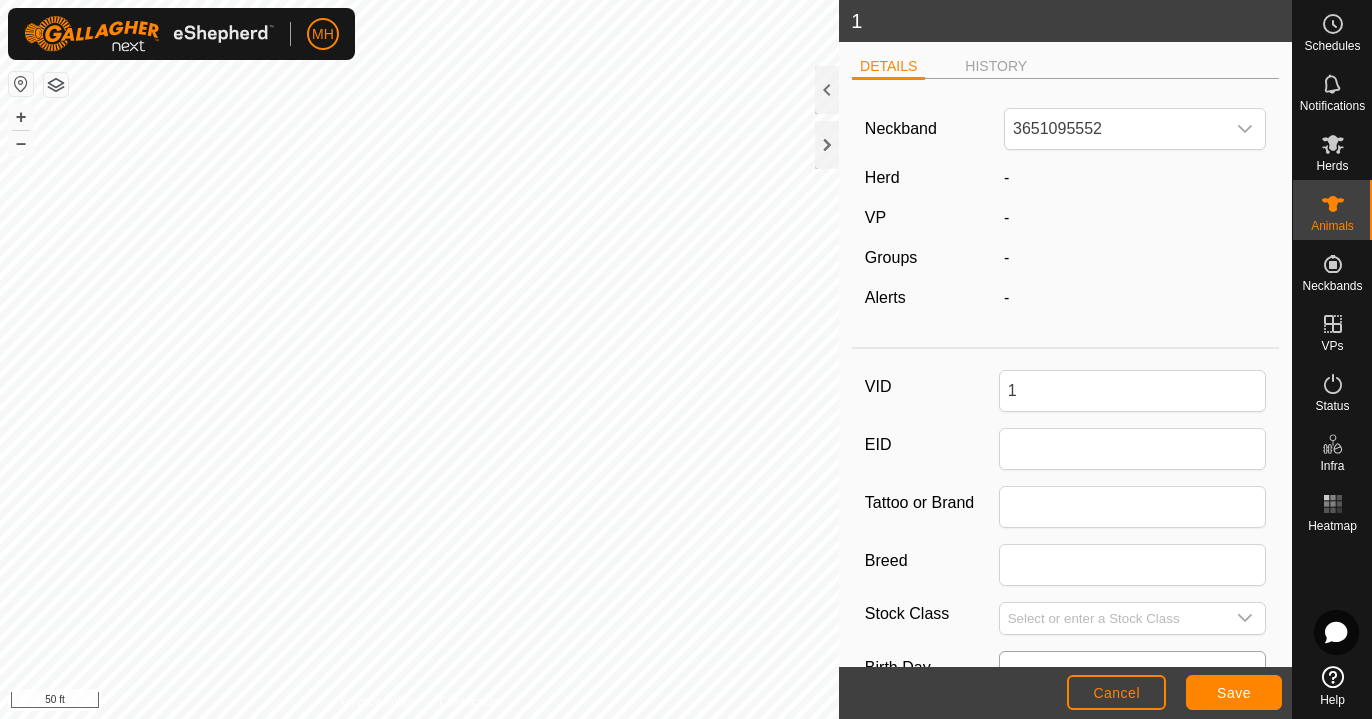 scroll, scrollTop: 0, scrollLeft: 0, axis: both 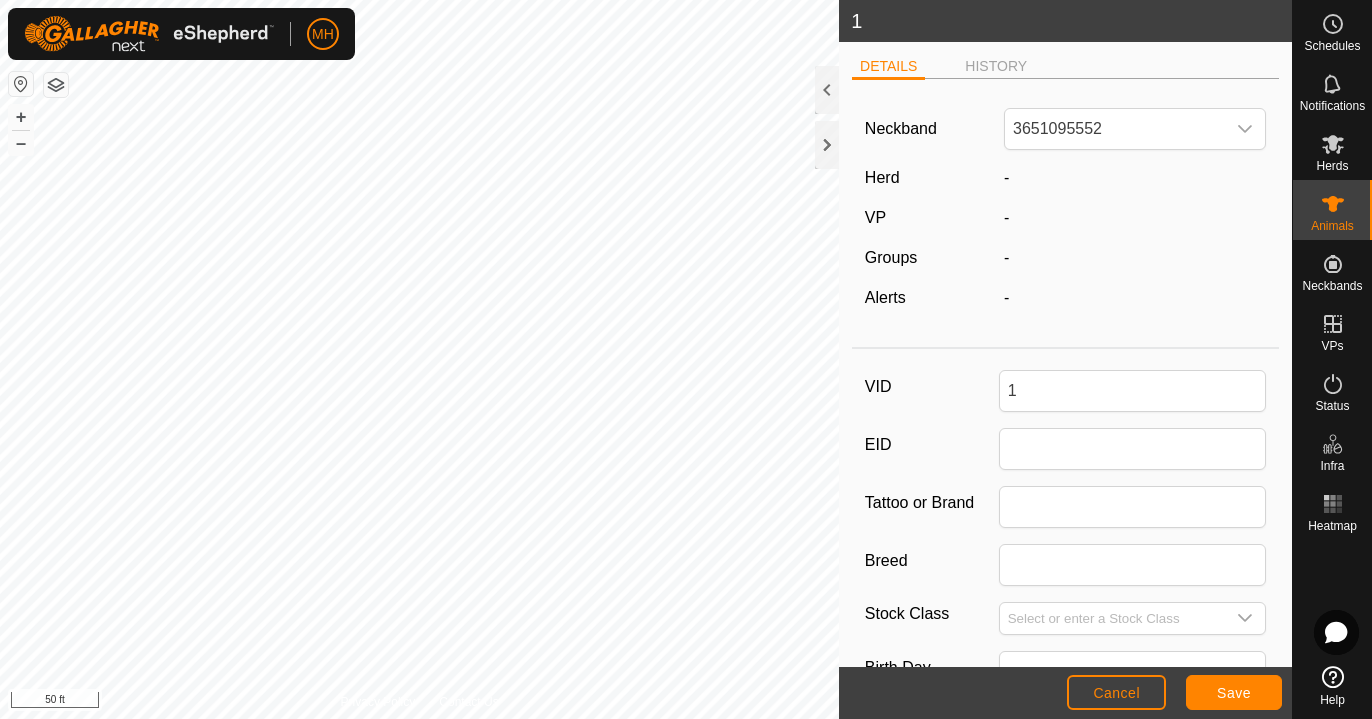click on "Herd" 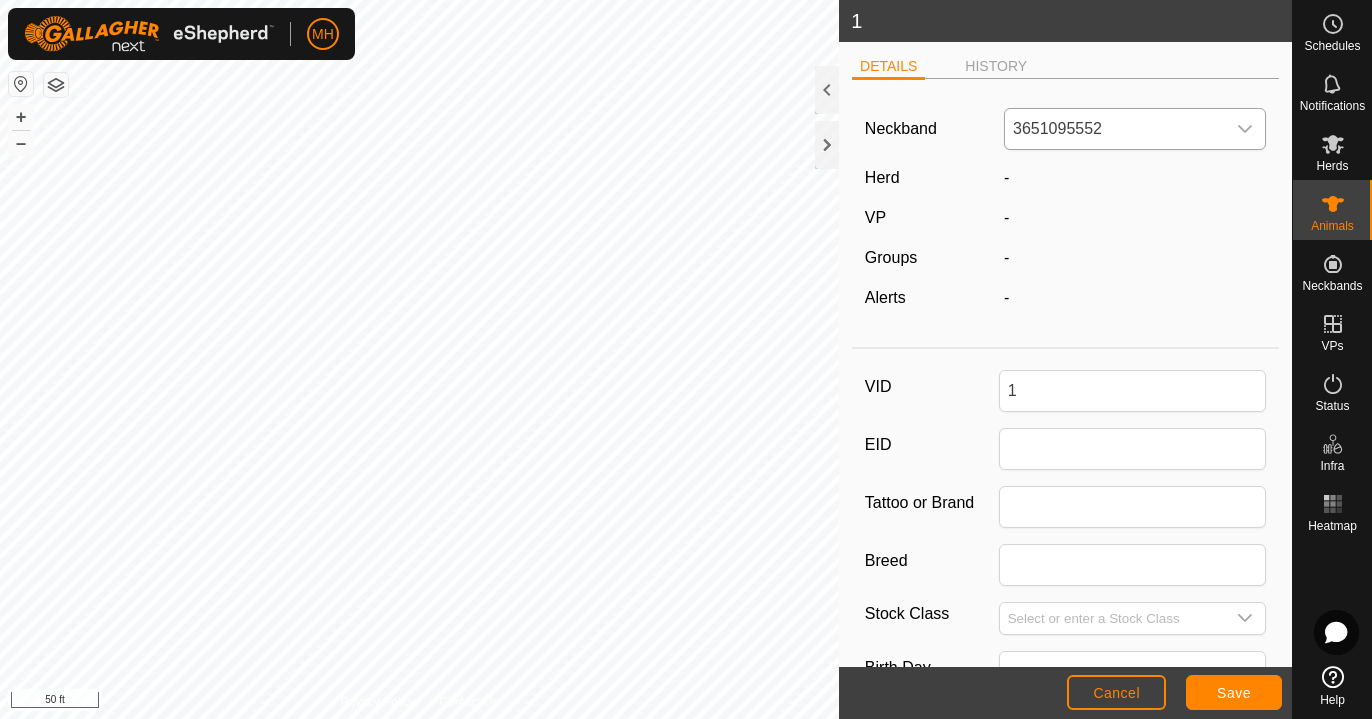 click on "3651095552" at bounding box center (1115, 129) 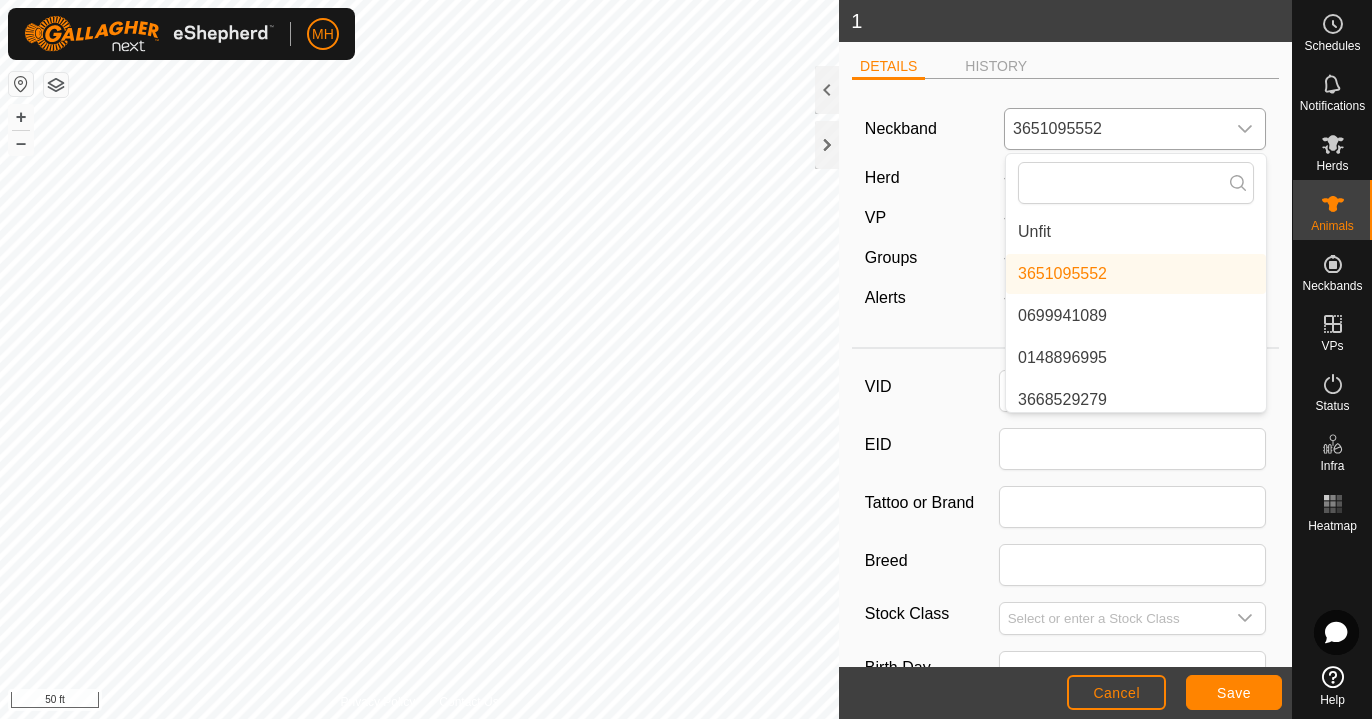 click on "3651095552" at bounding box center (1136, 274) 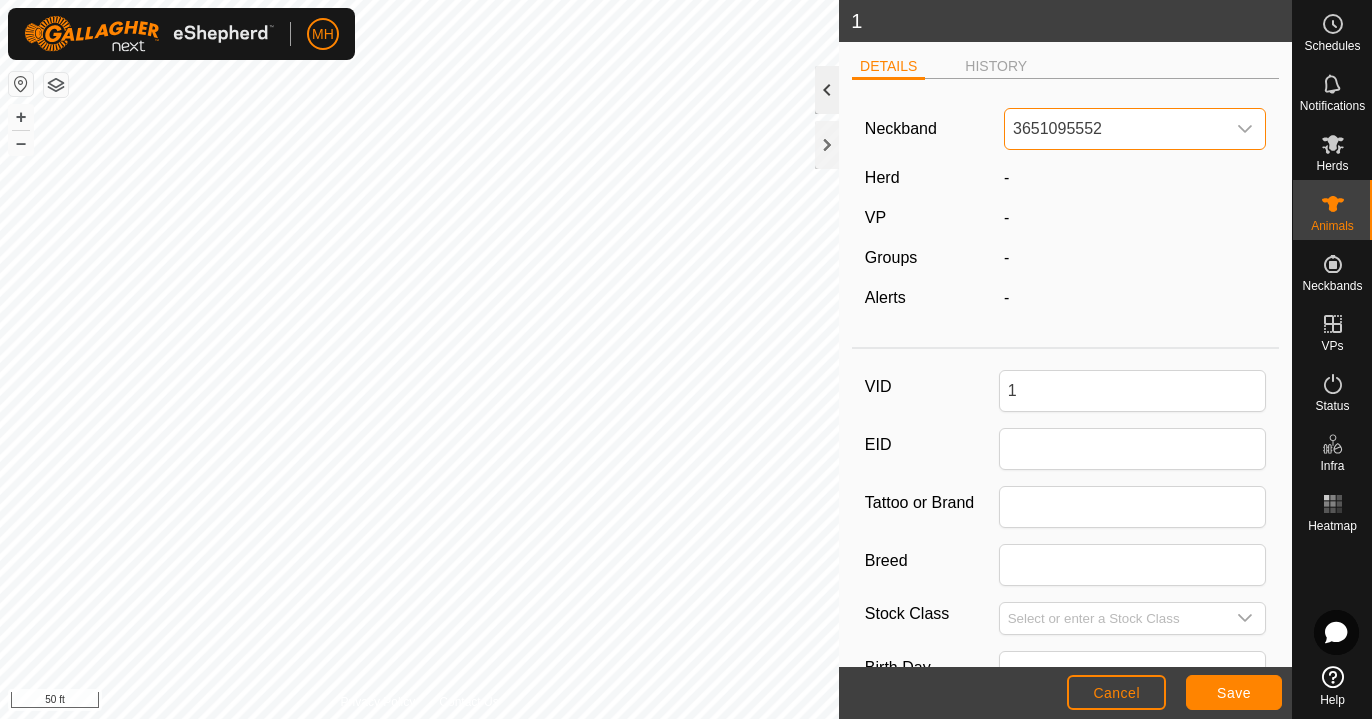 scroll, scrollTop: 0, scrollLeft: 0, axis: both 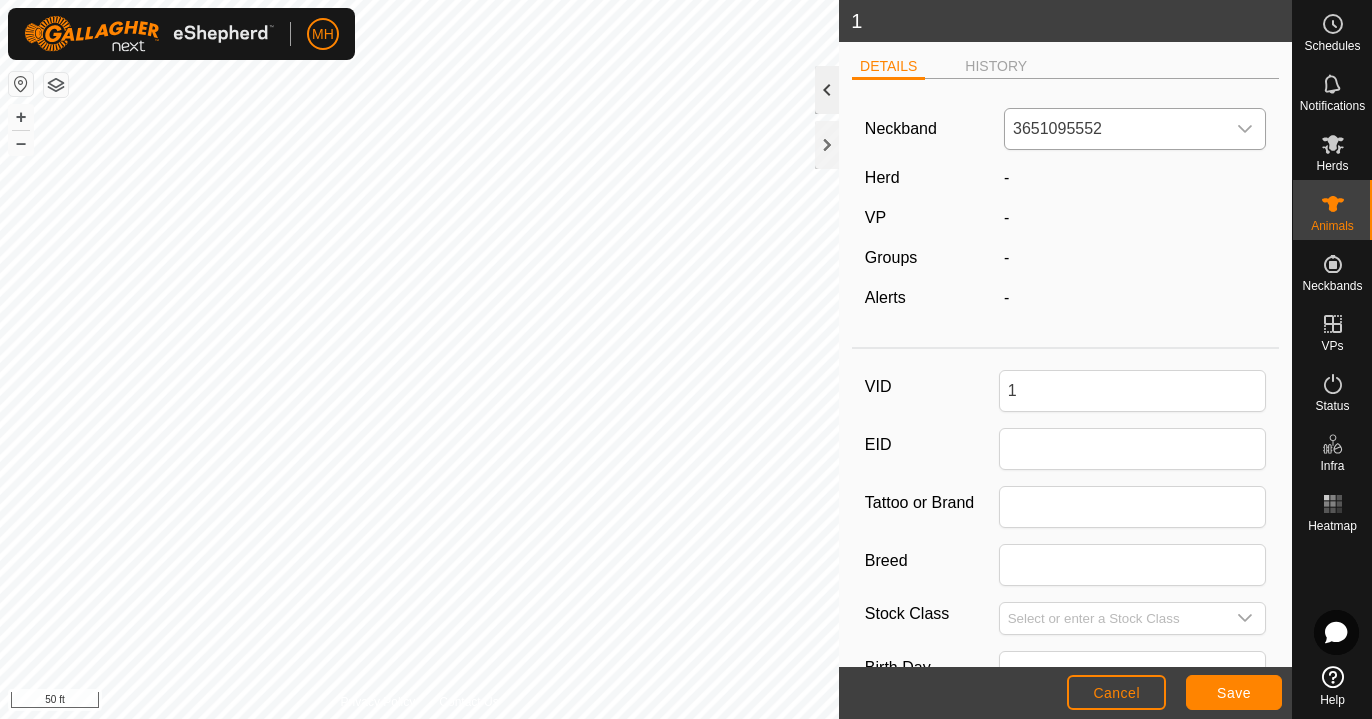 click 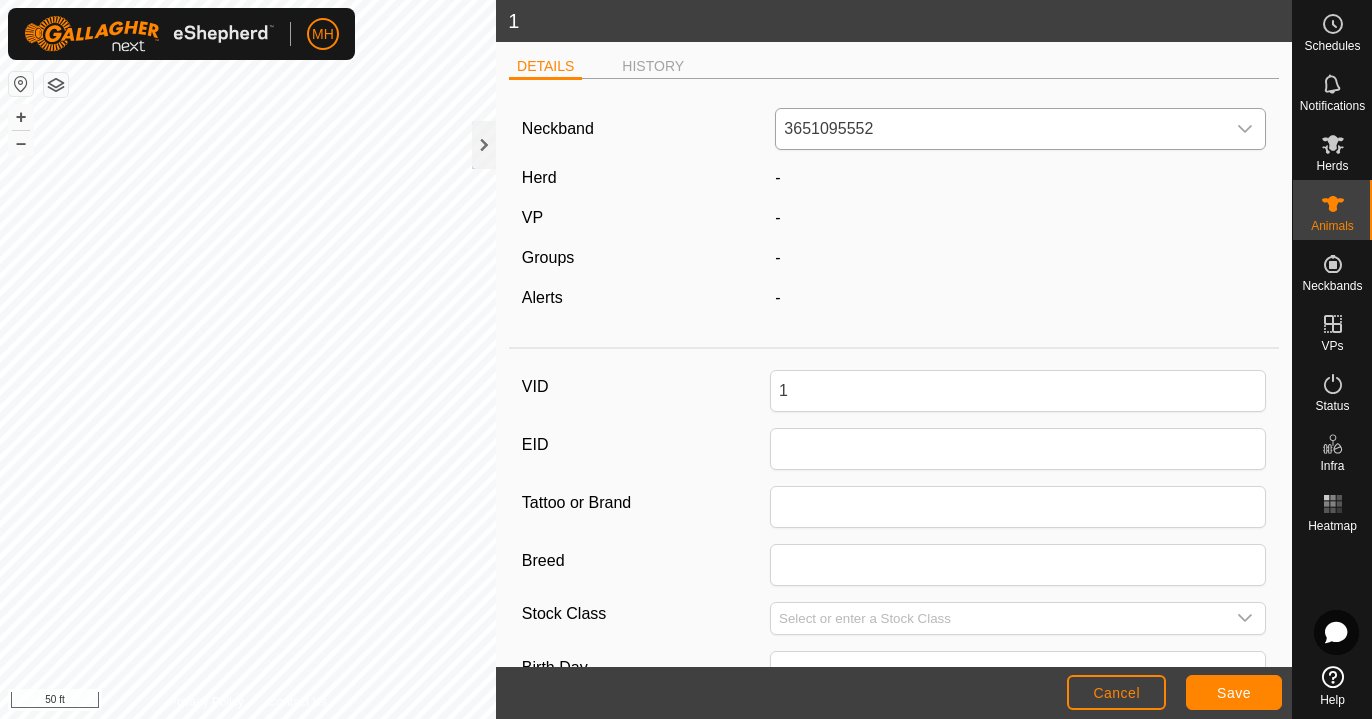 click on "Save" 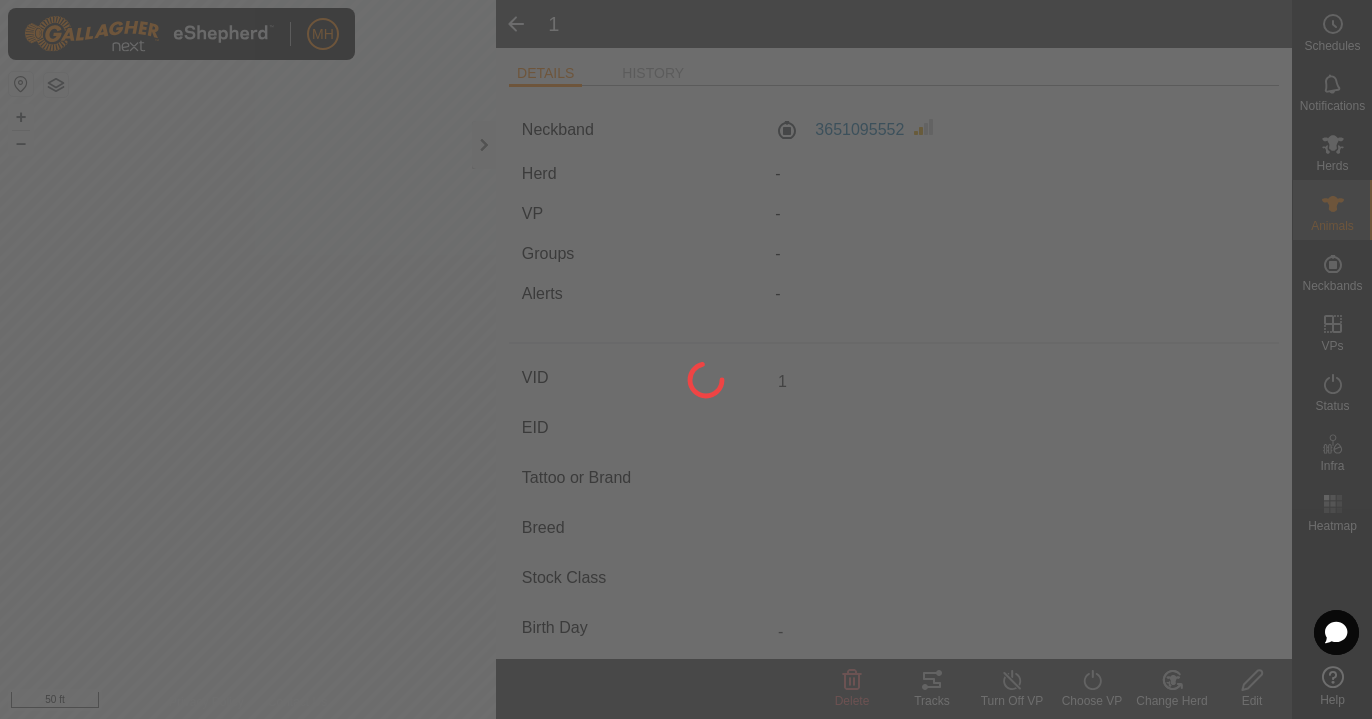 type 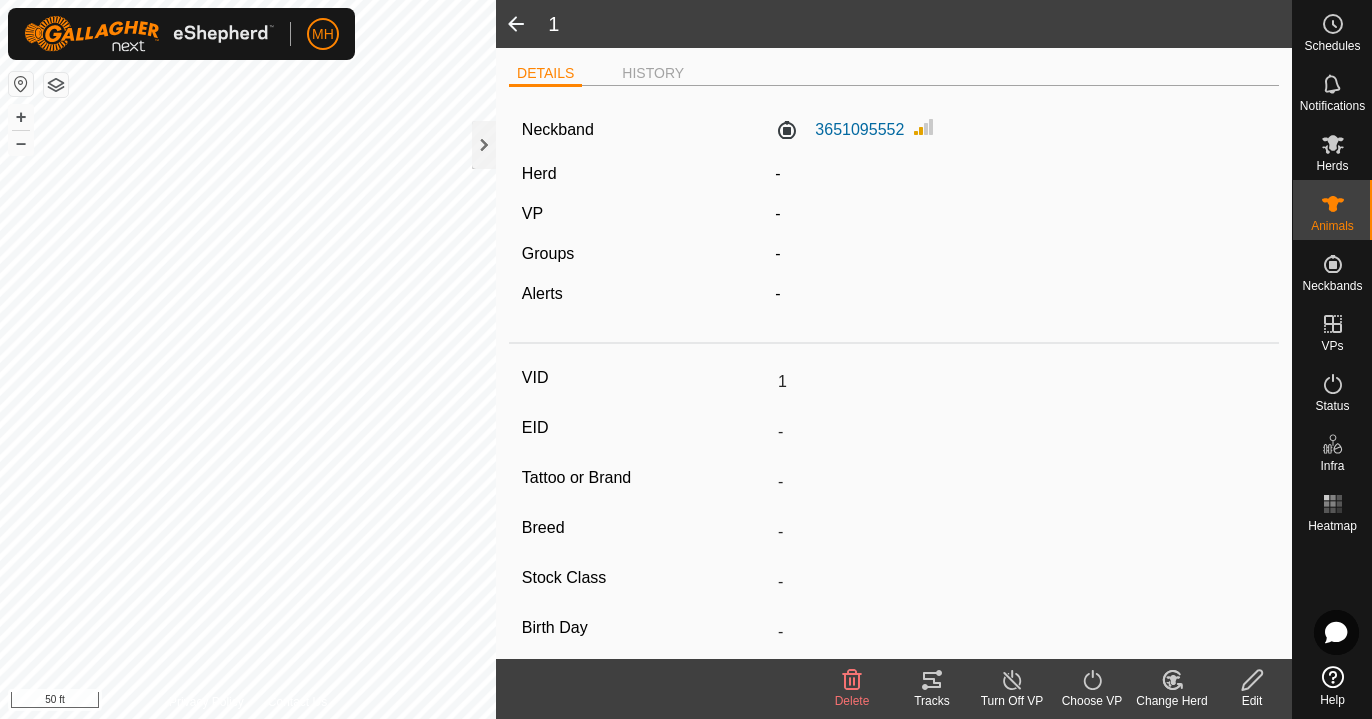 click 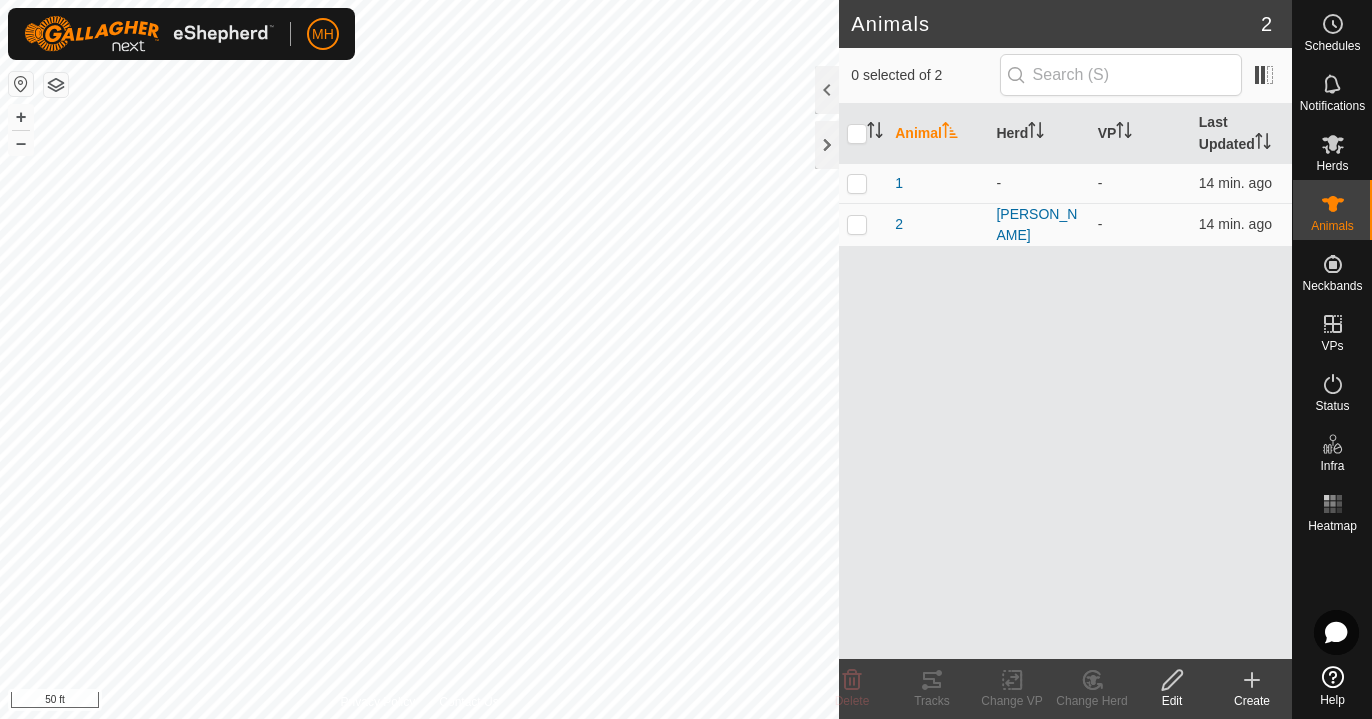 click 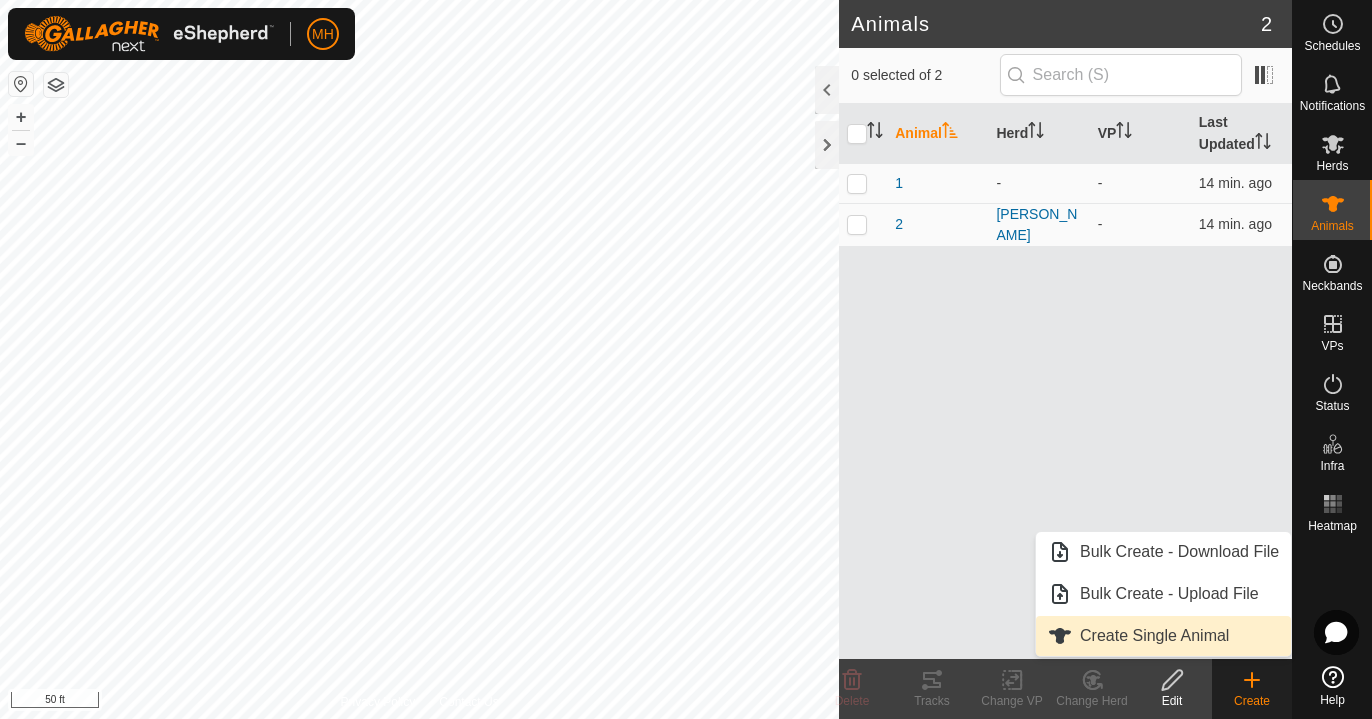 click on "Create Single Animal" at bounding box center [1163, 636] 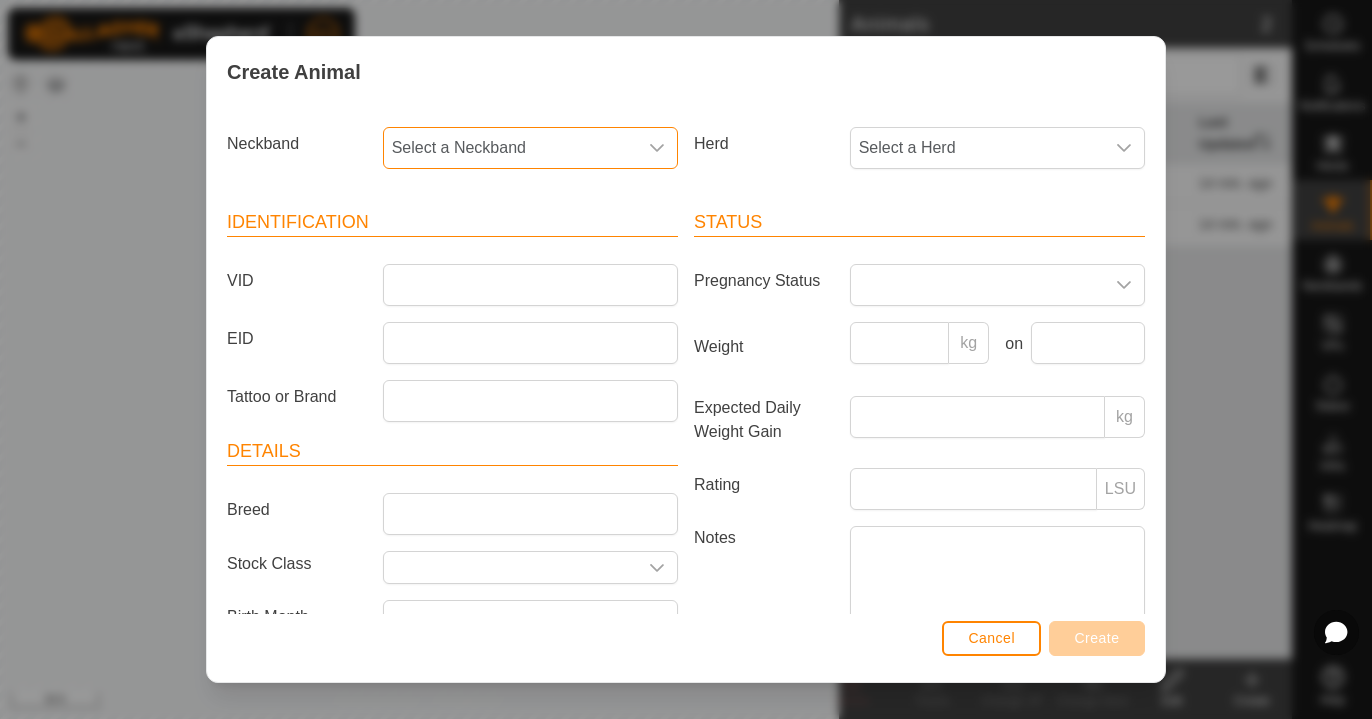 click on "Select a Neckband" at bounding box center (510, 148) 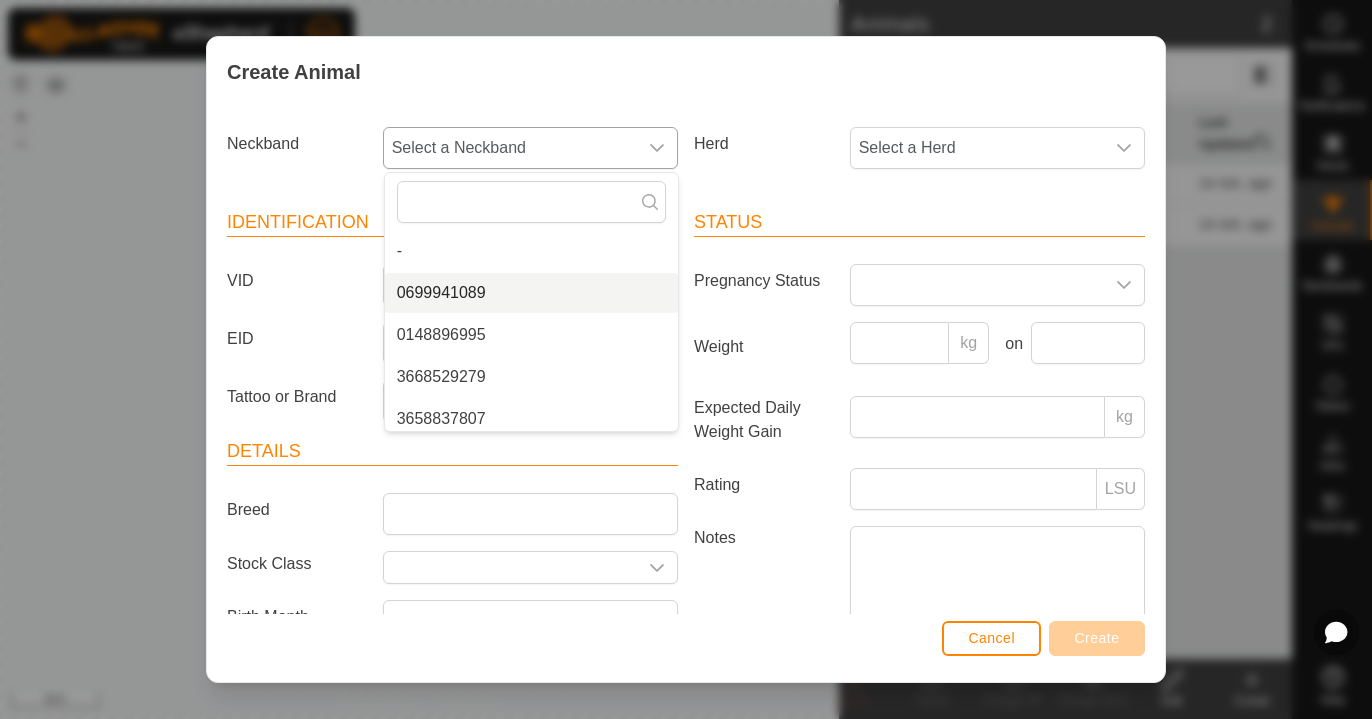 click on "0699941089" at bounding box center (531, 293) 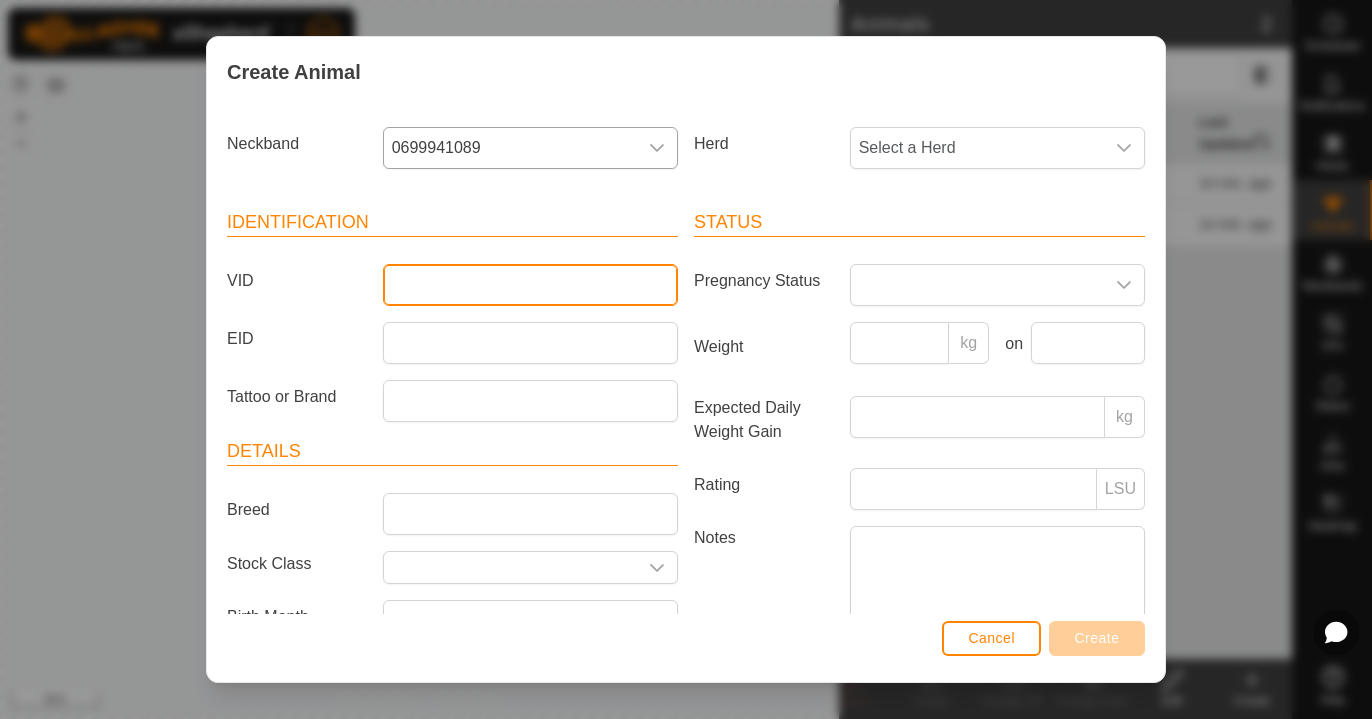 click on "VID" at bounding box center (530, 285) 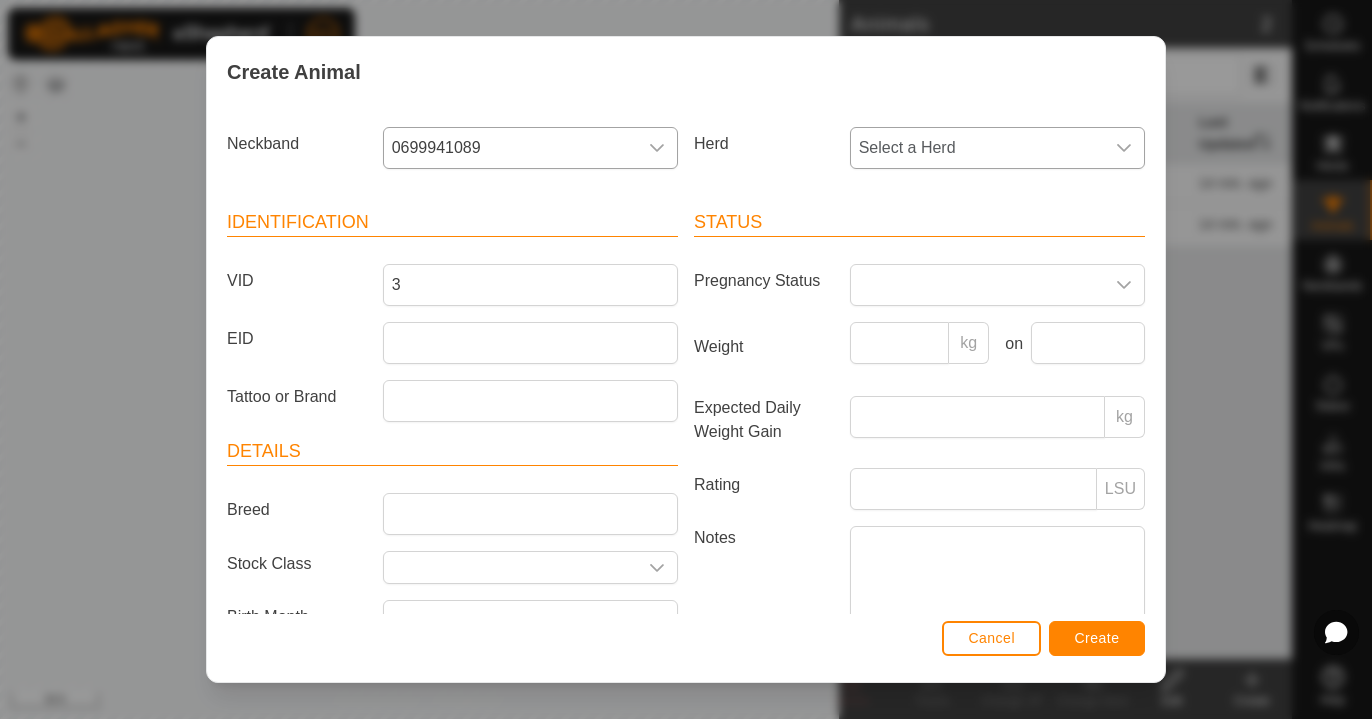 click on "Select a Herd" at bounding box center [977, 148] 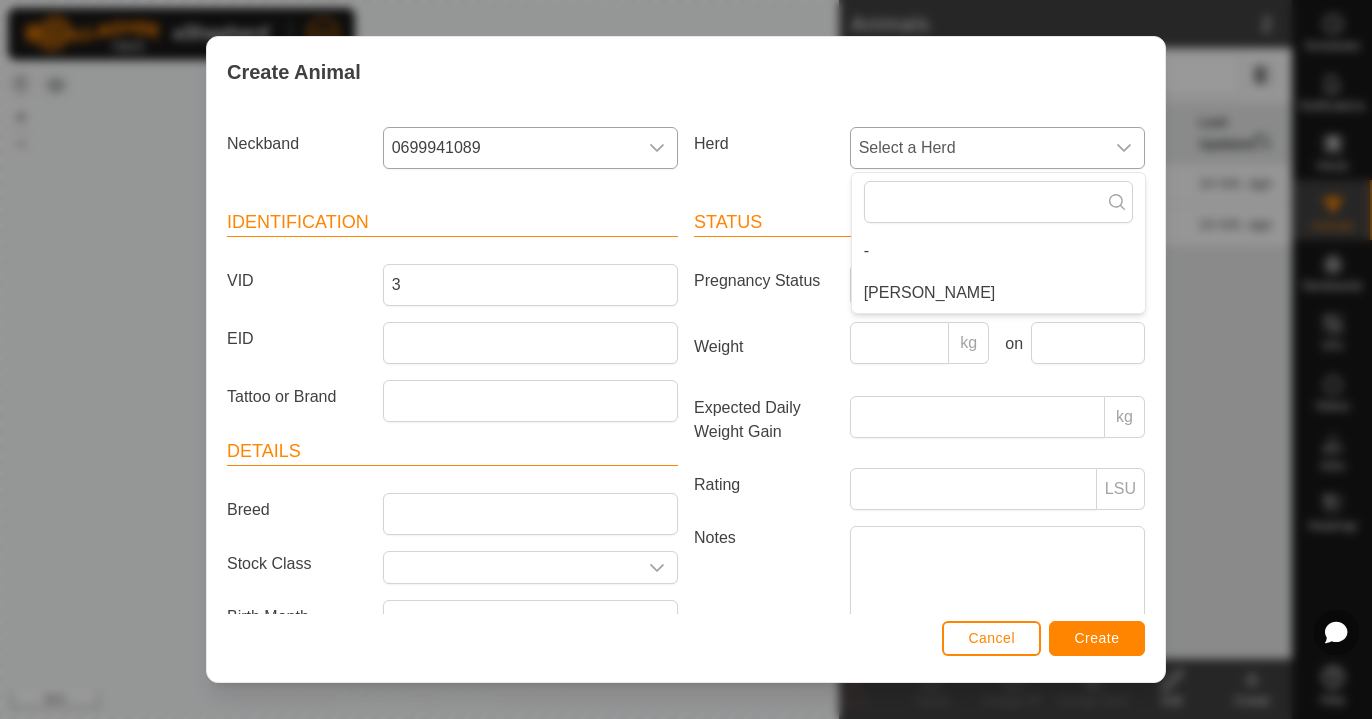 click on "[PERSON_NAME]" at bounding box center [998, 293] 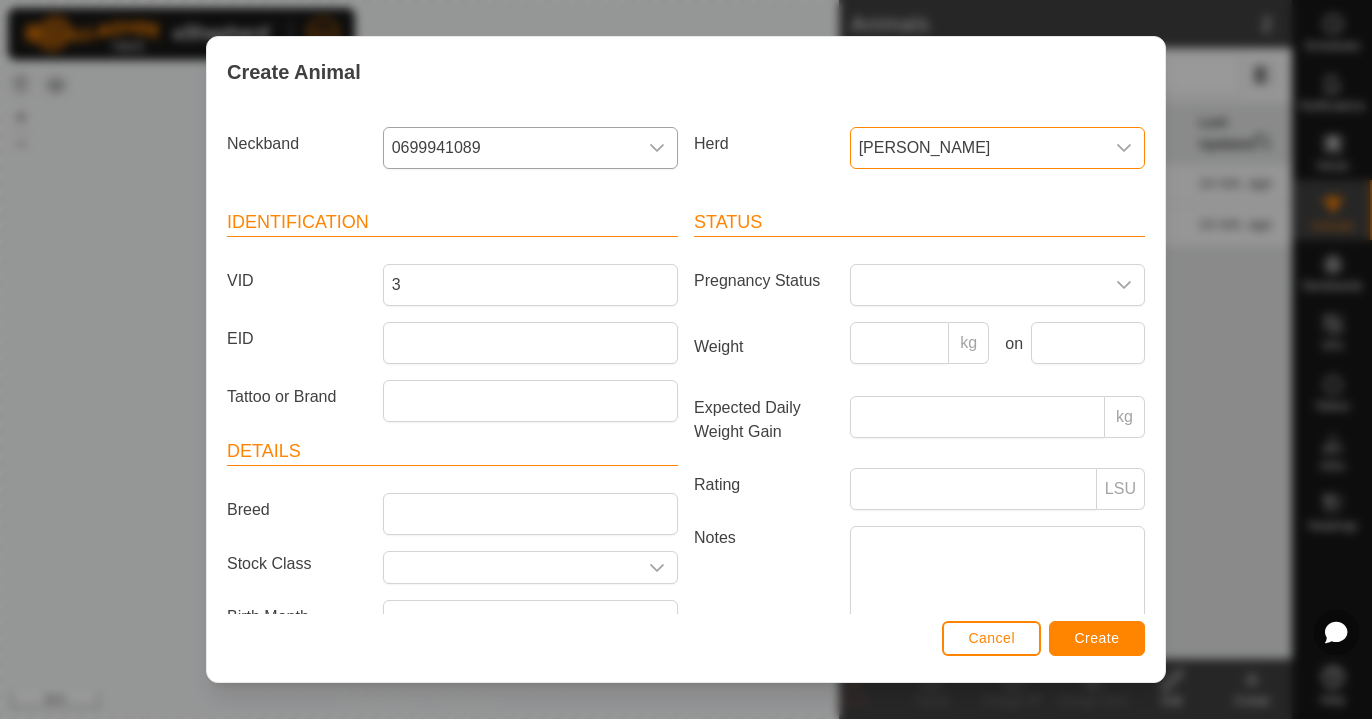 click on "Create" at bounding box center (1097, 638) 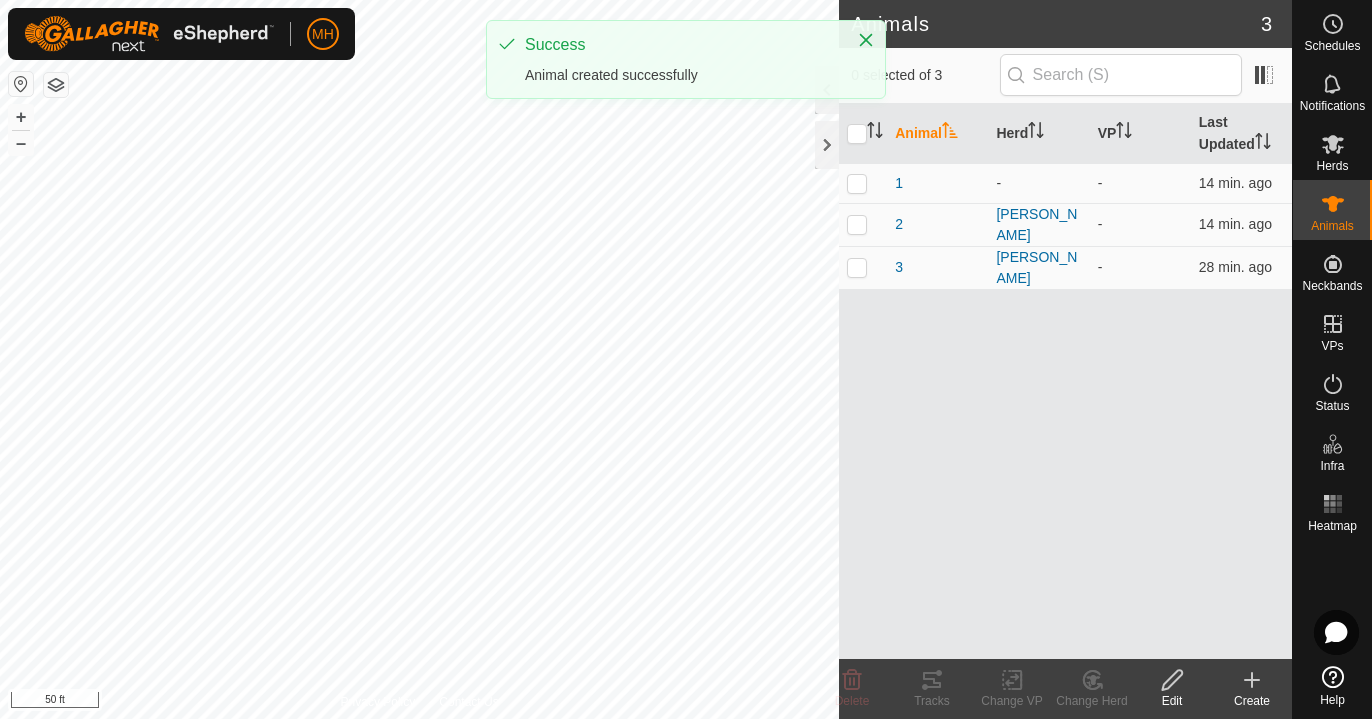 click 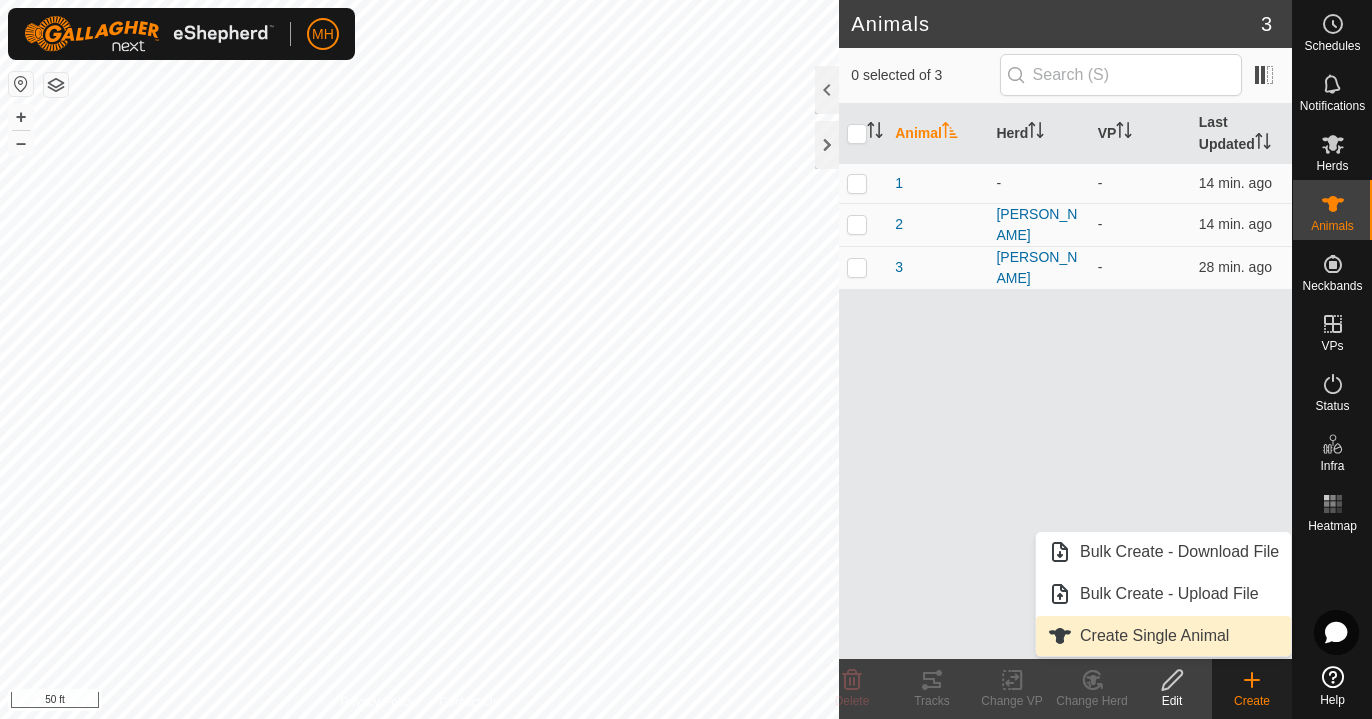 click on "Create Single Animal" at bounding box center [1163, 636] 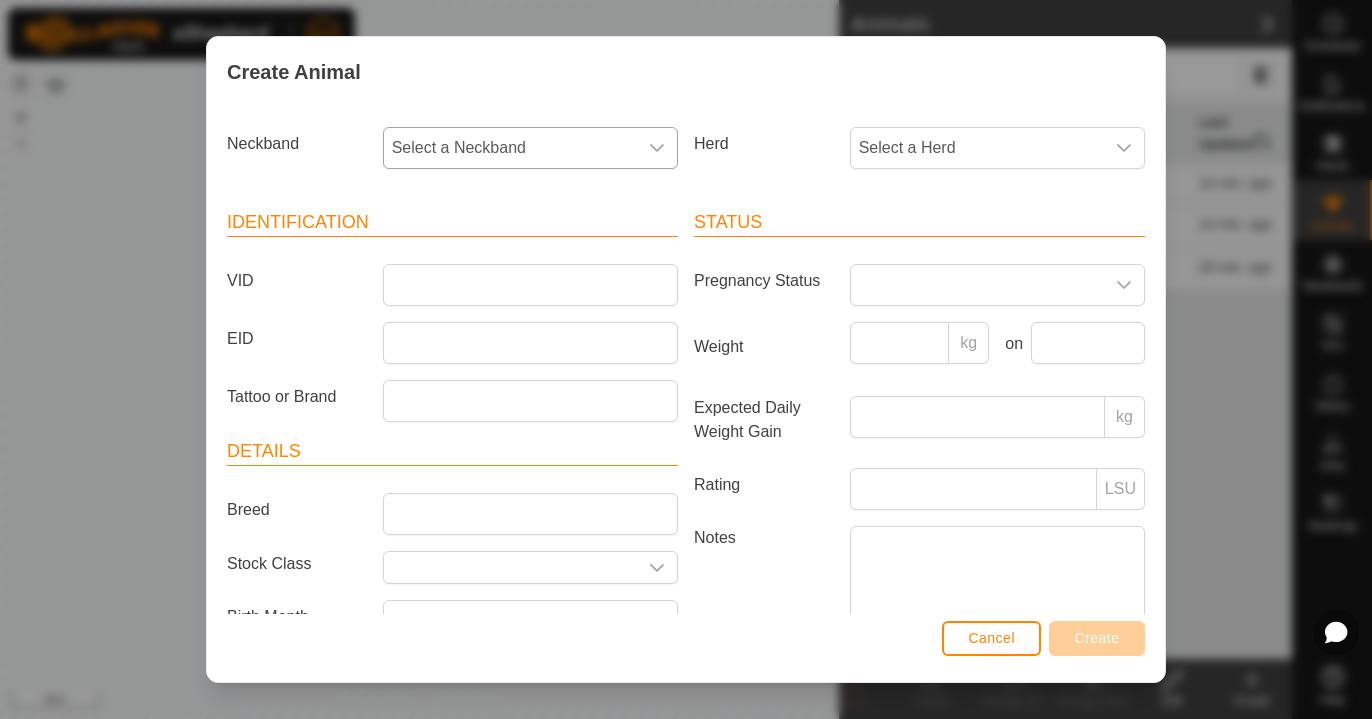 click on "Select a Neckband" at bounding box center (510, 148) 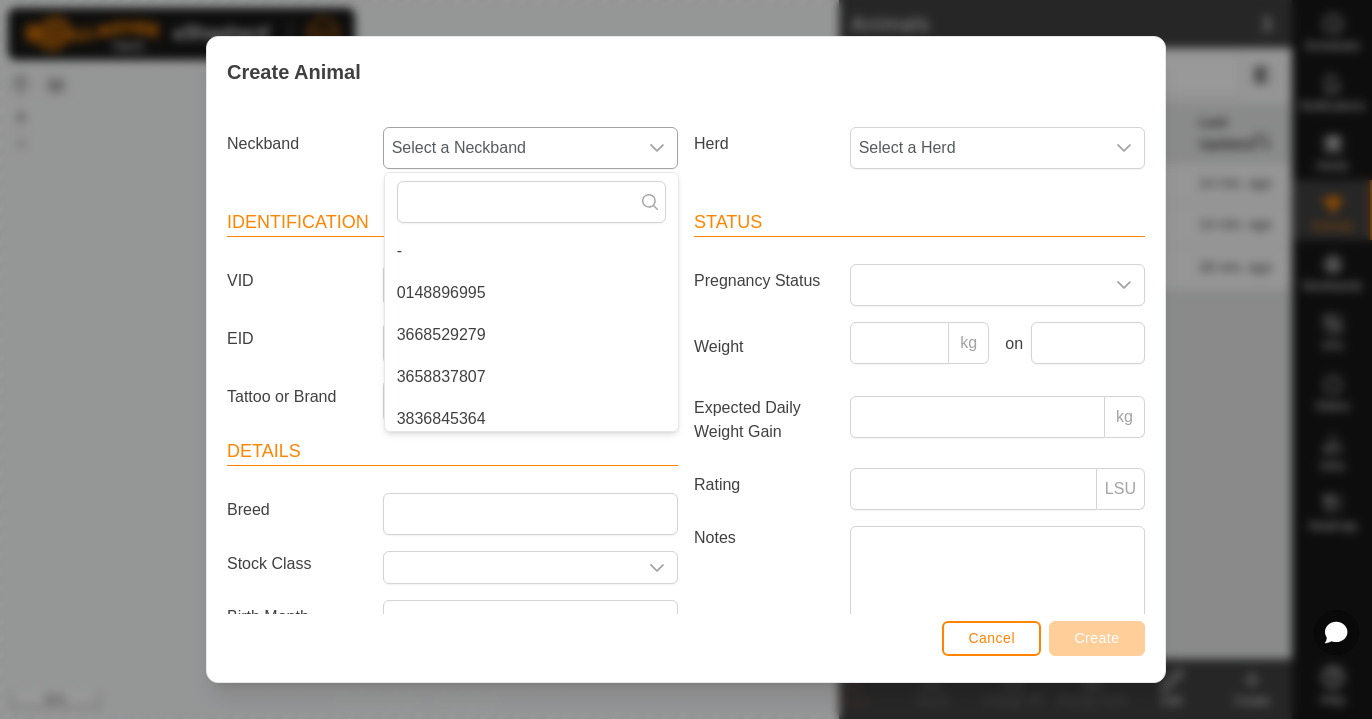 click on "0148896995" at bounding box center (531, 293) 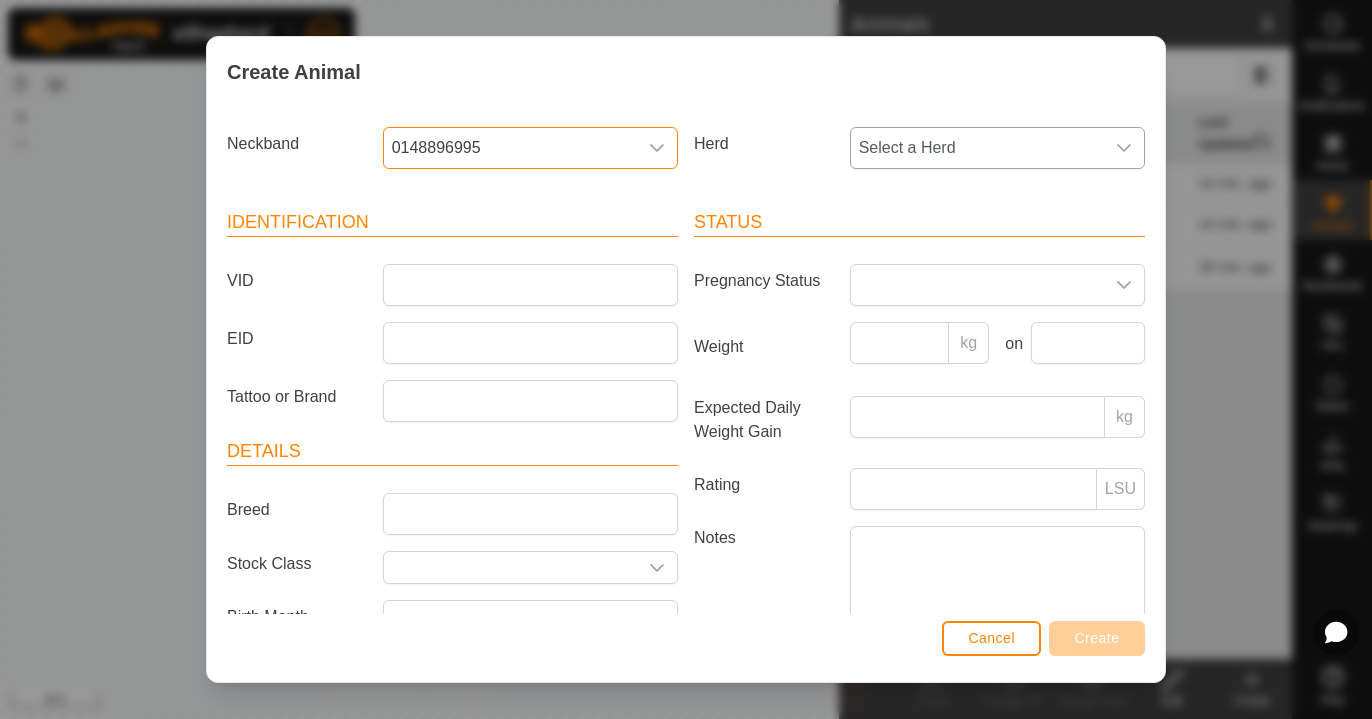 click on "Select a Herd" at bounding box center [977, 148] 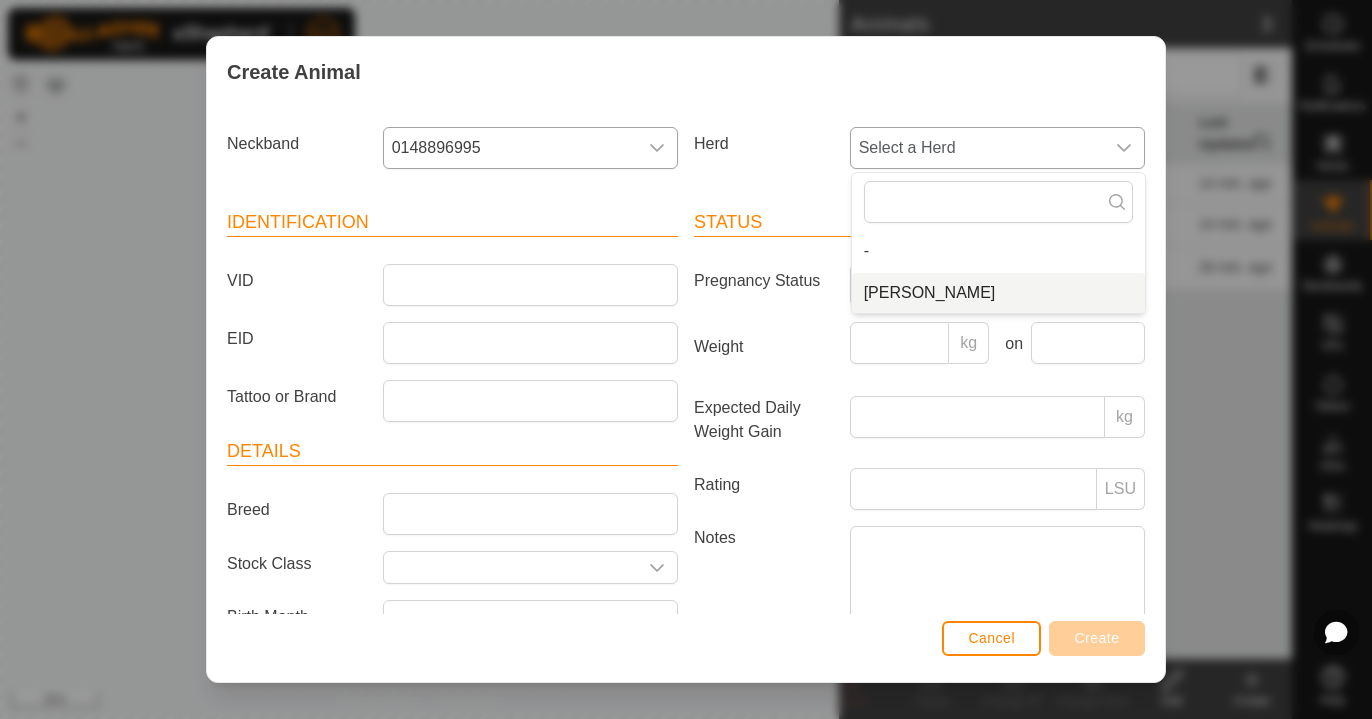 click on "[PERSON_NAME]" at bounding box center (998, 293) 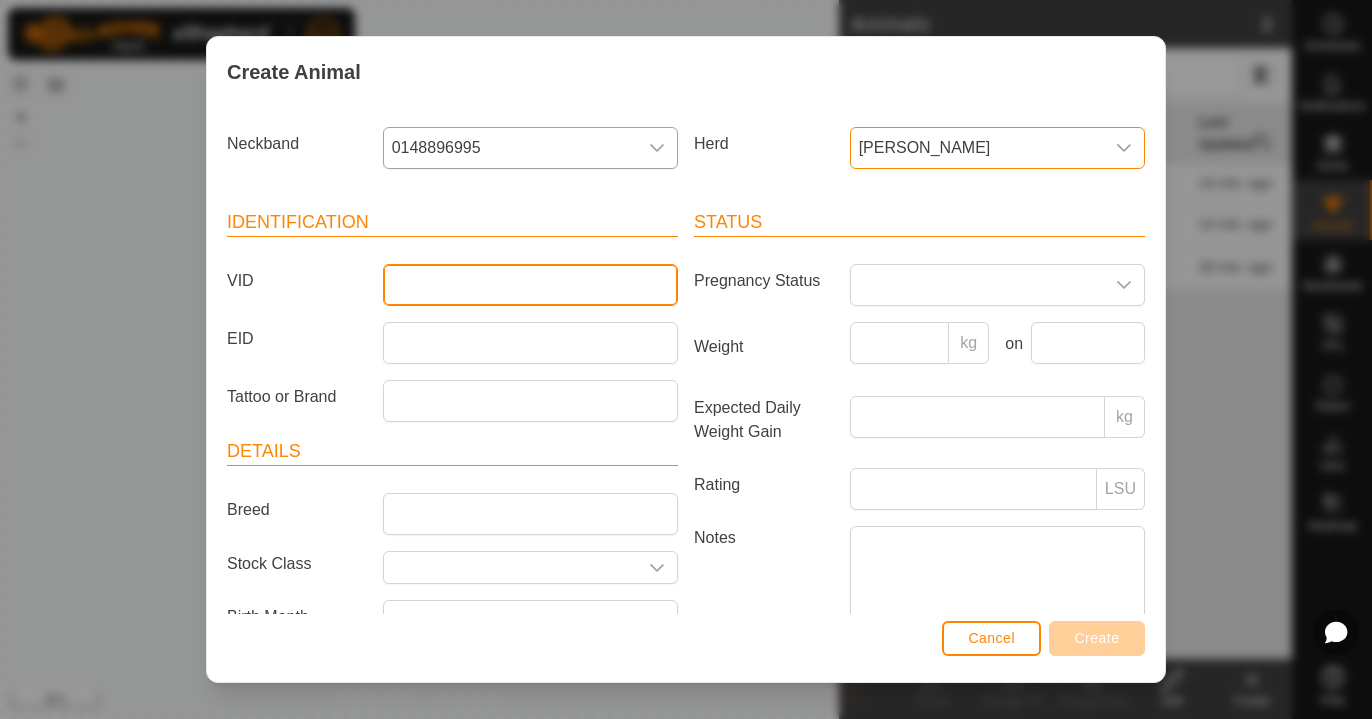 click on "VID" at bounding box center [530, 285] 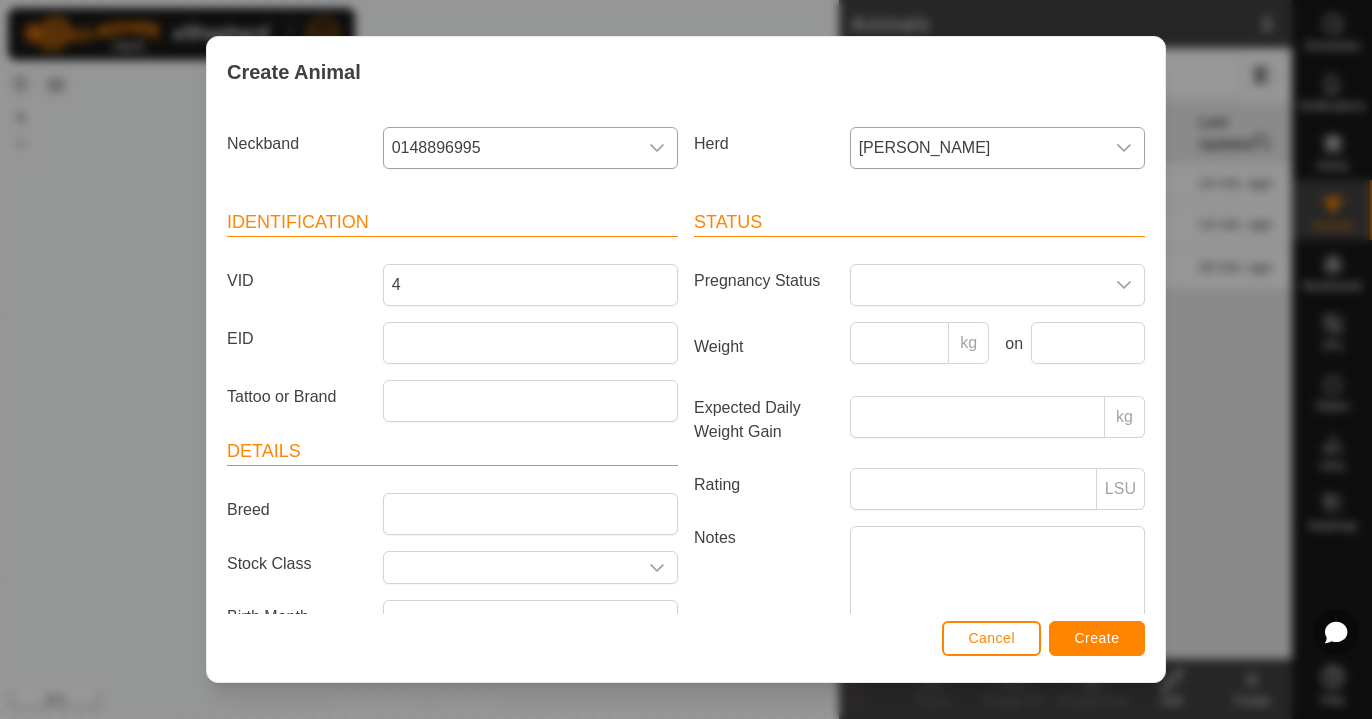 click on "Create" at bounding box center [1097, 638] 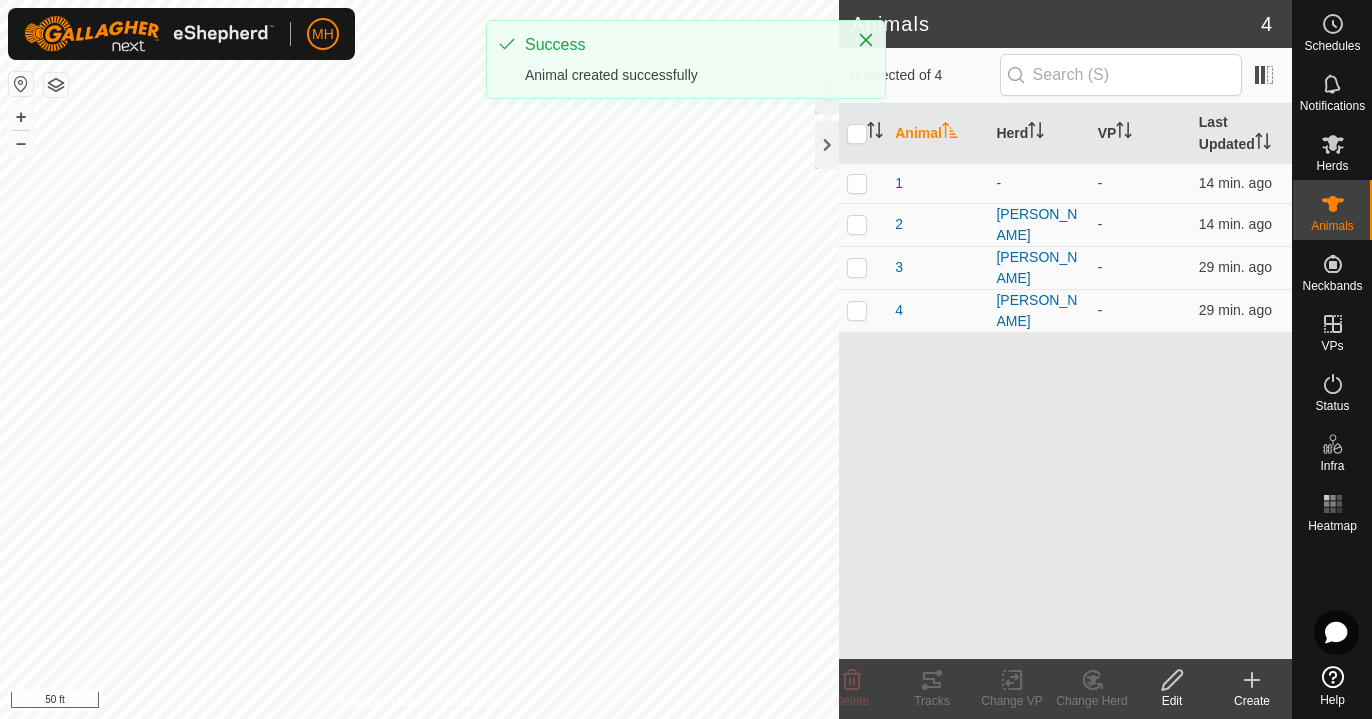 click 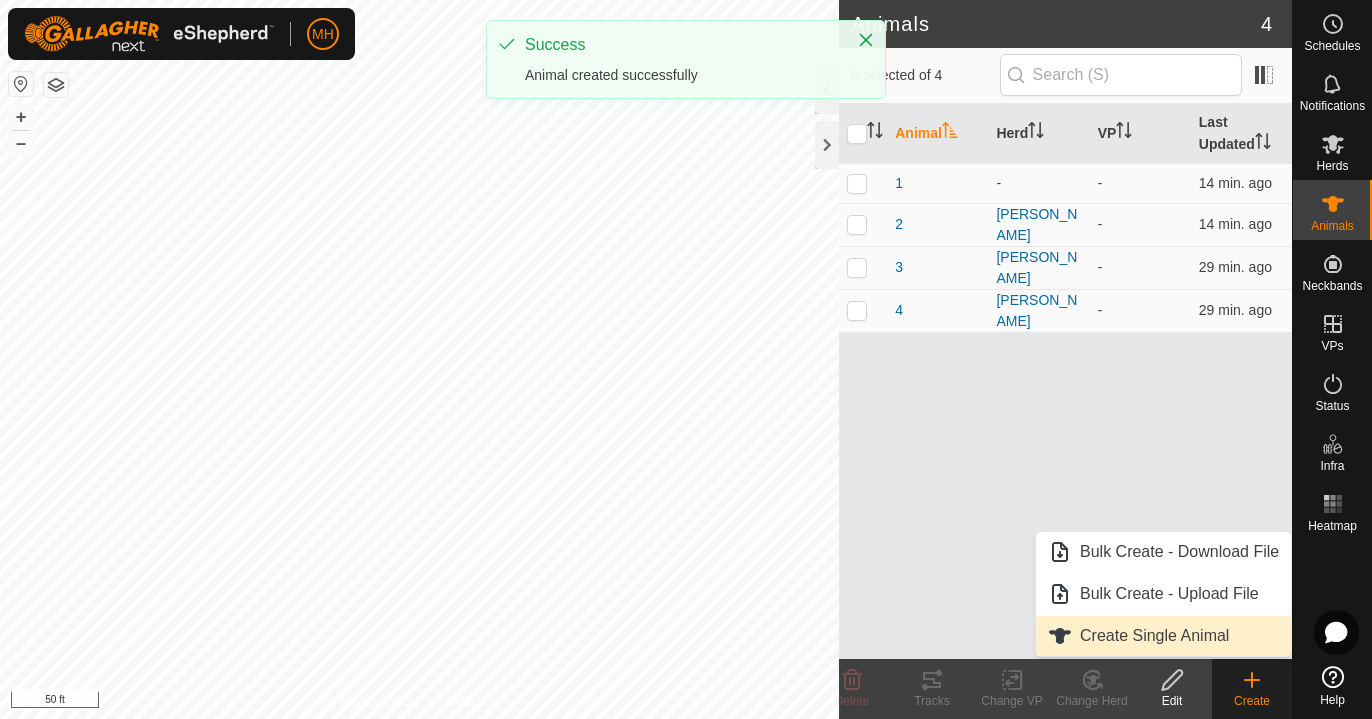 click on "Create Single Animal" at bounding box center (1163, 636) 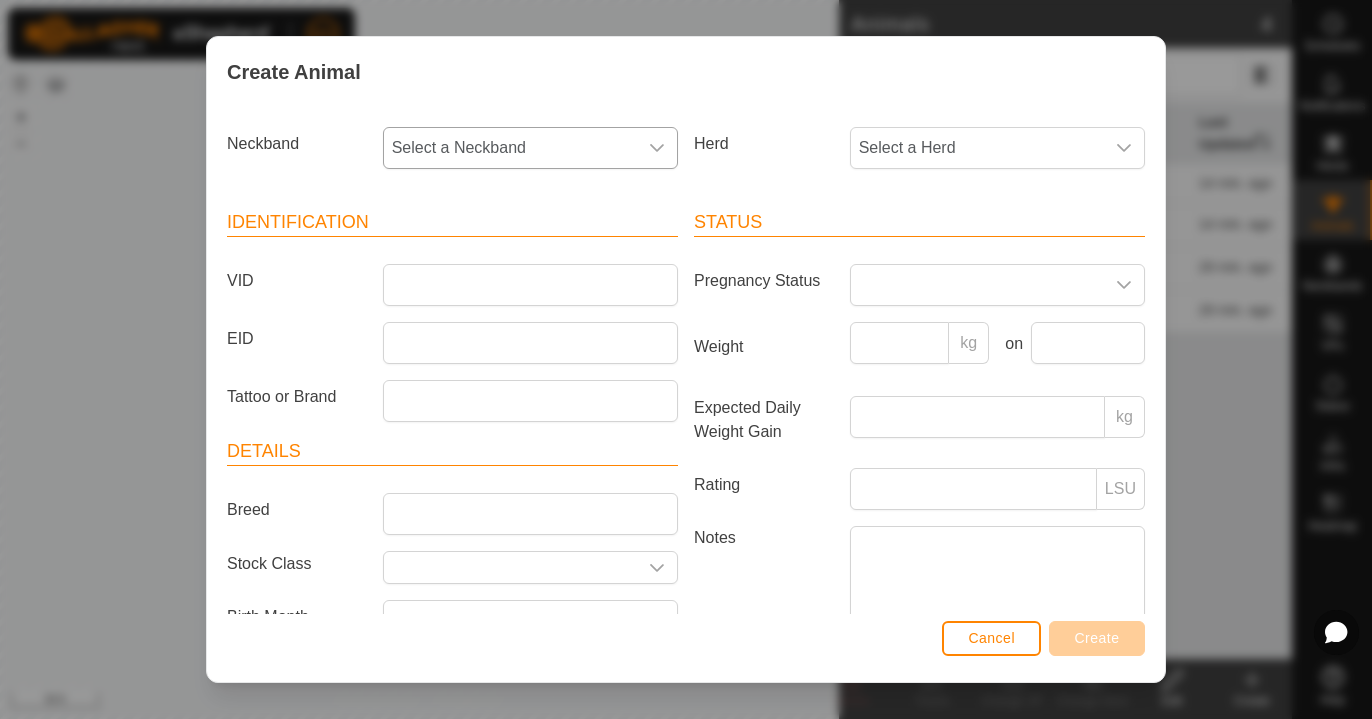 click on "Select a Neckband" at bounding box center (510, 148) 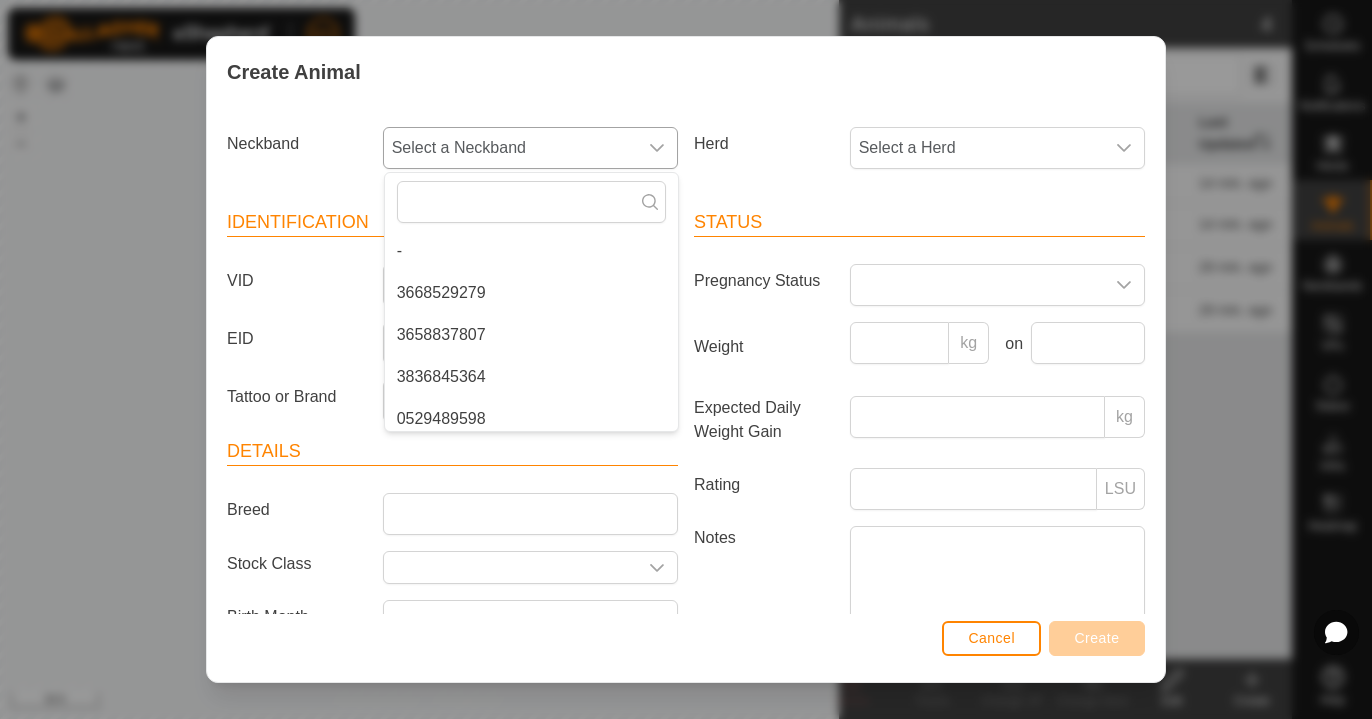 click on "3668529279" at bounding box center (531, 293) 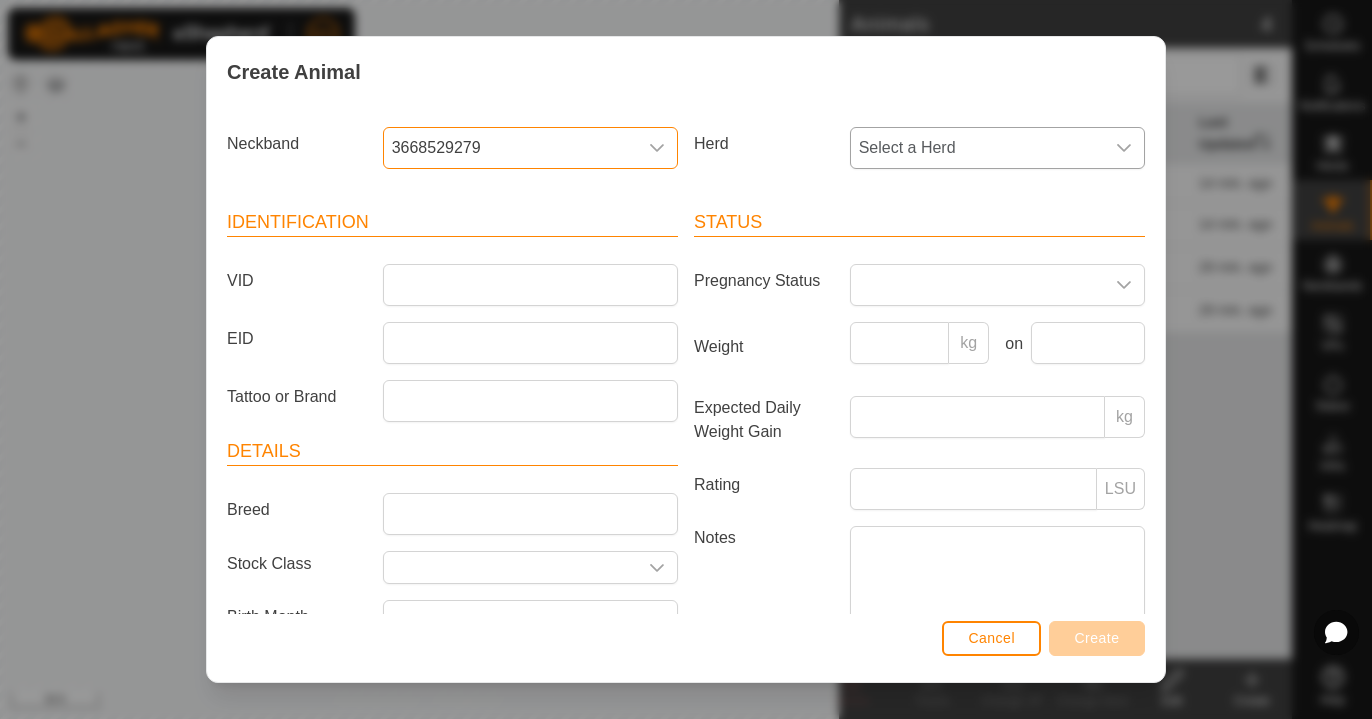 click on "Select a Herd" at bounding box center (977, 148) 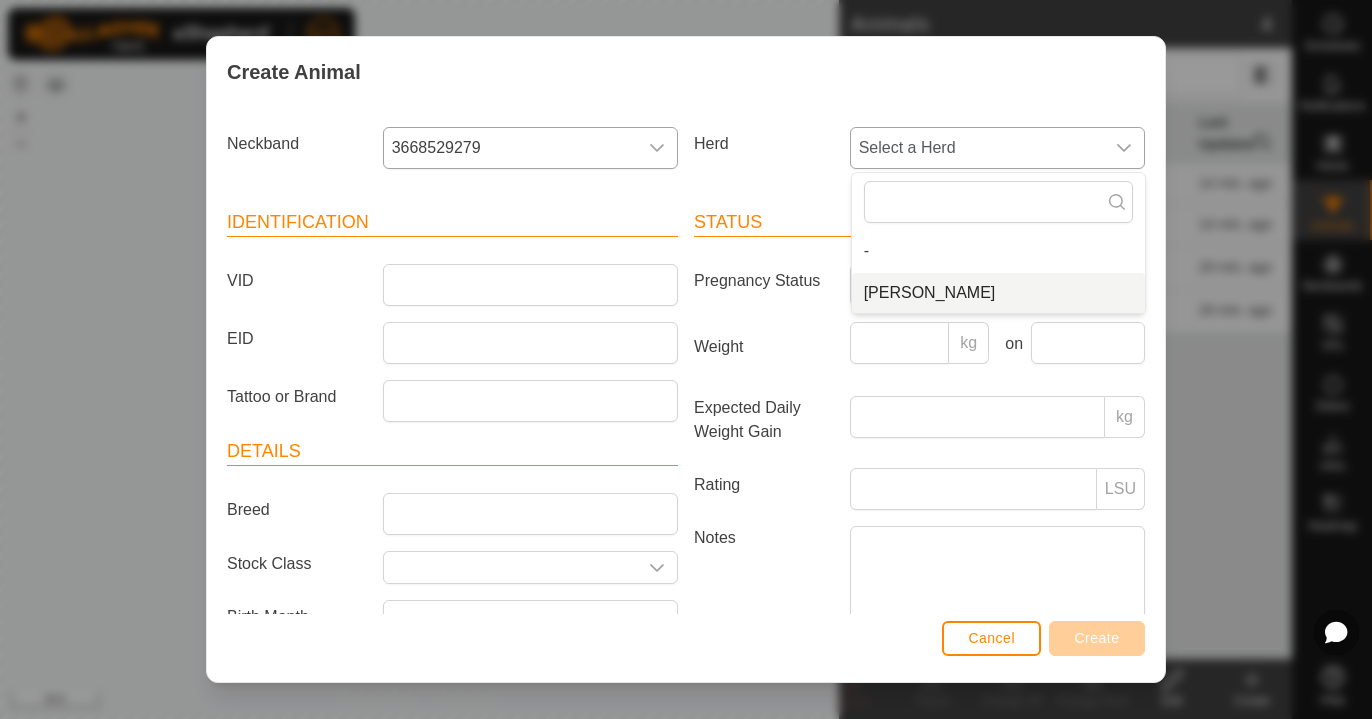 click on "[PERSON_NAME]" at bounding box center [998, 293] 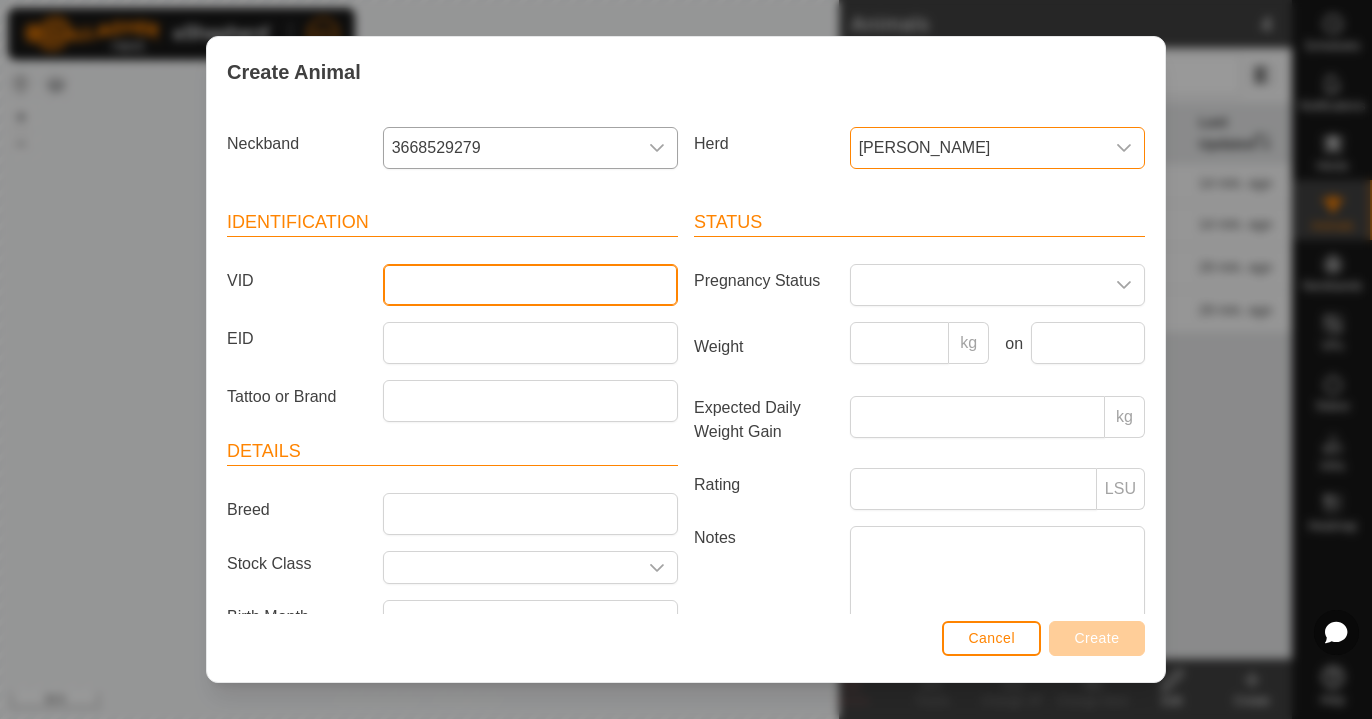 click on "VID" at bounding box center [530, 285] 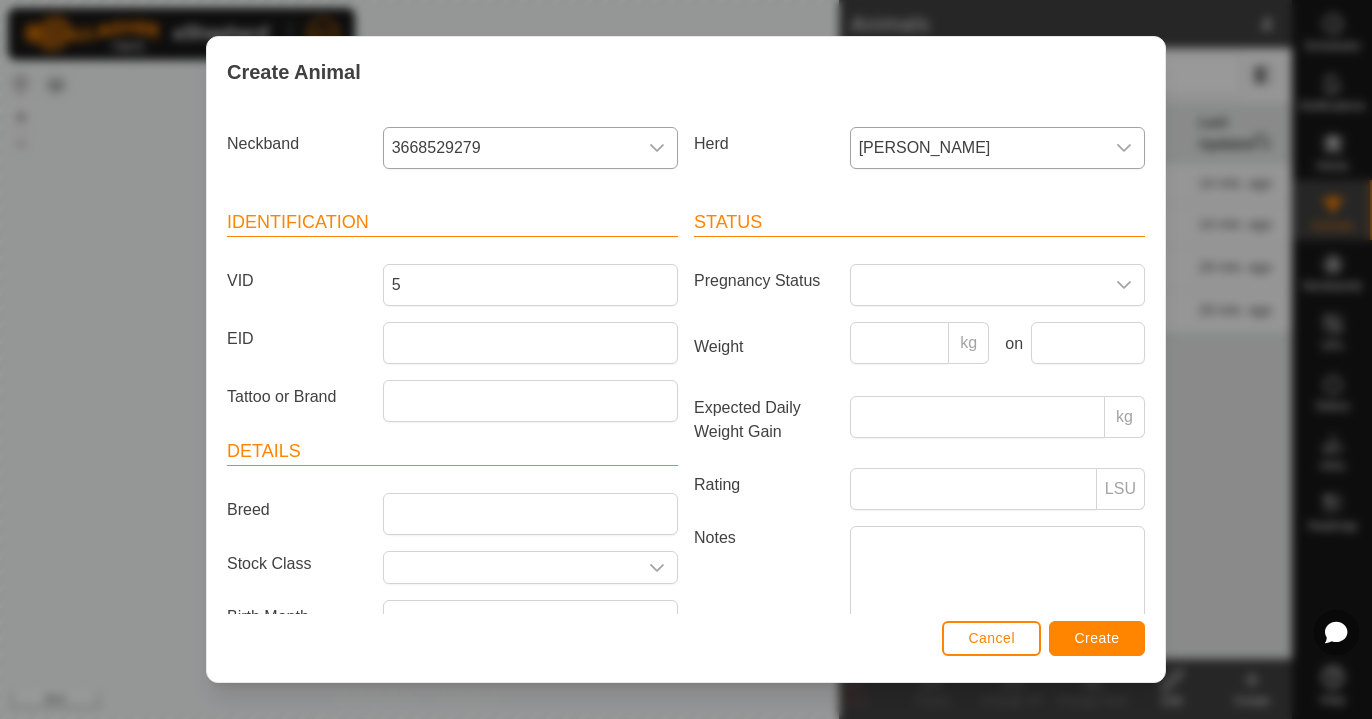 click on "Create" at bounding box center [1097, 638] 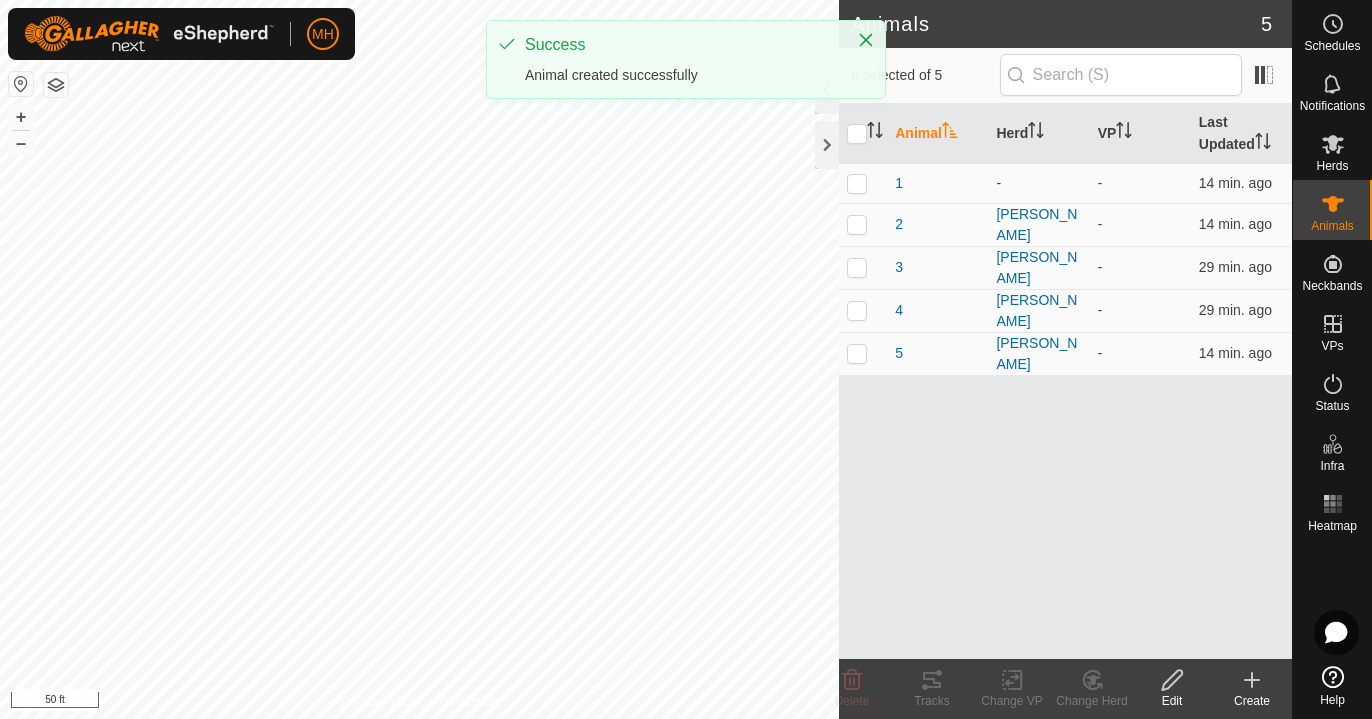 click on "Create" 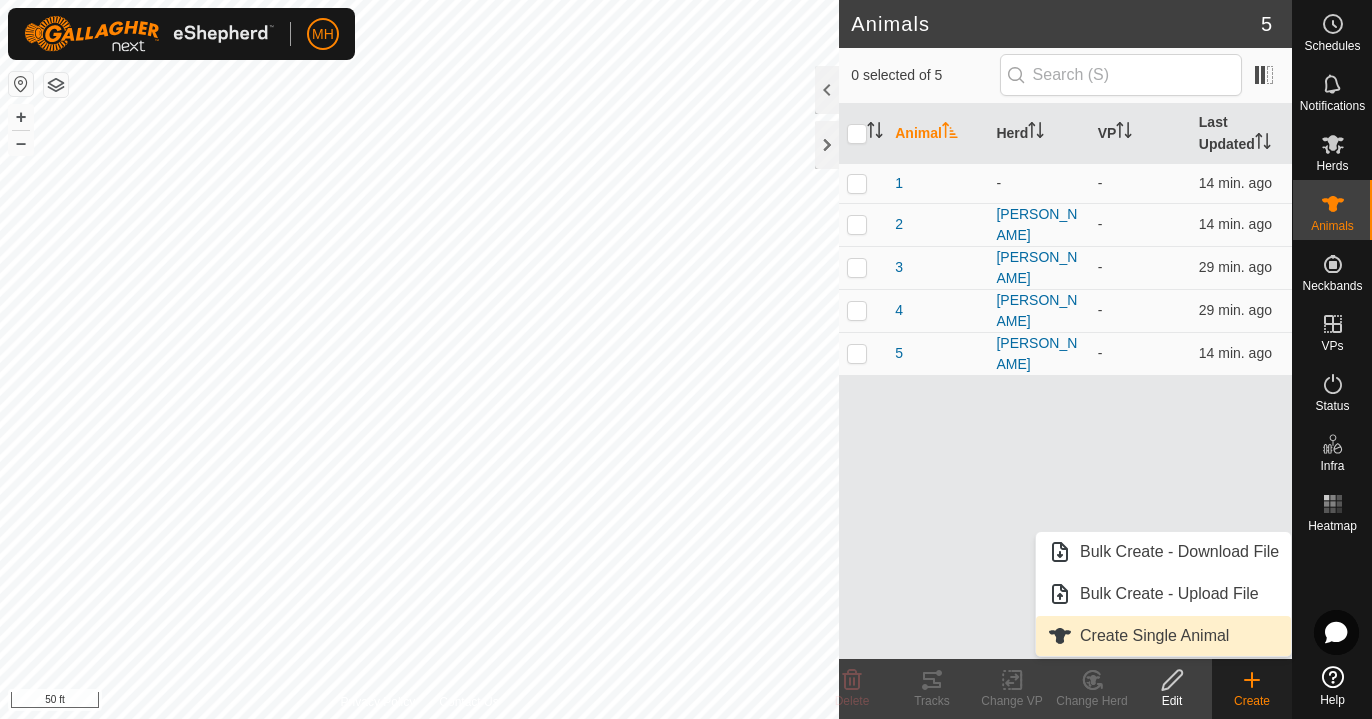 click on "Create Single Animal" at bounding box center [1163, 636] 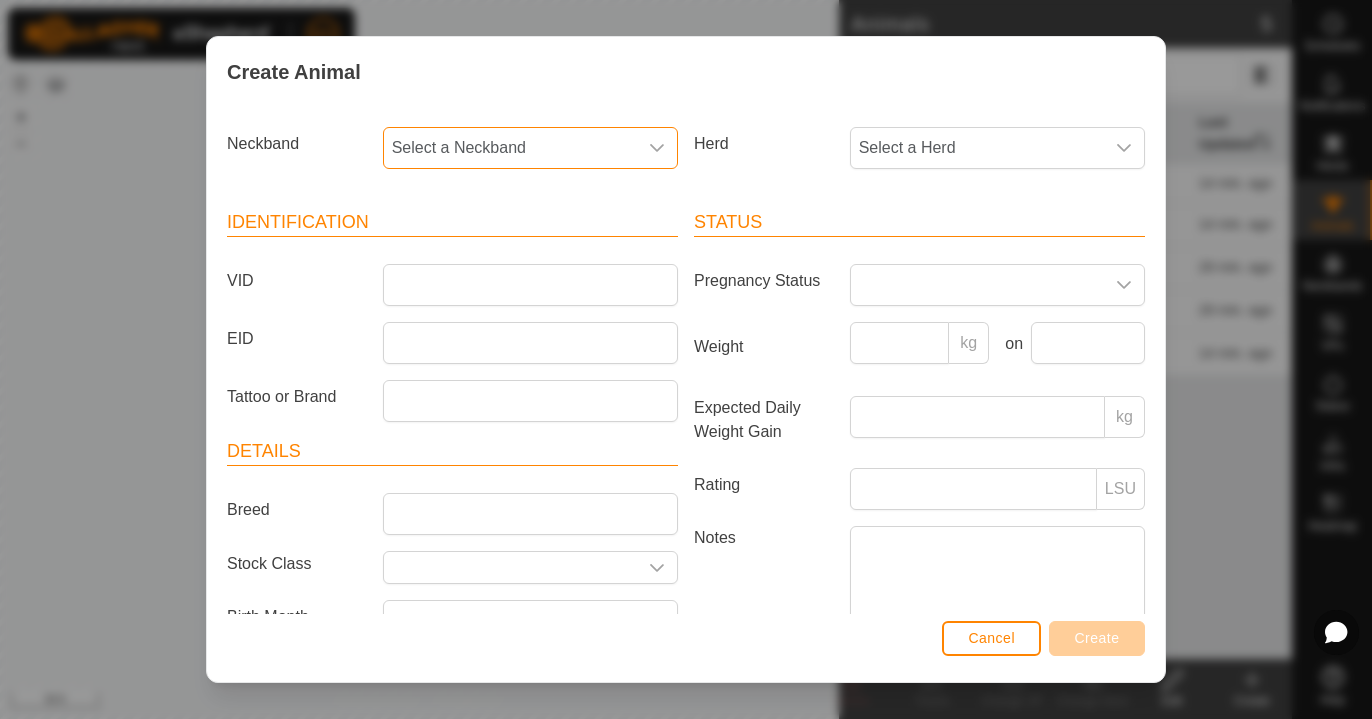 click on "Select a Neckband" at bounding box center [510, 148] 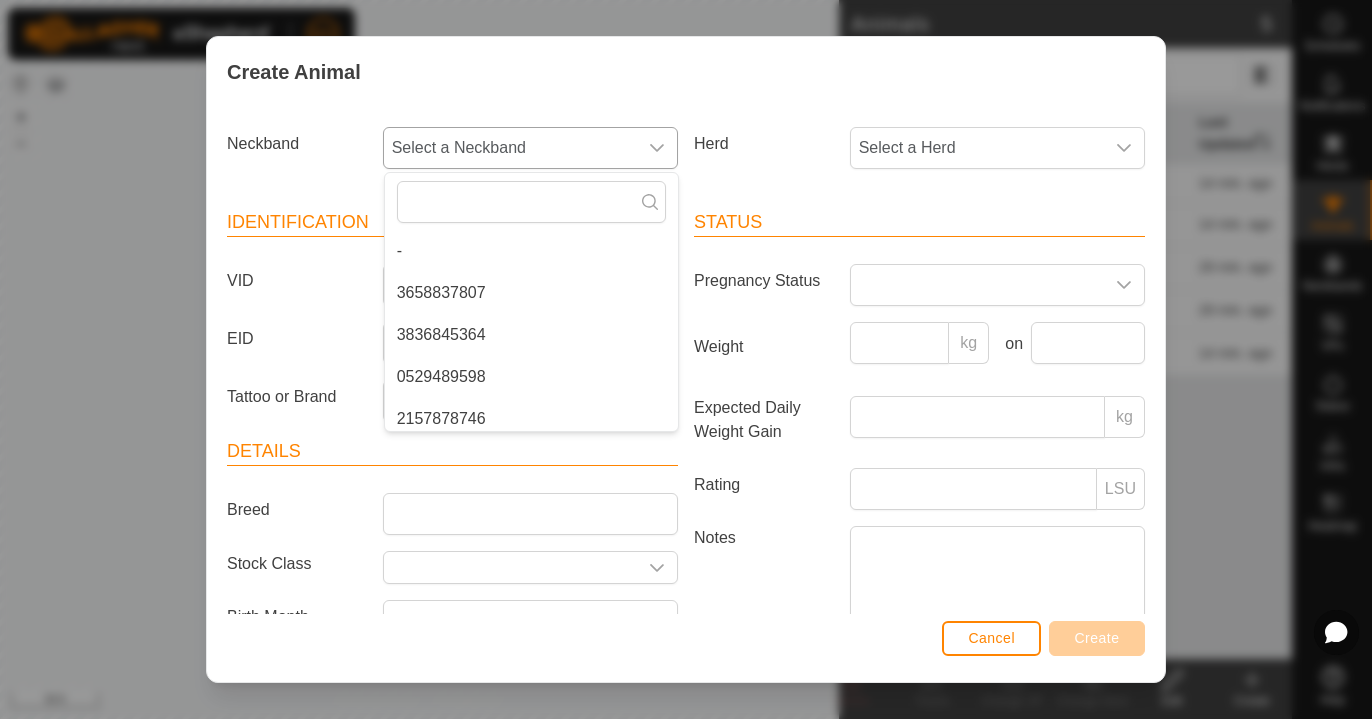 click on "3658837807" at bounding box center (531, 293) 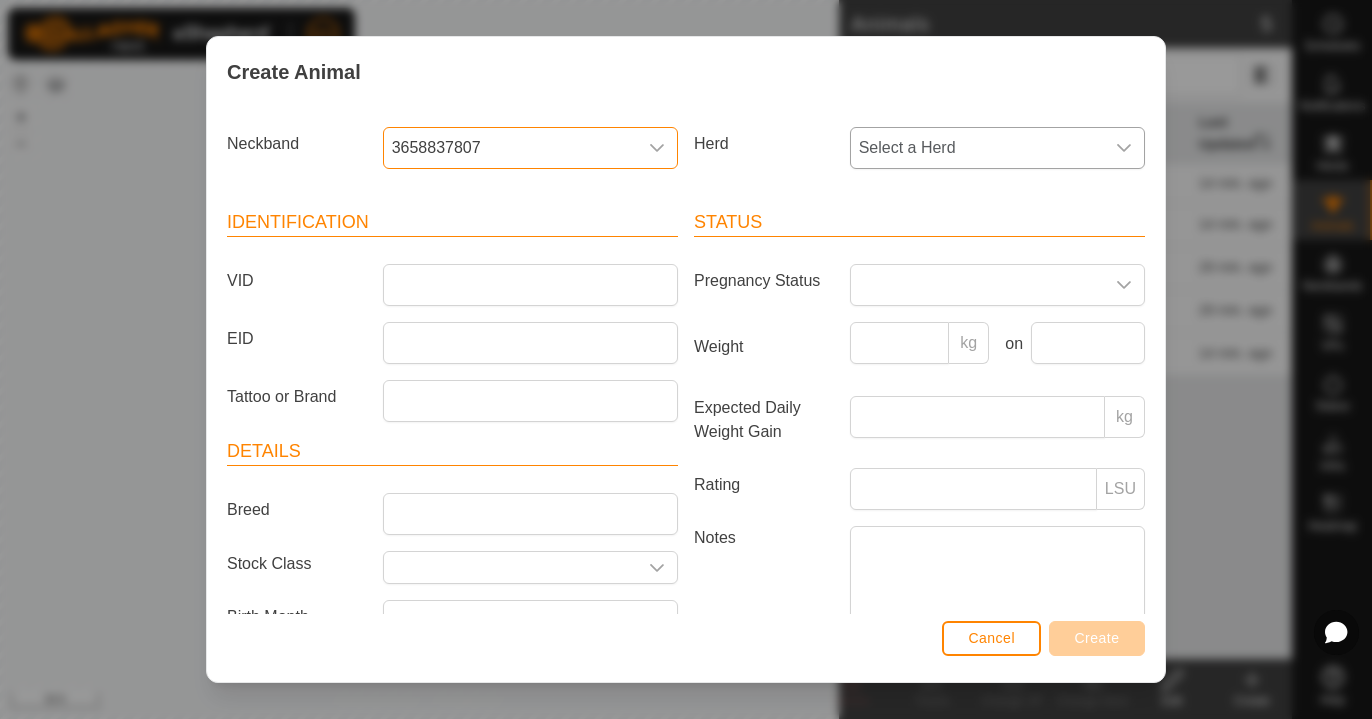 click on "Select a Herd" at bounding box center [977, 148] 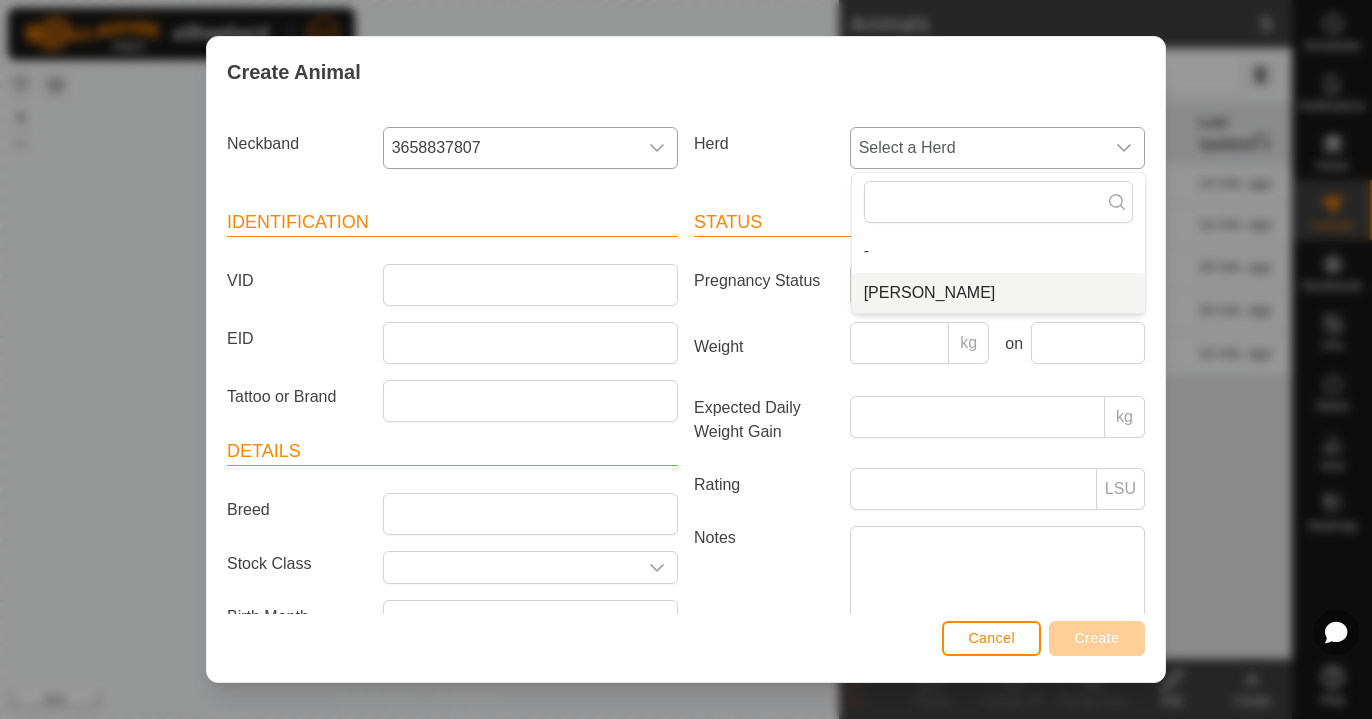 click on "[PERSON_NAME]" at bounding box center (998, 293) 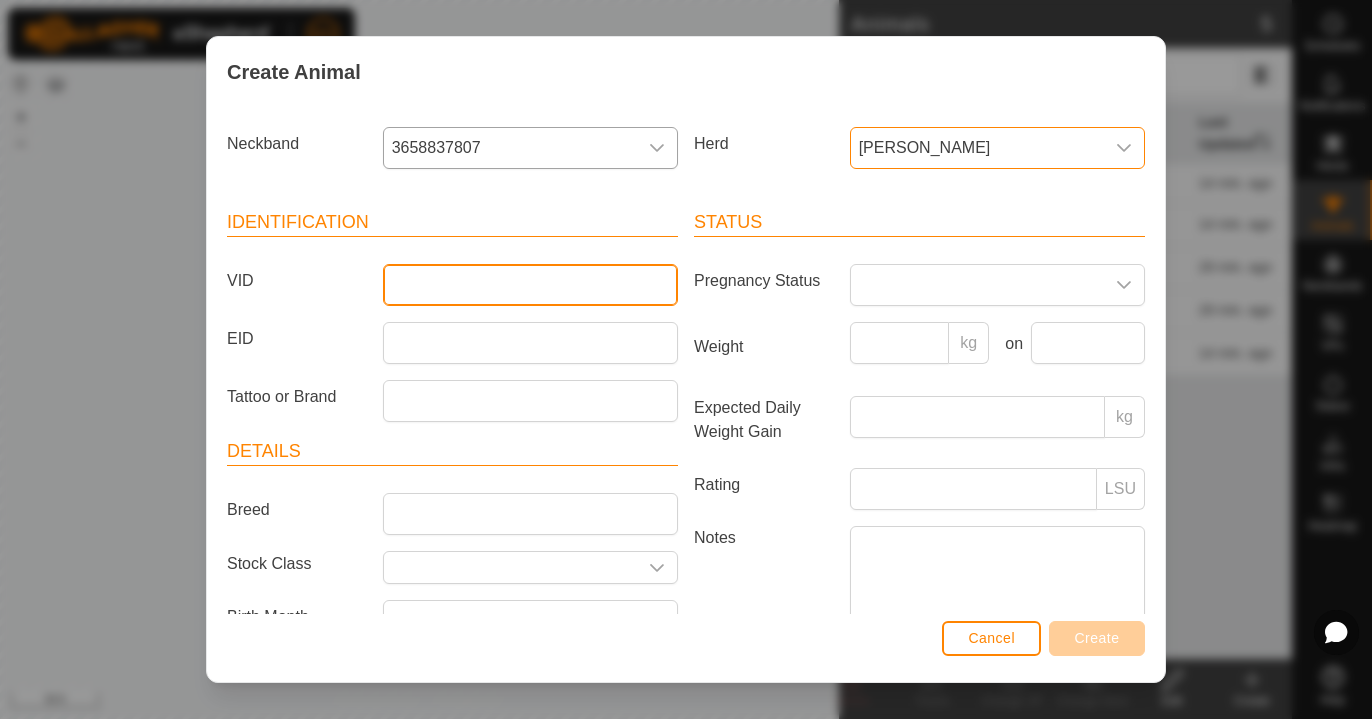 click on "VID" at bounding box center [530, 285] 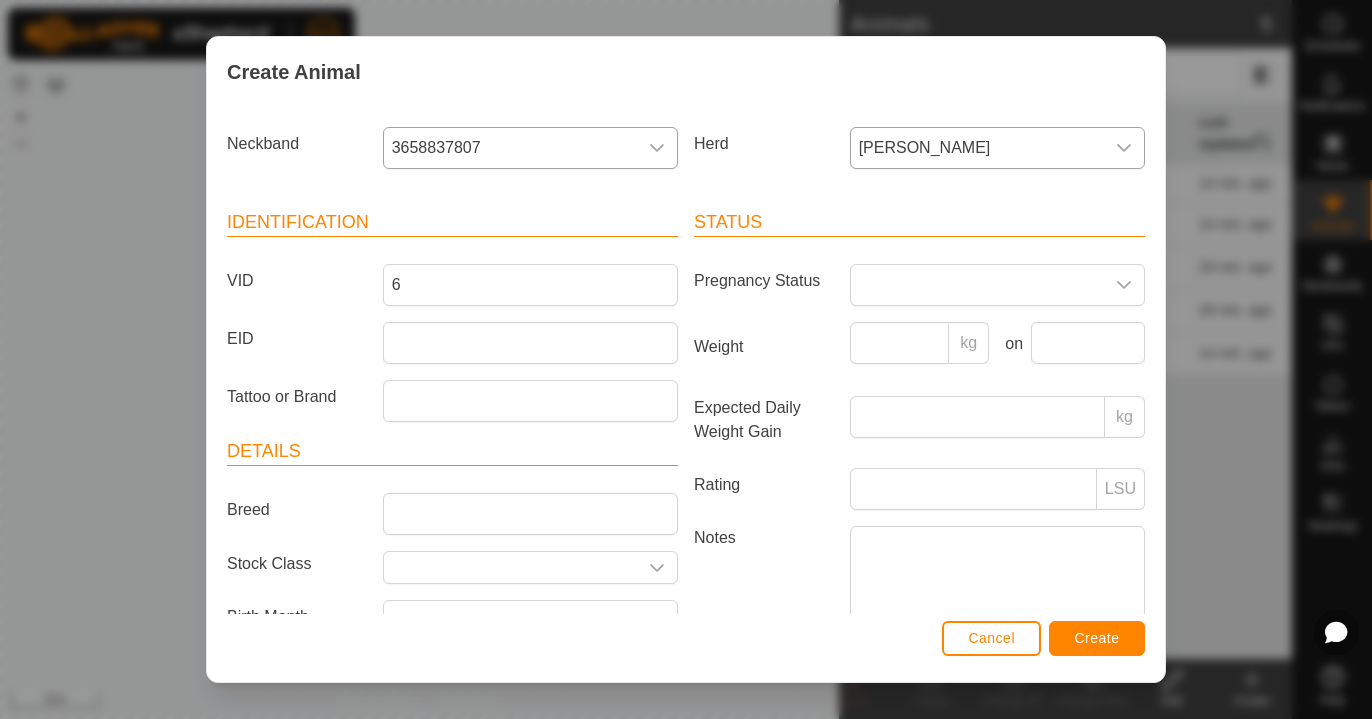 click on "Create" at bounding box center (1097, 638) 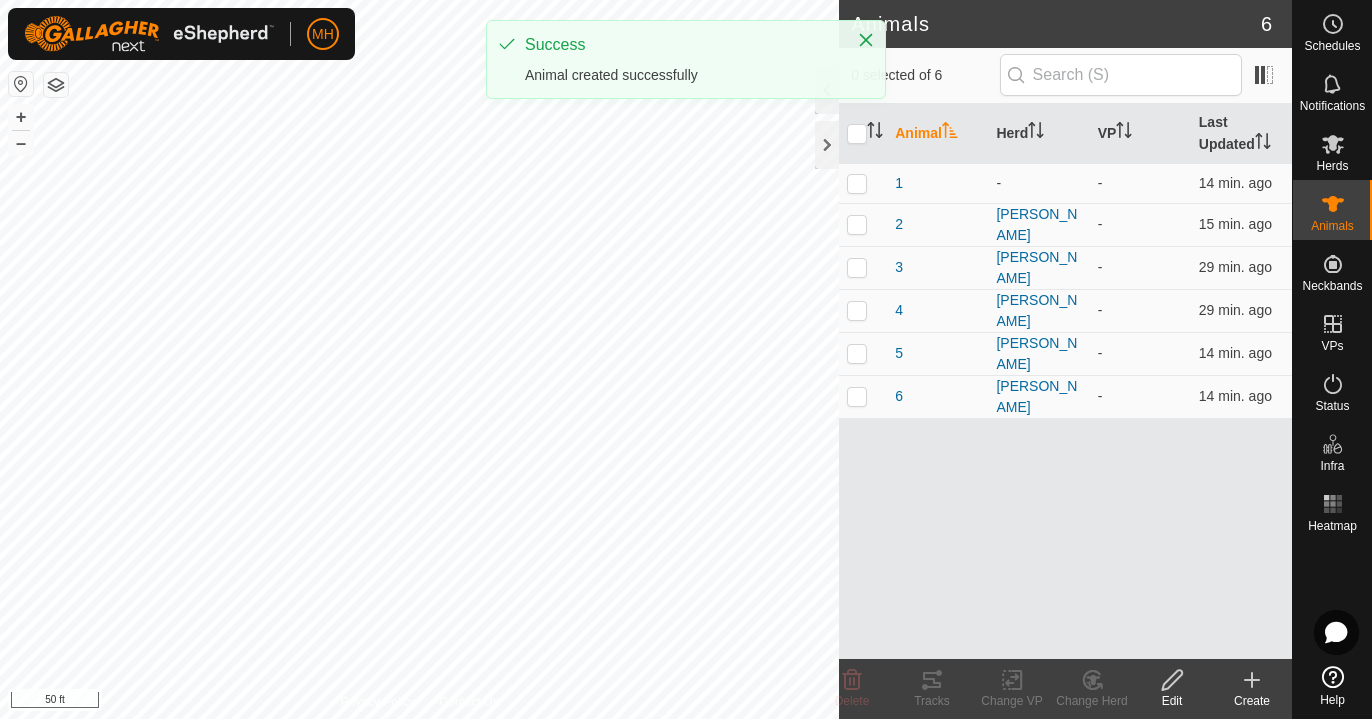 click on "Create" 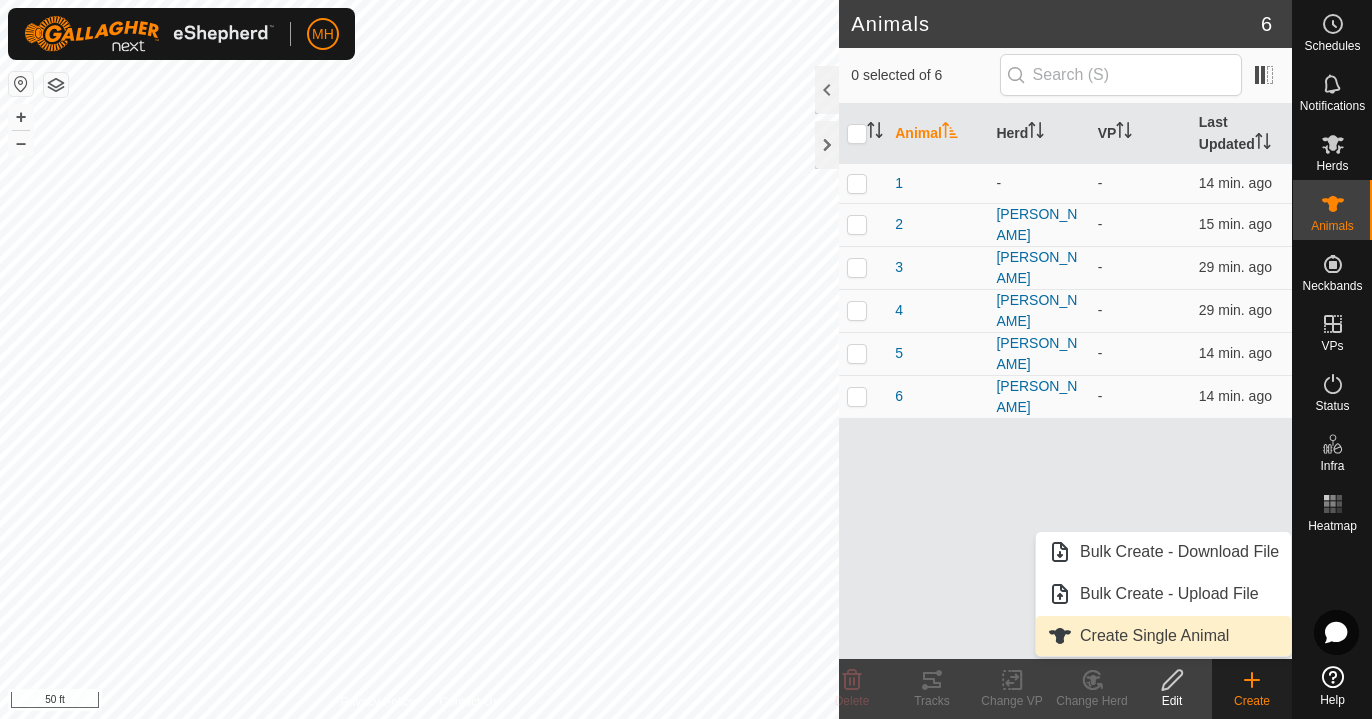 click on "Create Single Animal" at bounding box center [1163, 636] 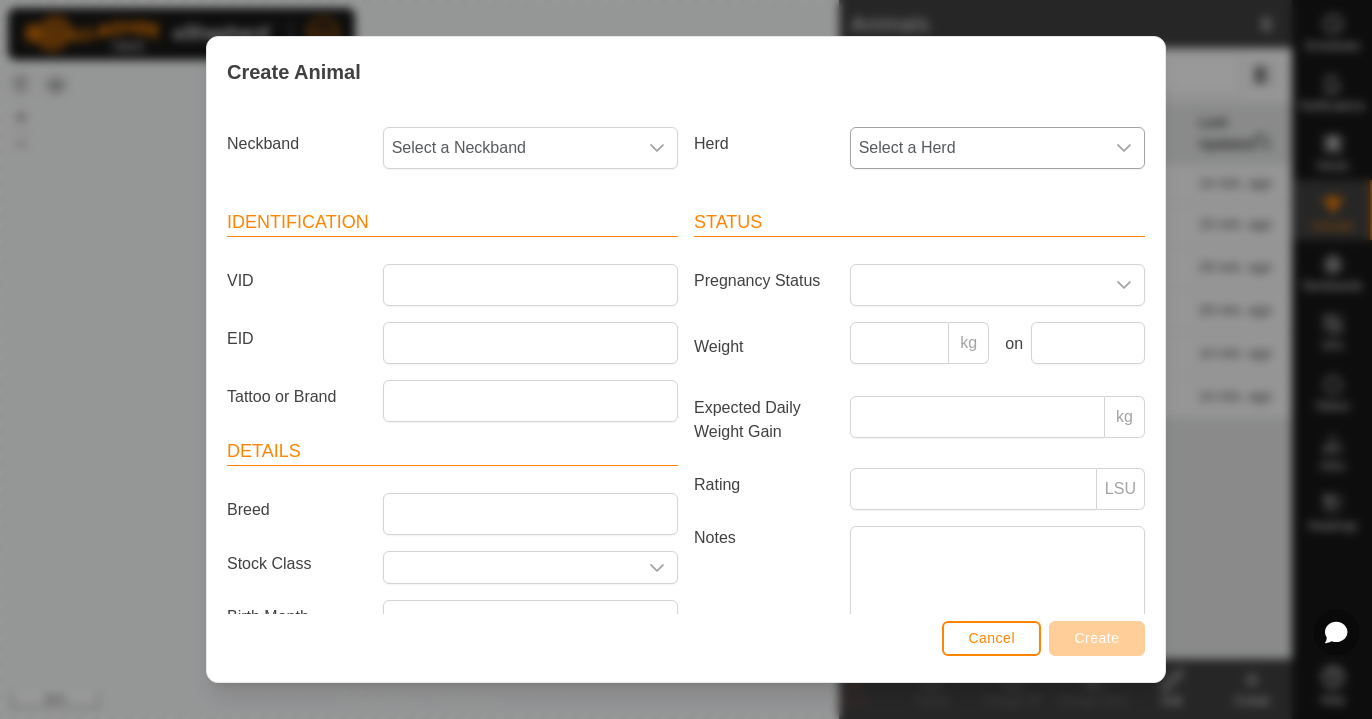 click on "Select a Herd" at bounding box center (977, 148) 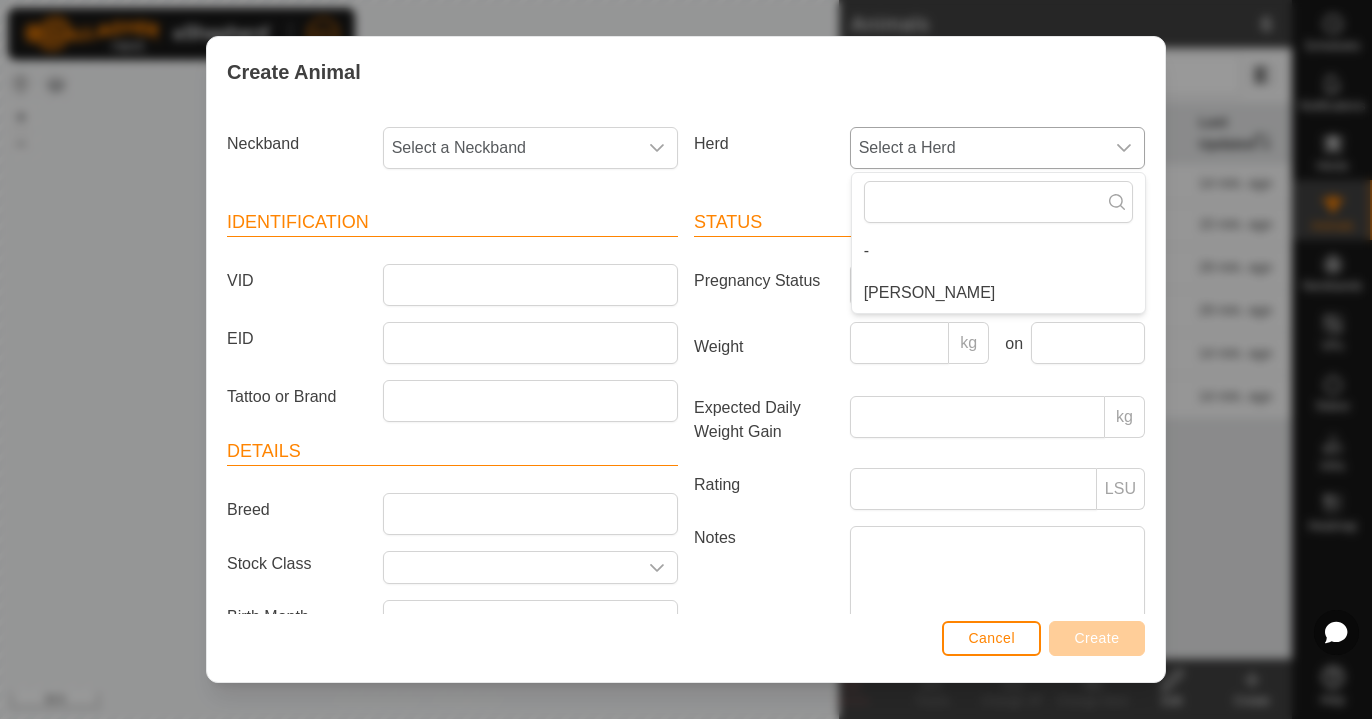 click on "[PERSON_NAME]" at bounding box center (998, 293) 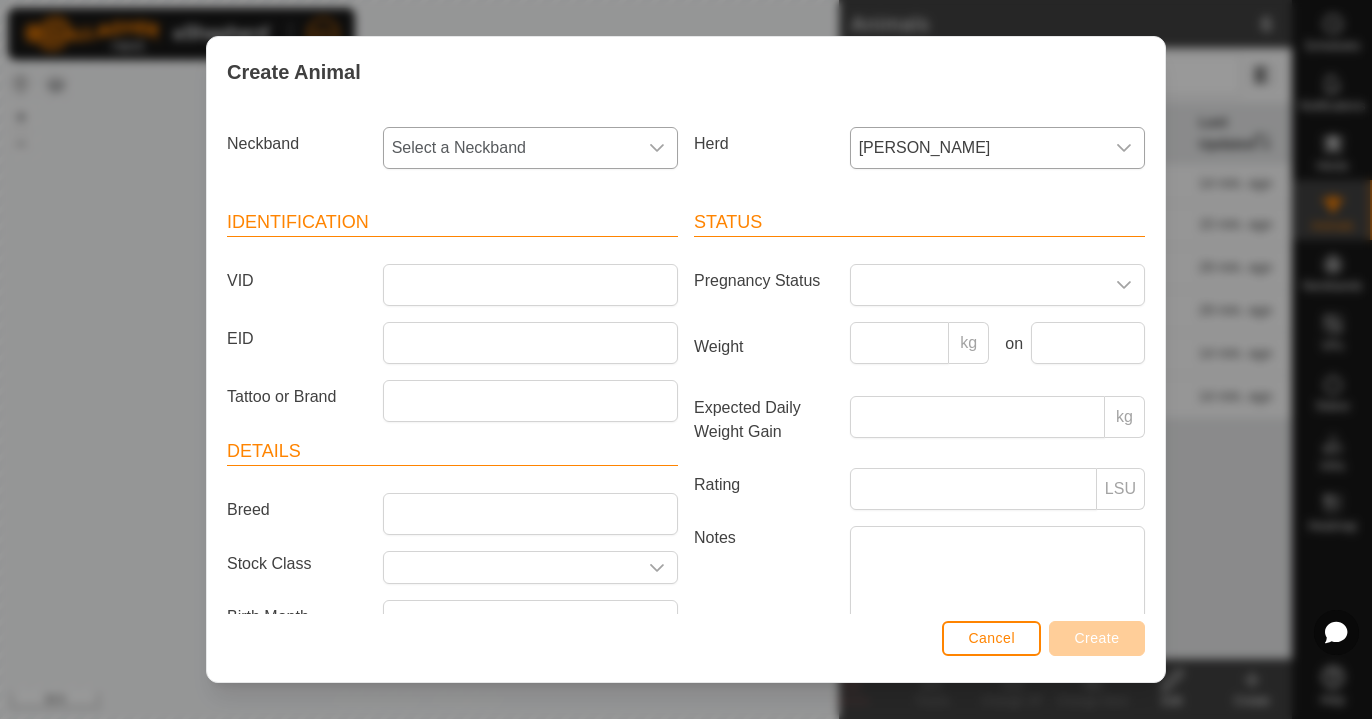 click on "Select a Neckband" at bounding box center [530, 148] 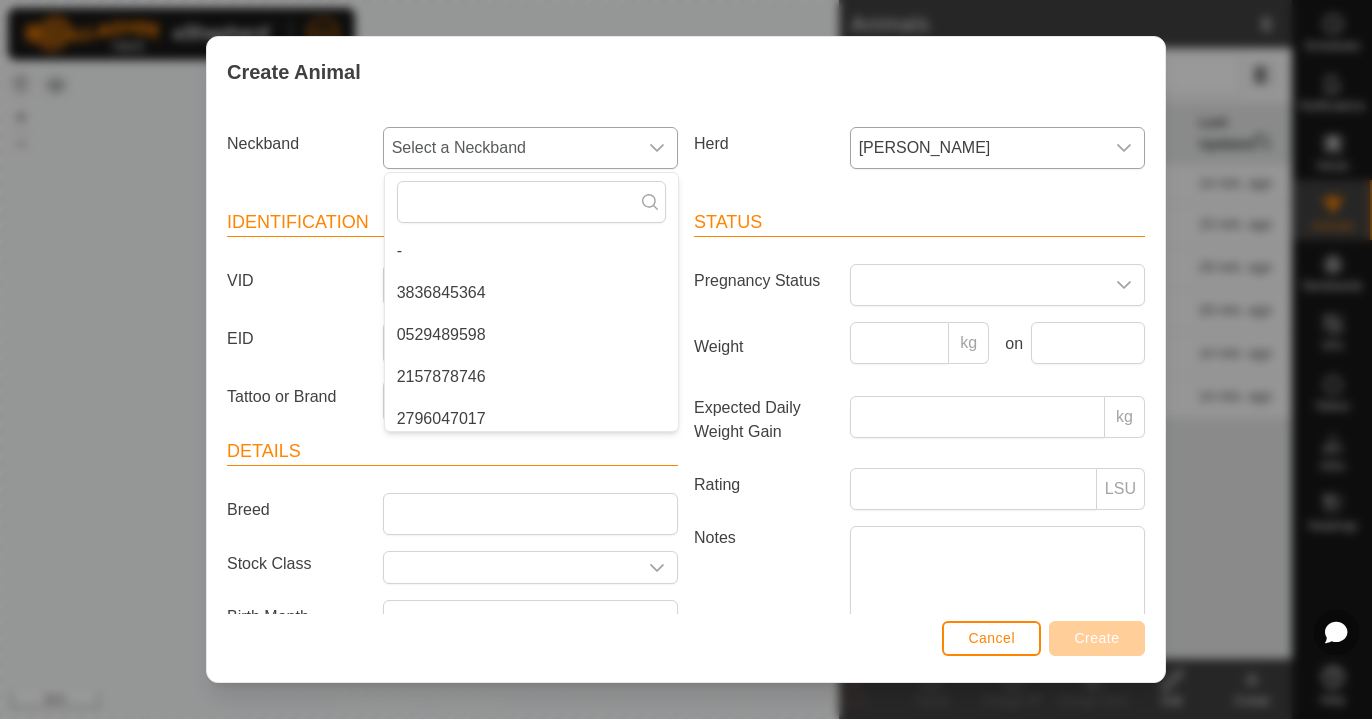 click on "3836845364" at bounding box center (531, 293) 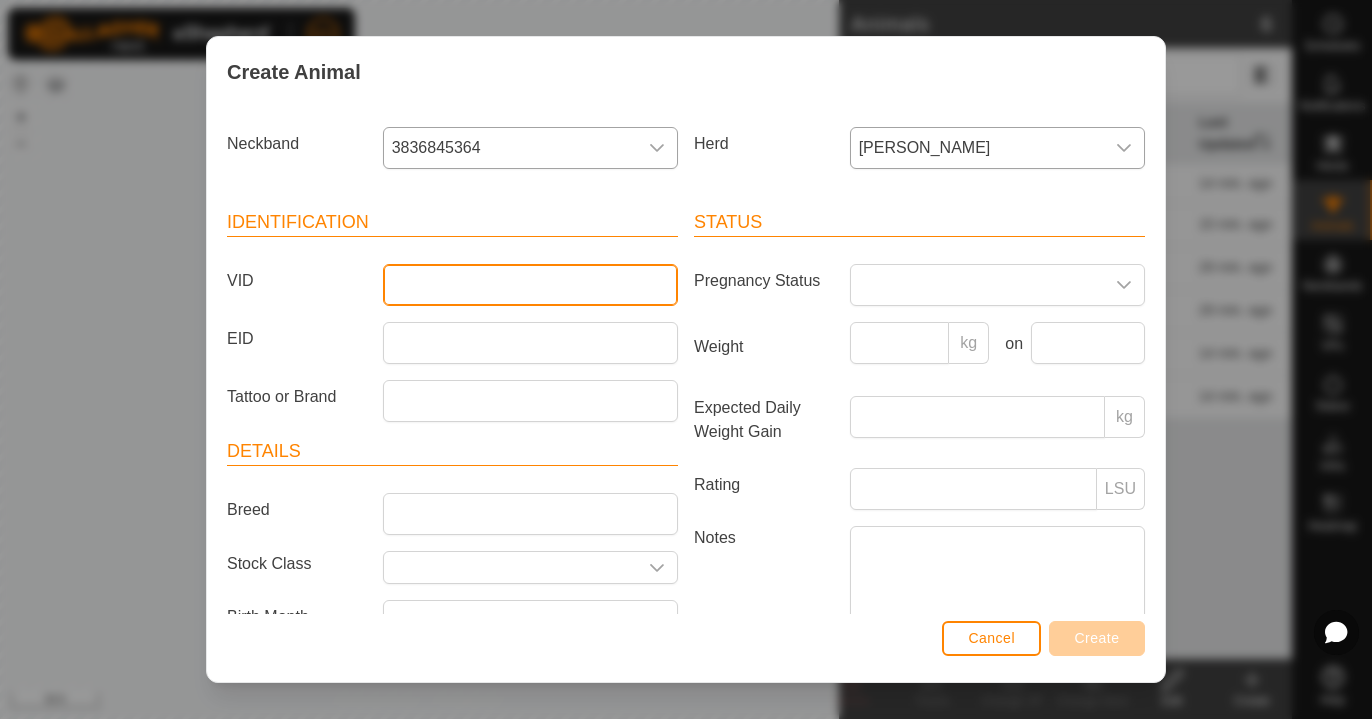 click on "VID" at bounding box center (530, 285) 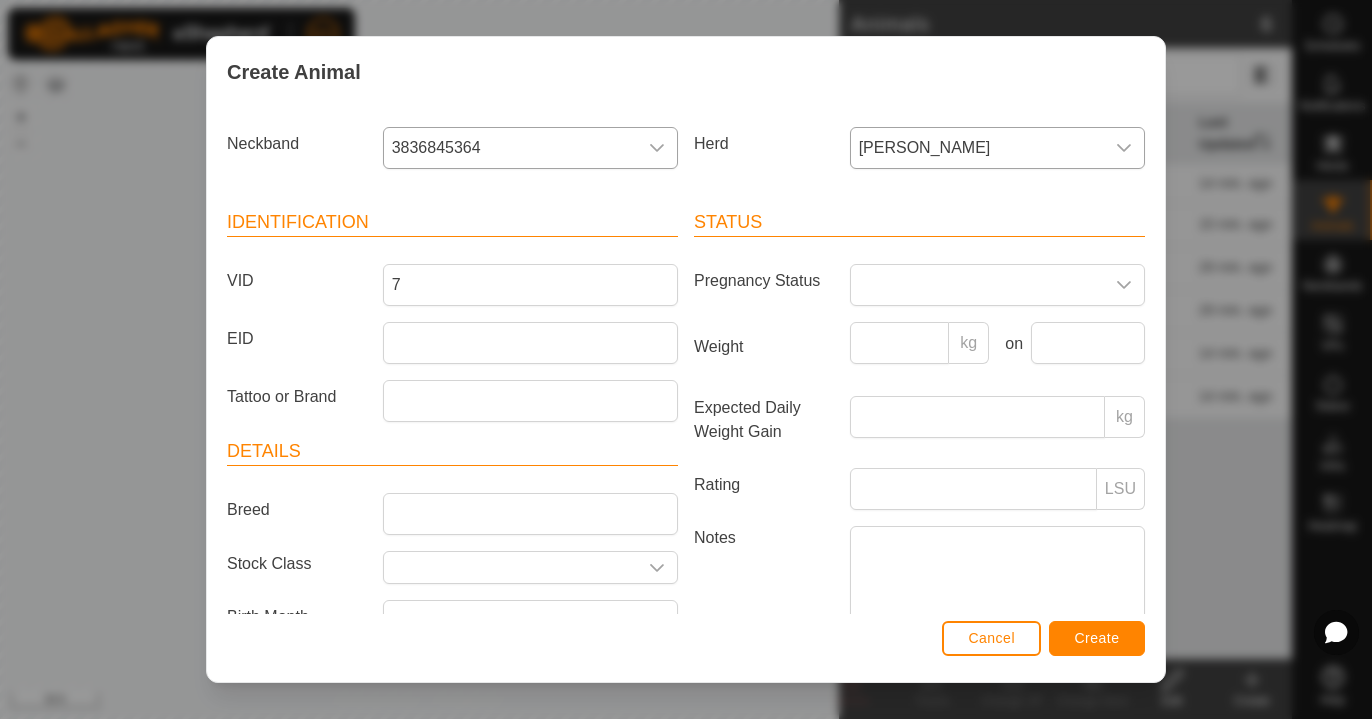 click on "Create" at bounding box center [1097, 638] 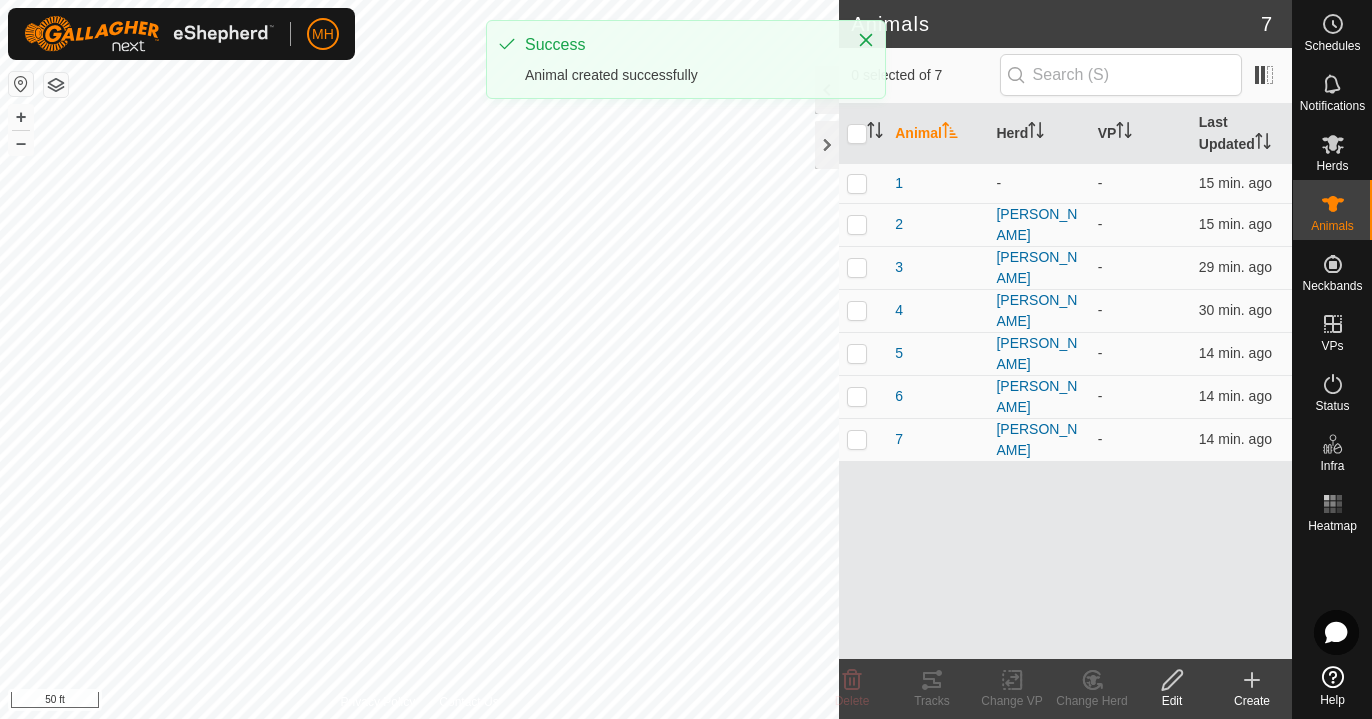 click 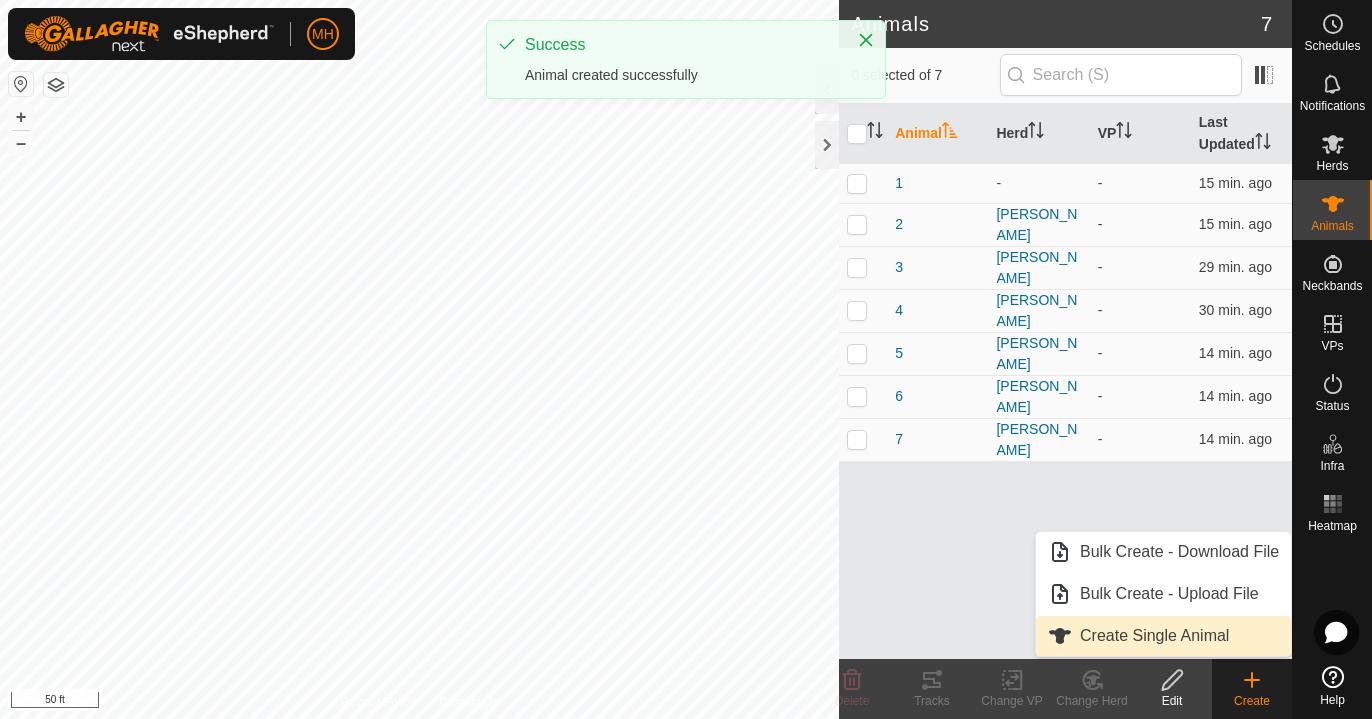 click on "Create Single Animal" at bounding box center (1163, 636) 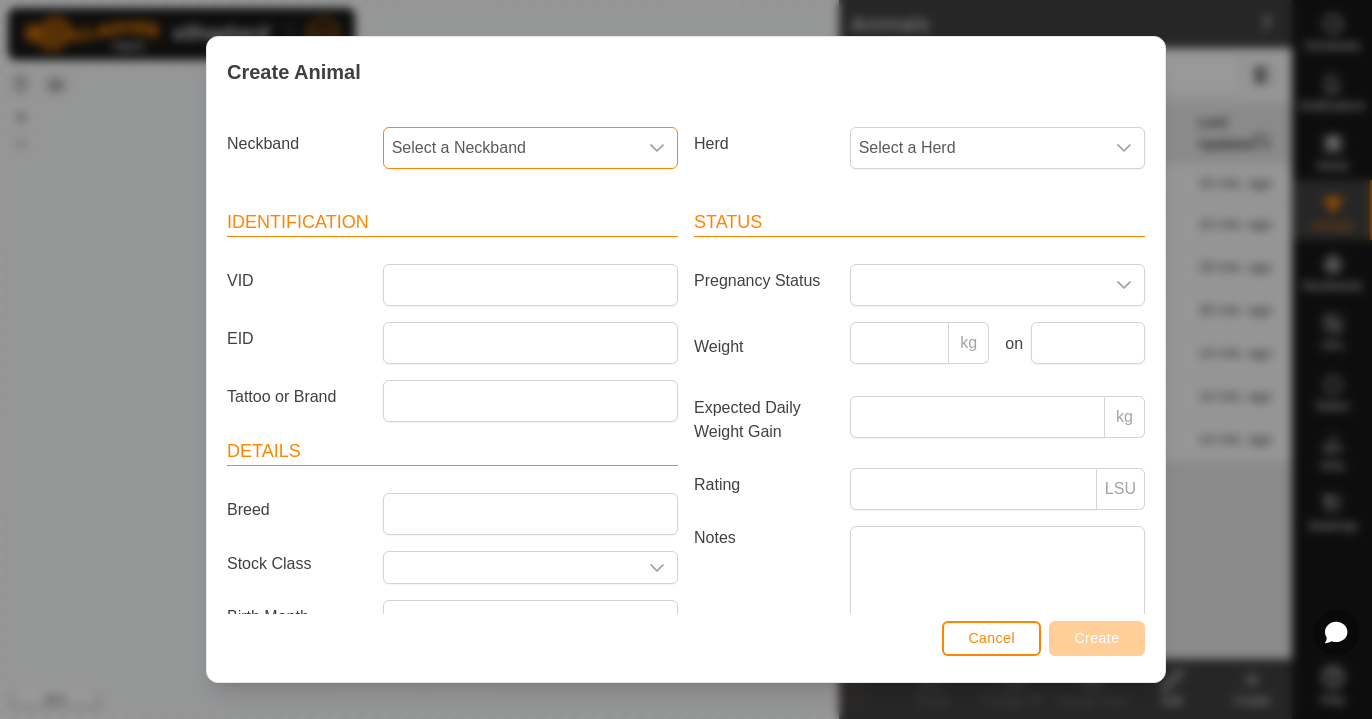 click on "Select a Neckband" at bounding box center [510, 148] 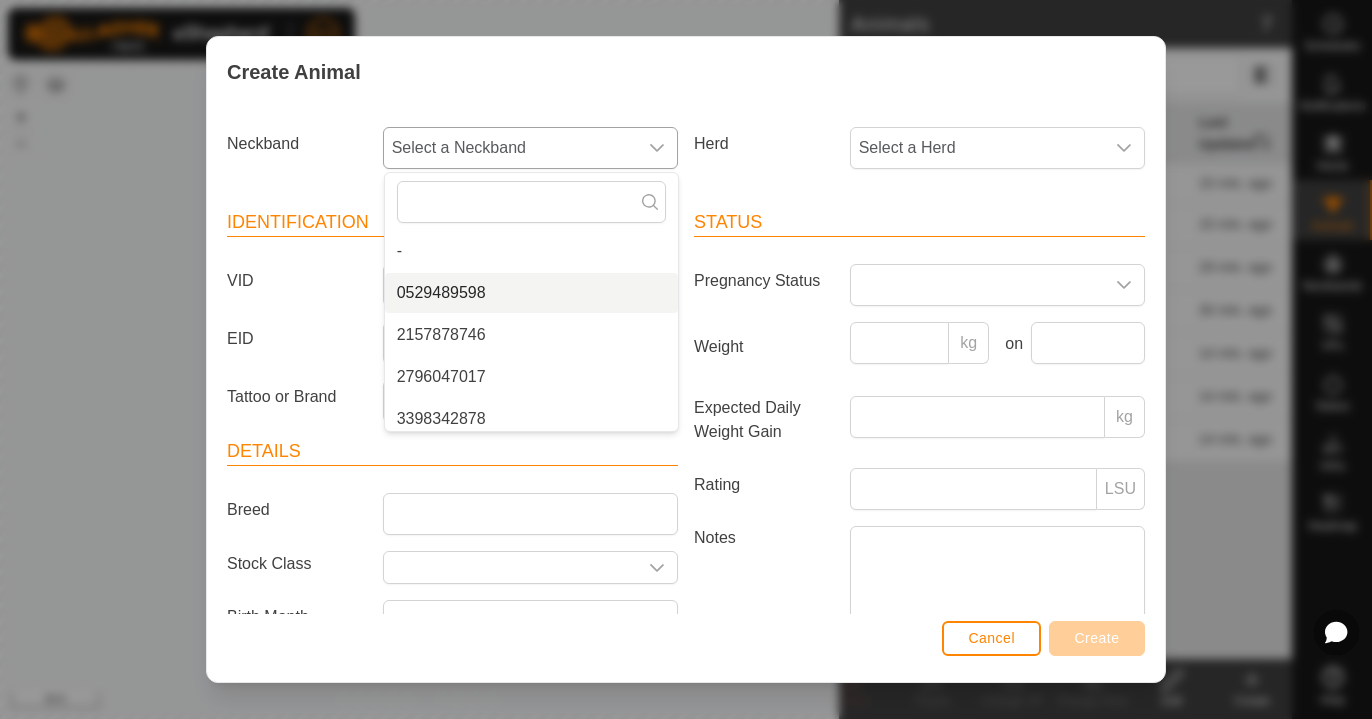 click on "0529489598" at bounding box center (531, 293) 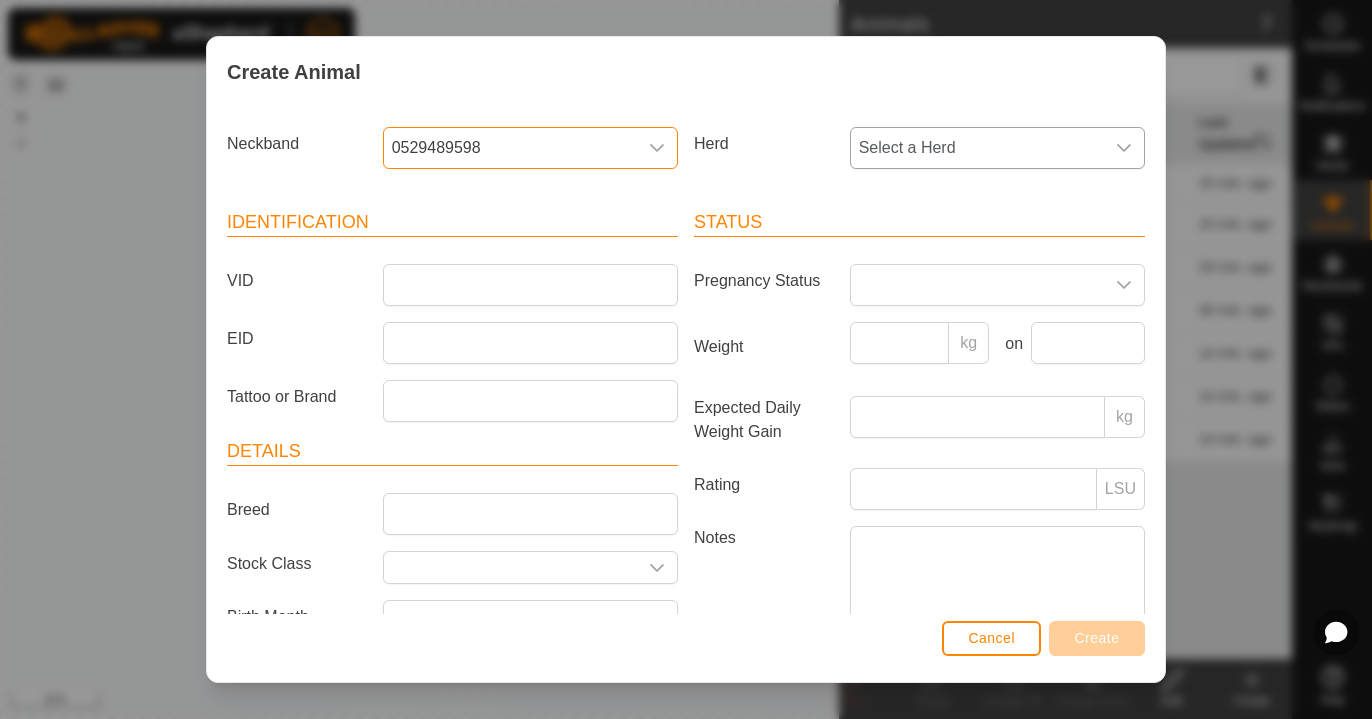 click on "Select a Herd" at bounding box center (977, 148) 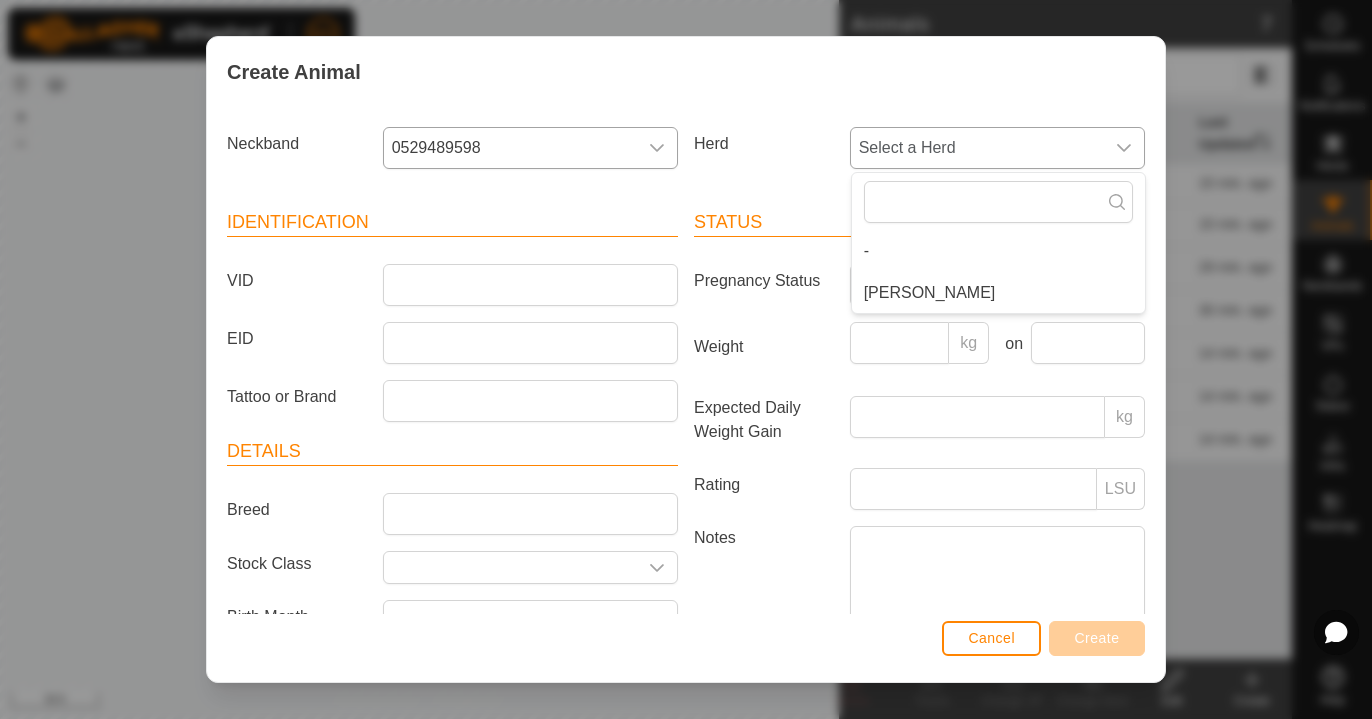 click on "[PERSON_NAME]" at bounding box center (998, 293) 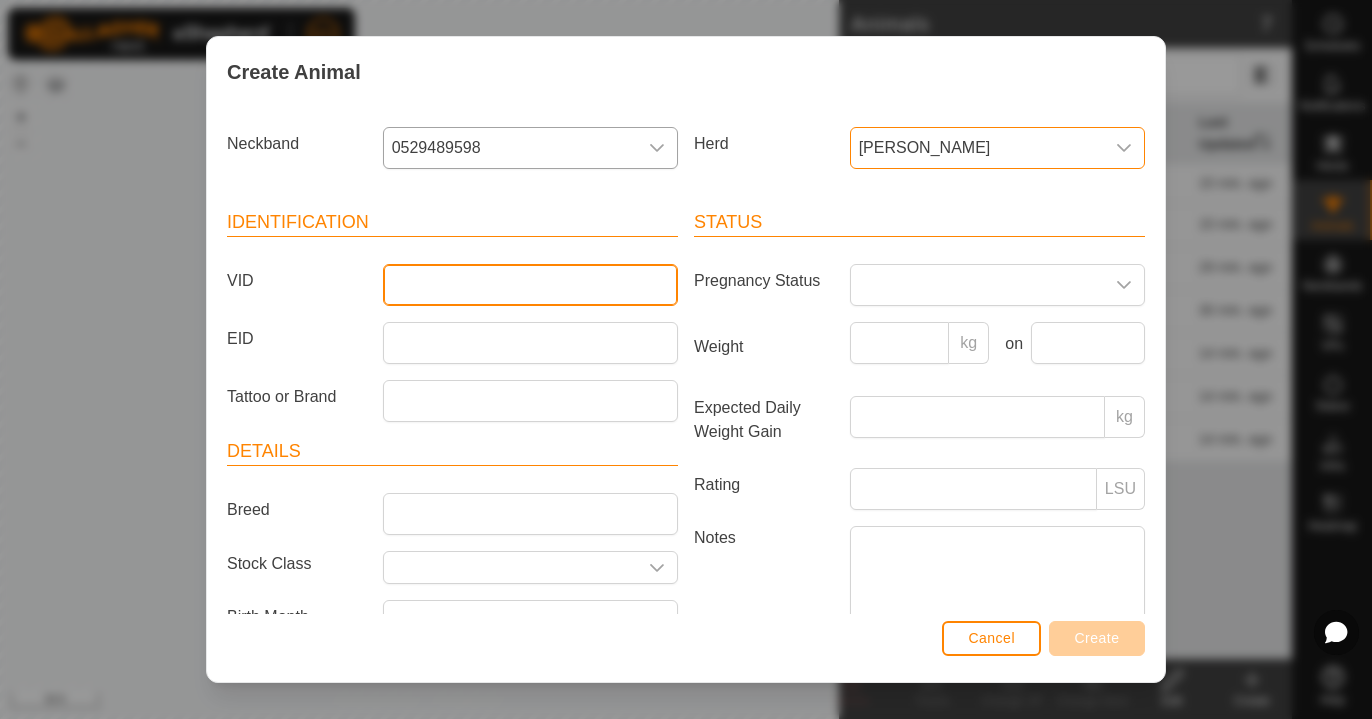 click on "VID" at bounding box center [530, 285] 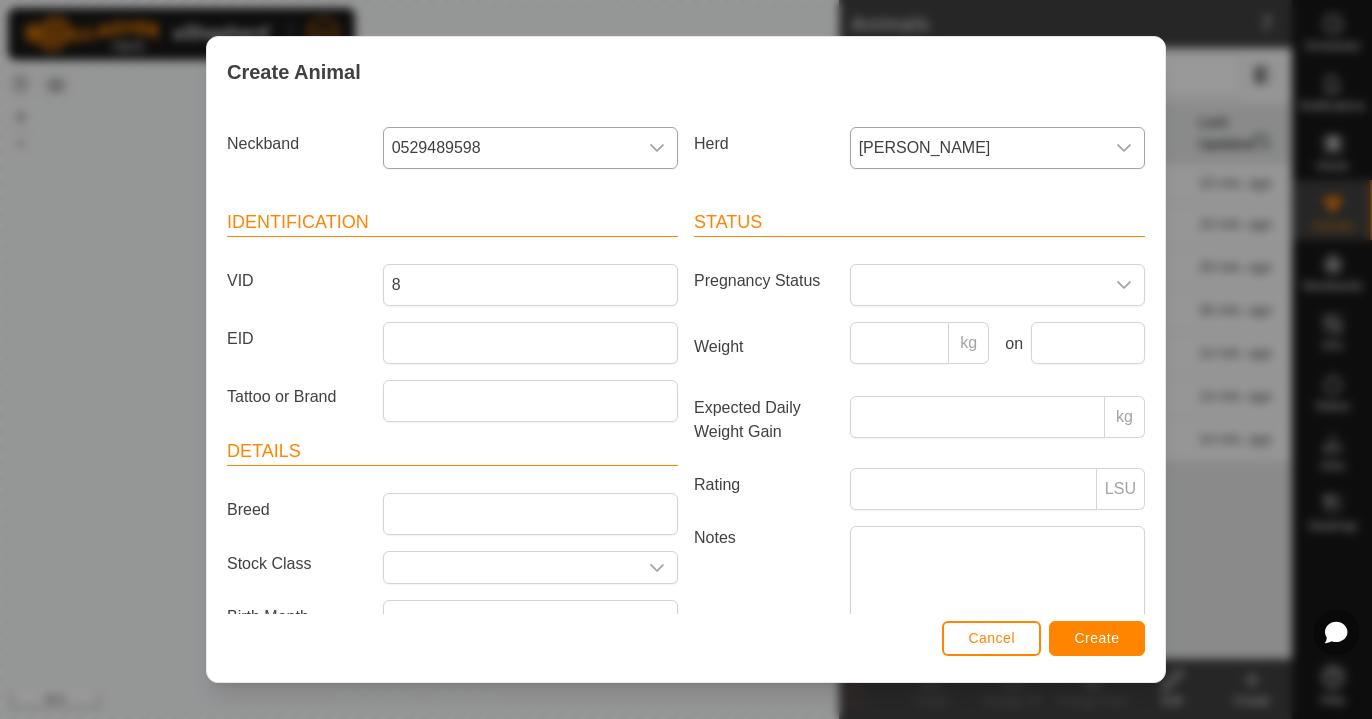 click on "Create" at bounding box center [1097, 638] 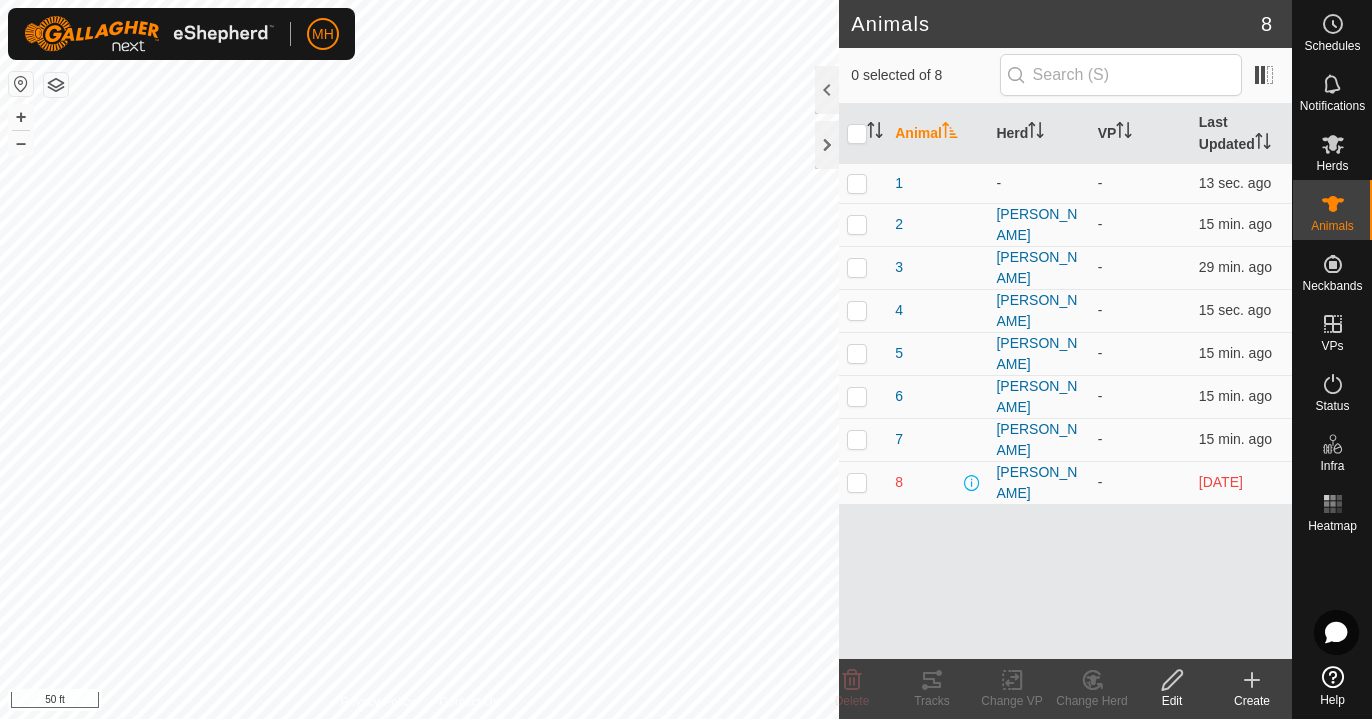 click 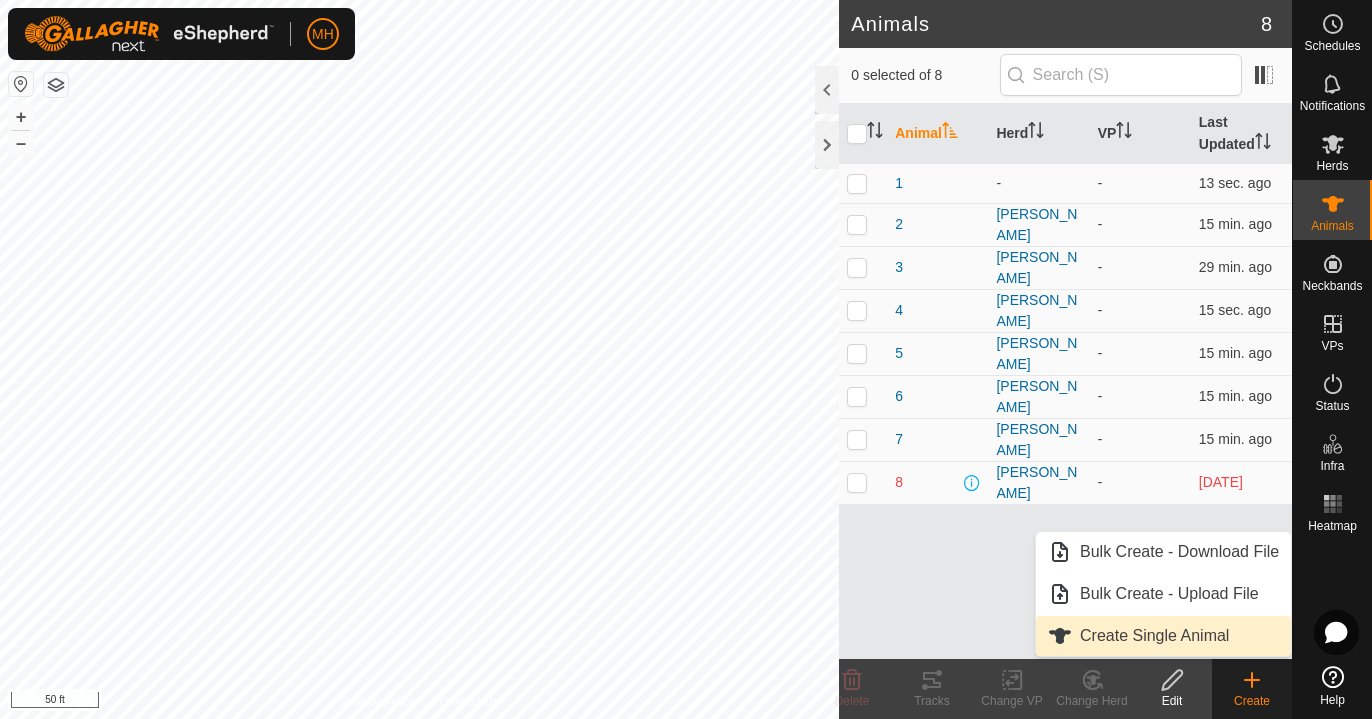 click on "Create Single Animal" at bounding box center [1163, 636] 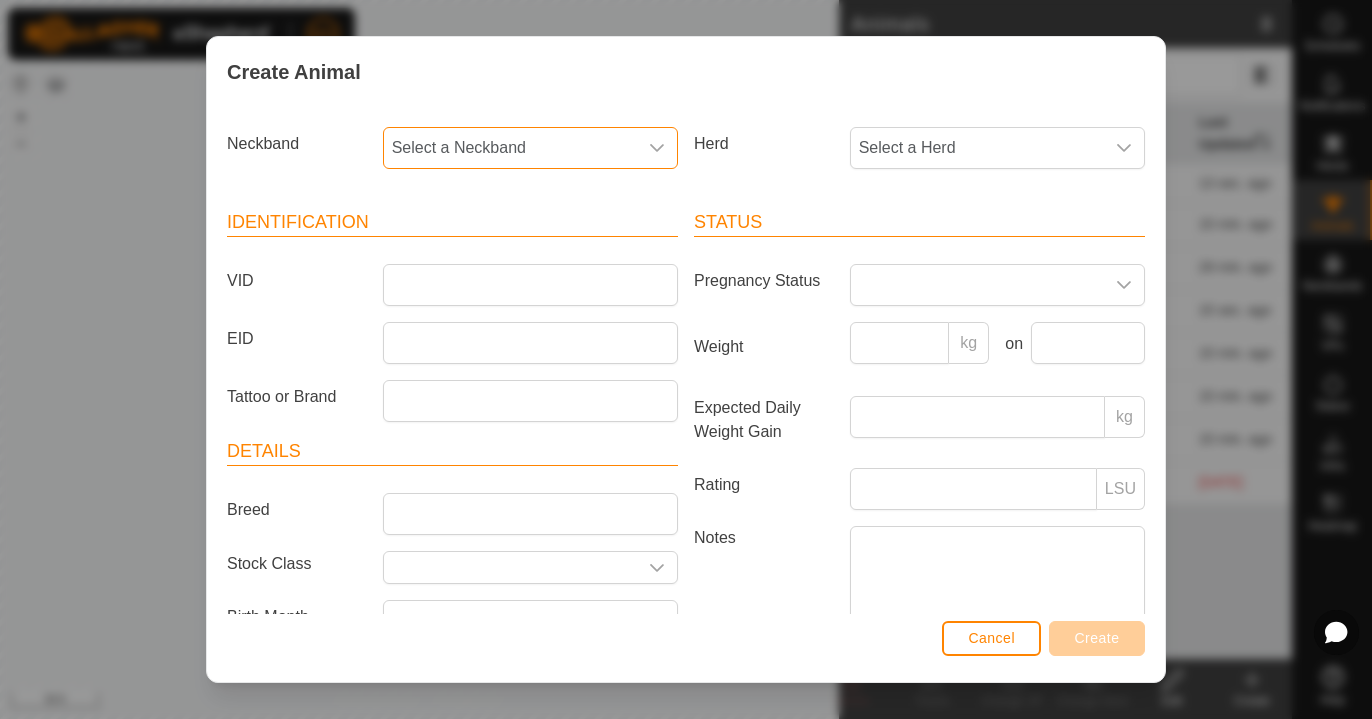 click on "Select a Neckband" at bounding box center (510, 148) 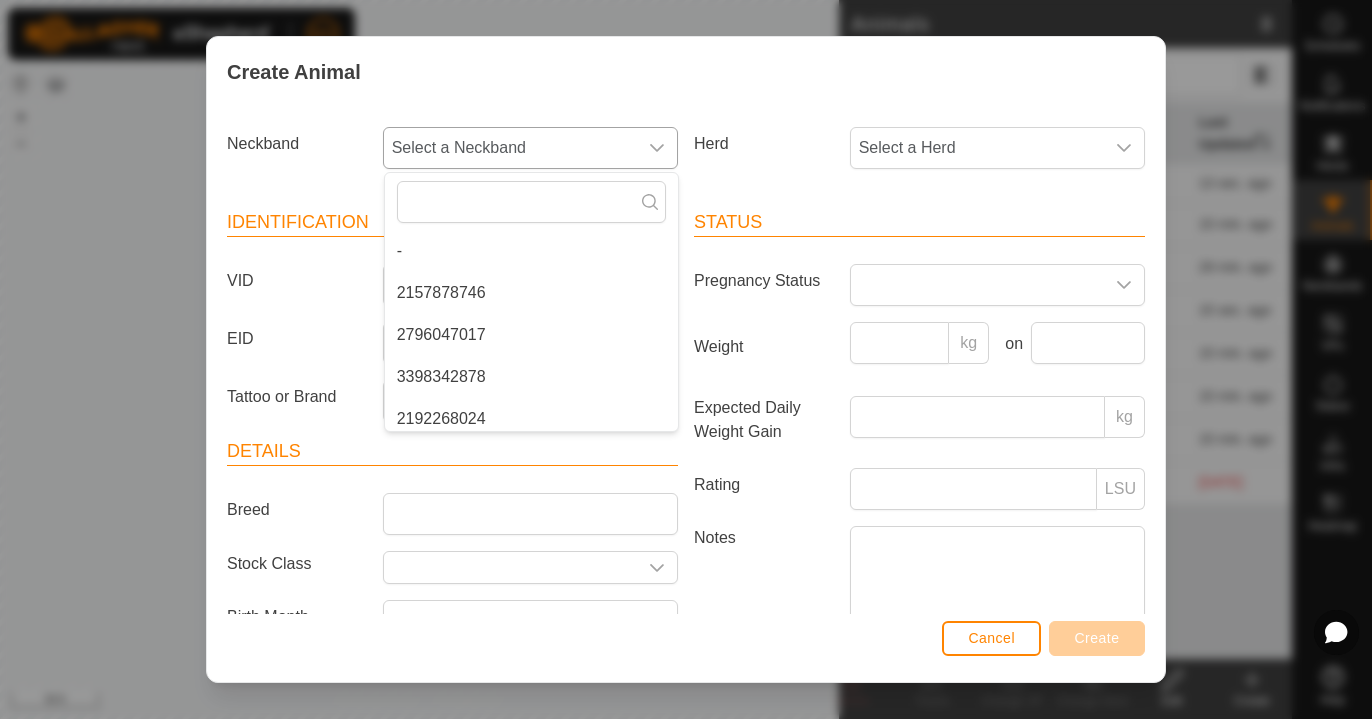 click on "2157878746" at bounding box center [531, 293] 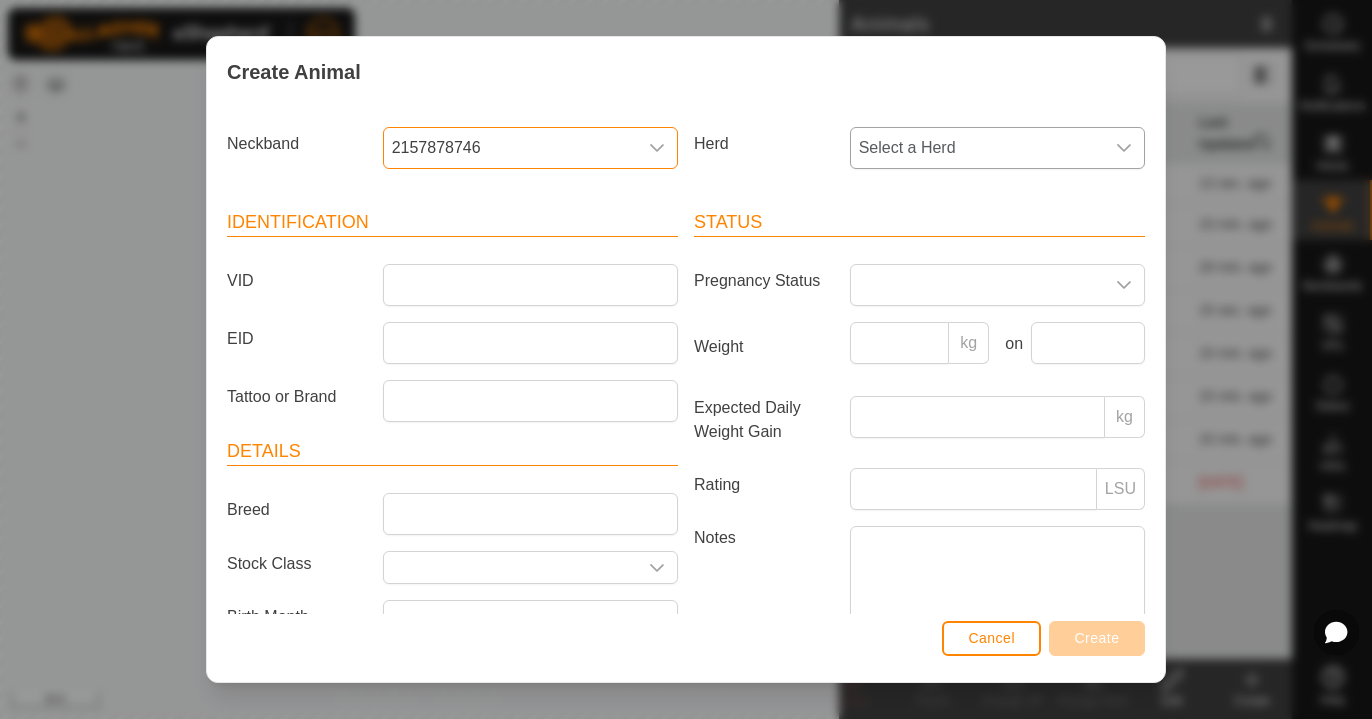 click on "Select a Herd" at bounding box center [977, 148] 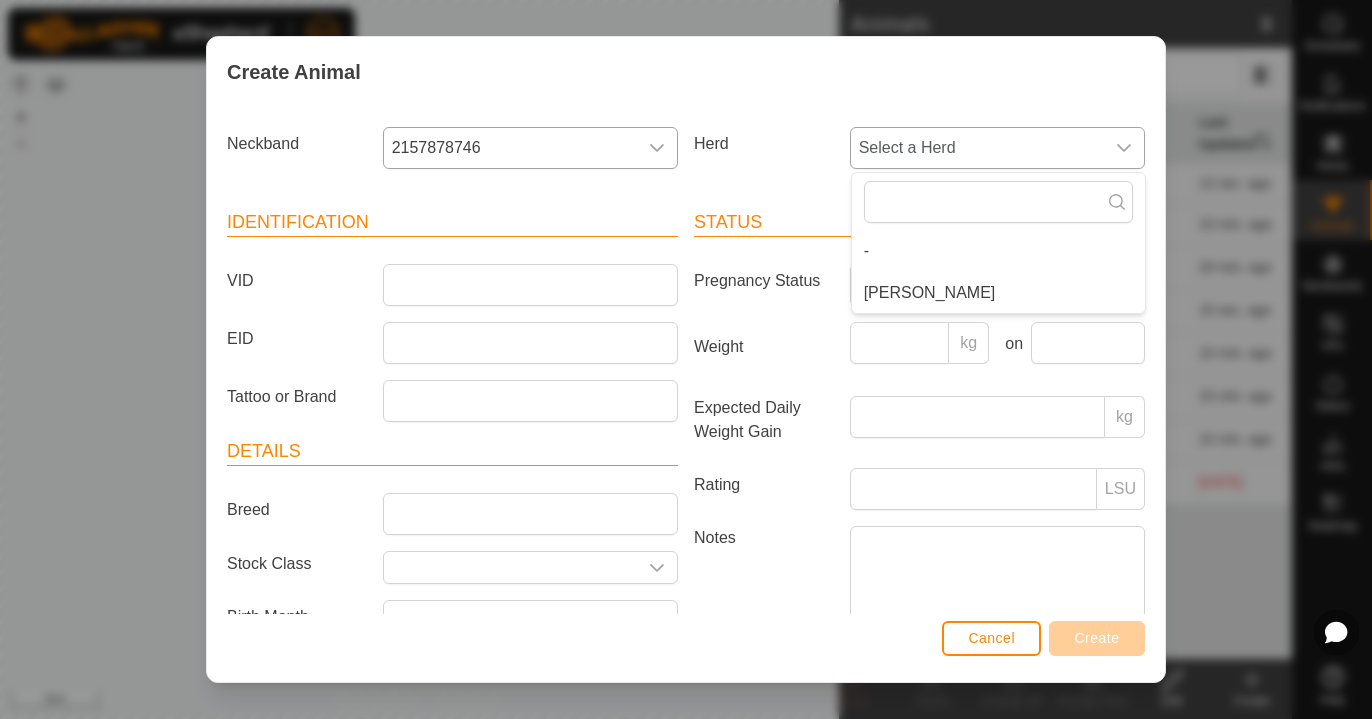 click on "[PERSON_NAME]" at bounding box center [998, 293] 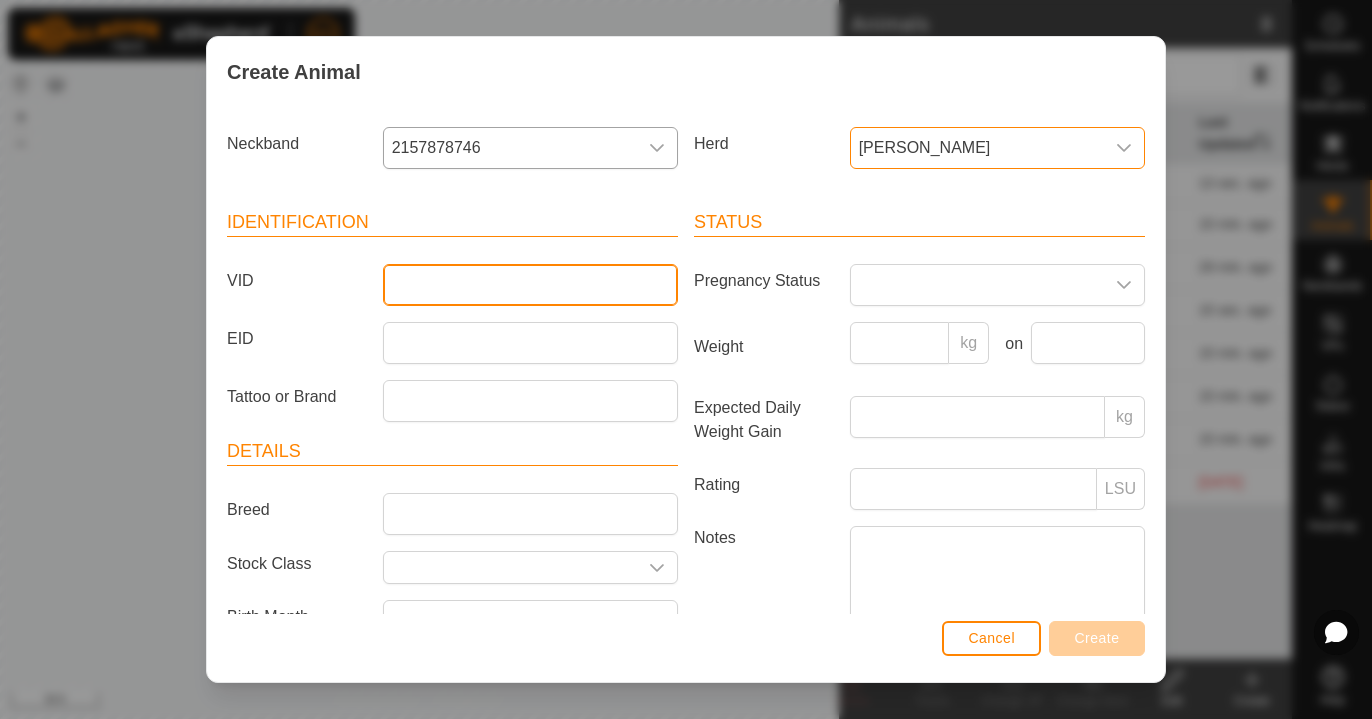 click on "VID" at bounding box center (530, 285) 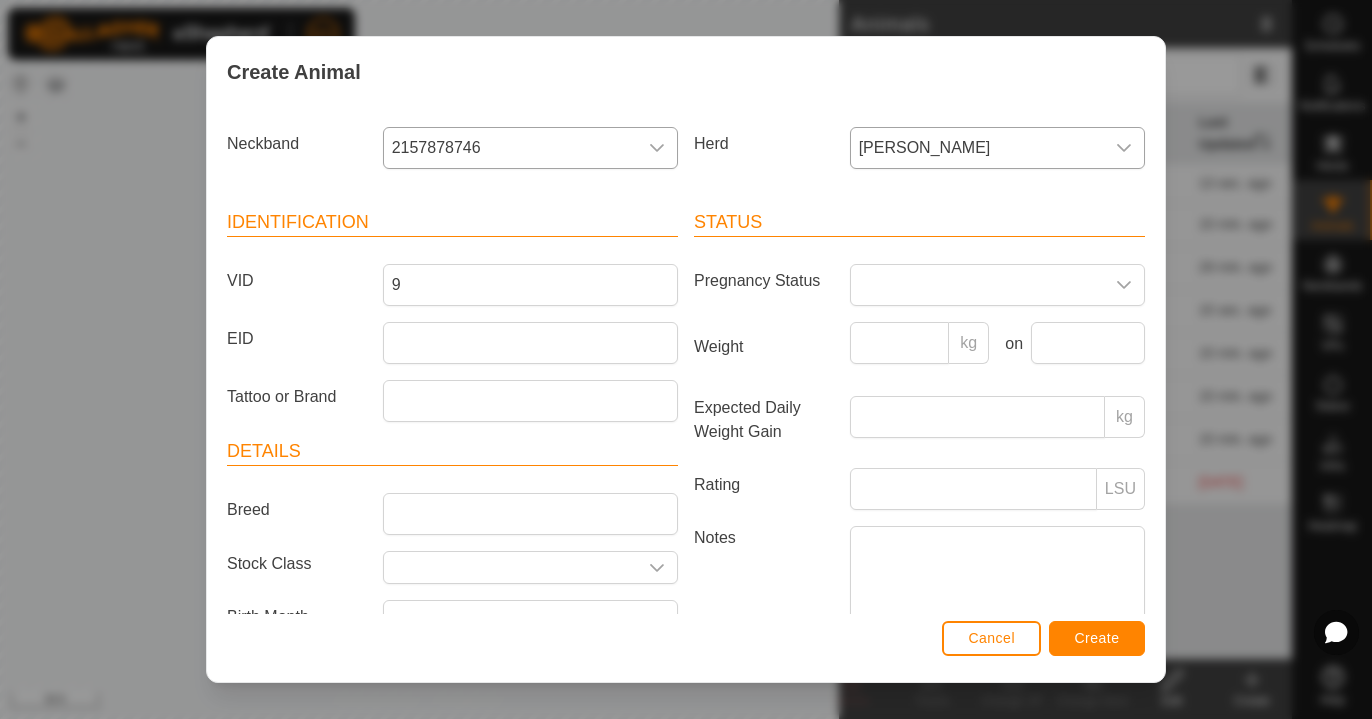 click on "Create" at bounding box center [1097, 638] 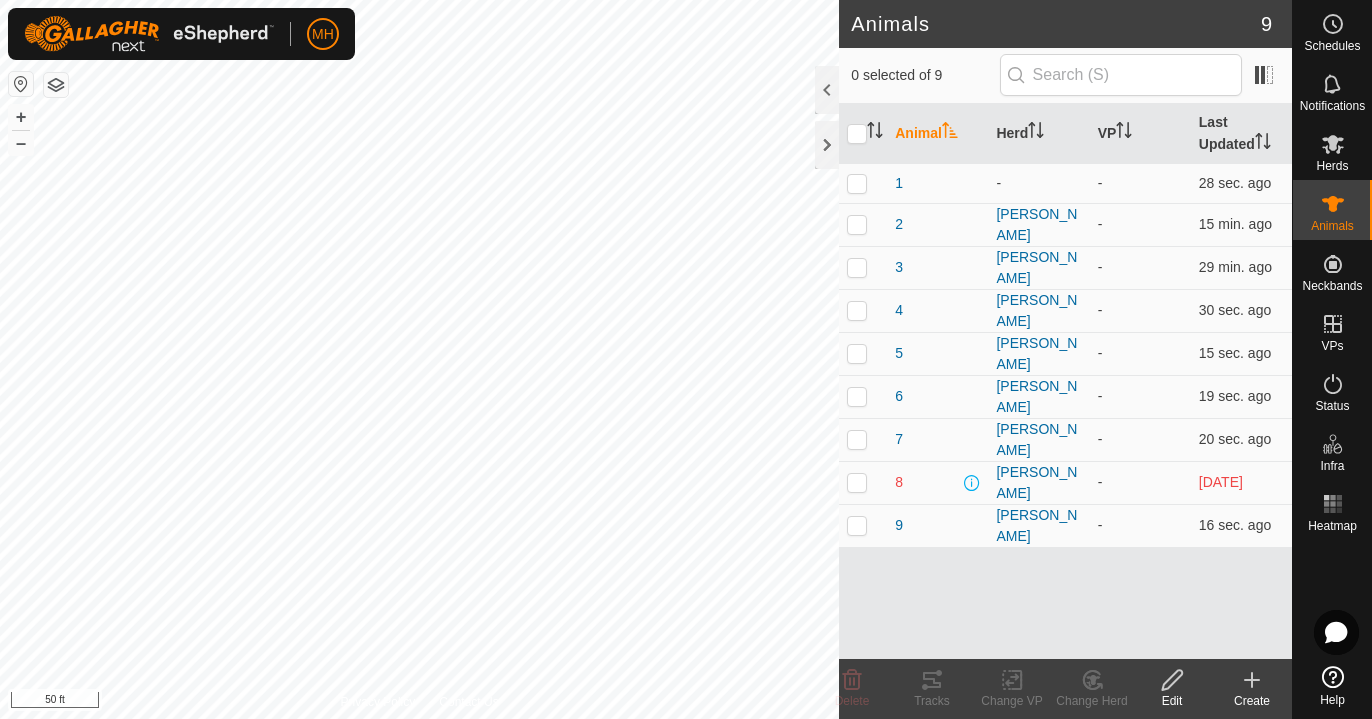 click 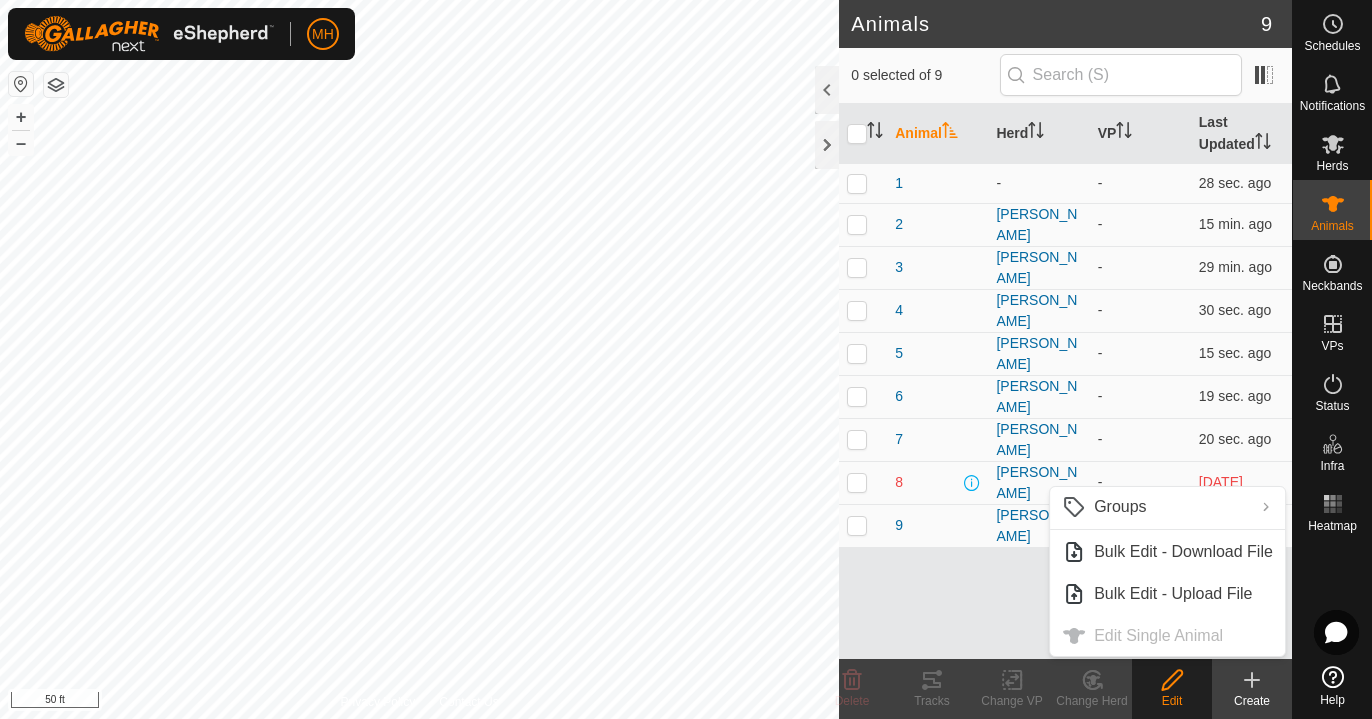 click on "Animal   Herd   VP   Last Updated   1   -  -  28 sec. ago  2   [PERSON_NAME]  -  15 min. ago  3   [PERSON_NAME]  -  29 min. ago  4   [PERSON_NAME]  -  30 sec. ago  5   [PERSON_NAME]  -  15 sec. ago  6   [PERSON_NAME]  -  19 sec. ago  7   [PERSON_NAME]  -  20 sec. ago  8   [PERSON_NAME]  -  [DATE]  9   [PERSON_NAME]  -  16 sec. ago" at bounding box center (1065, 381) 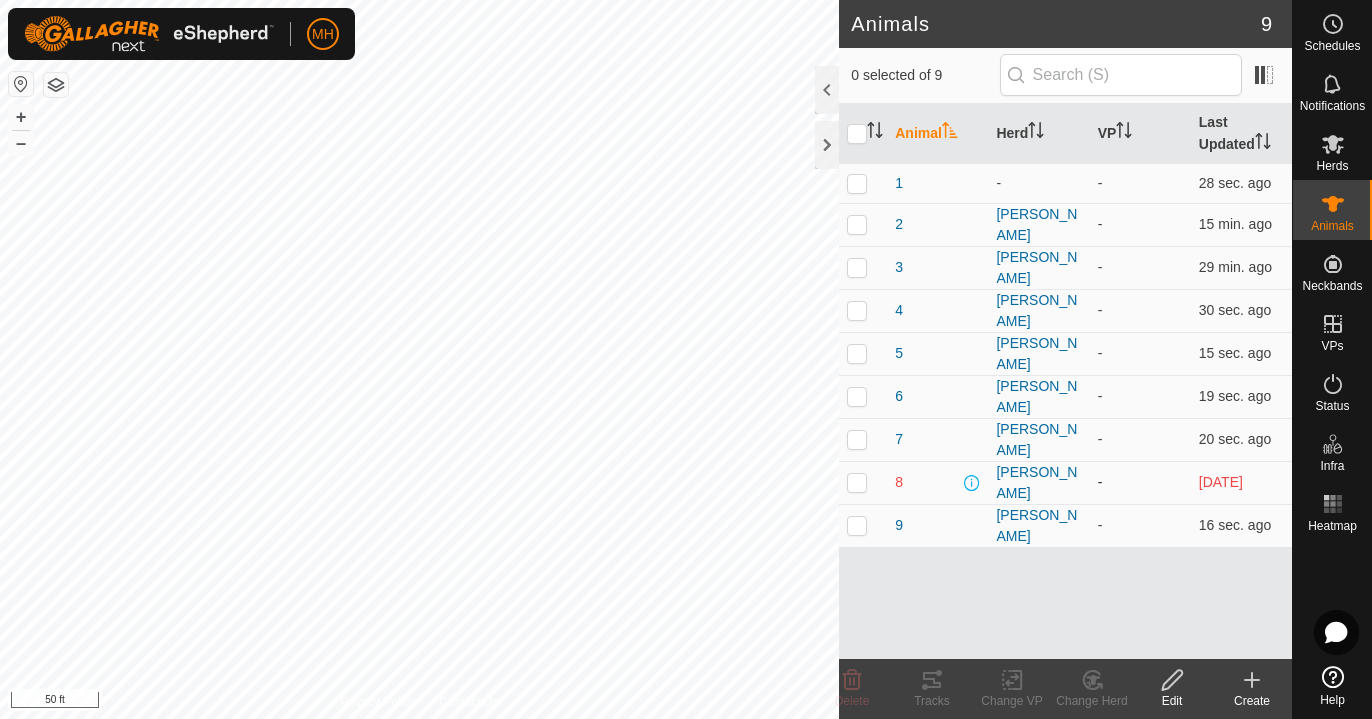 click at bounding box center [857, 482] 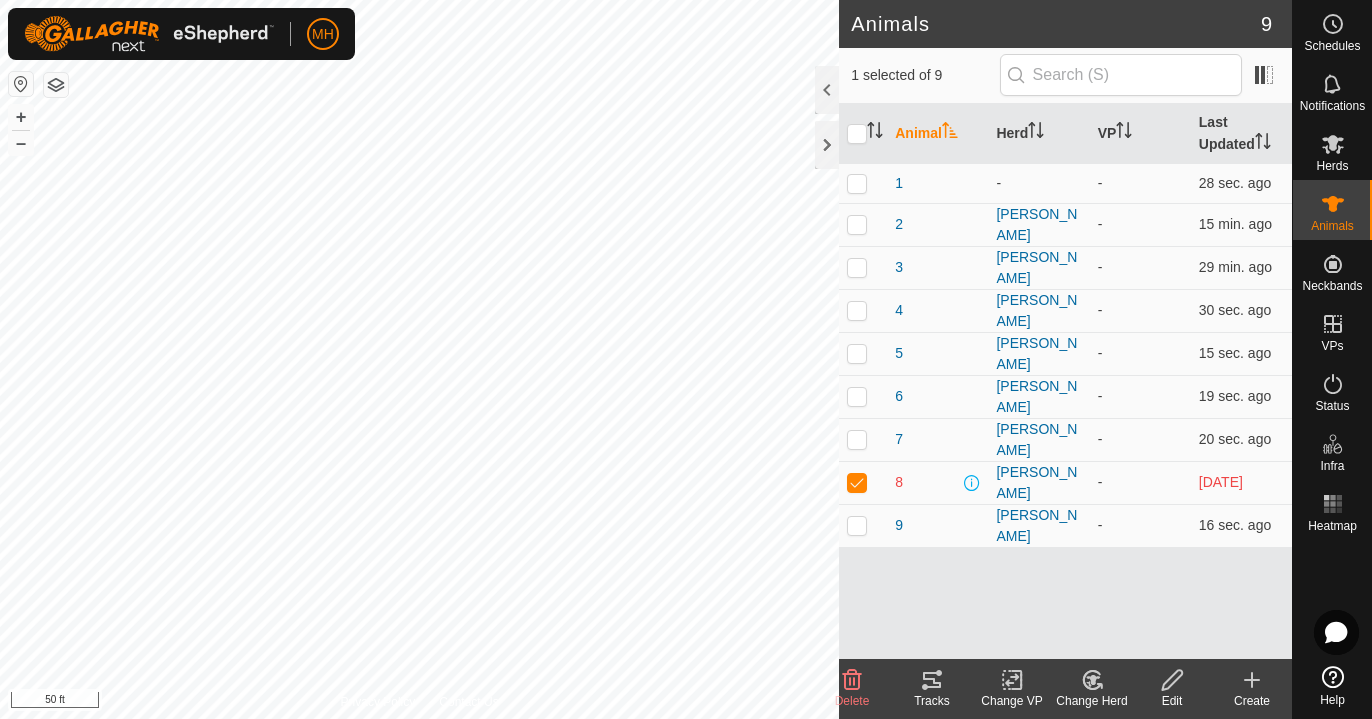 click 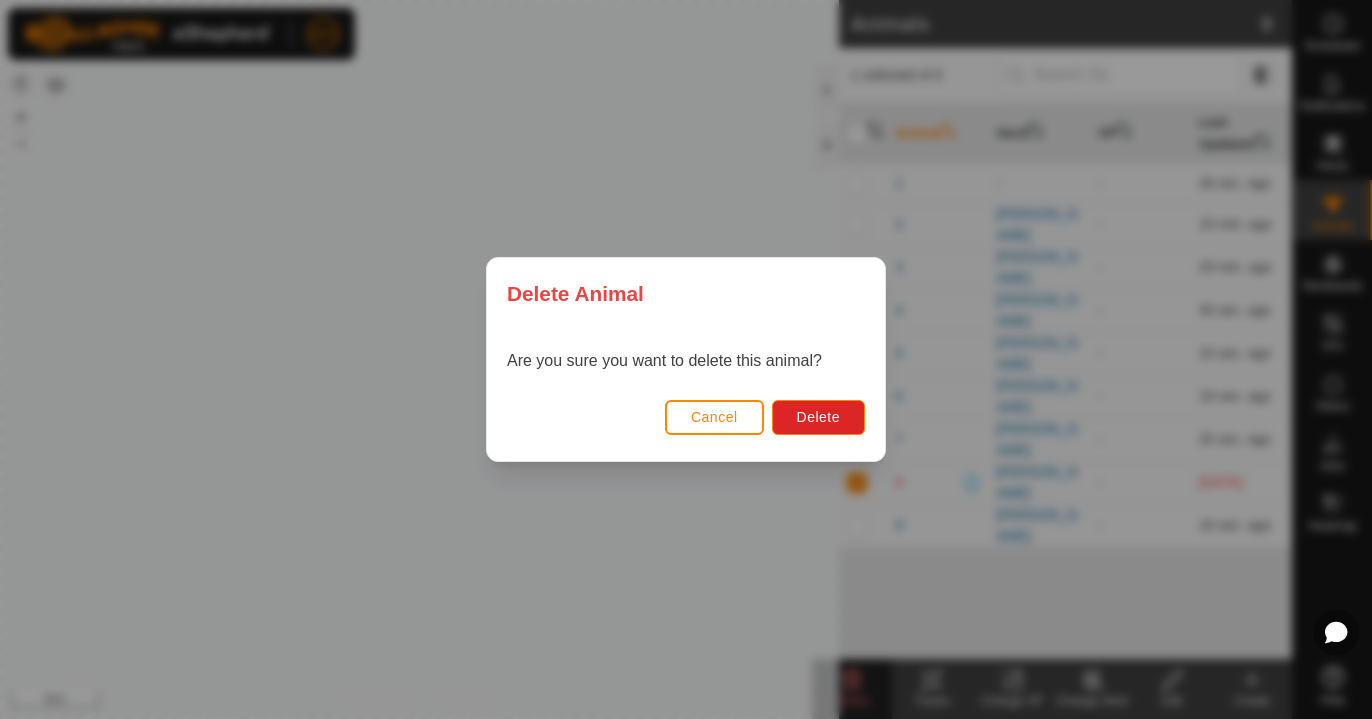 click on "Cancel" at bounding box center (714, 417) 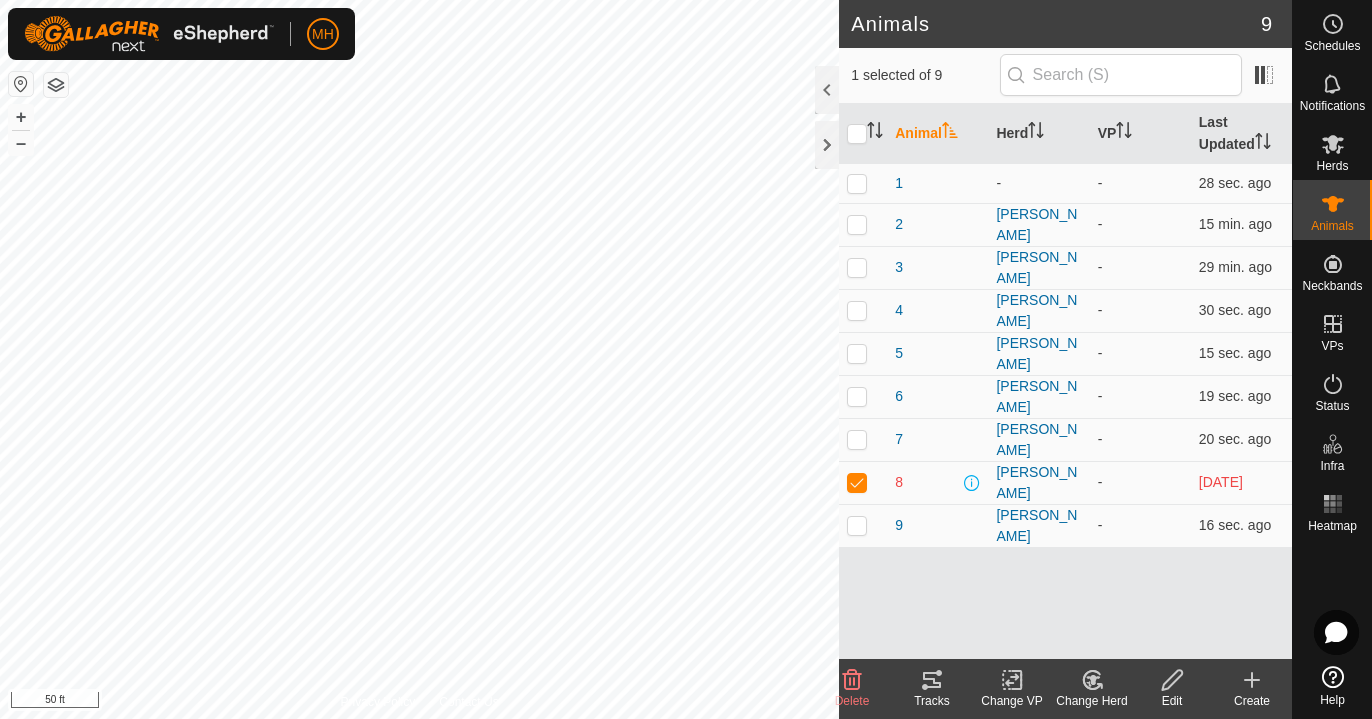 click 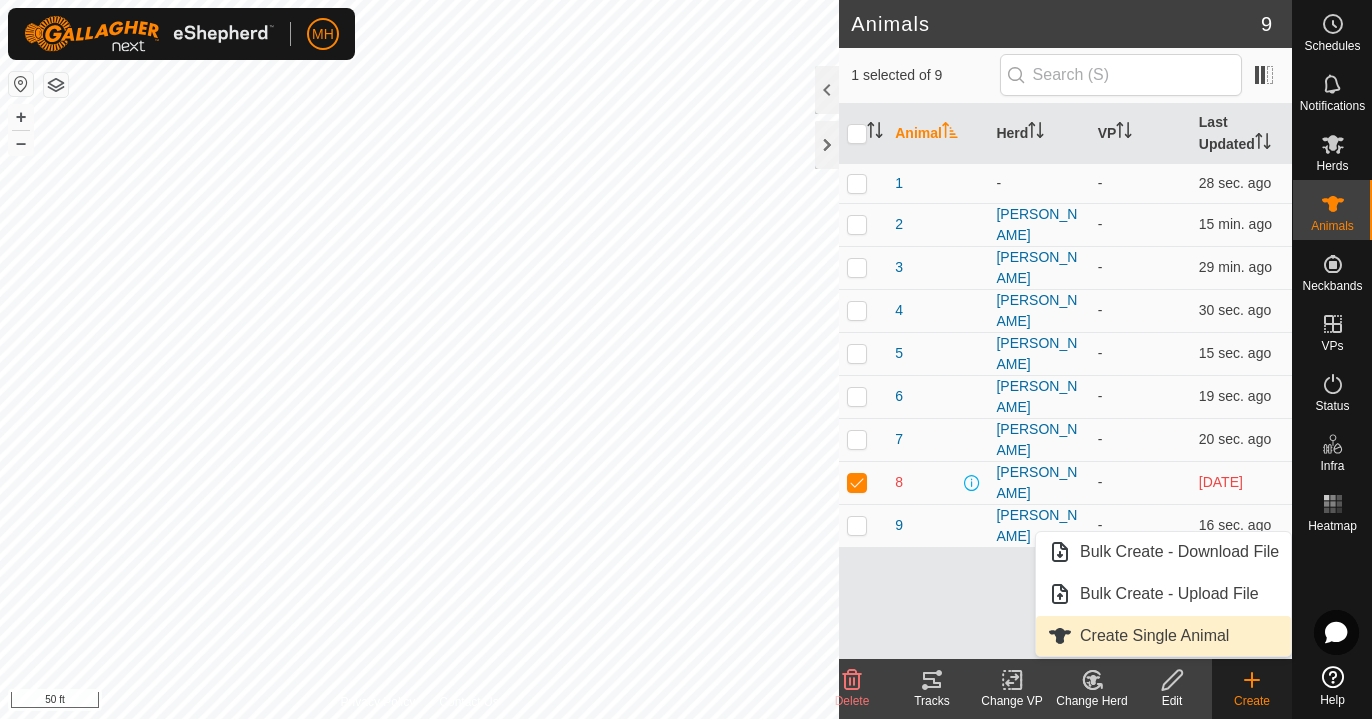 click on "Create Single Animal" at bounding box center (1163, 636) 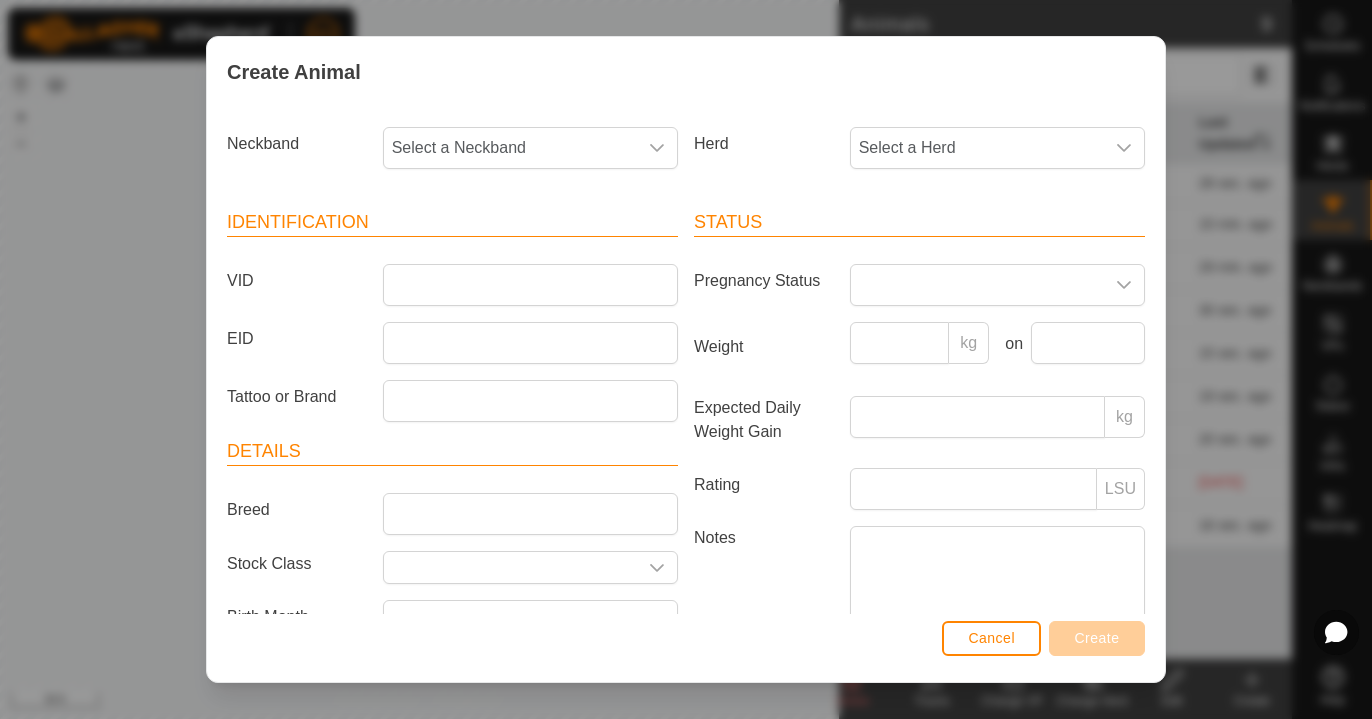 click on "Neckband Select a Neckband" at bounding box center [452, 156] 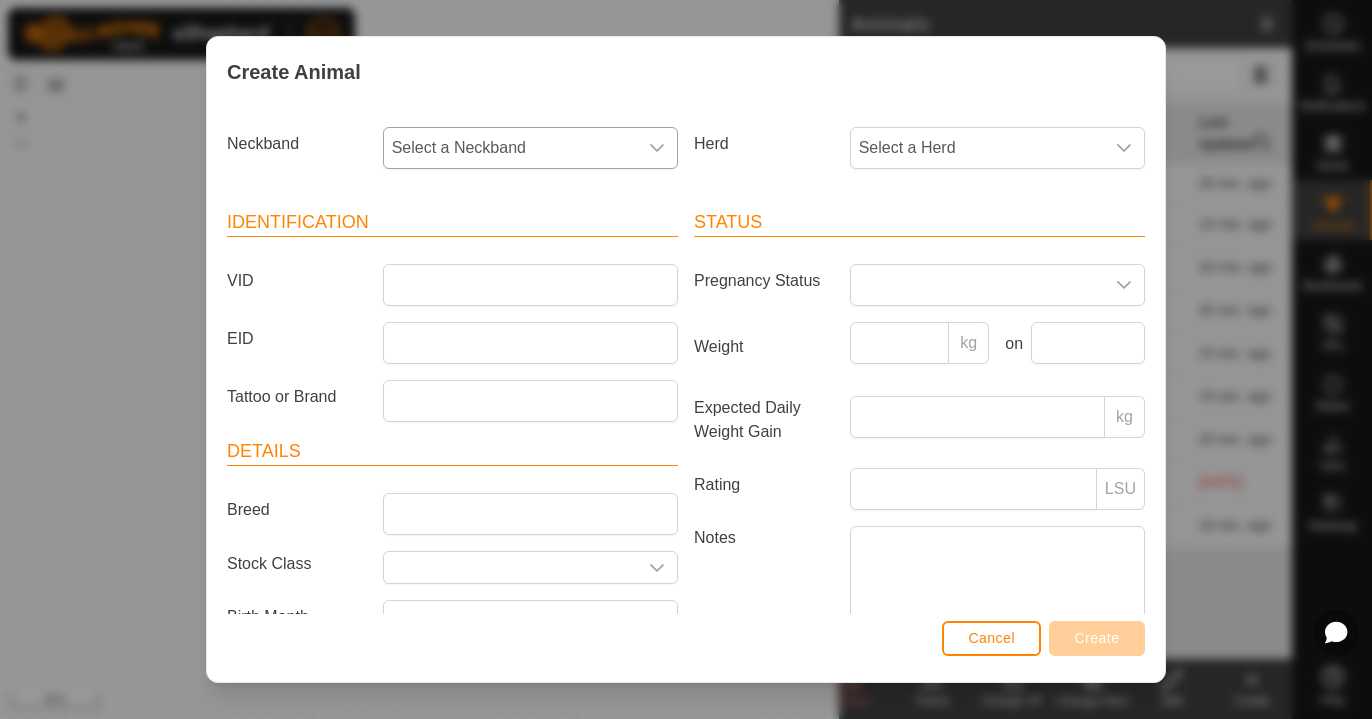 click on "Select a Neckband" at bounding box center (510, 148) 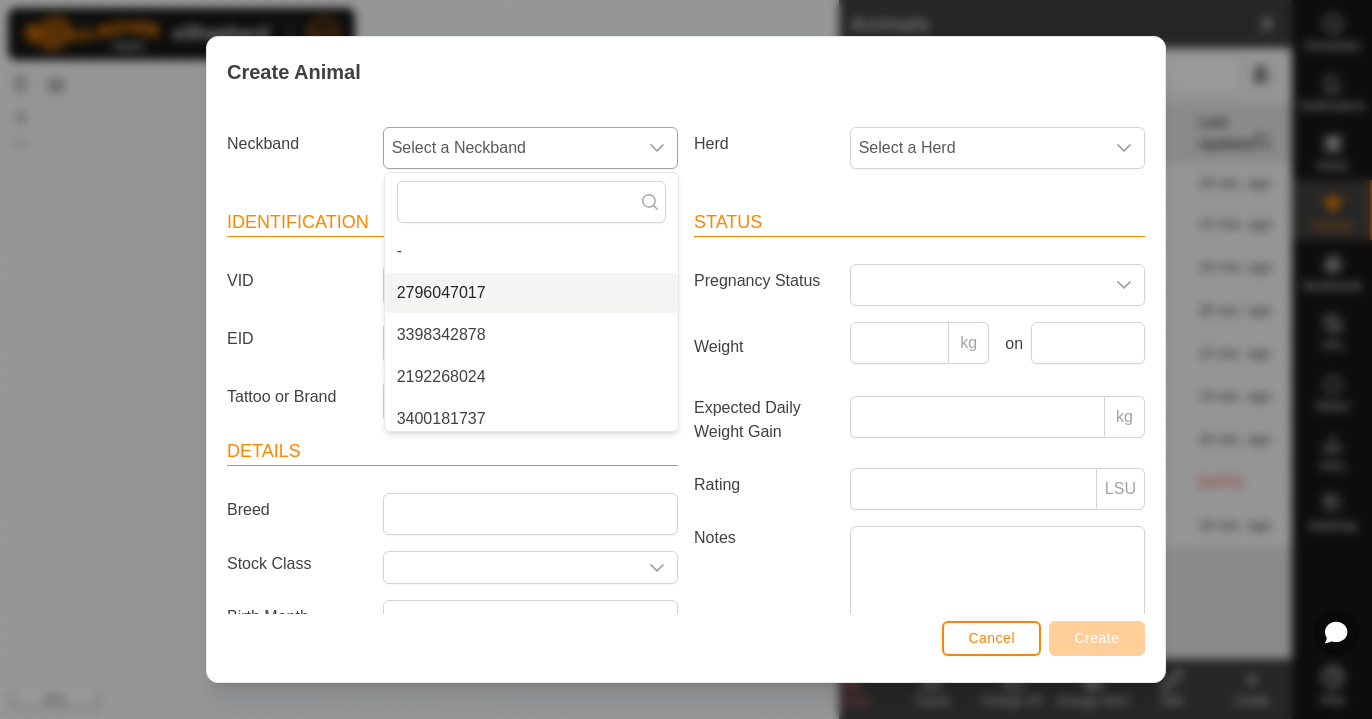 click on "2796047017" at bounding box center [531, 293] 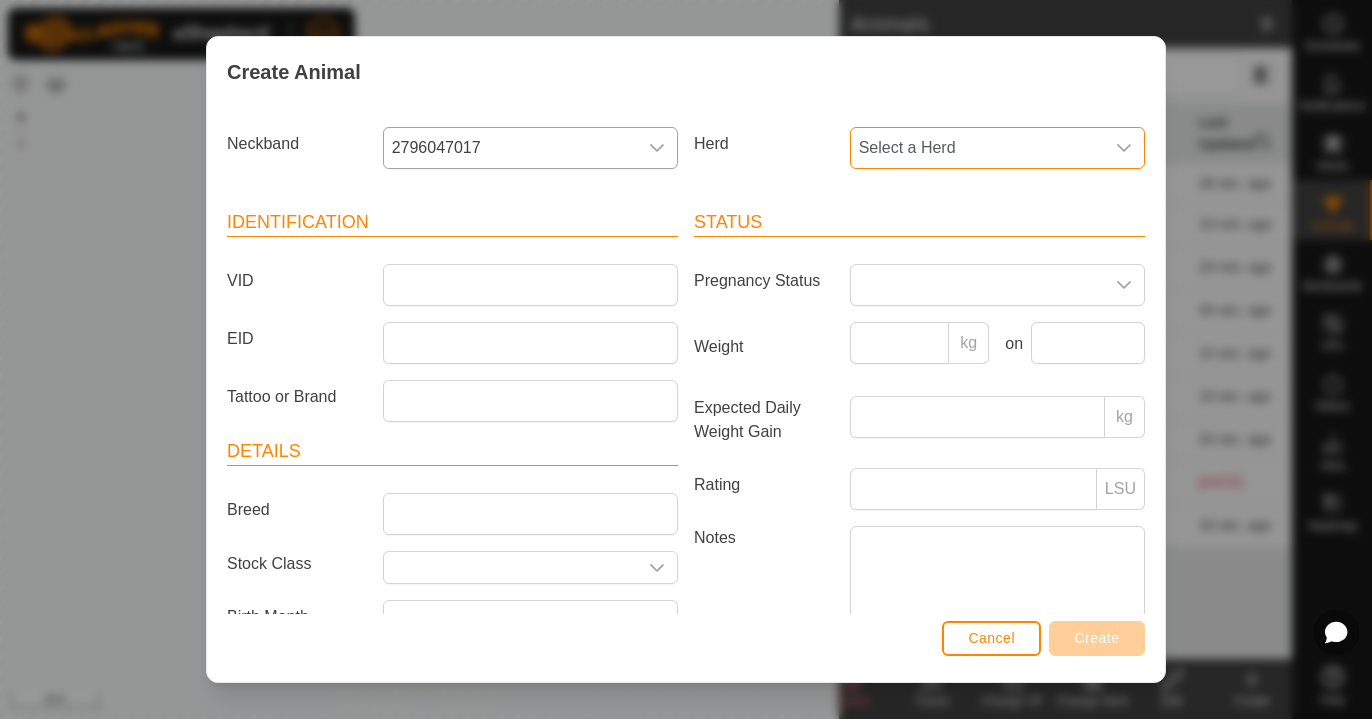 click on "Select a Herd" at bounding box center (977, 148) 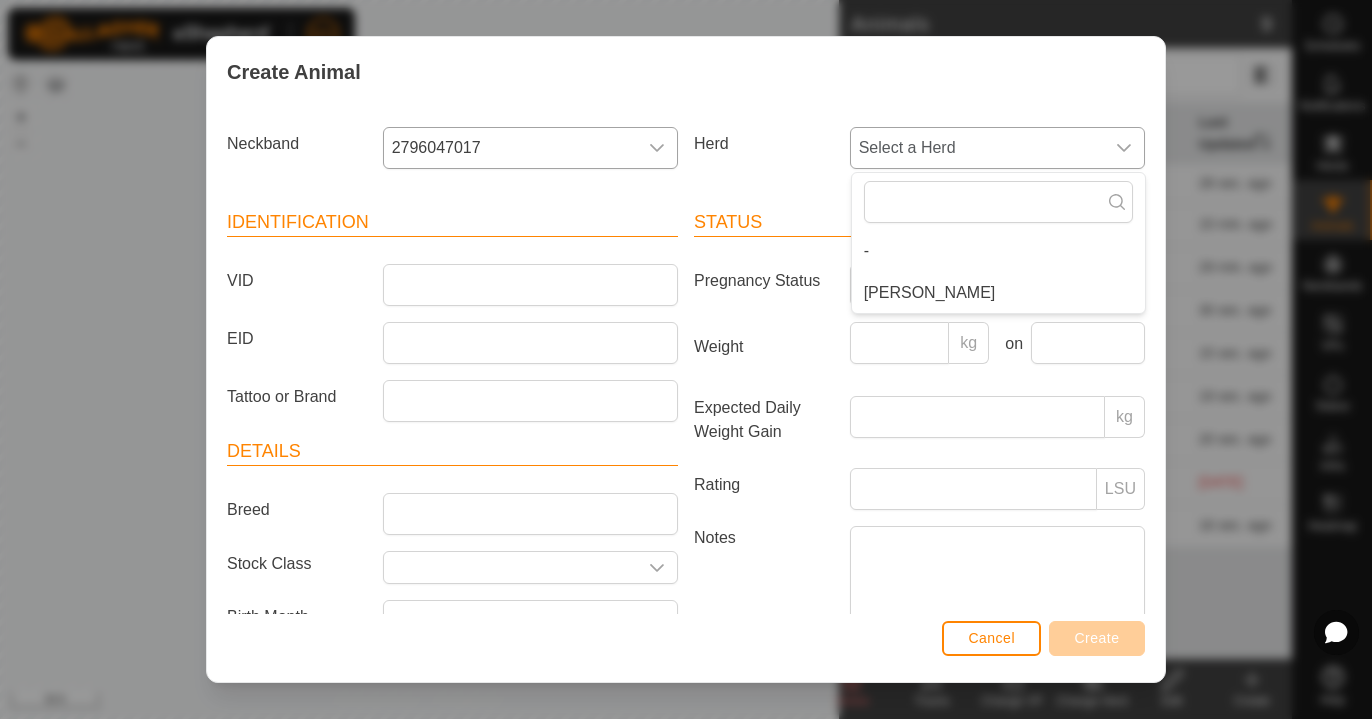 click on "[PERSON_NAME]" at bounding box center [998, 293] 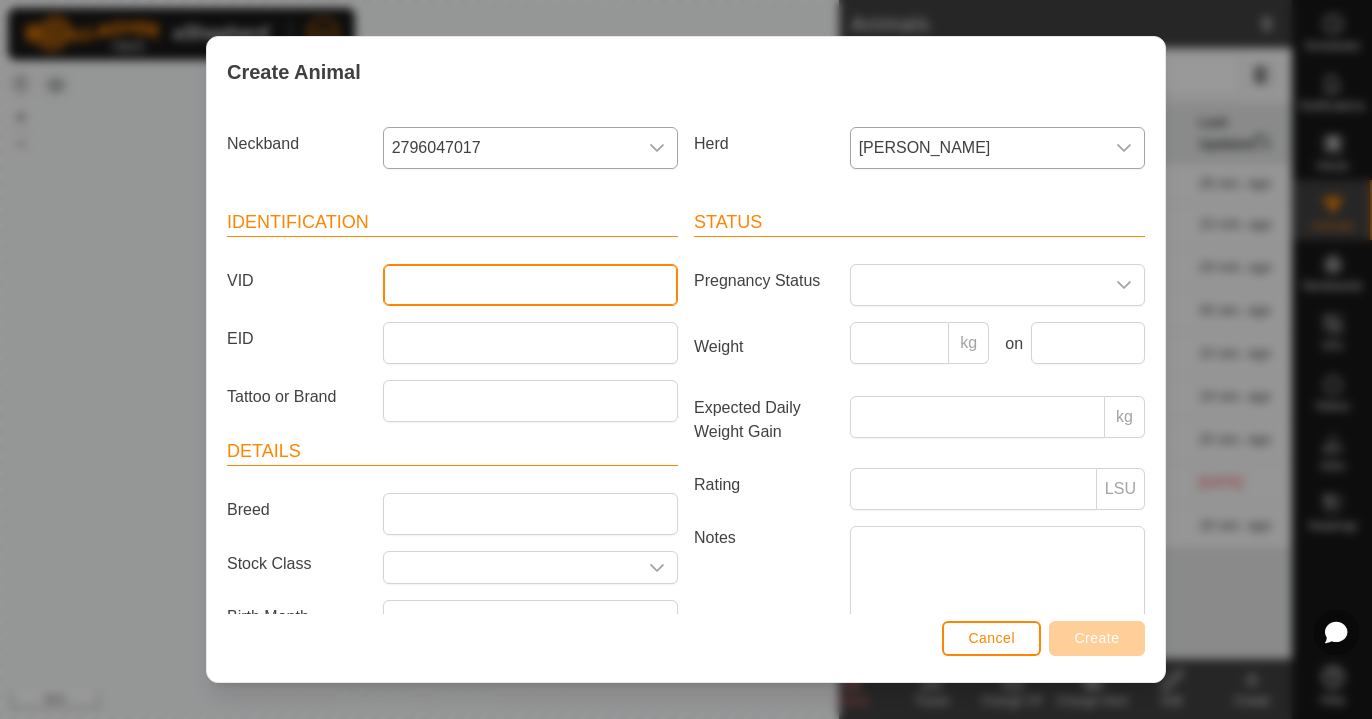 click on "VID" at bounding box center [530, 285] 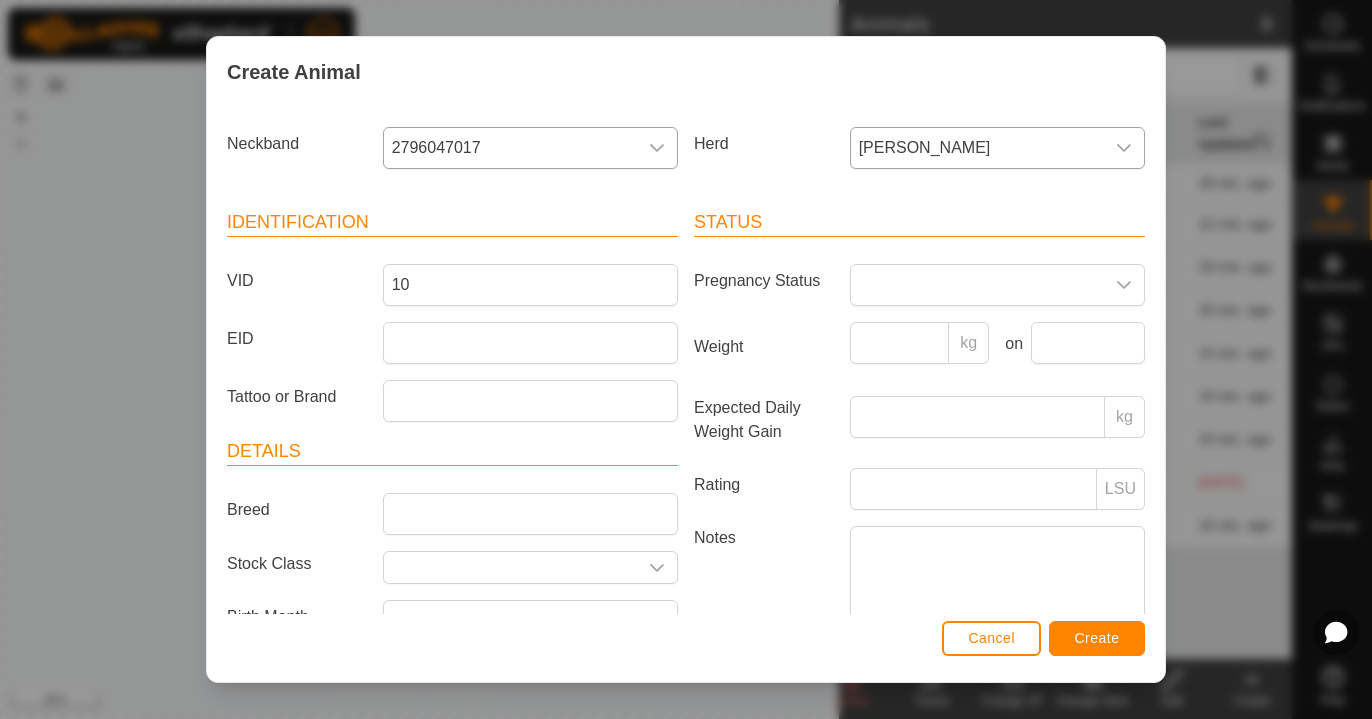 click on "Create" at bounding box center [1097, 638] 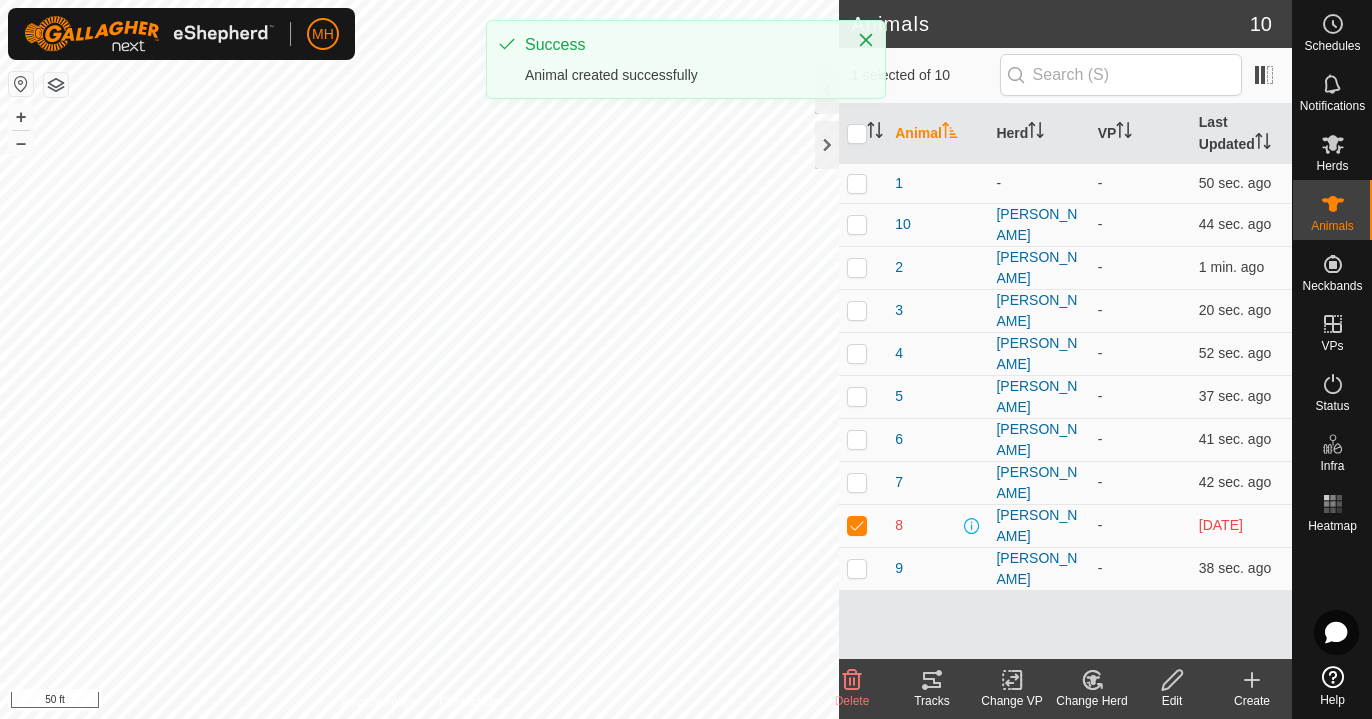 click 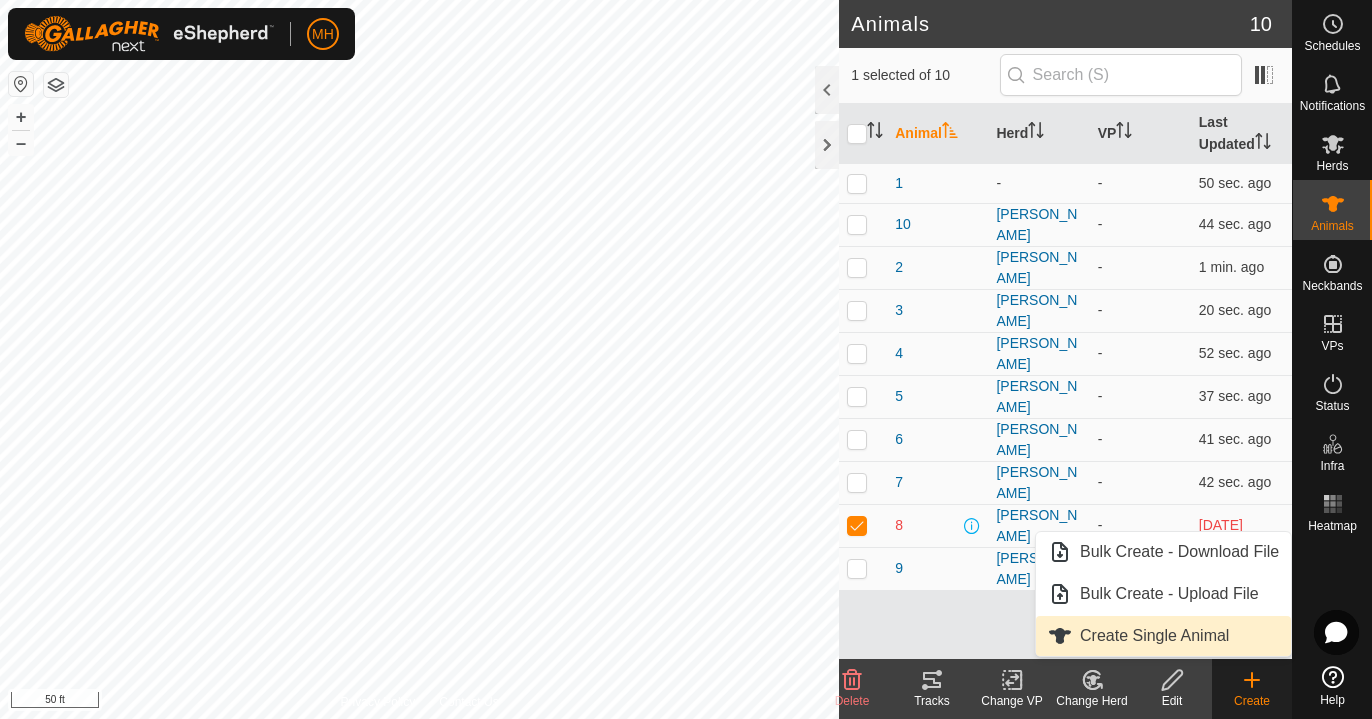 click on "Create Single Animal" at bounding box center (1163, 636) 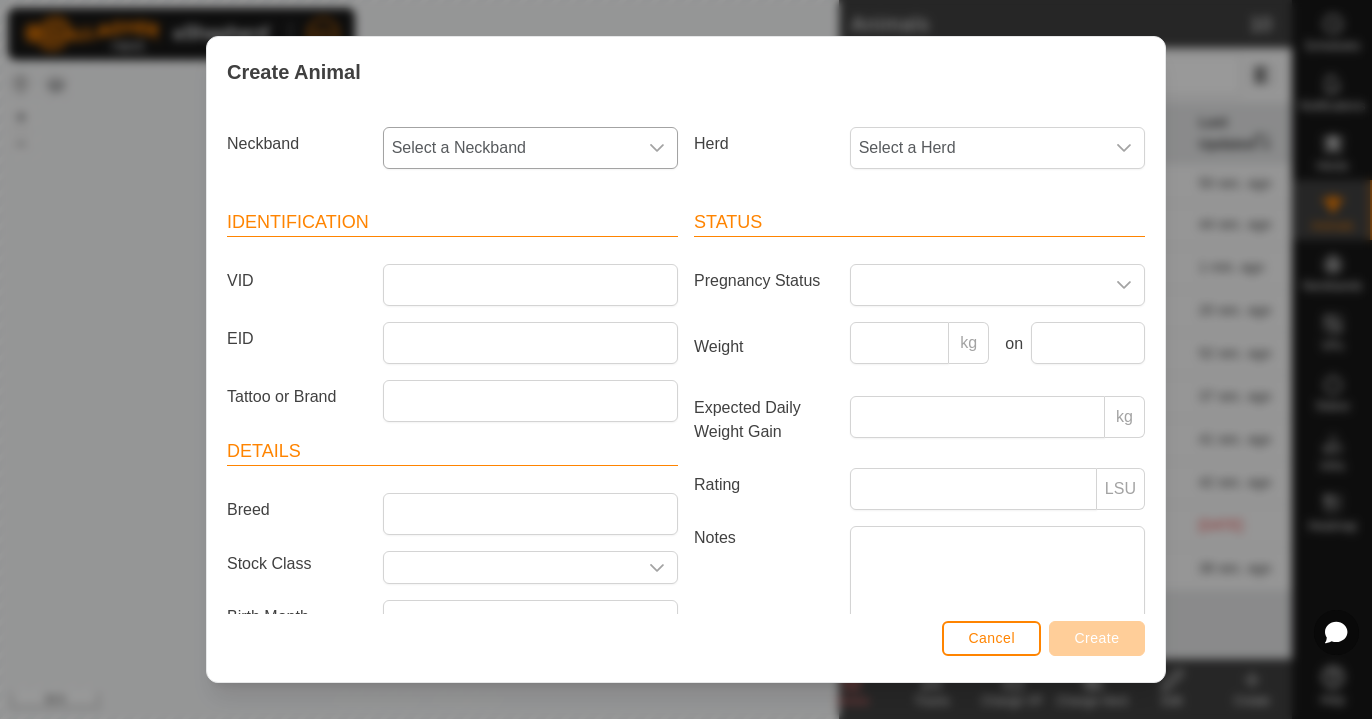 click on "Select a Neckband" at bounding box center (510, 148) 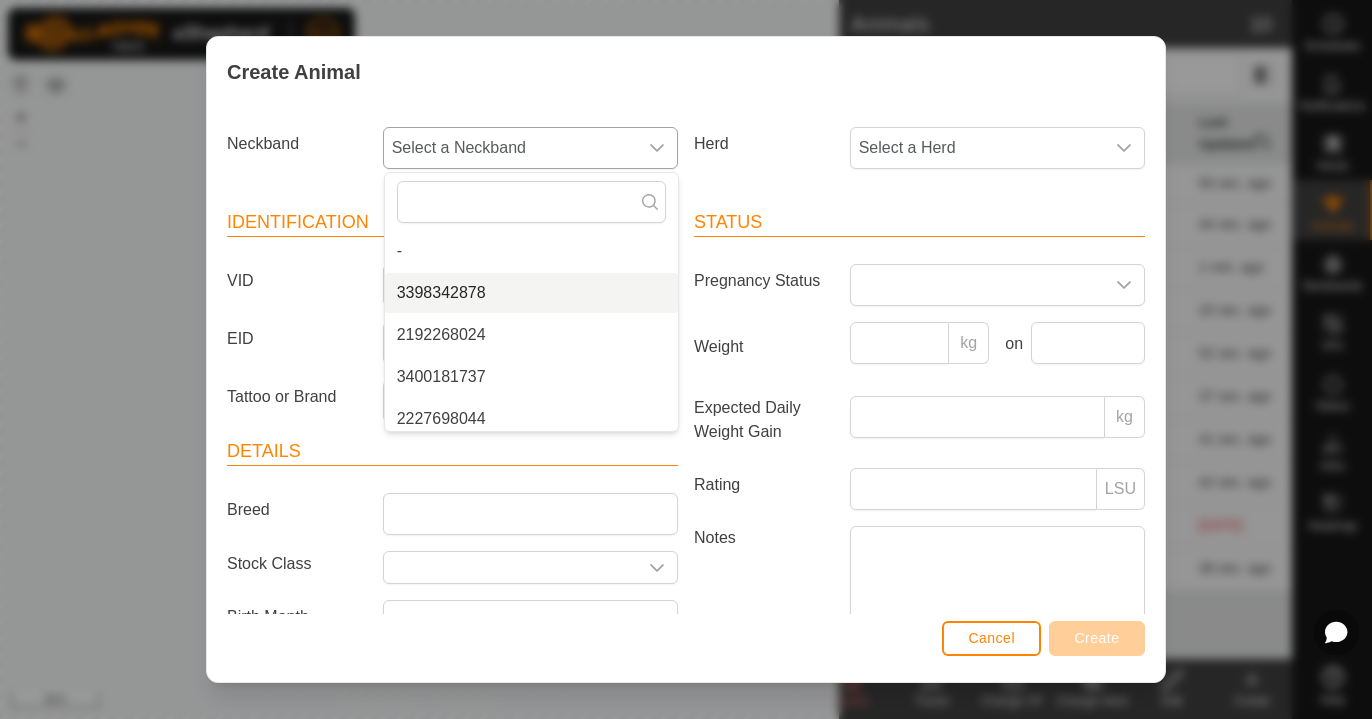 click on "3398342878" at bounding box center (531, 293) 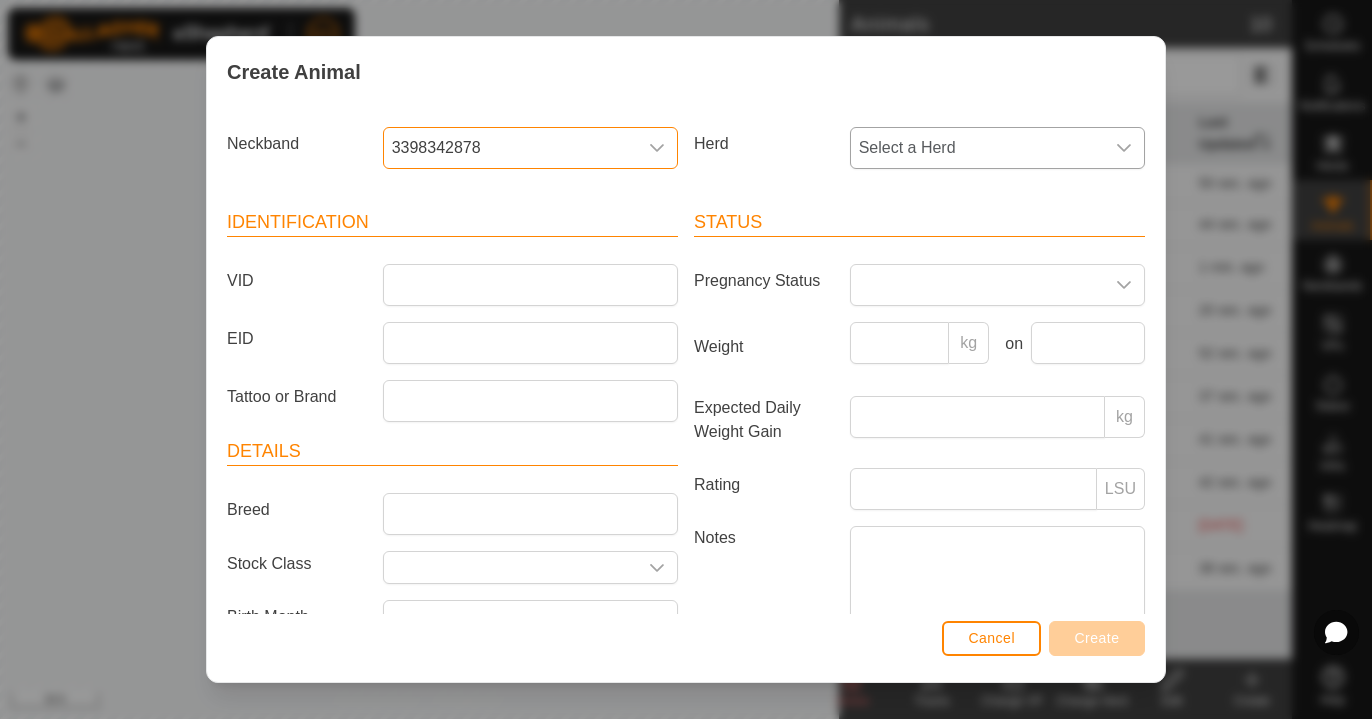 click on "Select a Herd" at bounding box center (977, 148) 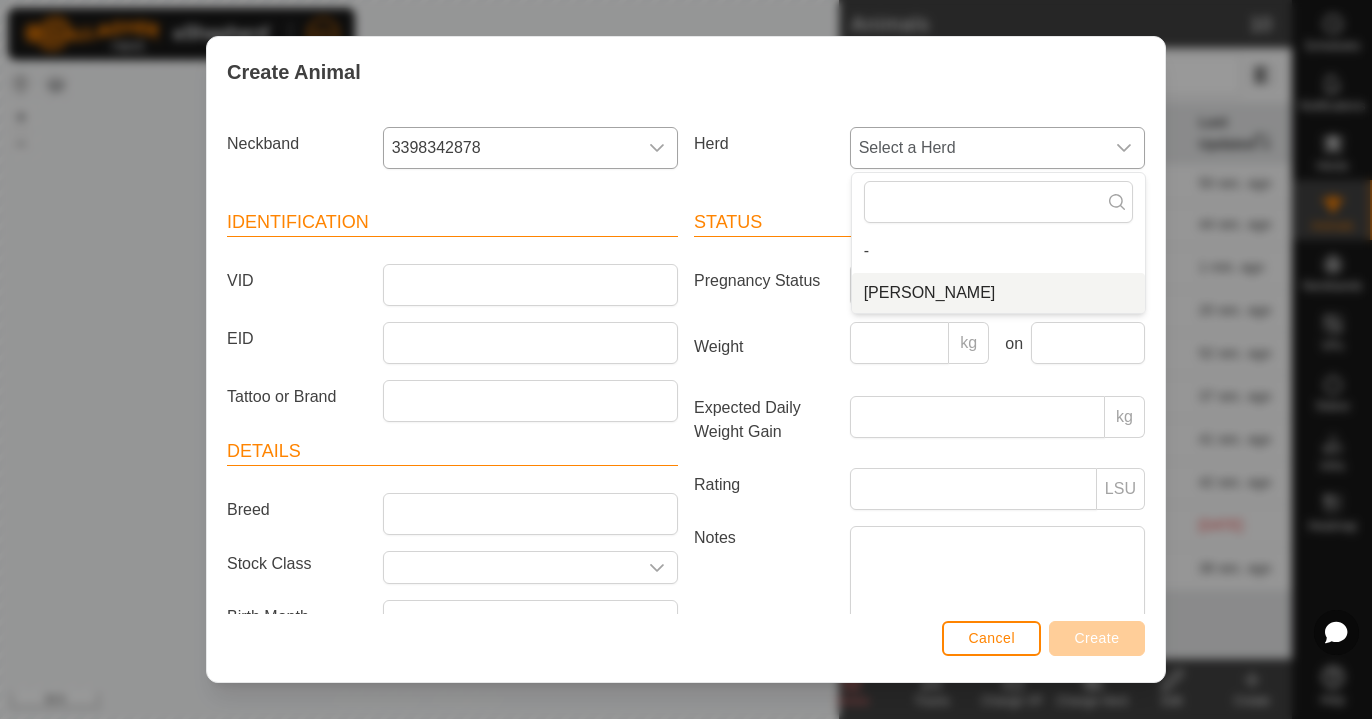 click on "[PERSON_NAME]" at bounding box center [998, 293] 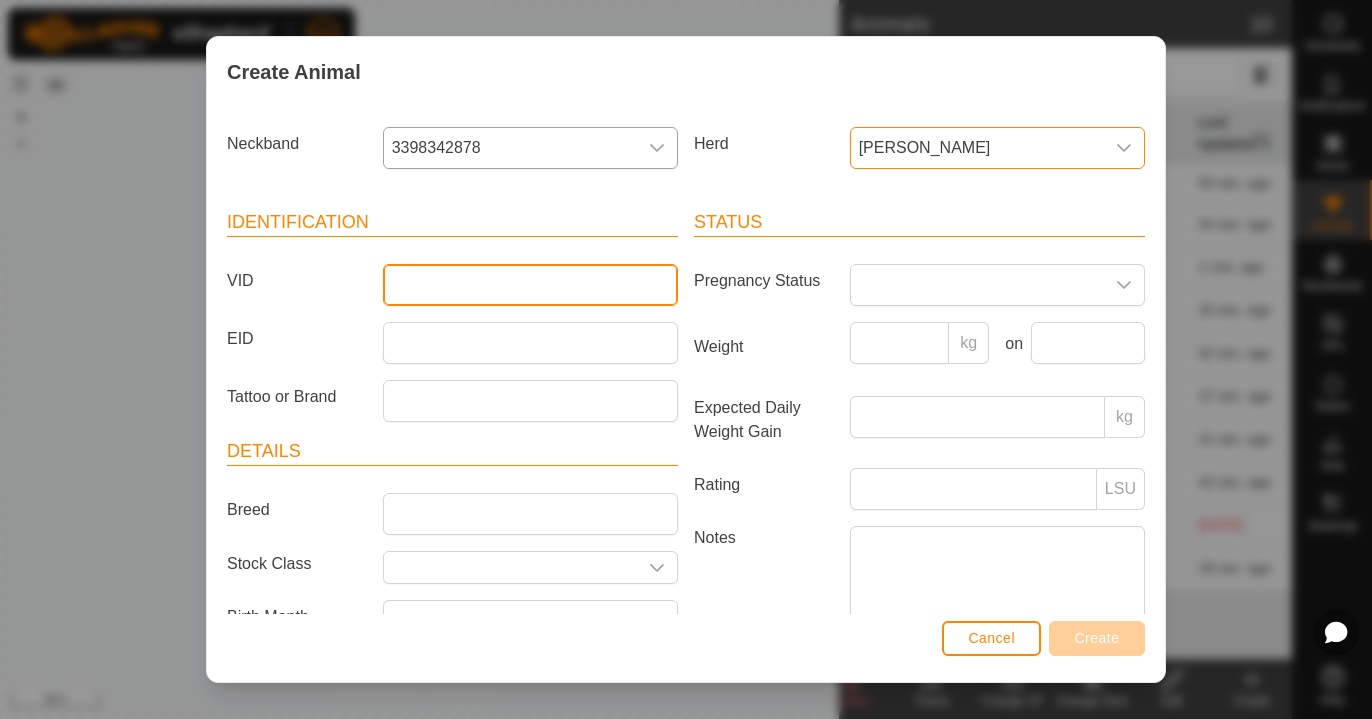click on "VID" at bounding box center (530, 285) 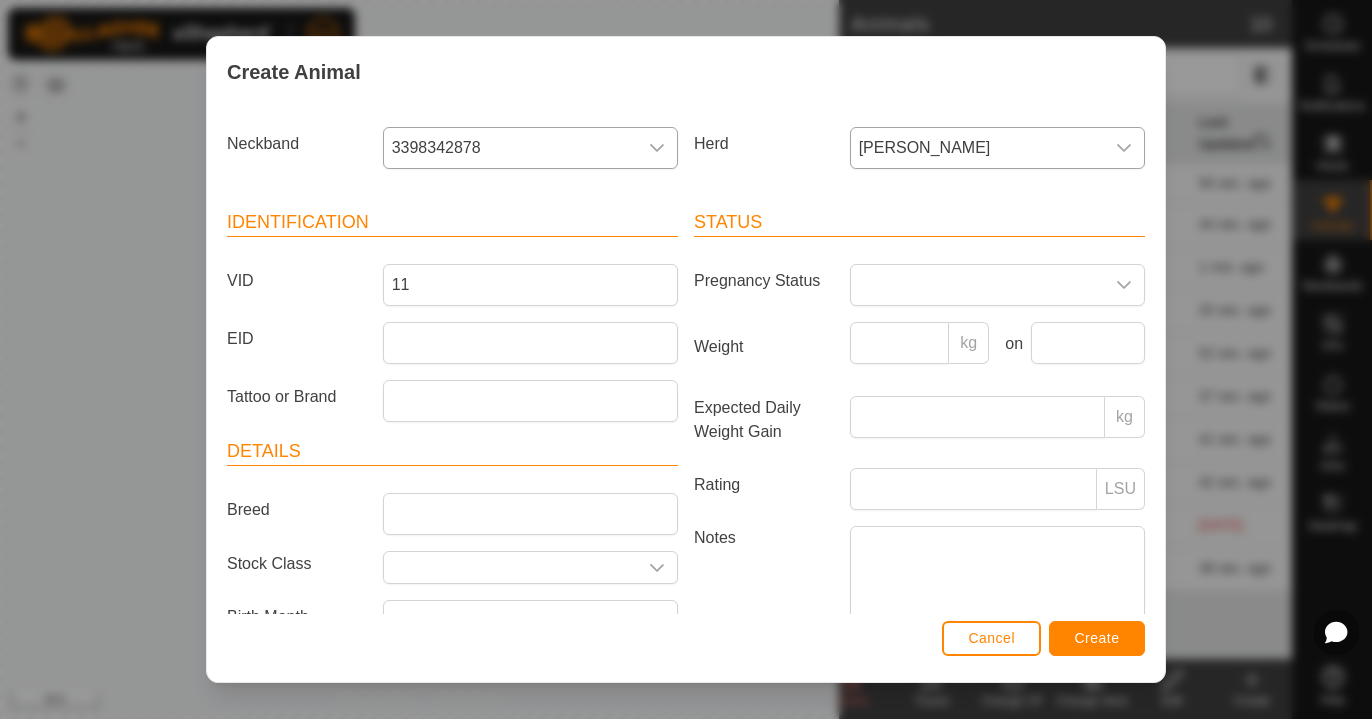 click on "Create" at bounding box center (1097, 638) 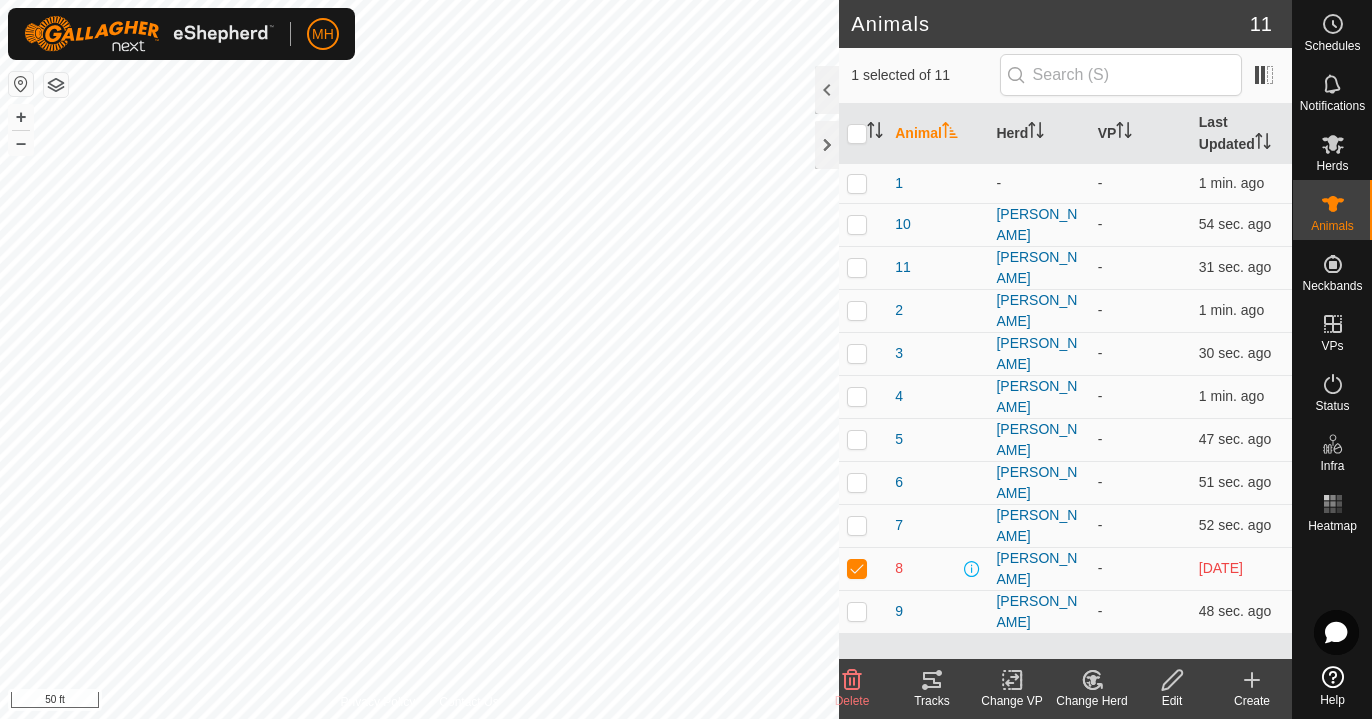 click on "Create" 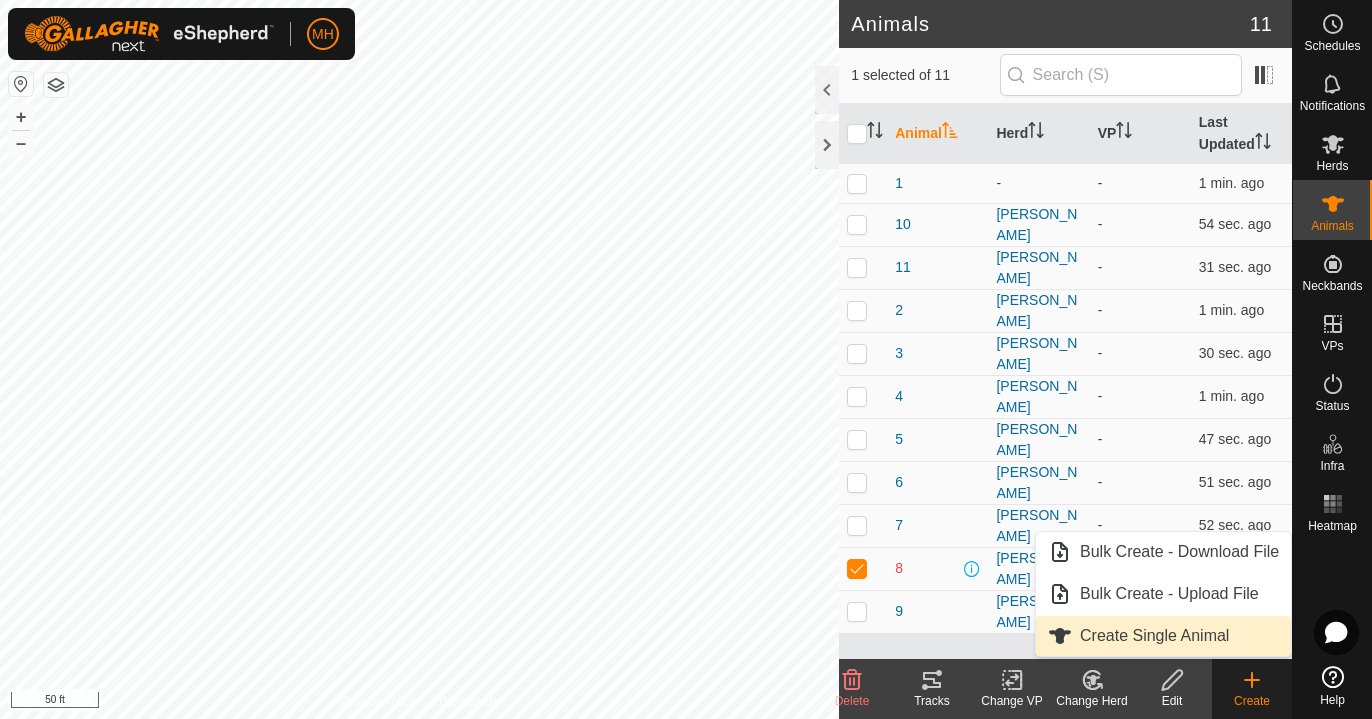 click on "Create Single Animal" at bounding box center (1163, 636) 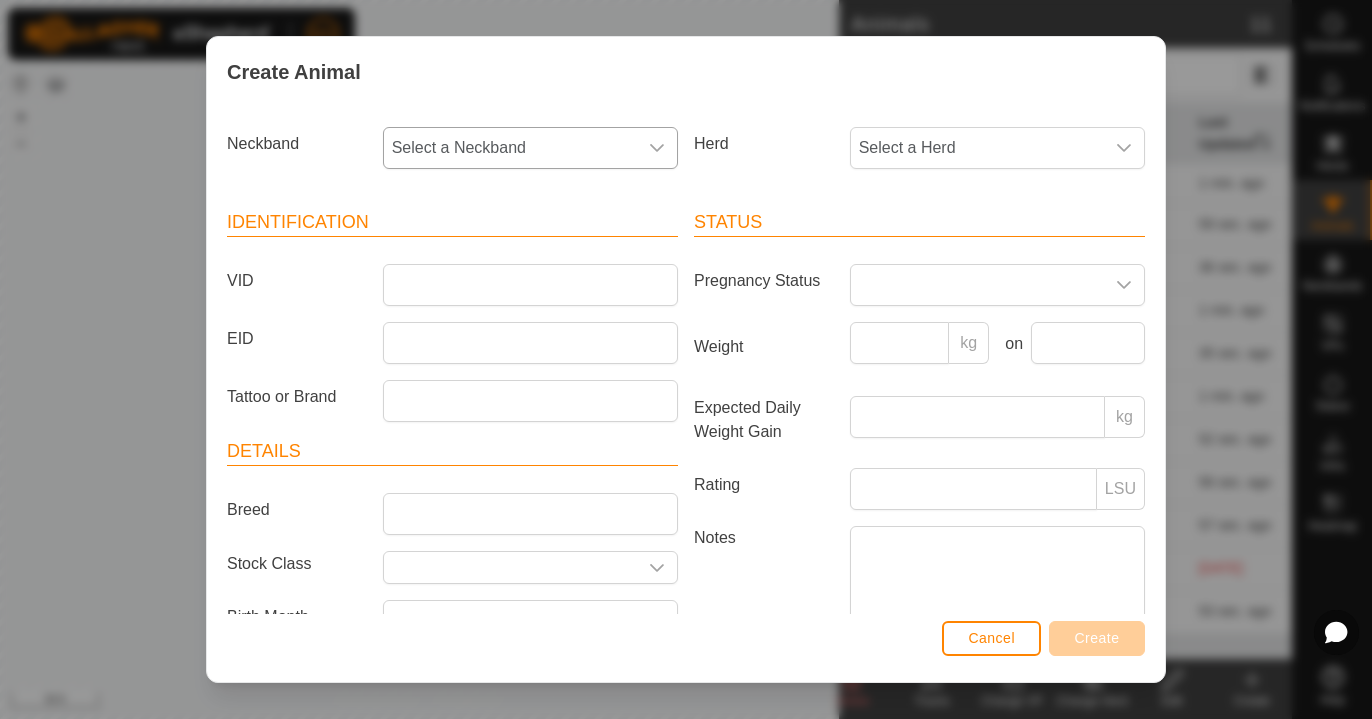 click on "Select a Neckband" at bounding box center [510, 148] 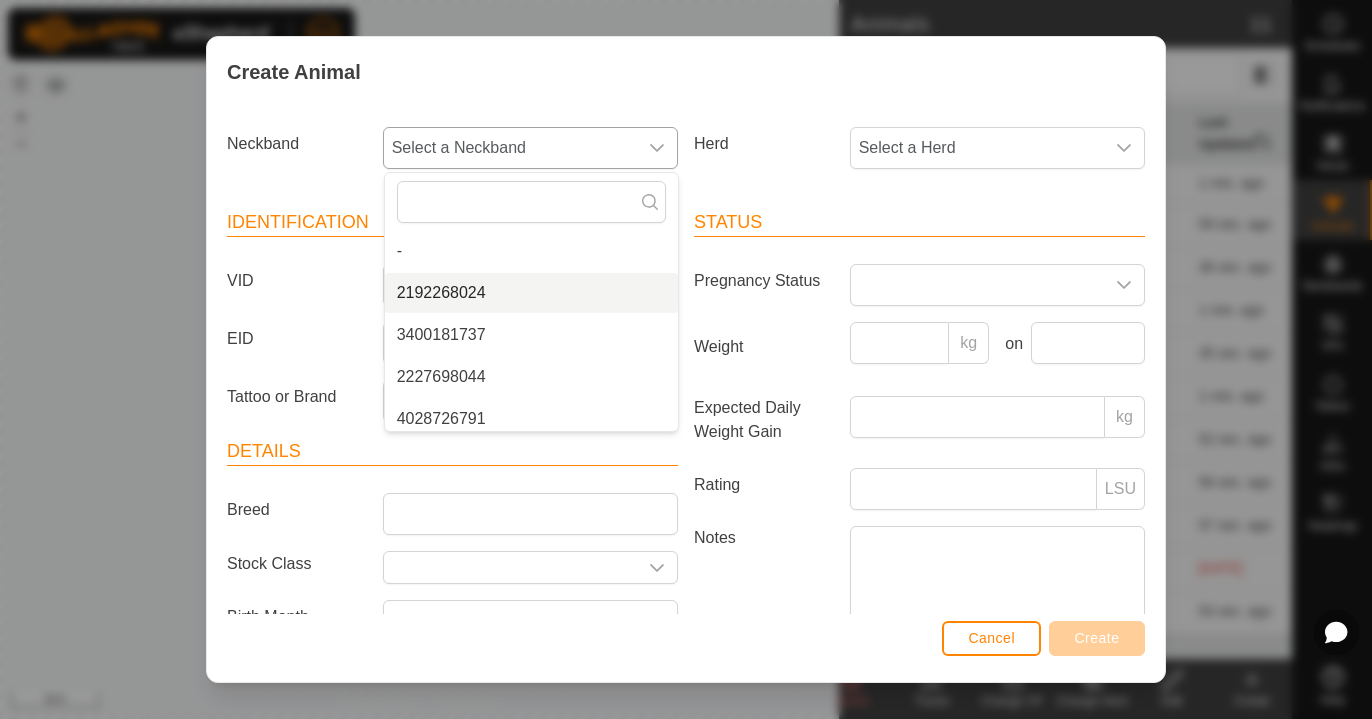 click on "2192268024" at bounding box center (531, 293) 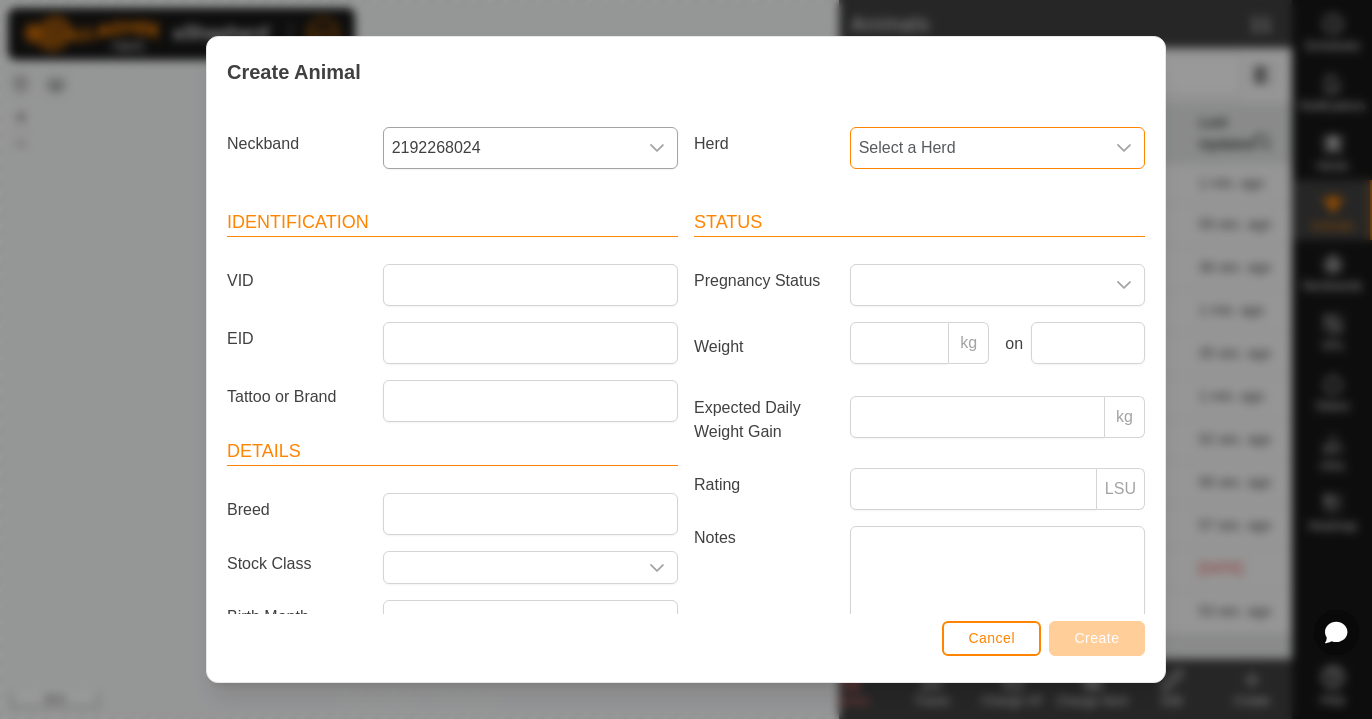 click on "Select a Herd" at bounding box center [977, 148] 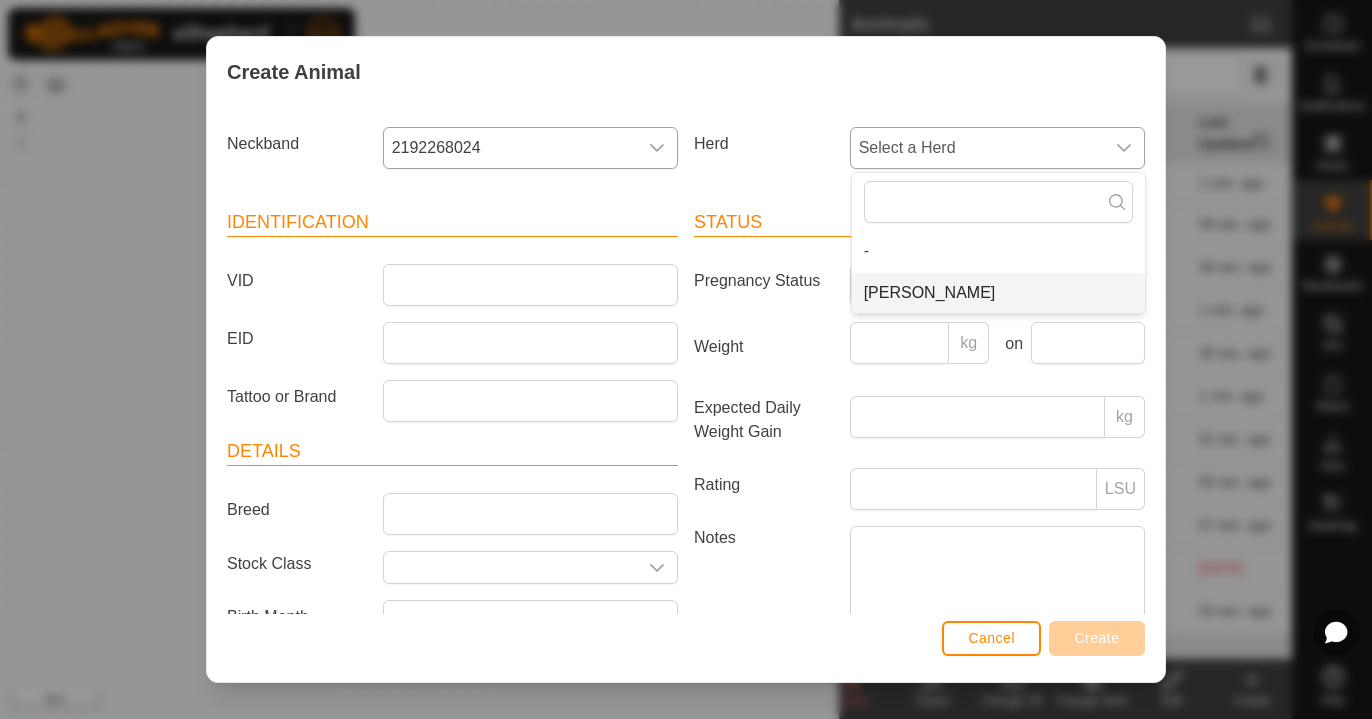 click on "[PERSON_NAME]" at bounding box center (998, 293) 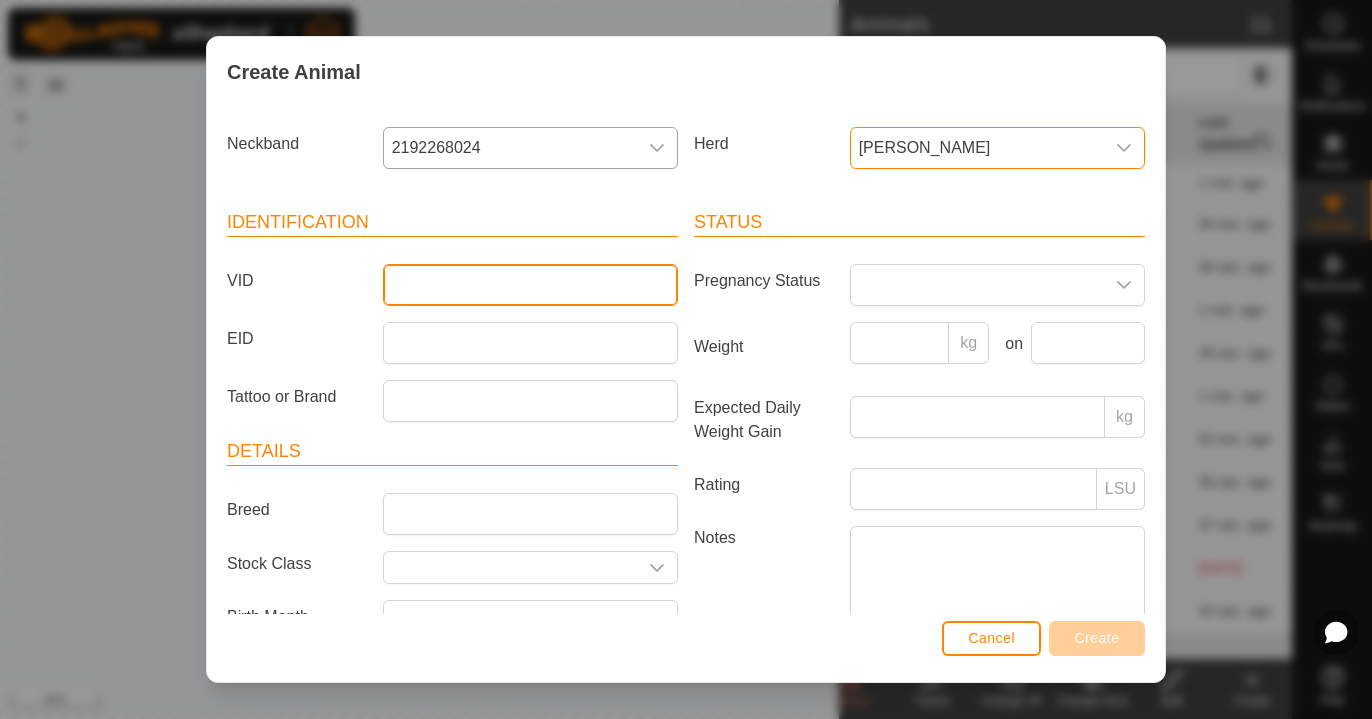 click on "VID" at bounding box center [530, 285] 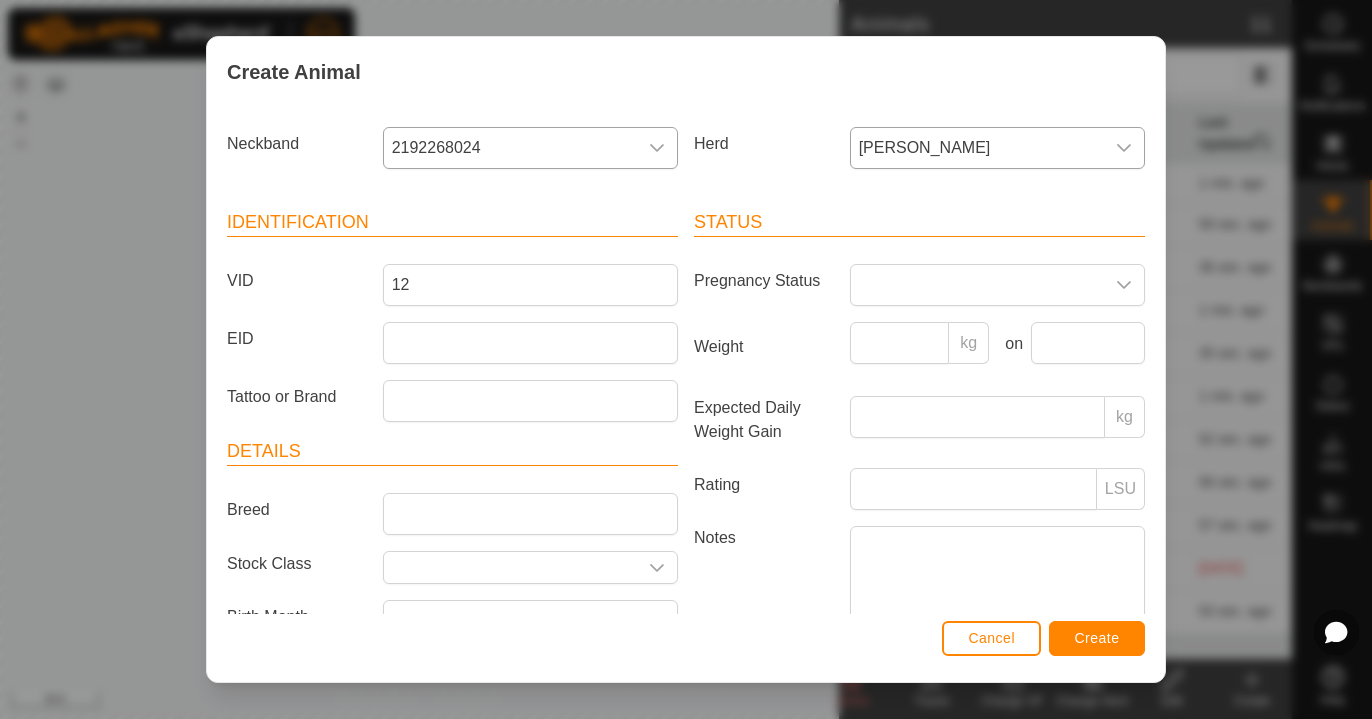 click on "Cancel Create" at bounding box center (686, 648) 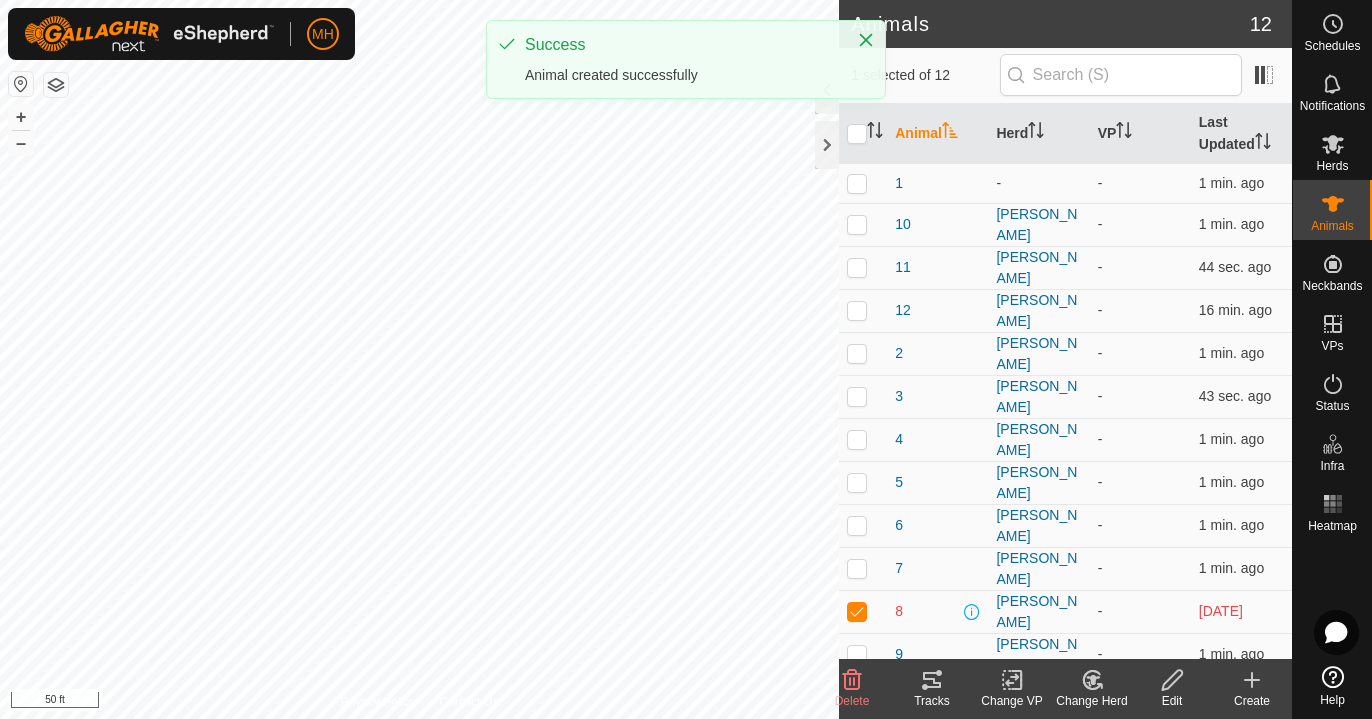 click 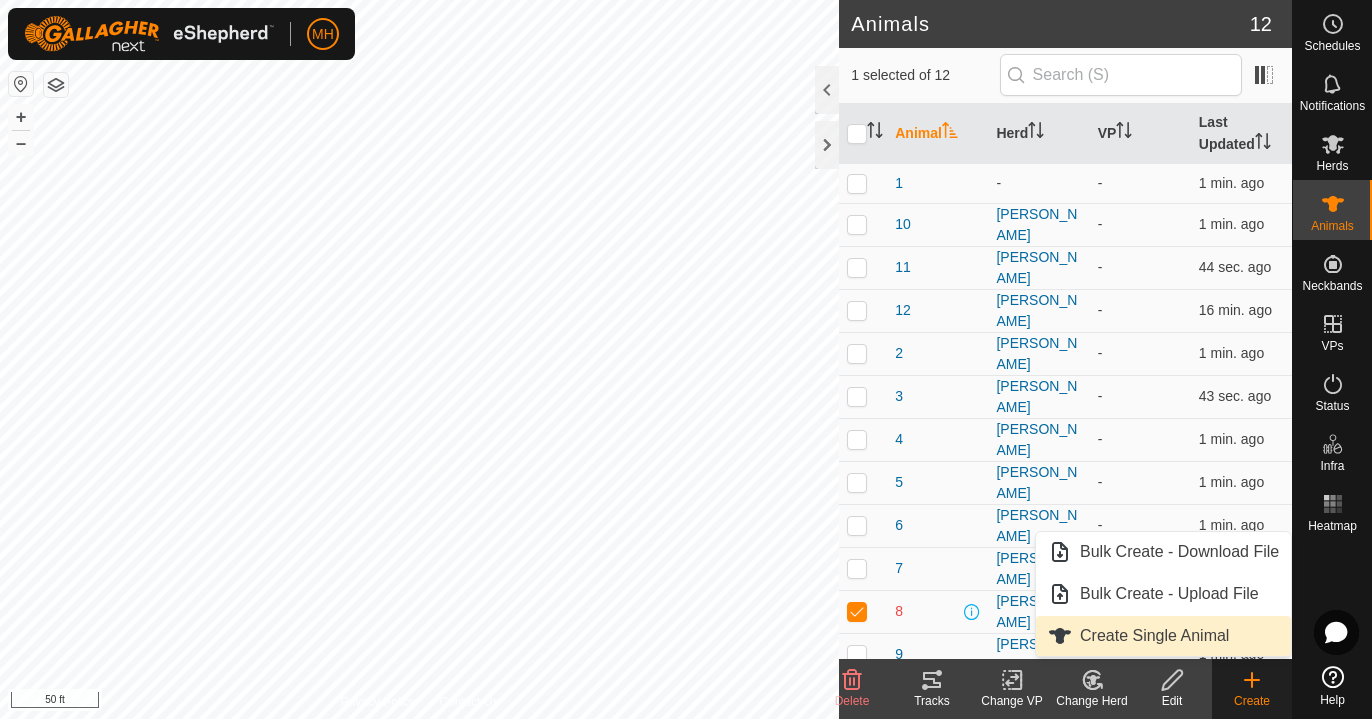 click on "Create Single Animal" at bounding box center [1163, 636] 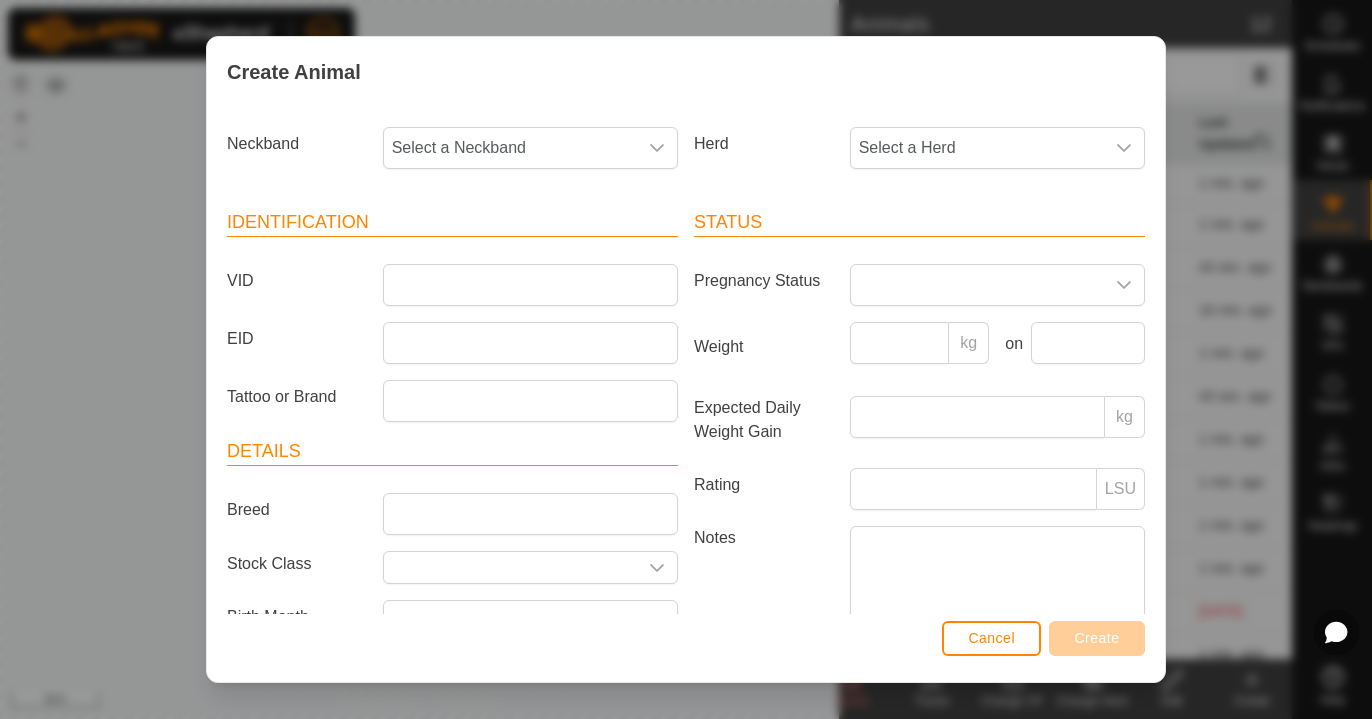 click on "Neckband Select a Neckband" at bounding box center [452, 156] 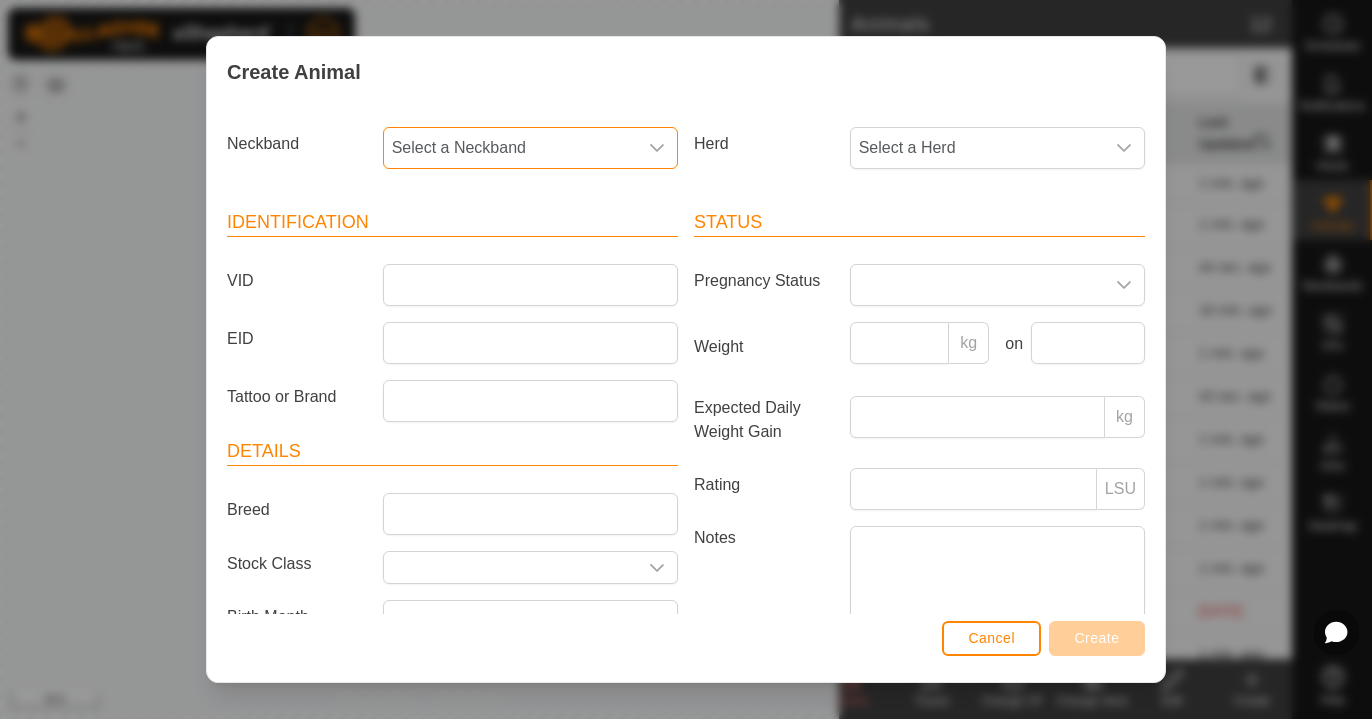 click on "Select a Neckband" at bounding box center [510, 148] 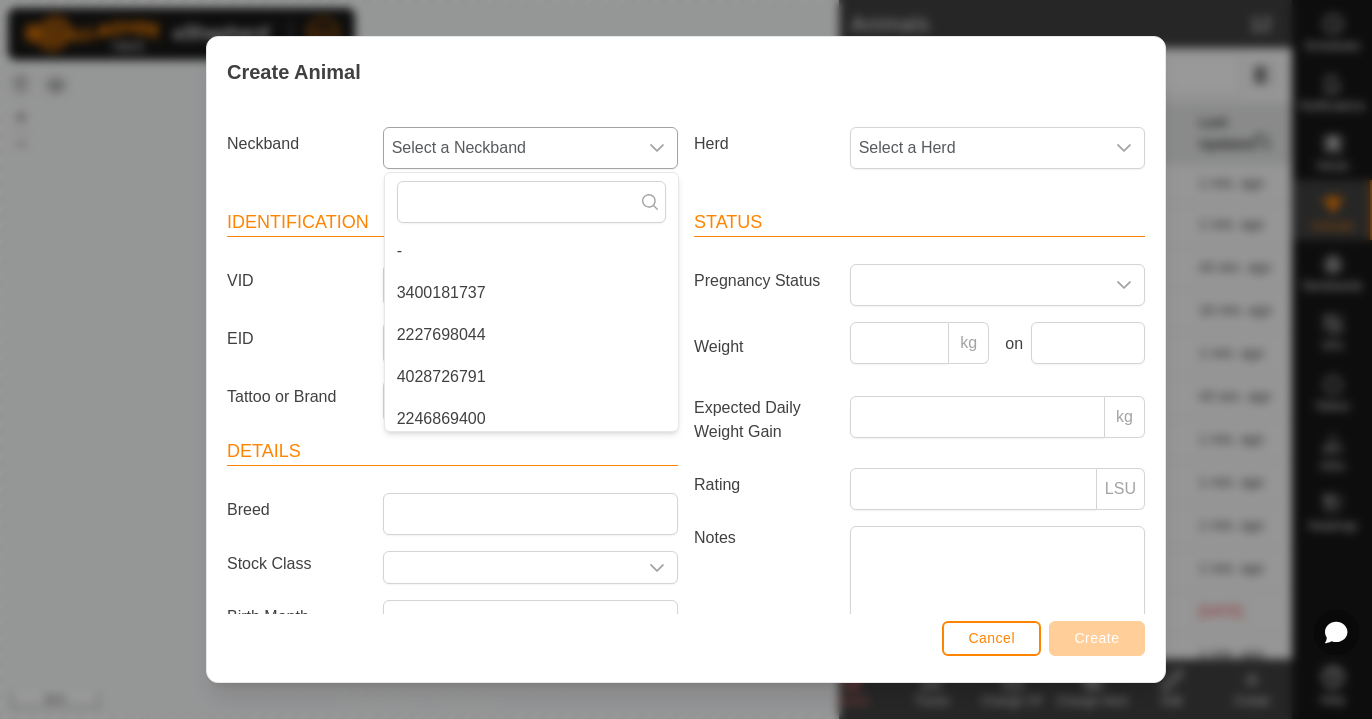 click on "3400181737" at bounding box center (531, 293) 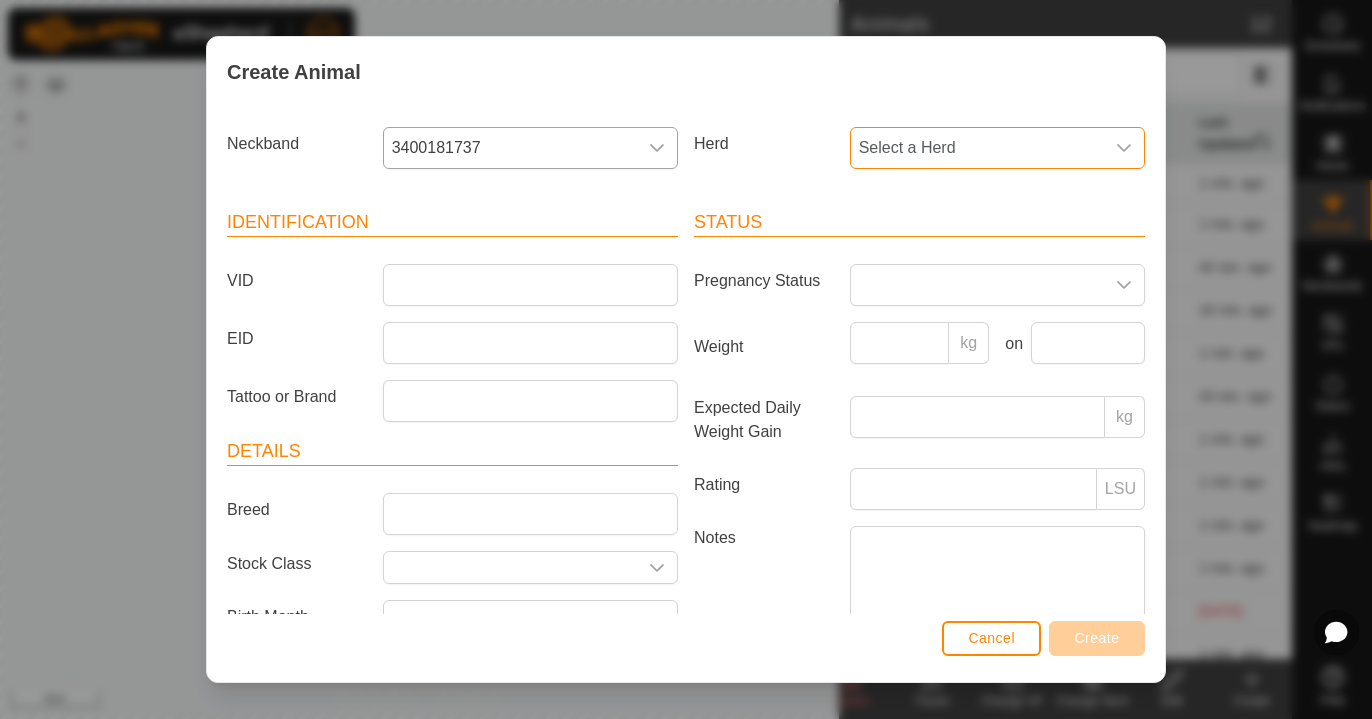 click on "Select a Herd" at bounding box center [977, 148] 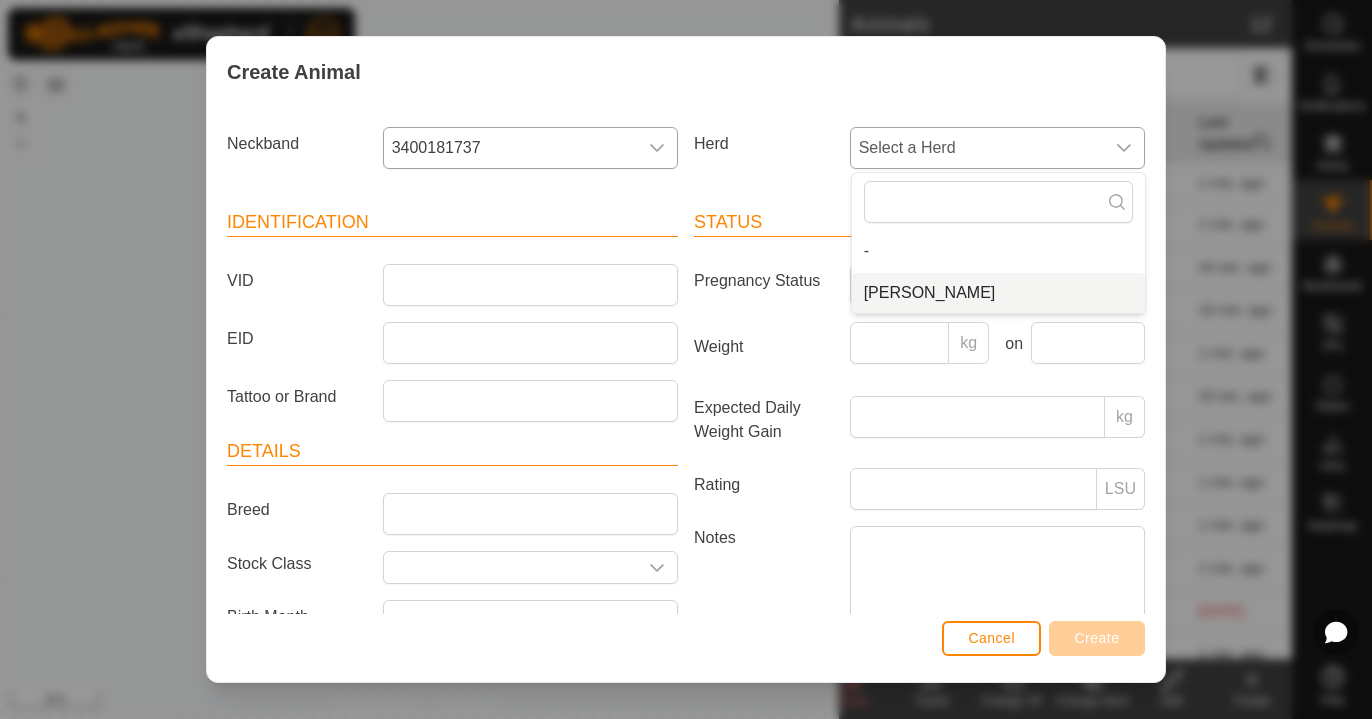 click on "[PERSON_NAME]" at bounding box center [998, 293] 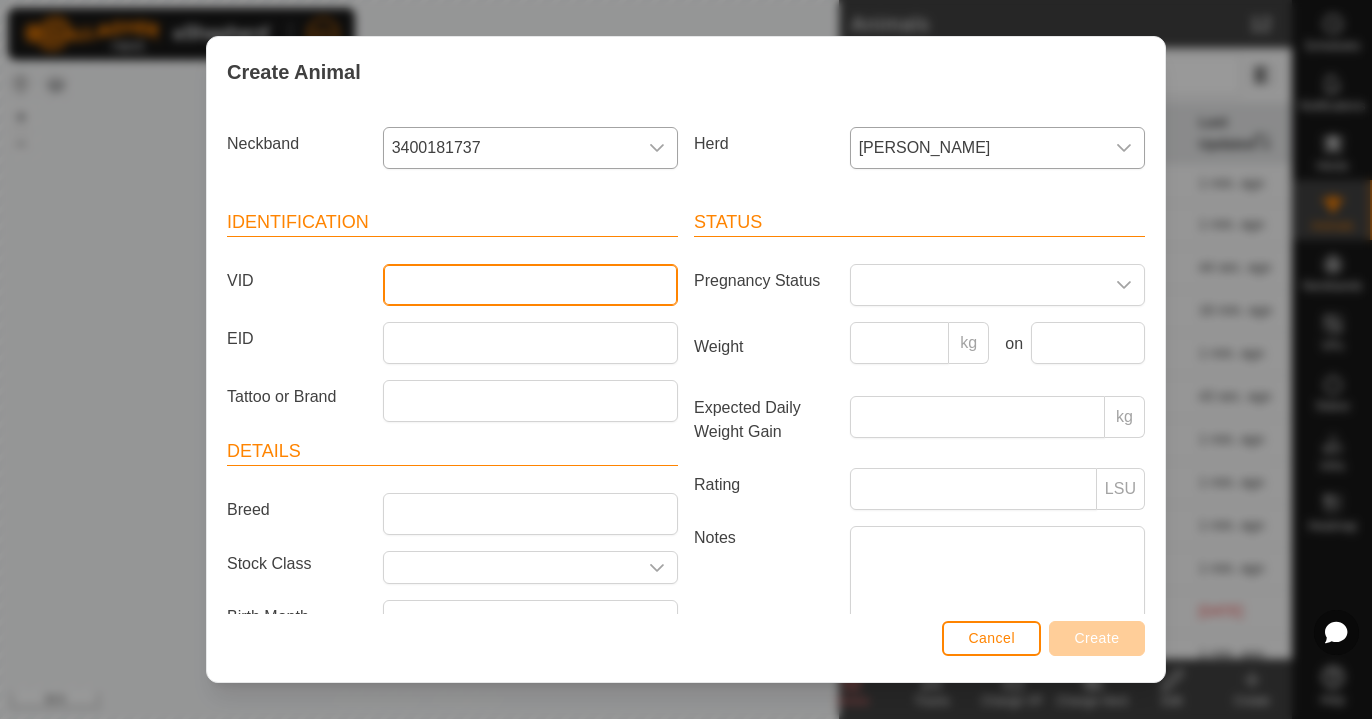 click on "VID" at bounding box center [530, 285] 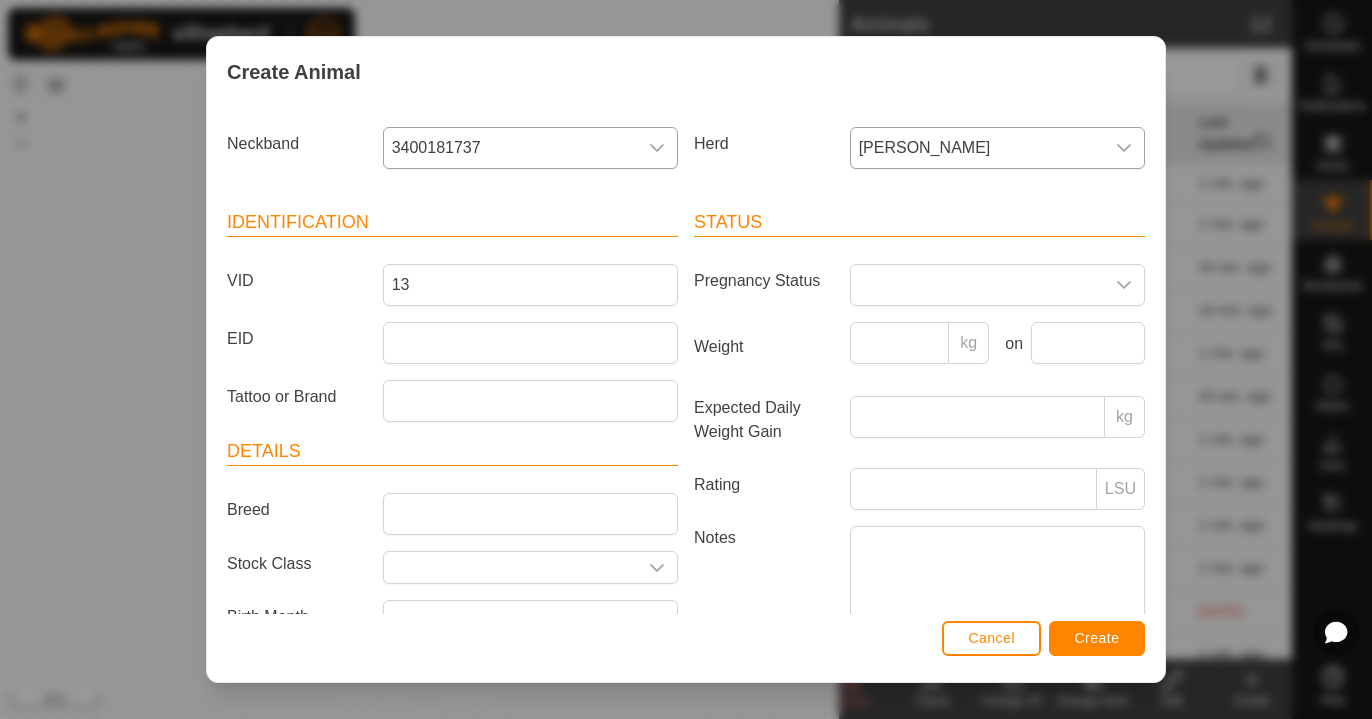 click on "Create" at bounding box center [1097, 638] 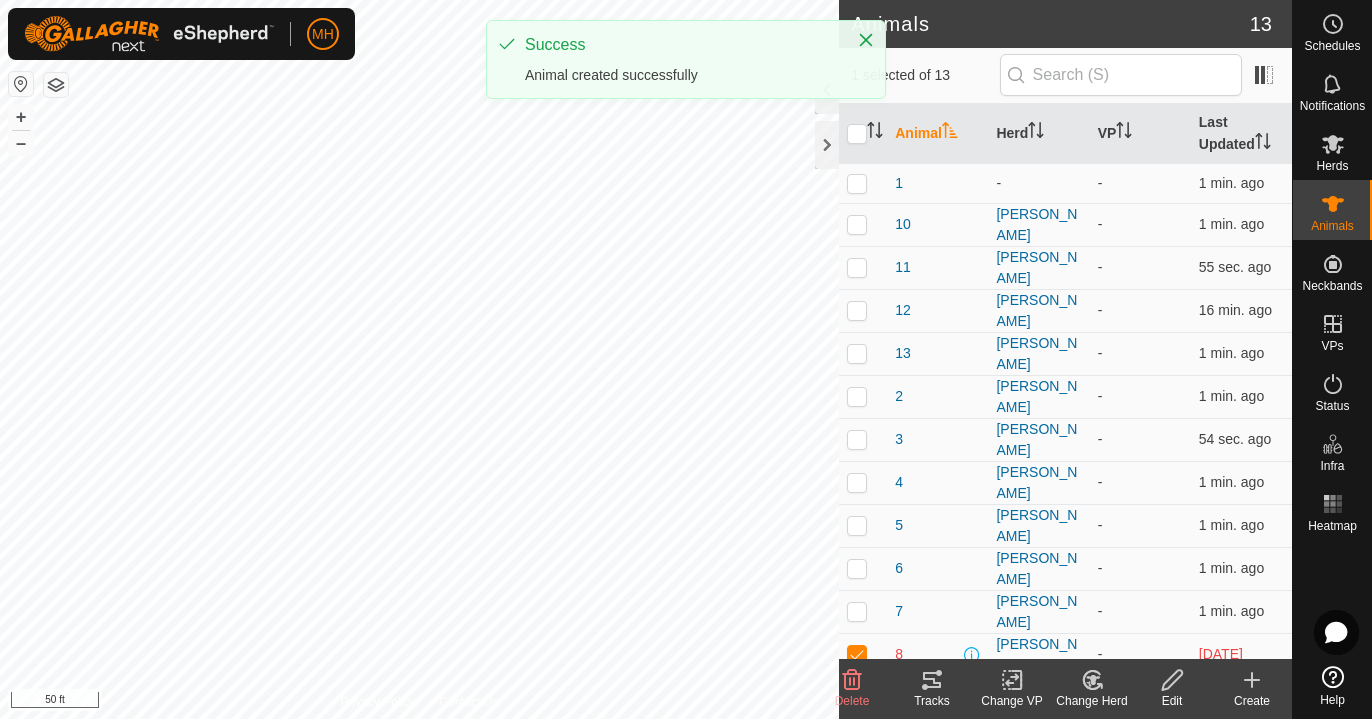 click 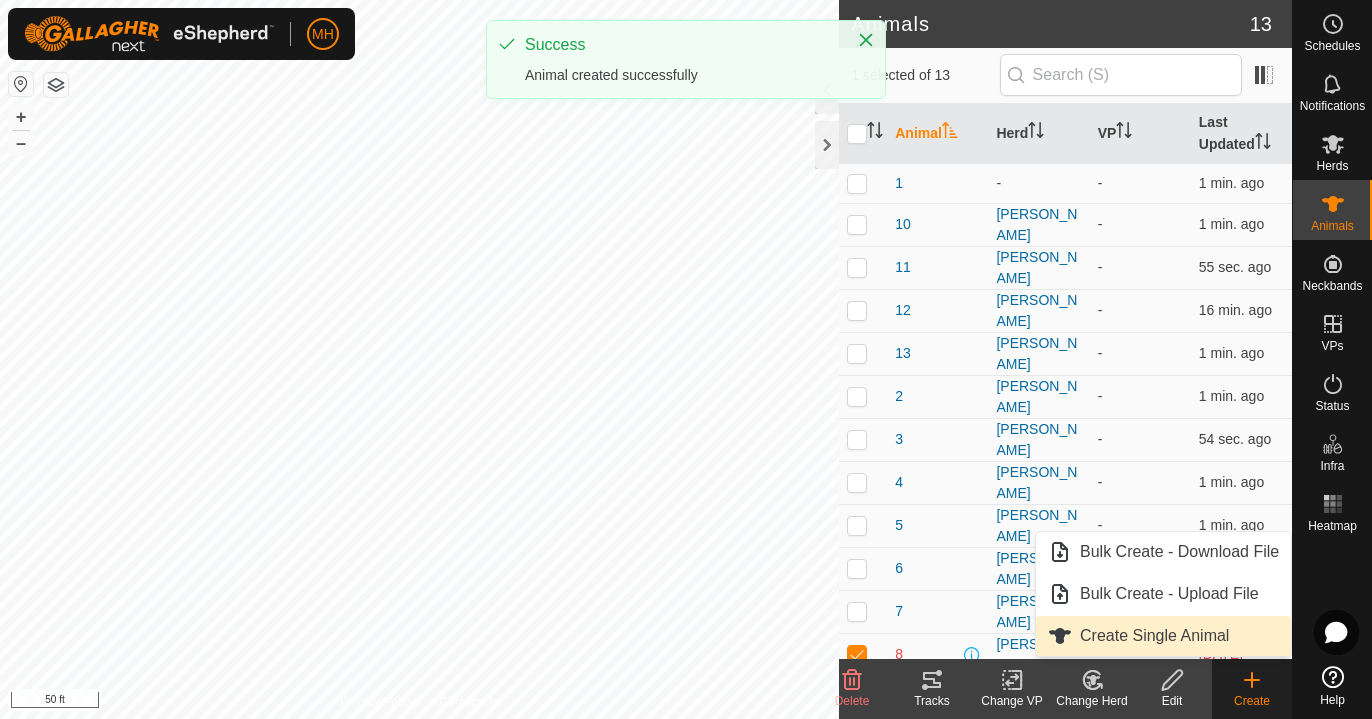 click on "Create Single Animal" at bounding box center (1163, 636) 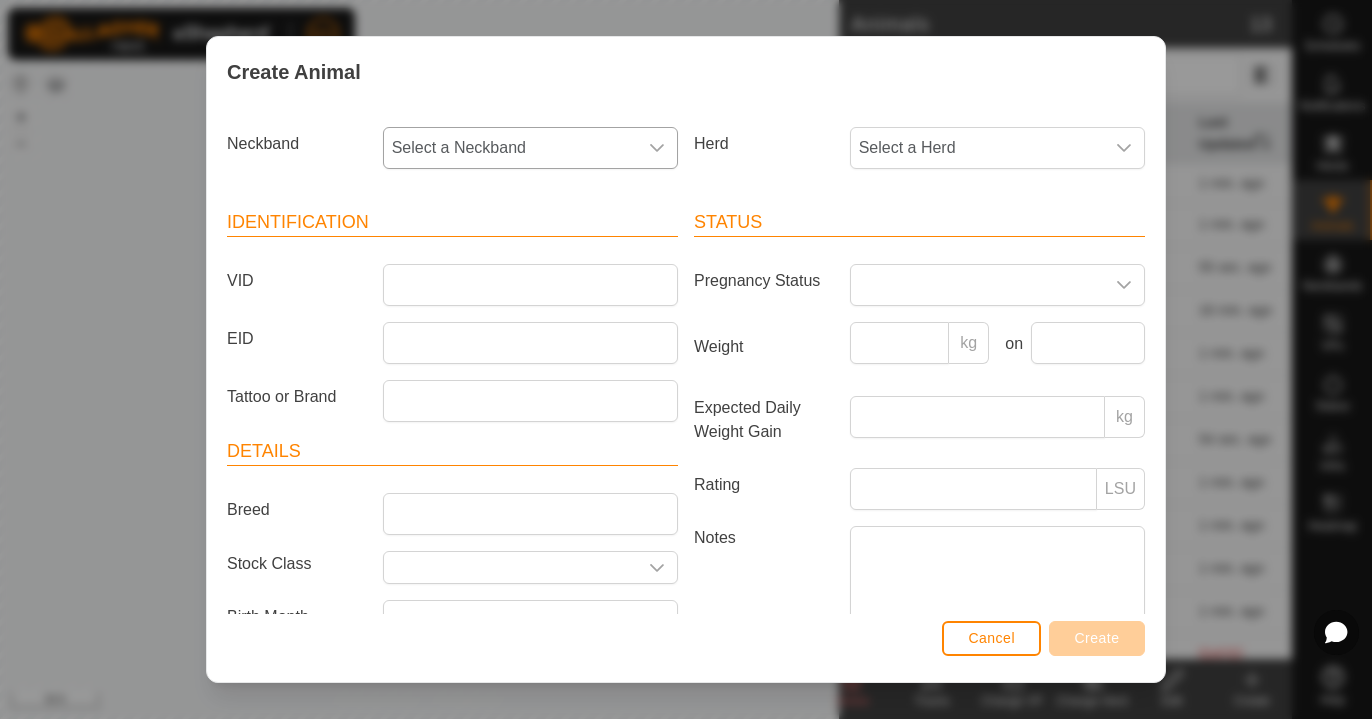 click on "Select a Neckband" at bounding box center (510, 148) 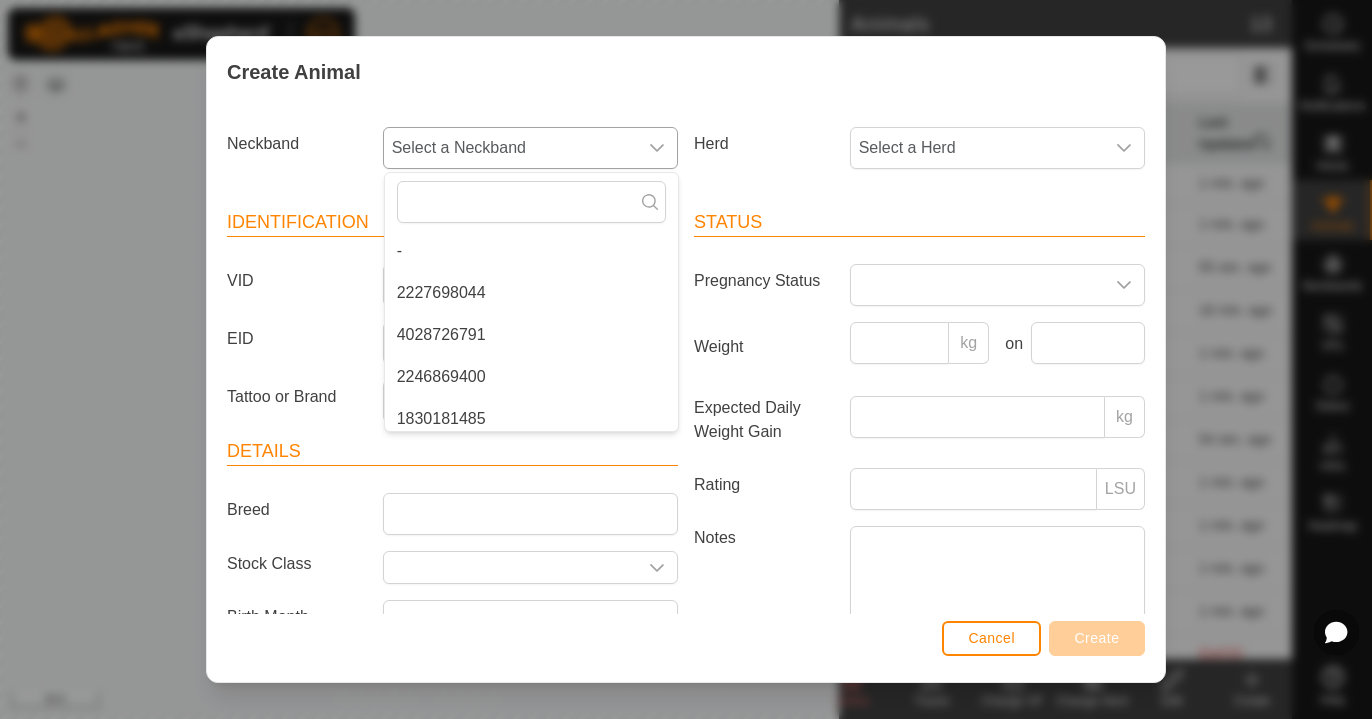 drag, startPoint x: 619, startPoint y: 271, endPoint x: 619, endPoint y: 282, distance: 11 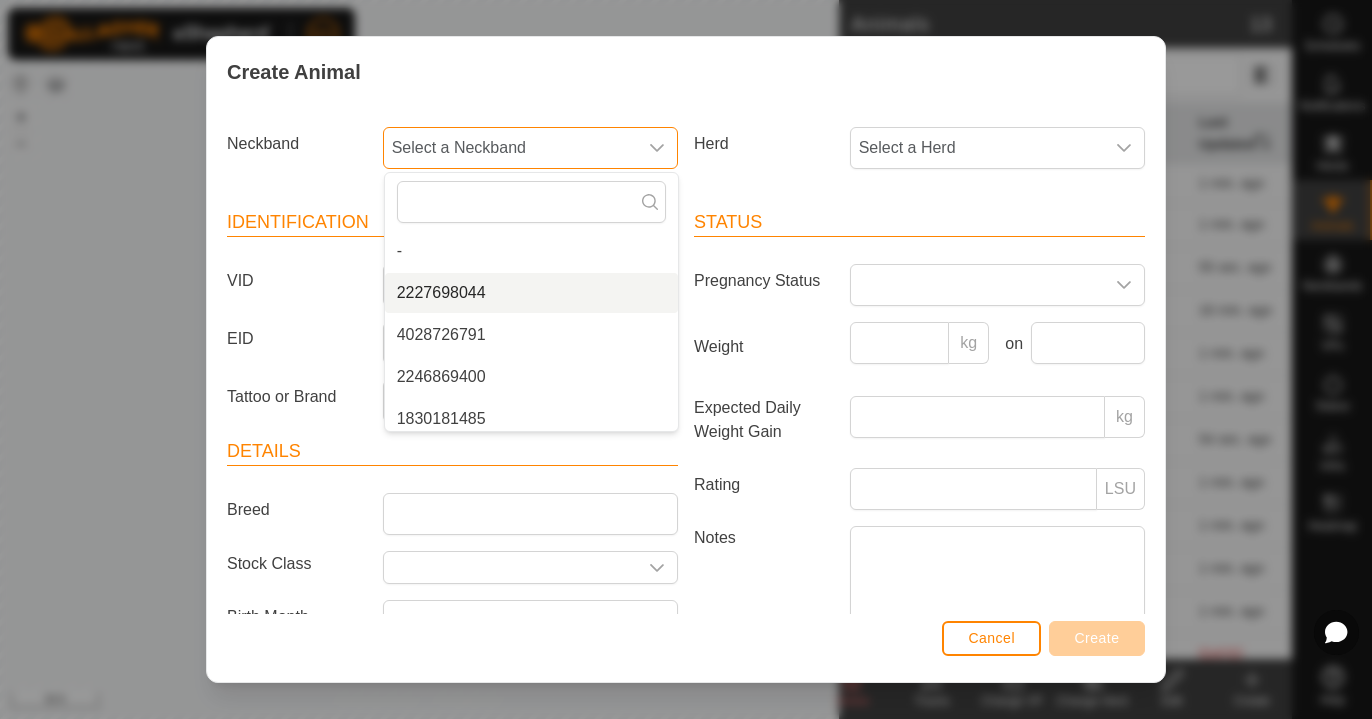 click on "2227698044" at bounding box center (531, 293) 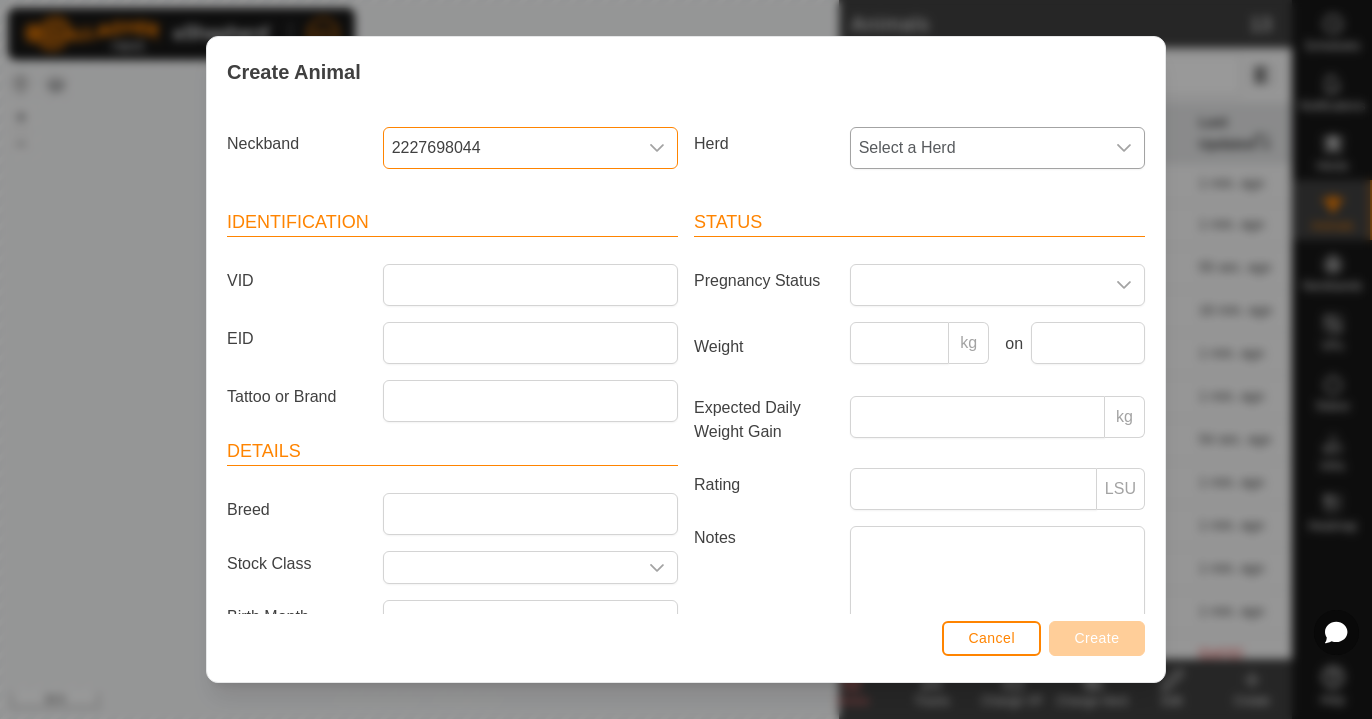 click on "Select a Herd" at bounding box center (977, 148) 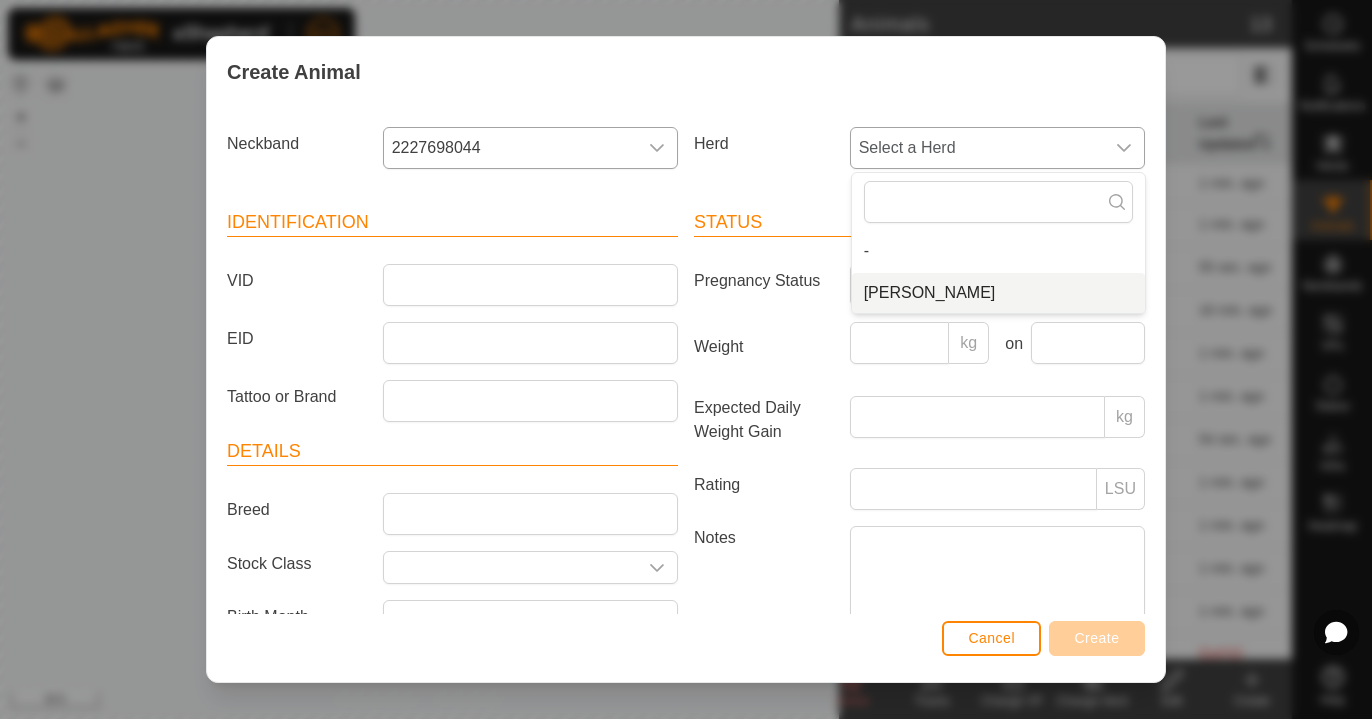 click on "[PERSON_NAME]" at bounding box center [998, 293] 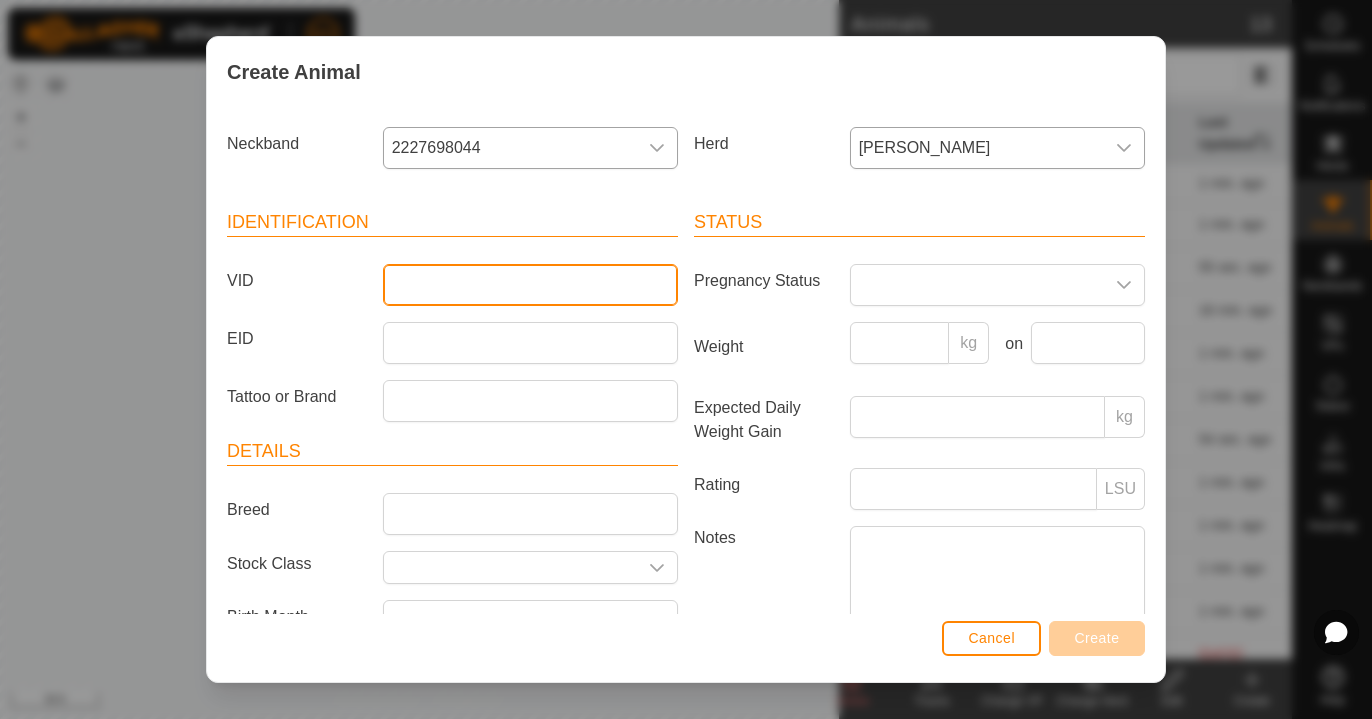 click on "VID" at bounding box center [530, 285] 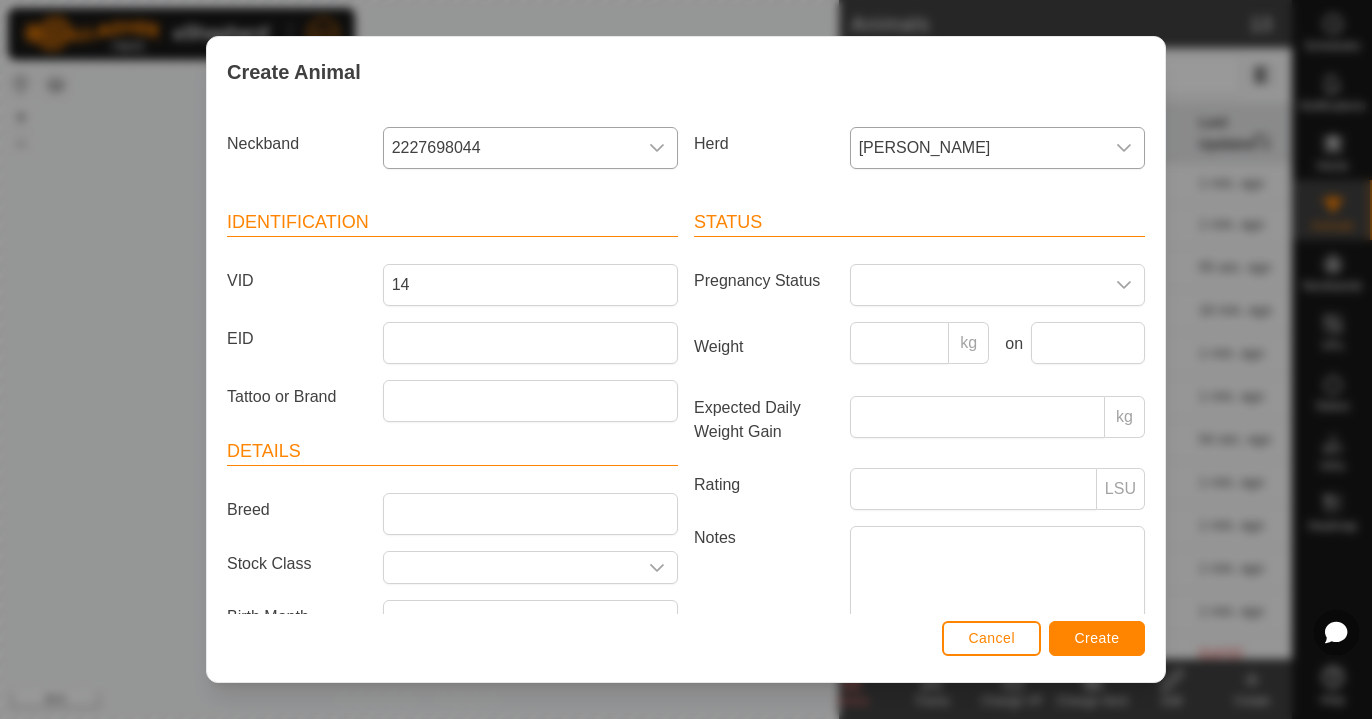 click on "Create" at bounding box center (1097, 638) 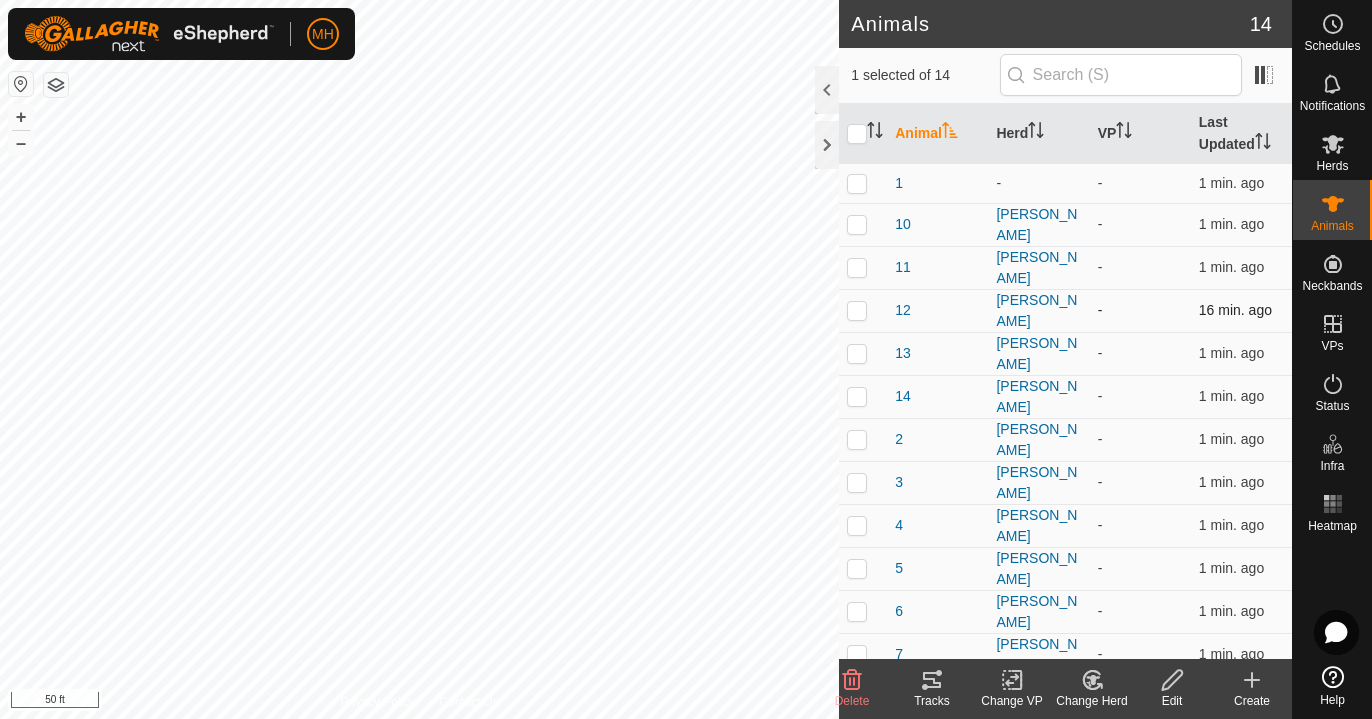 scroll, scrollTop: 0, scrollLeft: 0, axis: both 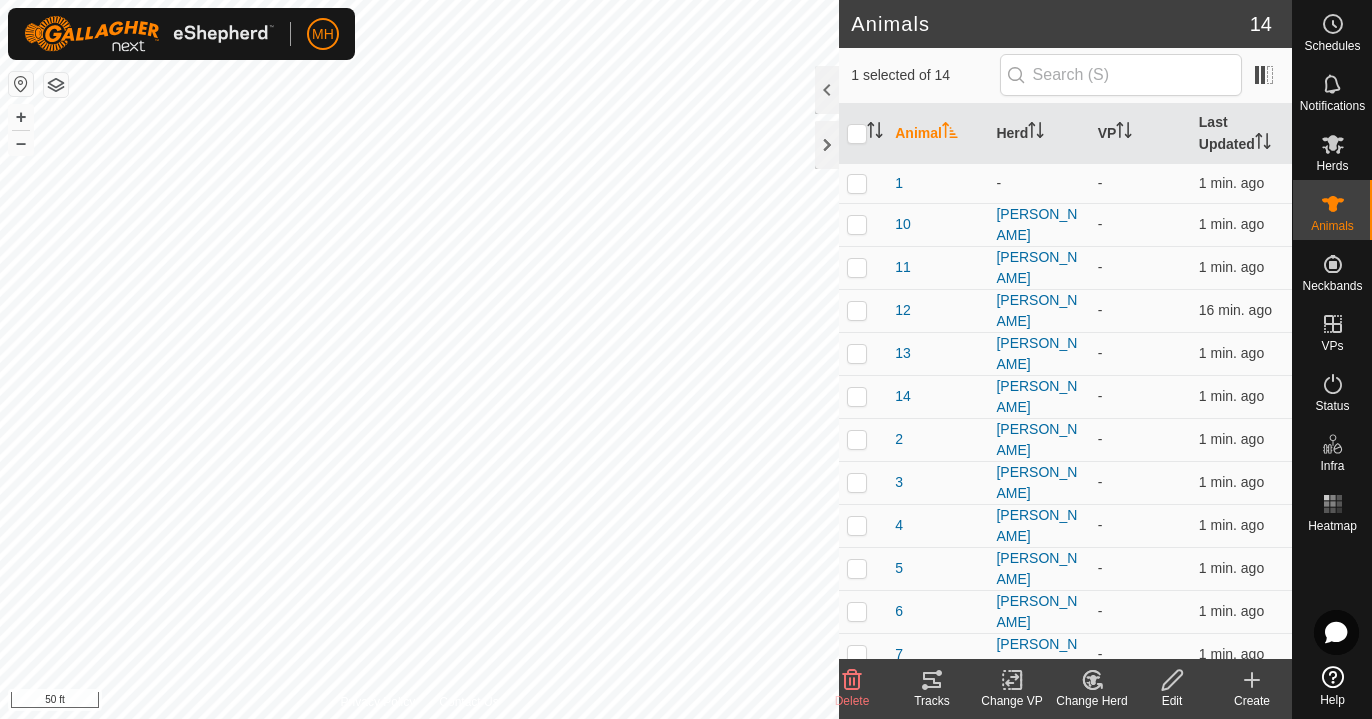 click 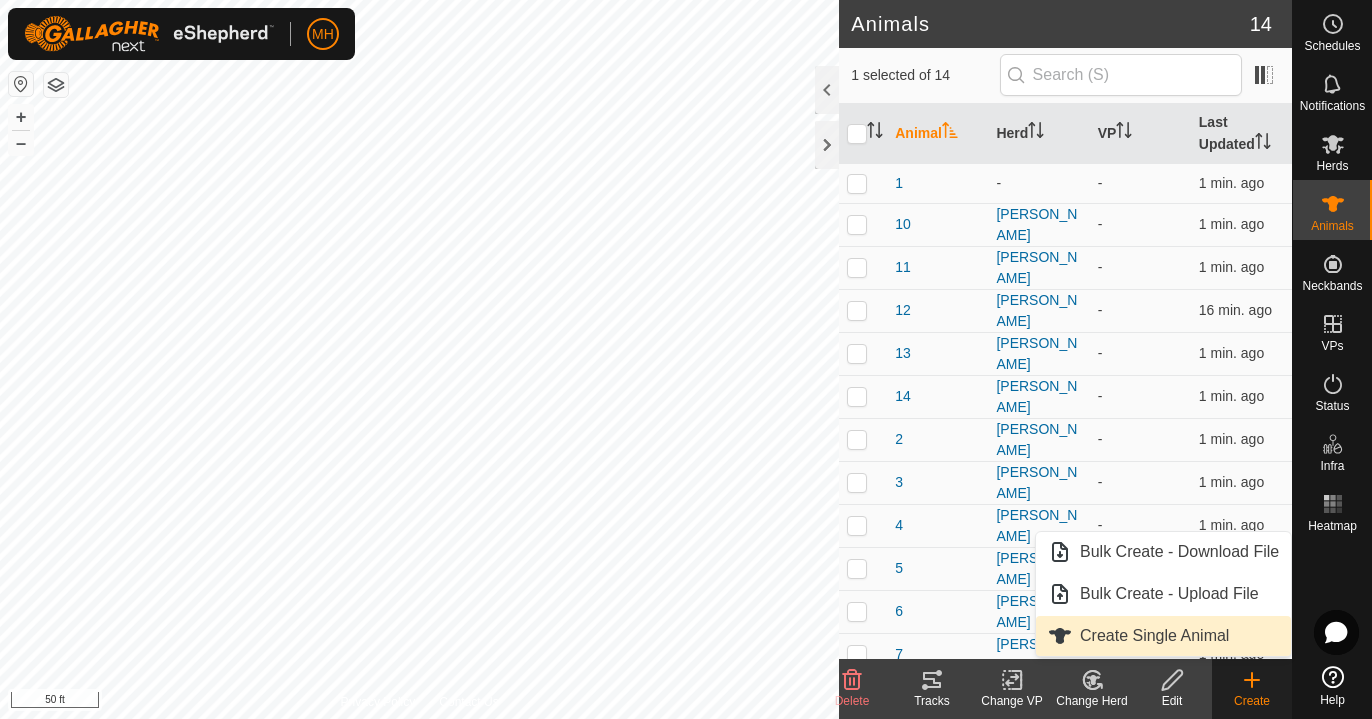 click on "Create Single Animal" at bounding box center (1163, 636) 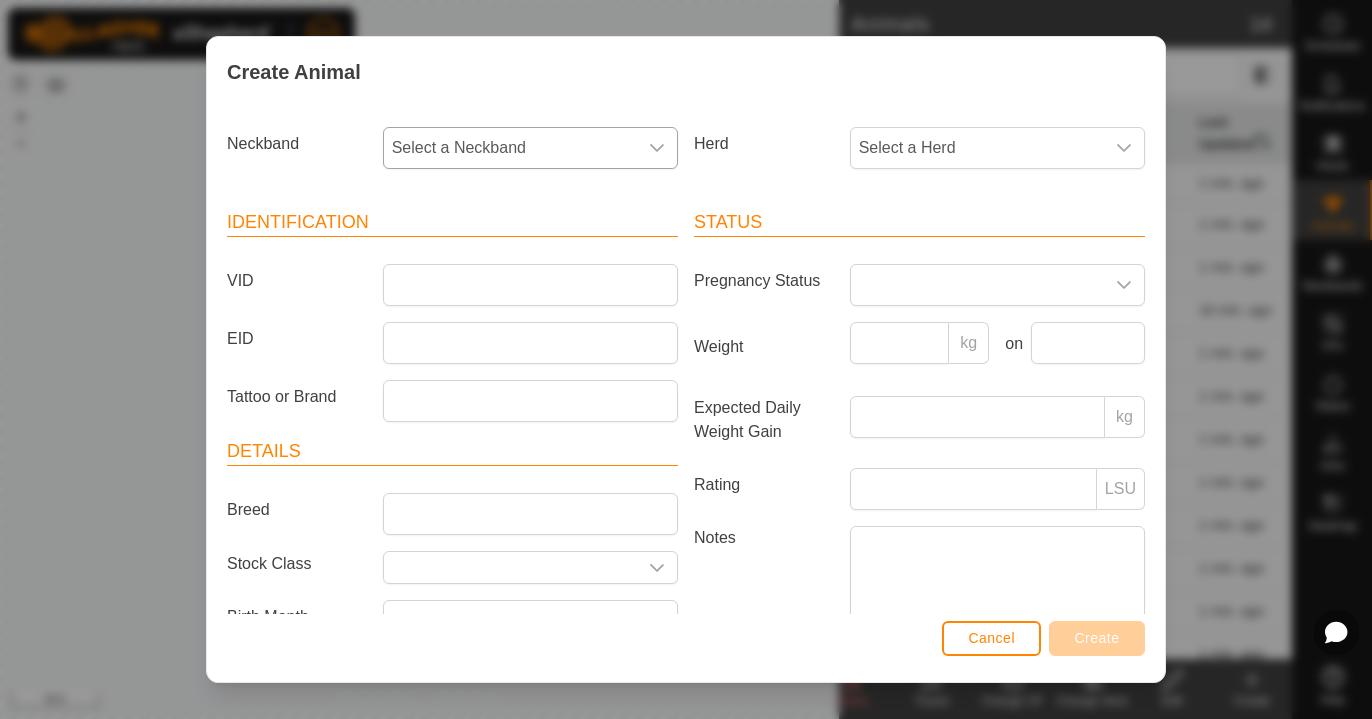 click on "Select a Neckband" at bounding box center [510, 148] 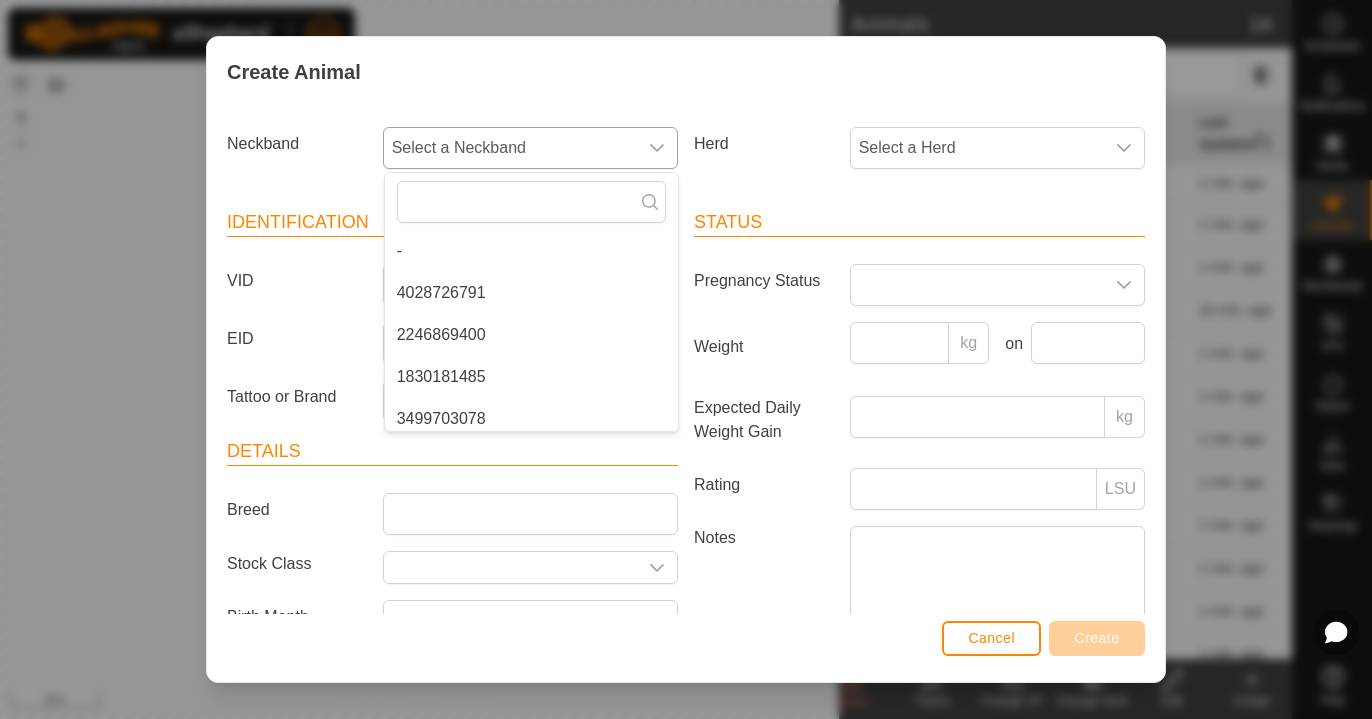 click on "4028726791" at bounding box center (531, 293) 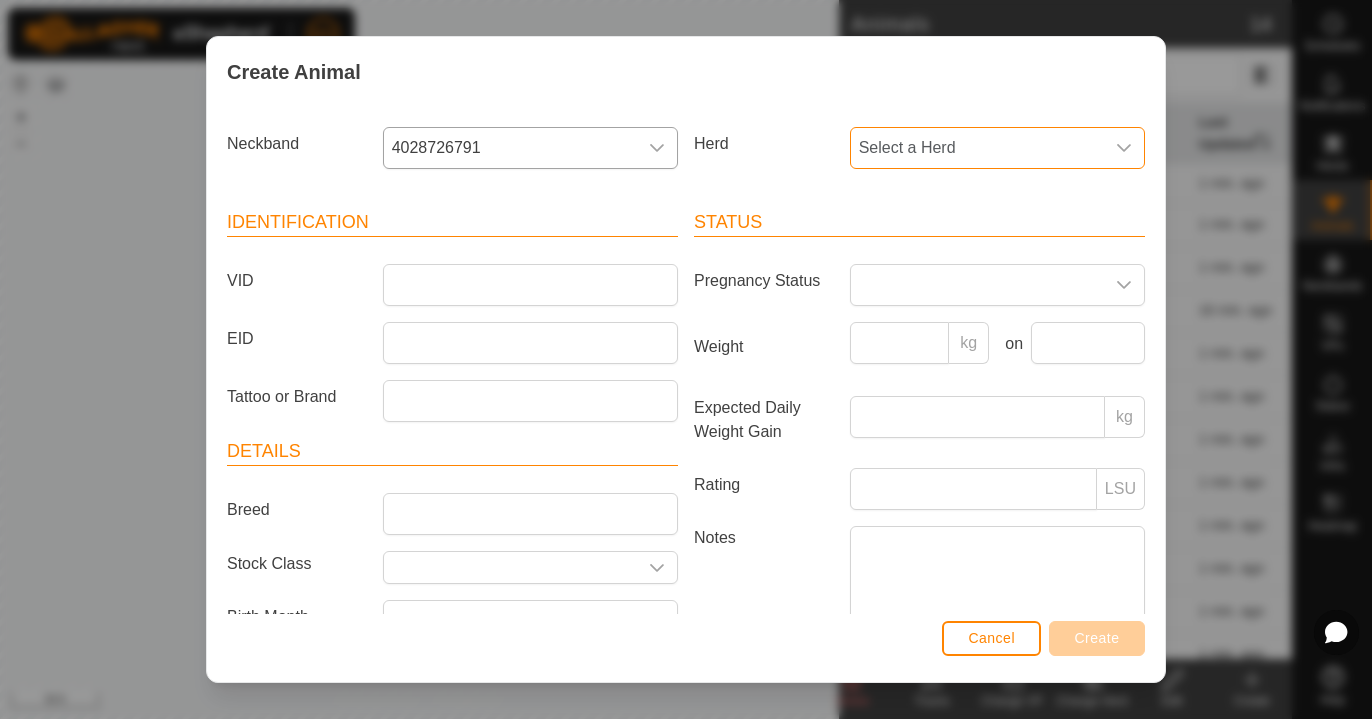 click on "Select a Herd" at bounding box center [977, 148] 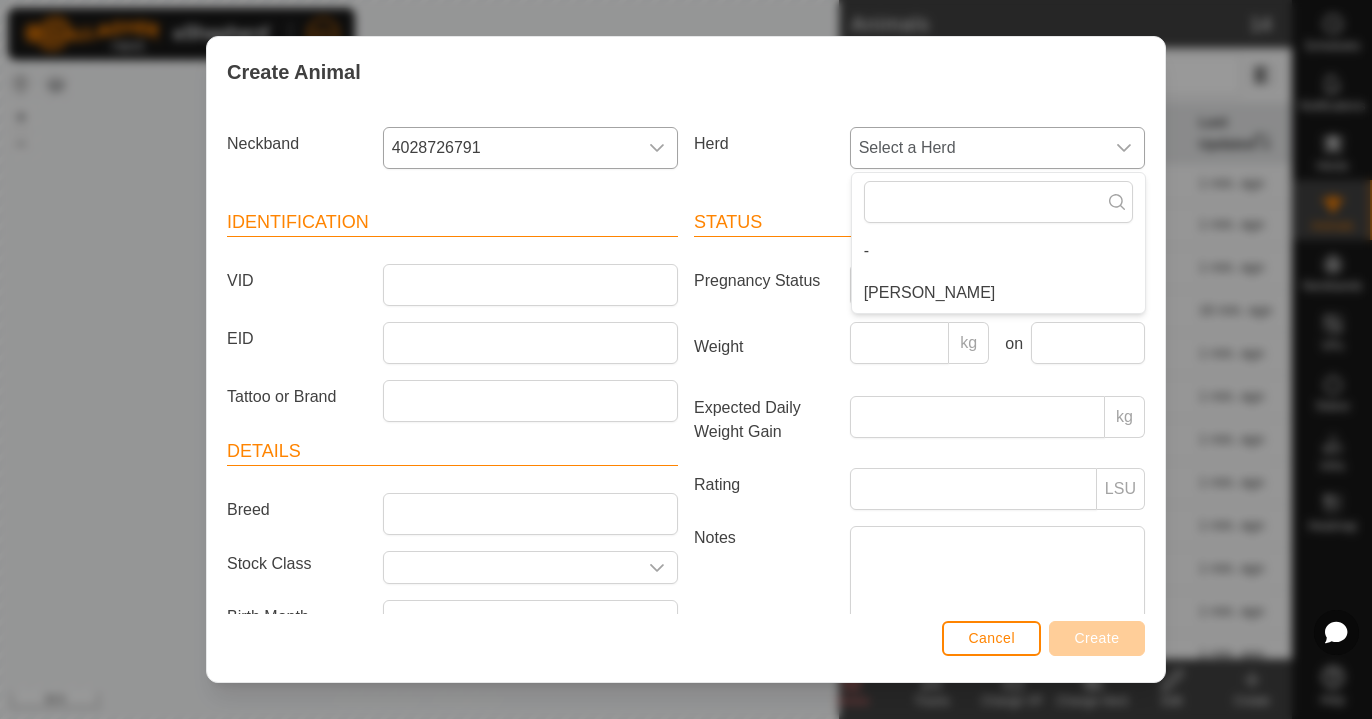 click on "[PERSON_NAME]" at bounding box center (998, 293) 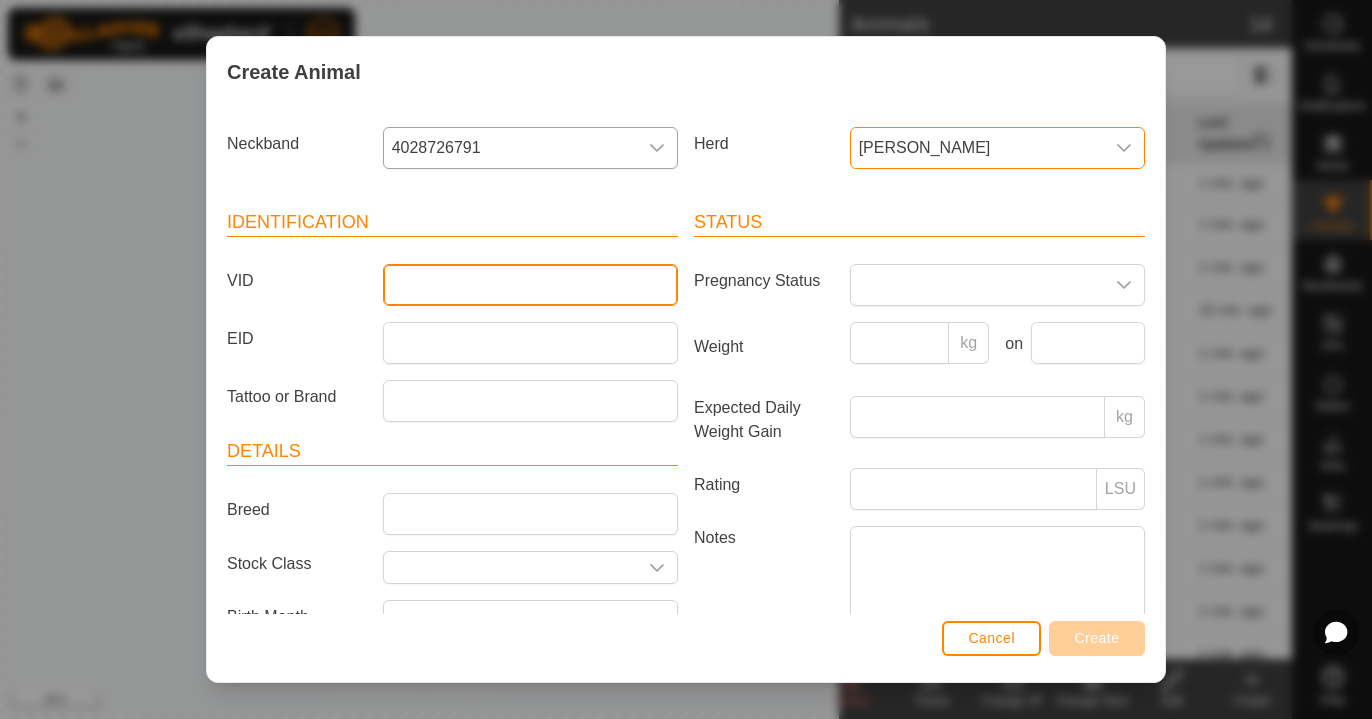 click on "VID" at bounding box center (530, 285) 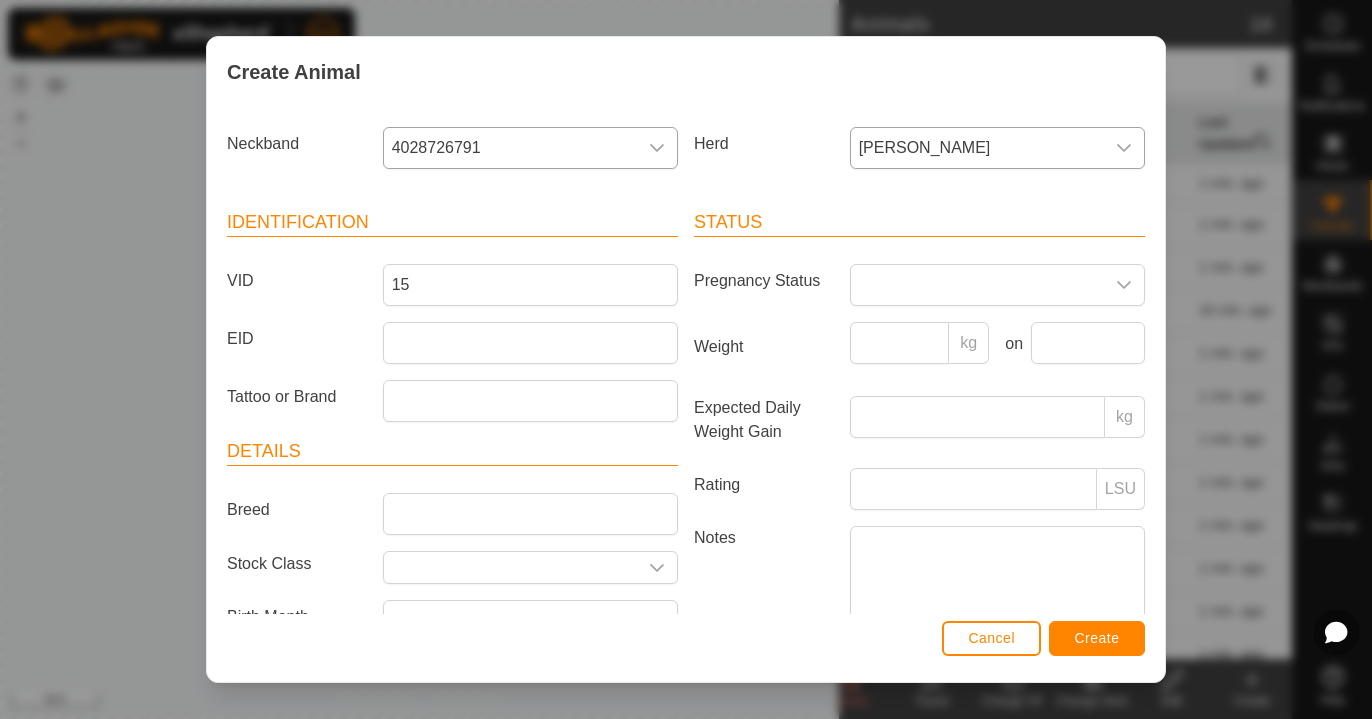 click on "Create" at bounding box center [1097, 638] 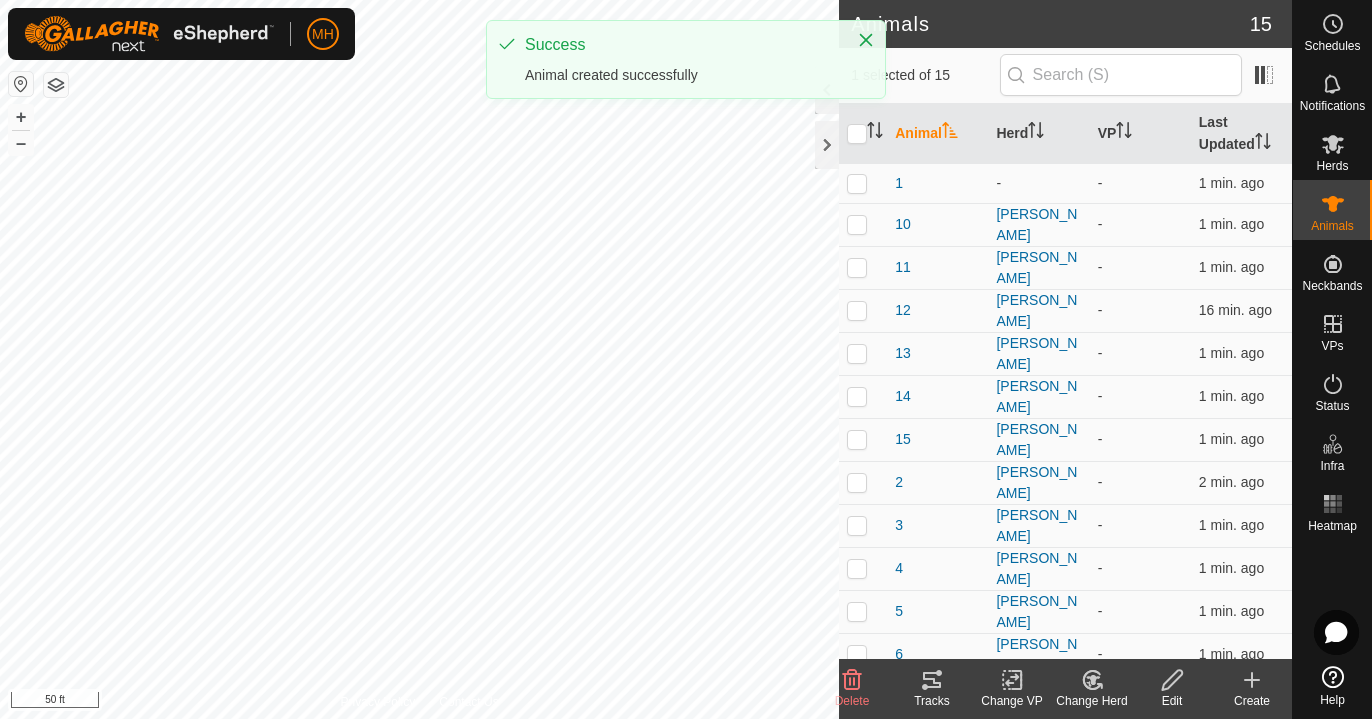 click 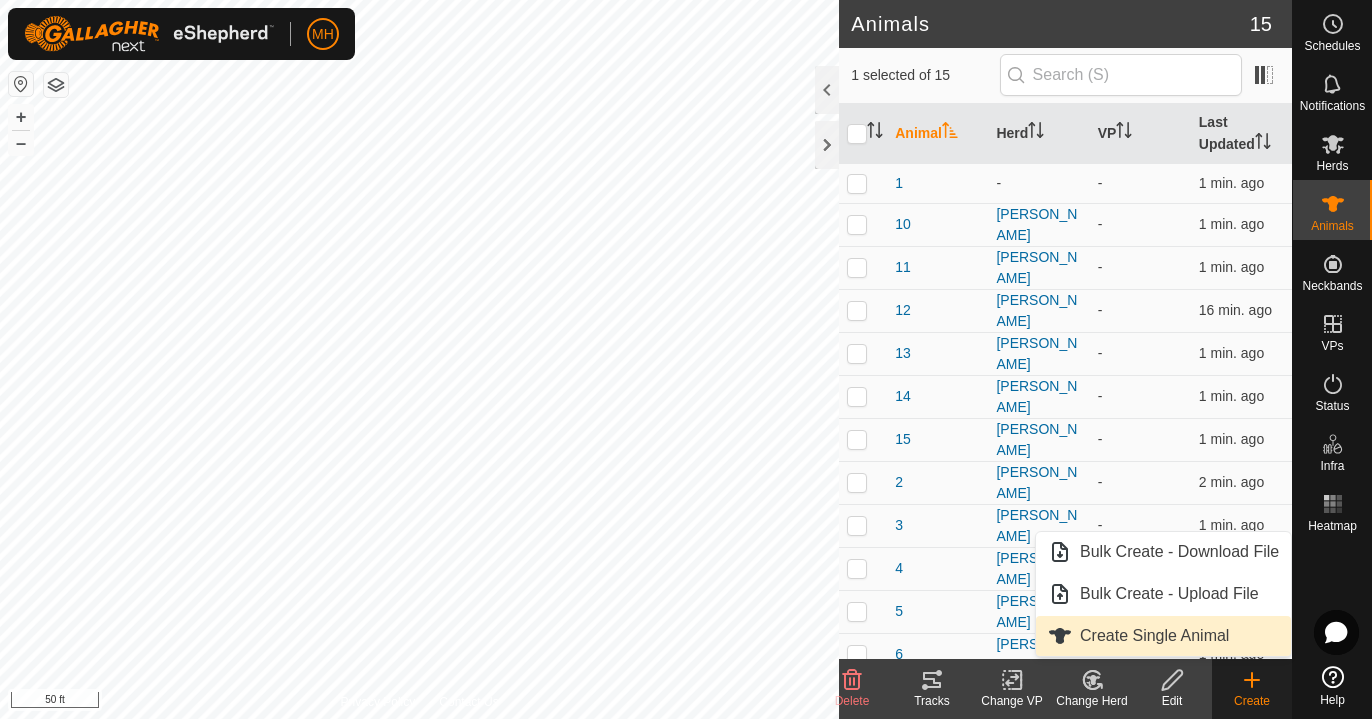 click on "Create Single Animal" at bounding box center (1163, 636) 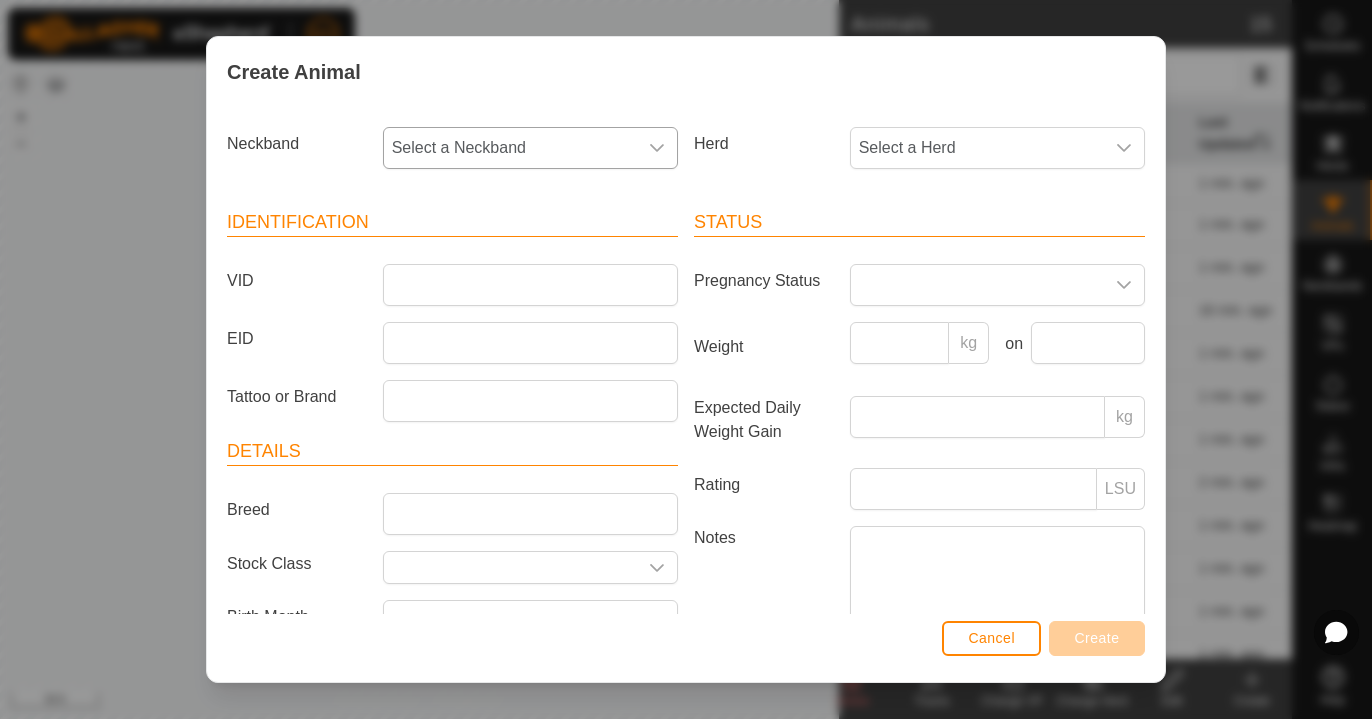 click on "Select a Neckband" at bounding box center (510, 148) 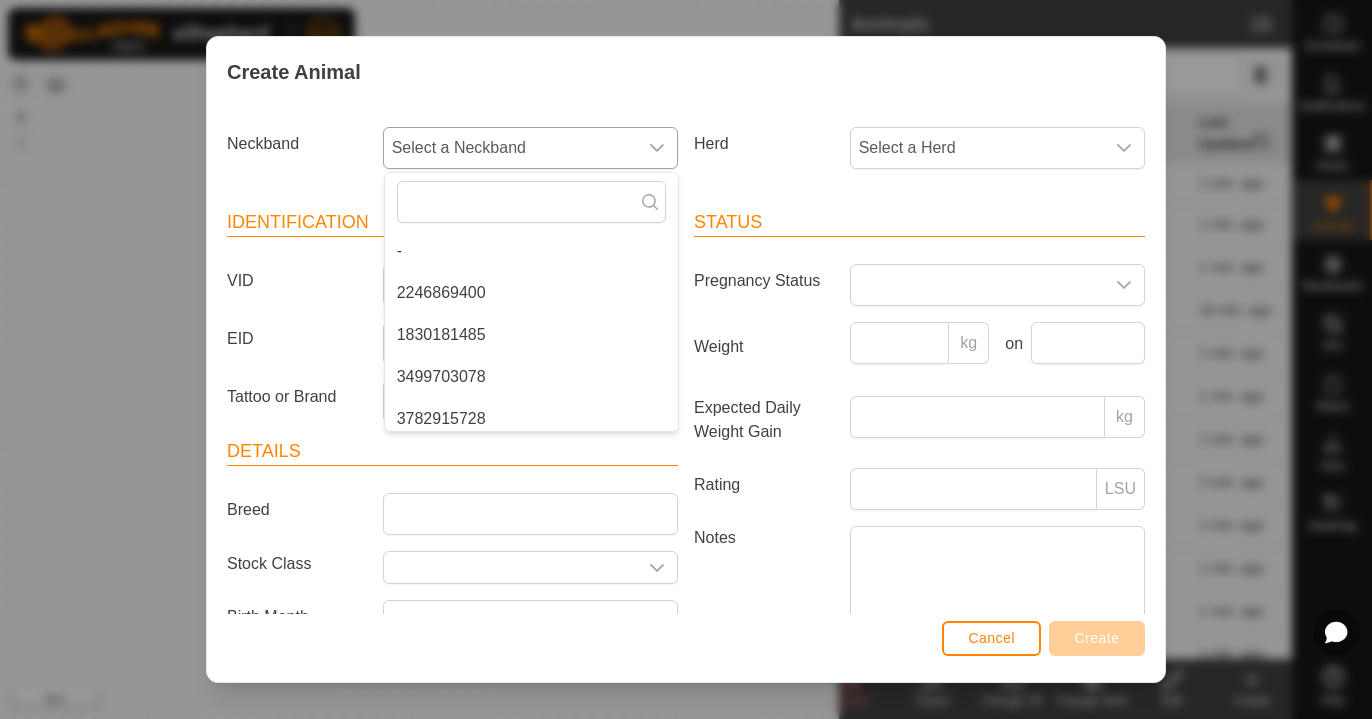 click on "2246869400" at bounding box center [531, 293] 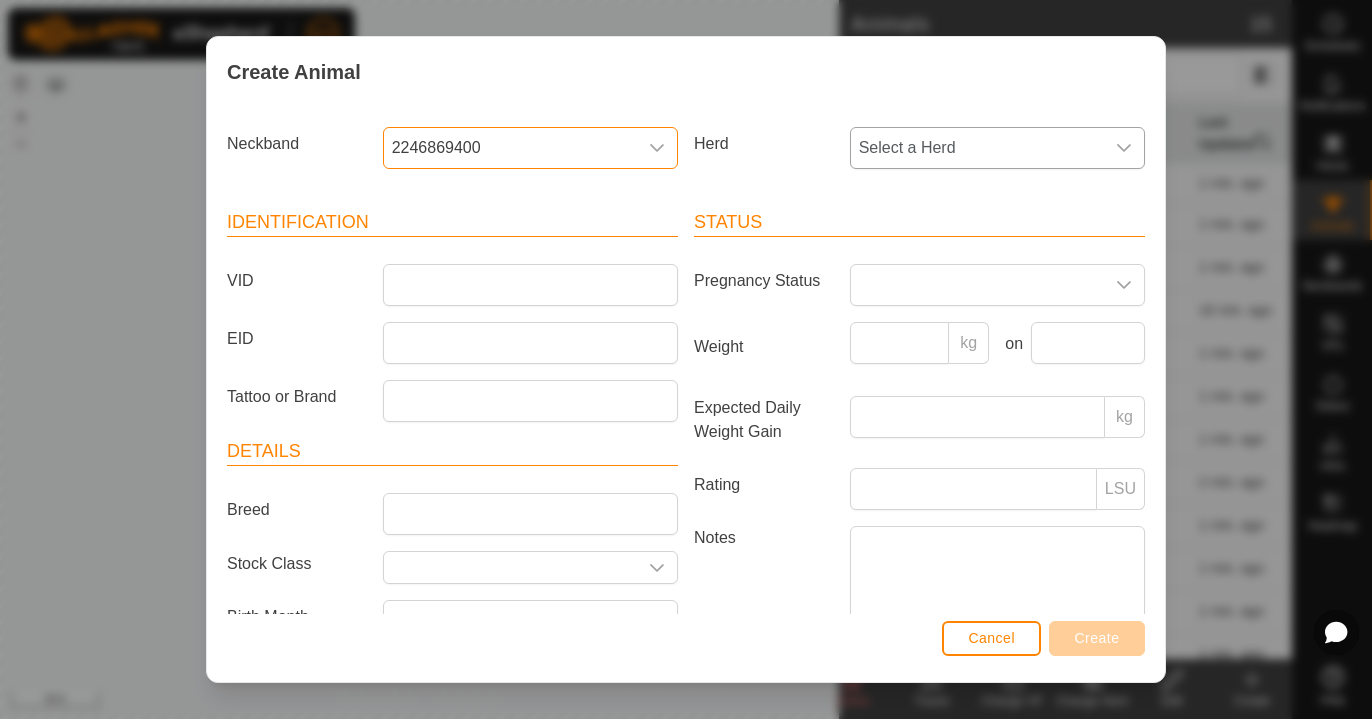 click on "Select a Herd" at bounding box center [977, 148] 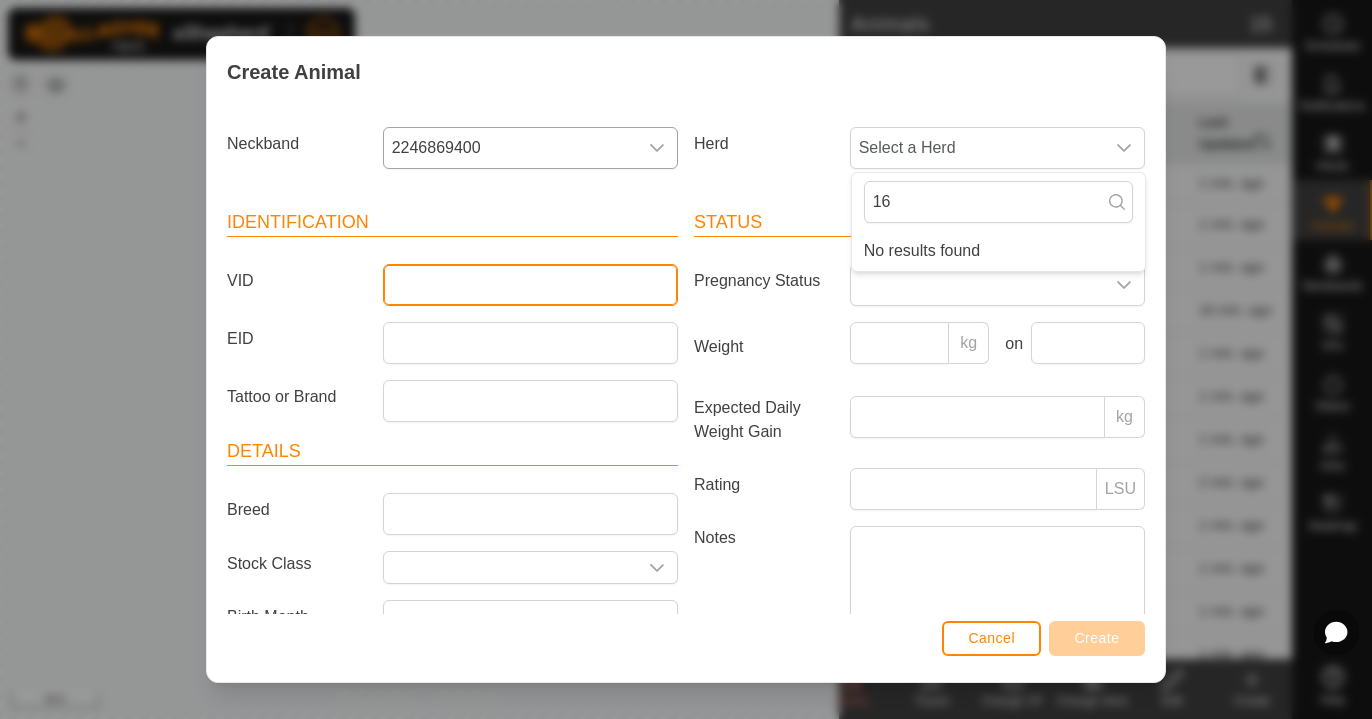 click on "VID" at bounding box center (530, 285) 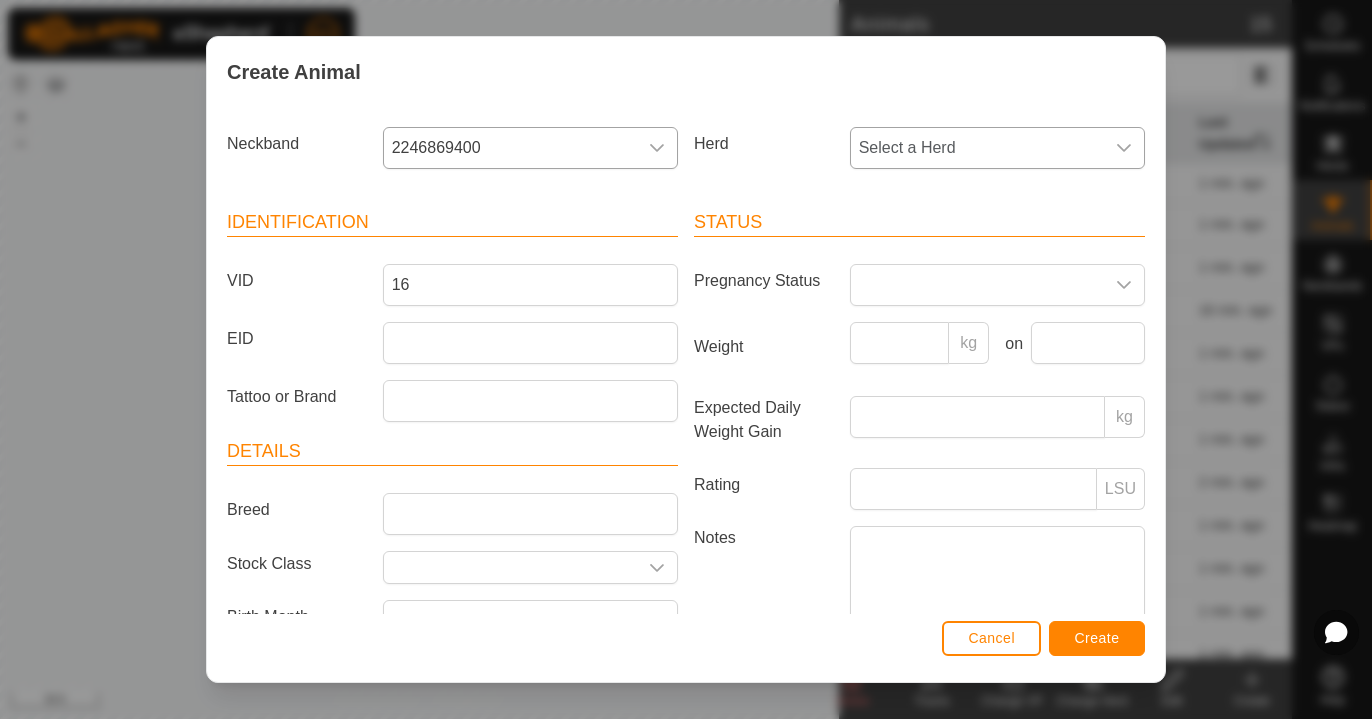 click on "Select a Herd" at bounding box center [977, 148] 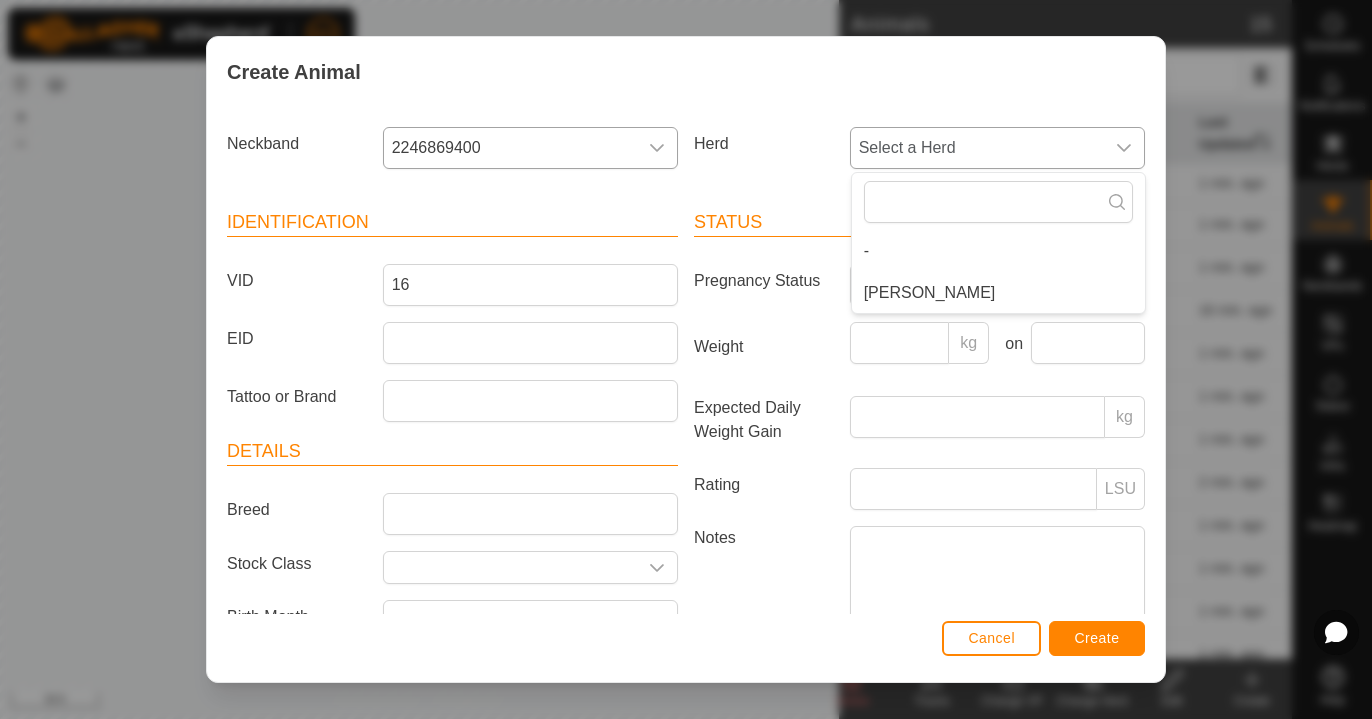 click on "[PERSON_NAME]" at bounding box center (998, 293) 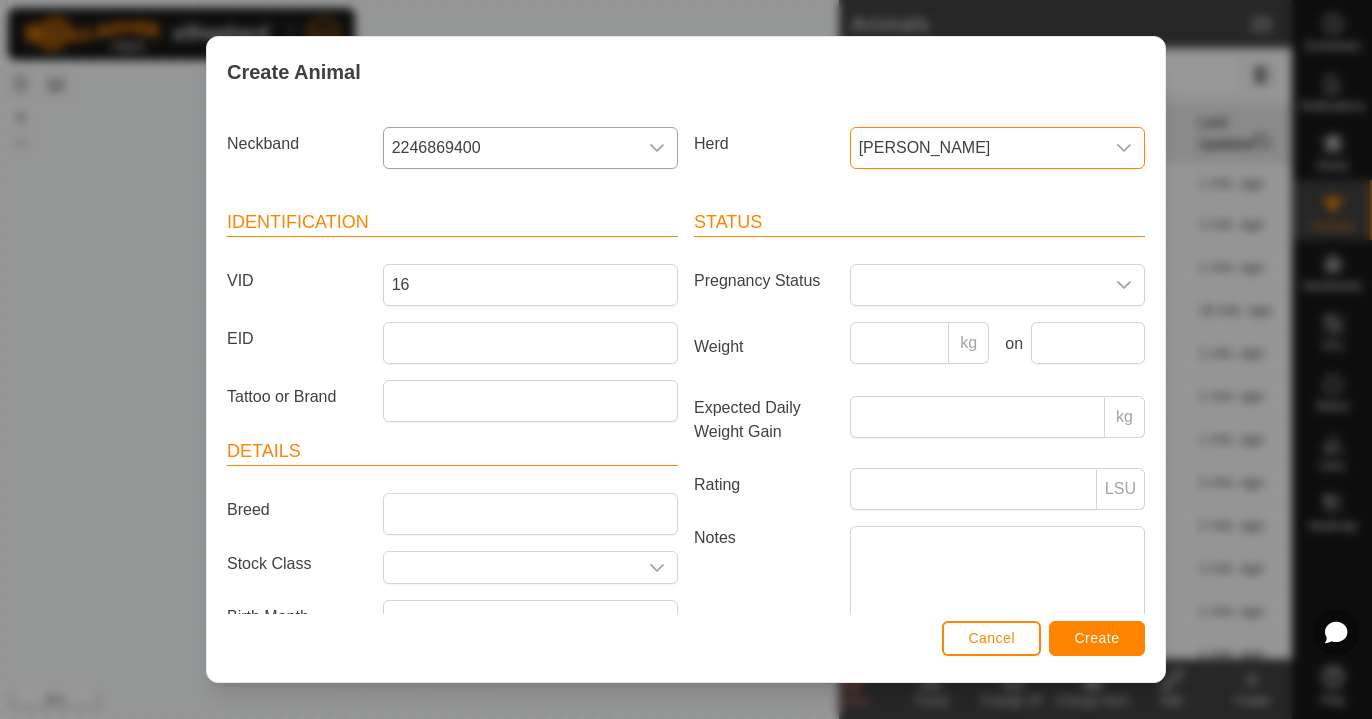 click on "Create" at bounding box center (1097, 638) 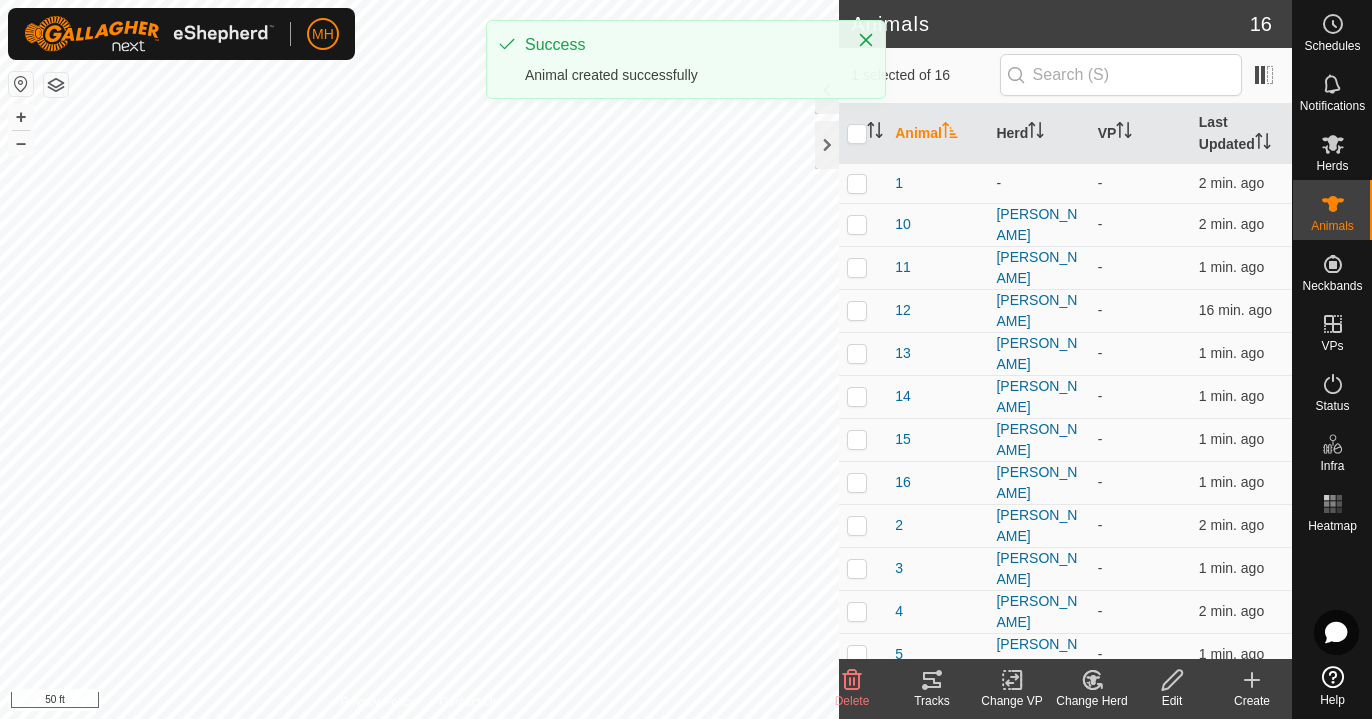 click 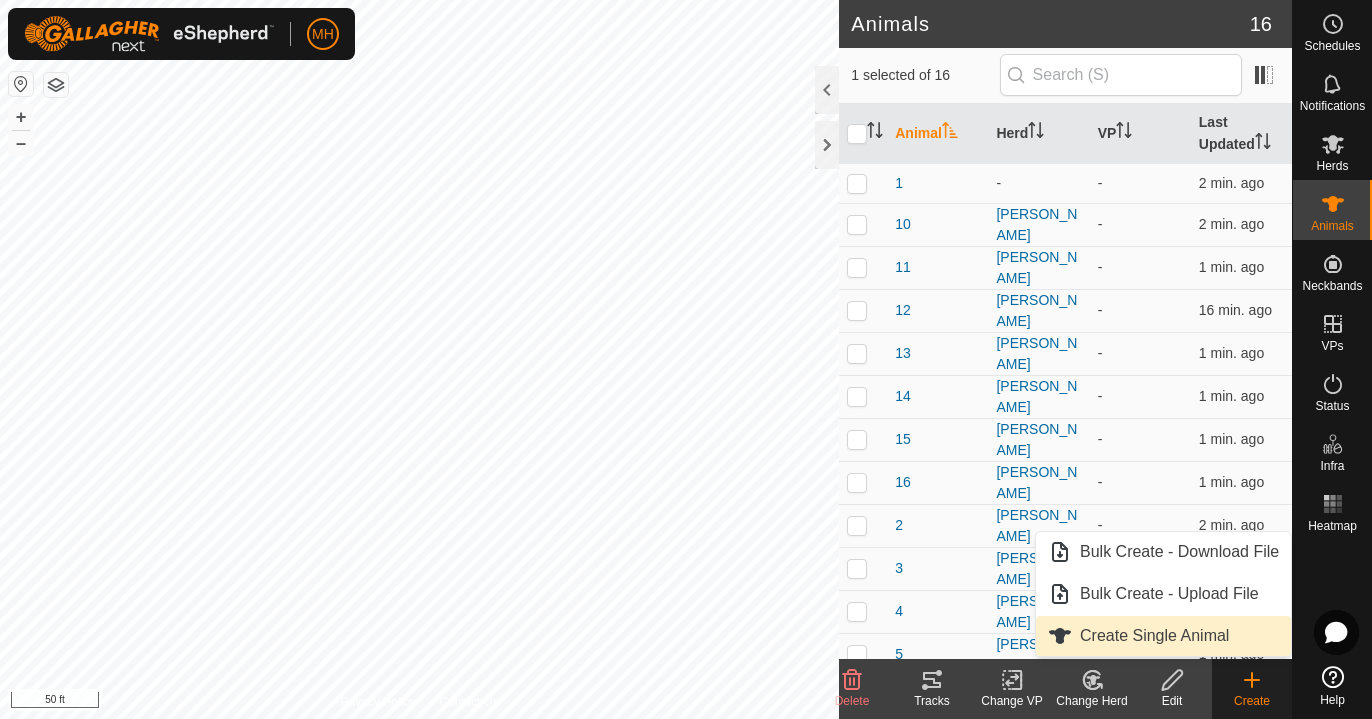 click on "Create Single Animal" at bounding box center [1163, 636] 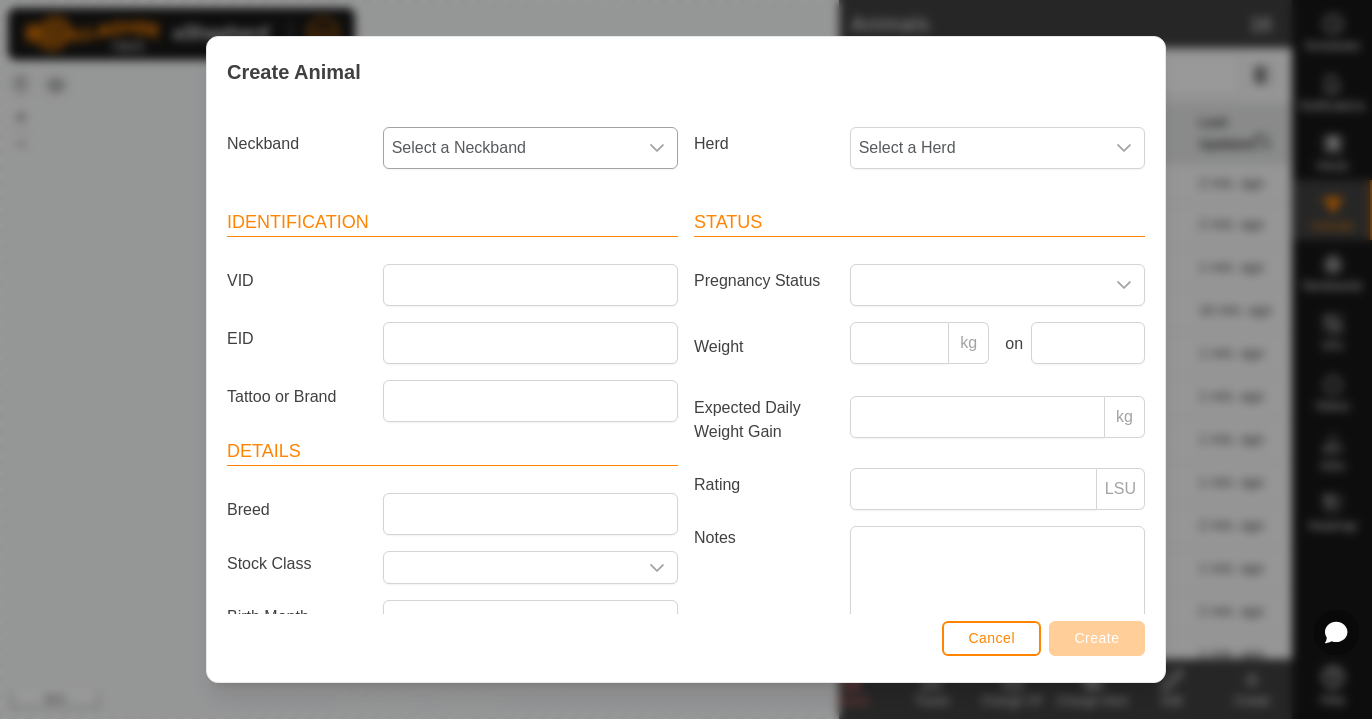 click on "Select a Neckband" at bounding box center [510, 148] 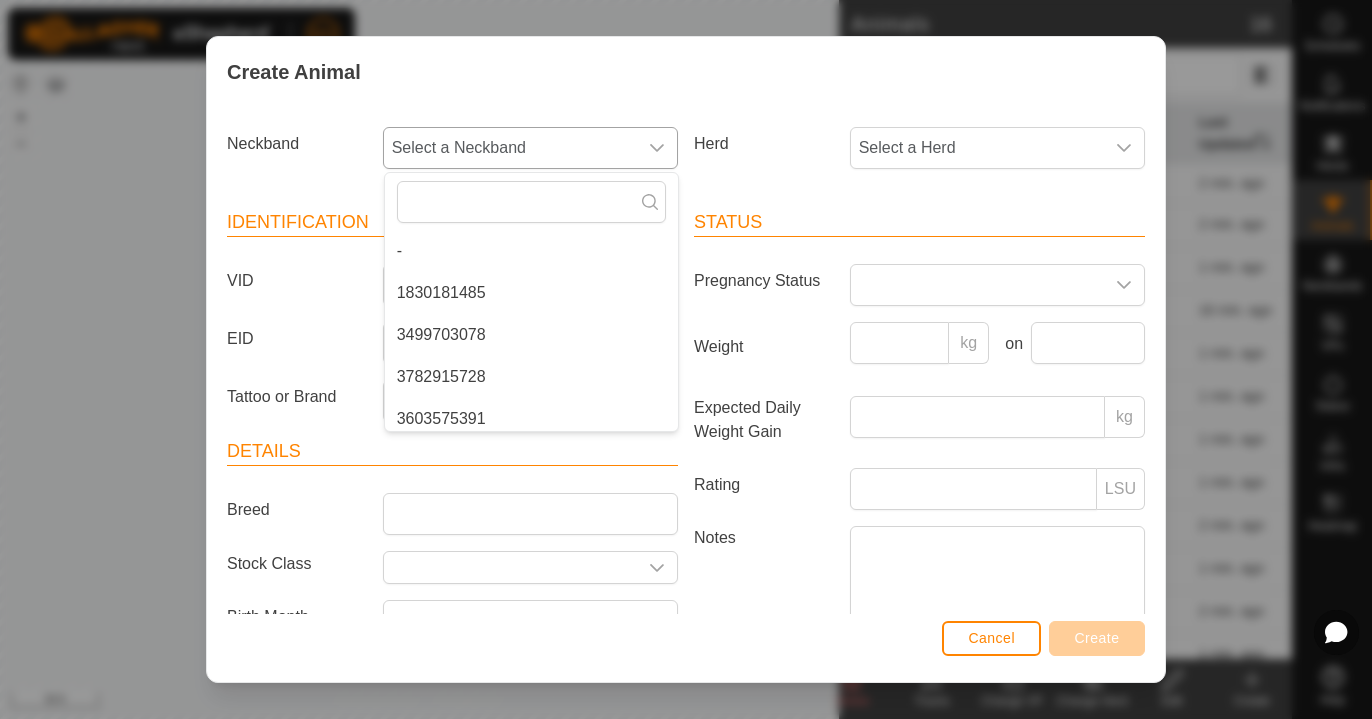 click on "1830181485" at bounding box center (531, 293) 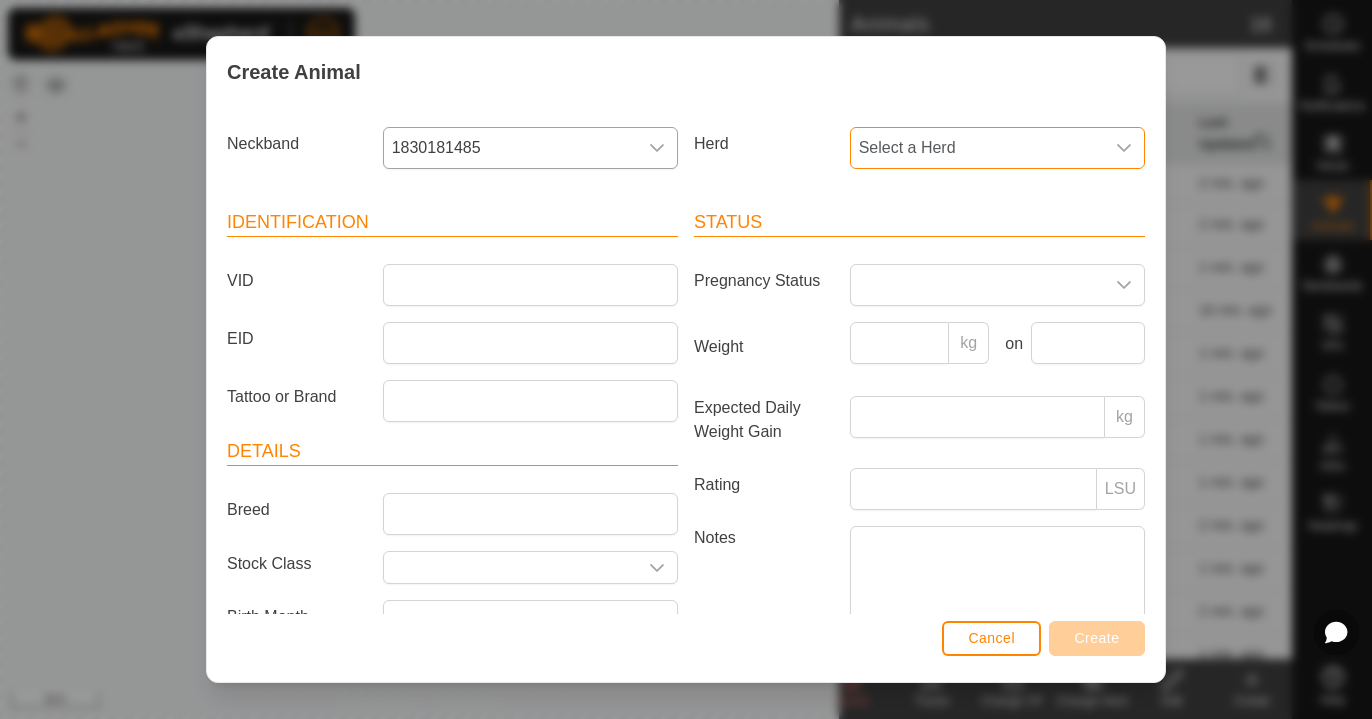 click on "Select a Herd" at bounding box center (977, 148) 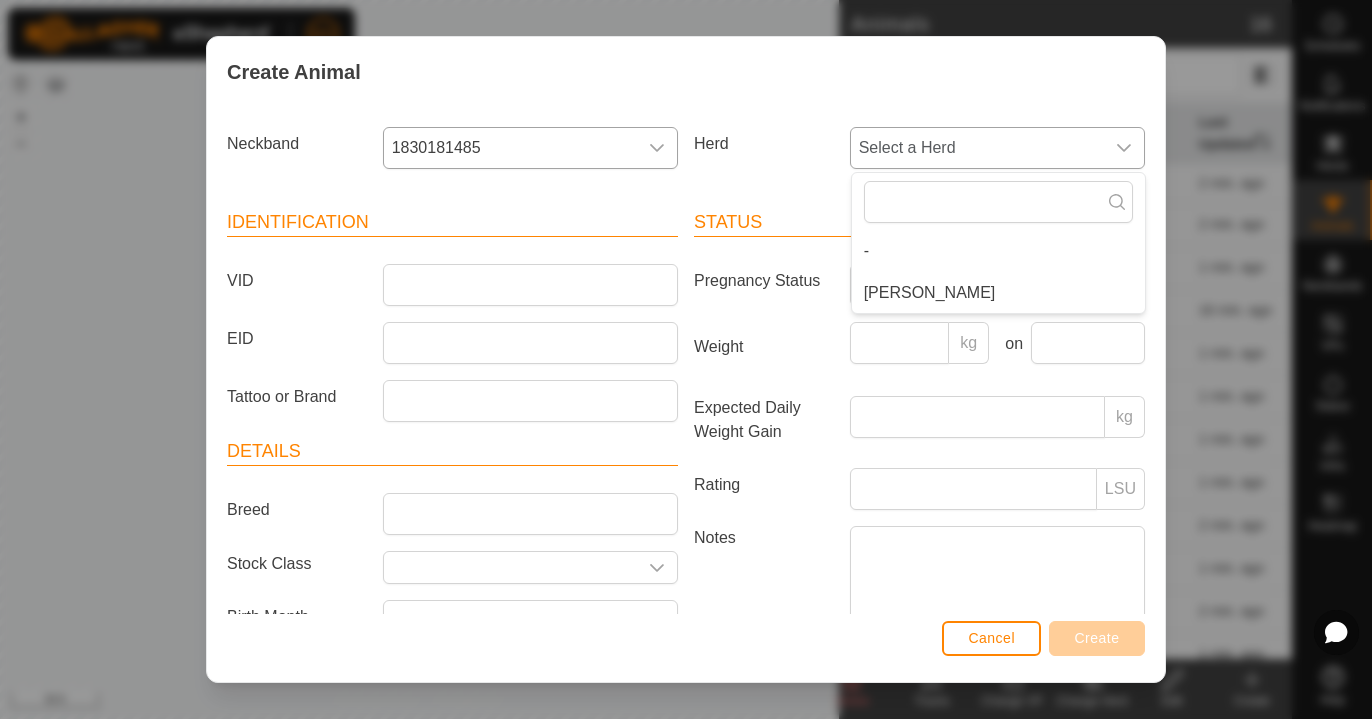 click on "[PERSON_NAME]" at bounding box center [998, 293] 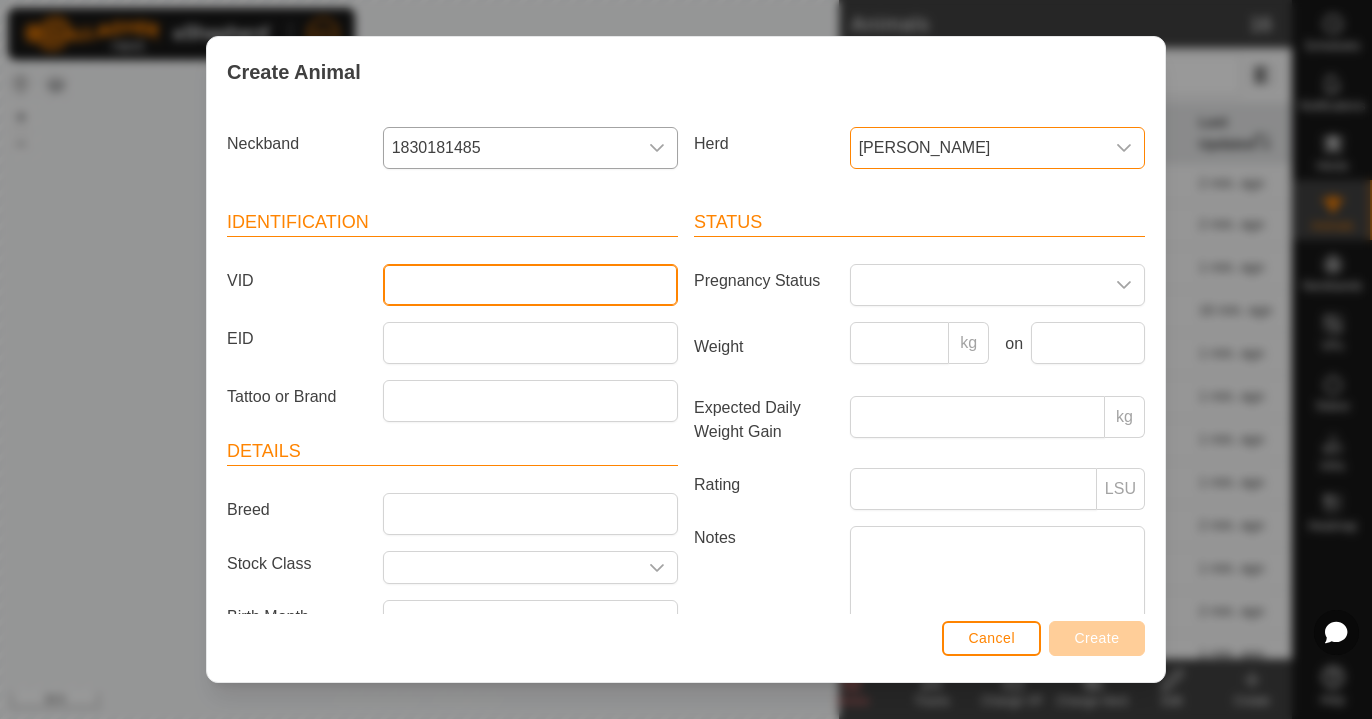 click on "VID" at bounding box center (530, 285) 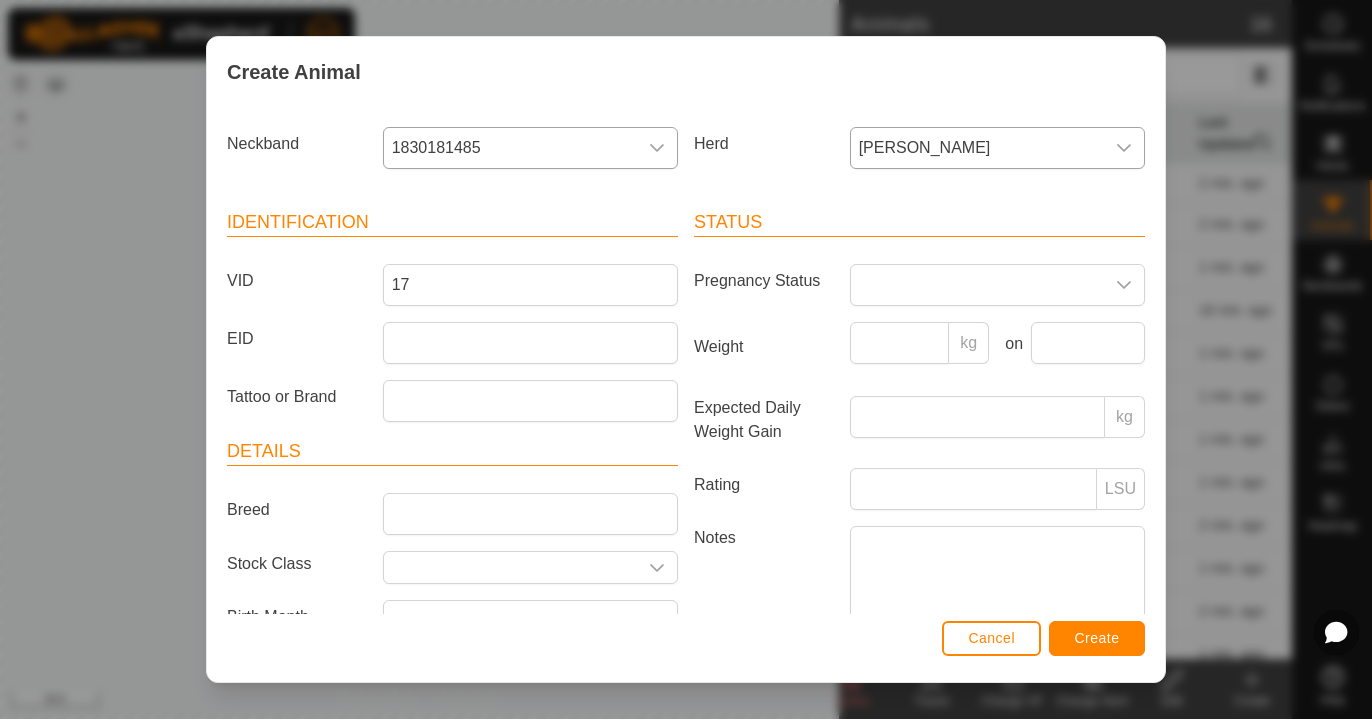 click on "Create" at bounding box center [1097, 638] 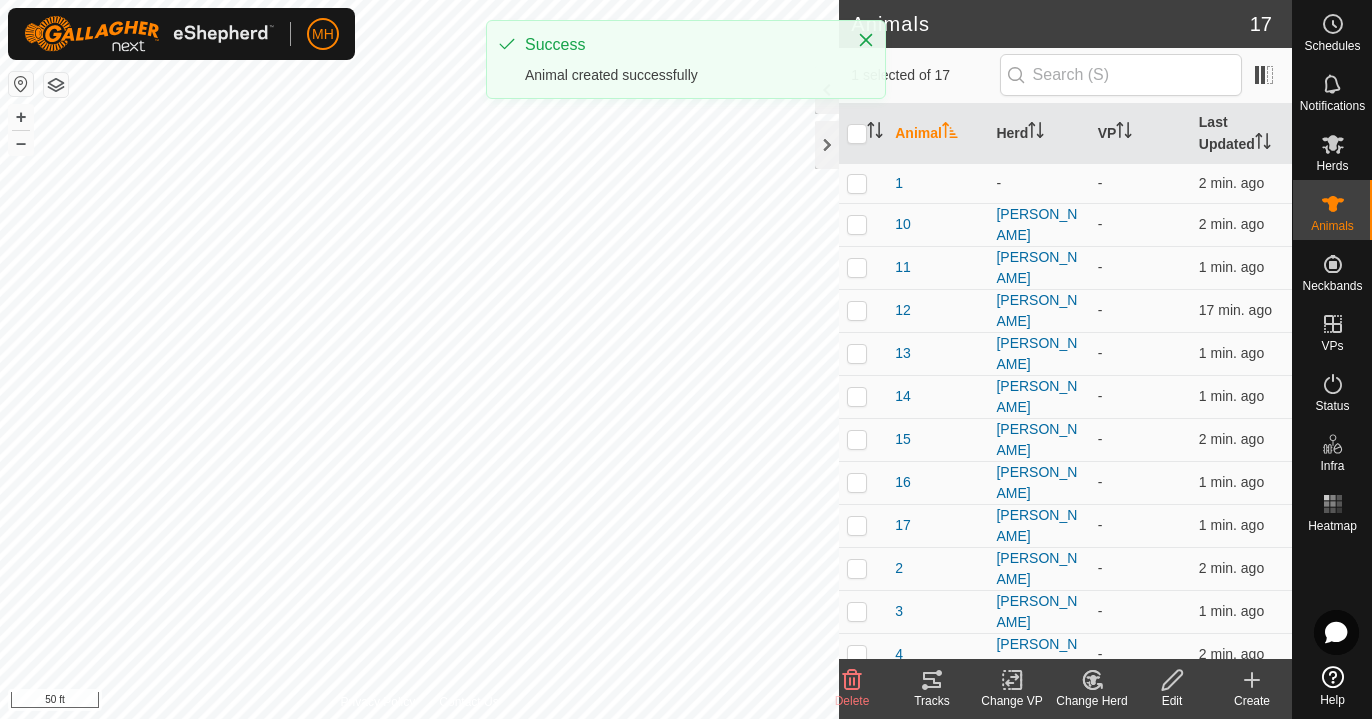 click 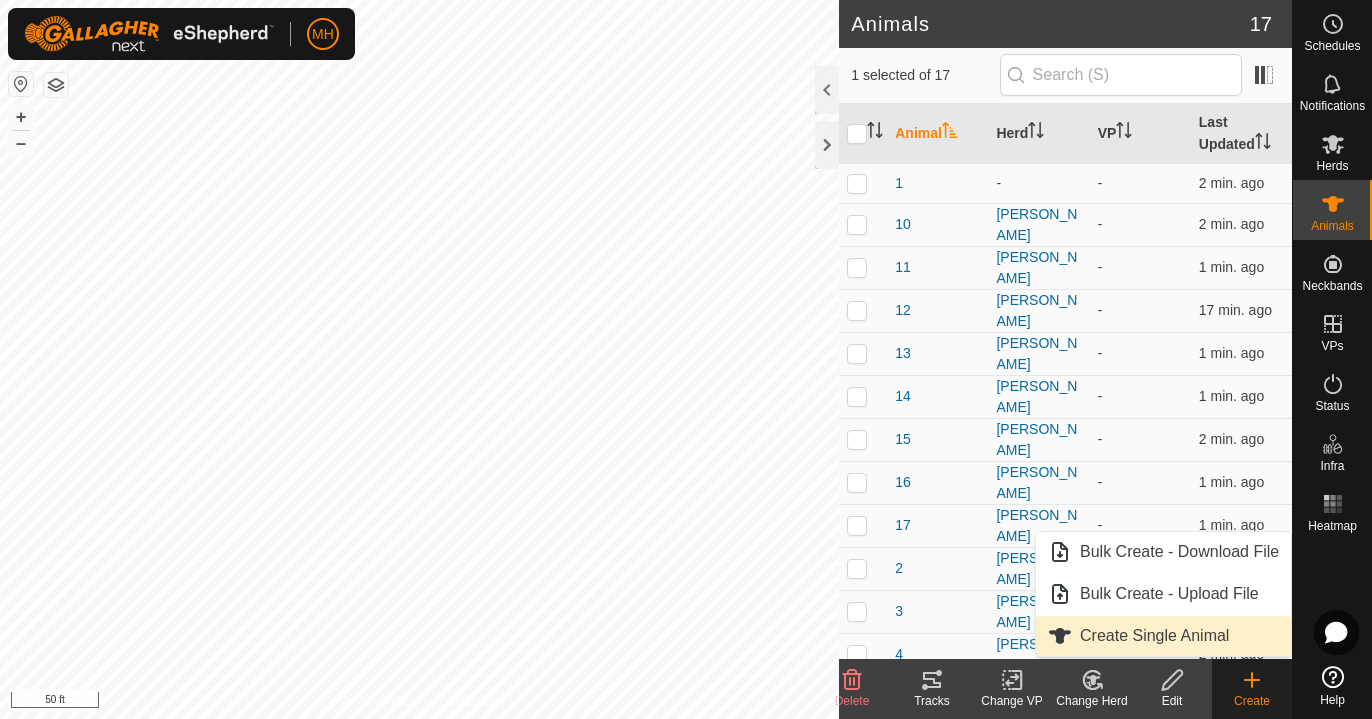 click on "Create Single Animal" at bounding box center [1163, 636] 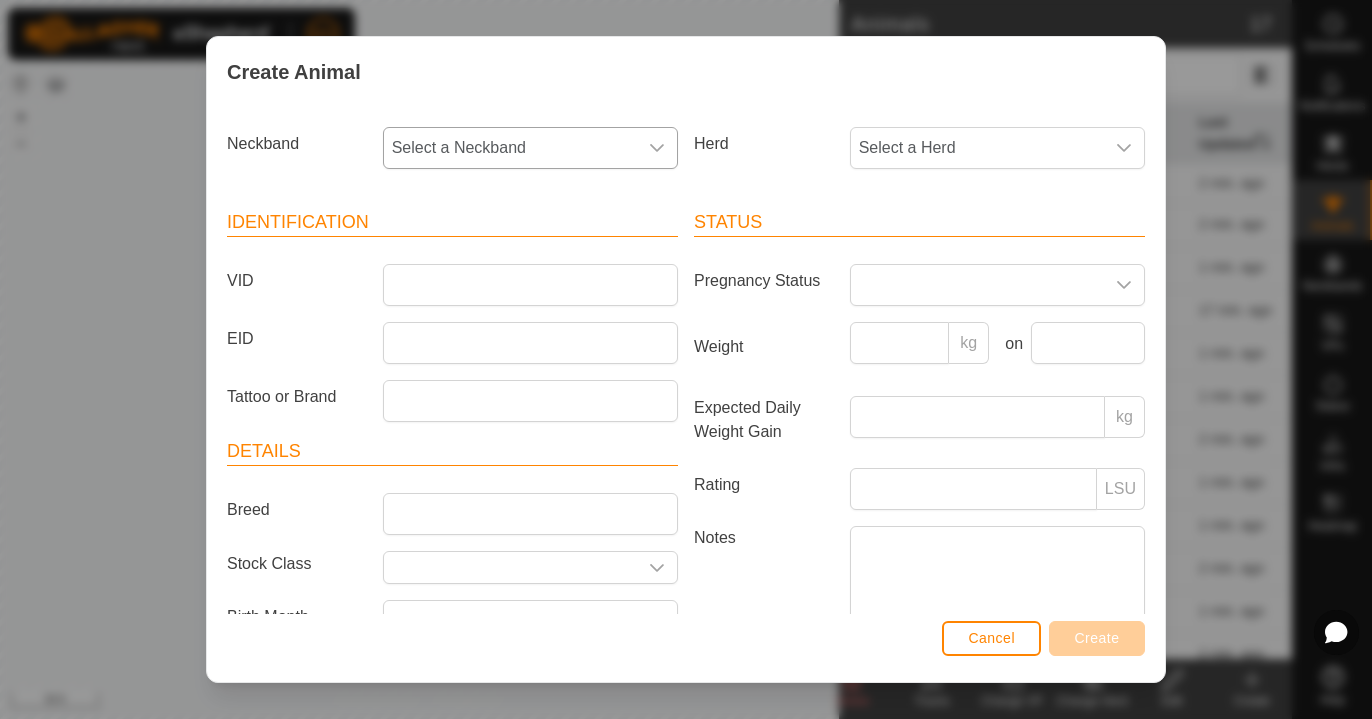 click 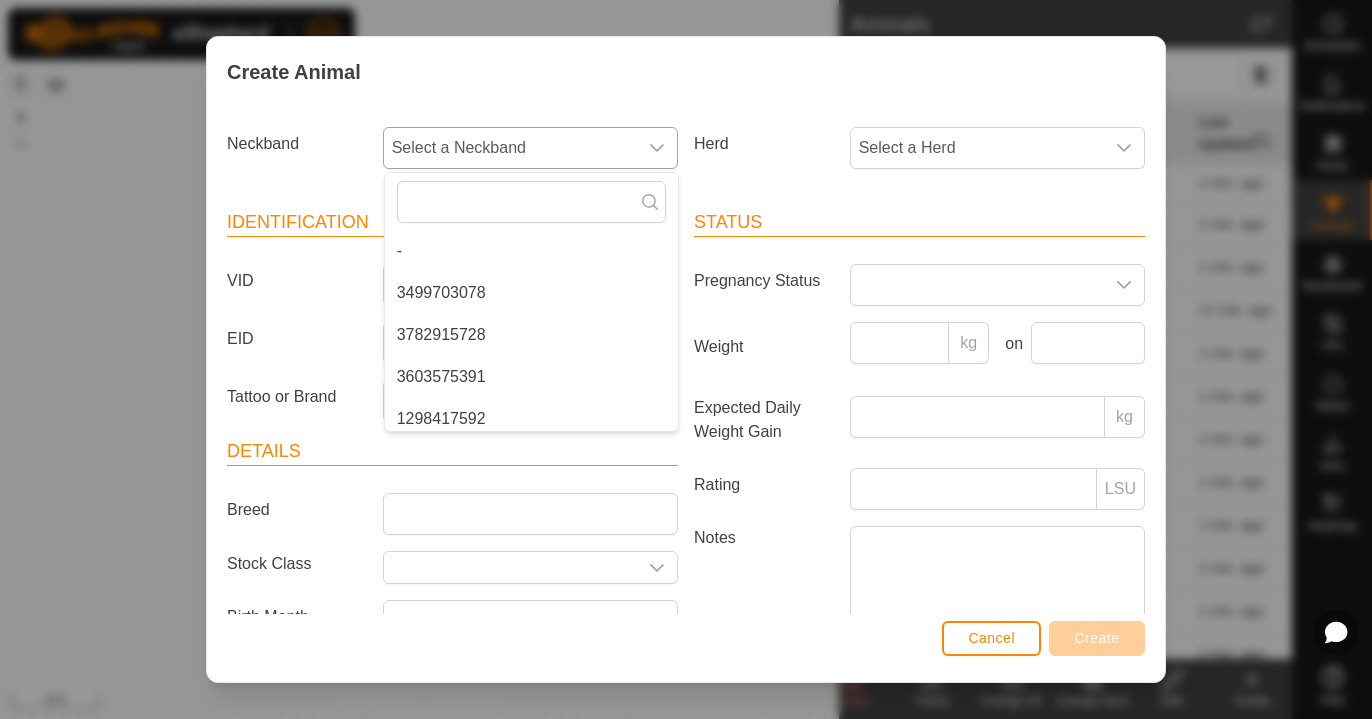 click on "3499703078" at bounding box center [531, 293] 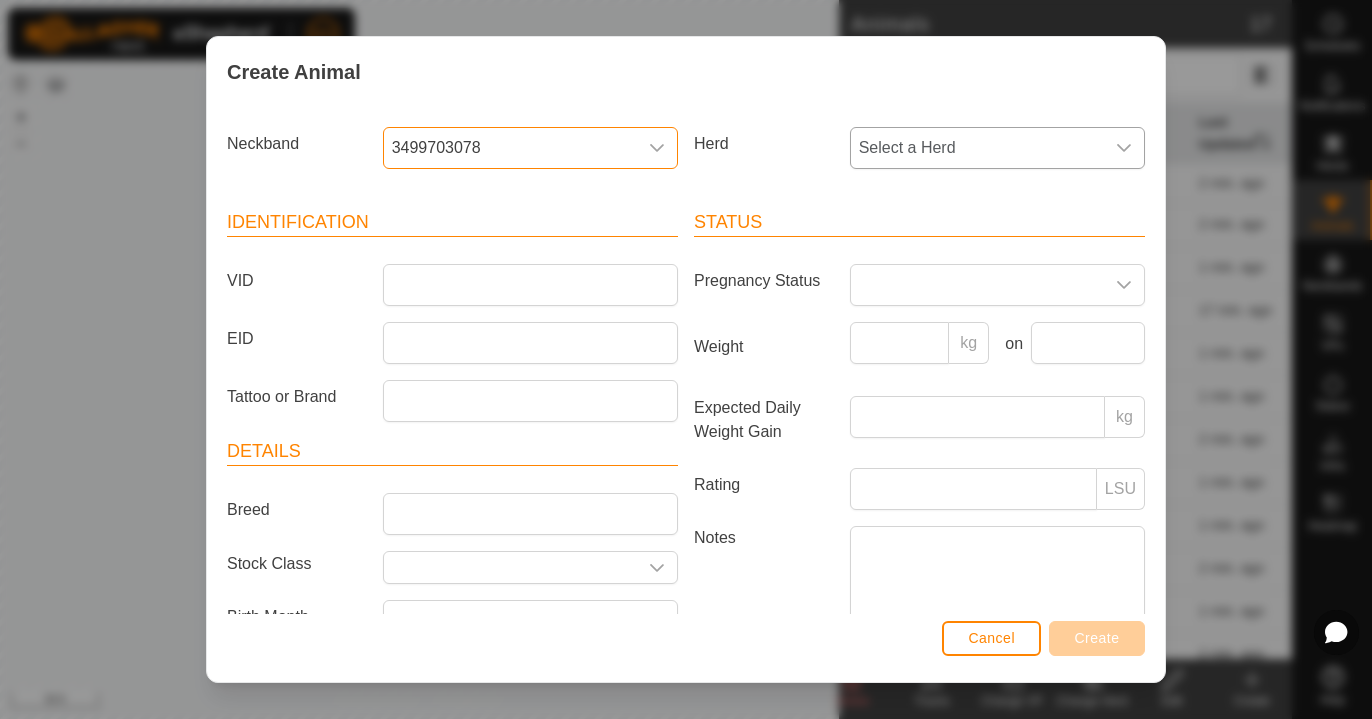 click on "Select a Herd" at bounding box center [977, 148] 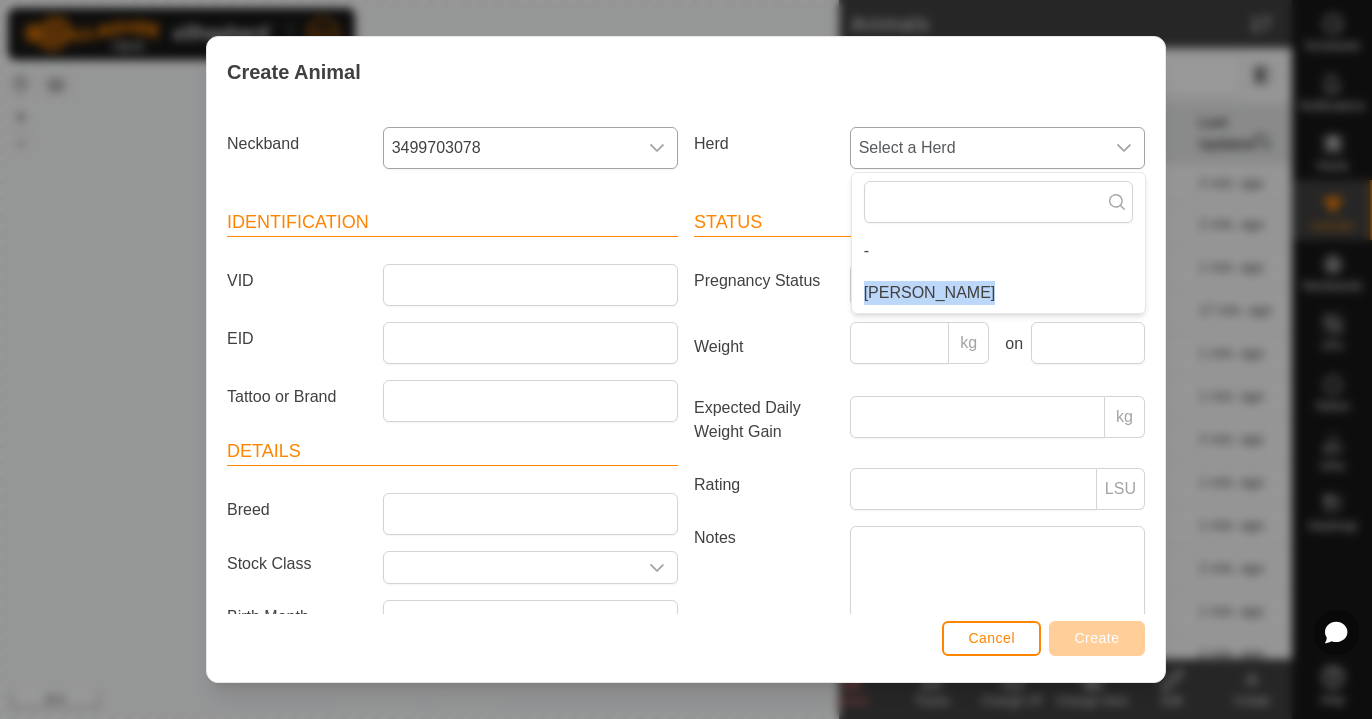 click on "[PERSON_NAME]" at bounding box center (998, 293) 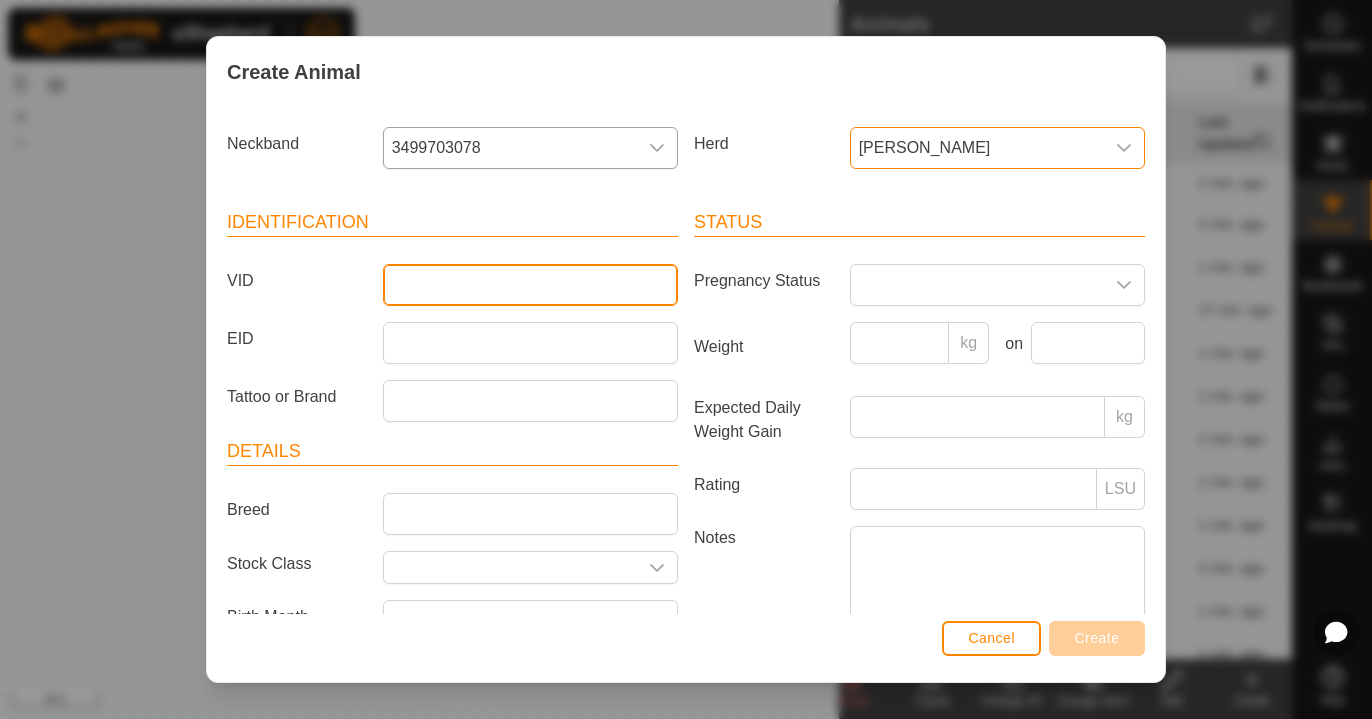 click on "VID" at bounding box center (530, 285) 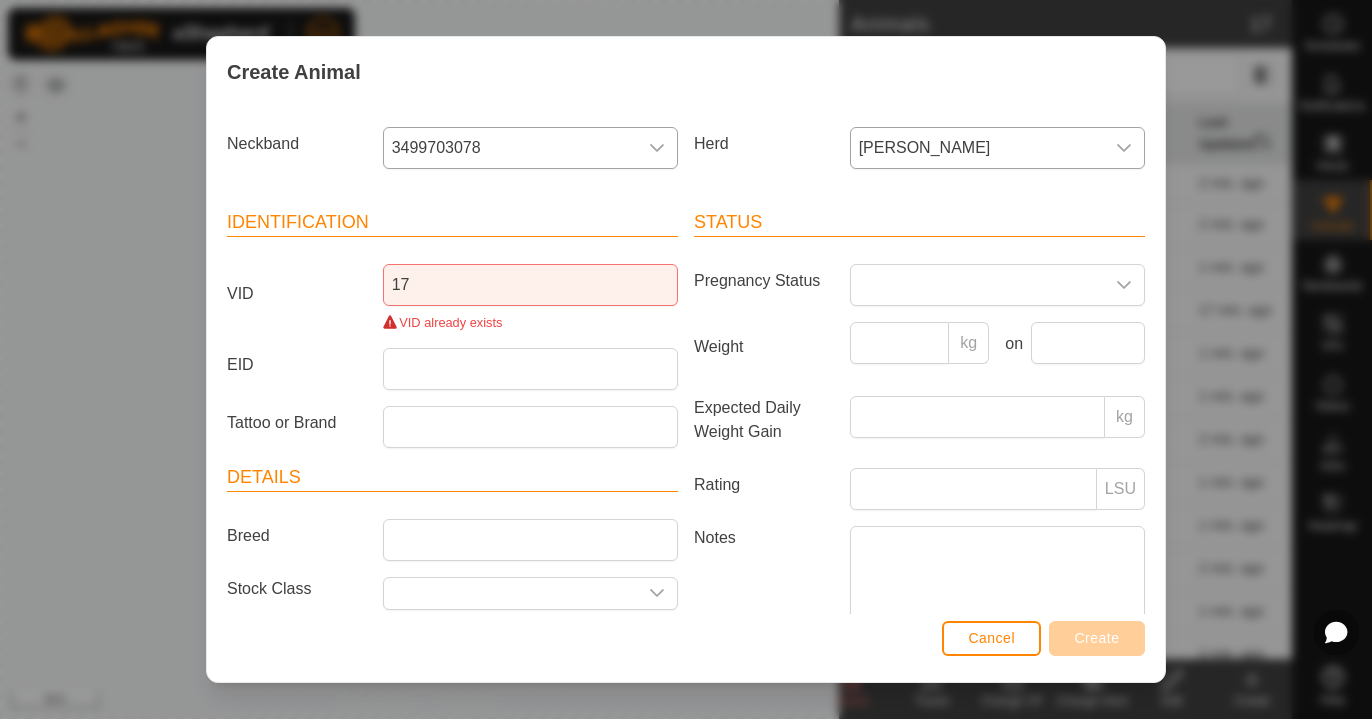 click on "Status Pregnancy Status   Weight kg on Expected Daily Weight Gain kg Rating LSU Notes" at bounding box center (919, 462) 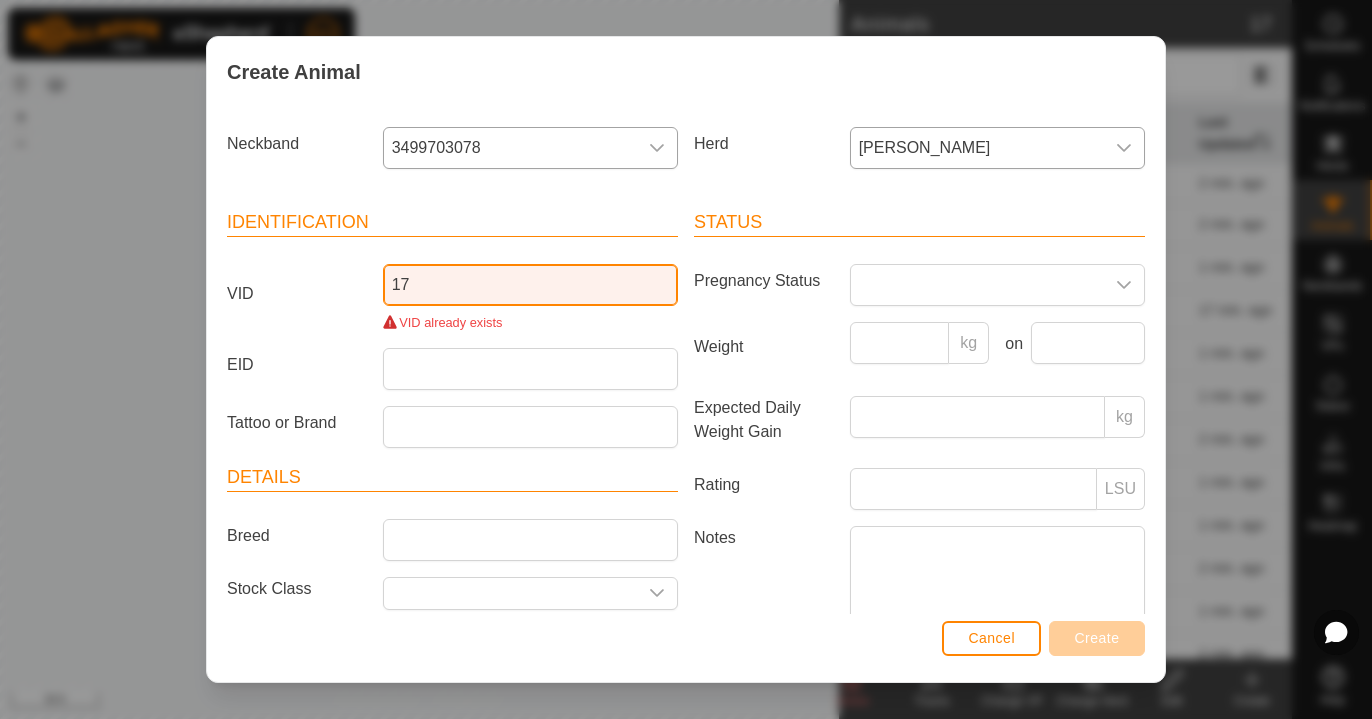 click on "17" at bounding box center (530, 285) 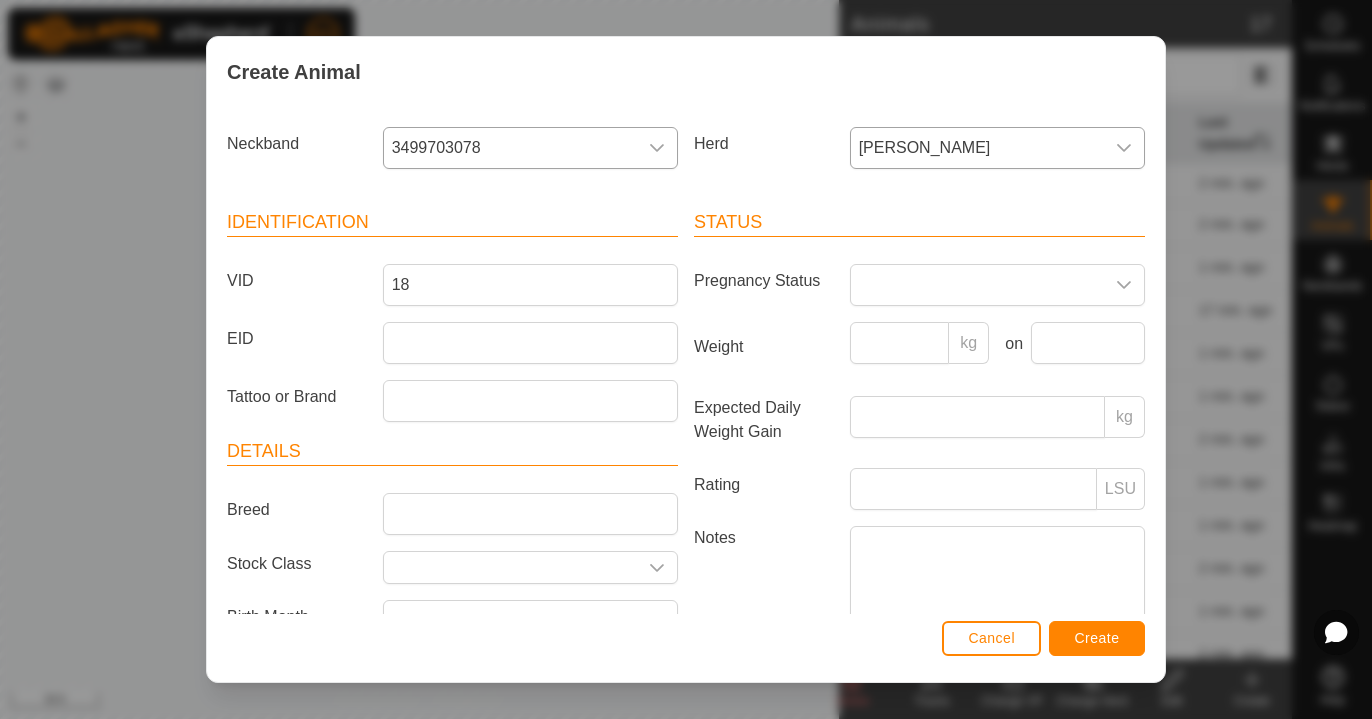 click on "Create" at bounding box center (1097, 638) 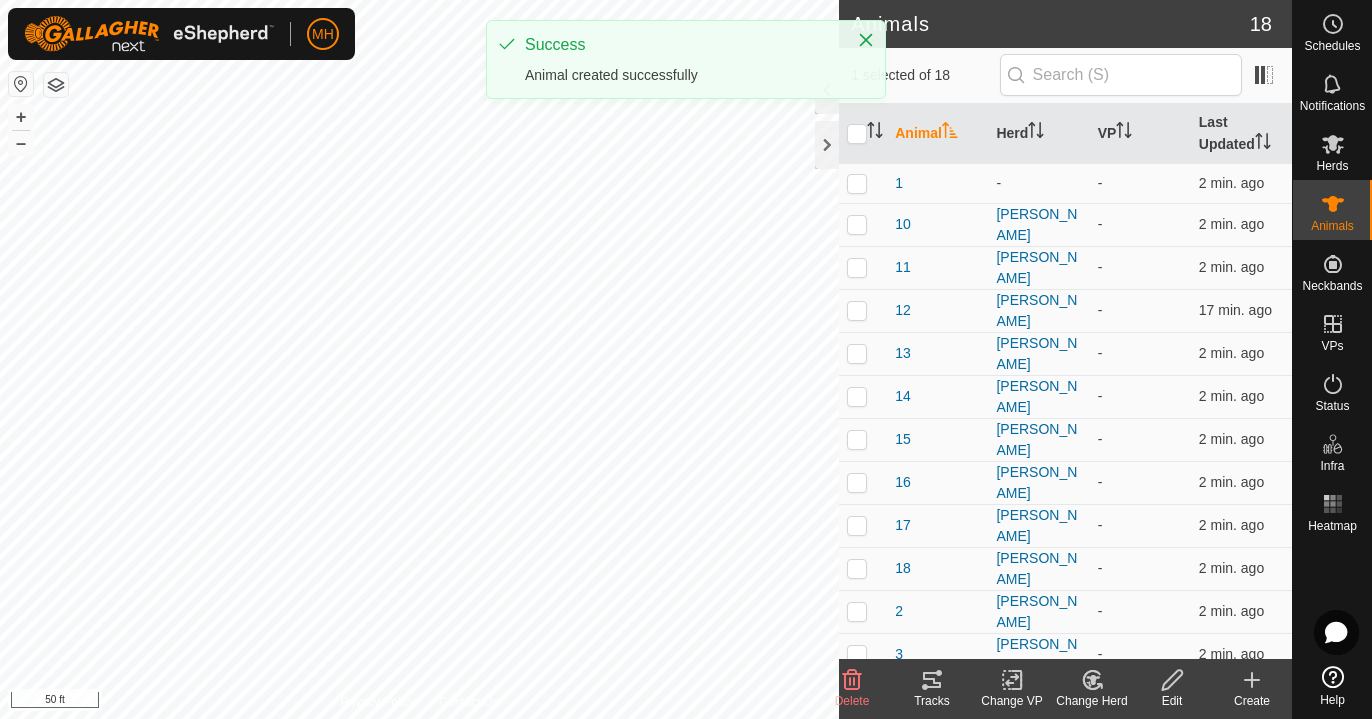 click 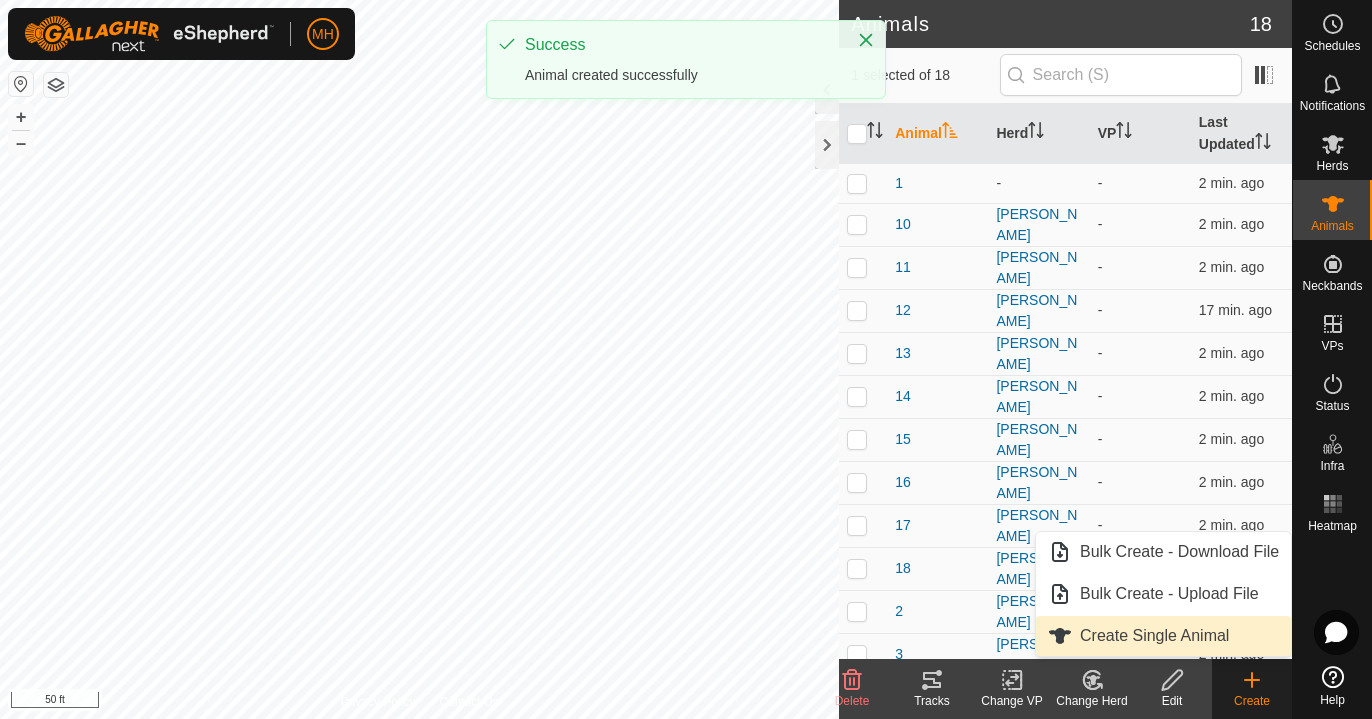 click on "Create Single Animal" at bounding box center [1163, 636] 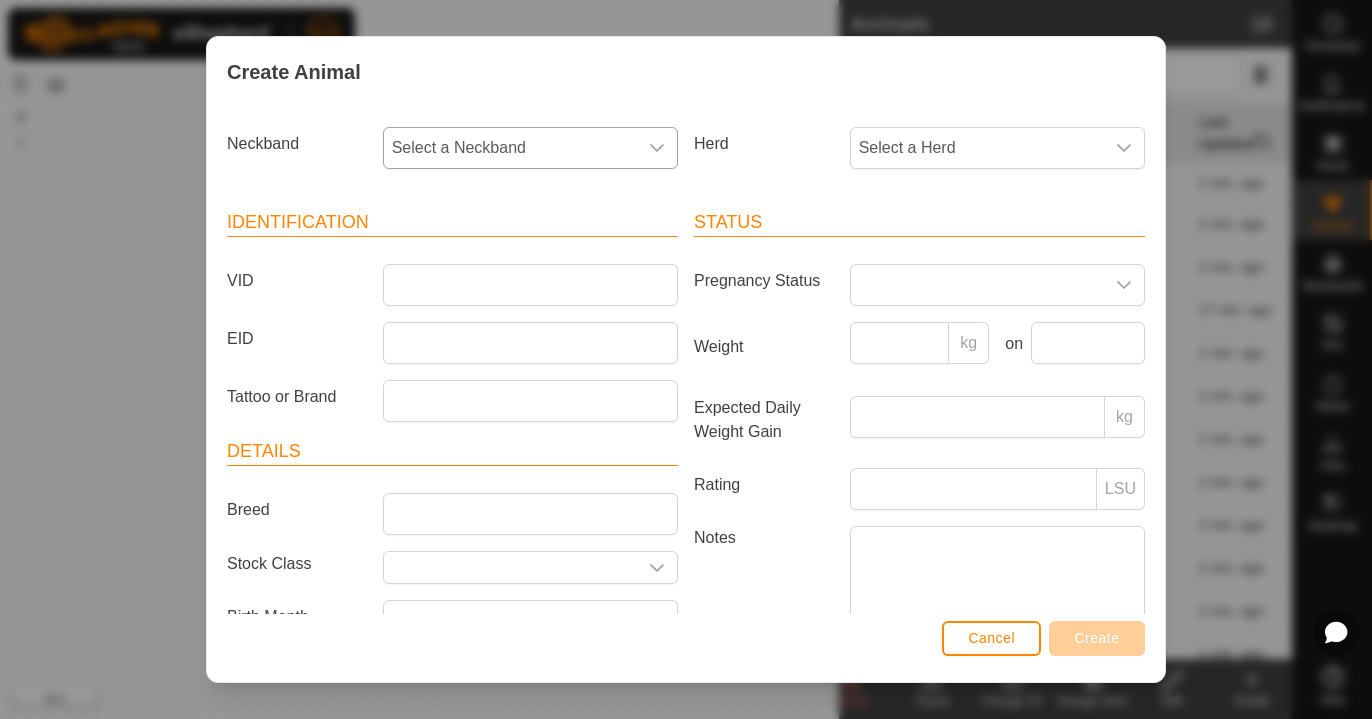click on "Select a Neckband" at bounding box center (510, 148) 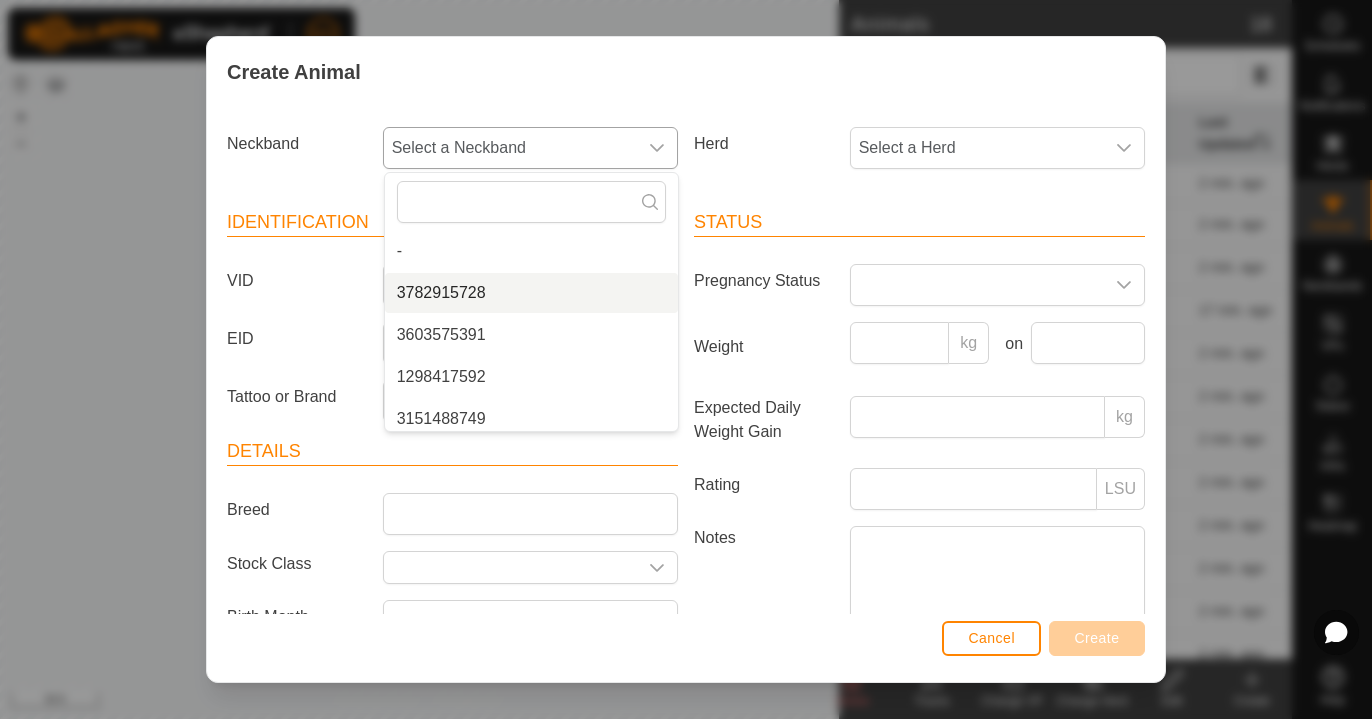 click on "3782915728" at bounding box center (531, 293) 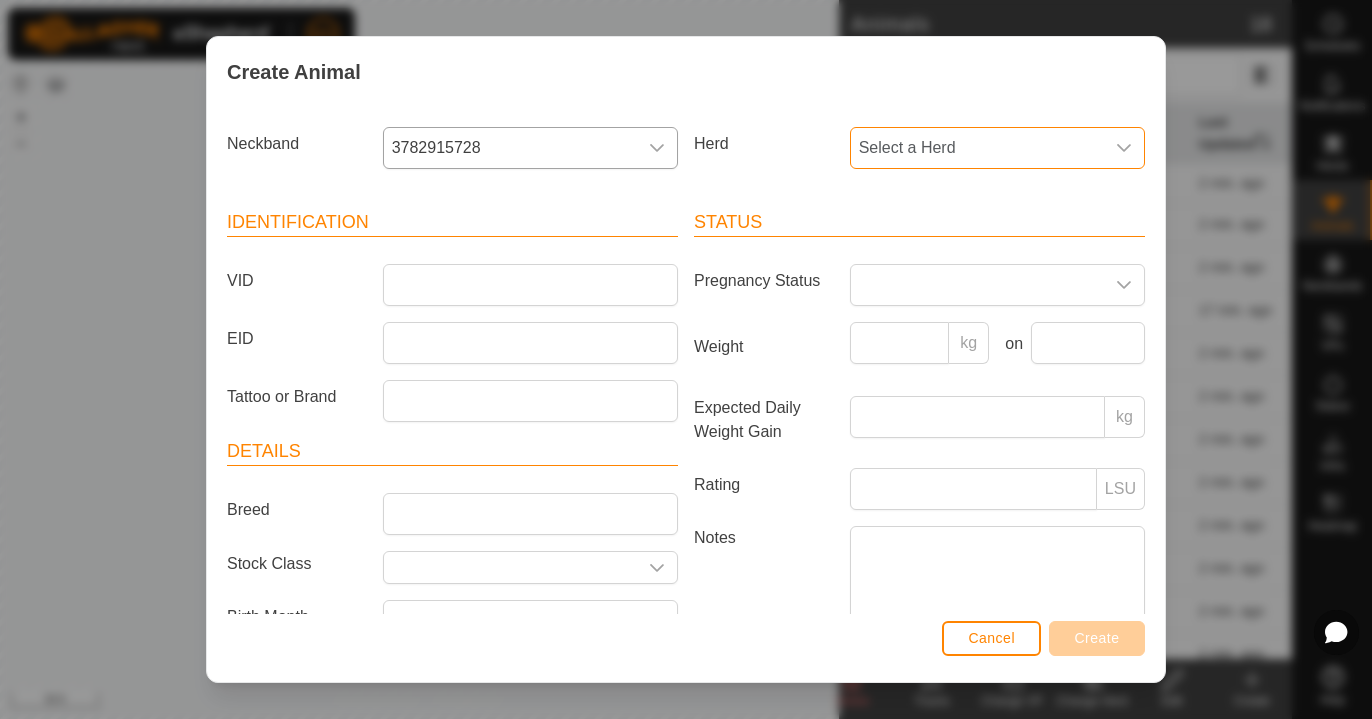 click on "Select a Herd" at bounding box center (977, 148) 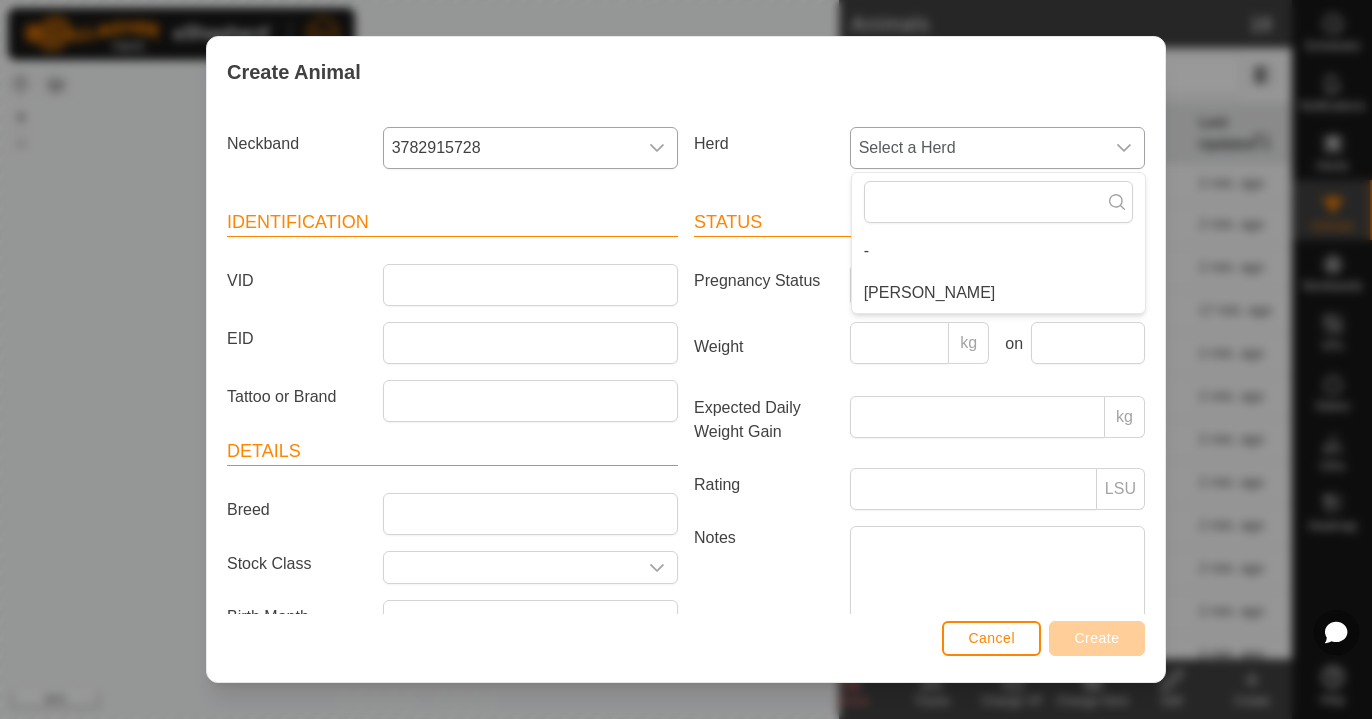 click on "[PERSON_NAME]" at bounding box center (998, 293) 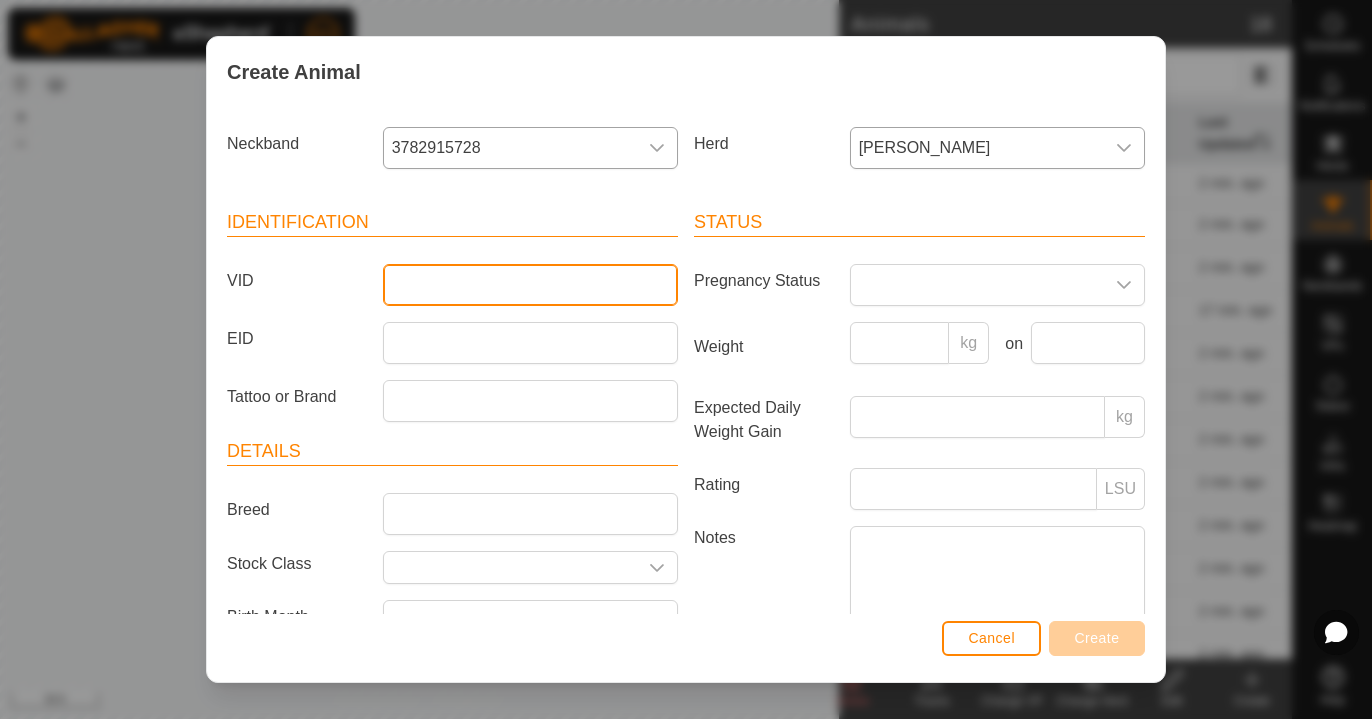 click on "VID" at bounding box center [530, 285] 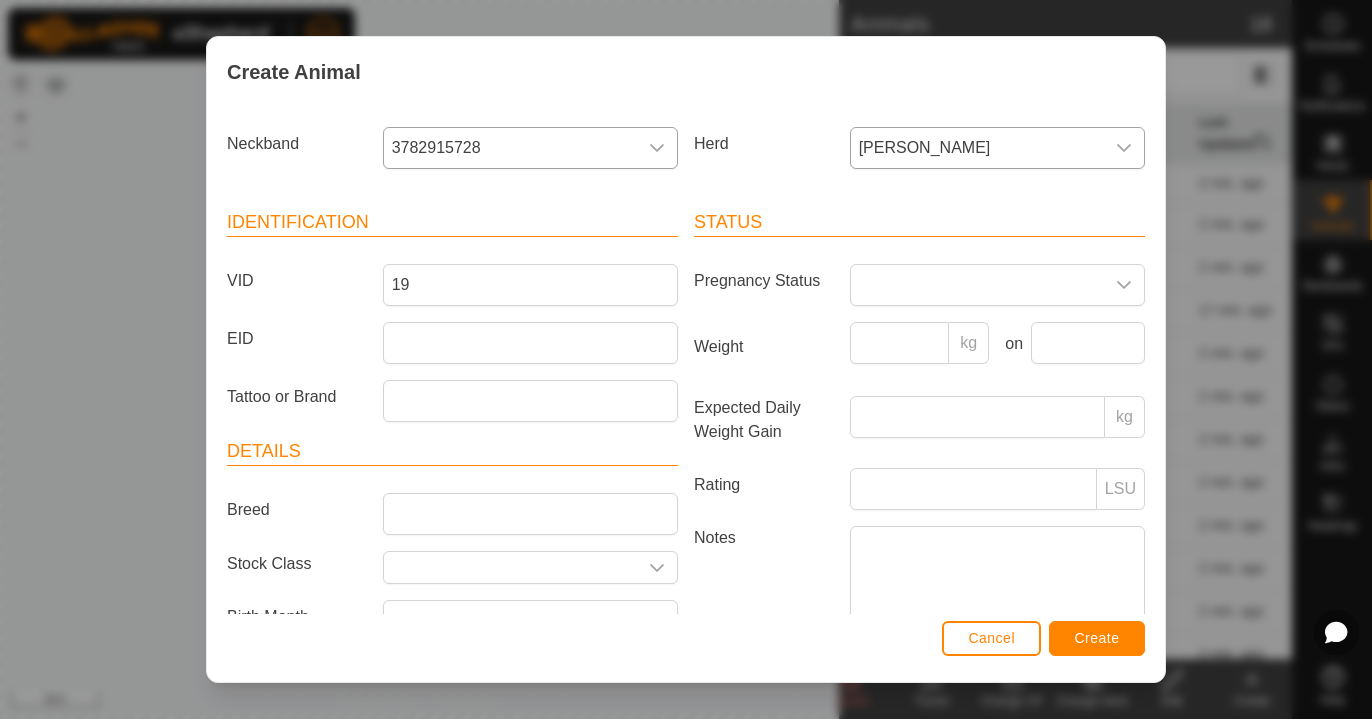 click on "Create" at bounding box center (1097, 638) 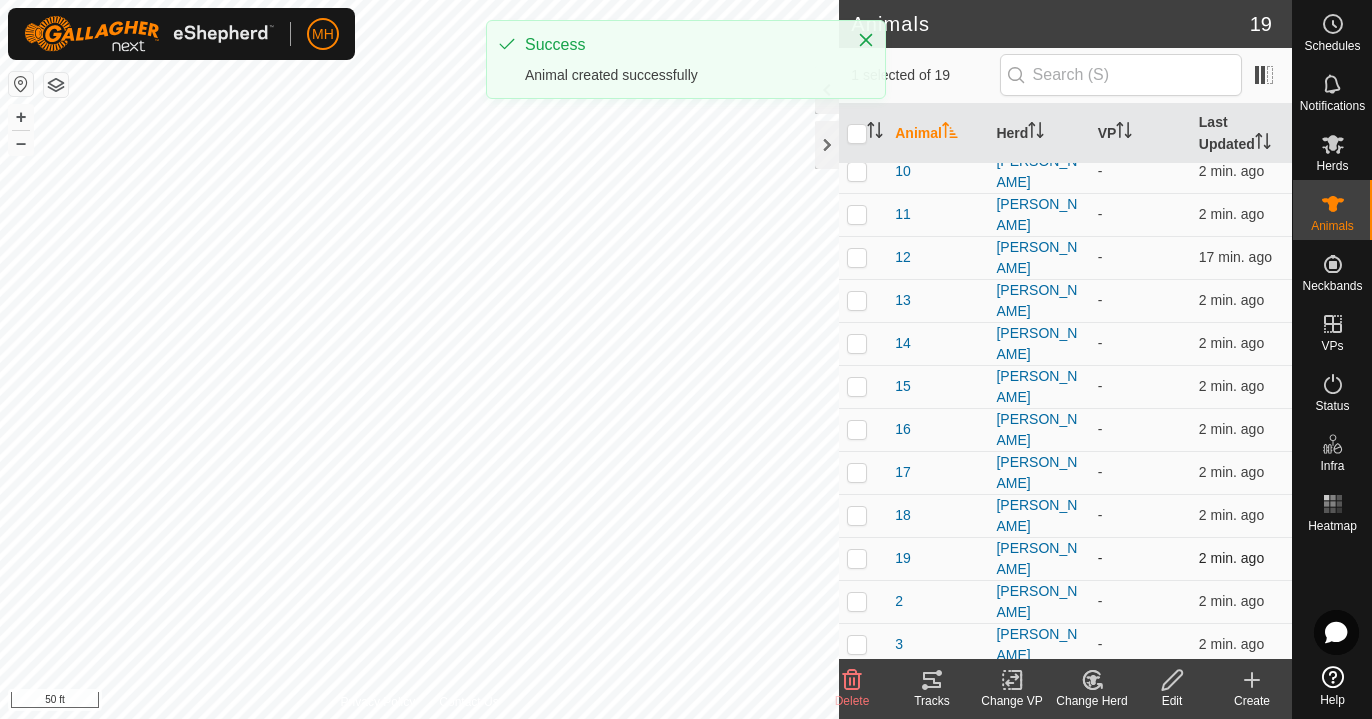 scroll, scrollTop: 54, scrollLeft: 0, axis: vertical 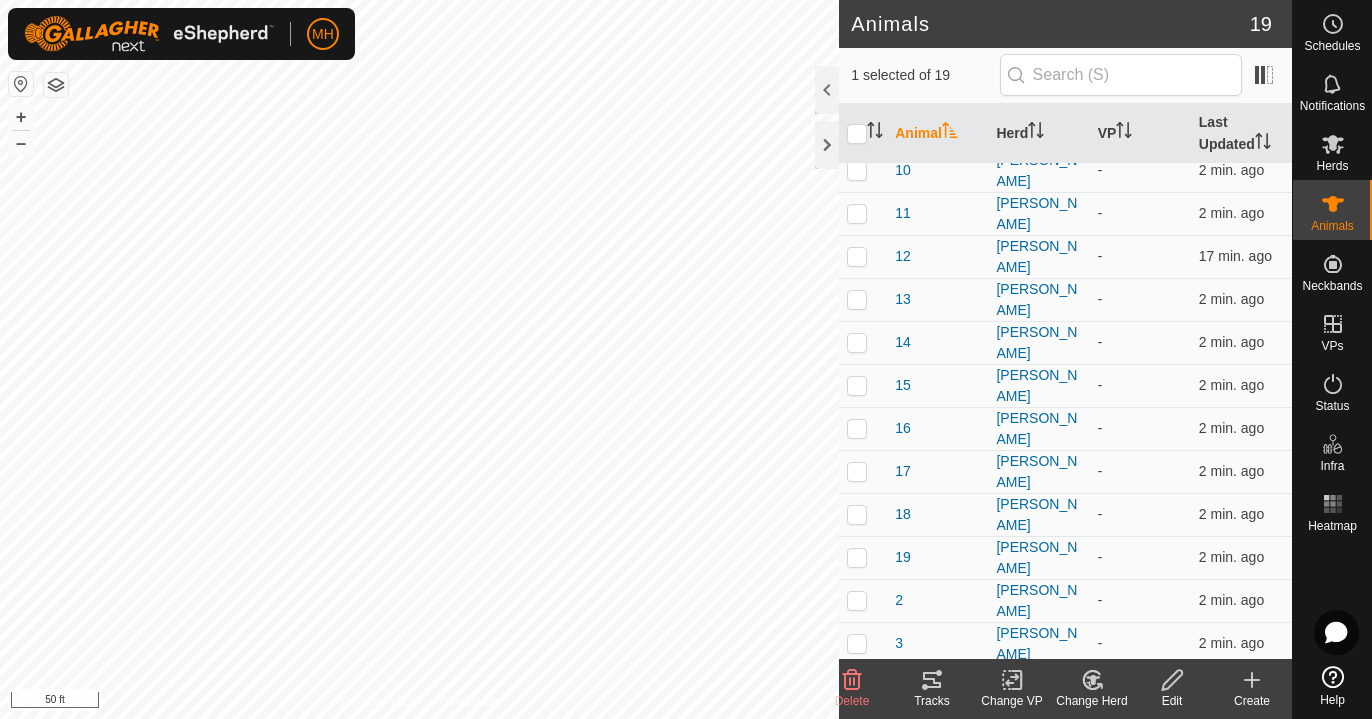 click 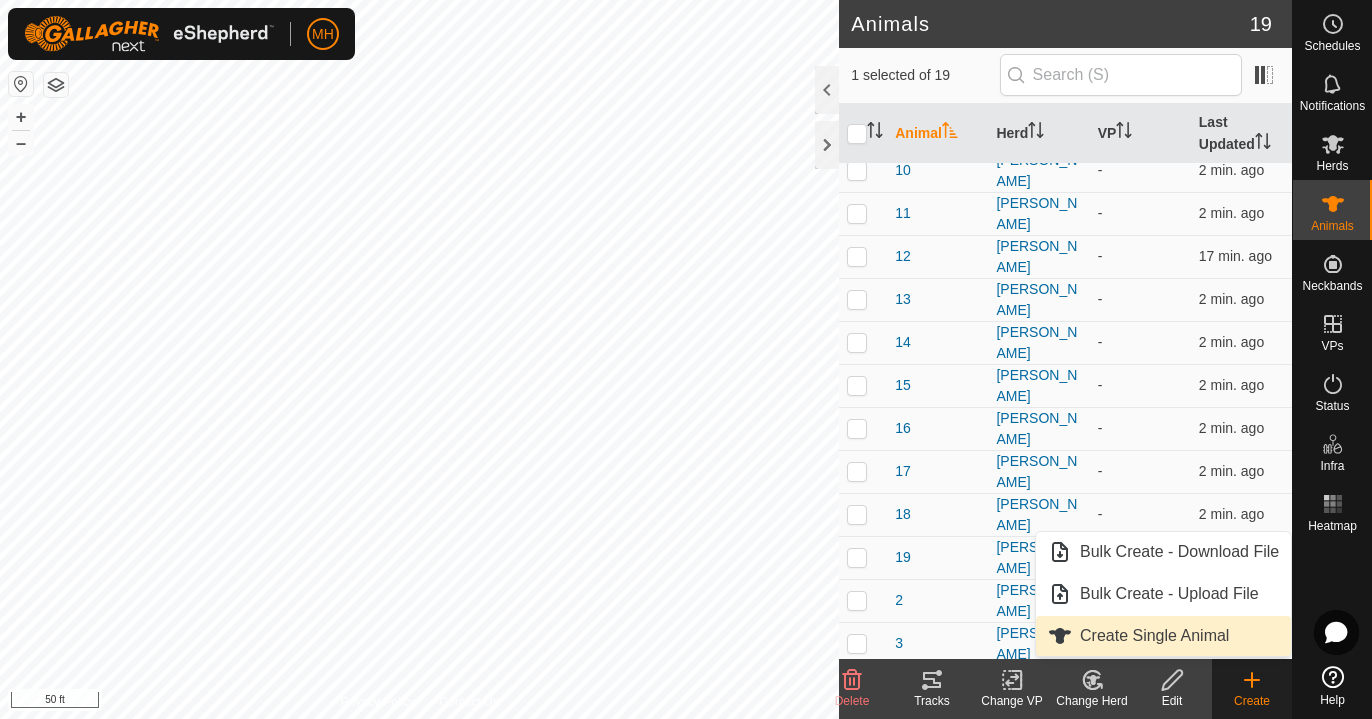 click on "Create Single Animal" at bounding box center [1163, 636] 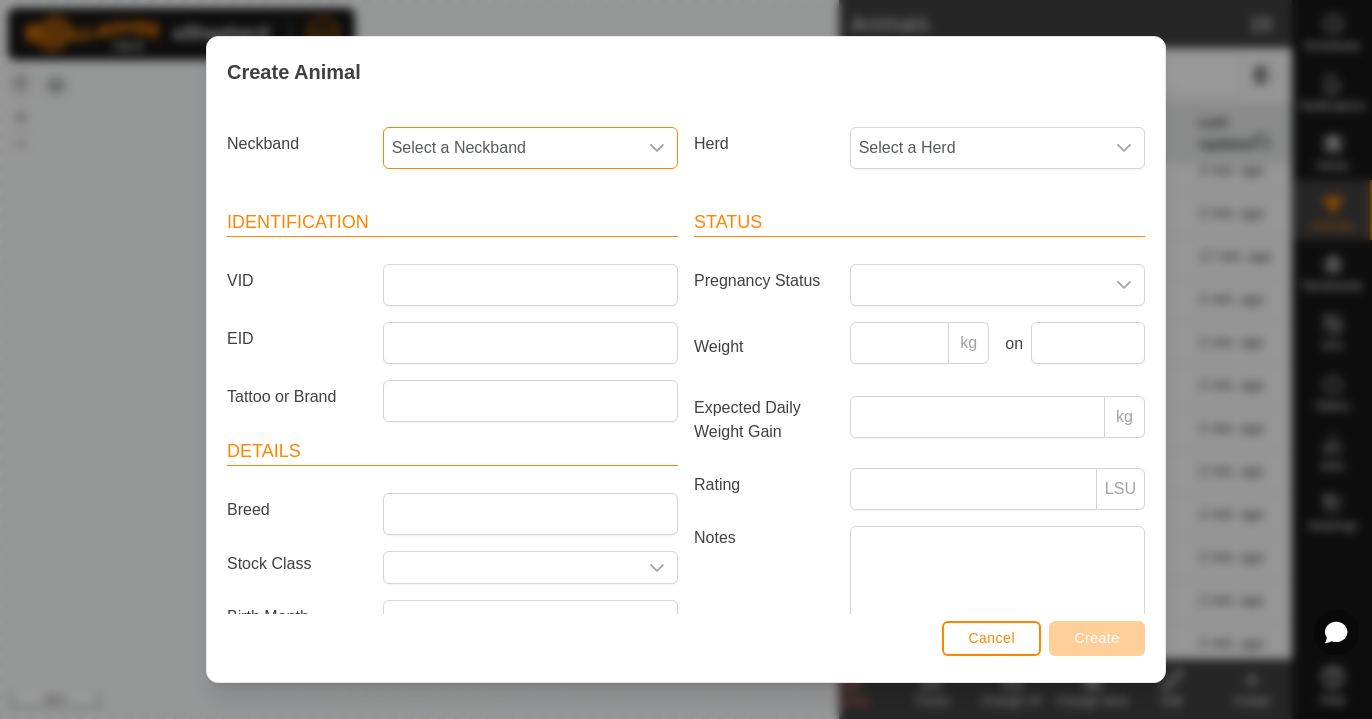 click on "Select a Neckband" at bounding box center (510, 148) 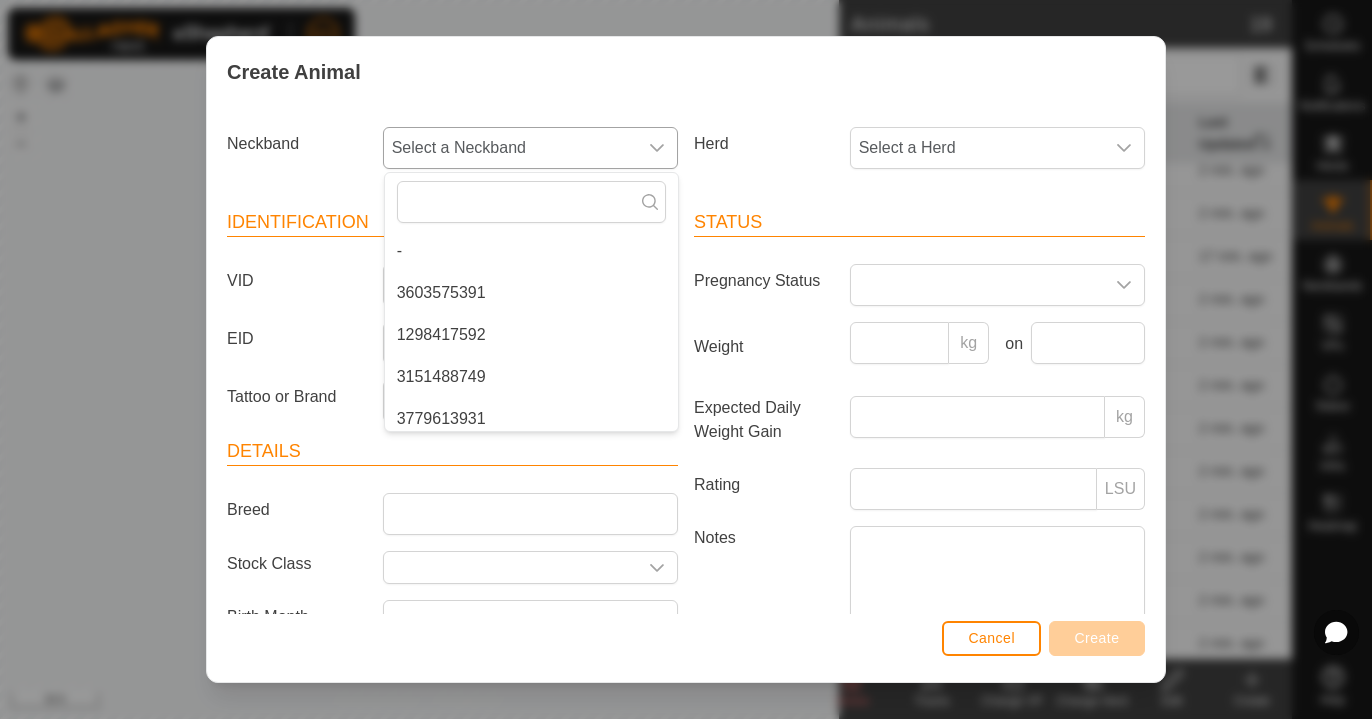 click on "3603575391" at bounding box center (531, 293) 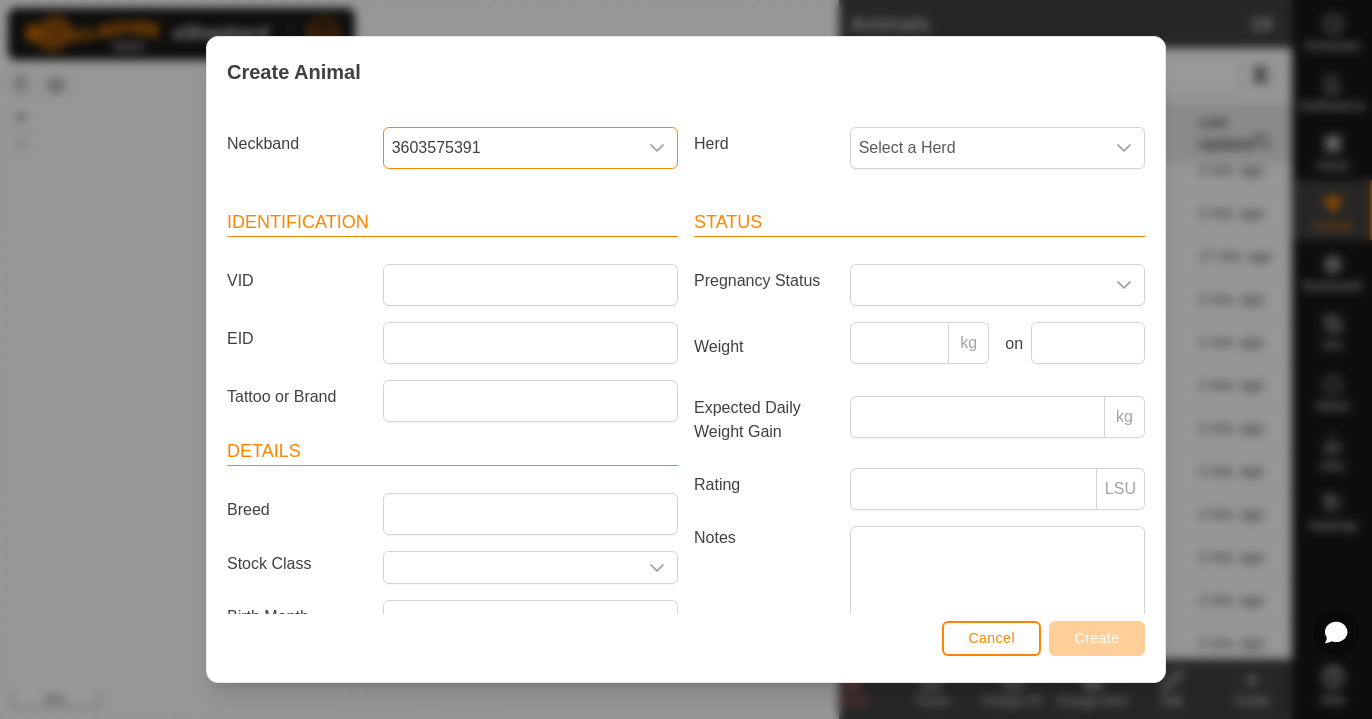 click on "Herd Select a Herd" at bounding box center (919, 156) 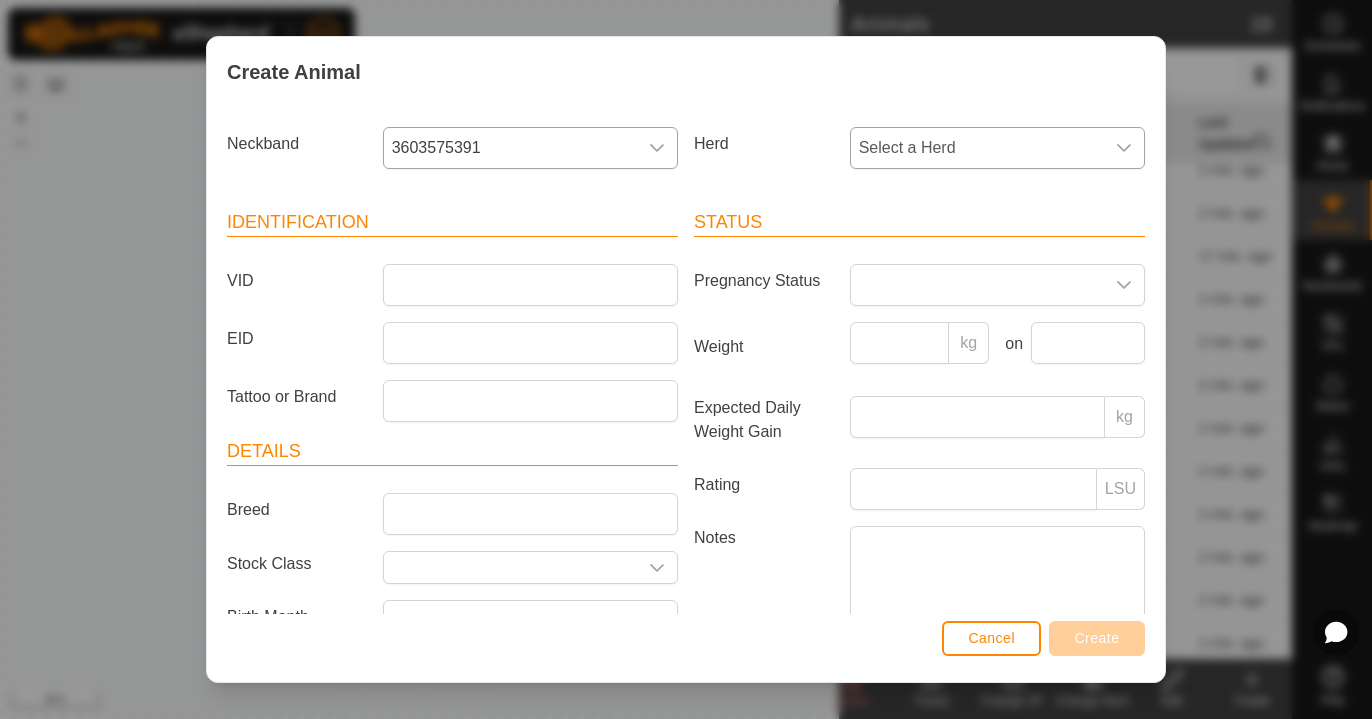 click on "Select a Herd" at bounding box center [977, 148] 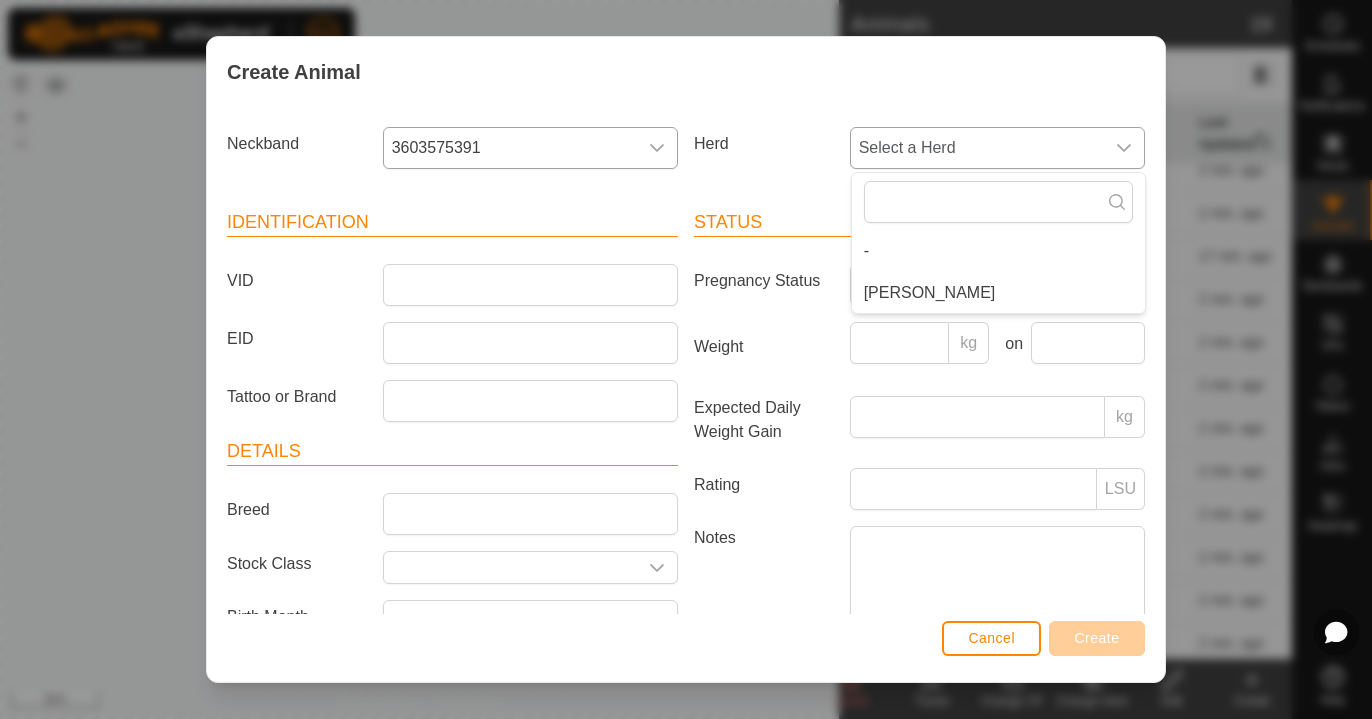 click on "[PERSON_NAME]" at bounding box center [998, 293] 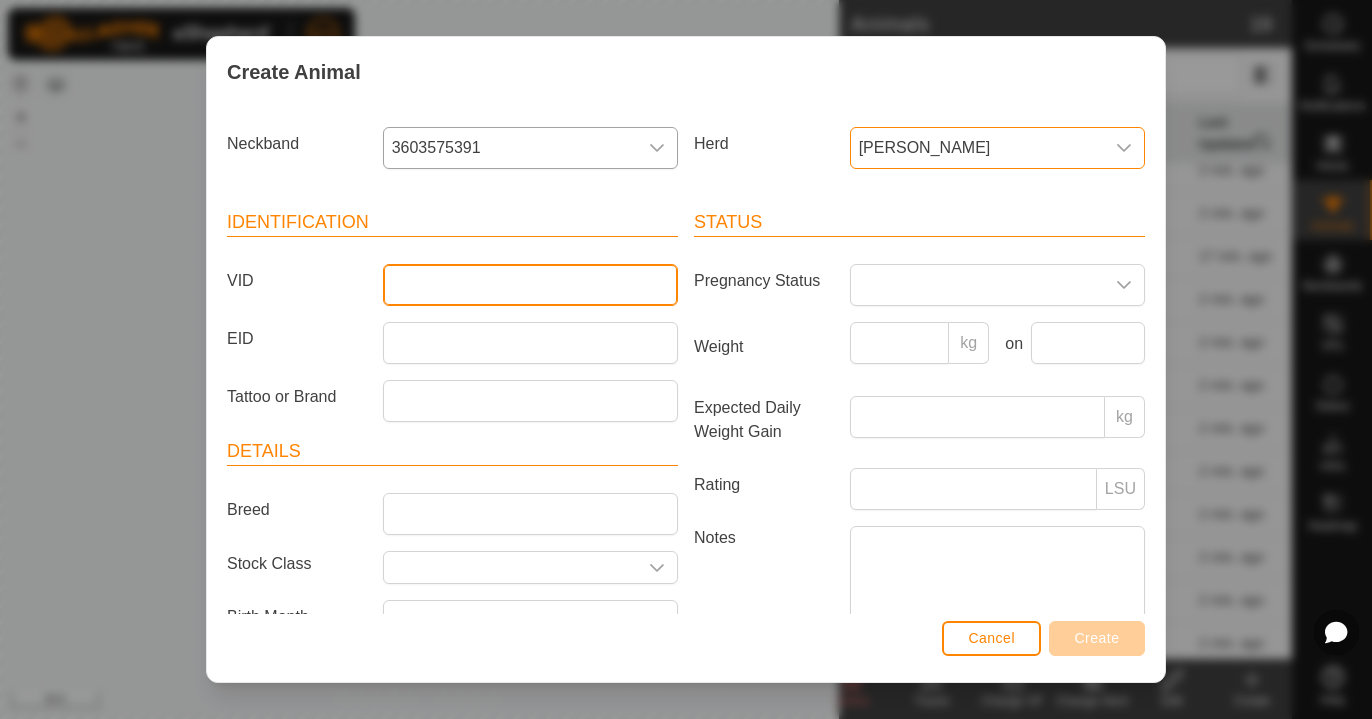 click on "VID" at bounding box center [530, 285] 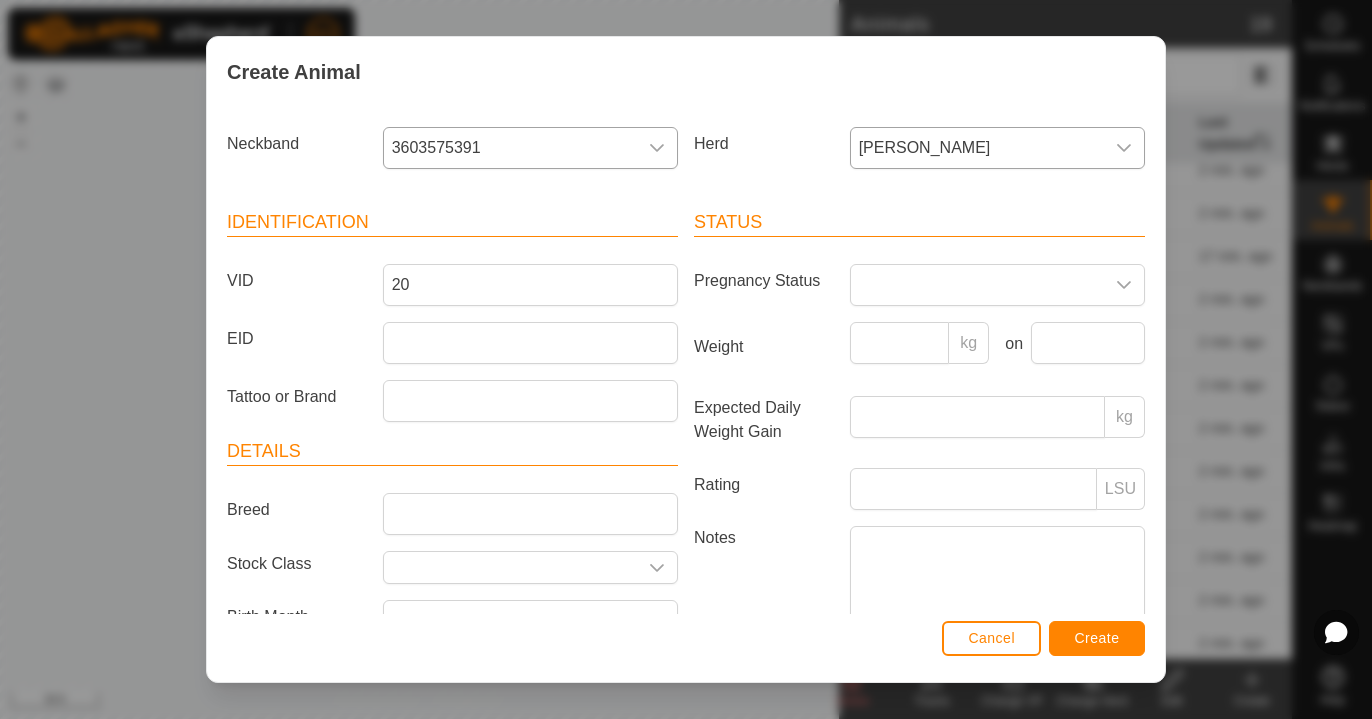 click on "Create" at bounding box center [1097, 638] 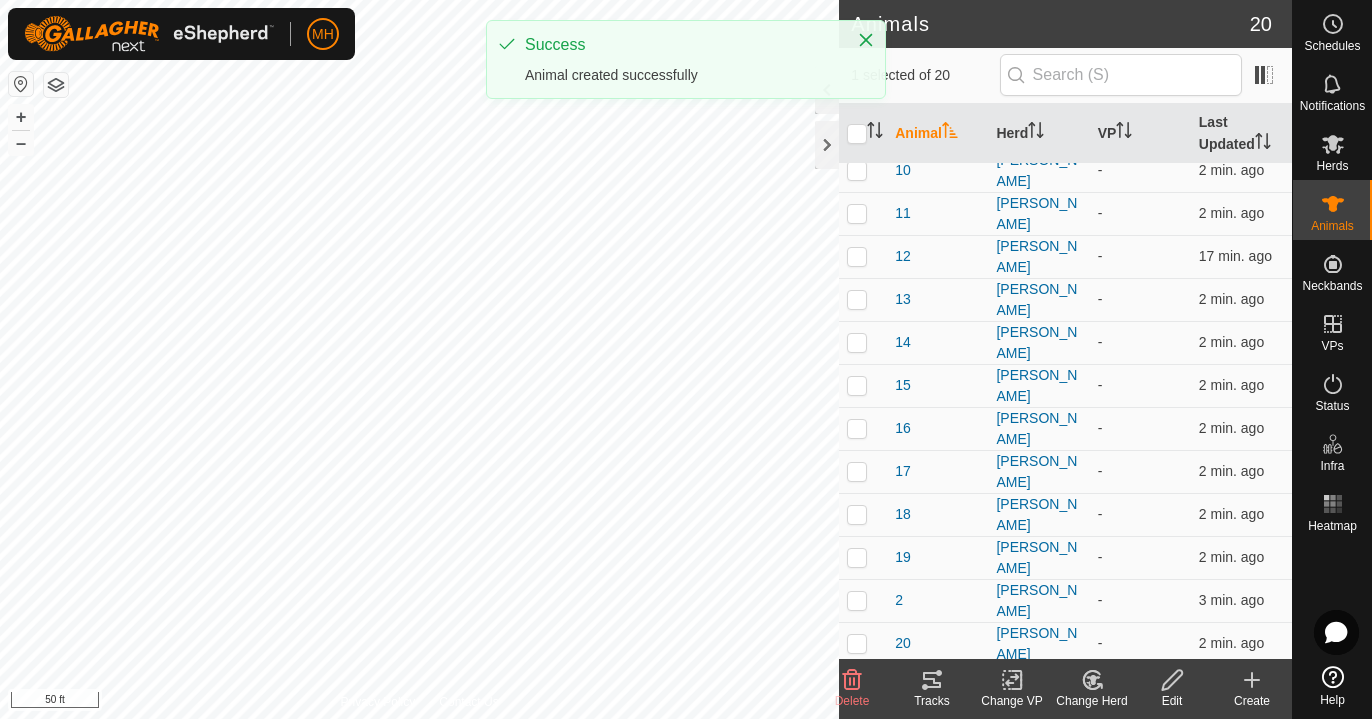 click 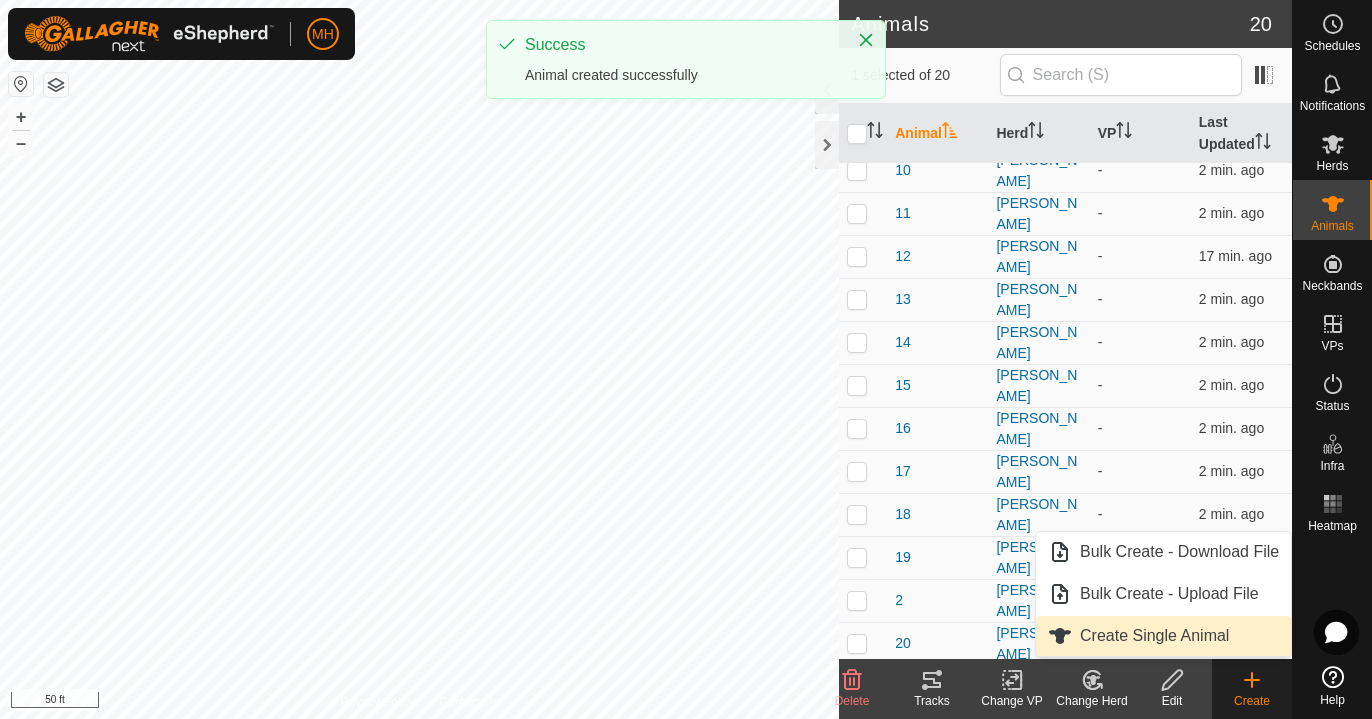 click on "Create Single Animal" at bounding box center (1163, 636) 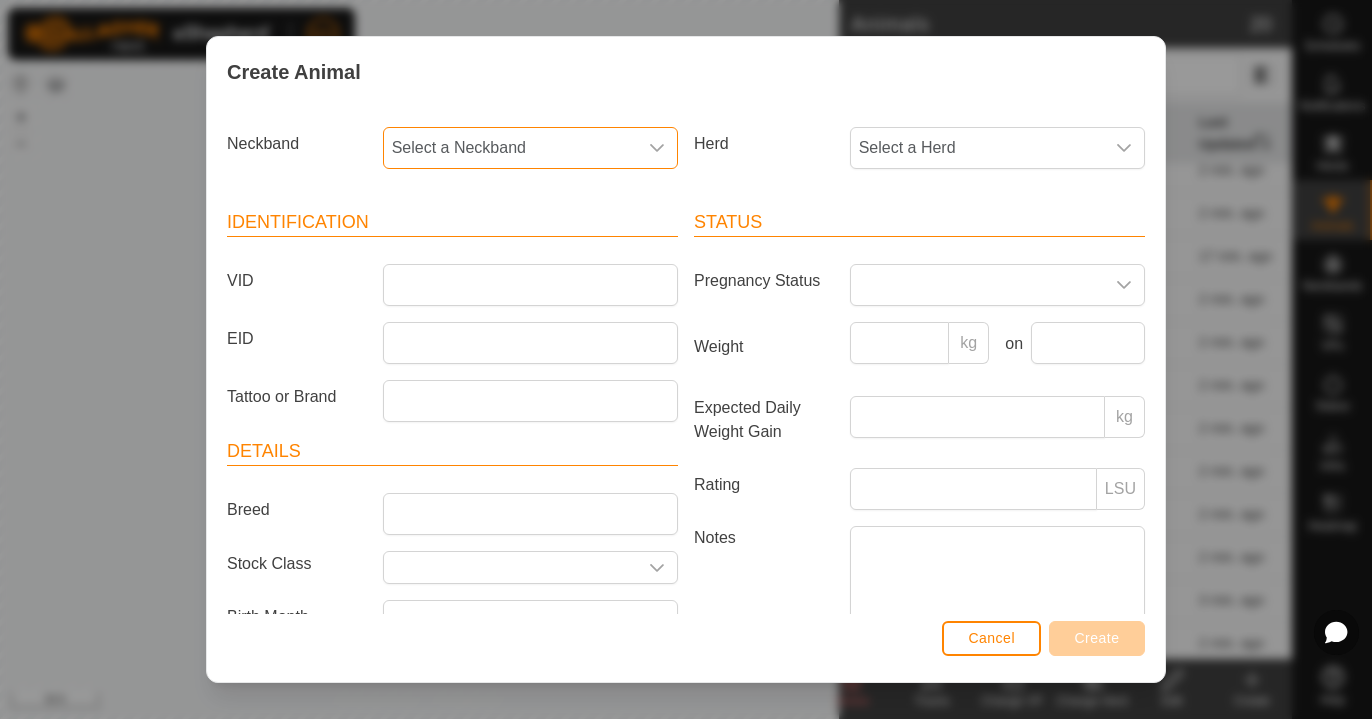 click on "Select a Neckband" at bounding box center [510, 148] 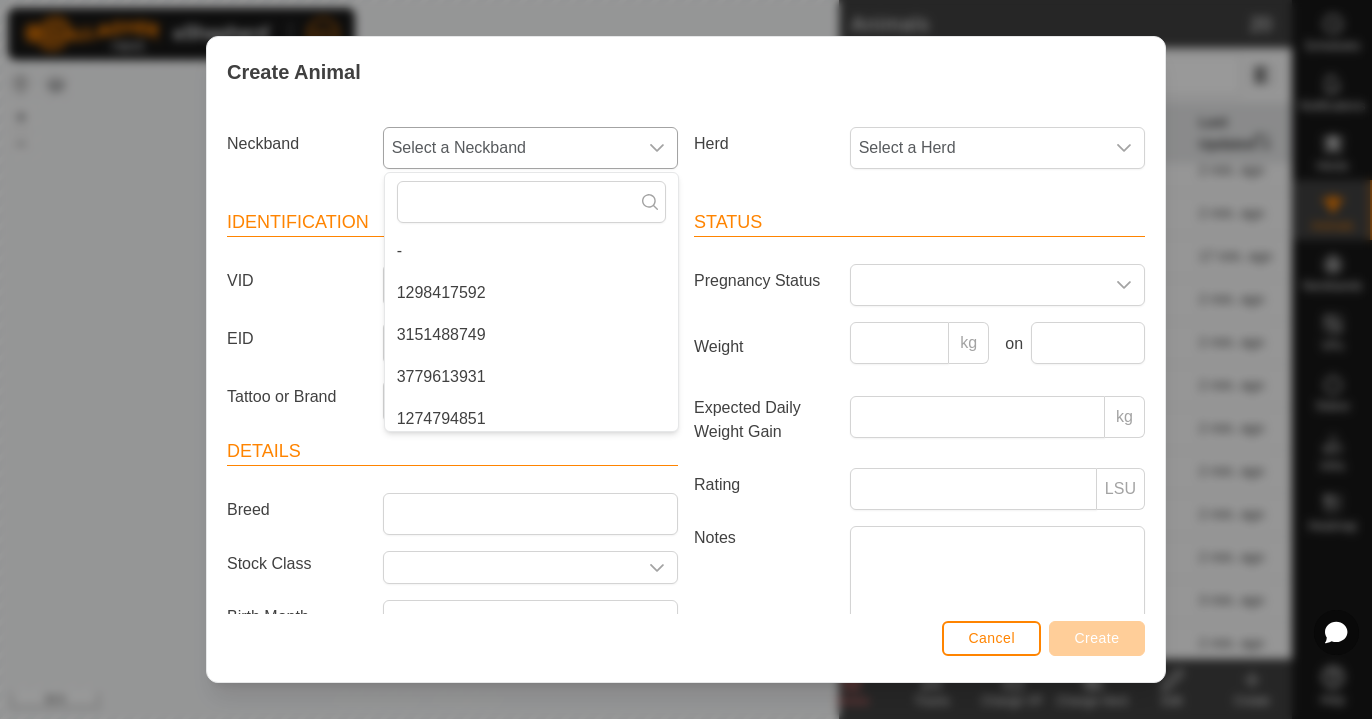 click on "1298417592" at bounding box center (531, 293) 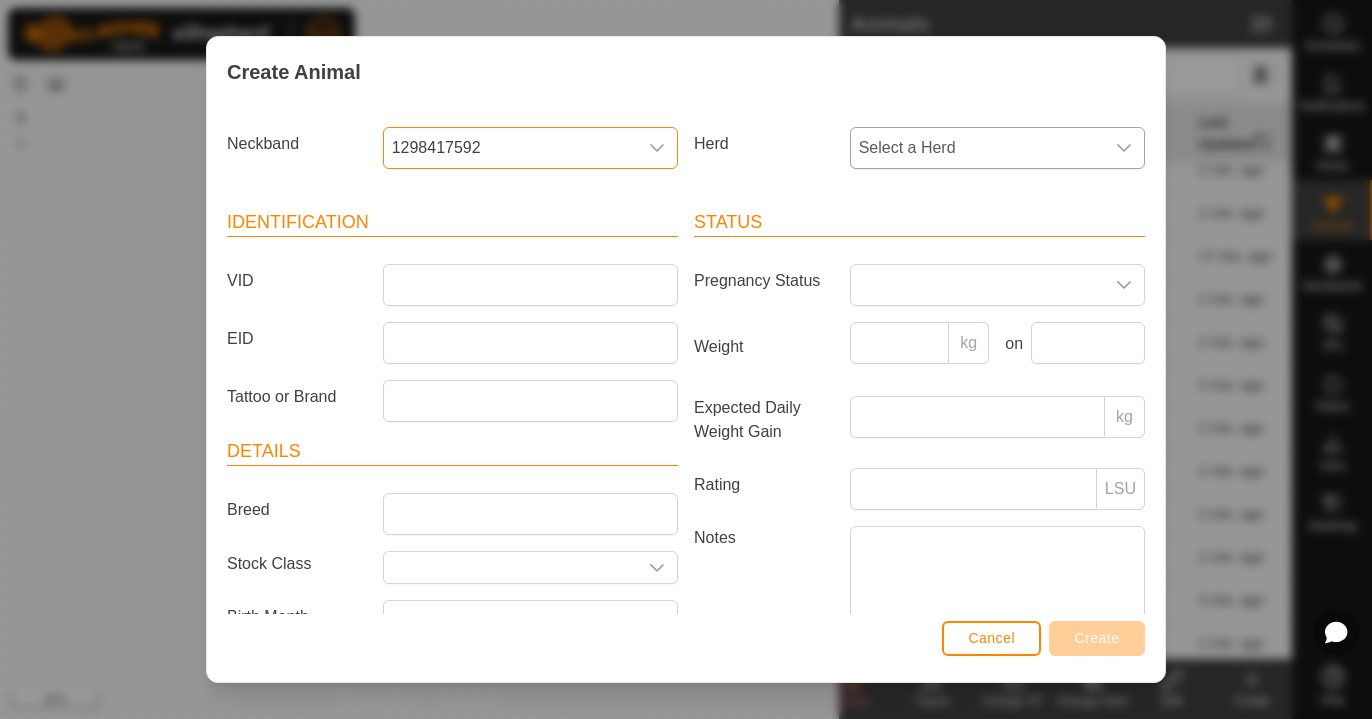 click on "Select a Herd" at bounding box center [977, 148] 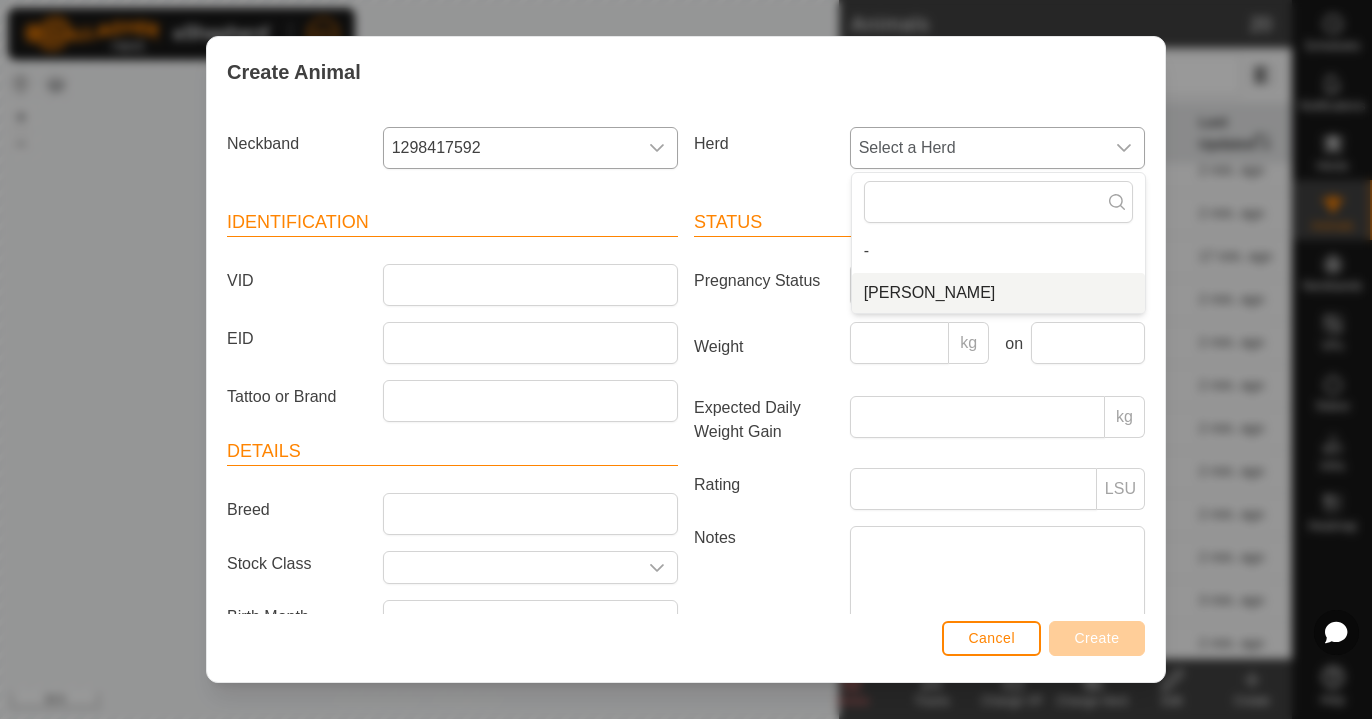 click on "[PERSON_NAME]" at bounding box center (998, 293) 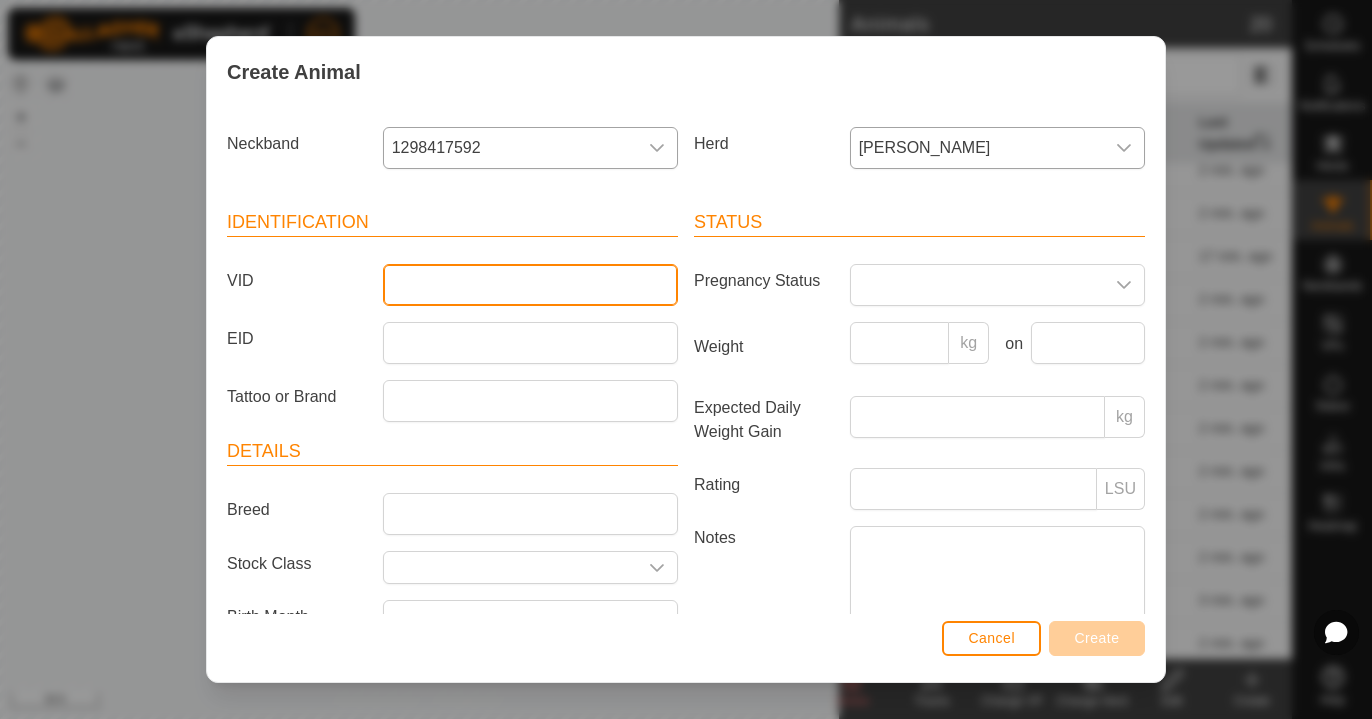 click on "VID" at bounding box center [530, 285] 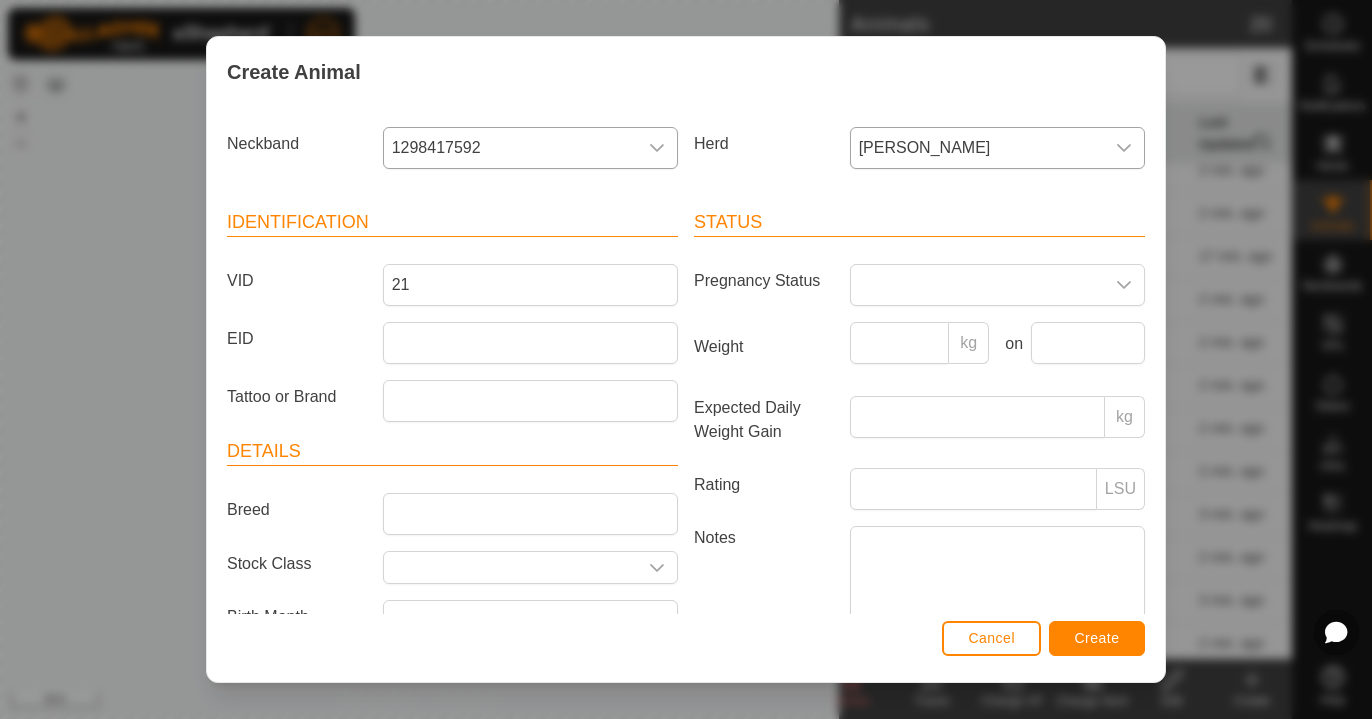 click on "Create" at bounding box center [1097, 638] 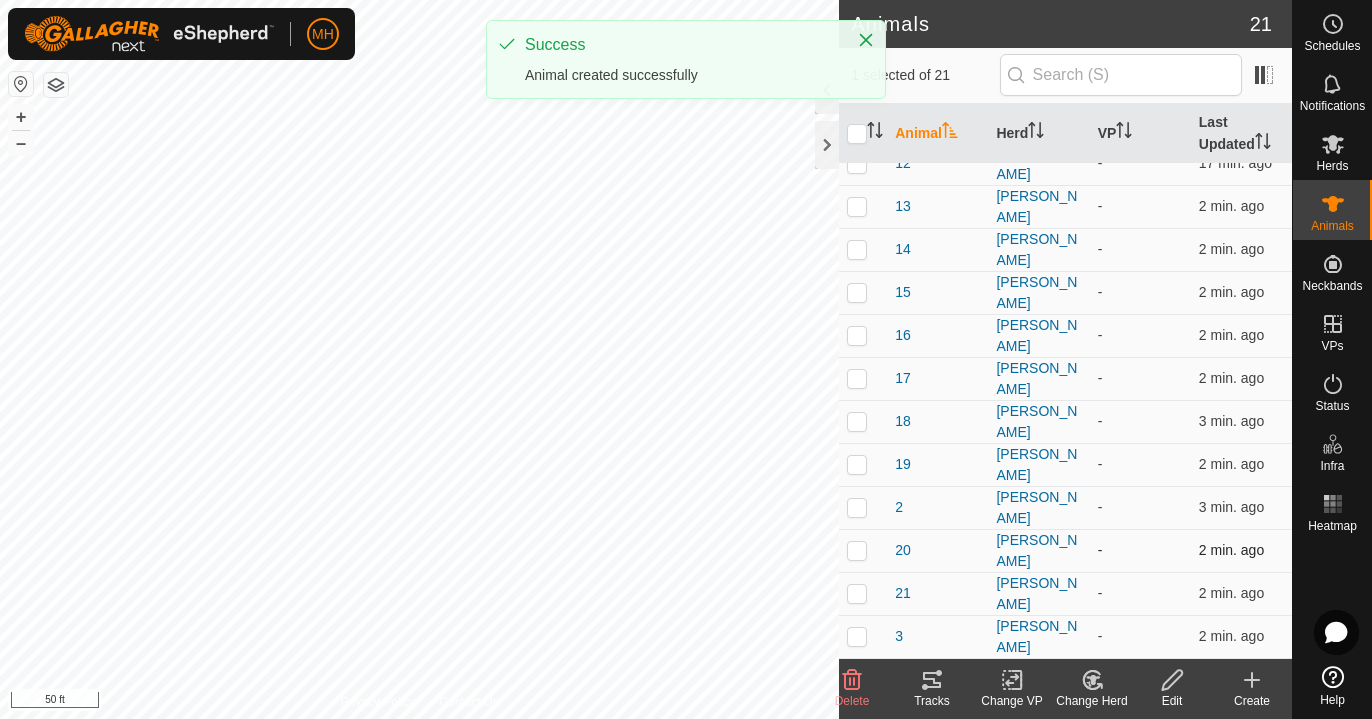 scroll, scrollTop: 151, scrollLeft: 0, axis: vertical 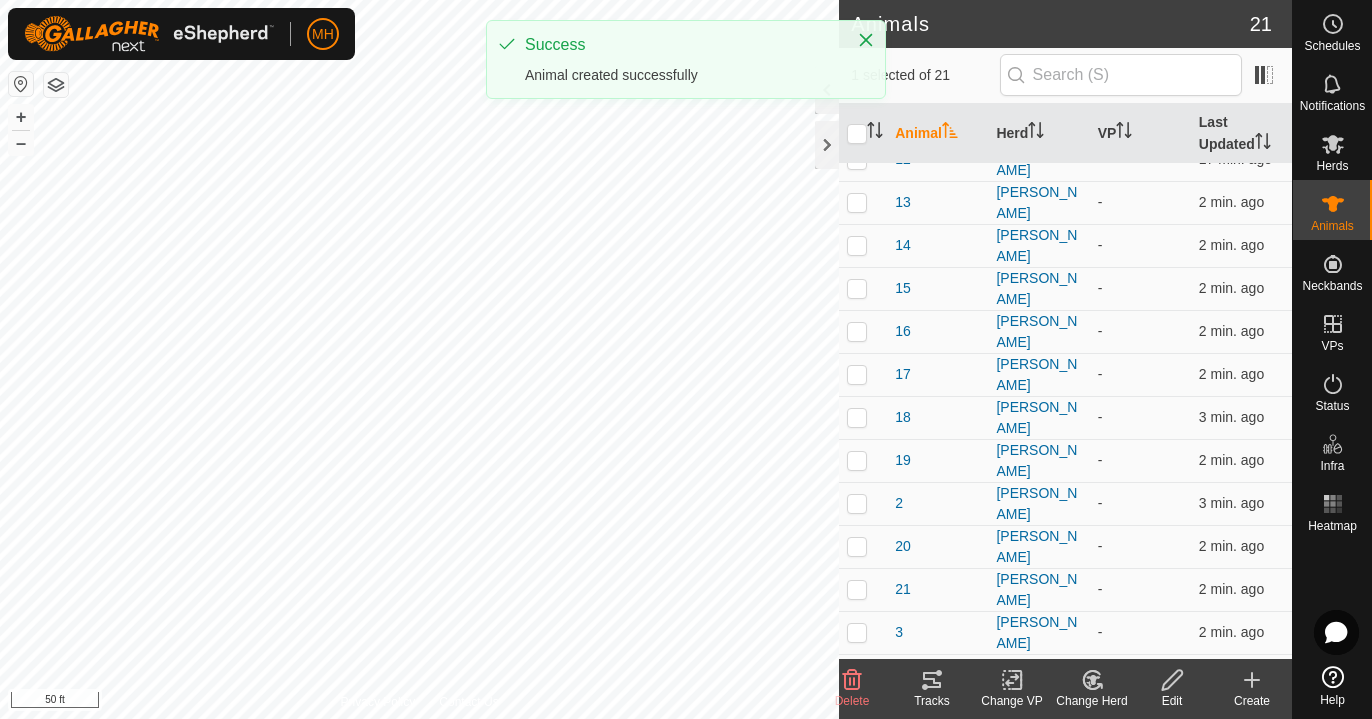 click 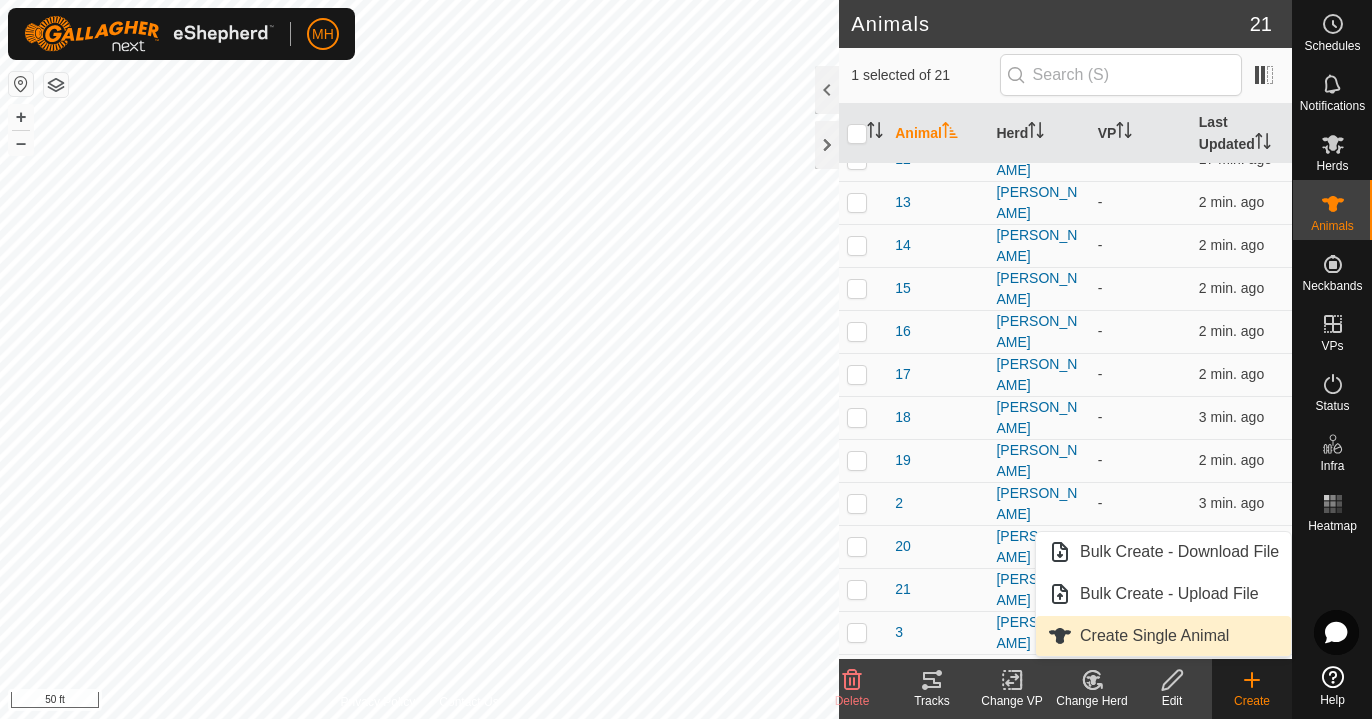 click on "Create Single Animal" at bounding box center (1163, 636) 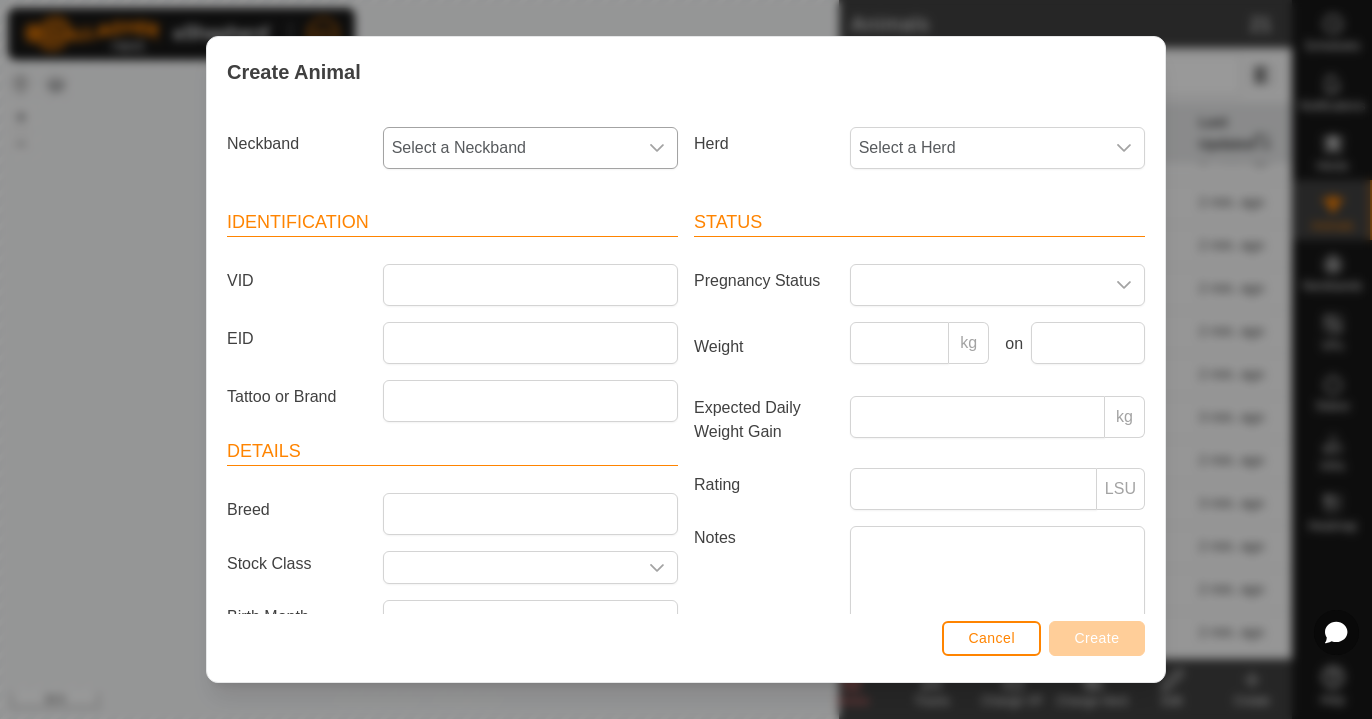click on "Select a Neckband" at bounding box center [510, 148] 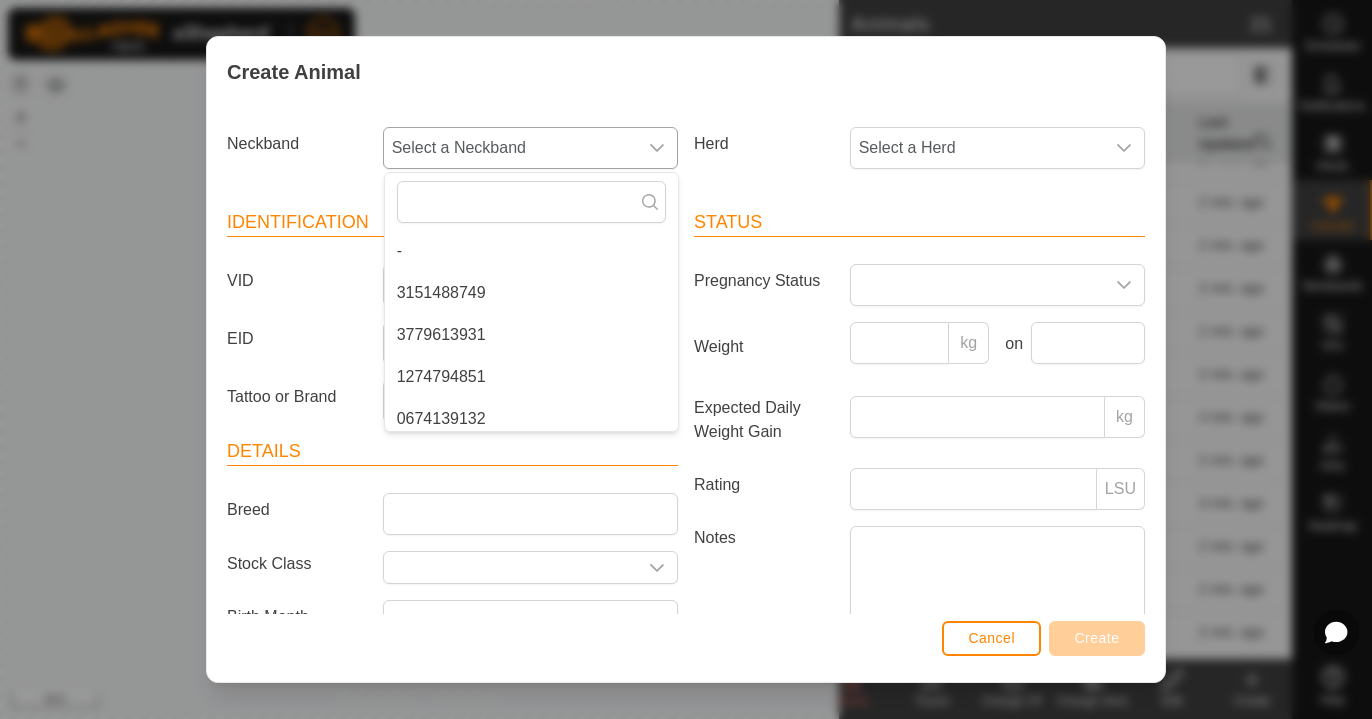 click on "3151488749" at bounding box center [531, 293] 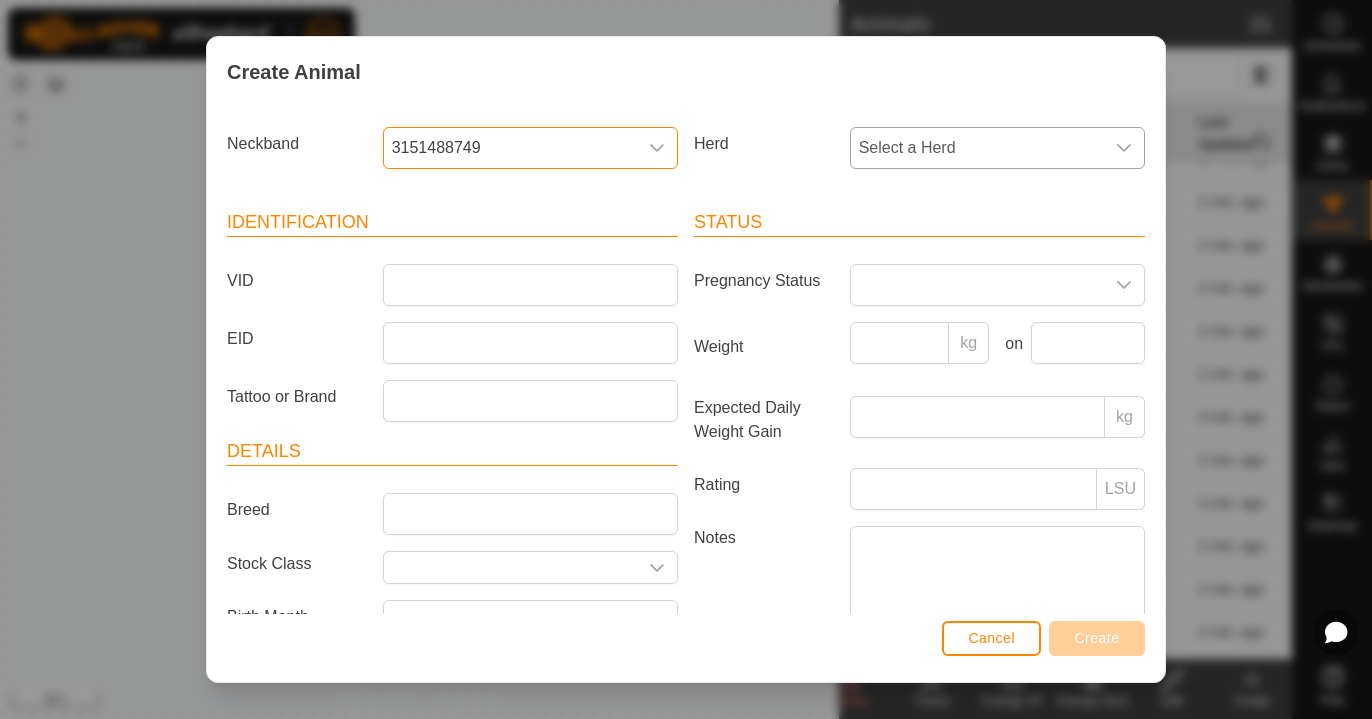 click on "Select a Herd" at bounding box center (977, 148) 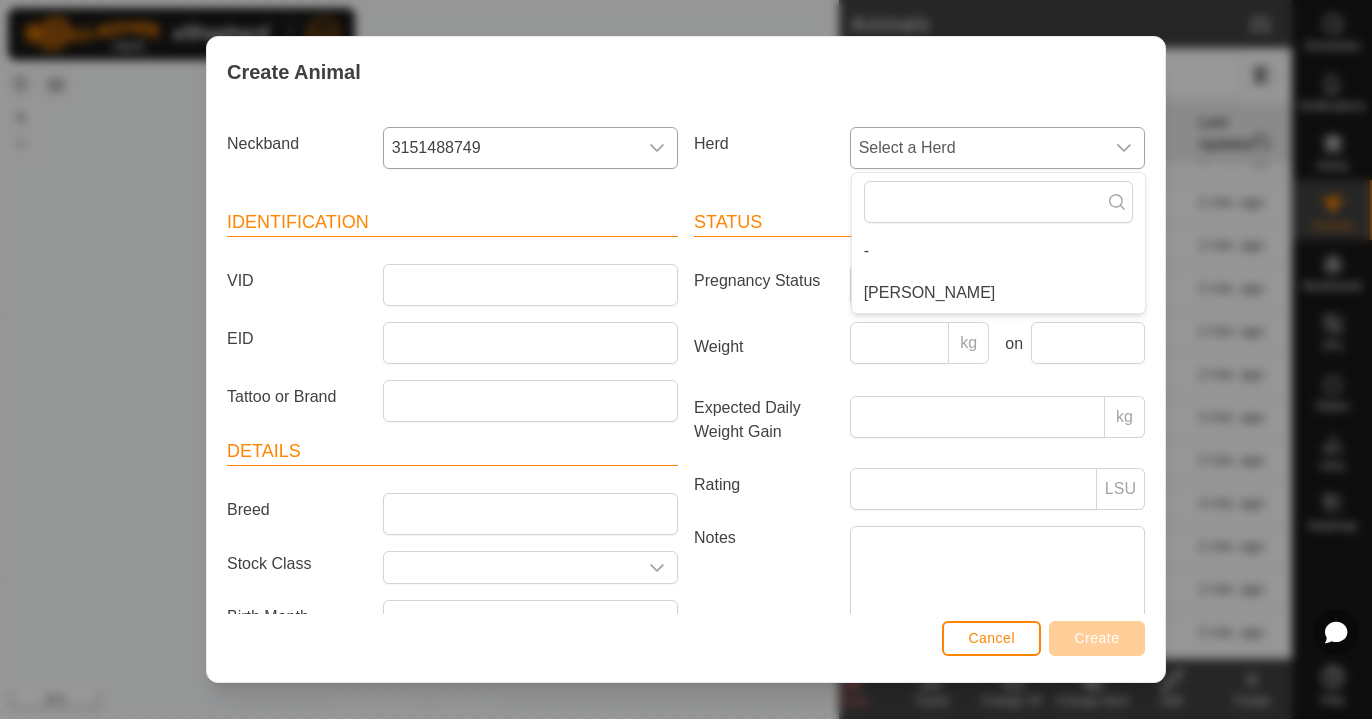 click on "[PERSON_NAME]" at bounding box center (998, 293) 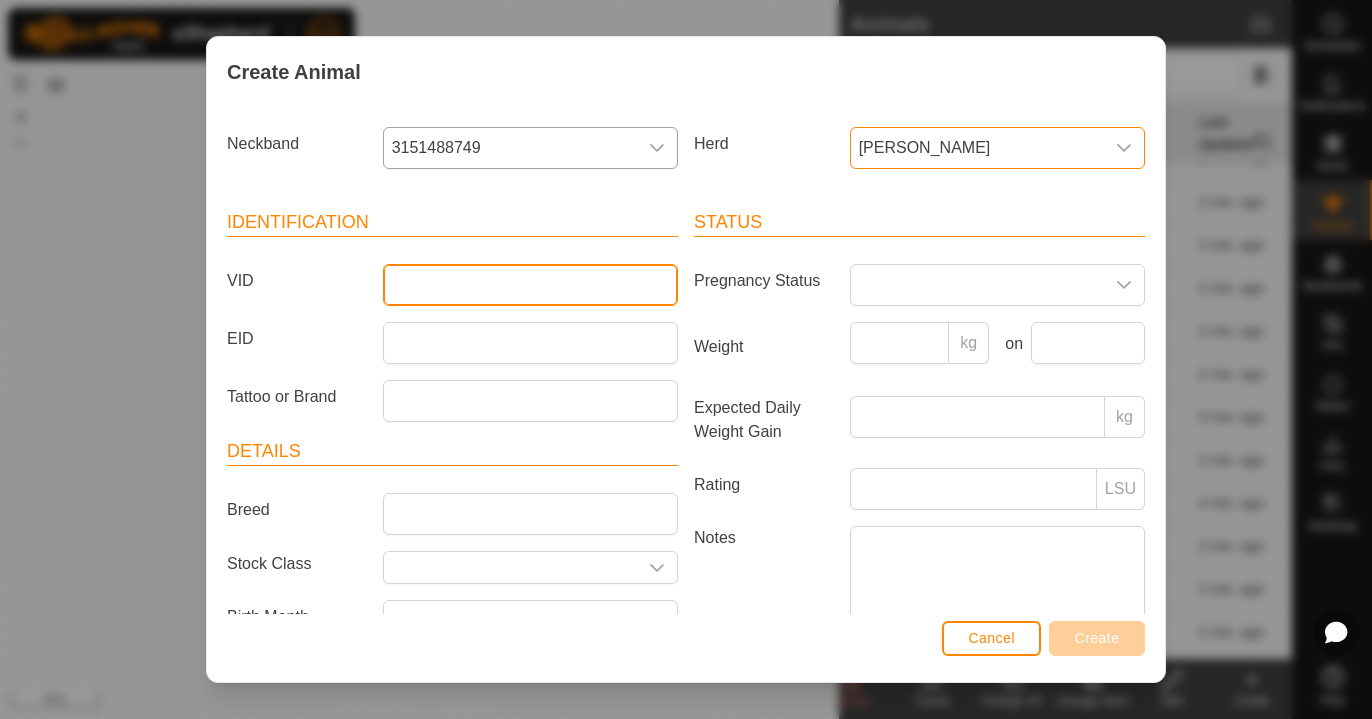click on "VID" at bounding box center (530, 285) 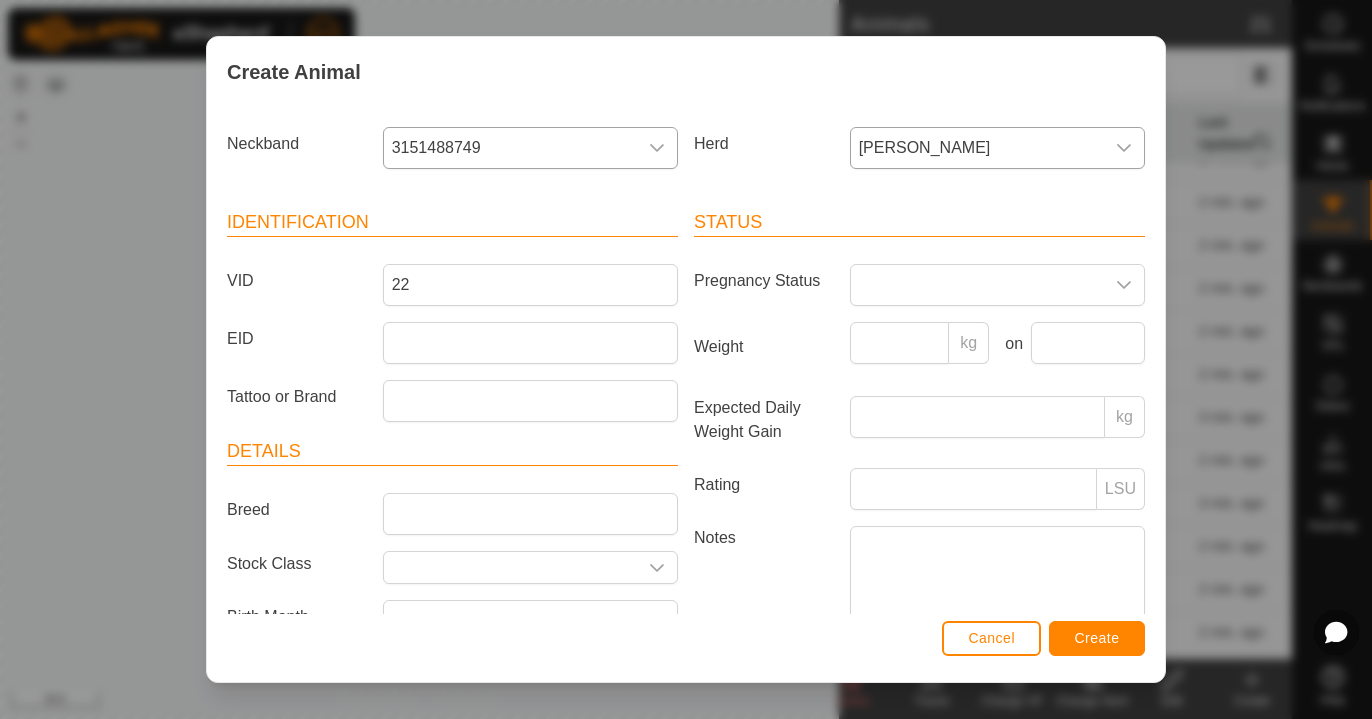 click on "Create" at bounding box center (1097, 638) 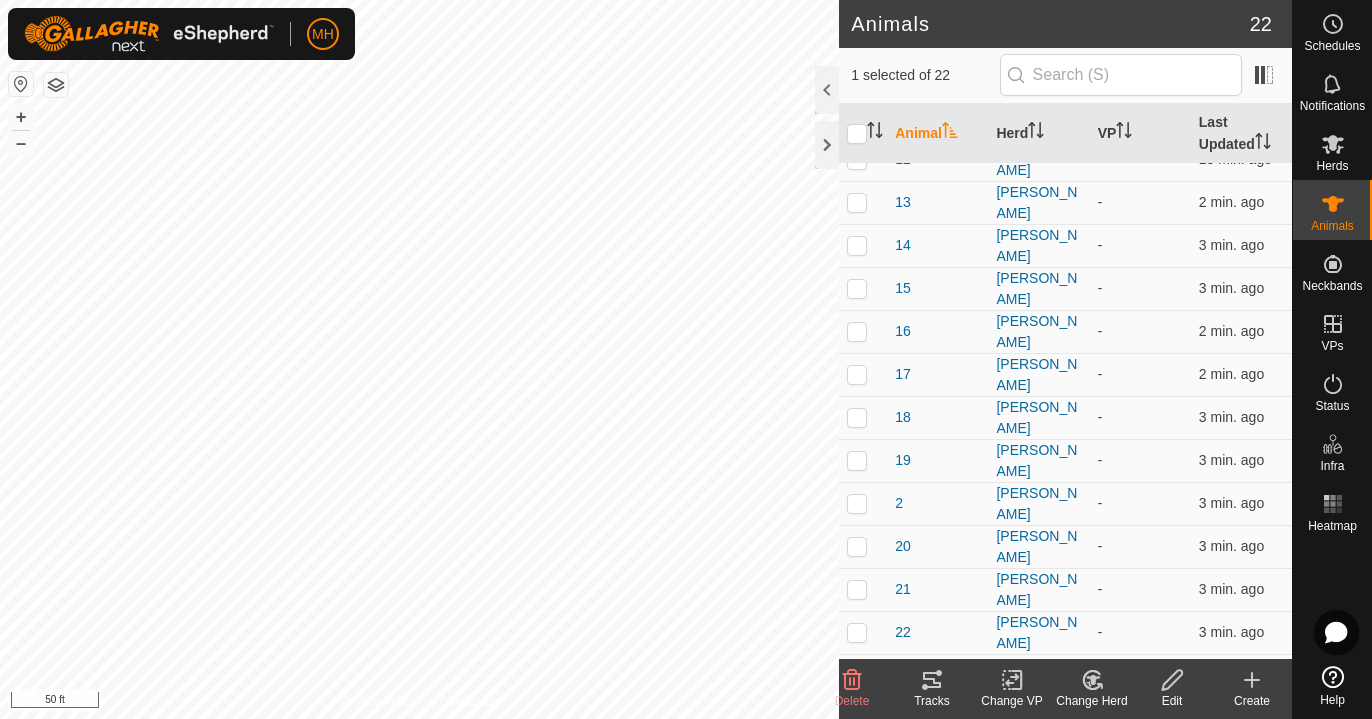 click 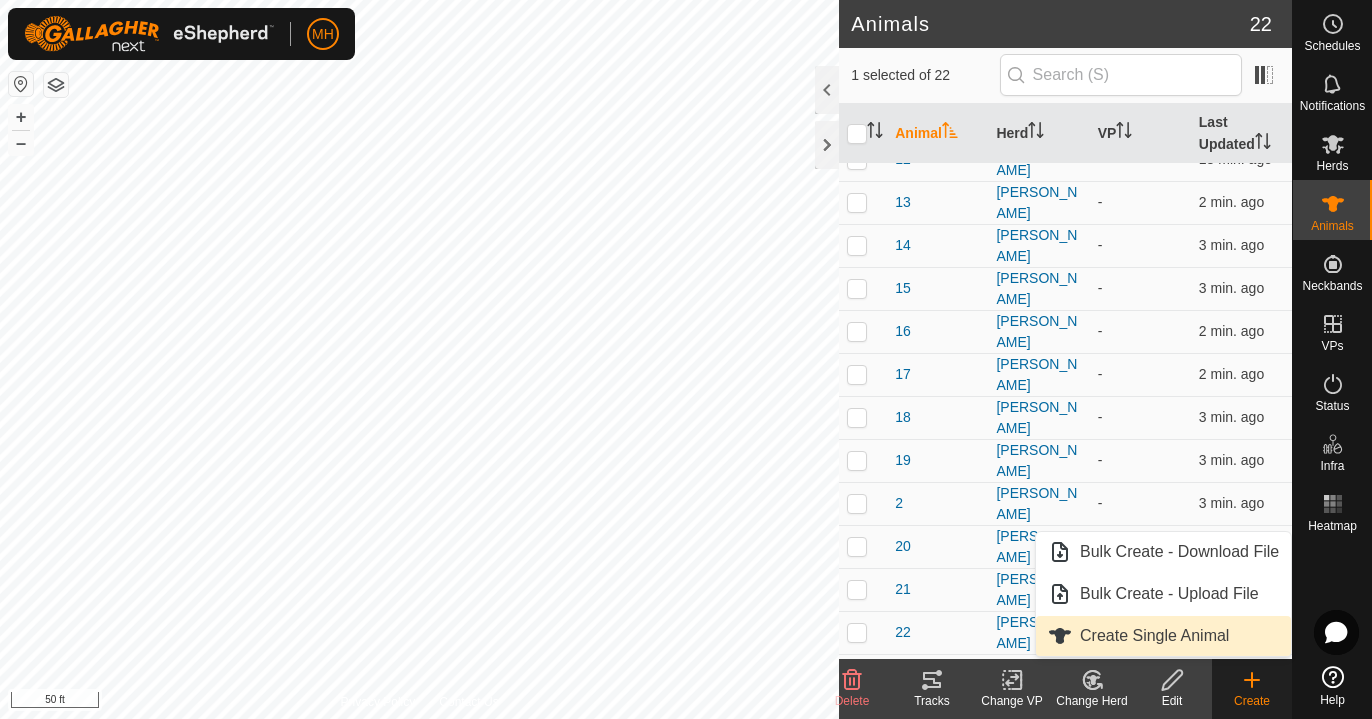 click on "Create Single Animal" at bounding box center (1163, 636) 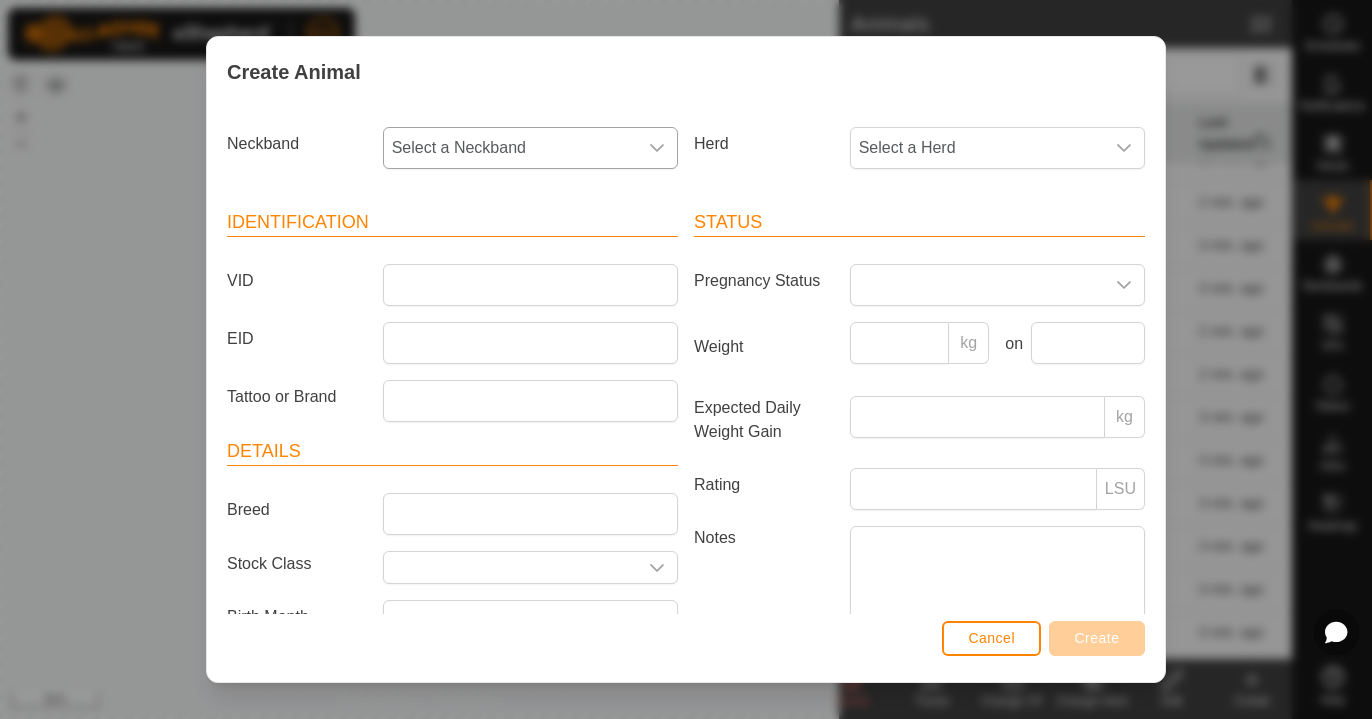 click at bounding box center (657, 148) 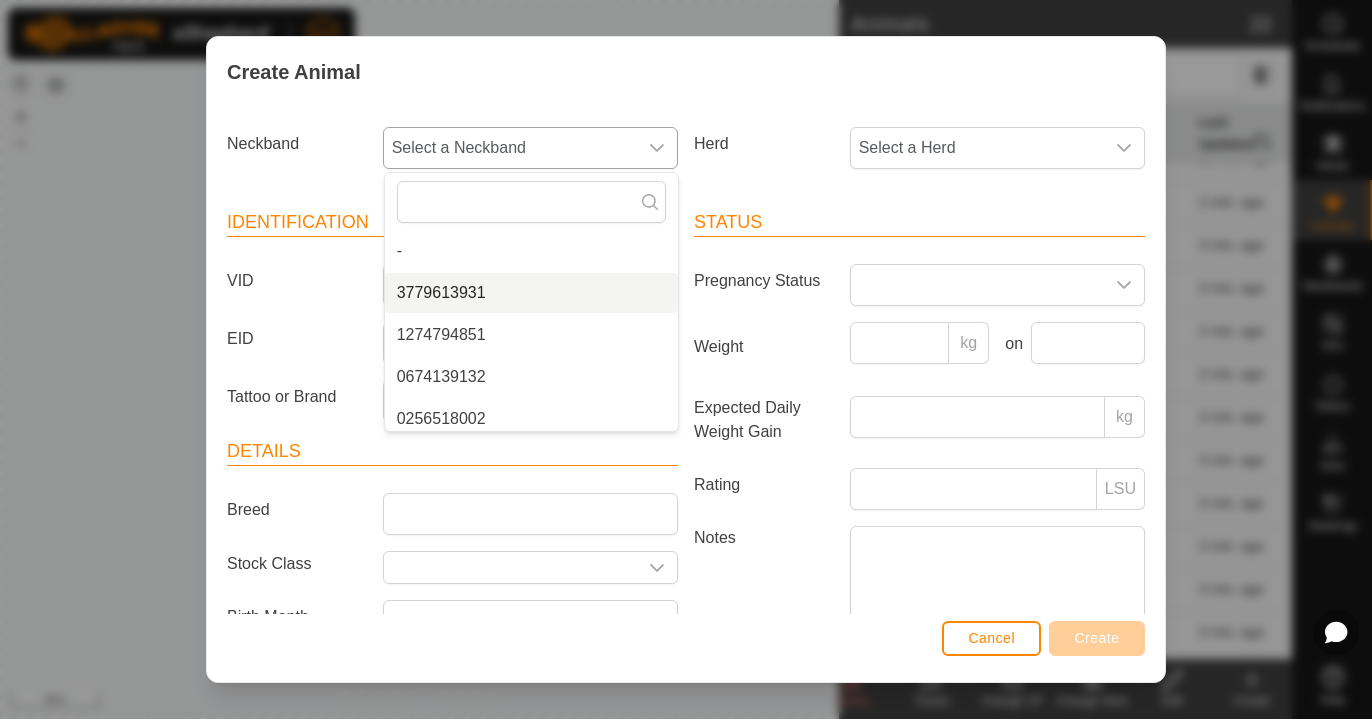 click on "3779613931" at bounding box center [531, 293] 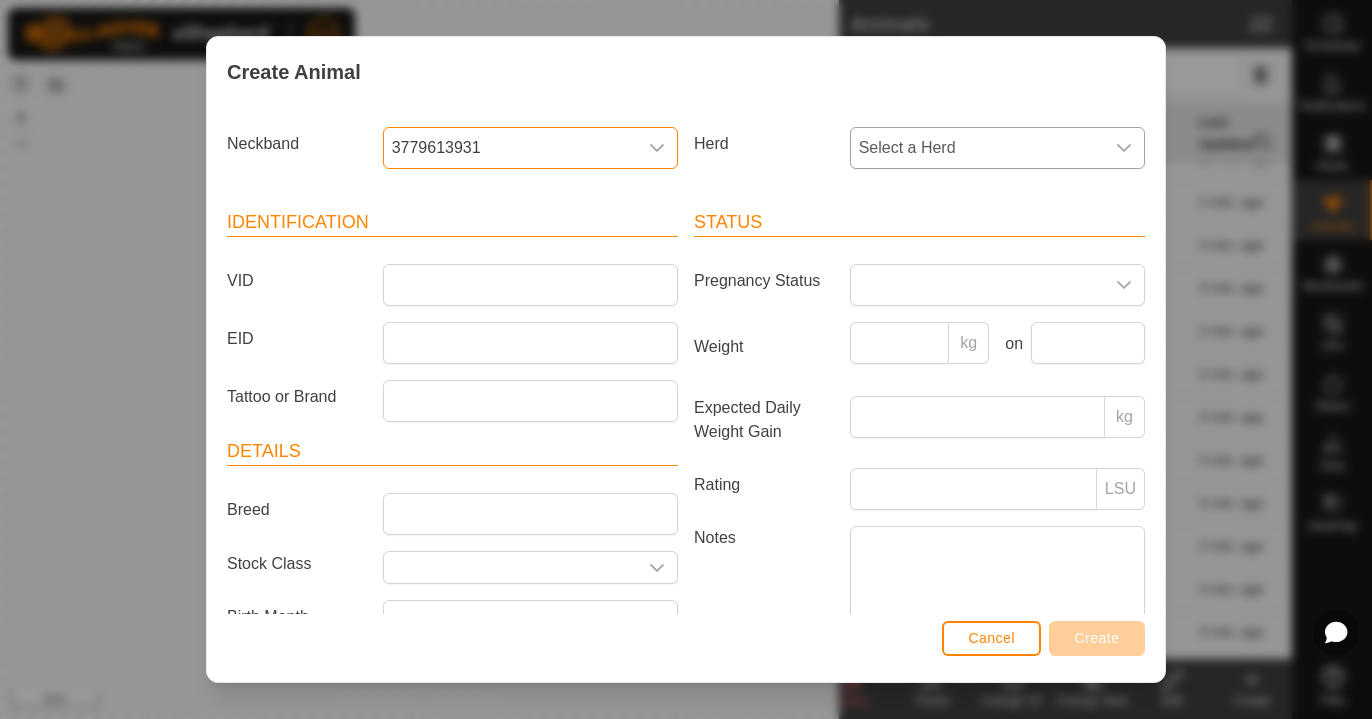 click on "Select a Herd" at bounding box center [977, 148] 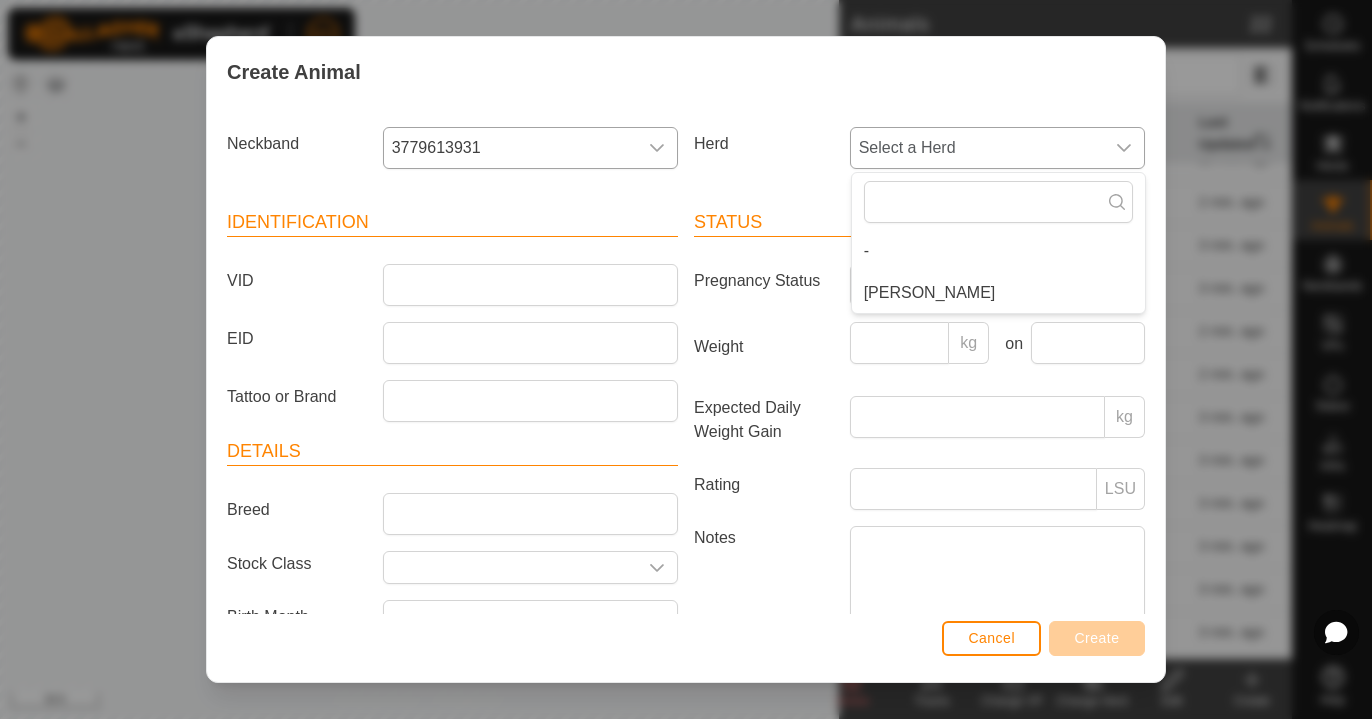 click on "[PERSON_NAME]" at bounding box center (998, 293) 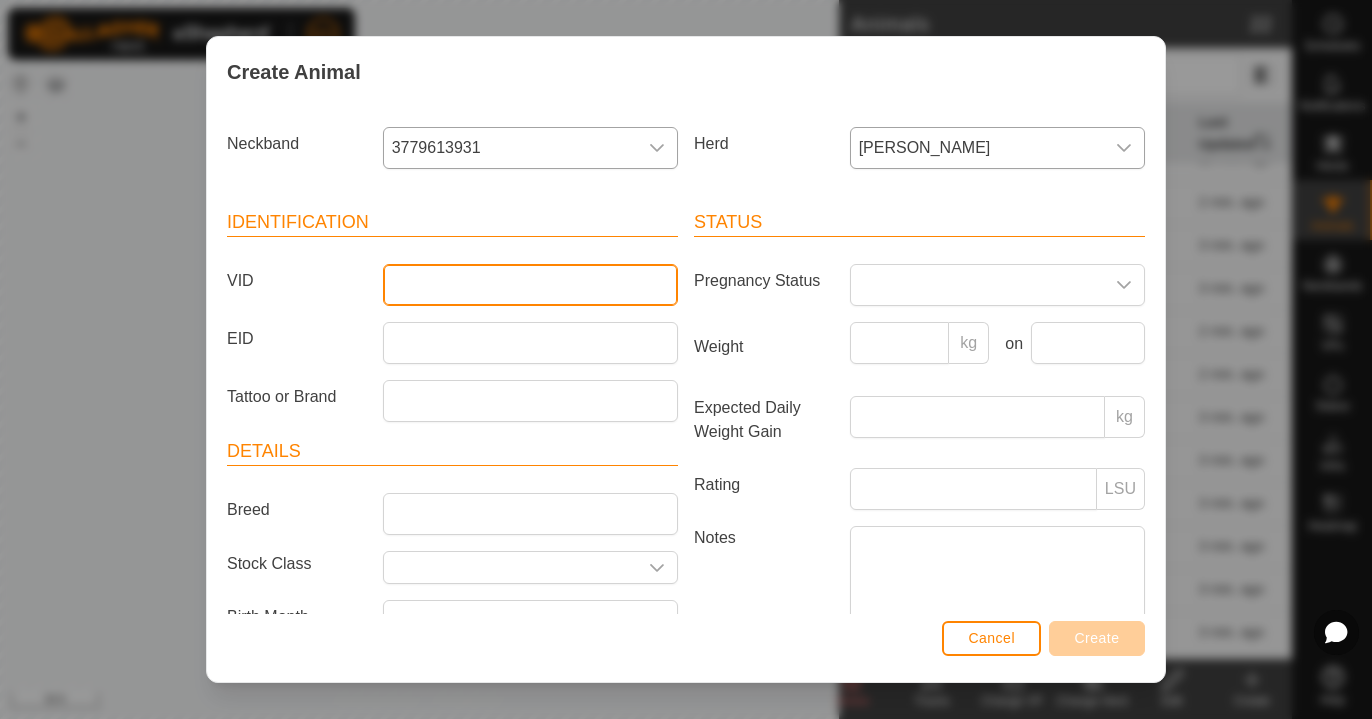 click on "VID" at bounding box center (530, 285) 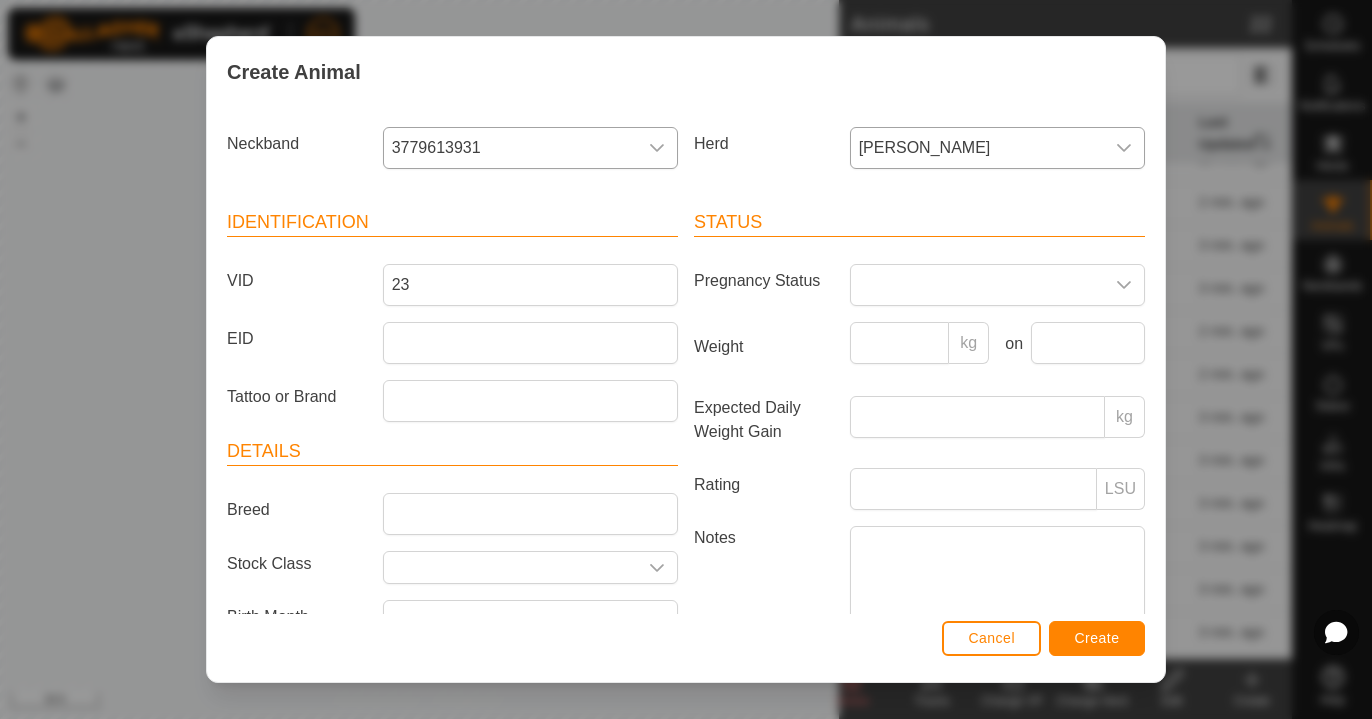 click on "Create" at bounding box center (1097, 638) 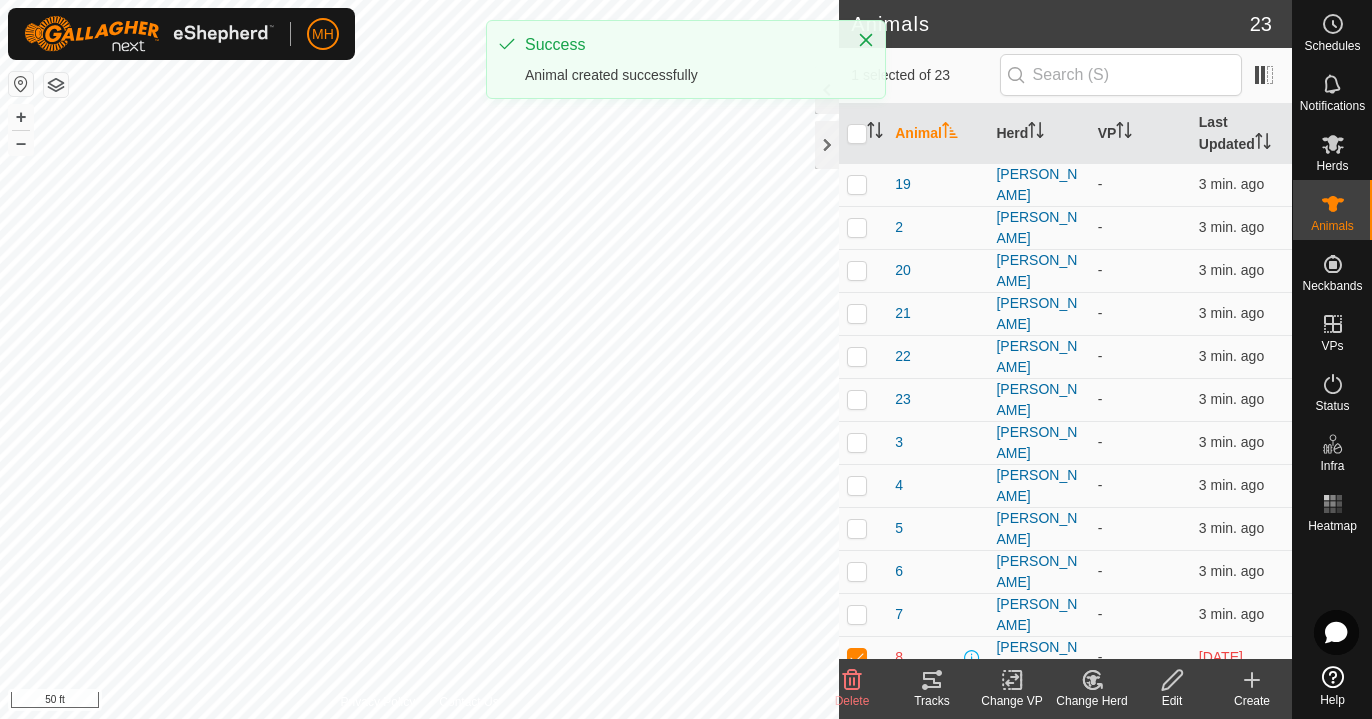 scroll, scrollTop: 425, scrollLeft: 0, axis: vertical 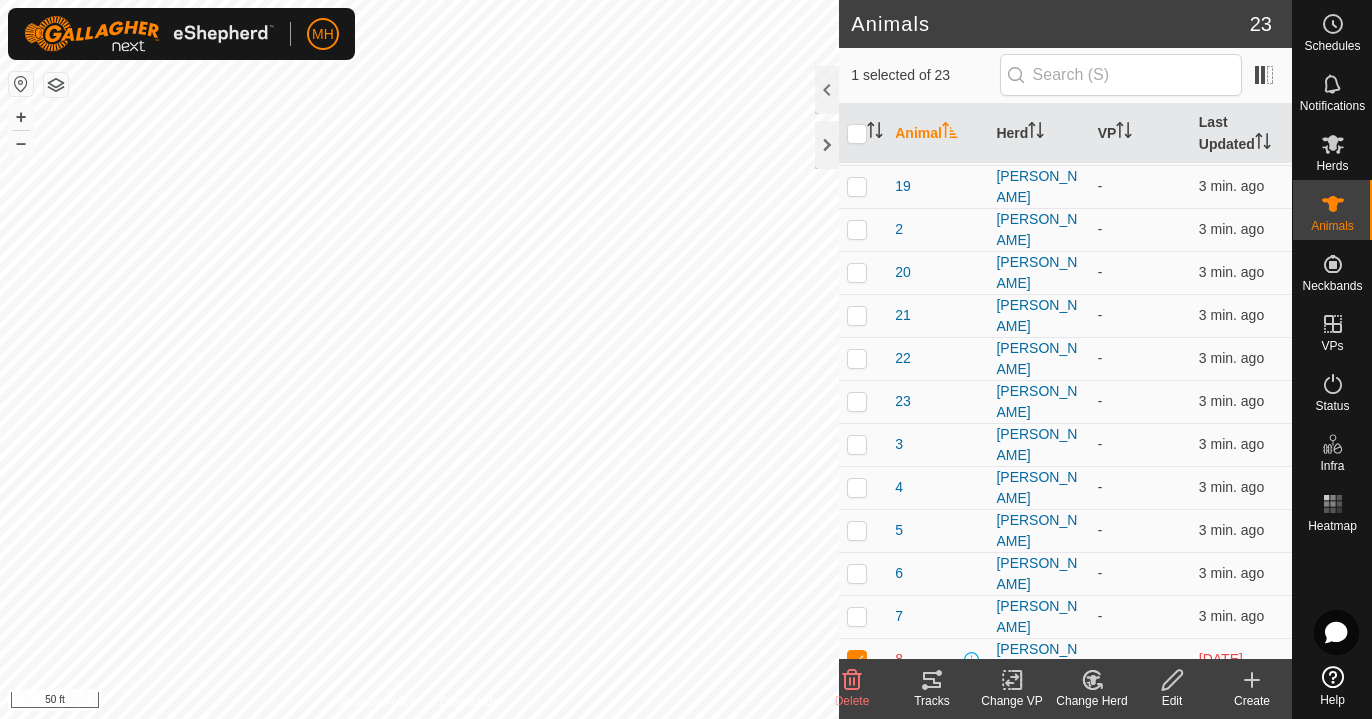 click 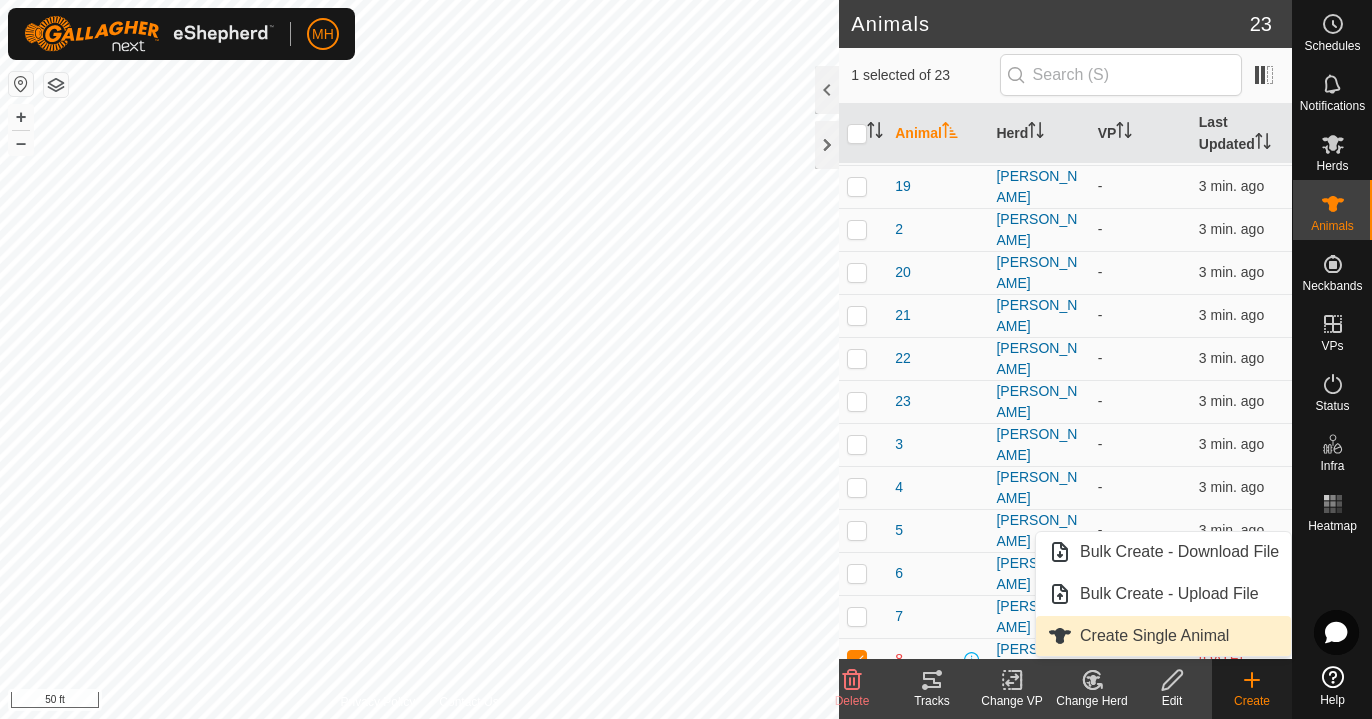 click on "Create Single Animal" at bounding box center (1163, 636) 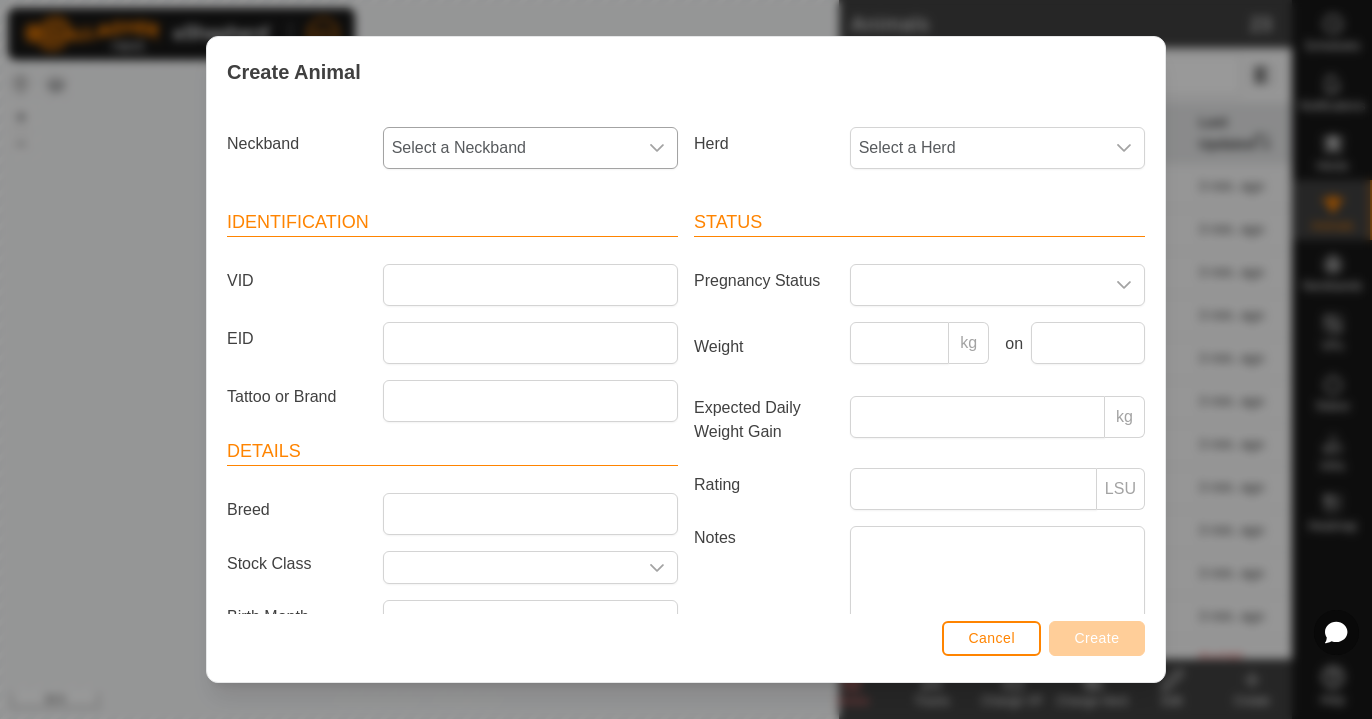 click on "Select a Neckband" at bounding box center [510, 148] 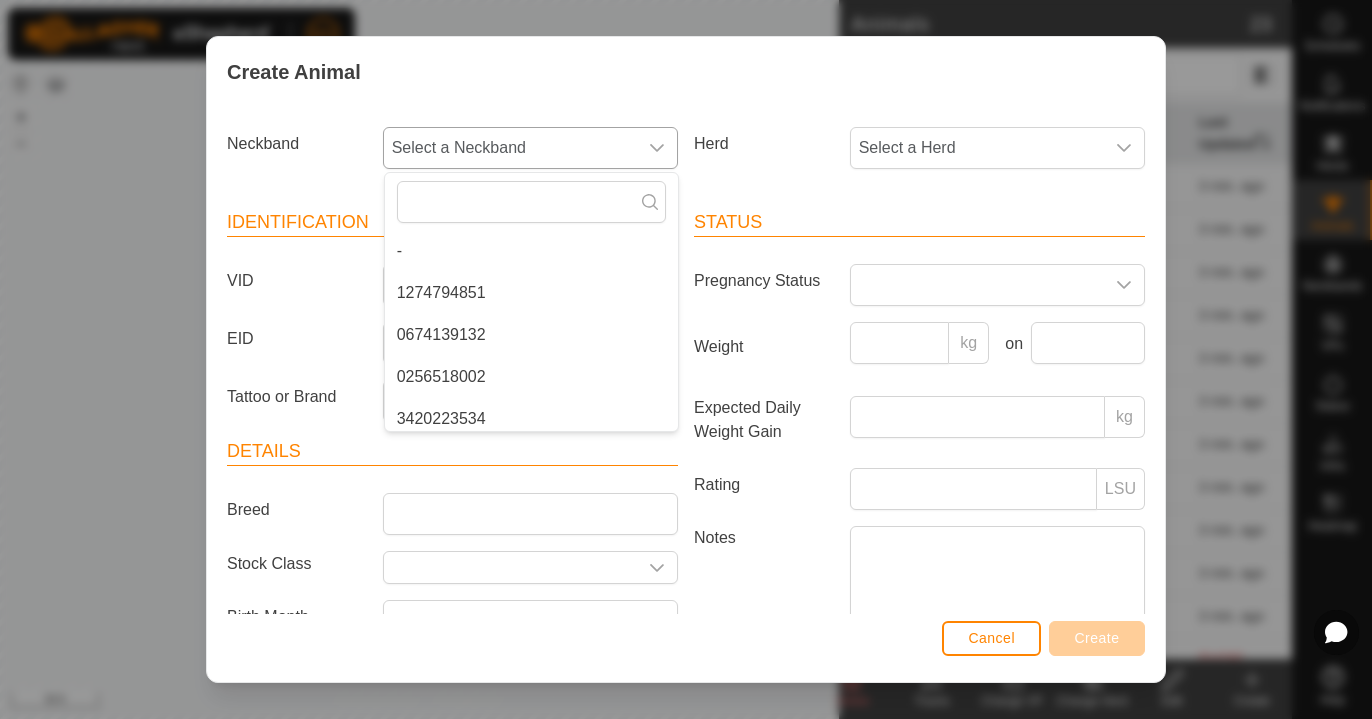click on "1274794851" at bounding box center (531, 293) 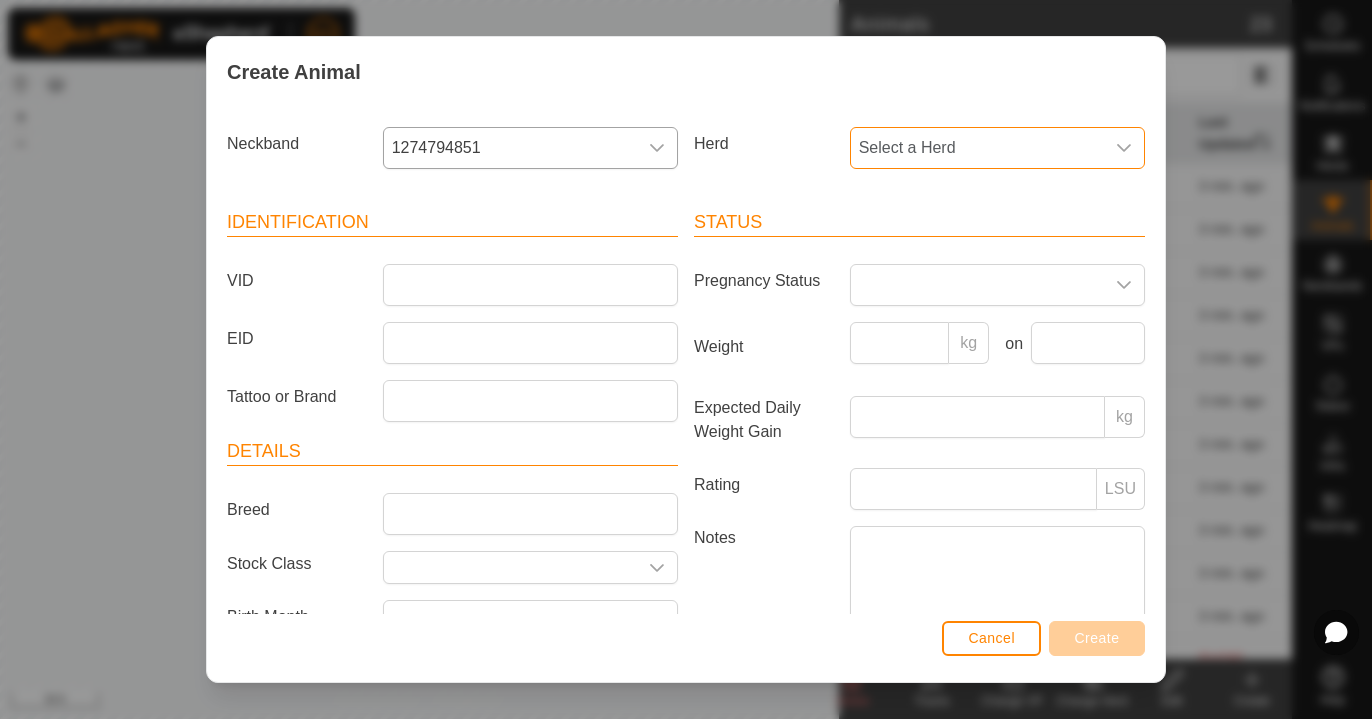 click on "Select a Herd" at bounding box center (977, 148) 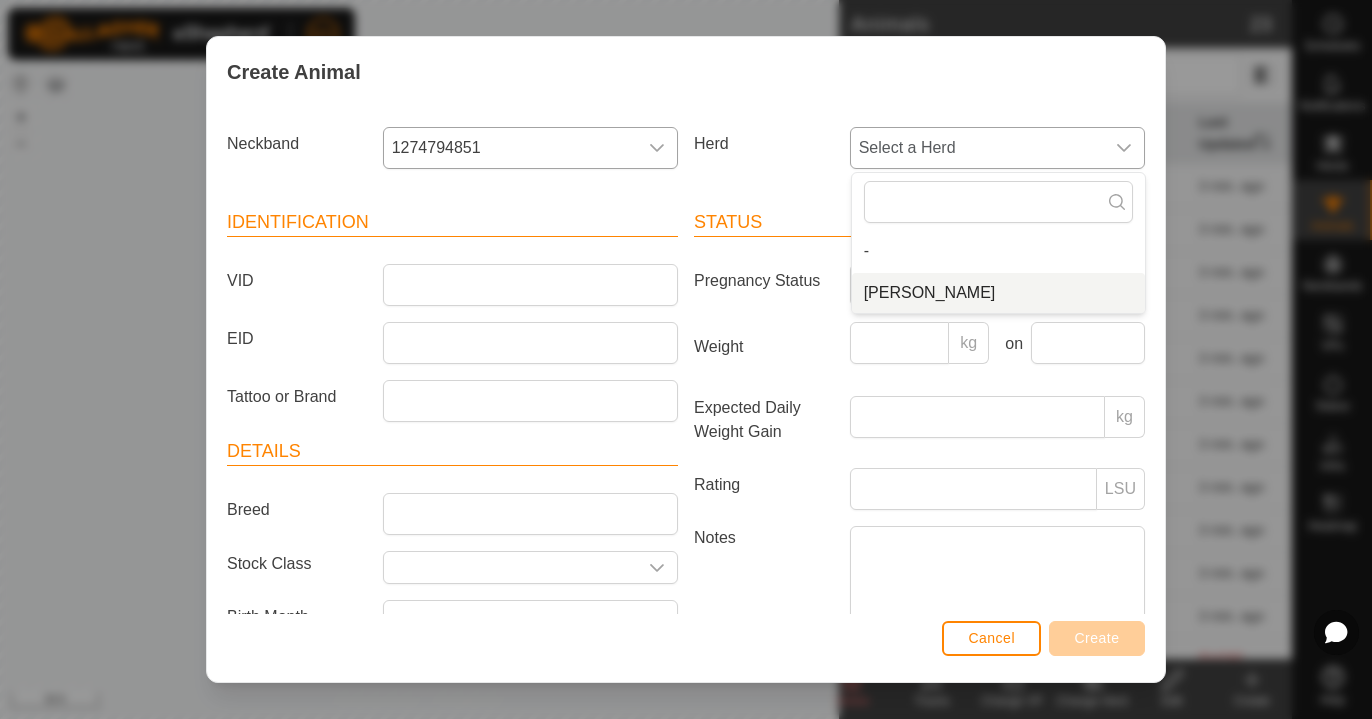 click on "[PERSON_NAME]" at bounding box center (998, 293) 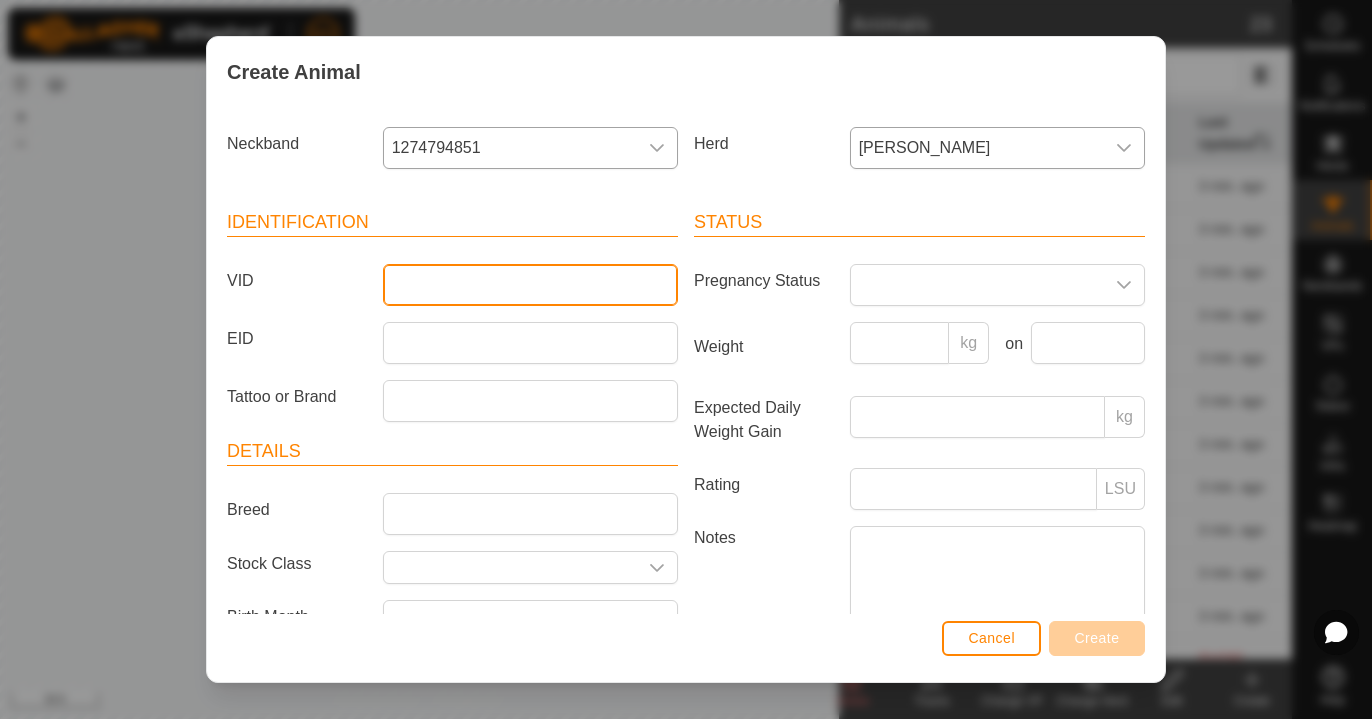 click on "VID" at bounding box center [530, 285] 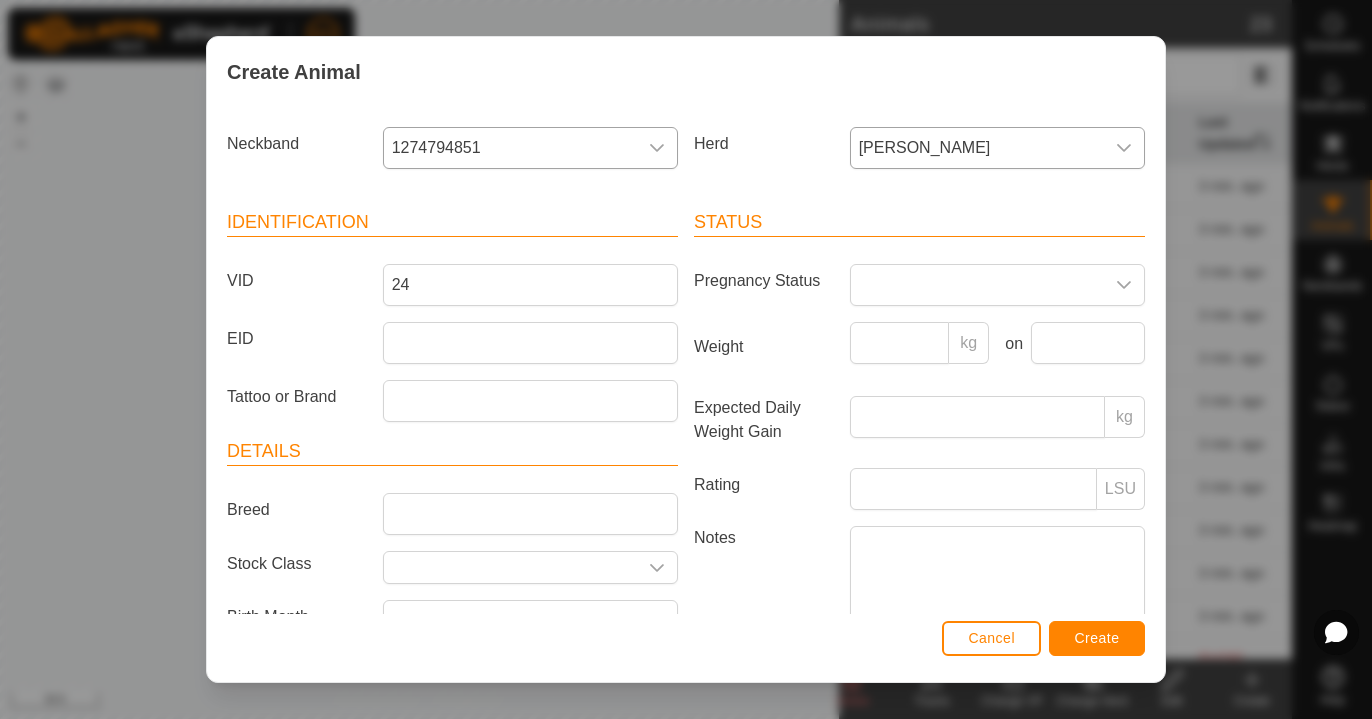 click on "Create" at bounding box center (1097, 638) 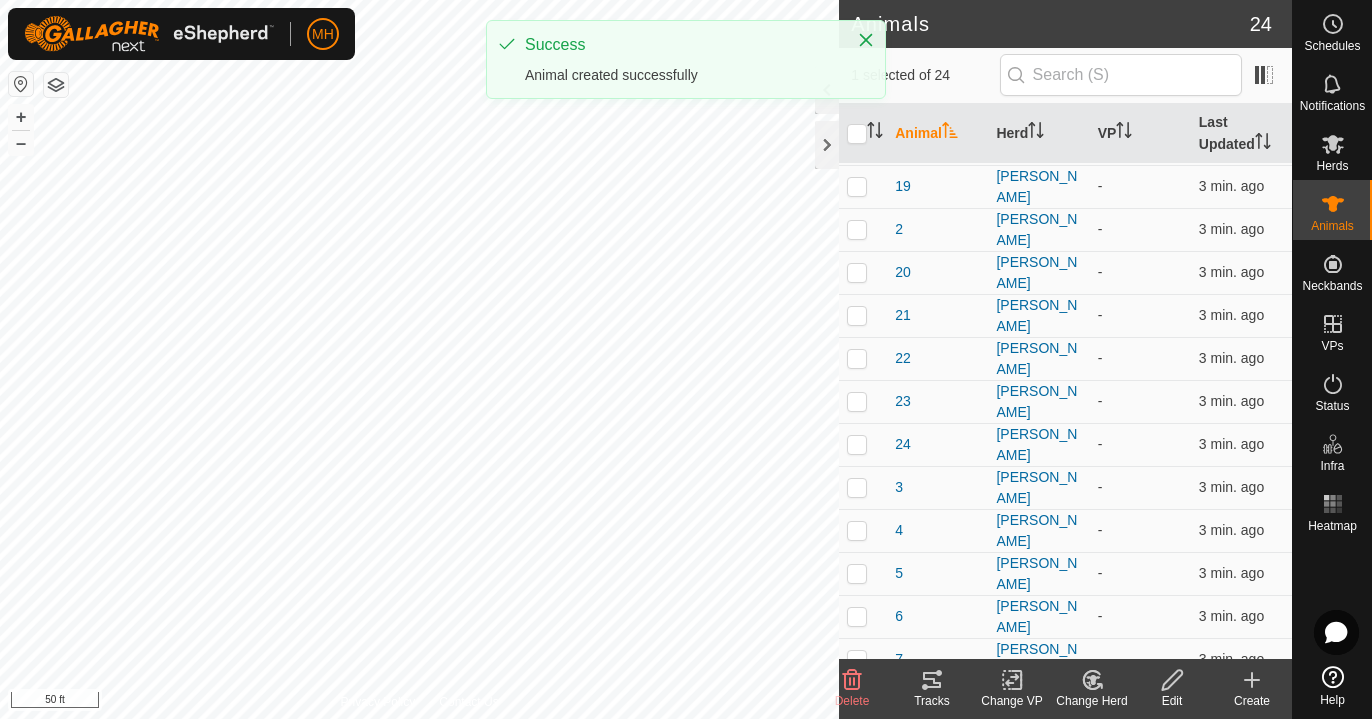 click 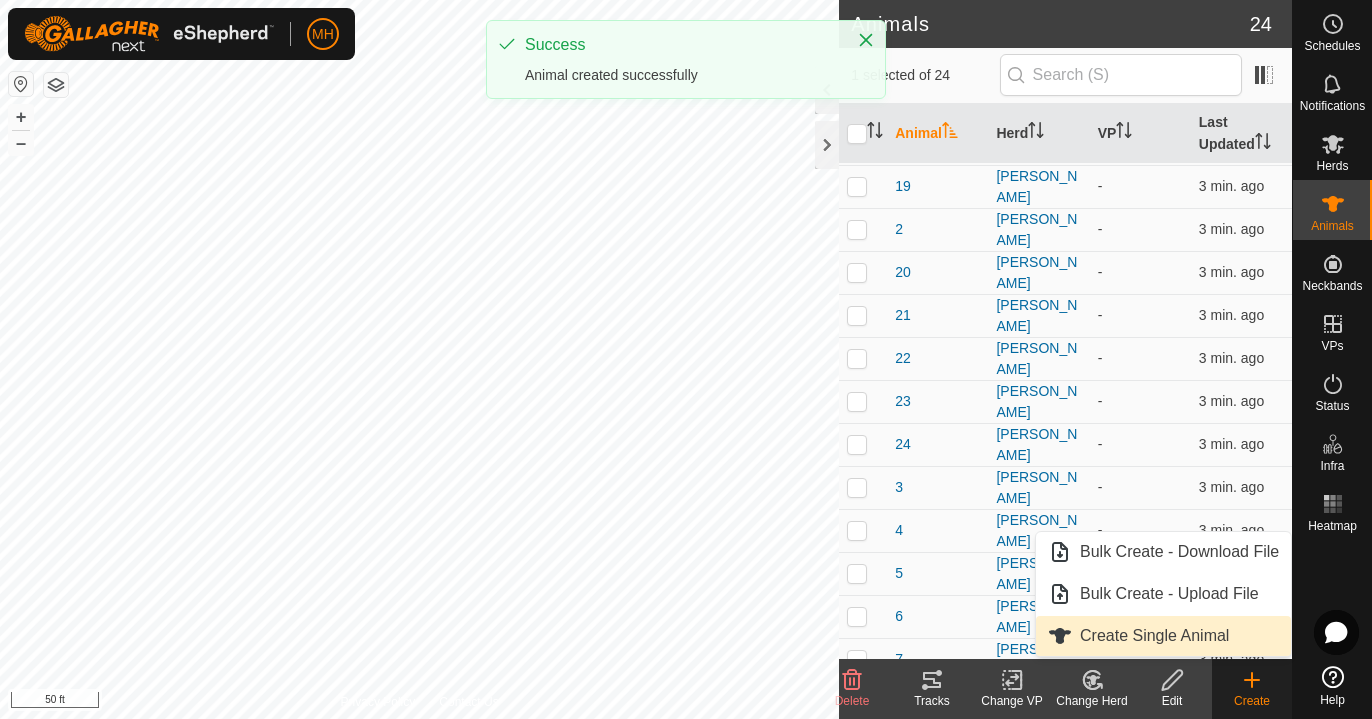 click on "Create Single Animal" at bounding box center [1163, 636] 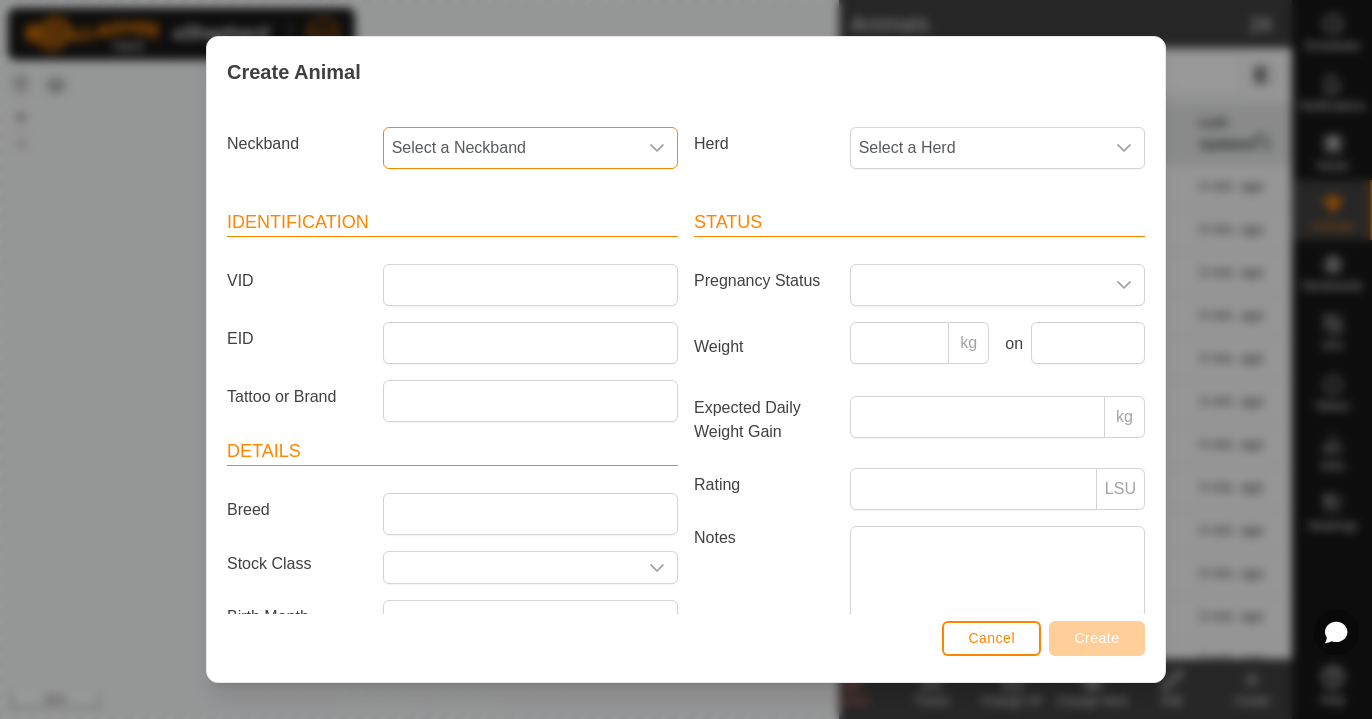 click on "Select a Neckband" at bounding box center [510, 148] 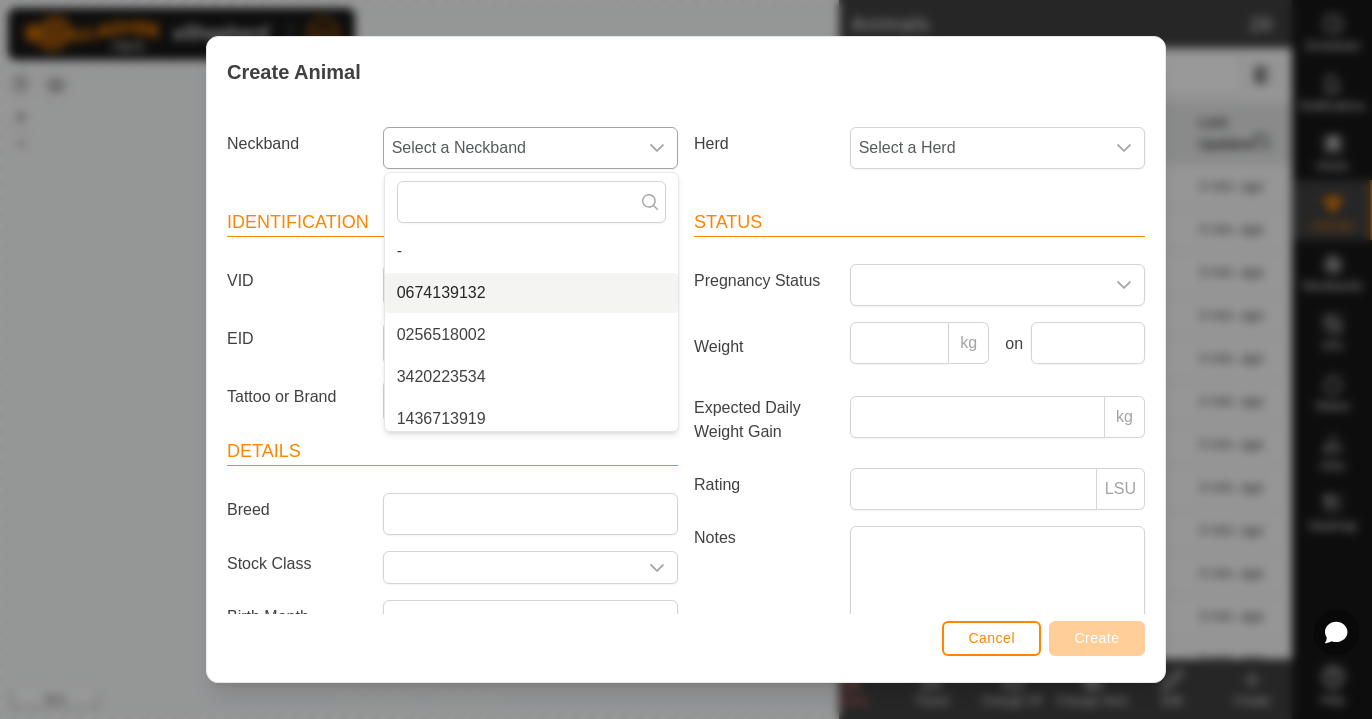 click on "0674139132" at bounding box center [531, 293] 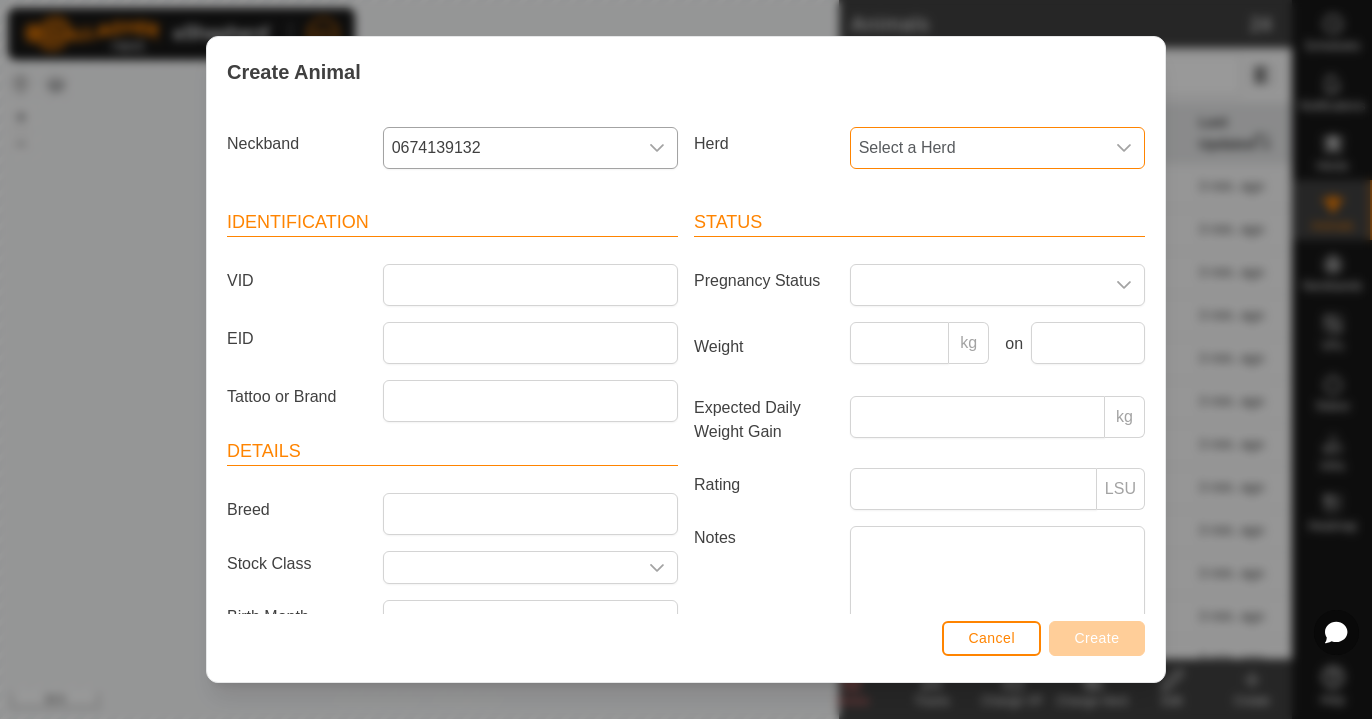 click on "Select a Herd" at bounding box center (977, 148) 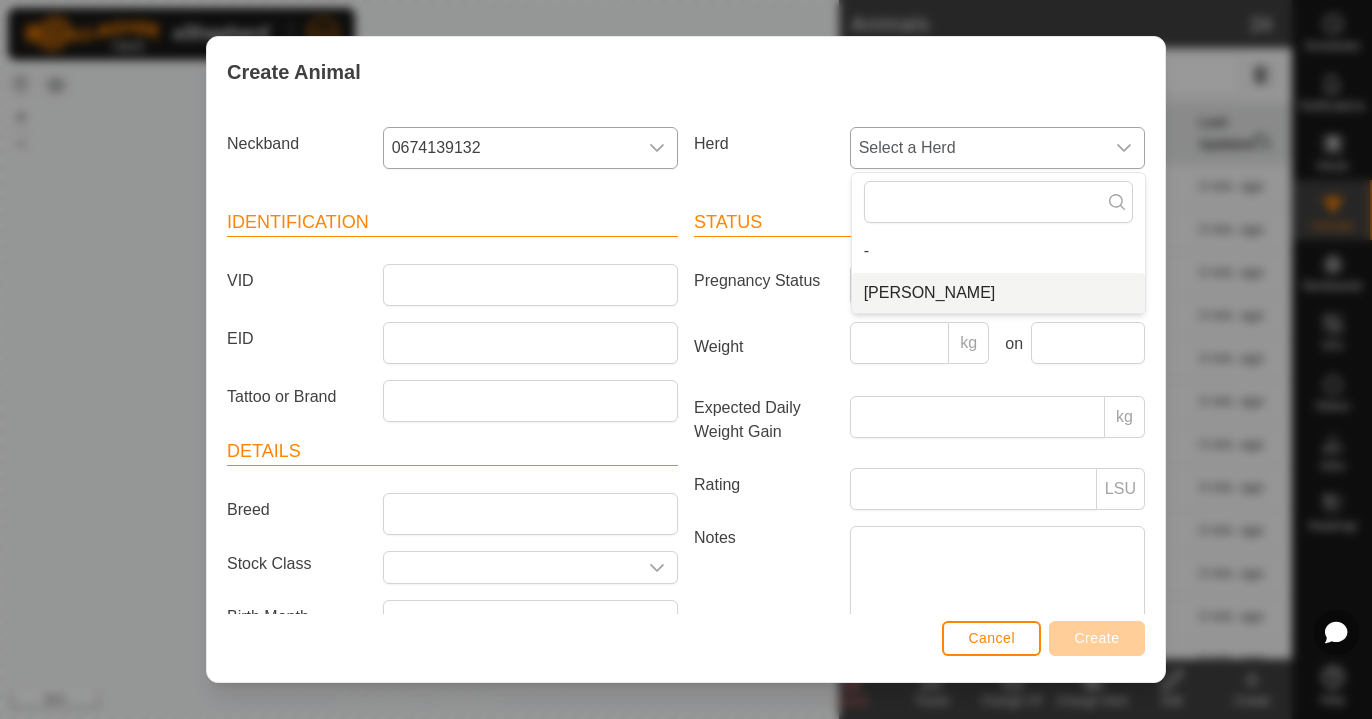 click on "[PERSON_NAME]" at bounding box center (998, 293) 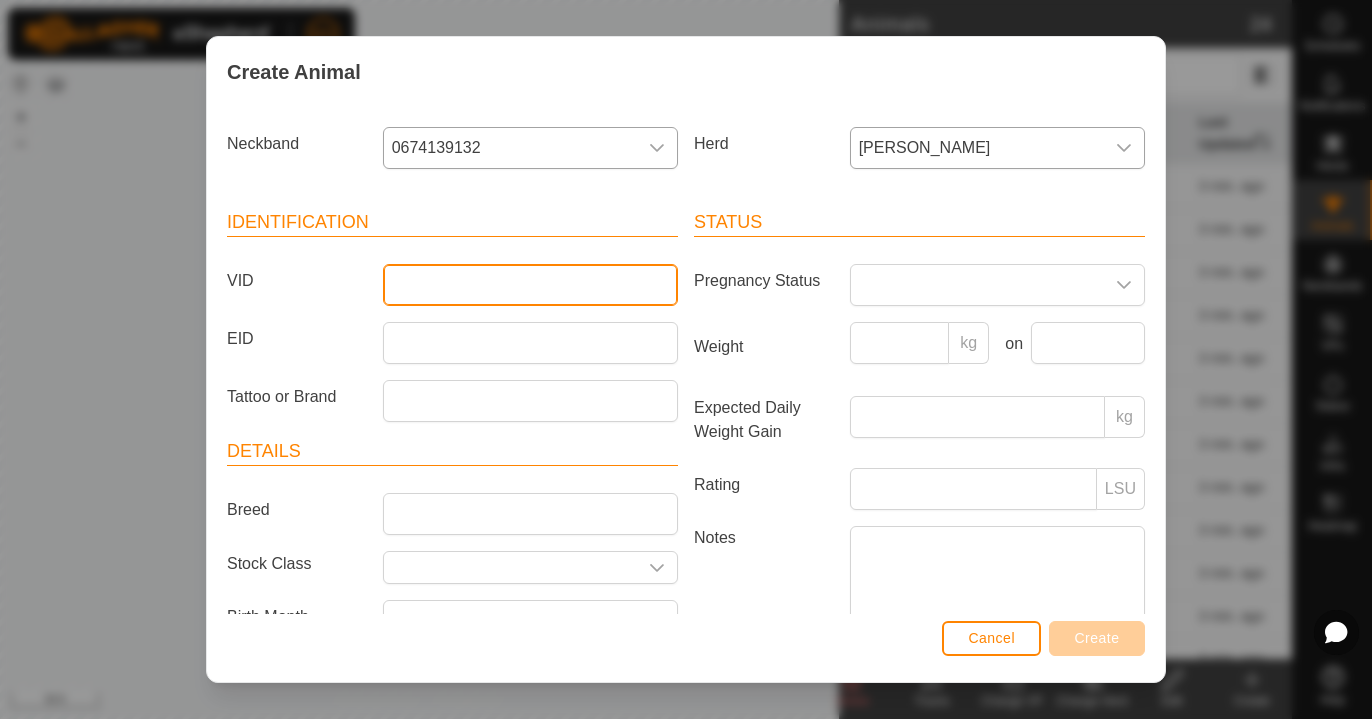 click on "VID" at bounding box center (530, 285) 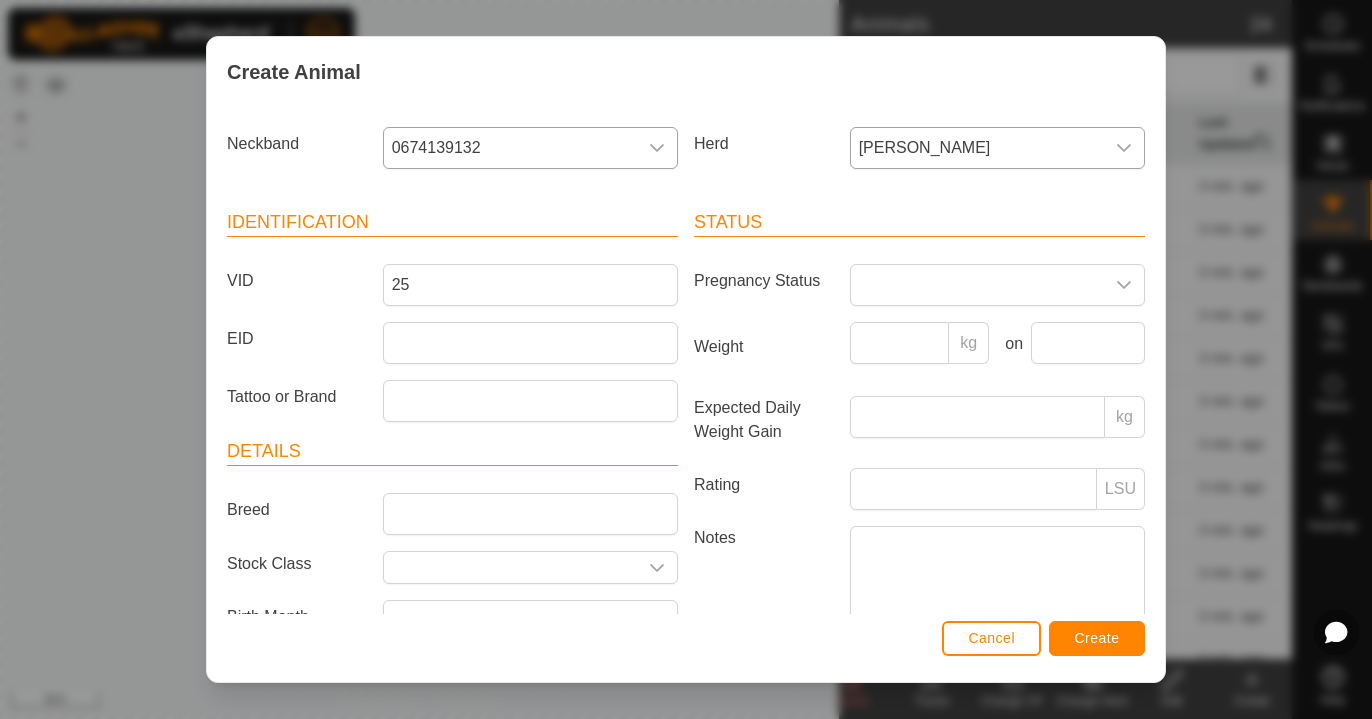 click on "Create" at bounding box center [1097, 638] 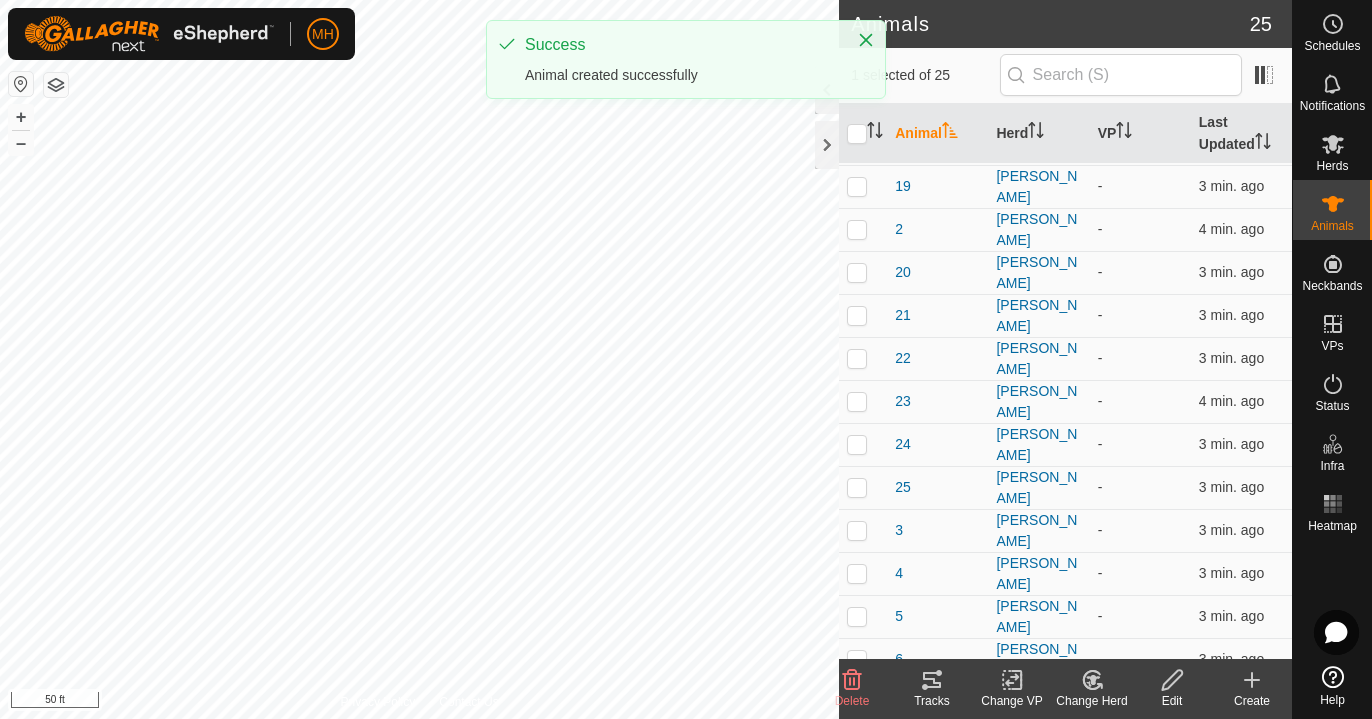 click 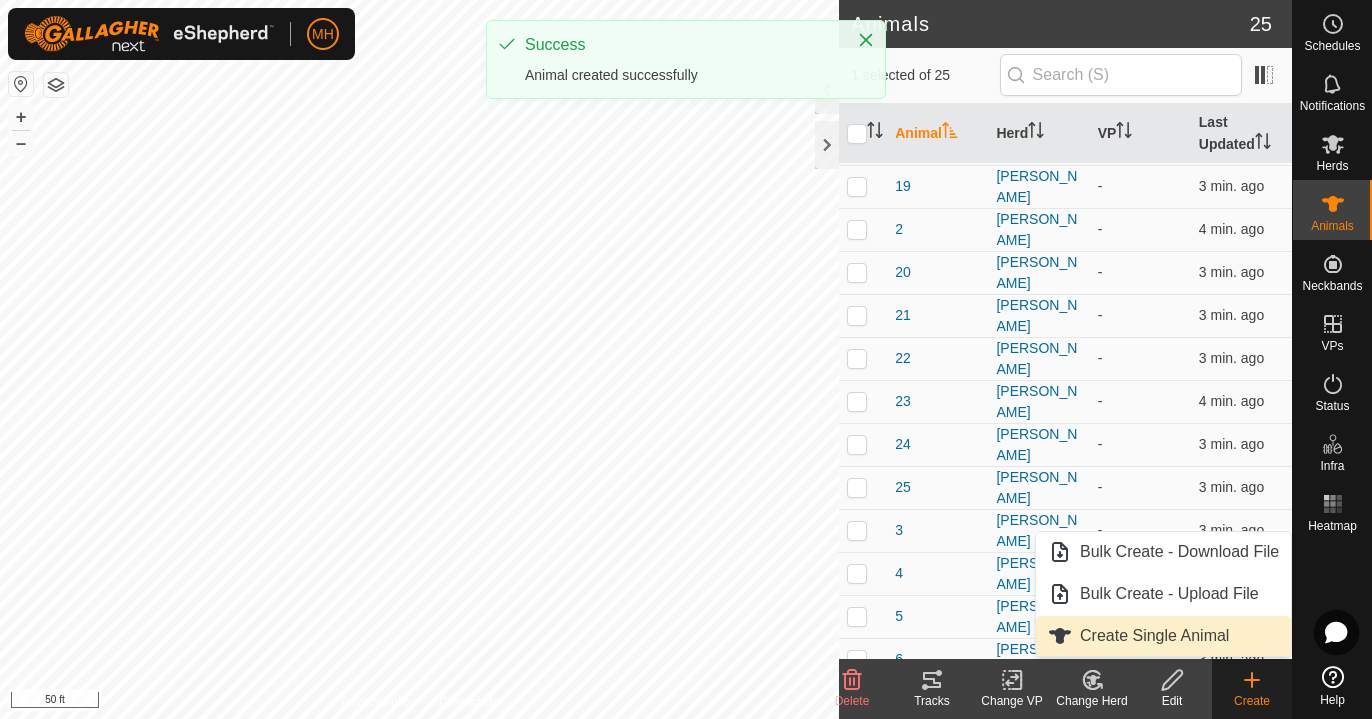 click on "Create Single Animal" at bounding box center (1163, 636) 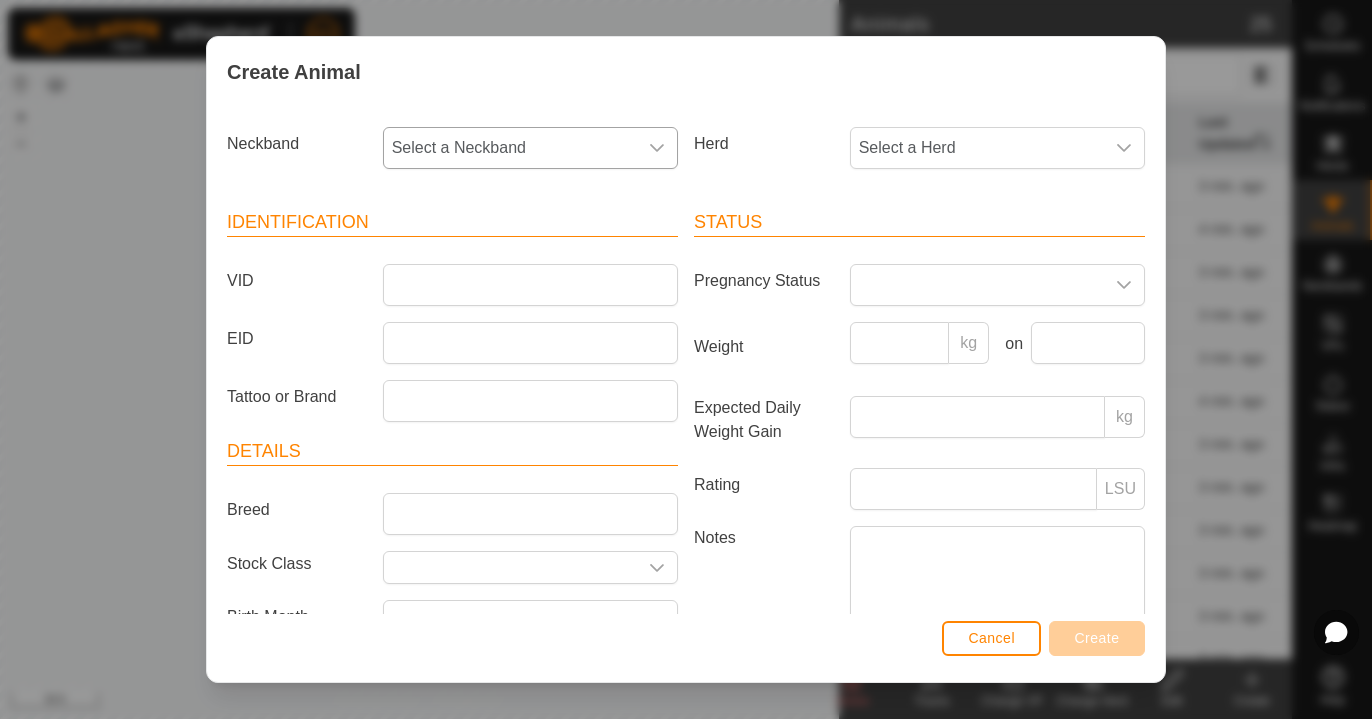 click at bounding box center (657, 148) 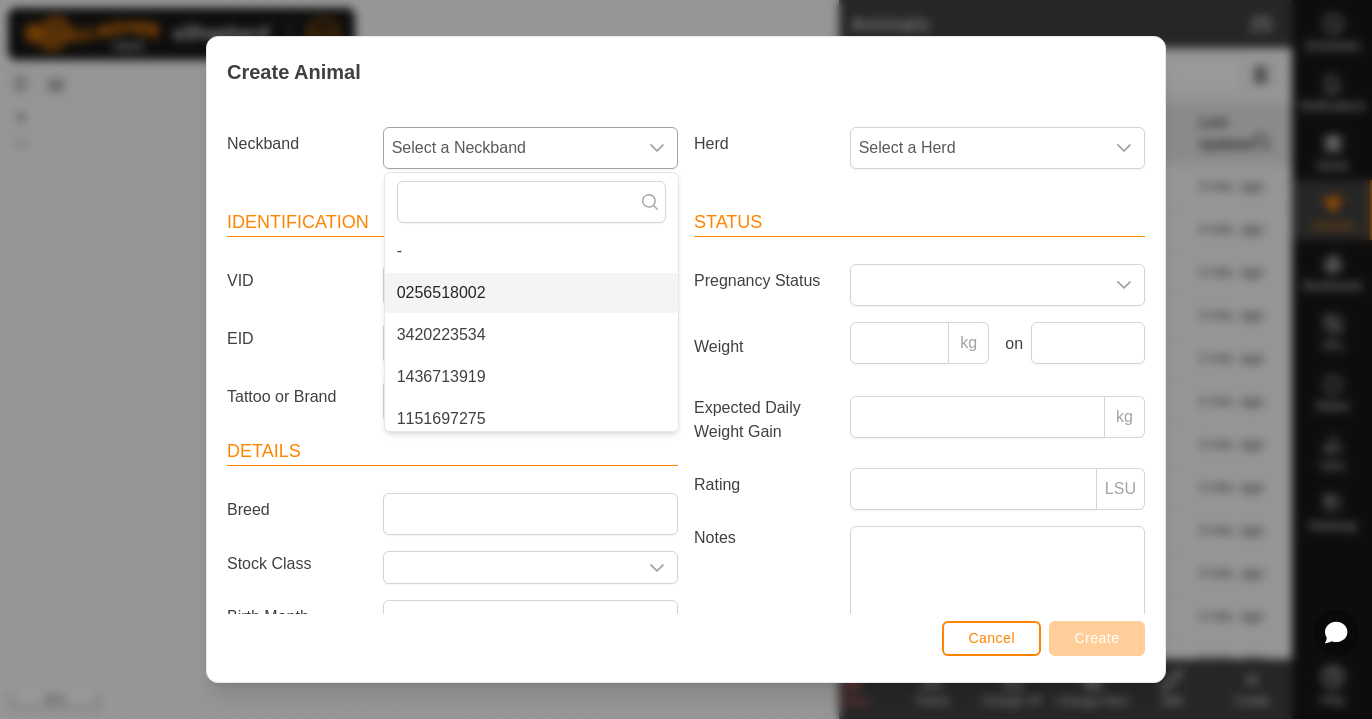 click on "0256518002" at bounding box center (531, 293) 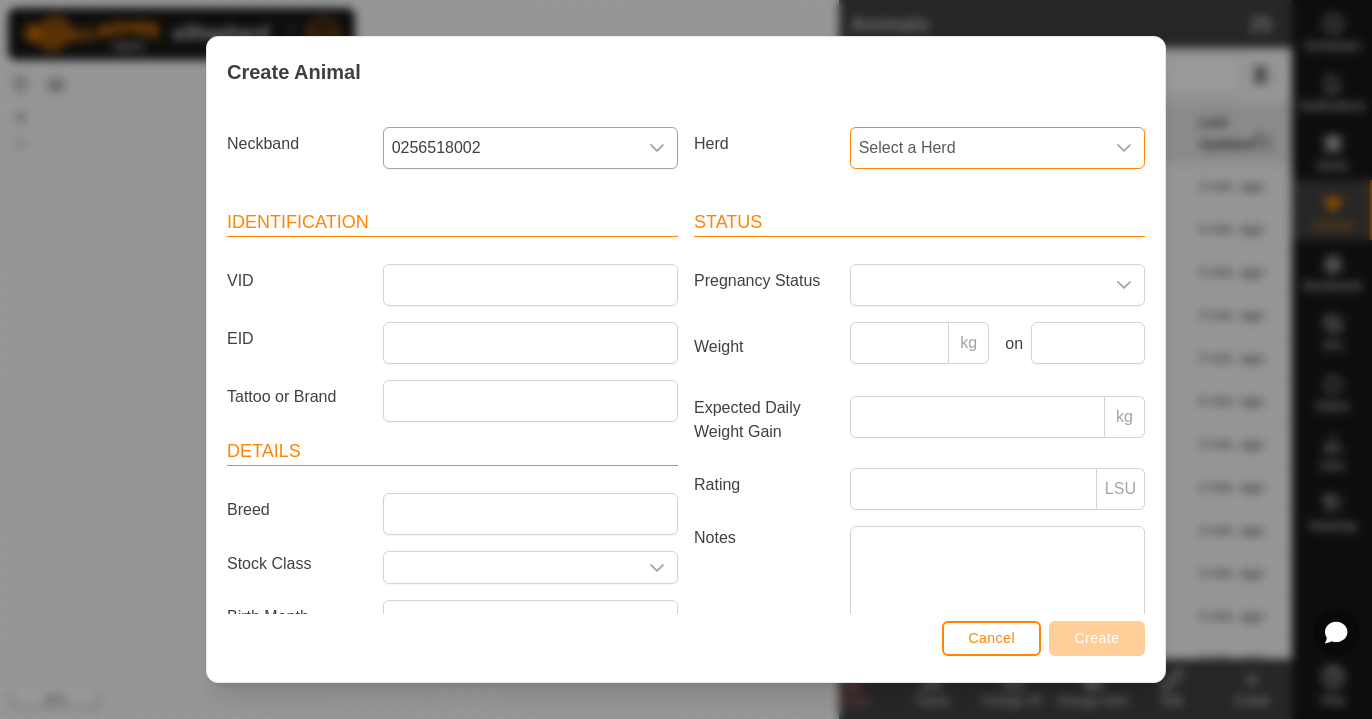click on "Select a Herd" at bounding box center (977, 148) 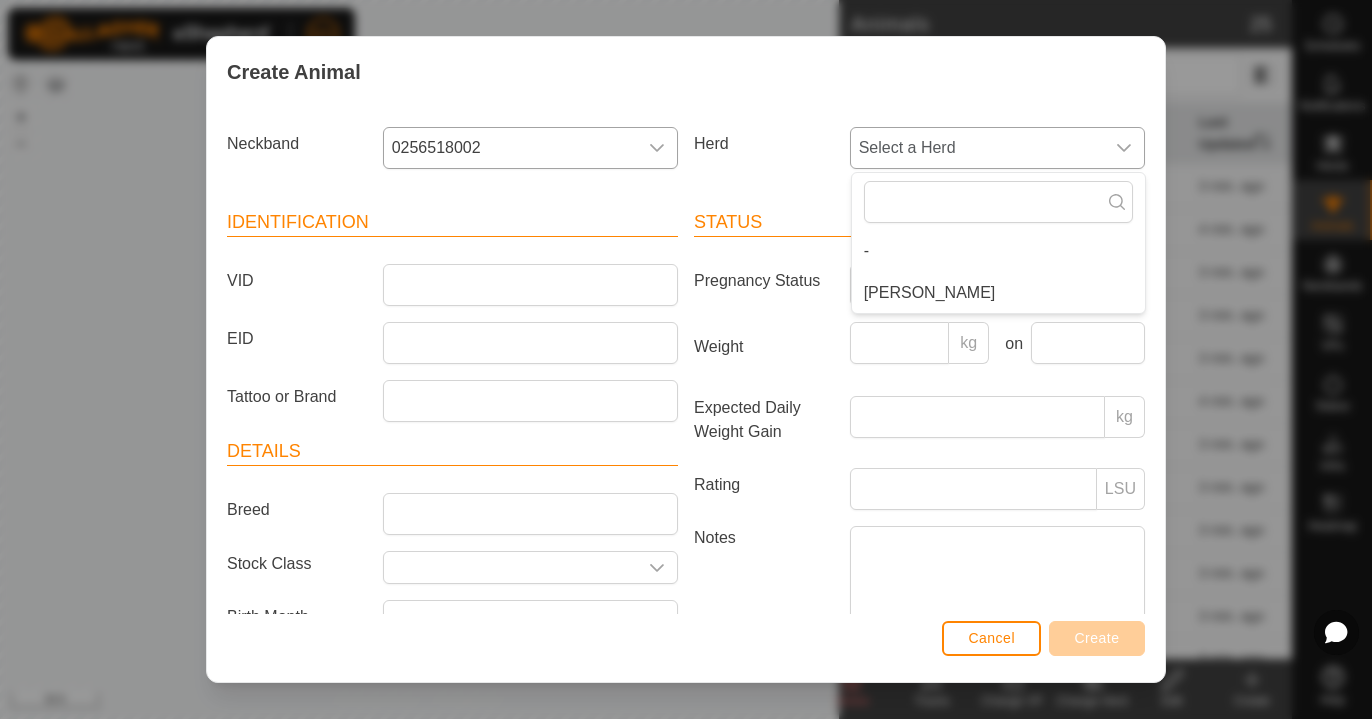 click on "[PERSON_NAME]" at bounding box center (998, 293) 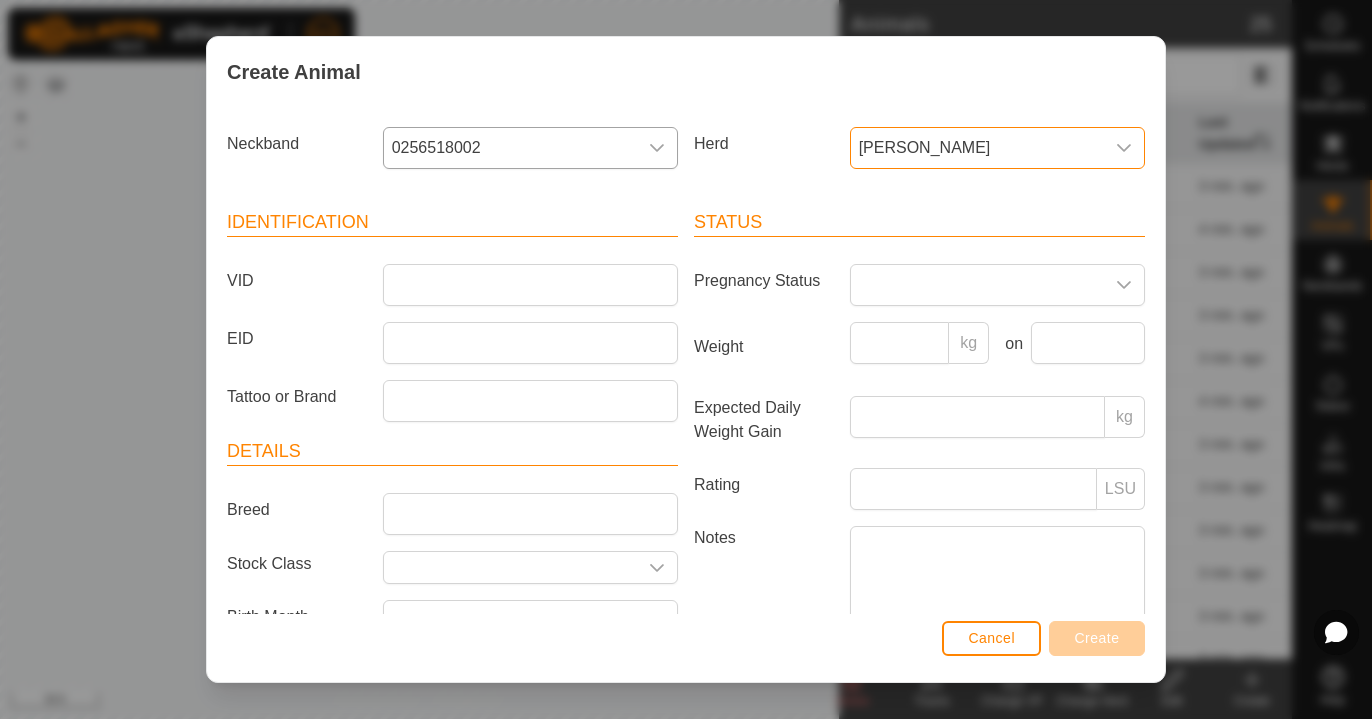 click on "Identification VID EID Tattoo or Brand" at bounding box center [452, 315] 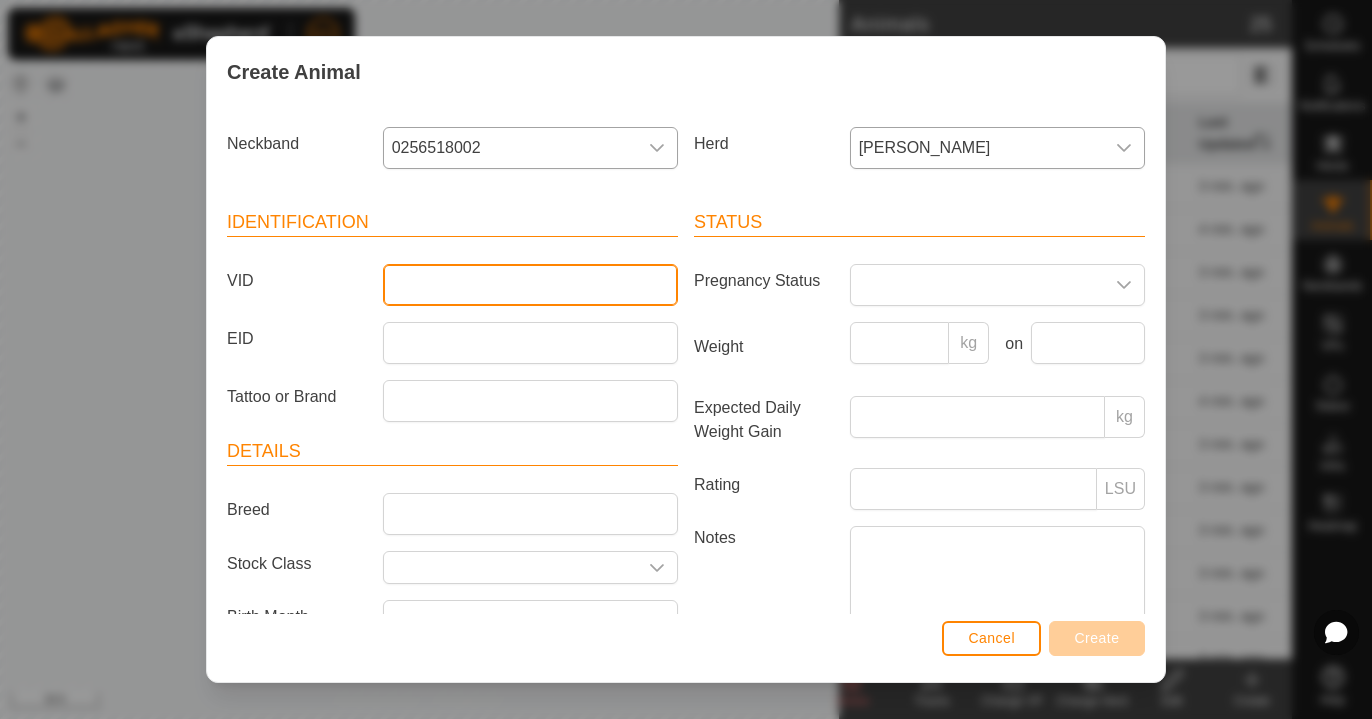 click on "VID" at bounding box center [530, 285] 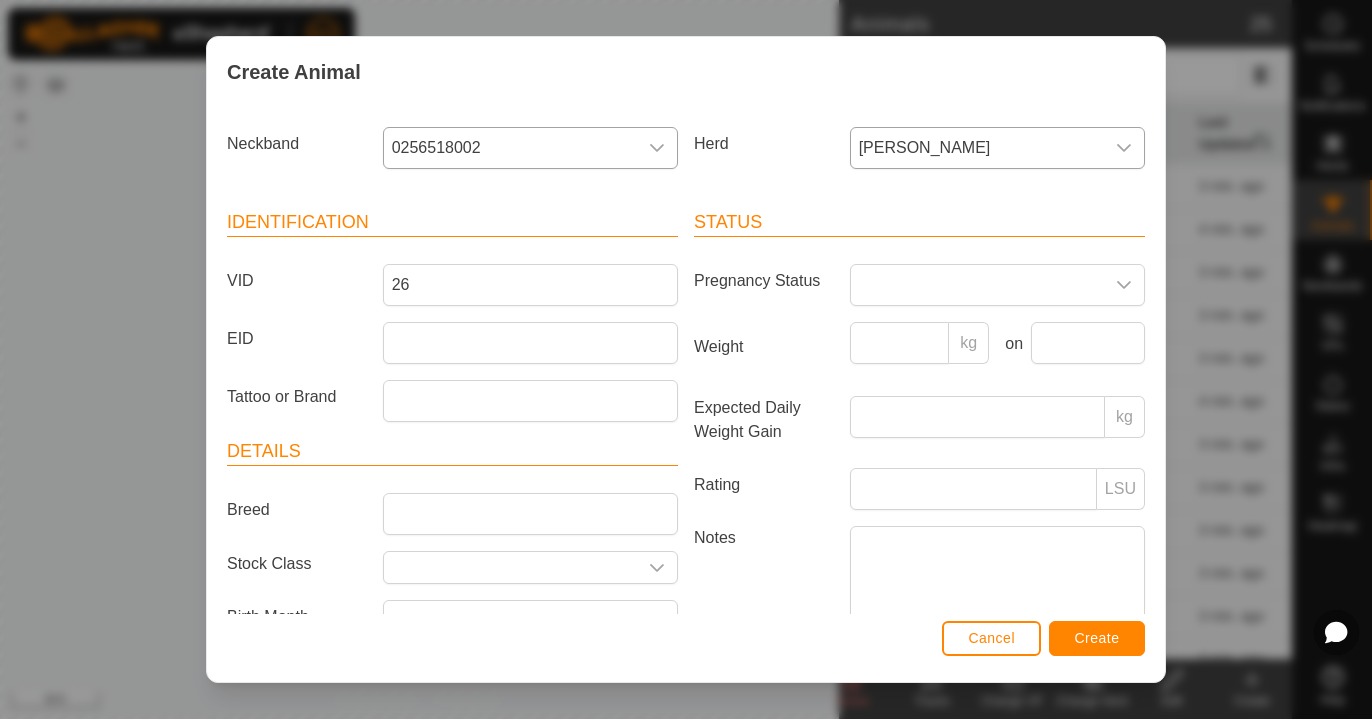 click on "Create" at bounding box center [1097, 638] 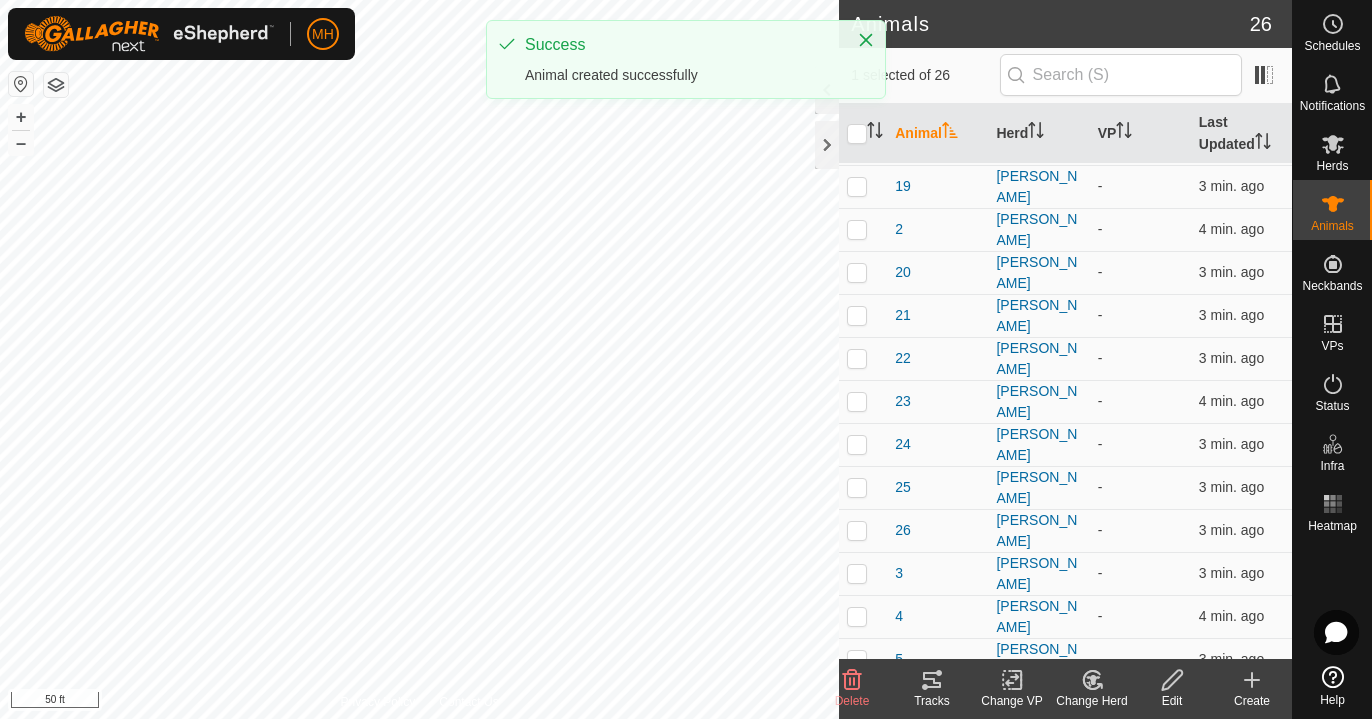 click 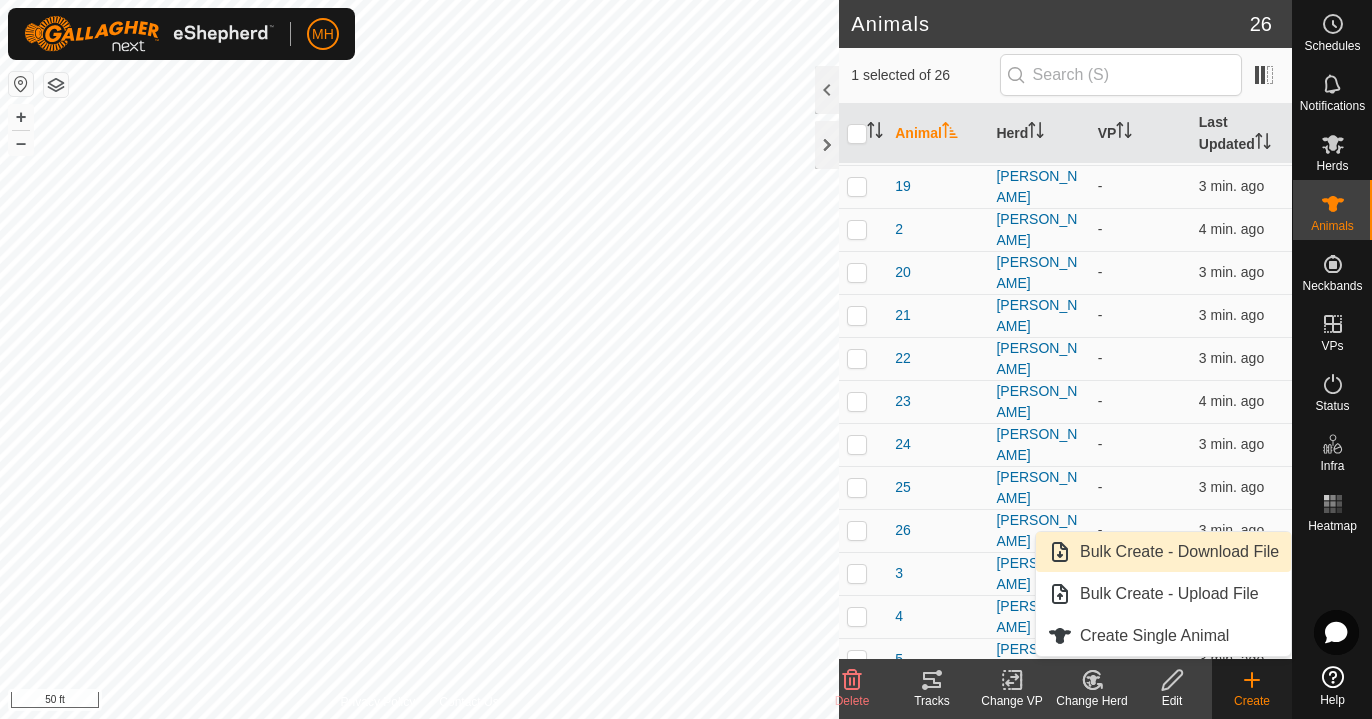 click on "Bulk Create - Download File" at bounding box center [1163, 552] 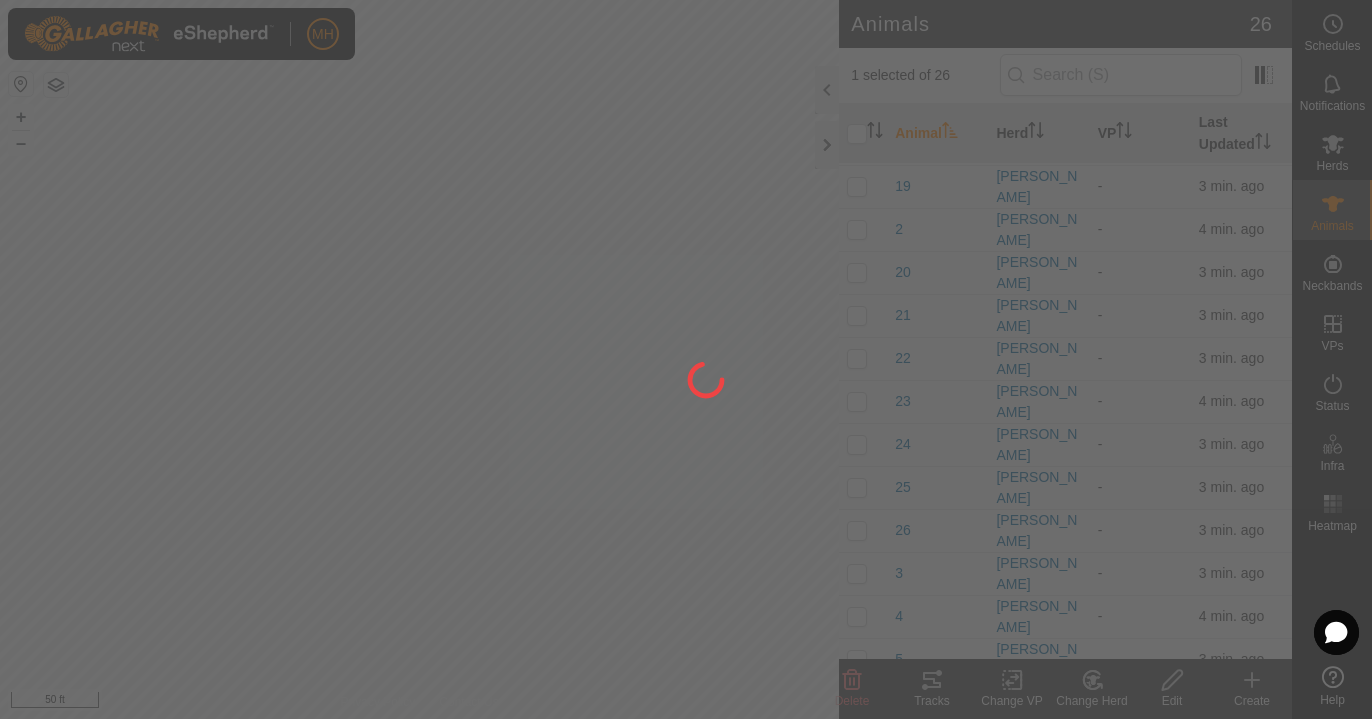 click 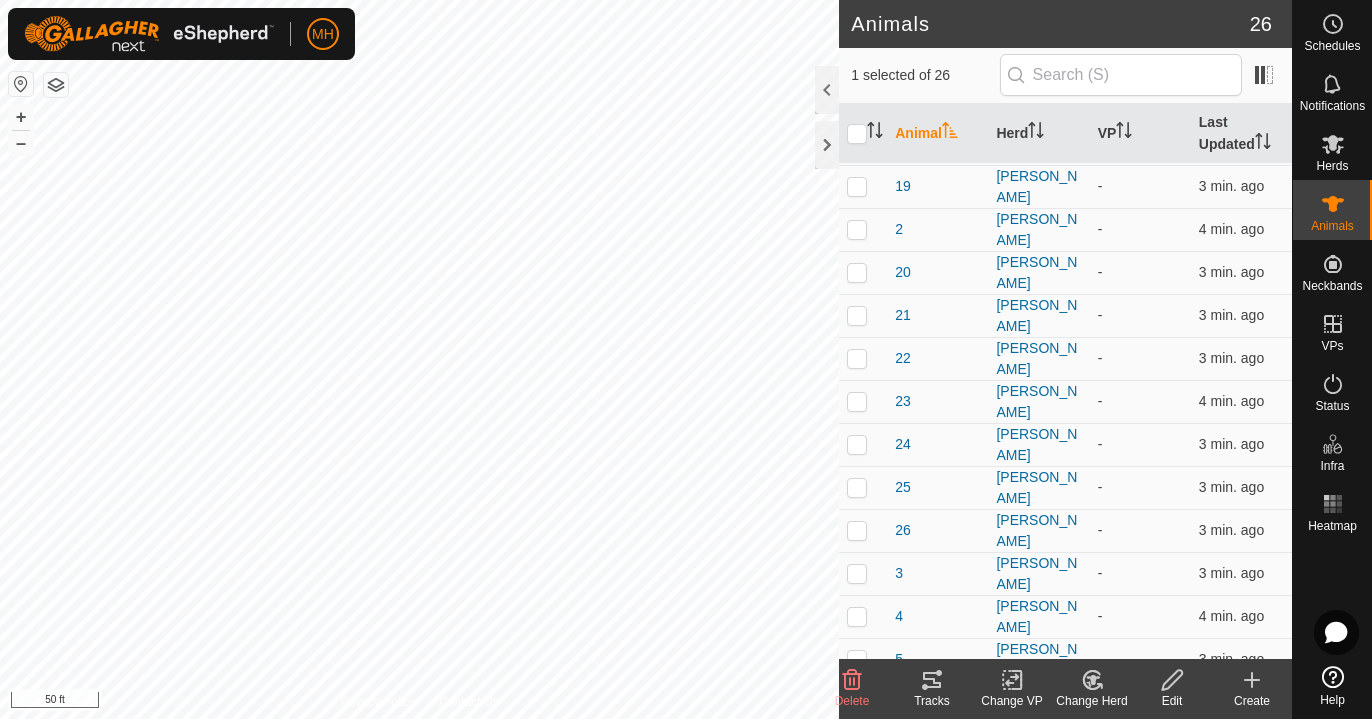 click on "Create" 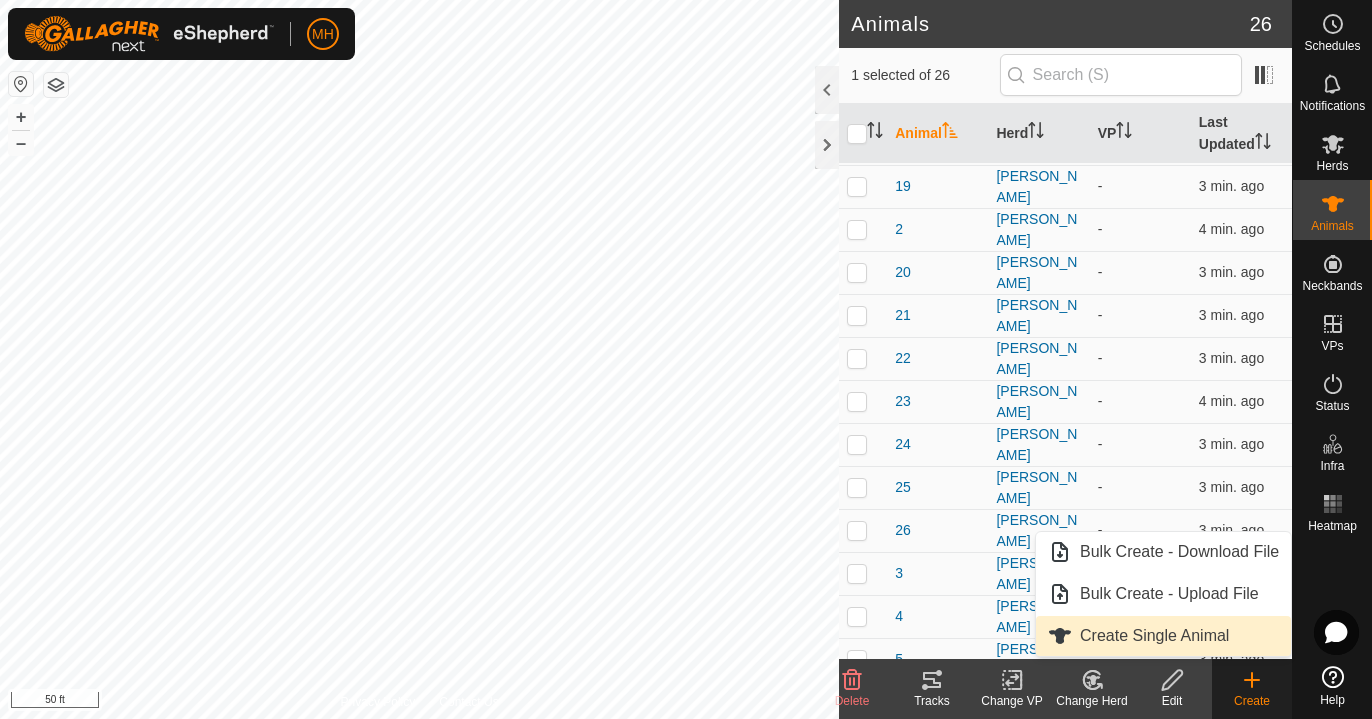 click on "Create Single Animal" at bounding box center [1163, 636] 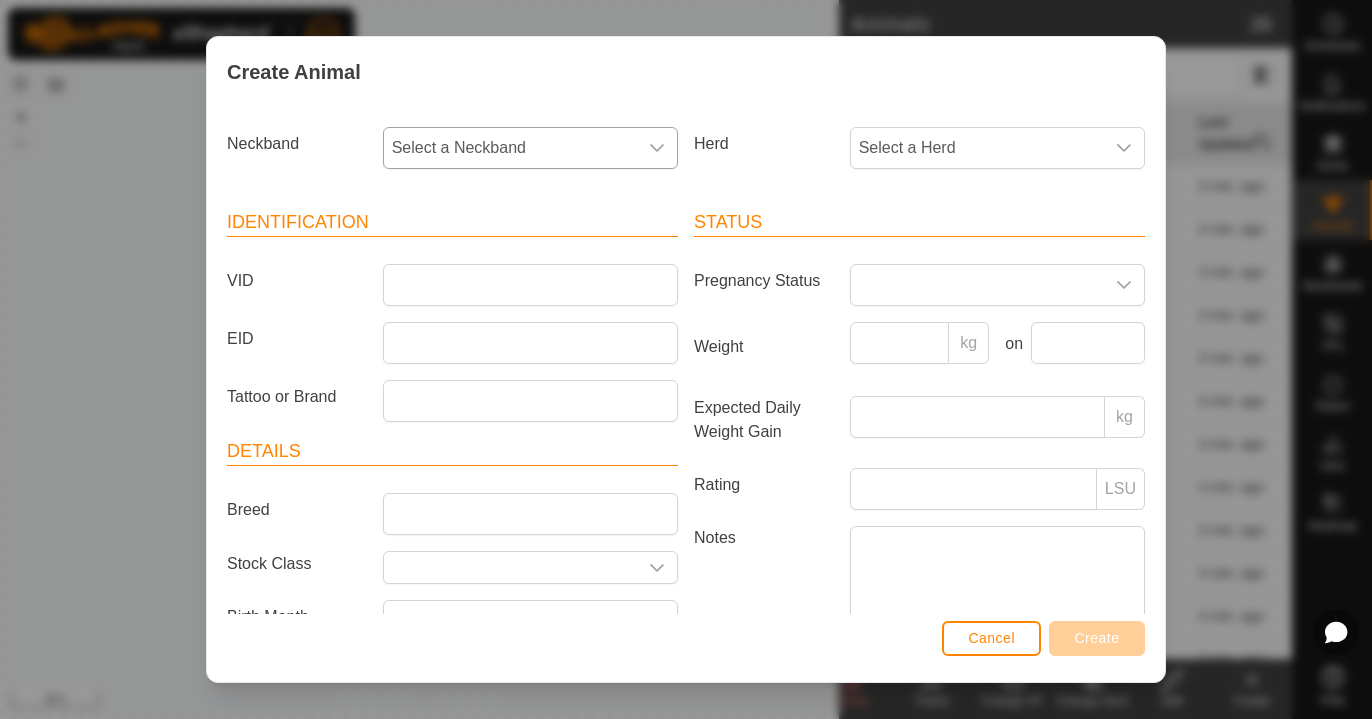 click on "Select a Neckband" at bounding box center (510, 148) 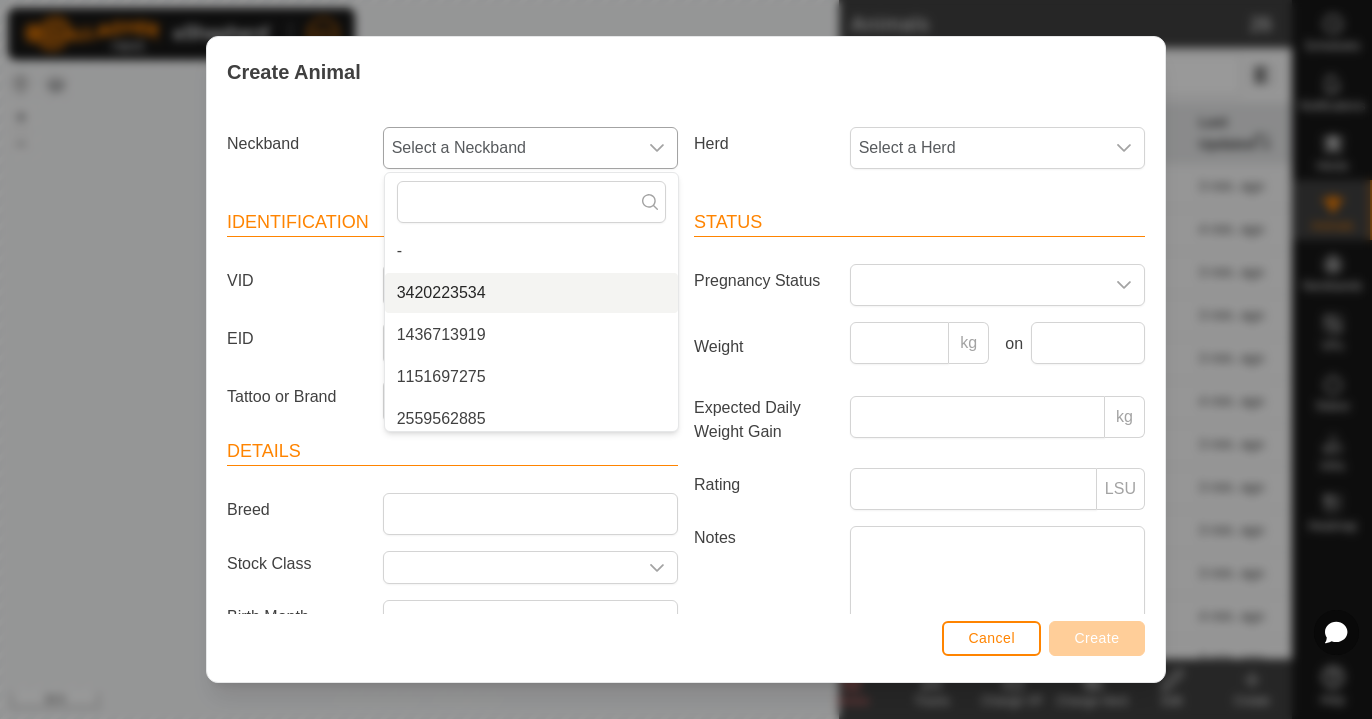 click on "3420223534" at bounding box center (531, 293) 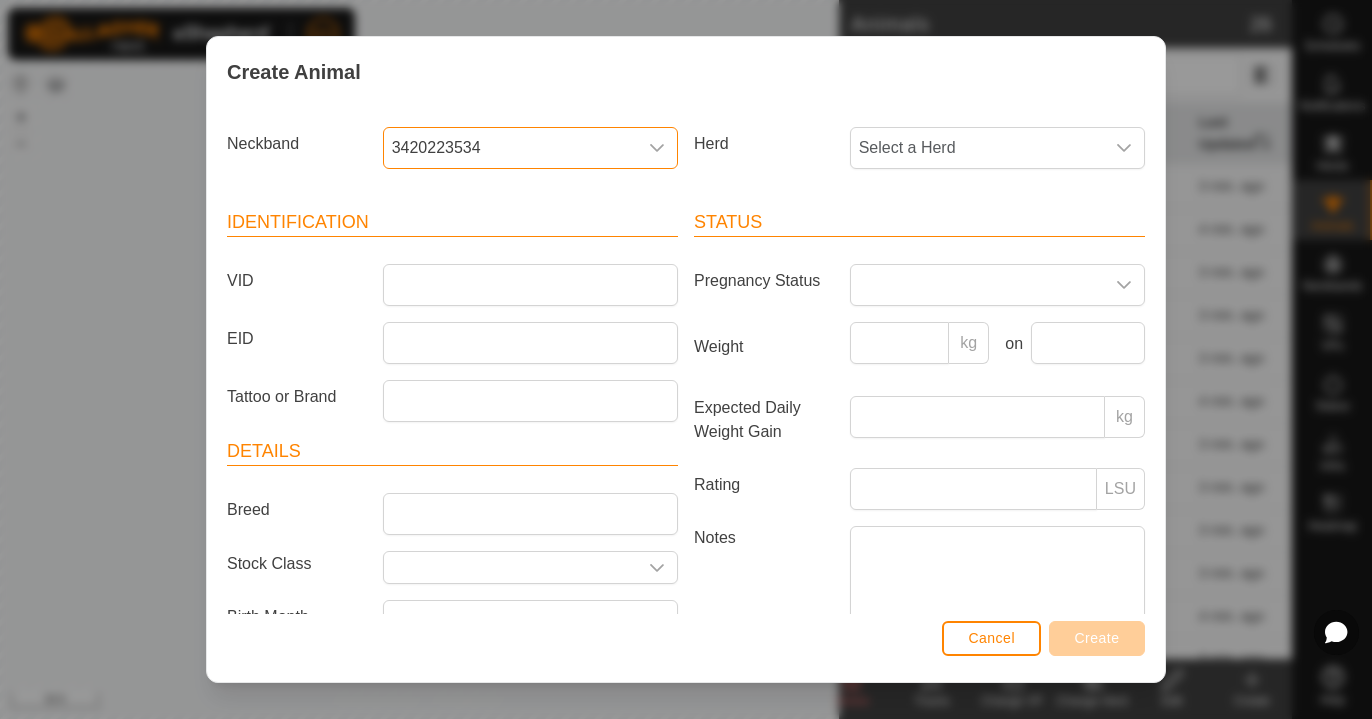 click on "Herd Select a Herd" at bounding box center (919, 156) 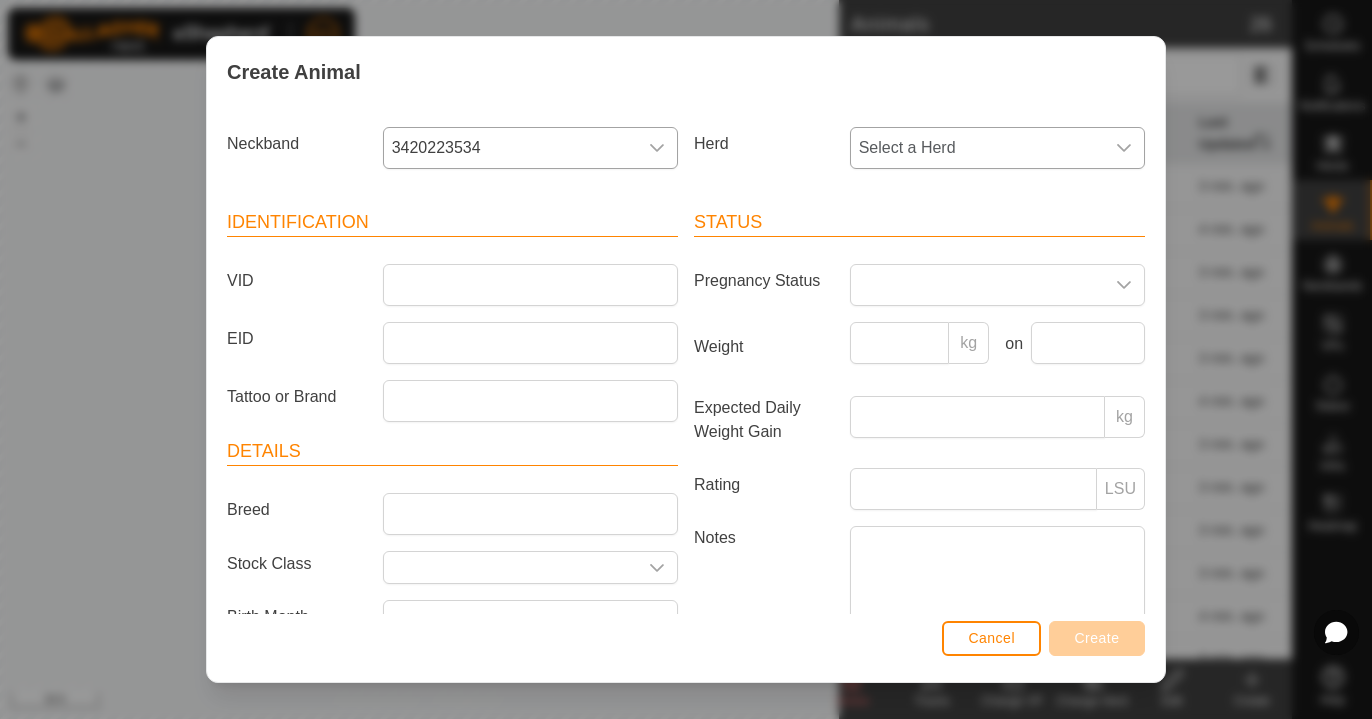 click on "Select a Herd" at bounding box center [977, 148] 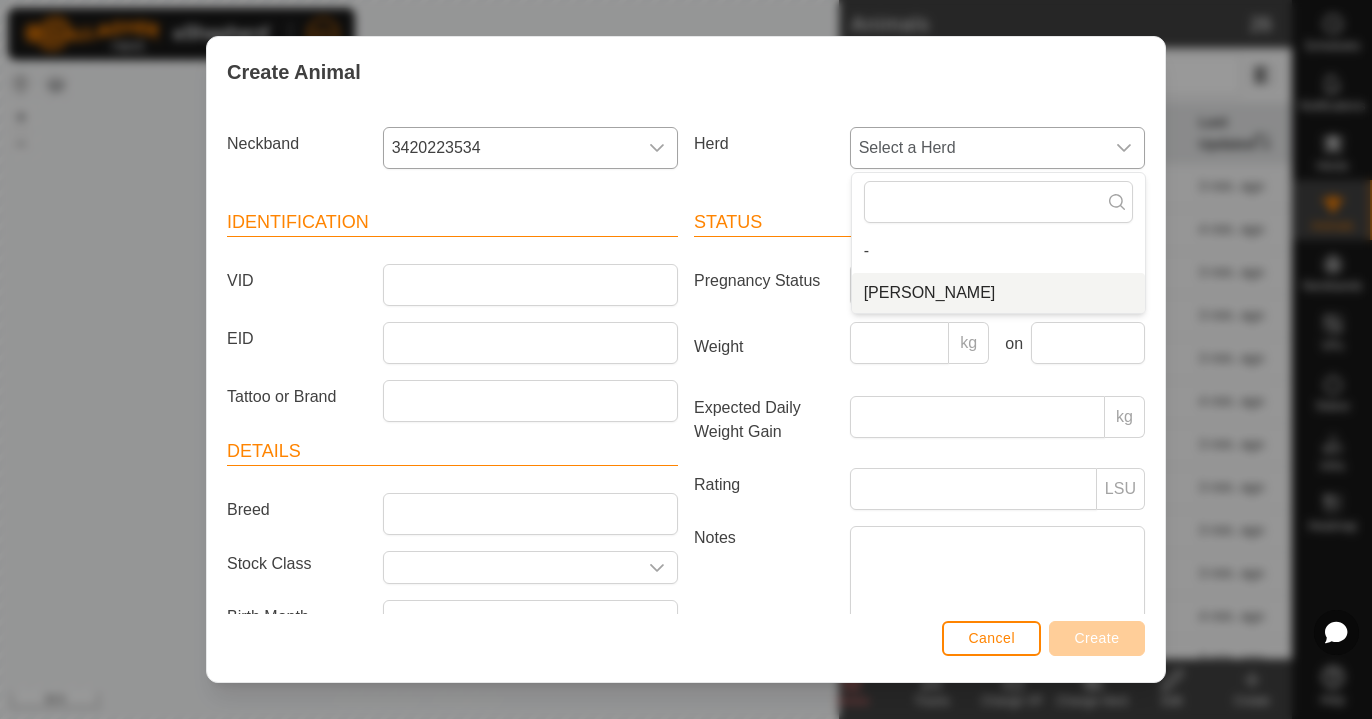 click on "[PERSON_NAME]" at bounding box center [998, 293] 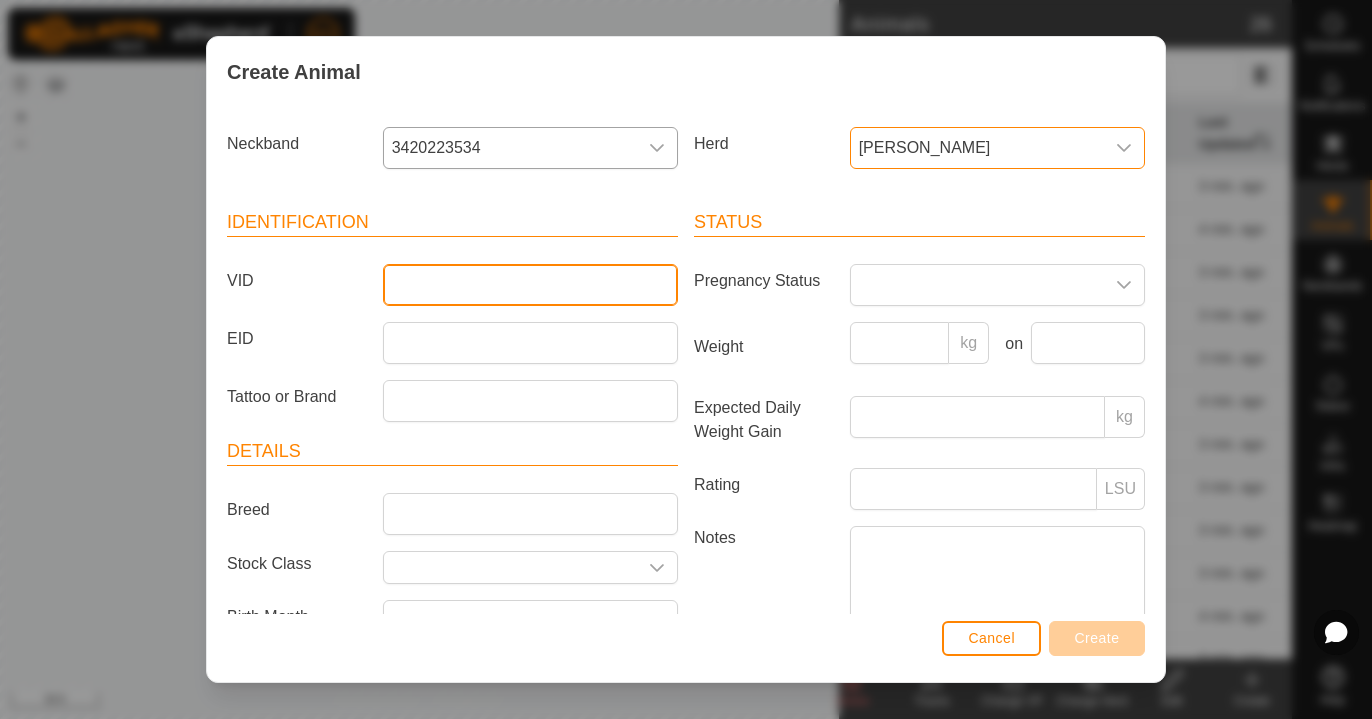 click on "VID" at bounding box center [530, 285] 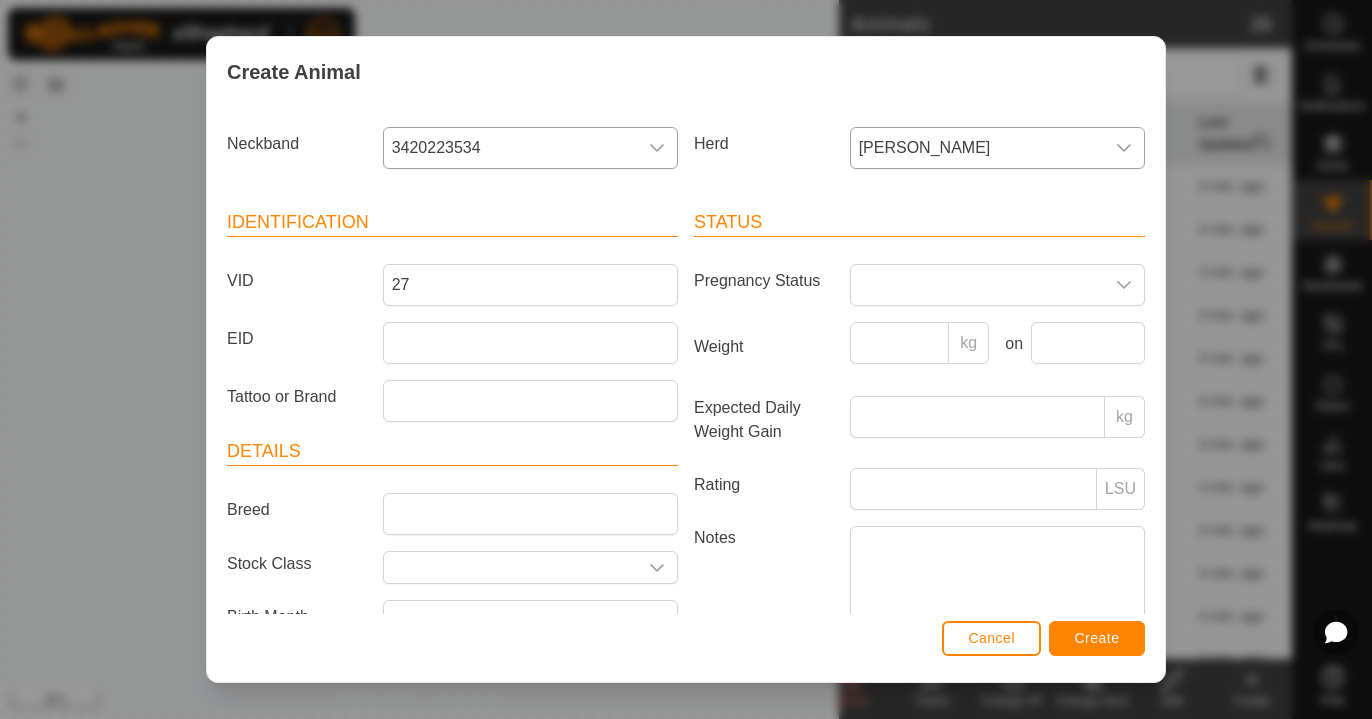 click on "Create" at bounding box center (1097, 638) 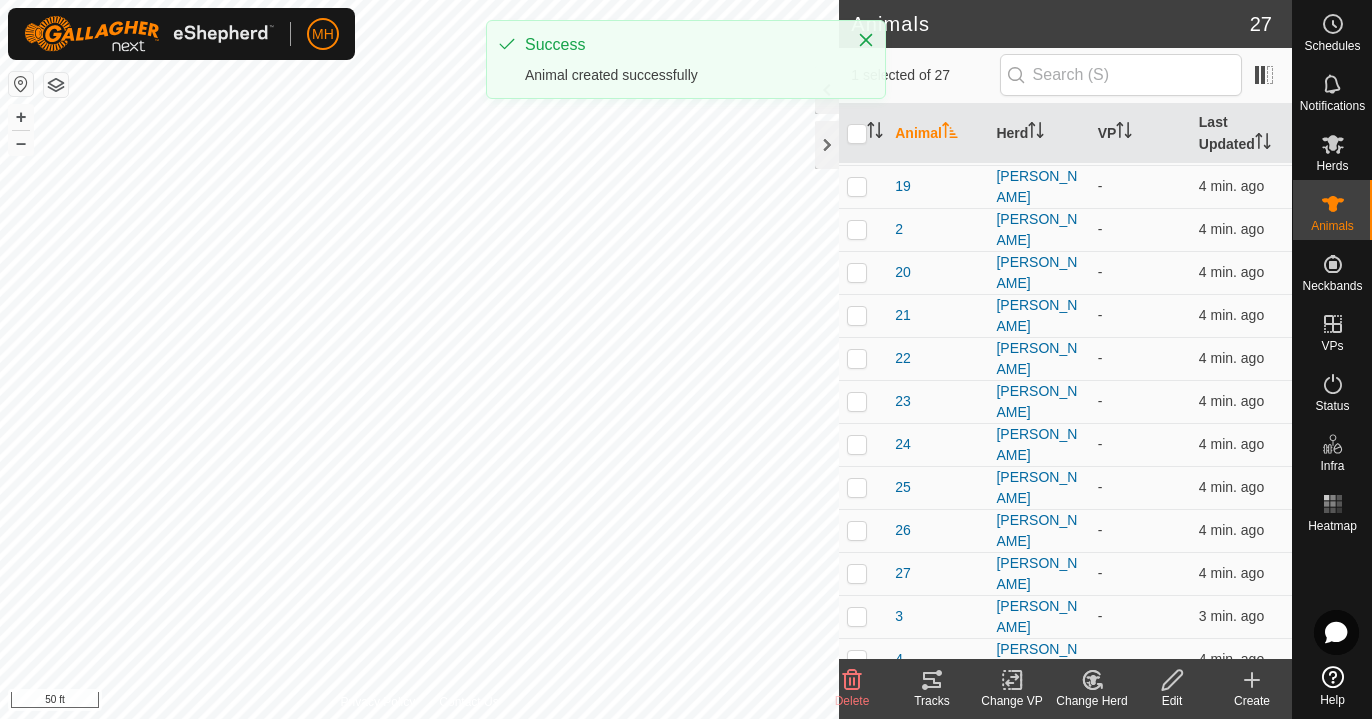 click 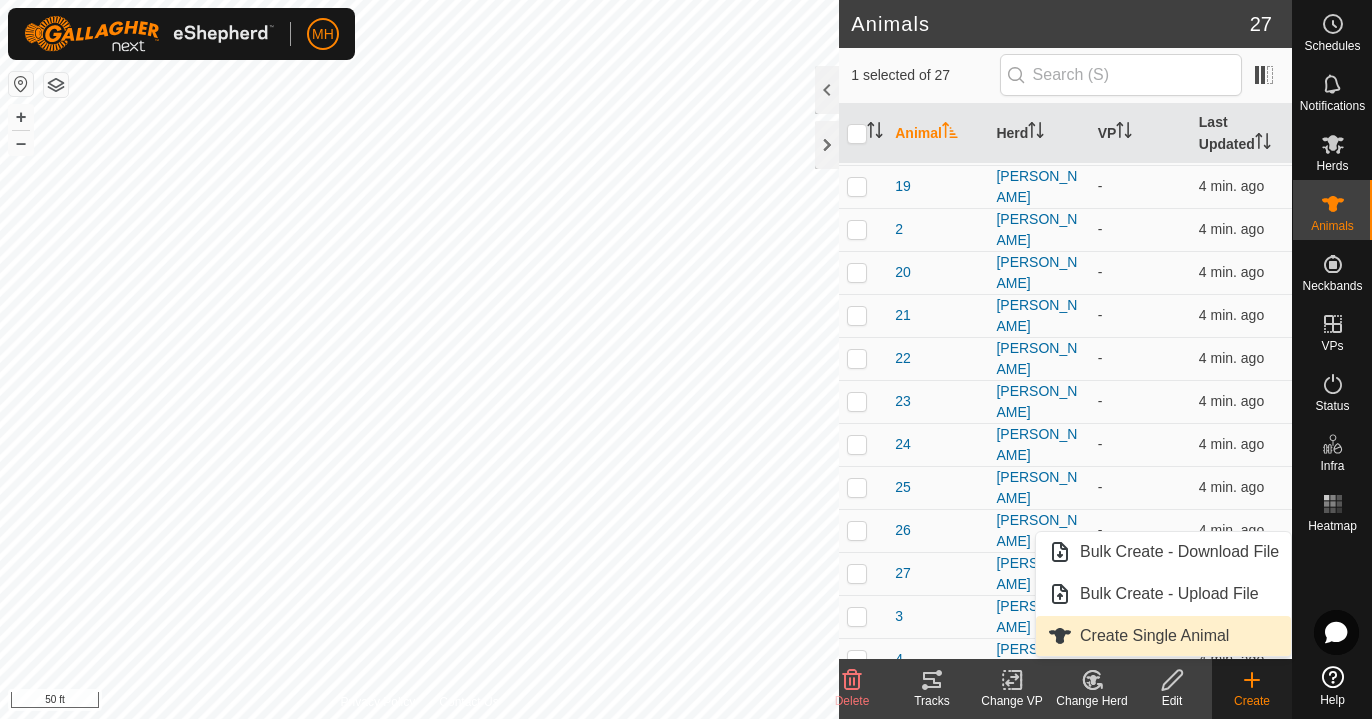 click on "Create Single Animal" at bounding box center [1163, 636] 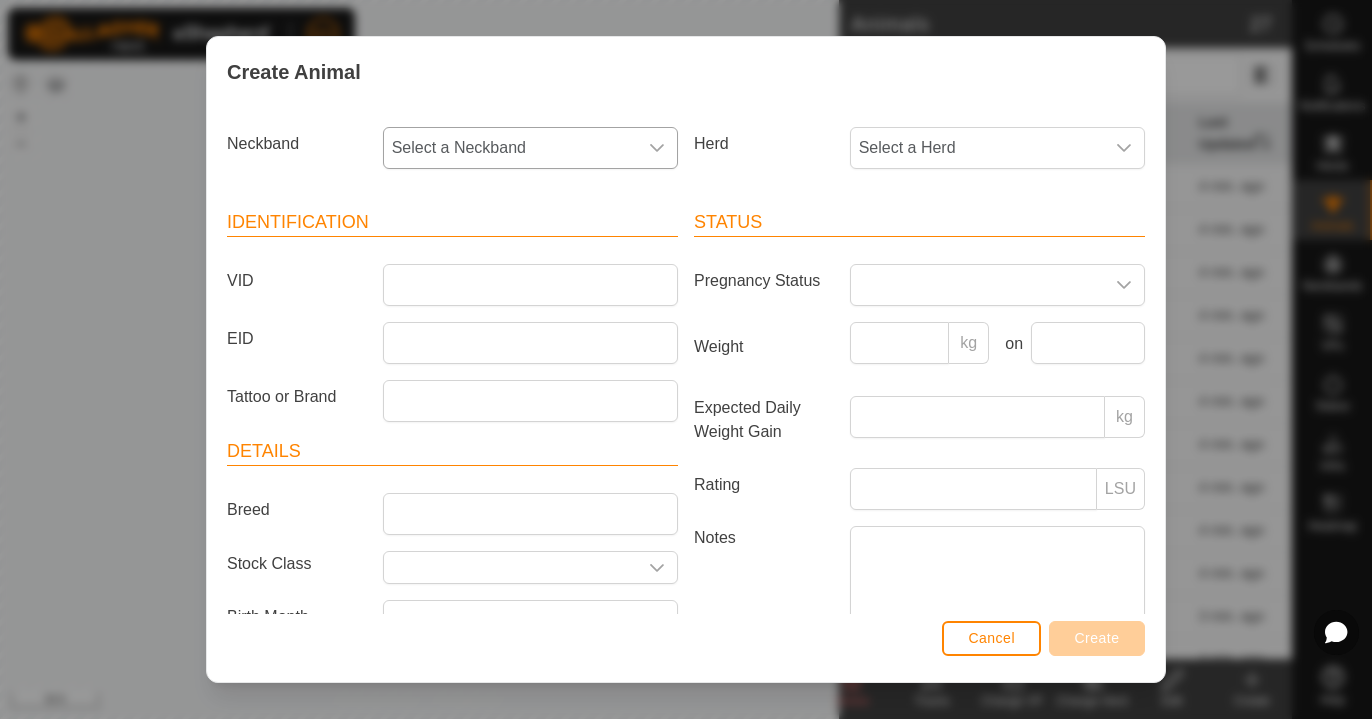 click on "Select a Neckband" at bounding box center (510, 148) 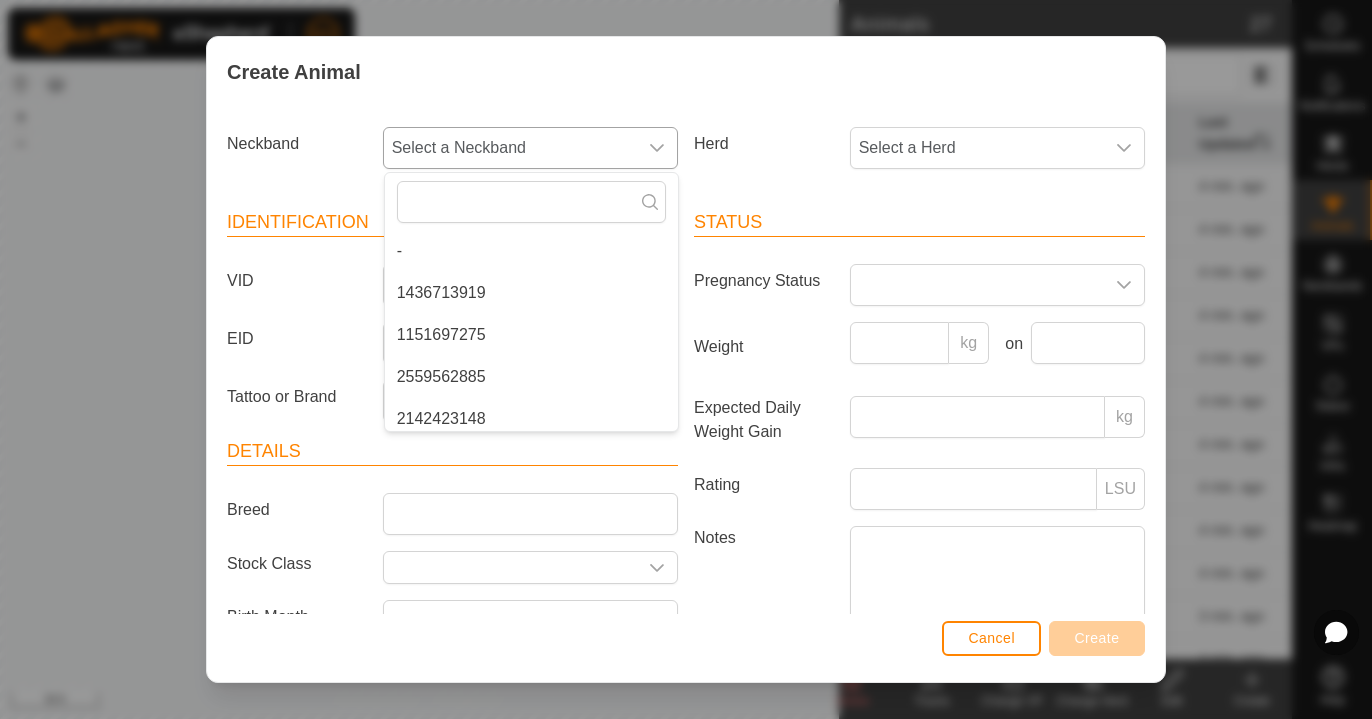 click on "1436713919" at bounding box center [531, 293] 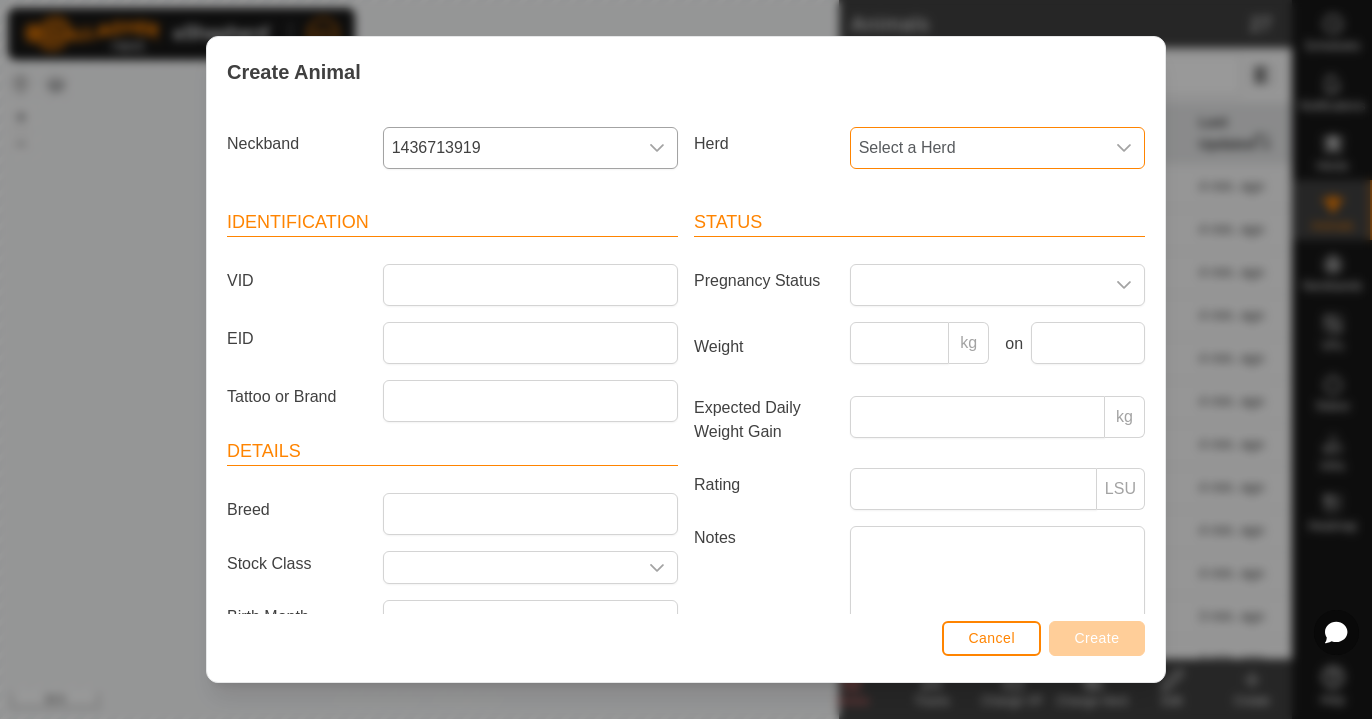 click on "Select a Herd" at bounding box center (977, 148) 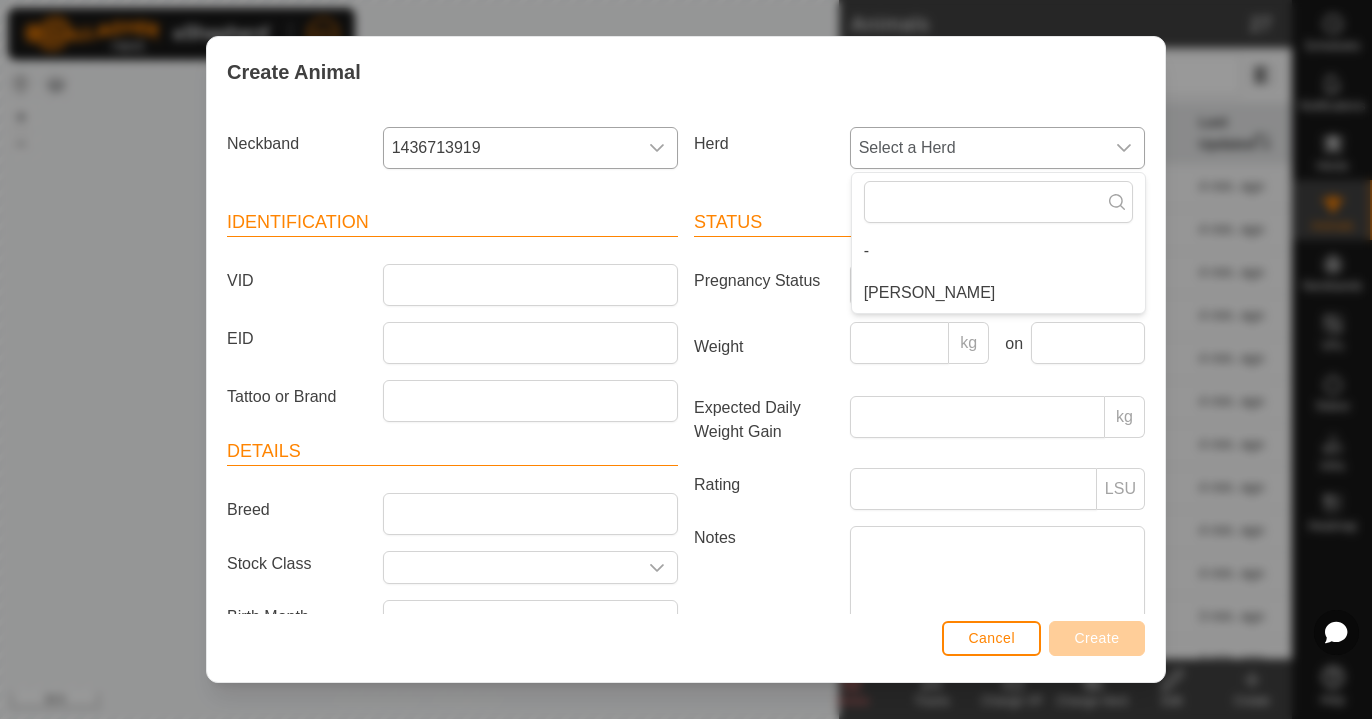 click on "[PERSON_NAME]" at bounding box center [998, 293] 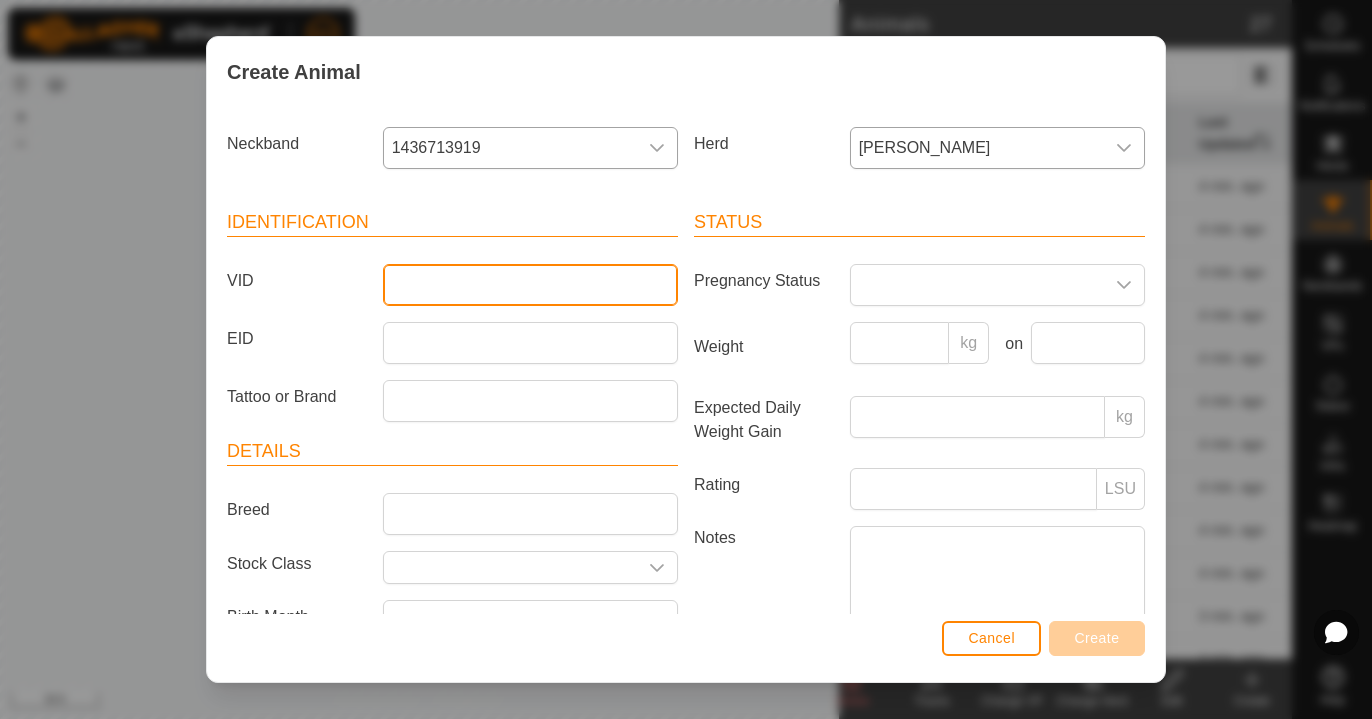 click on "VID" at bounding box center [530, 285] 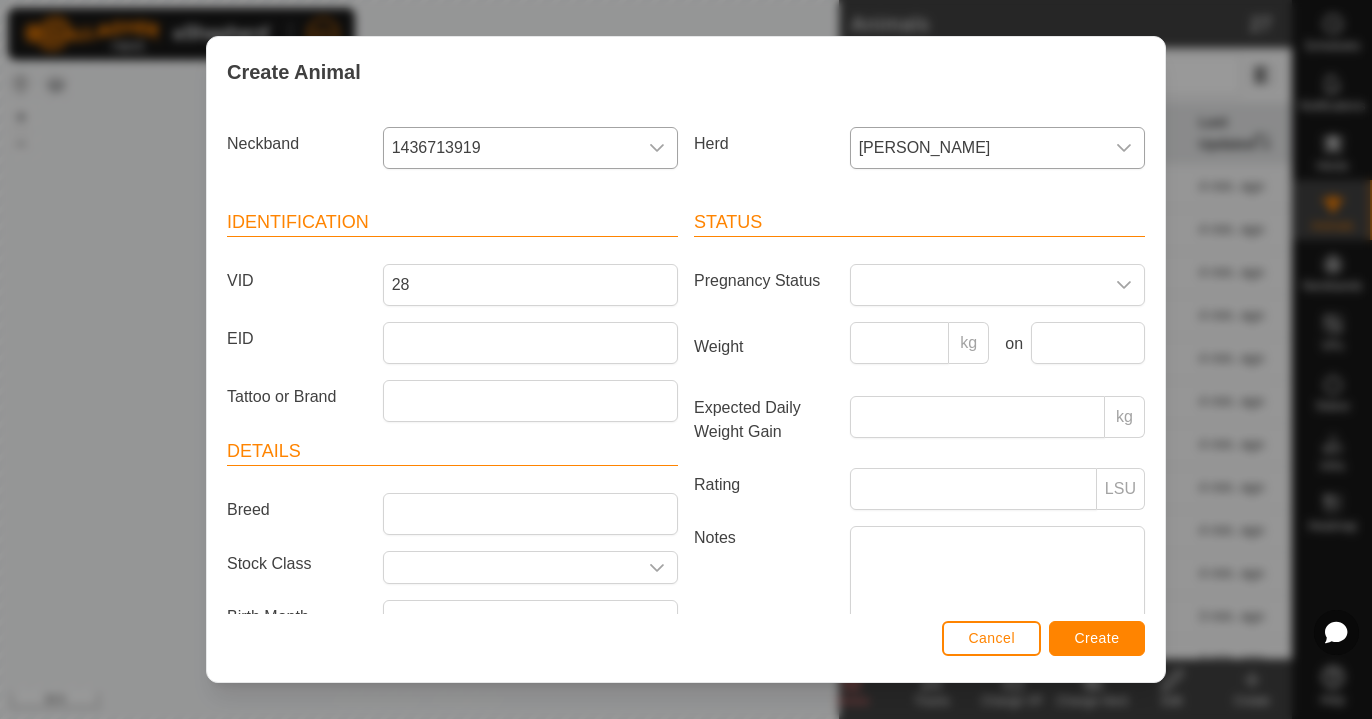 click on "Create" at bounding box center (1097, 638) 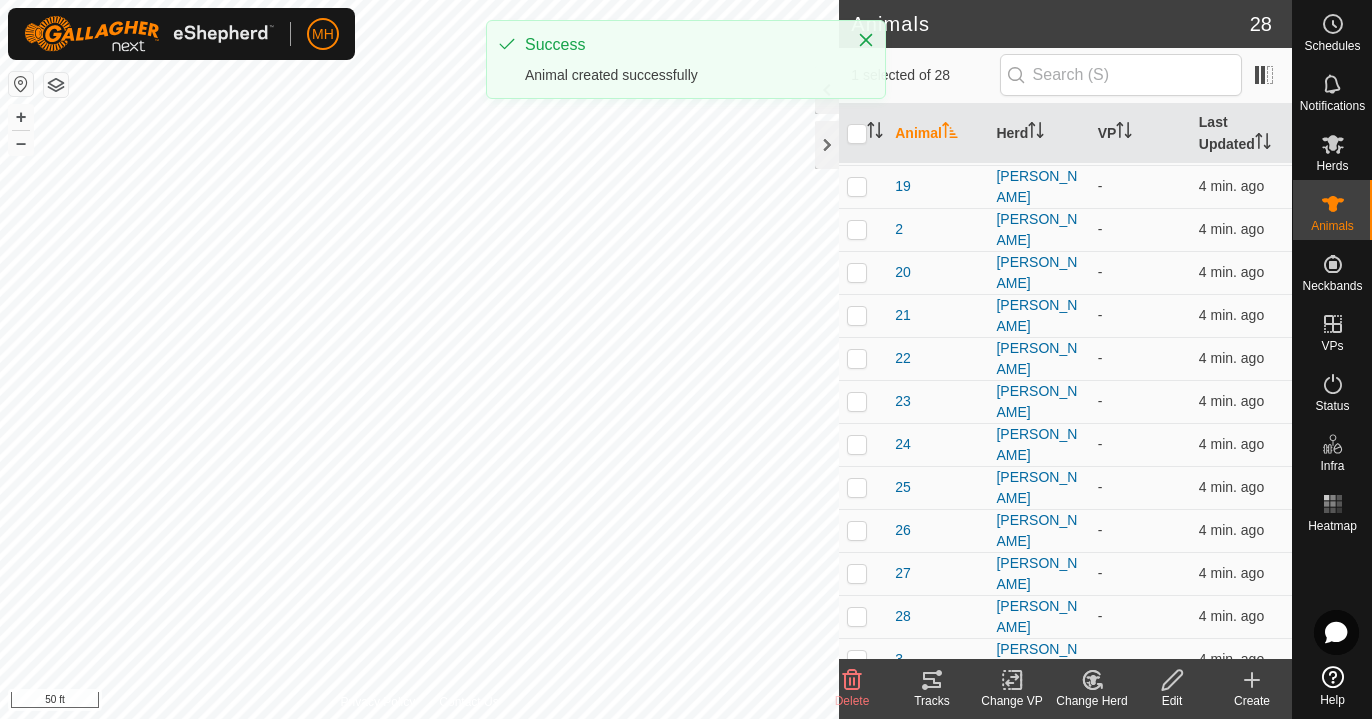 click 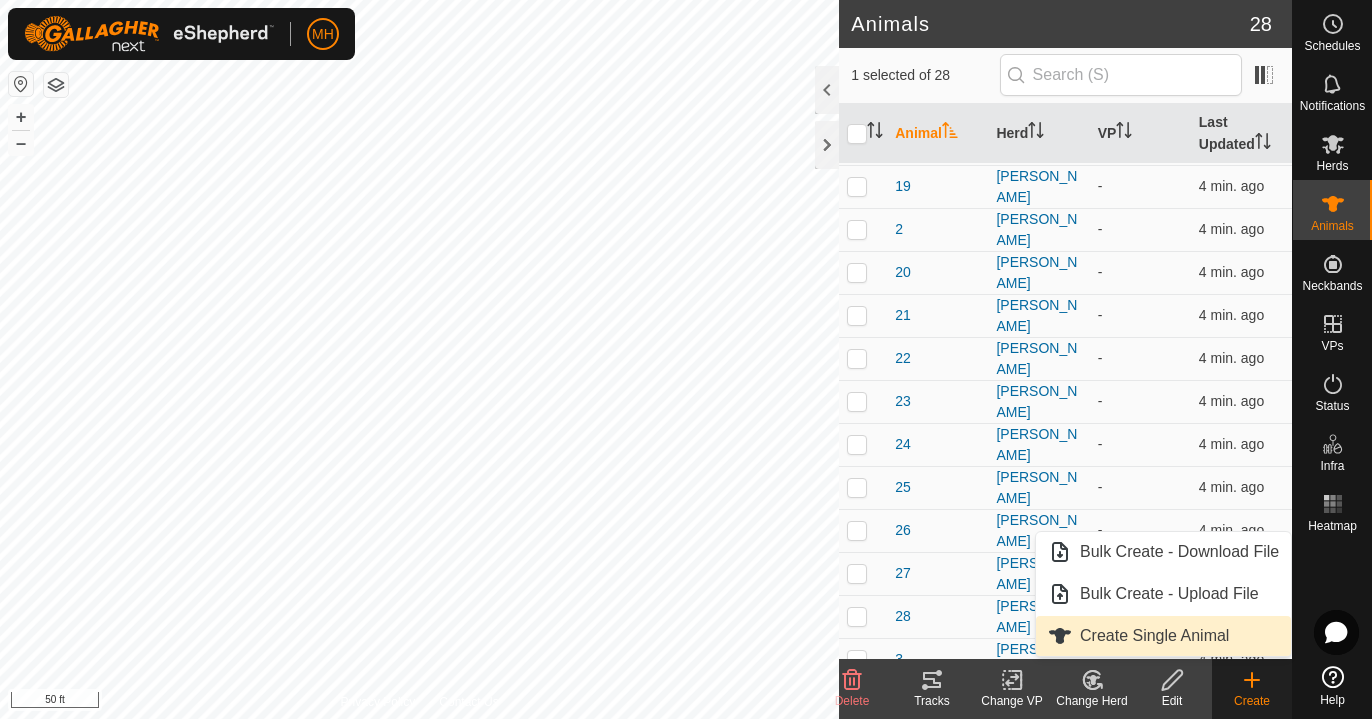 click on "Create Single Animal" at bounding box center [1163, 636] 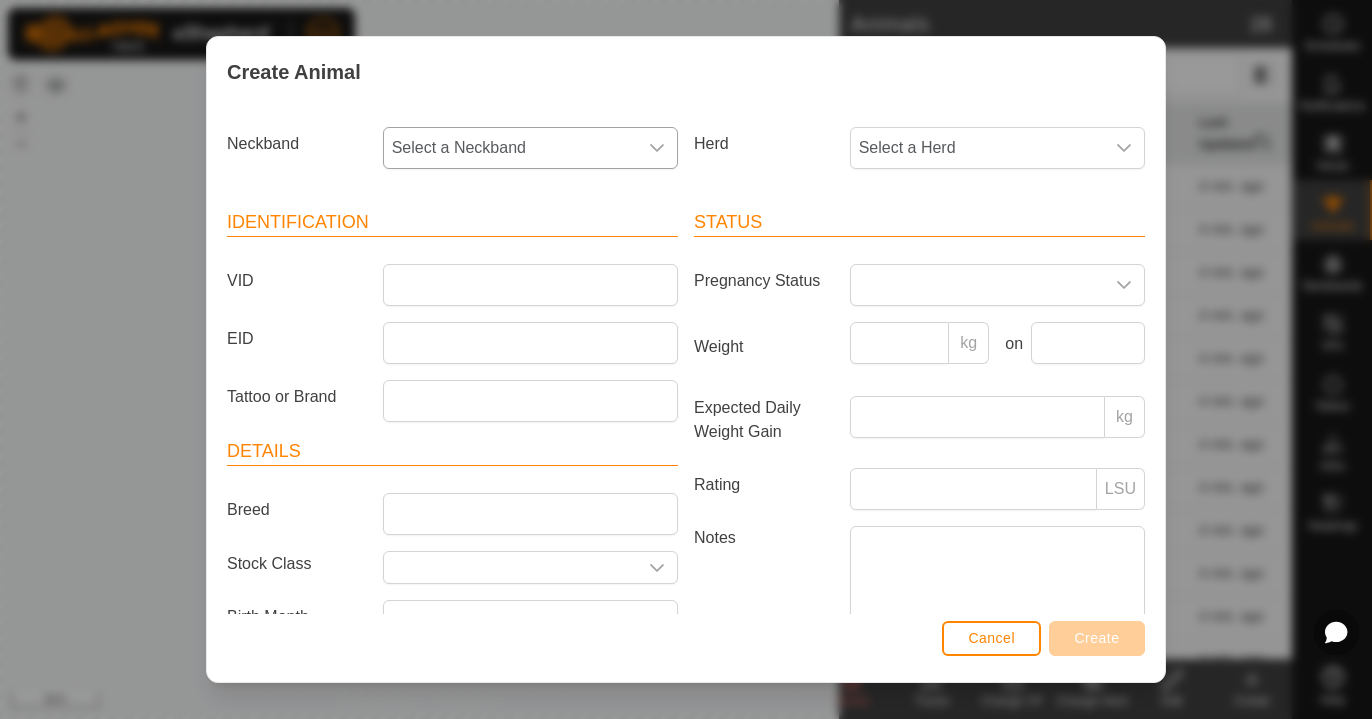 click at bounding box center (657, 148) 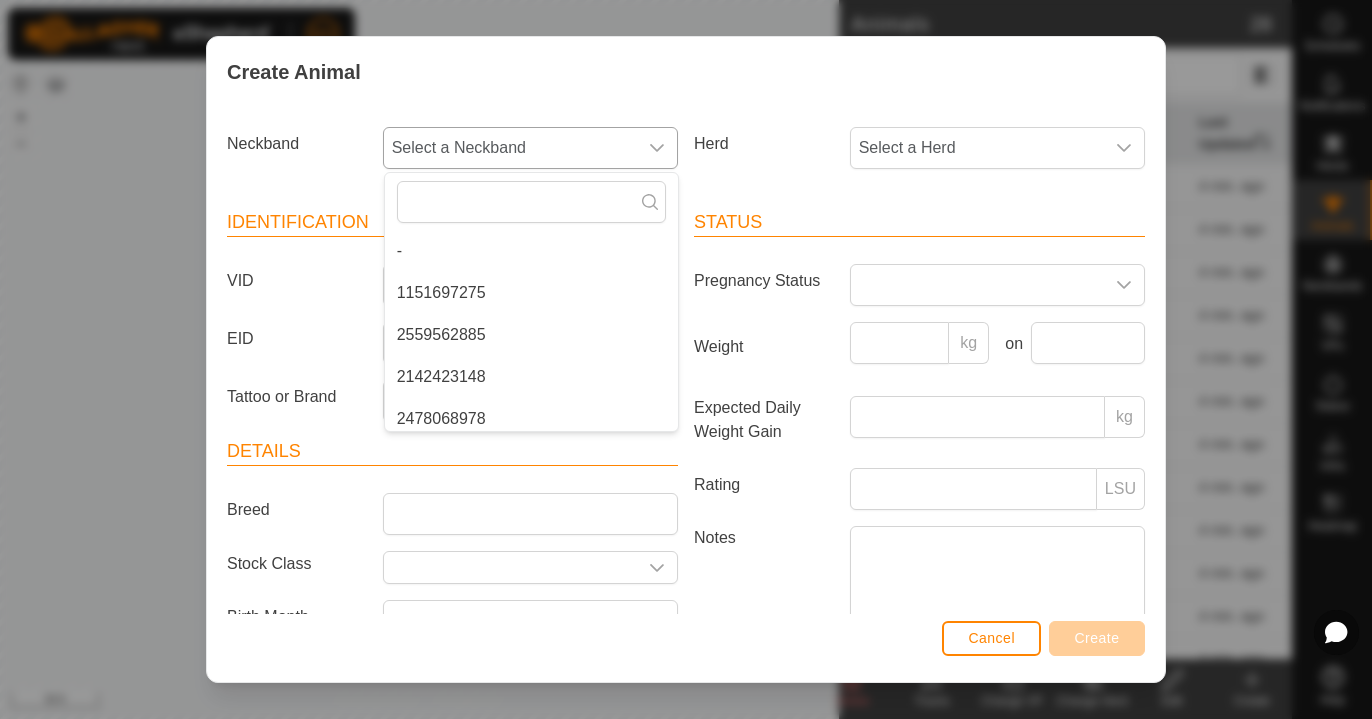click on "1151697275" at bounding box center [531, 293] 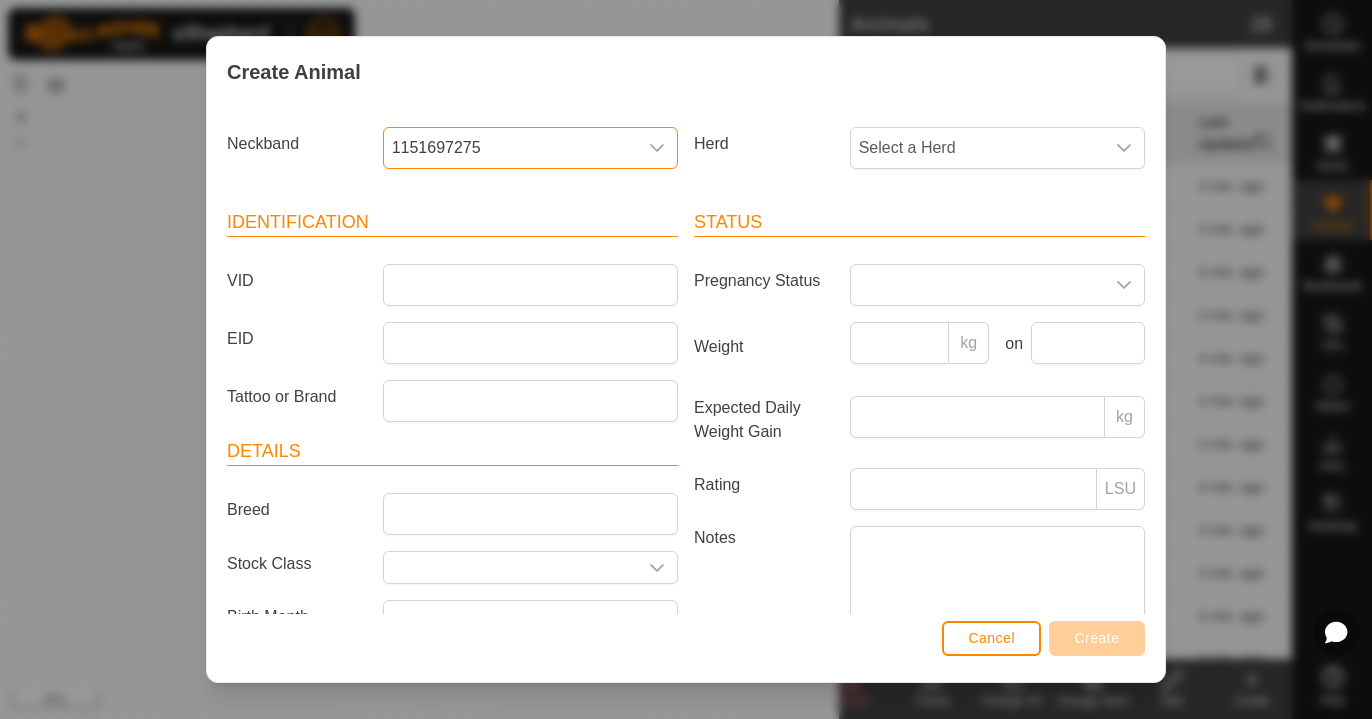 click on "Neckband 1151697275 Herd Select a Herd Identification VID EID Tattoo or Brand Details Breed Stock Class Birth Month Age - Status Pregnancy Status   Weight kg on Expected Daily Weight Gain kg Rating LSU Notes" at bounding box center [686, 360] 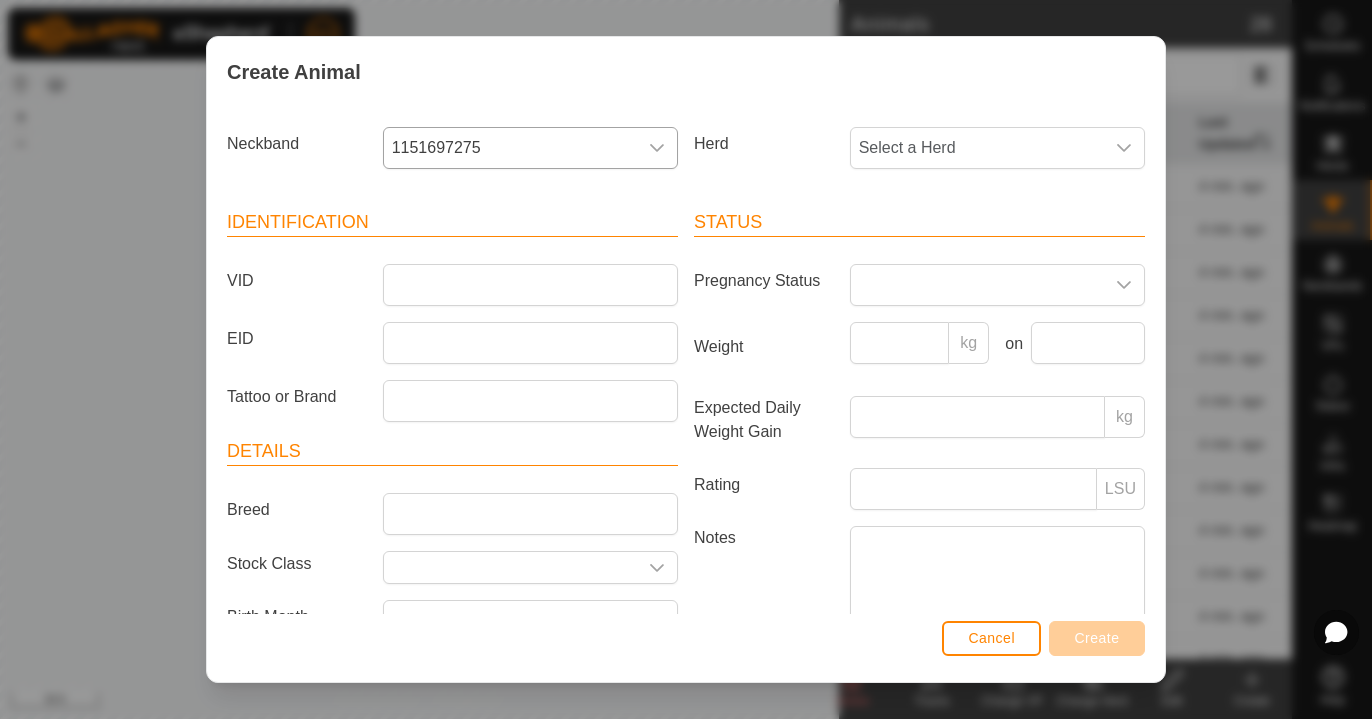 click on "Herd Select a Herd" at bounding box center (919, 156) 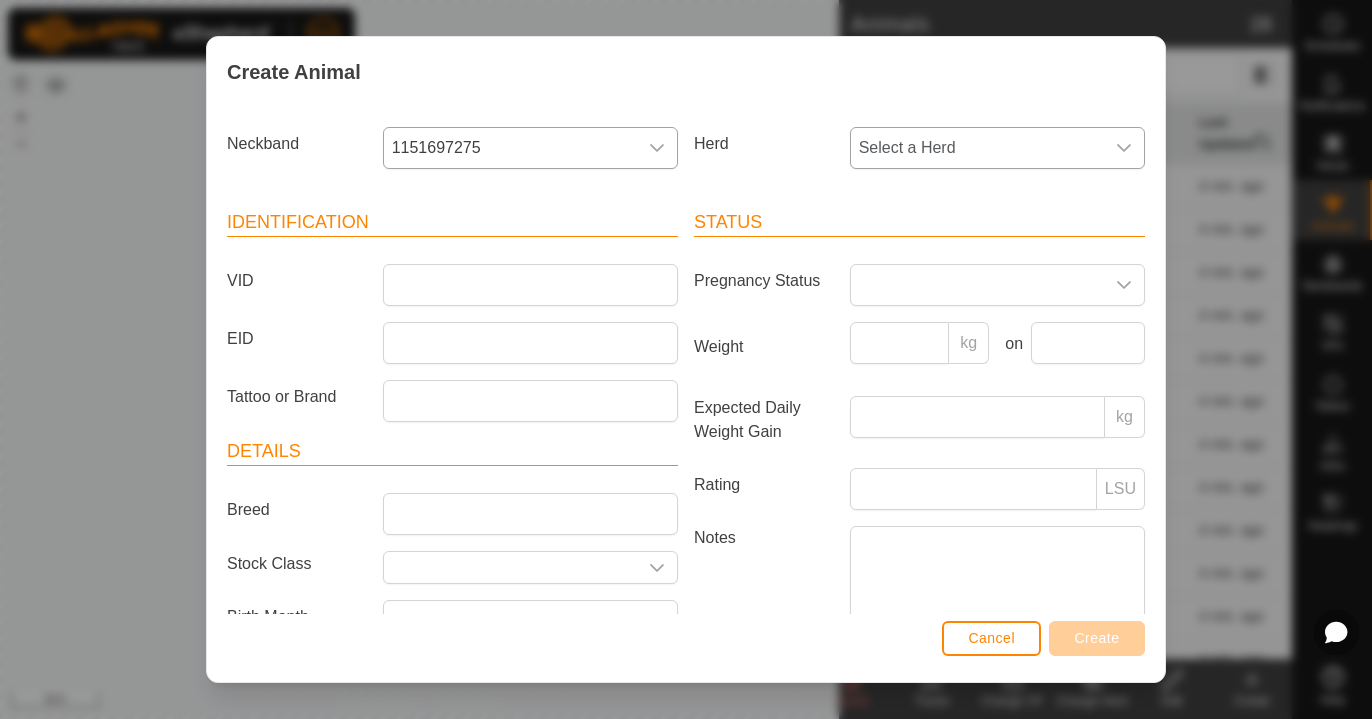 click on "Select a Herd" at bounding box center (977, 148) 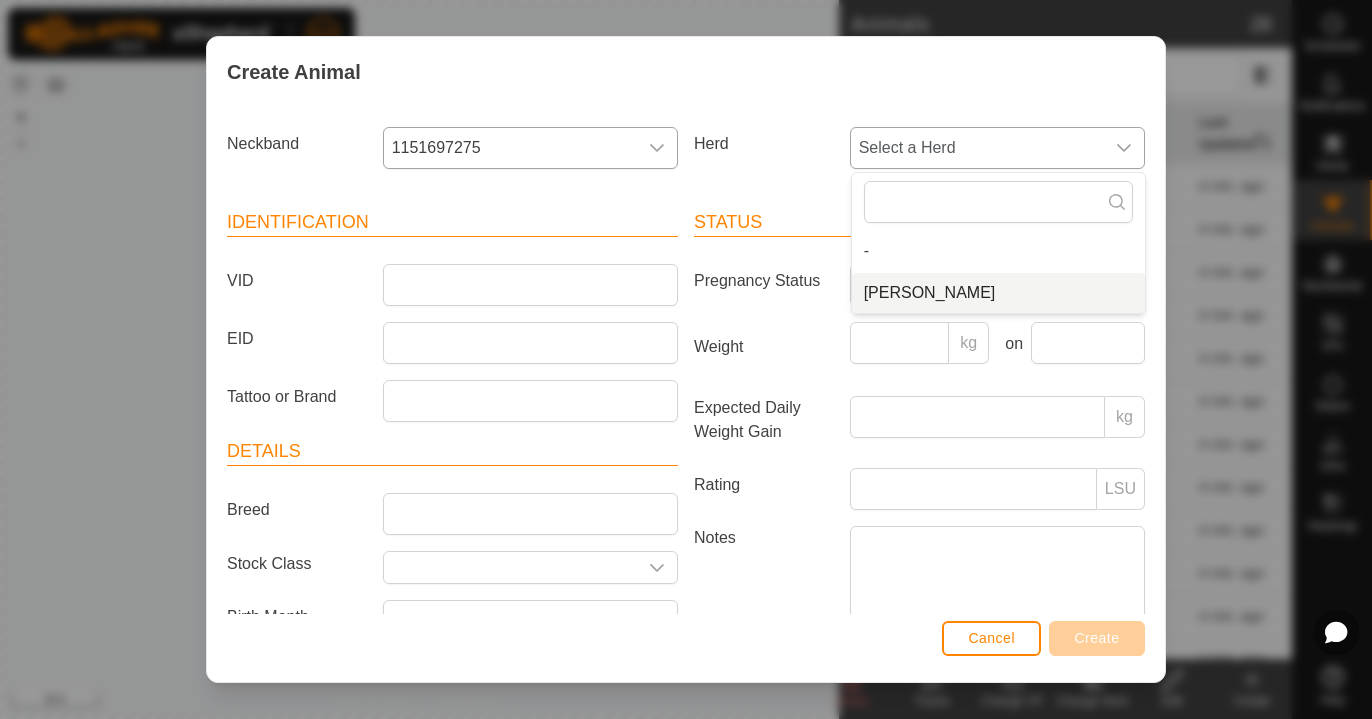 click on "[PERSON_NAME]" at bounding box center [998, 293] 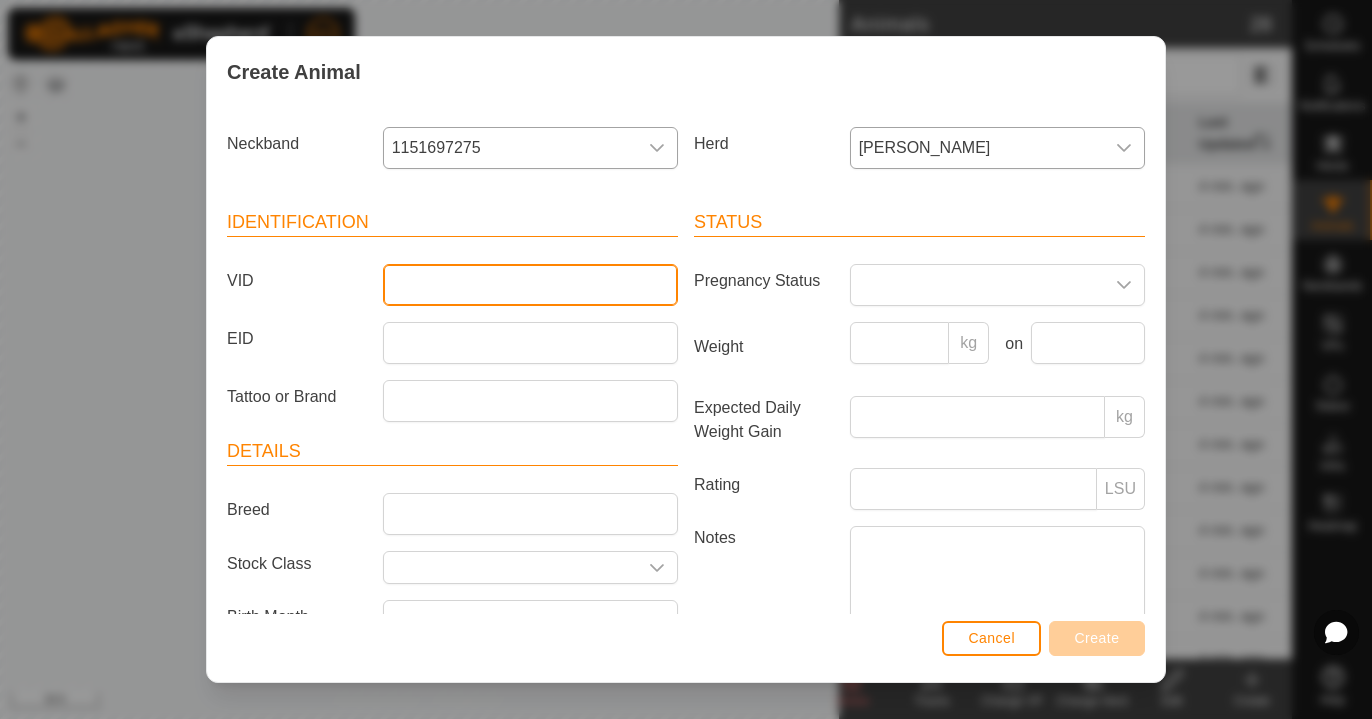 click on "VID" at bounding box center [530, 285] 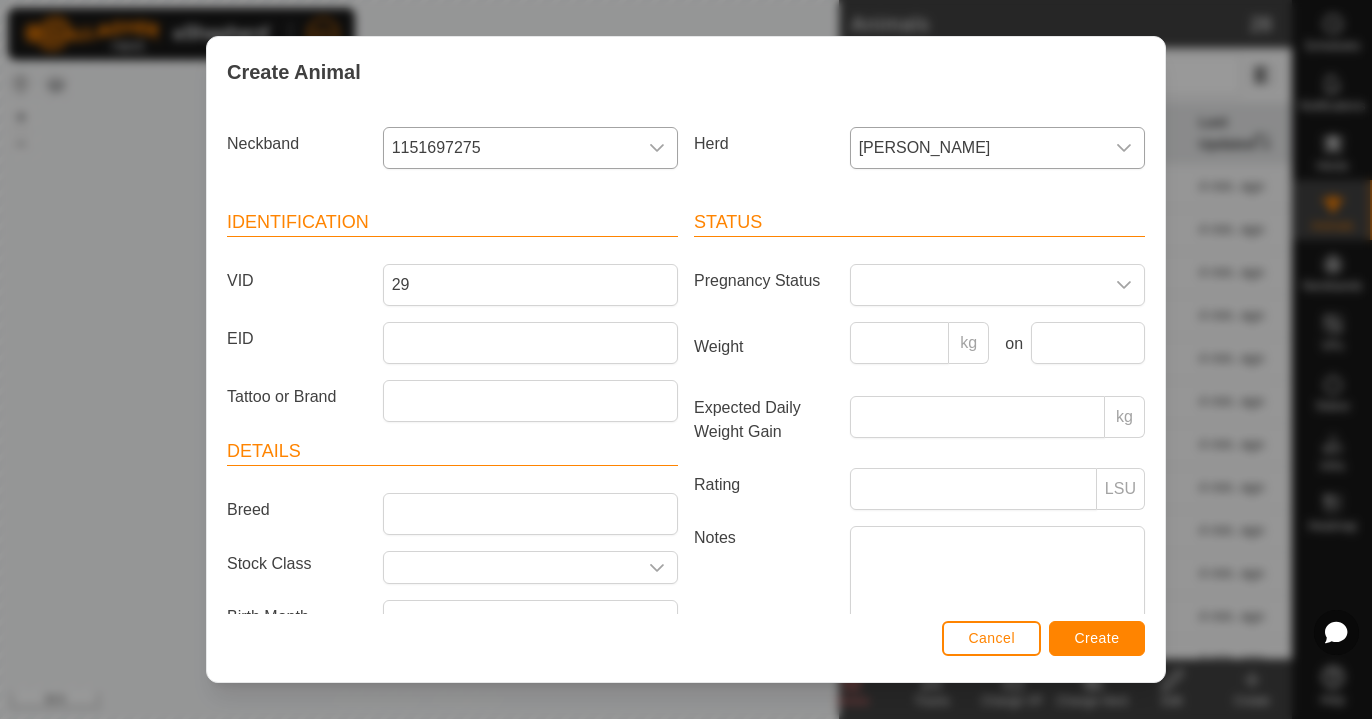 click on "Create" at bounding box center (1097, 638) 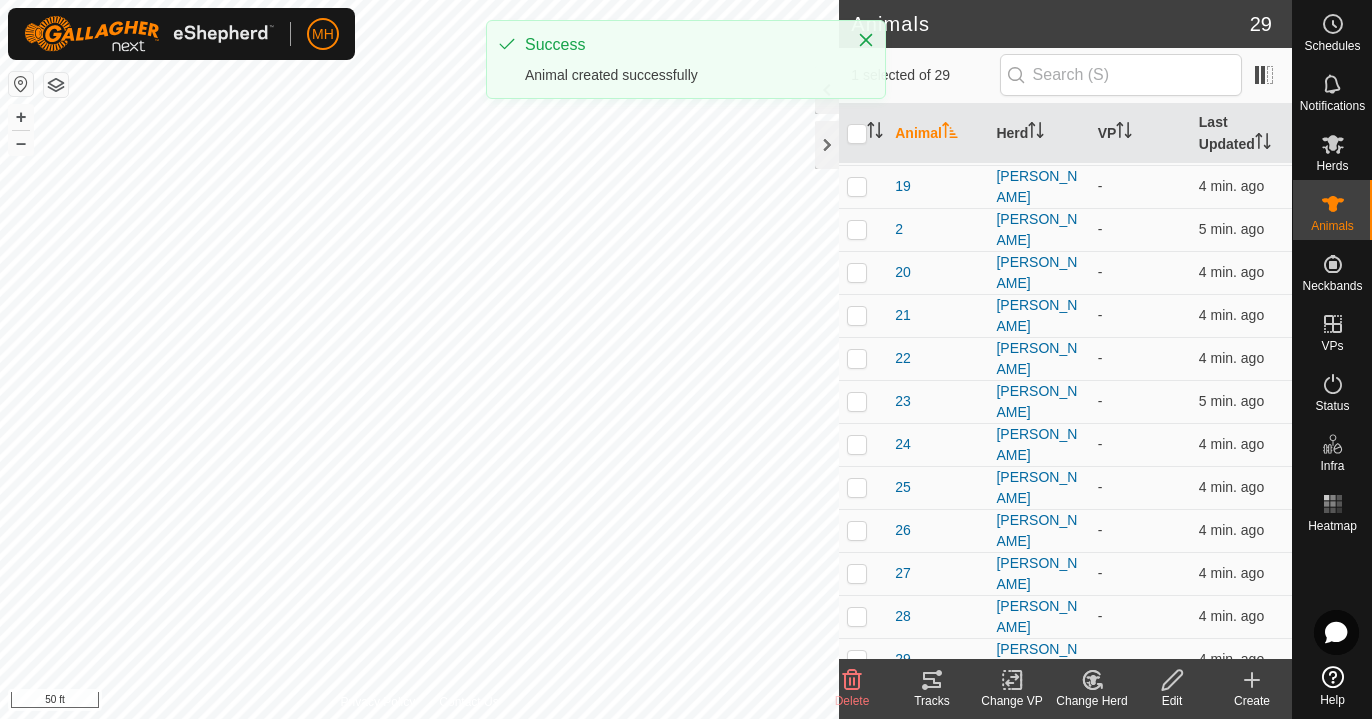 click 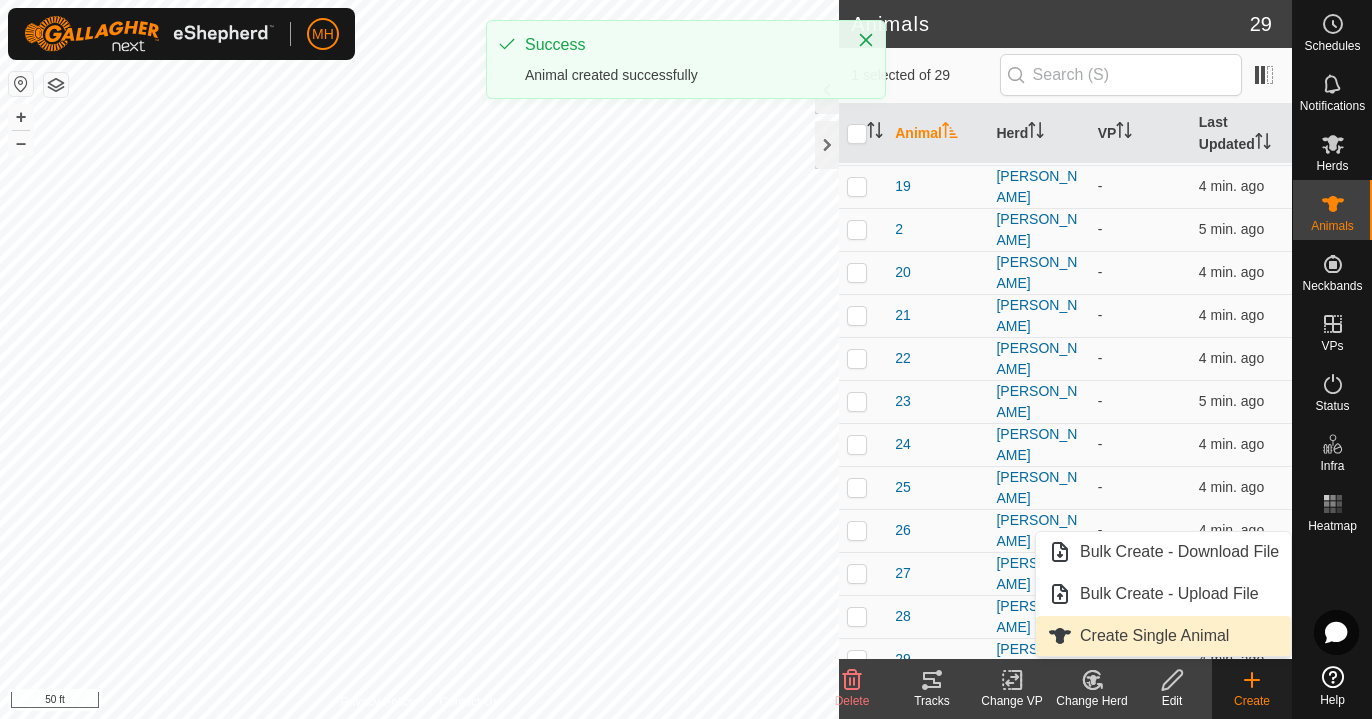 click on "Create Single Animal" at bounding box center (1163, 636) 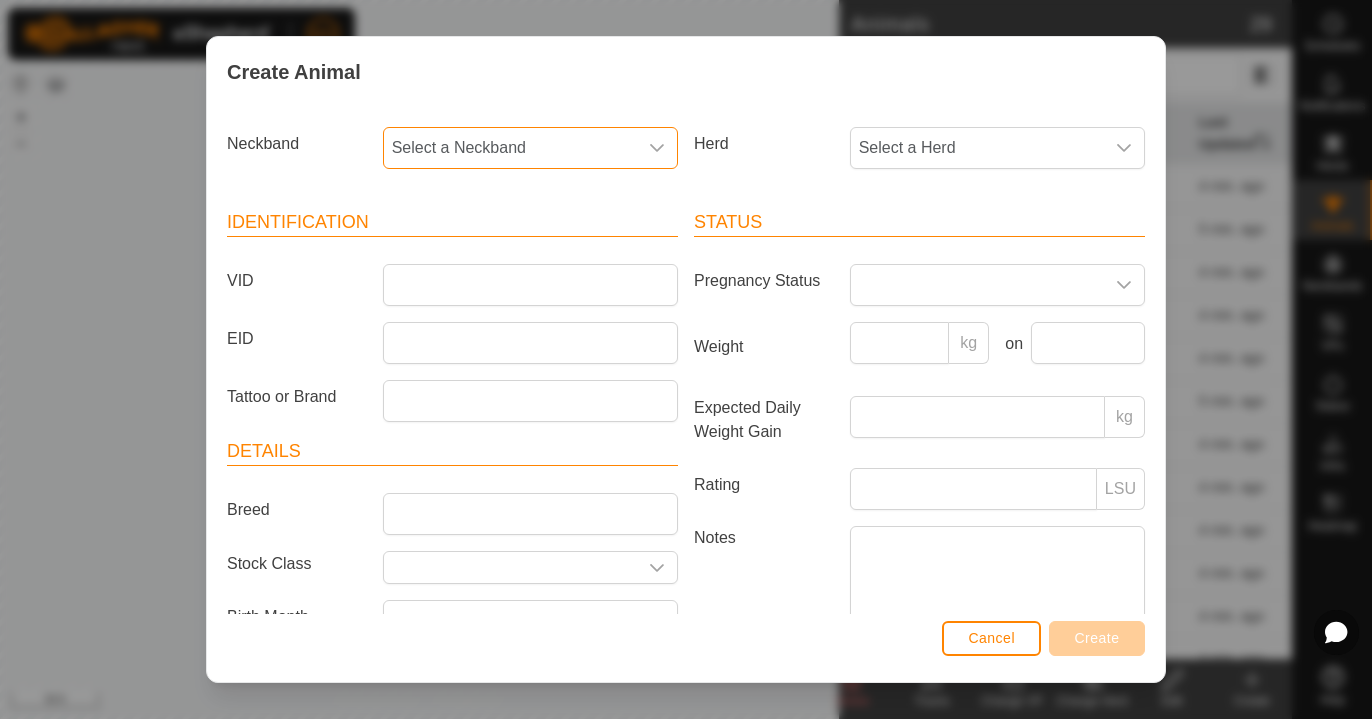 click on "Select a Neckband" at bounding box center [510, 148] 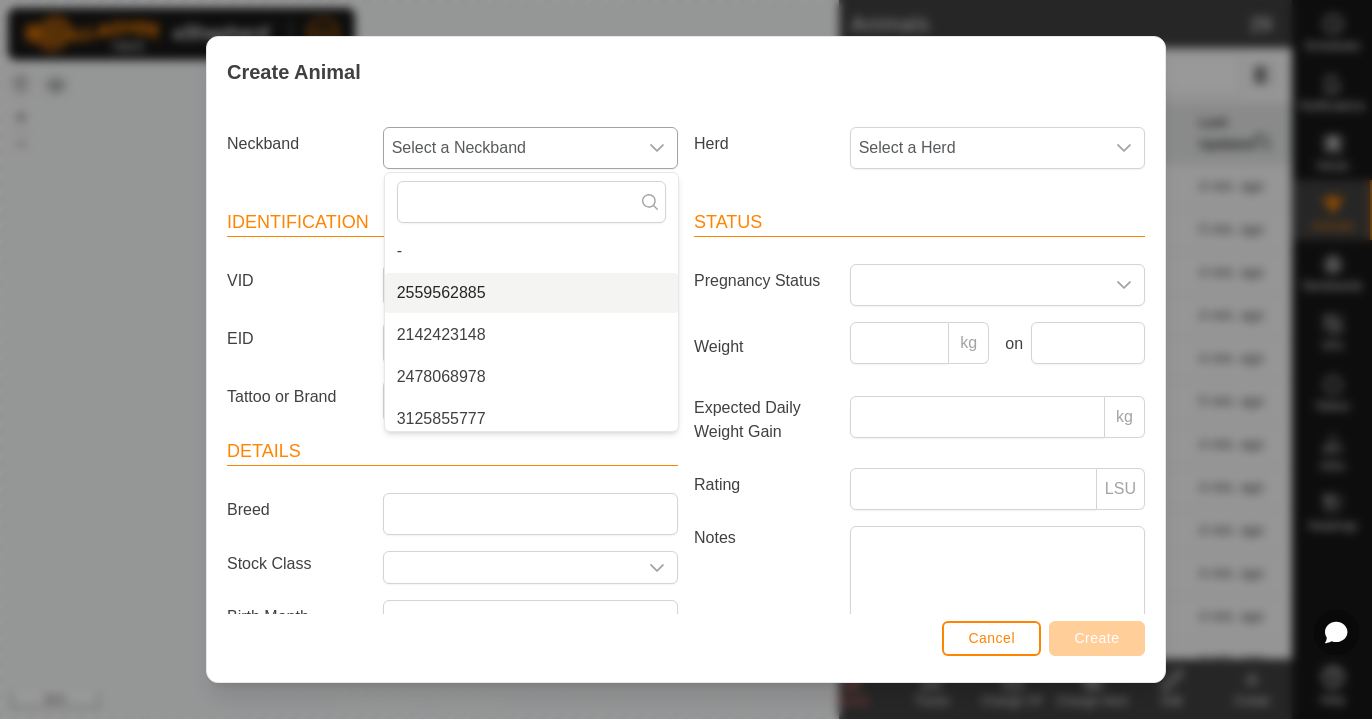 click on "2559562885" at bounding box center (531, 293) 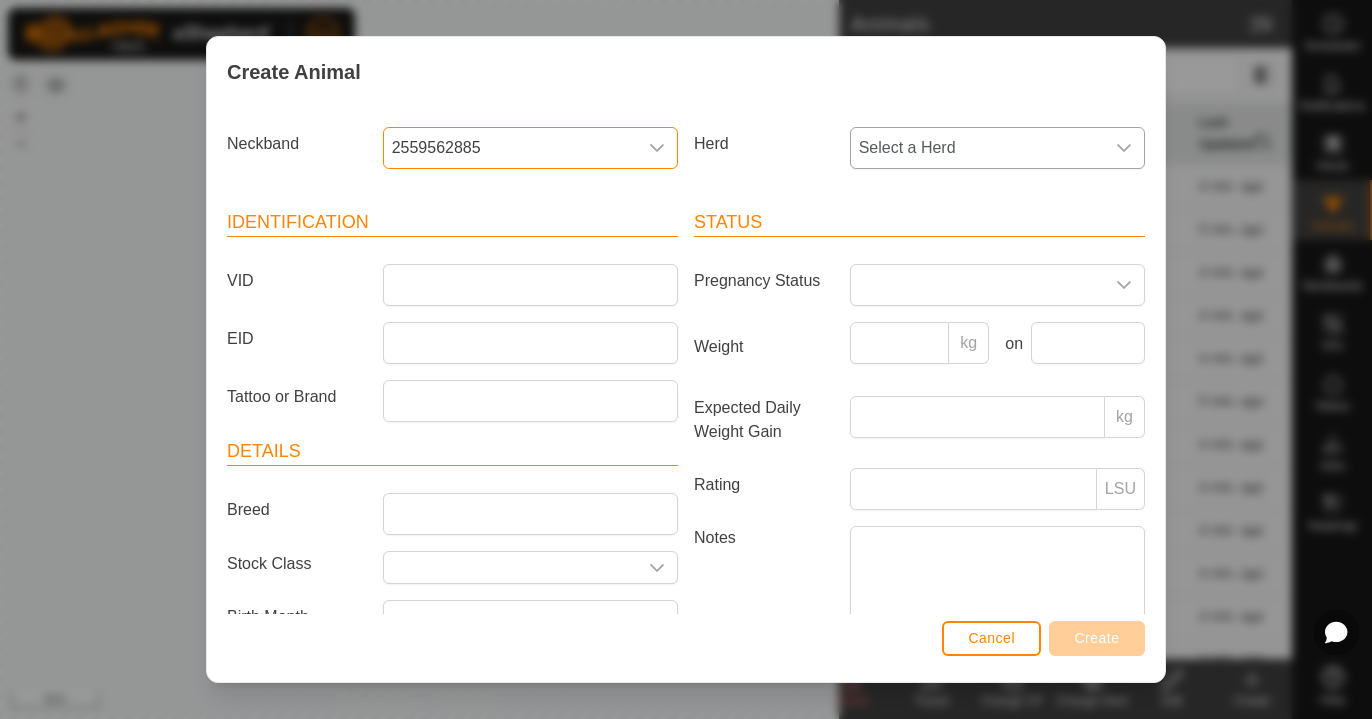 click on "Select a Herd" at bounding box center [977, 148] 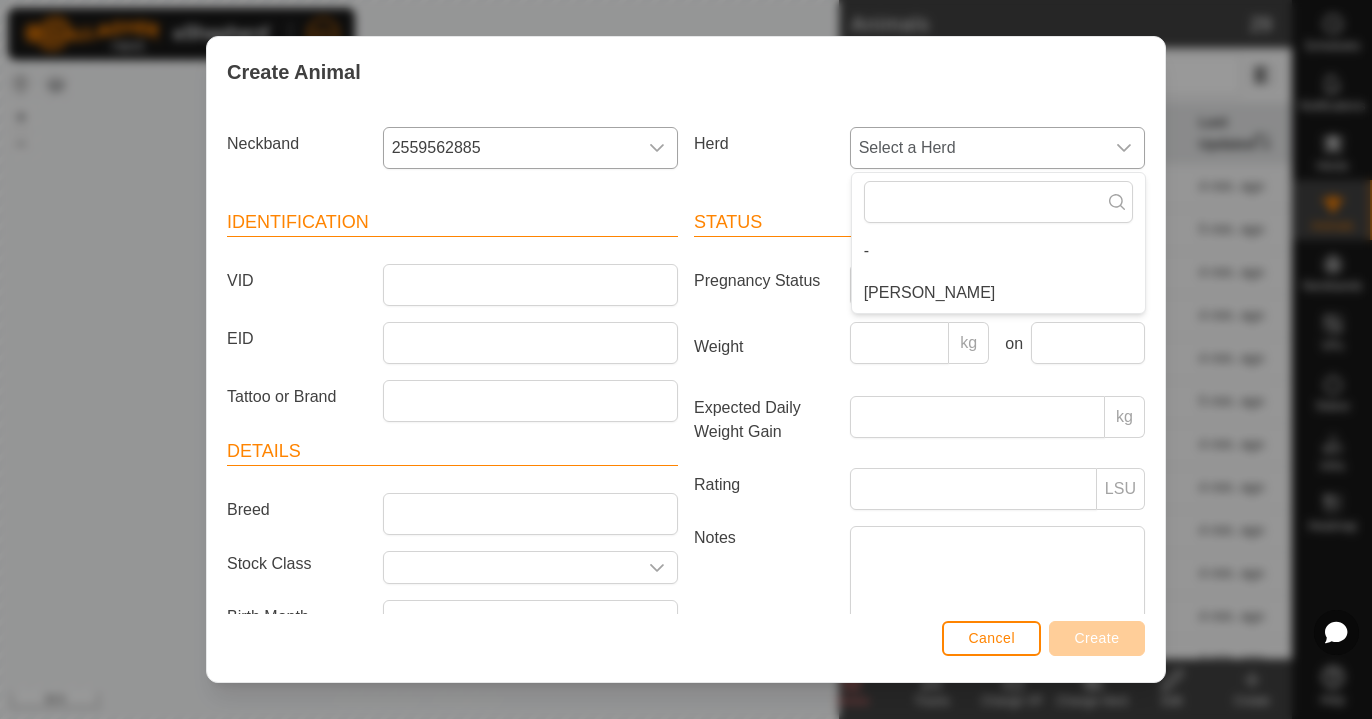 click on "[PERSON_NAME]" at bounding box center (998, 293) 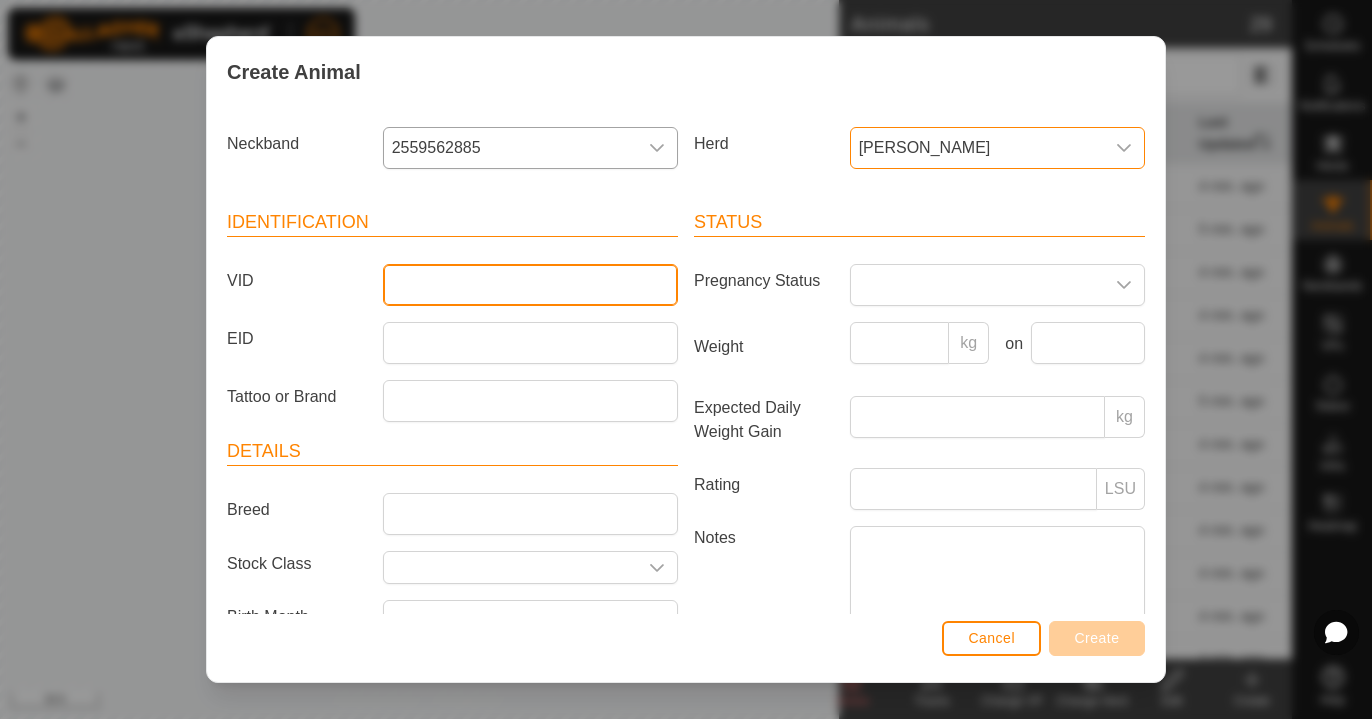 click on "VID" at bounding box center [530, 285] 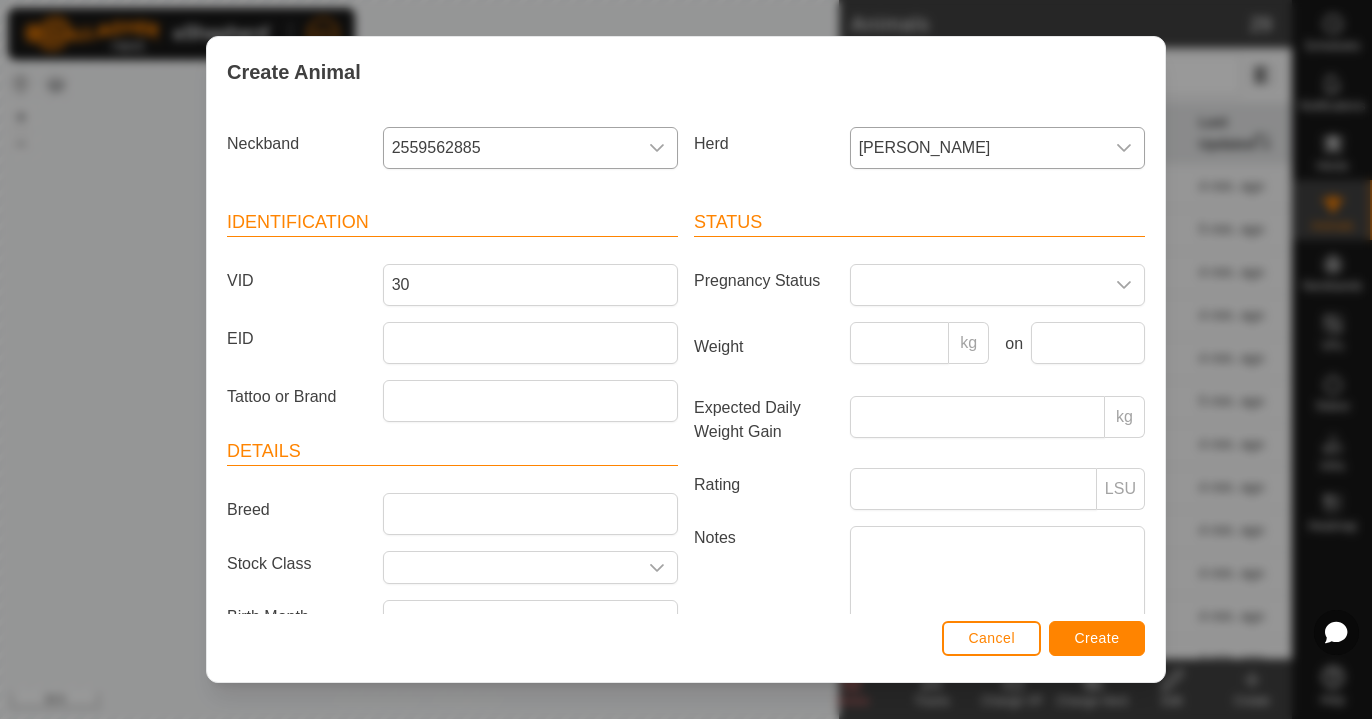 click on "Create" at bounding box center [1097, 638] 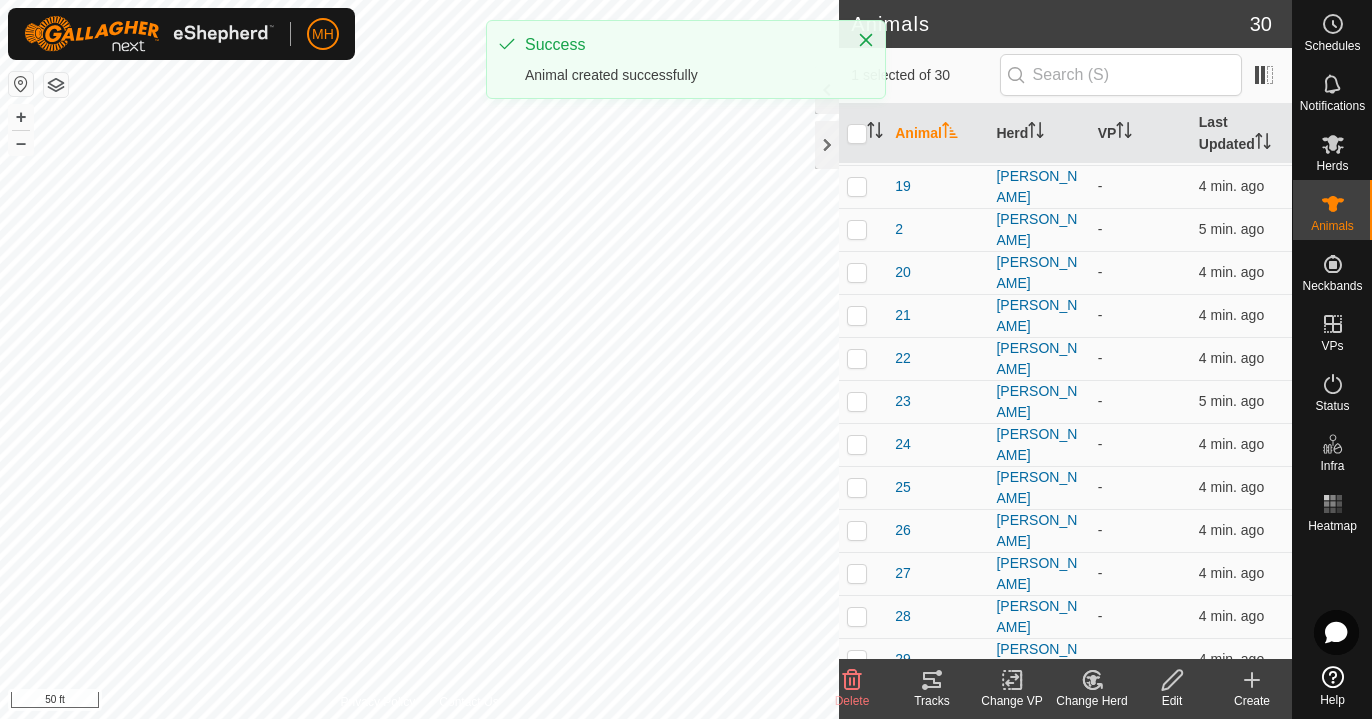 click 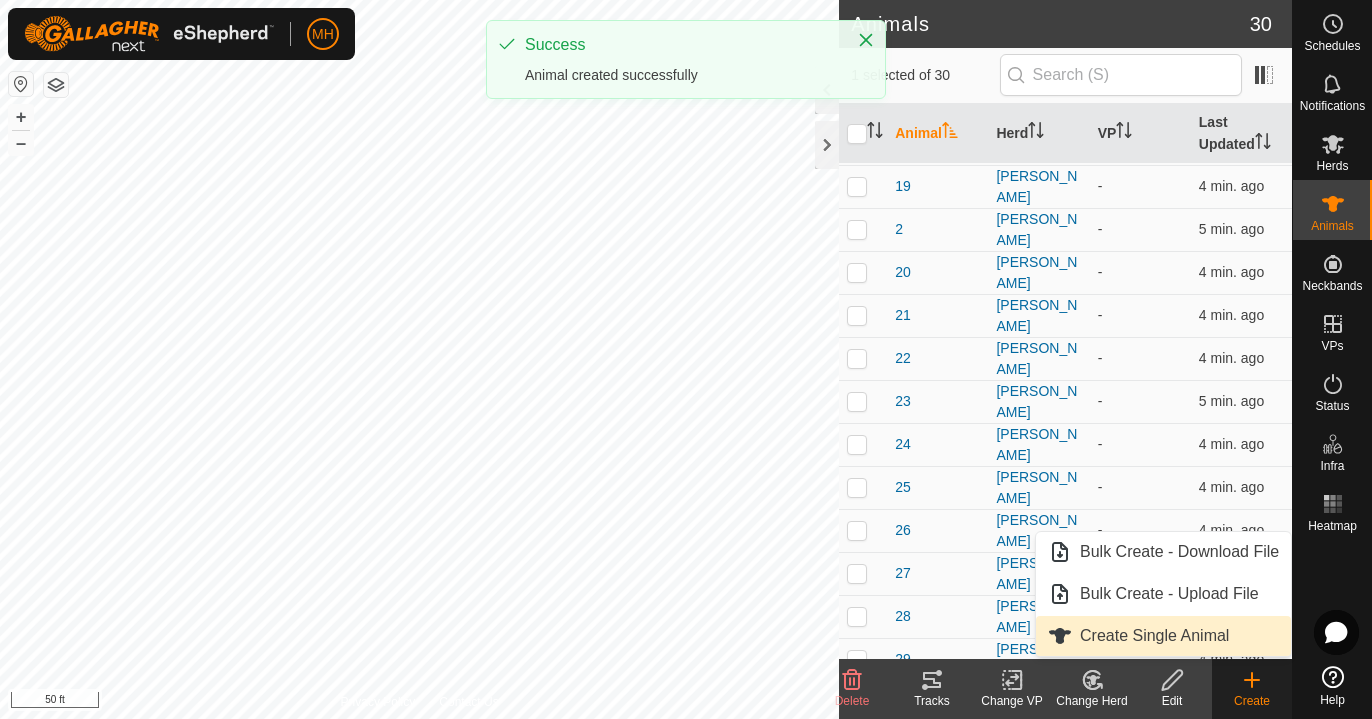 click on "Create Single Animal" at bounding box center (1163, 636) 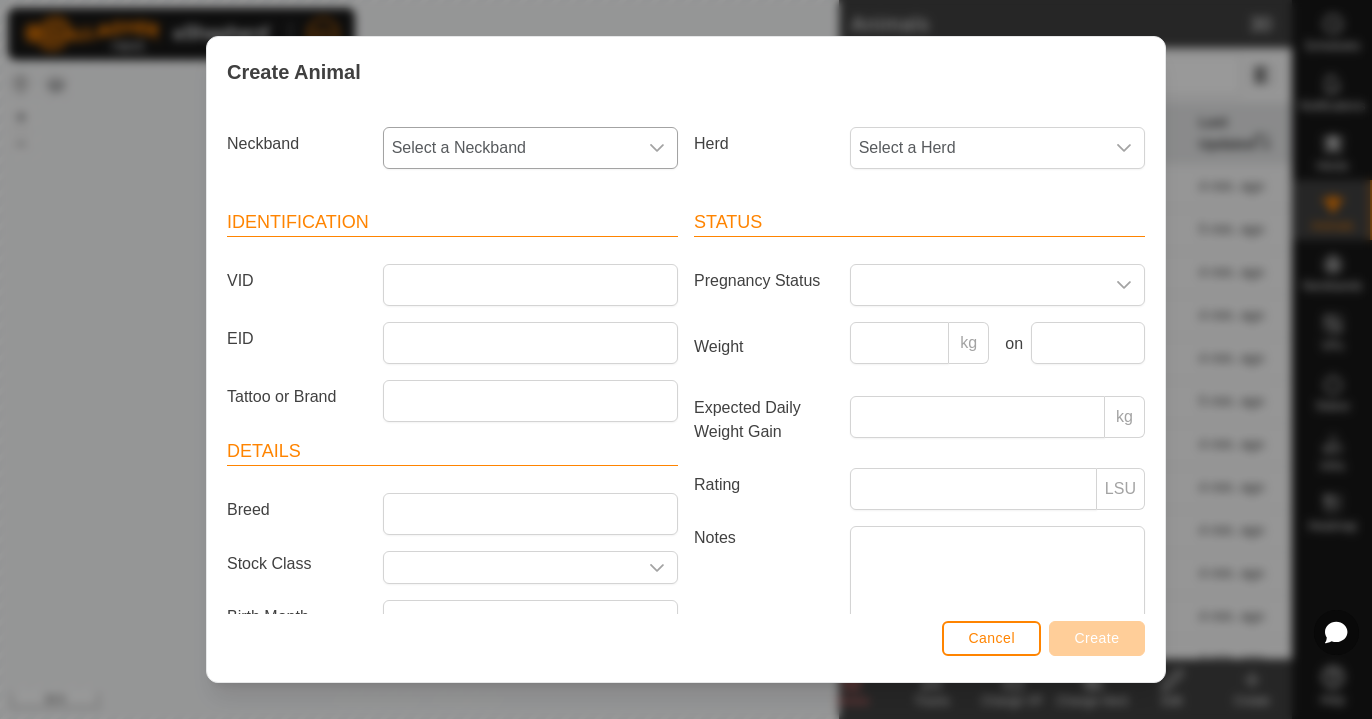 click on "Select a Neckband" at bounding box center [510, 148] 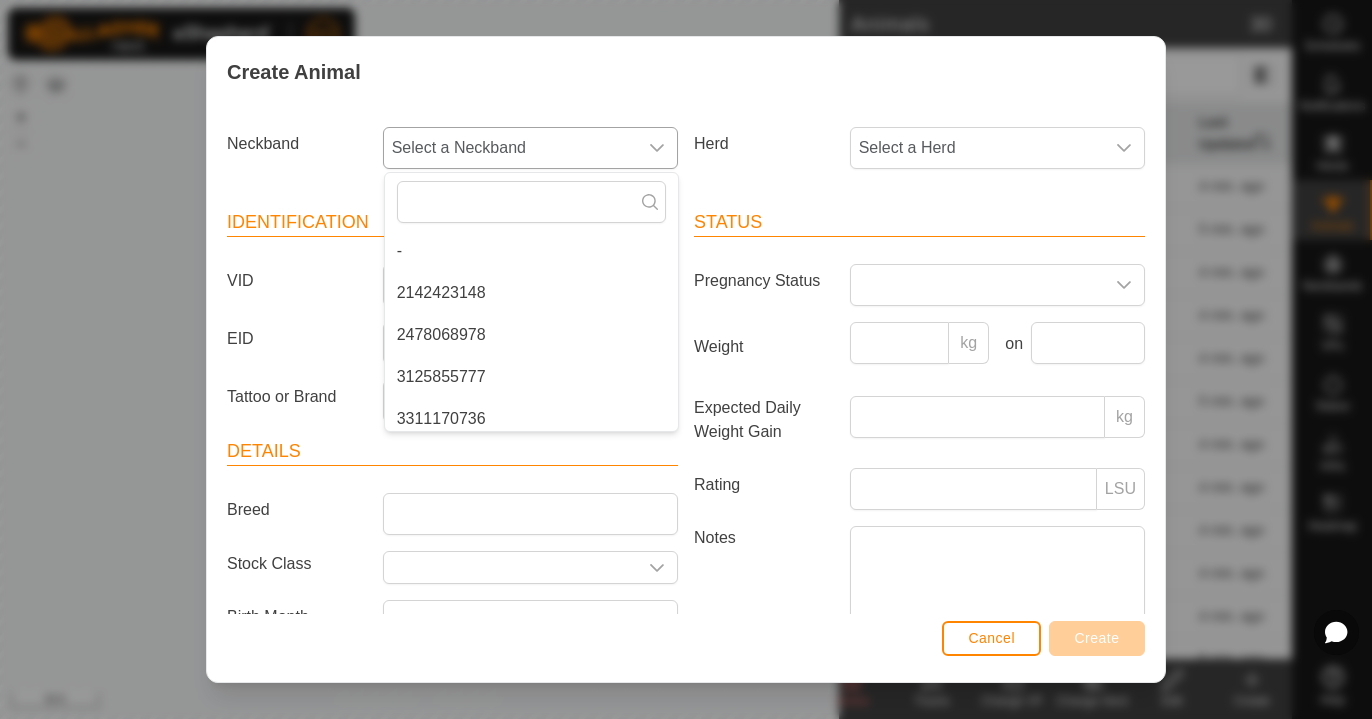 click on "2142423148" at bounding box center [531, 293] 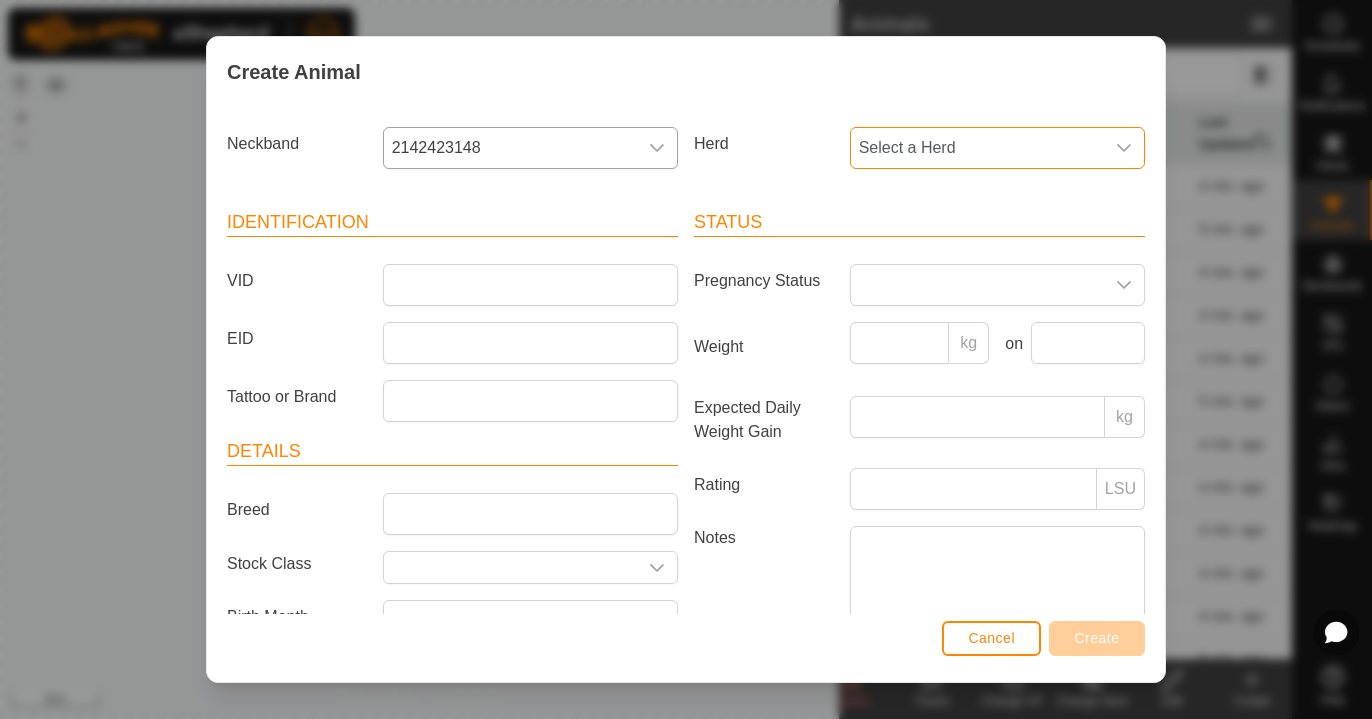 click on "Select a Herd" at bounding box center (977, 148) 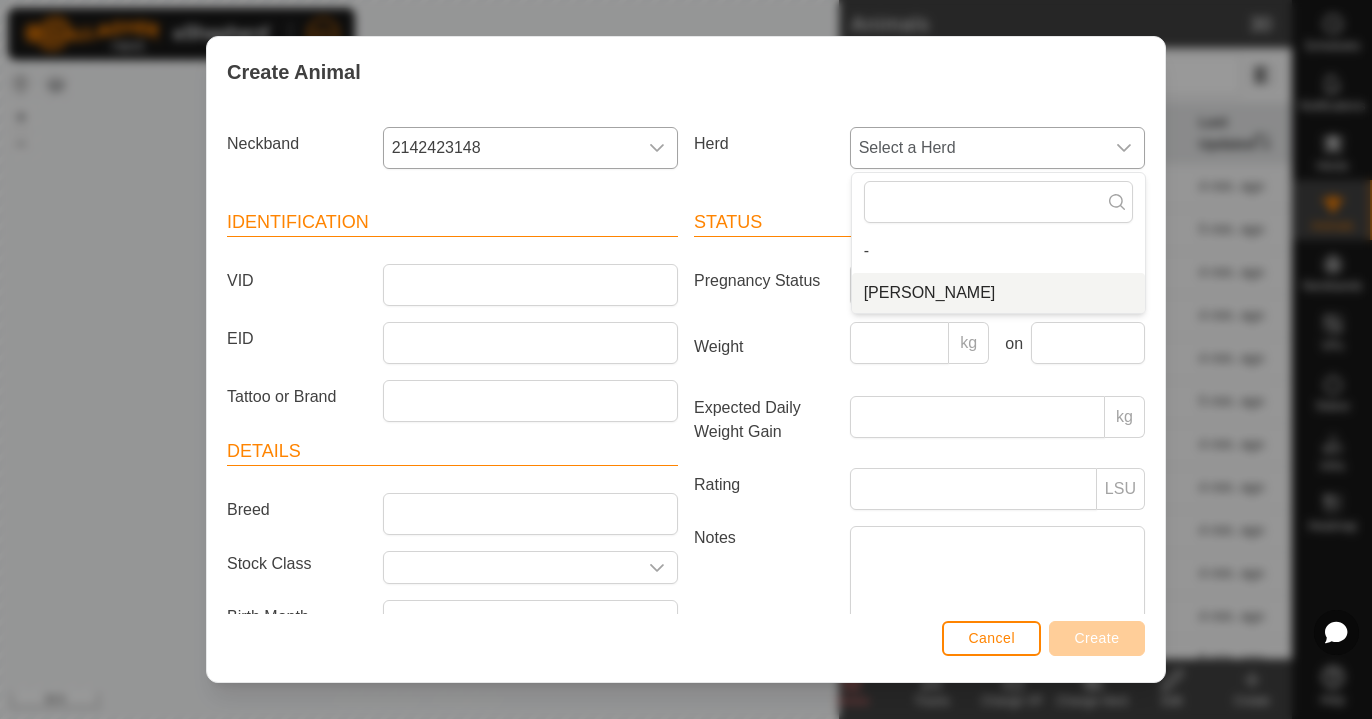 click on "[PERSON_NAME]" at bounding box center (998, 293) 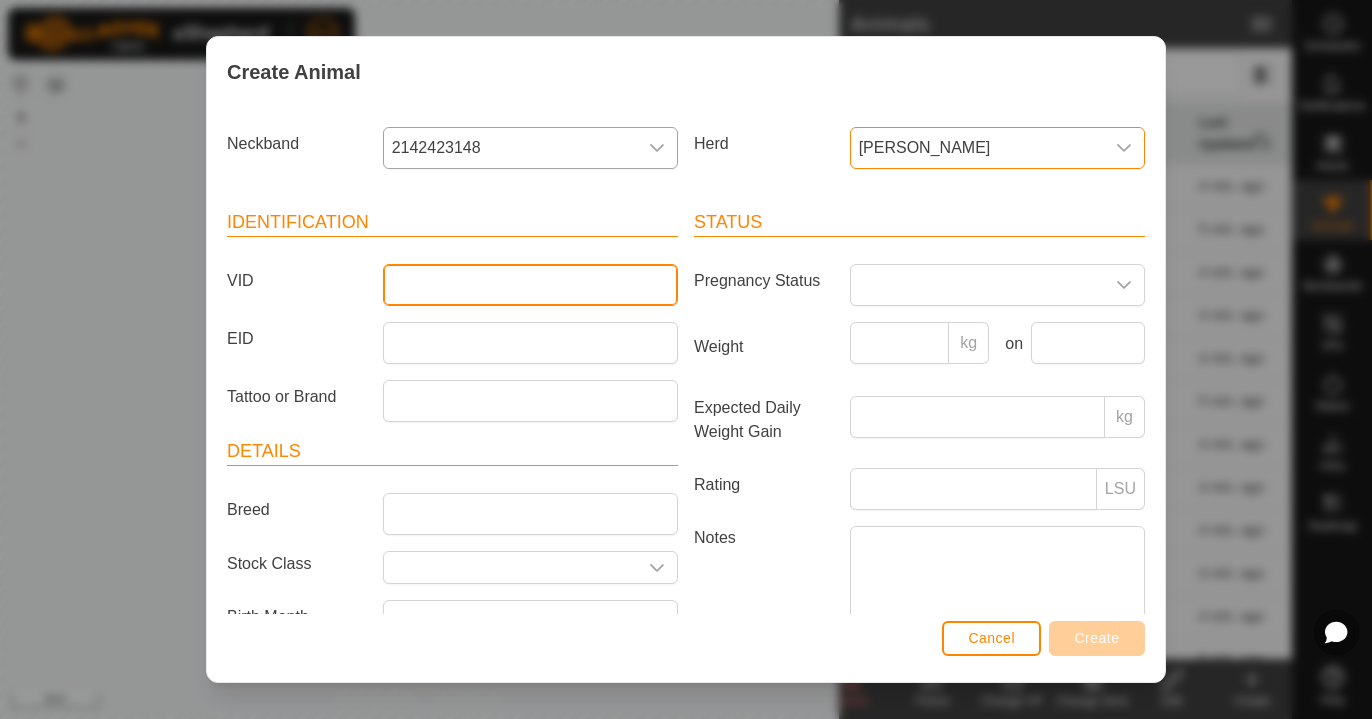 click on "VID" at bounding box center (530, 285) 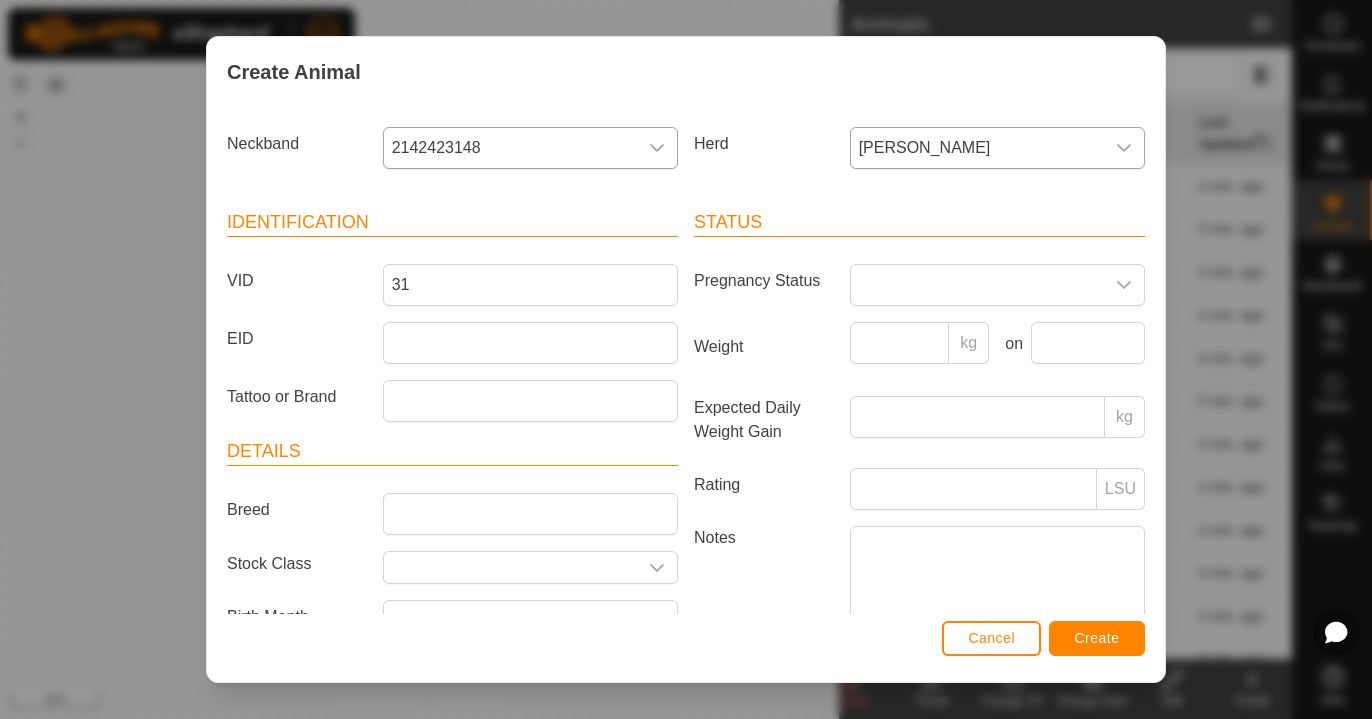 click on "Create" at bounding box center [1097, 638] 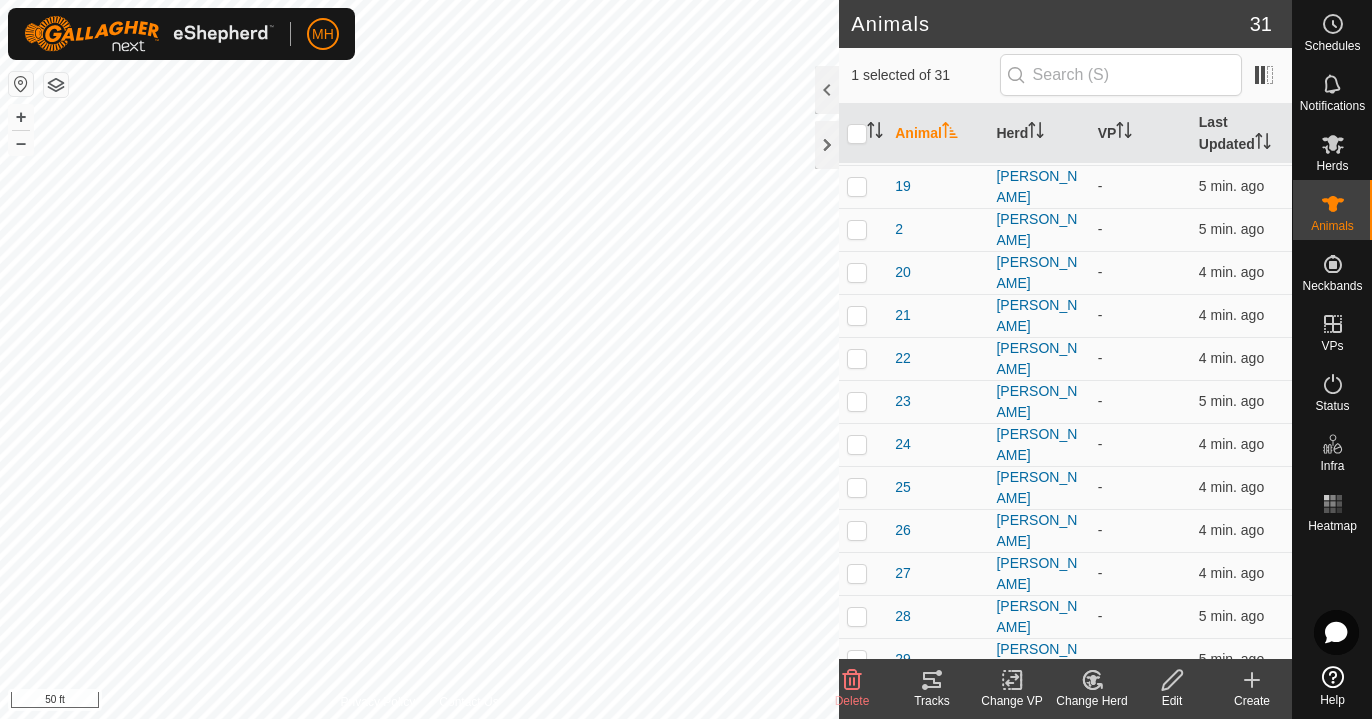 click 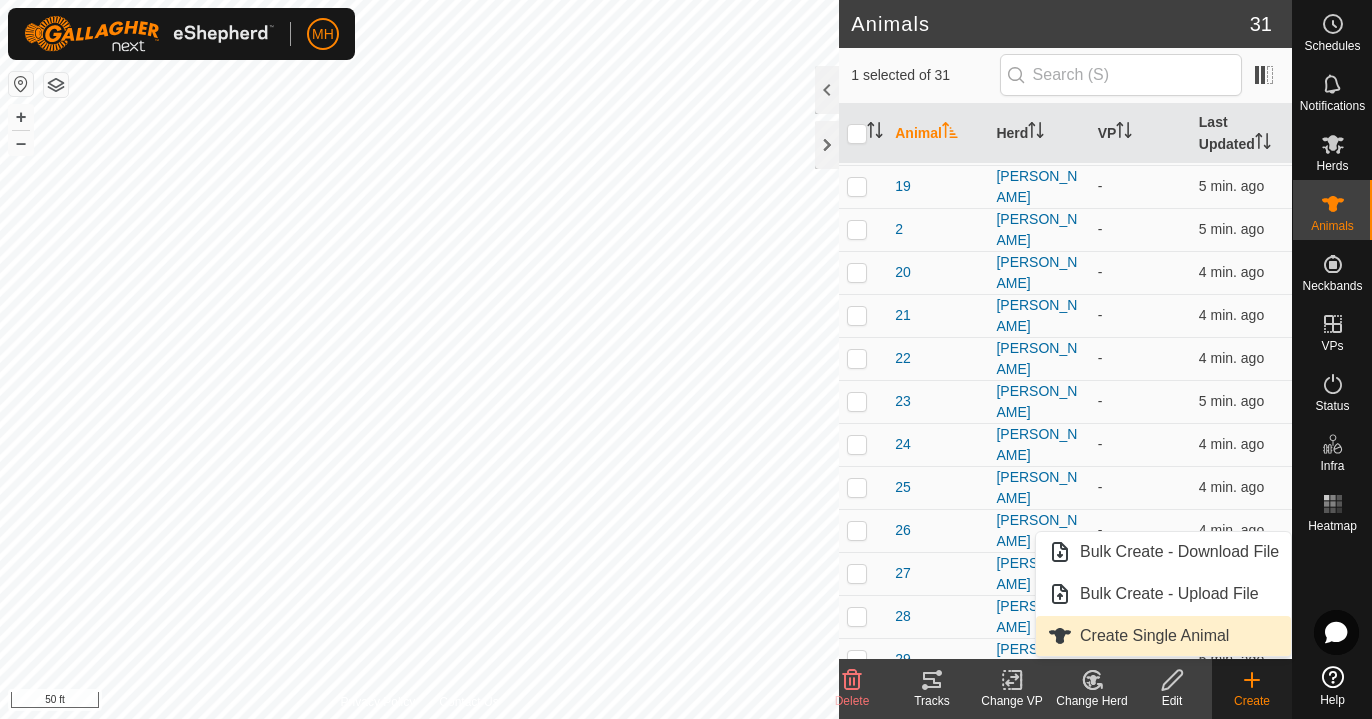 click on "Create Single Animal" at bounding box center (1163, 636) 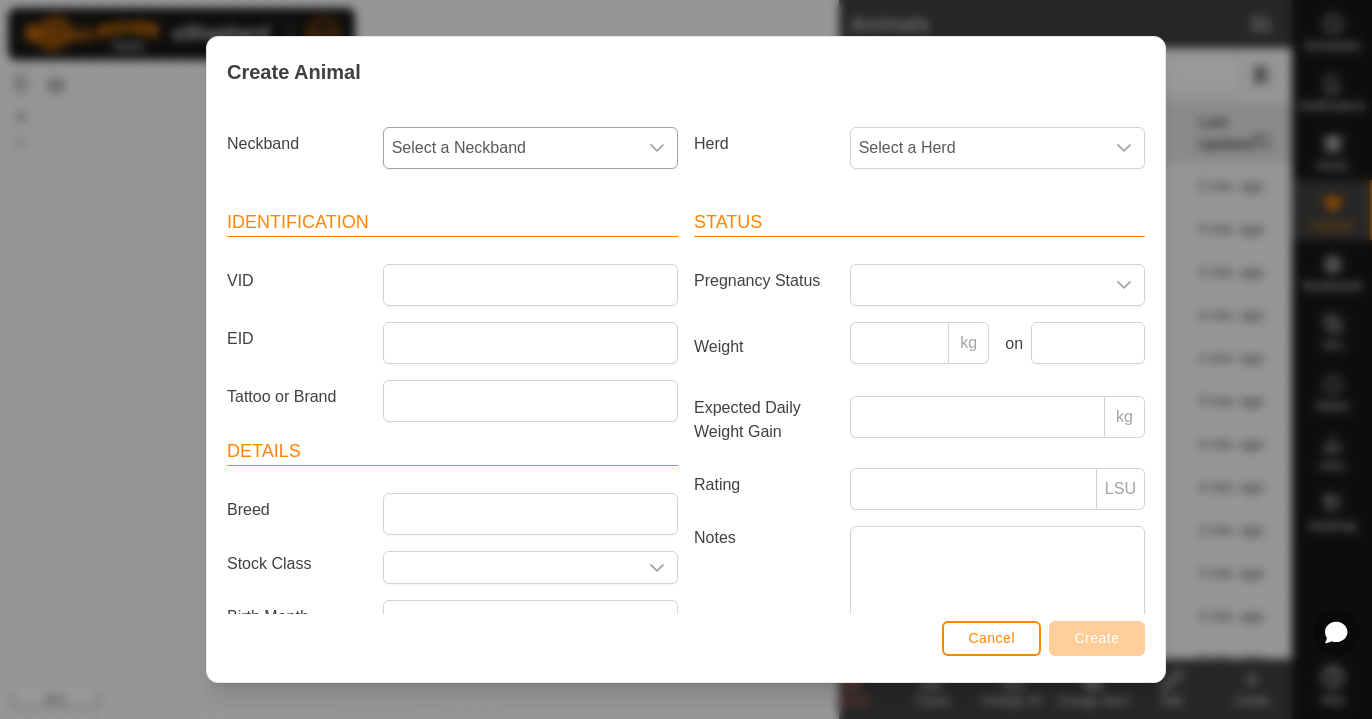click on "Select a Neckband" at bounding box center [510, 148] 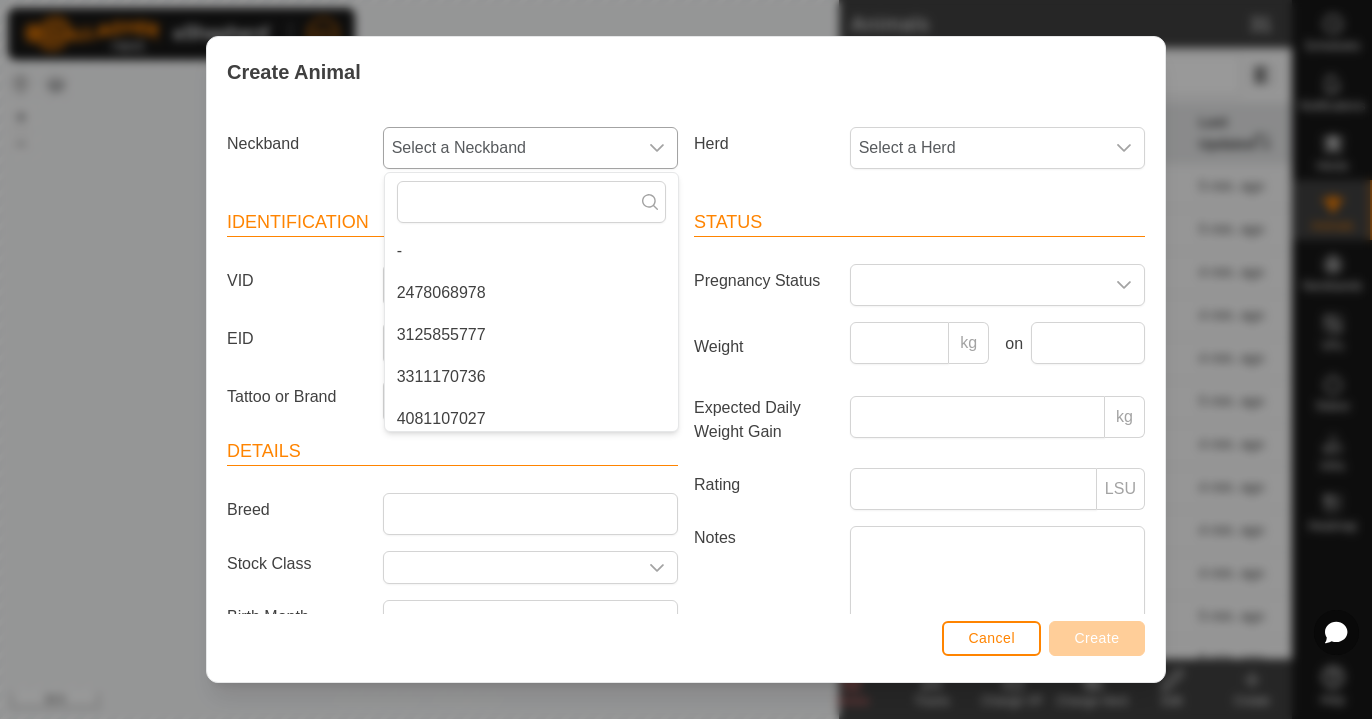 click on "2478068978" at bounding box center [531, 293] 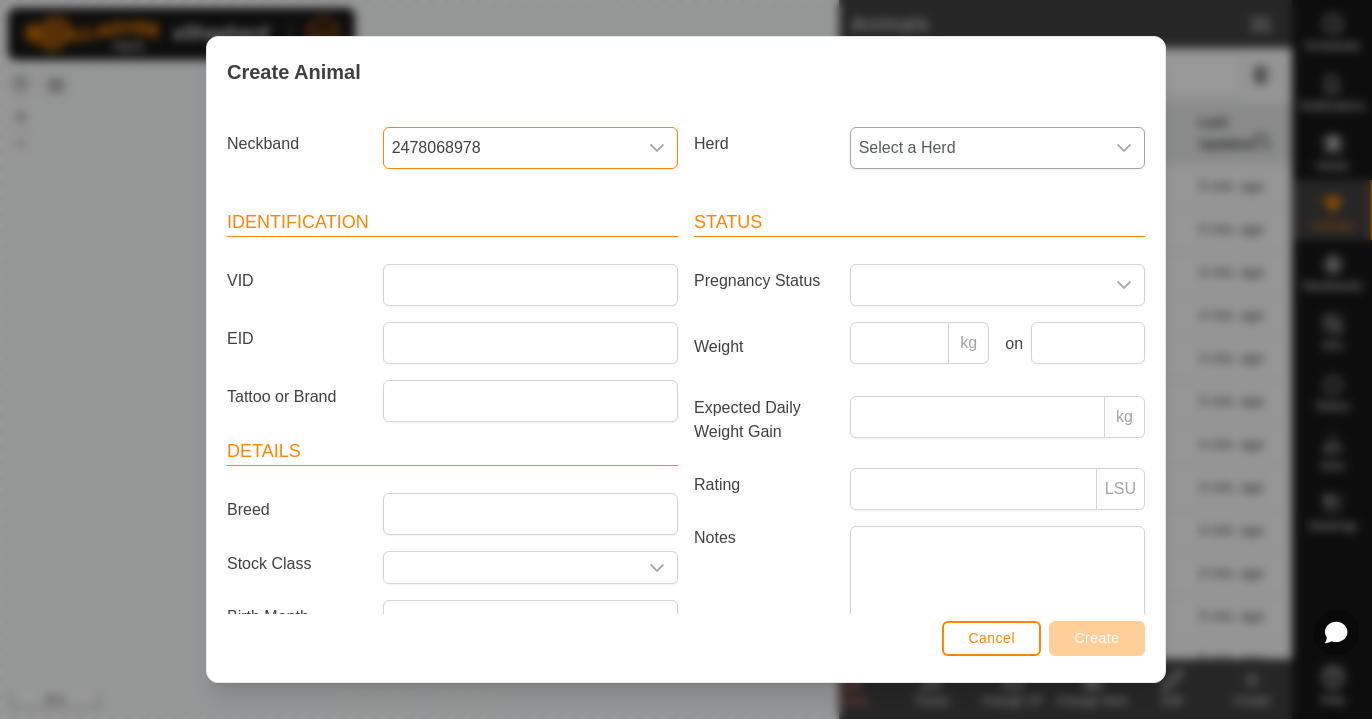 click on "Select a Herd" at bounding box center (977, 148) 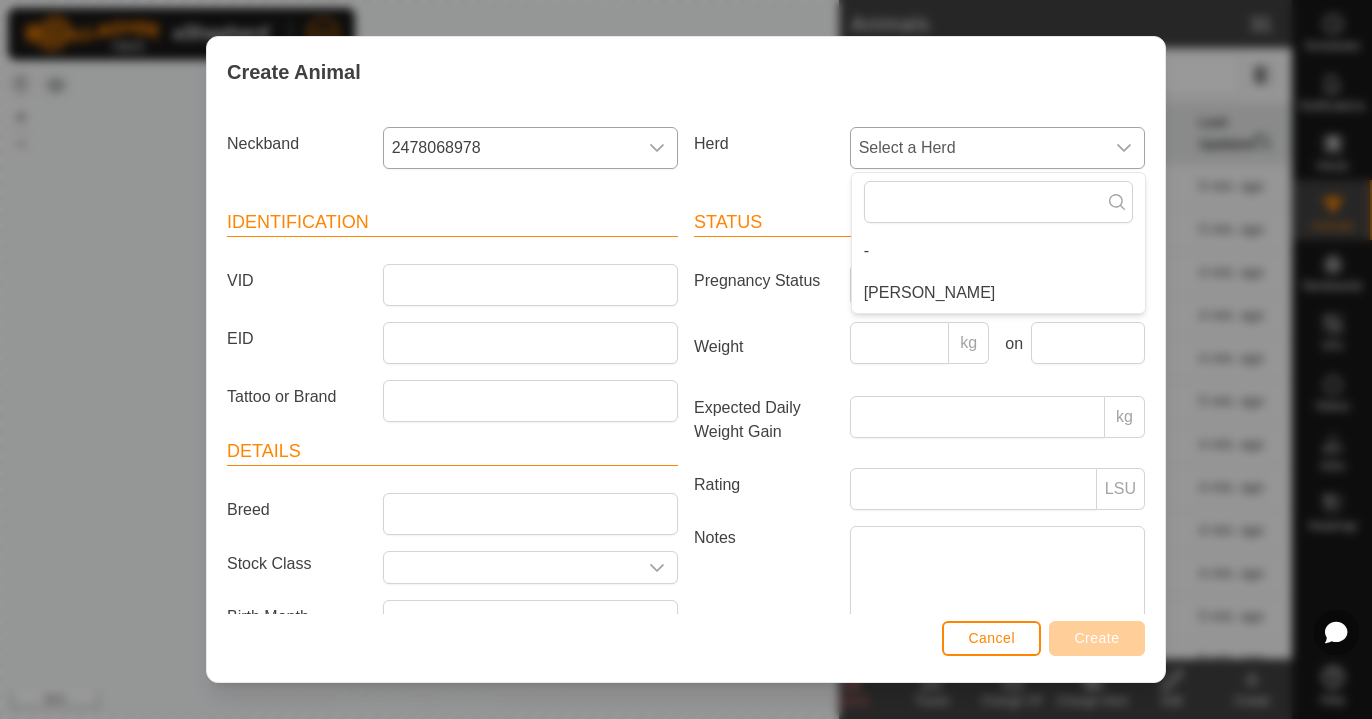 click on "[PERSON_NAME]" at bounding box center (998, 293) 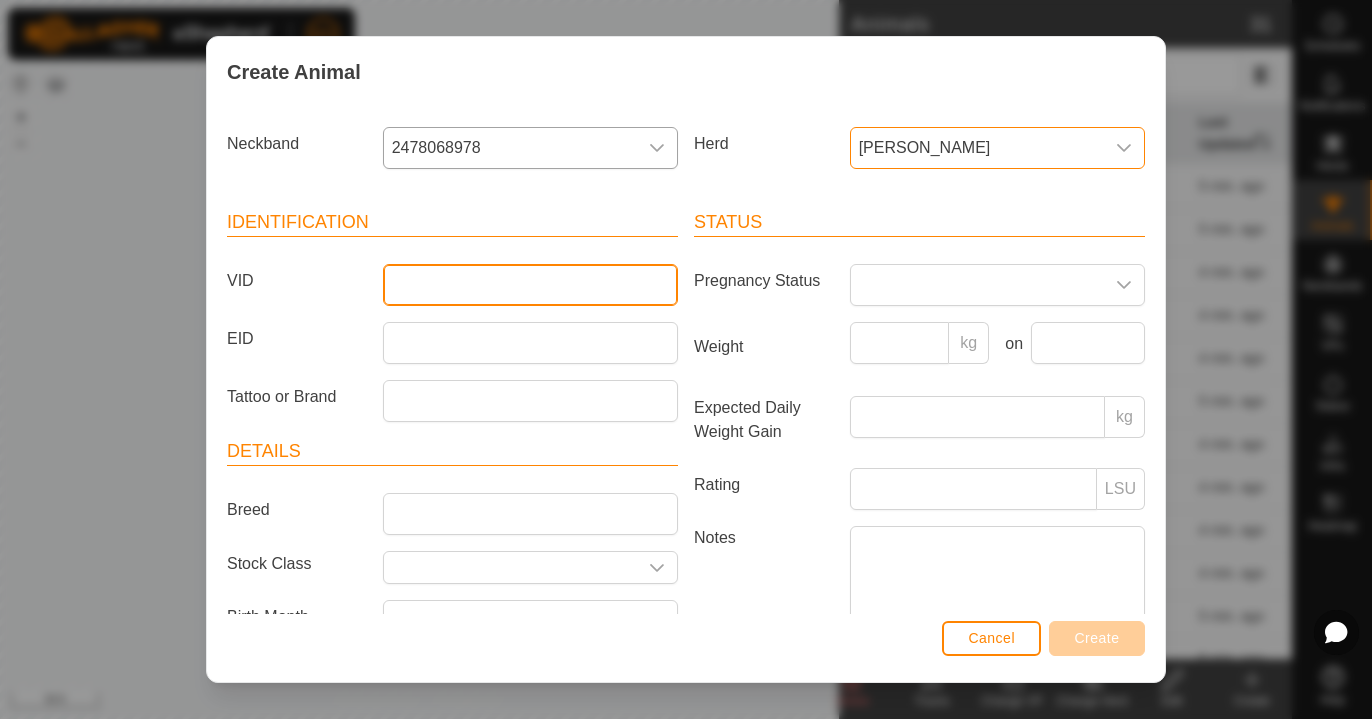 click on "VID" at bounding box center [530, 285] 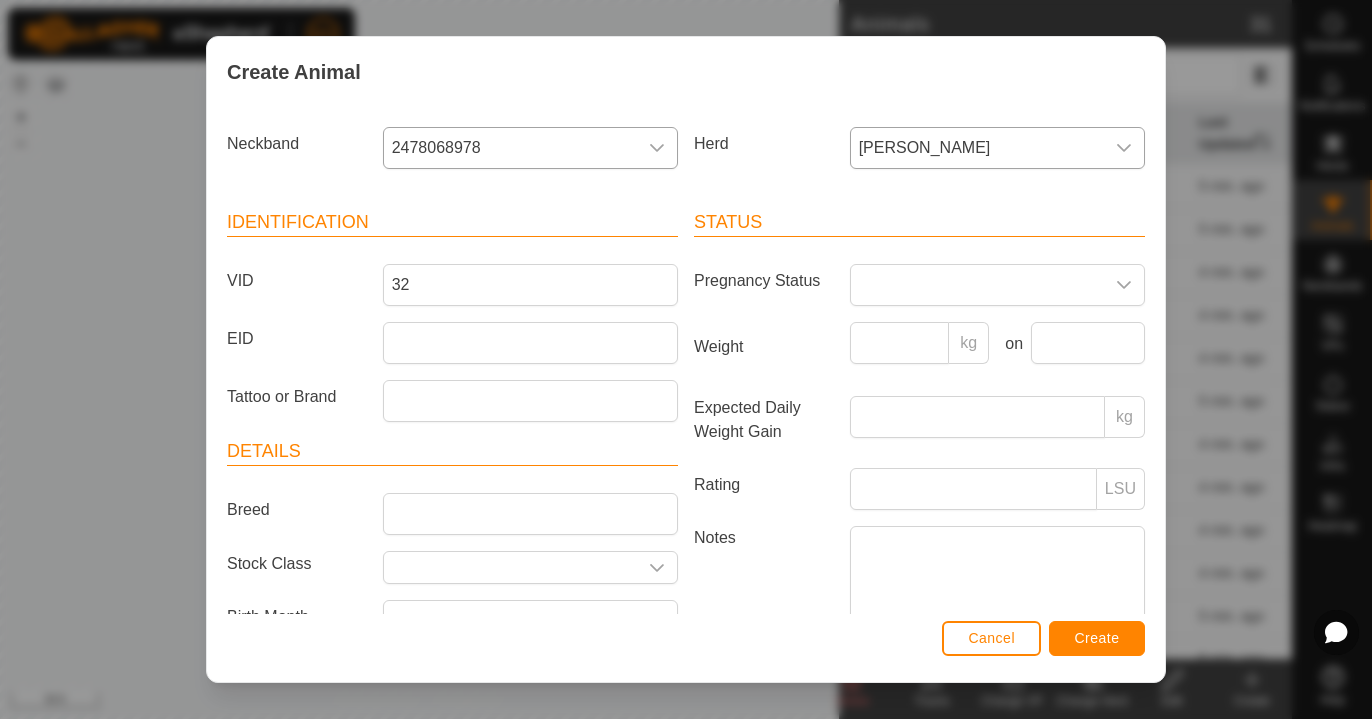 click on "Create" at bounding box center [1097, 638] 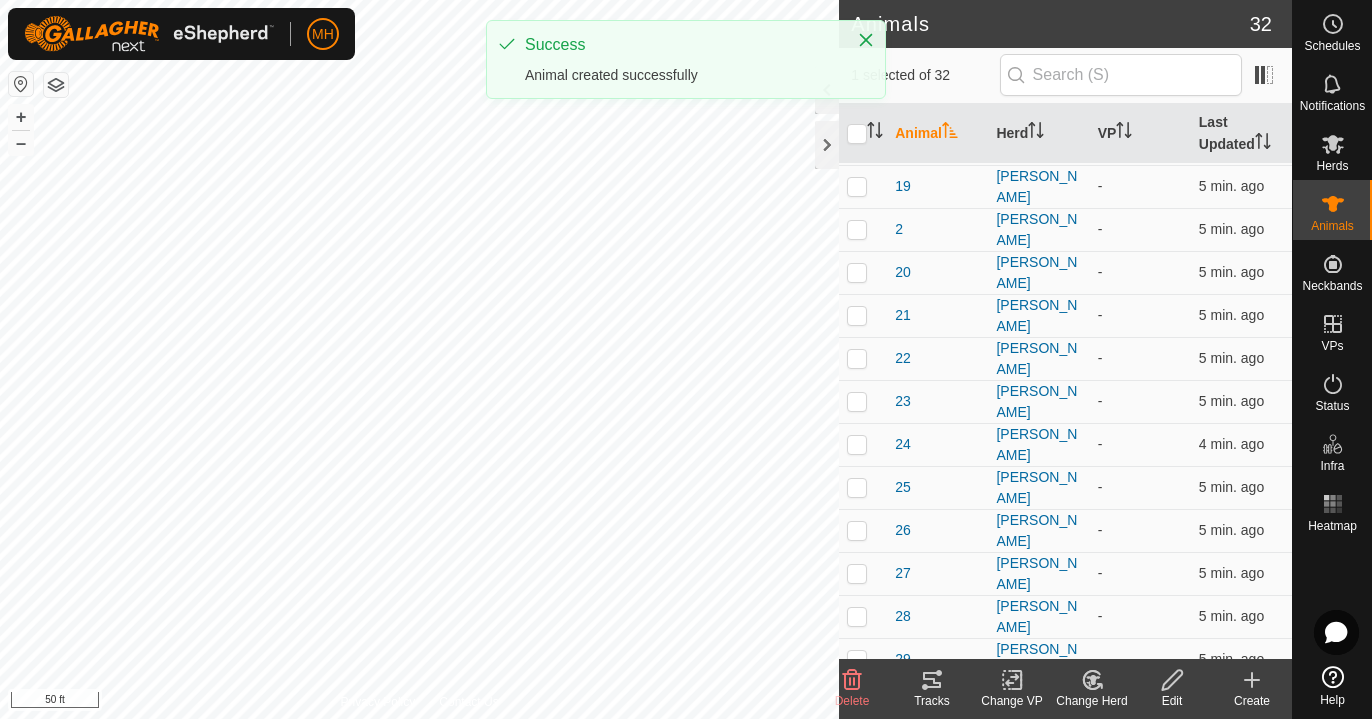 click 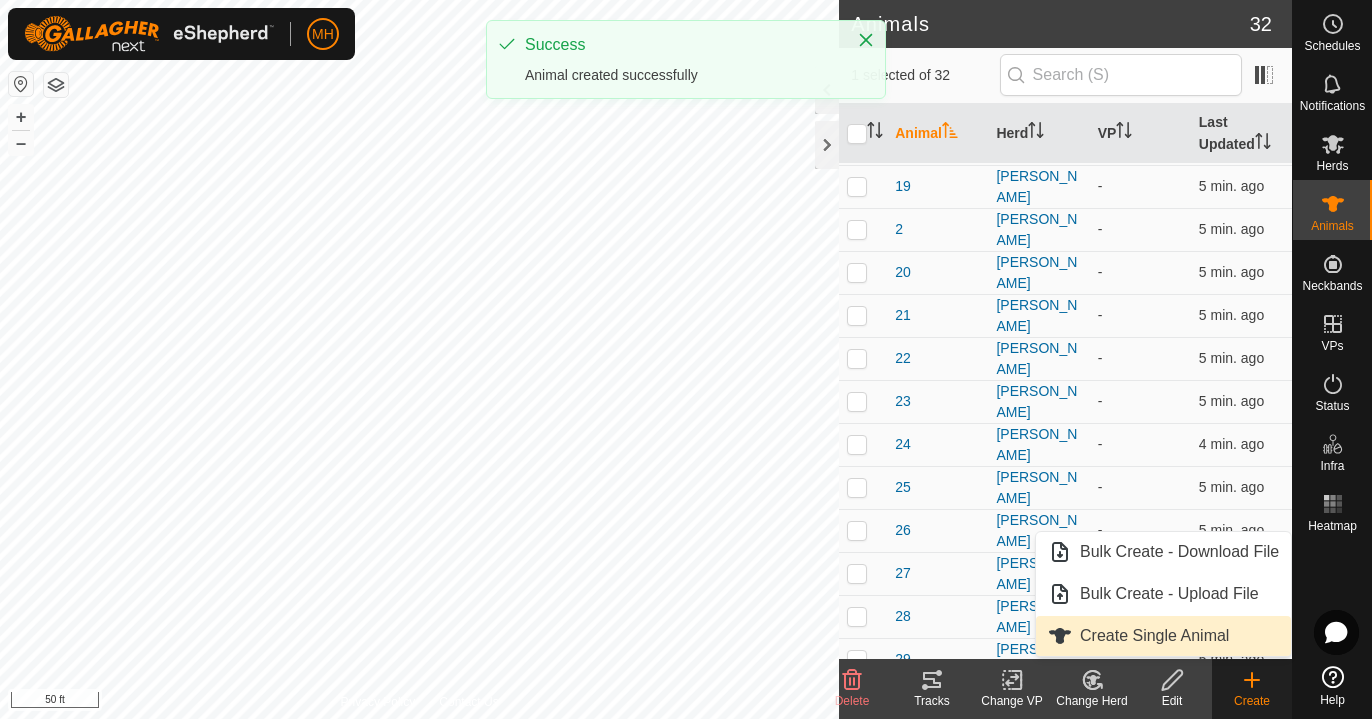 click on "Create Single Animal" at bounding box center [1163, 636] 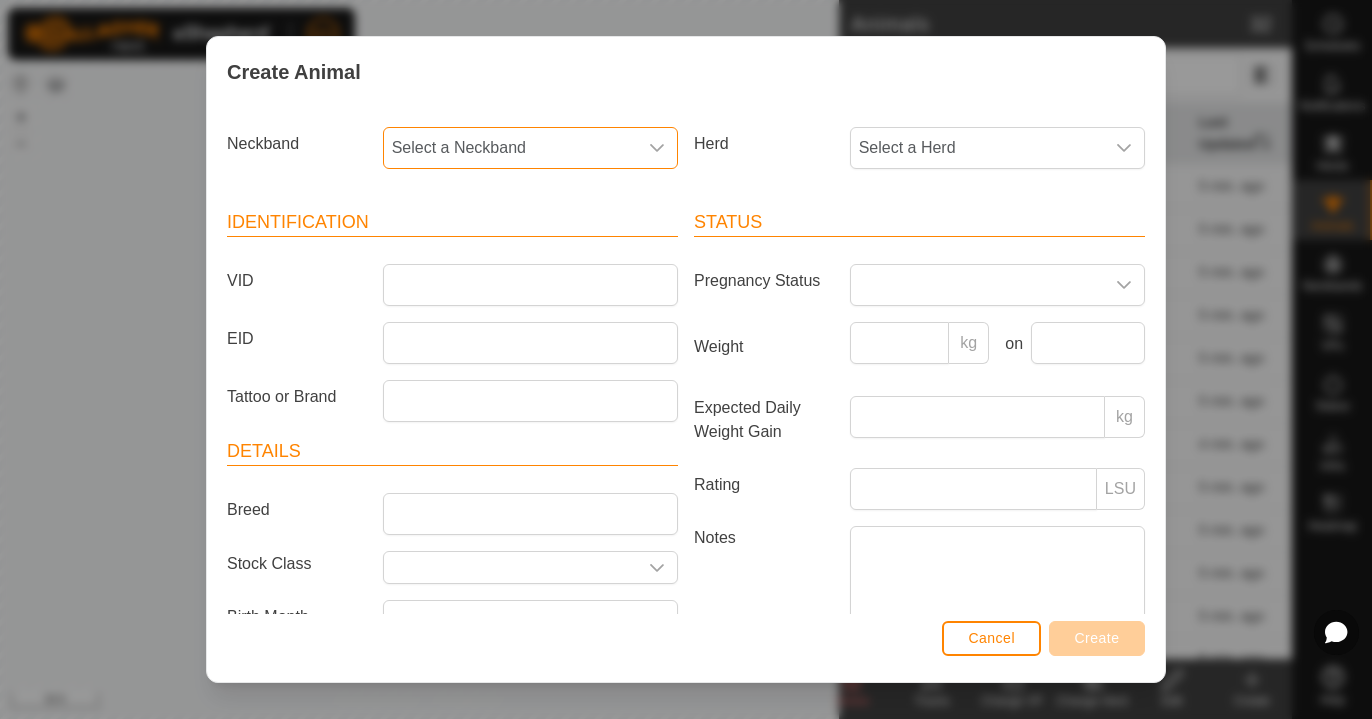 click on "Select a Neckband" at bounding box center (510, 148) 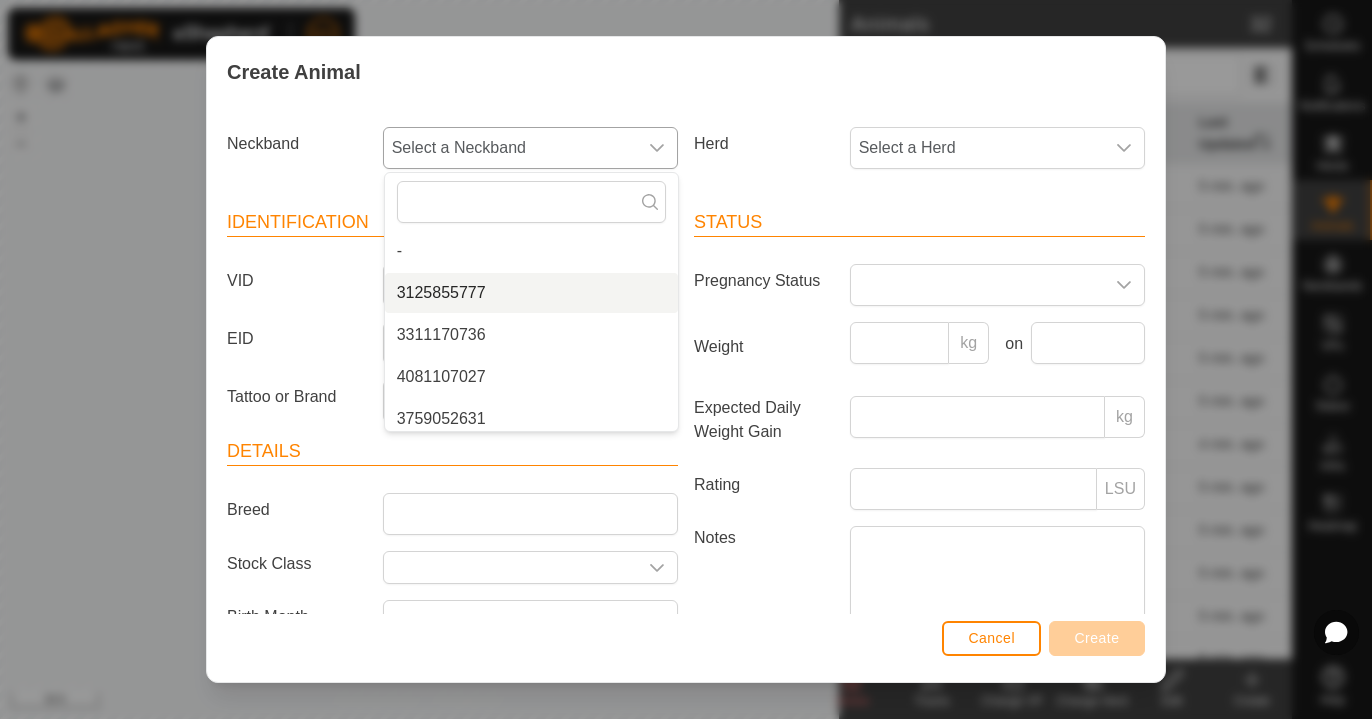 click on "3125855777" at bounding box center [531, 293] 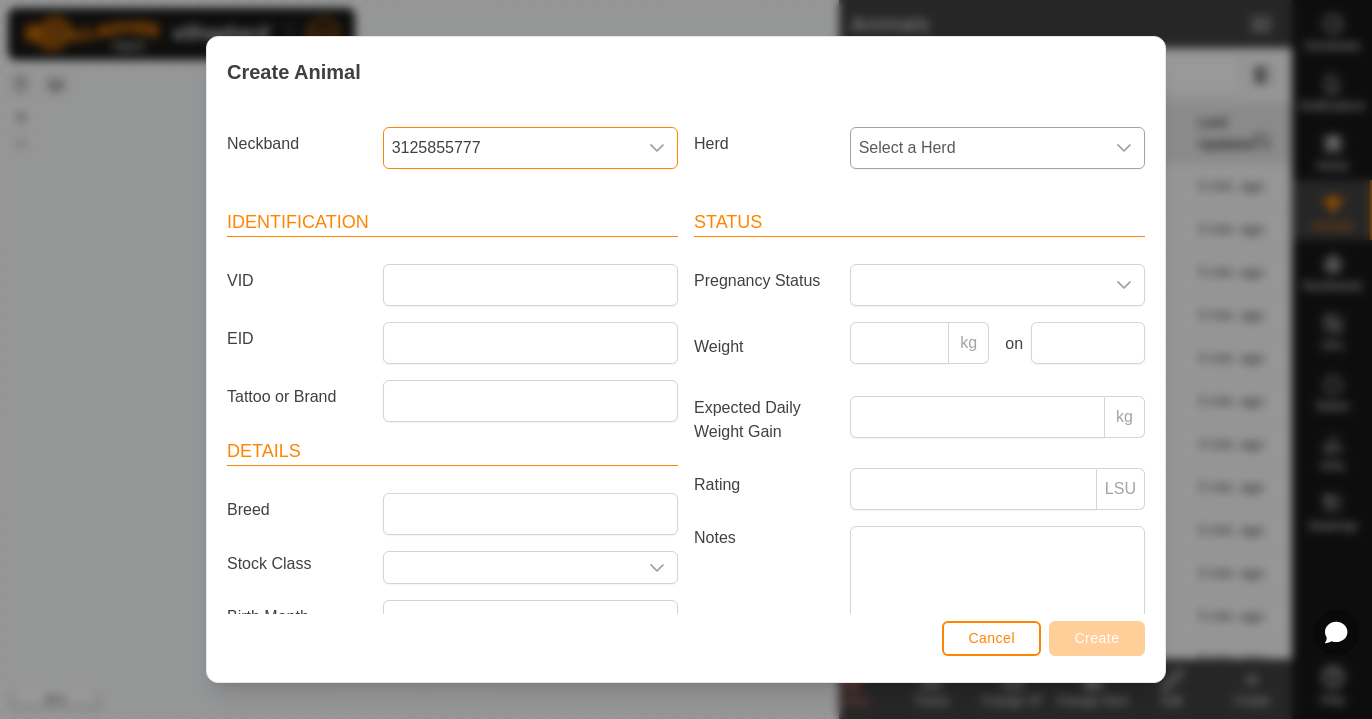 click on "Select a Herd" at bounding box center [977, 148] 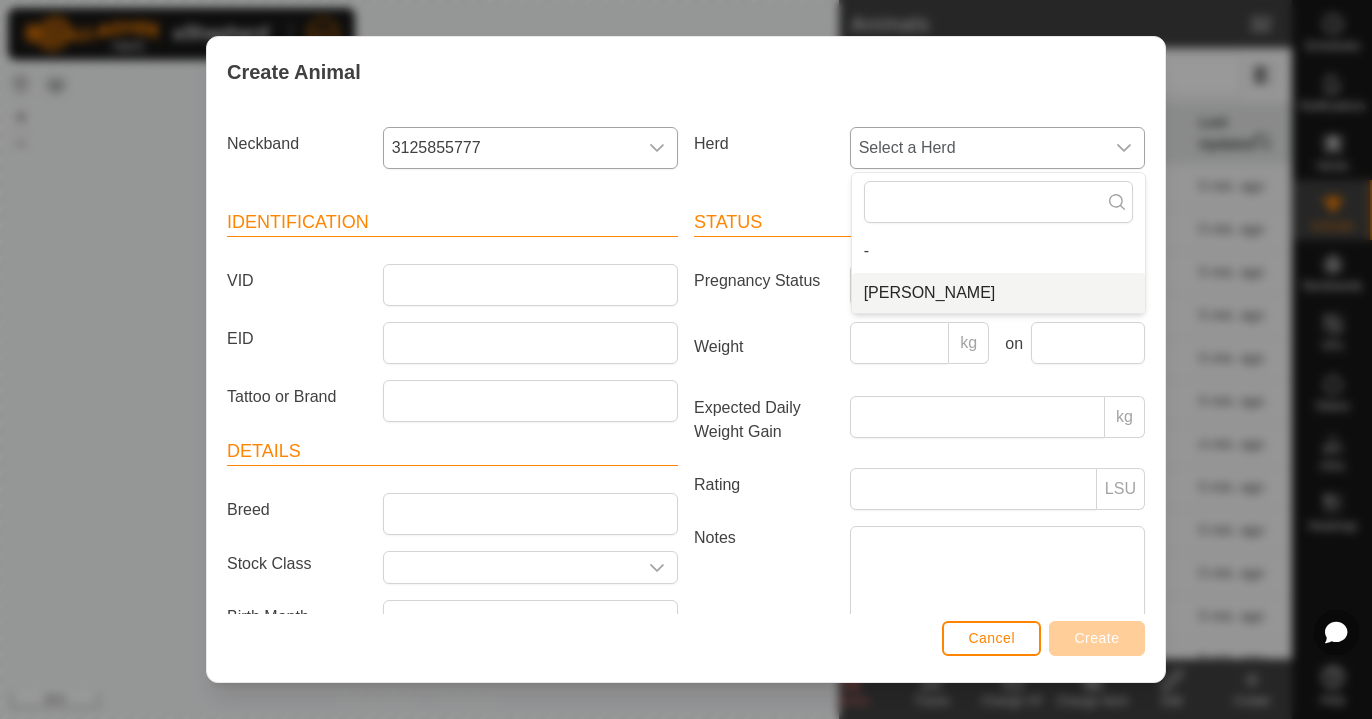 click on "[PERSON_NAME]" at bounding box center [998, 293] 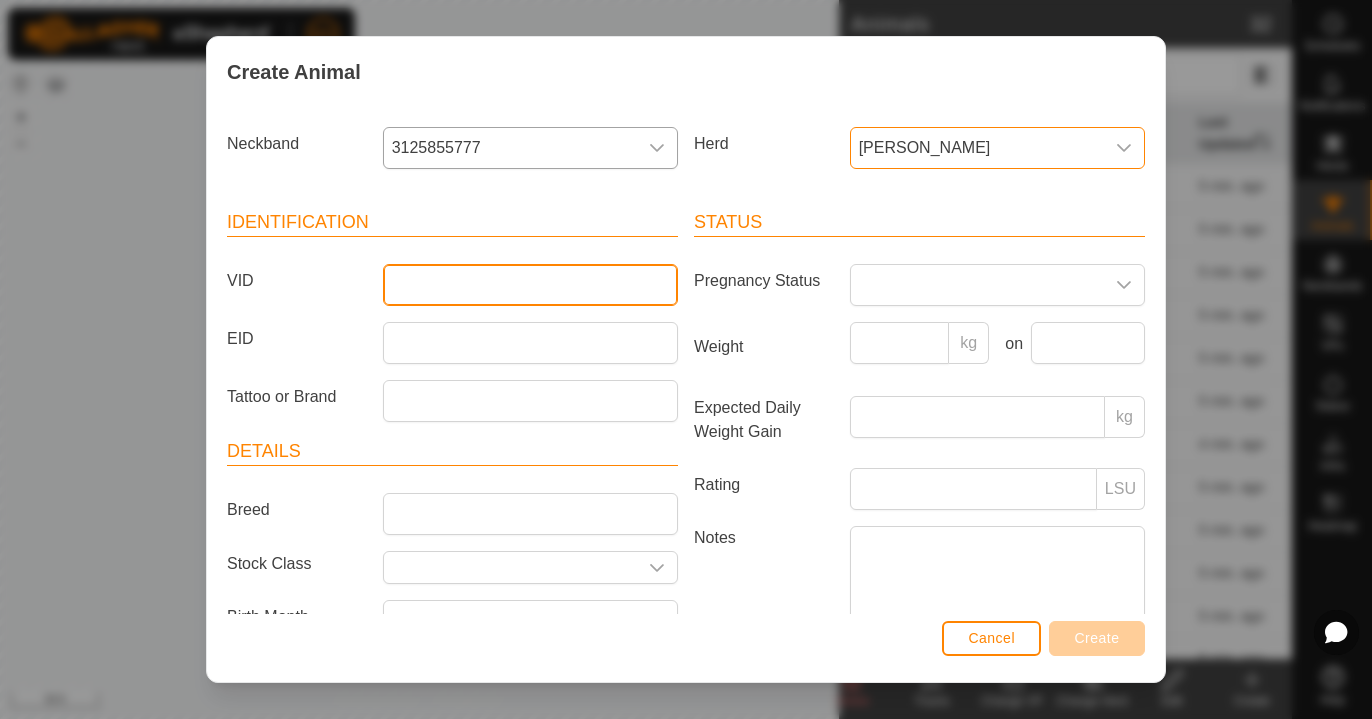 click on "VID" at bounding box center (530, 285) 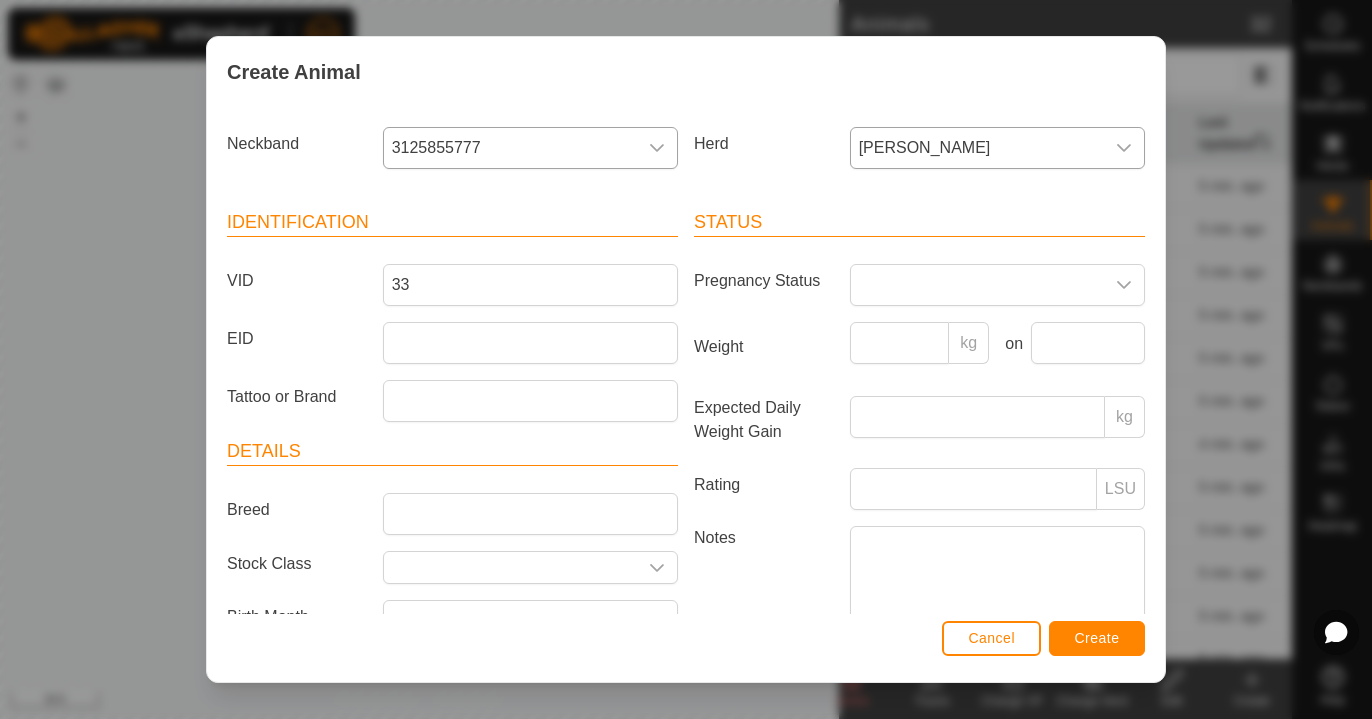 click on "Create" at bounding box center (1097, 638) 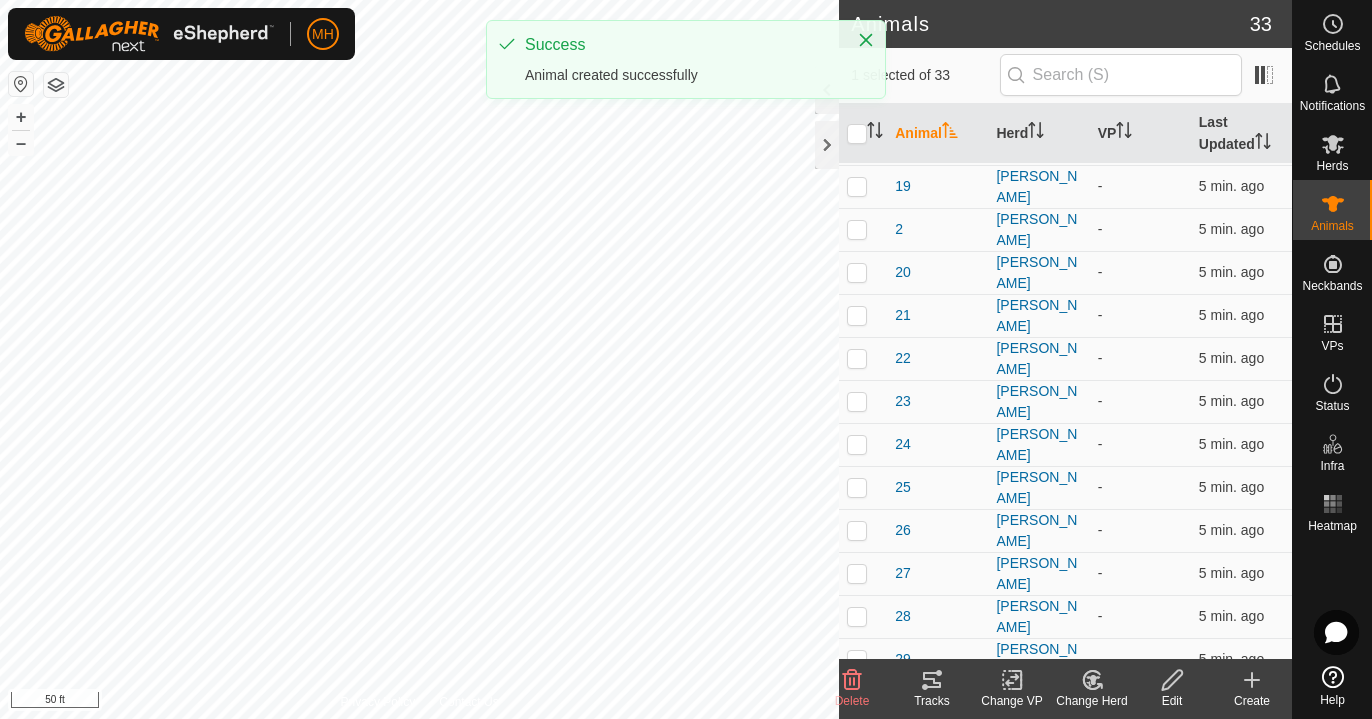 click on "Create" 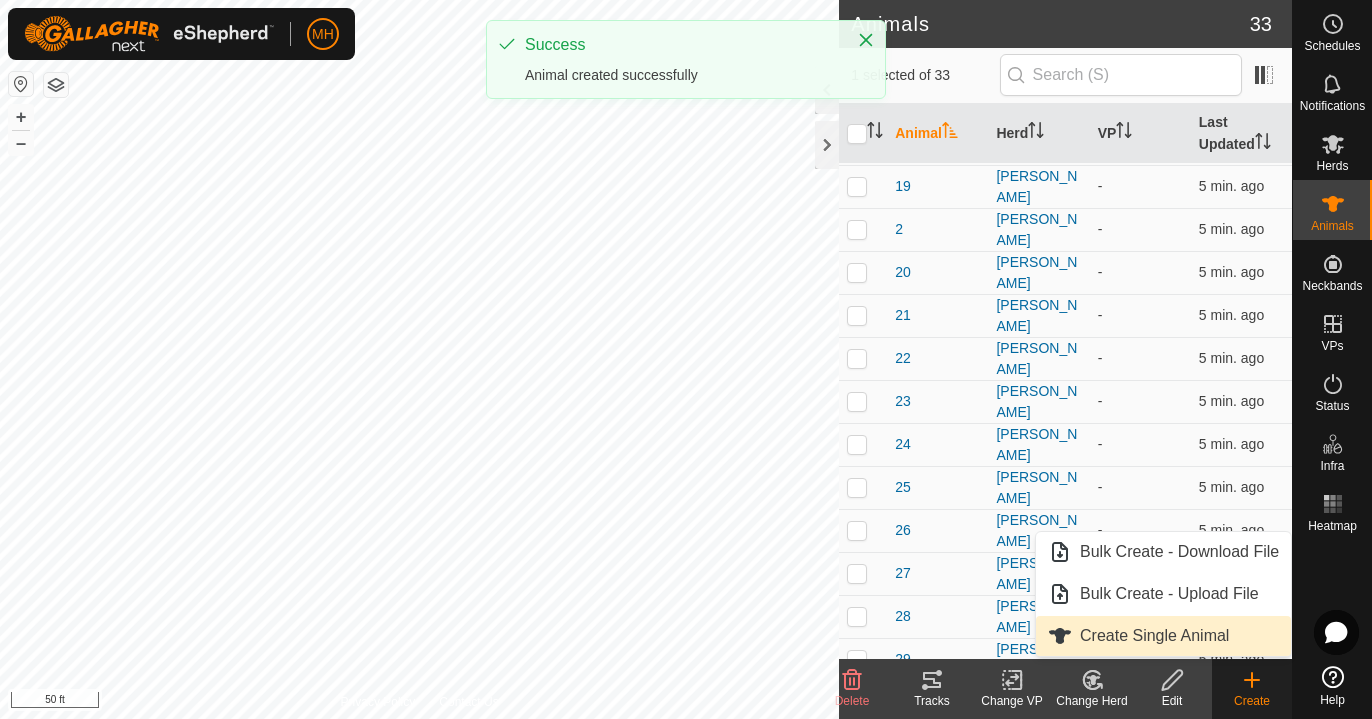 click on "Create Single Animal" at bounding box center (1163, 636) 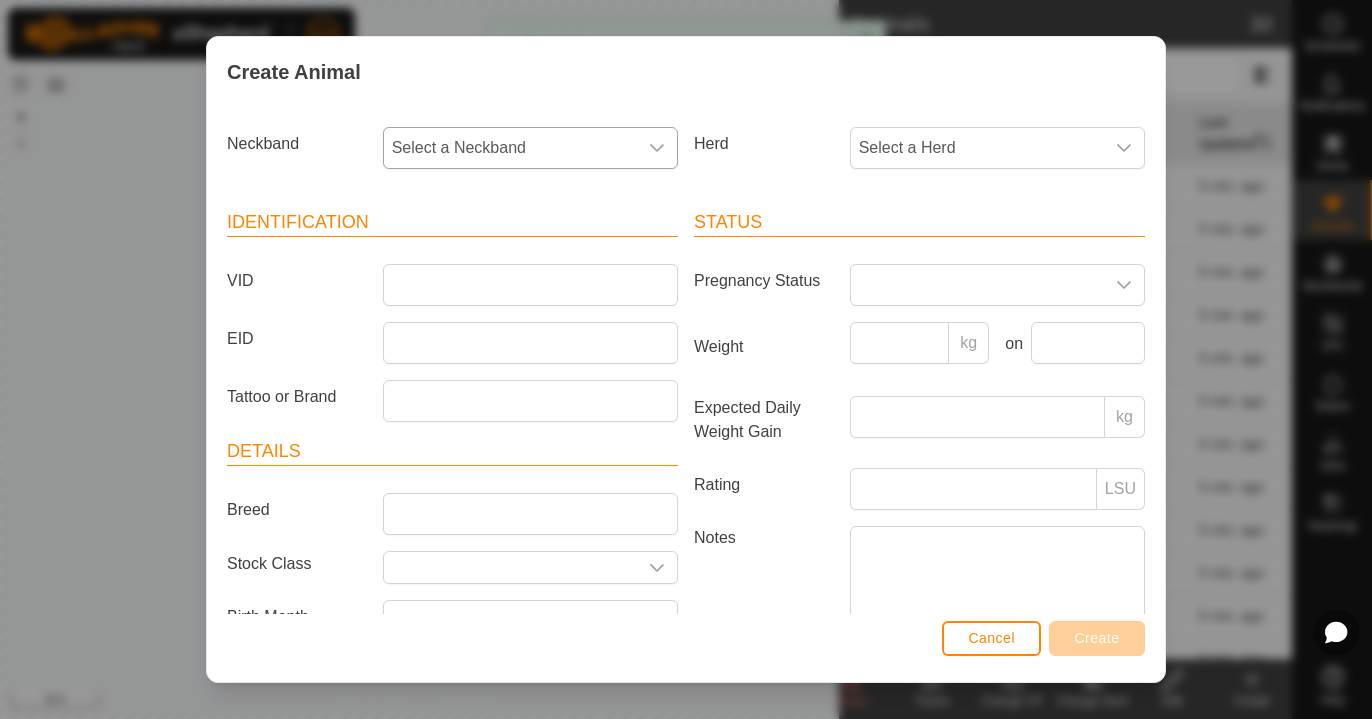 click on "Select a Neckband" at bounding box center (510, 148) 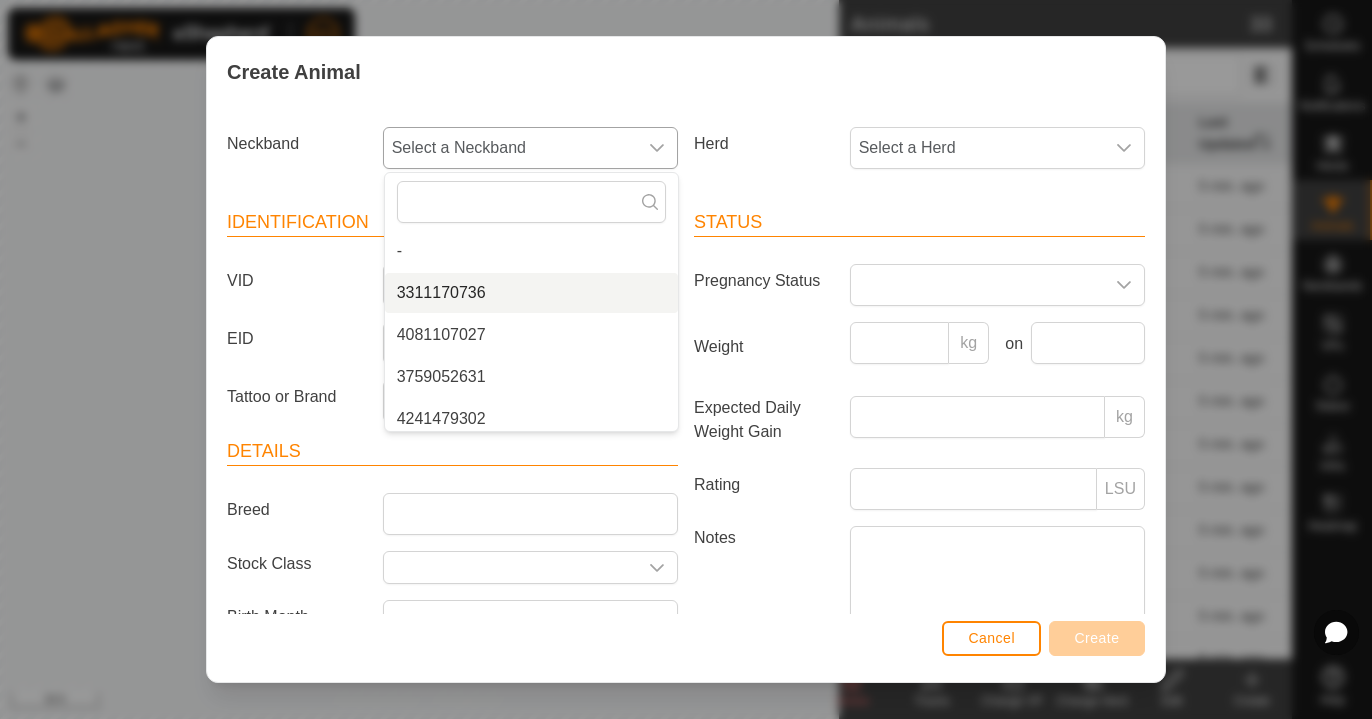 click on "3311170736" at bounding box center [531, 293] 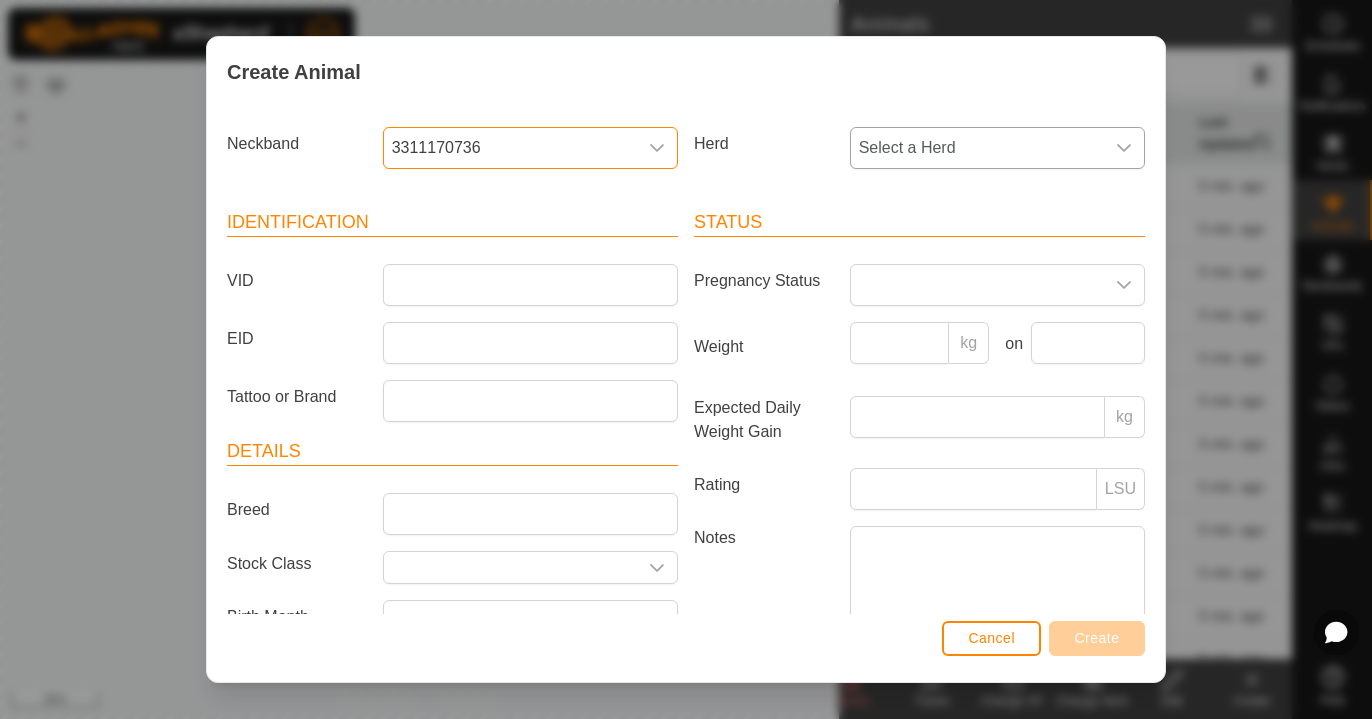 click on "Select a Herd" at bounding box center (977, 148) 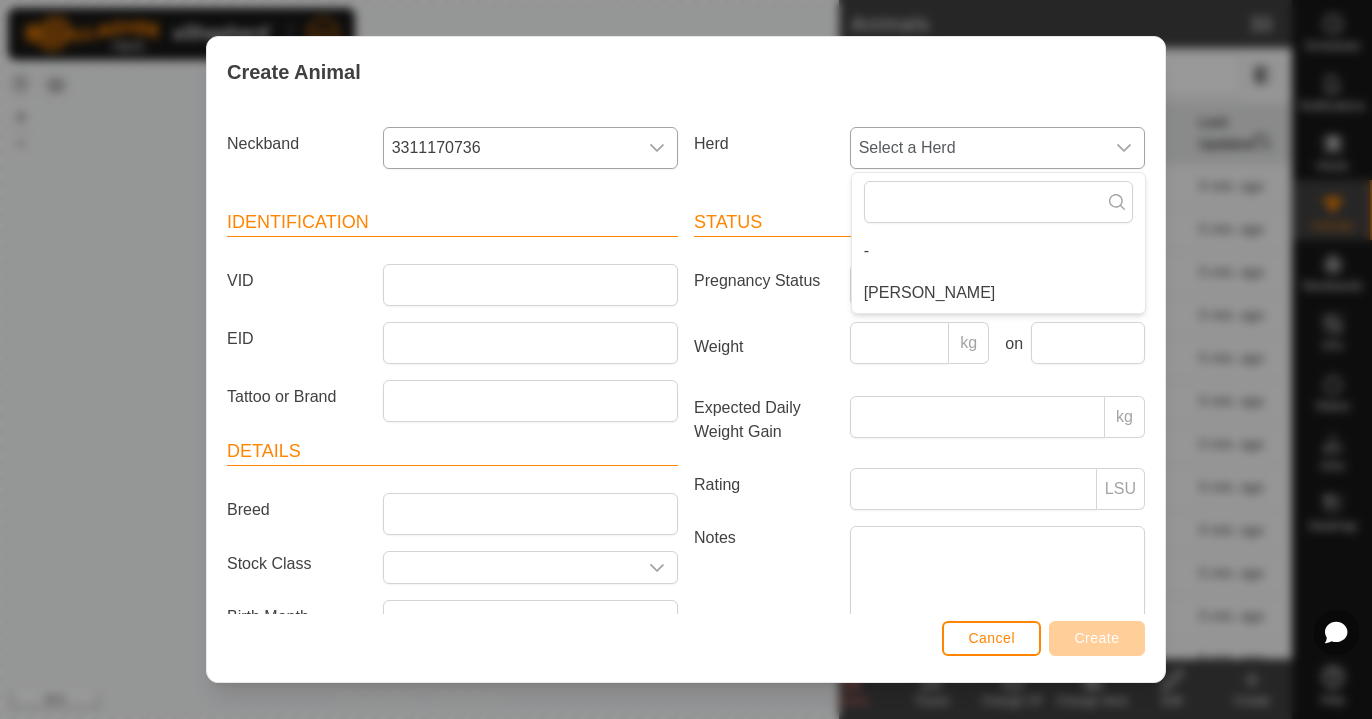 click on "[PERSON_NAME]" at bounding box center [998, 293] 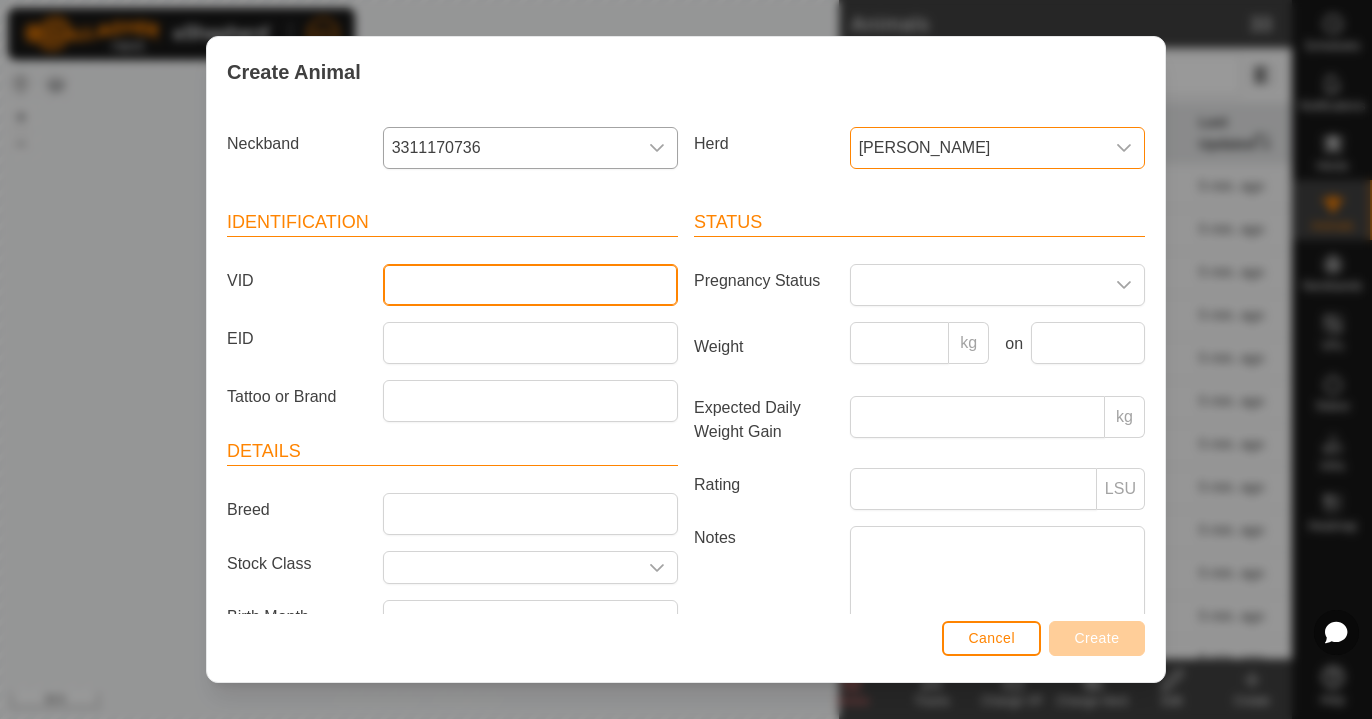 click on "VID" at bounding box center [530, 285] 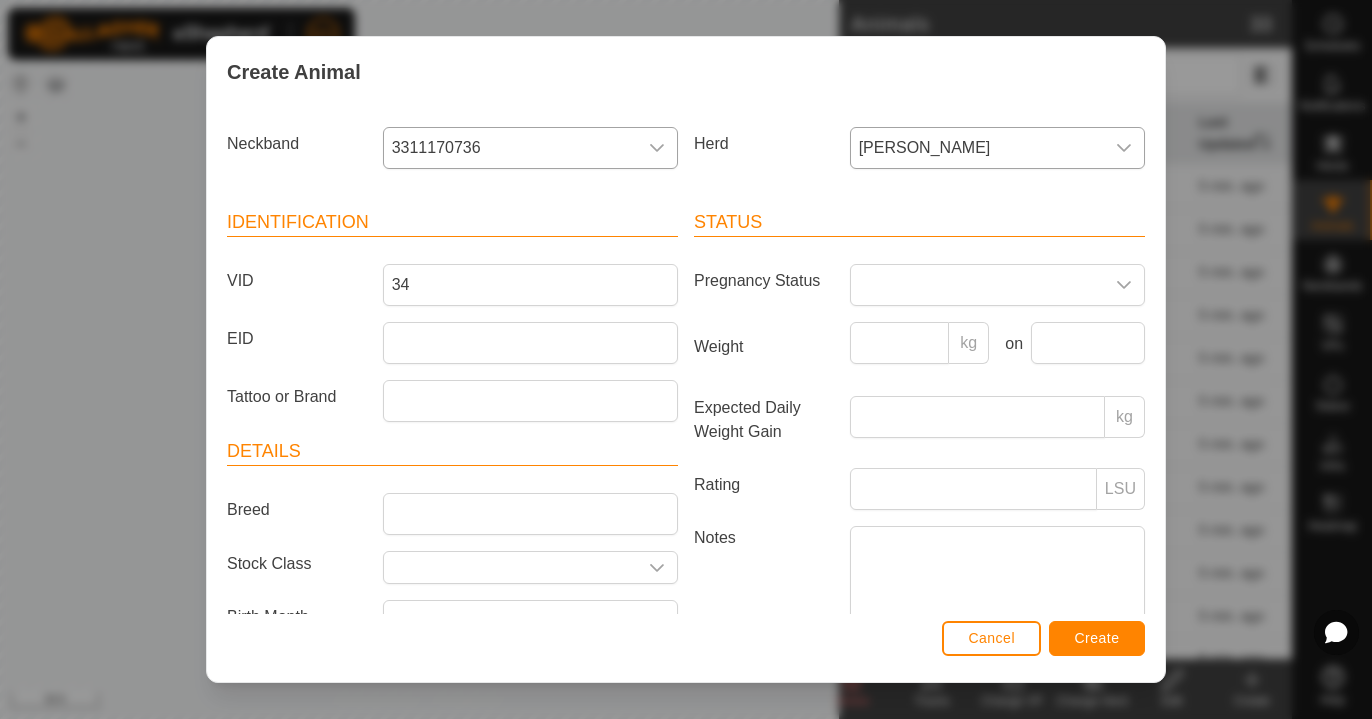 click on "Create" at bounding box center [1097, 638] 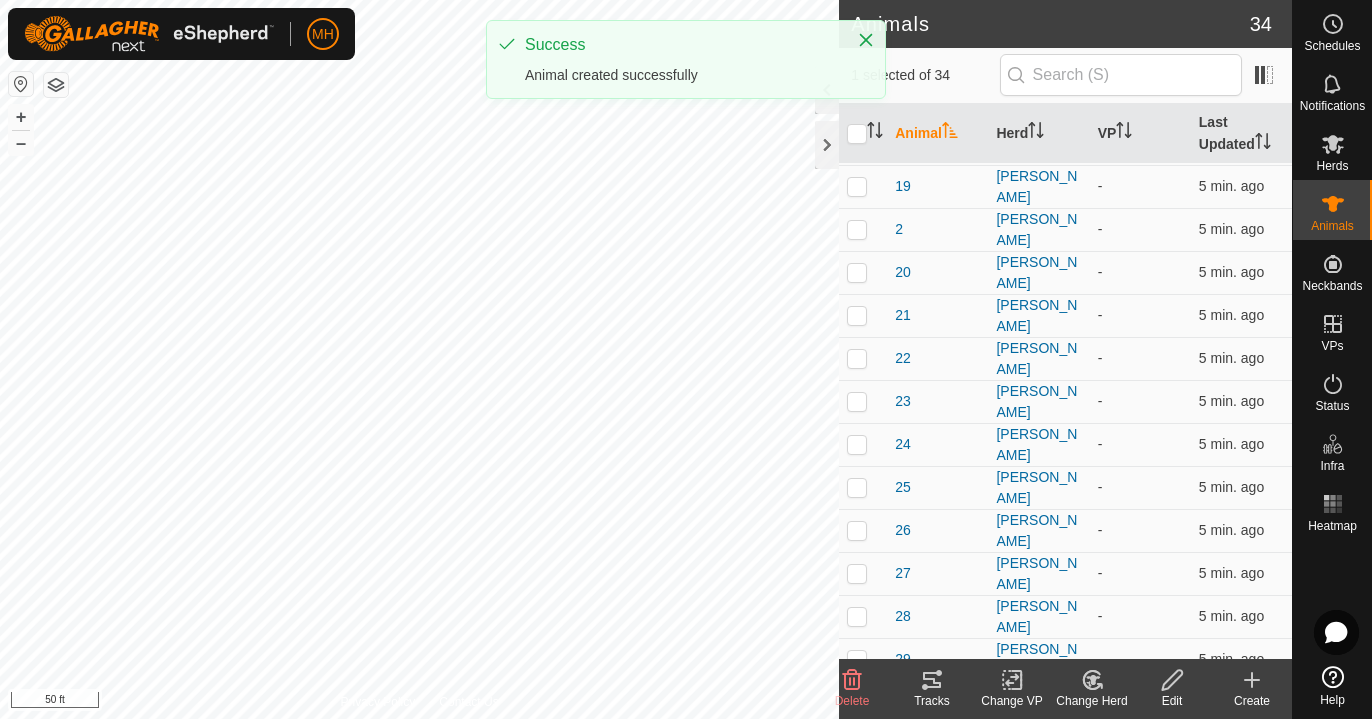click 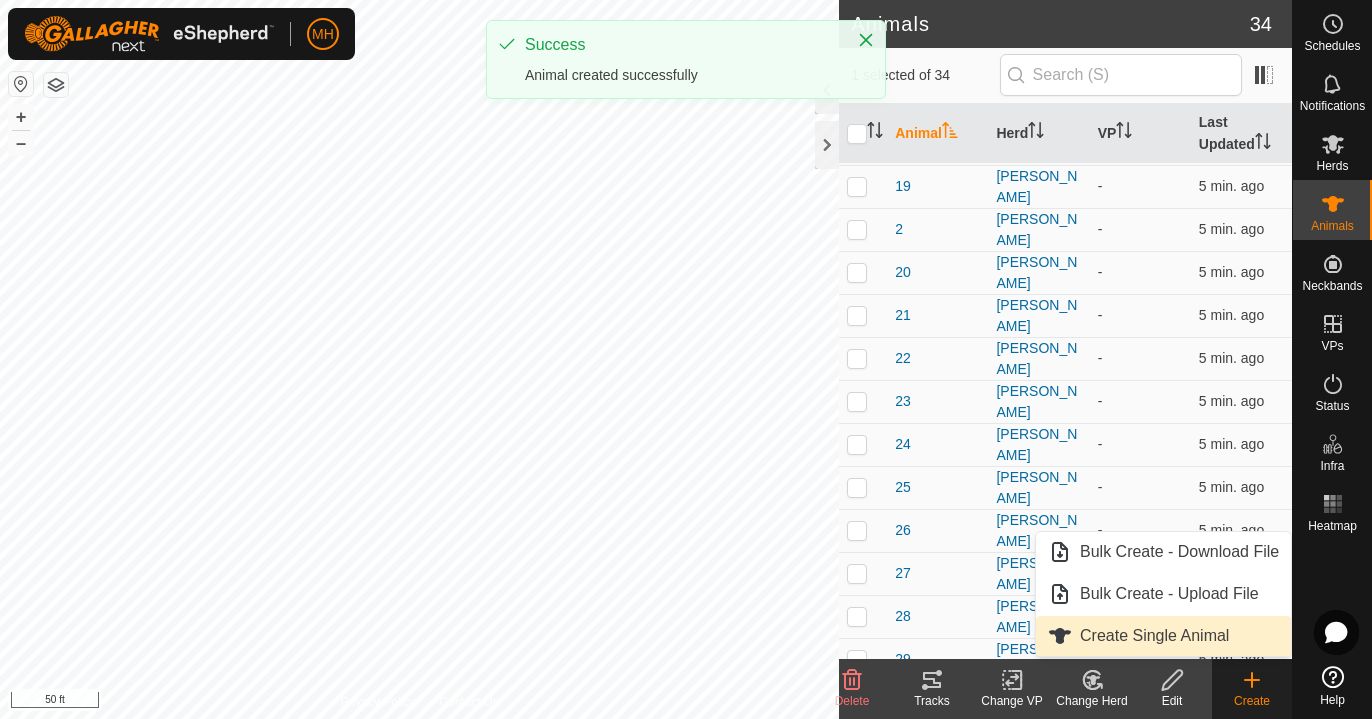click on "Create Single Animal" at bounding box center (1163, 636) 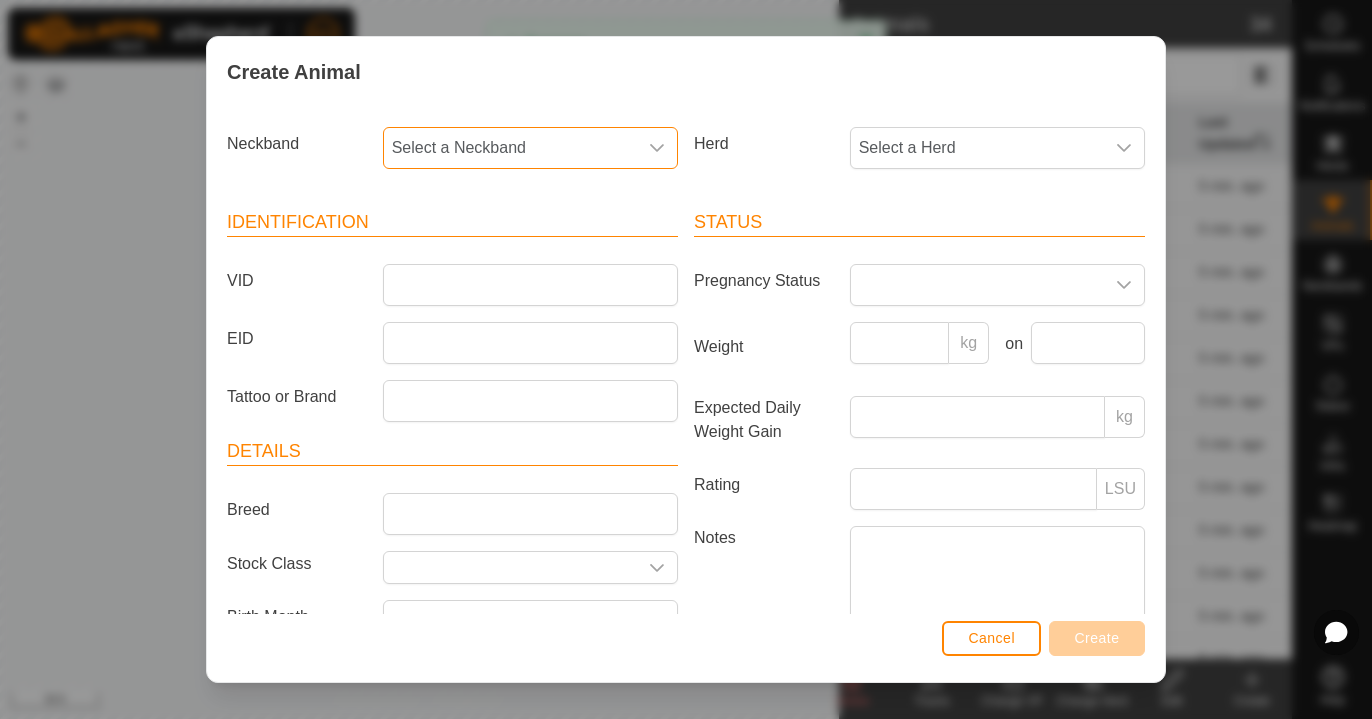 click on "Select a Neckband" at bounding box center (510, 148) 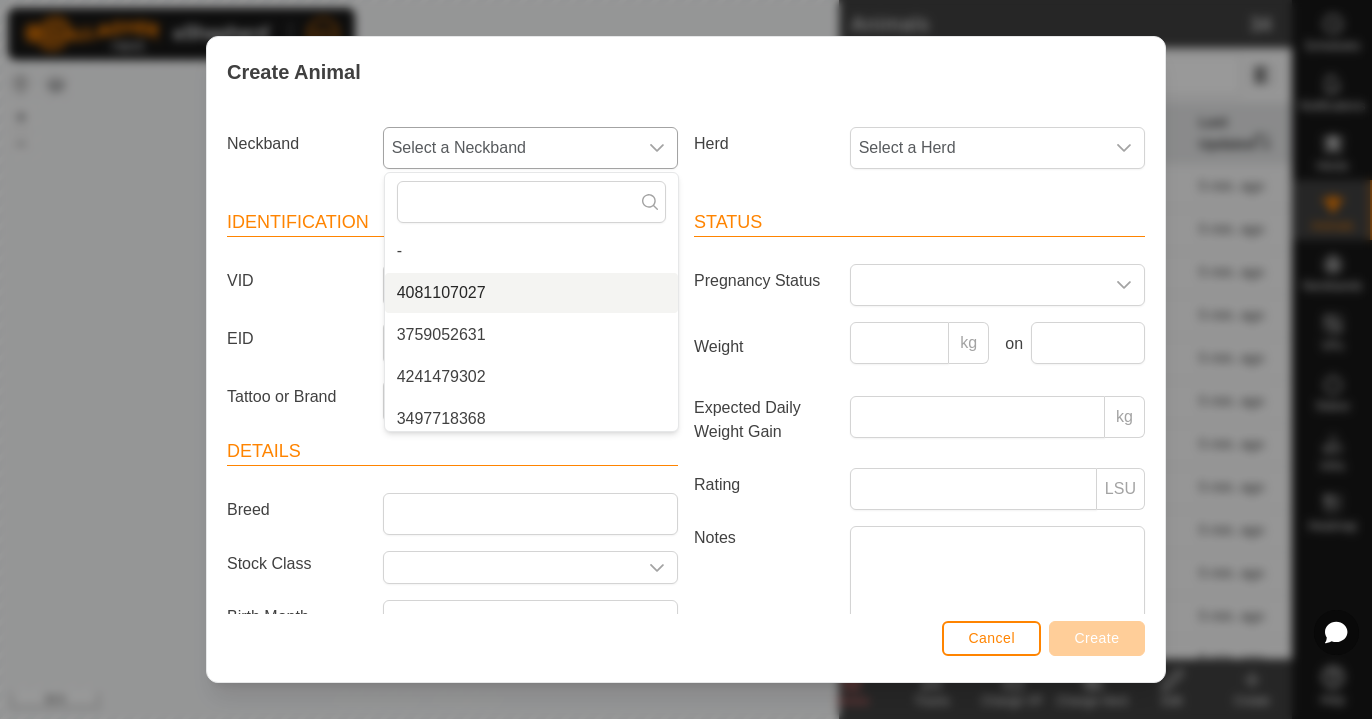 click on "4081107027" at bounding box center [531, 293] 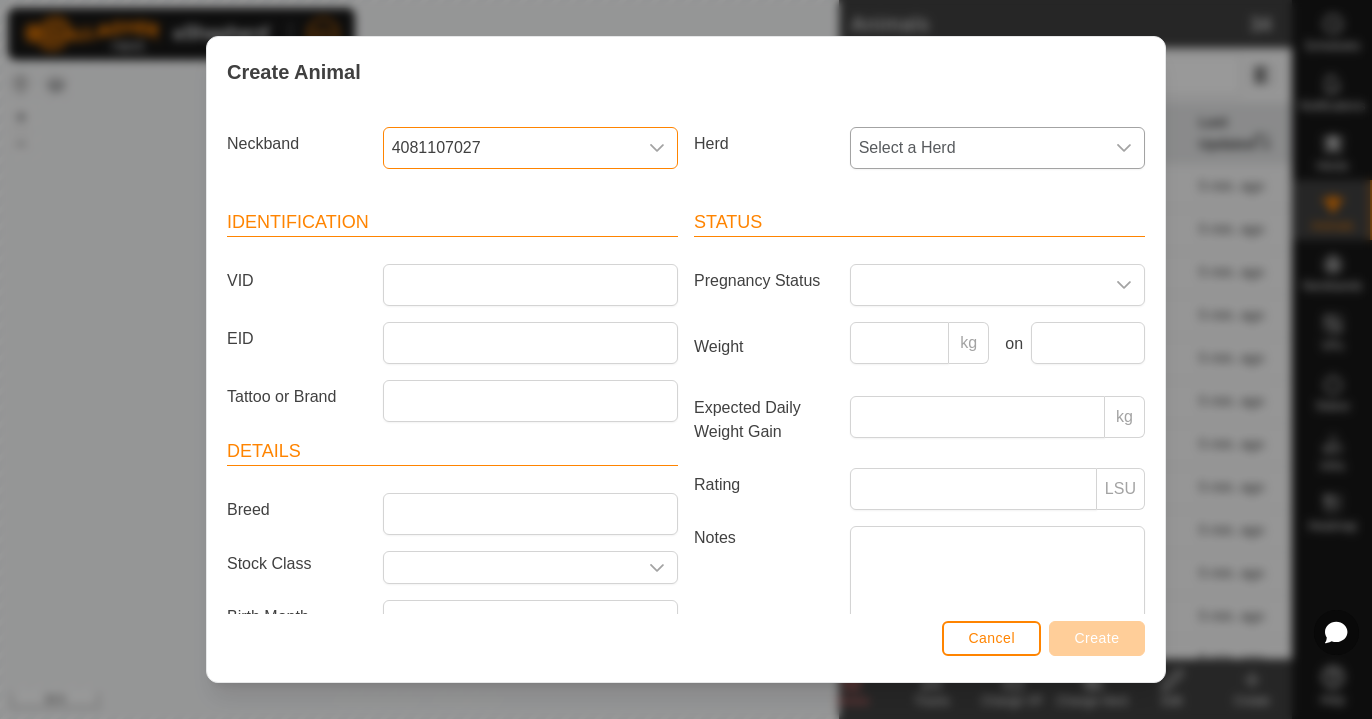 click on "Select a Herd" at bounding box center (977, 148) 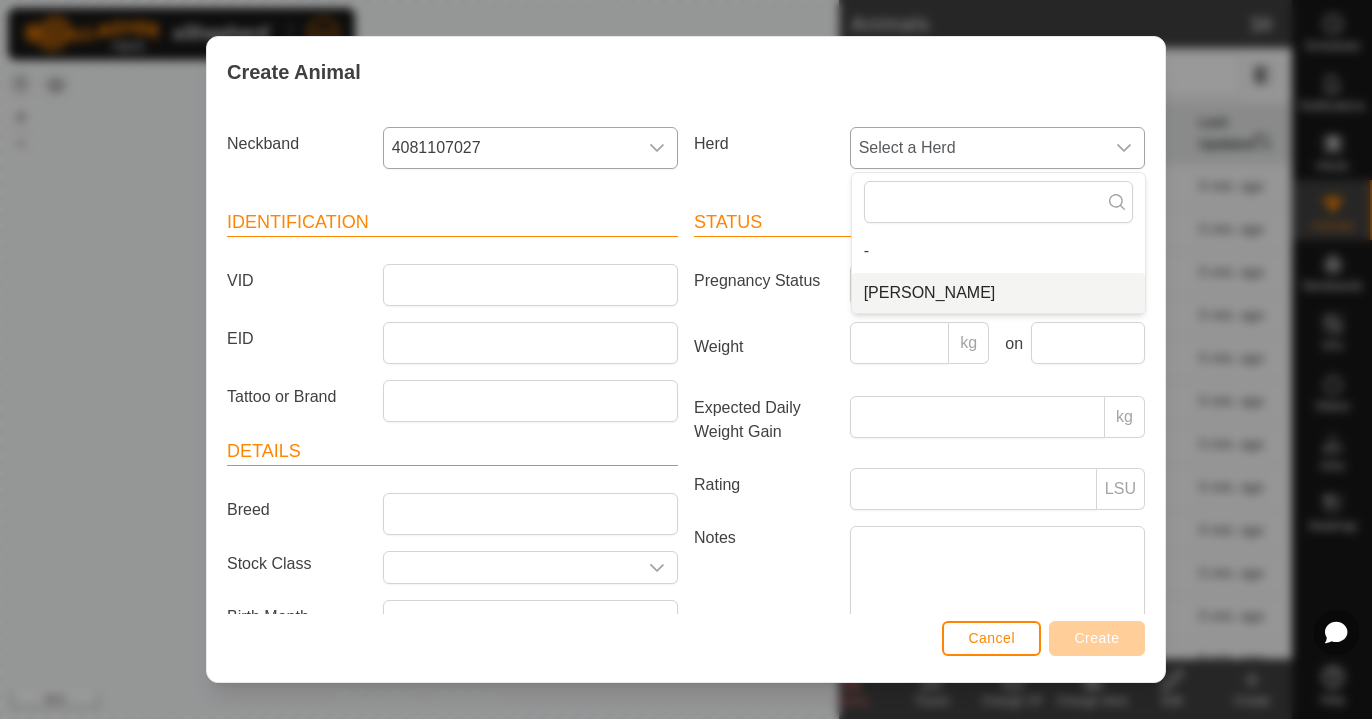 click on "[PERSON_NAME]" at bounding box center (998, 293) 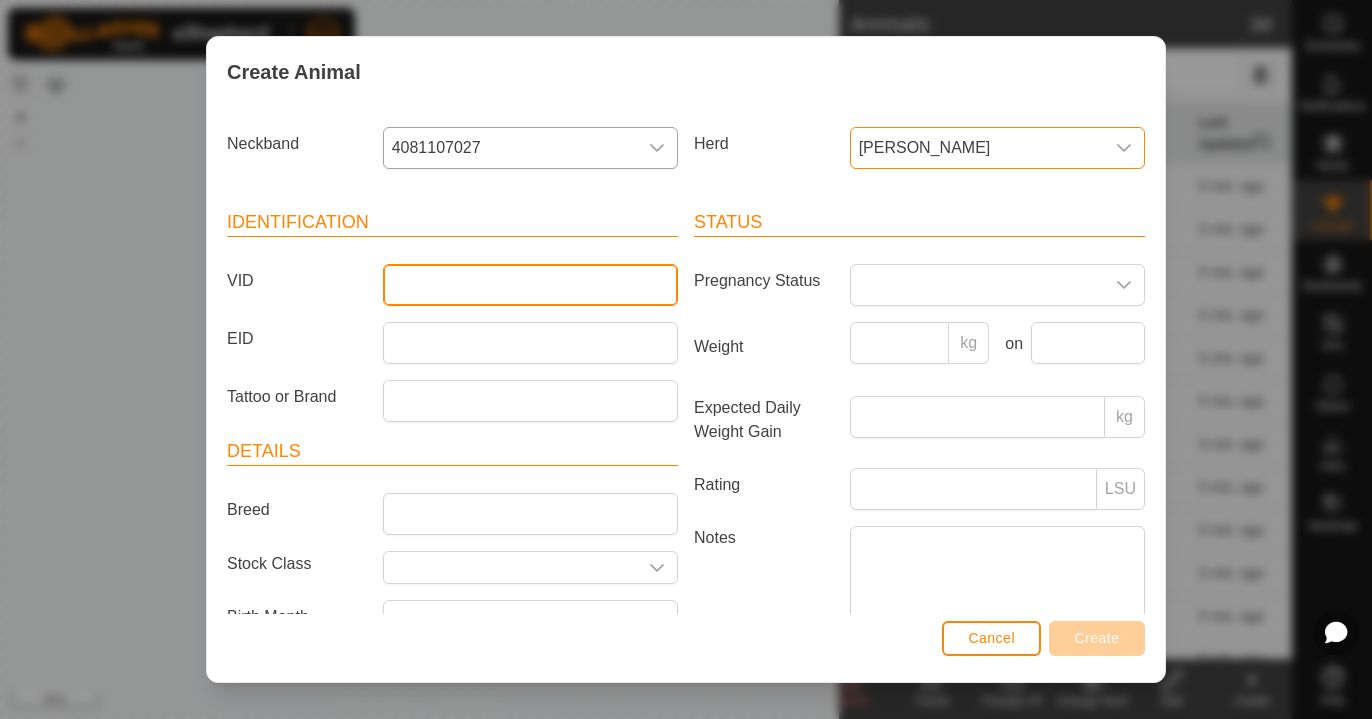 click on "VID" at bounding box center [530, 285] 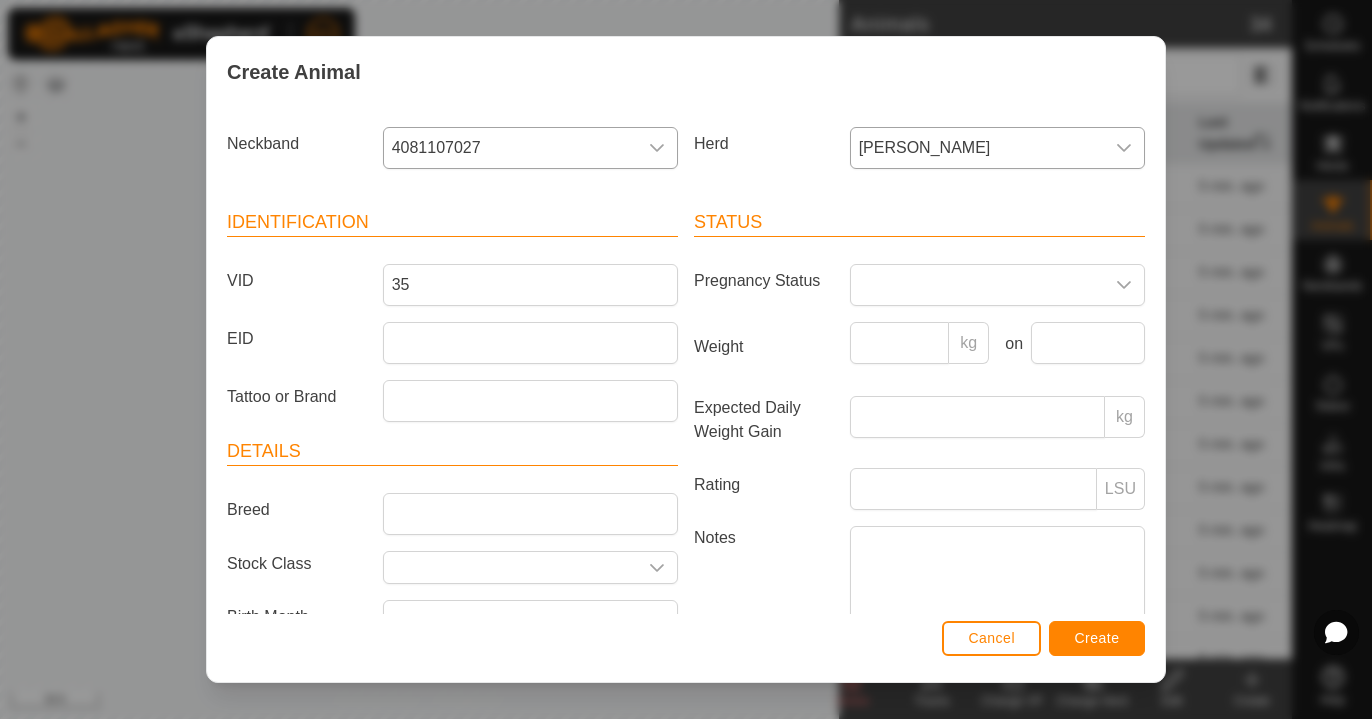 click on "Create" at bounding box center [1097, 638] 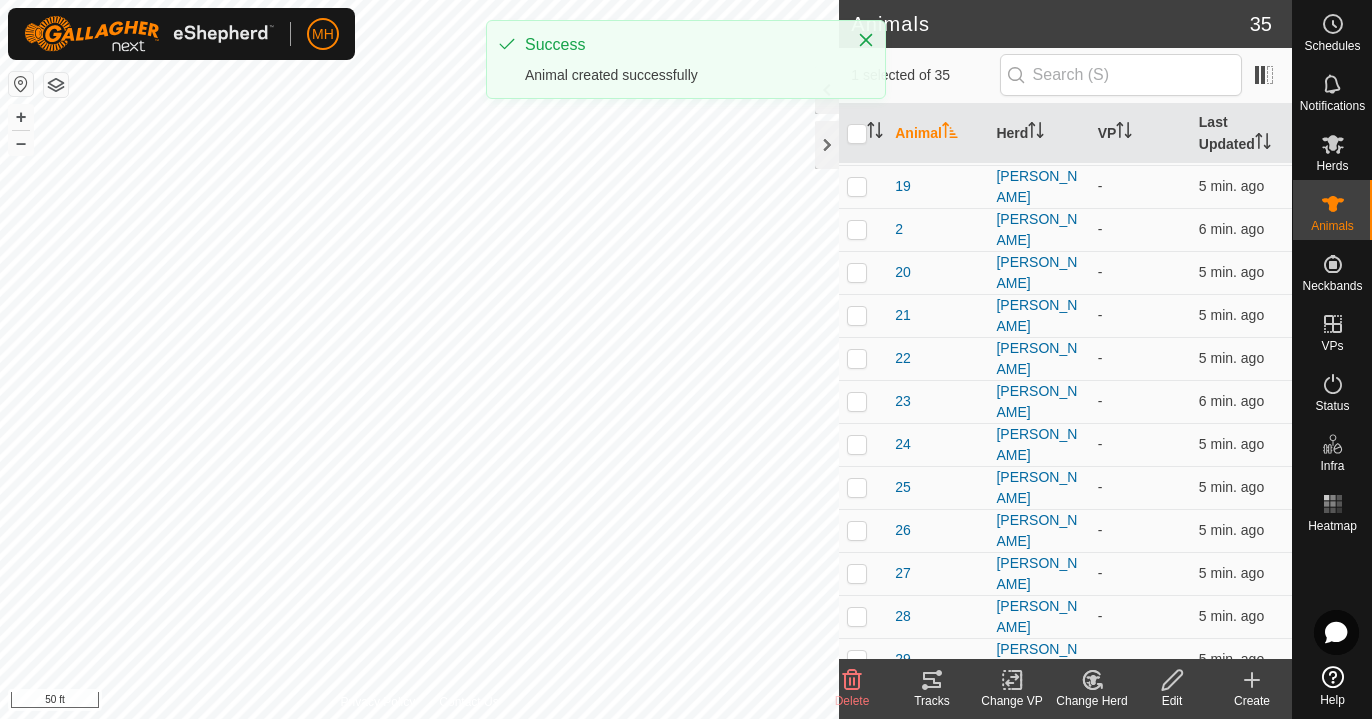 click 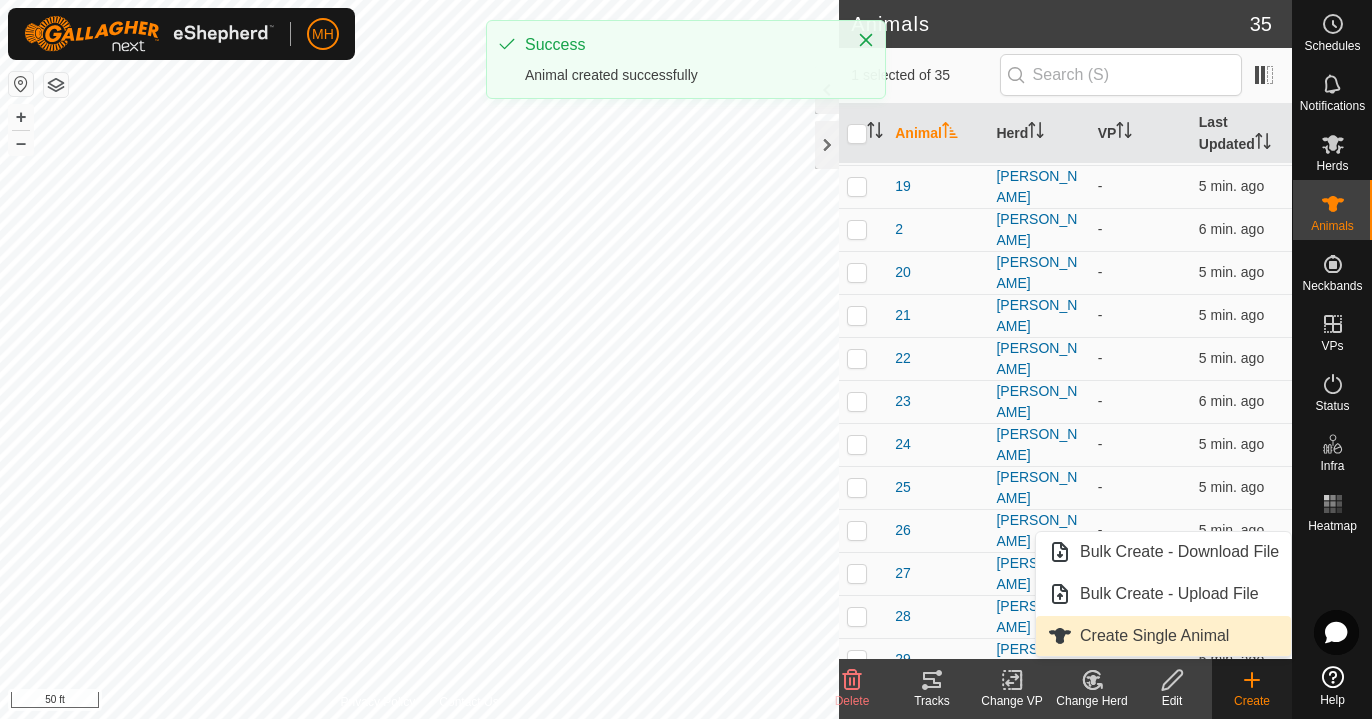 click on "Create Single Animal" at bounding box center [1163, 636] 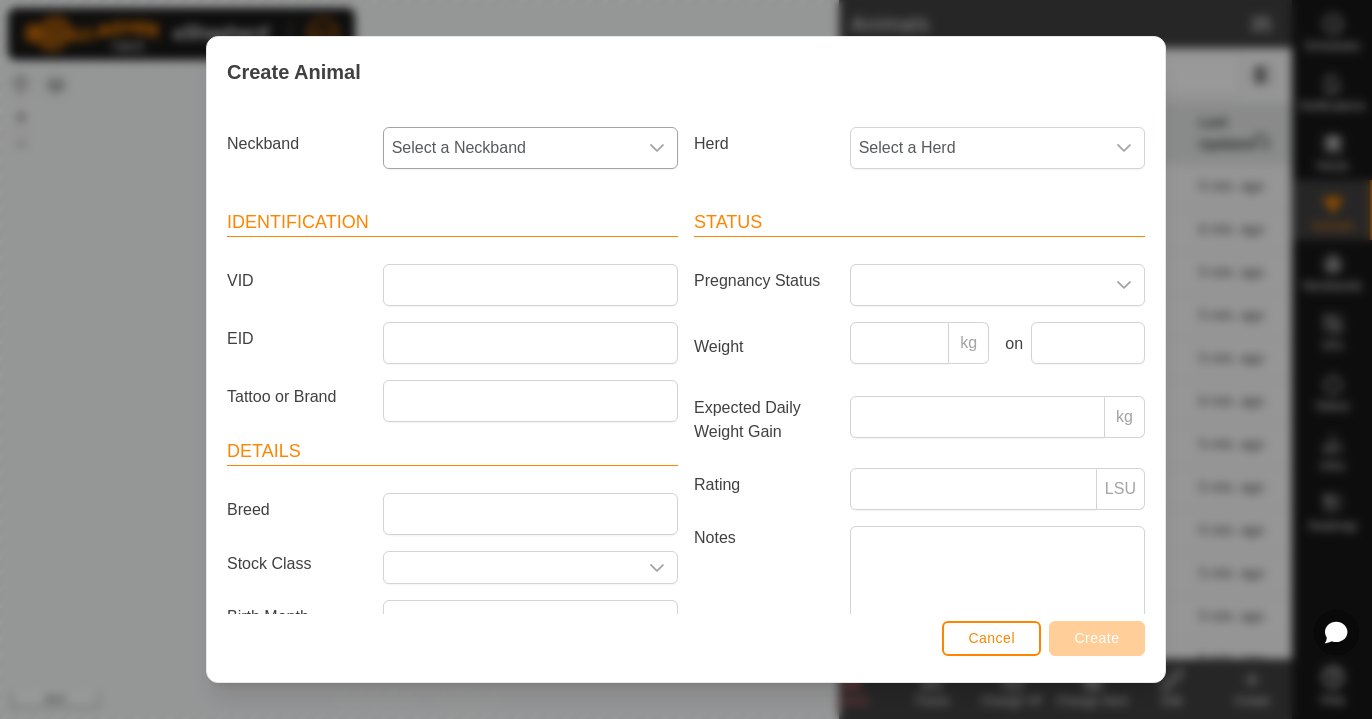 click at bounding box center (657, 148) 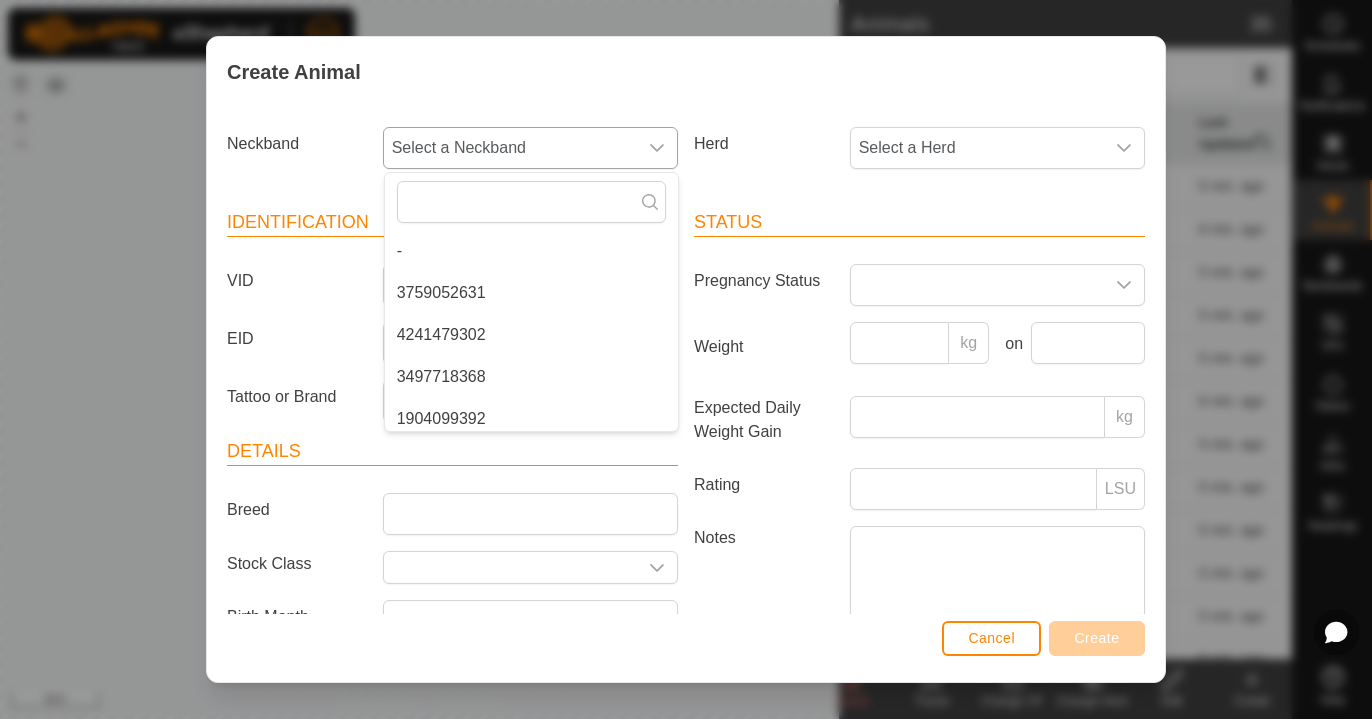 click on "3759052631" at bounding box center (531, 293) 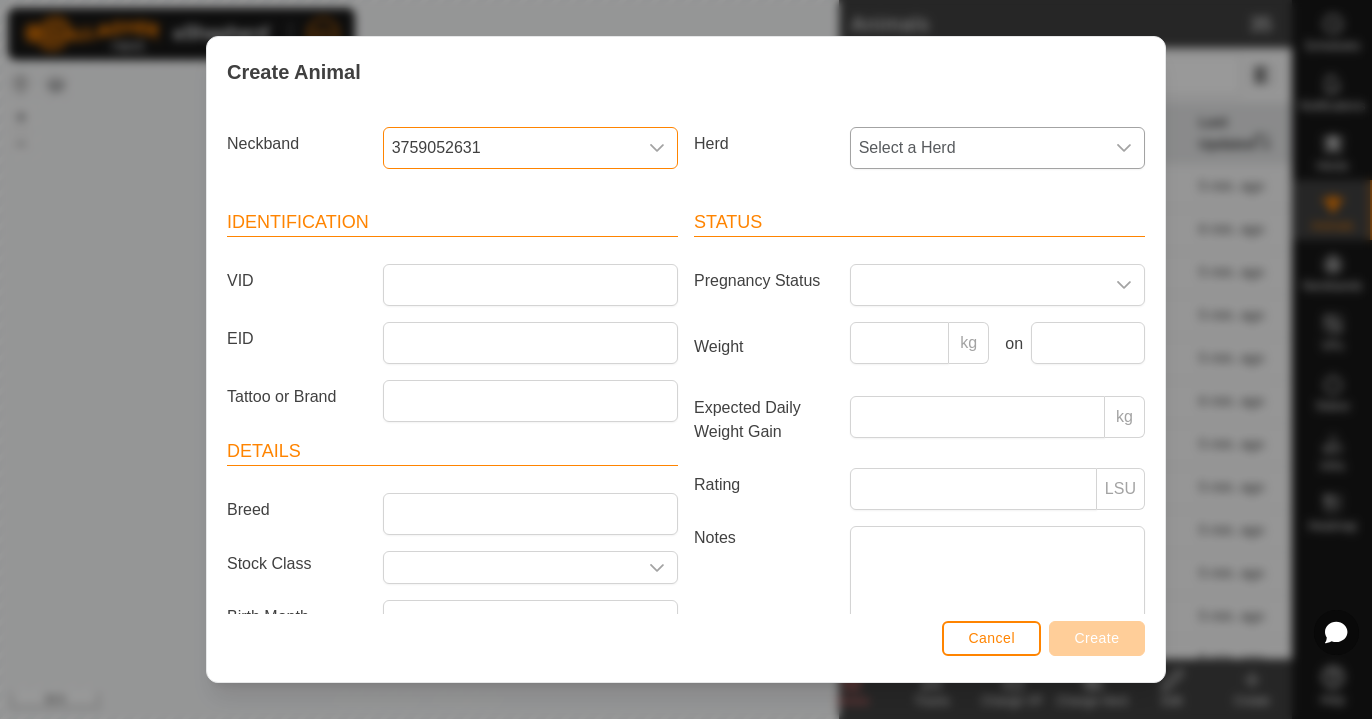 click on "Select a Herd" at bounding box center (977, 148) 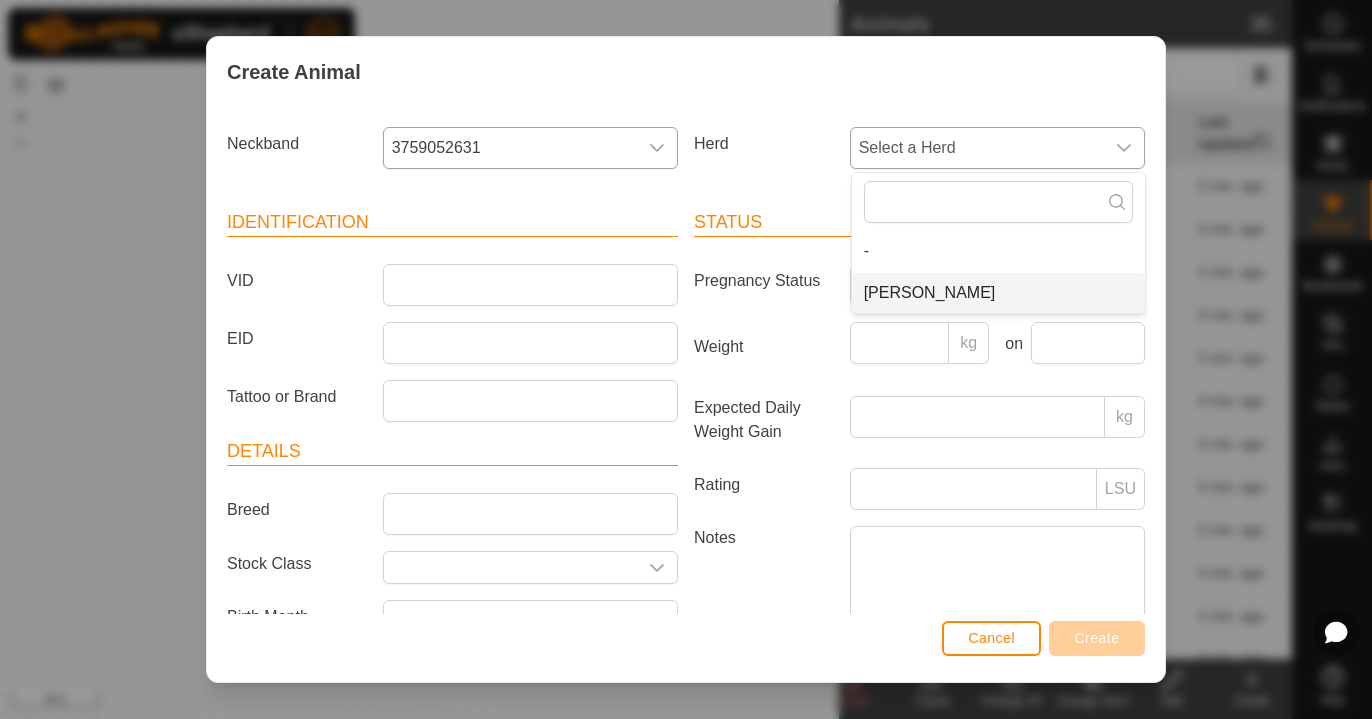 click on "[PERSON_NAME]" at bounding box center [998, 293] 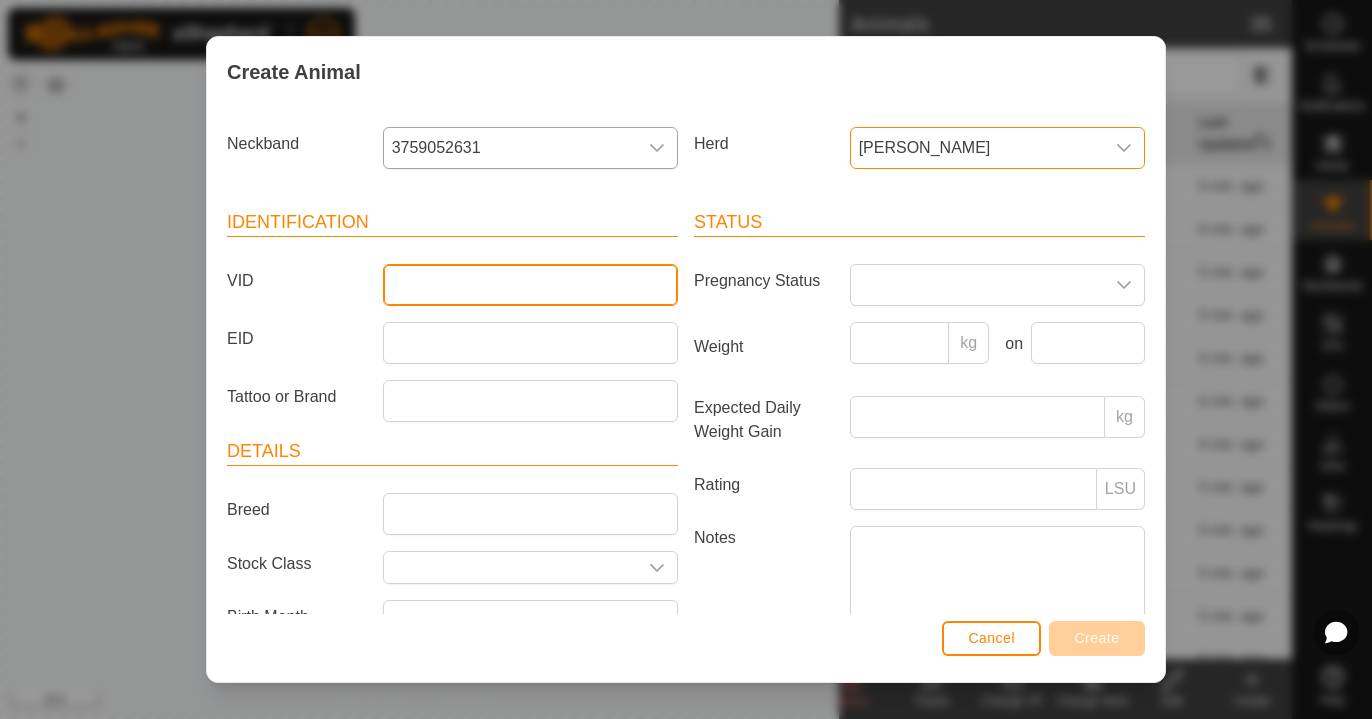 click on "VID" at bounding box center (530, 285) 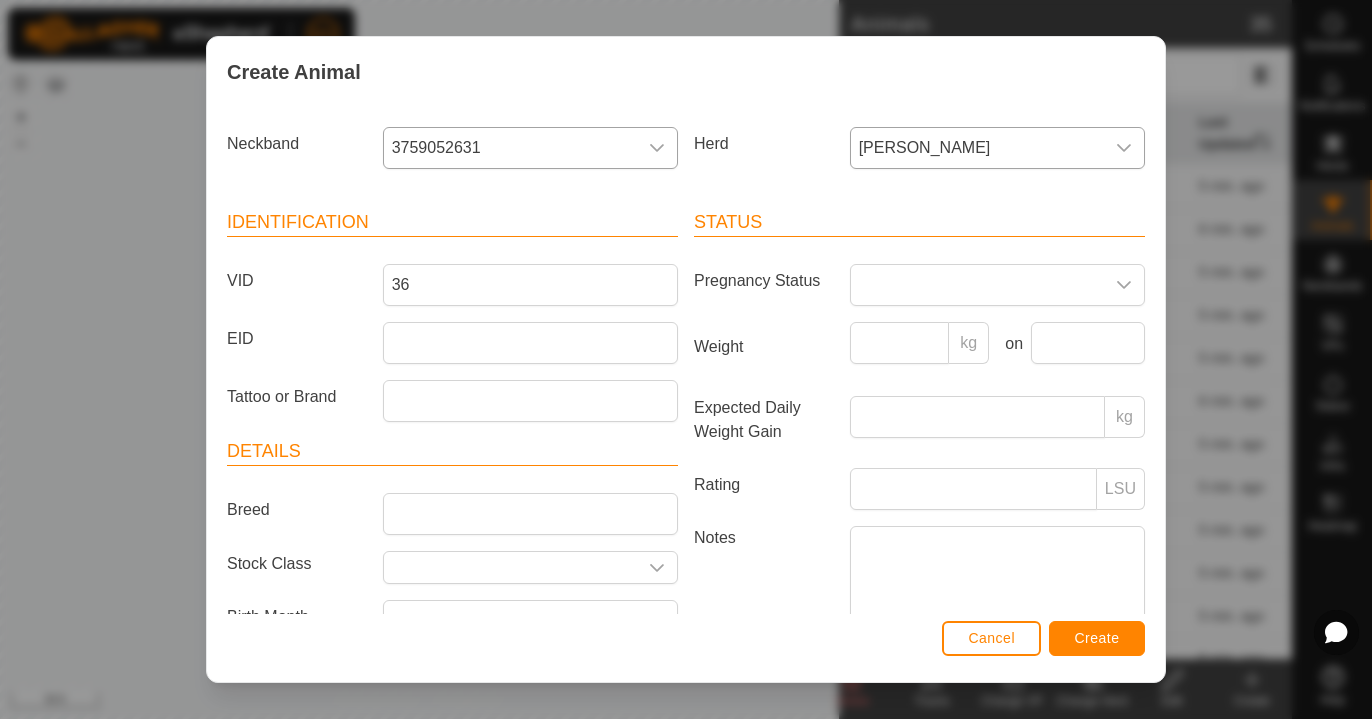 click on "Create" at bounding box center [1097, 638] 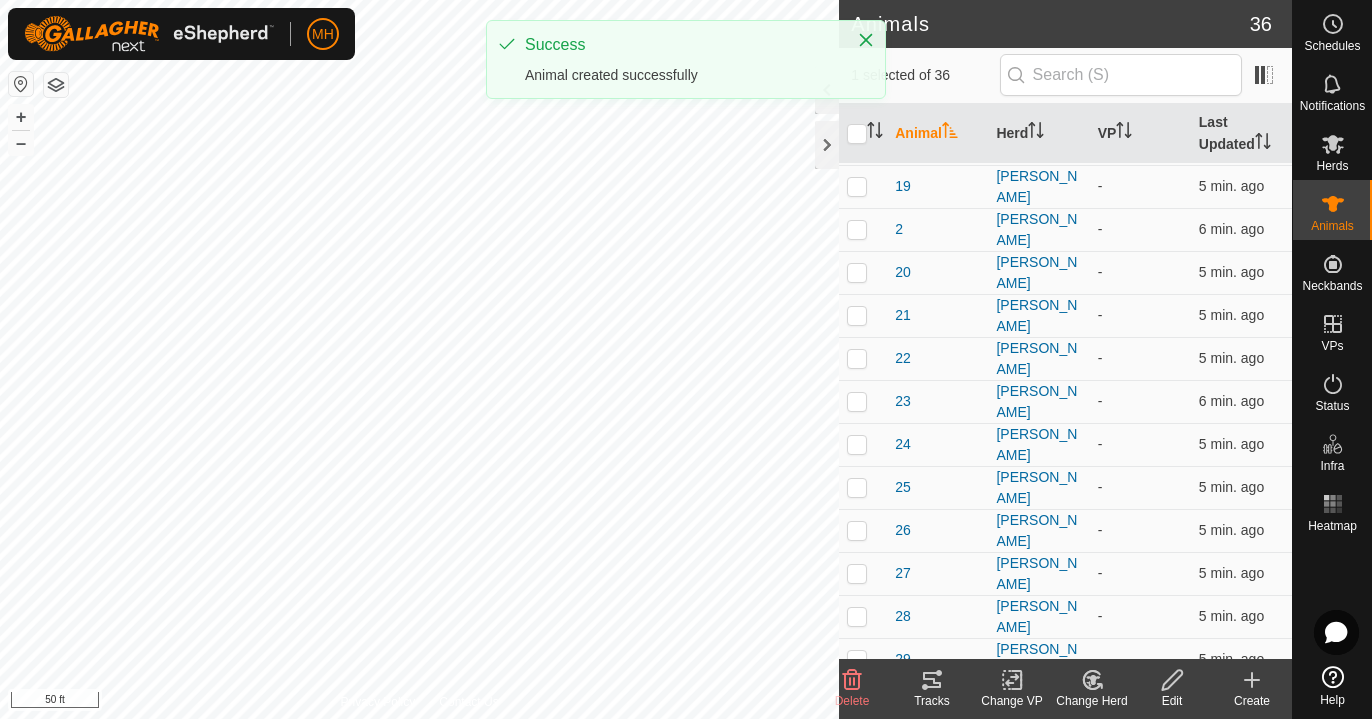 click 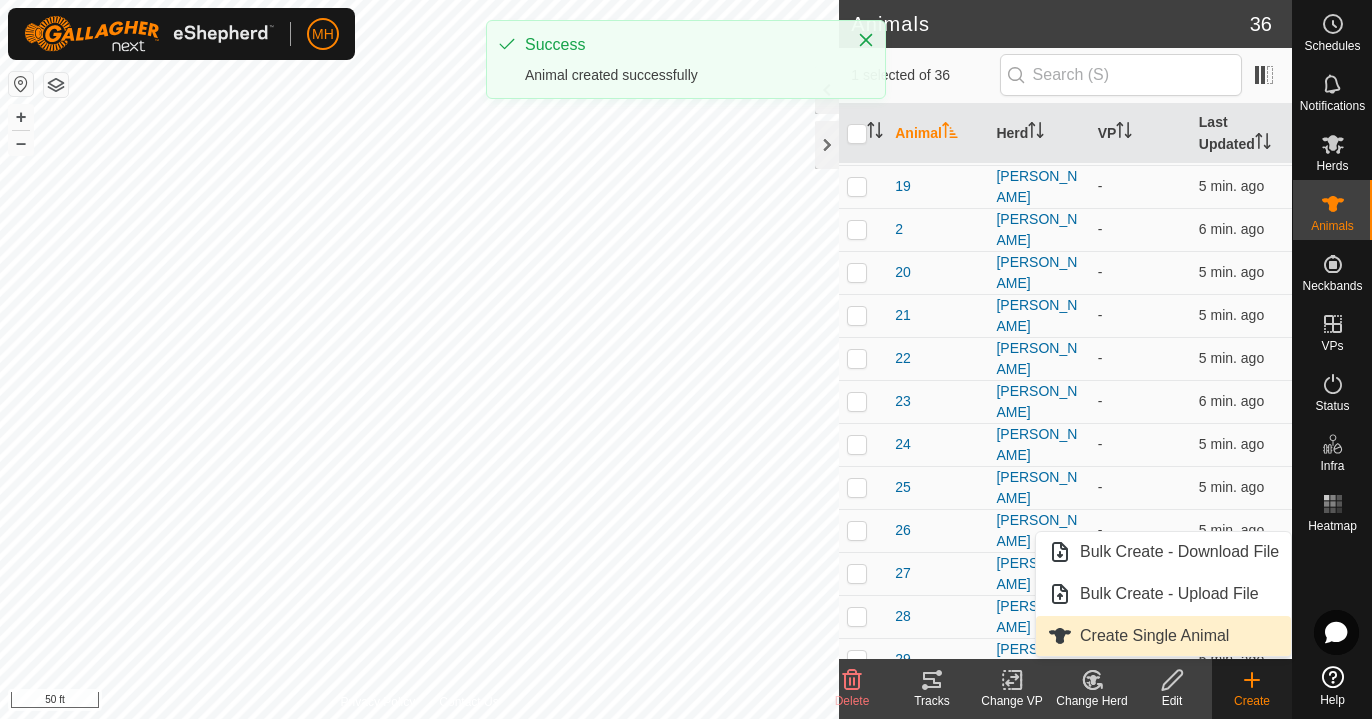 click on "Create Single Animal" at bounding box center (1163, 636) 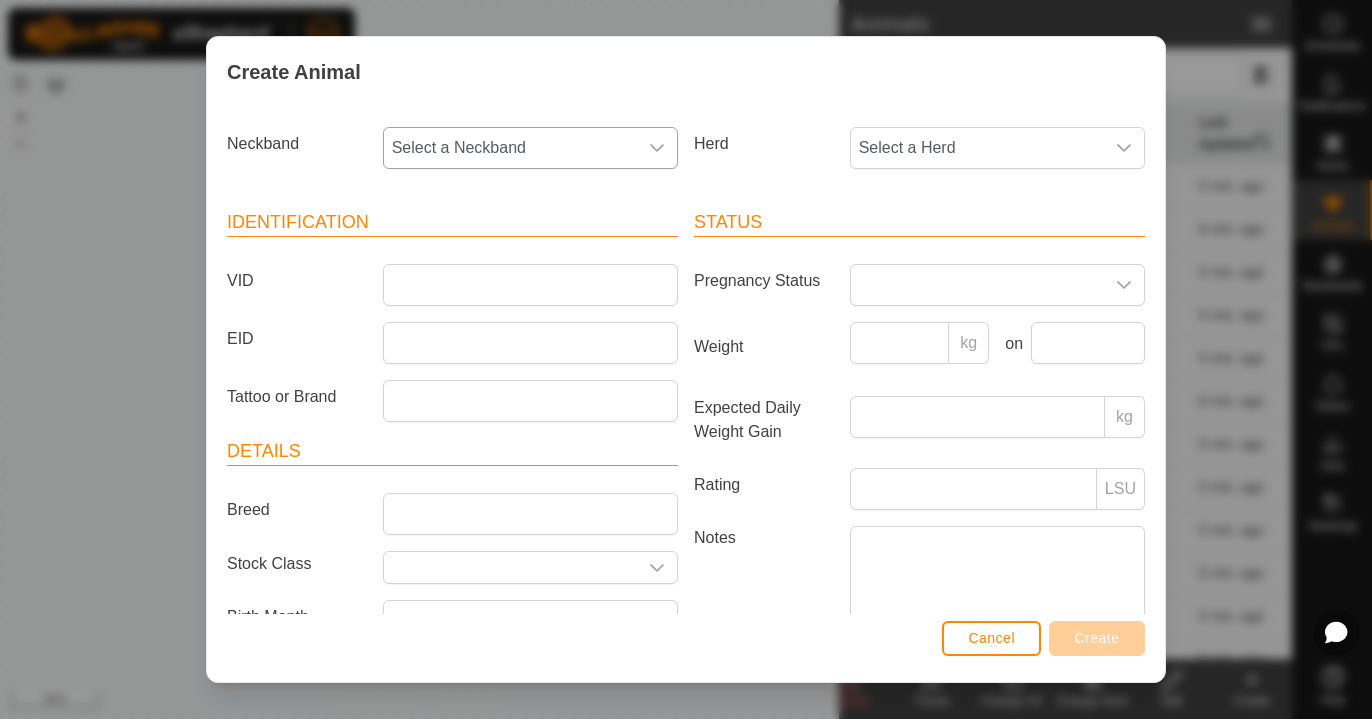click on "Select a Neckband" at bounding box center (510, 148) 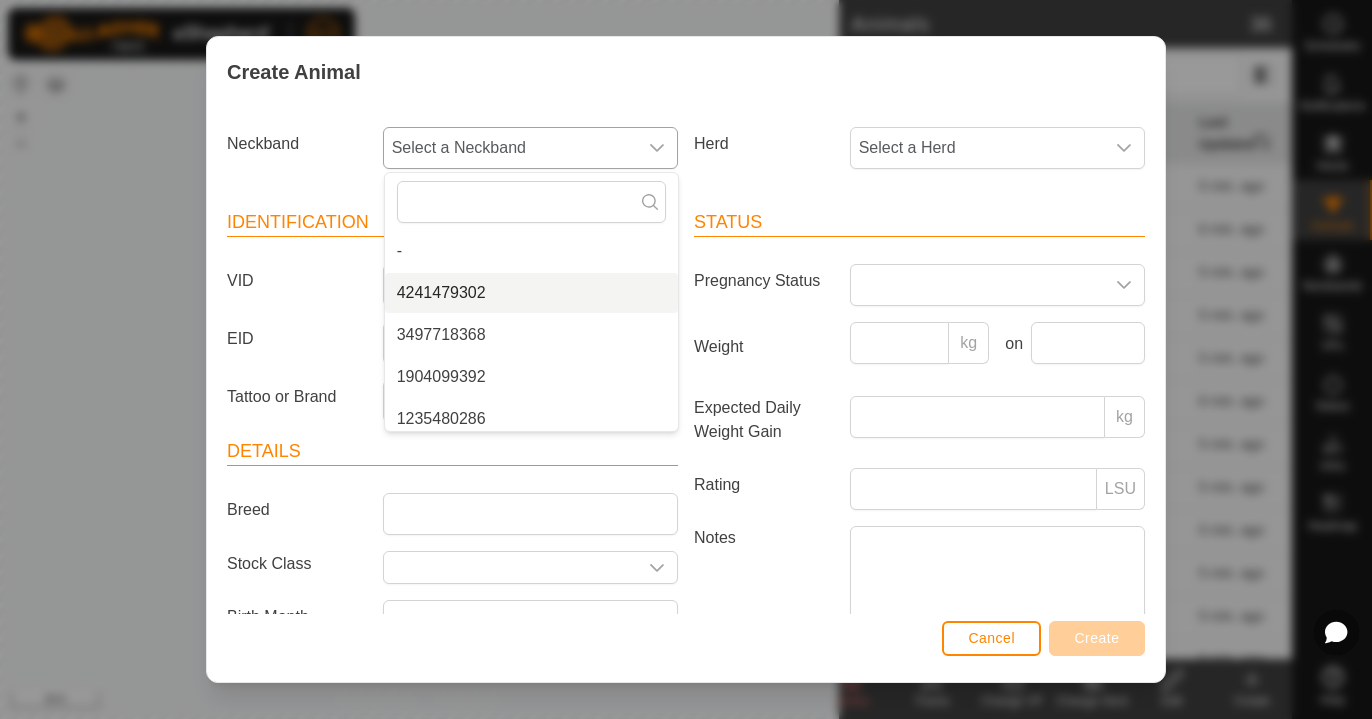 click on "4241479302" at bounding box center (531, 293) 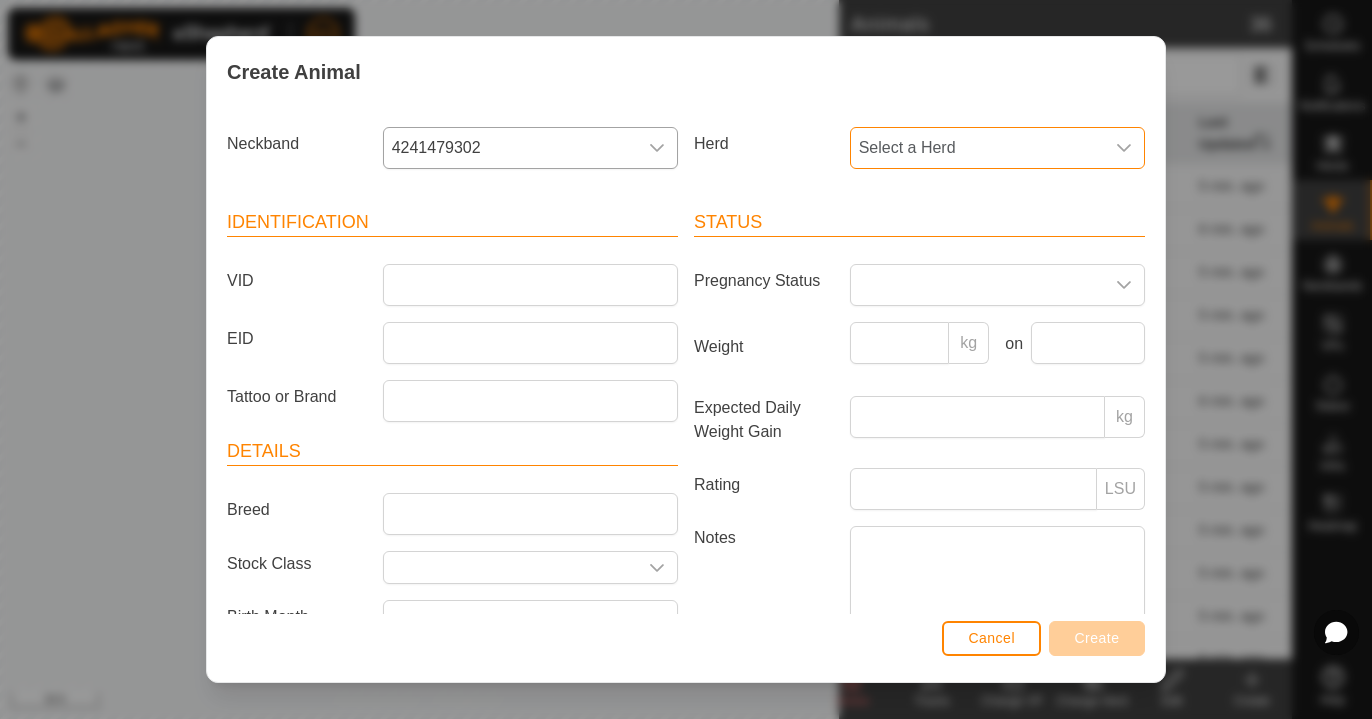click on "Select a Herd" at bounding box center [977, 148] 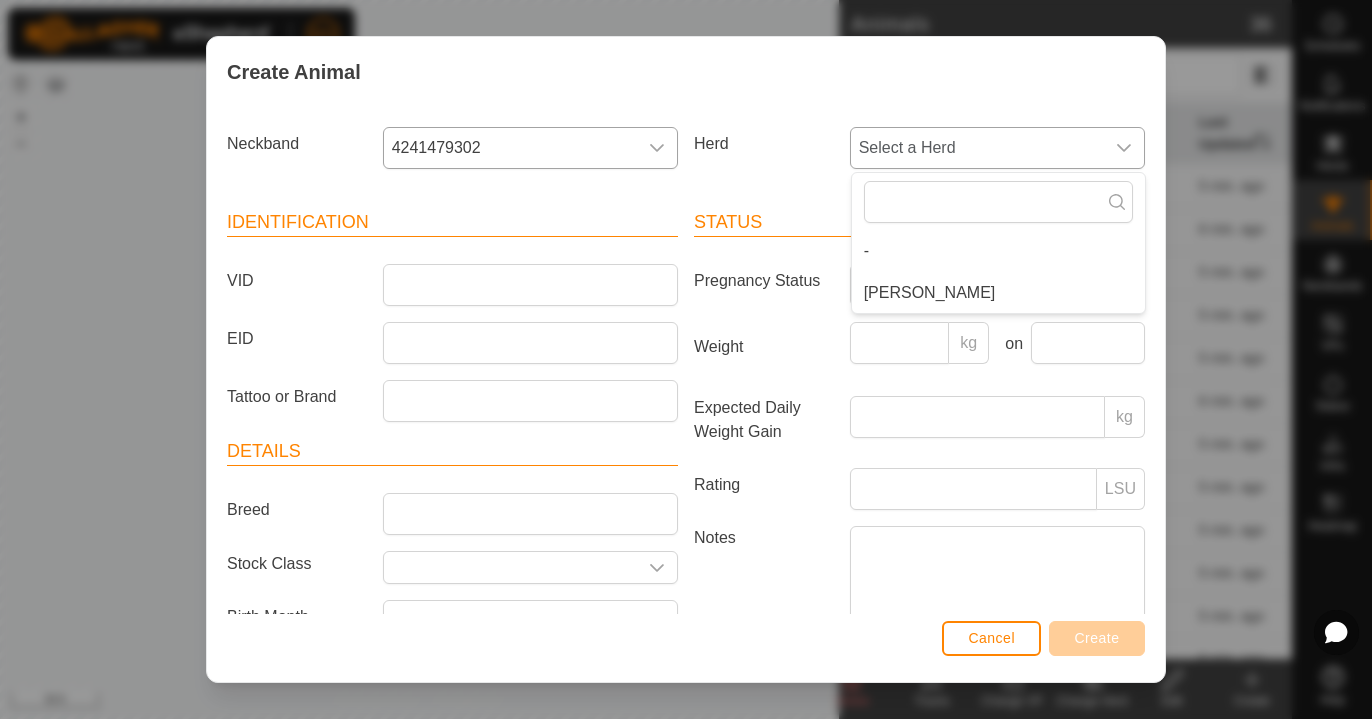 click on "[PERSON_NAME]" at bounding box center (998, 293) 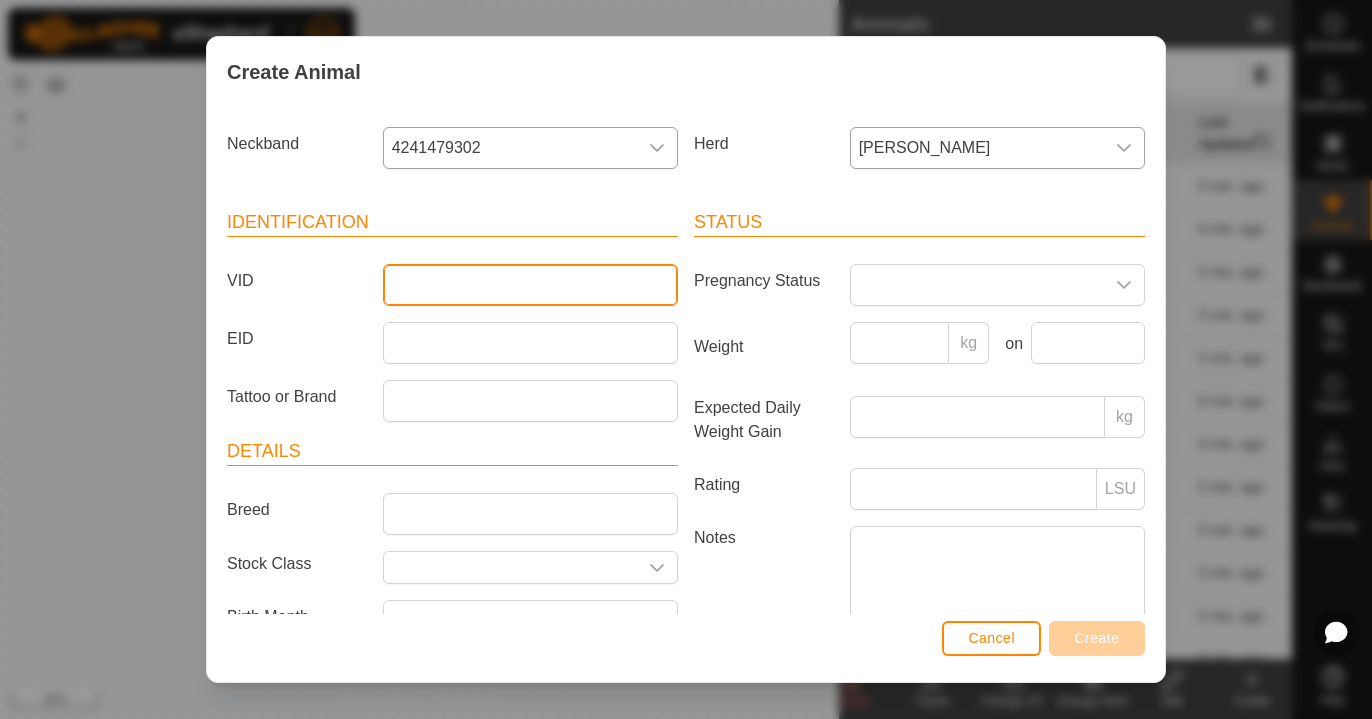 click on "VID" at bounding box center (530, 285) 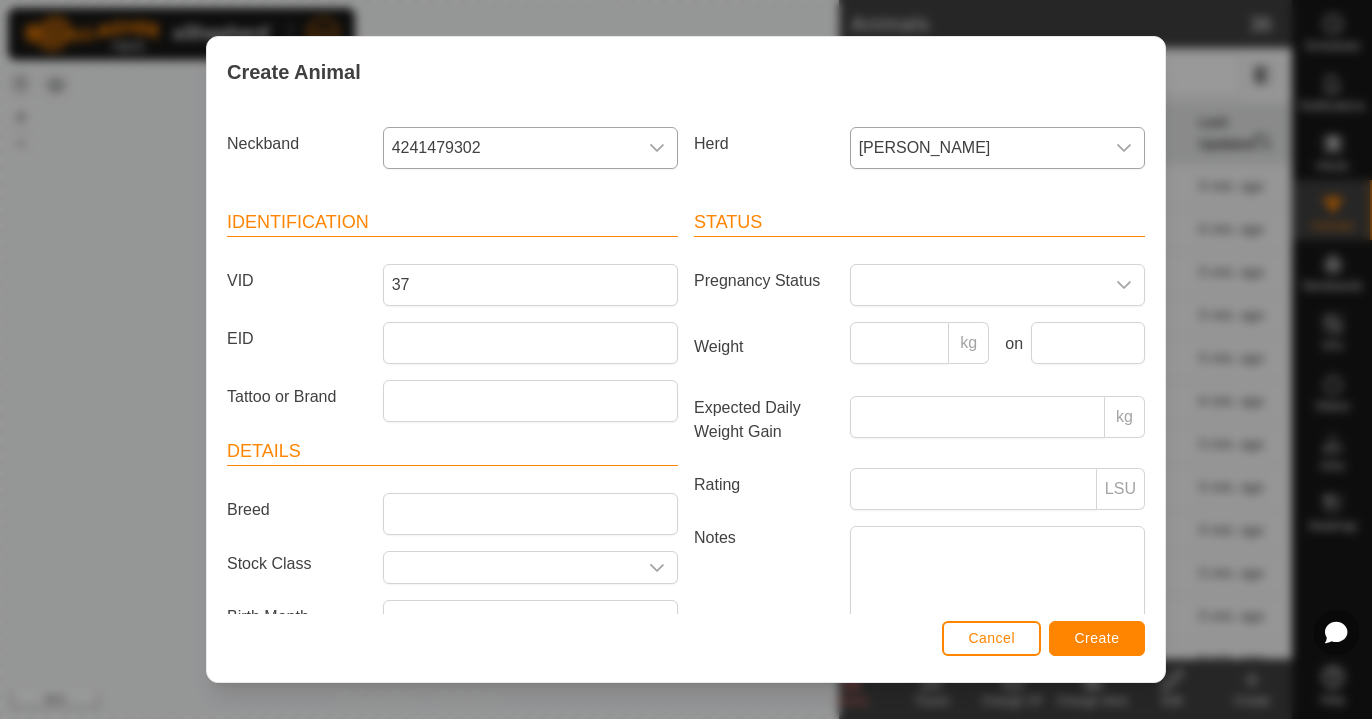 click on "Create" at bounding box center [1097, 638] 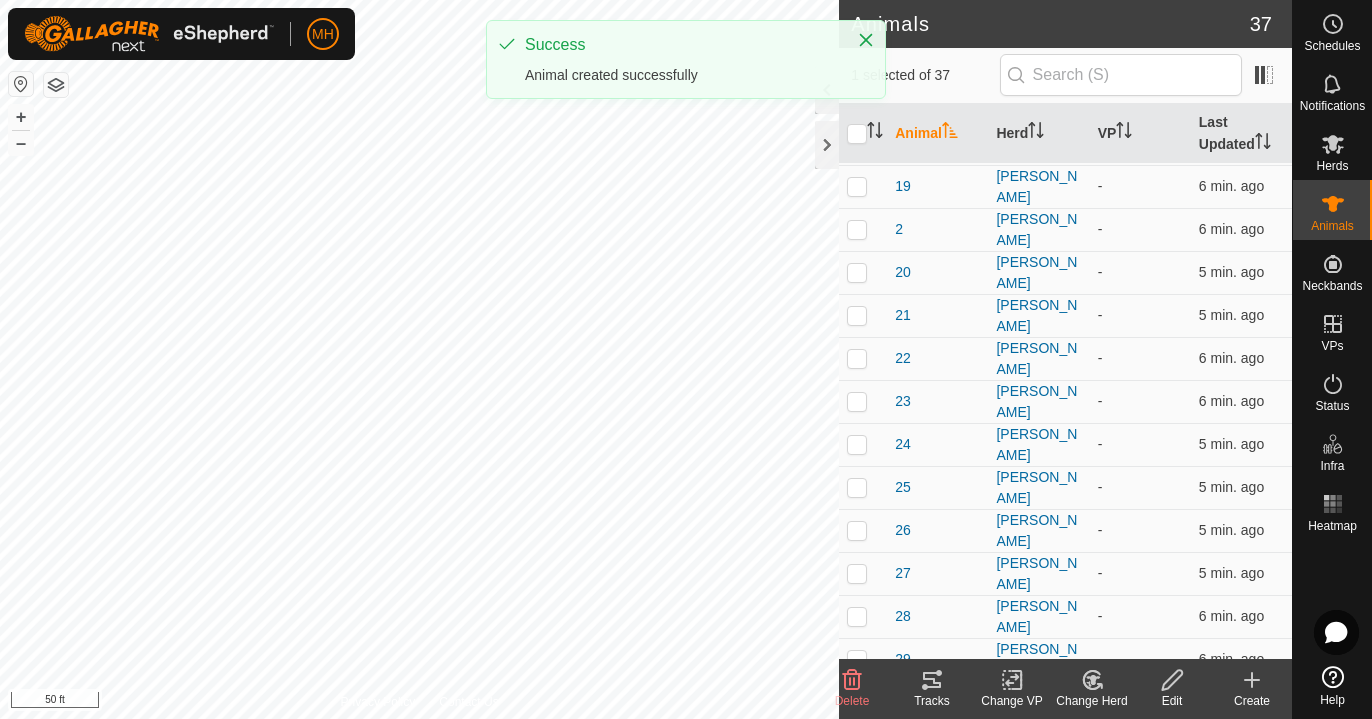 click 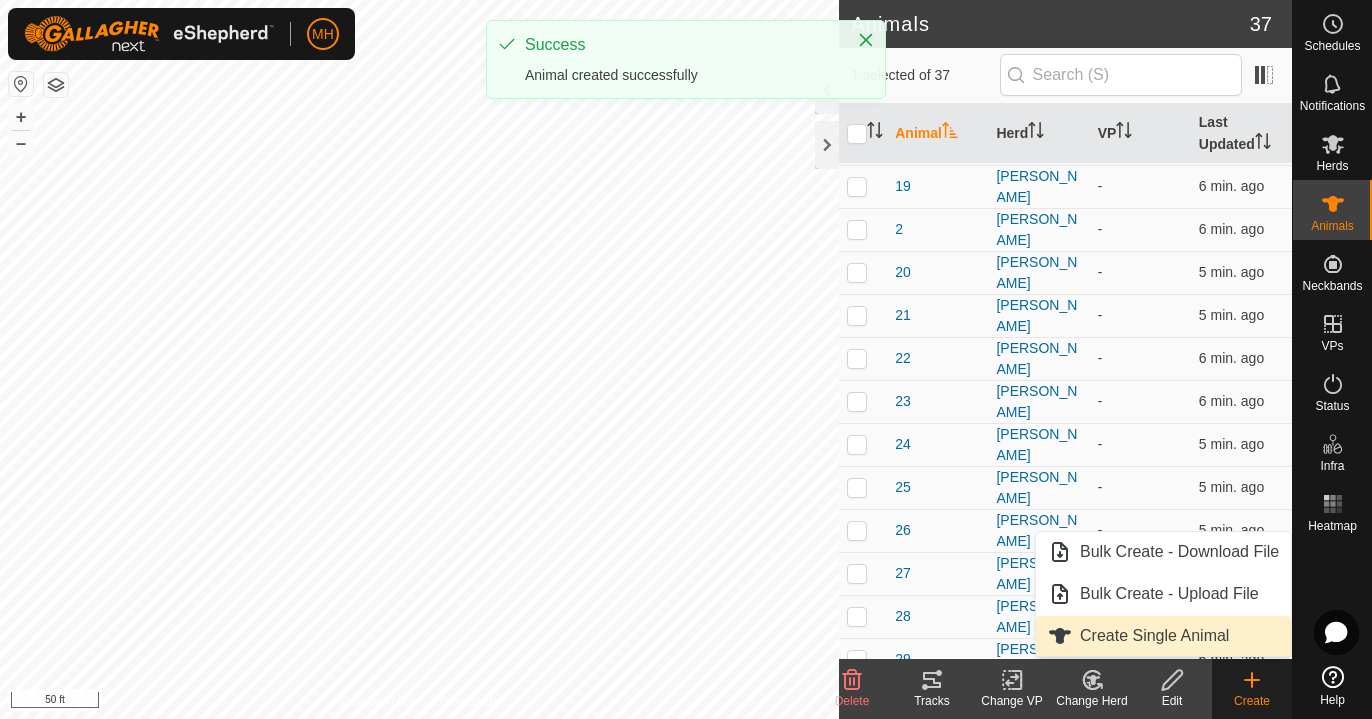 click on "Create Single Animal" at bounding box center (1163, 636) 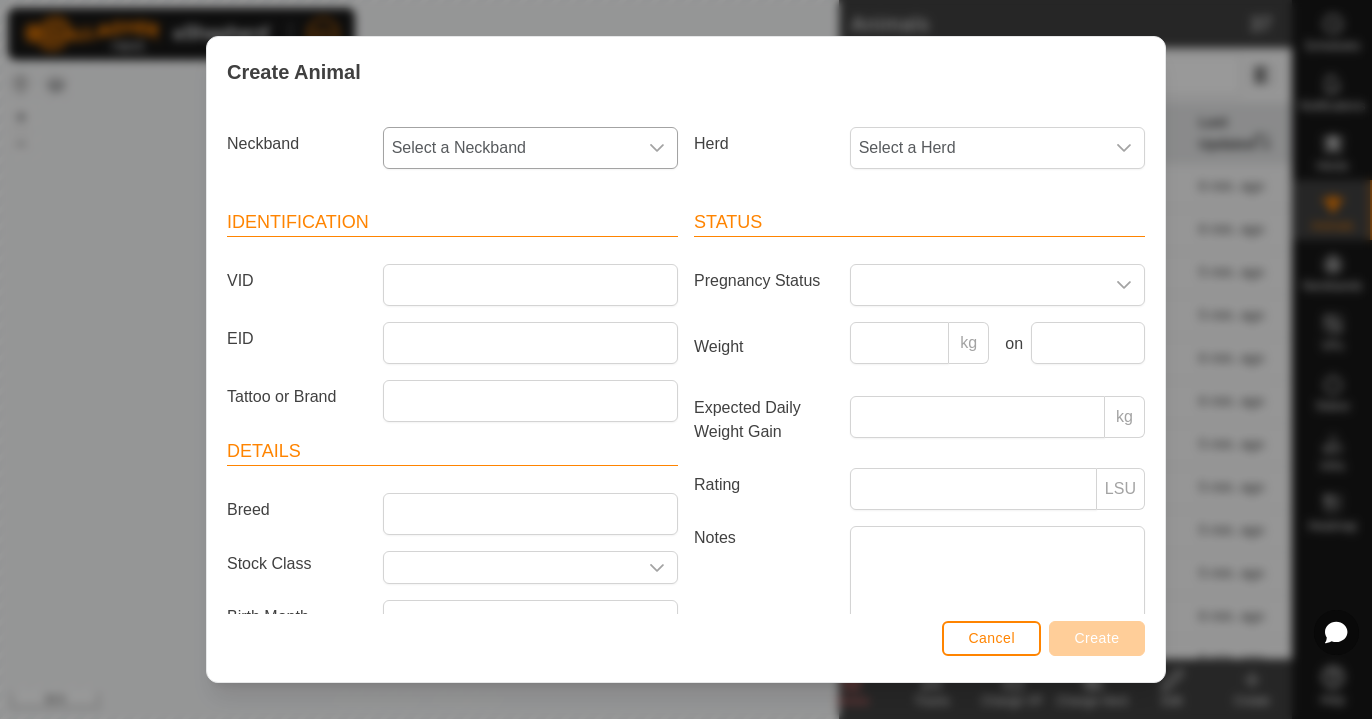 click on "Select a Neckband" at bounding box center [510, 148] 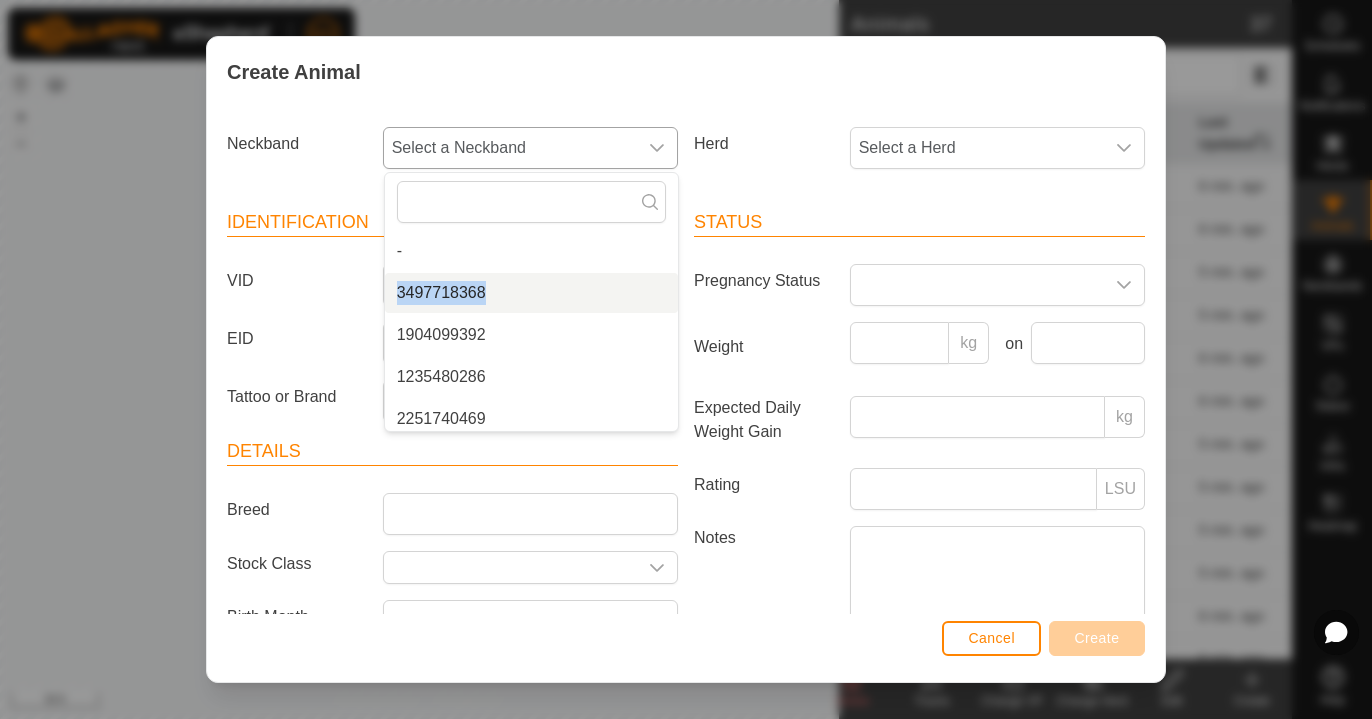 drag, startPoint x: 568, startPoint y: 271, endPoint x: 568, endPoint y: 288, distance: 17 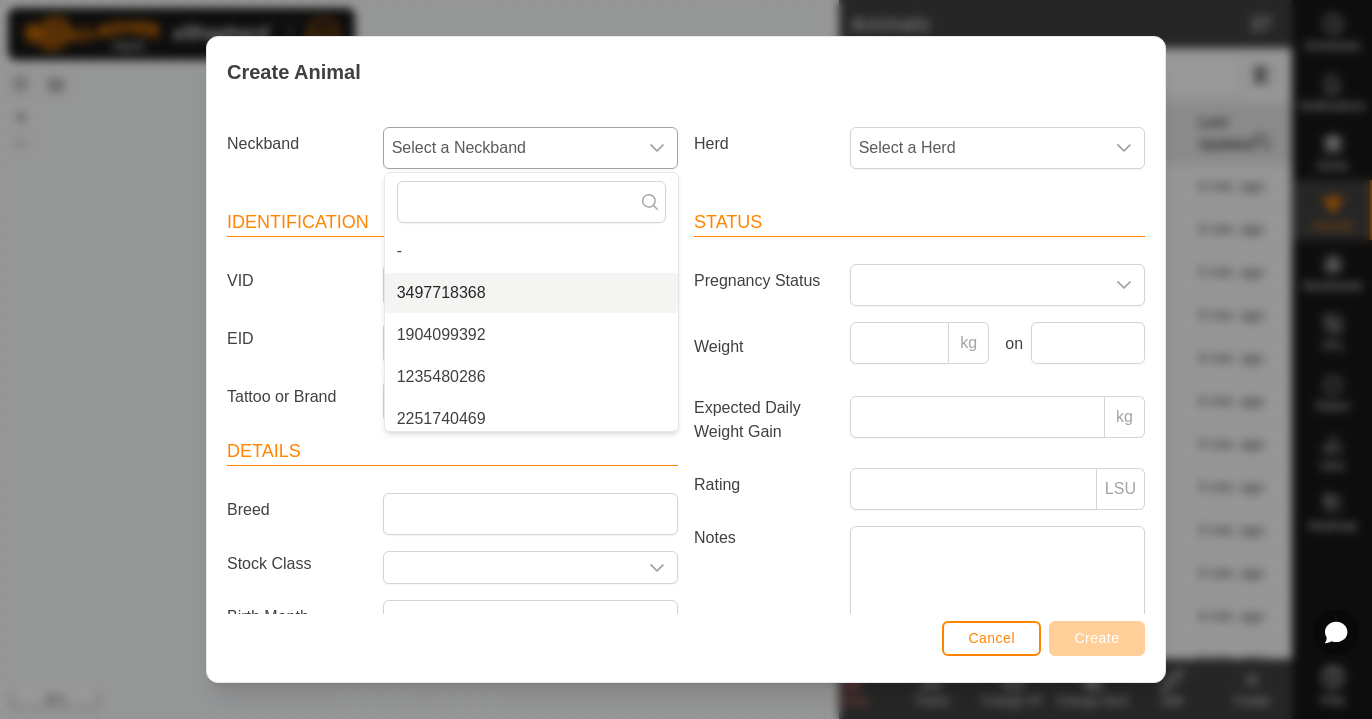 click on "3497718368" at bounding box center (531, 293) 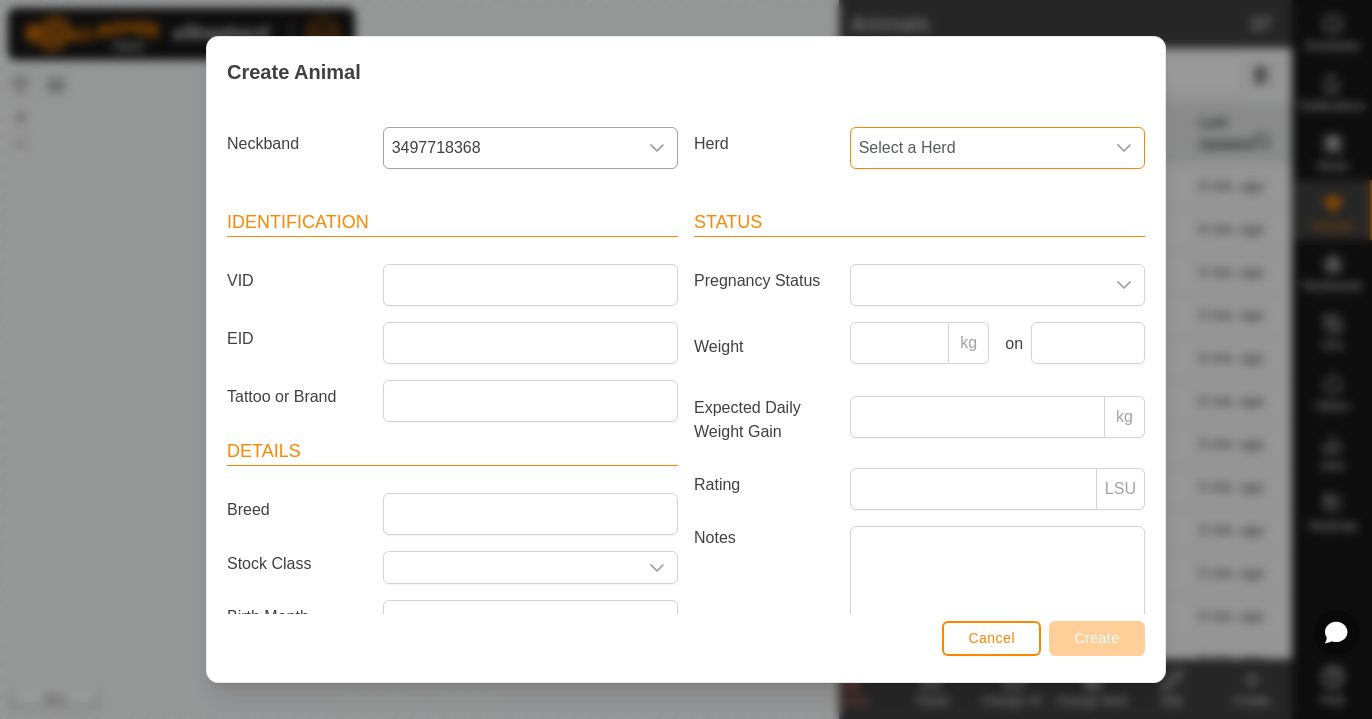 click on "Select a Herd" at bounding box center [977, 148] 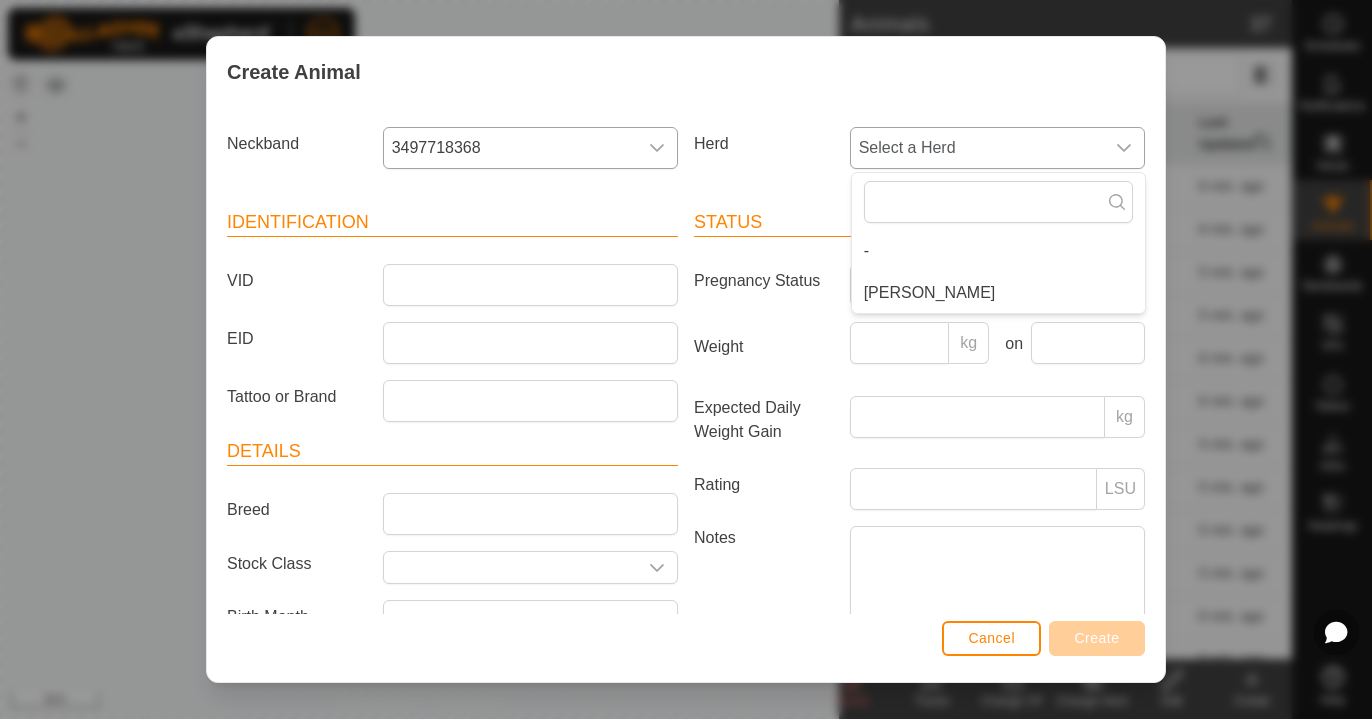click on "[PERSON_NAME]" at bounding box center (998, 293) 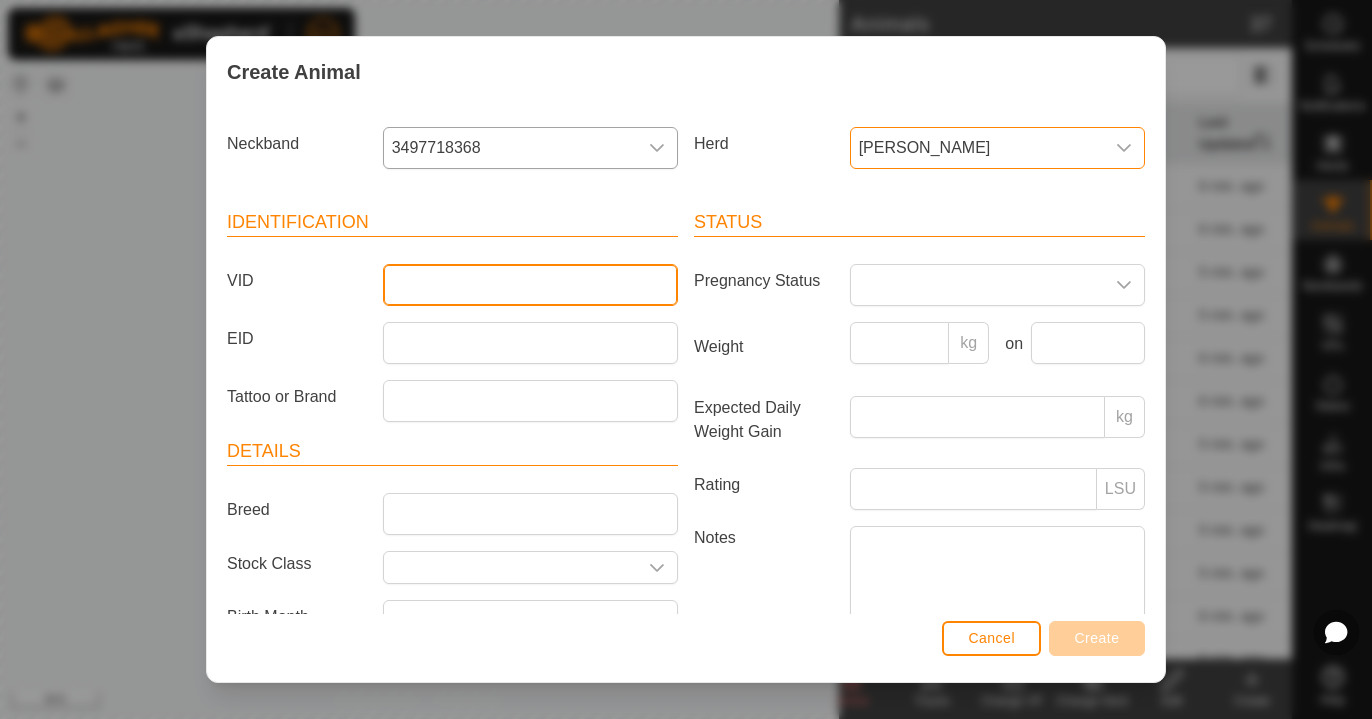 click on "VID" at bounding box center (530, 285) 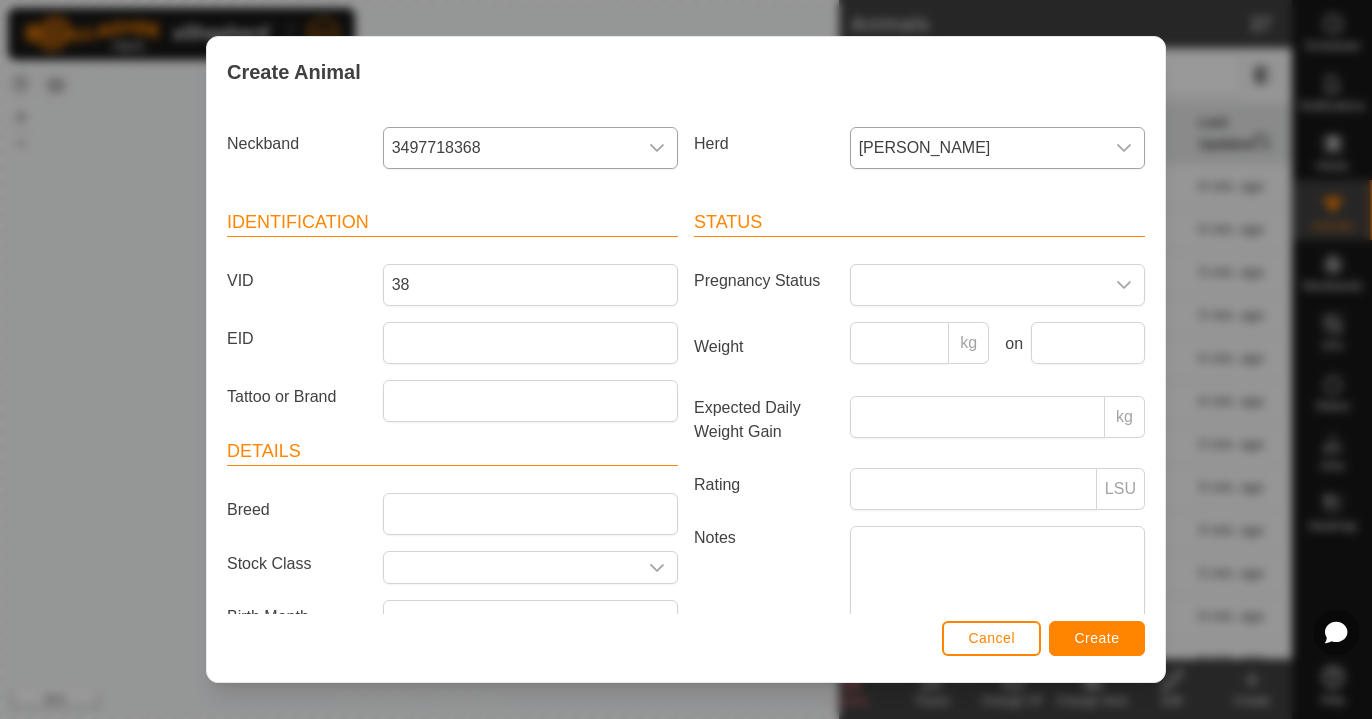 click on "Create" at bounding box center (1097, 638) 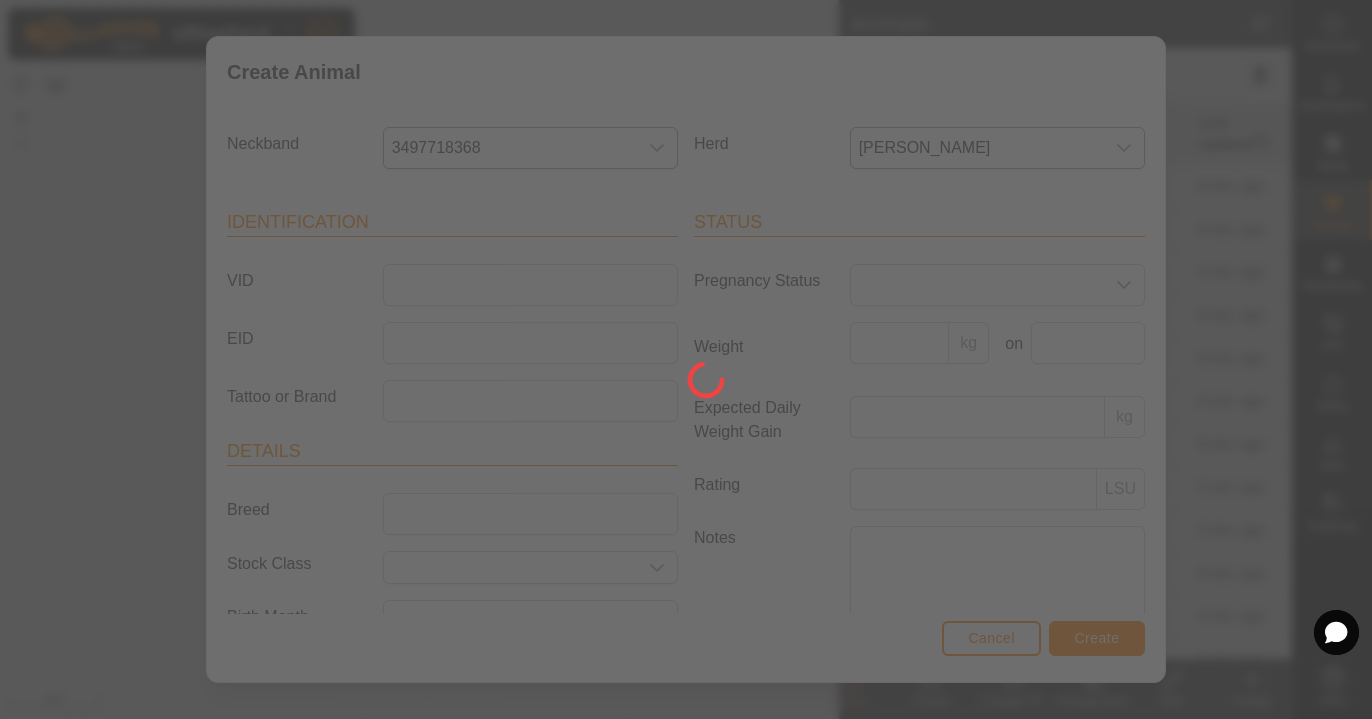 click 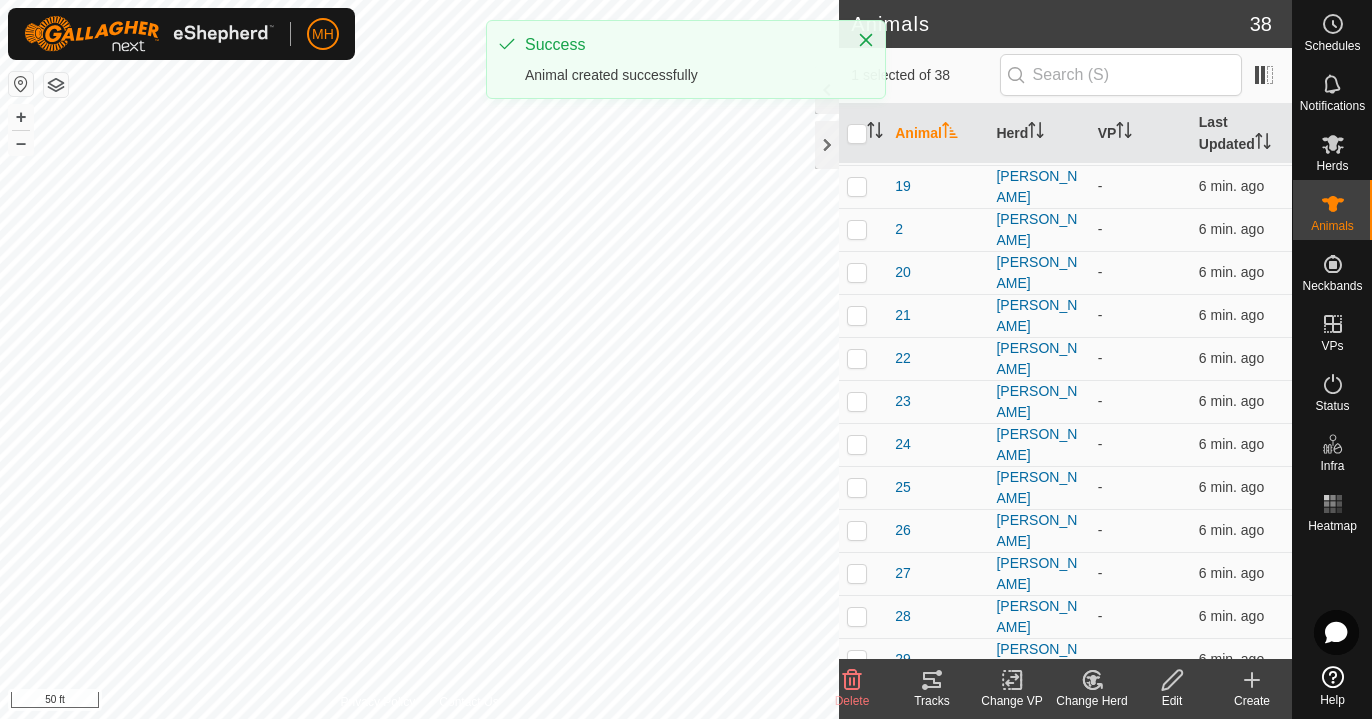 click 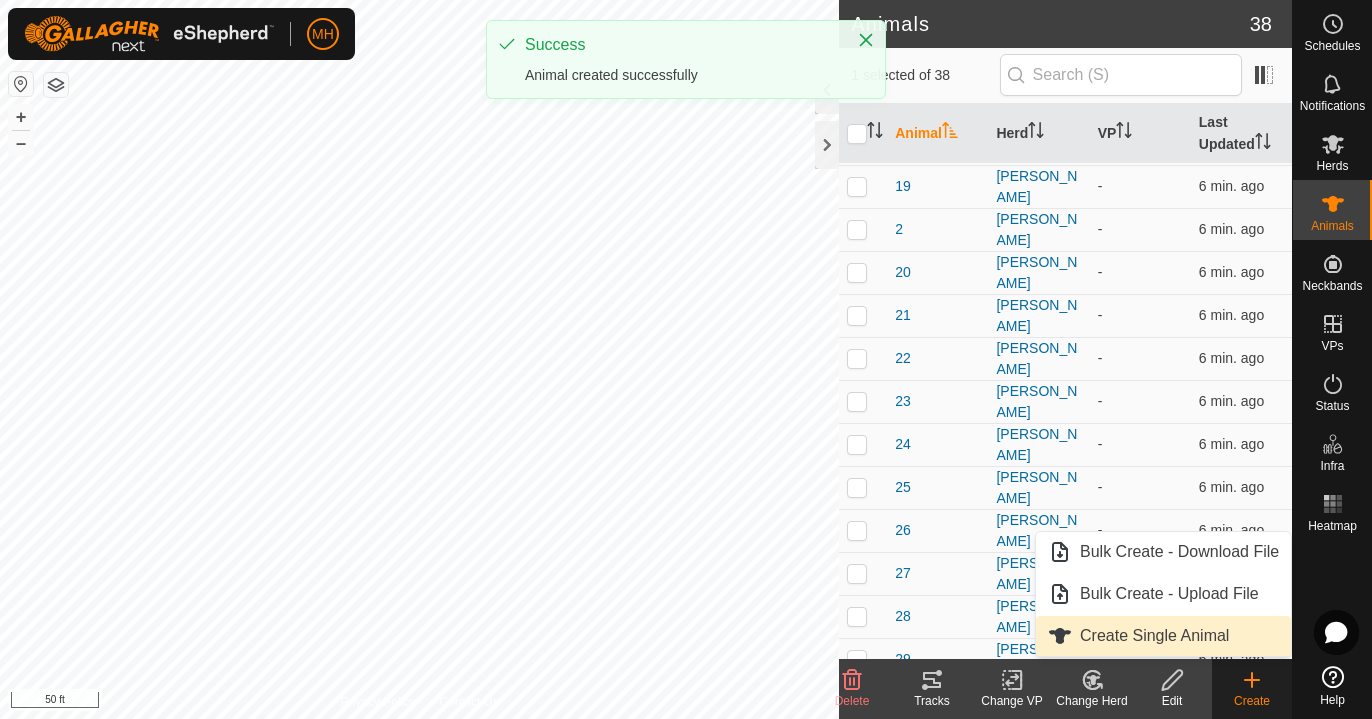 click on "Create Single Animal" at bounding box center [1163, 636] 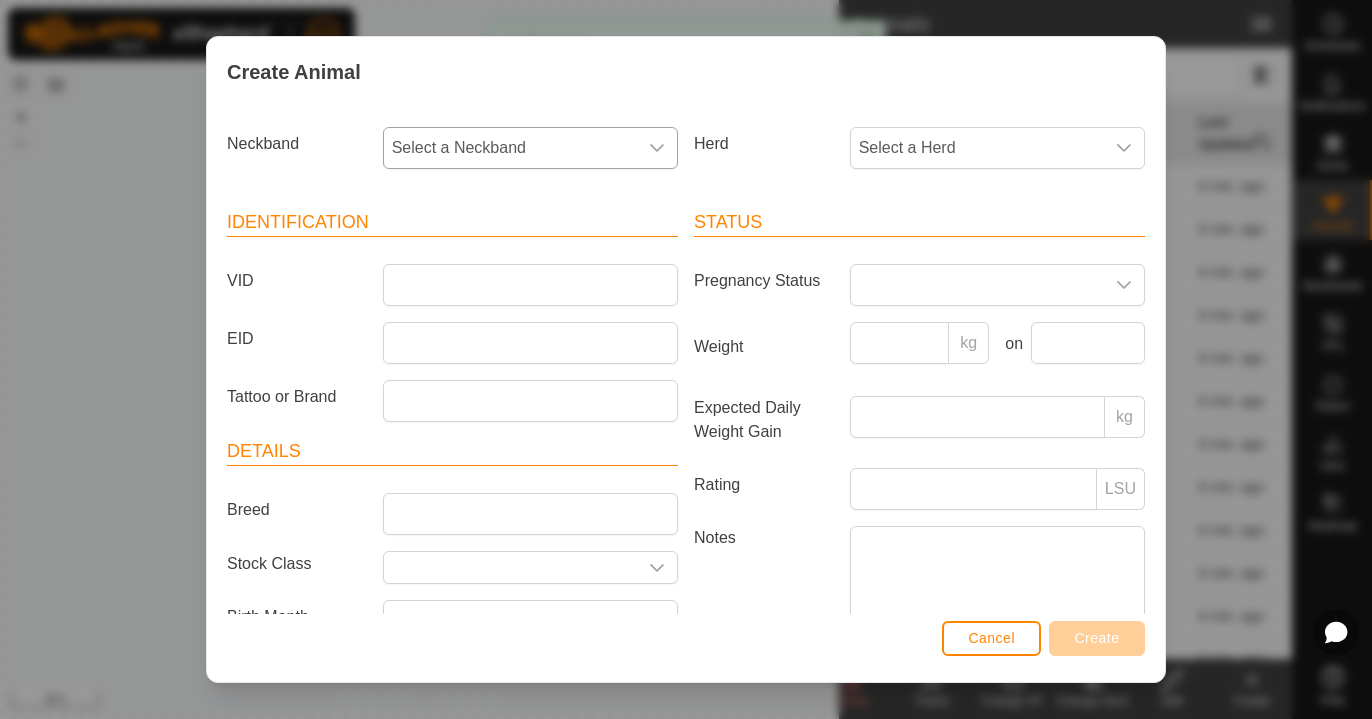 click at bounding box center (657, 148) 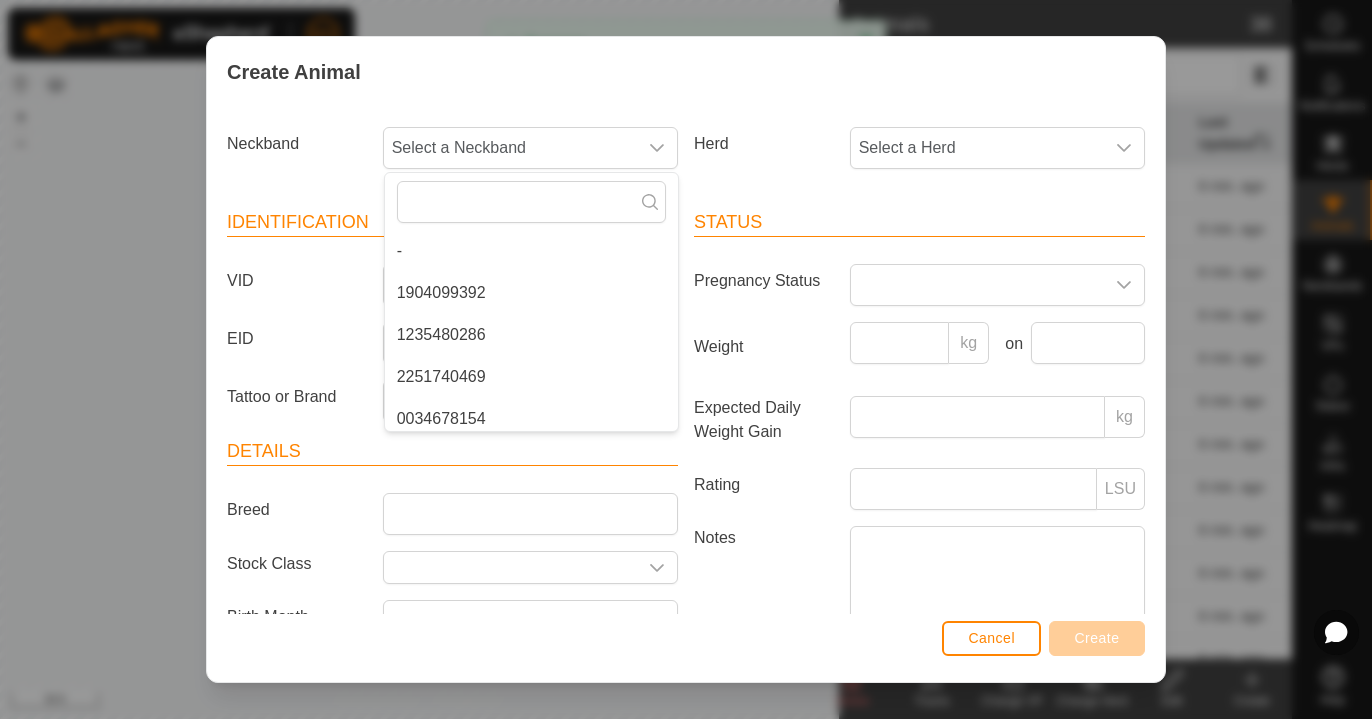 click on "Neckband Select a Neckband - 1904099392 1235480286 2251740469 0034678154 2319851610 0215904913 1008497882 3511435682" at bounding box center [452, 156] 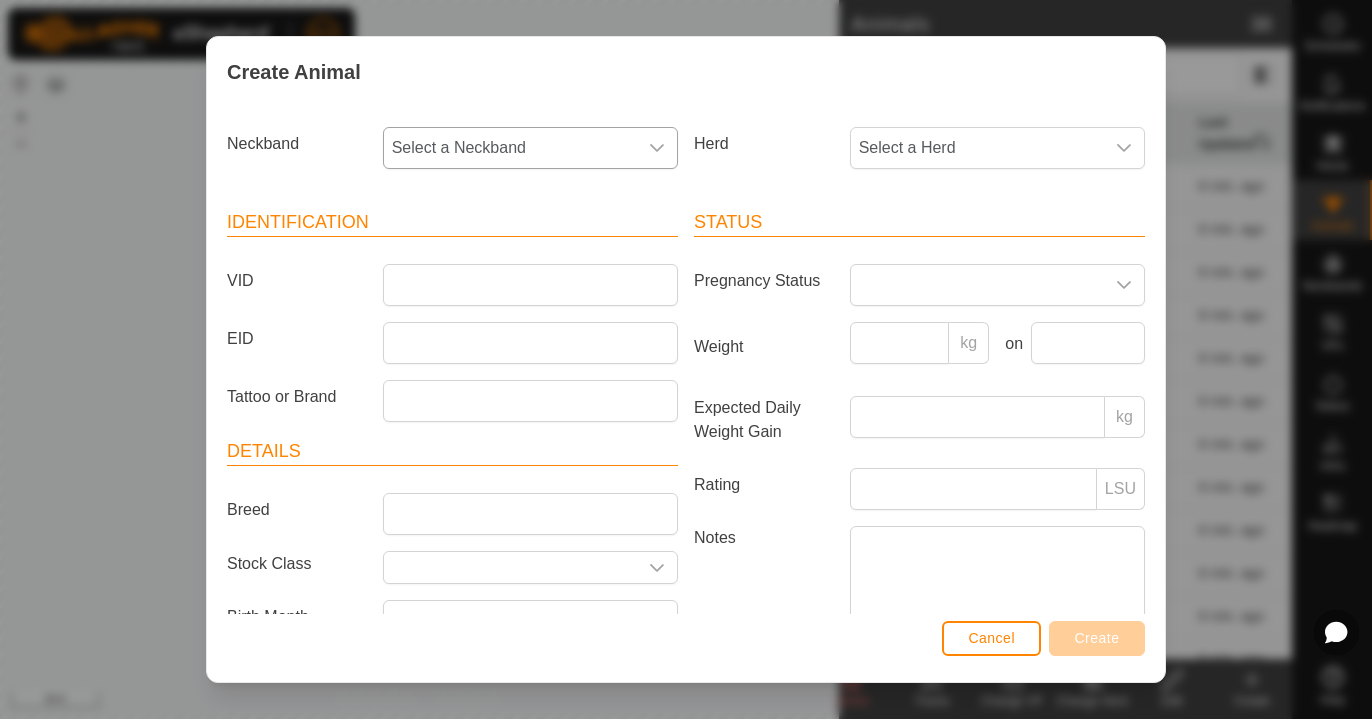 click on "Select a Neckband" at bounding box center (510, 148) 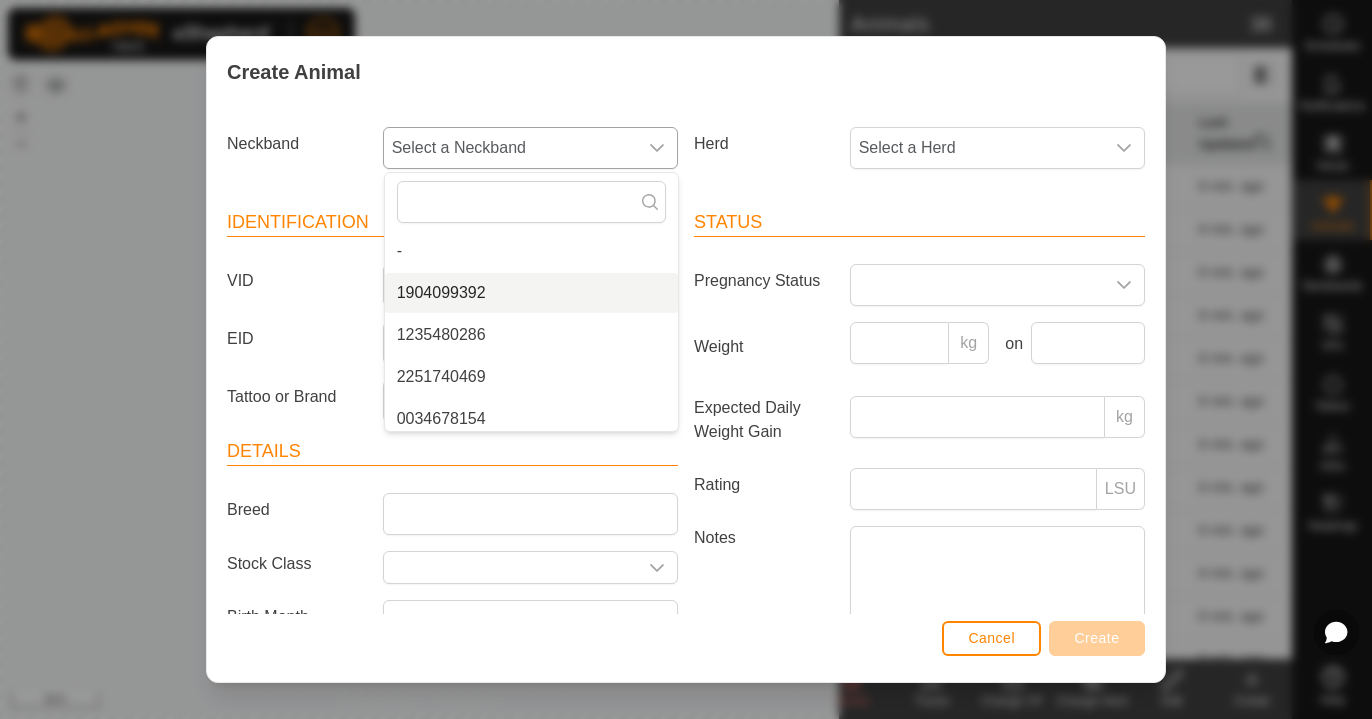 click on "1904099392" at bounding box center [531, 293] 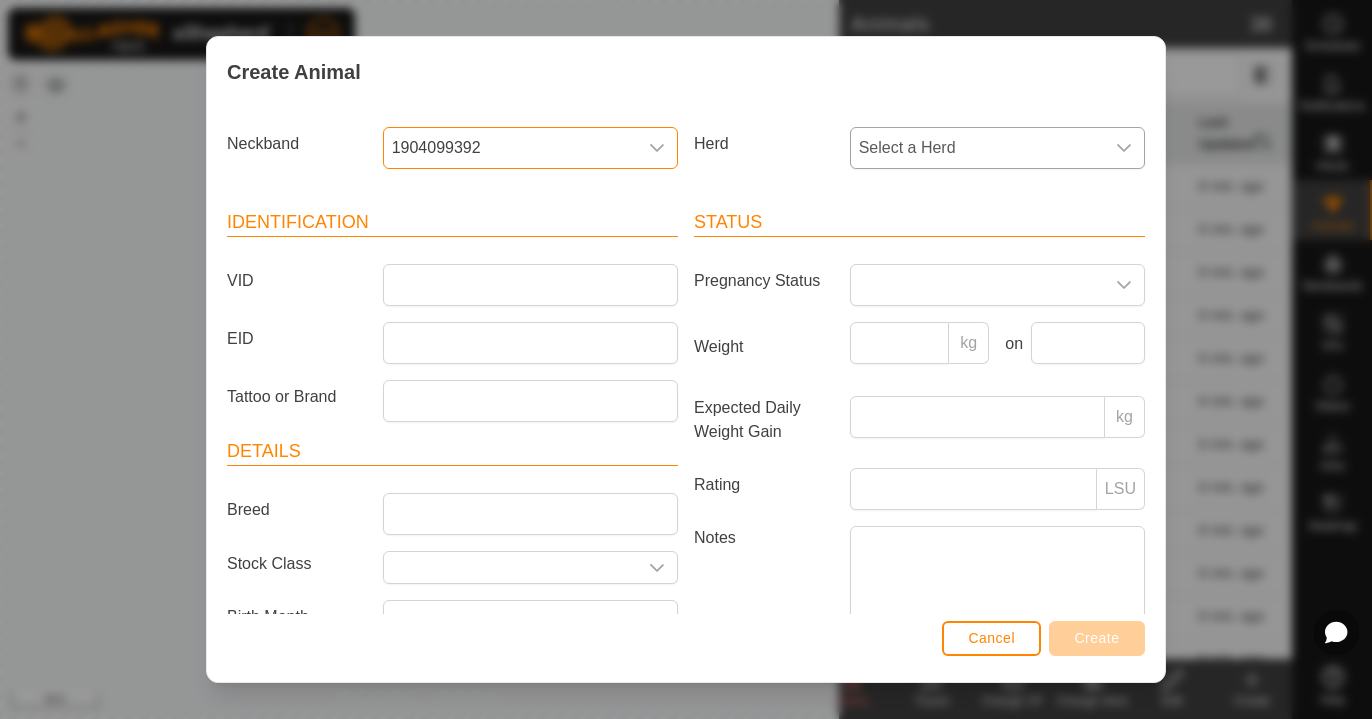 click on "Select a Herd" at bounding box center [977, 148] 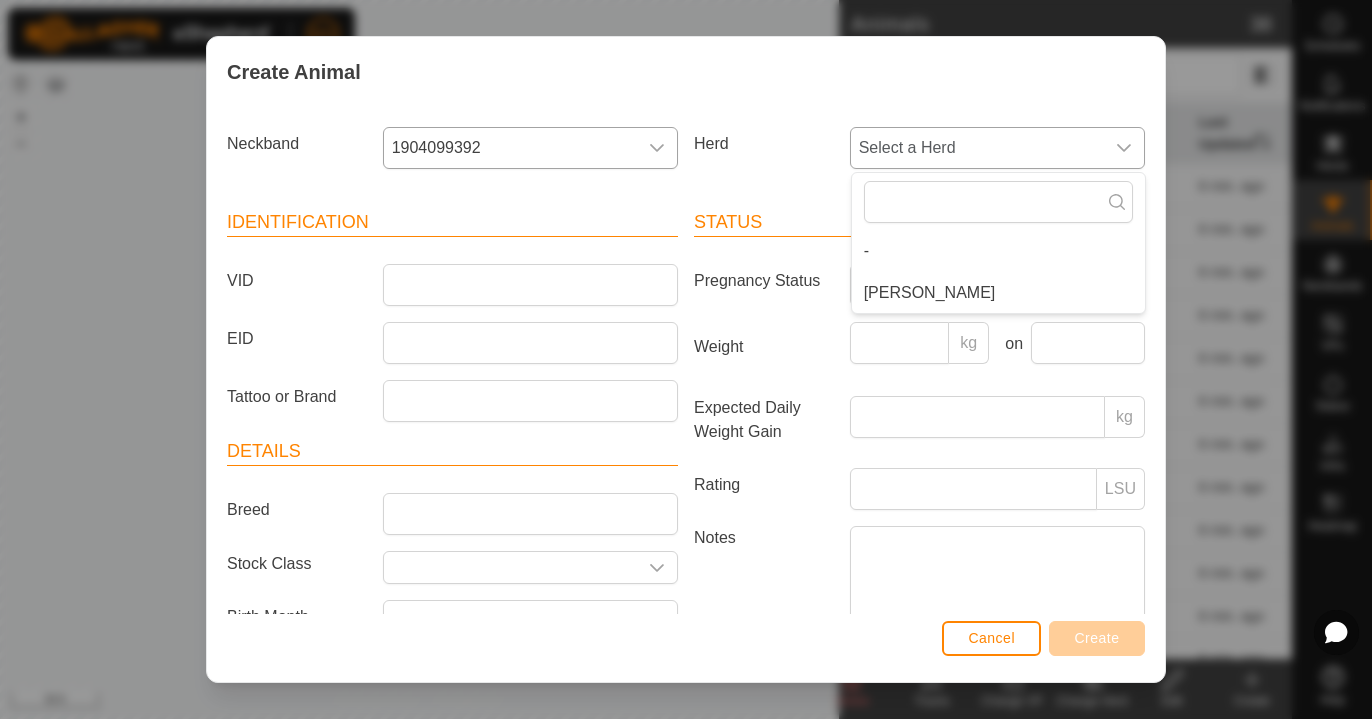 click on "[PERSON_NAME]" at bounding box center (998, 293) 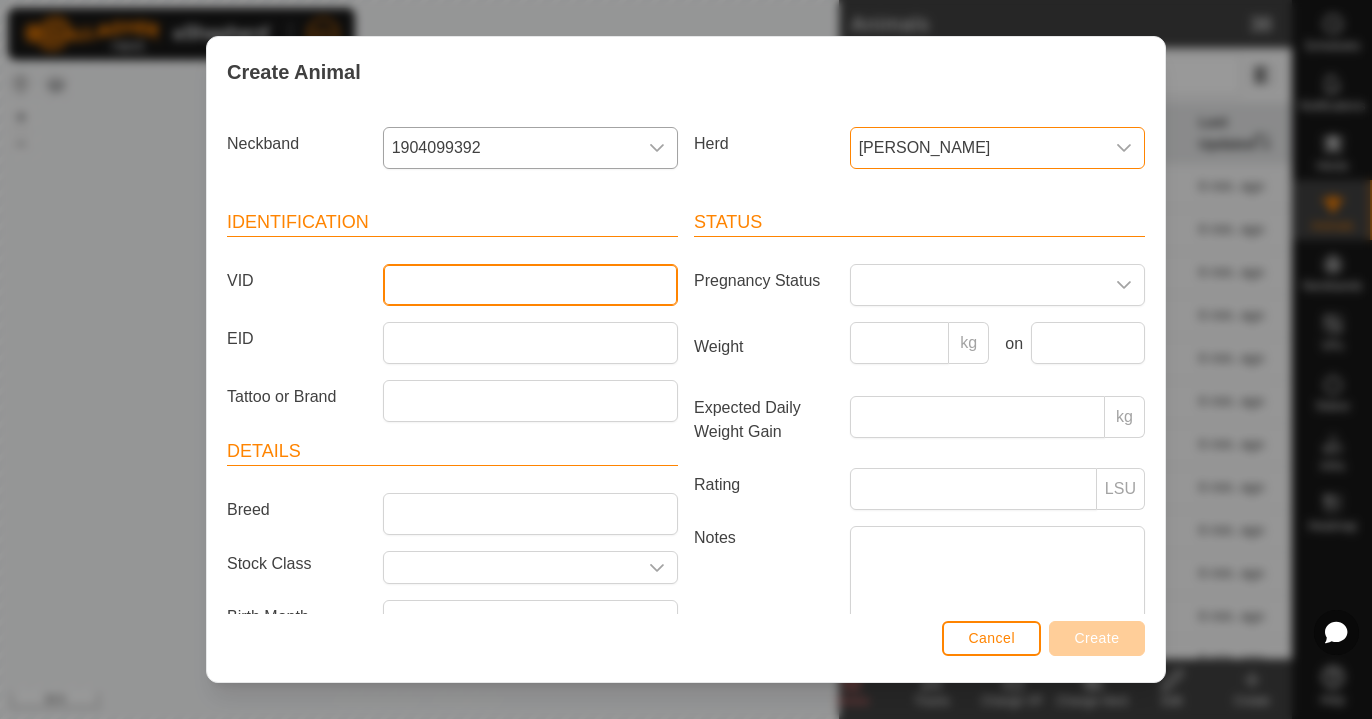 click on "VID" at bounding box center [530, 285] 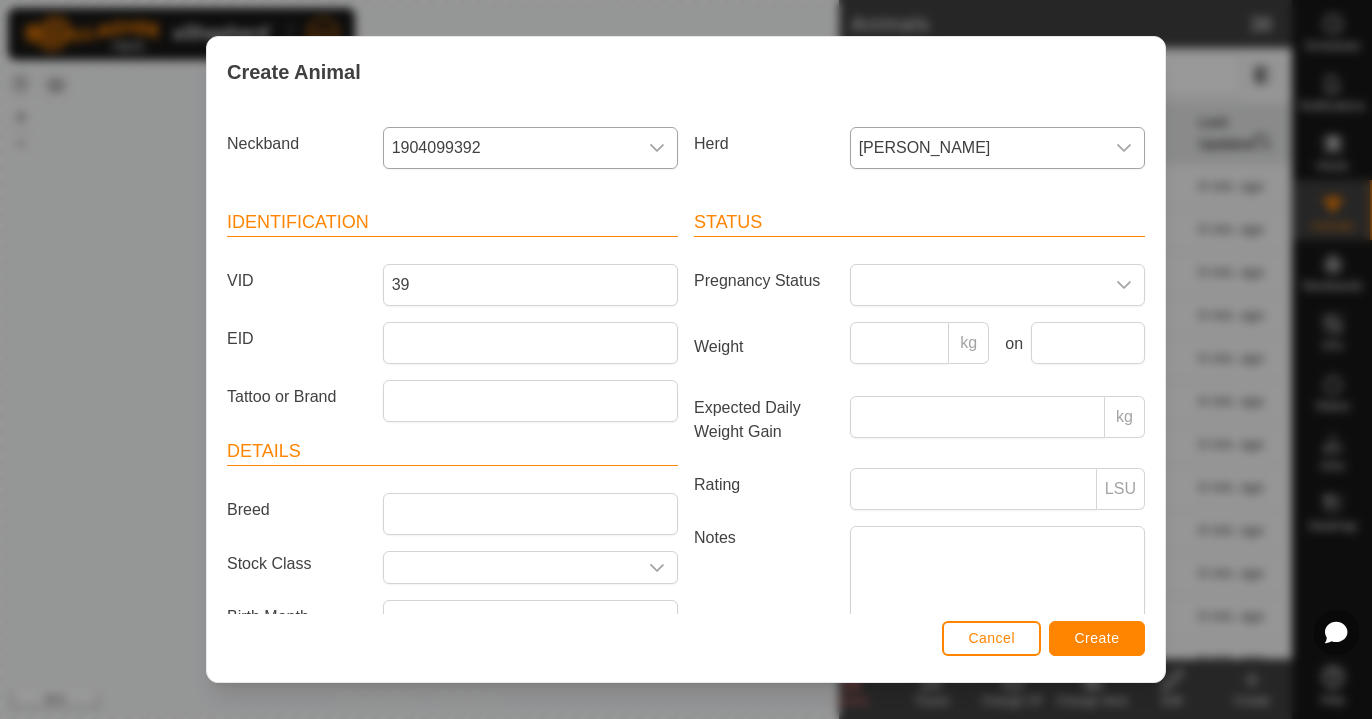 click on "Create" at bounding box center (1097, 638) 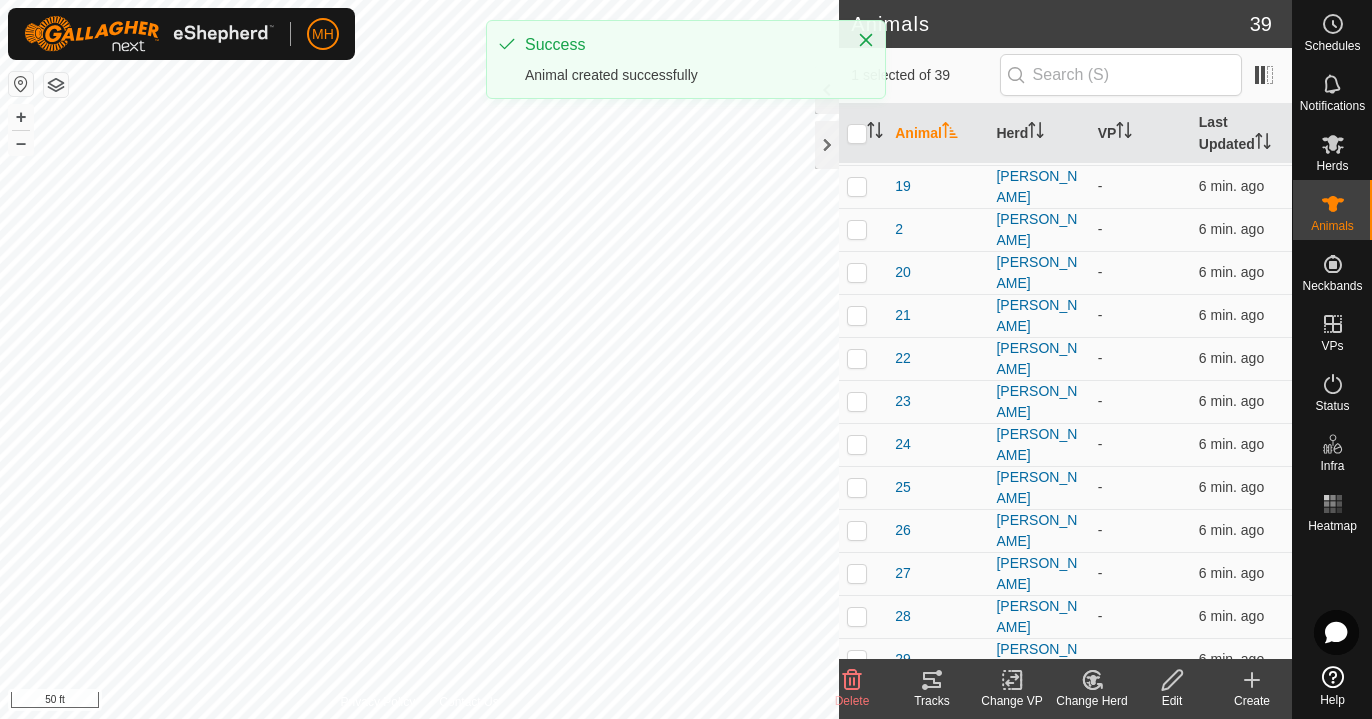 click 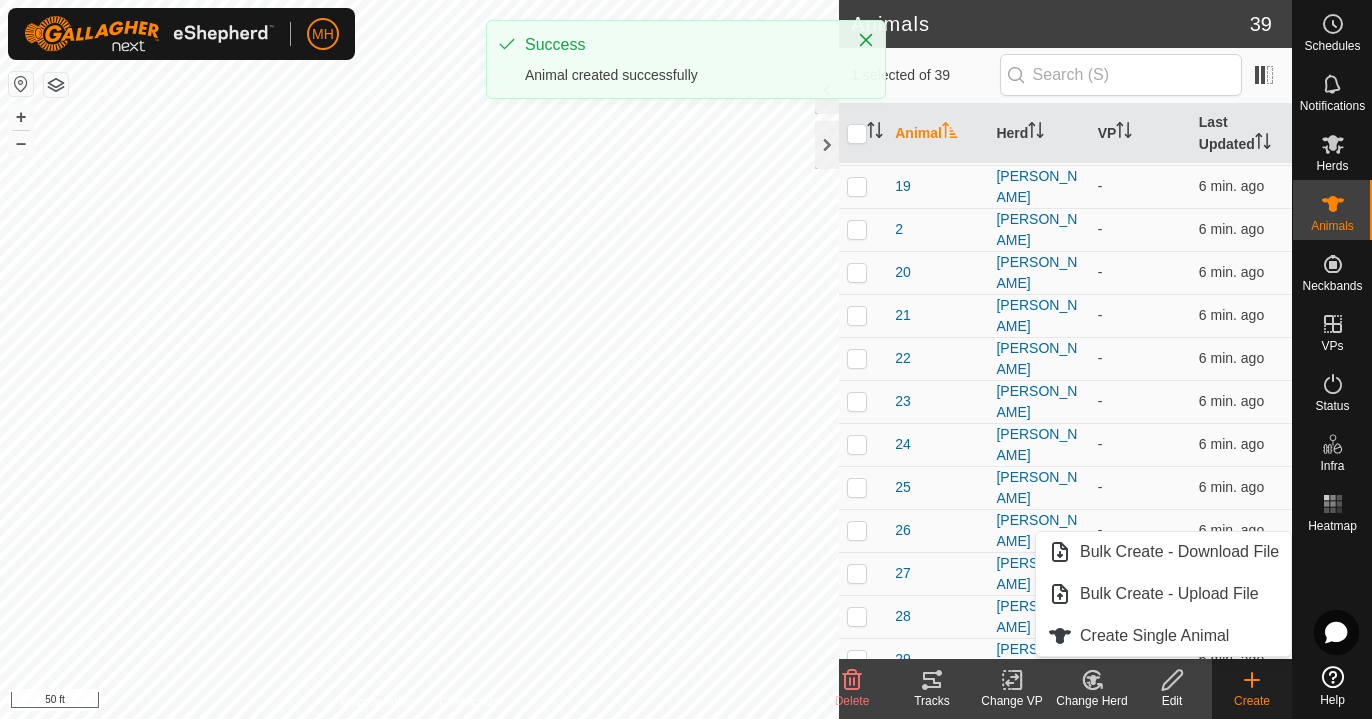 click 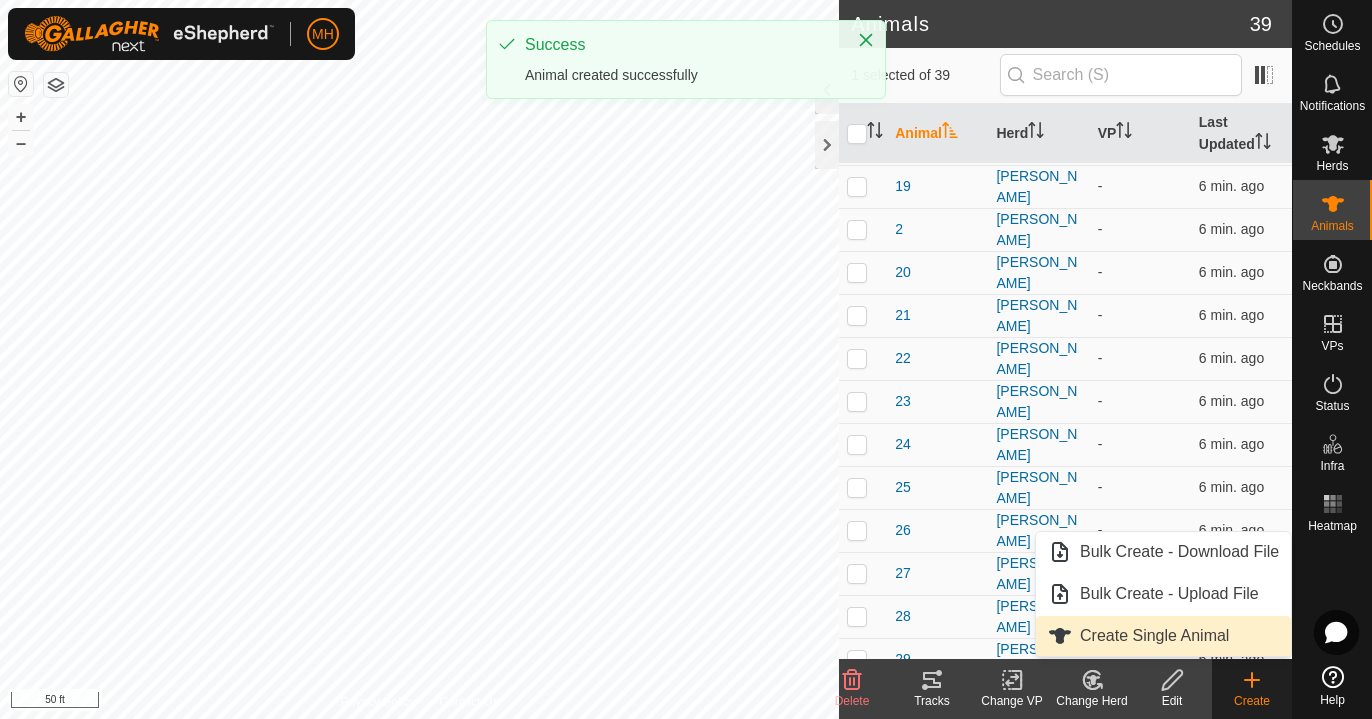 click on "Create Single Animal" at bounding box center [1163, 636] 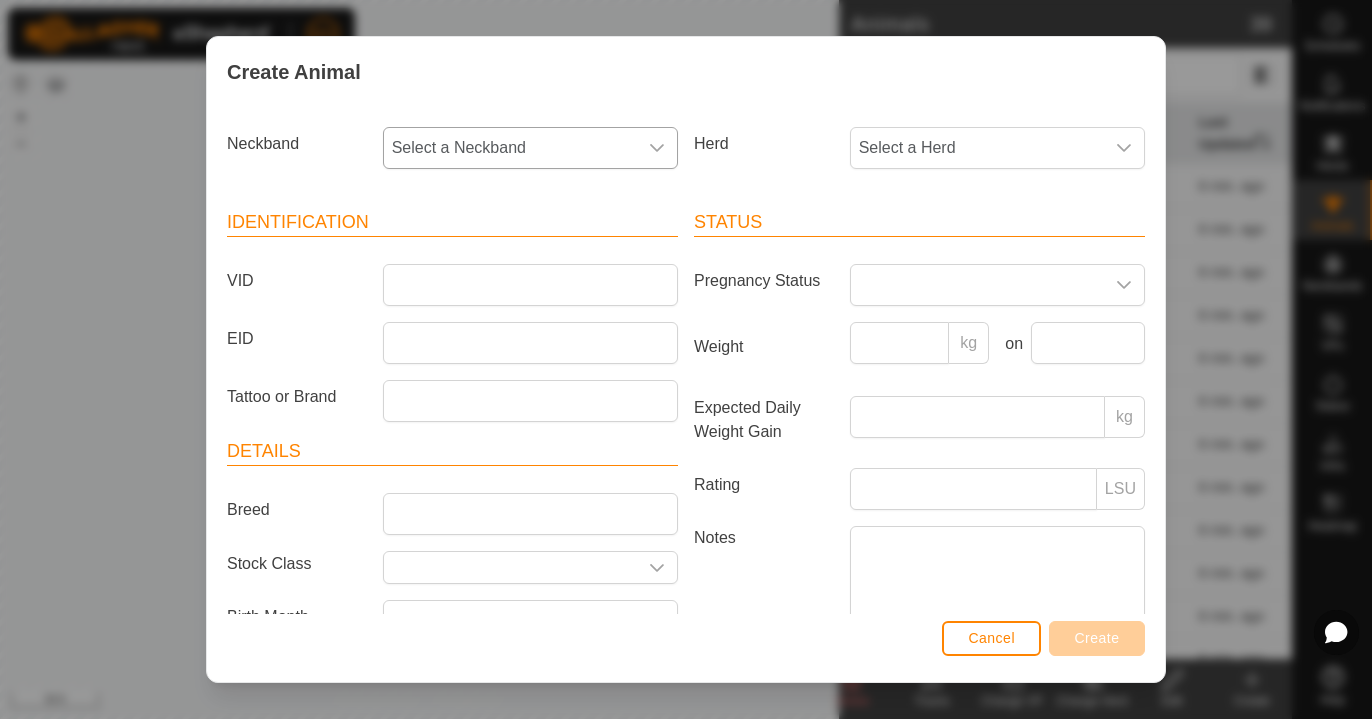 click on "Select a Neckband" at bounding box center [510, 148] 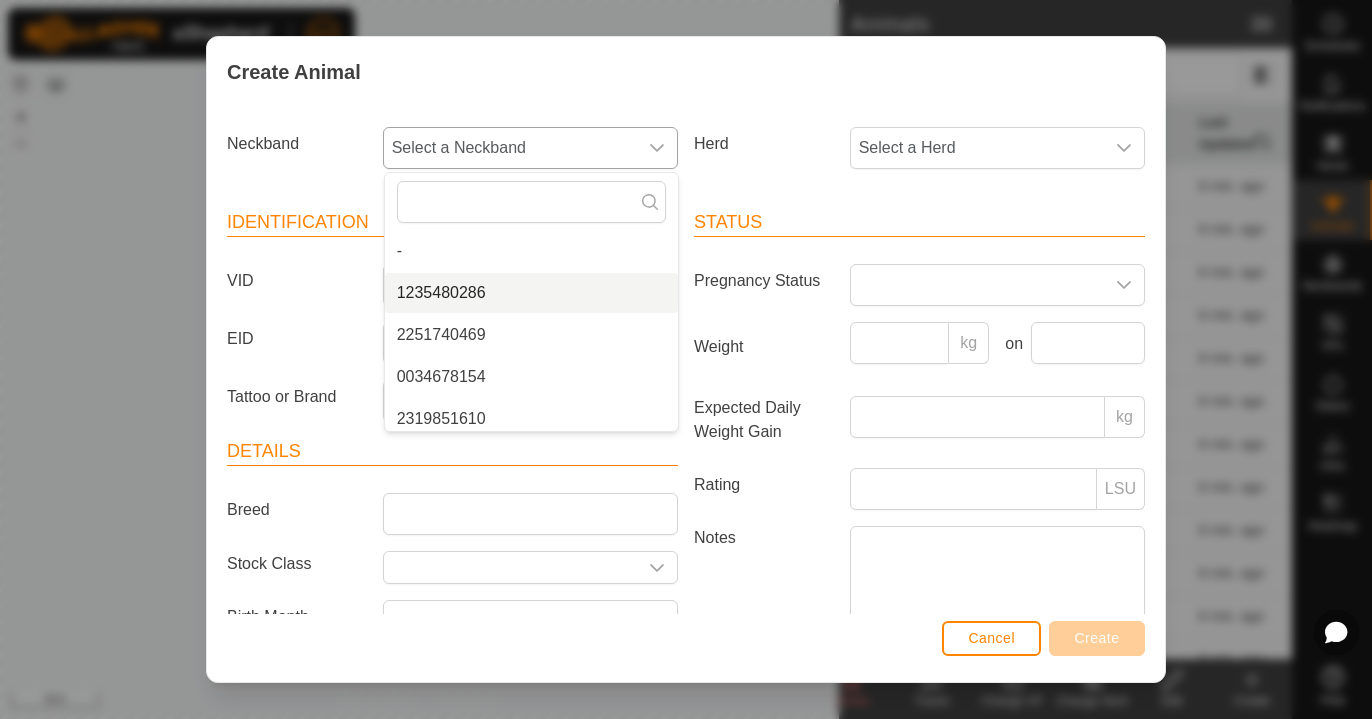 click on "1235480286" at bounding box center (531, 293) 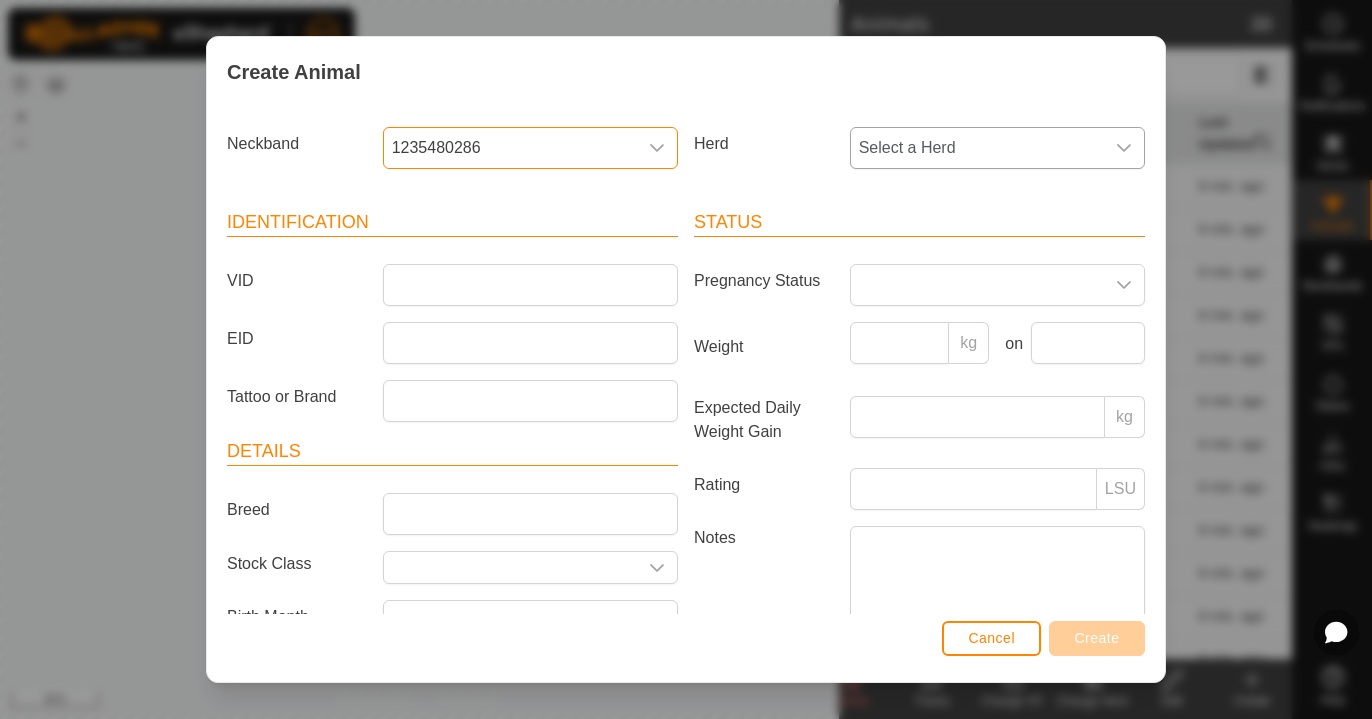 click on "Select a Herd" at bounding box center [977, 148] 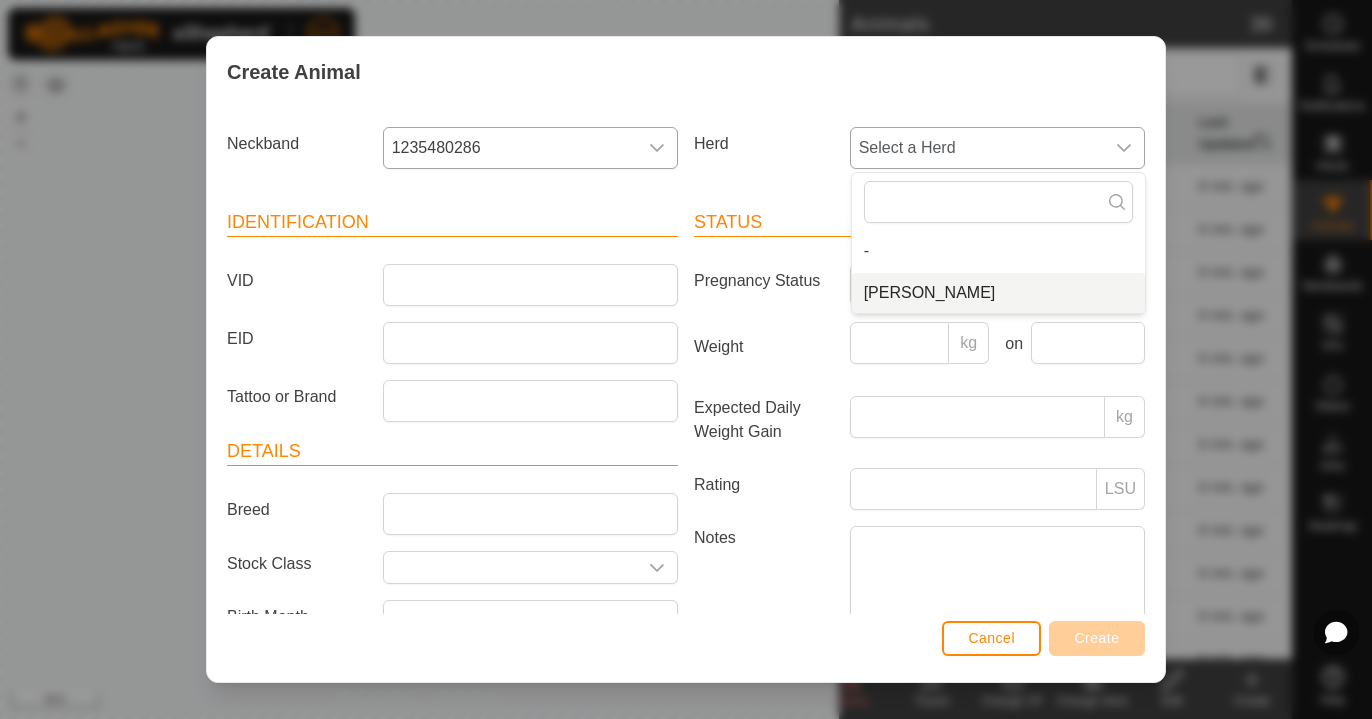 click on "[PERSON_NAME]" at bounding box center [930, 293] 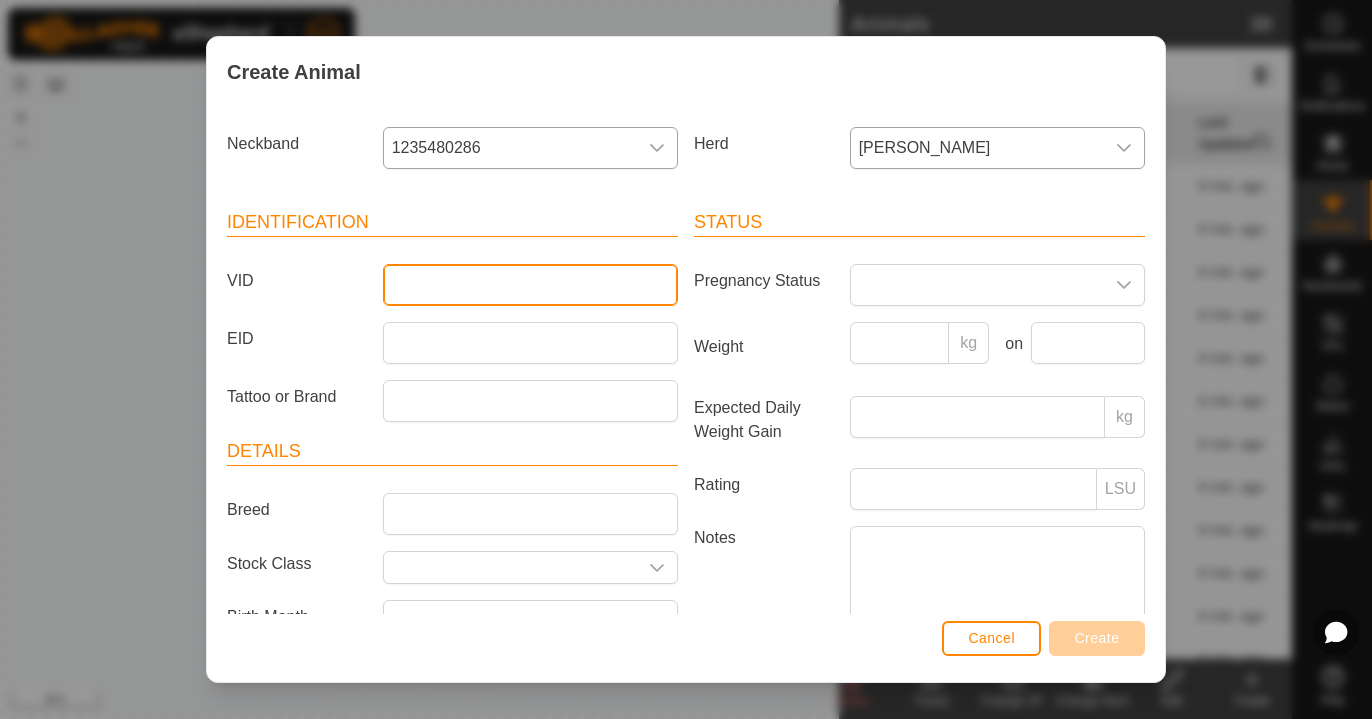 click on "VID" at bounding box center (530, 285) 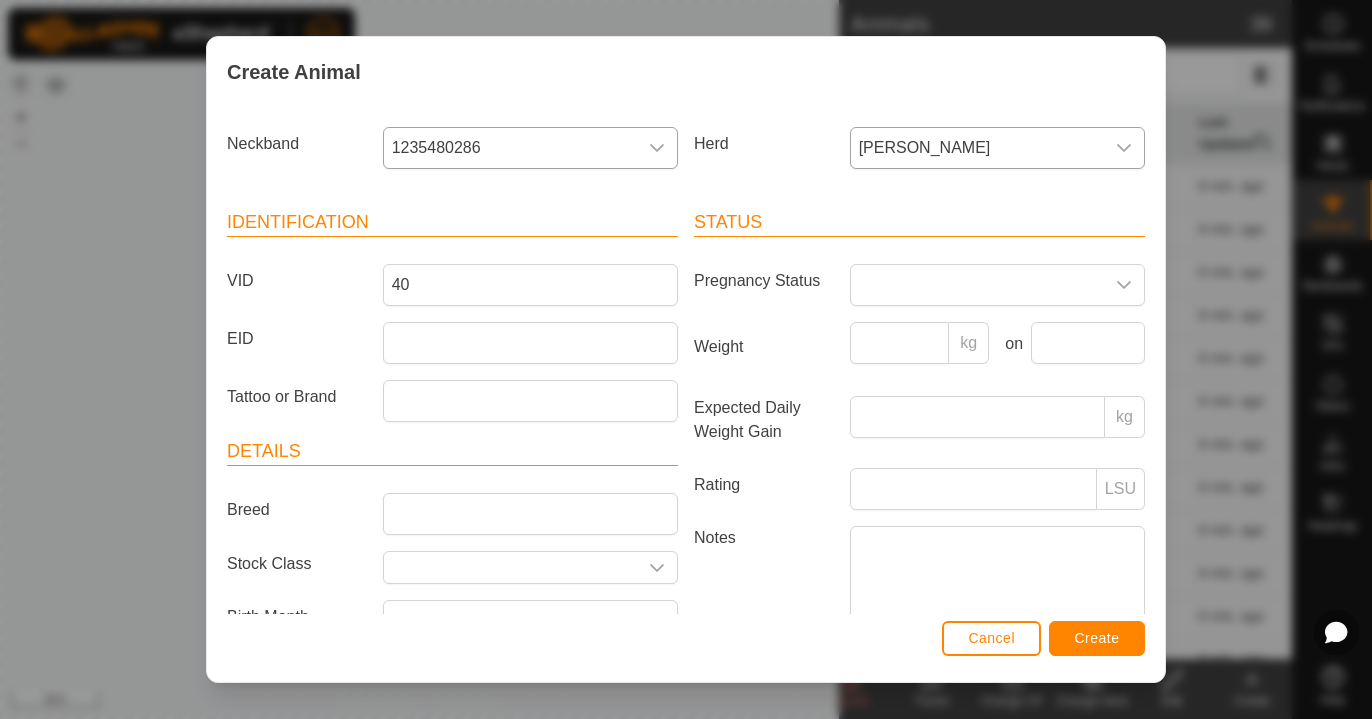 click on "Cancel Create" at bounding box center [686, 648] 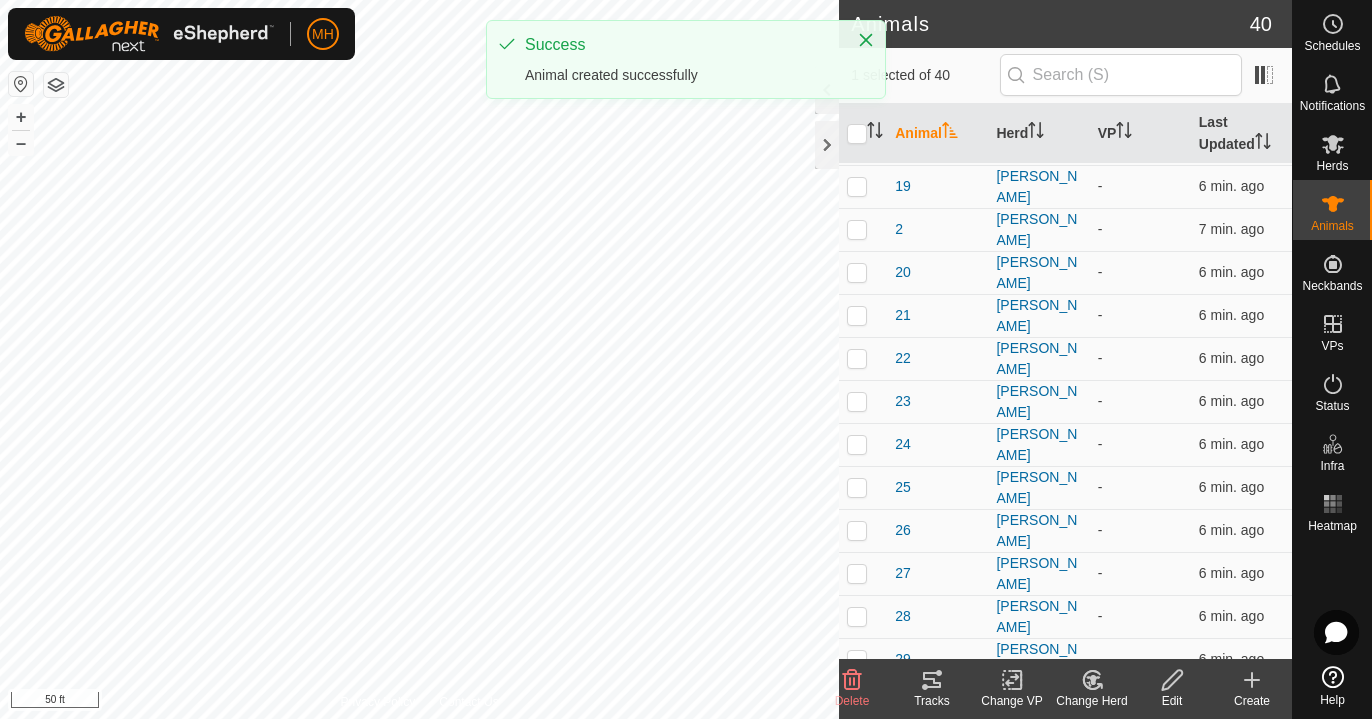 click 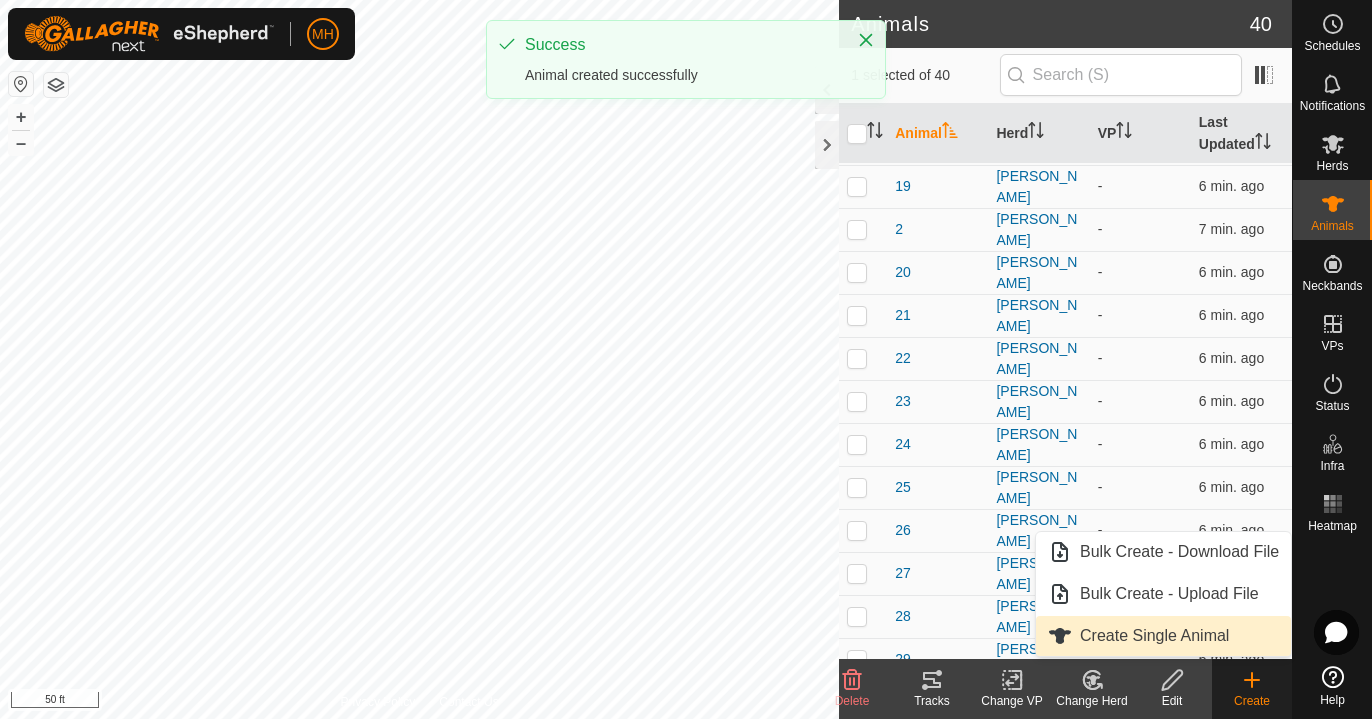 click on "Create Single Animal" at bounding box center [1163, 636] 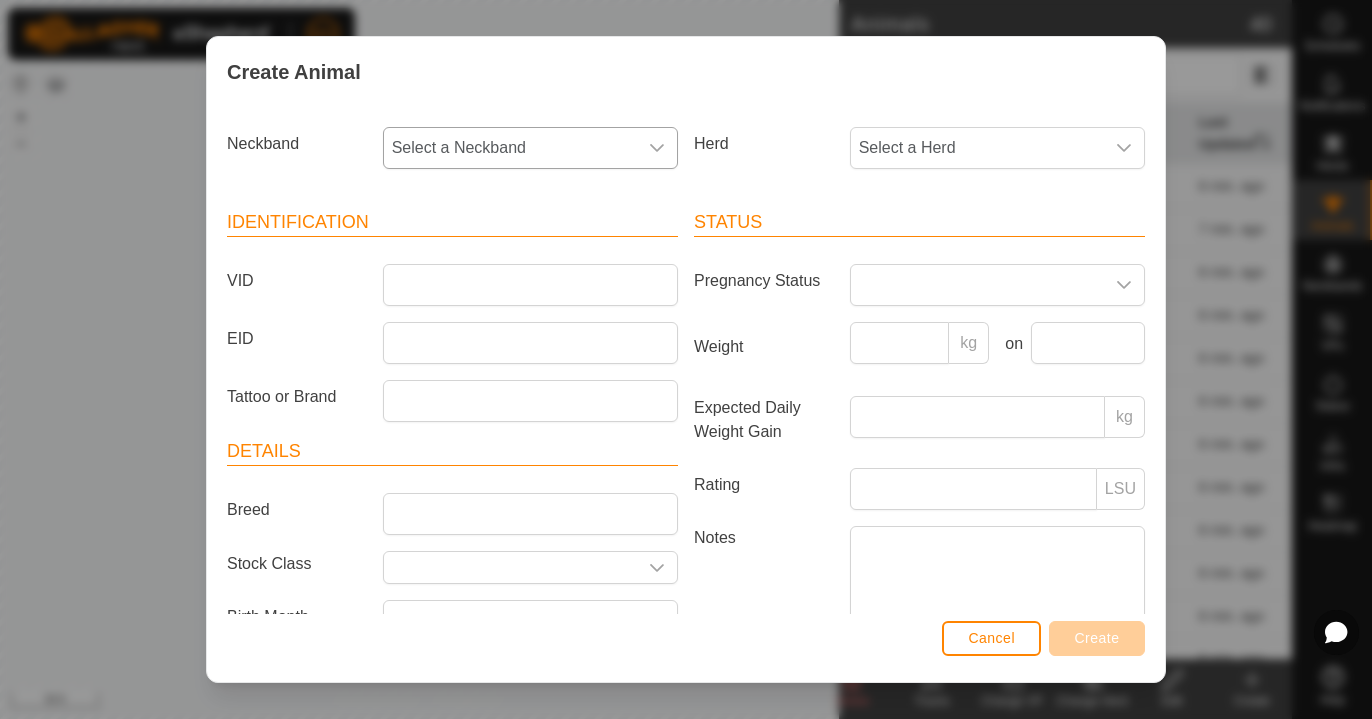 click at bounding box center [657, 148] 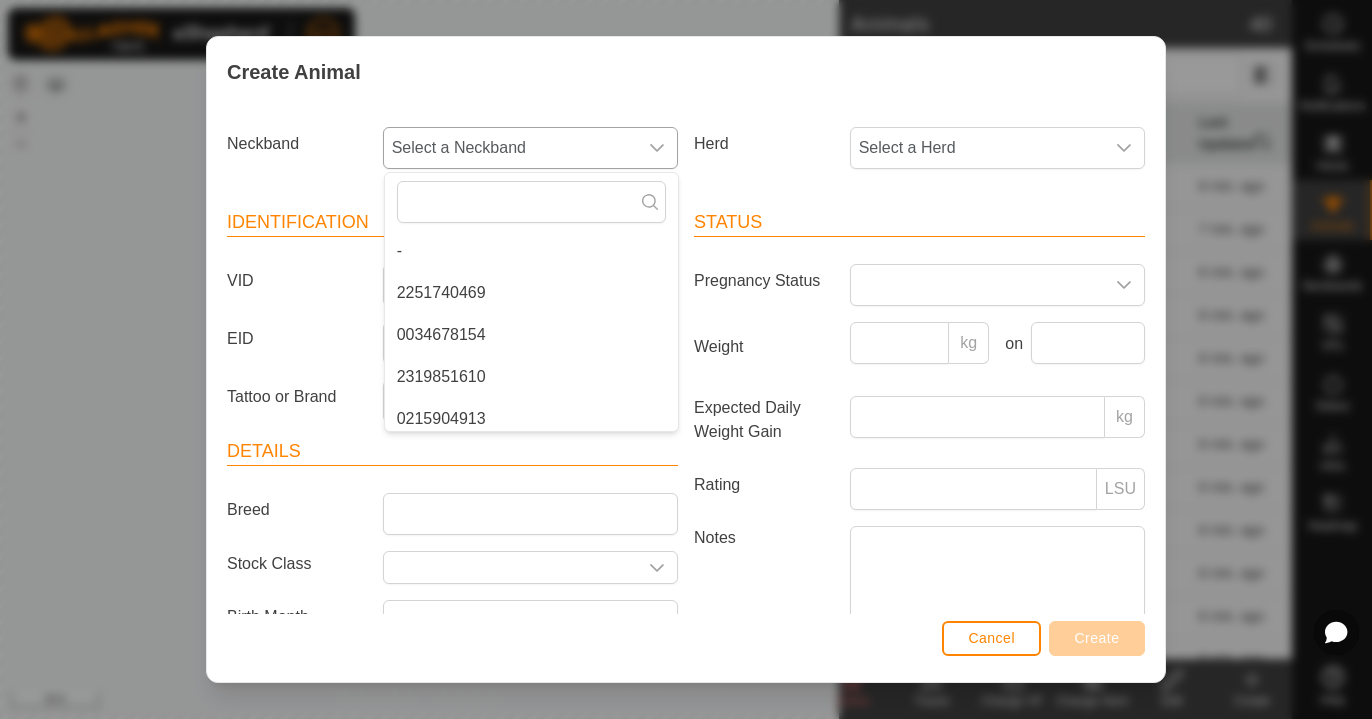 click on "2251740469" at bounding box center (531, 293) 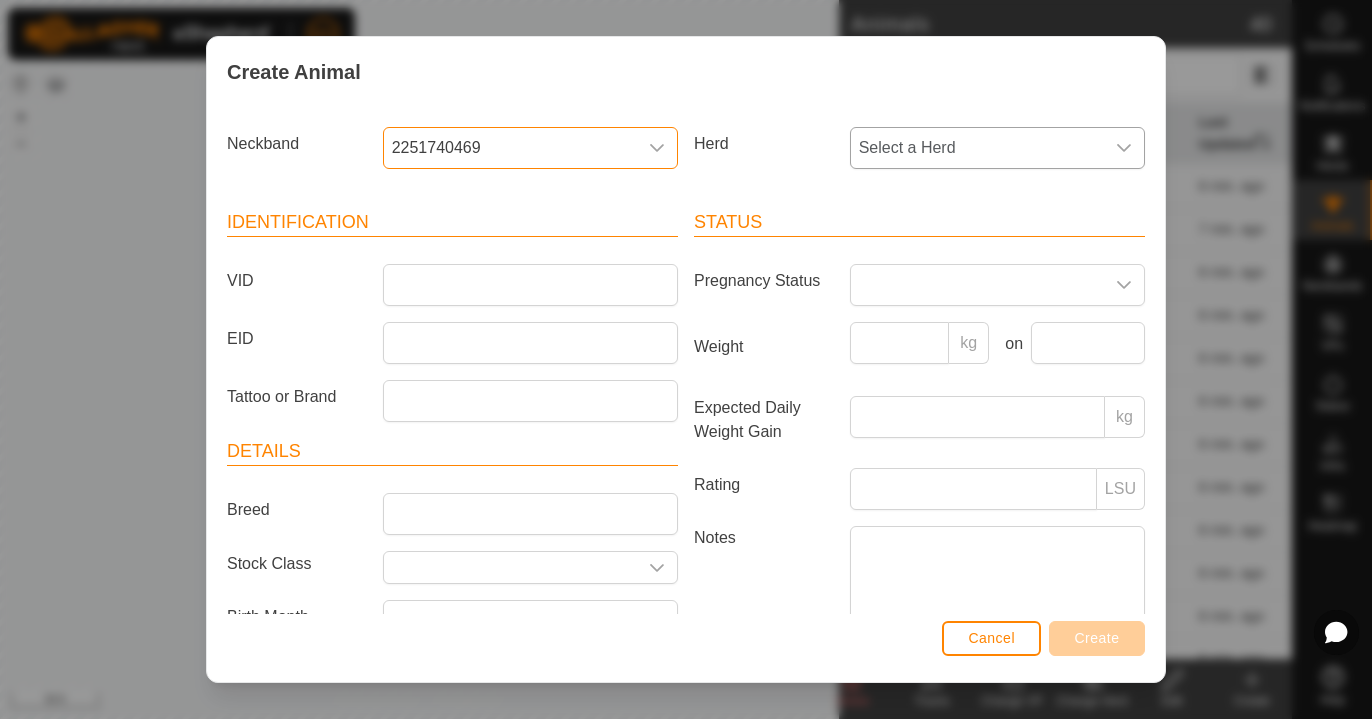 click on "Select a Herd" at bounding box center [977, 148] 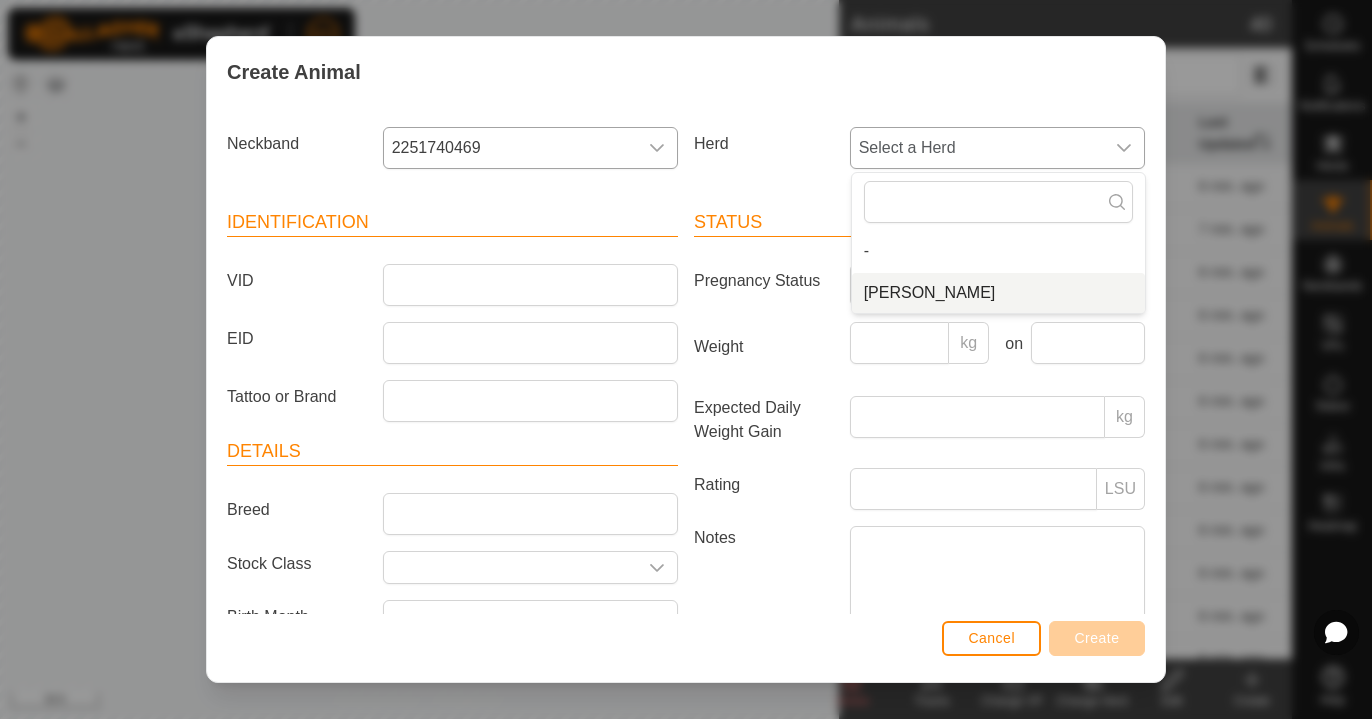 click on "[PERSON_NAME]" at bounding box center (998, 293) 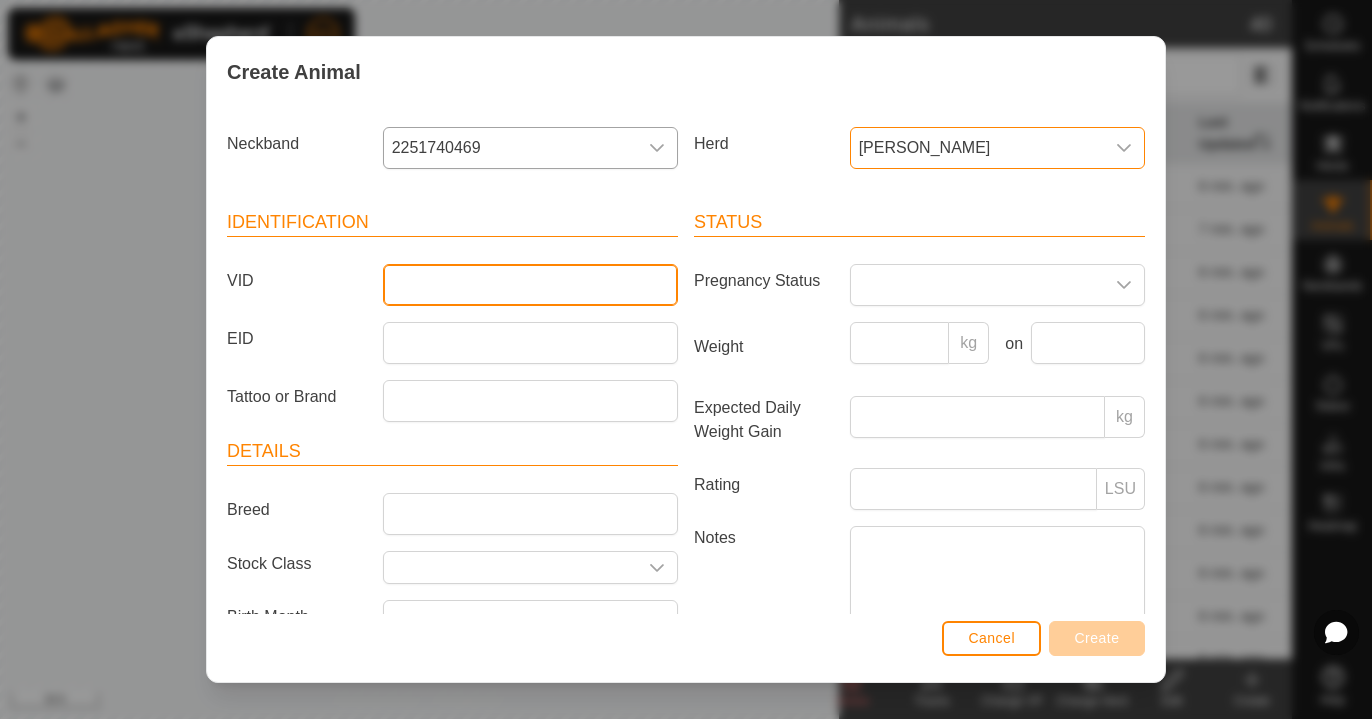 click on "VID" at bounding box center (530, 285) 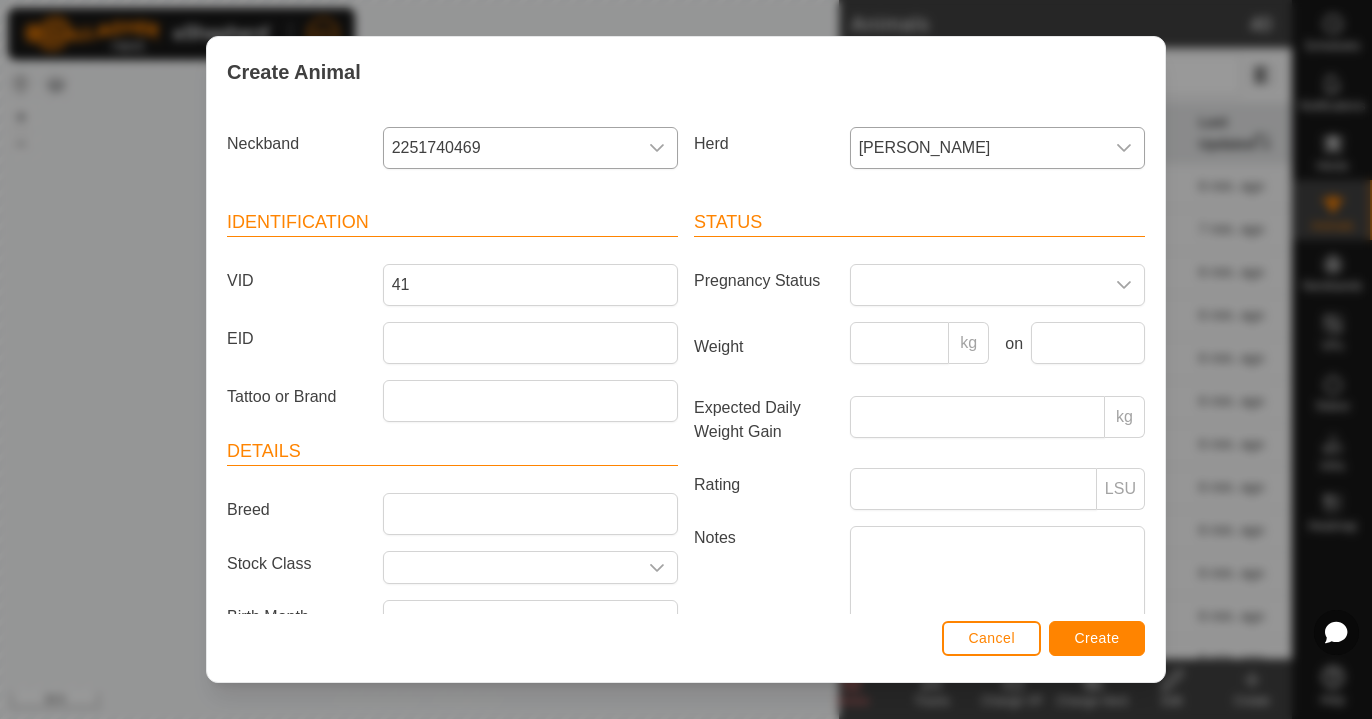 click on "Create" at bounding box center (1097, 638) 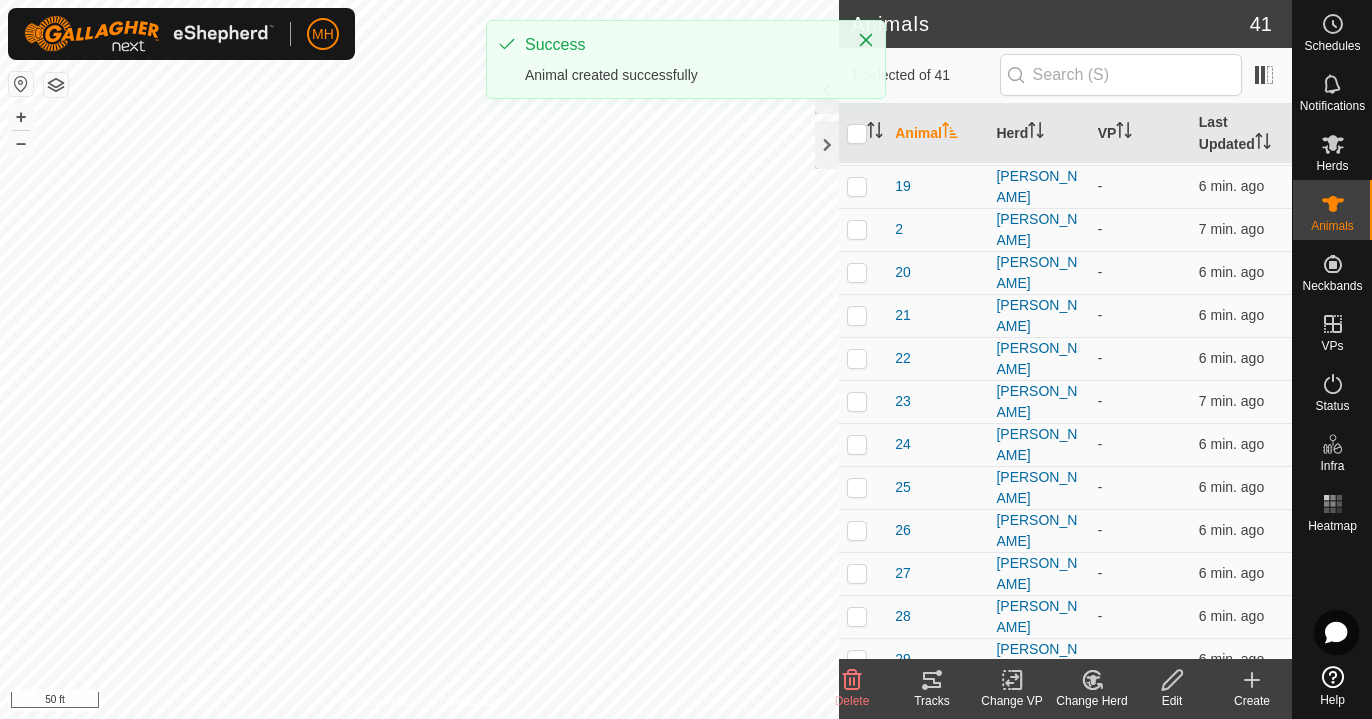 click 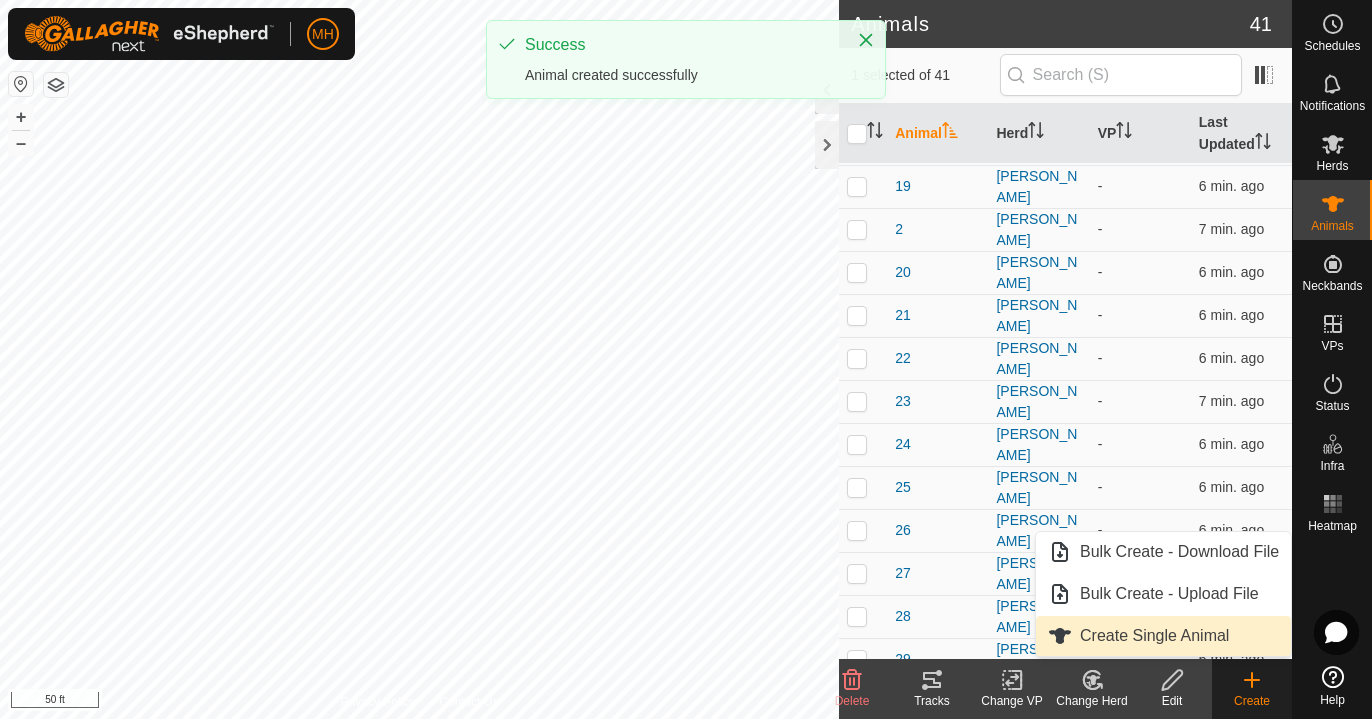 click on "Create Single Animal" at bounding box center [1163, 636] 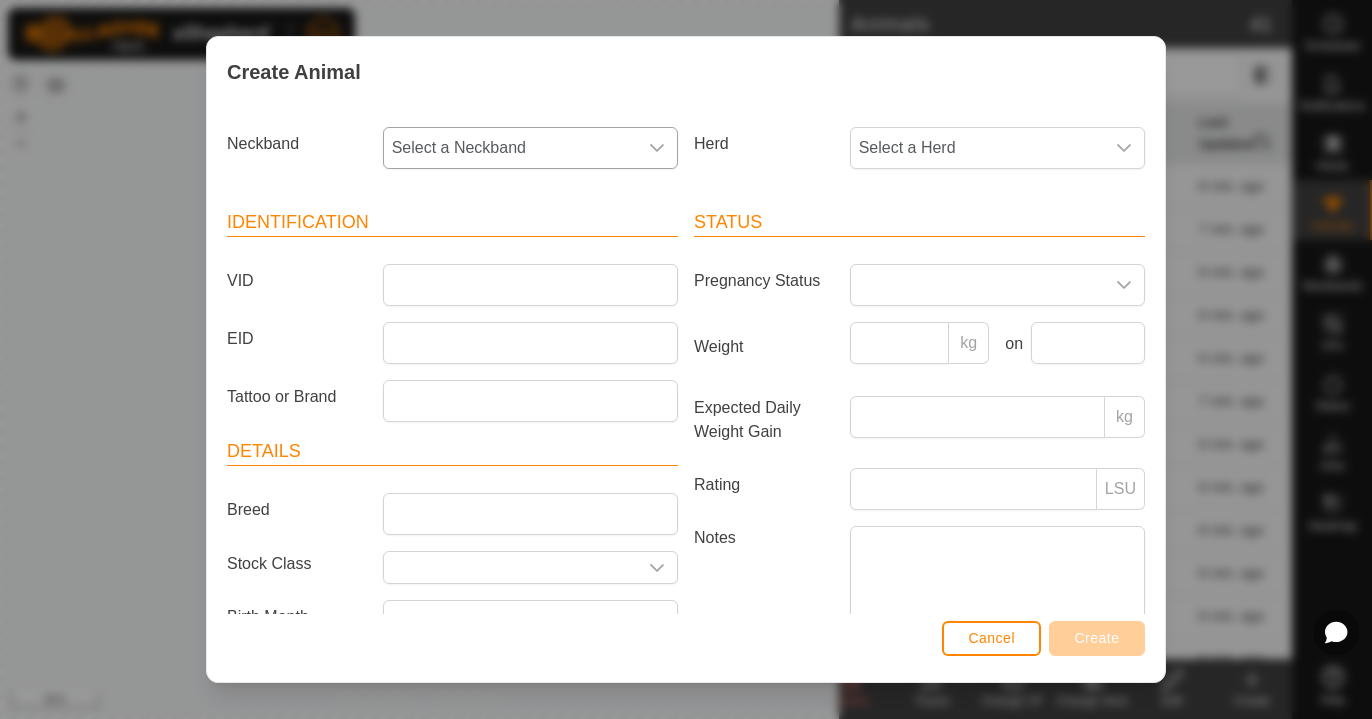click on "Select a Neckband" at bounding box center (510, 148) 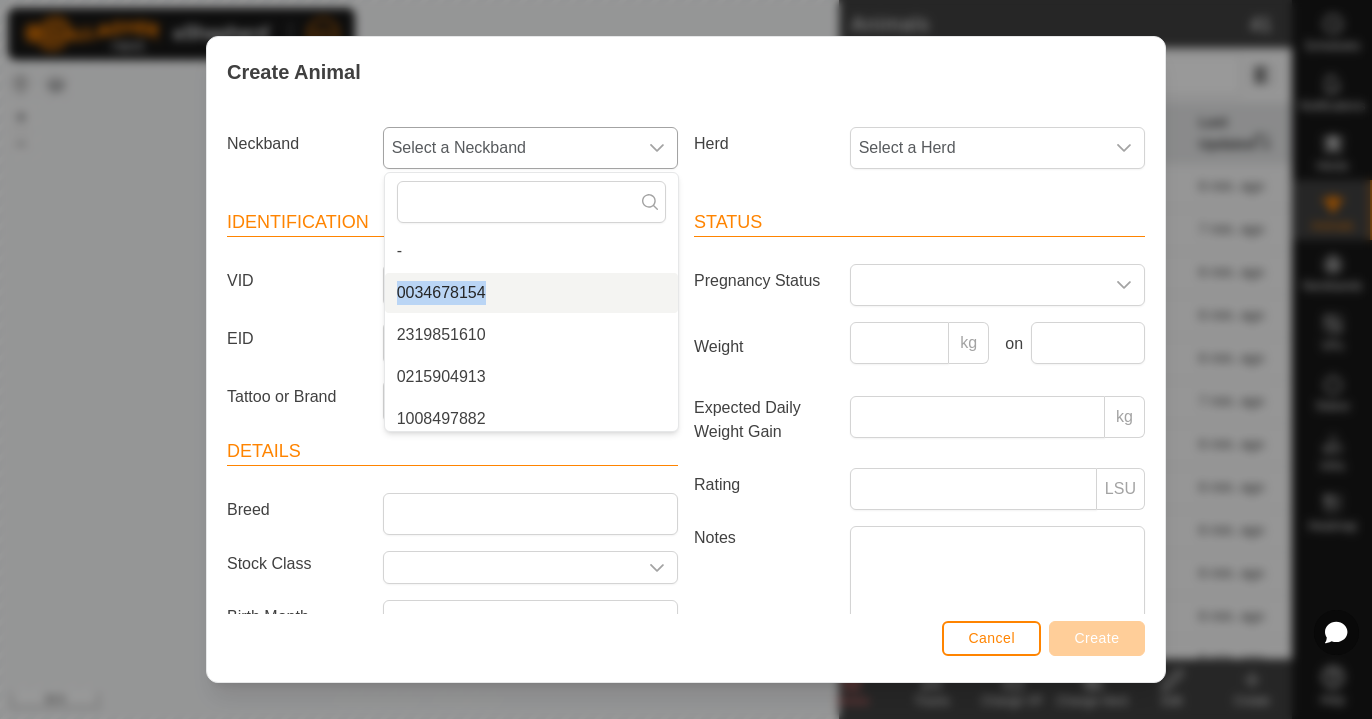 click on "0034678154" at bounding box center [531, 293] 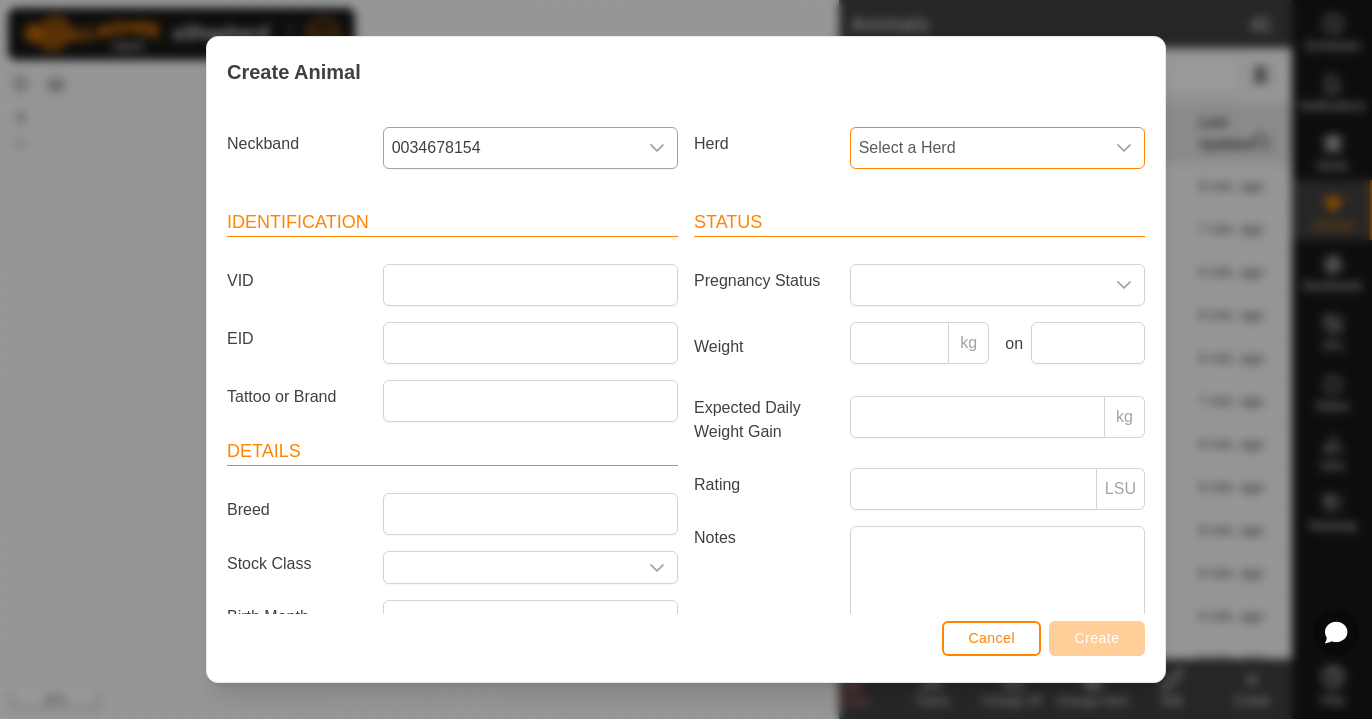 click on "Select a Herd" at bounding box center (977, 148) 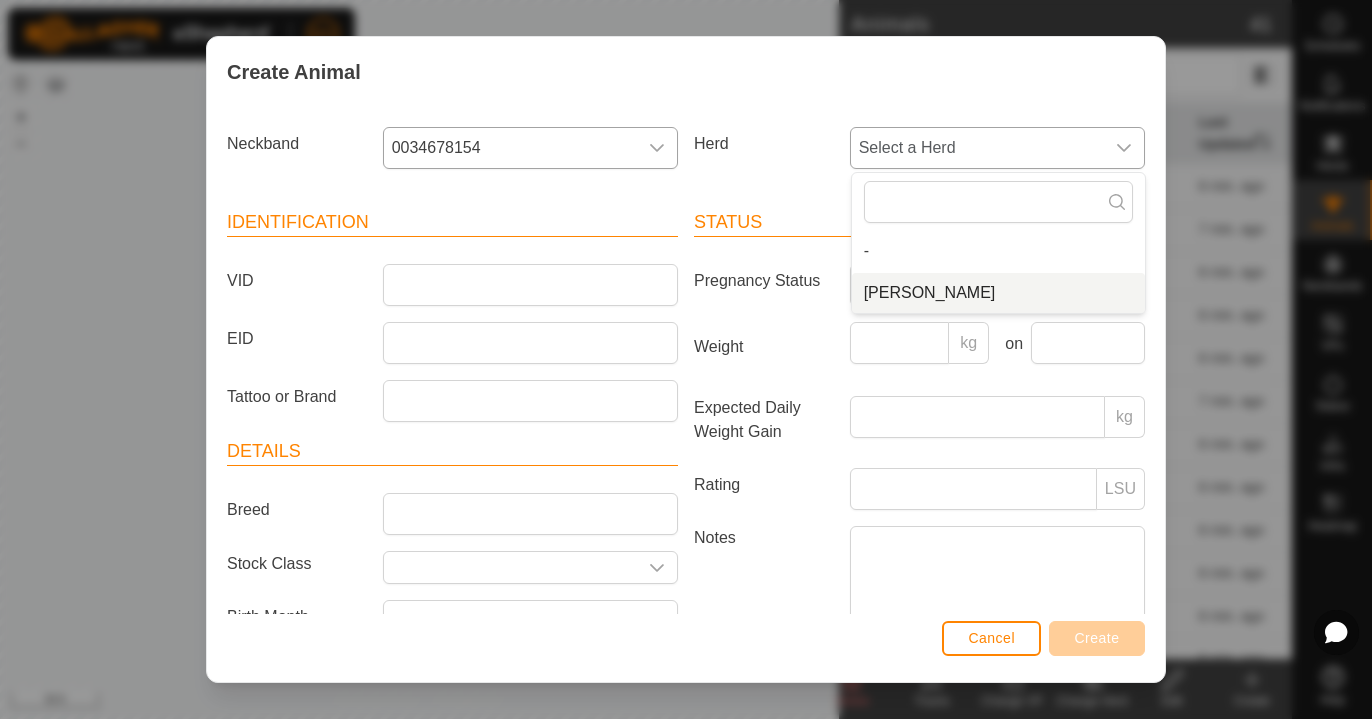 click on "[PERSON_NAME]" at bounding box center (998, 293) 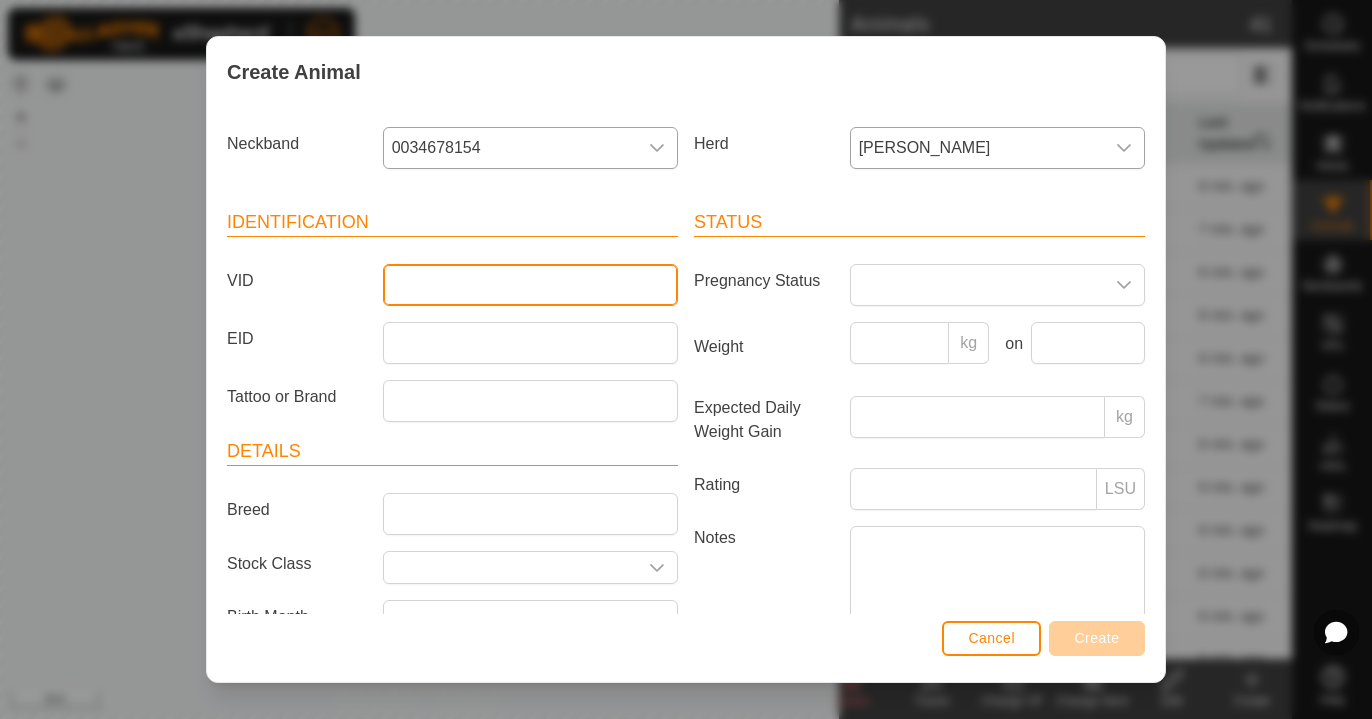 click on "VID" at bounding box center (530, 285) 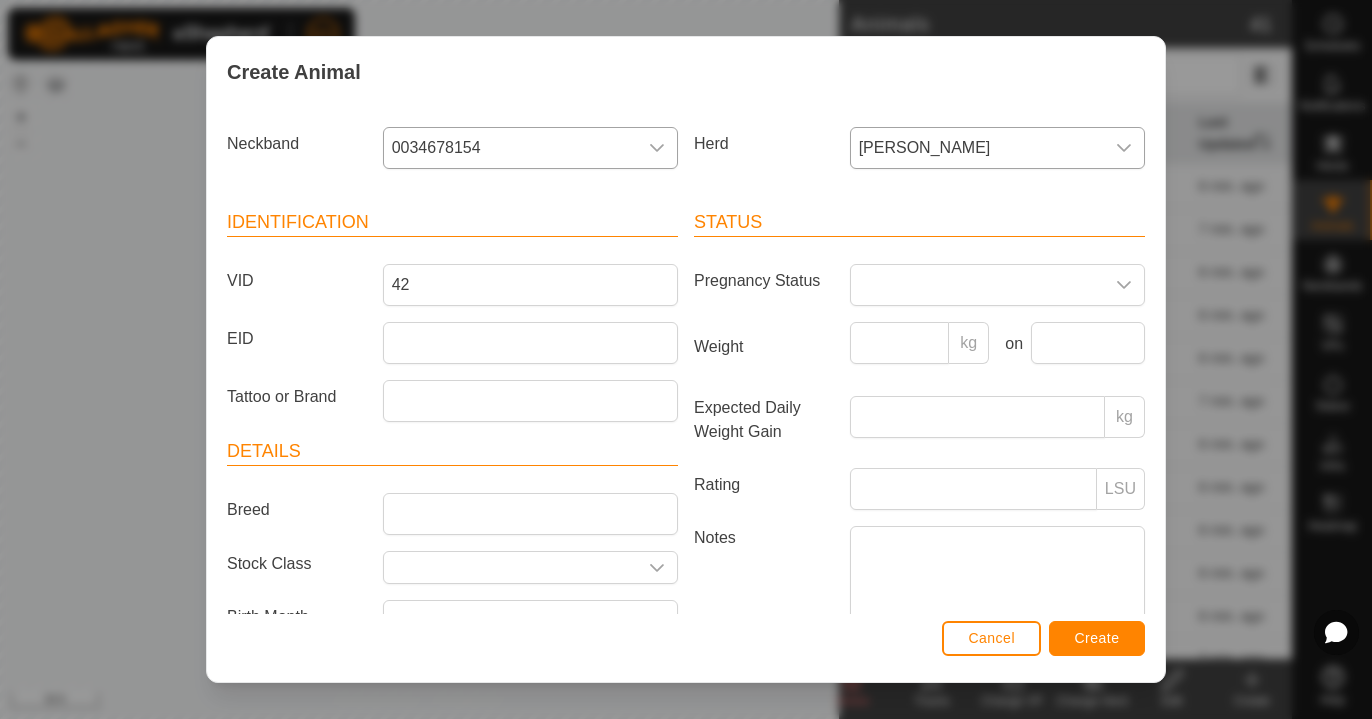 click on "Cancel Create" at bounding box center [686, 648] 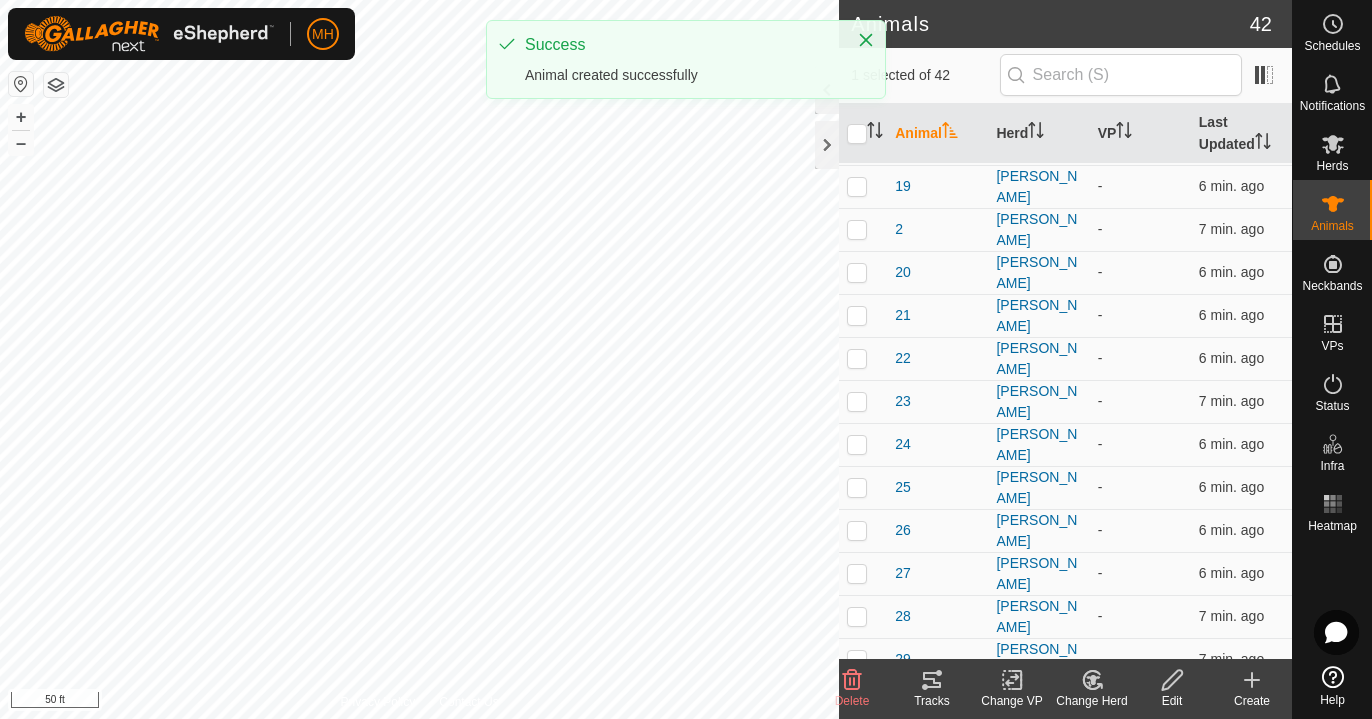 click 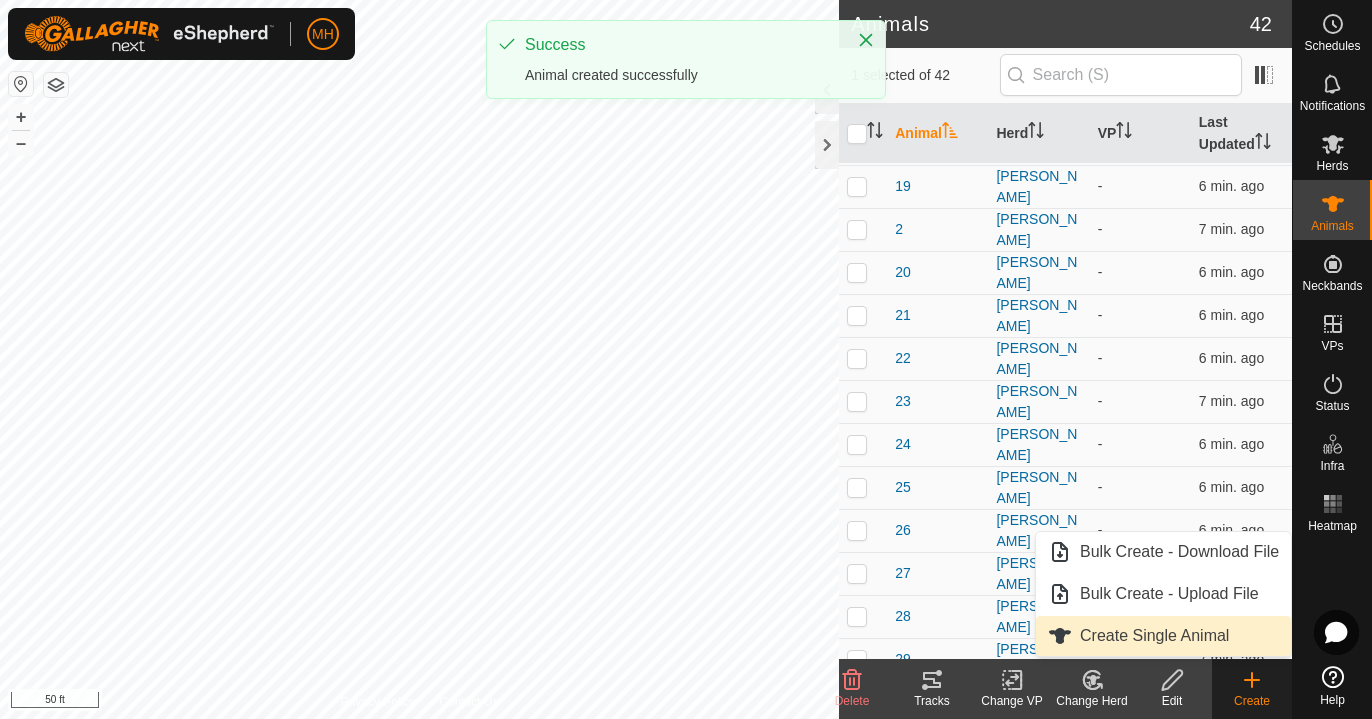 click on "Create Single Animal" at bounding box center (1163, 636) 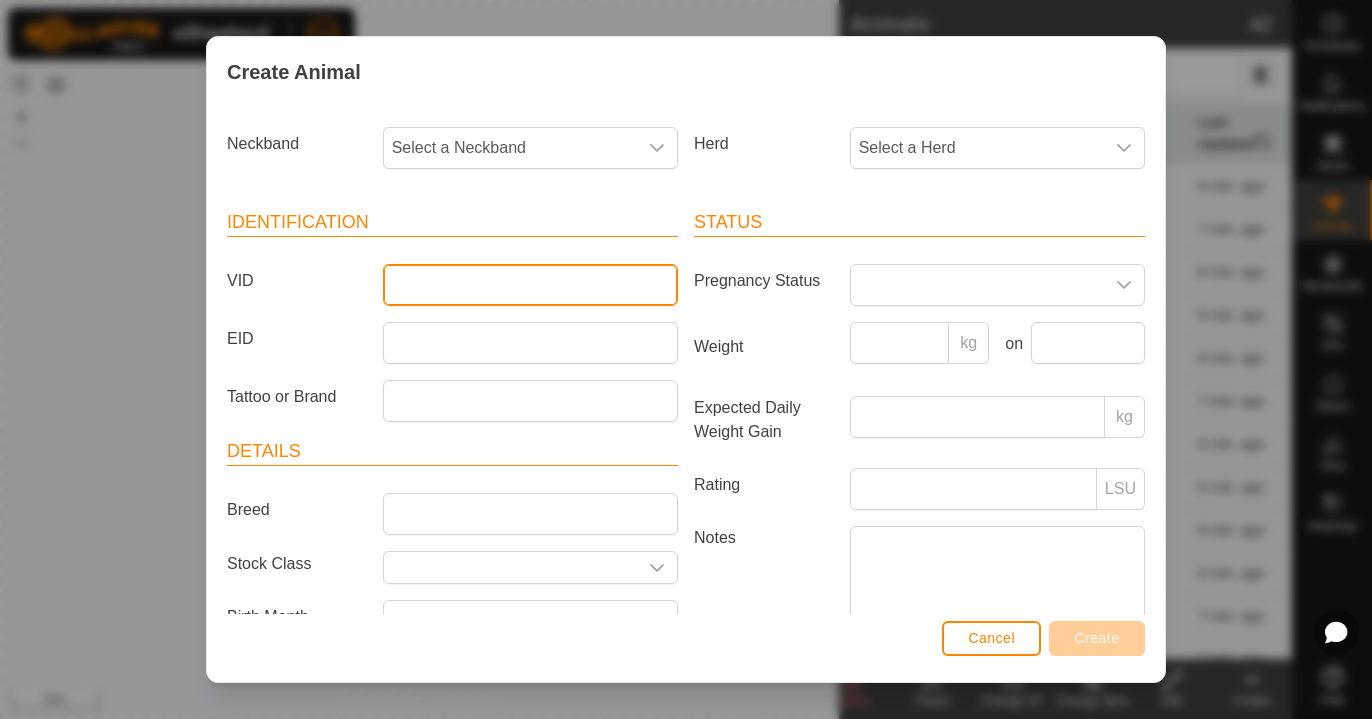 click on "VID" at bounding box center (530, 285) 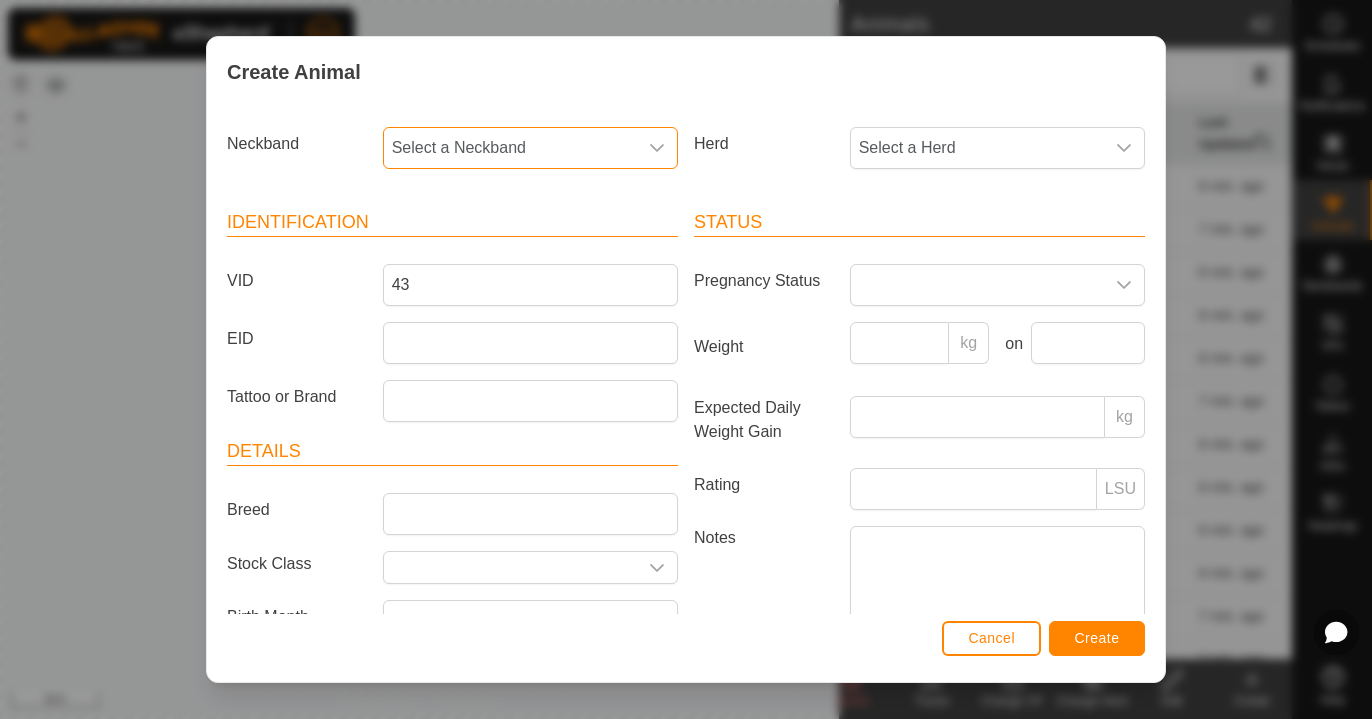 click on "Select a Neckband" at bounding box center (510, 148) 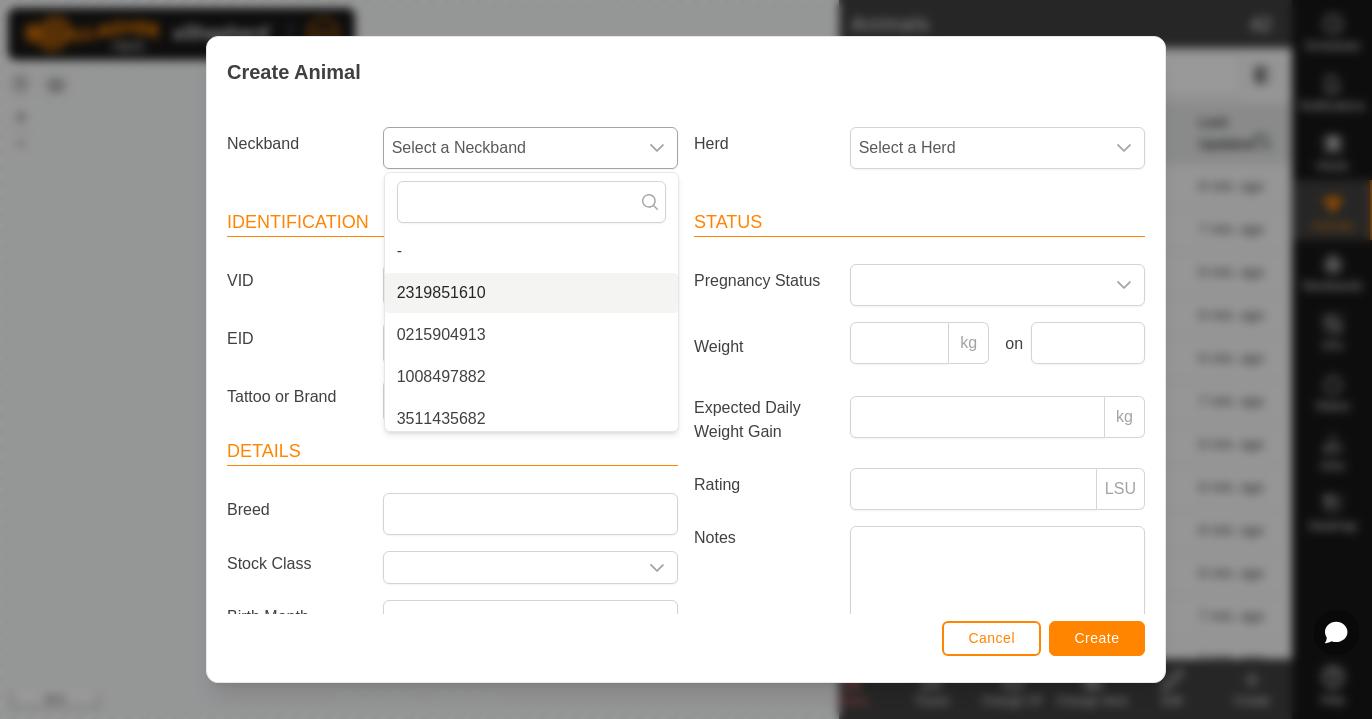 click on "2319851610" at bounding box center (531, 293) 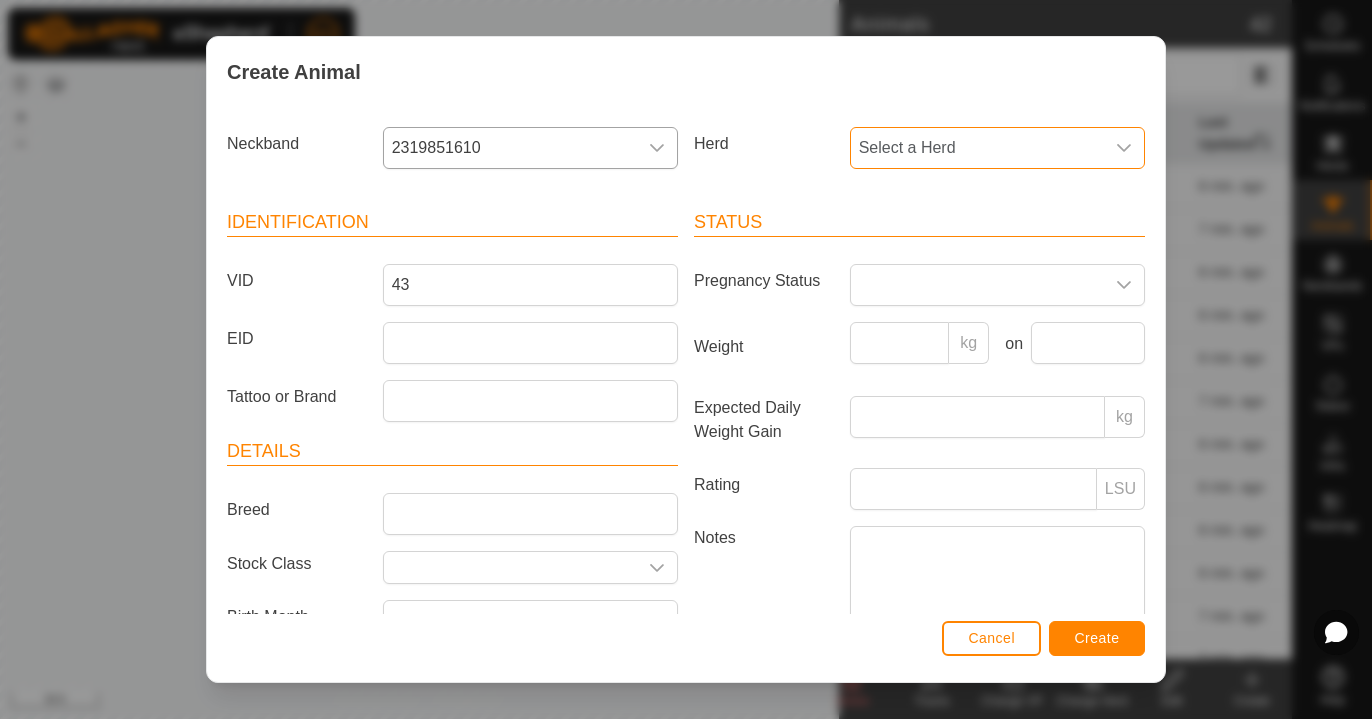 click on "Select a Herd" at bounding box center [977, 148] 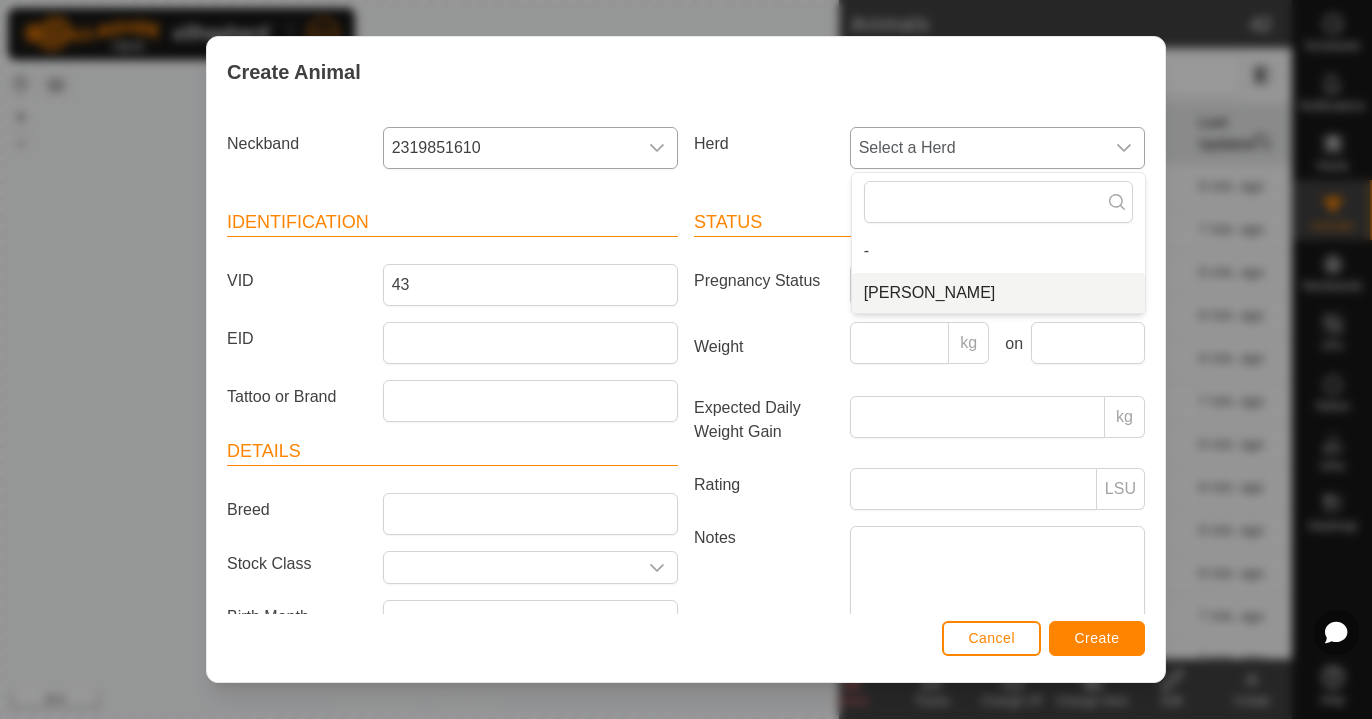 click on "[PERSON_NAME]" at bounding box center (998, 293) 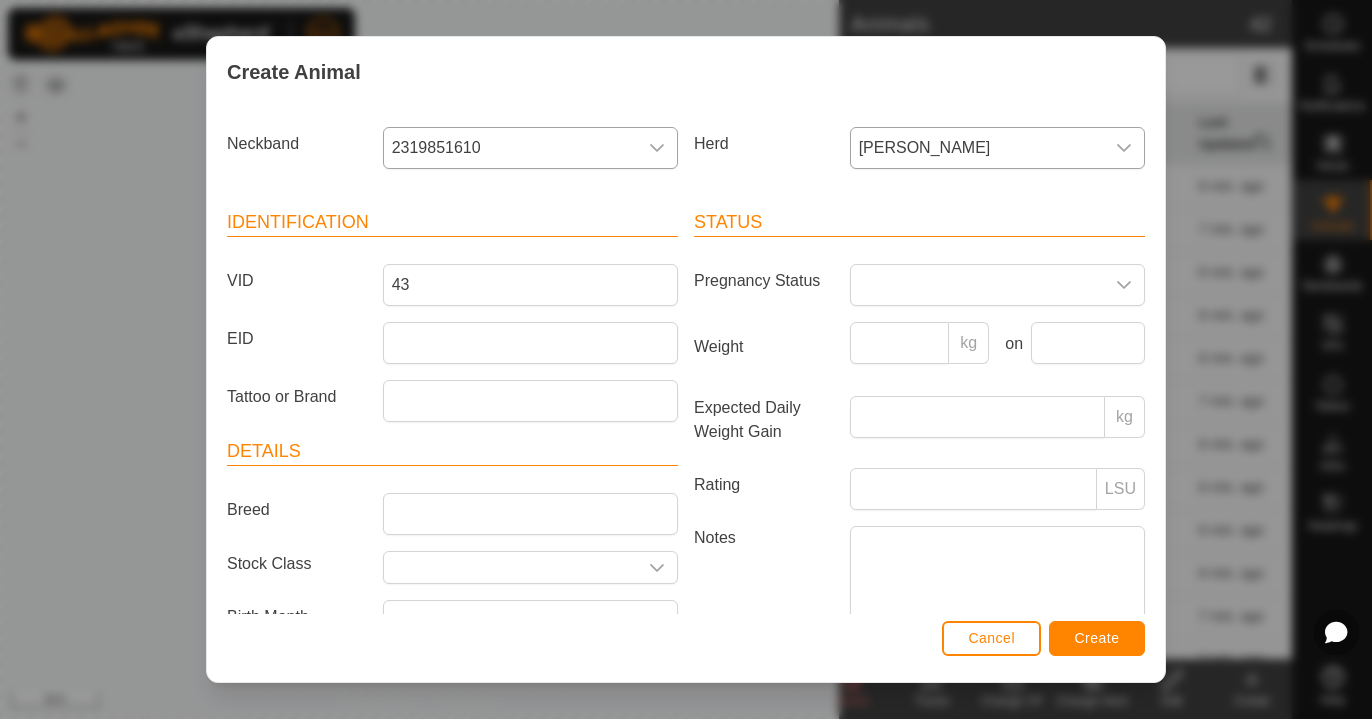 click on "Create" at bounding box center (1097, 638) 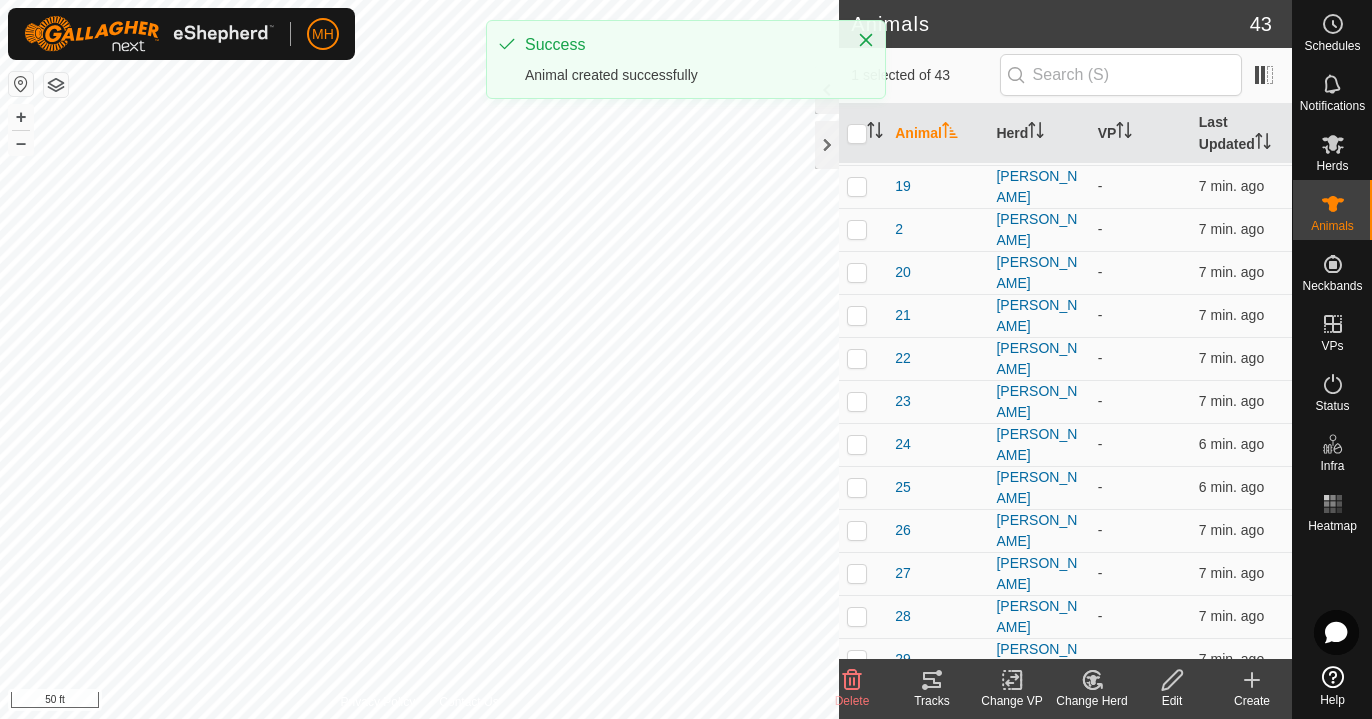 click 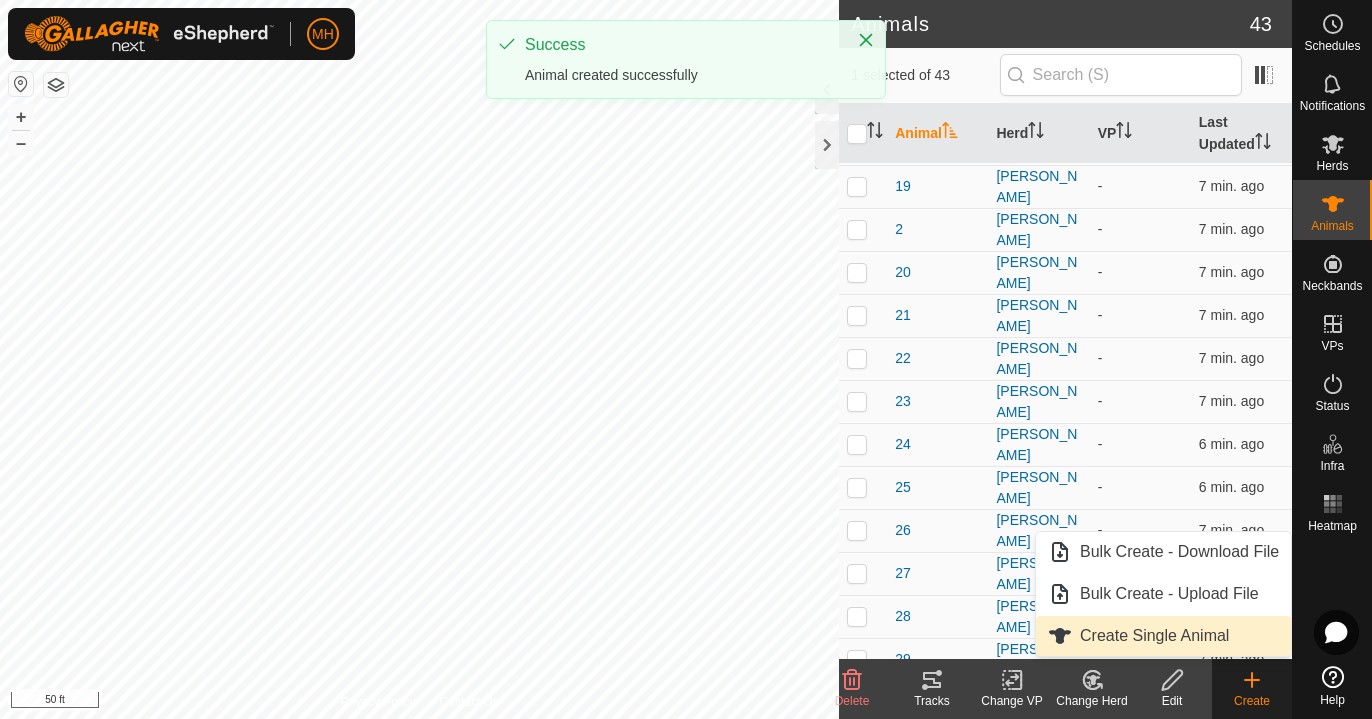 click on "Create Single Animal" at bounding box center (1163, 636) 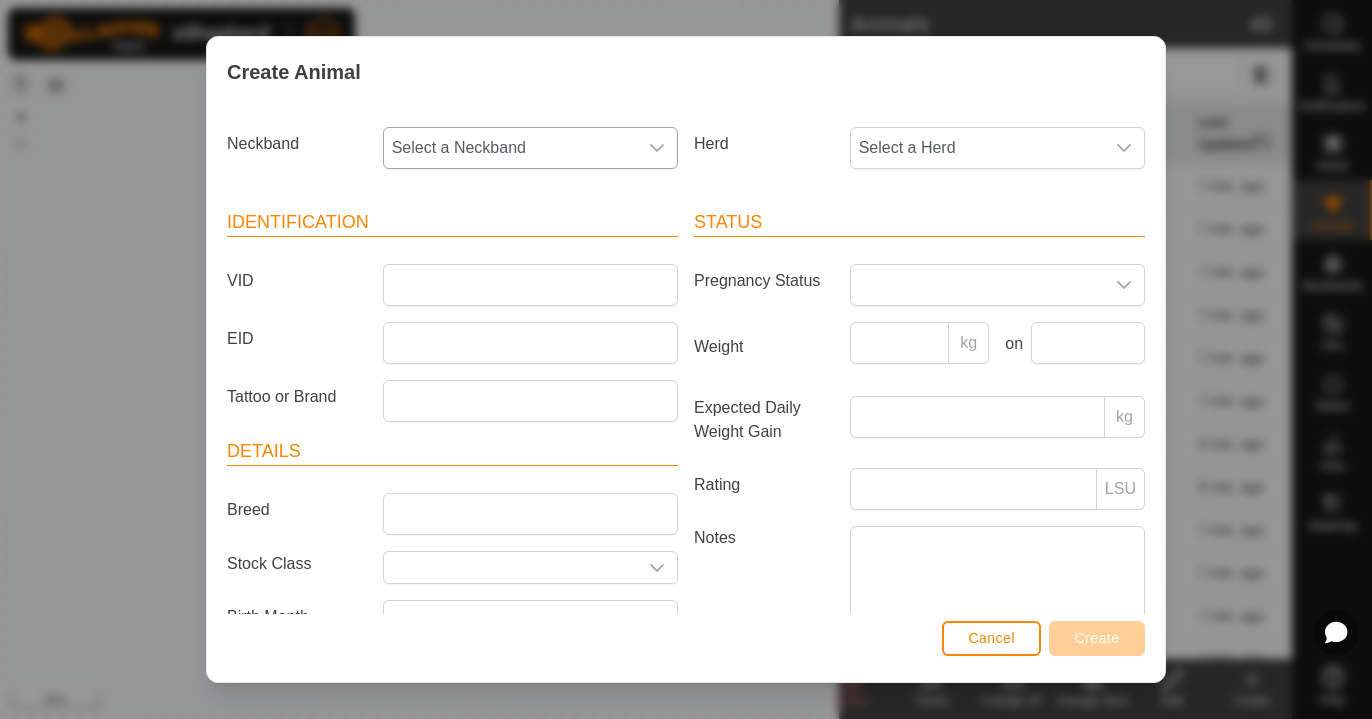 click on "Select a Neckband" at bounding box center (510, 148) 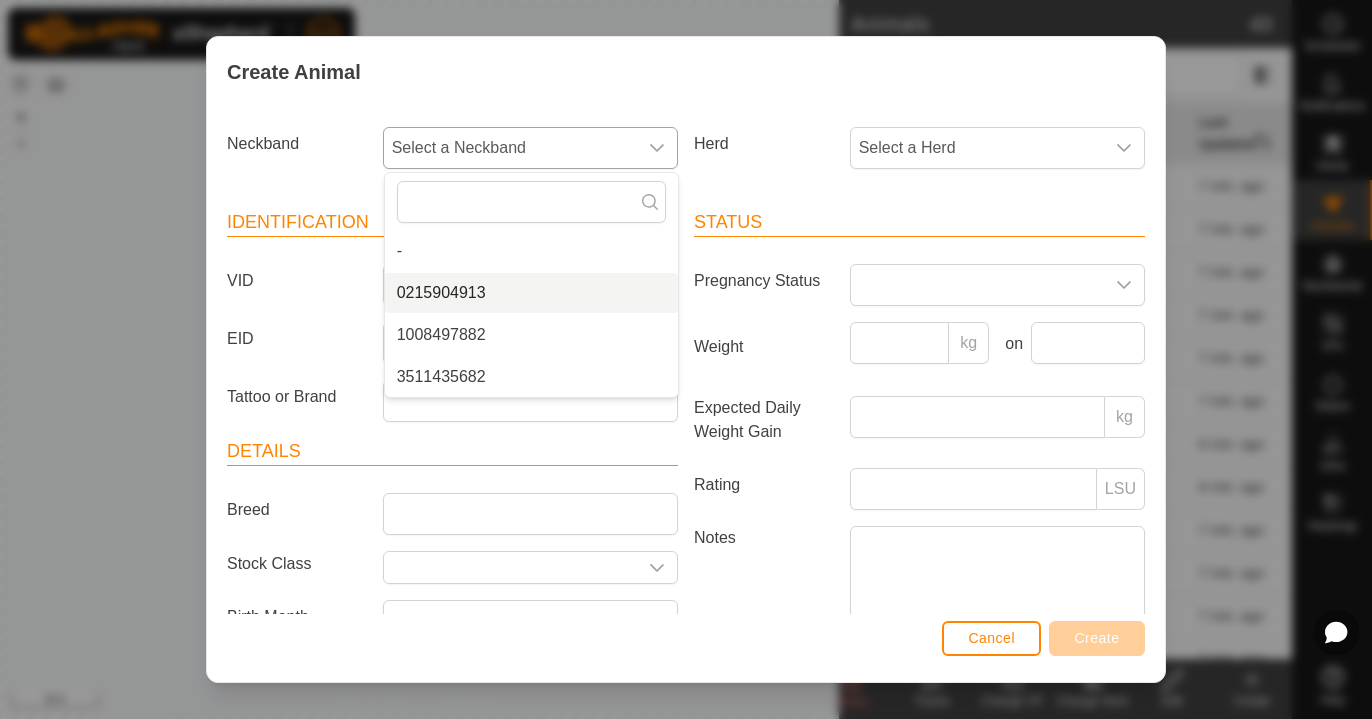 click on "0215904913" at bounding box center (531, 293) 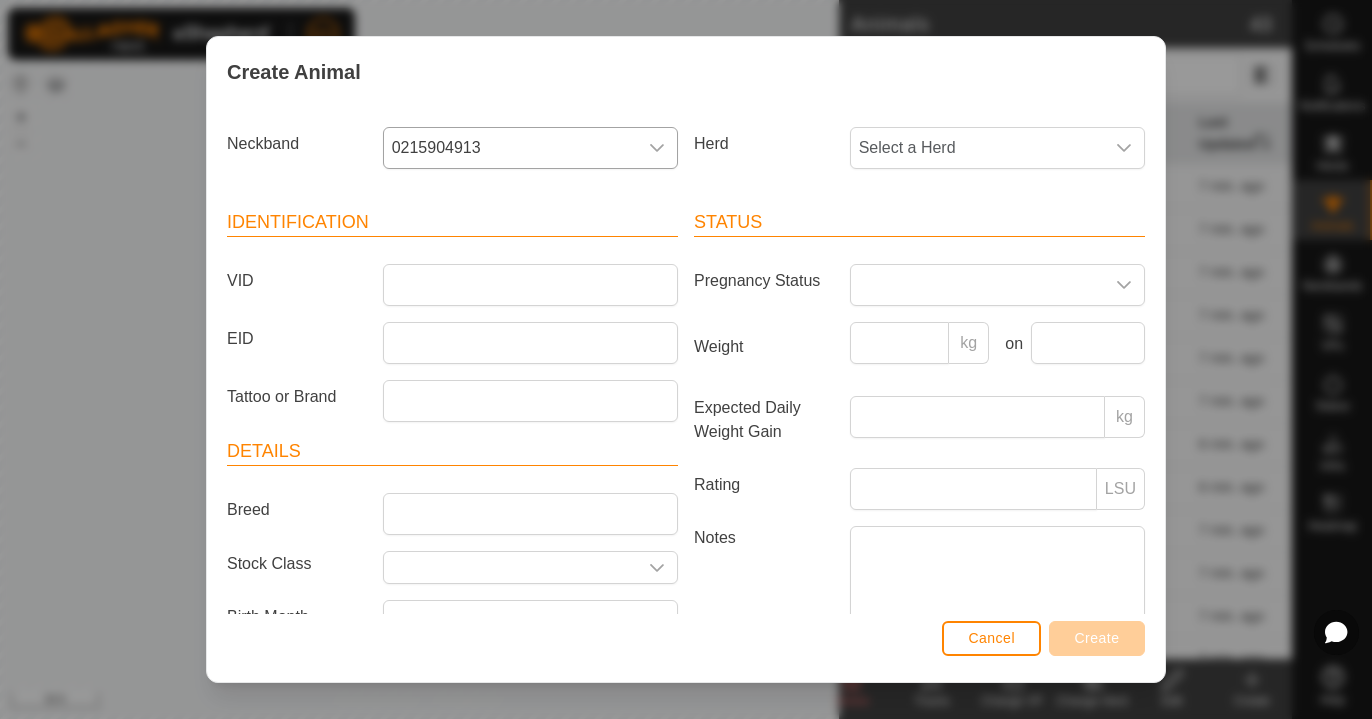click on "Herd Select a Herd" at bounding box center [919, 156] 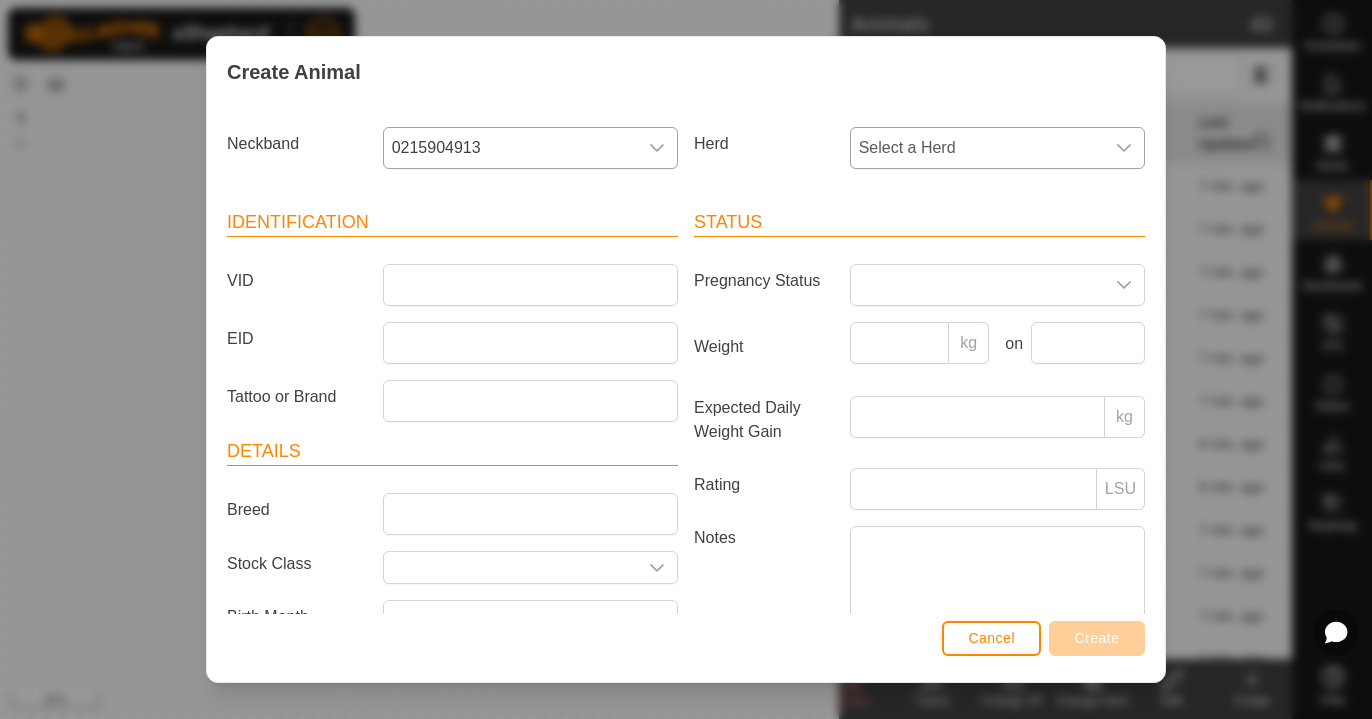 click on "Select a Herd" at bounding box center [977, 148] 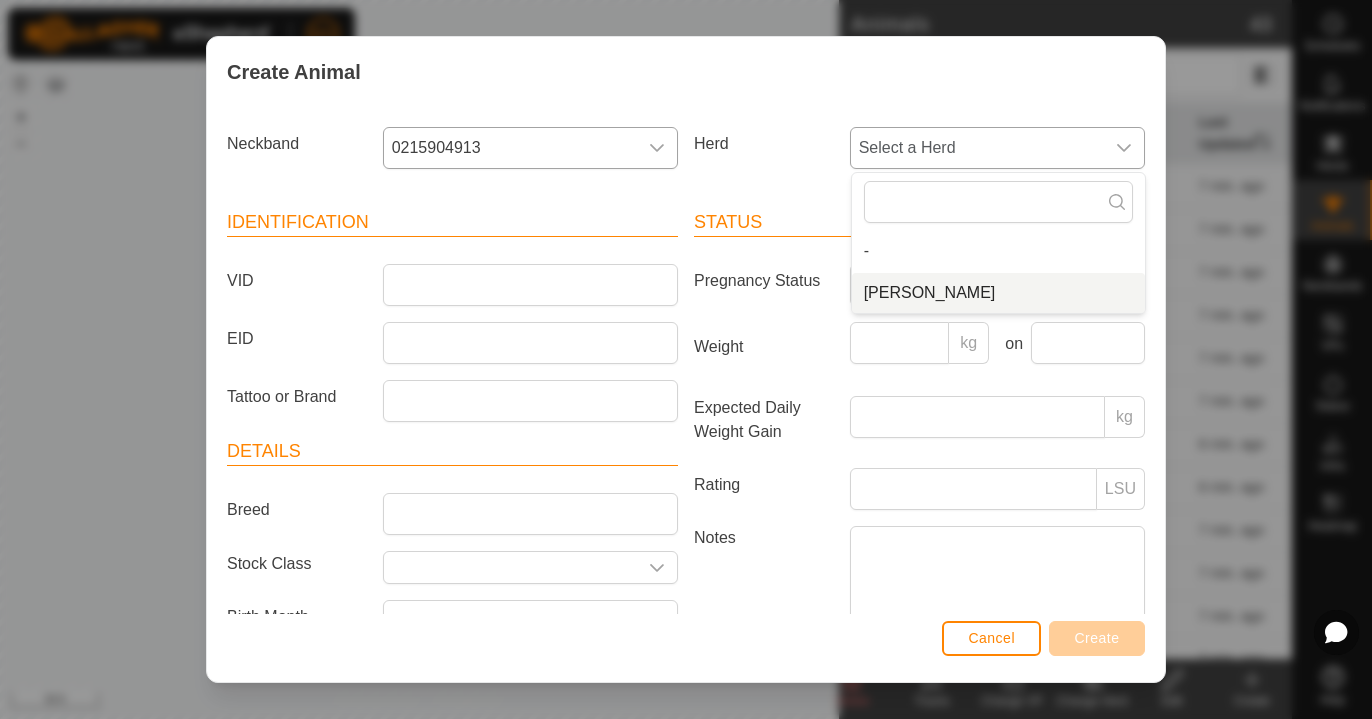 click on "[PERSON_NAME]" at bounding box center (998, 293) 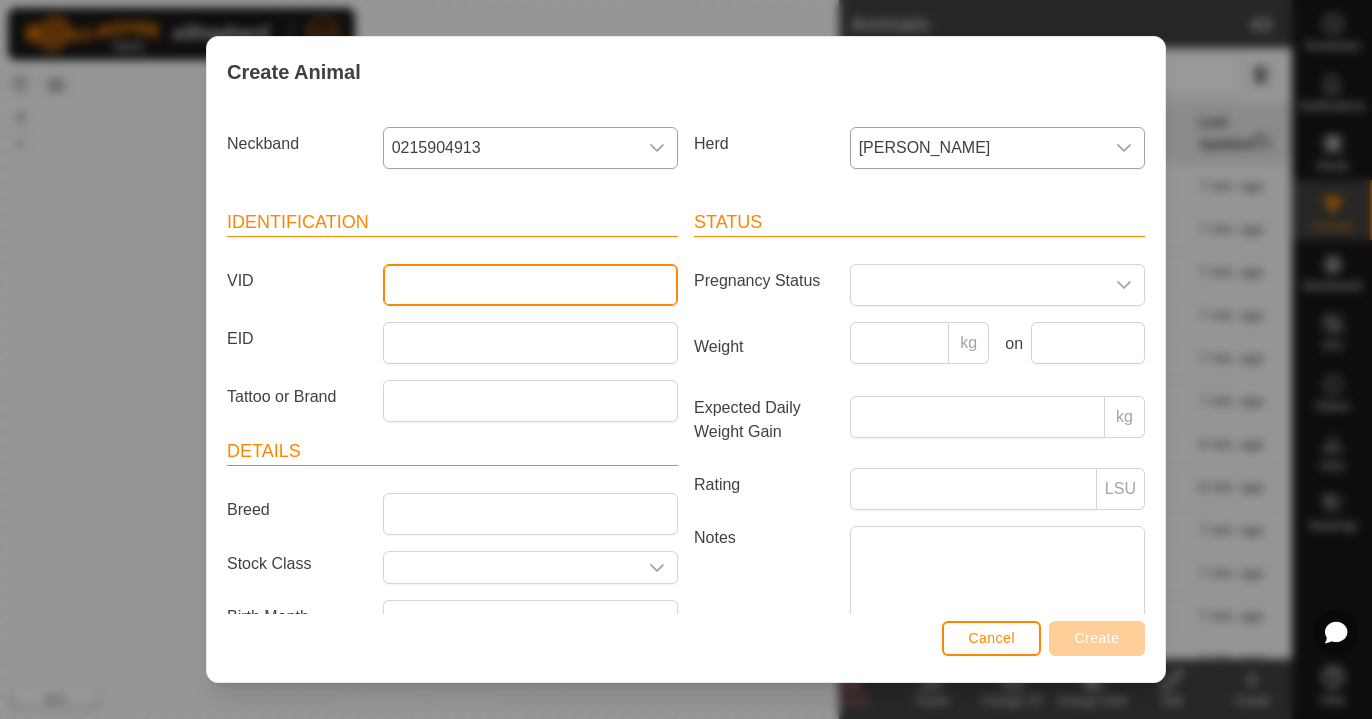 click on "VID" at bounding box center (530, 285) 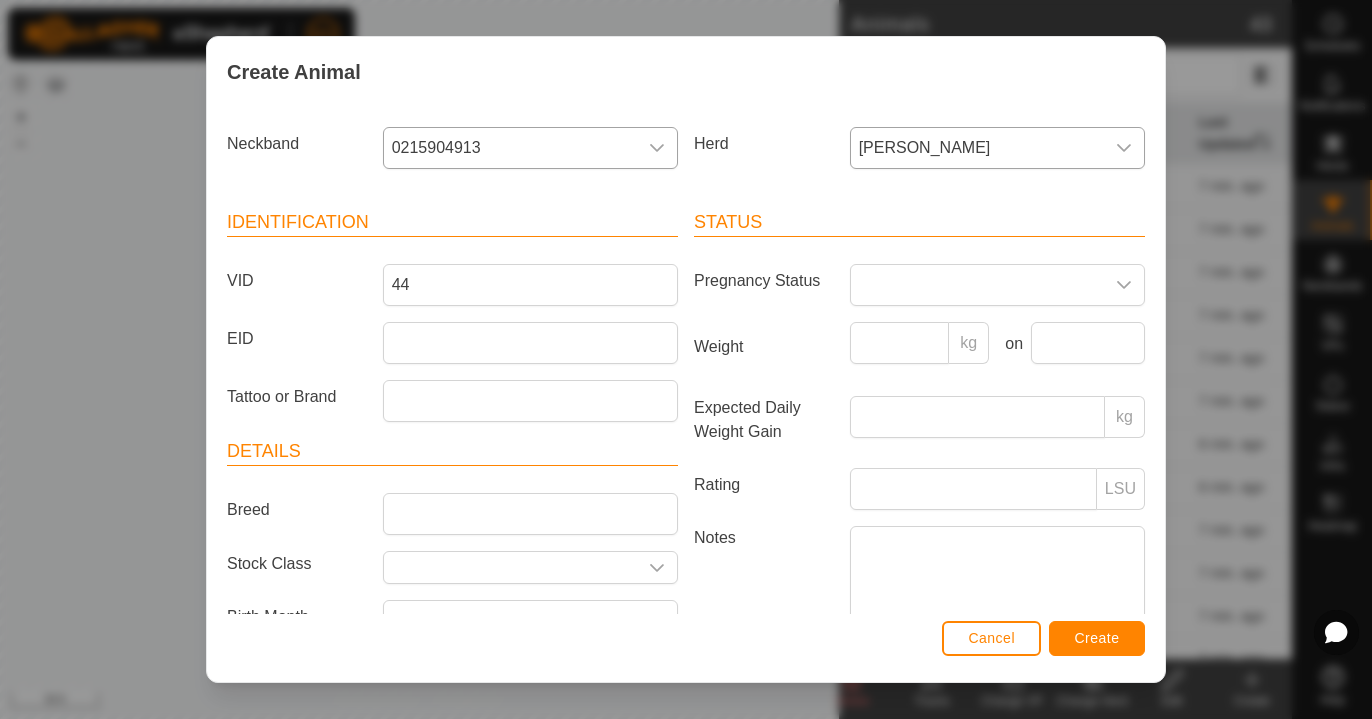 click on "Create" at bounding box center [1097, 638] 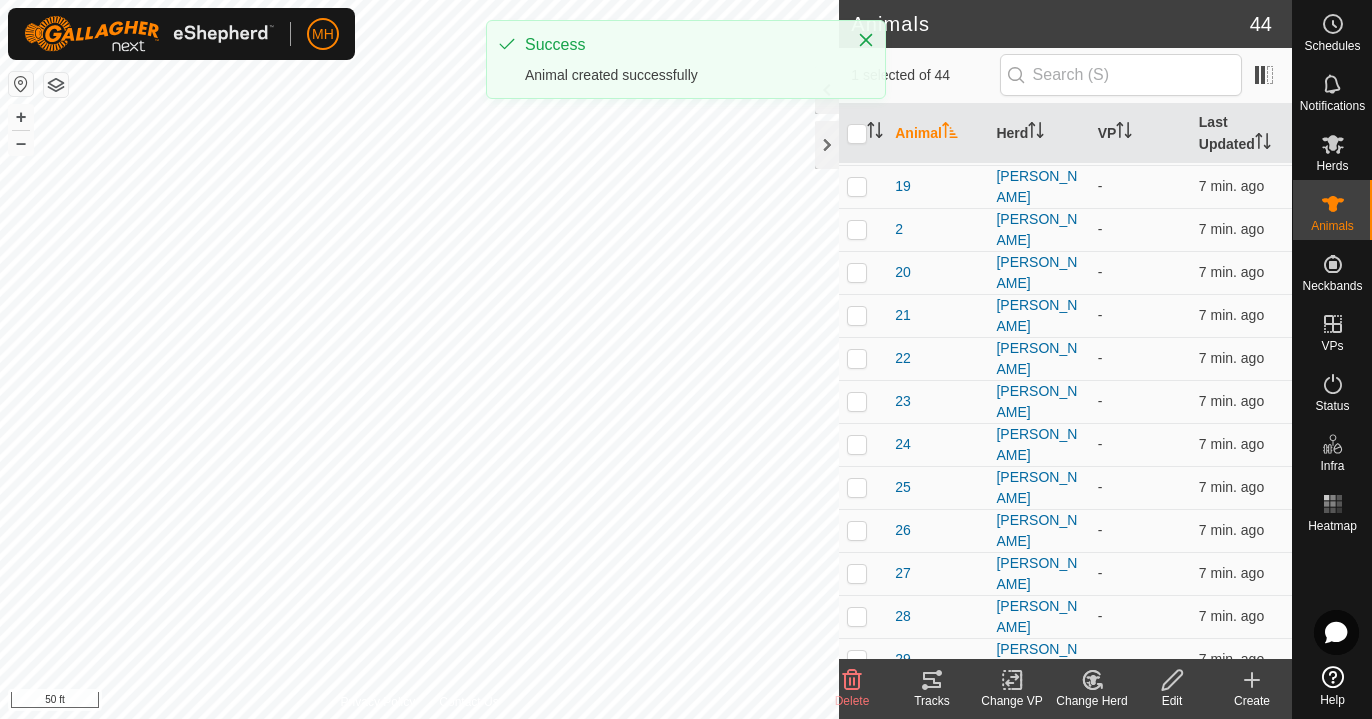 click 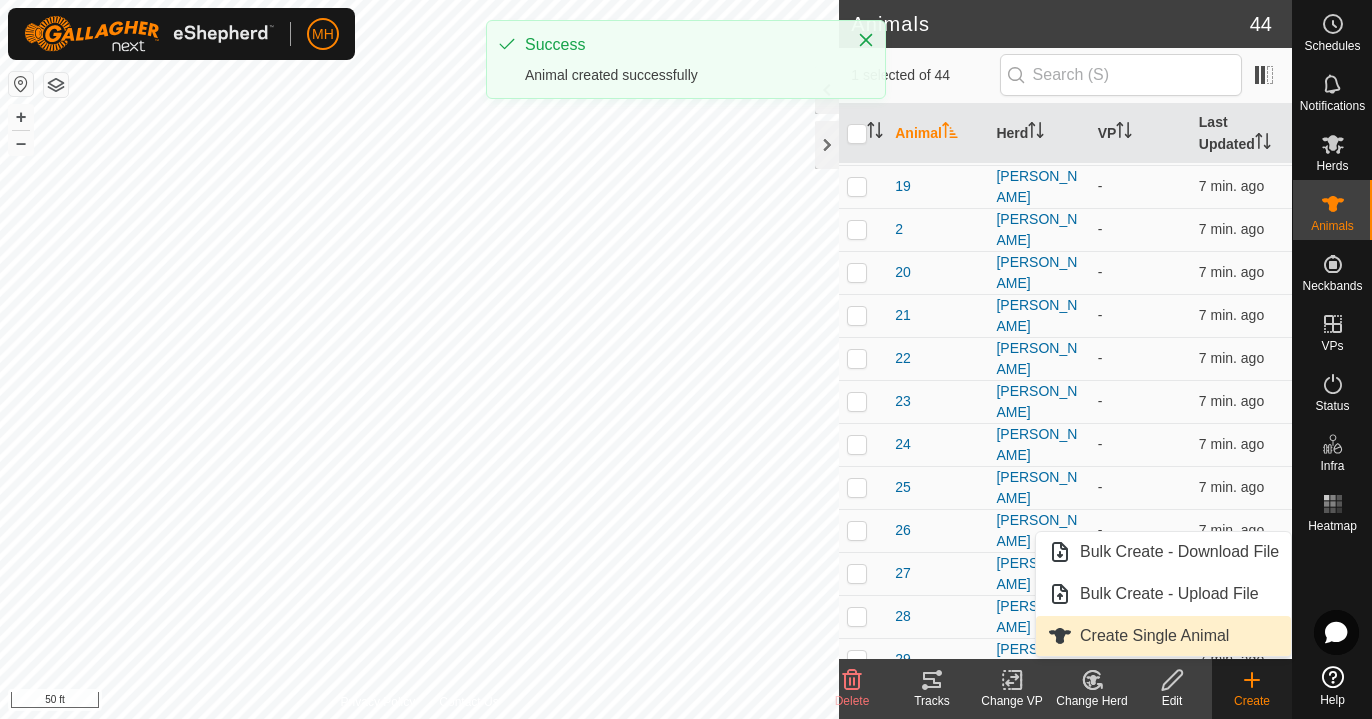 click on "Create Single Animal" at bounding box center (1163, 636) 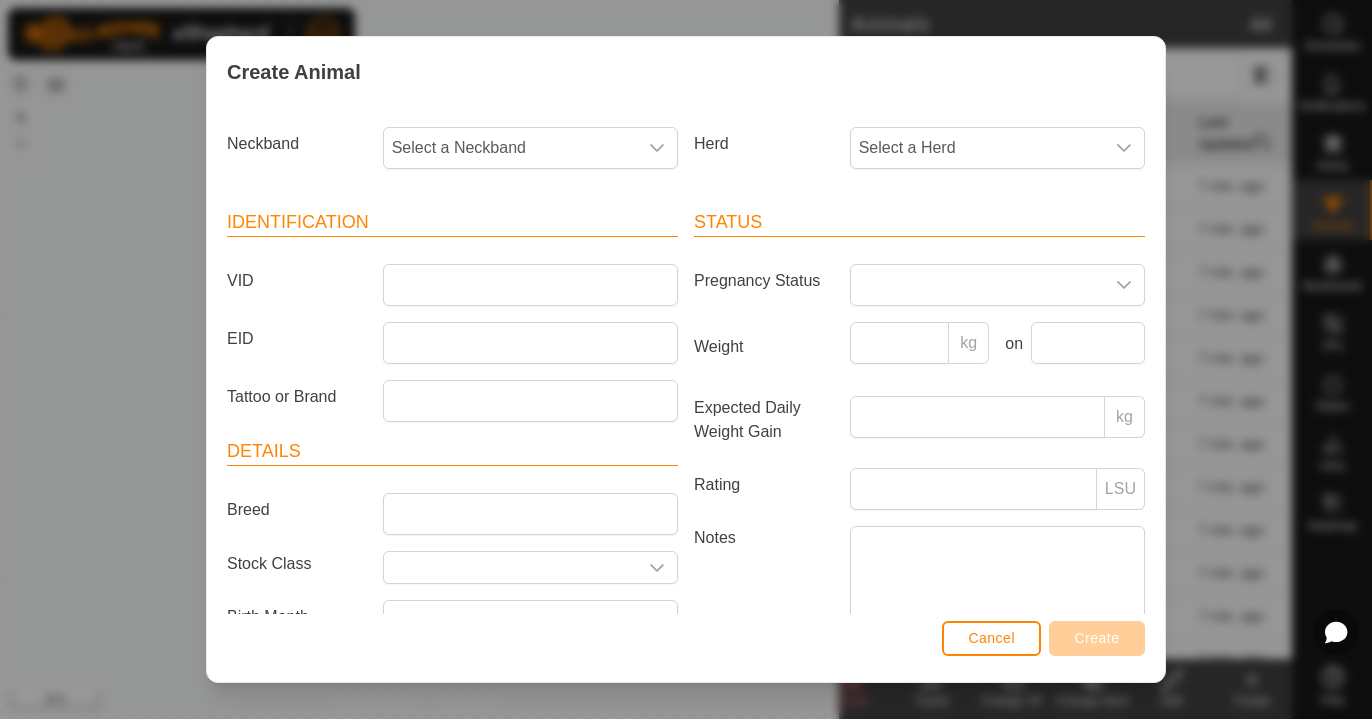 click on "Neckband Select a Neckband" at bounding box center [452, 156] 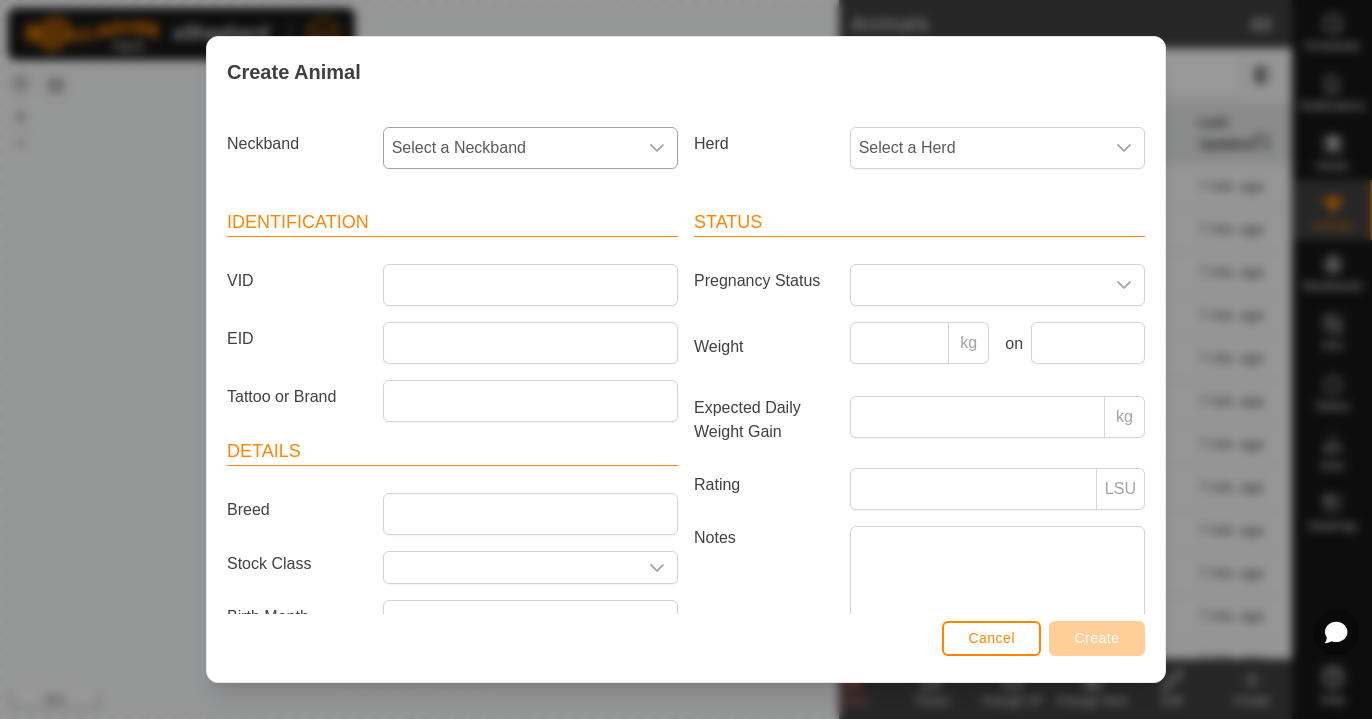 click on "Select a Neckband" at bounding box center (510, 148) 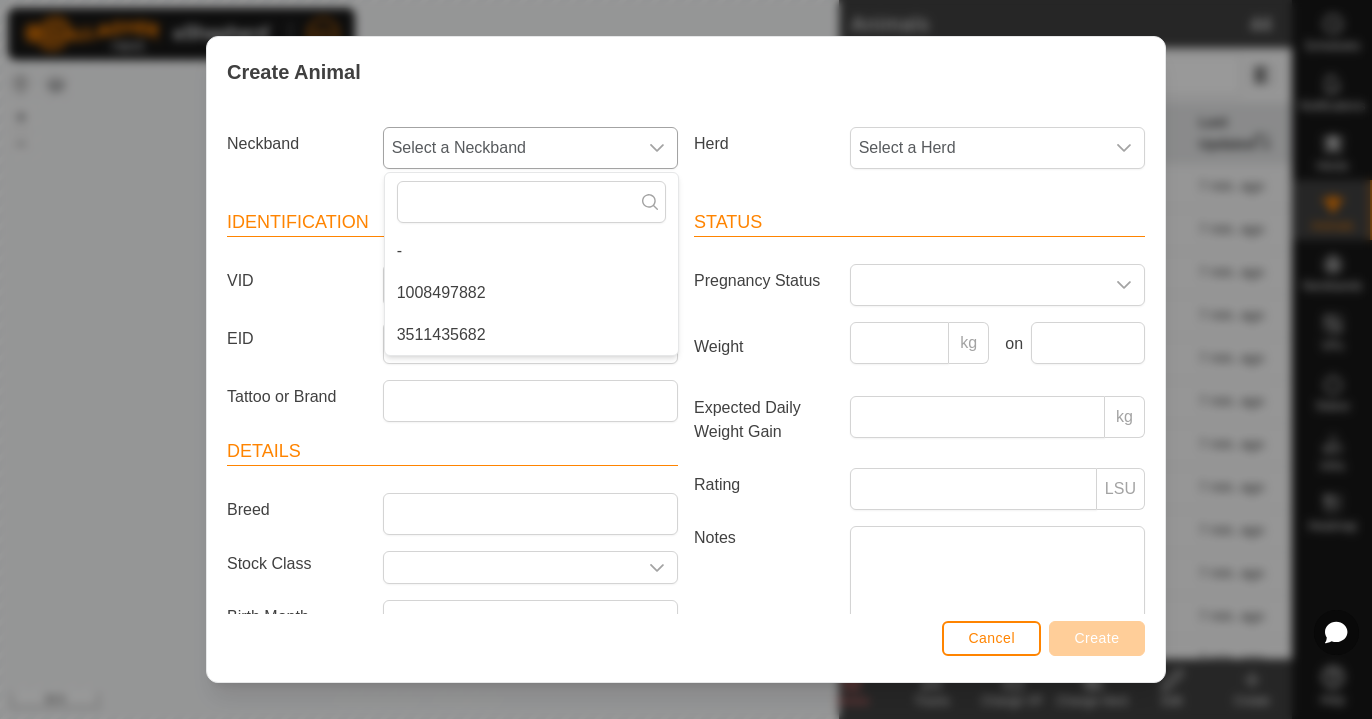 click on "1008497882" at bounding box center [531, 293] 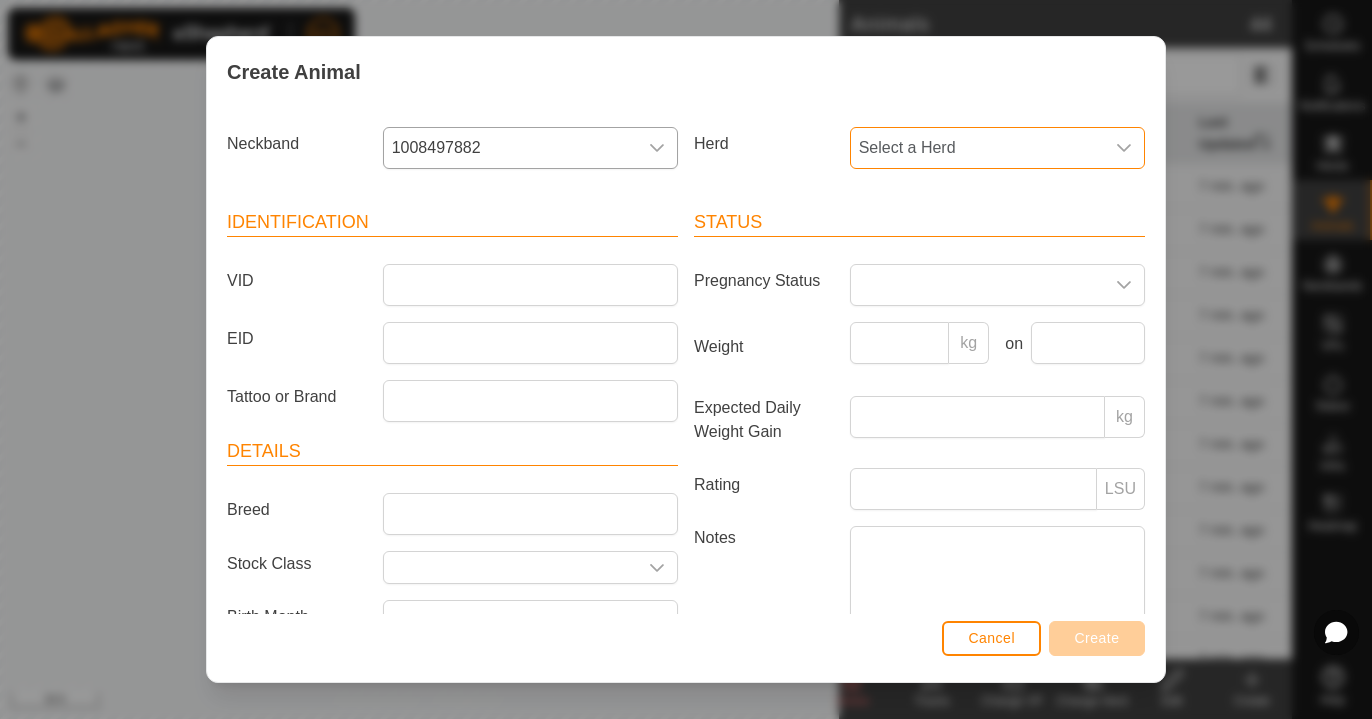 click on "Select a Herd" at bounding box center (977, 148) 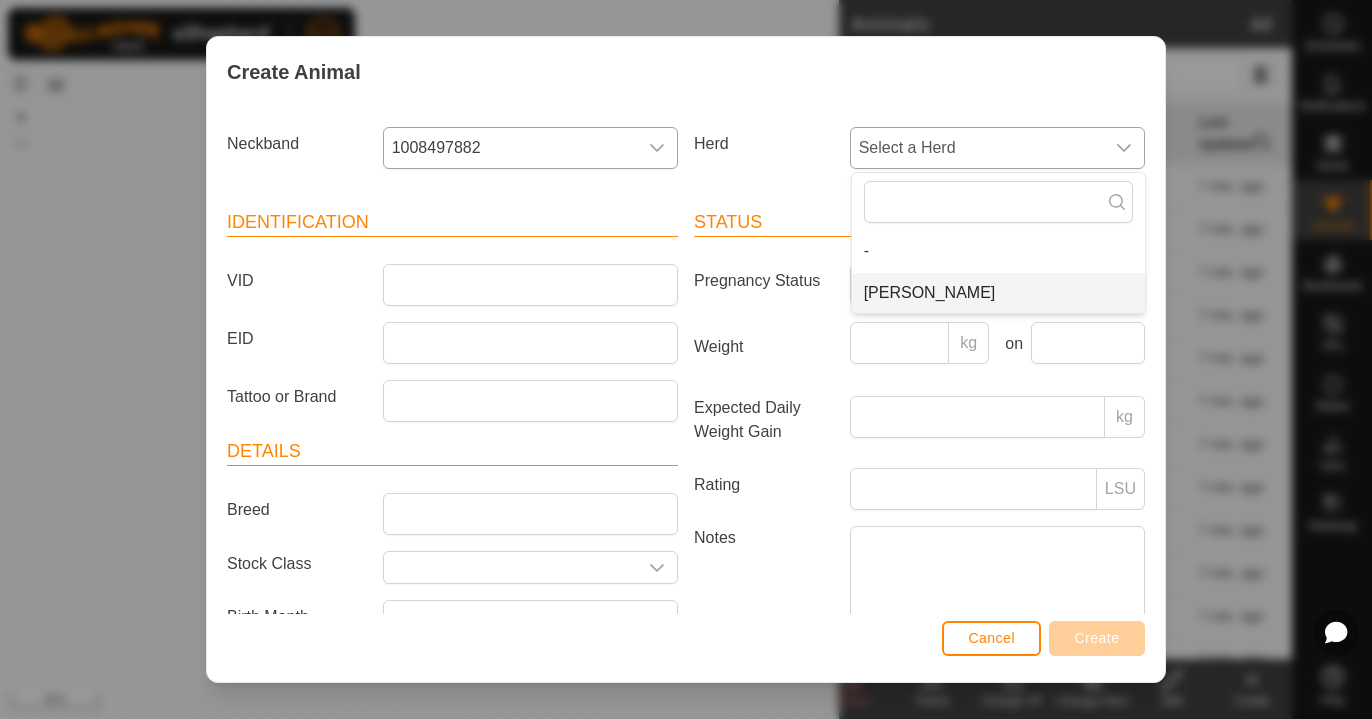 click on "[PERSON_NAME]" at bounding box center [998, 293] 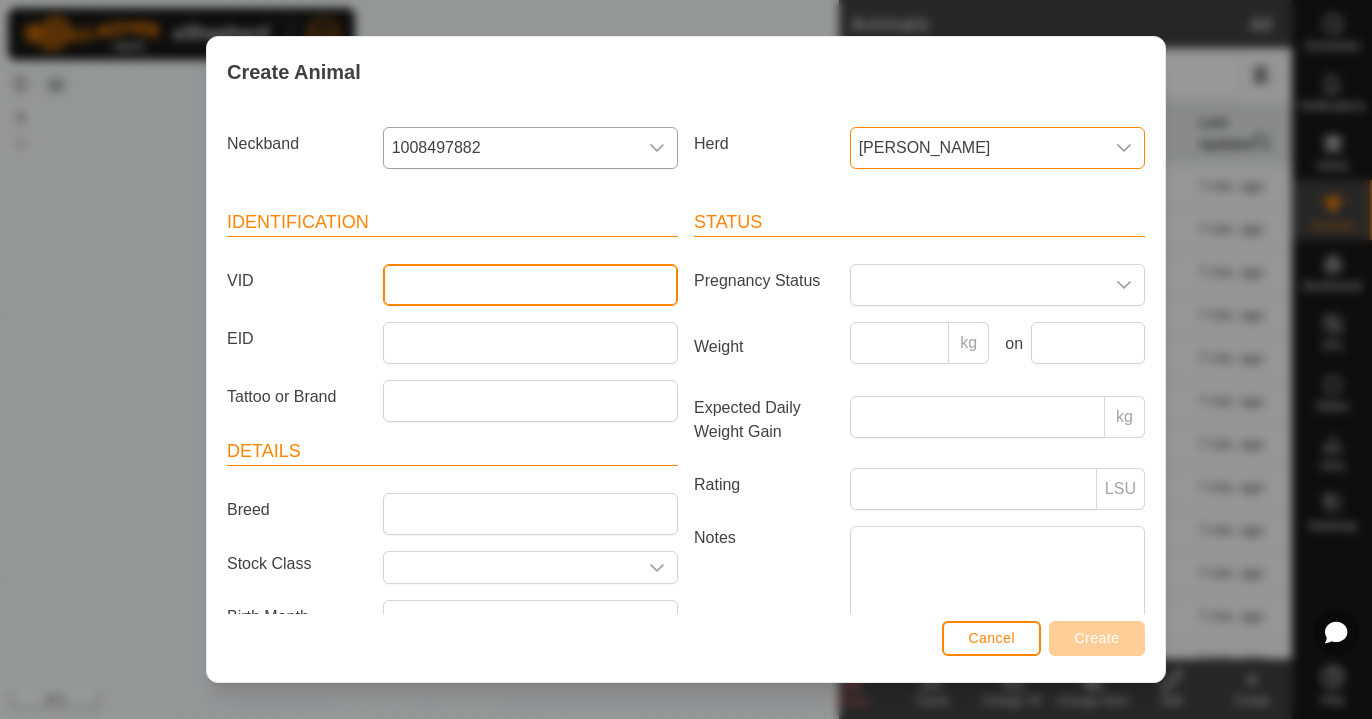click on "VID" at bounding box center [530, 285] 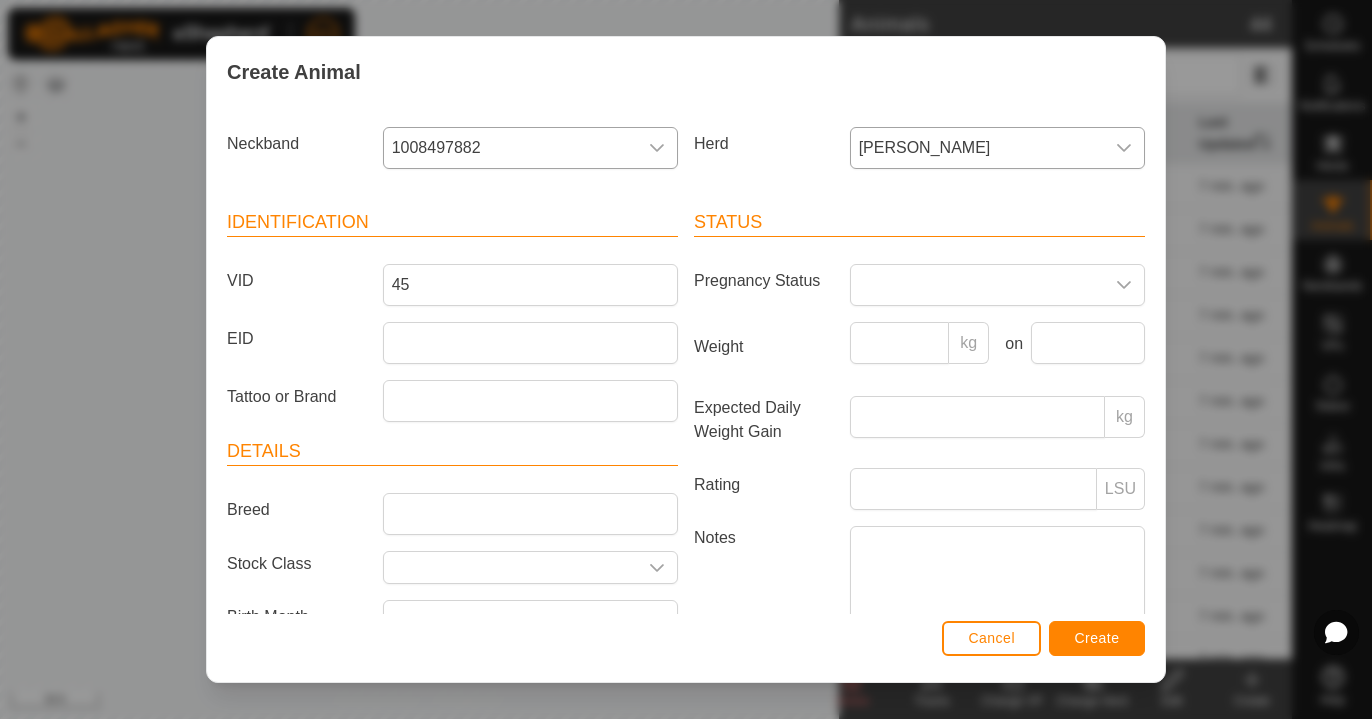 click on "Create" at bounding box center (1097, 638) 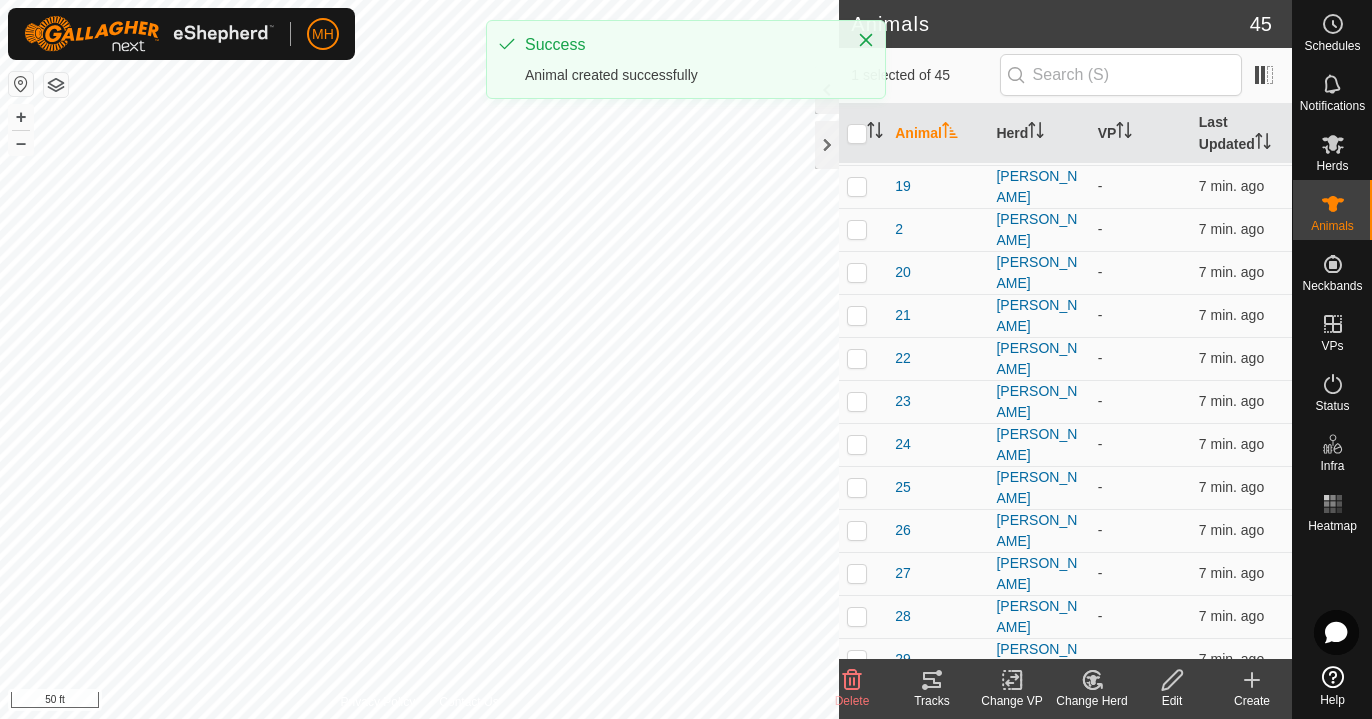 click 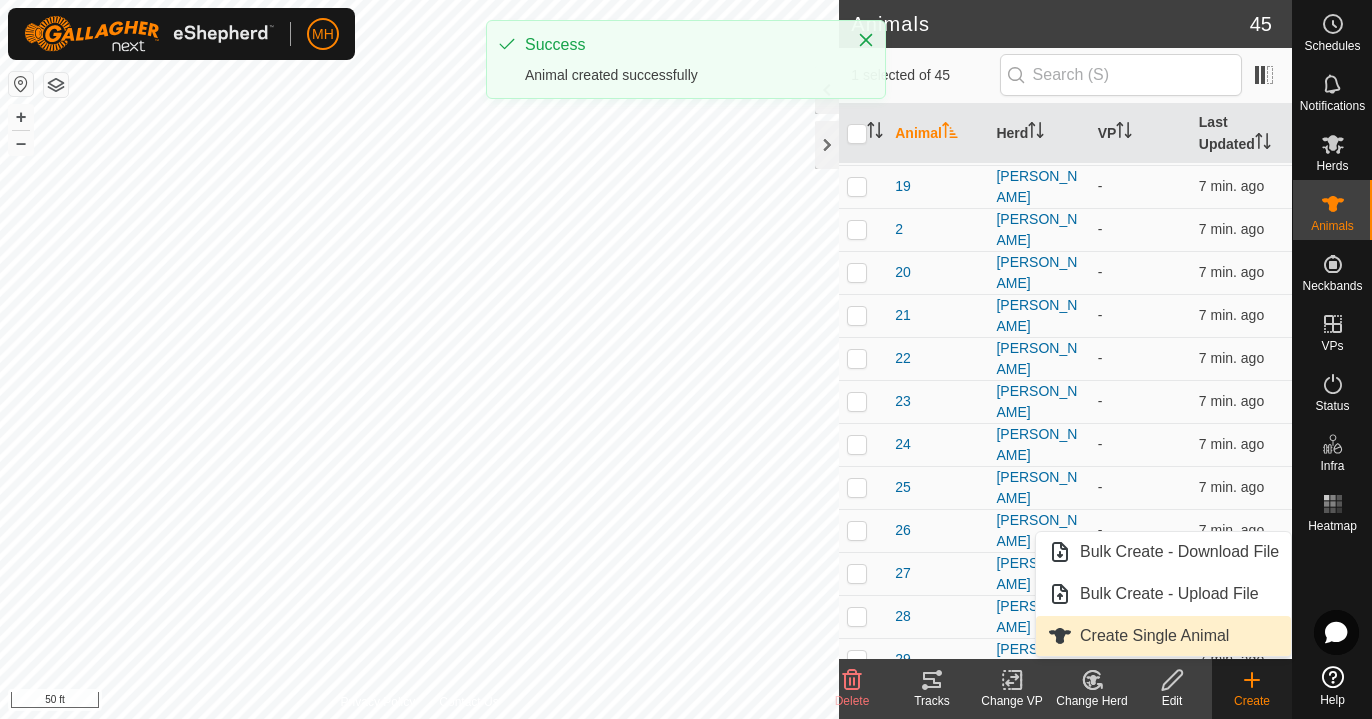 click on "Create Single Animal" at bounding box center (1163, 636) 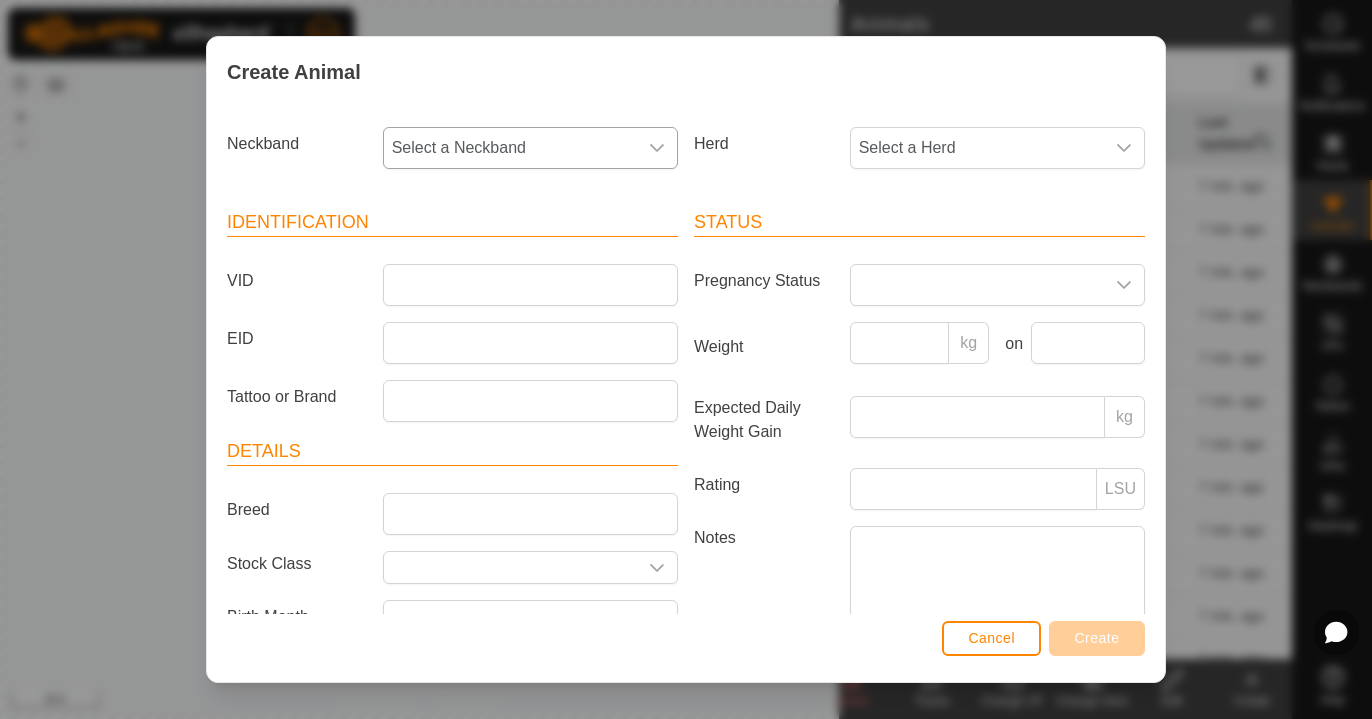 click at bounding box center [657, 148] 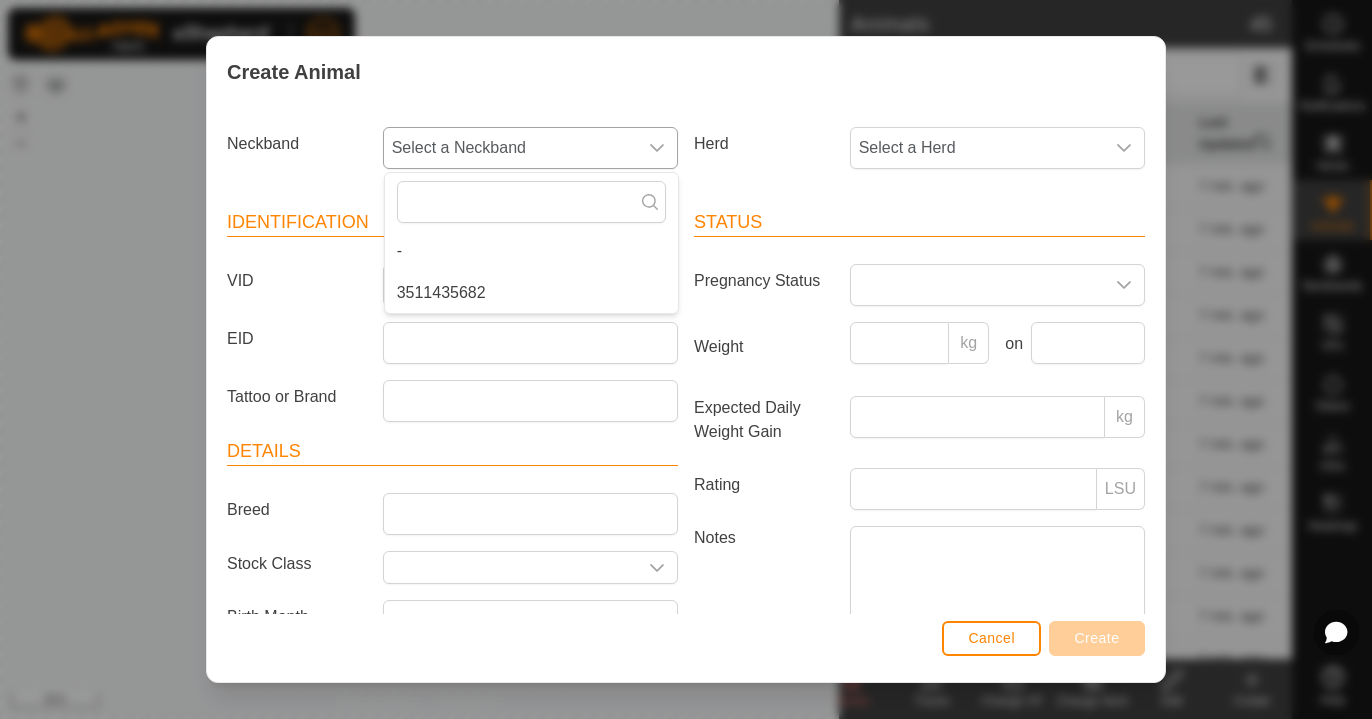click on "3511435682" at bounding box center [531, 293] 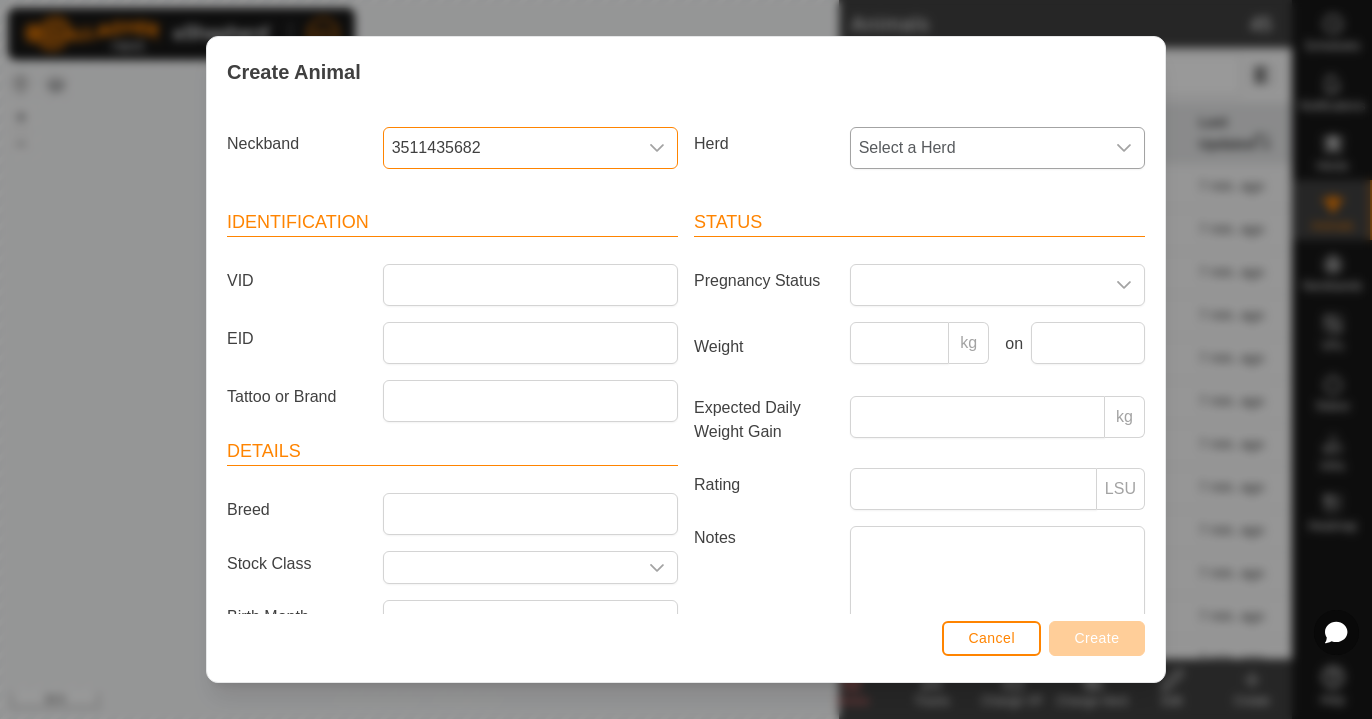click on "Select a Herd" at bounding box center (977, 148) 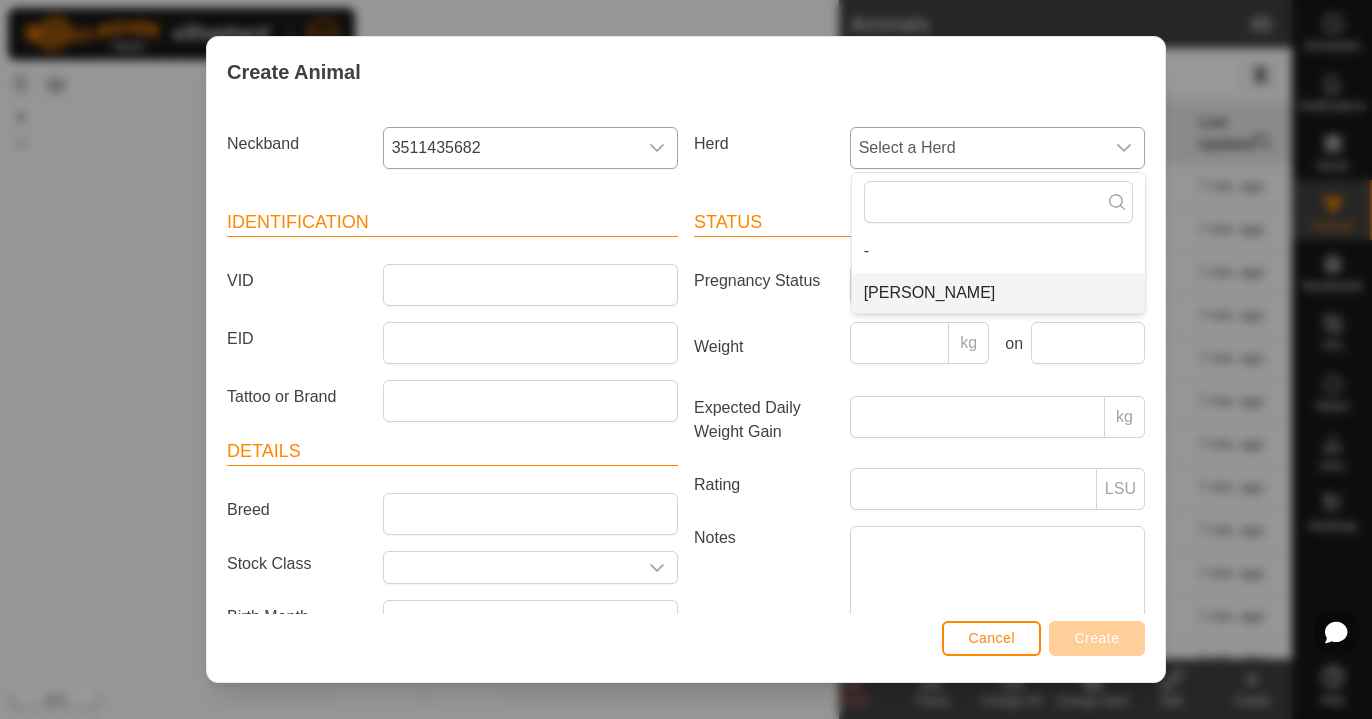 click on "[PERSON_NAME]" at bounding box center (998, 293) 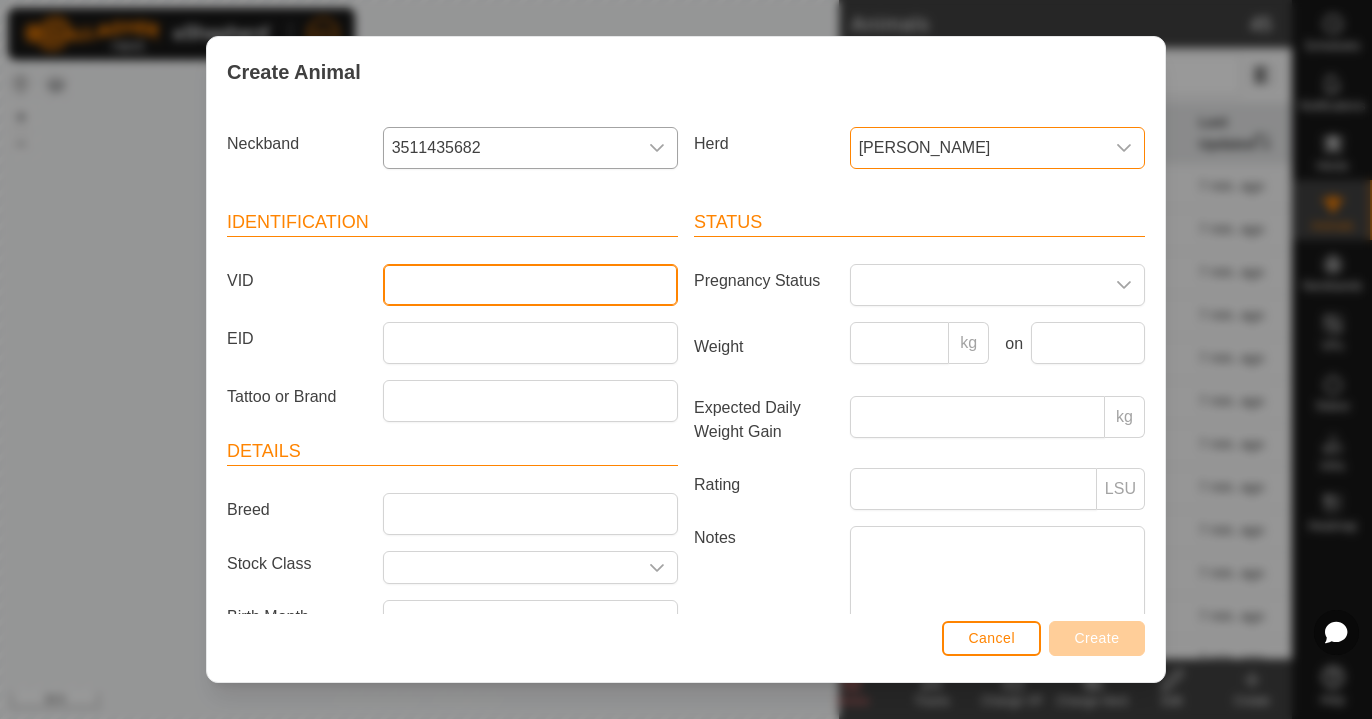 click on "VID" at bounding box center [530, 285] 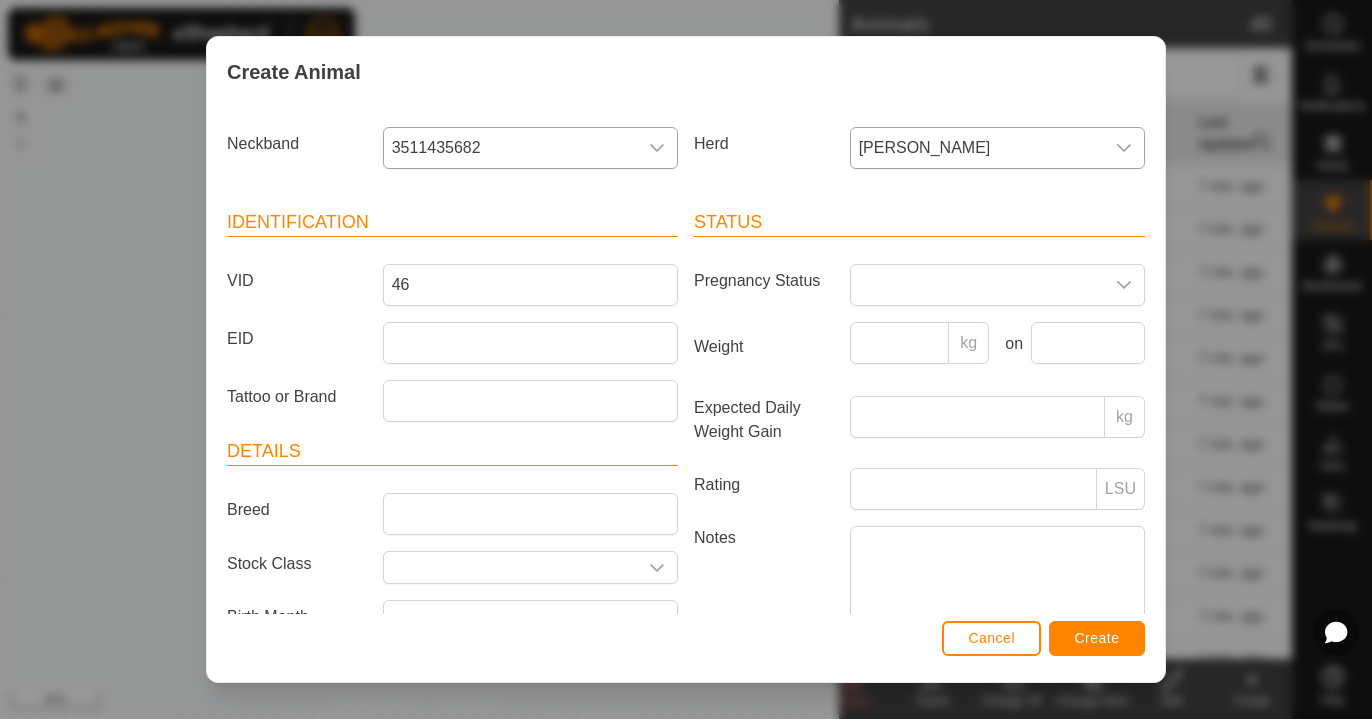 click on "Create" at bounding box center (1097, 638) 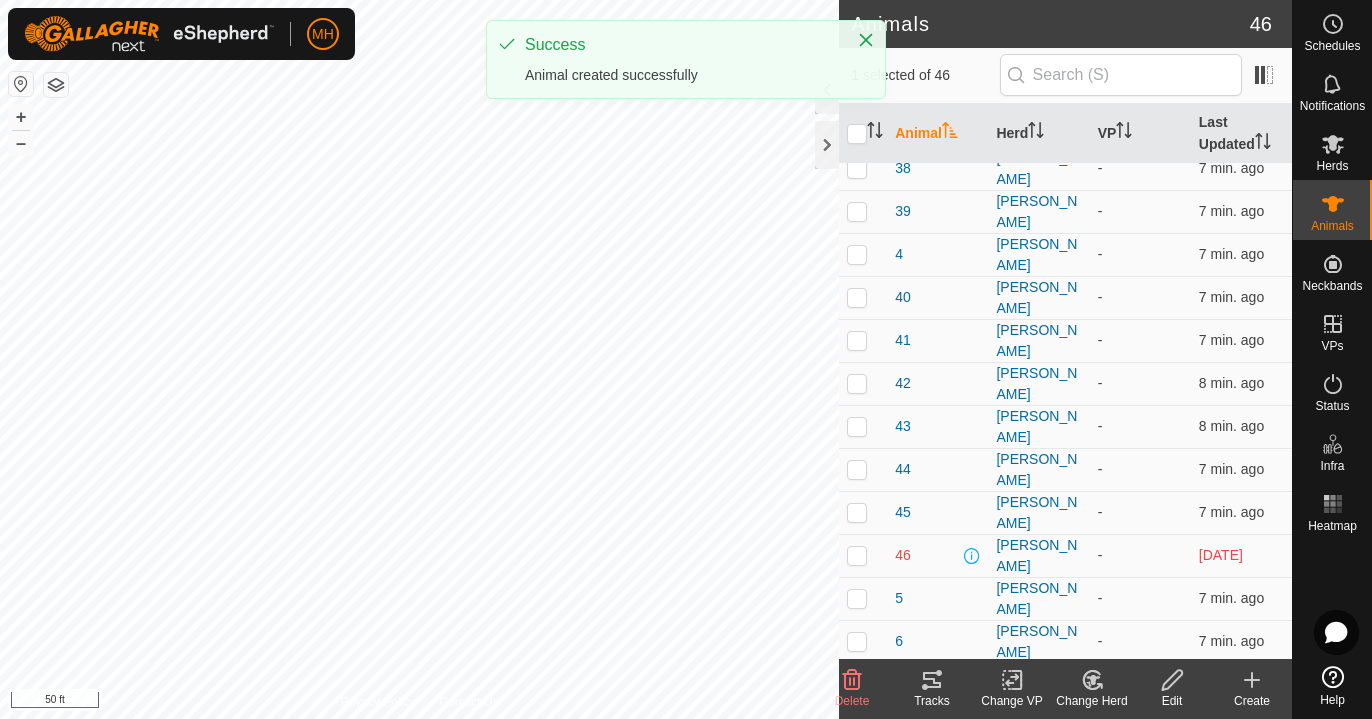 scroll, scrollTop: 1345, scrollLeft: 0, axis: vertical 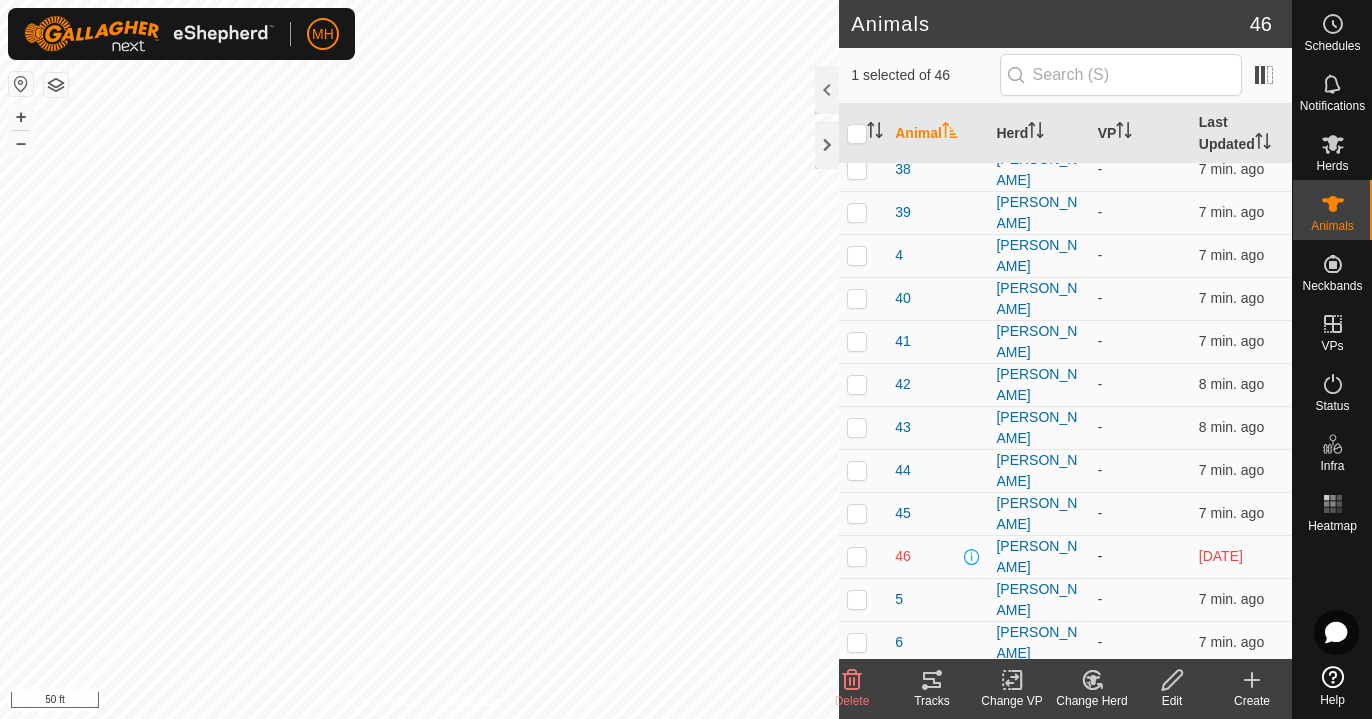 click at bounding box center (857, 556) 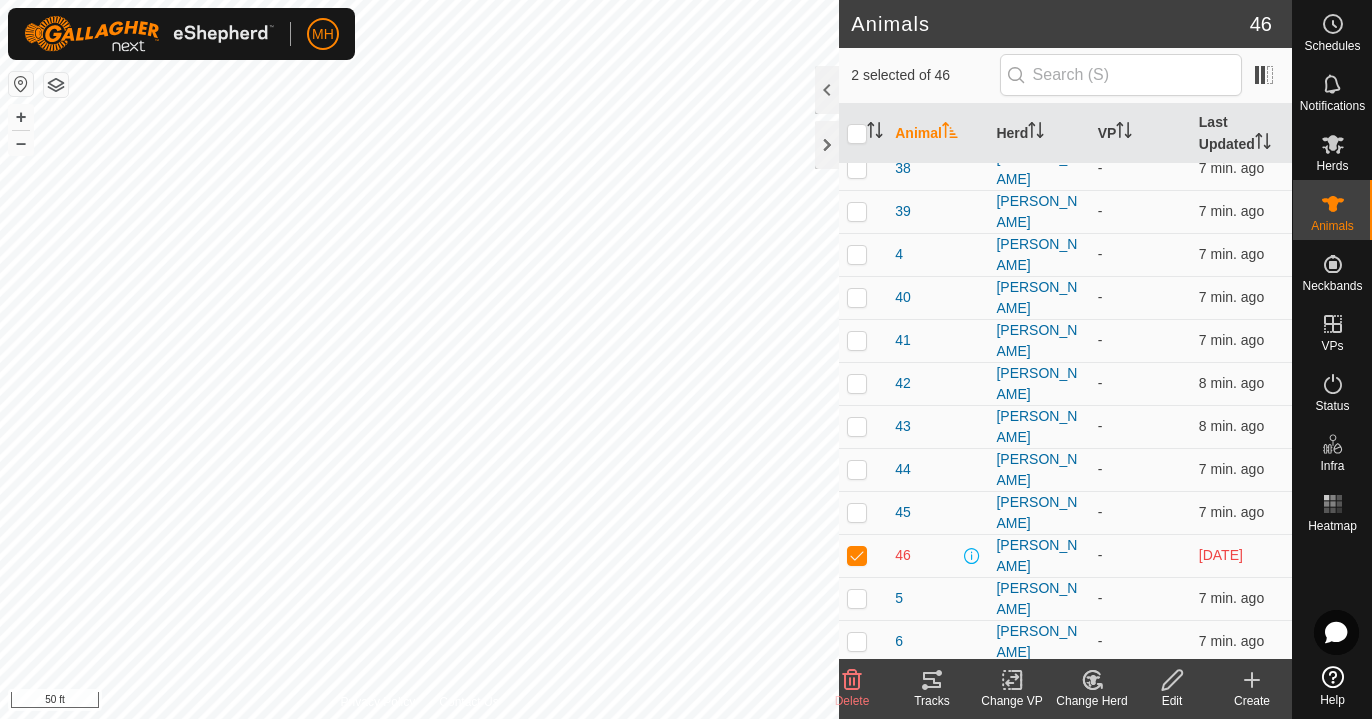 scroll, scrollTop: 1345, scrollLeft: 0, axis: vertical 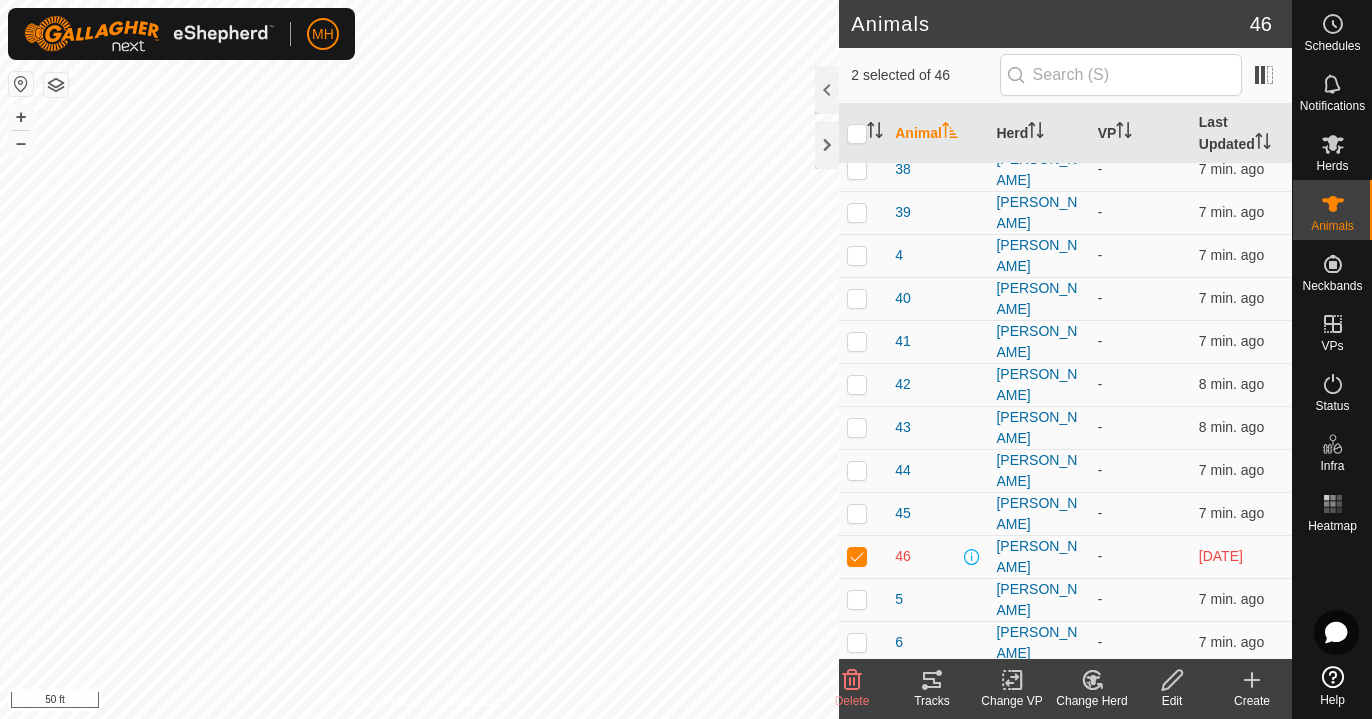 click 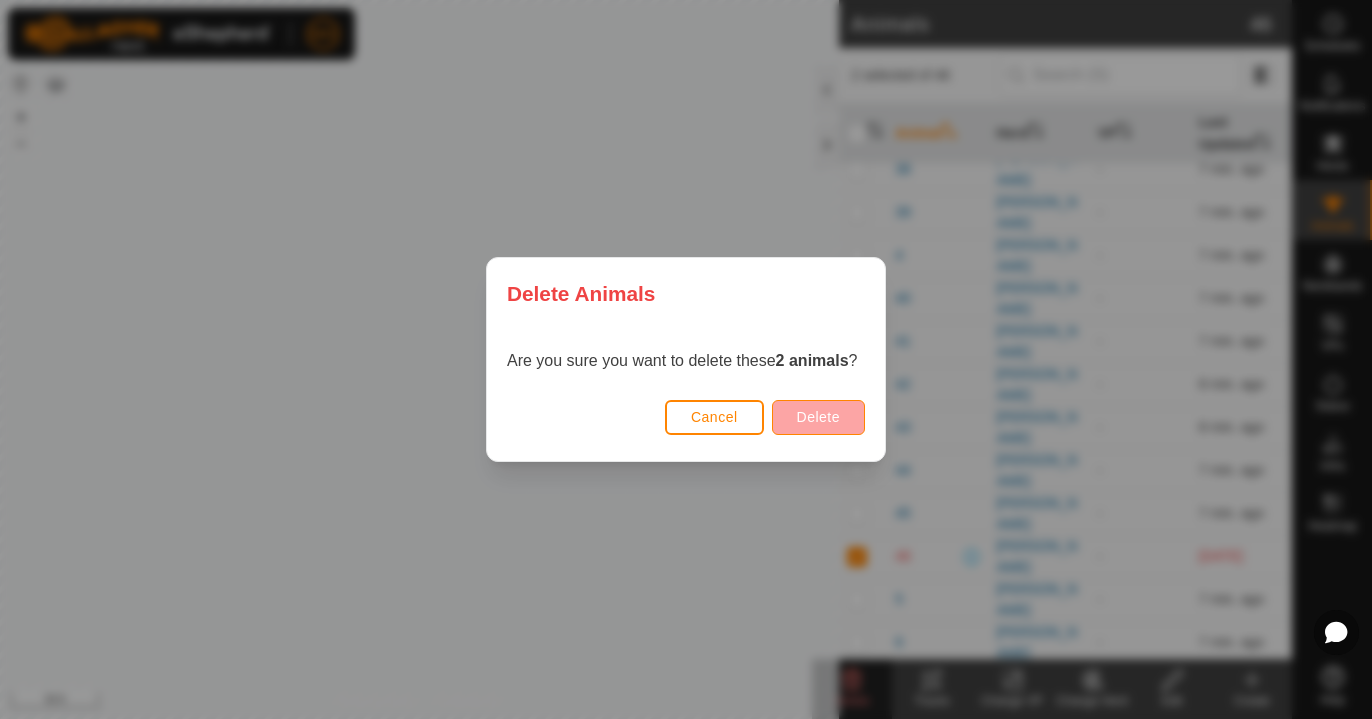 click on "Delete" at bounding box center (818, 417) 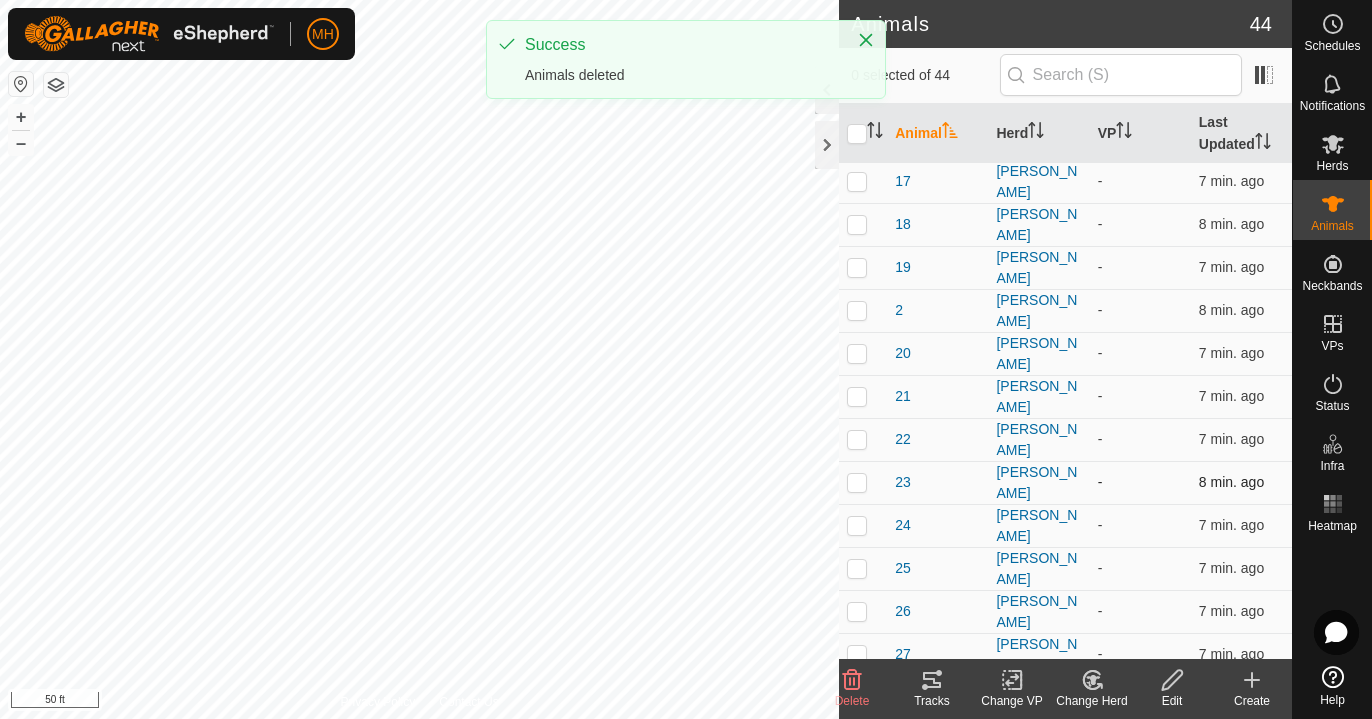 scroll, scrollTop: 305, scrollLeft: 0, axis: vertical 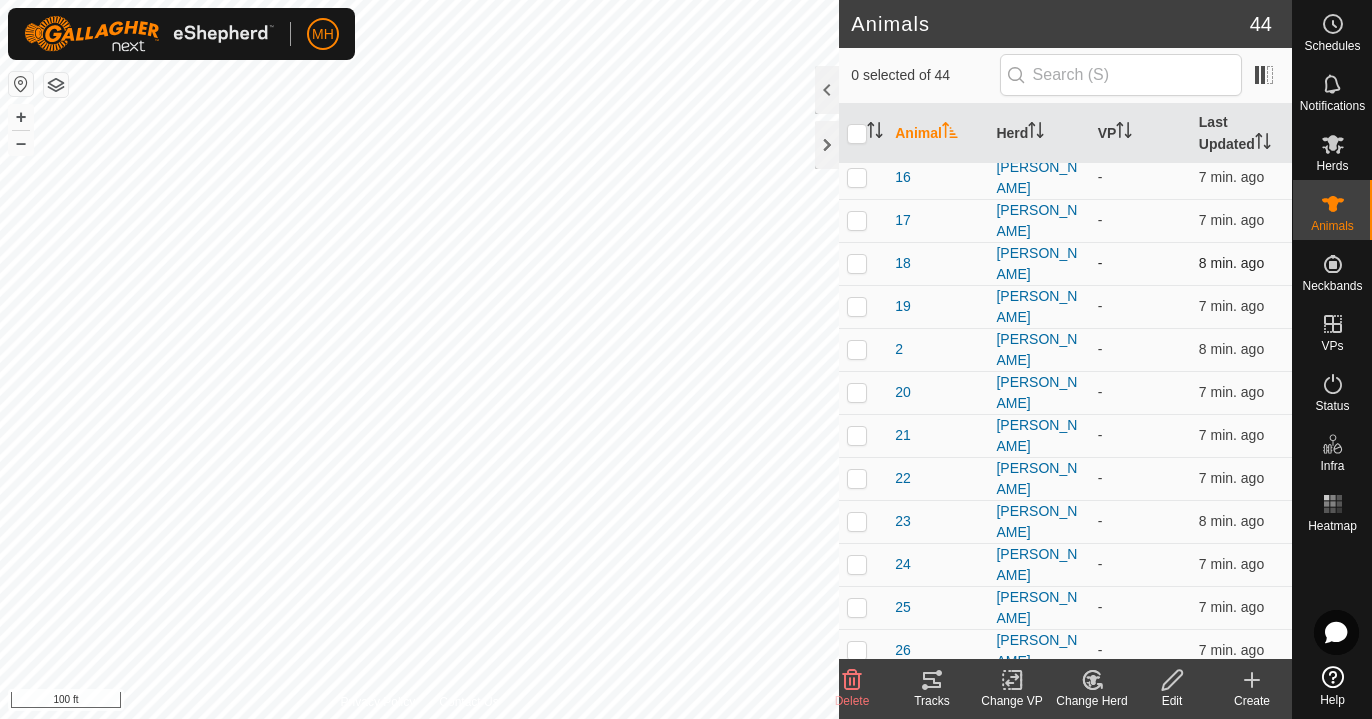 click on "Animals 44  0 selected of 44   Animal   Herd   VP   Last Updated   1   -  -  8 min. ago  10   [PERSON_NAME]  -  7 min. ago  11   [PERSON_NAME]  -  7 min. ago  12   [PERSON_NAME]  -  22 min. ago  13   [PERSON_NAME]  -  7 min. ago  14   [PERSON_NAME]  -  7 min. ago  15   [PERSON_NAME]  -  7 min. ago  16   [PERSON_NAME]  -  7 min. ago  17   [PERSON_NAME]  -  7 min. ago  18   [PERSON_NAME]  -  8 min. ago  19   [PERSON_NAME]  -  7 min. ago  2   [PERSON_NAME]  -  8 min. ago  20   [PERSON_NAME]  -  7 min. ago  21   [PERSON_NAME]  -  7 min. ago  22   [PERSON_NAME]  -  7 min. ago  23   [PERSON_NAME]  -  8 min. ago  24   [PERSON_NAME]  -  7 min. ago  25   [PERSON_NAME]  -  7 min. ago  26   [PERSON_NAME]  -  7 min. ago  27   [PERSON_NAME]  -  7 min. ago  28   [PERSON_NAME]  -  7 min. ago  29   [PERSON_NAME]  -  8 min. ago  3   [PERSON_NAME]  -  7 min. ago  30   [PERSON_NAME]  -  7 min. ago  31   [PERSON_NAME]  -  7 min. ago  32   [PERSON_NAME]  -  8 min. ago  33   [PERSON_NAME]  -  8 min. ago  34   [PERSON_NAME]  -  8 min. ago  35   [PERSON_NAME]  -  8 min. ago  36  -  37  -" 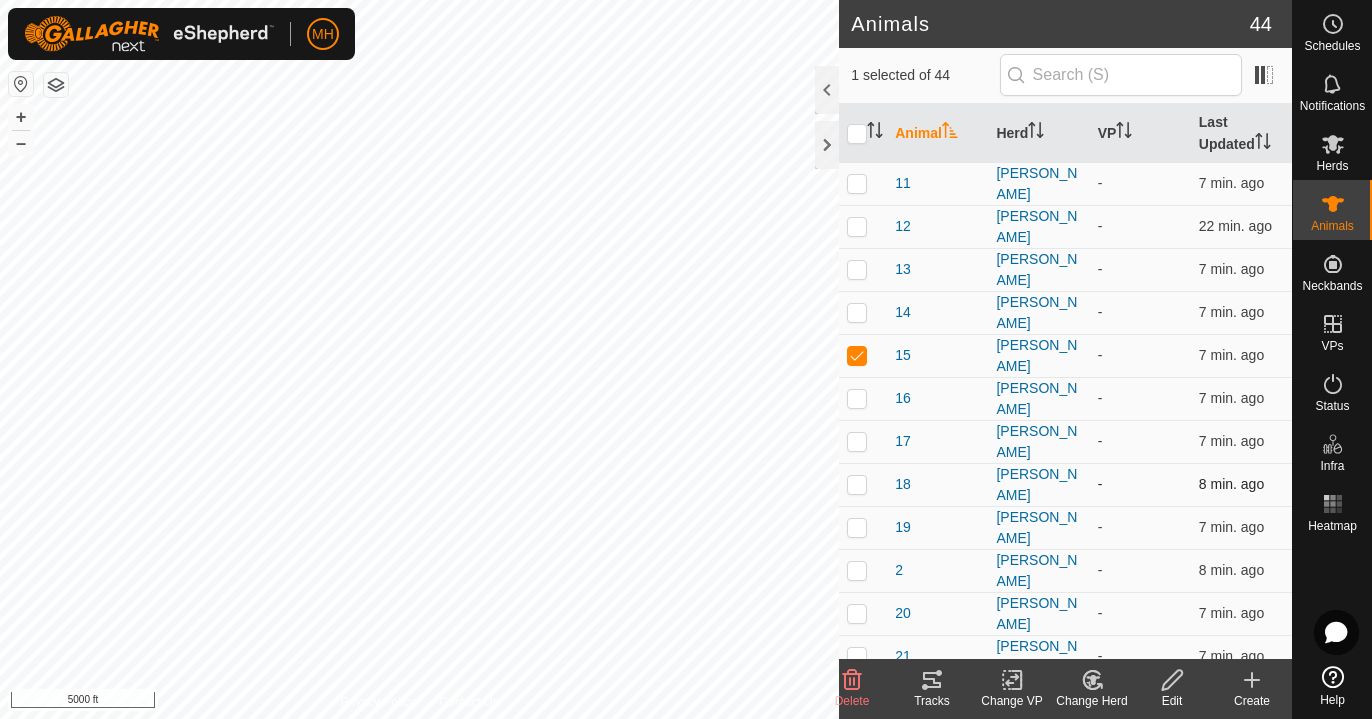 scroll, scrollTop: 21, scrollLeft: 0, axis: vertical 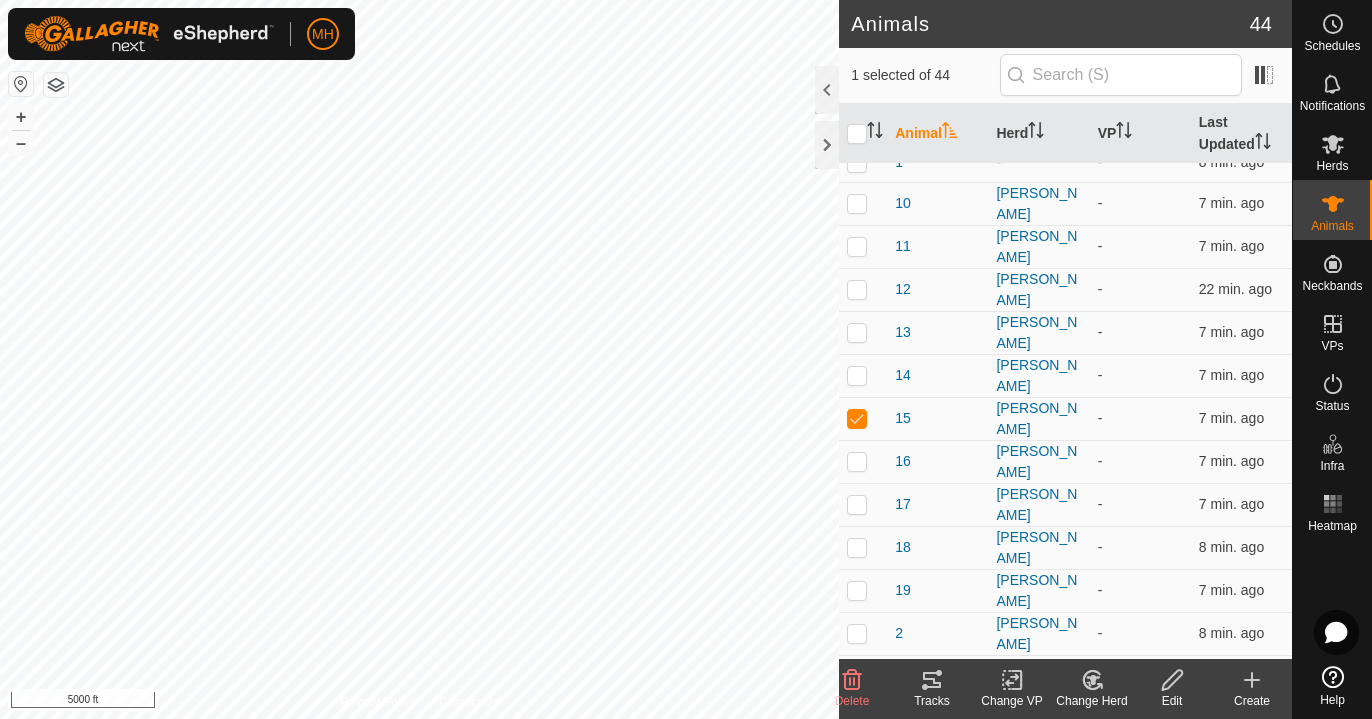 click 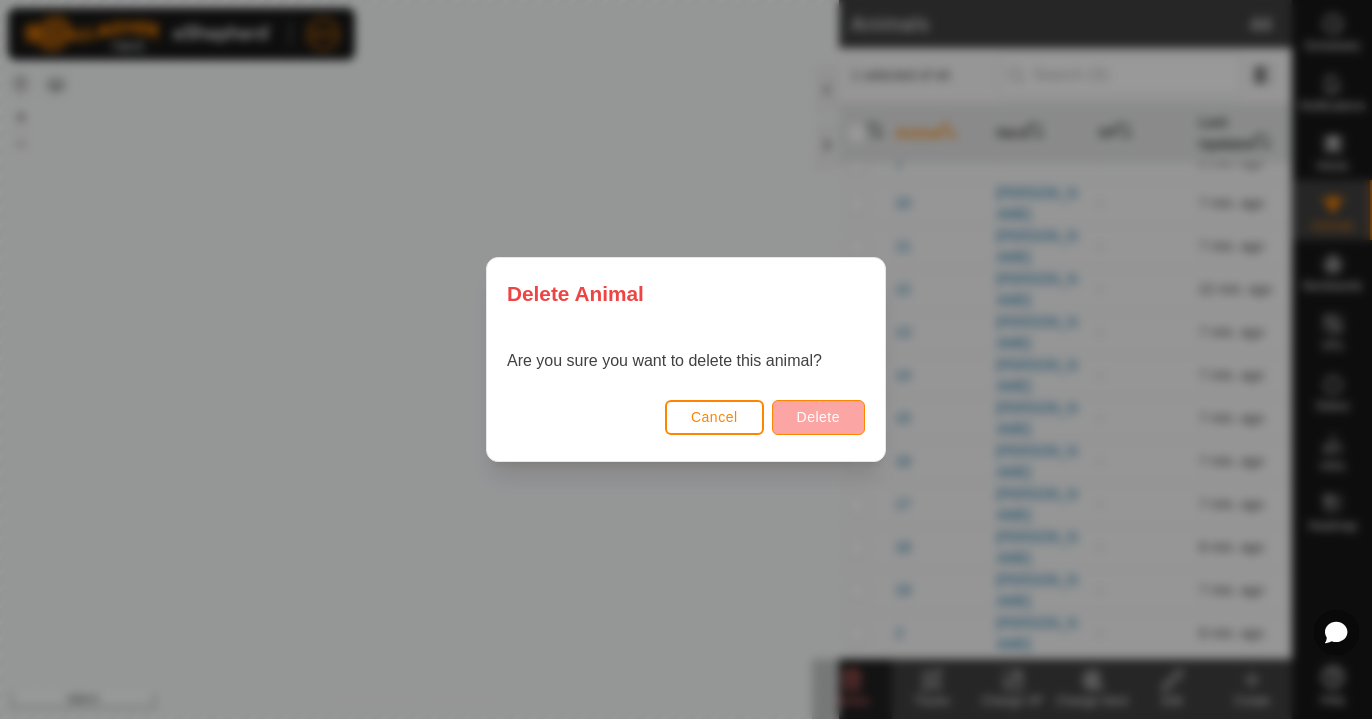 click on "Delete" at bounding box center [818, 417] 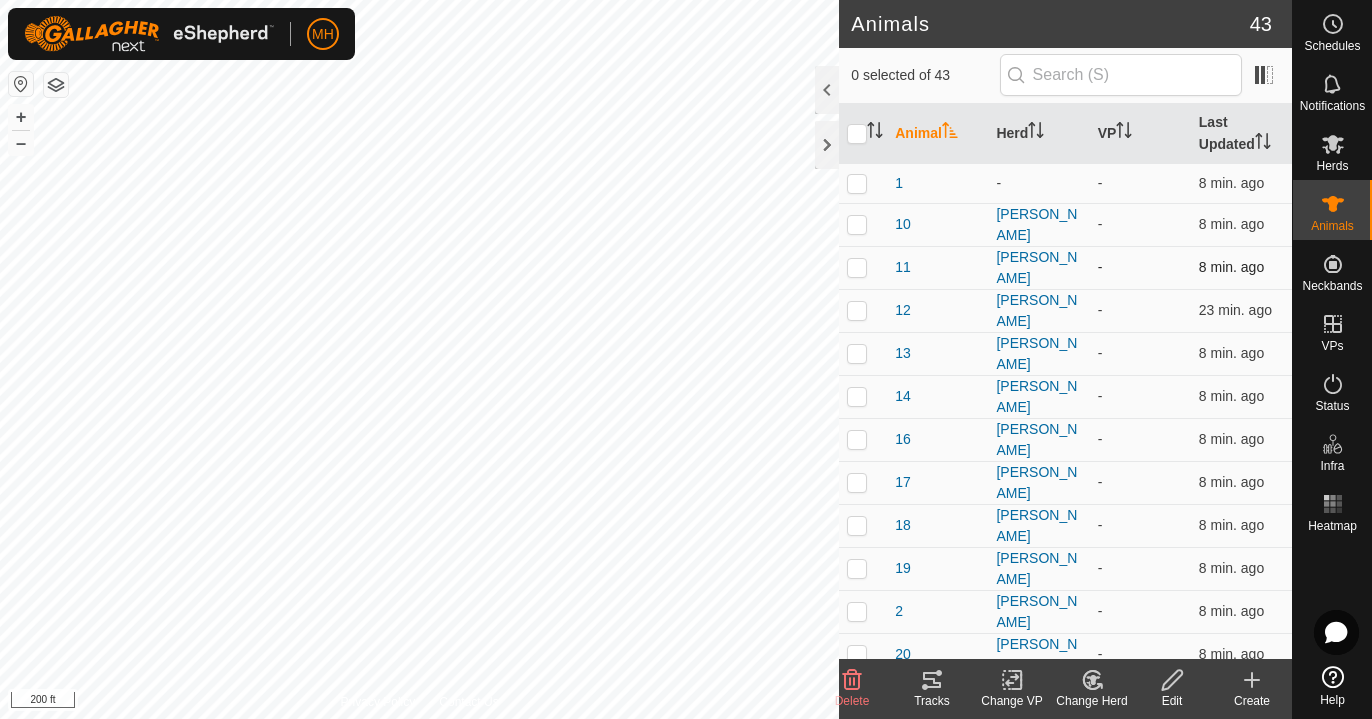 scroll, scrollTop: 0, scrollLeft: 0, axis: both 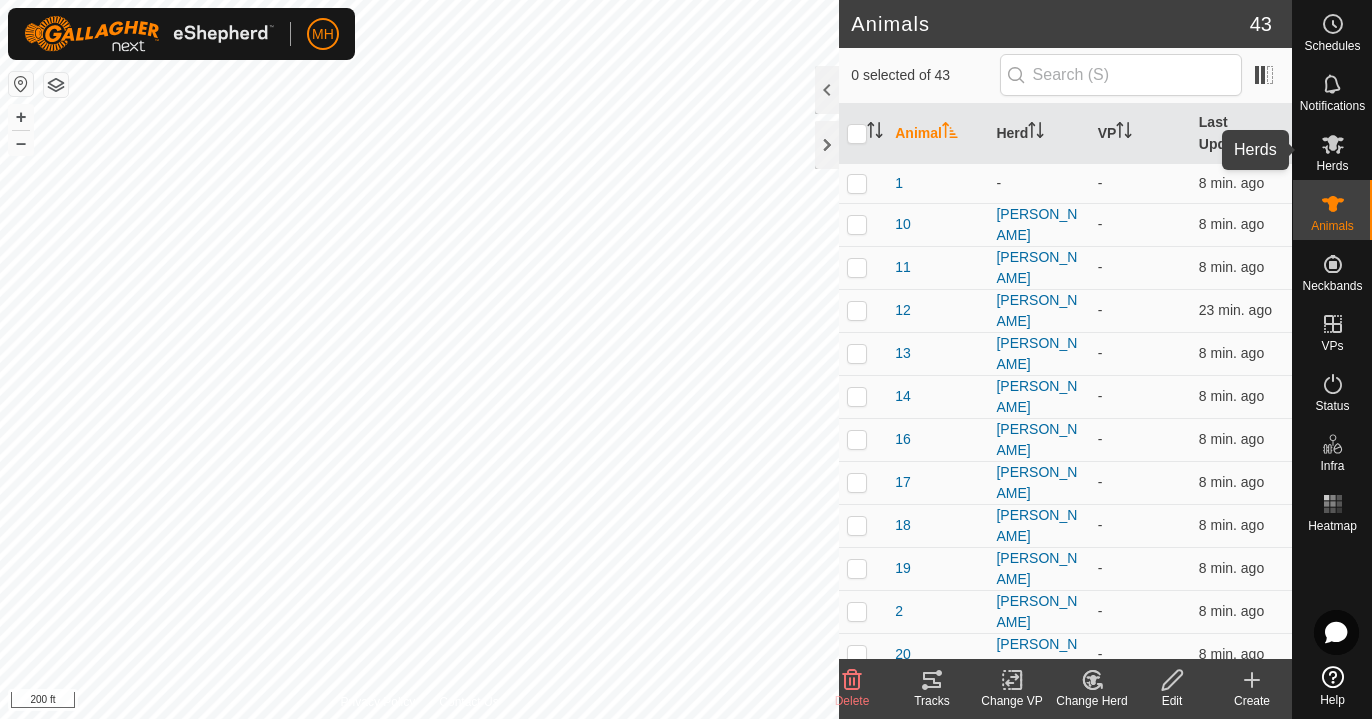 click on "Herds" at bounding box center [1332, 166] 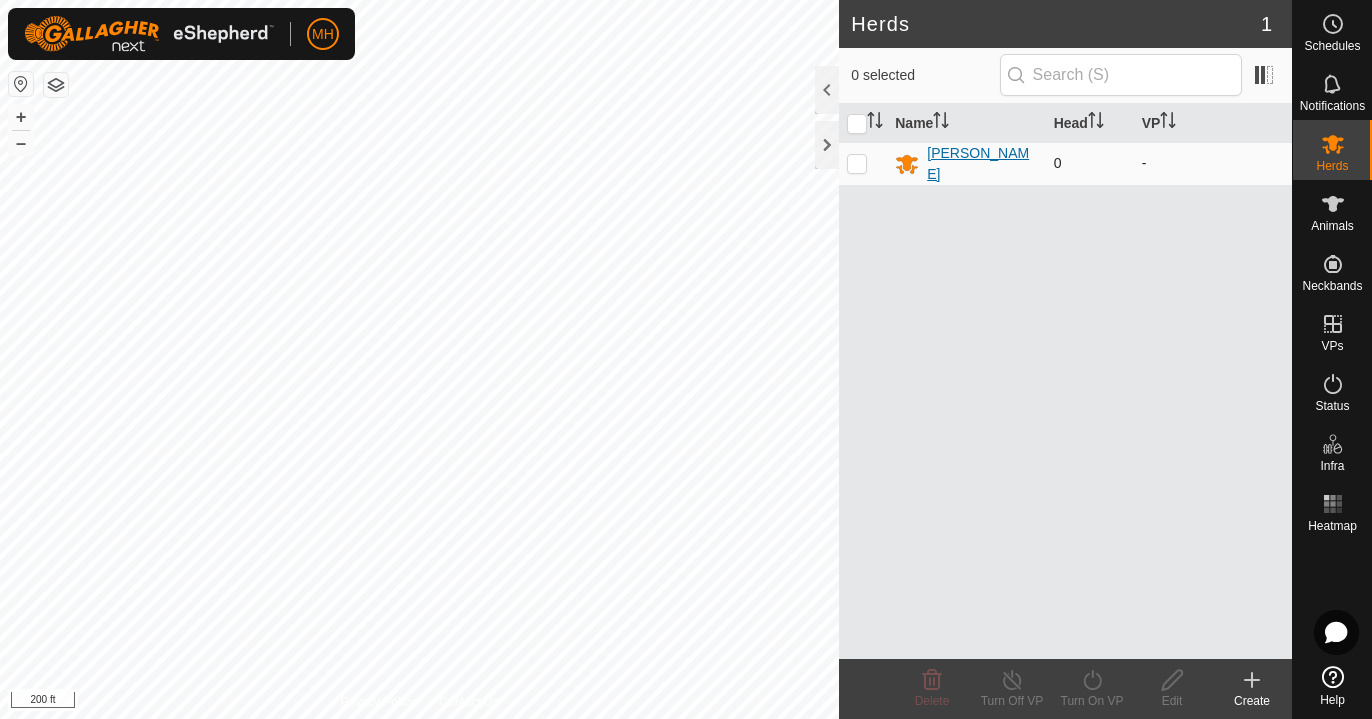 click on "[PERSON_NAME]" at bounding box center (982, 164) 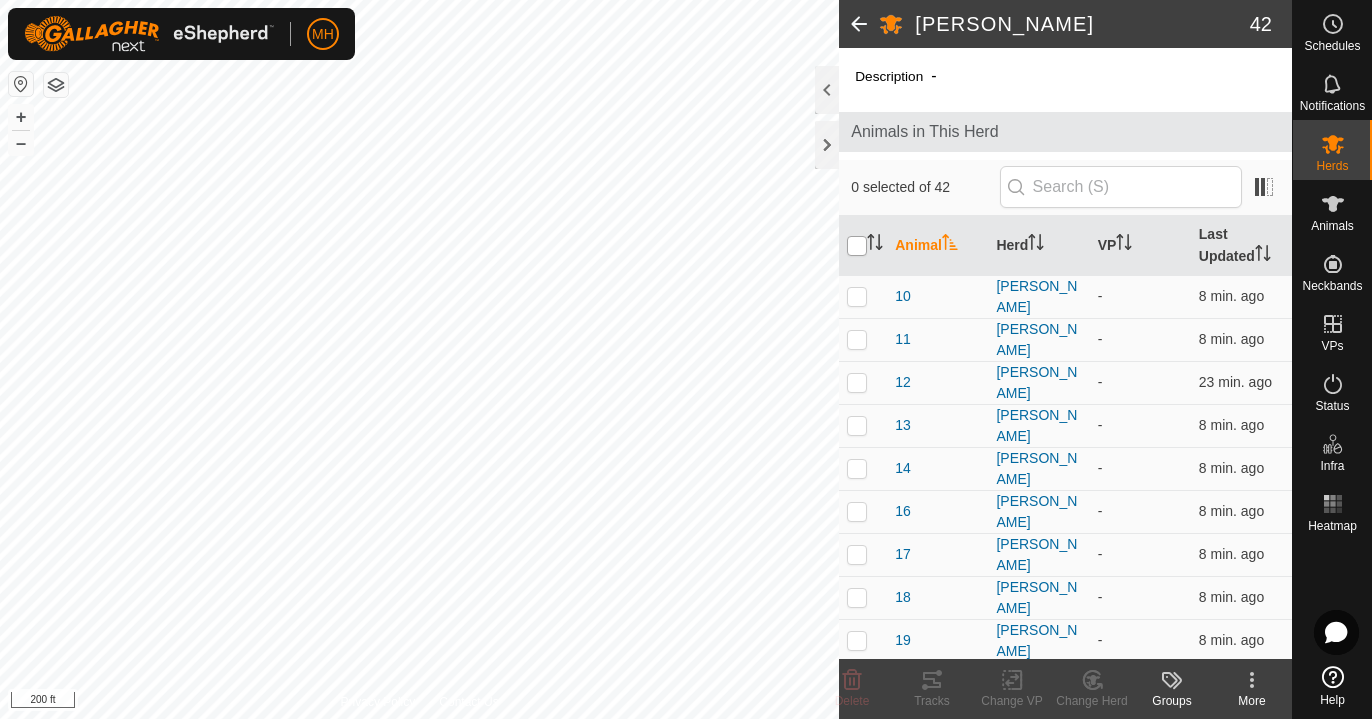 click at bounding box center (857, 246) 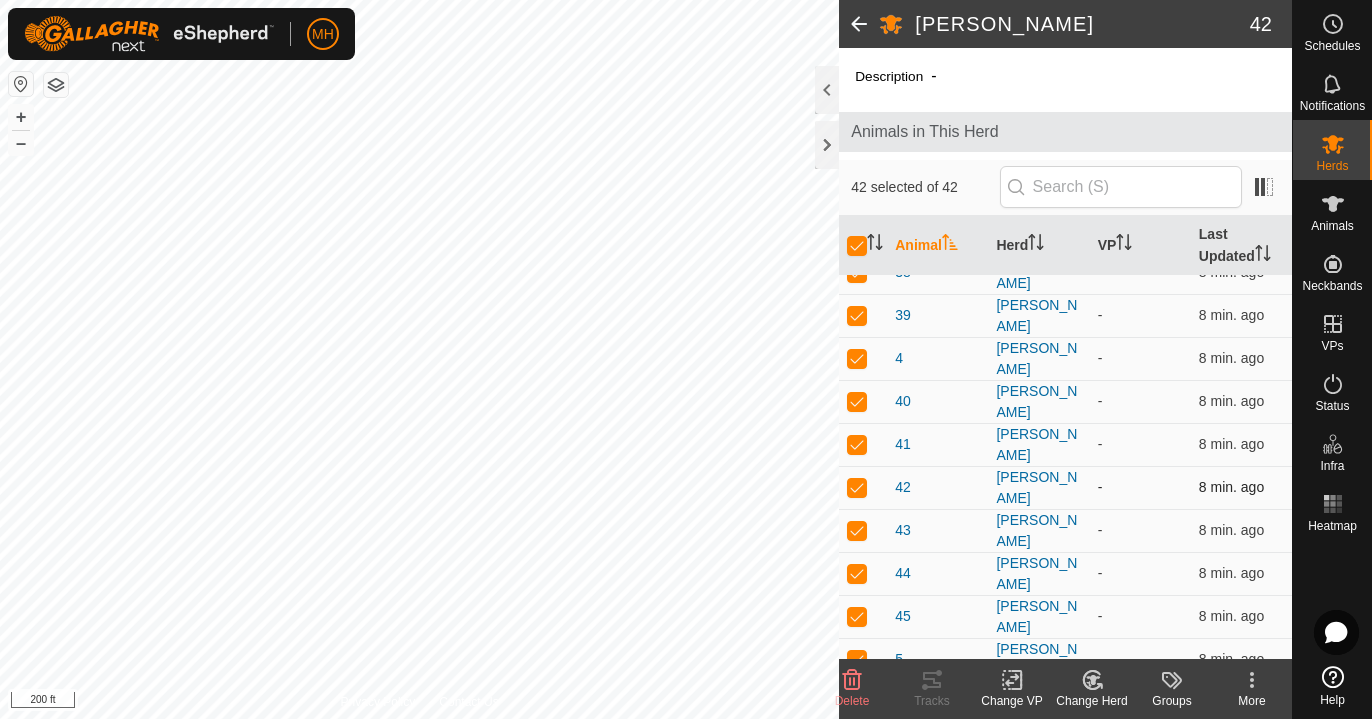 scroll, scrollTop: 1270, scrollLeft: 0, axis: vertical 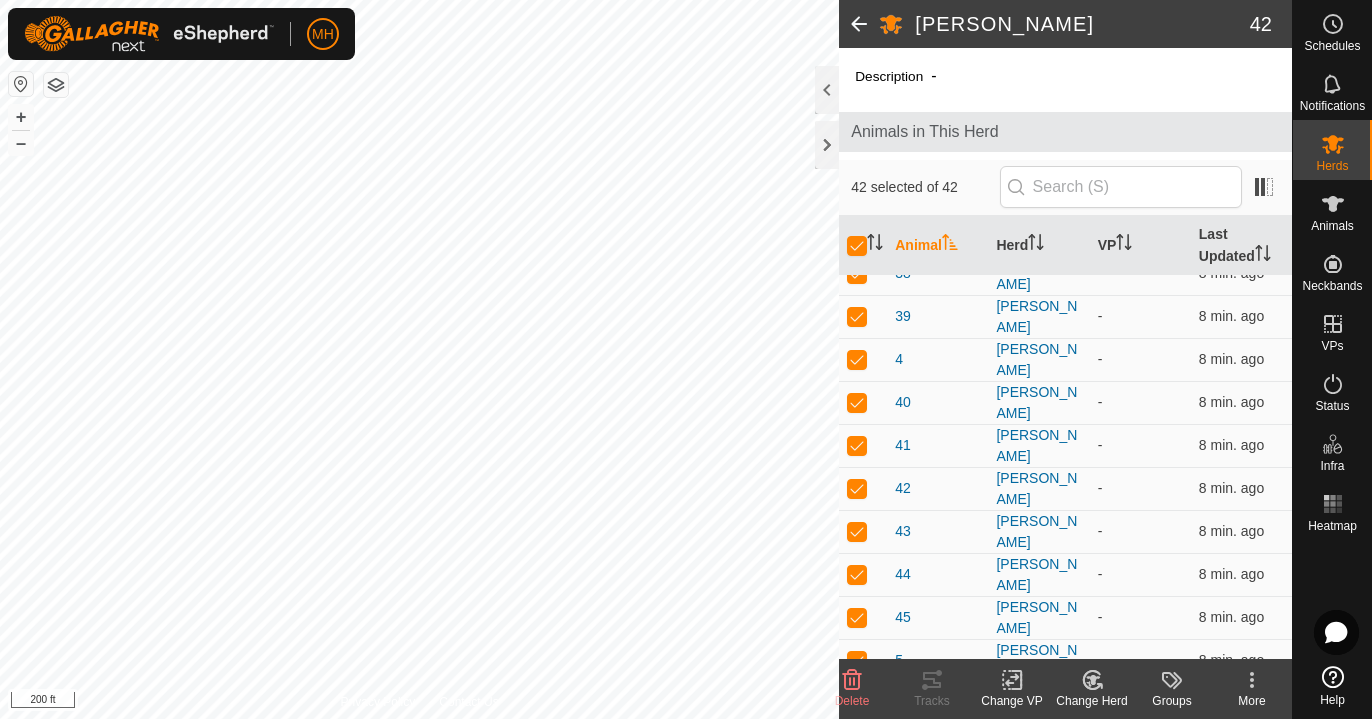 click 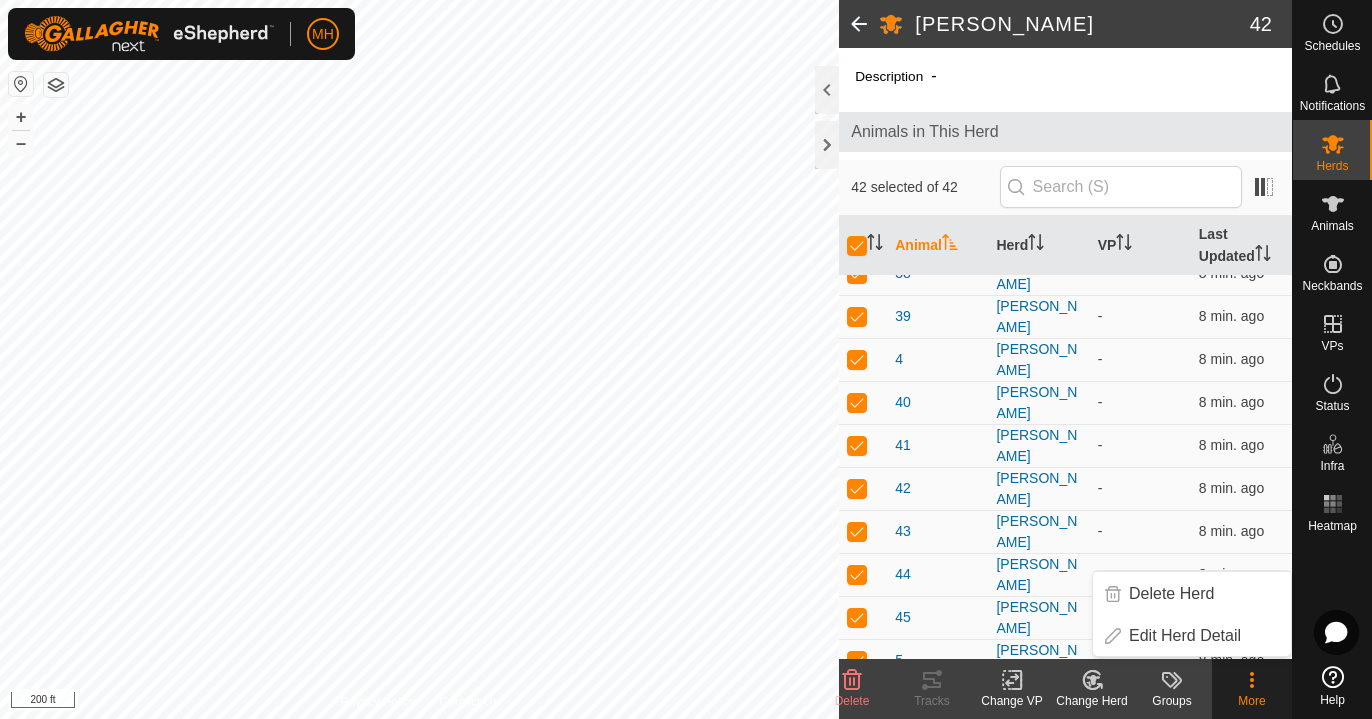 click on "9" at bounding box center [937, 789] 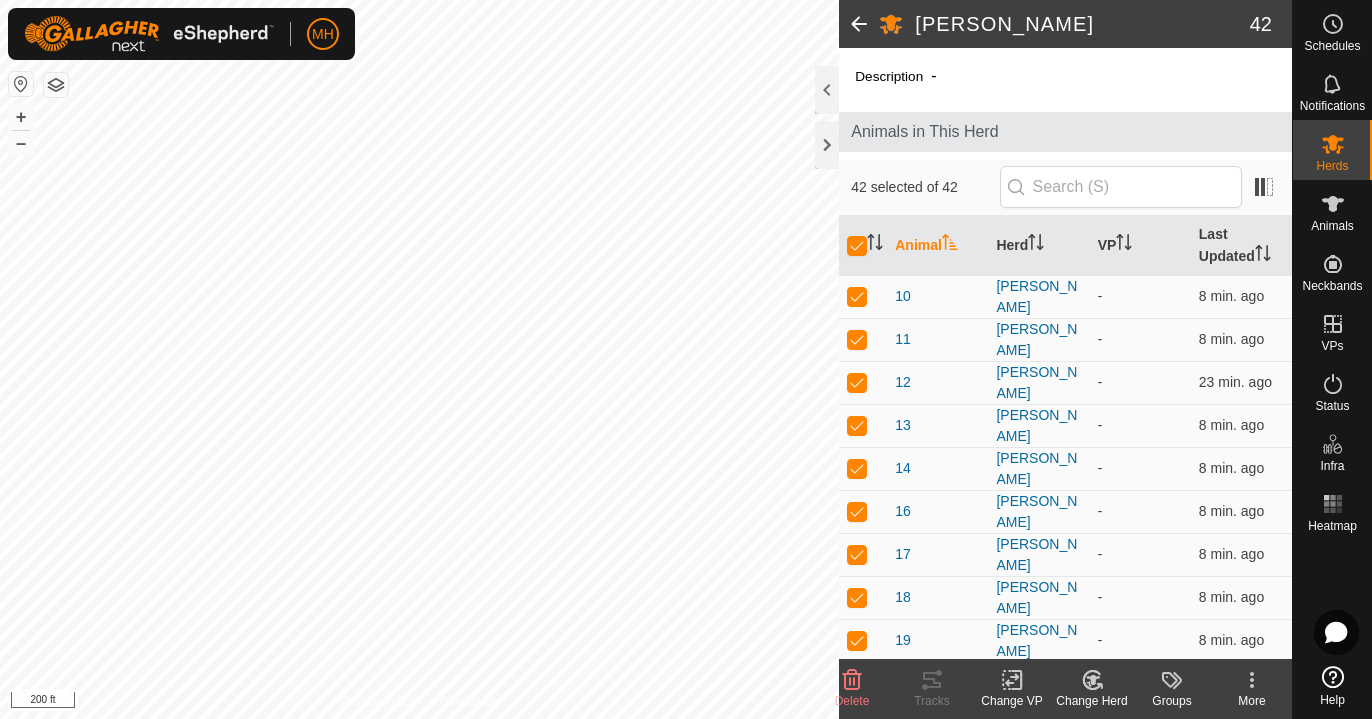 scroll, scrollTop: 0, scrollLeft: 0, axis: both 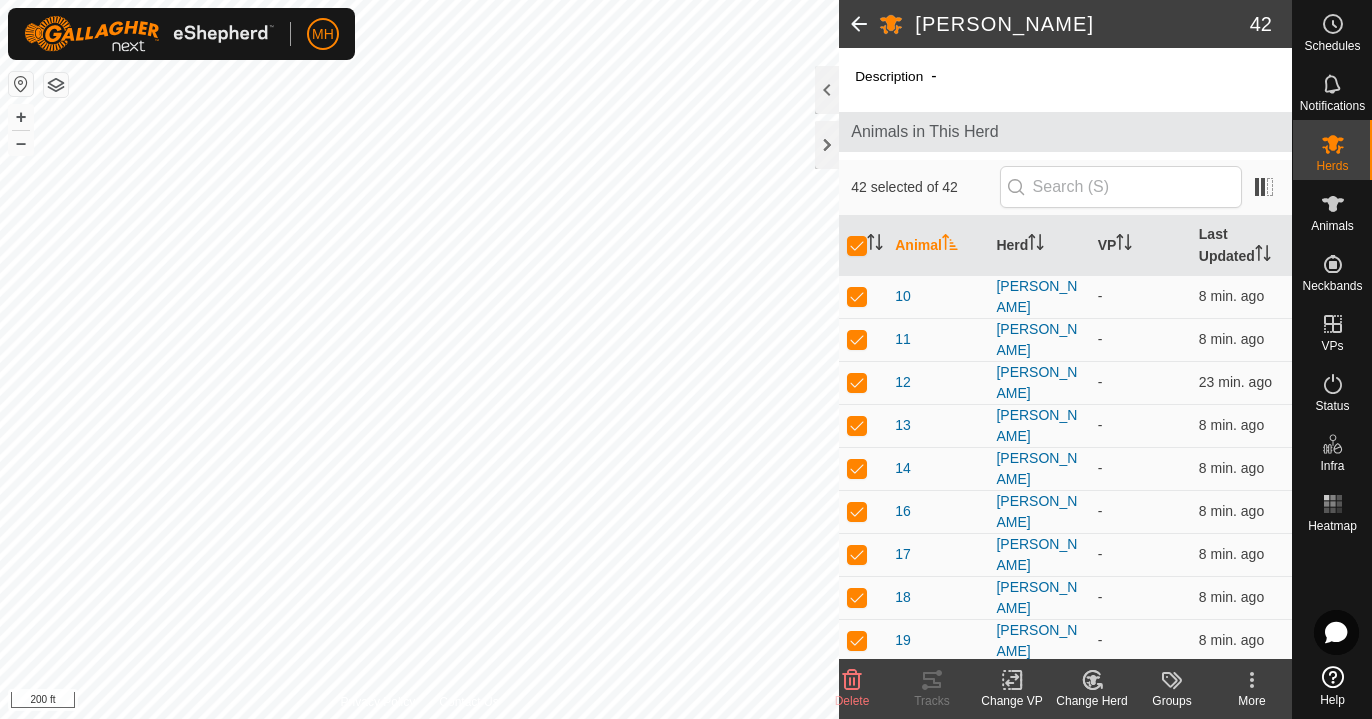 click 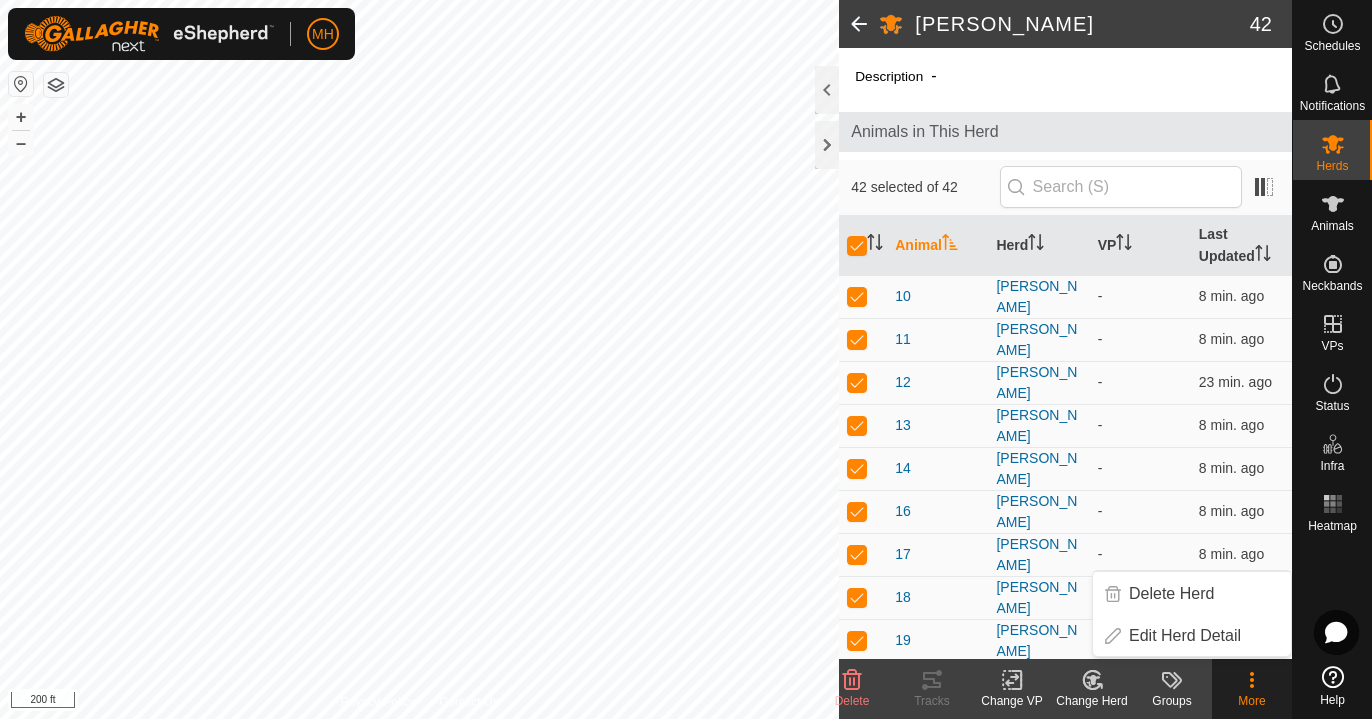 click on "Description  - Animals in This Herd  42 selected of 42   Animal   Herd   VP   Last Updated   10   [PERSON_NAME]  -  8 min. ago  11   [PERSON_NAME]  -  8 min. ago  12   [PERSON_NAME]  -  23 min. ago  13   [PERSON_NAME]  -  8 min. ago  14   [PERSON_NAME]  -  8 min. ago  16   [PERSON_NAME]  -  8 min. ago  17   [PERSON_NAME]  -  8 min. ago  18   [PERSON_NAME]  -  8 min. ago  19   [PERSON_NAME]  -  8 min. ago  2   [PERSON_NAME]  -  9 min. ago  20   [PERSON_NAME]  -  8 min. ago  21   [PERSON_NAME]  -  8 min. ago  22   [PERSON_NAME]  -  8 min. ago  23   [PERSON_NAME]  -  8 min. ago  24   [PERSON_NAME]  -  8 min. ago  25   [PERSON_NAME]  -  8 min. ago  26   [PERSON_NAME]  -  8 min. ago  27   [PERSON_NAME]  -  8 min. ago  28   [PERSON_NAME]  -  8 min. ago  29   [PERSON_NAME]  -  8 min. ago  3   [PERSON_NAME]  -  8 min. ago  30   [PERSON_NAME]  -  8 min. ago  31   [PERSON_NAME]  -  8 min. ago  32   [PERSON_NAME]  -  8 min. ago  33   [PERSON_NAME]  -  8 min. ago  34   [PERSON_NAME]  -  8 min. ago  35   [PERSON_NAME]  -  8 min. ago  36   [PERSON_NAME]  -  8 min. ago  37  - -" 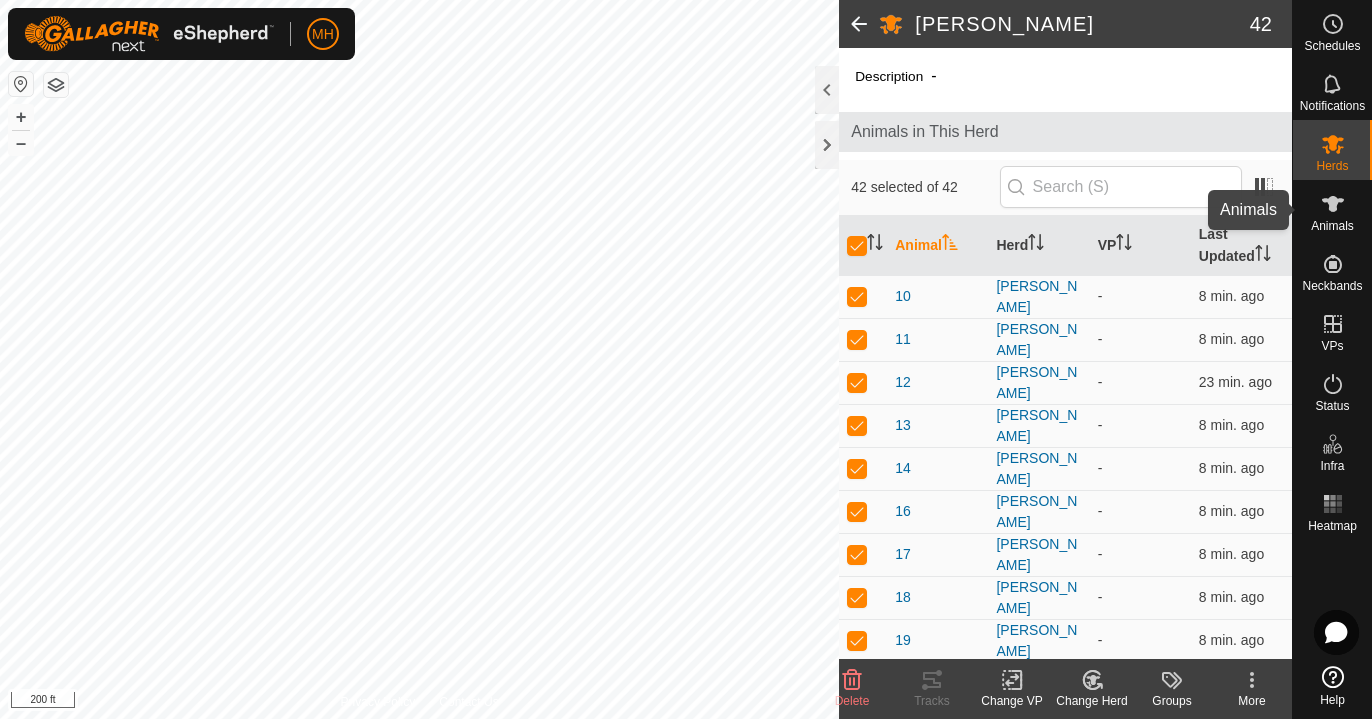 click 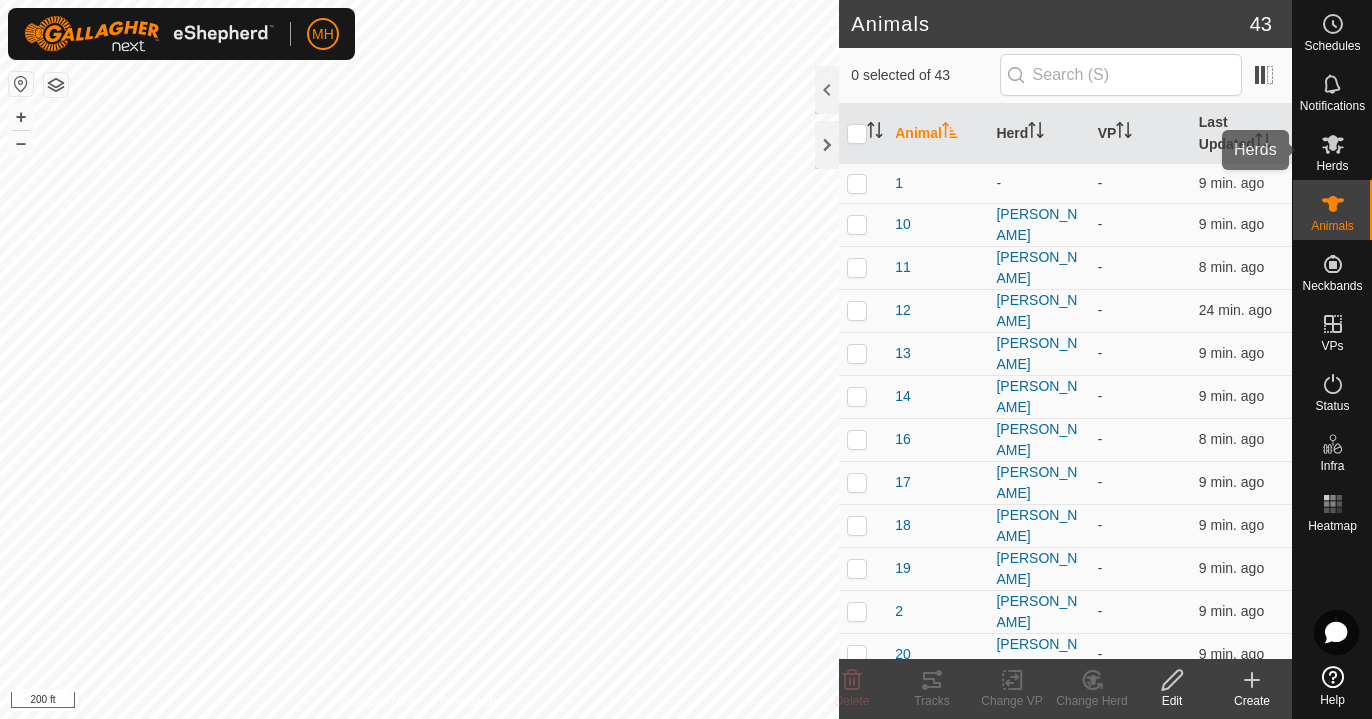 click 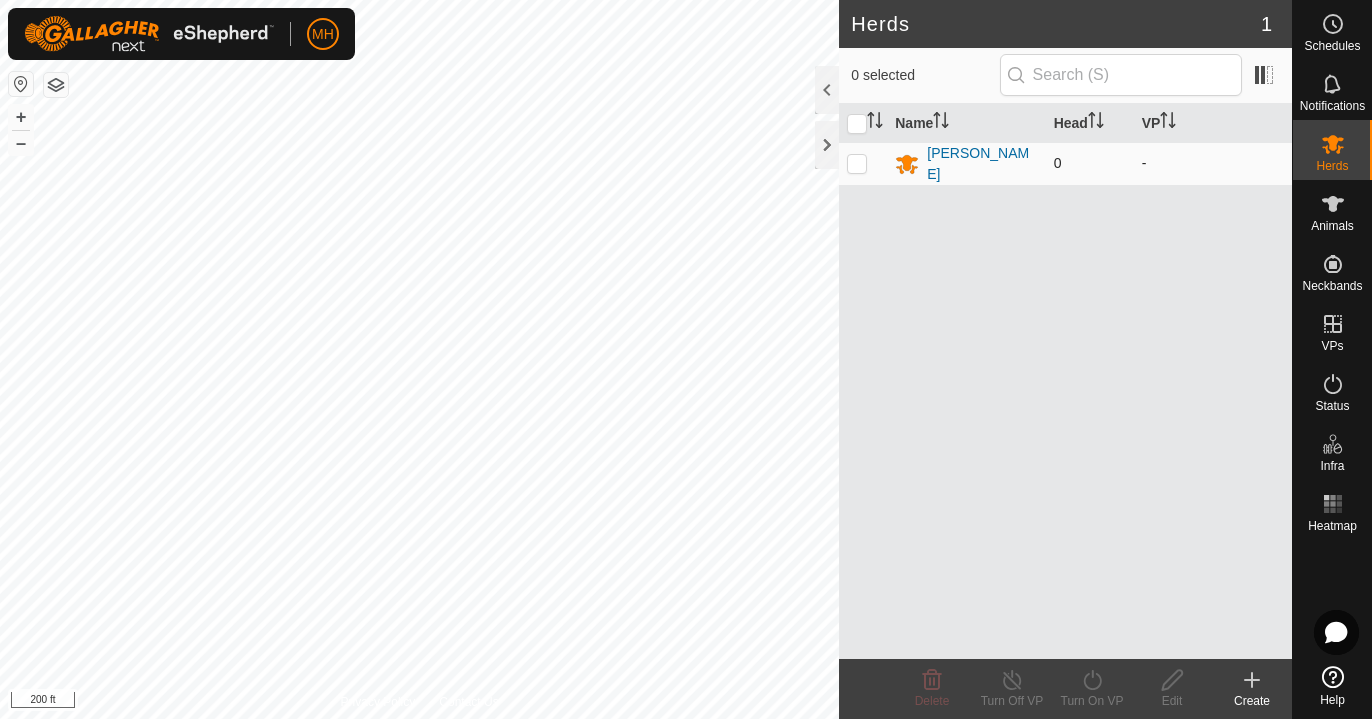 click on "0" at bounding box center (1058, 163) 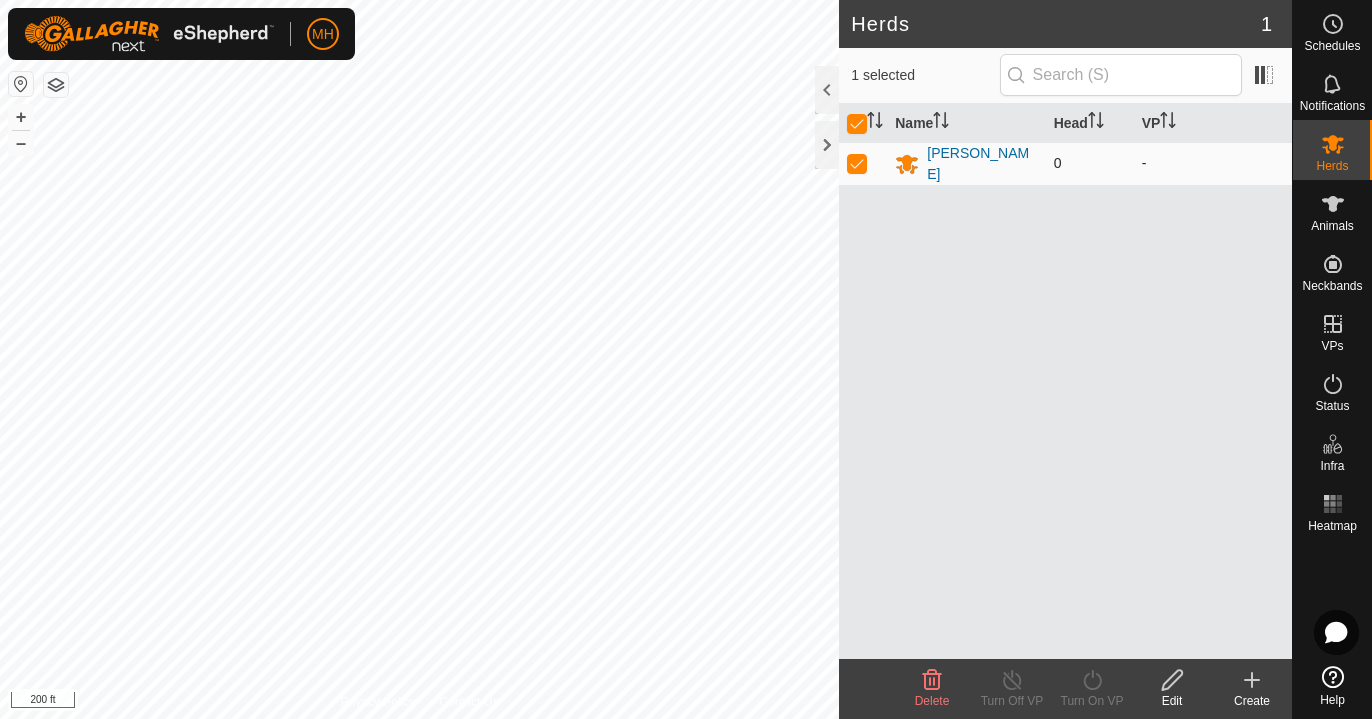 click at bounding box center (857, 163) 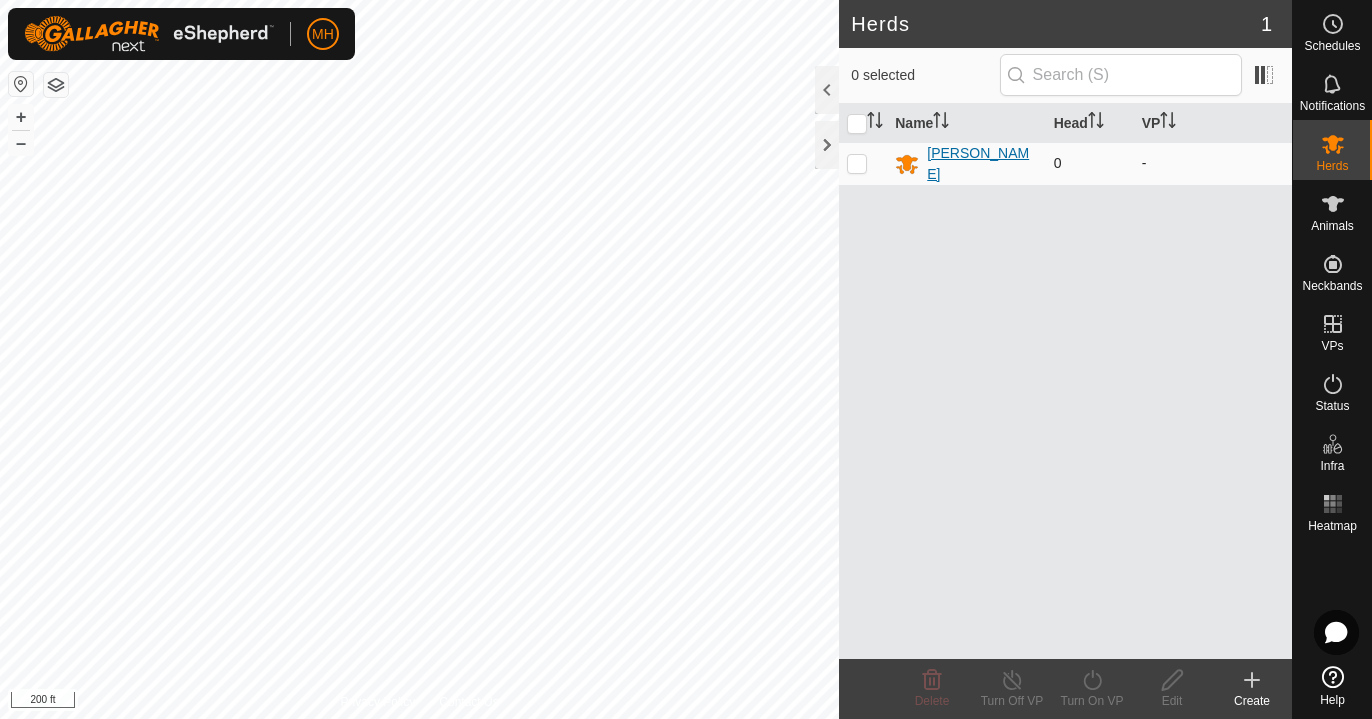 click on "[PERSON_NAME]" at bounding box center [982, 164] 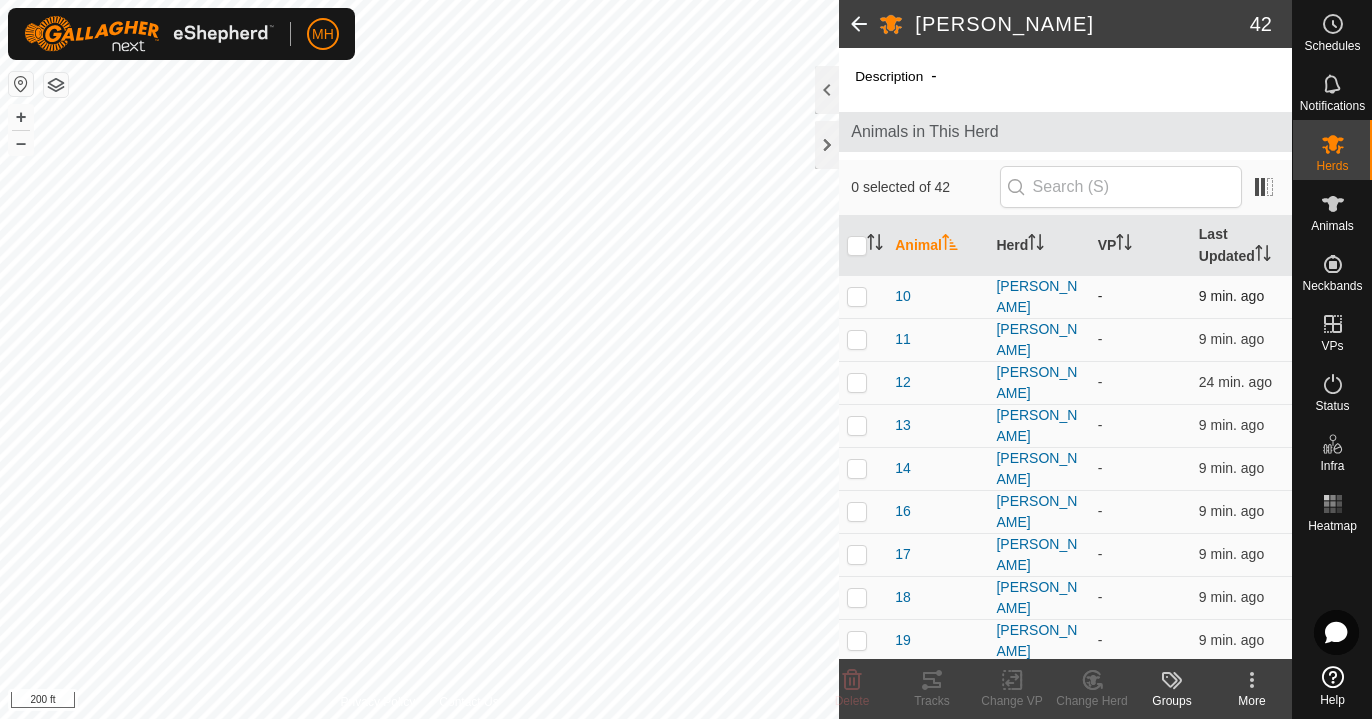click at bounding box center [863, 296] 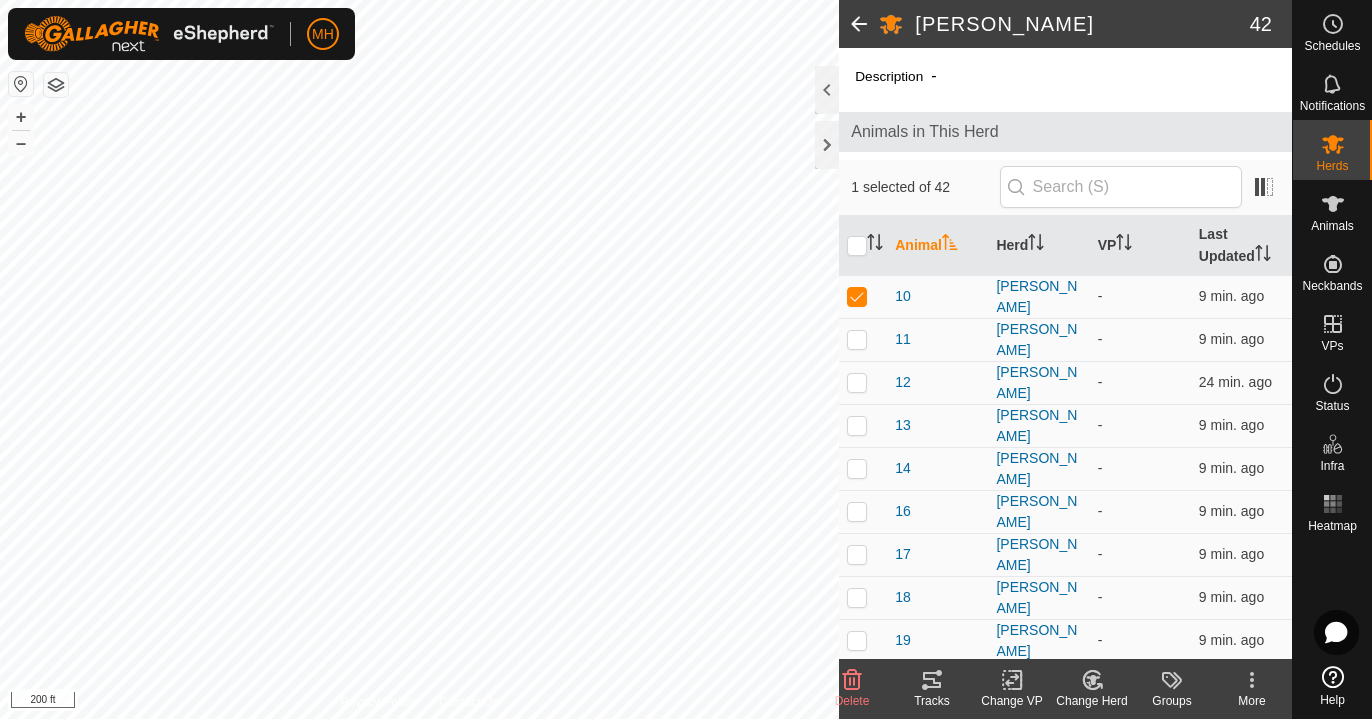 click 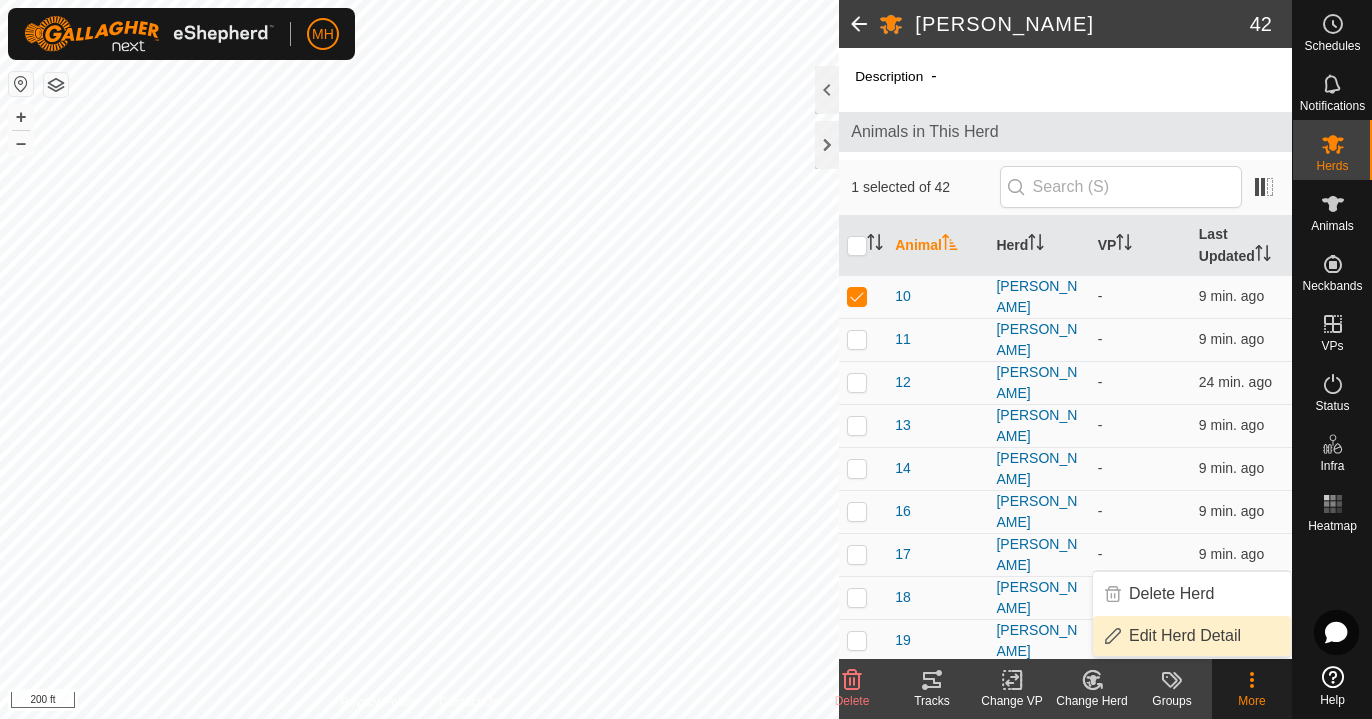 click on "Edit Herd Detail" at bounding box center (1192, 636) 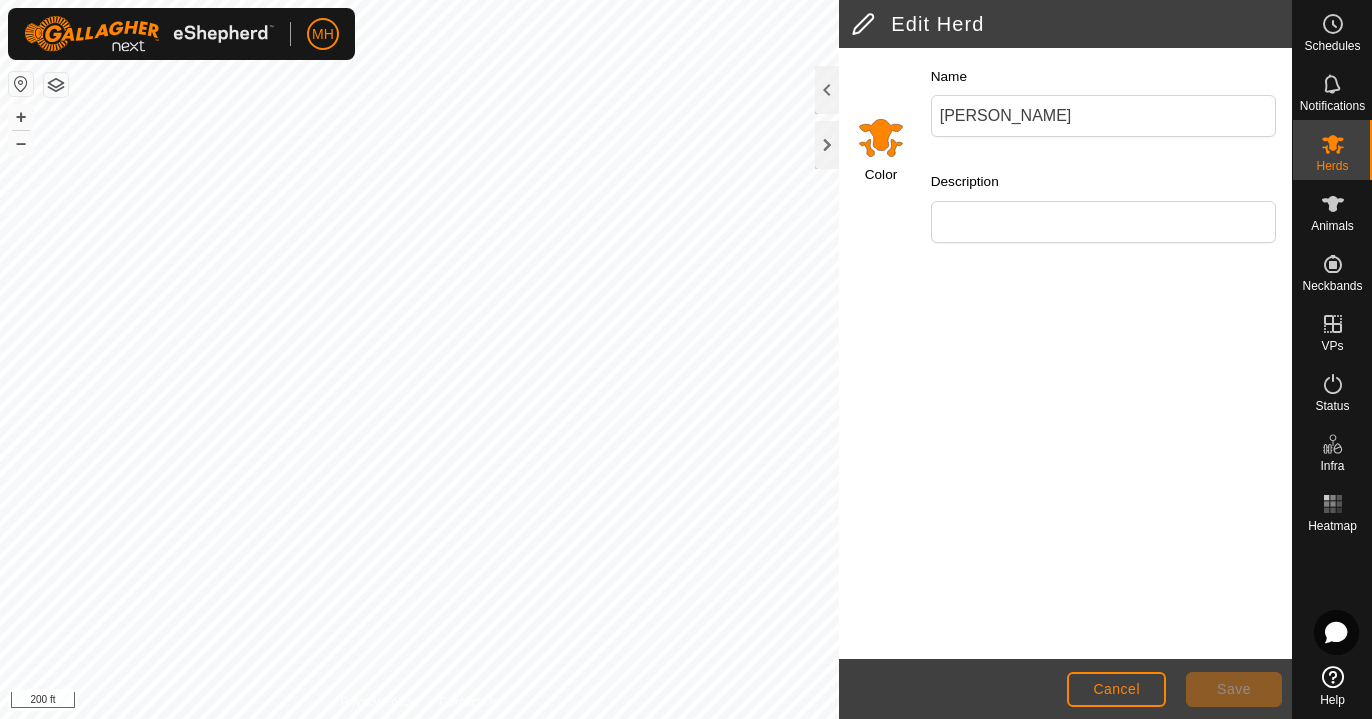 click on "Cancel" 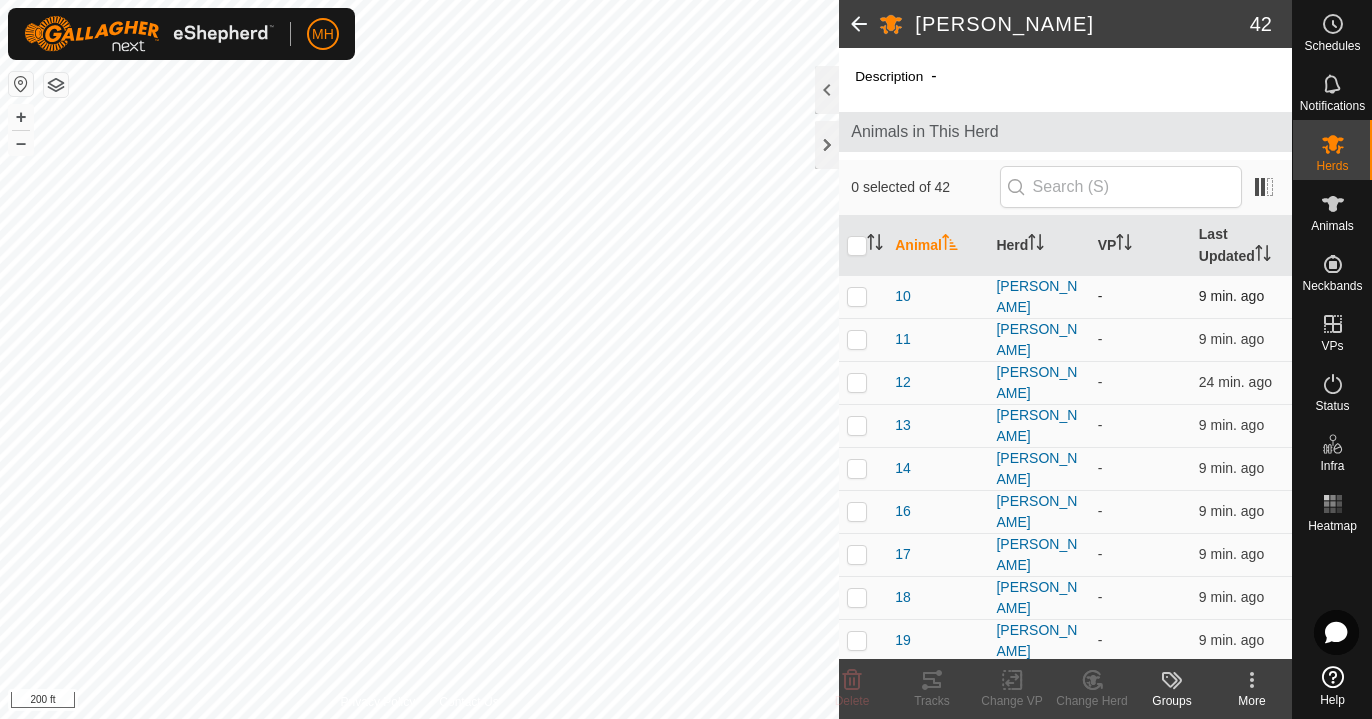 click at bounding box center [857, 296] 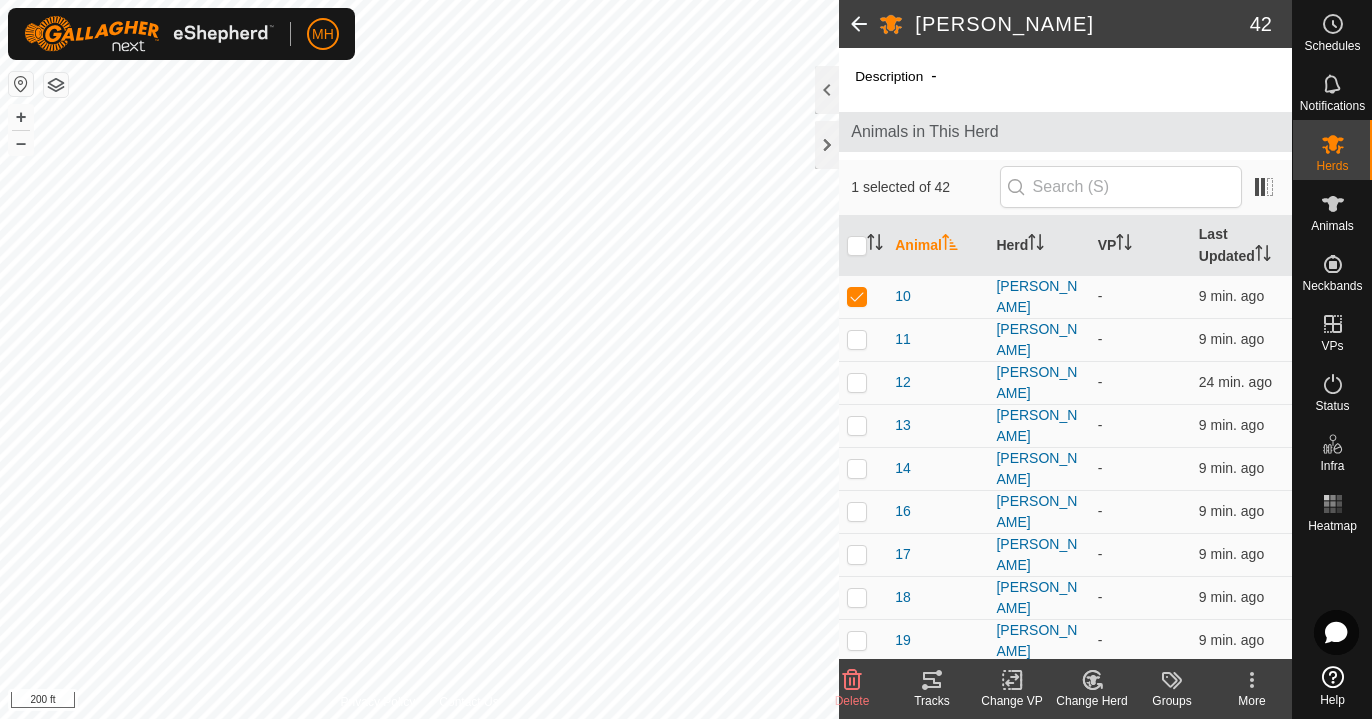 click 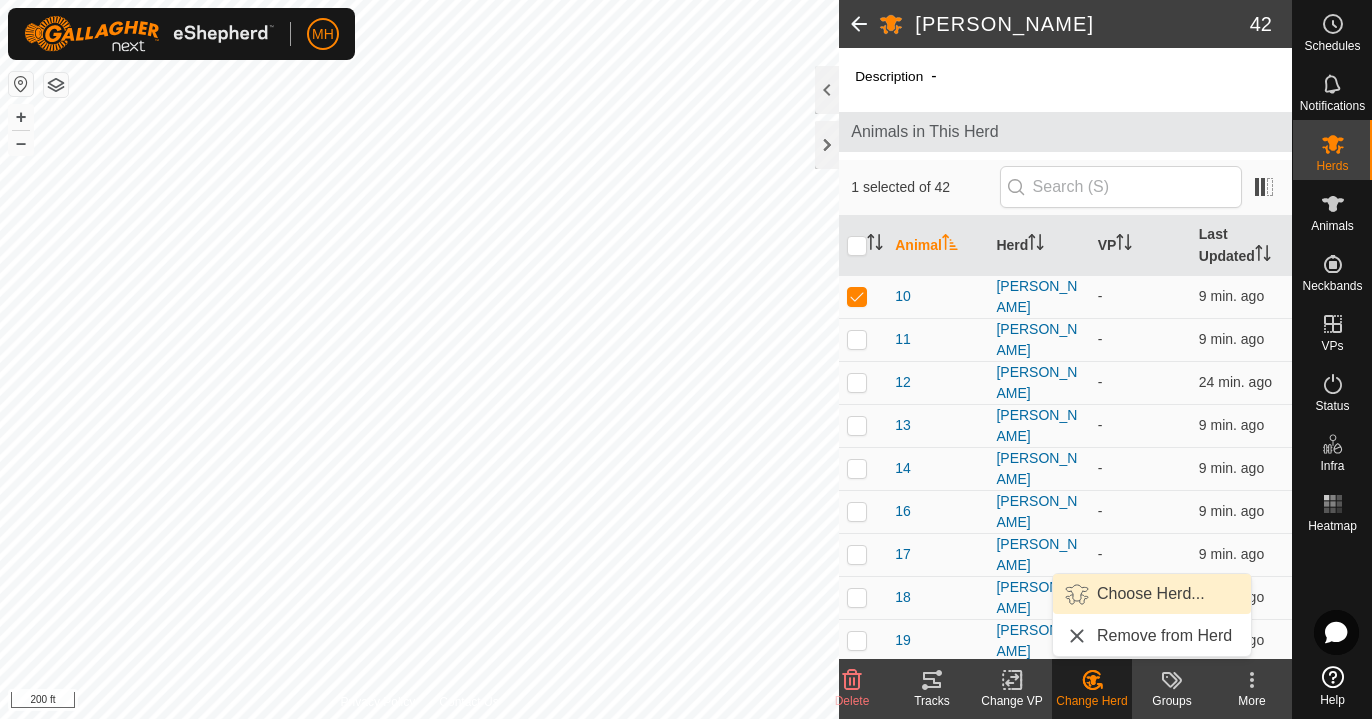 click on "Choose Herd..." at bounding box center (1152, 594) 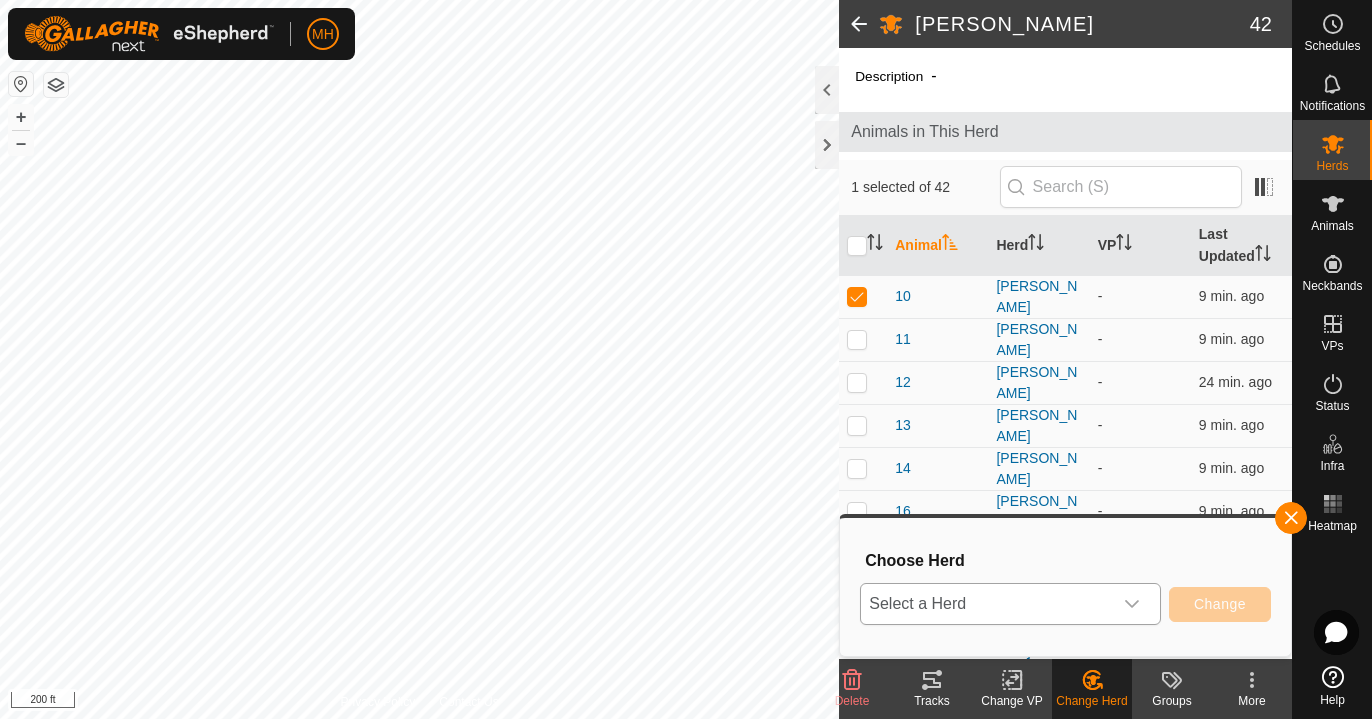 click at bounding box center [1132, 604] 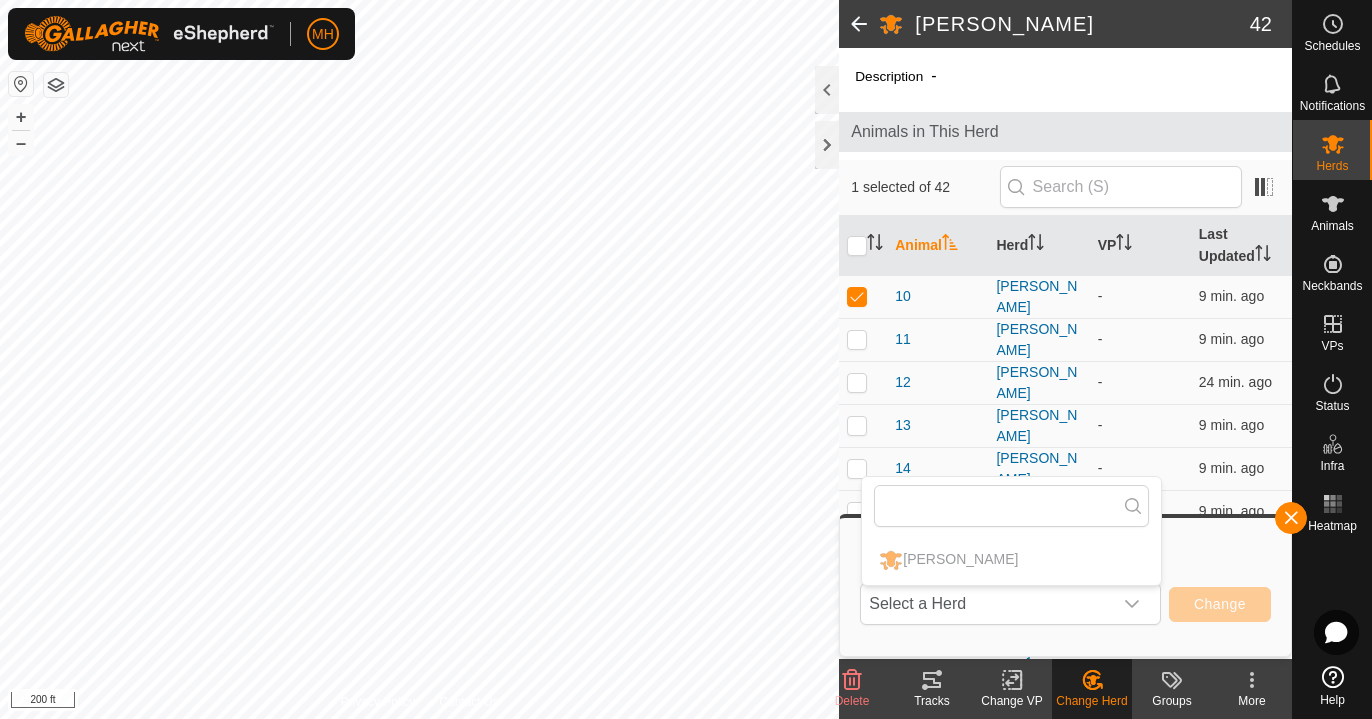 click on "Choose Herd" at bounding box center (1068, 560) 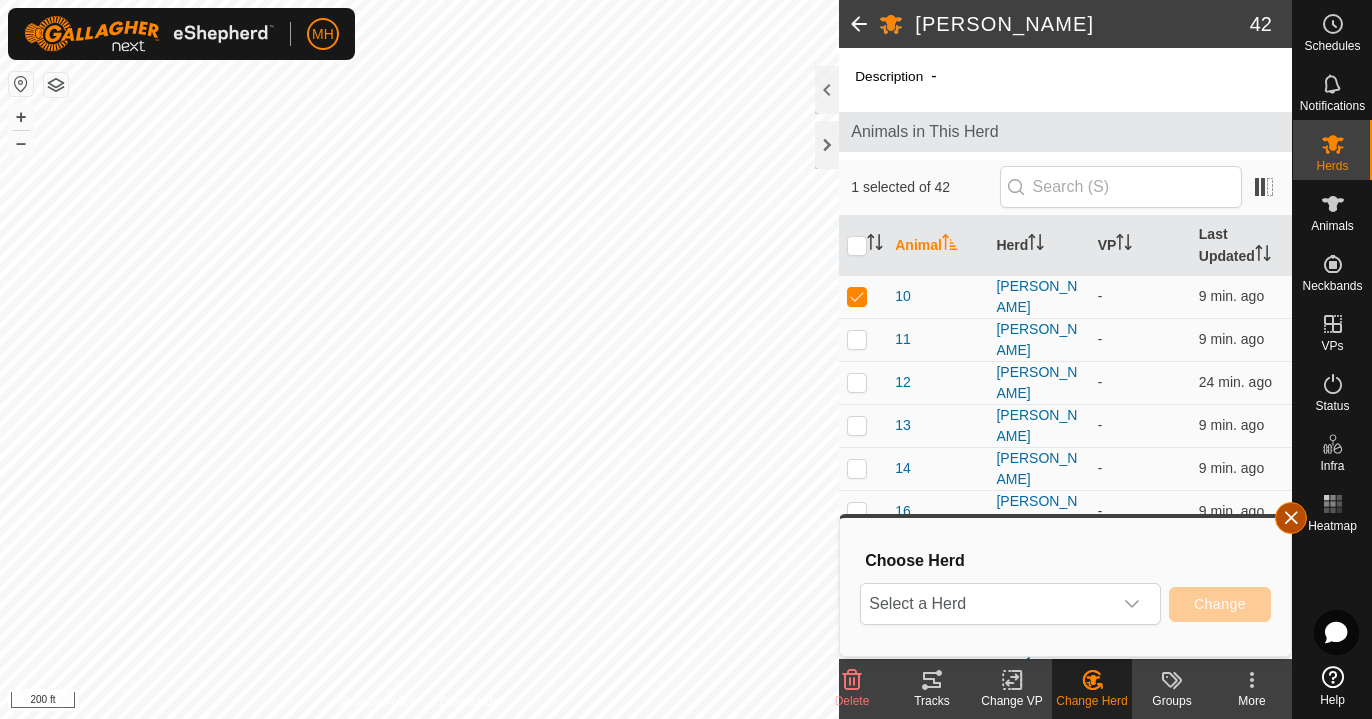click at bounding box center [1291, 518] 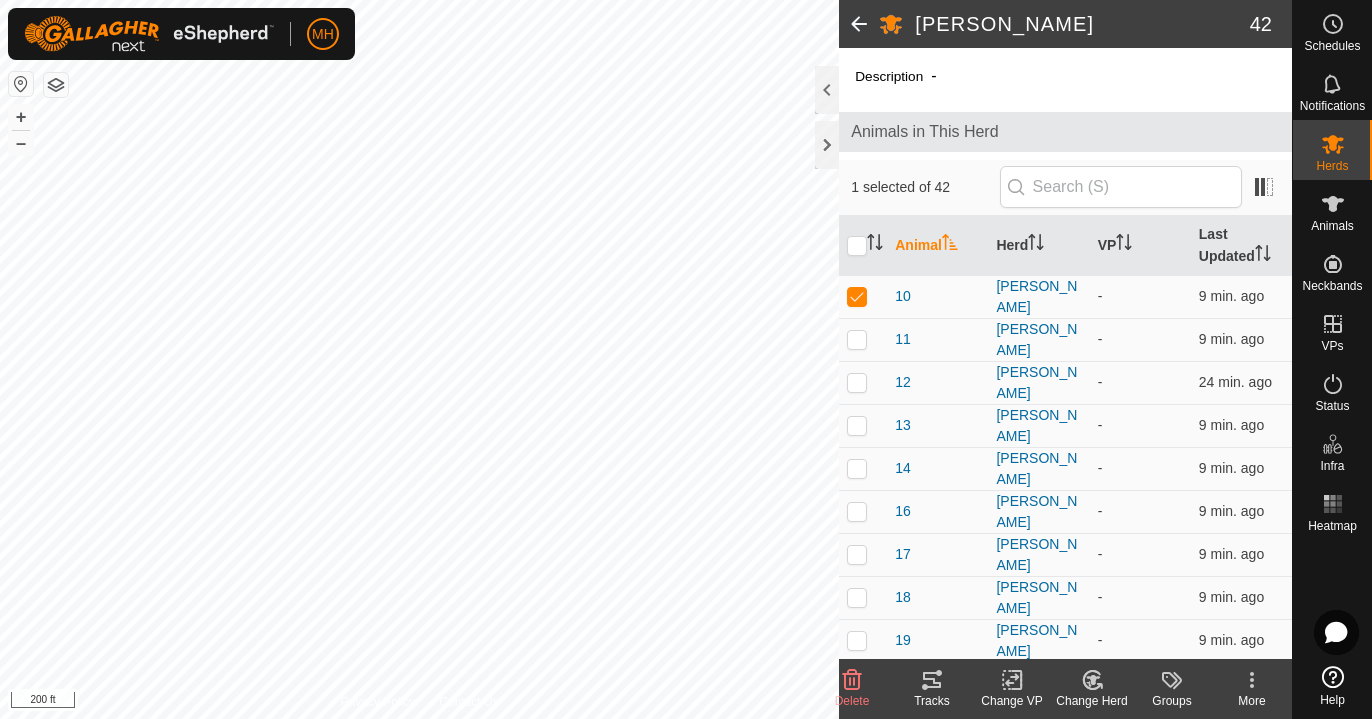 click on "Groups" 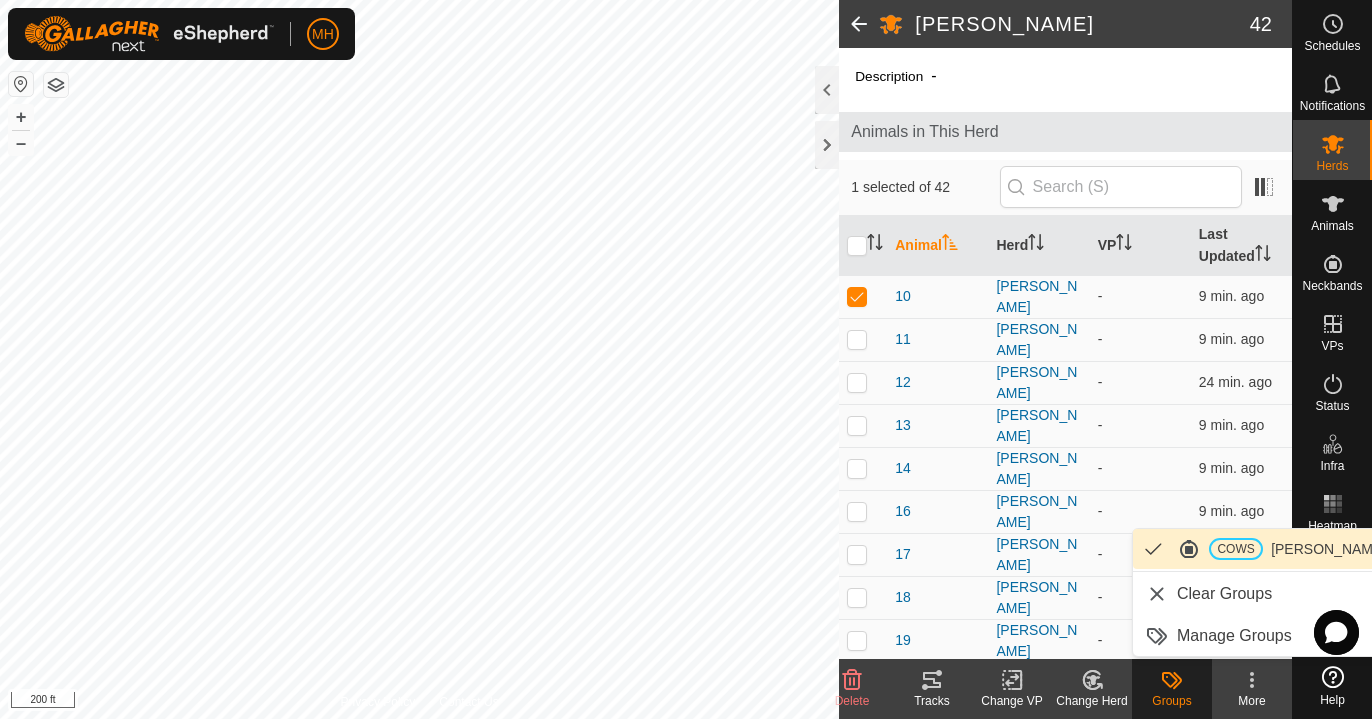 click on "COWS
[PERSON_NAME]" at bounding box center (1265, 549) 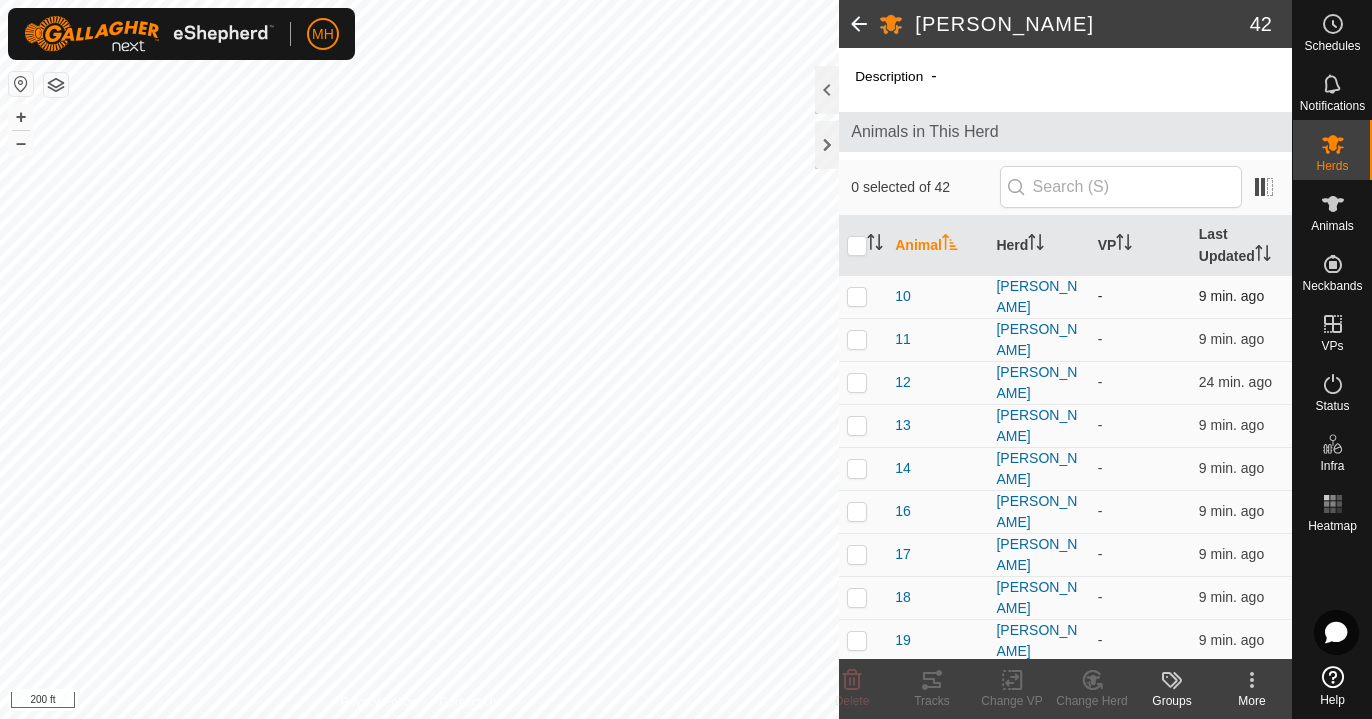 scroll, scrollTop: 0, scrollLeft: 0, axis: both 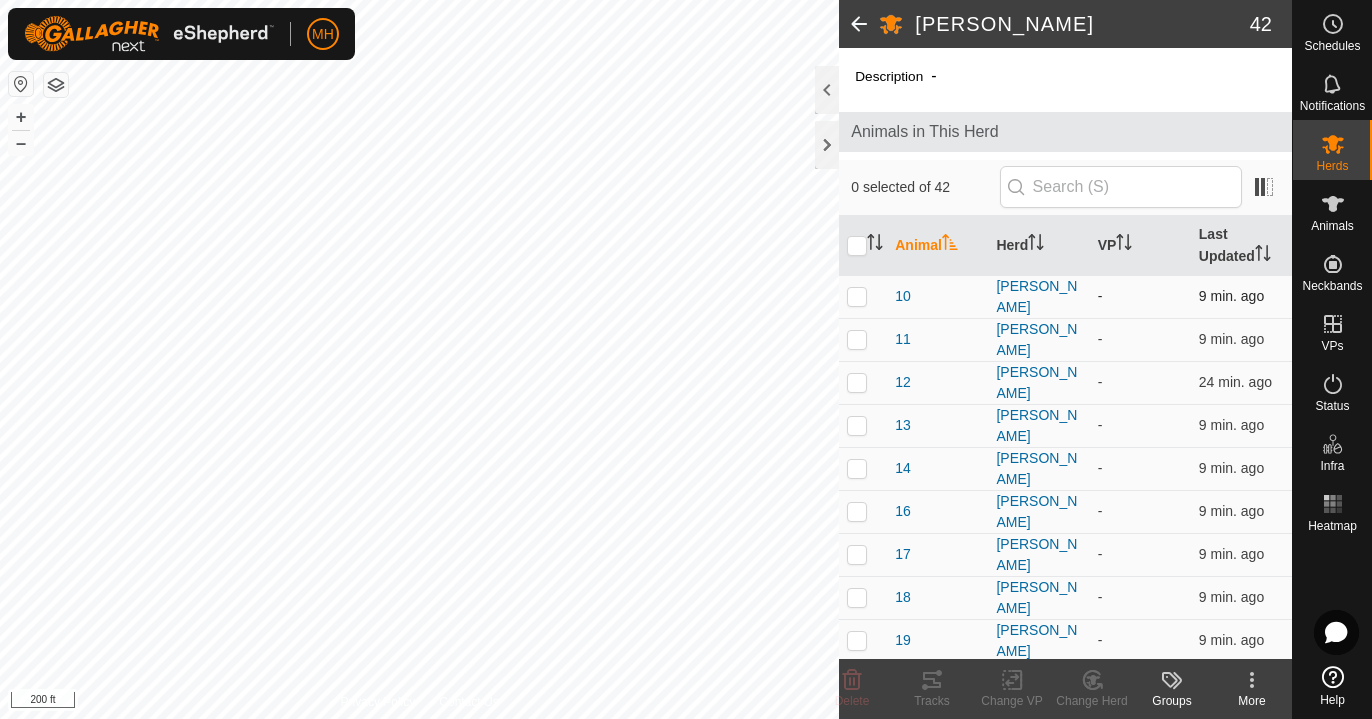 click at bounding box center [857, 296] 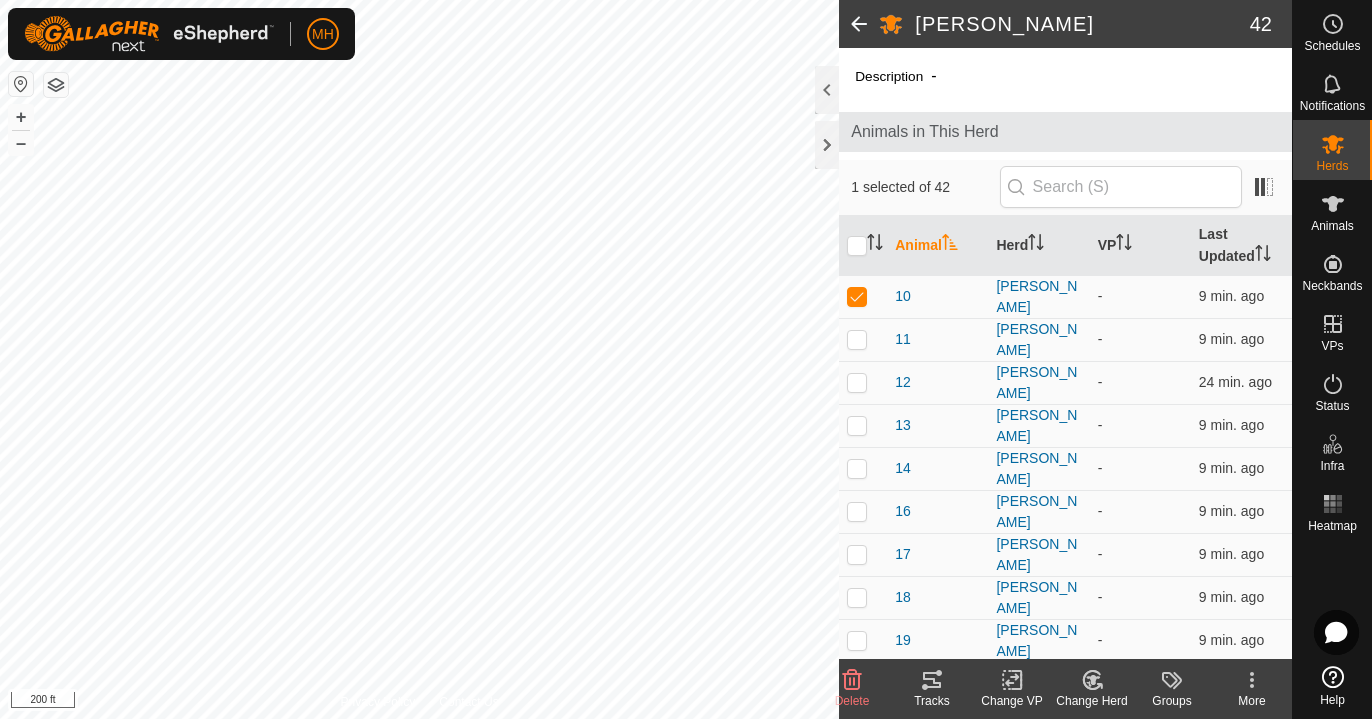 click on "More" 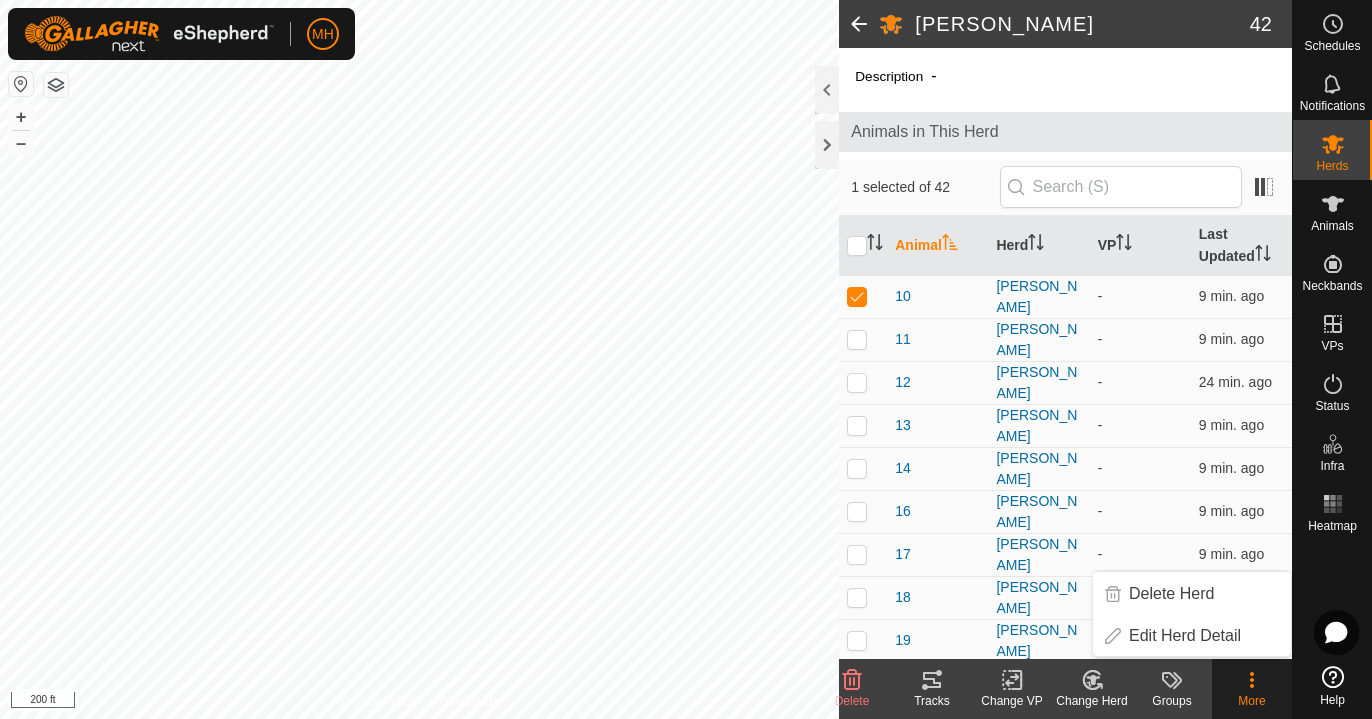 click 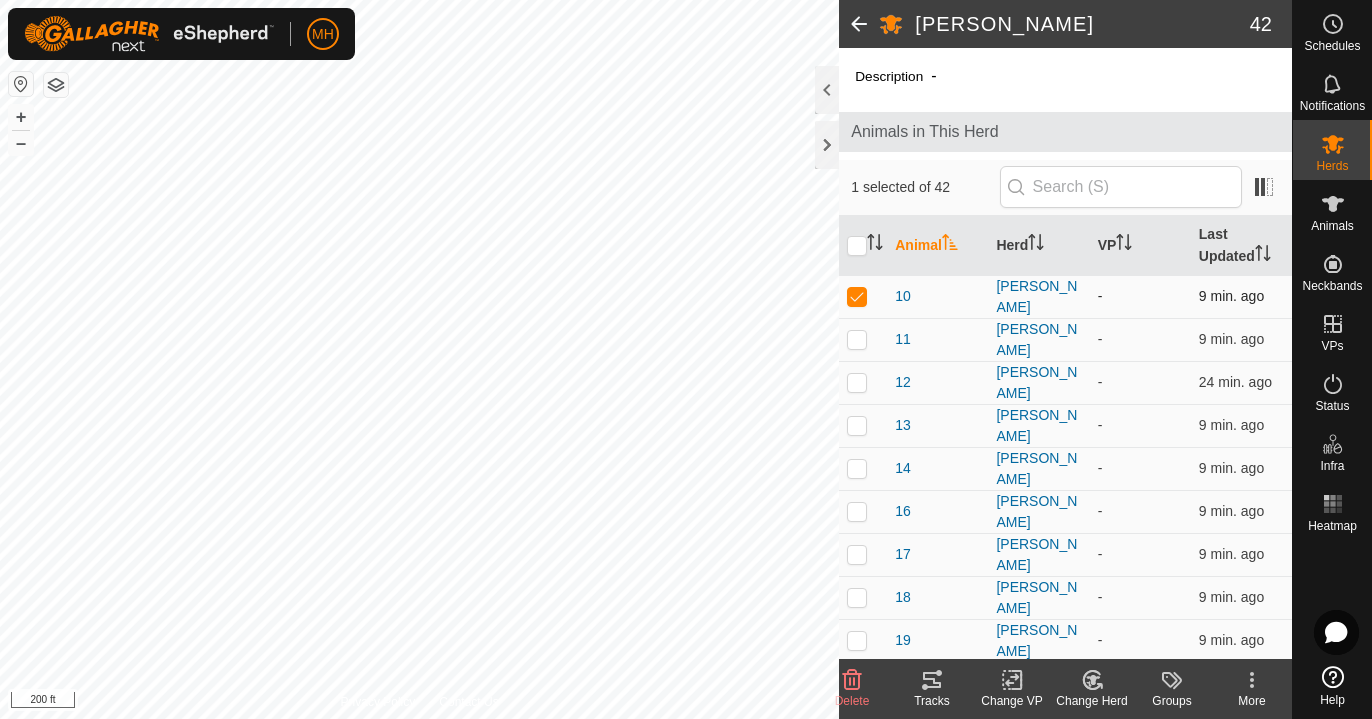 click at bounding box center [857, 296] 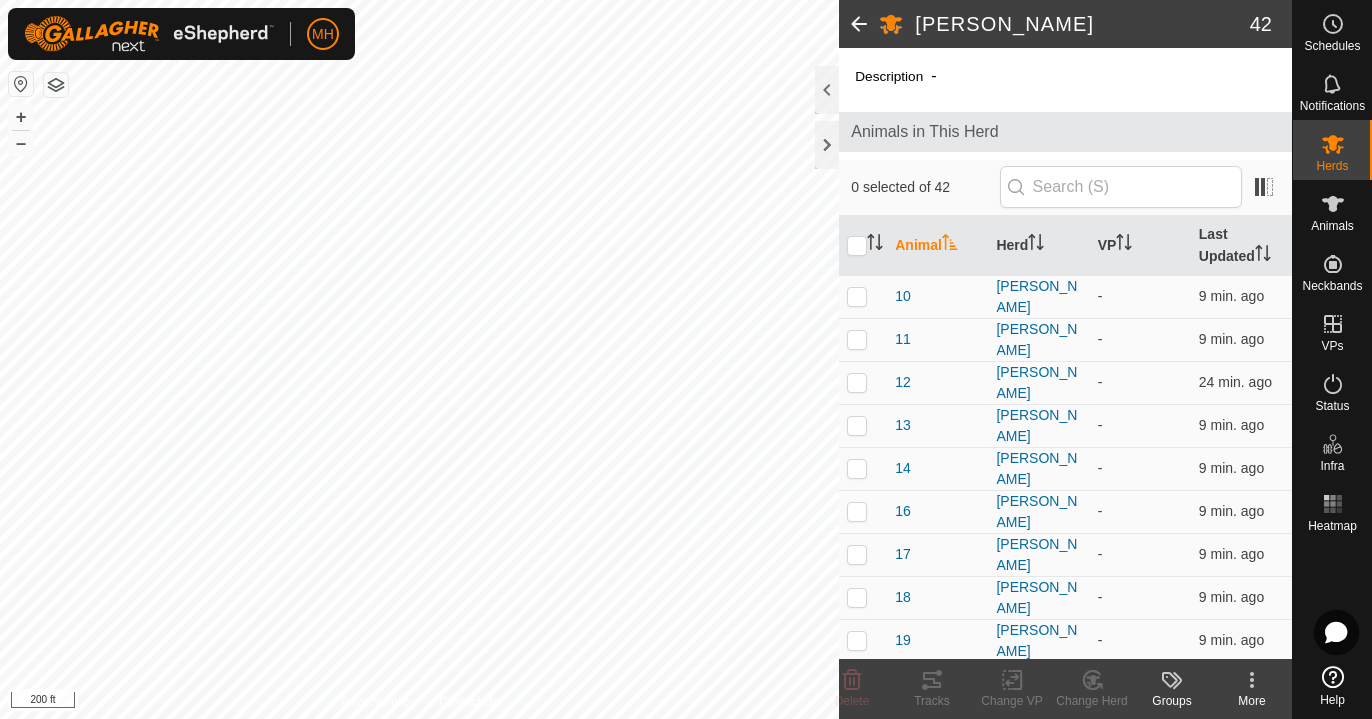 scroll, scrollTop: 0, scrollLeft: 0, axis: both 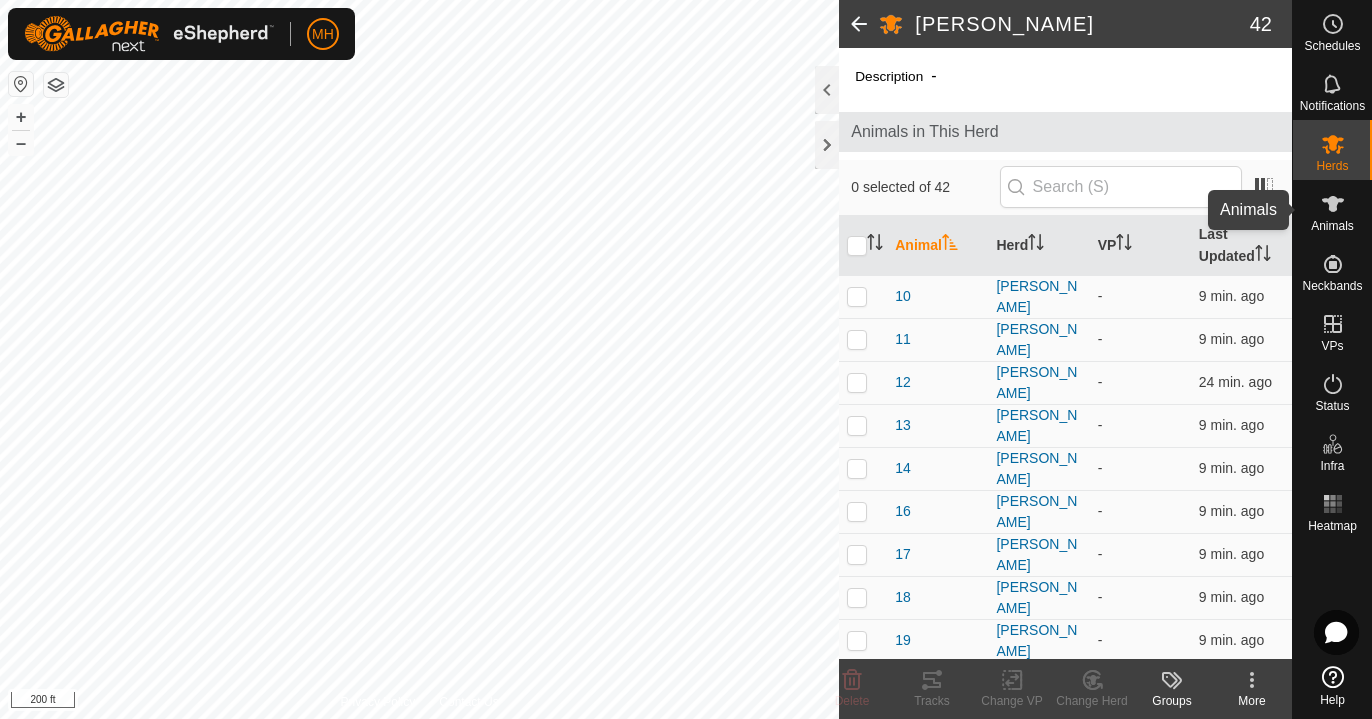 click on "Animals" at bounding box center [1332, 210] 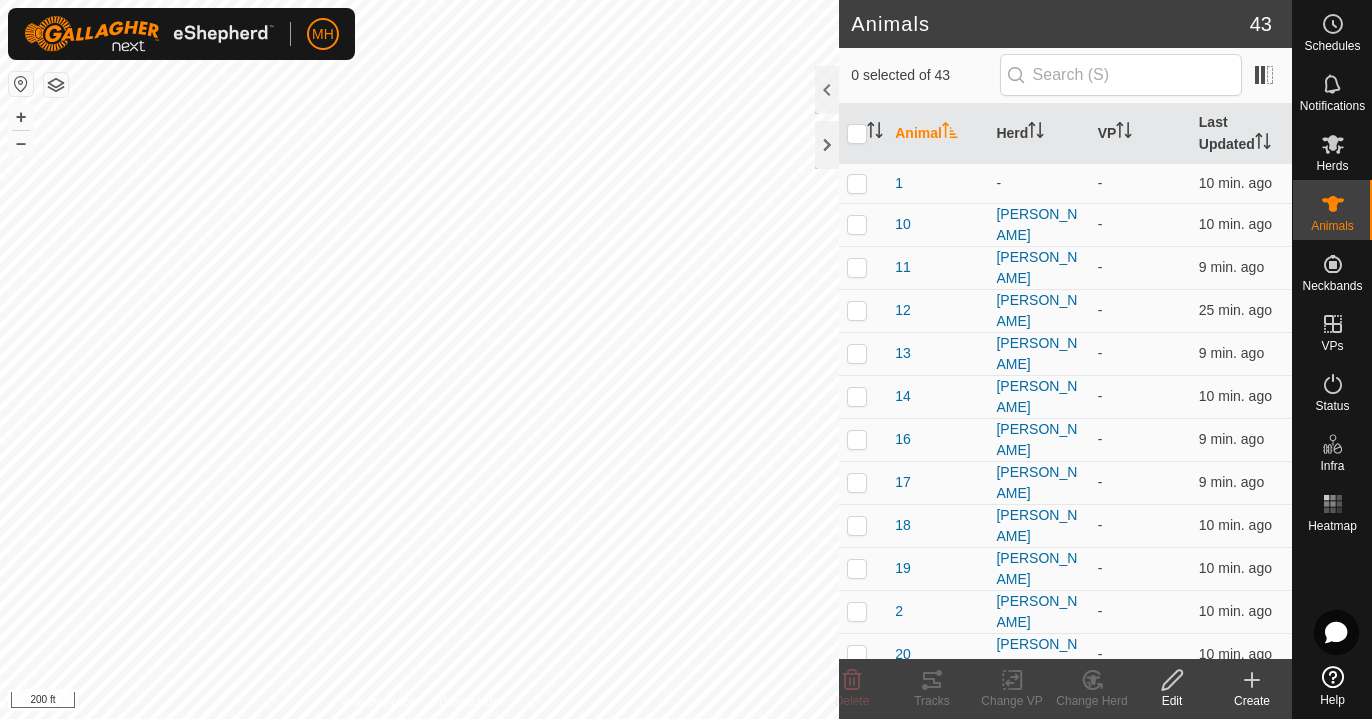 click 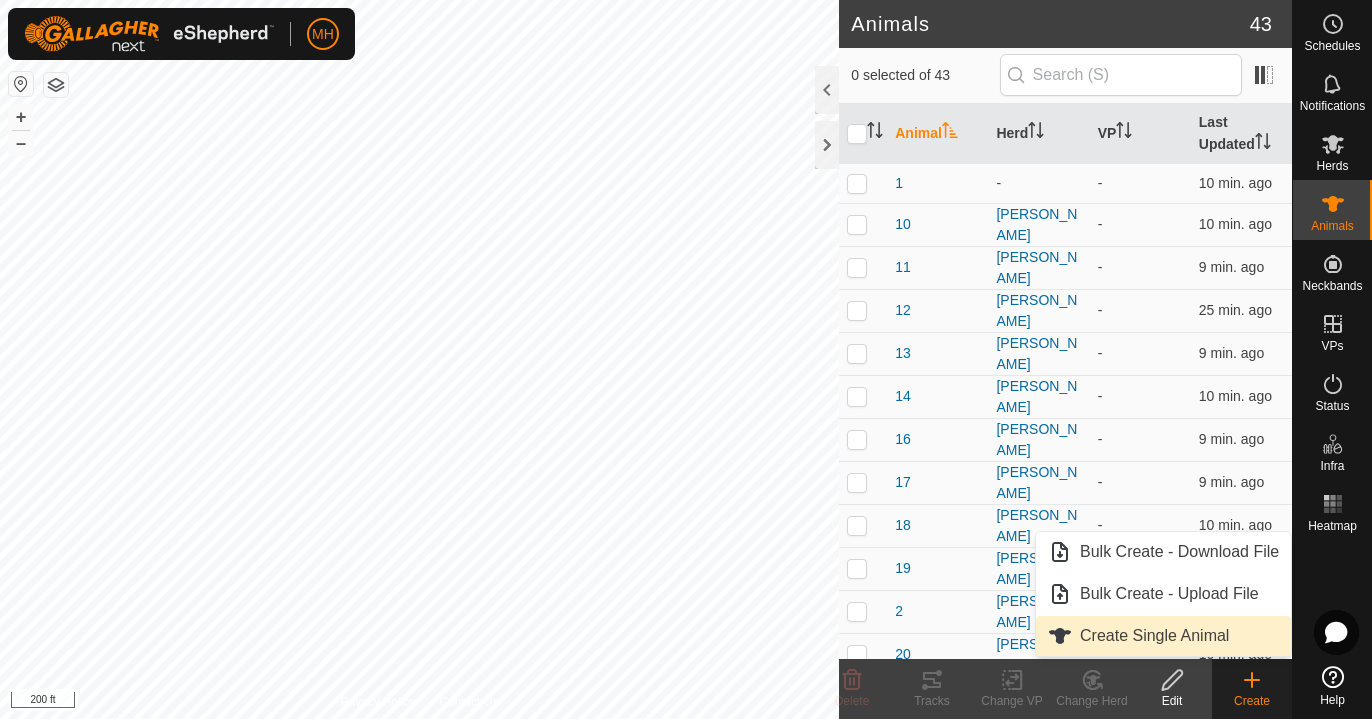 click on "Create Single Animal" at bounding box center (1163, 636) 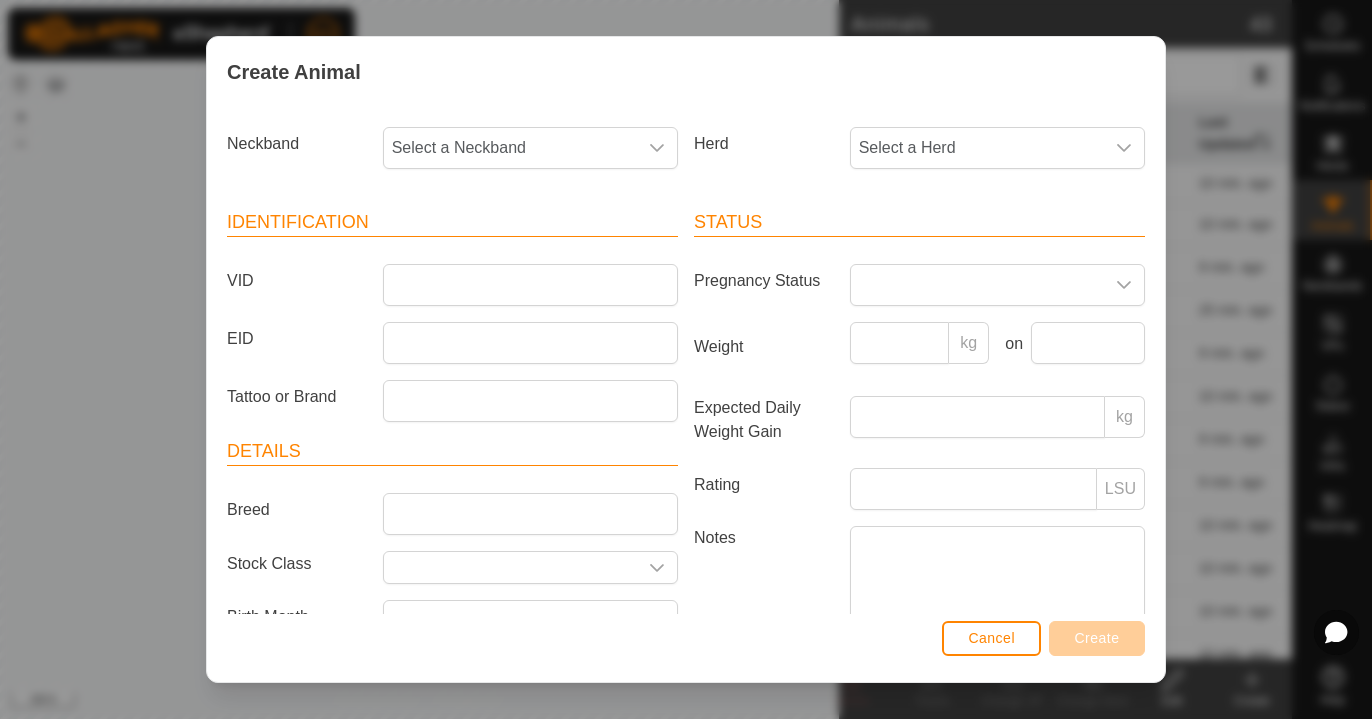 click on "Neckband Select a Neckband" at bounding box center (452, 156) 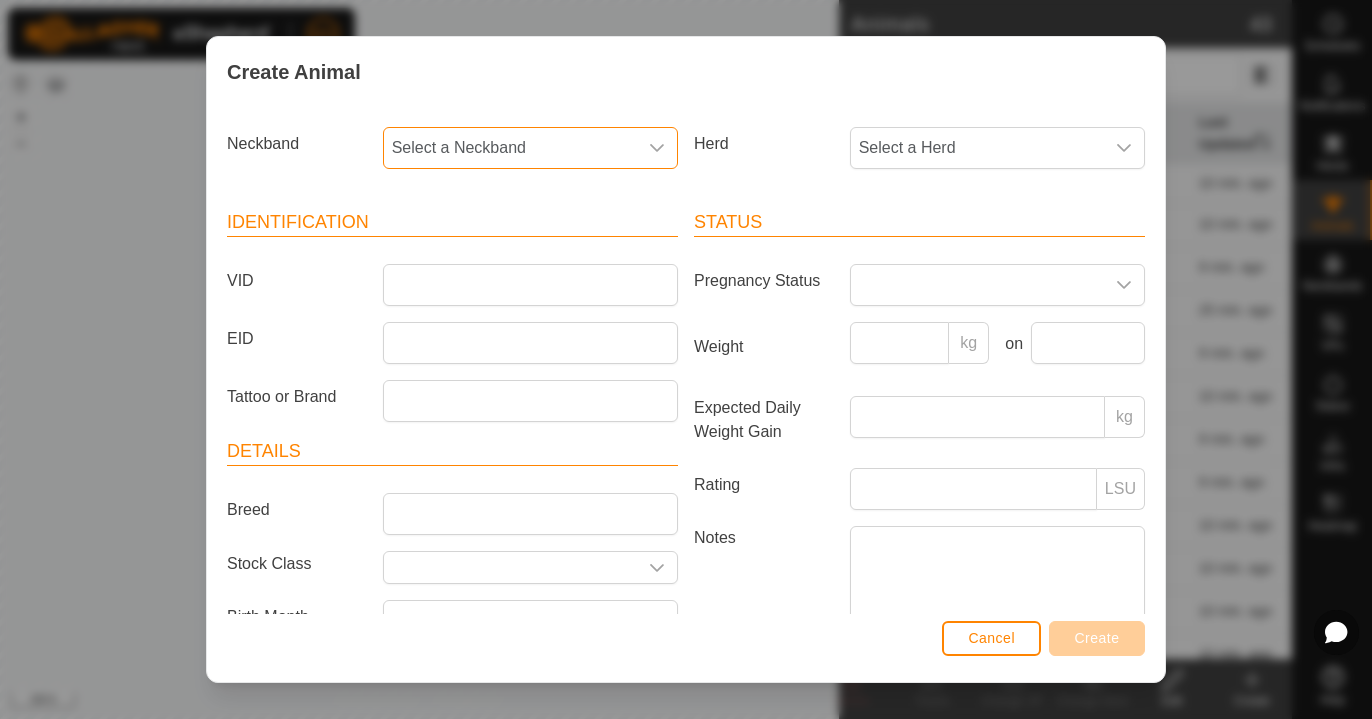 click on "Select a Neckband" at bounding box center (510, 148) 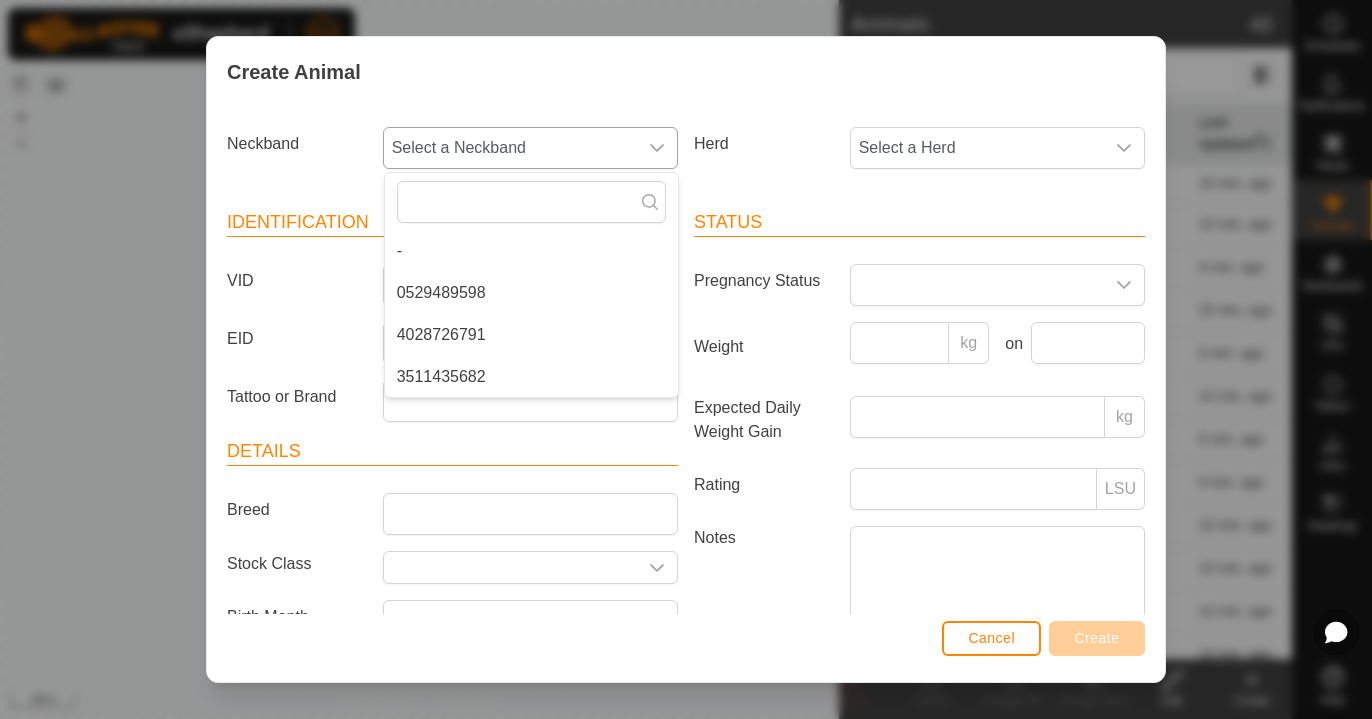 click on "0529489598" at bounding box center (531, 293) 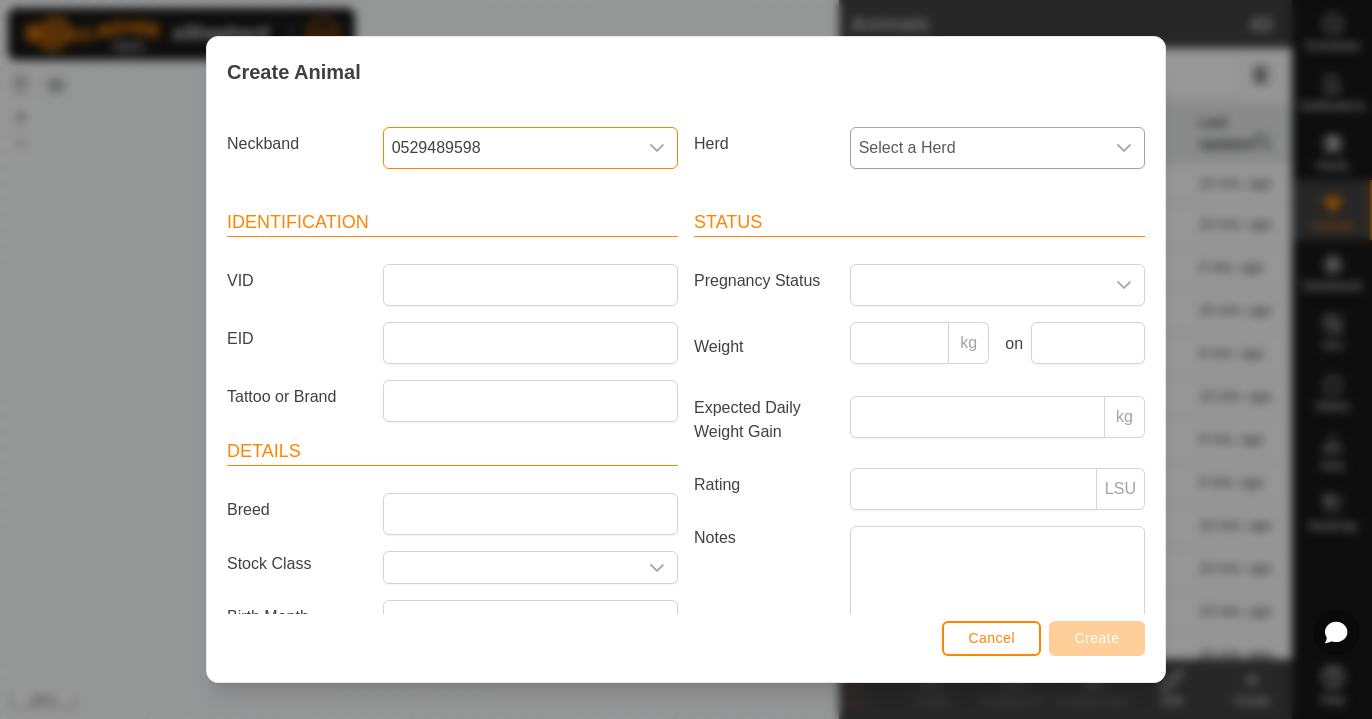 click on "Select a Herd" at bounding box center [977, 148] 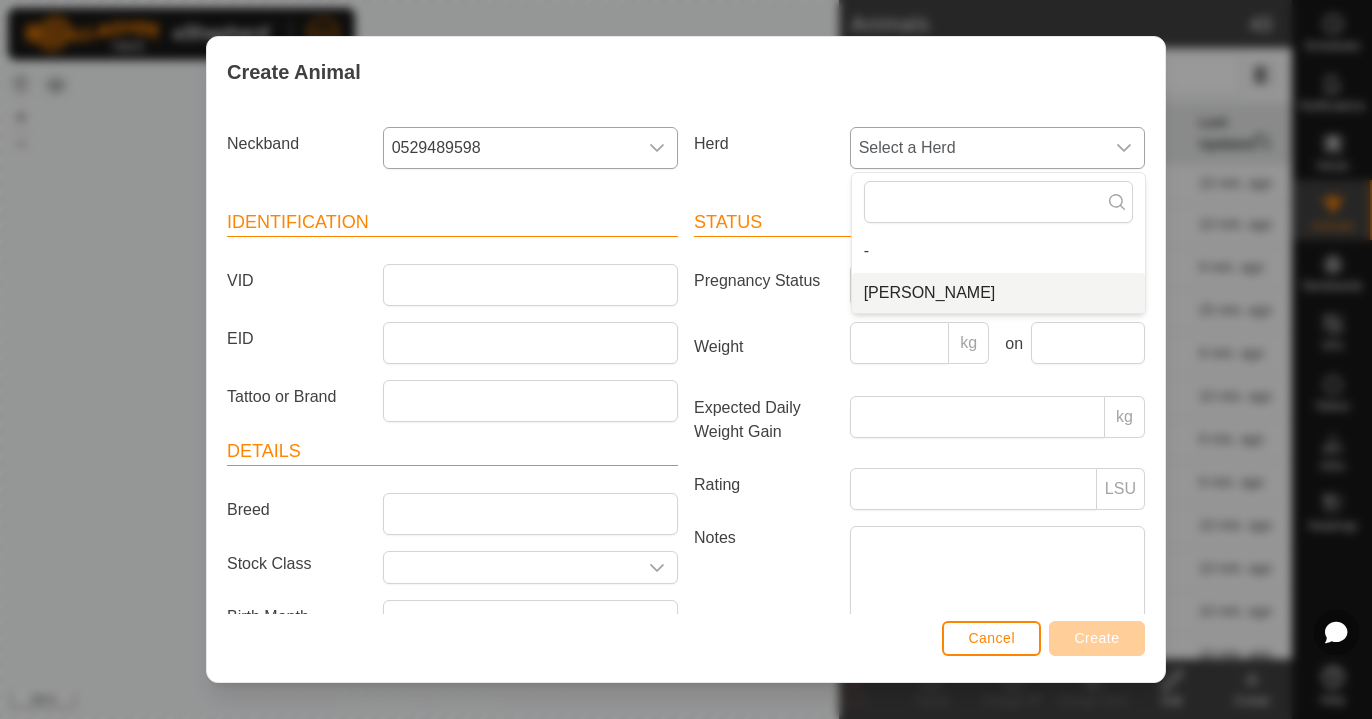 click on "[PERSON_NAME]" at bounding box center (998, 293) 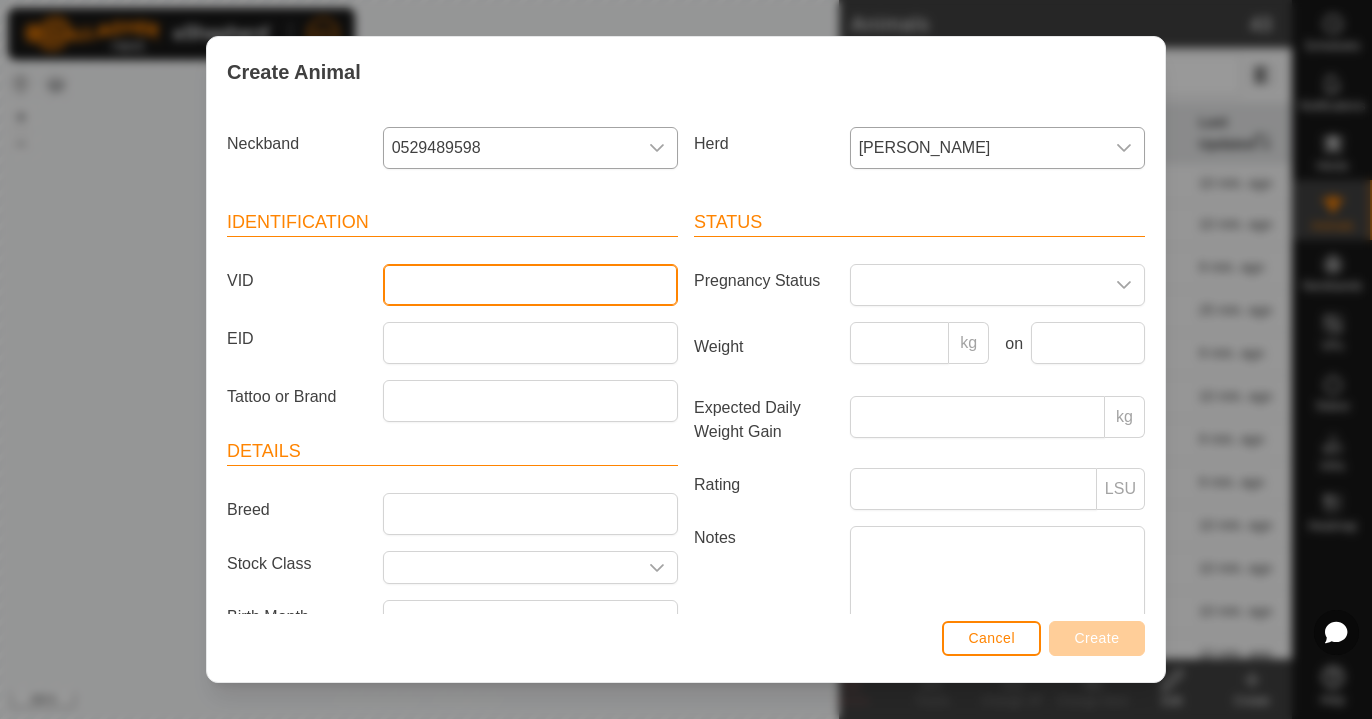 click on "VID" at bounding box center [530, 285] 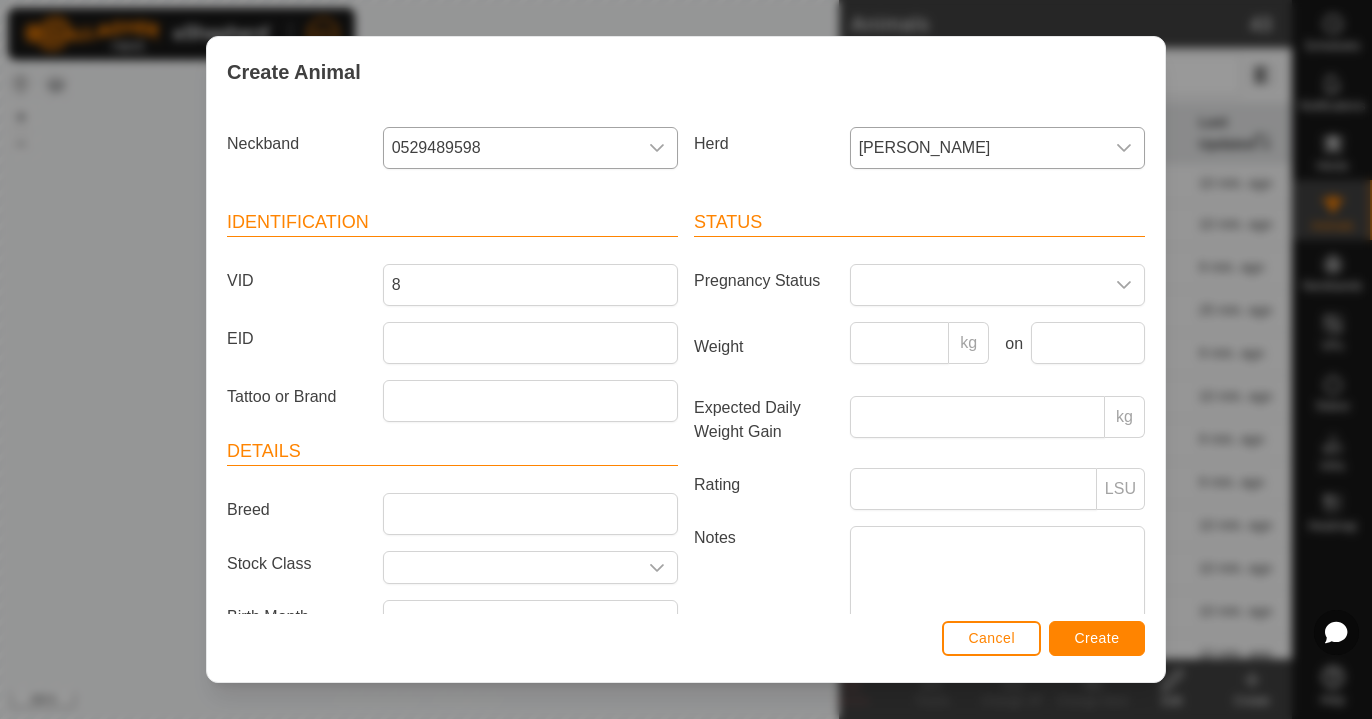 click on "Create" at bounding box center (1097, 638) 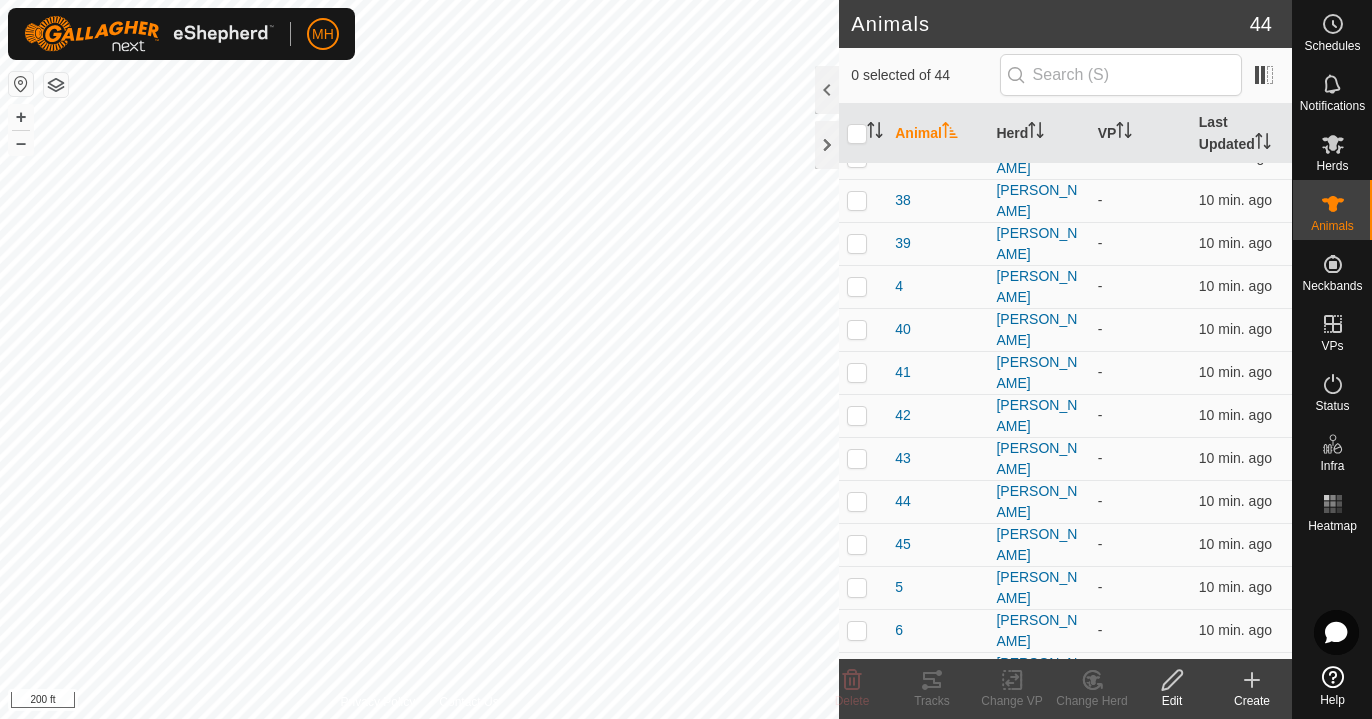 scroll, scrollTop: 1265, scrollLeft: 0, axis: vertical 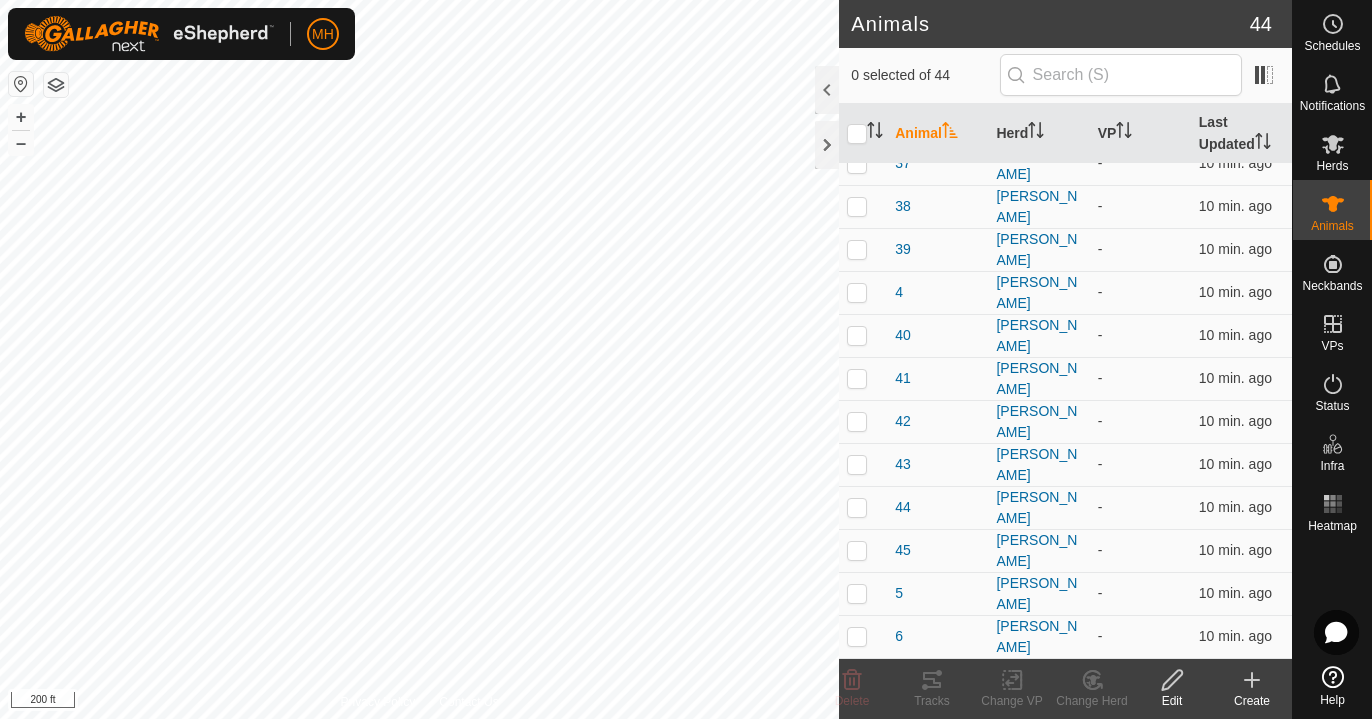 click at bounding box center [857, 722] 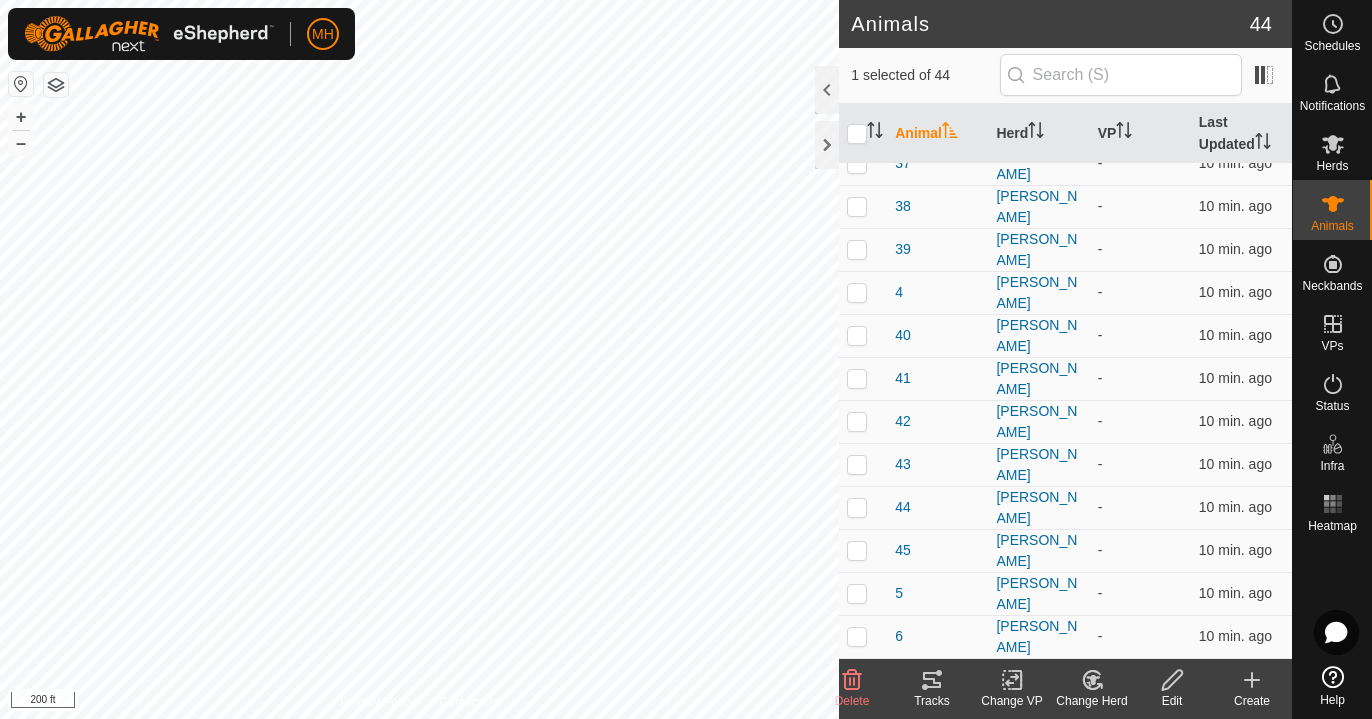 click at bounding box center [857, 722] 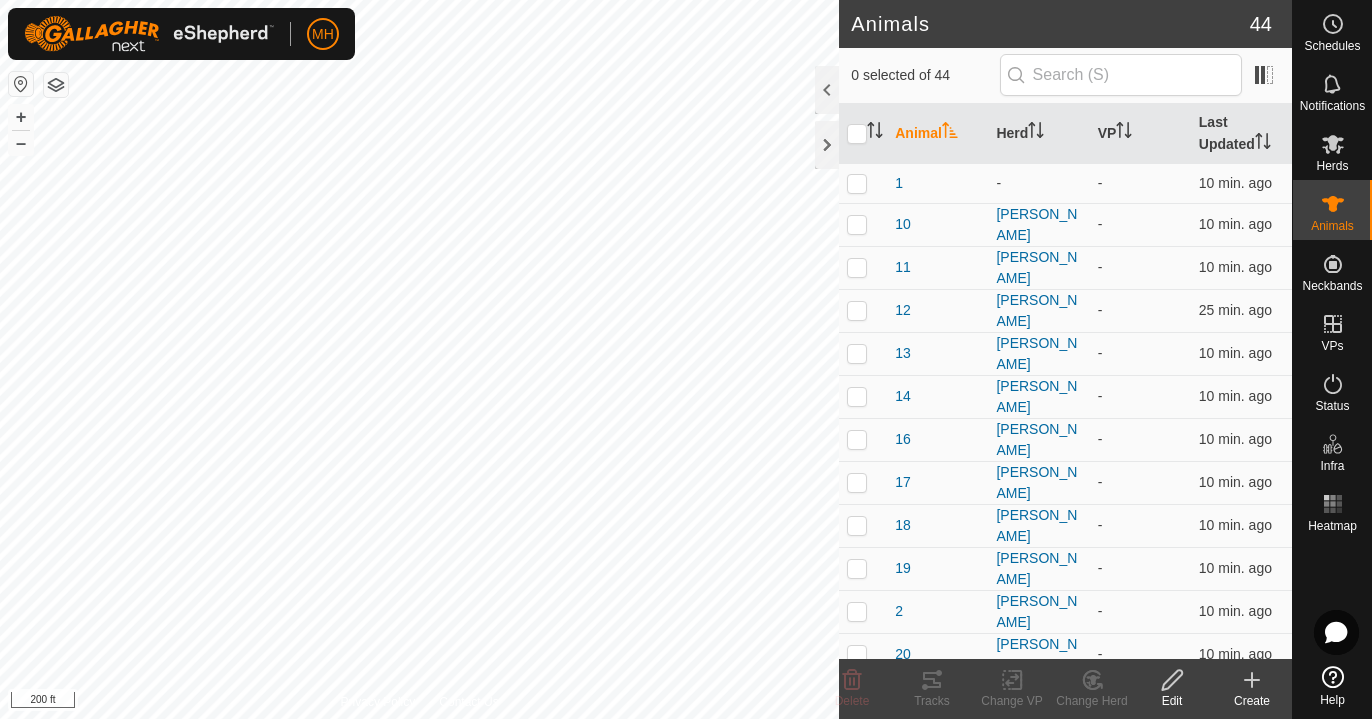 scroll, scrollTop: 0, scrollLeft: 0, axis: both 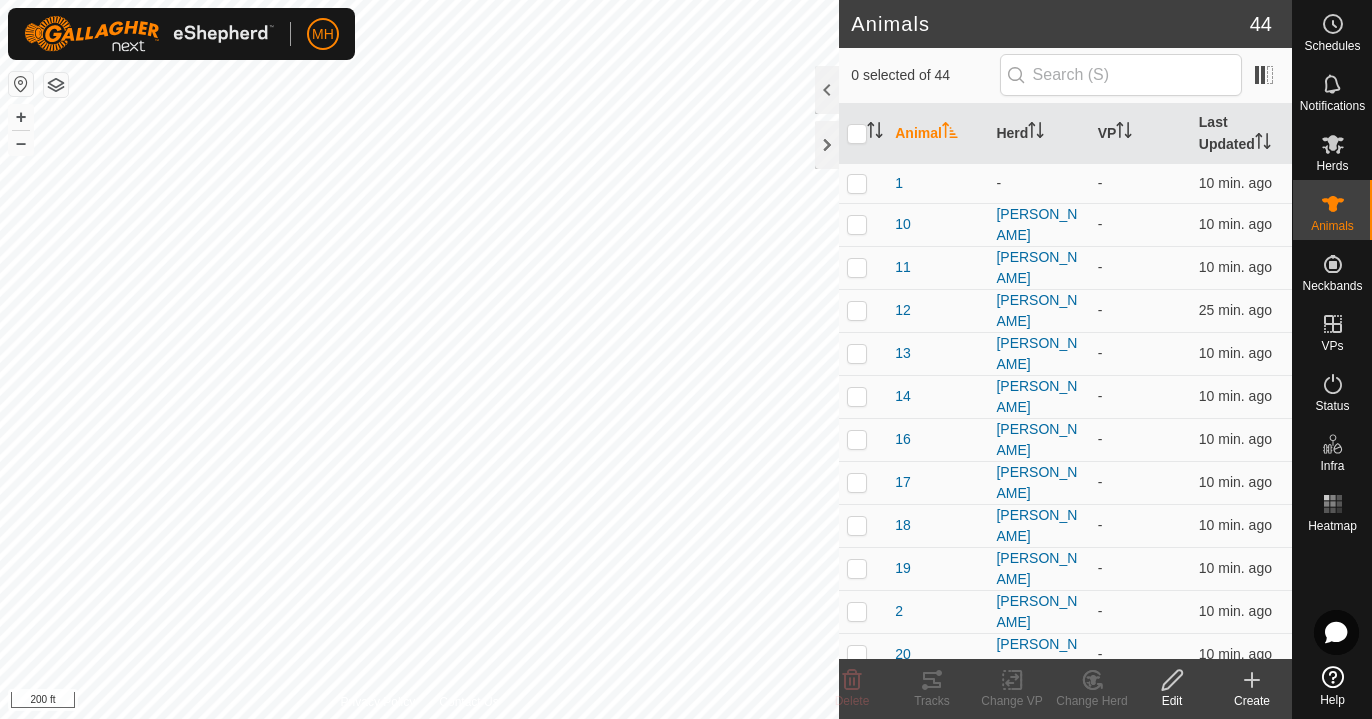 click 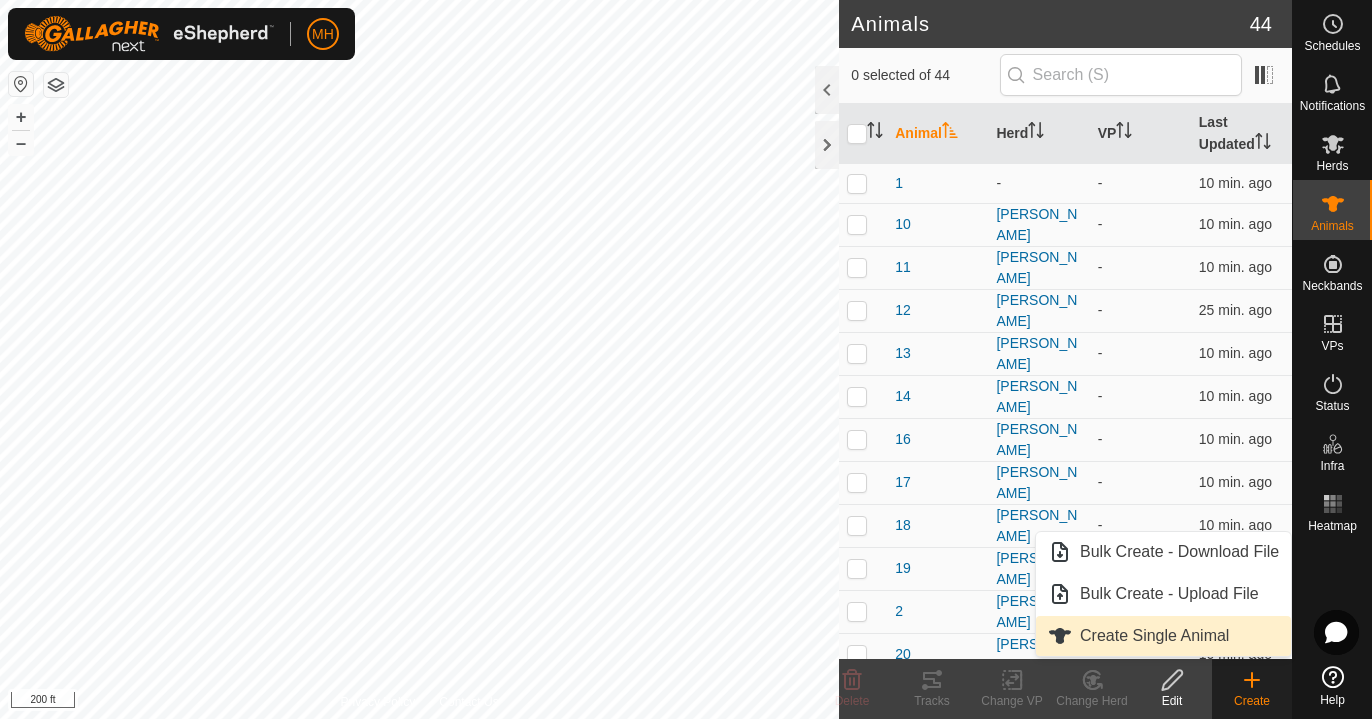 click on "Create Single Animal" at bounding box center (1163, 636) 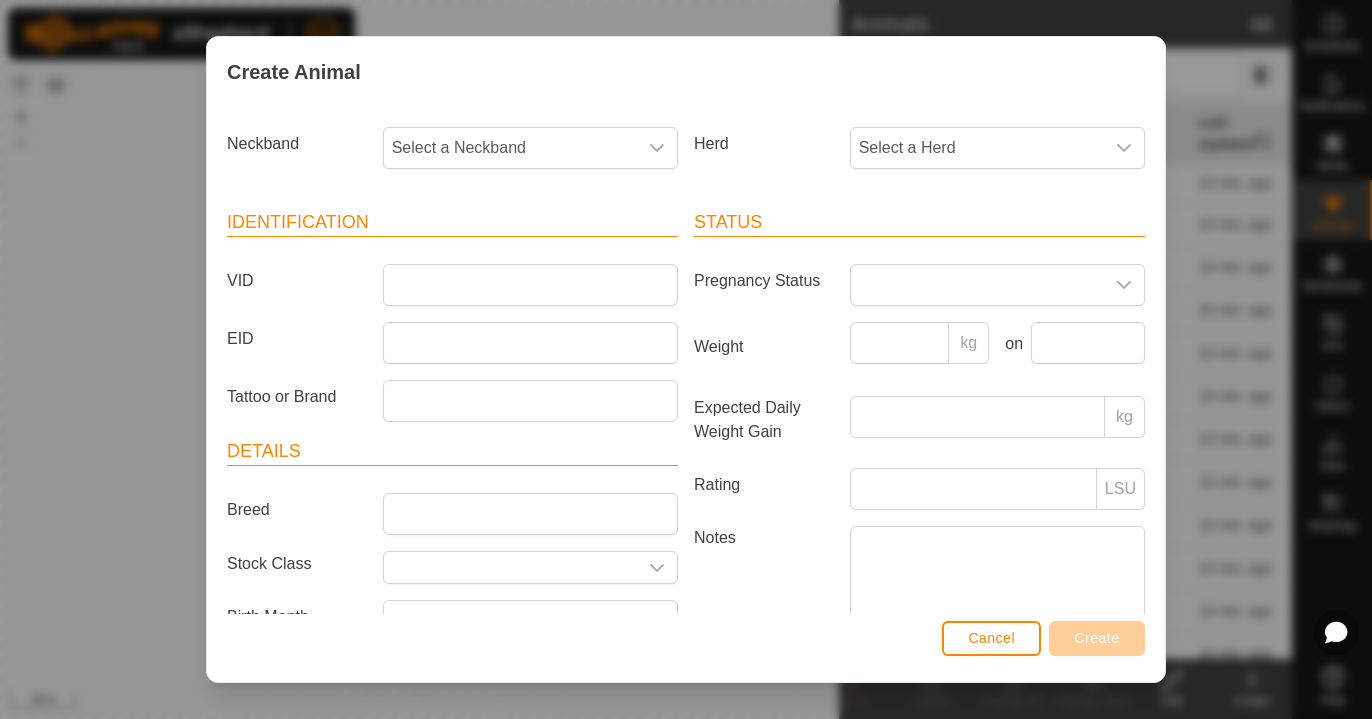 click on "Neckband Select a Neckband" at bounding box center [452, 156] 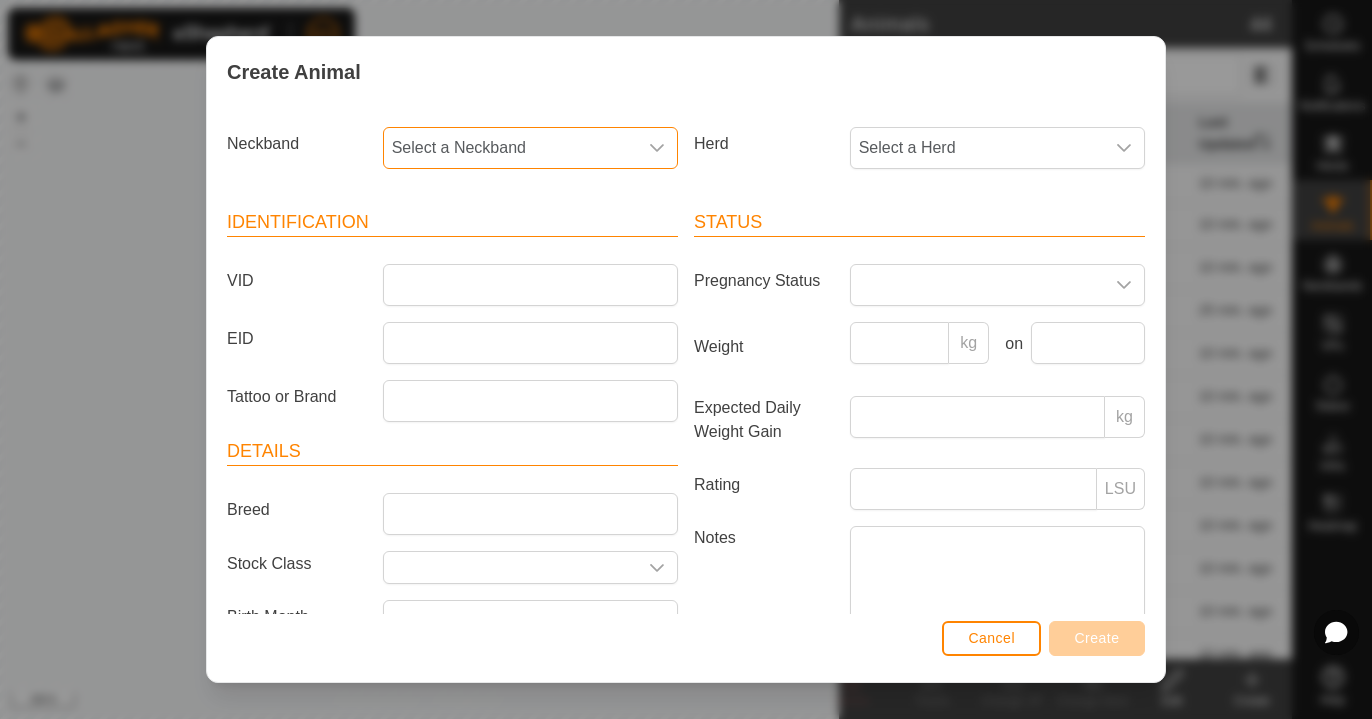 click on "Select a Neckband" at bounding box center (510, 148) 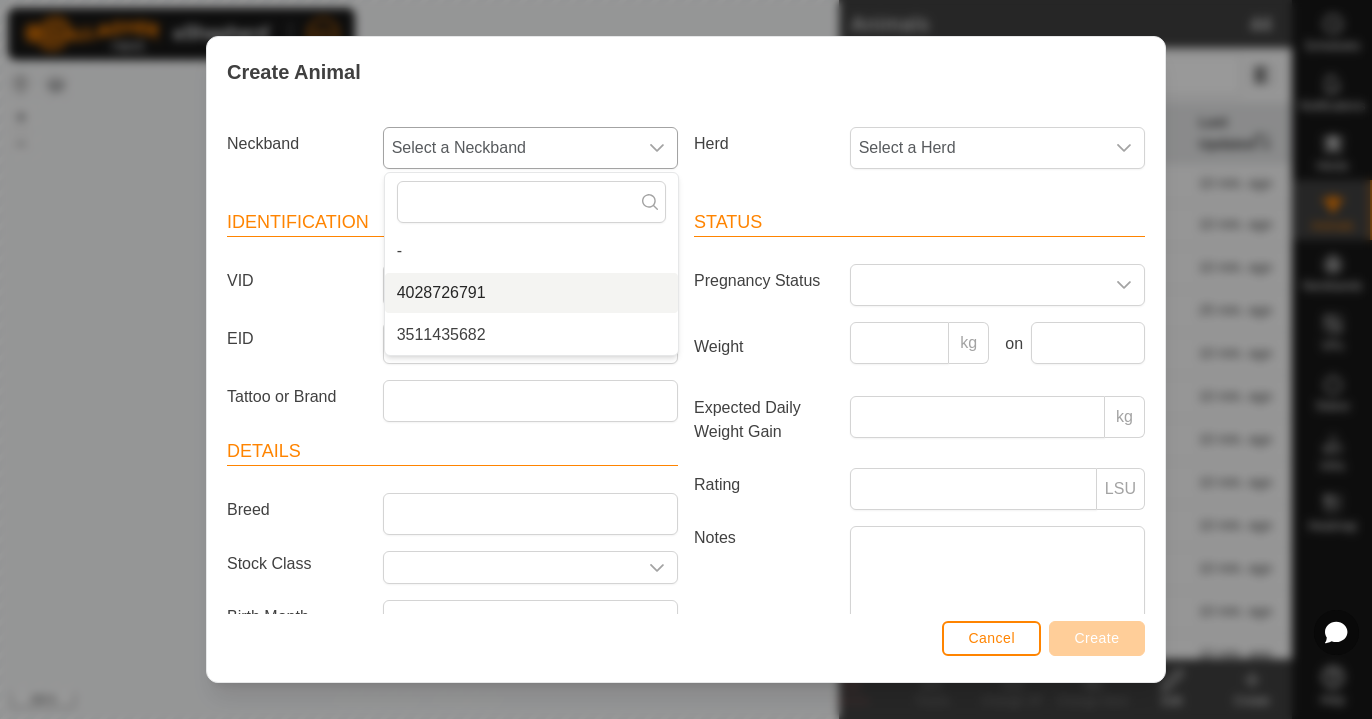 click on "4028726791" at bounding box center (531, 293) 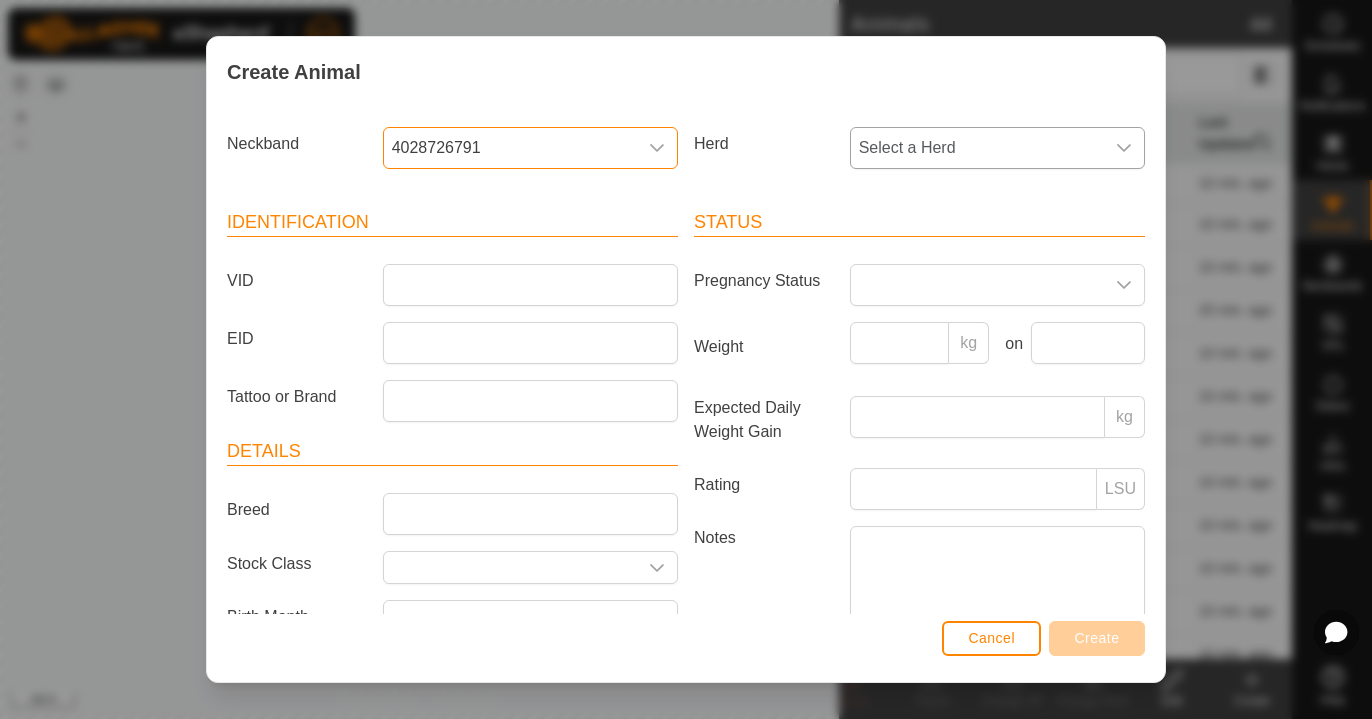 click on "Select a Herd" at bounding box center [977, 148] 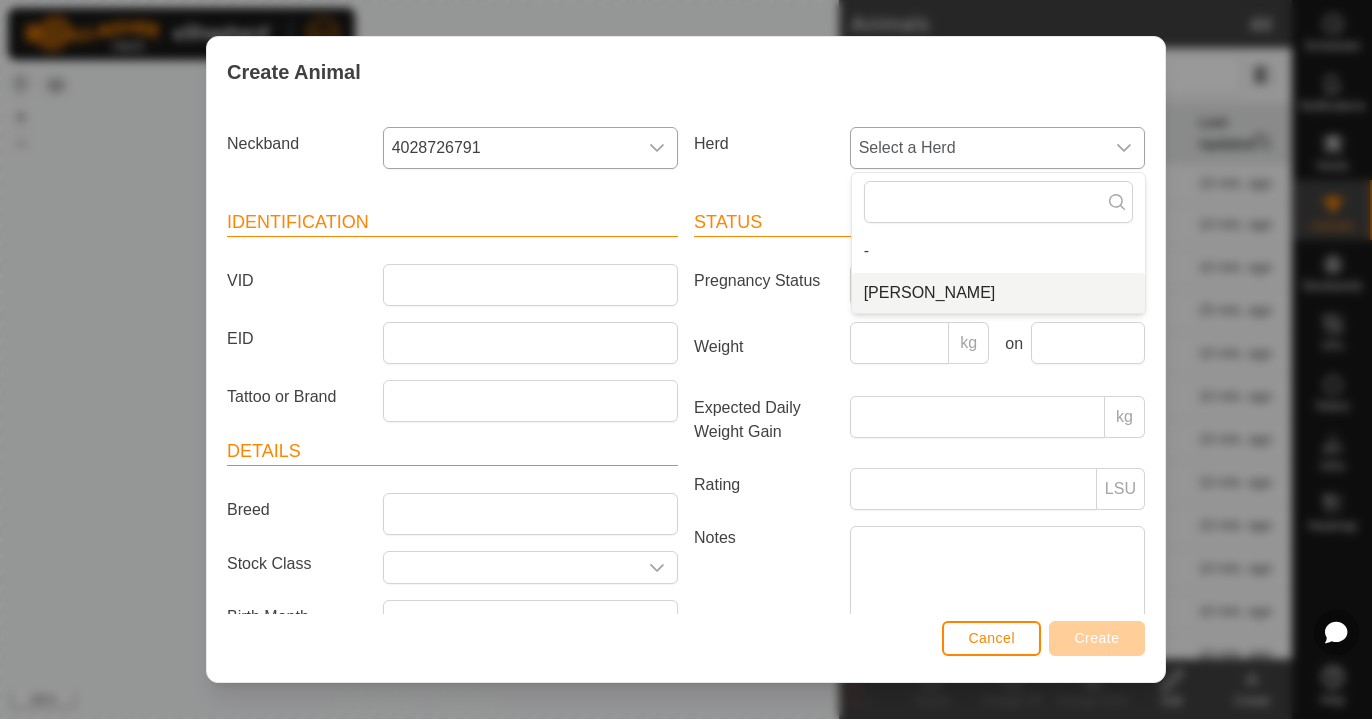 click on "[PERSON_NAME]" at bounding box center [998, 293] 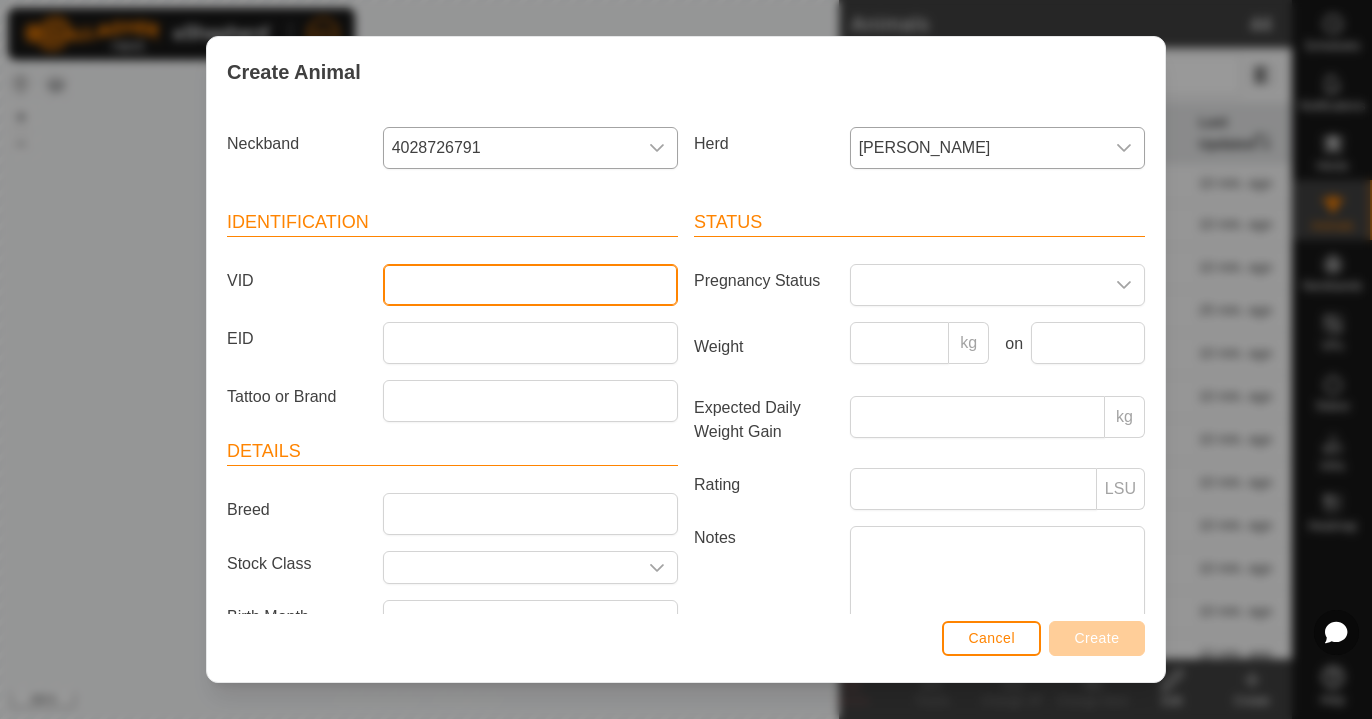 click on "VID" at bounding box center (530, 285) 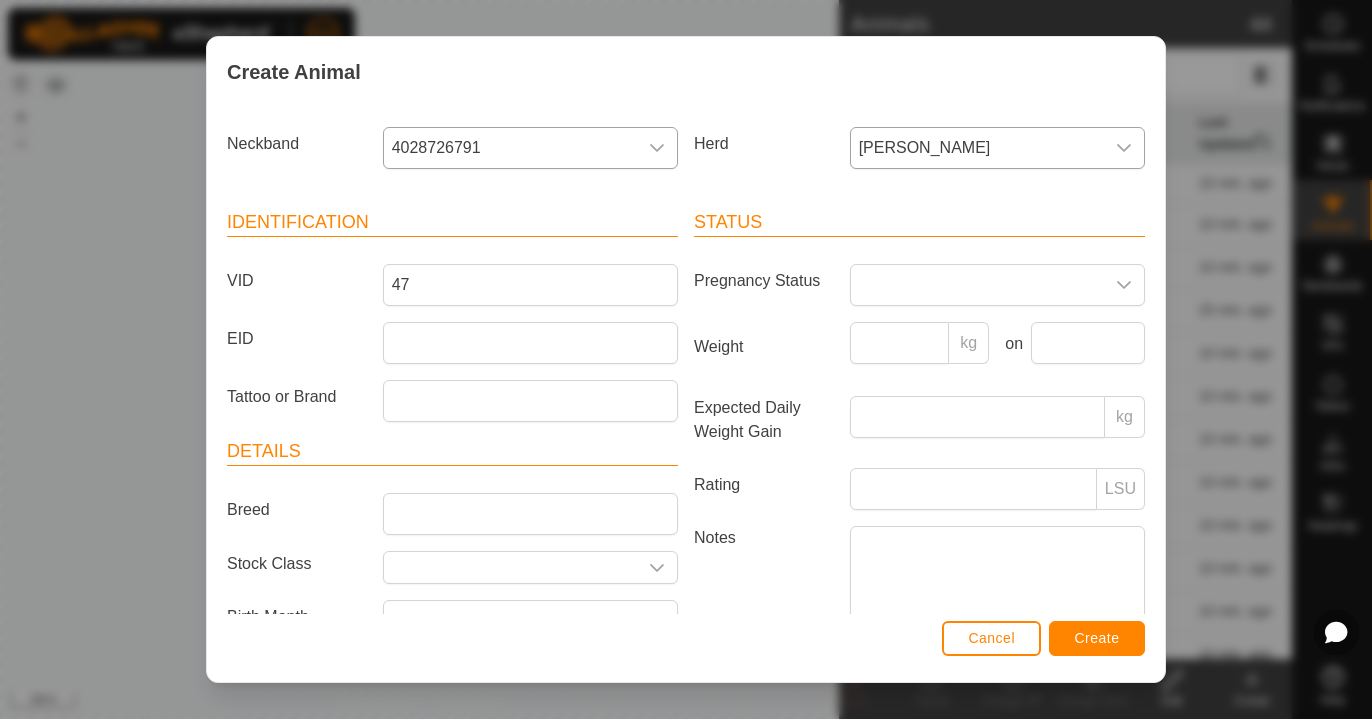 click on "Create" at bounding box center (1097, 638) 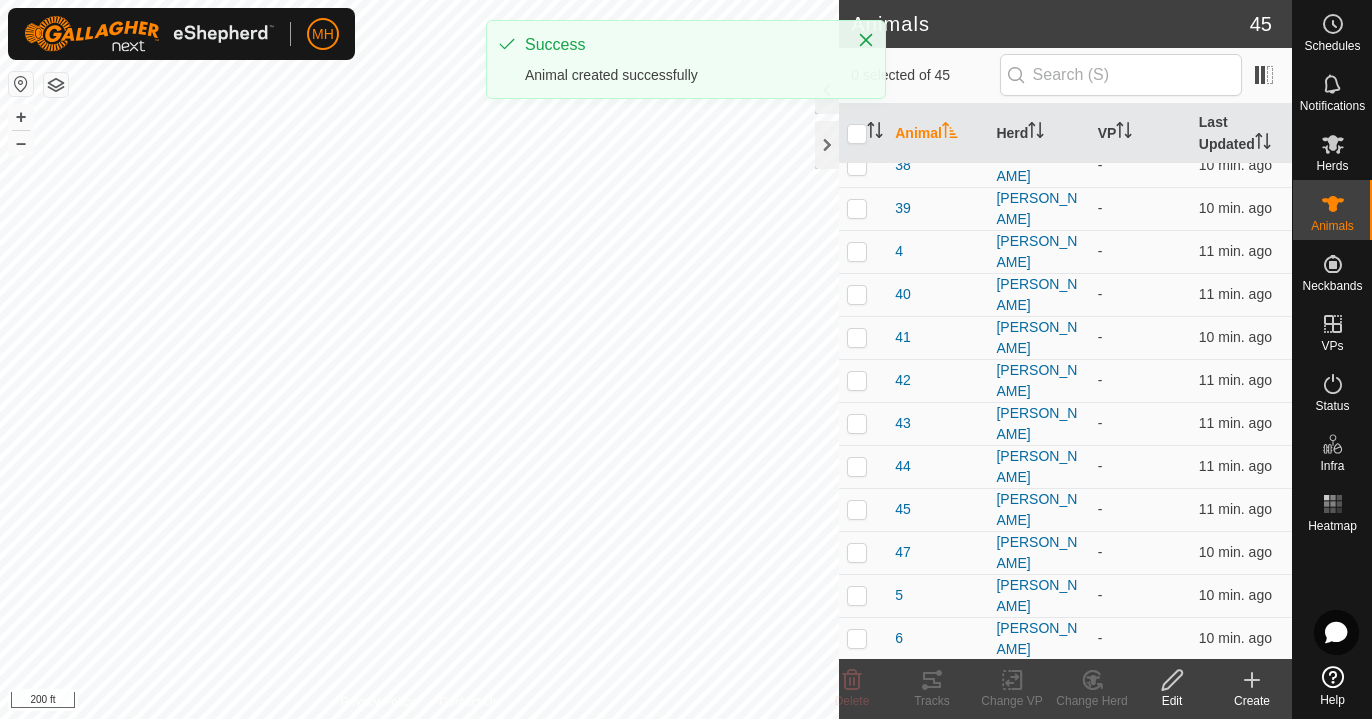 scroll, scrollTop: 1305, scrollLeft: 0, axis: vertical 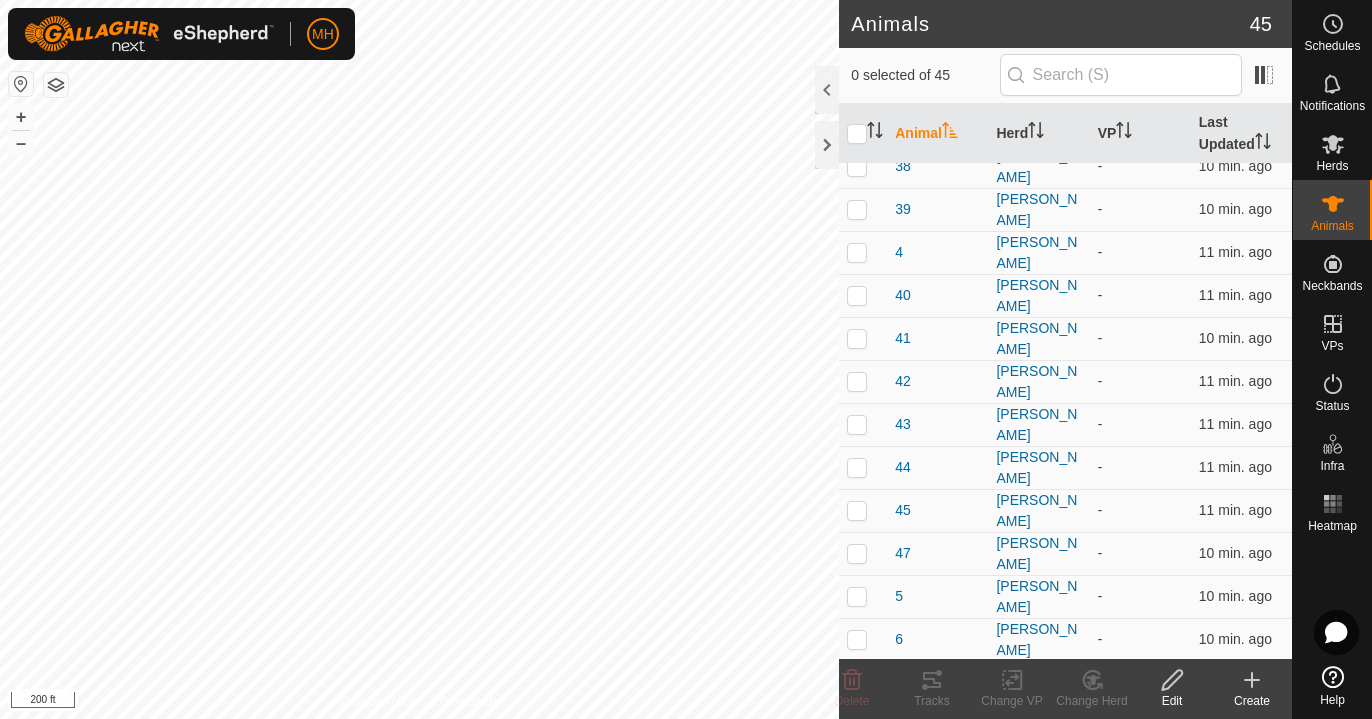 click on "Animals 45  0 selected of 45   Animal   Herd   VP   Last Updated   1   -  -  11 min. ago  10   [PERSON_NAME]  -  11 min. ago  11   [PERSON_NAME]  -  10 min. ago  12   [PERSON_NAME]  -  25 min. ago  13   [PERSON_NAME]  -  10 min. ago  14   [PERSON_NAME]  -  10 min. ago  16   [PERSON_NAME]  -  10 min. ago  17   [PERSON_NAME]  -  10 min. ago  18   [PERSON_NAME]  -  11 min. ago  19   [PERSON_NAME]  -  10 min. ago  2   [PERSON_NAME]  -  11 min. ago  20   [PERSON_NAME]  -  10 min. ago  21   [PERSON_NAME]  -  10 min. ago  22   [PERSON_NAME]  -  10 min. ago  23   [PERSON_NAME]  -  11 min. ago  24   [PERSON_NAME]  -  10 min. ago  25   [PERSON_NAME]  -  10 min. ago  26   [PERSON_NAME]  -  10 min. ago  27   [PERSON_NAME]  -  10 min. ago  28   [PERSON_NAME]  -  11 min. ago  29   [PERSON_NAME]  -  11 min. ago  3   [PERSON_NAME]  -  10 min. ago  30   [PERSON_NAME]  -  10 min. ago  31   [PERSON_NAME]  -  10 min. ago  32   [PERSON_NAME]  -  11 min. ago  33   [PERSON_NAME]  -  11 min. ago  34   [PERSON_NAME]  -  11 min. ago  35   [PERSON_NAME]  -  11 min. ago  36   [PERSON_NAME]" 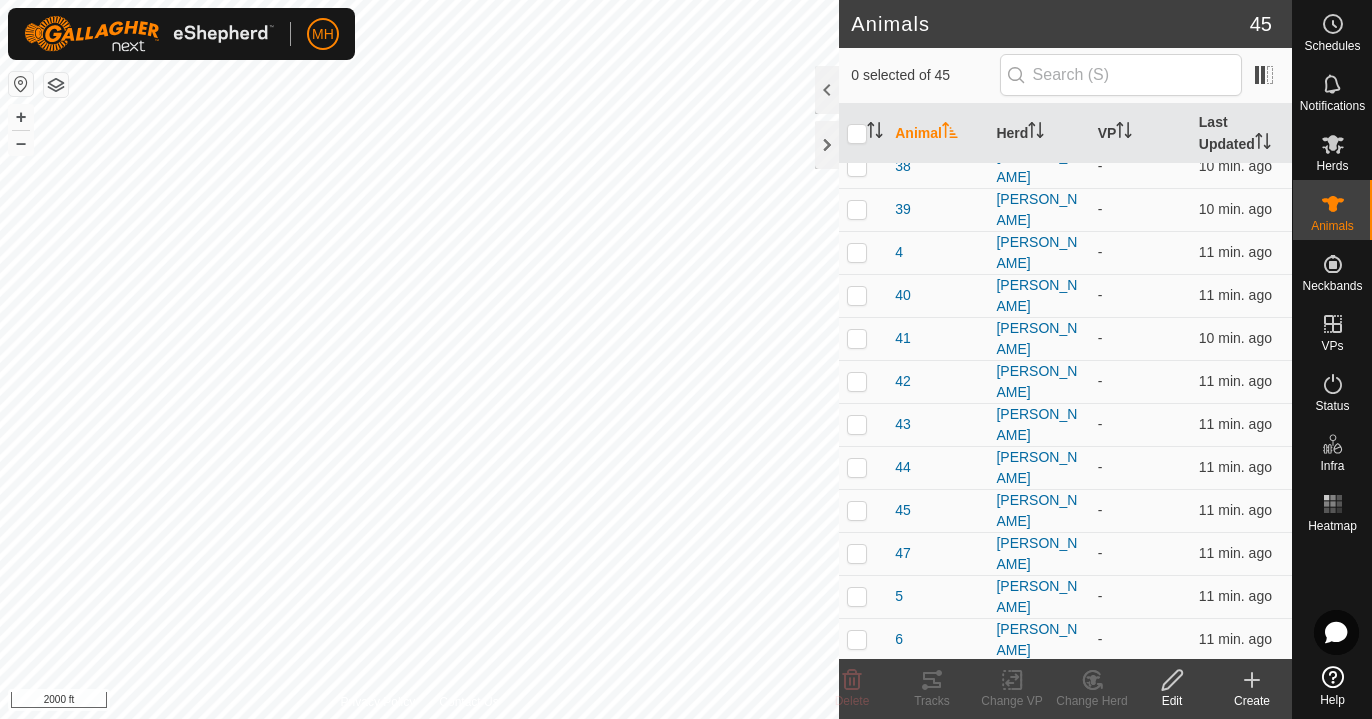 click 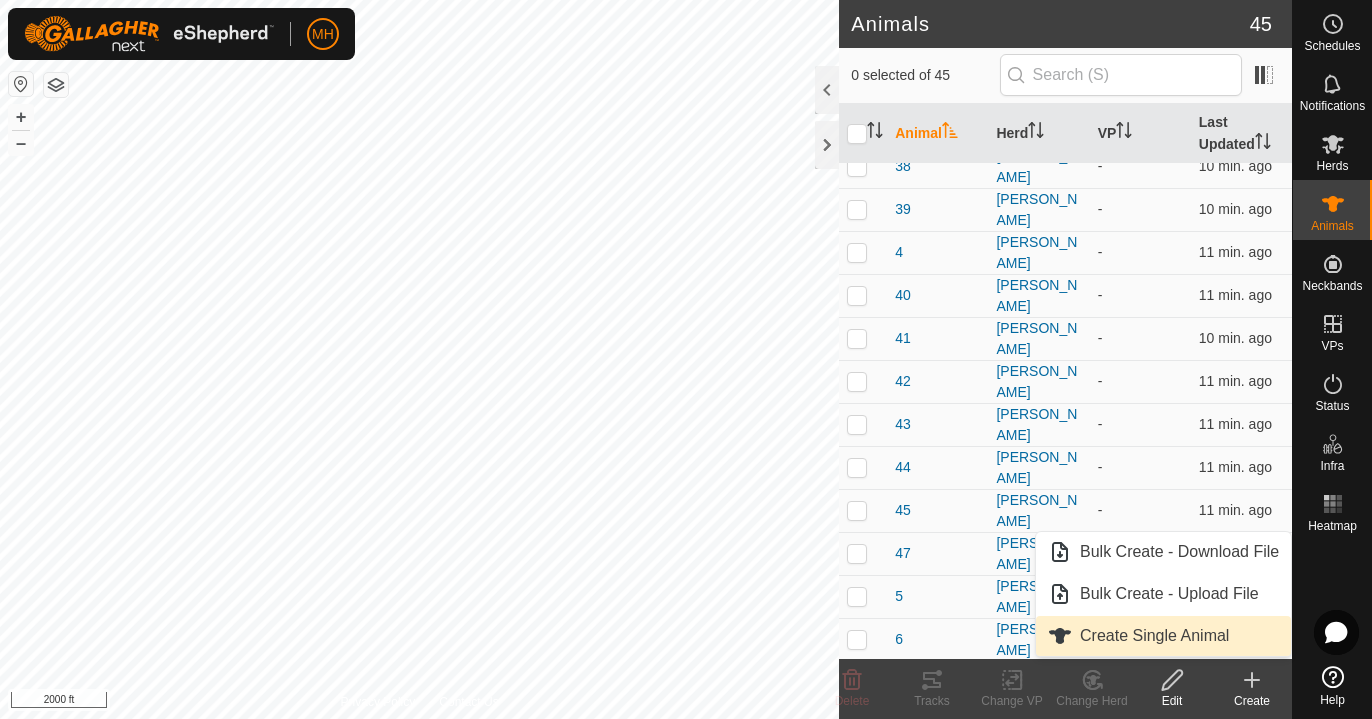 click on "Create Single Animal" at bounding box center (1163, 636) 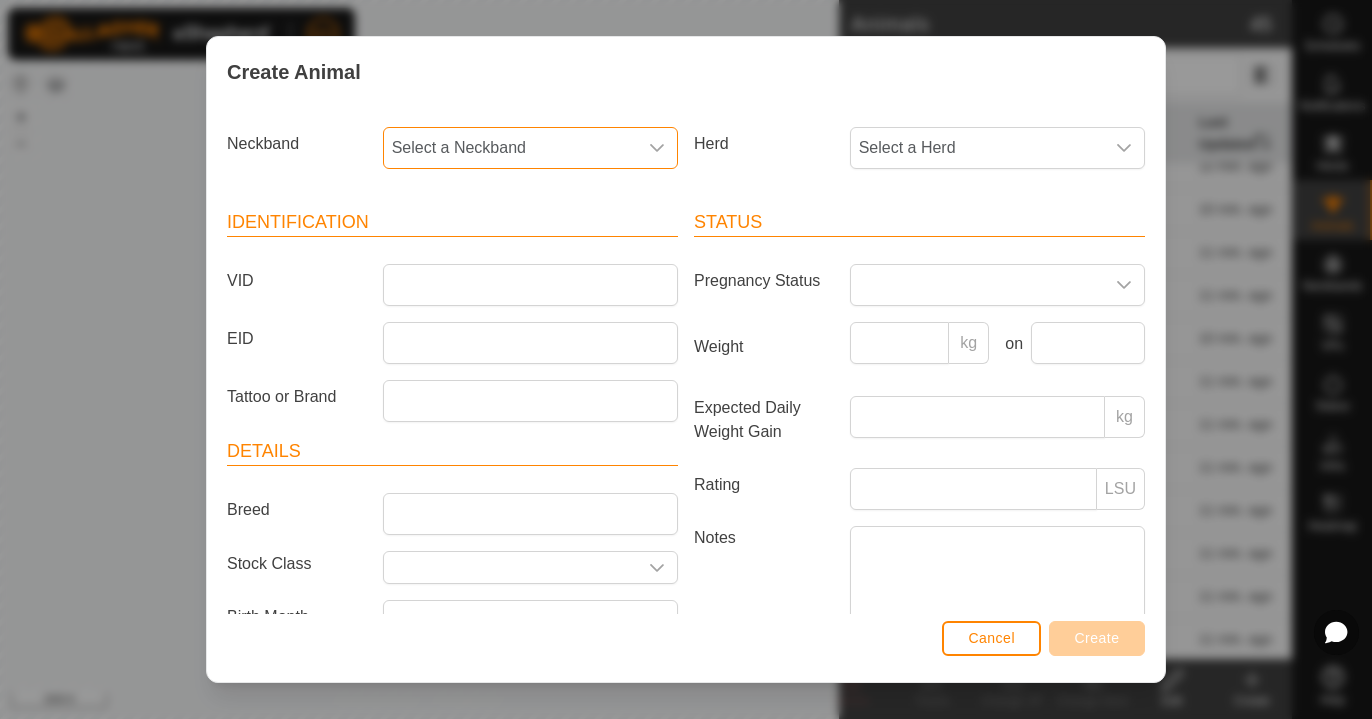 click on "Select a Neckband" at bounding box center (510, 148) 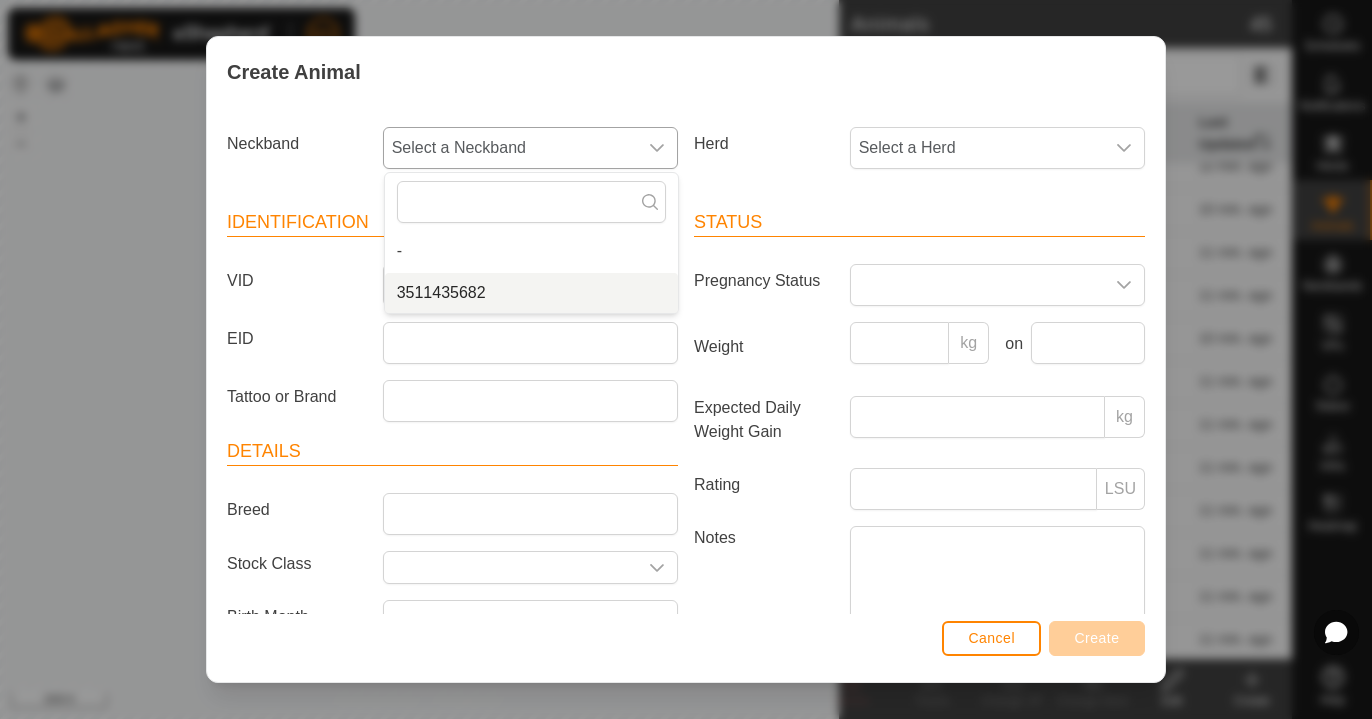 click on "3511435682" at bounding box center [531, 293] 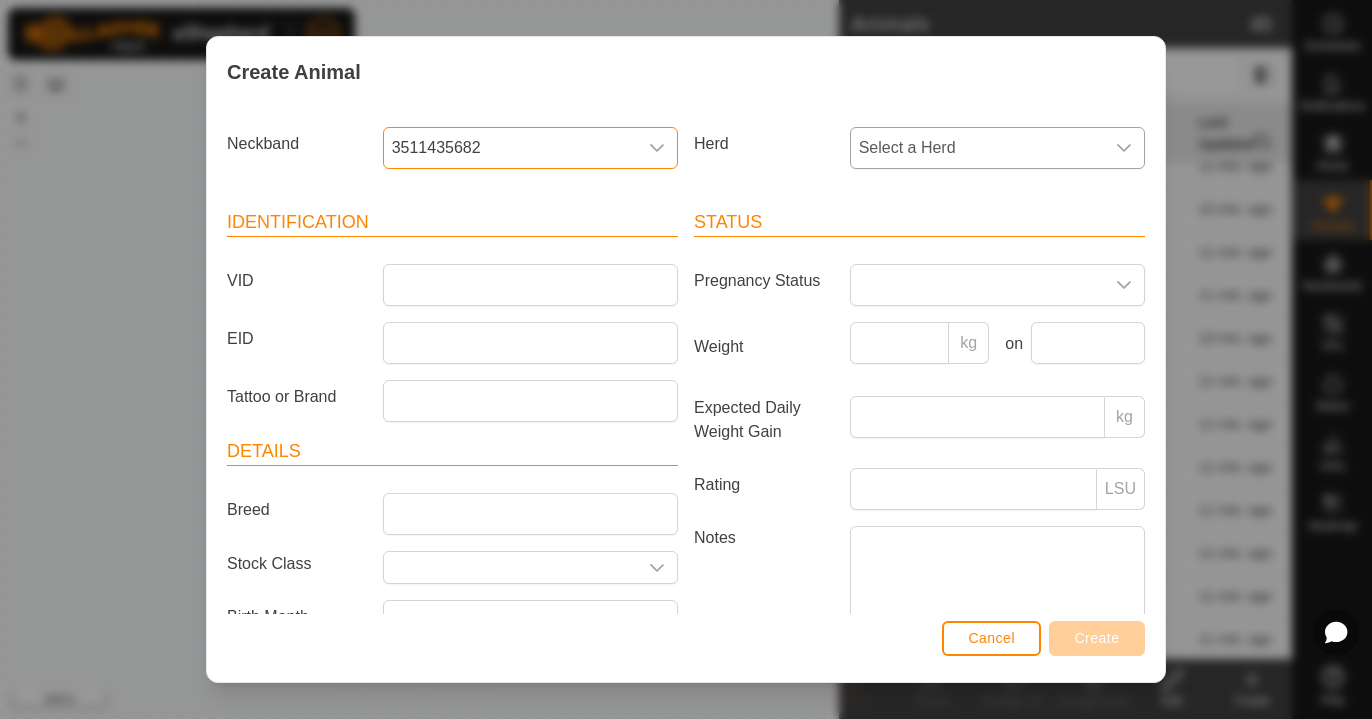 click on "Select a Herd" at bounding box center [977, 148] 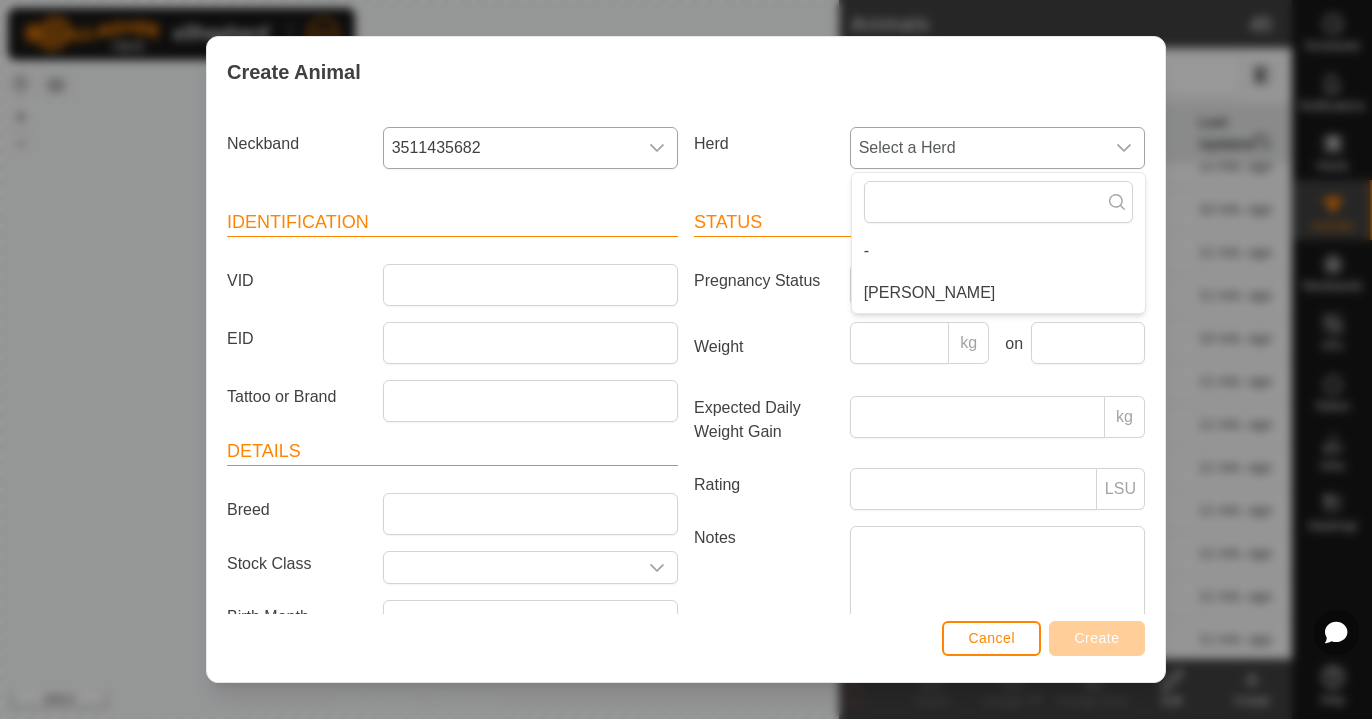 click on "[PERSON_NAME]" at bounding box center [998, 293] 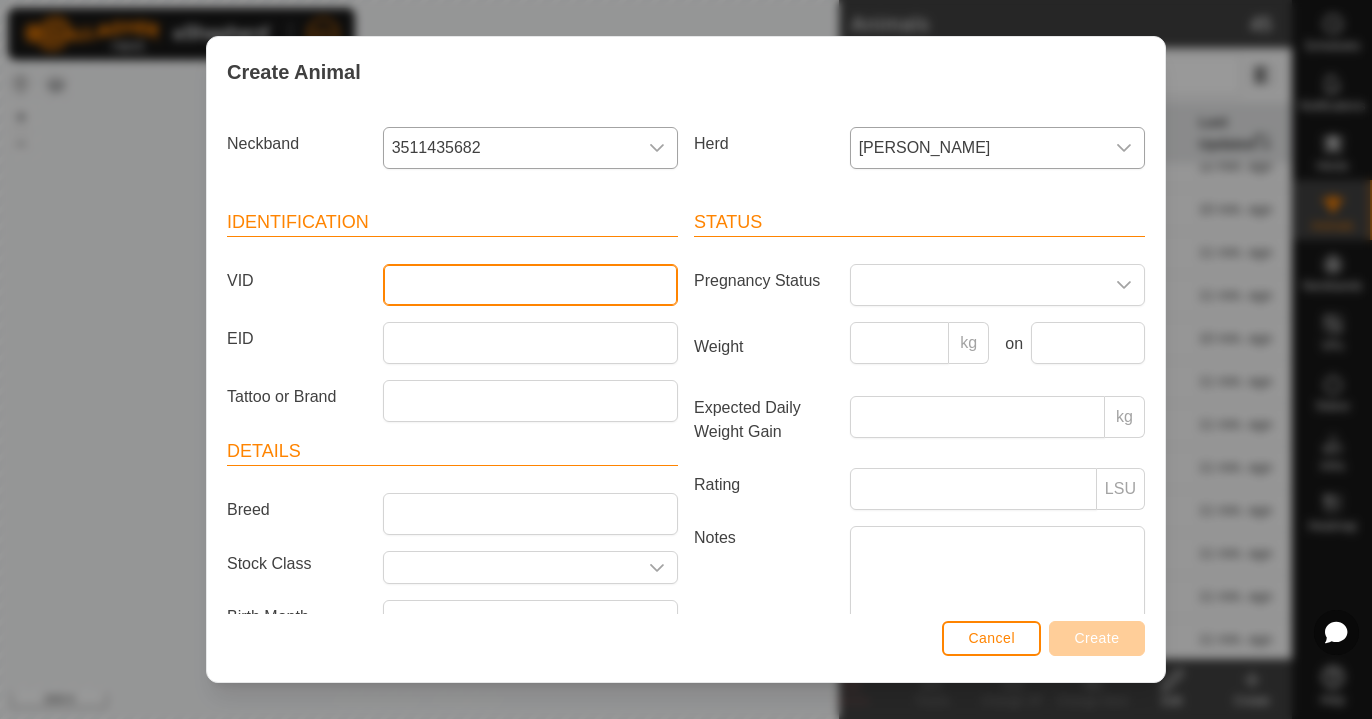 click on "VID" at bounding box center (530, 285) 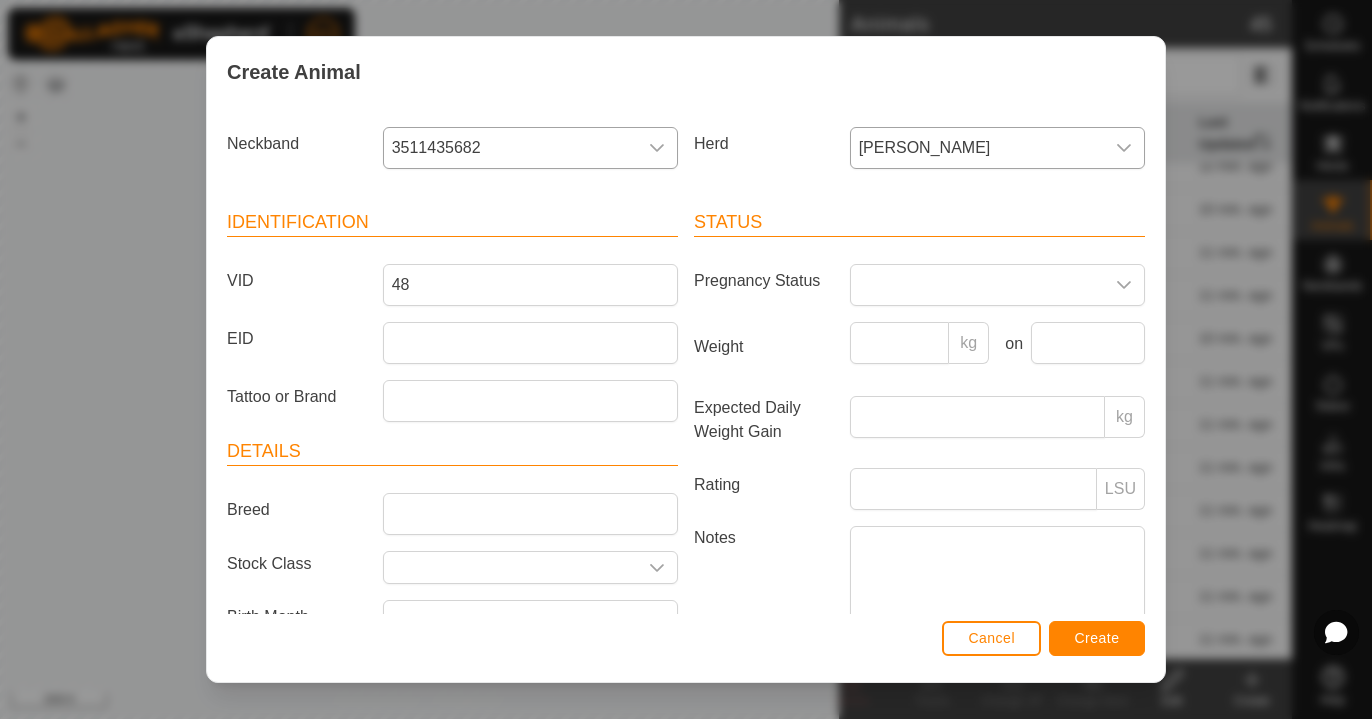 click on "Create" at bounding box center [1097, 638] 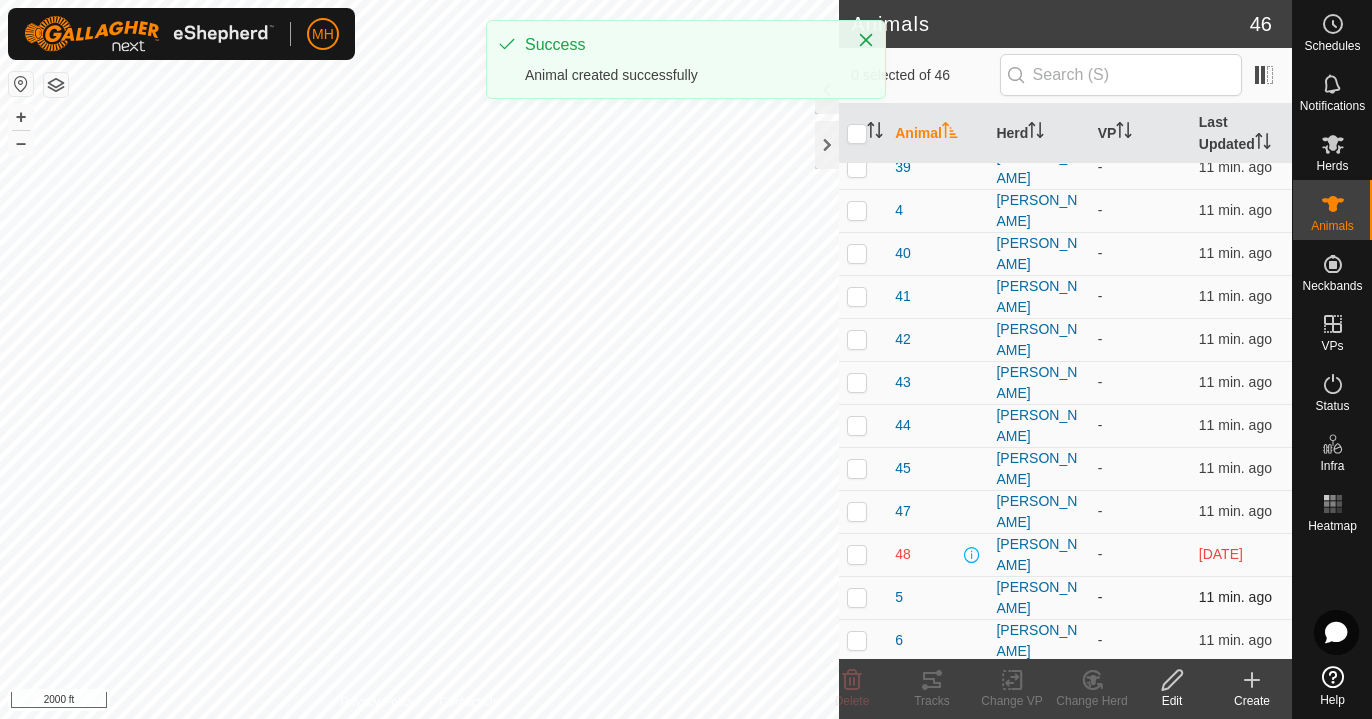 scroll, scrollTop: 1345, scrollLeft: 0, axis: vertical 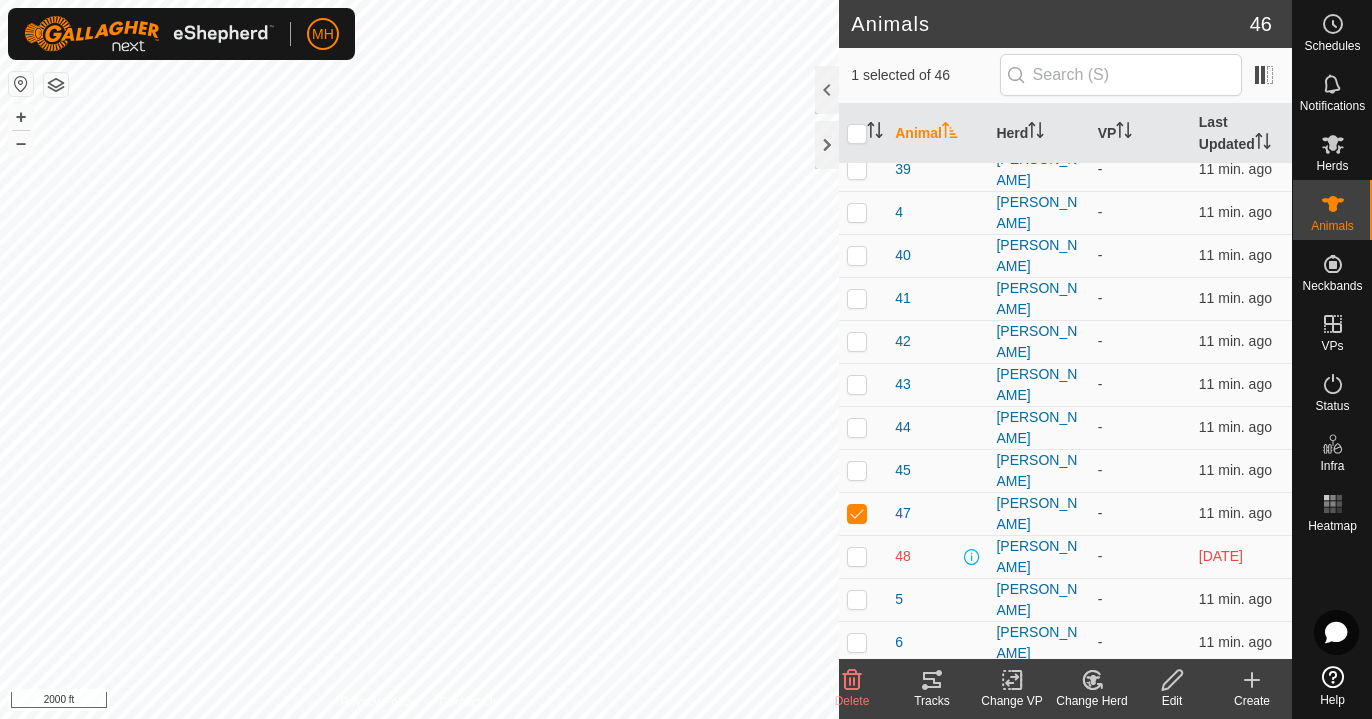 click 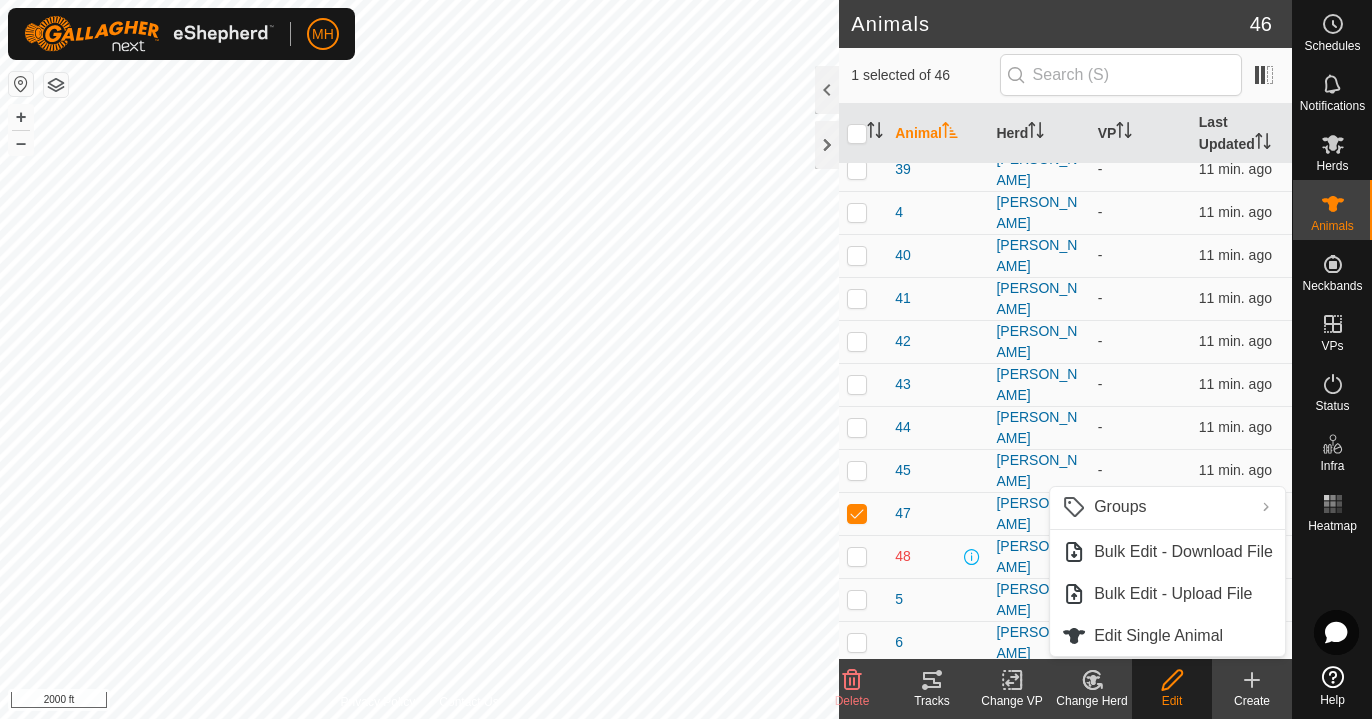 click 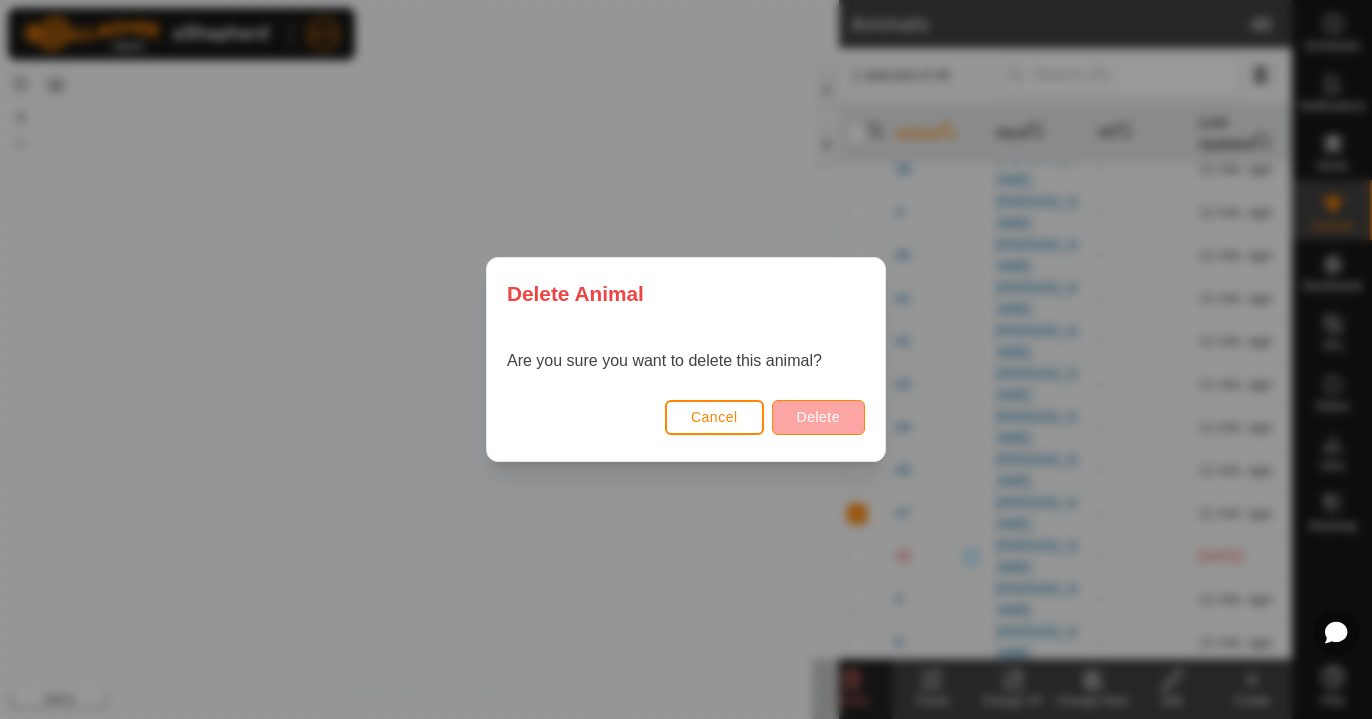 click on "Delete" at bounding box center [818, 417] 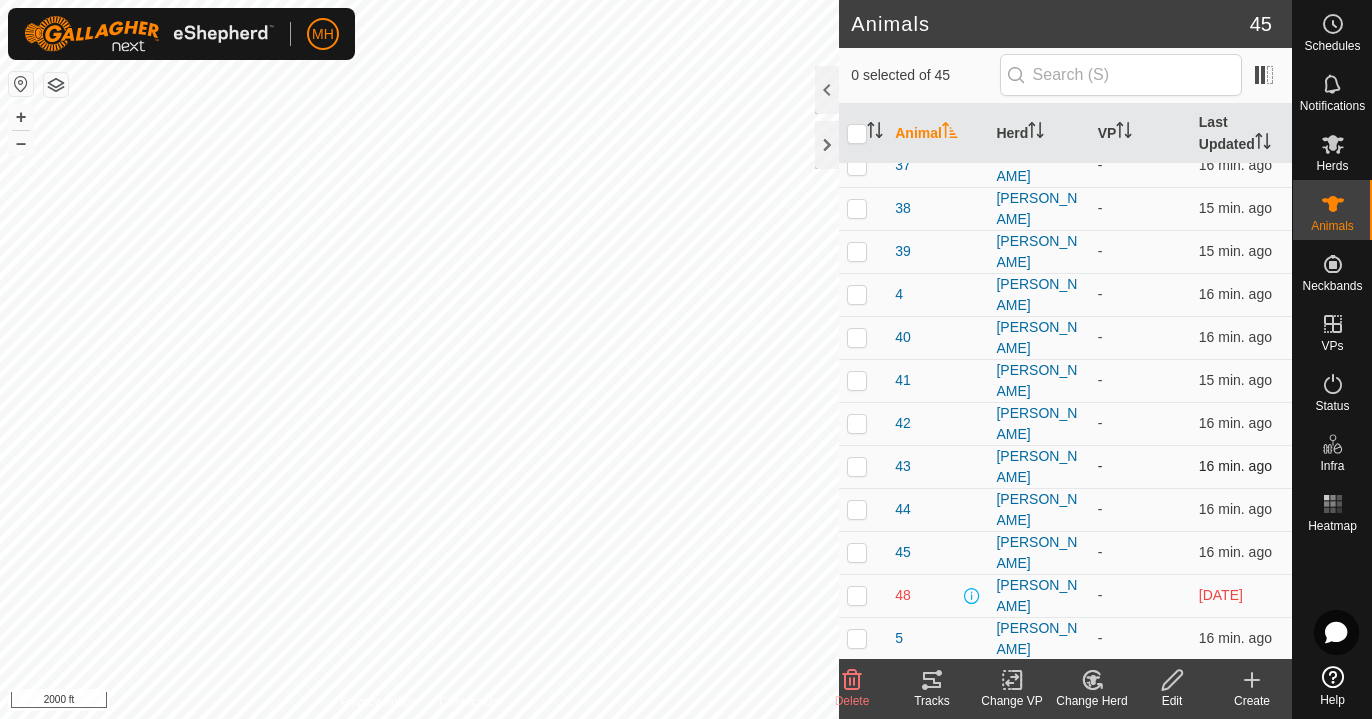 scroll, scrollTop: 1260, scrollLeft: 0, axis: vertical 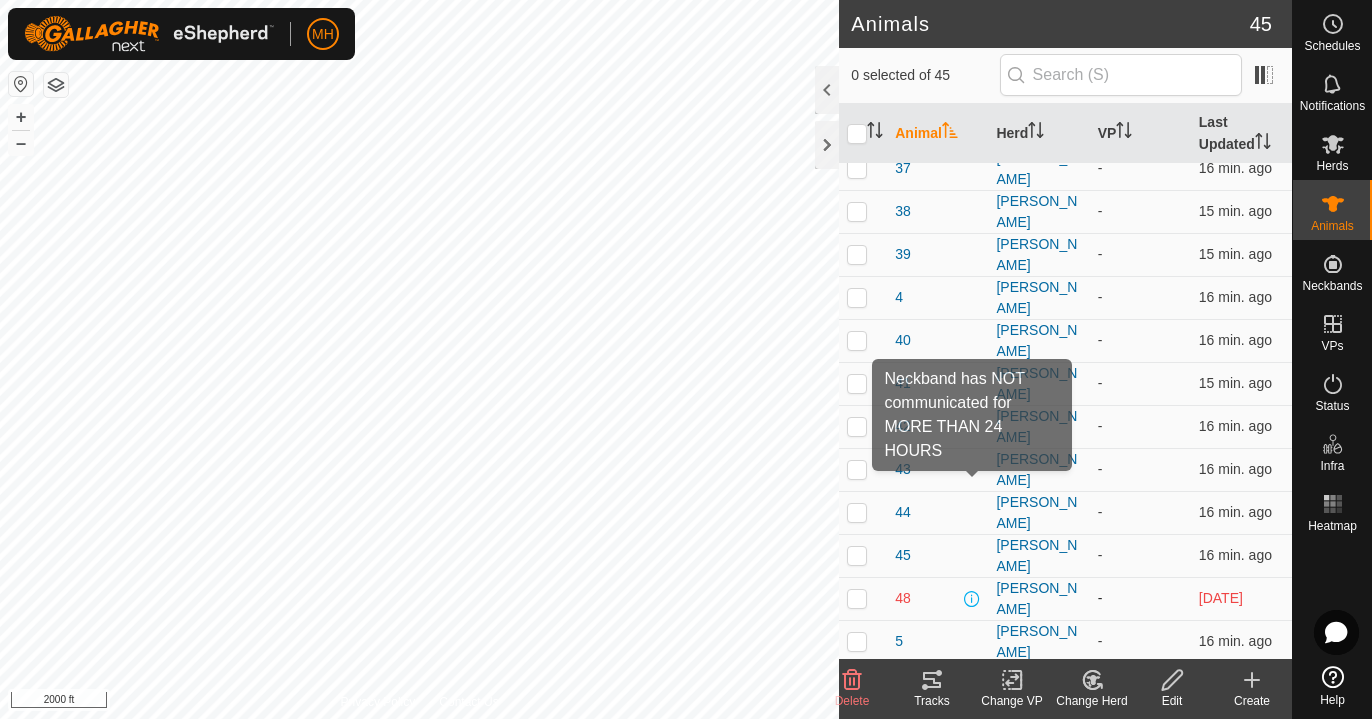 click at bounding box center (972, 599) 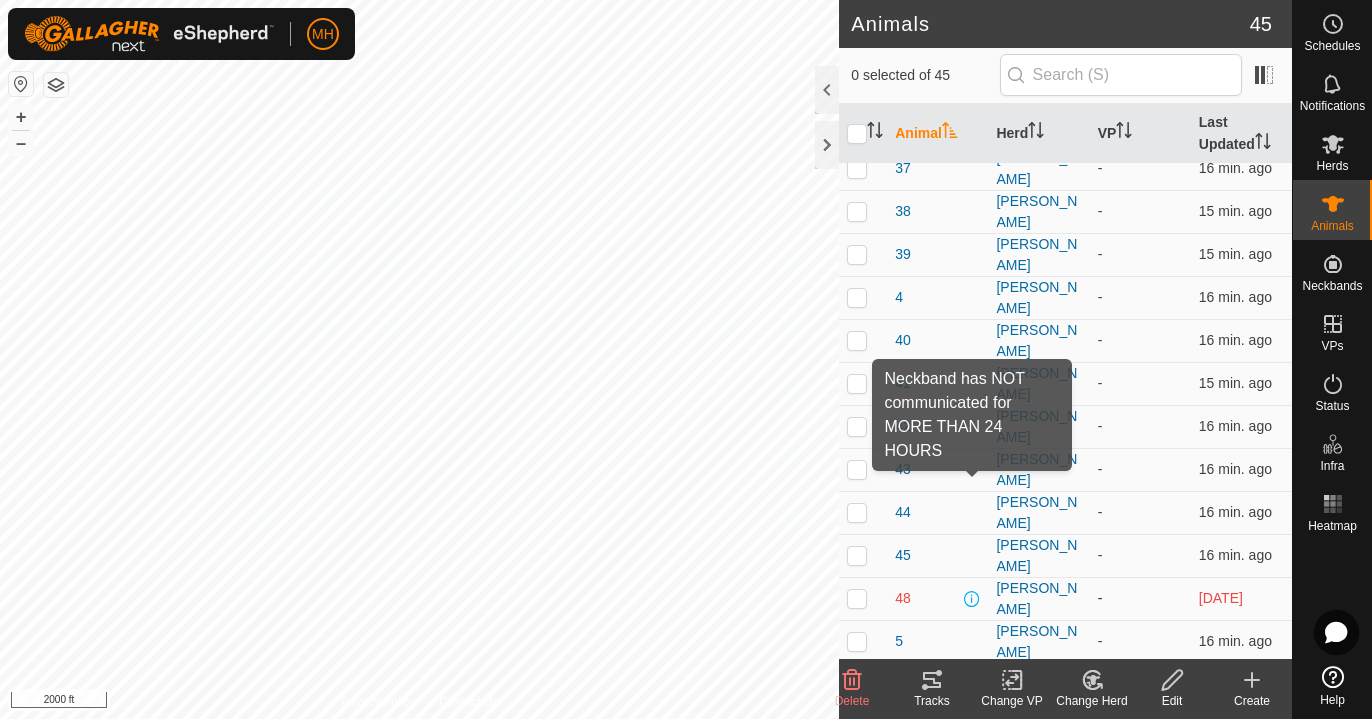 click at bounding box center (972, 599) 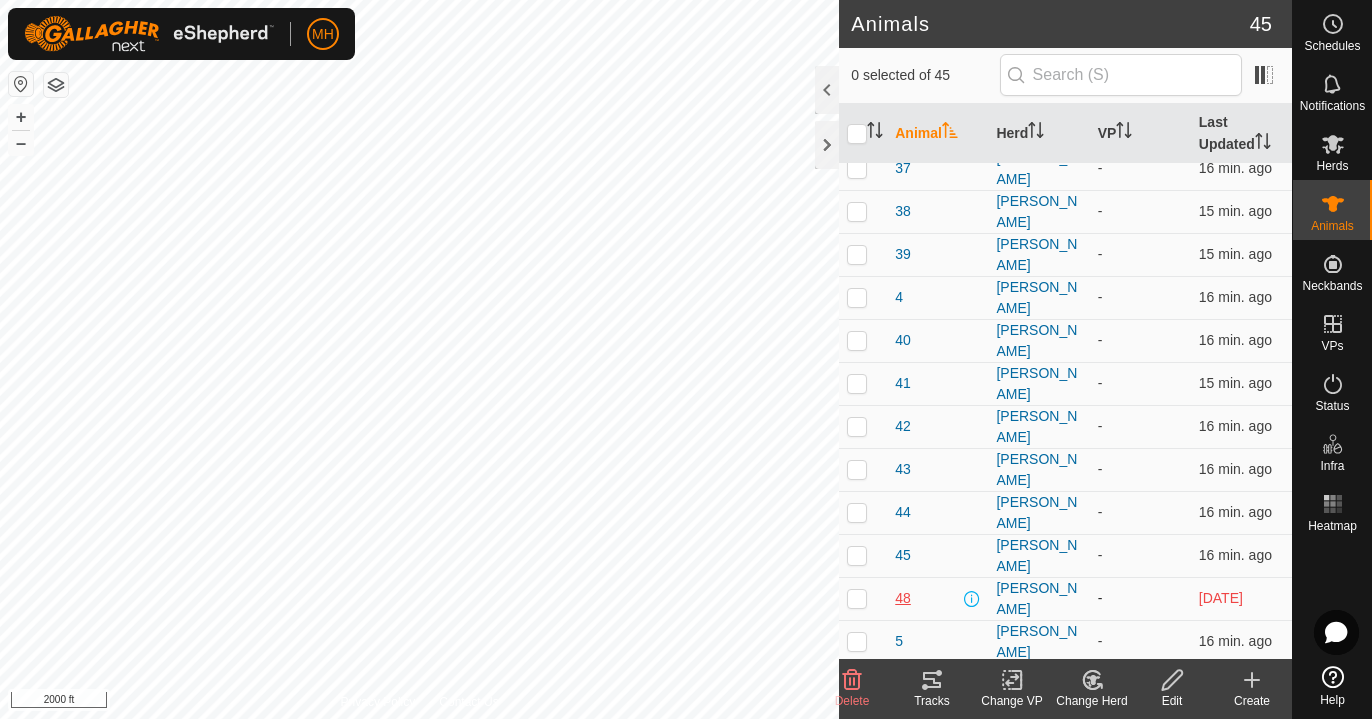 click on "48" at bounding box center (903, 598) 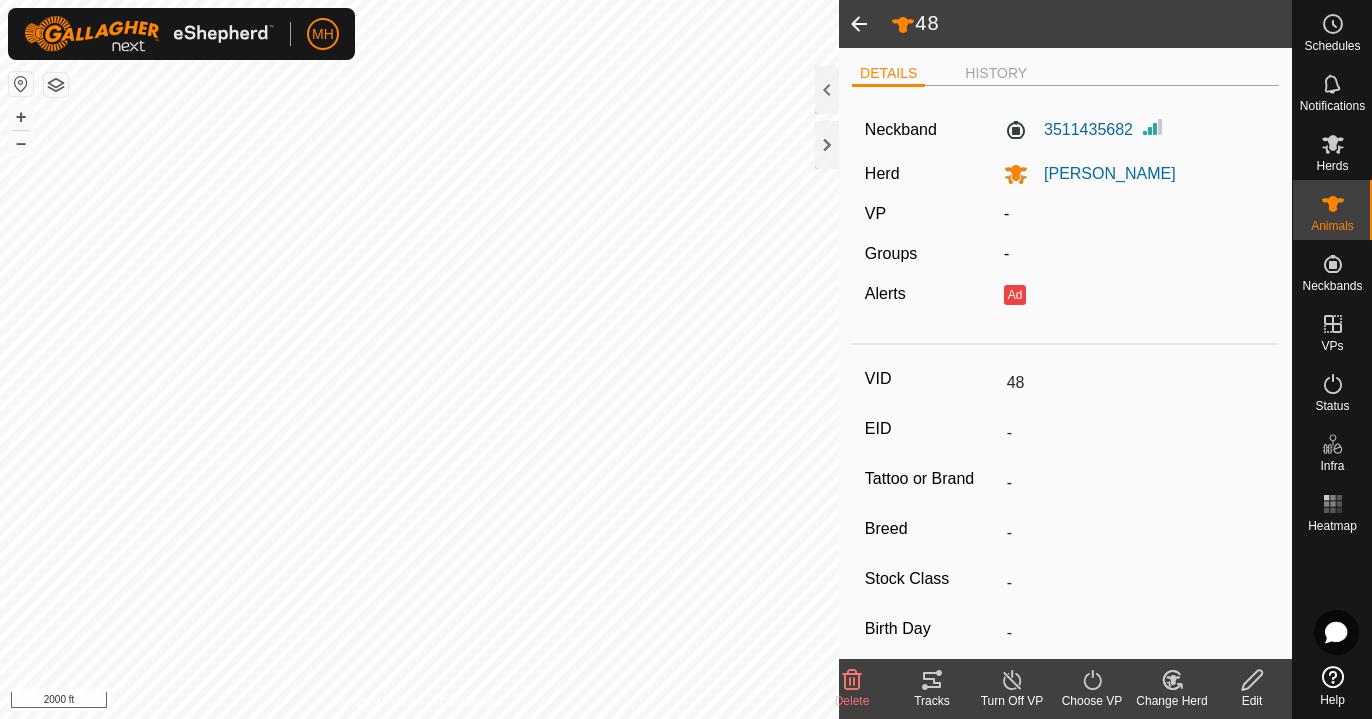 click 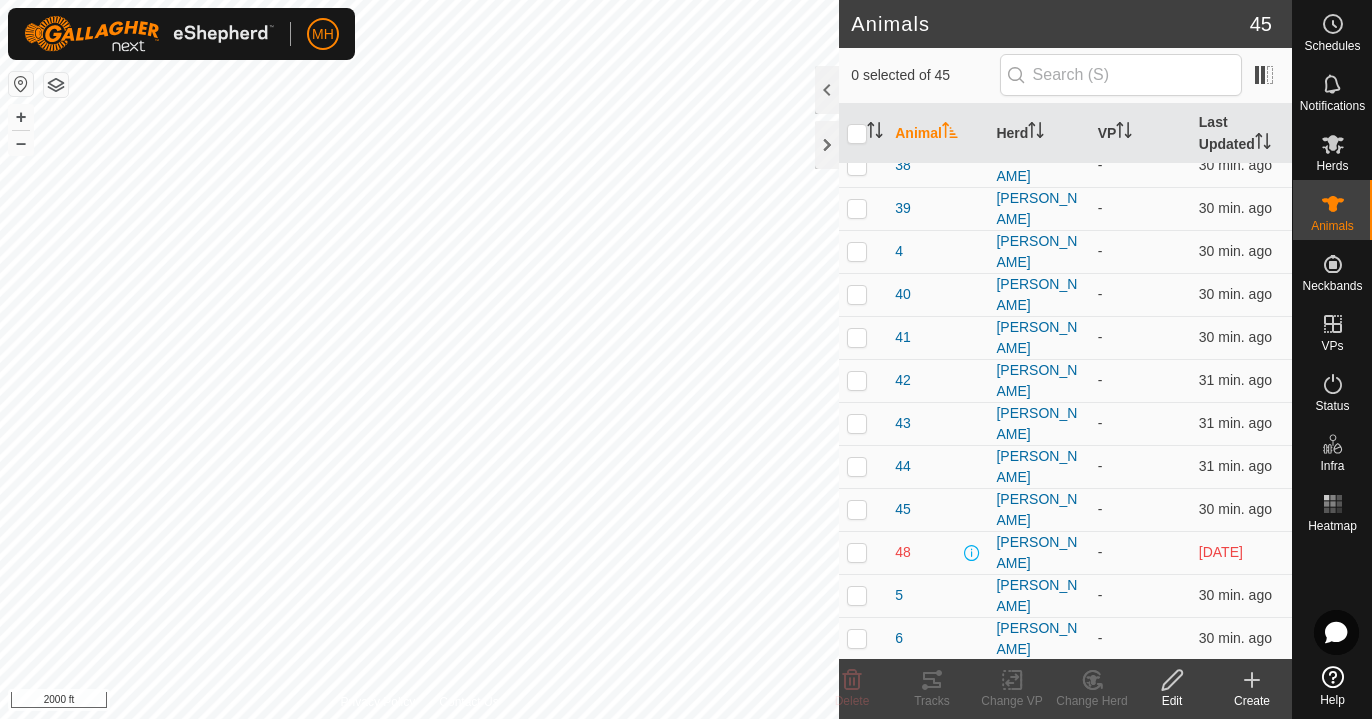 scroll, scrollTop: 1305, scrollLeft: 0, axis: vertical 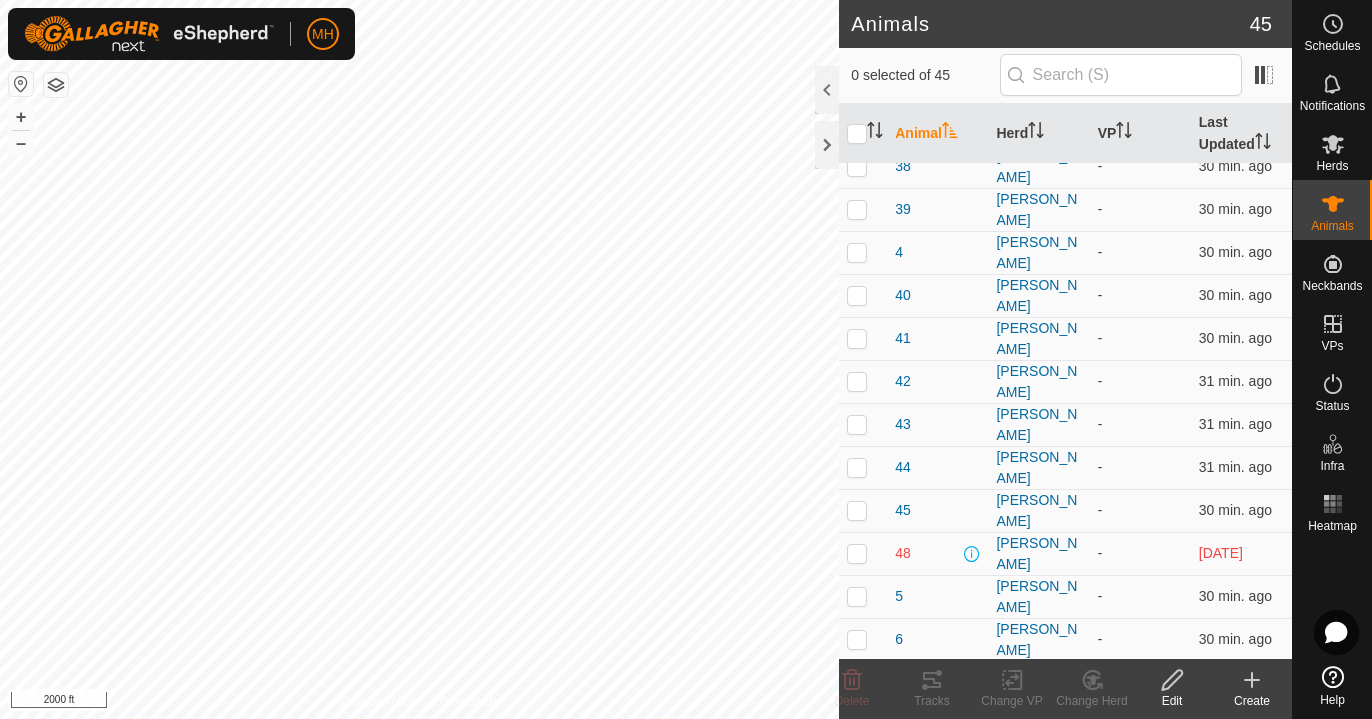 click on "8" at bounding box center [899, 725] 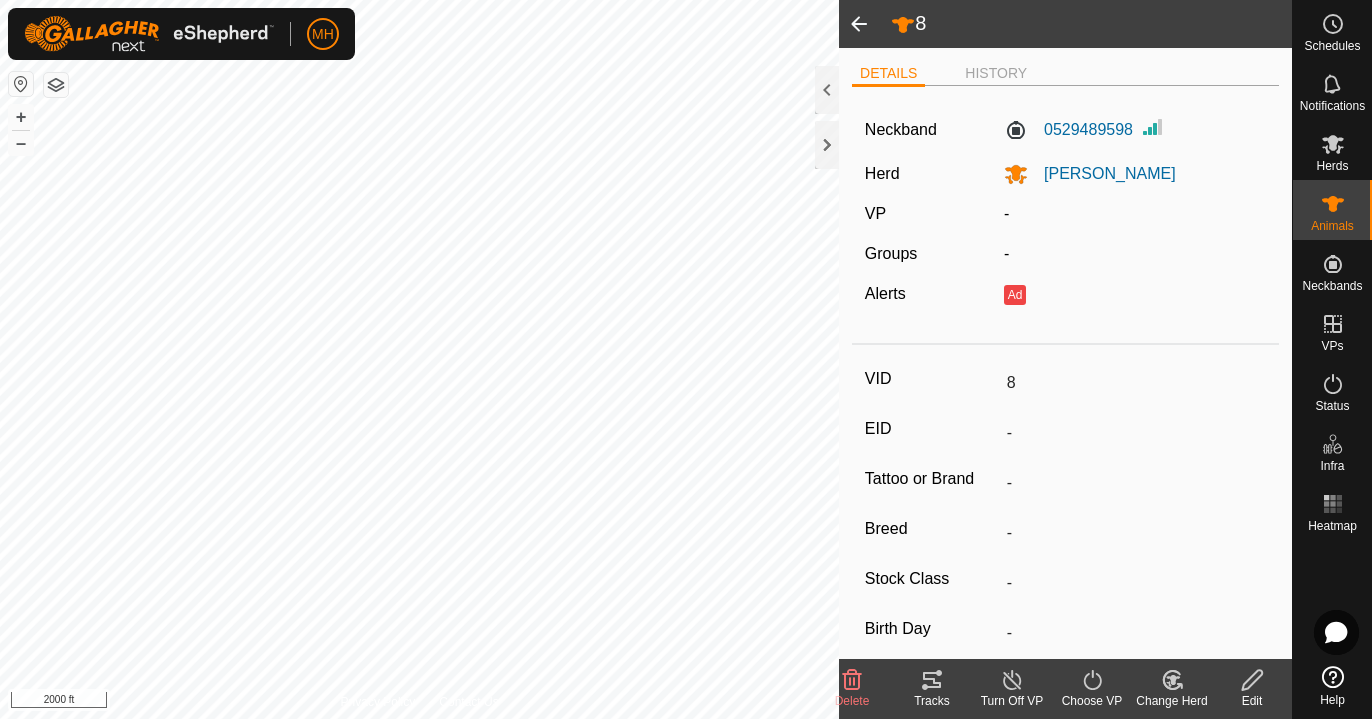 click 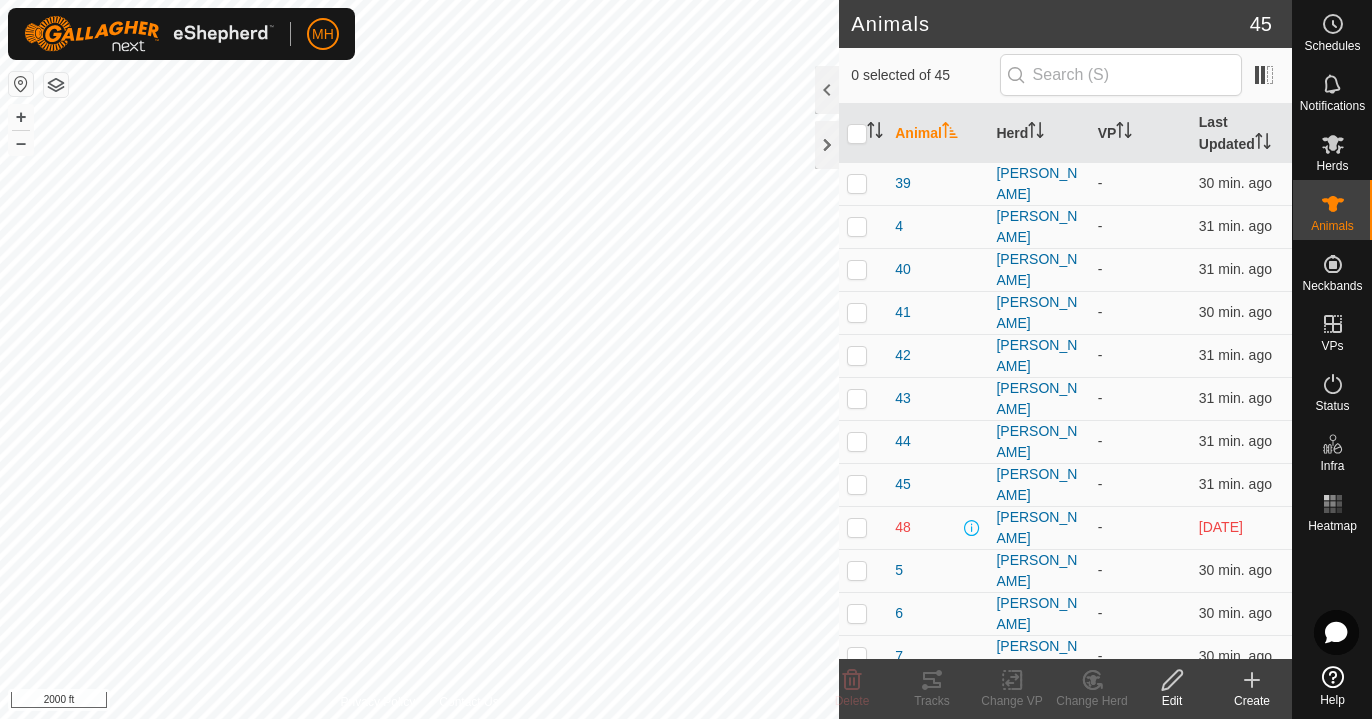 scroll, scrollTop: 1305, scrollLeft: 0, axis: vertical 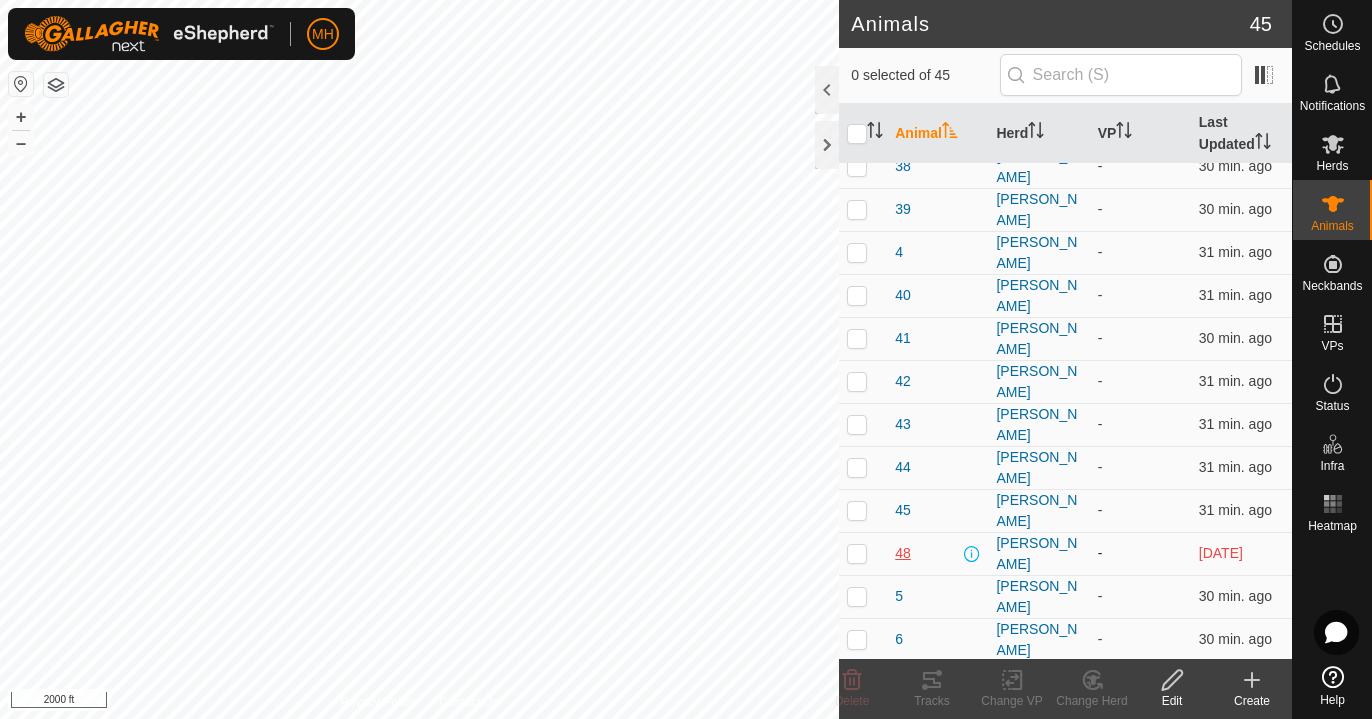 click on "48" at bounding box center [903, 553] 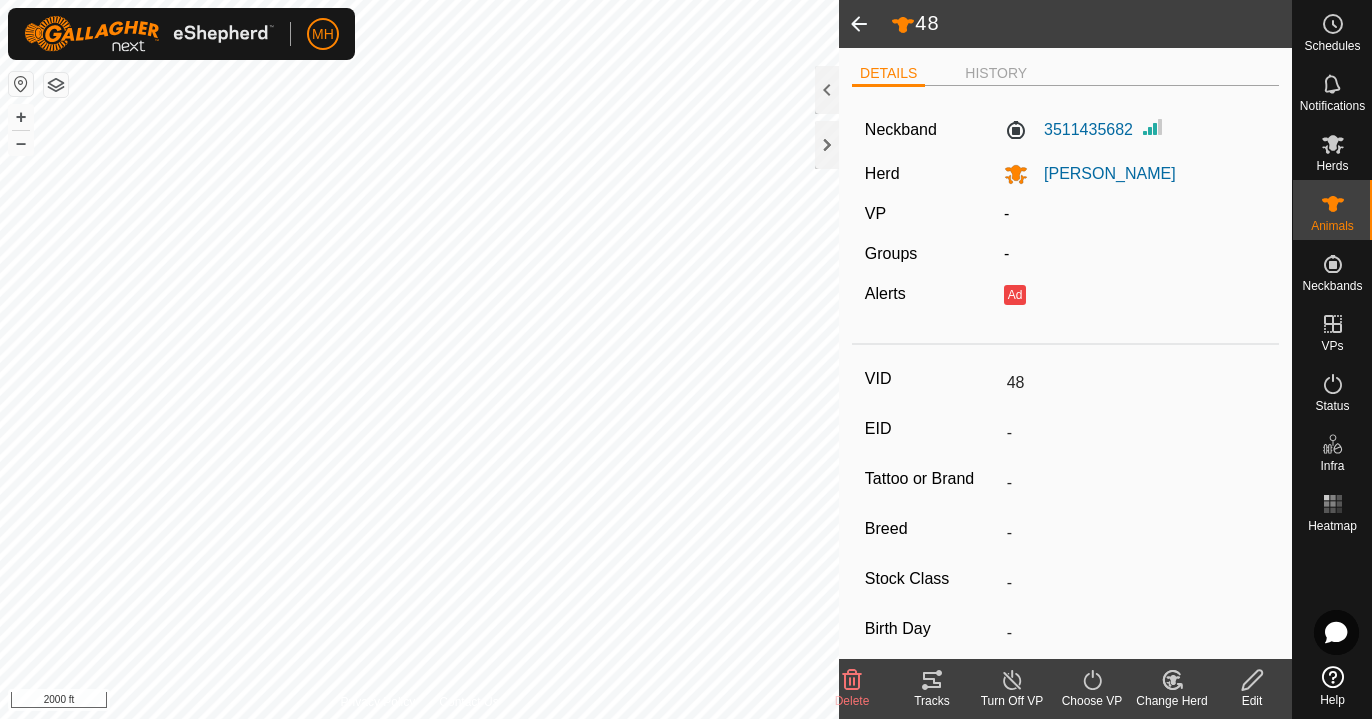 click 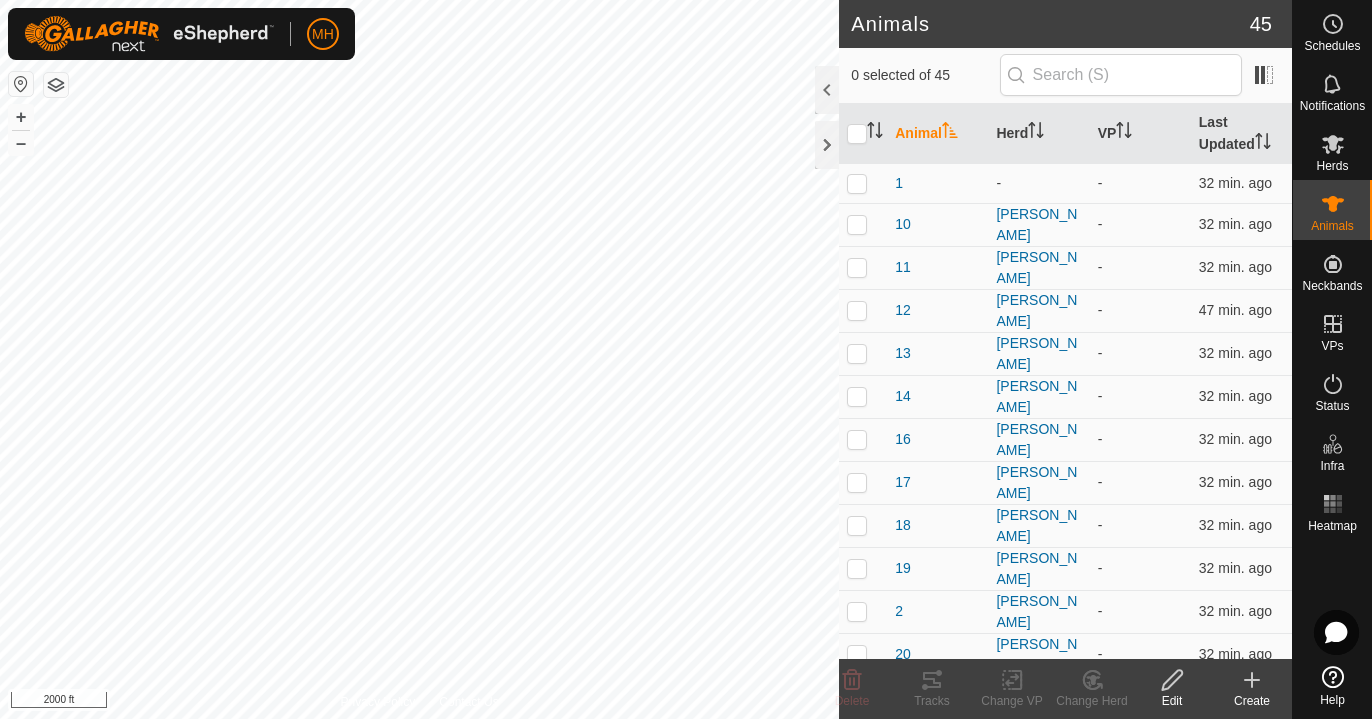 click 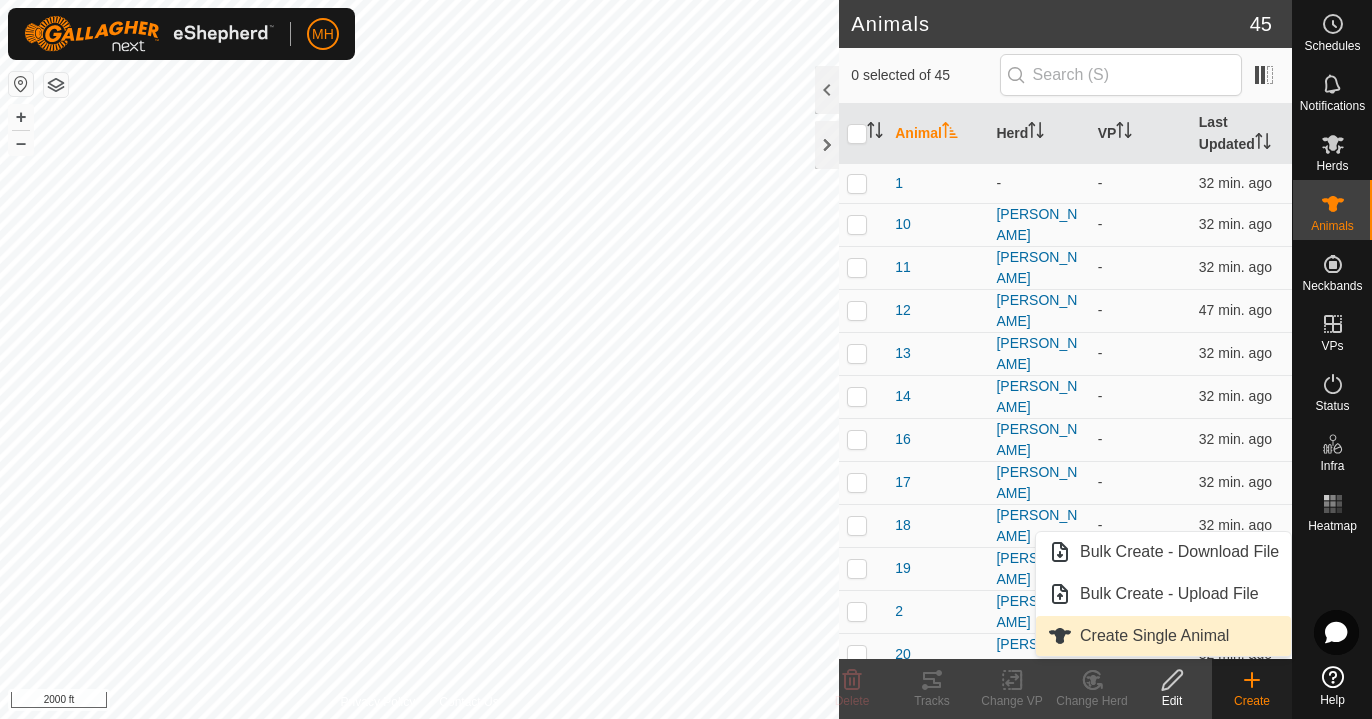 click on "Create Single Animal" at bounding box center (1163, 636) 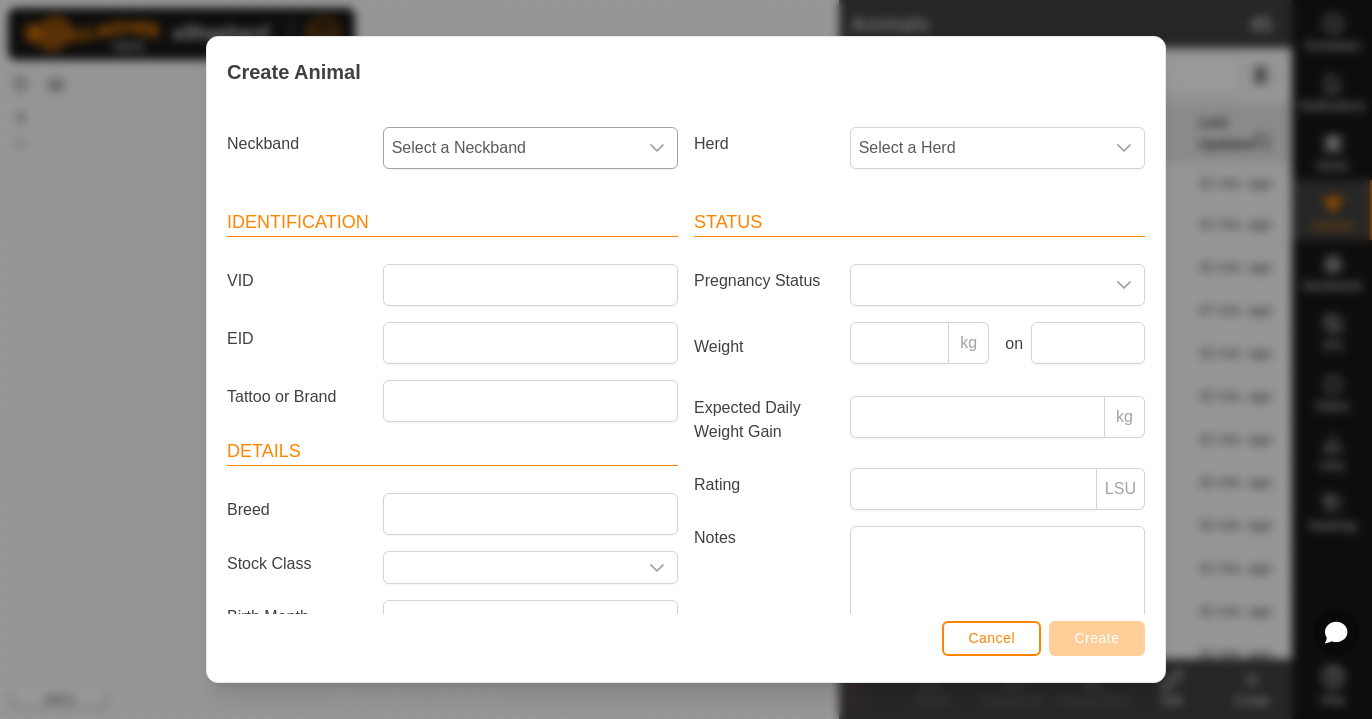 click on "Select a Neckband" at bounding box center (510, 148) 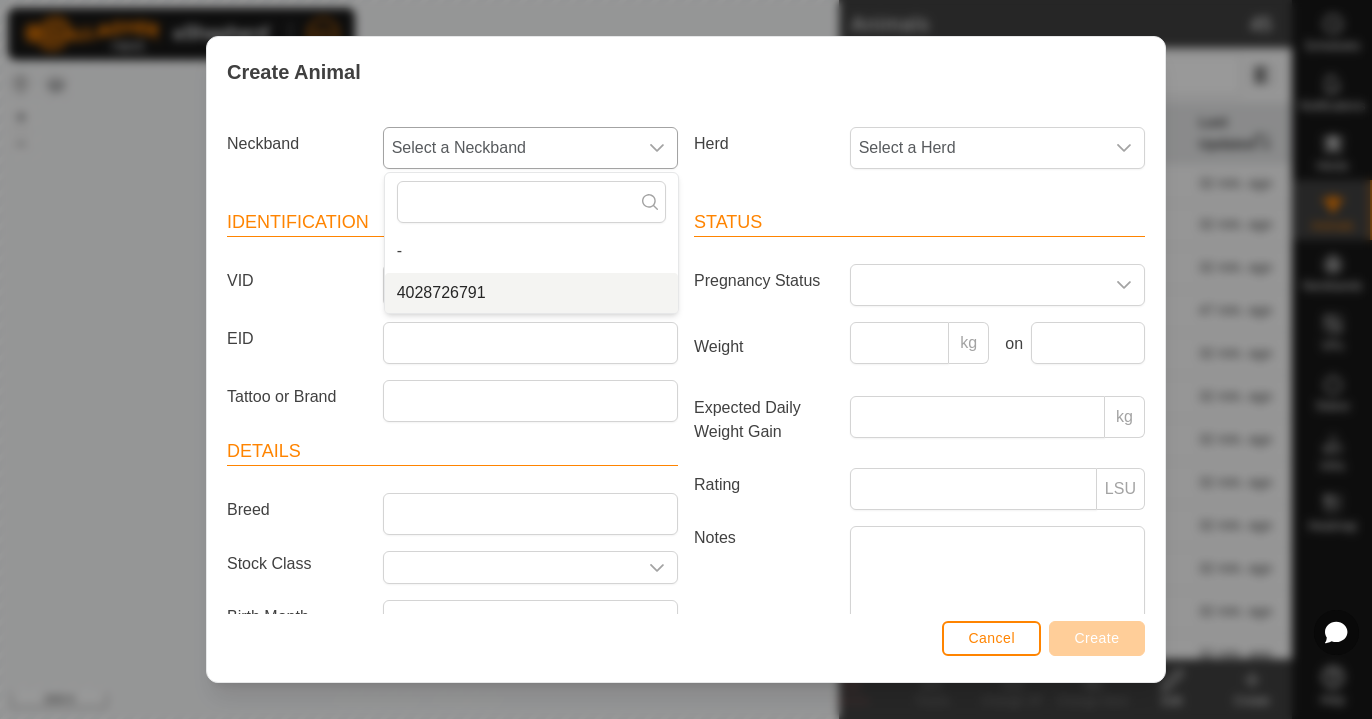 click on "4028726791" at bounding box center [531, 293] 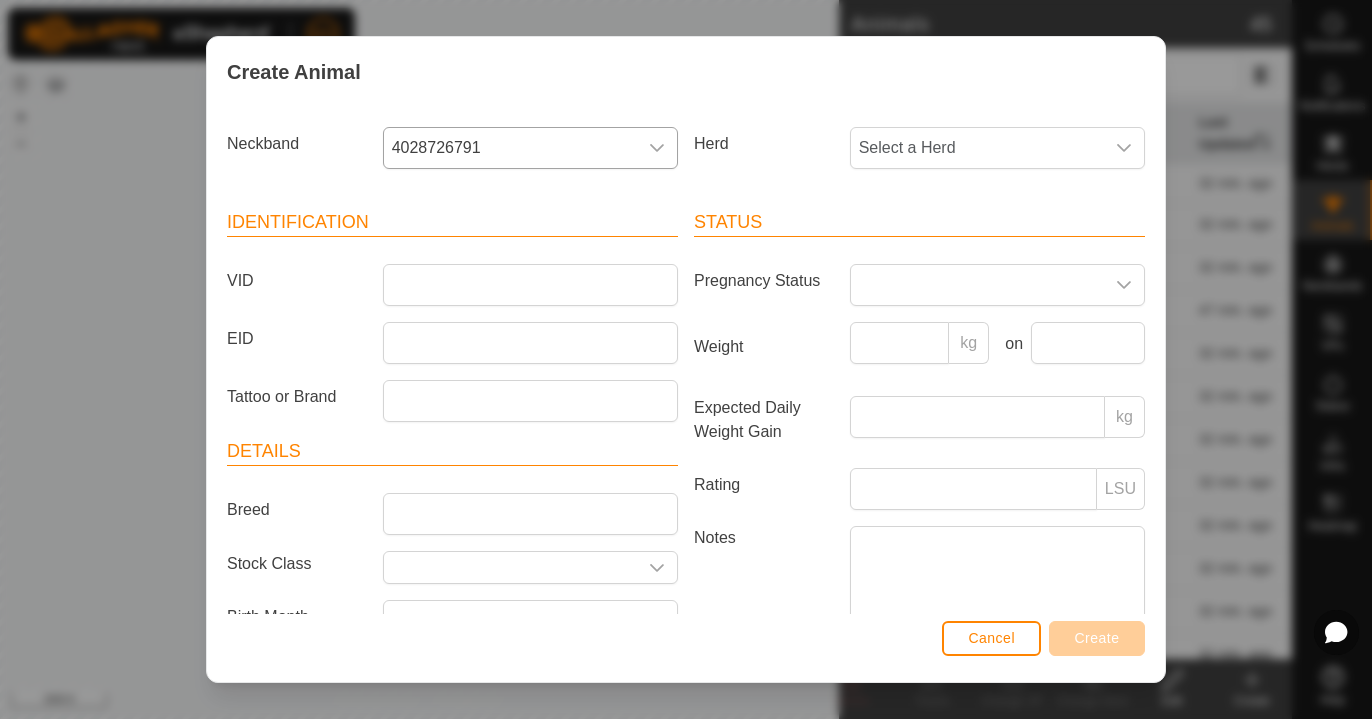 click on "Cancel" at bounding box center (991, 638) 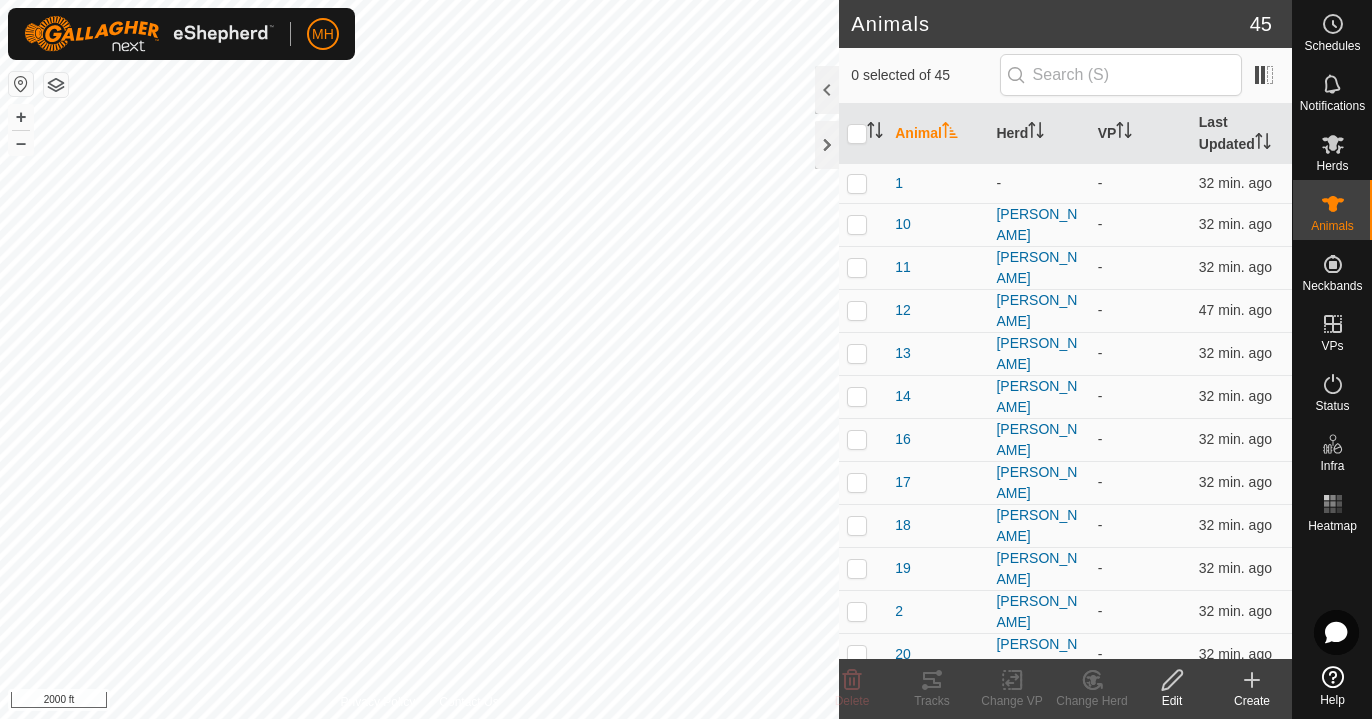 scroll, scrollTop: 0, scrollLeft: 0, axis: both 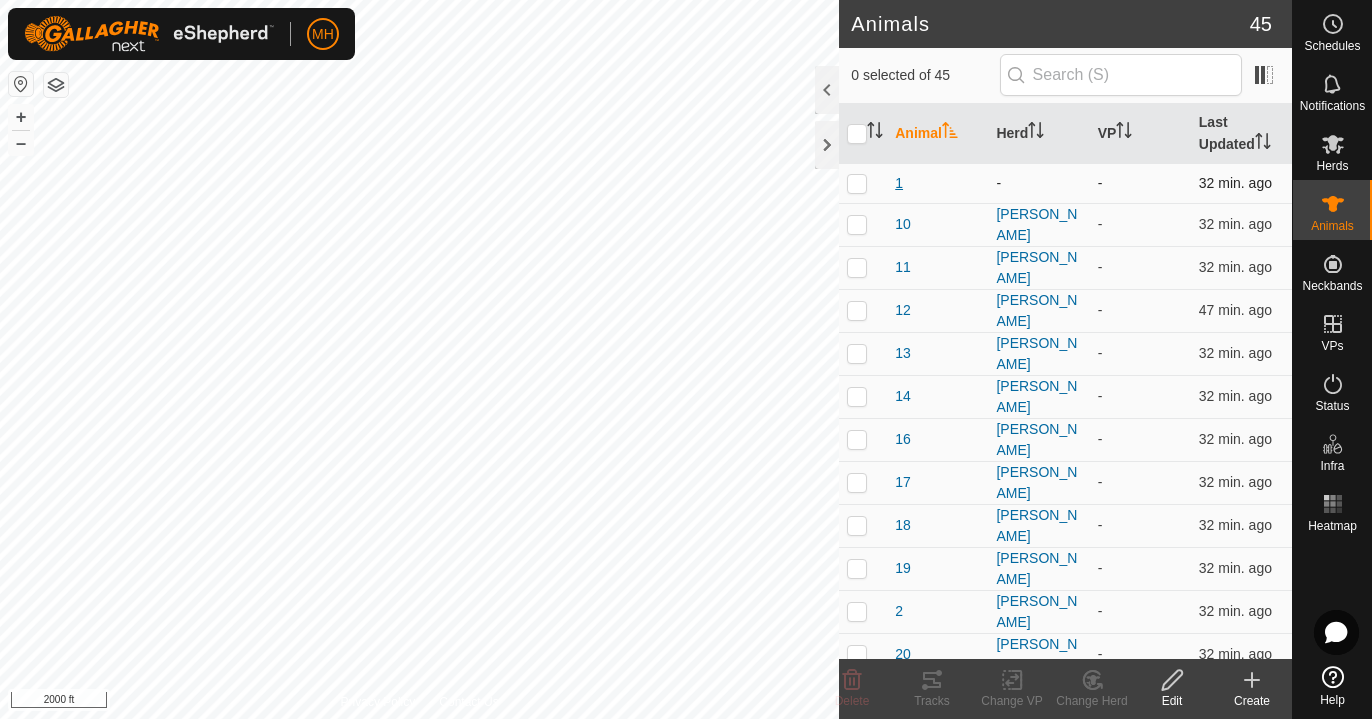 click on "1" at bounding box center [899, 183] 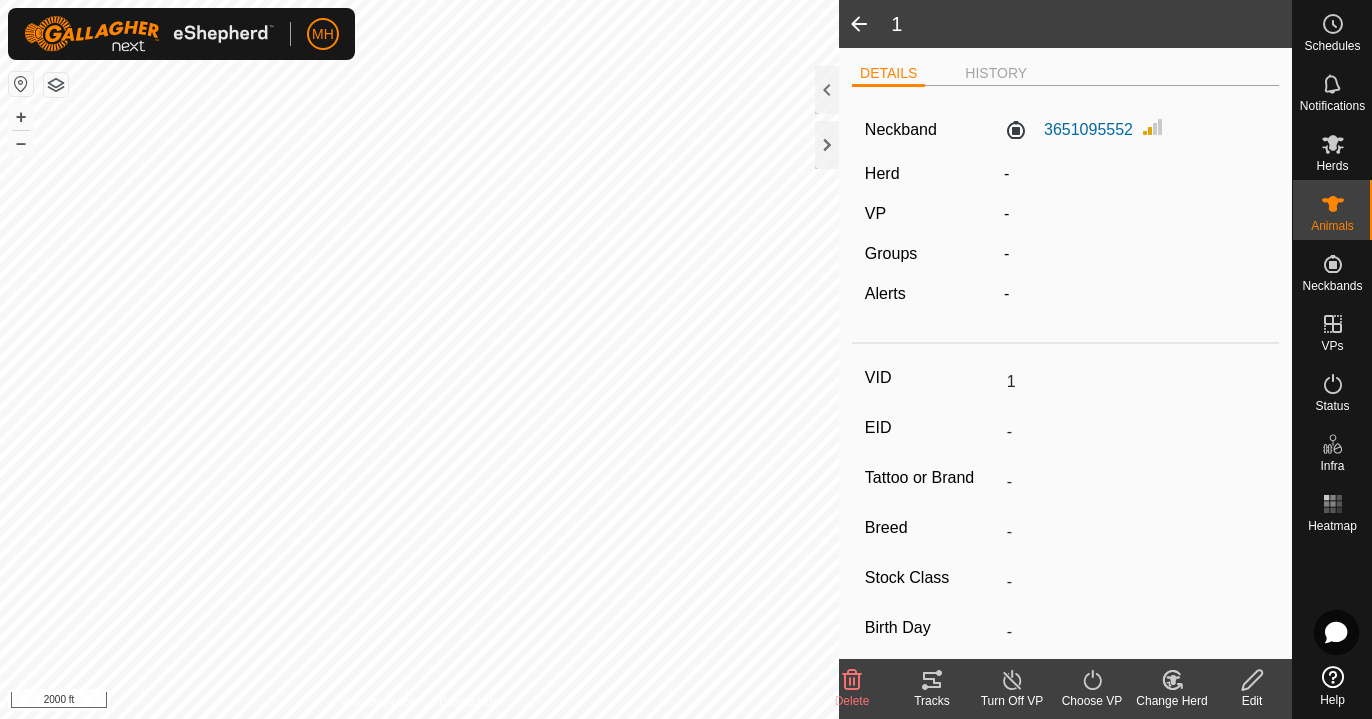 click 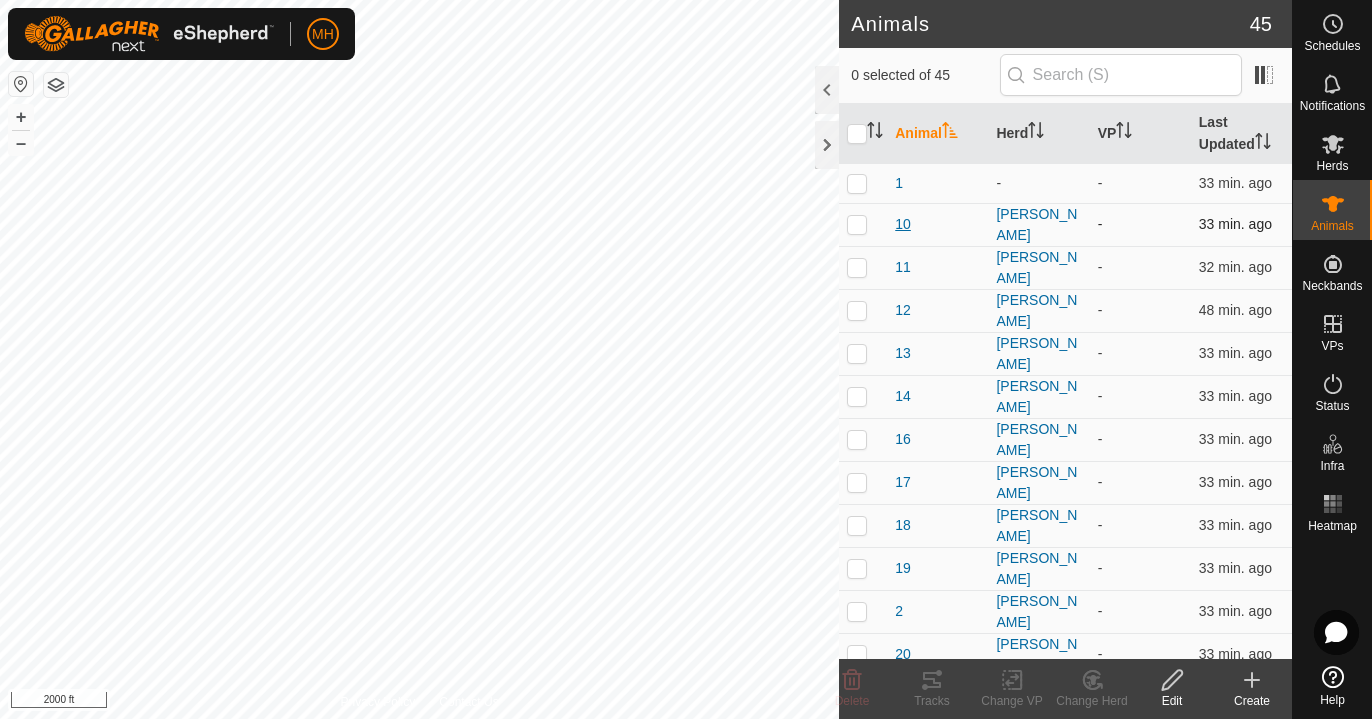 click on "10" at bounding box center [903, 224] 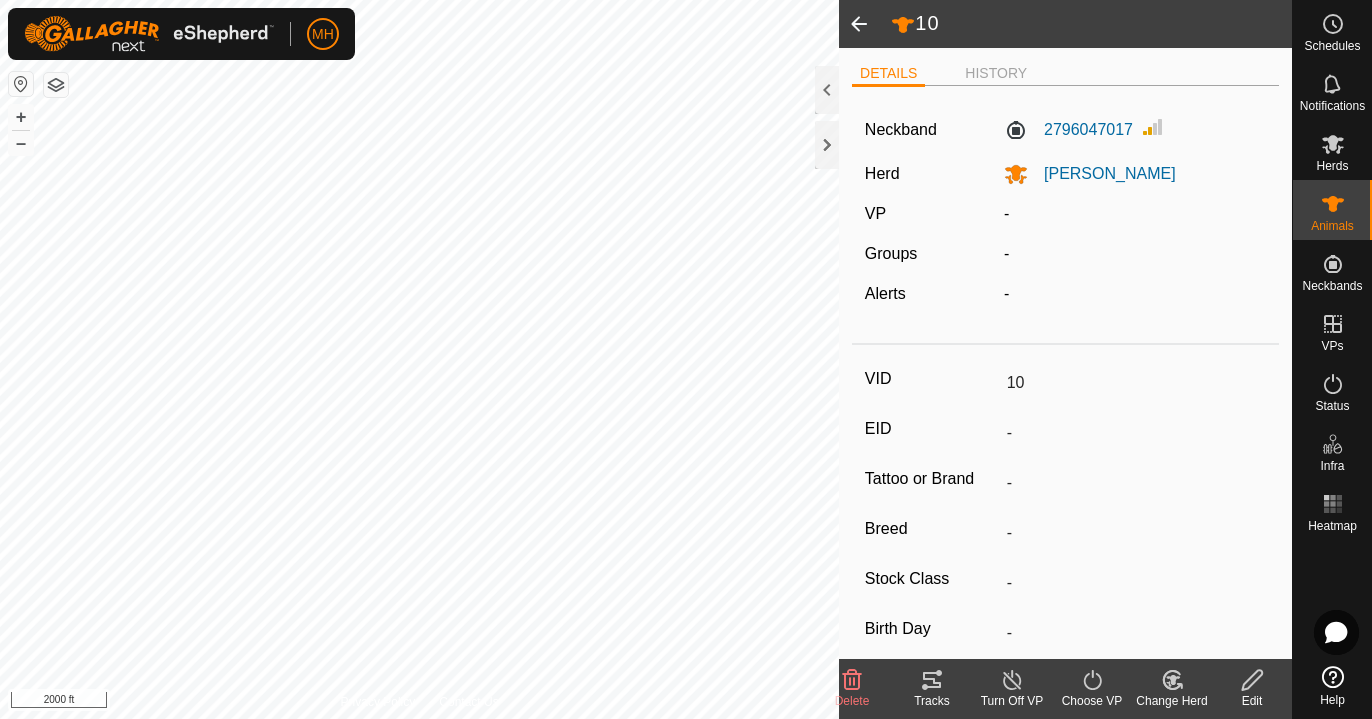 click 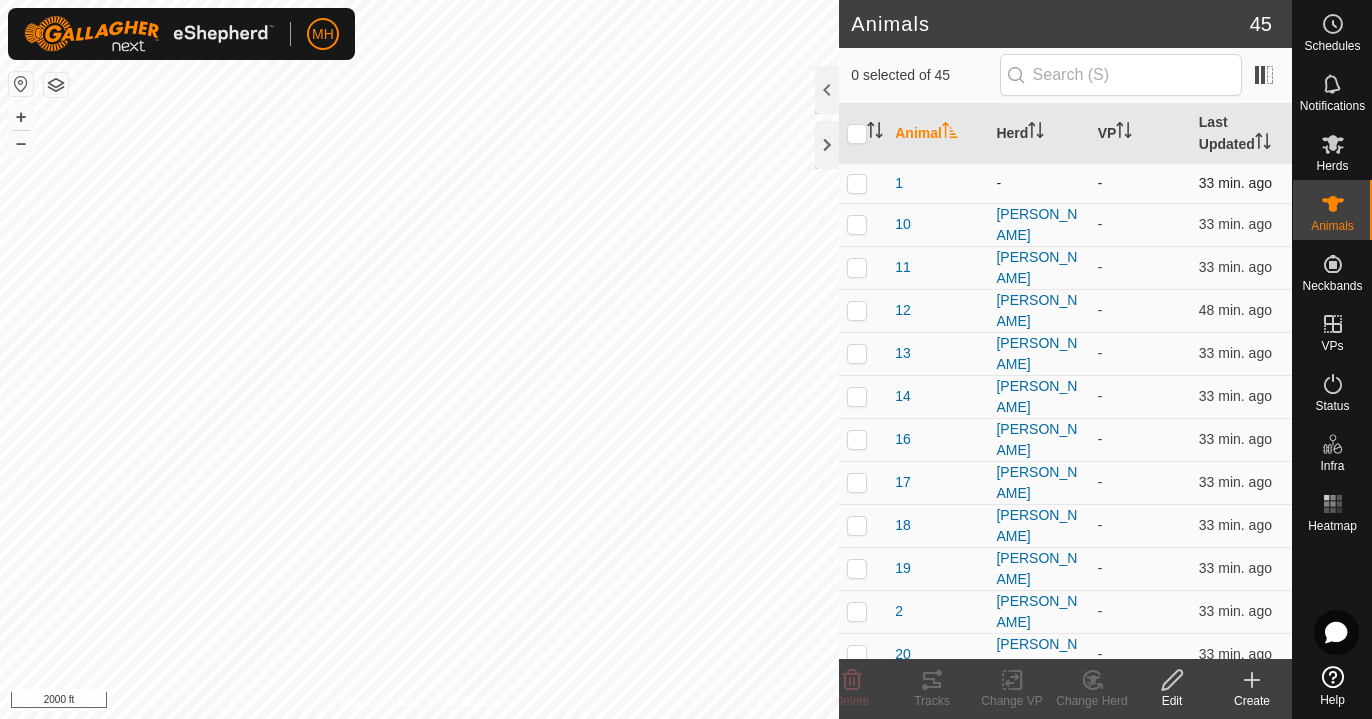 click at bounding box center (857, 183) 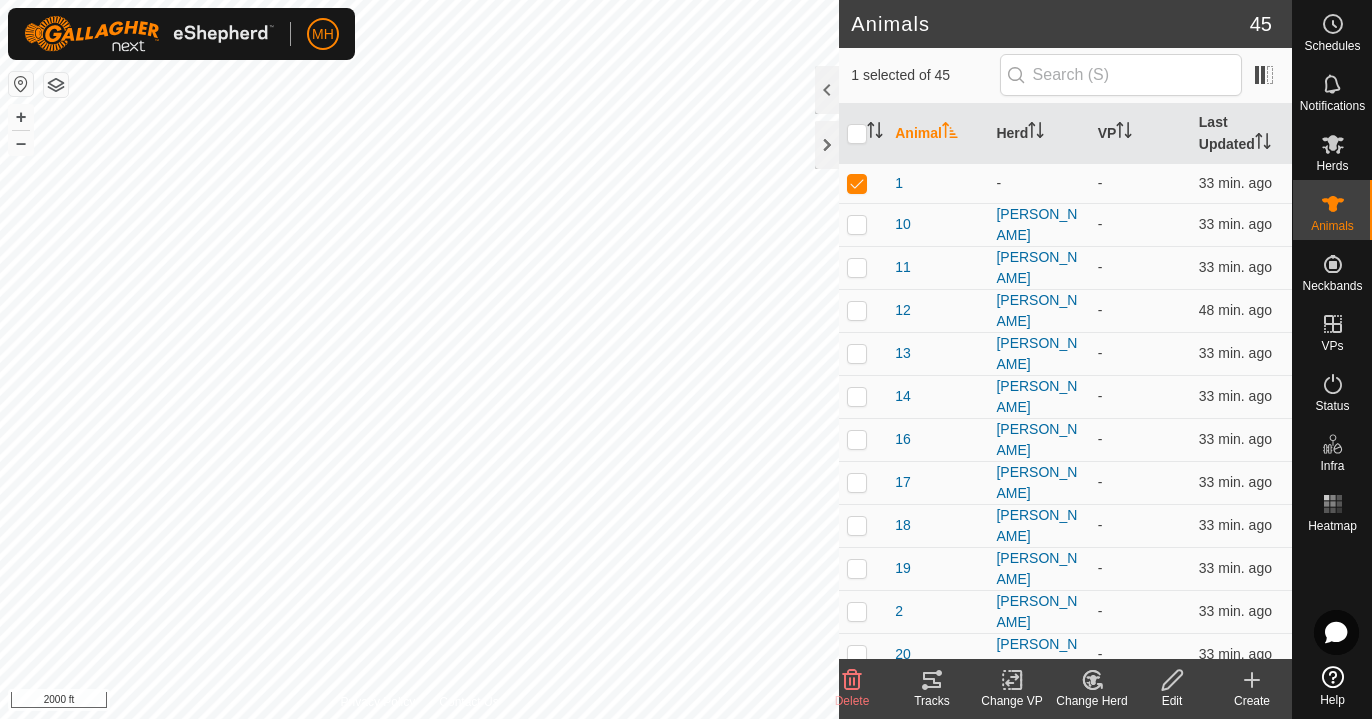 click 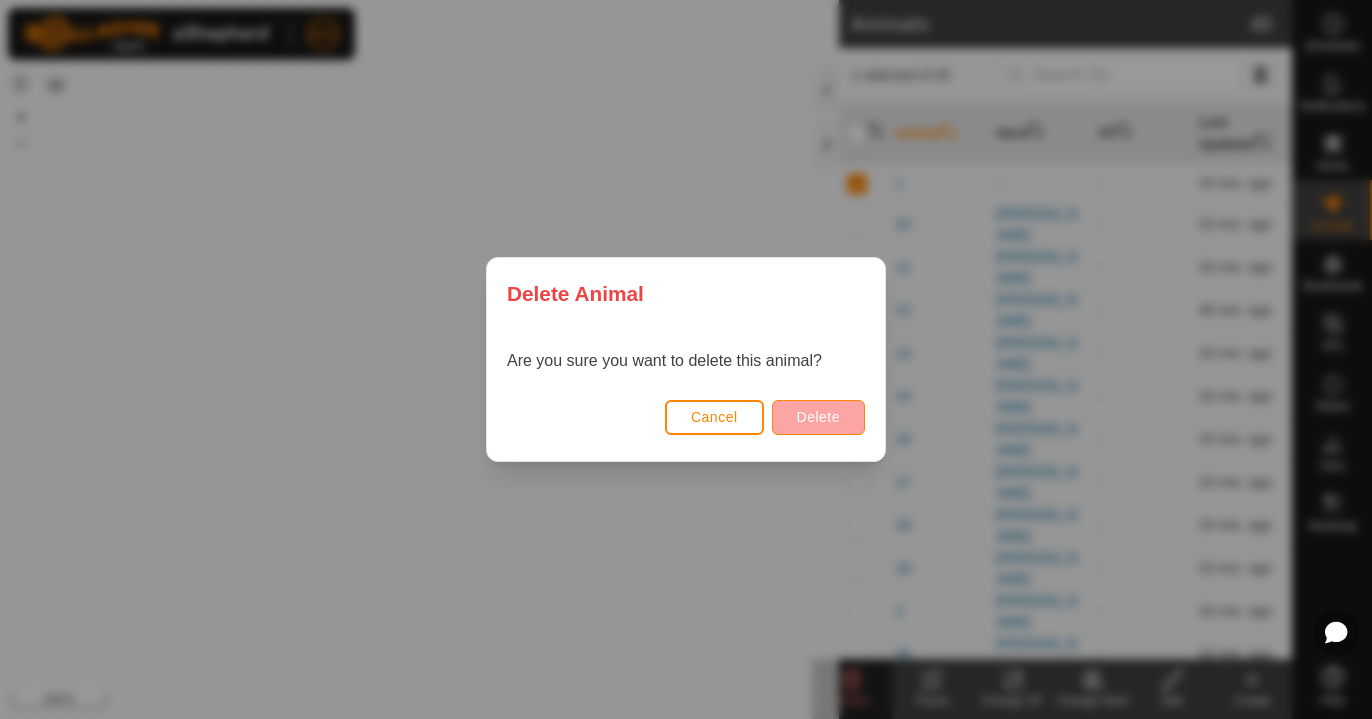 click on "Delete" at bounding box center [818, 417] 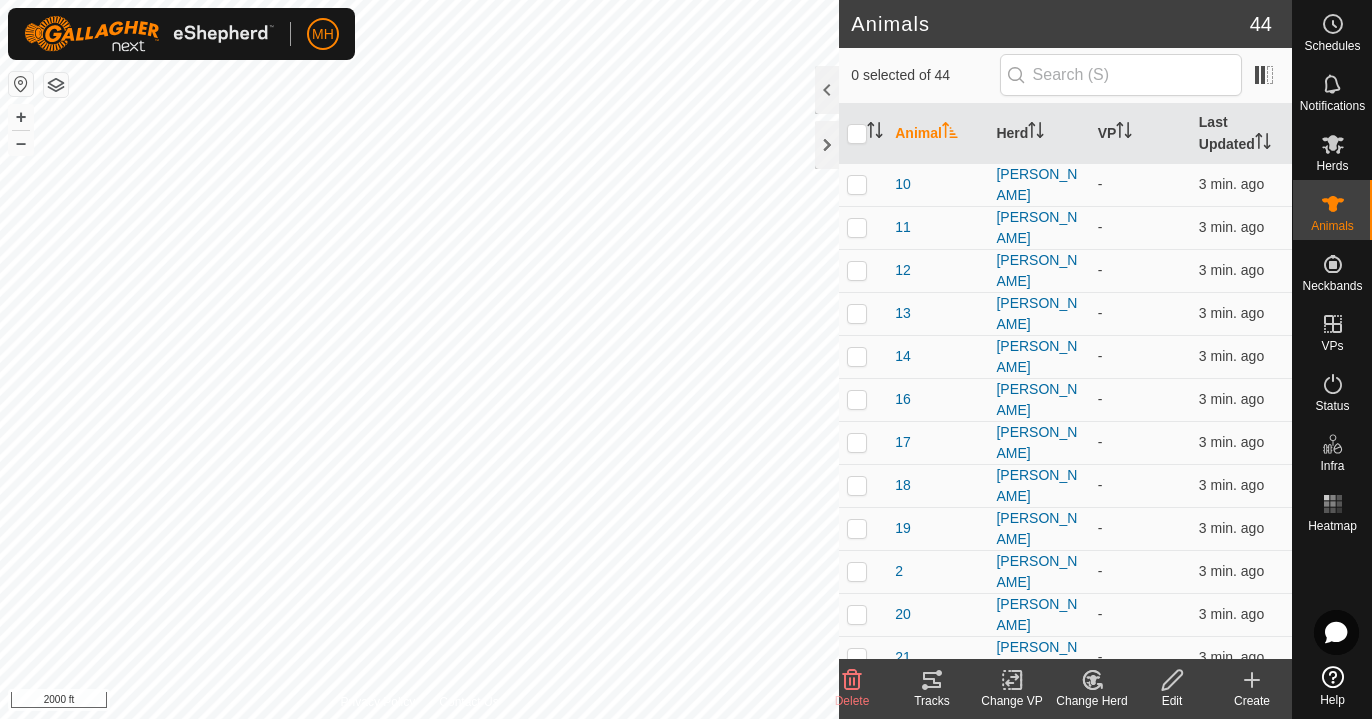 click 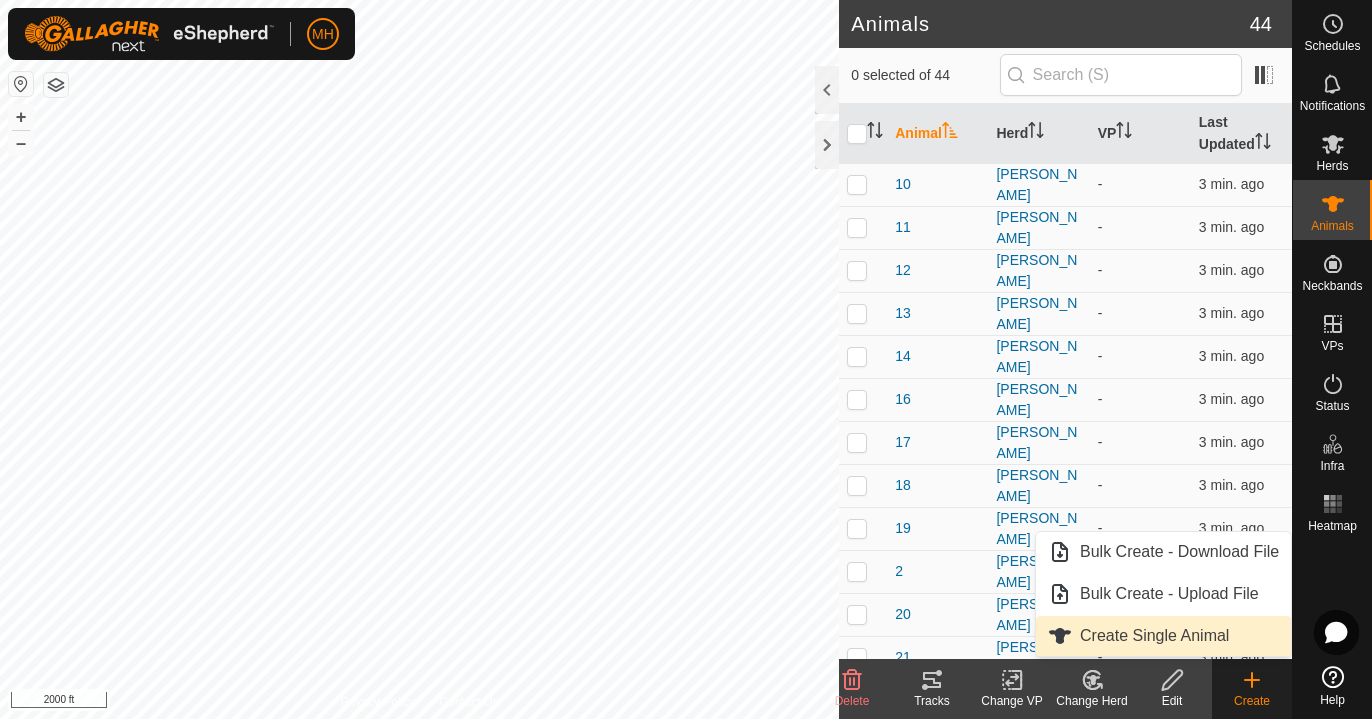 click on "Create Single Animal" at bounding box center (1163, 636) 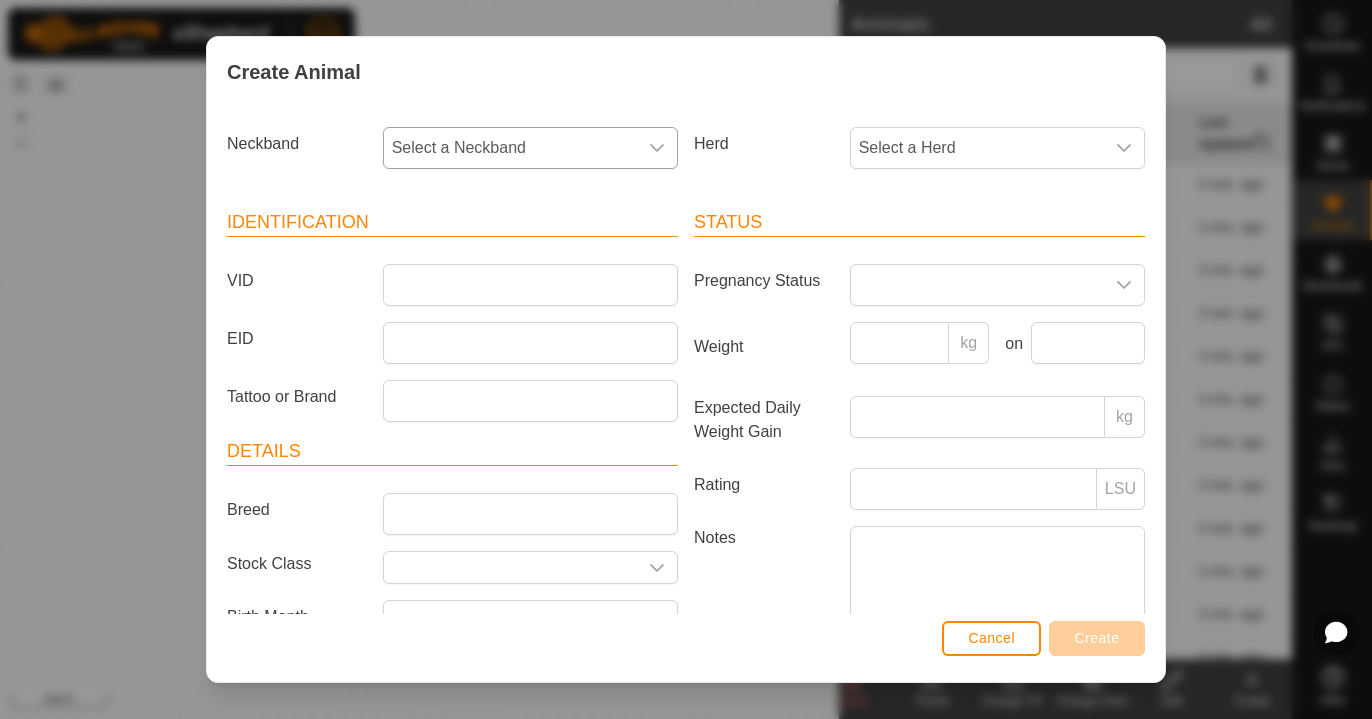 click on "Select a Neckband" at bounding box center [510, 148] 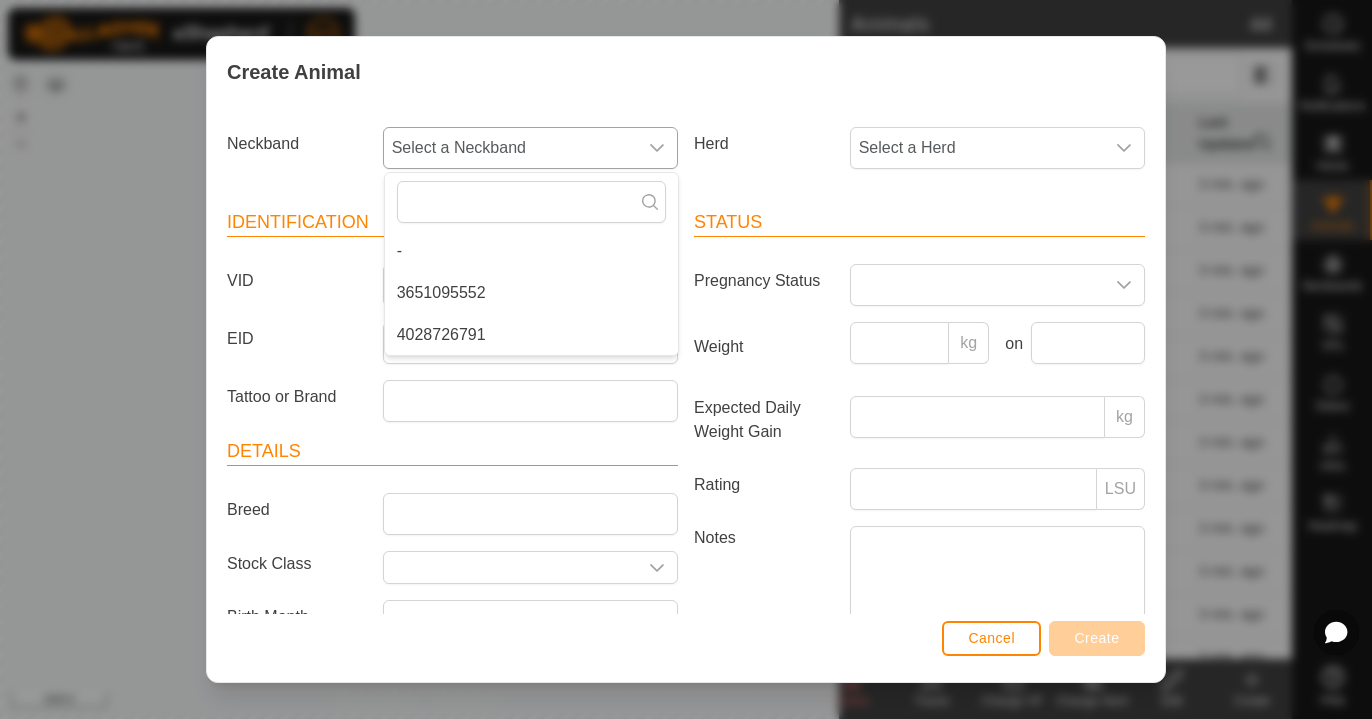 click on "3651095552" at bounding box center (531, 293) 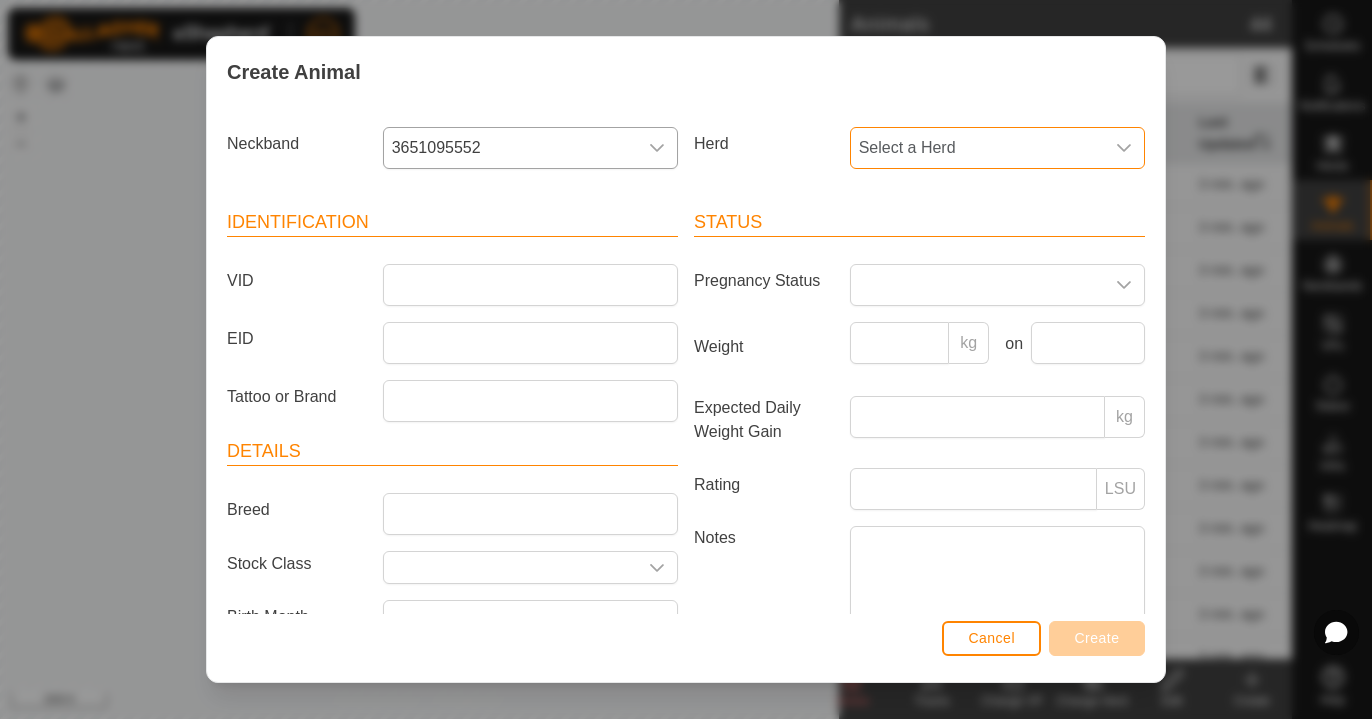 click on "Select a Herd" at bounding box center [977, 148] 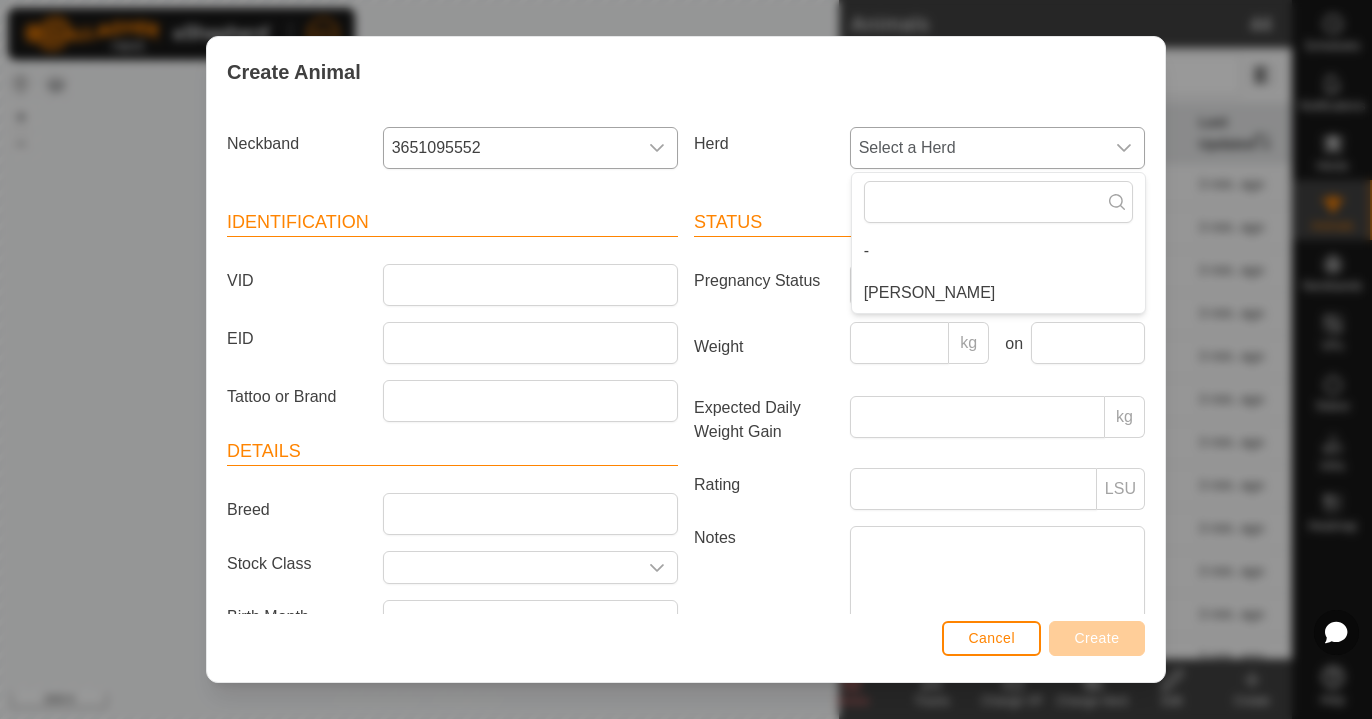 click on "[PERSON_NAME]" at bounding box center (998, 293) 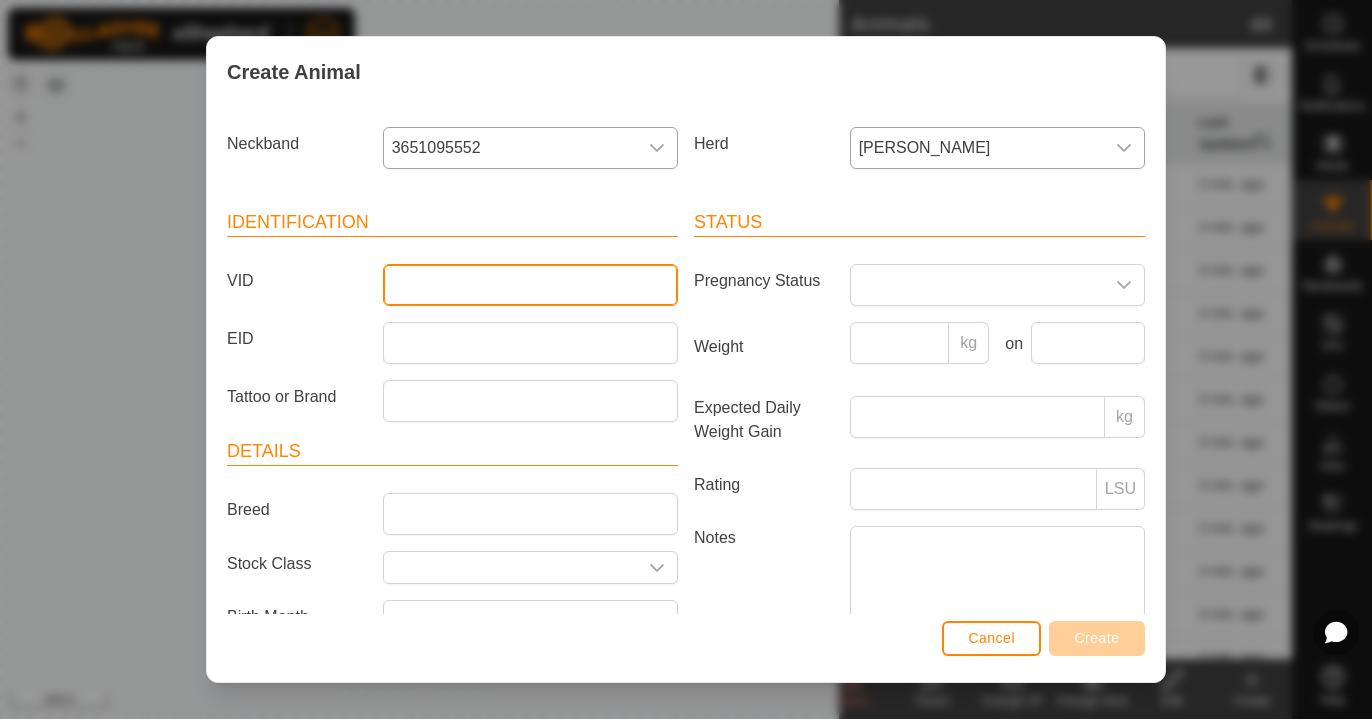 click on "VID" at bounding box center (530, 285) 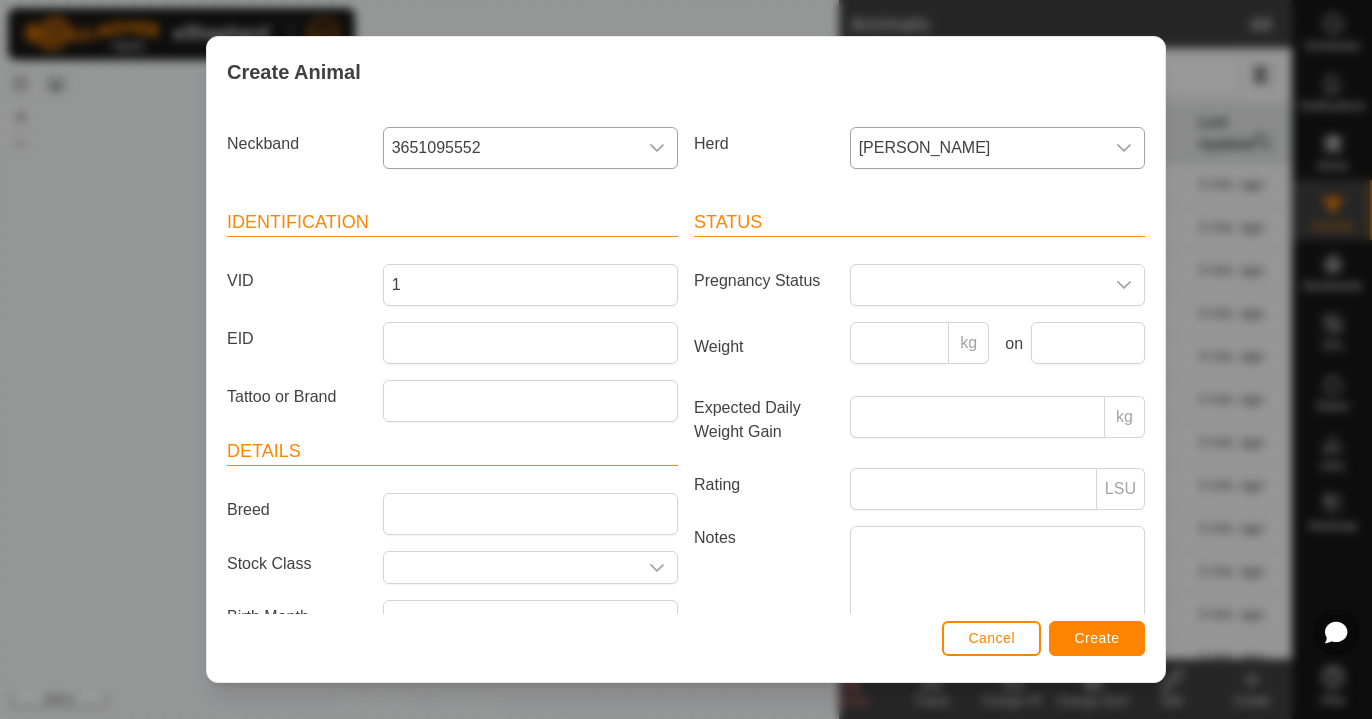 click on "Create" at bounding box center [1097, 638] 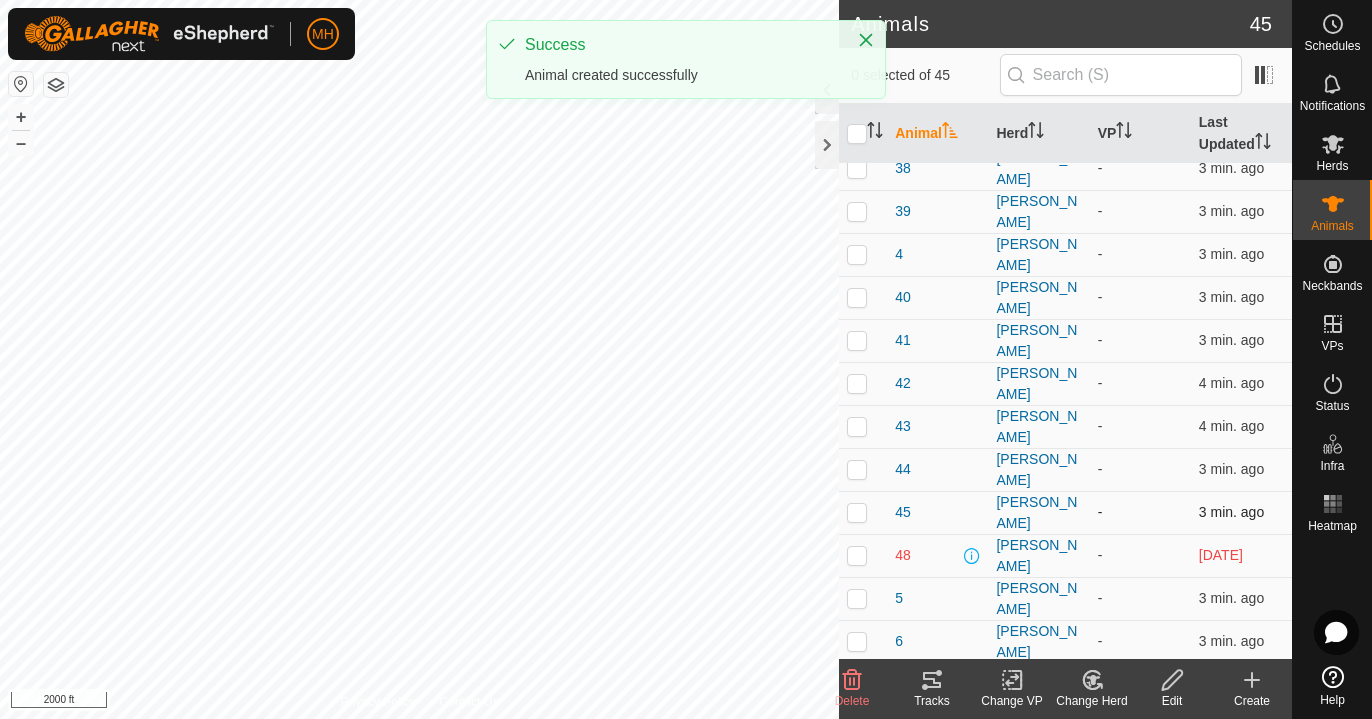 scroll, scrollTop: 1305, scrollLeft: 0, axis: vertical 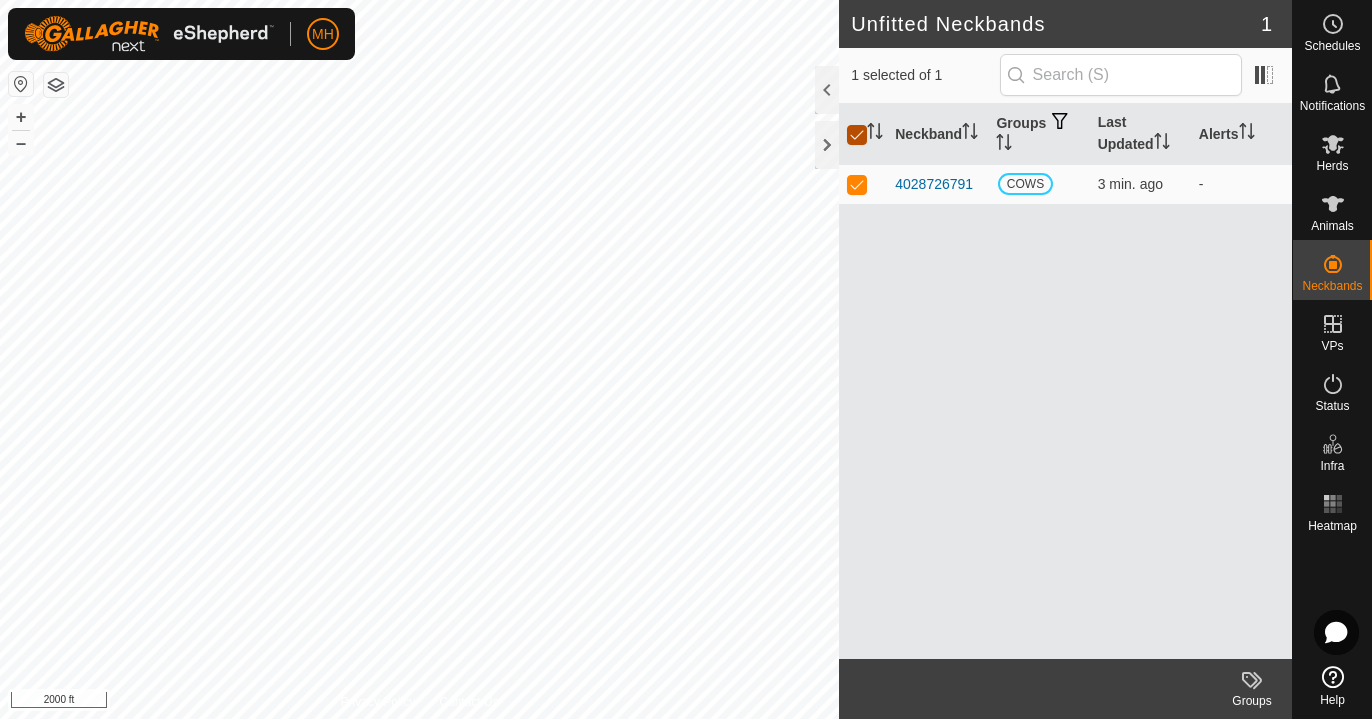 click at bounding box center [857, 135] 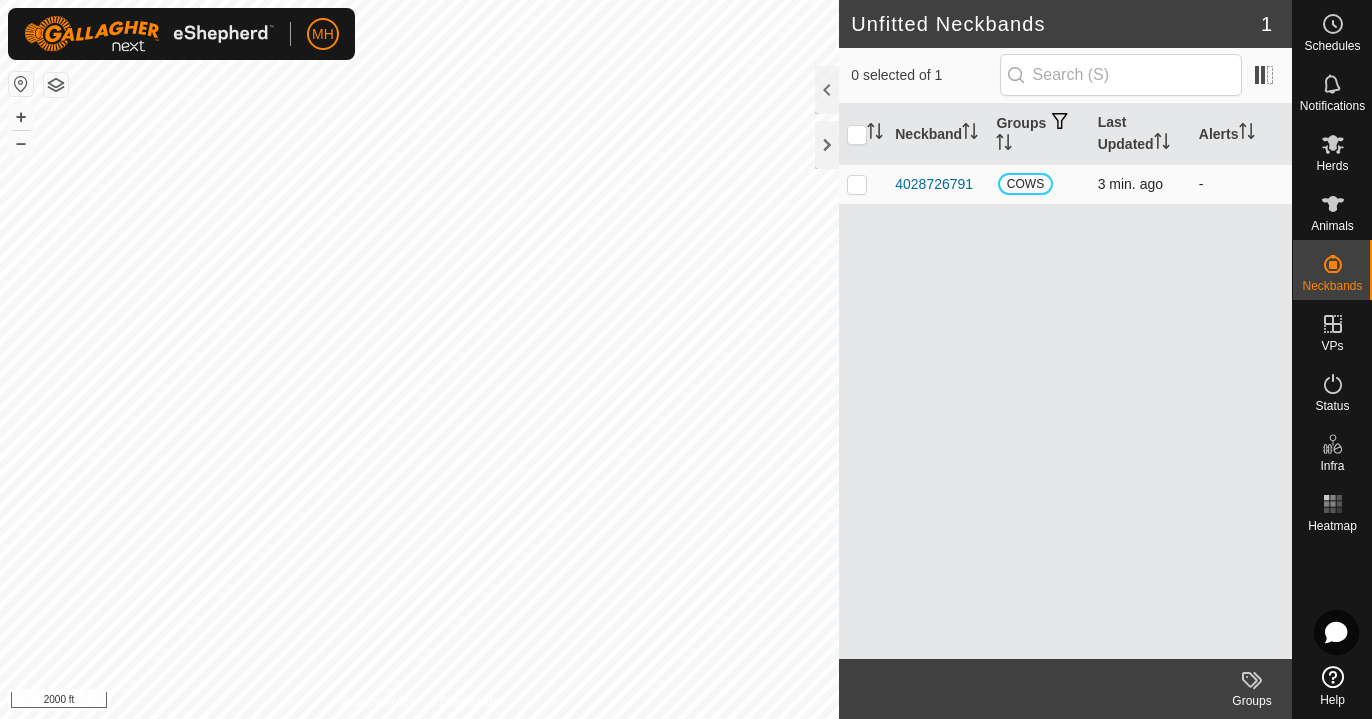 click at bounding box center (857, 184) 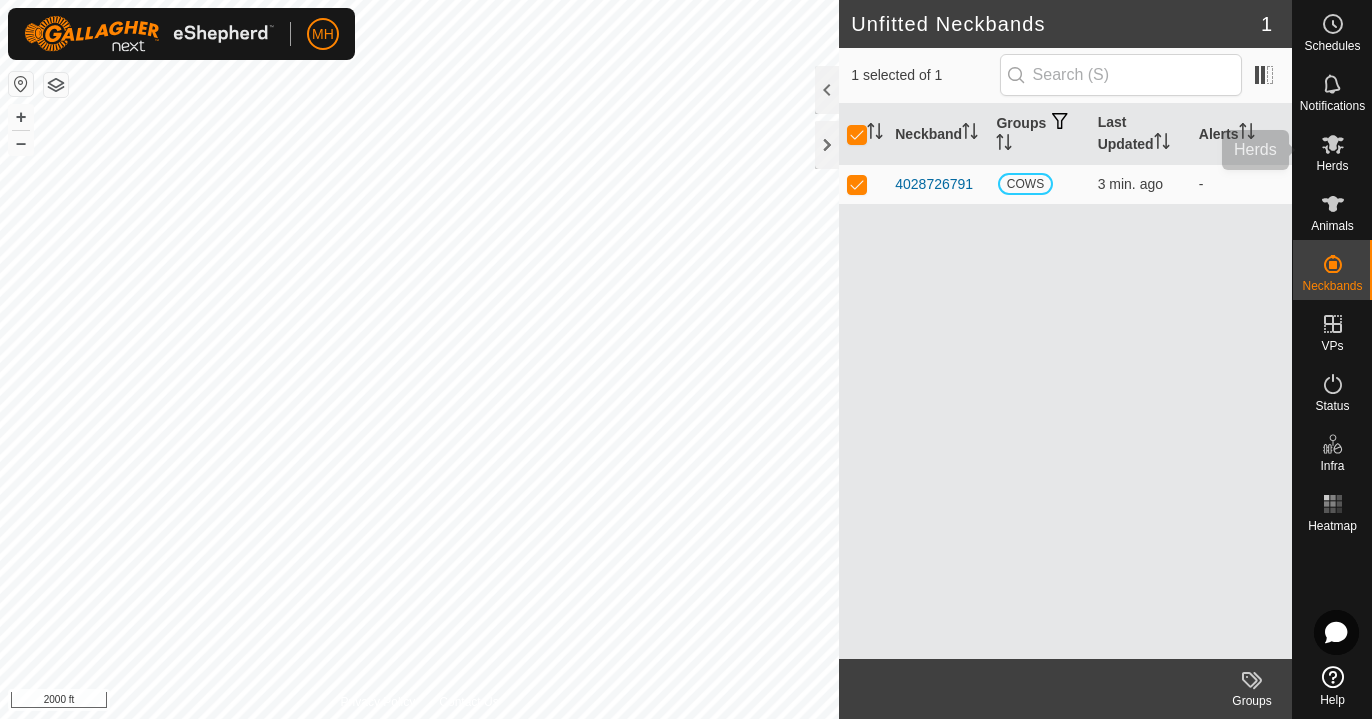 click on "Herds" at bounding box center [1332, 166] 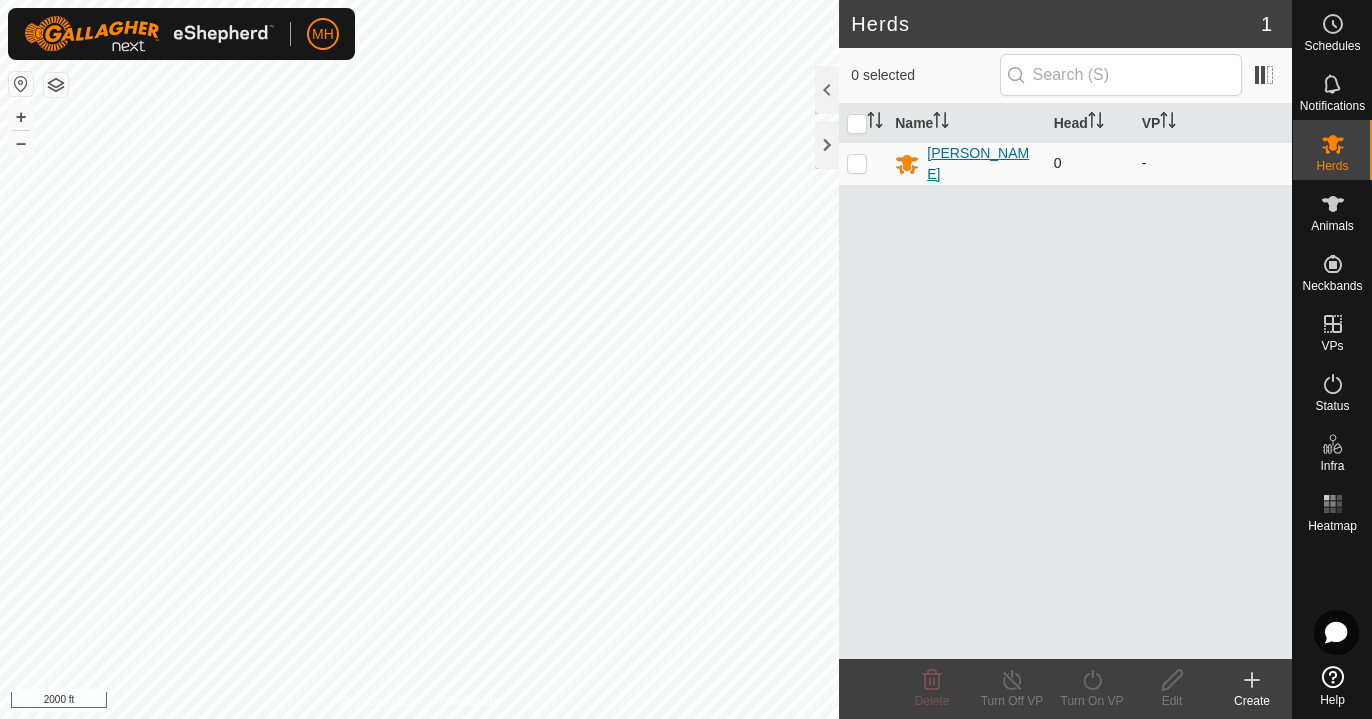 click on "[PERSON_NAME]" at bounding box center [982, 164] 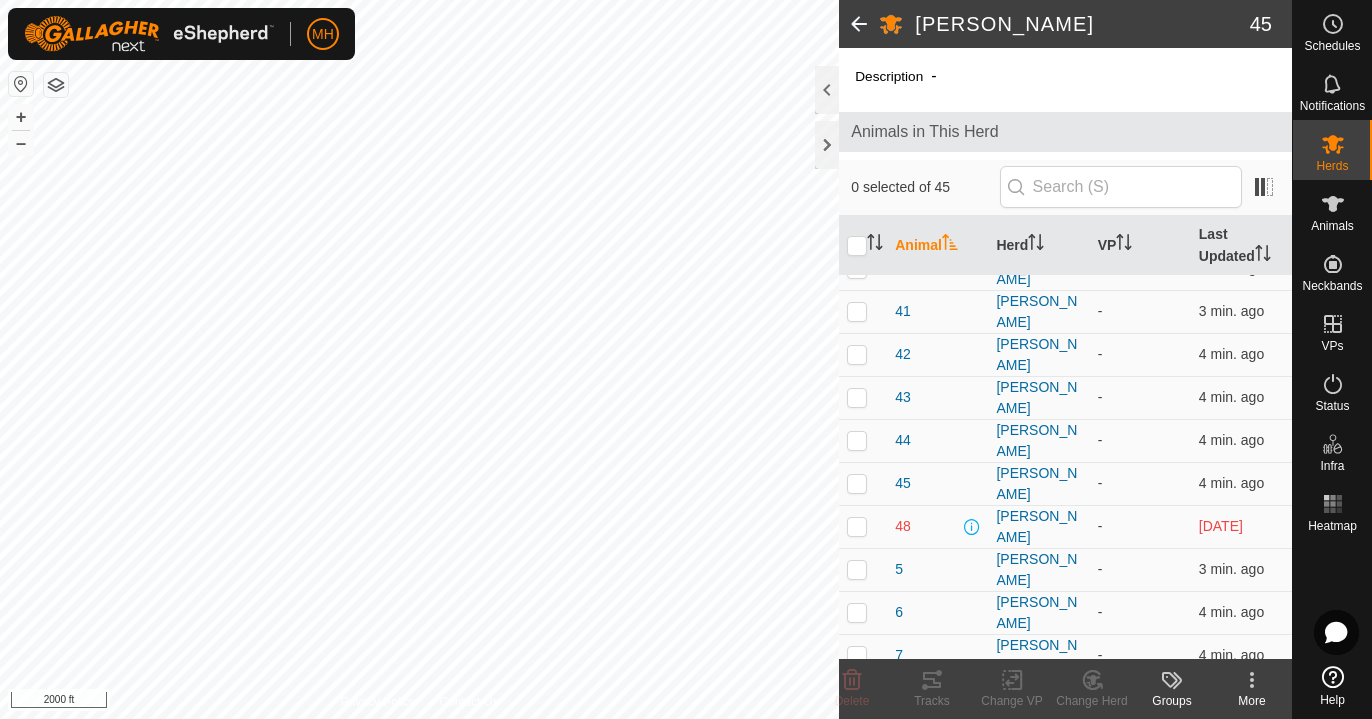 scroll, scrollTop: 1417, scrollLeft: 0, axis: vertical 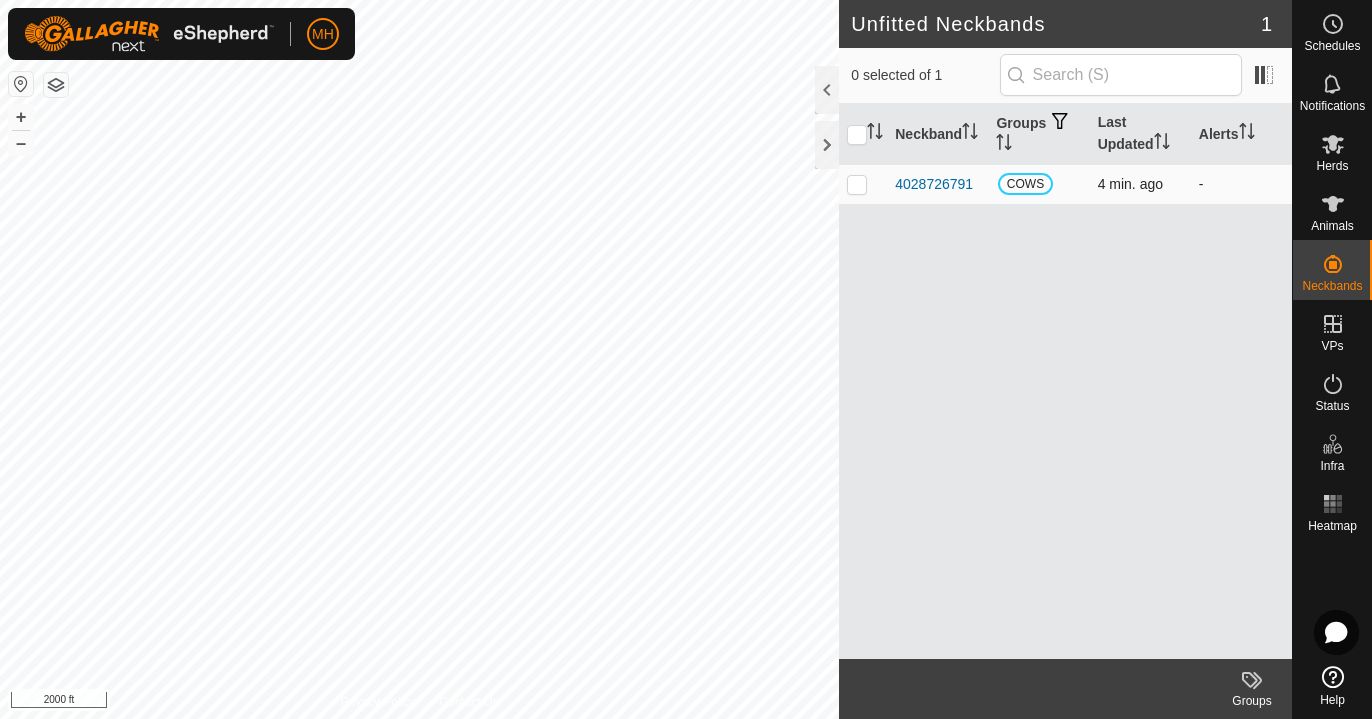 click at bounding box center (863, 184) 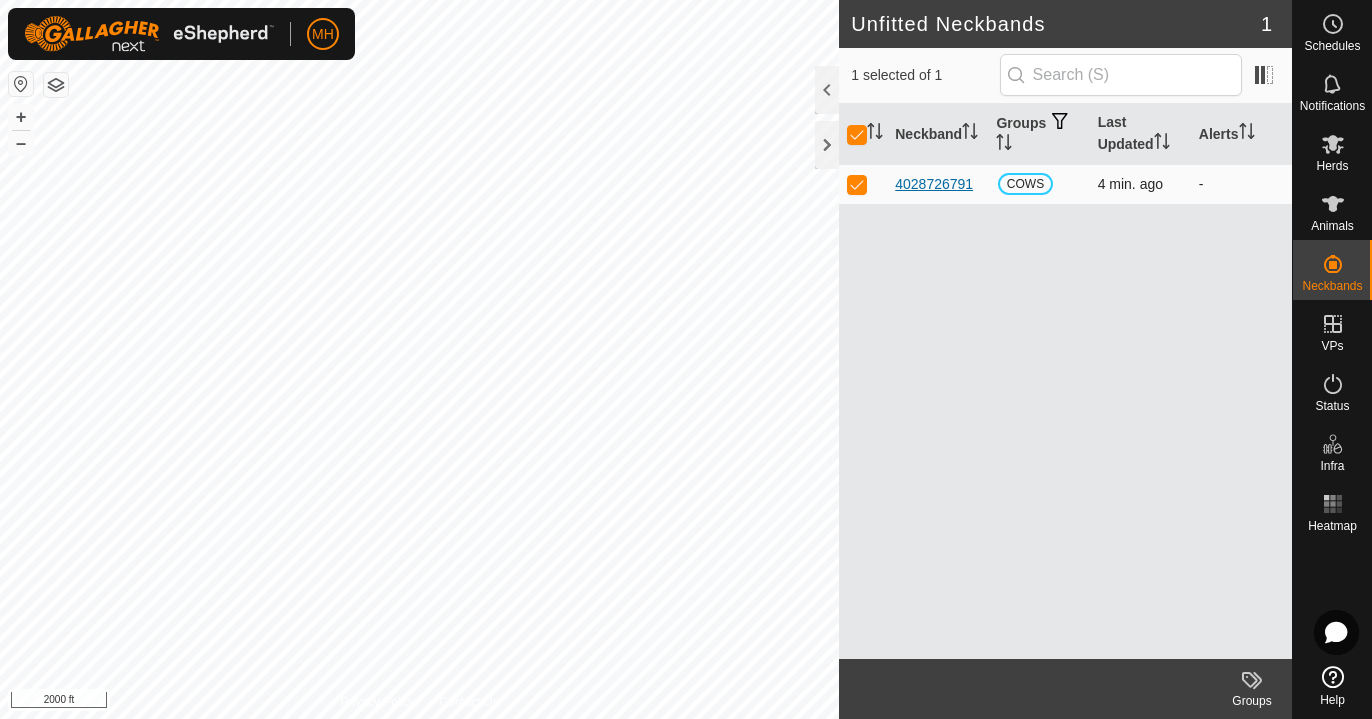 click on "4028726791" at bounding box center [934, 184] 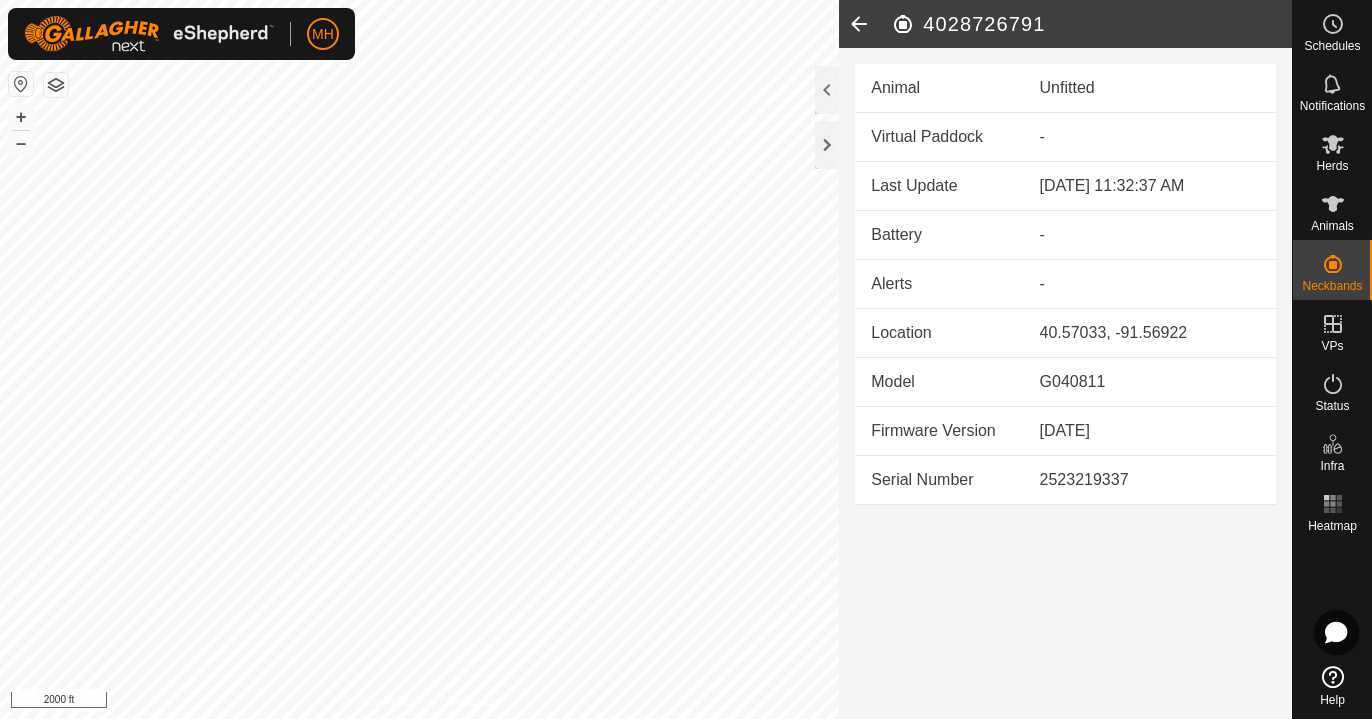 click 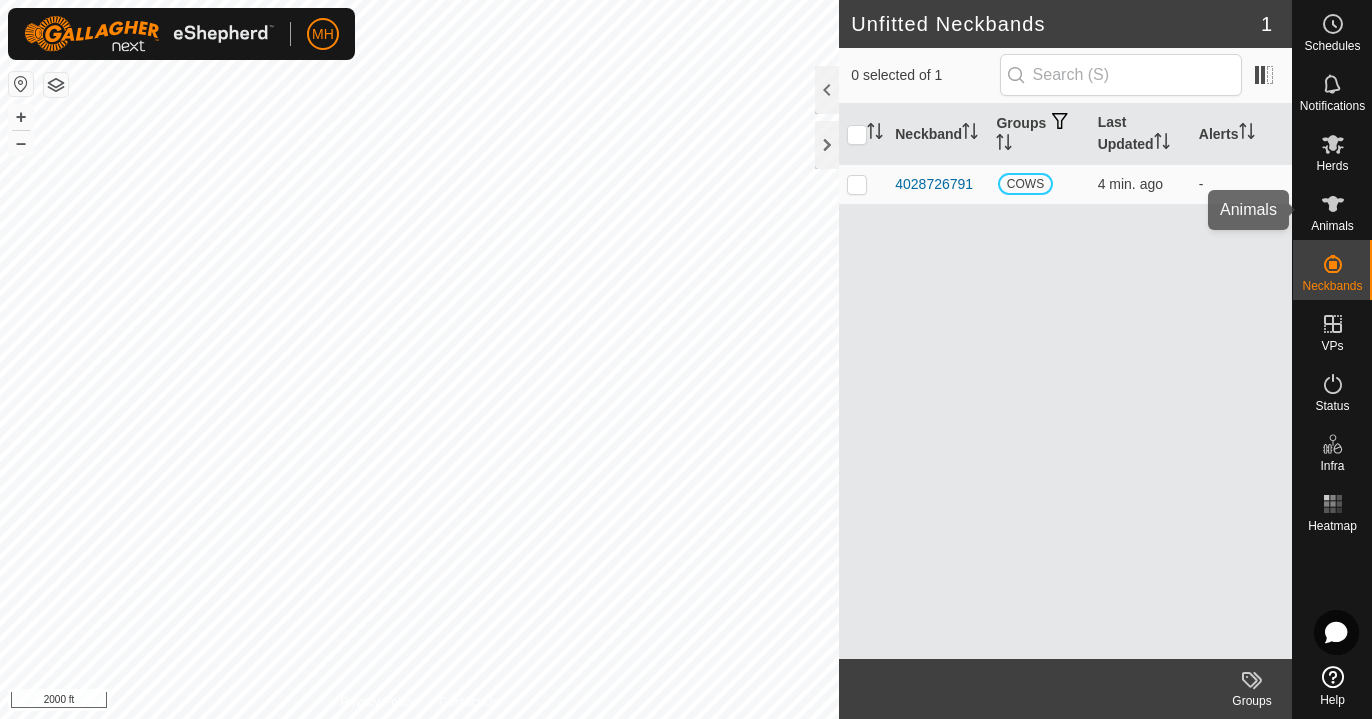 click at bounding box center (1333, 204) 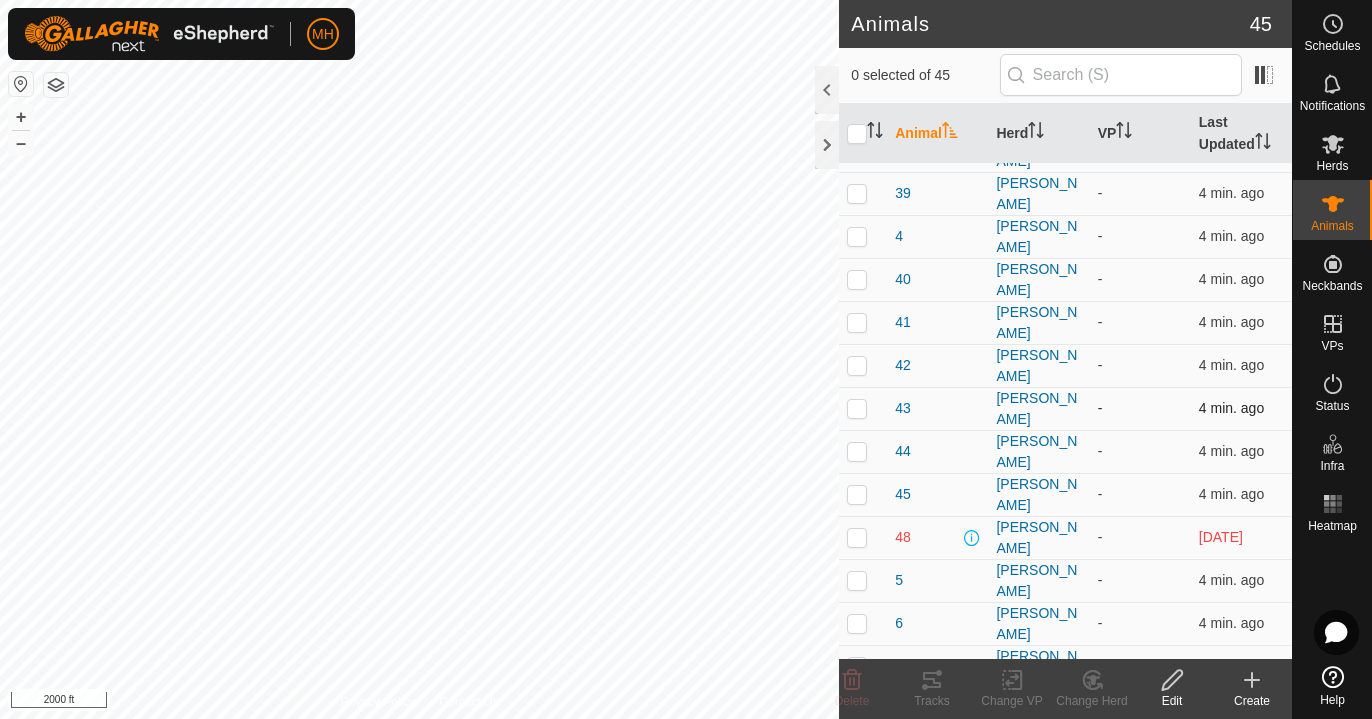 scroll, scrollTop: 1305, scrollLeft: 0, axis: vertical 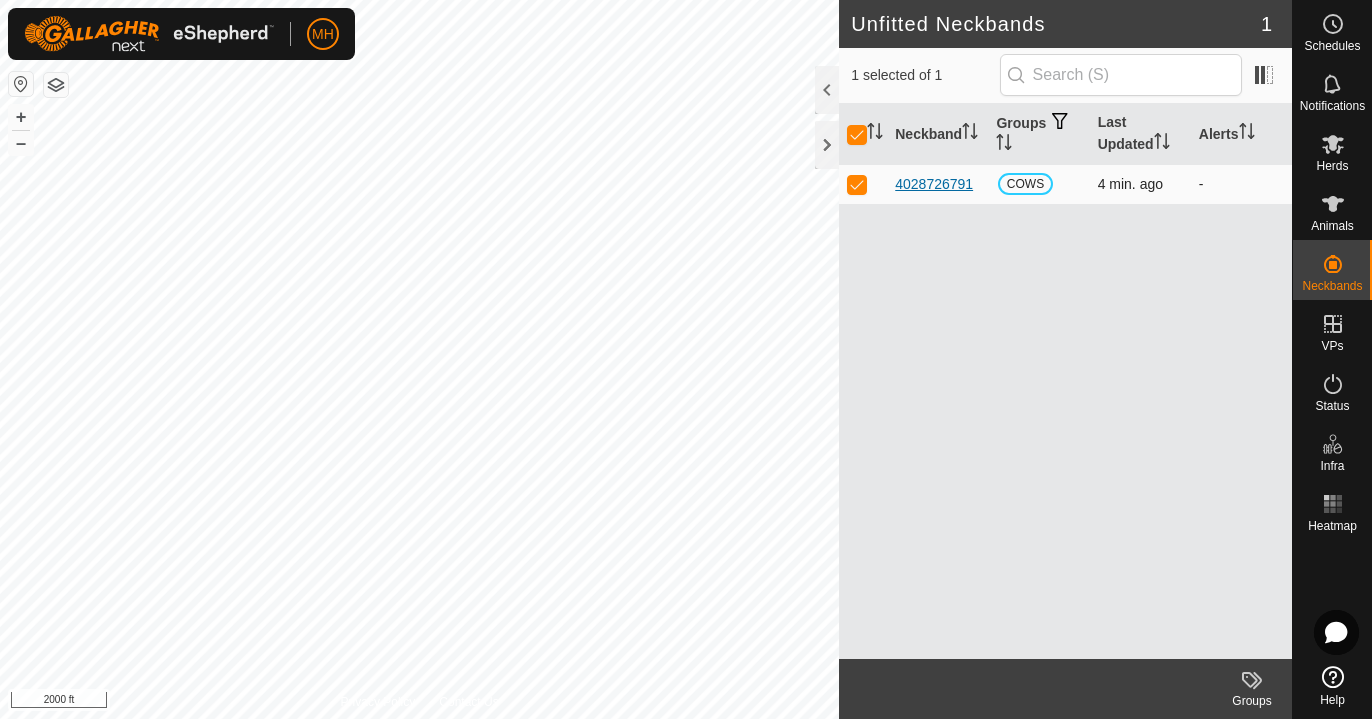 click on "4028726791" at bounding box center (934, 184) 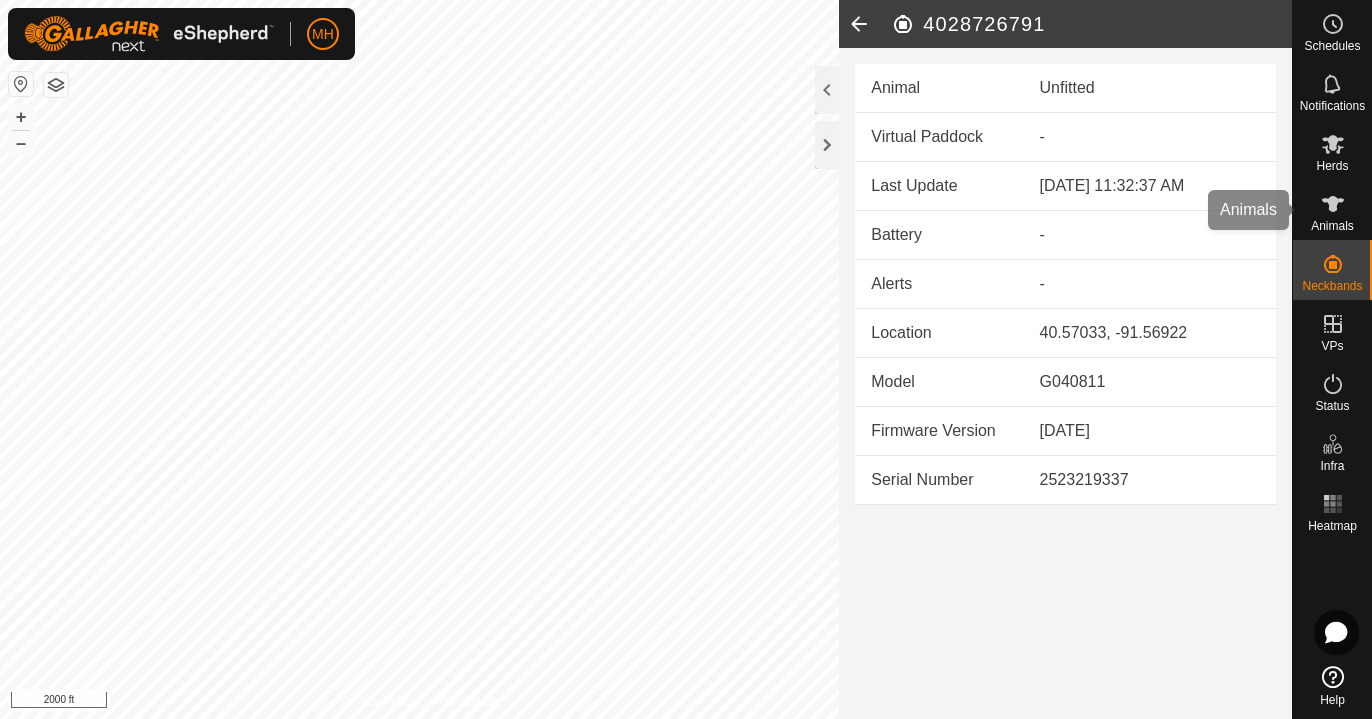 click on "Animals" at bounding box center [1332, 226] 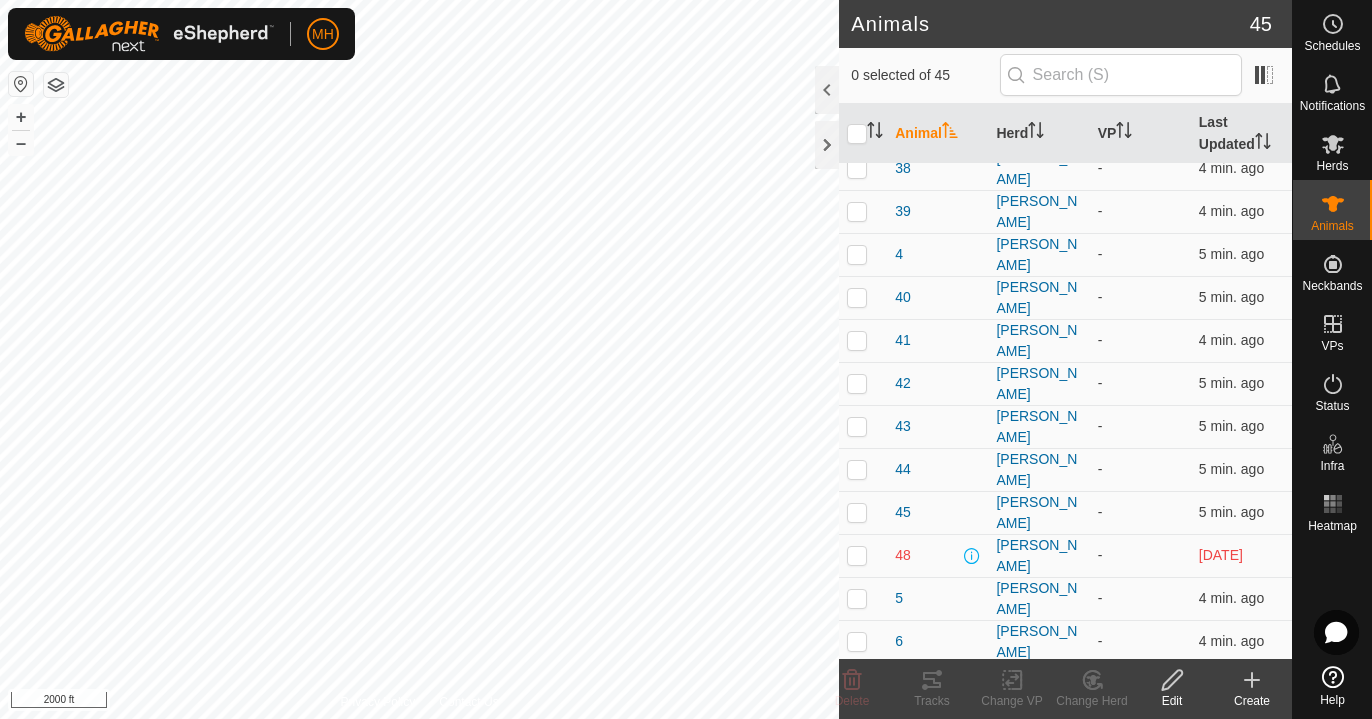 scroll, scrollTop: 1305, scrollLeft: 0, axis: vertical 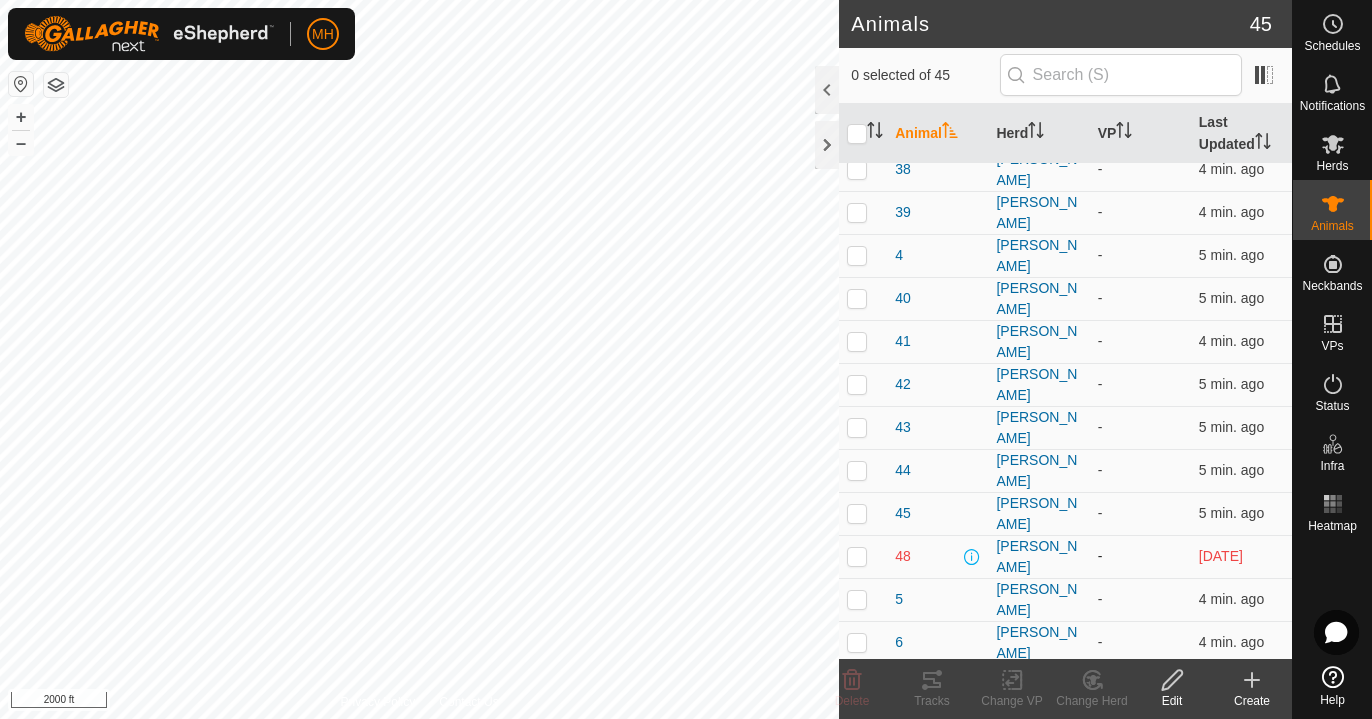 click at bounding box center (857, 556) 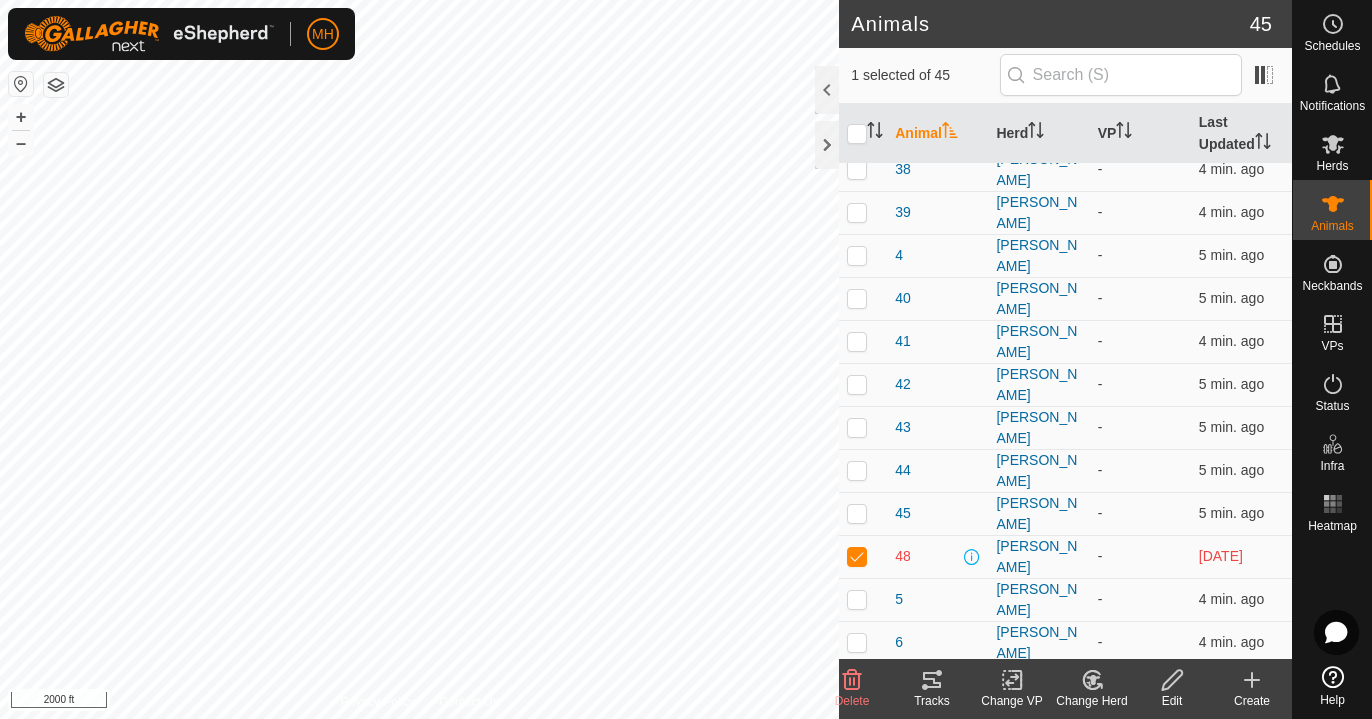 click at bounding box center [857, 728] 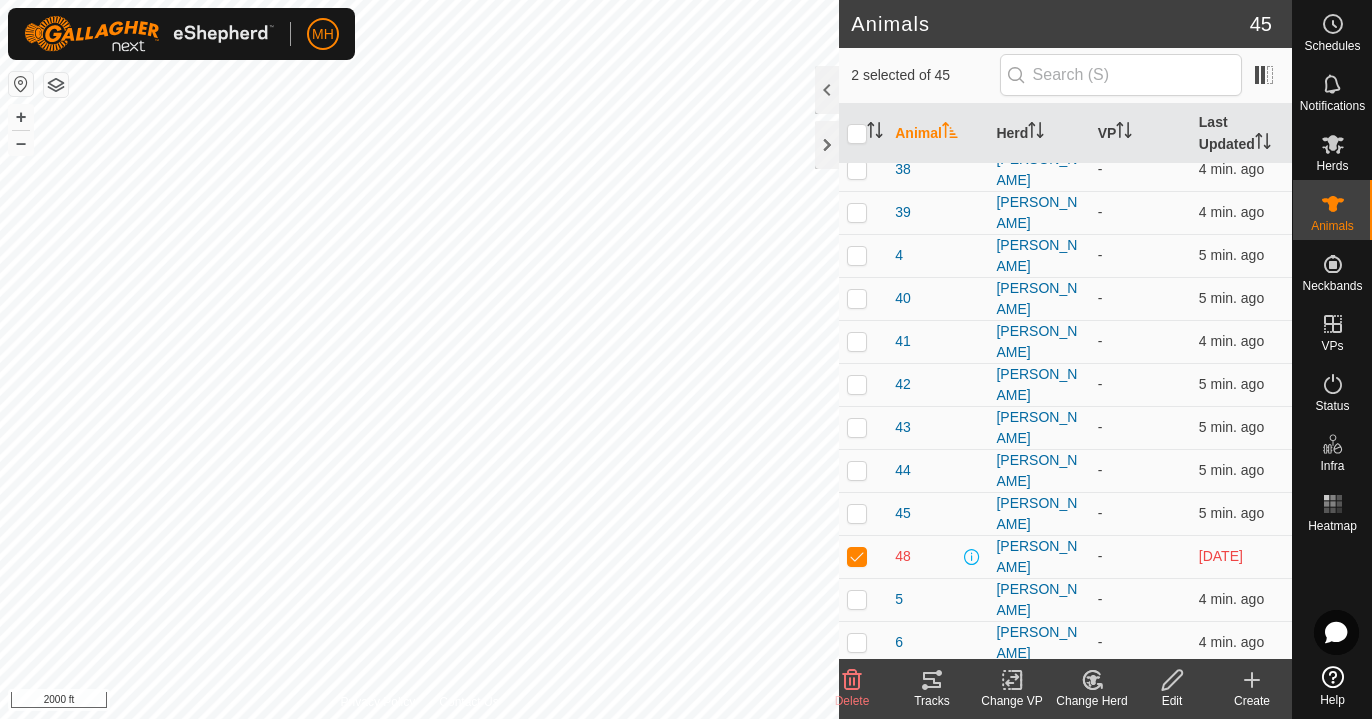 click 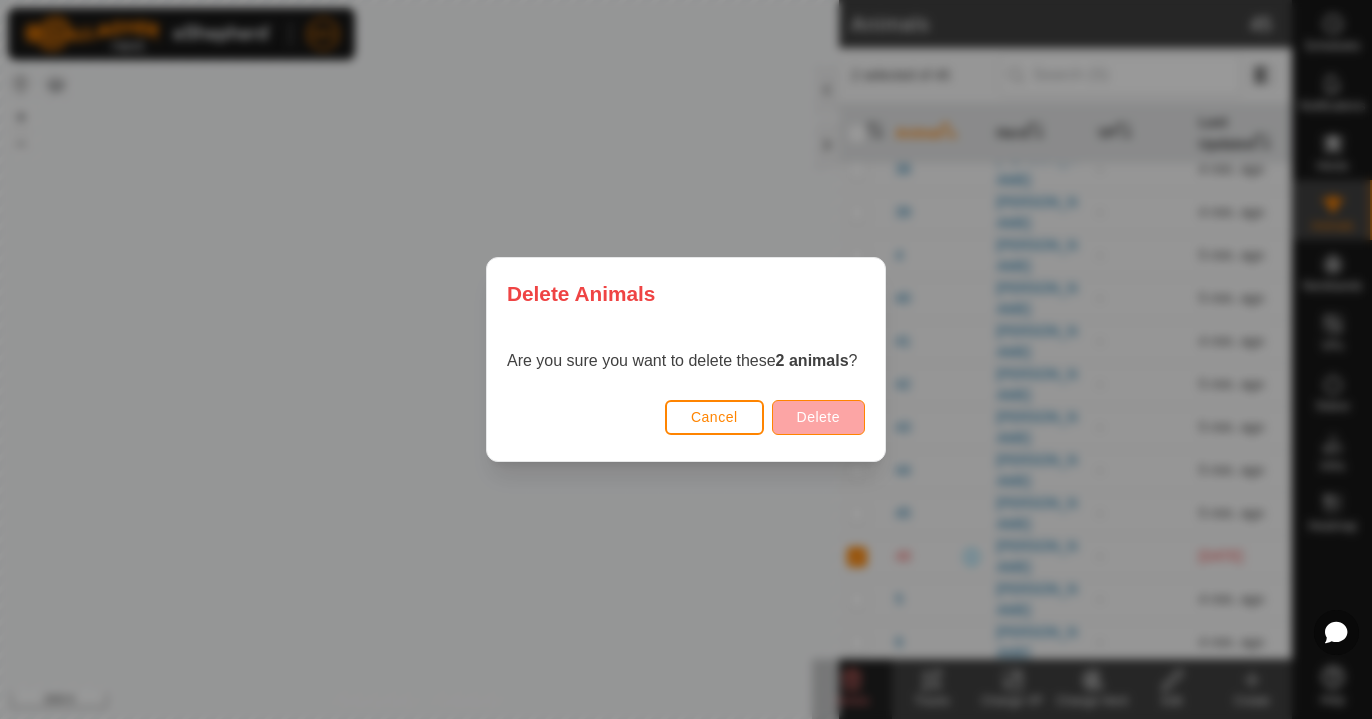 click on "Delete" at bounding box center (818, 417) 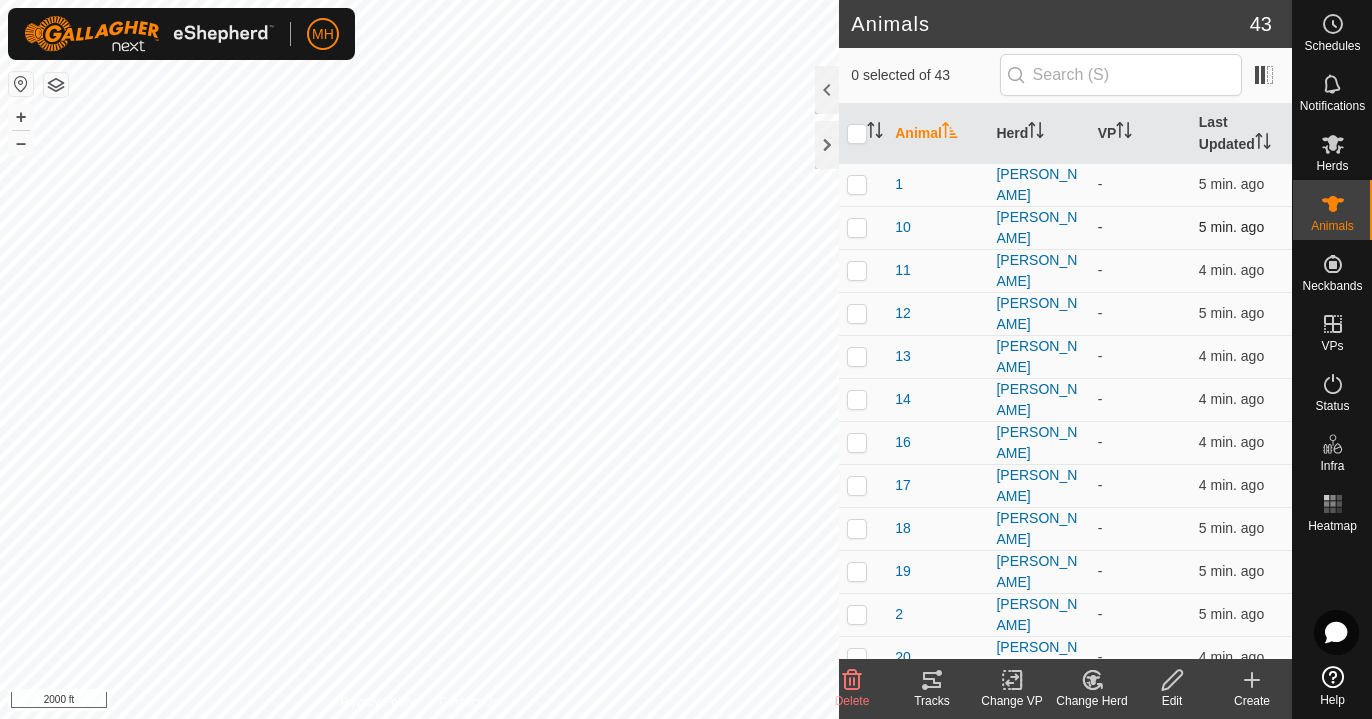 scroll, scrollTop: 0, scrollLeft: 0, axis: both 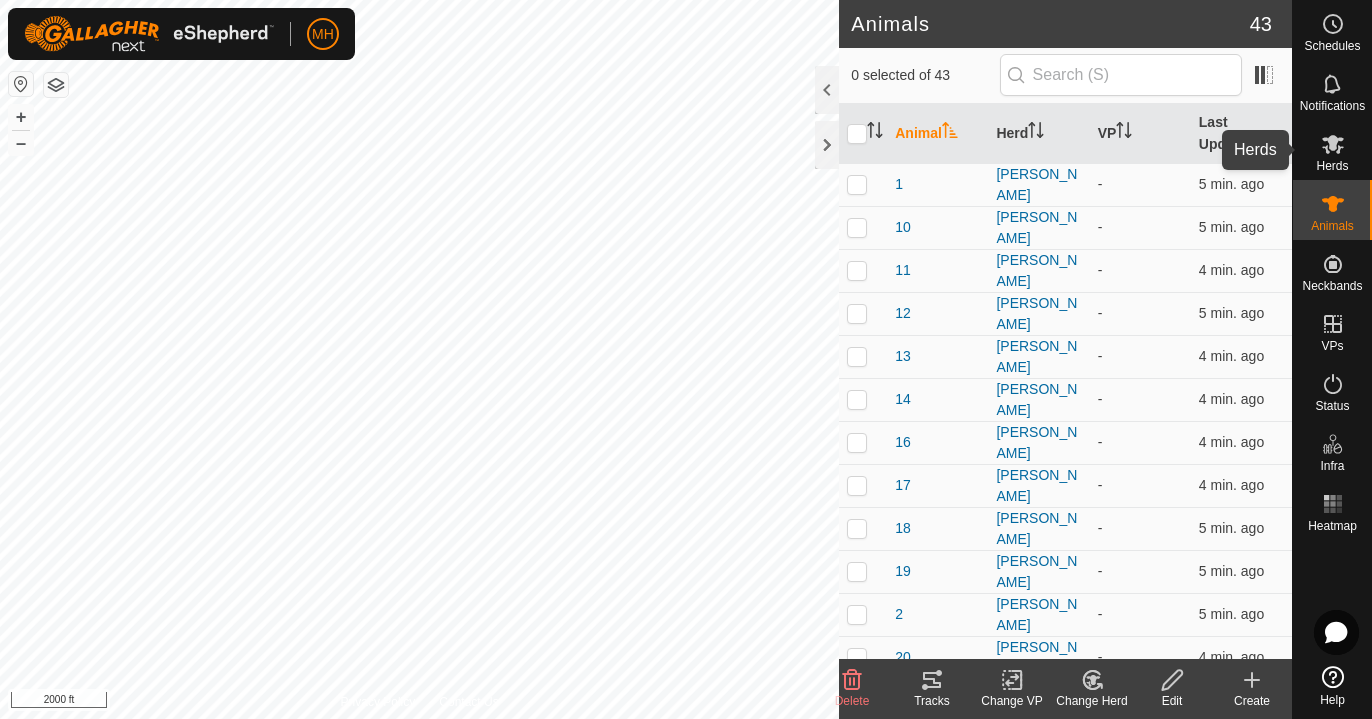 click at bounding box center [1333, 144] 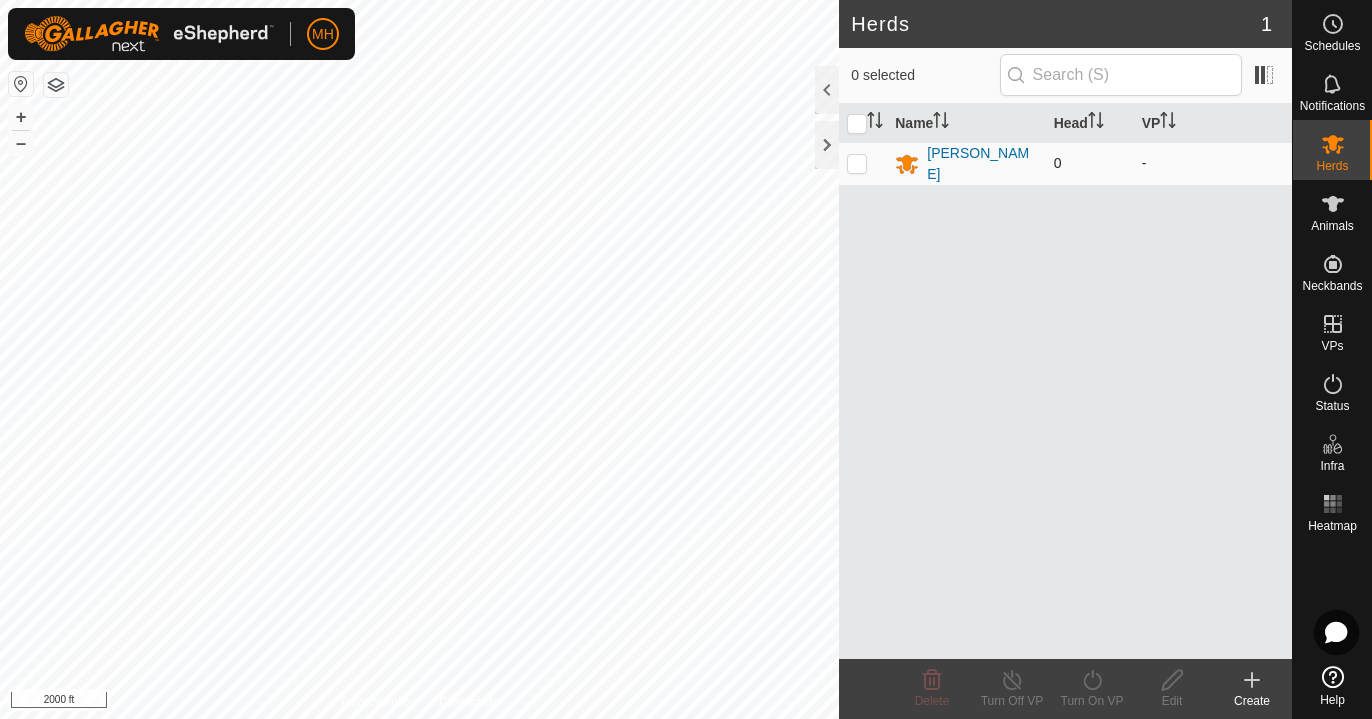 click on "[PERSON_NAME]" at bounding box center (966, 163) 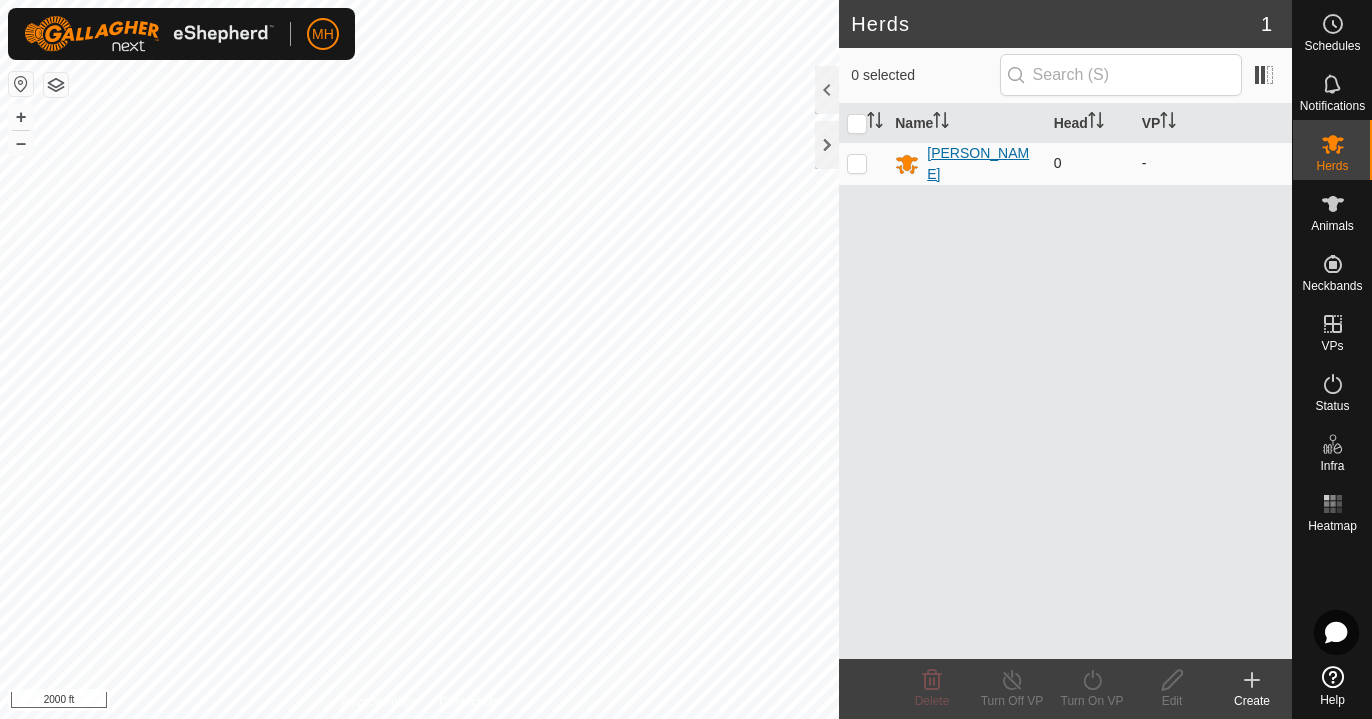 click on "[PERSON_NAME]" at bounding box center (982, 164) 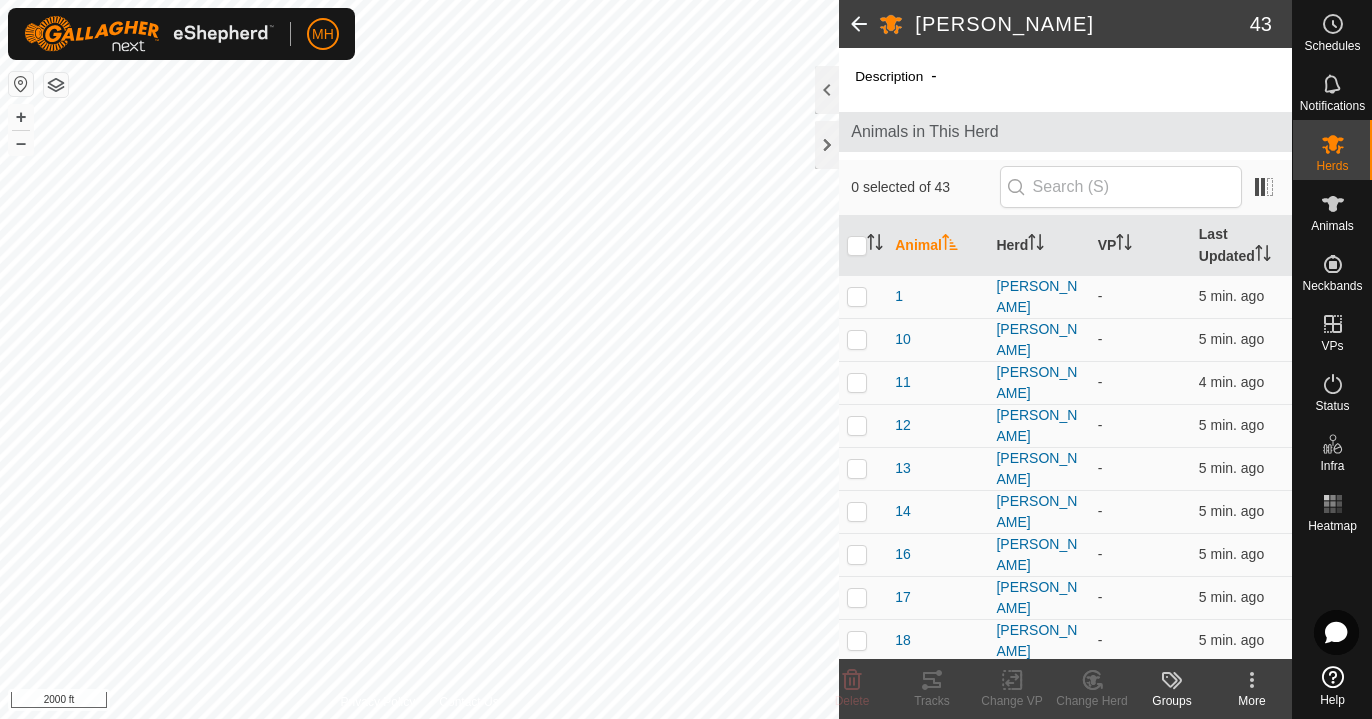 click at bounding box center [863, 246] 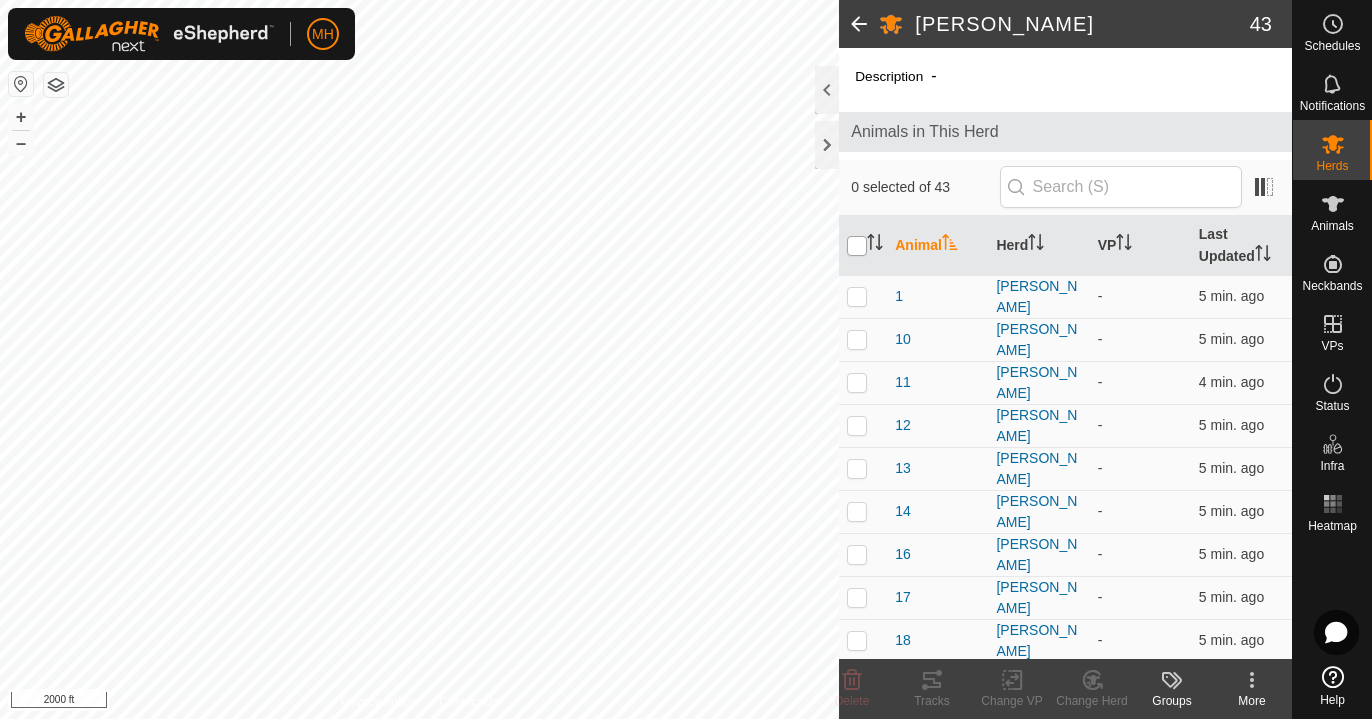 click at bounding box center (857, 246) 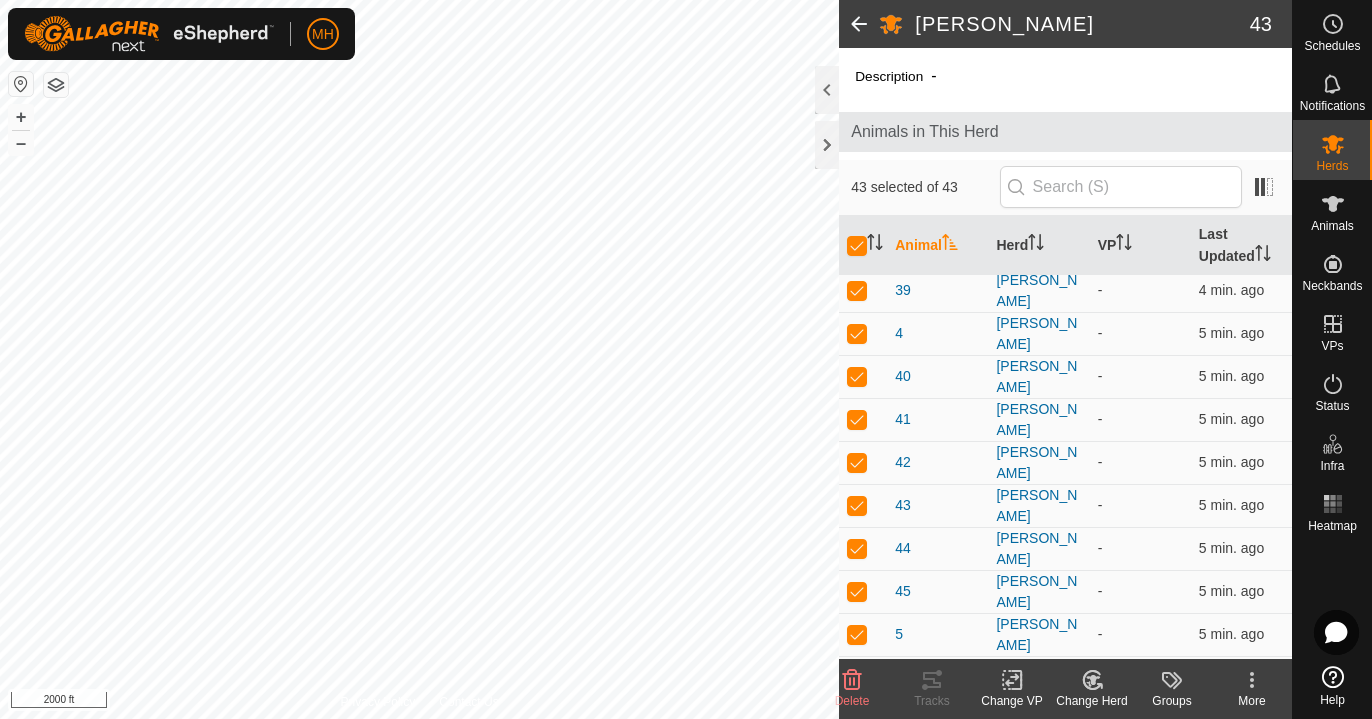 scroll, scrollTop: 1337, scrollLeft: 0, axis: vertical 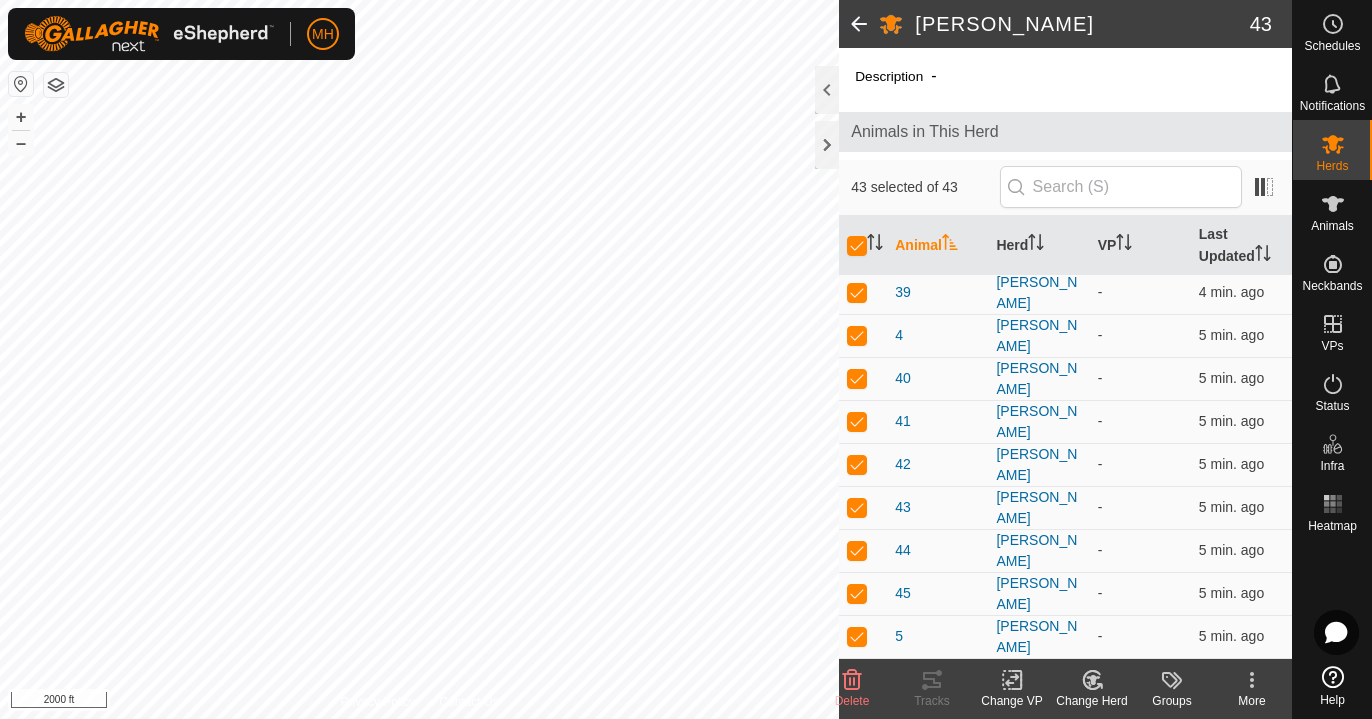 click 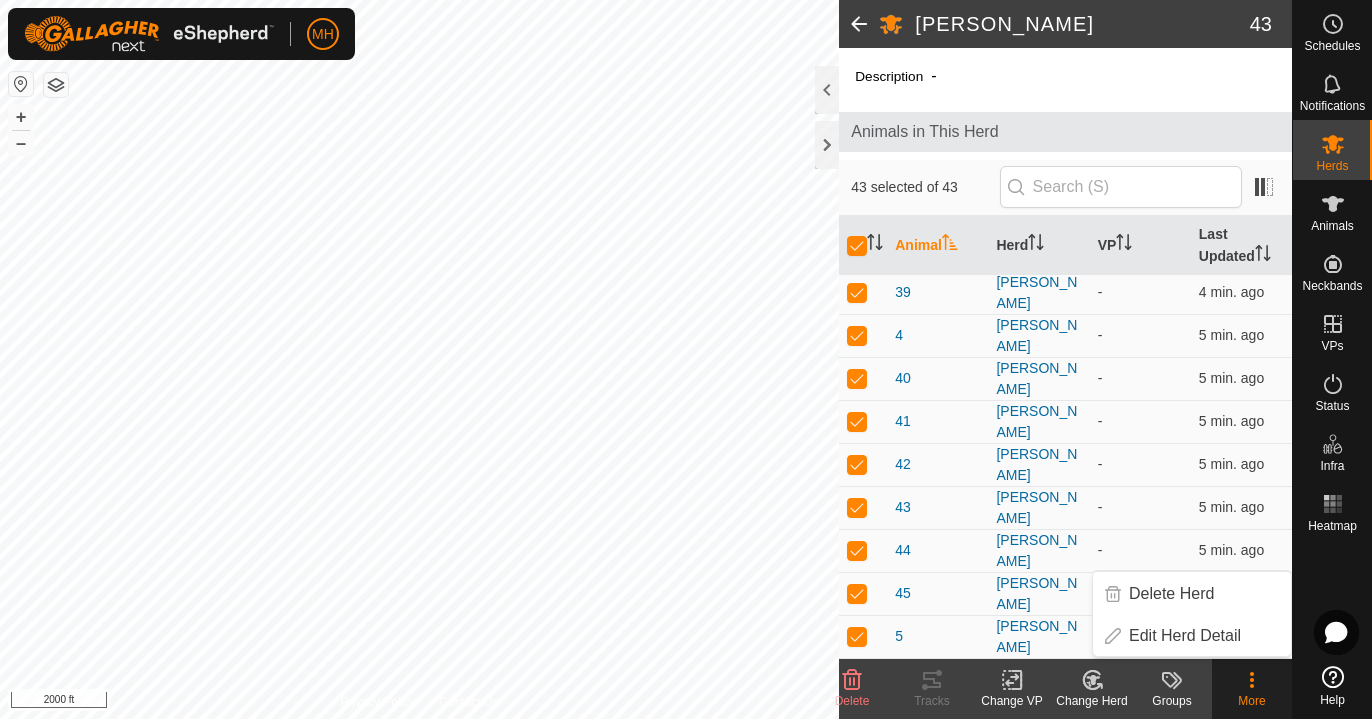 click on "Description  - Animals in This Herd  43 selected of 43   Animal   Herd   VP   Last Updated   1   [PERSON_NAME]  -  5 min. ago  10   [PERSON_NAME]  -  5 min. ago  11   [PERSON_NAME]  -  4 min. ago  12   [PERSON_NAME]  -  5 min. ago  13   [PERSON_NAME]  -  5 min. ago  14   [PERSON_NAME]  -  5 min. ago  16   [PERSON_NAME]  -  5 min. ago  17   [PERSON_NAME]  -  5 min. ago  18   [PERSON_NAME]  -  5 min. ago  19   [PERSON_NAME]  -  5 min. ago  2   [PERSON_NAME]  -  5 min. ago  20   [PERSON_NAME]  -  5 min. ago  21   [PERSON_NAME]  -  5 min. ago  22   [PERSON_NAME]  -  5 min. ago  23   [PERSON_NAME]  -  5 min. ago  24   [PERSON_NAME]  -  5 min. ago  25   [PERSON_NAME]  -  5 min. ago  26   [PERSON_NAME]  -  5 min. ago  27   [PERSON_NAME]  -  5 min. ago  28   [PERSON_NAME]  -  5 min. ago  29   [PERSON_NAME]  -  5 min. ago  3   [PERSON_NAME]  -  4 min. ago  30   [PERSON_NAME]  -  5 min. ago  31   [PERSON_NAME]  -  5 min. ago  32   [PERSON_NAME]  -  5 min. ago  33   [PERSON_NAME]  -  5 min. ago  34   [PERSON_NAME]  -  5 min. ago  35   [PERSON_NAME]  -  5 min. ago  36  -  37" 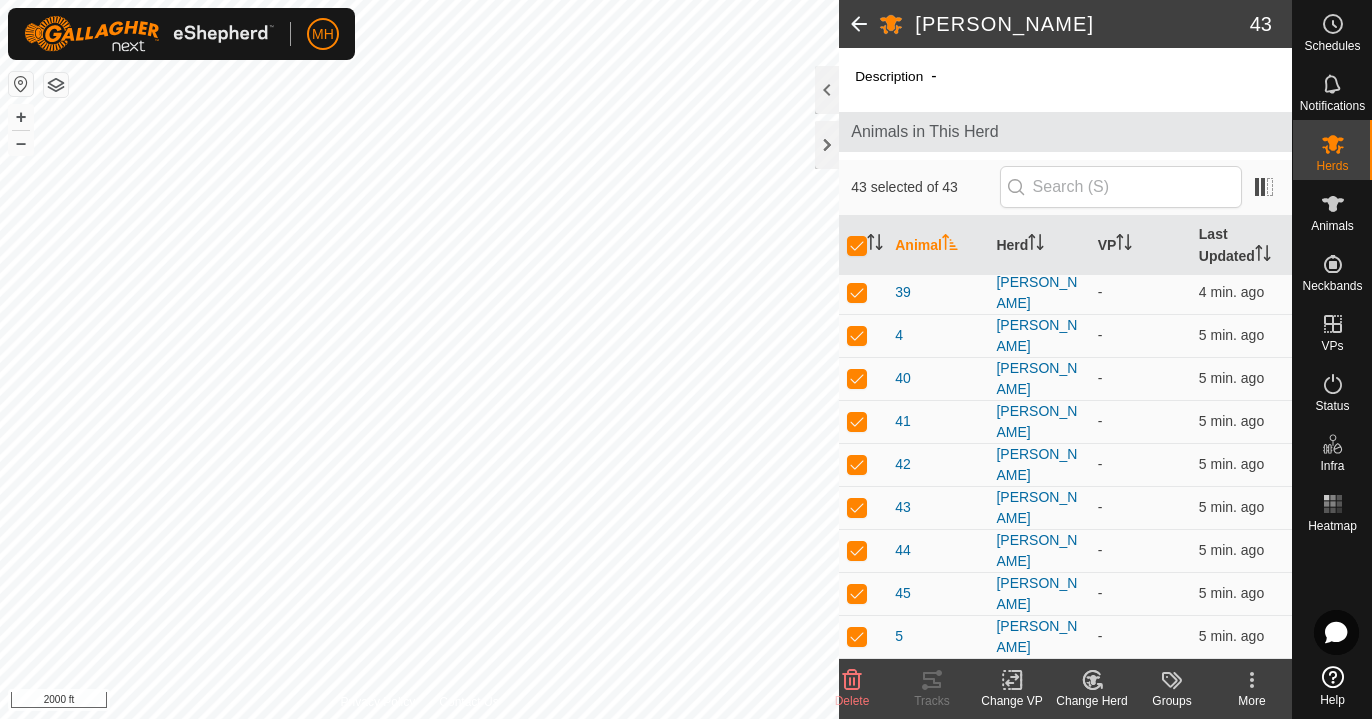 click 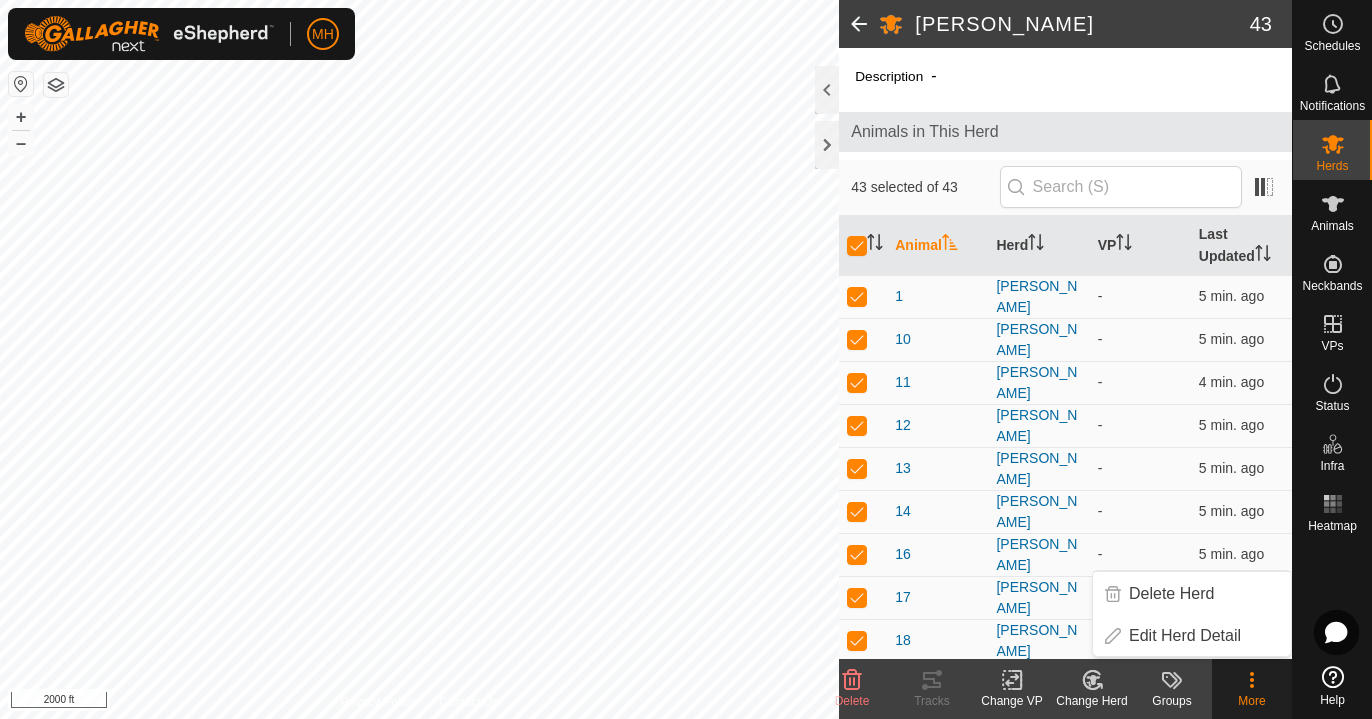 scroll, scrollTop: 0, scrollLeft: 0, axis: both 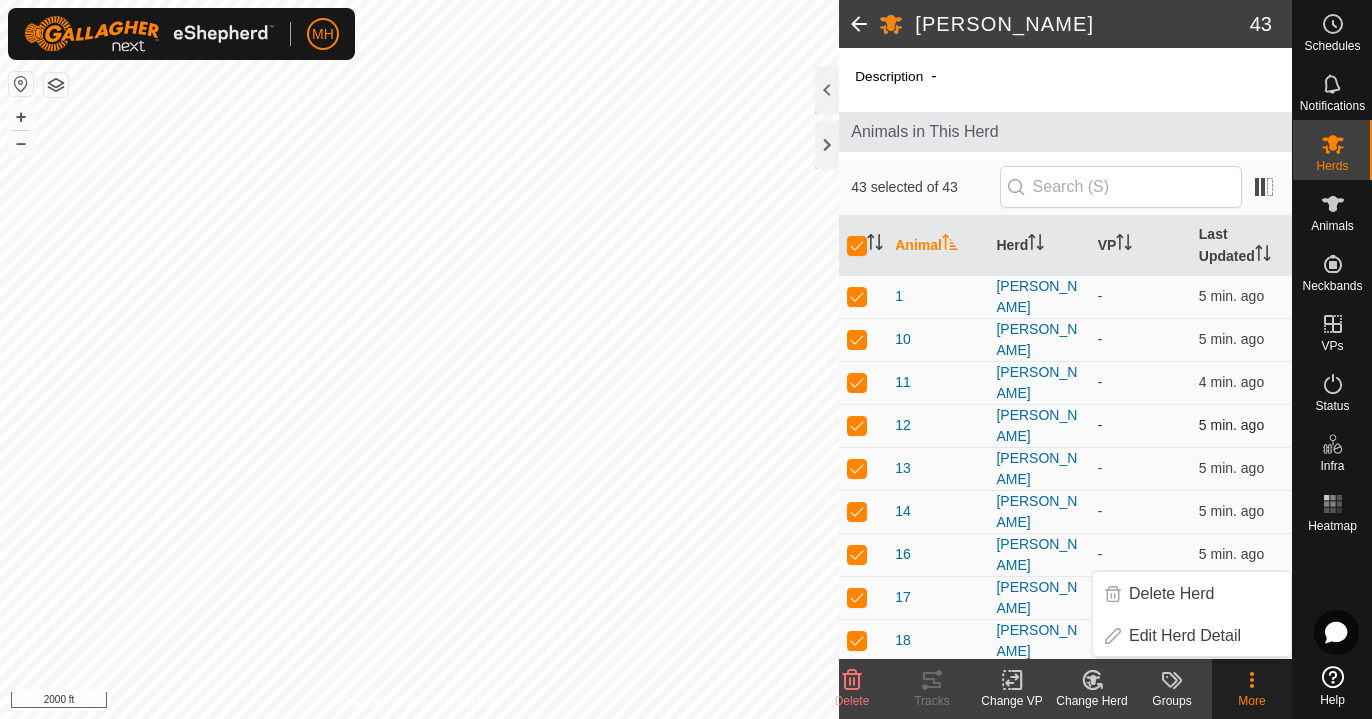 click on "-" at bounding box center (1140, 425) 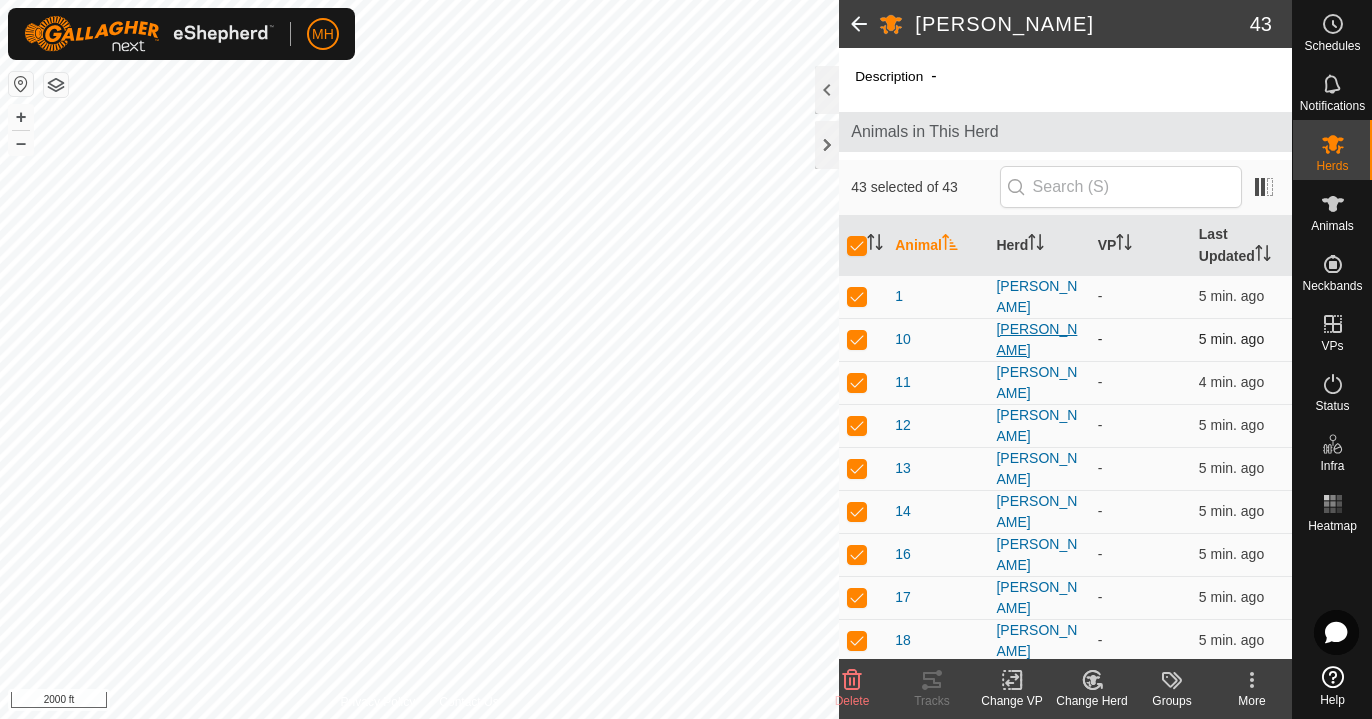 scroll, scrollTop: 0, scrollLeft: 0, axis: both 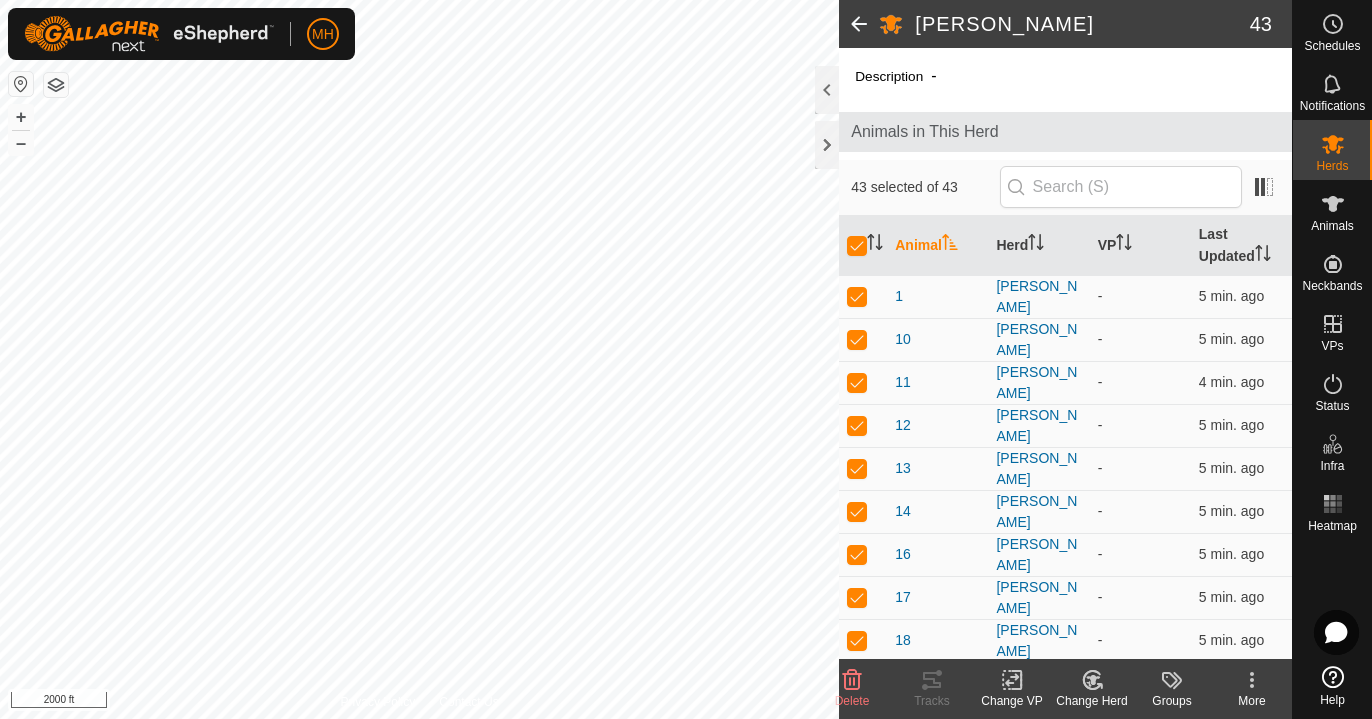 click 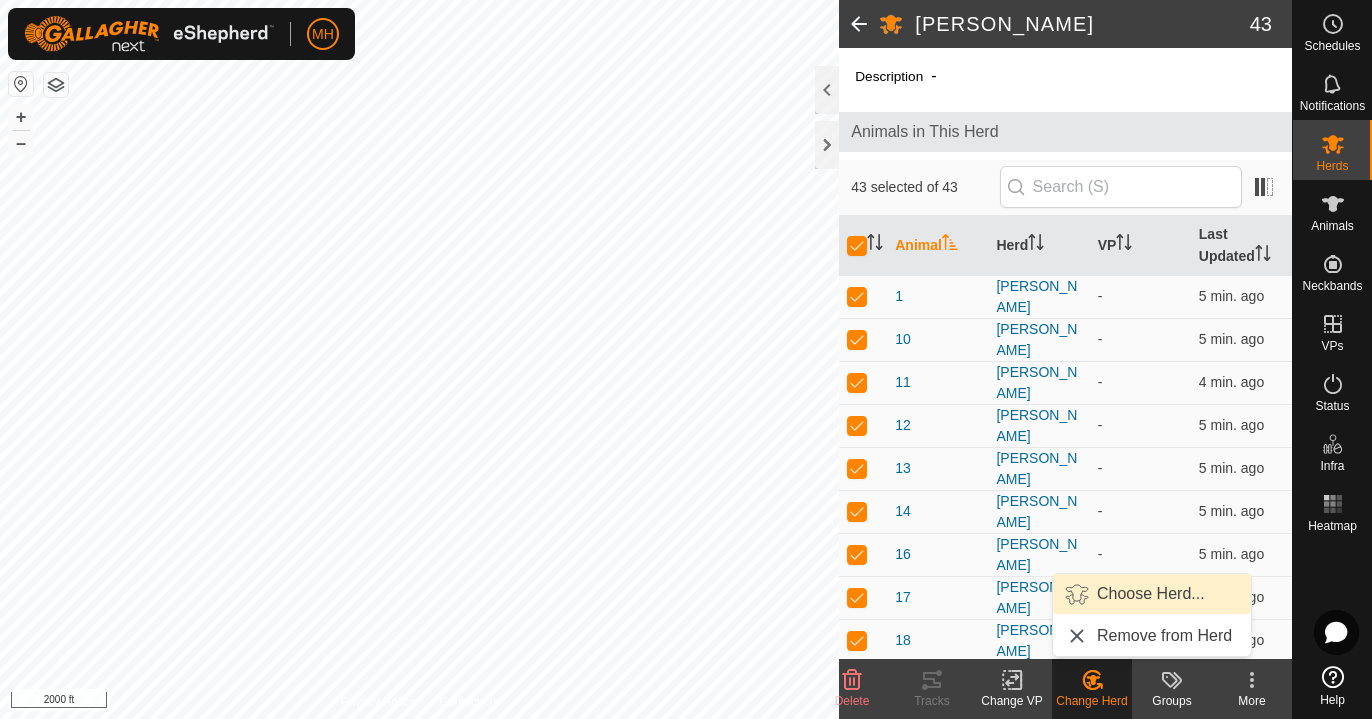 click on "Choose Herd..." at bounding box center (1152, 594) 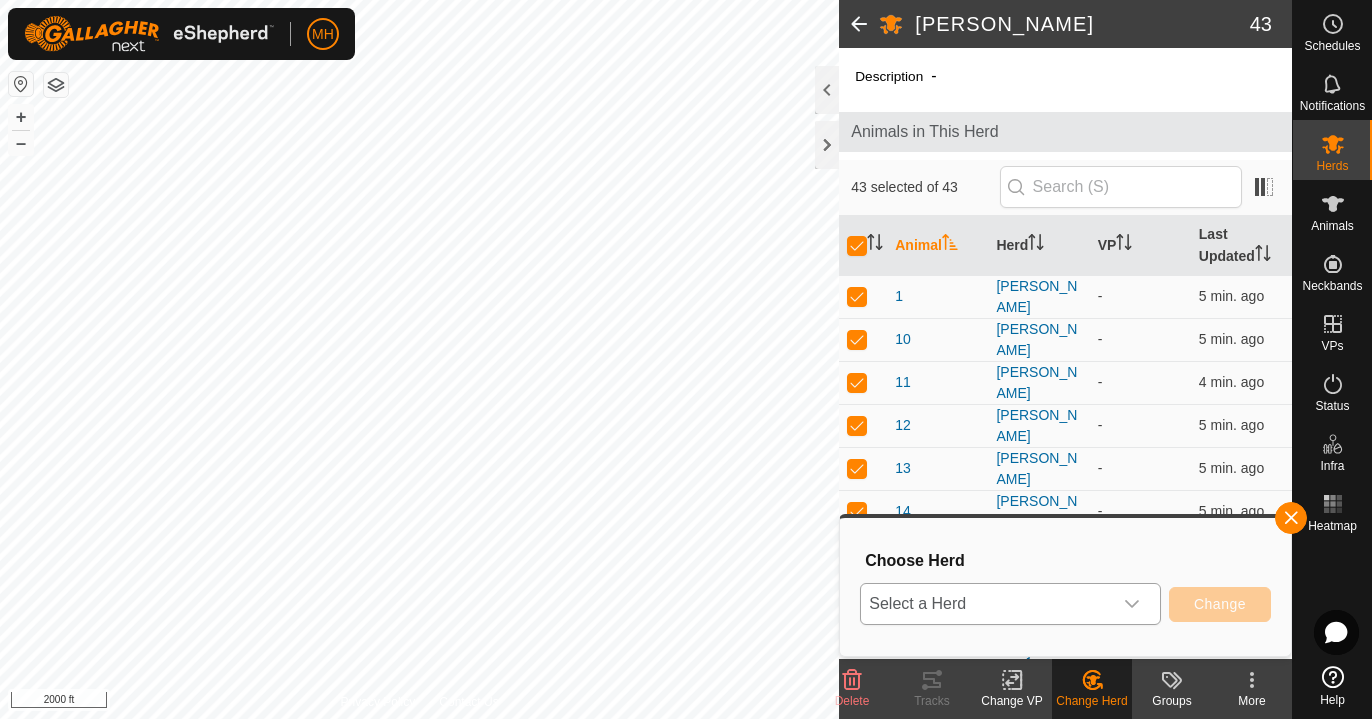 click on "Select a Herd" at bounding box center [986, 604] 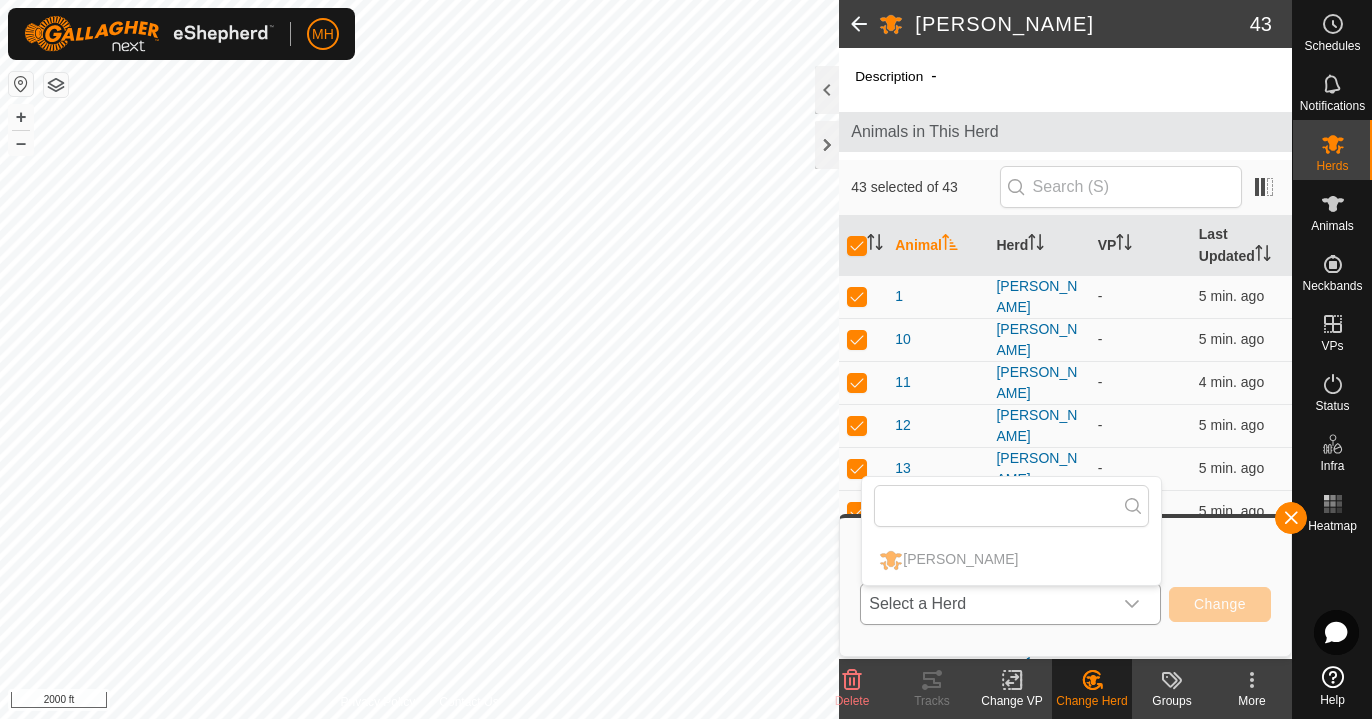 click on "[PERSON_NAME]" at bounding box center [1011, 560] 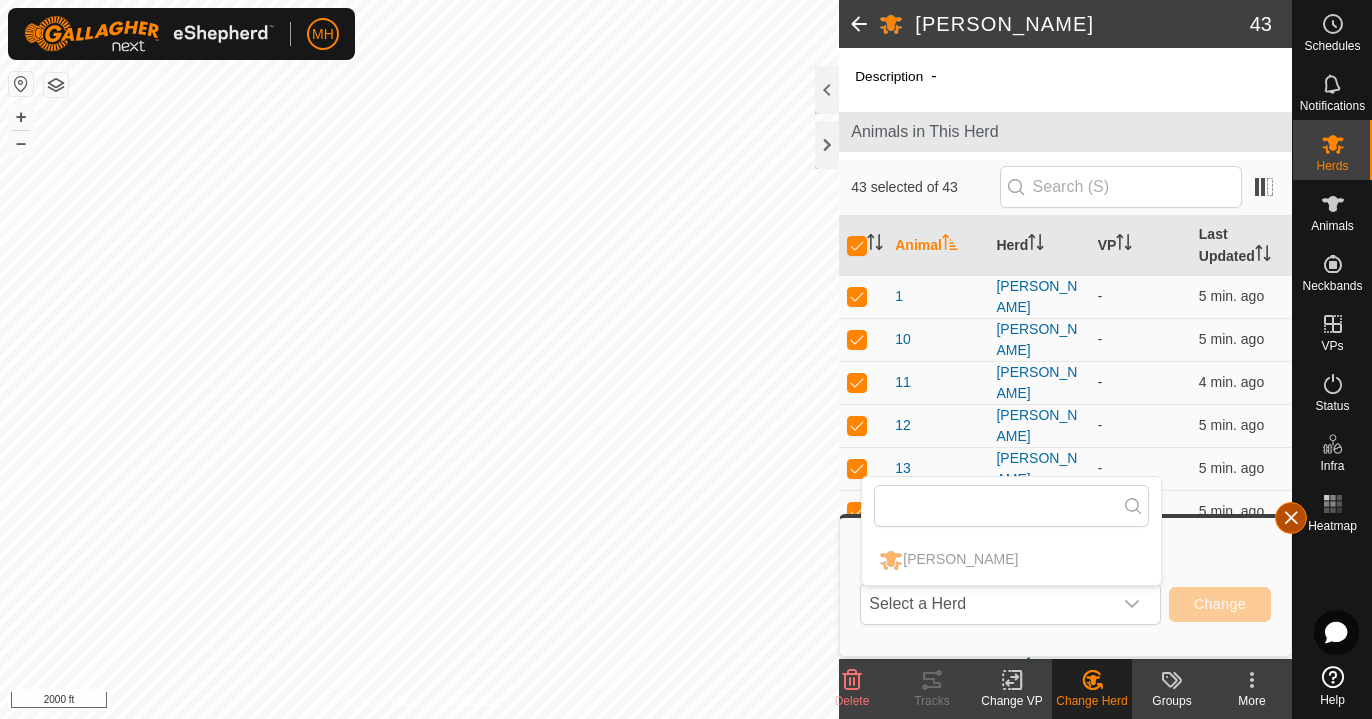 click at bounding box center [1291, 518] 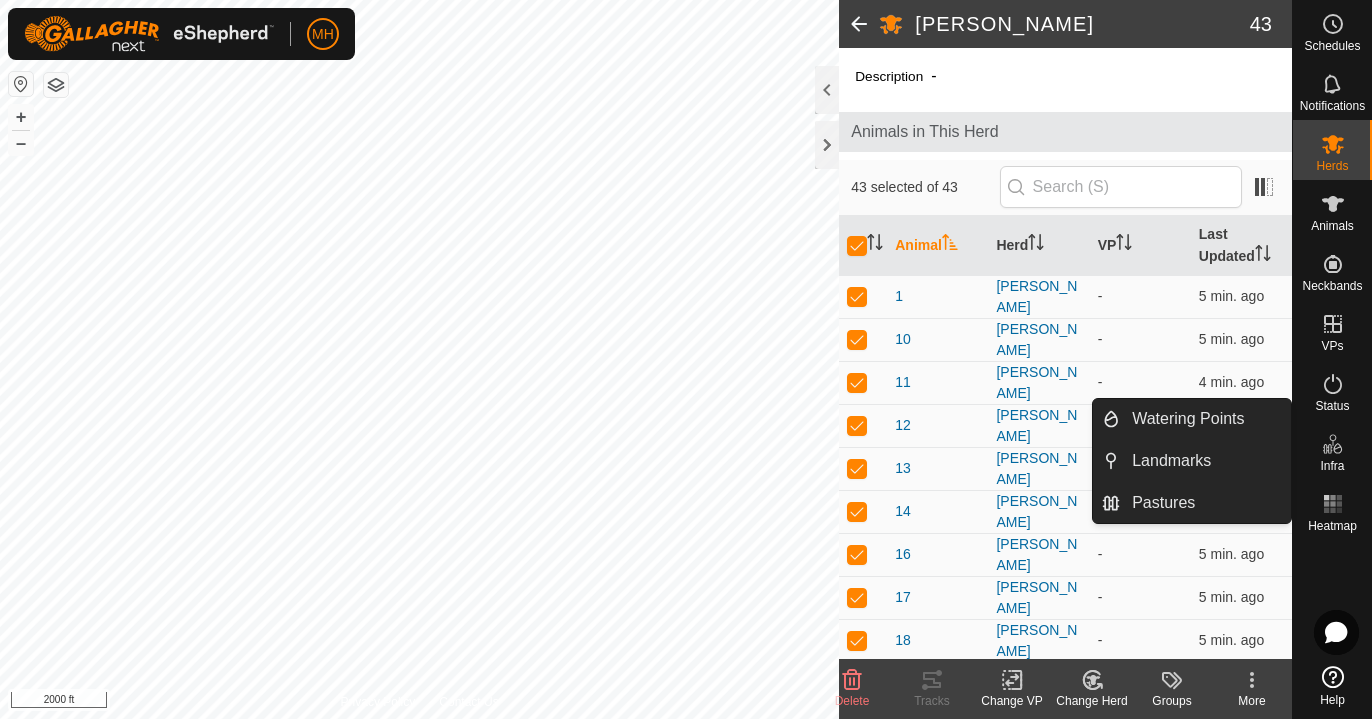 drag, startPoint x: 1262, startPoint y: 289, endPoint x: 1252, endPoint y: 141, distance: 148.33745 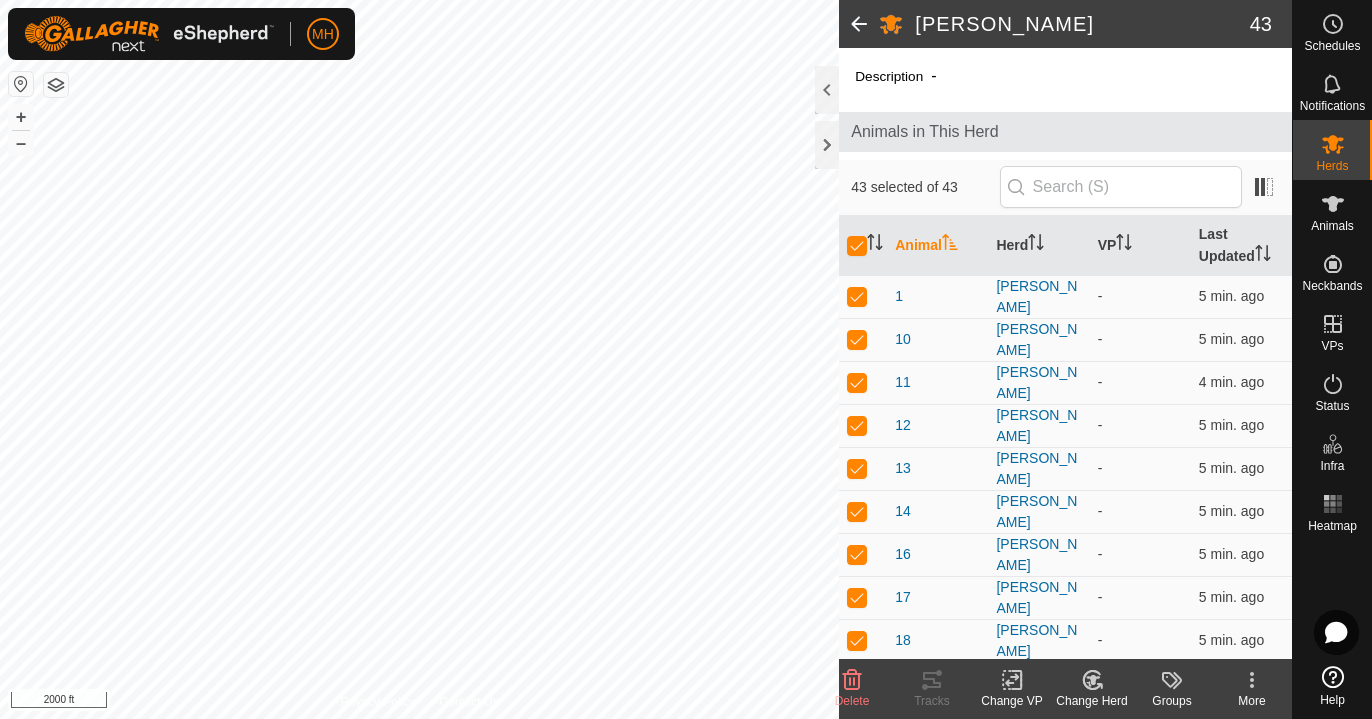 click on "Description  -" 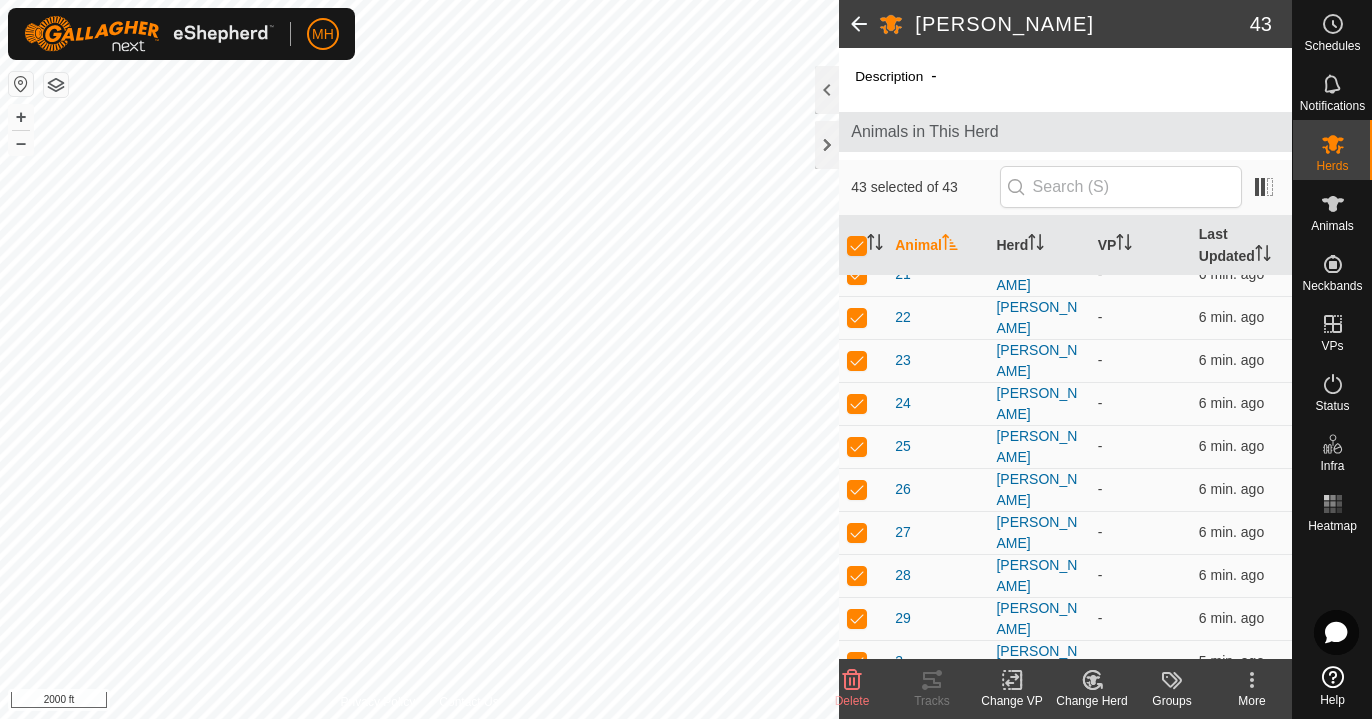 scroll, scrollTop: 400, scrollLeft: 0, axis: vertical 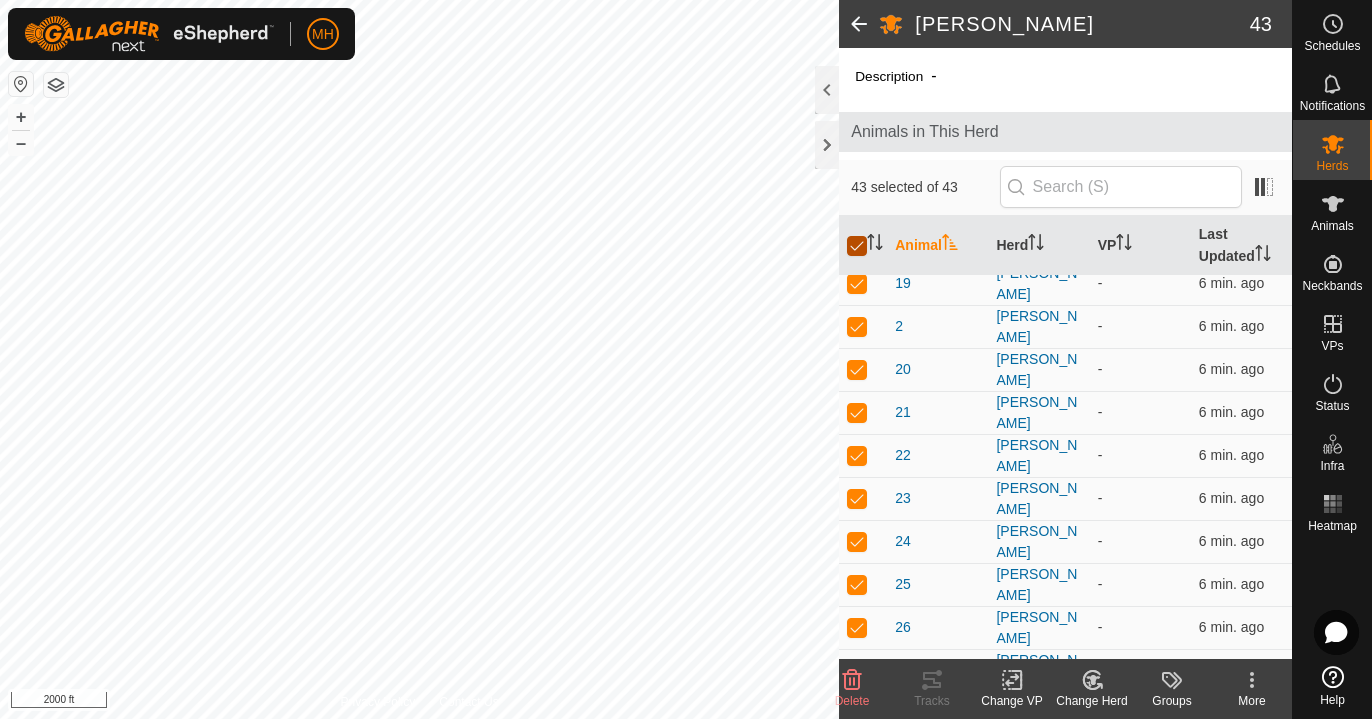 click at bounding box center (857, 246) 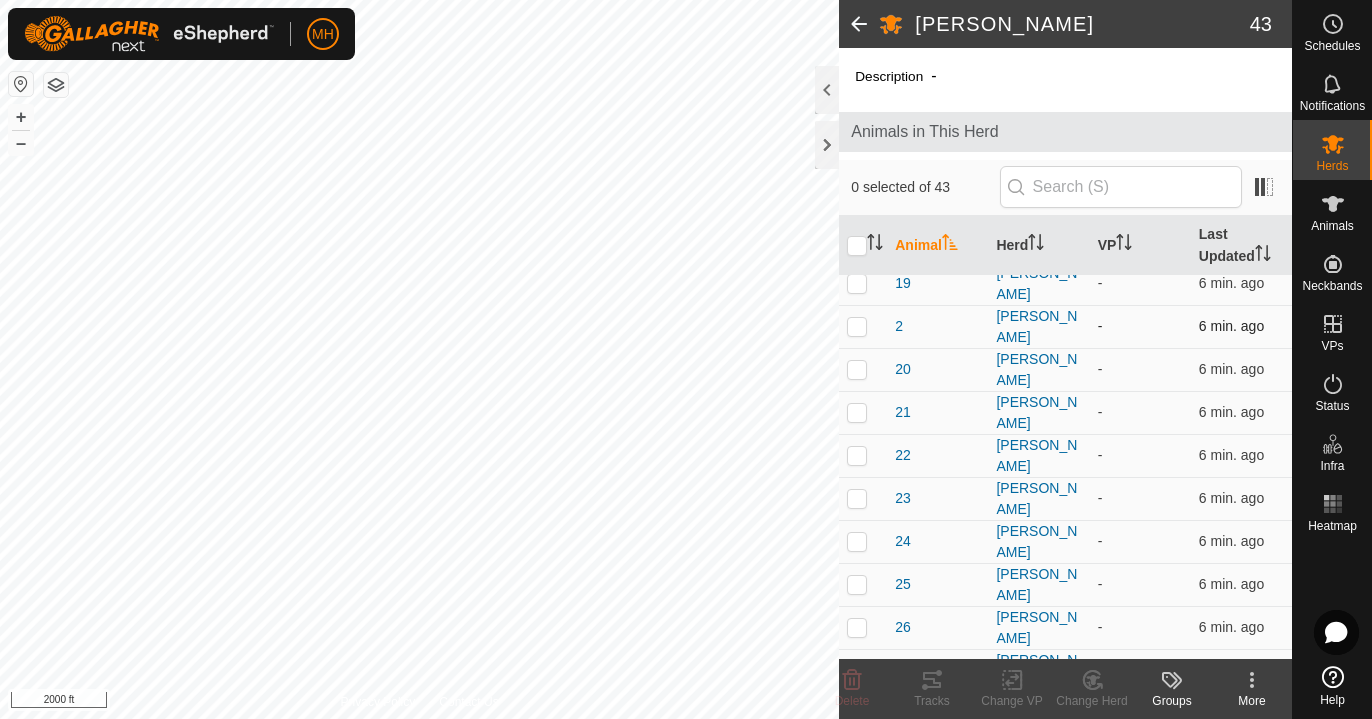 click at bounding box center (857, 326) 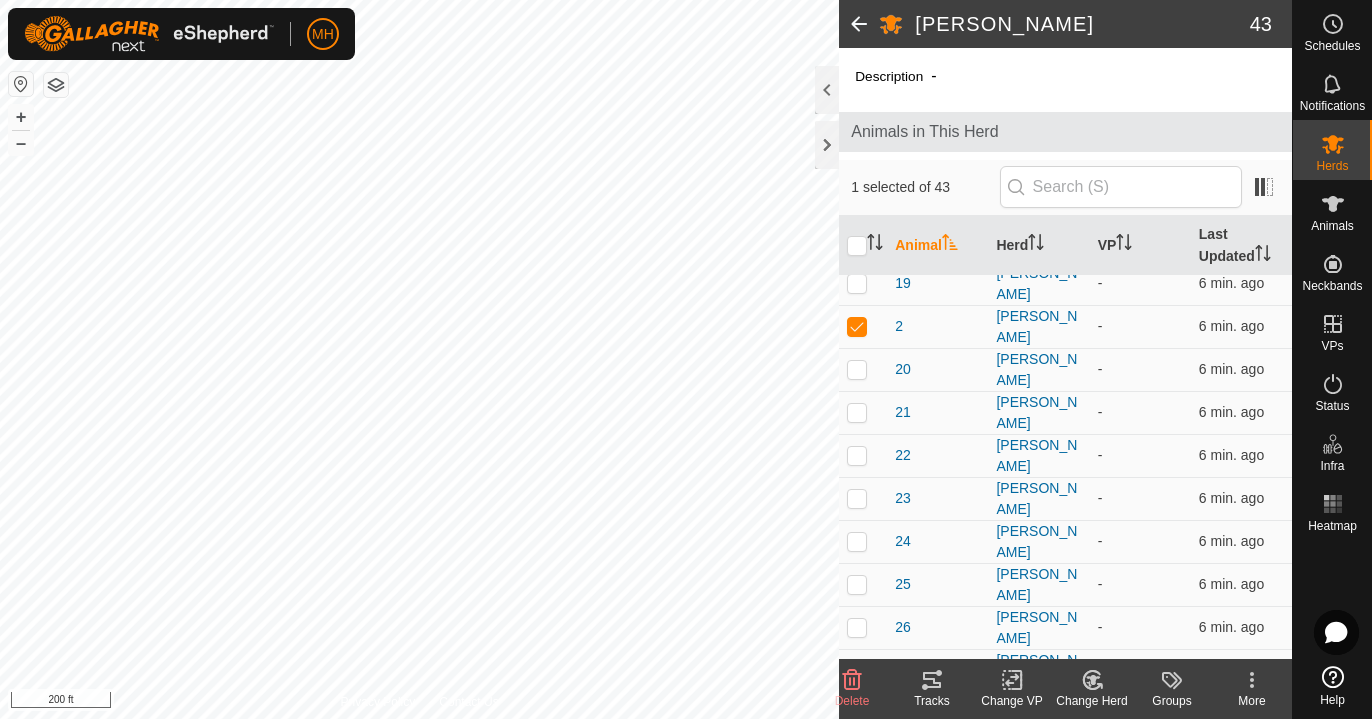 click 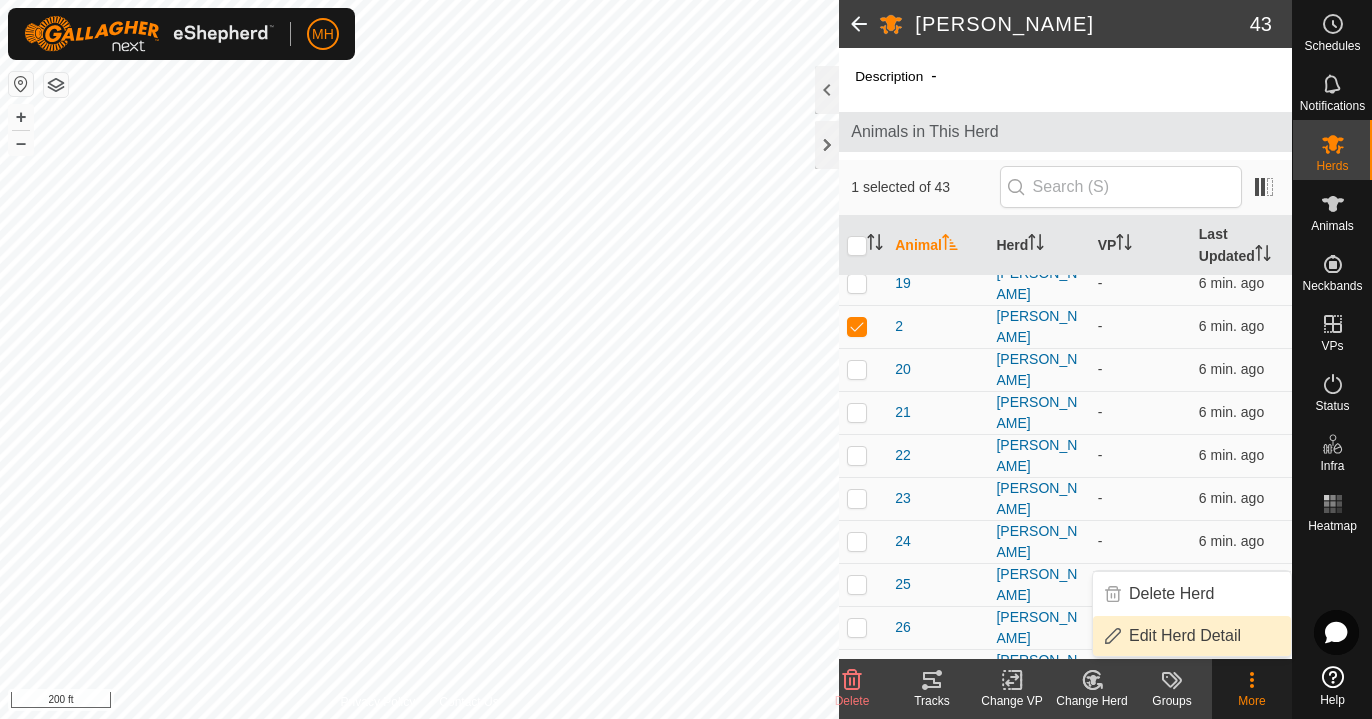 click on "Edit Herd Detail" at bounding box center (1192, 636) 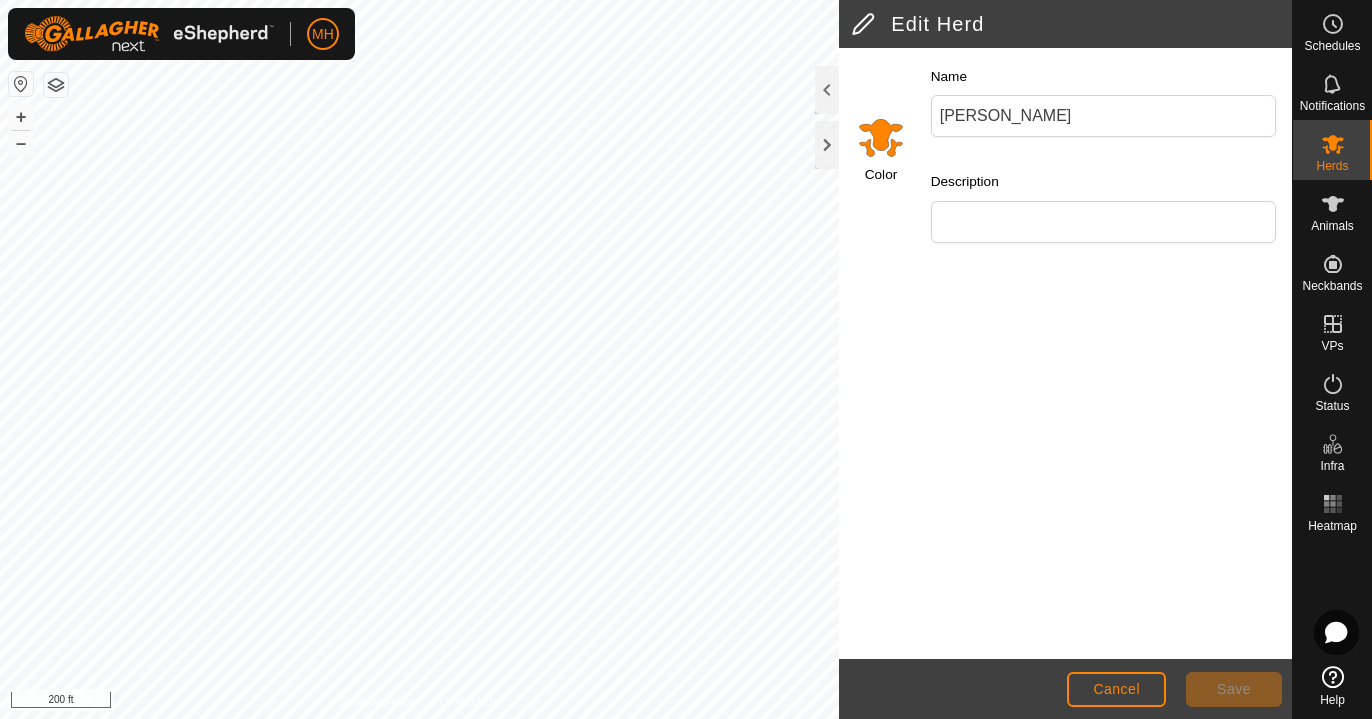 click on "Cancel" 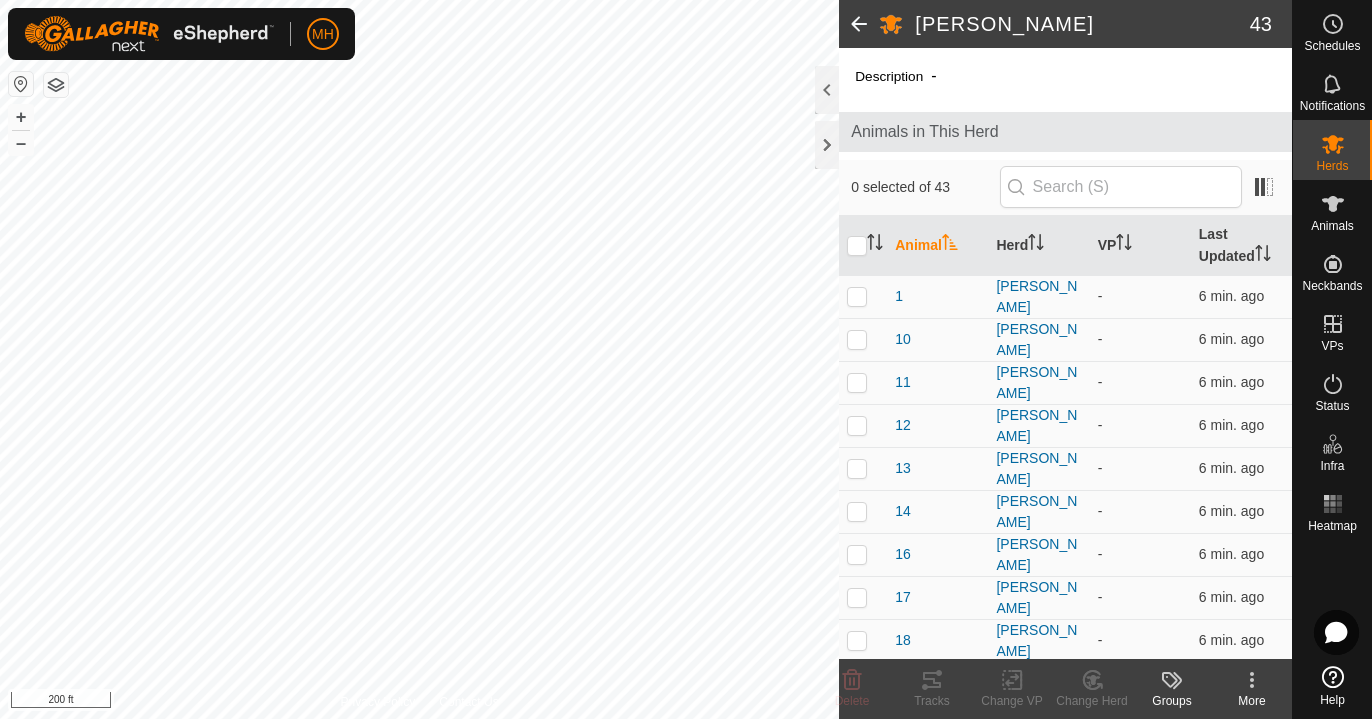 click on "0 selected of 43" at bounding box center [1065, 187] 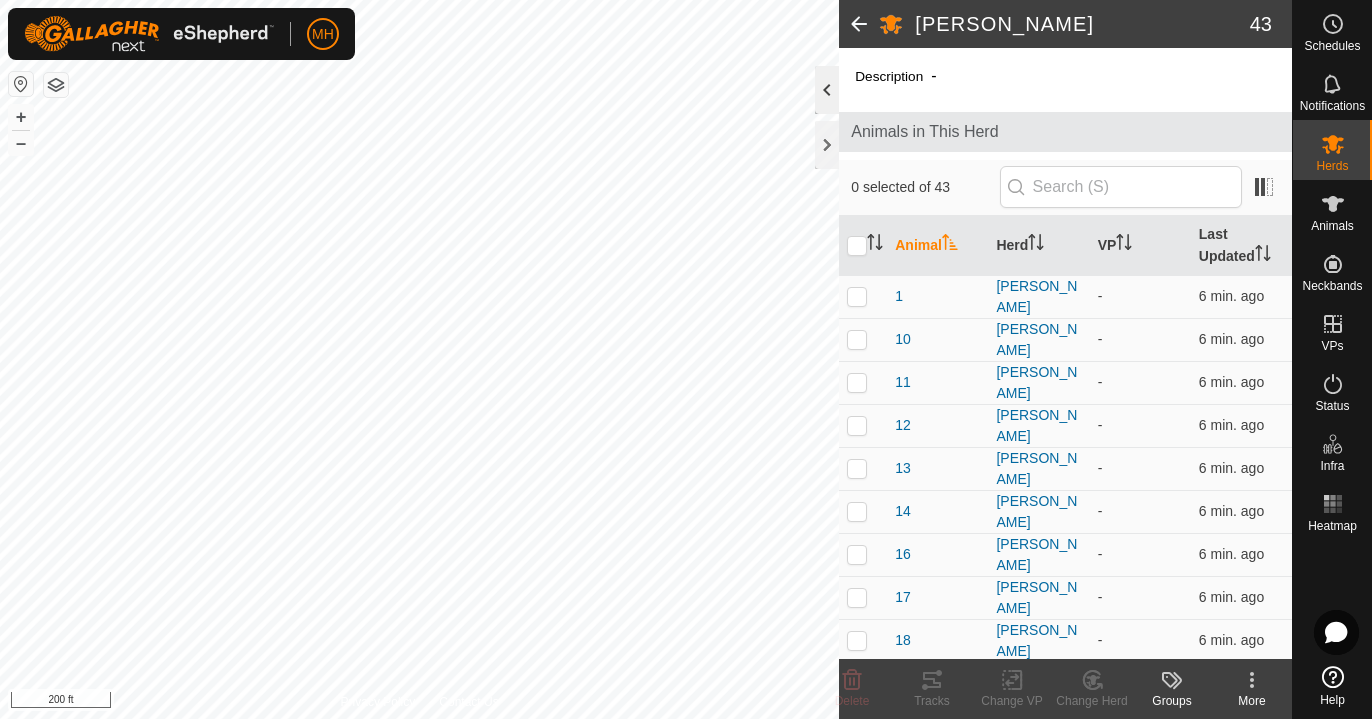 click 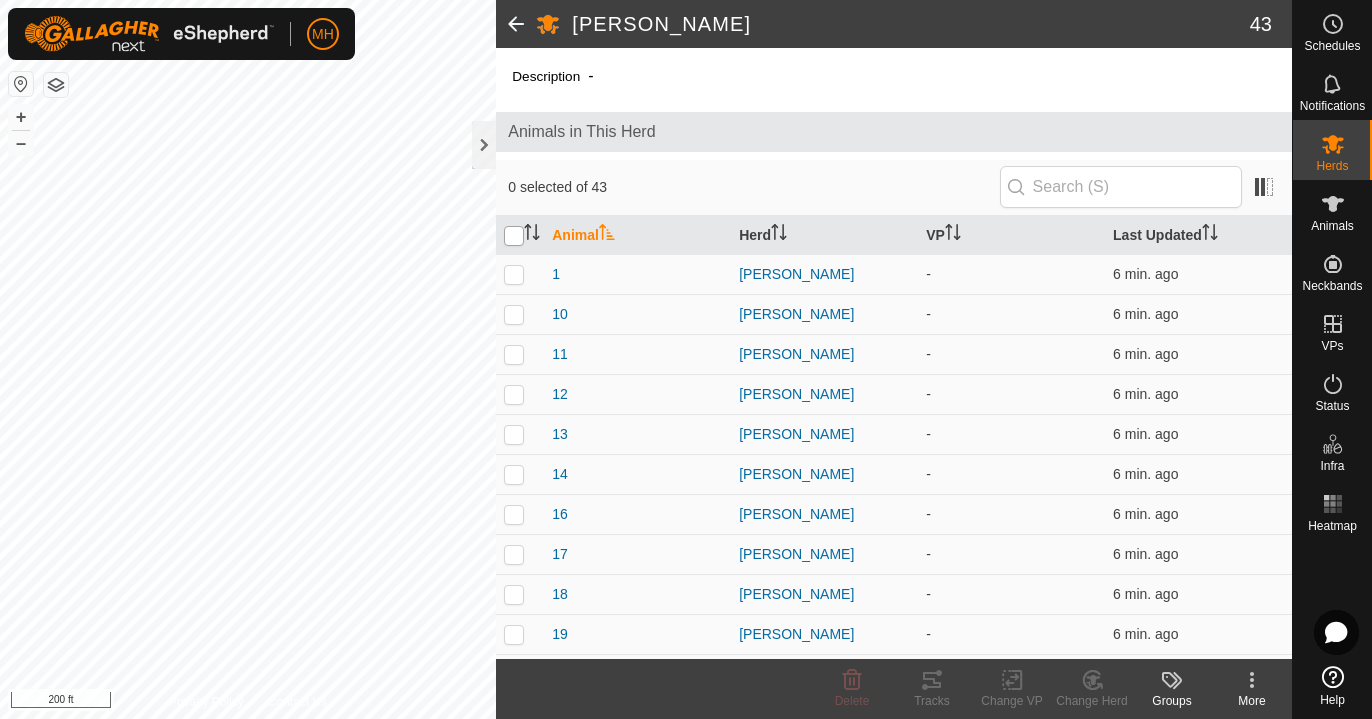 click at bounding box center [514, 236] 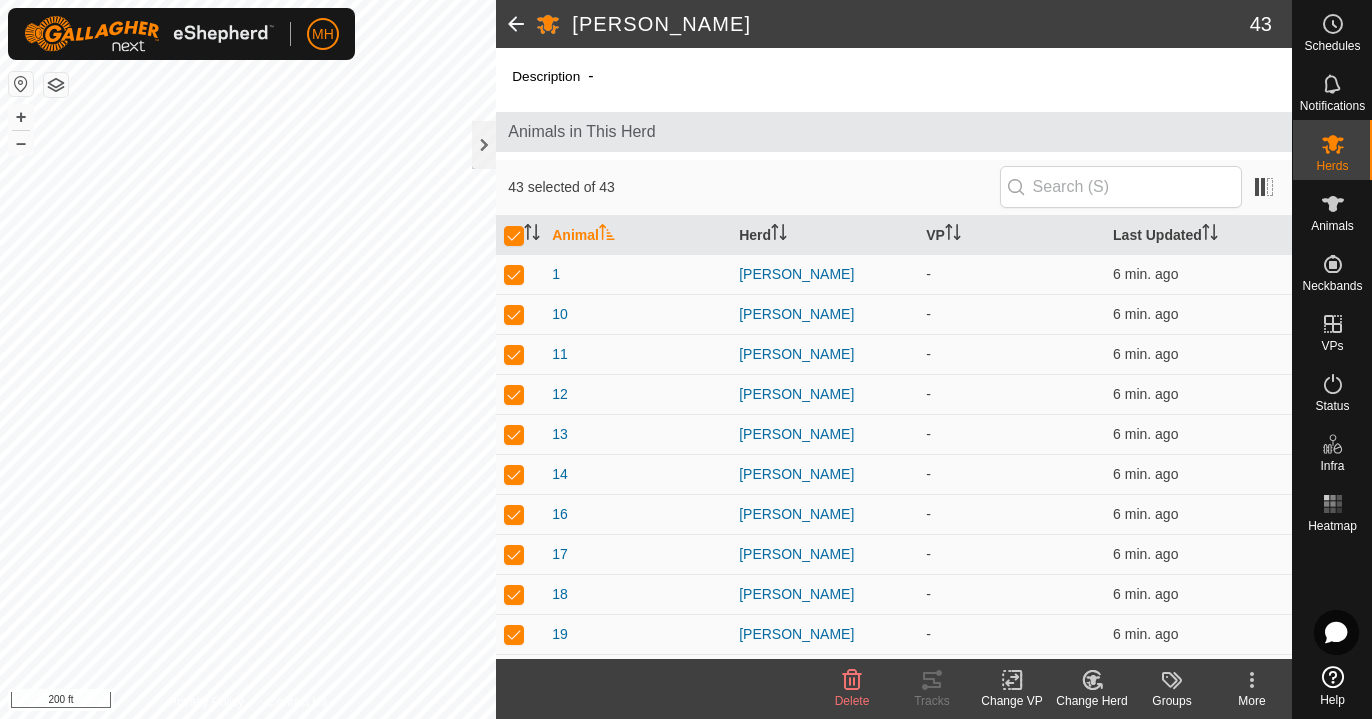 click 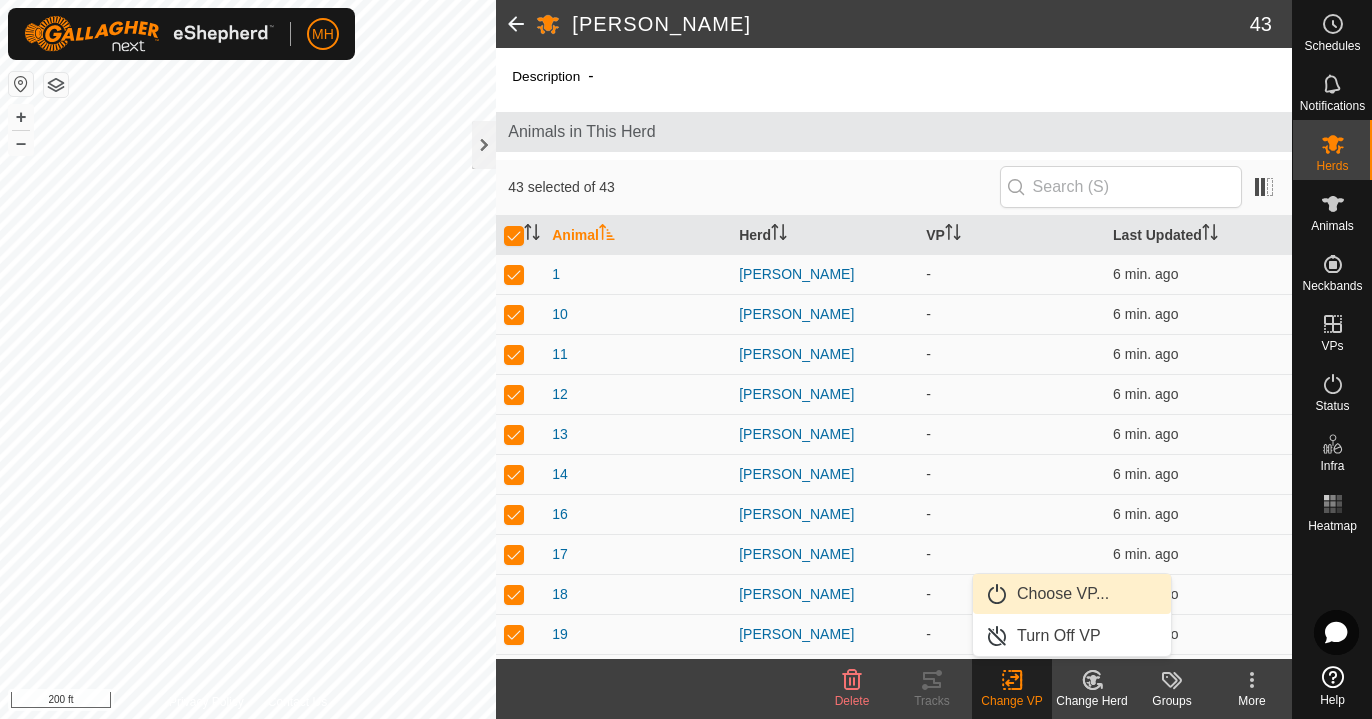 click on "Choose VP..." at bounding box center [1072, 594] 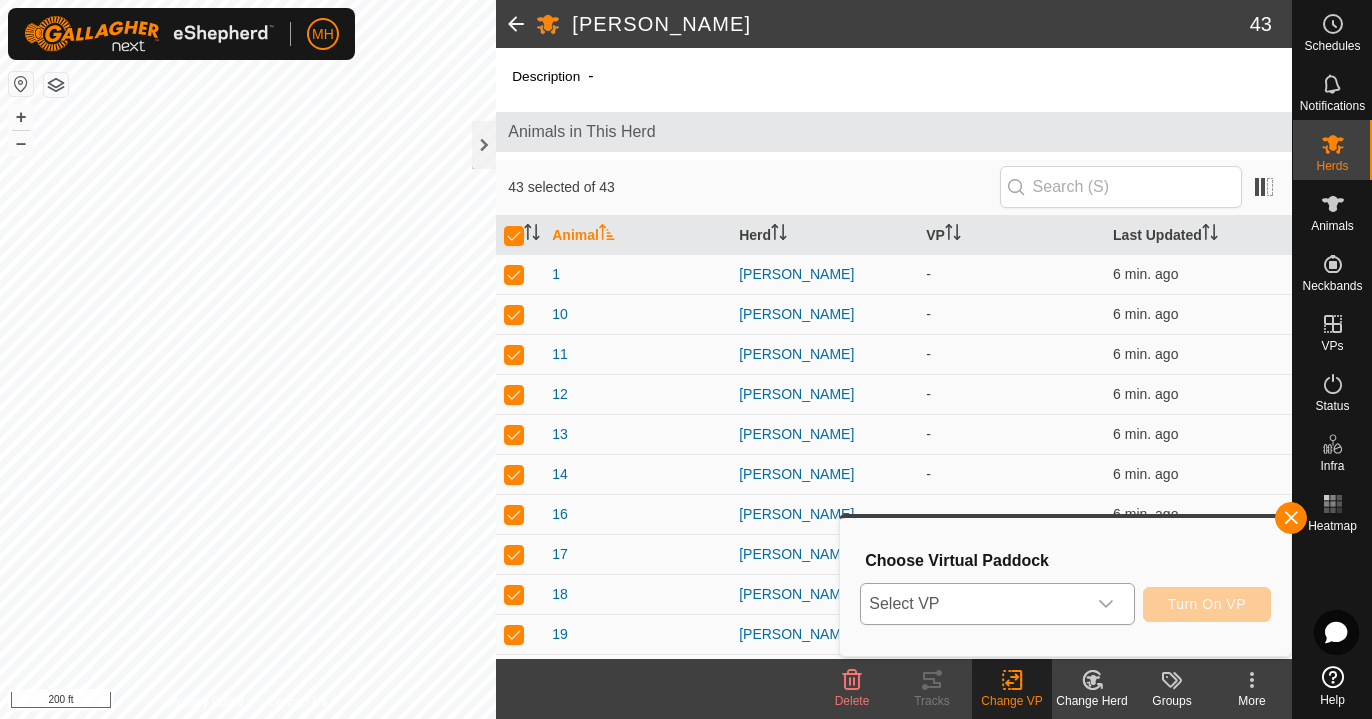 click on "Select VP" at bounding box center (973, 604) 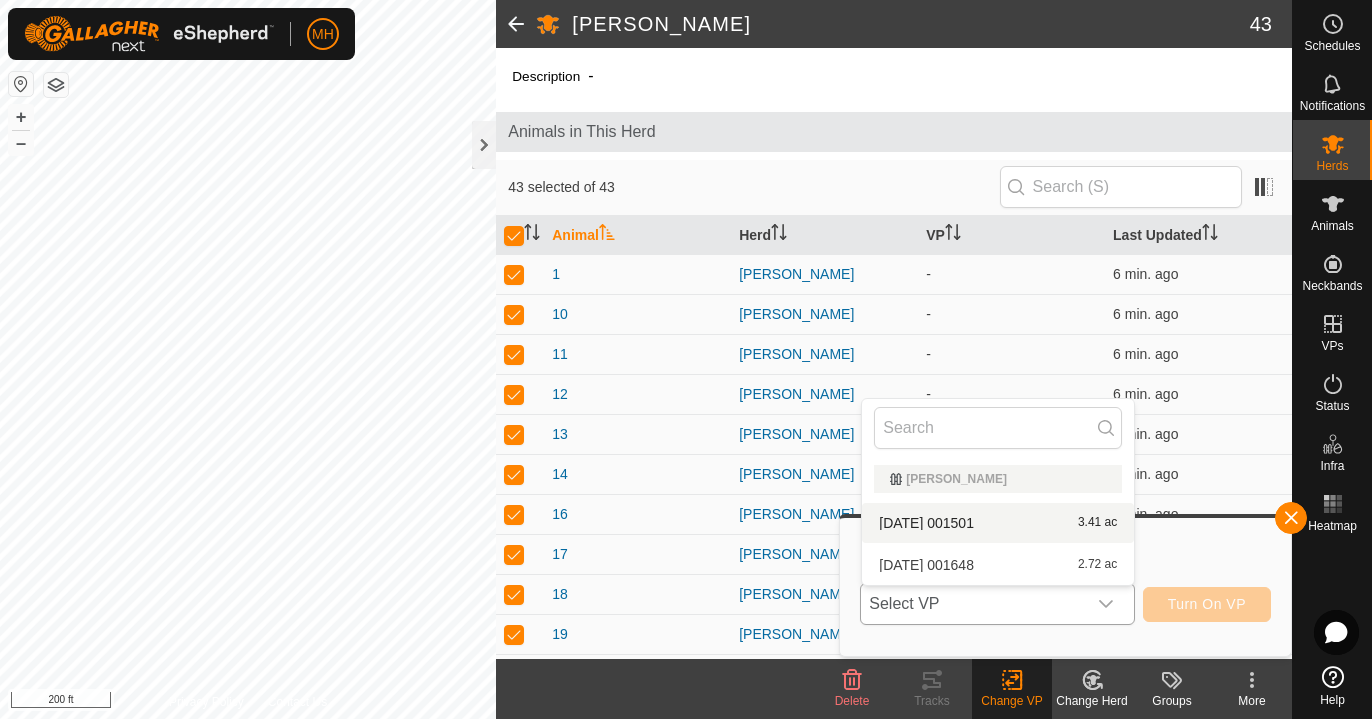 click on "[DATE] 001501  3.41 ac" at bounding box center (998, 523) 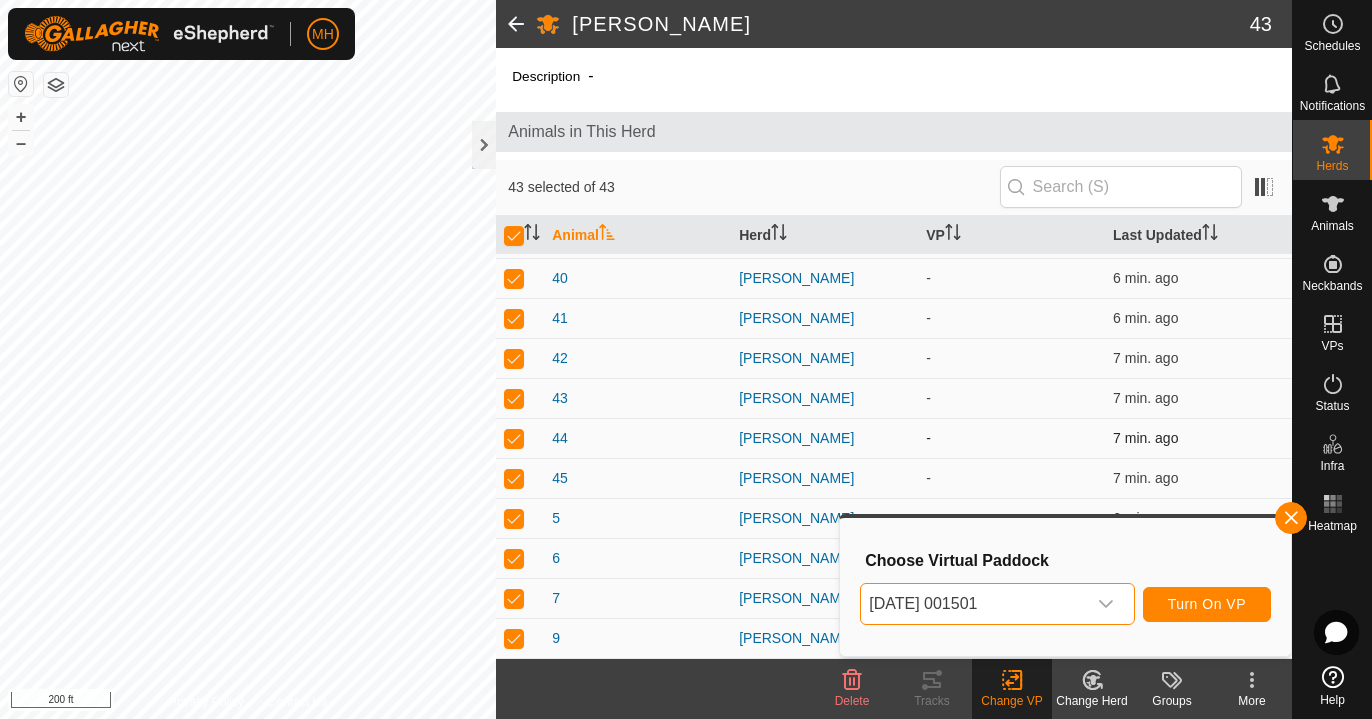 scroll, scrollTop: 1316, scrollLeft: 0, axis: vertical 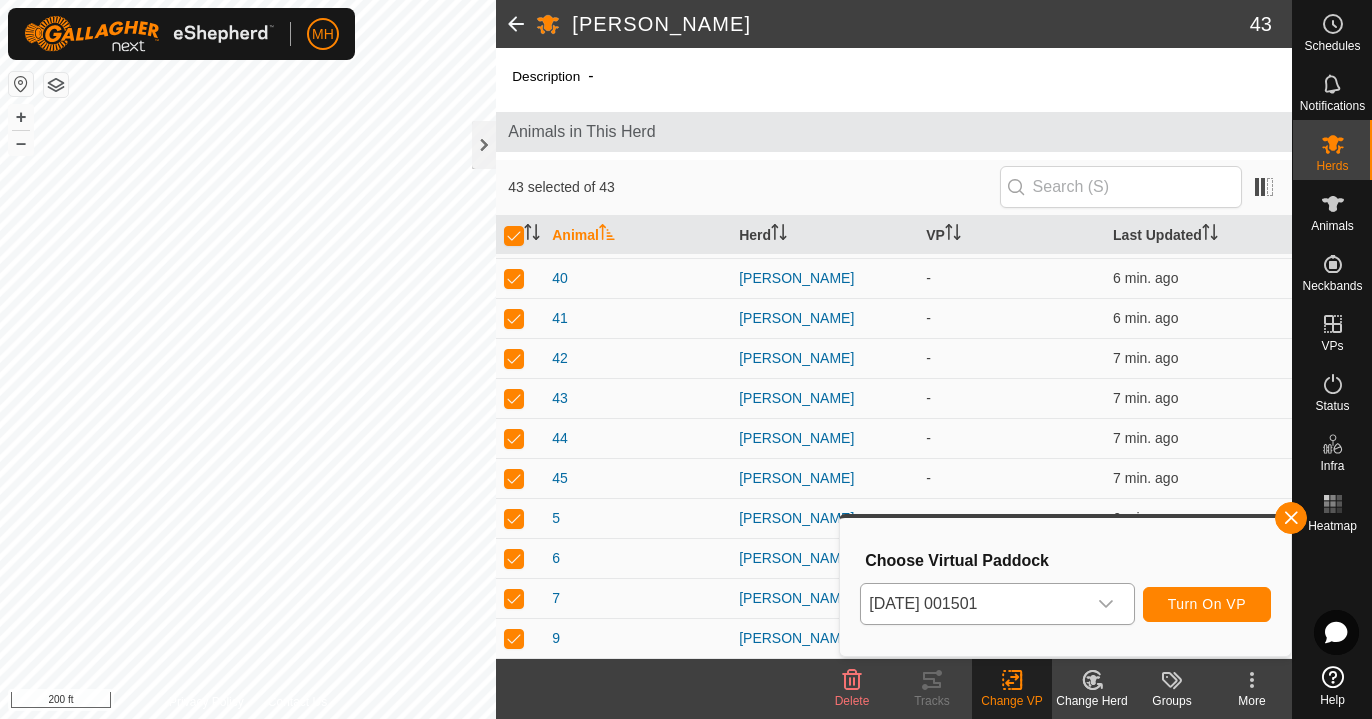 click on "Turn On VP" at bounding box center (1207, 604) 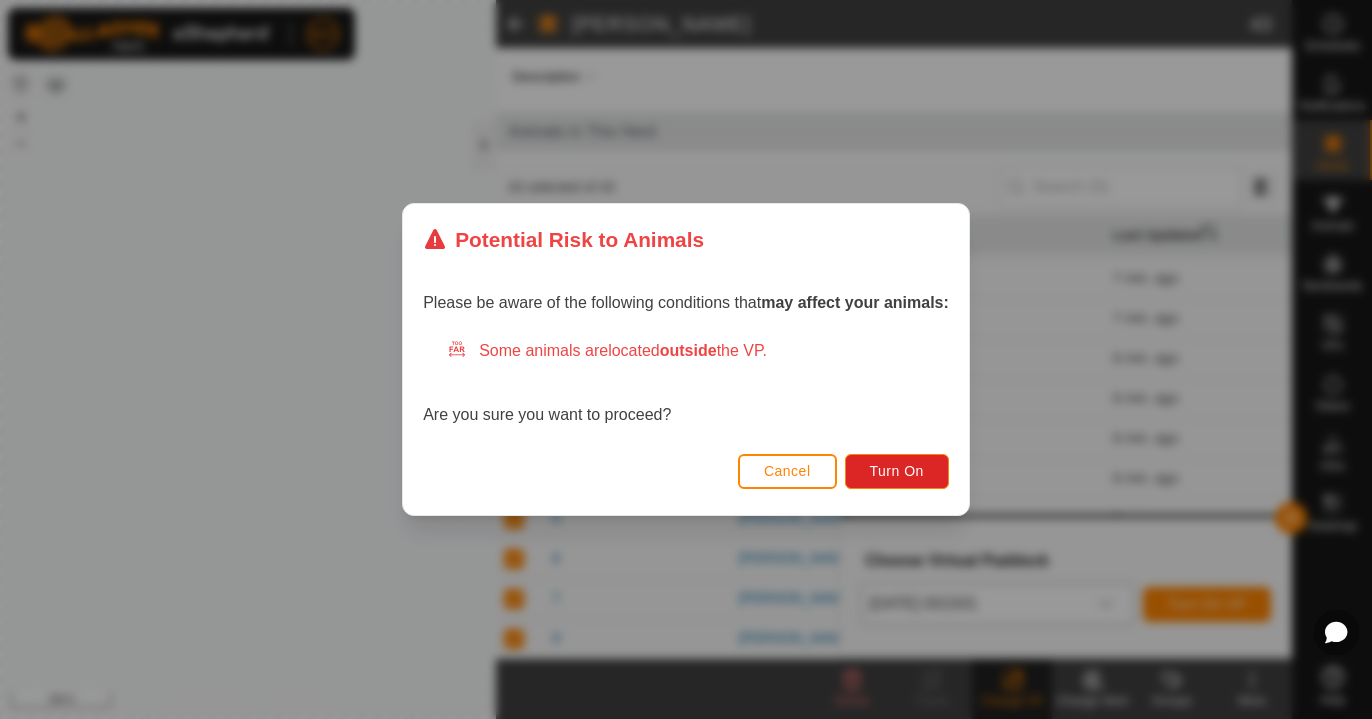 click on "Cancel" at bounding box center (787, 471) 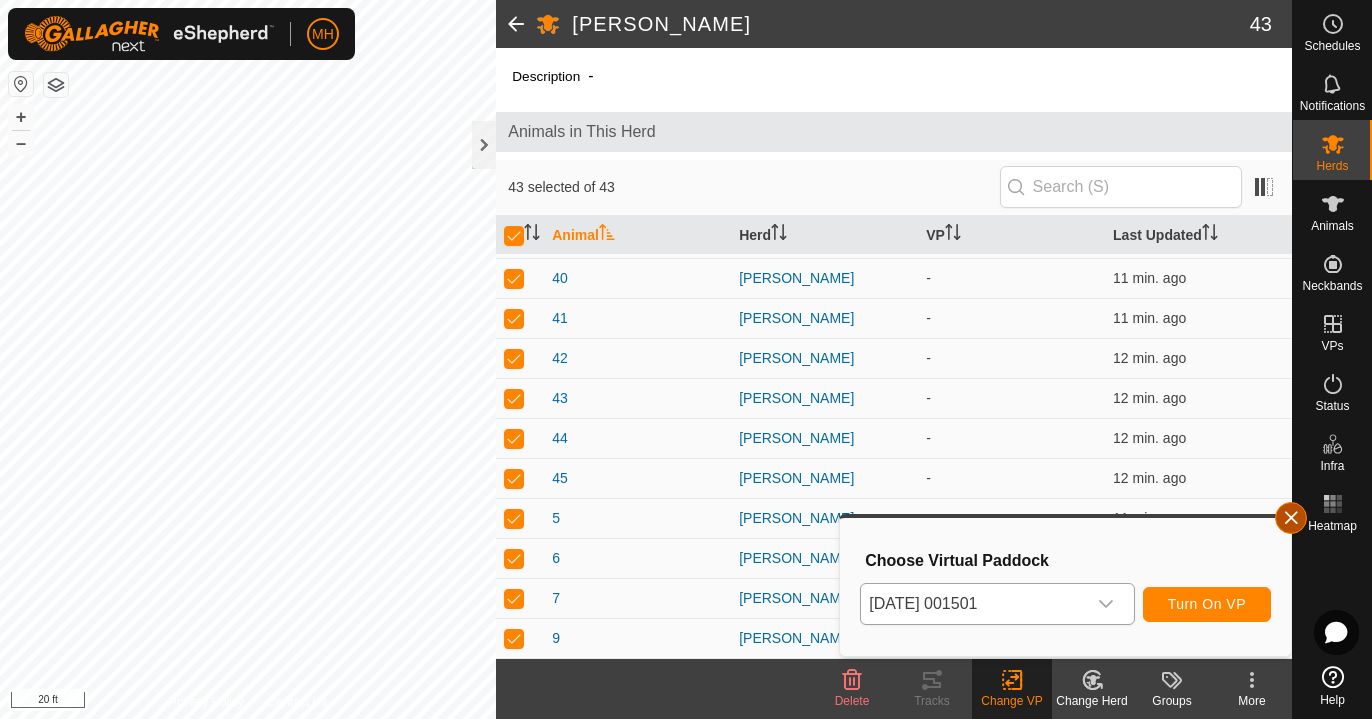 click at bounding box center (1291, 518) 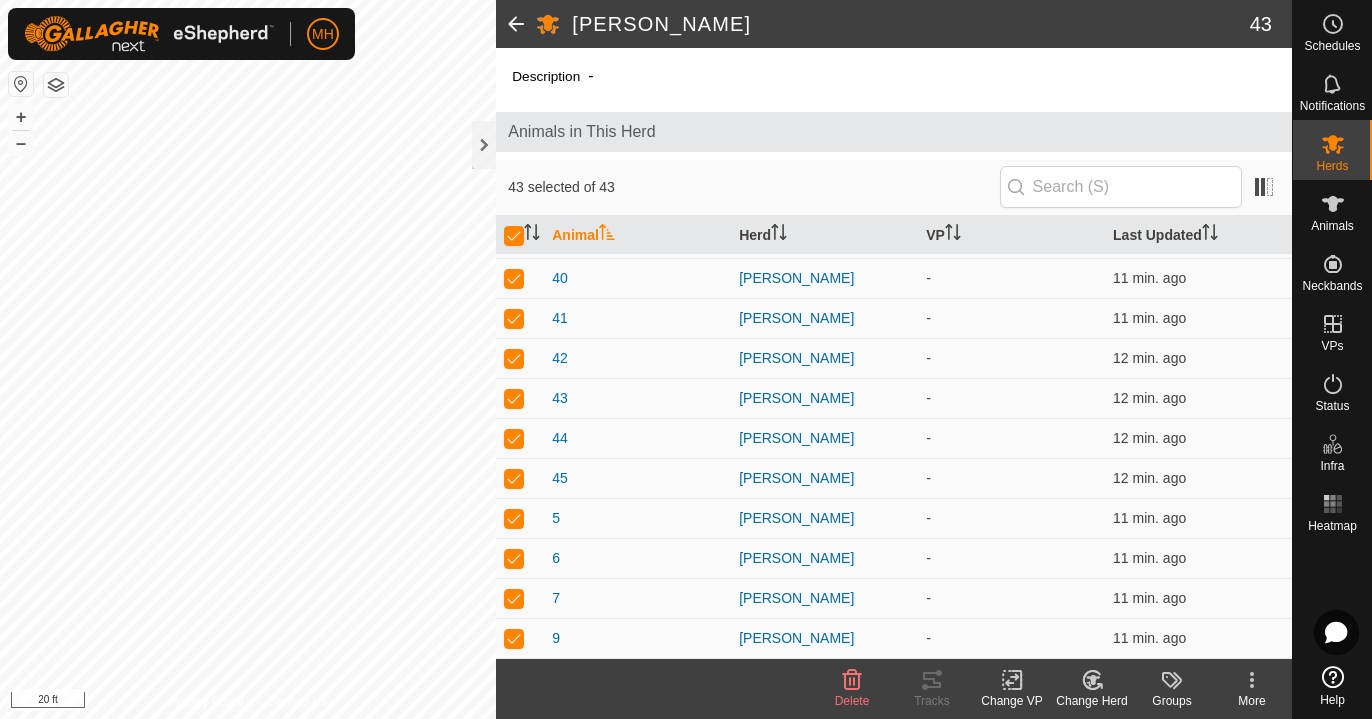 scroll, scrollTop: 1316, scrollLeft: 0, axis: vertical 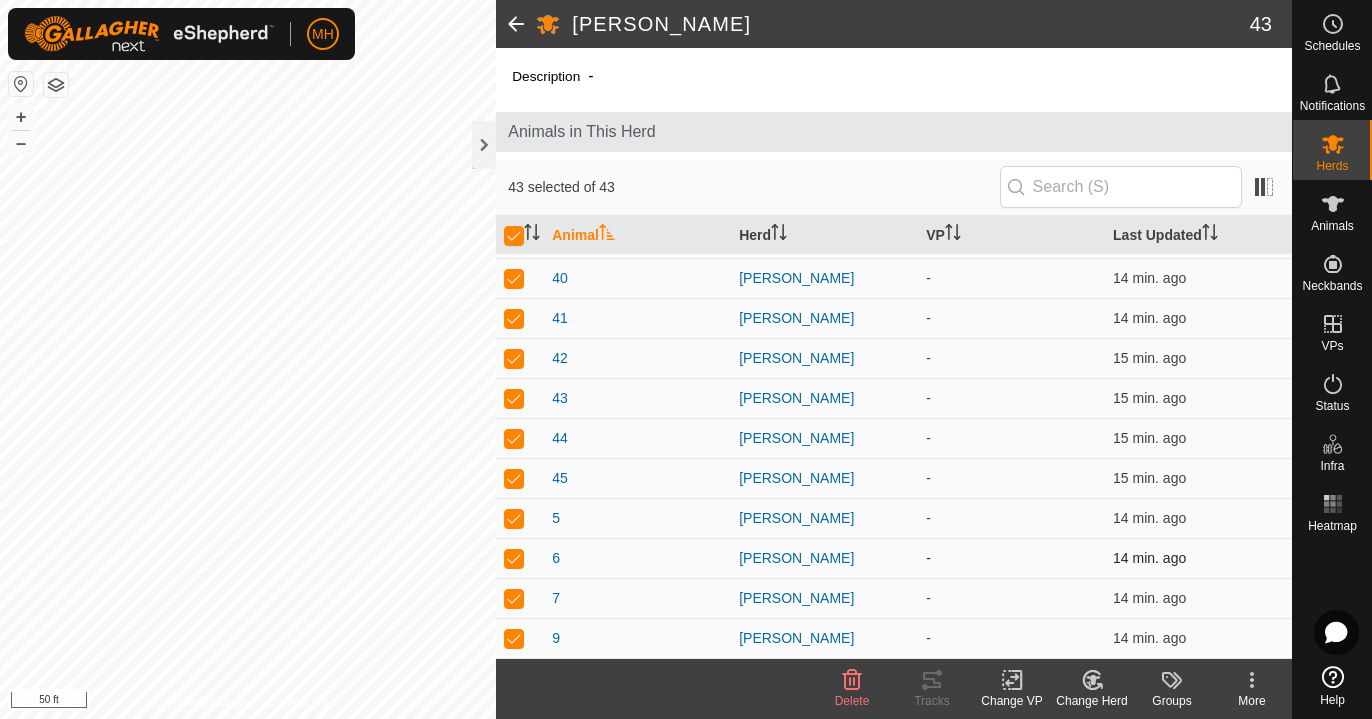 click on "[PERSON_NAME] 43 Description  - Animals in This Herd  43 selected of 43   Animal   Herd   VP   Last Updated   1   [PERSON_NAME]  -  15 min. ago  10   [PERSON_NAME]  -  14 min. ago  11   [PERSON_NAME]  -  14 min. ago  12   [PERSON_NAME]  -  14 min. ago  13   [PERSON_NAME]  -  14 min. ago  14   [PERSON_NAME]  -  14 min. ago  16   [PERSON_NAME]  -  14 min. ago  17   [PERSON_NAME]  -  14 min. ago  18   [PERSON_NAME]  -  14 min. ago  19   [PERSON_NAME]  -  14 min. ago  2   [PERSON_NAME]  -  15 min. ago  20   [PERSON_NAME]  -  14 min. ago  21   [PERSON_NAME]  -  14 min. ago  22   [PERSON_NAME]  -  14 min. ago  23   [PERSON_NAME]  -  15 min. ago  24   [PERSON_NAME]  -  14 min. ago  25   [PERSON_NAME]  -  14 min. ago  26   [PERSON_NAME]  -  14 min. ago  27   [PERSON_NAME]  -  14 min. ago  28   [PERSON_NAME]  -  14 min. ago  29   [PERSON_NAME]  -  14 min. ago  3   [PERSON_NAME]  -  14 min. ago  30   [PERSON_NAME]  -  14 min. ago  31   [PERSON_NAME]  -  14 min. ago  32   [PERSON_NAME]  -  15 min. ago  33   [PERSON_NAME]  -  14 min. ago  34   [PERSON_NAME]  -  15 min. ago -" 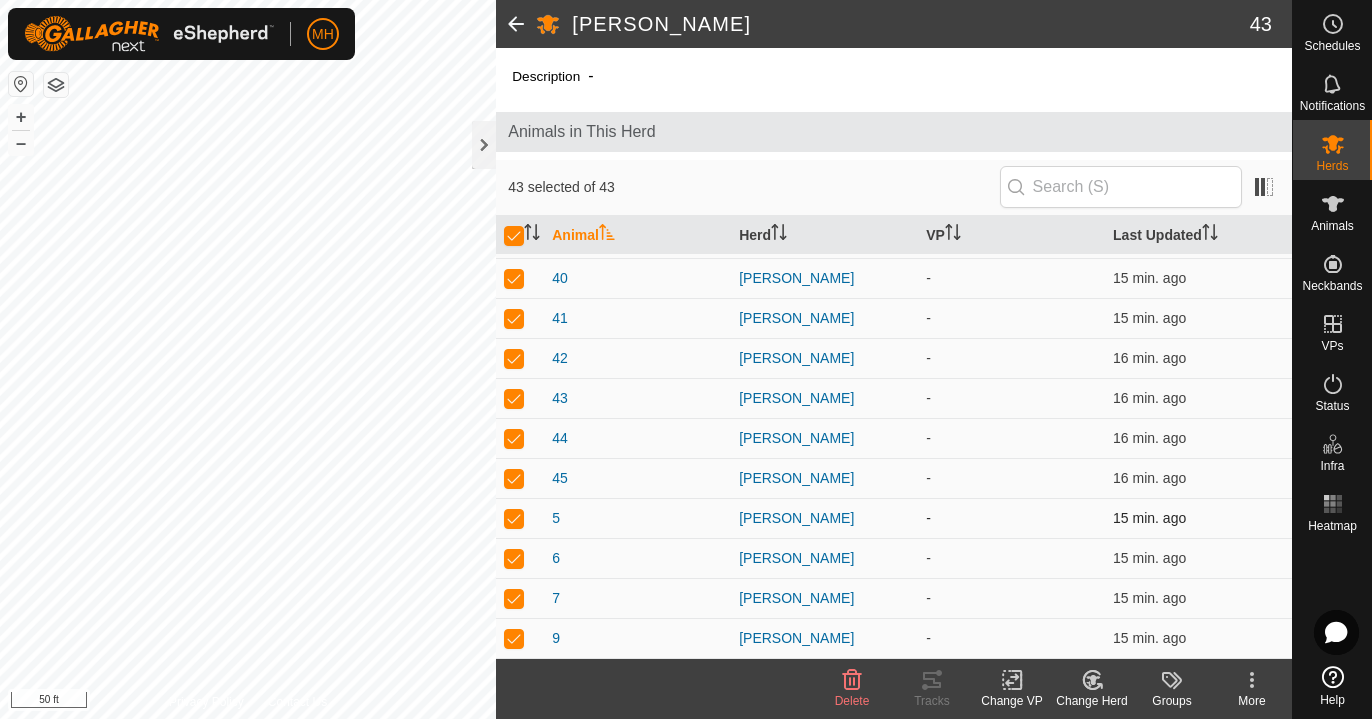 click on "[PERSON_NAME] 43 Description  - Animals in This Herd  43 selected of 43   Animal   Herd   VP   Last Updated   1   [PERSON_NAME]  -  16 min. ago  10   [PERSON_NAME]  -  15 min. ago  11   [PERSON_NAME]  -  15 min. ago  12   [PERSON_NAME]  -  15 min. ago  13   [PERSON_NAME]  -  15 min. ago  14   [PERSON_NAME]  -  15 min. ago  16   [PERSON_NAME]  -  15 min. ago  17   [PERSON_NAME]  -  15 min. ago  18   [PERSON_NAME]  -  15 min. ago  19   [PERSON_NAME]  -  15 min. ago  2   [PERSON_NAME]  -  16 min. ago  20   [PERSON_NAME]  -  15 min. ago  21   [PERSON_NAME]  -  15 min. ago  22   [PERSON_NAME]  -  15 min. ago  23   [PERSON_NAME]  -  16 min. ago  24   [PERSON_NAME]  -  15 min. ago  25   [PERSON_NAME]  -  15 min. ago  26   [PERSON_NAME]  -  15 min. ago  27   [PERSON_NAME]  -  15 min. ago  28   [PERSON_NAME]  -  15 min. ago  29   [PERSON_NAME]  -  15 min. ago  3   [PERSON_NAME]  -  15 min. ago  30   [PERSON_NAME]  -  15 min. ago  31   [PERSON_NAME]  -  15 min. ago  32   [PERSON_NAME]  -  16 min. ago  33   [PERSON_NAME]  -  15 min. ago  34   [PERSON_NAME]  -  16 min. ago -" 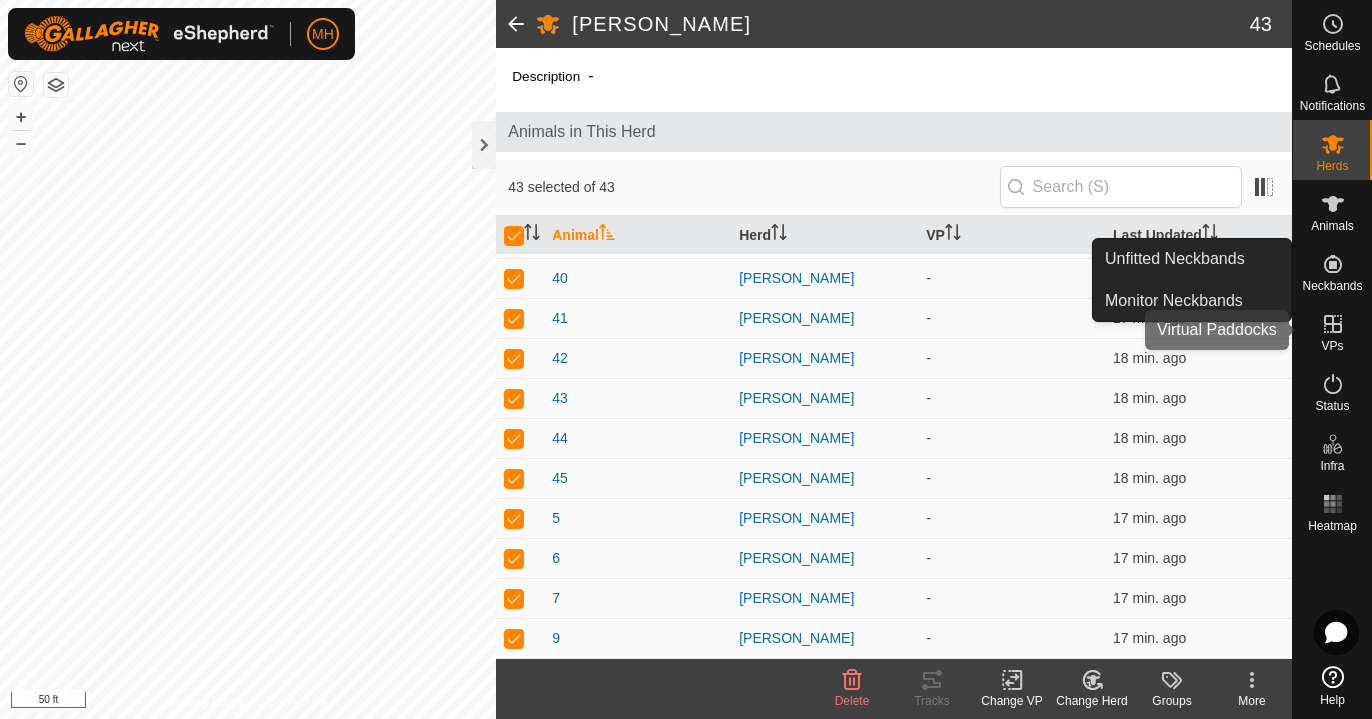 click 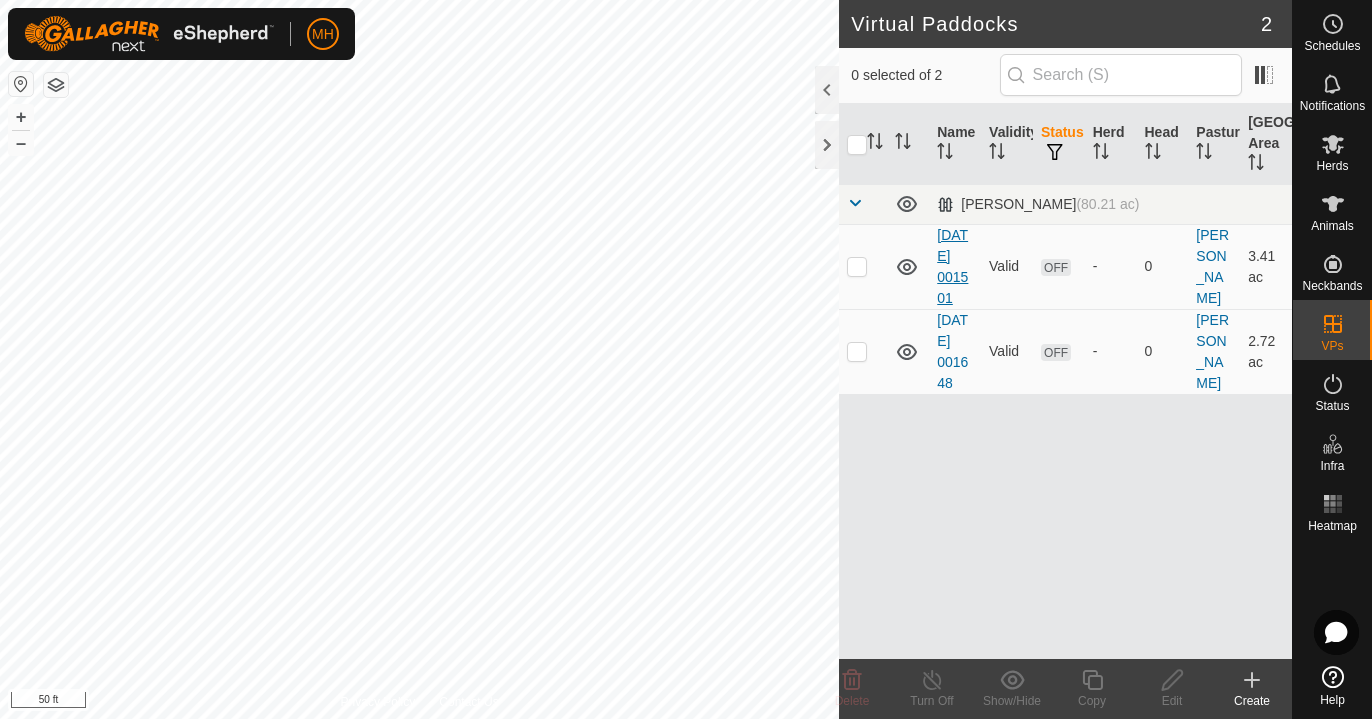 click on "[DATE] 001501" at bounding box center [952, 266] 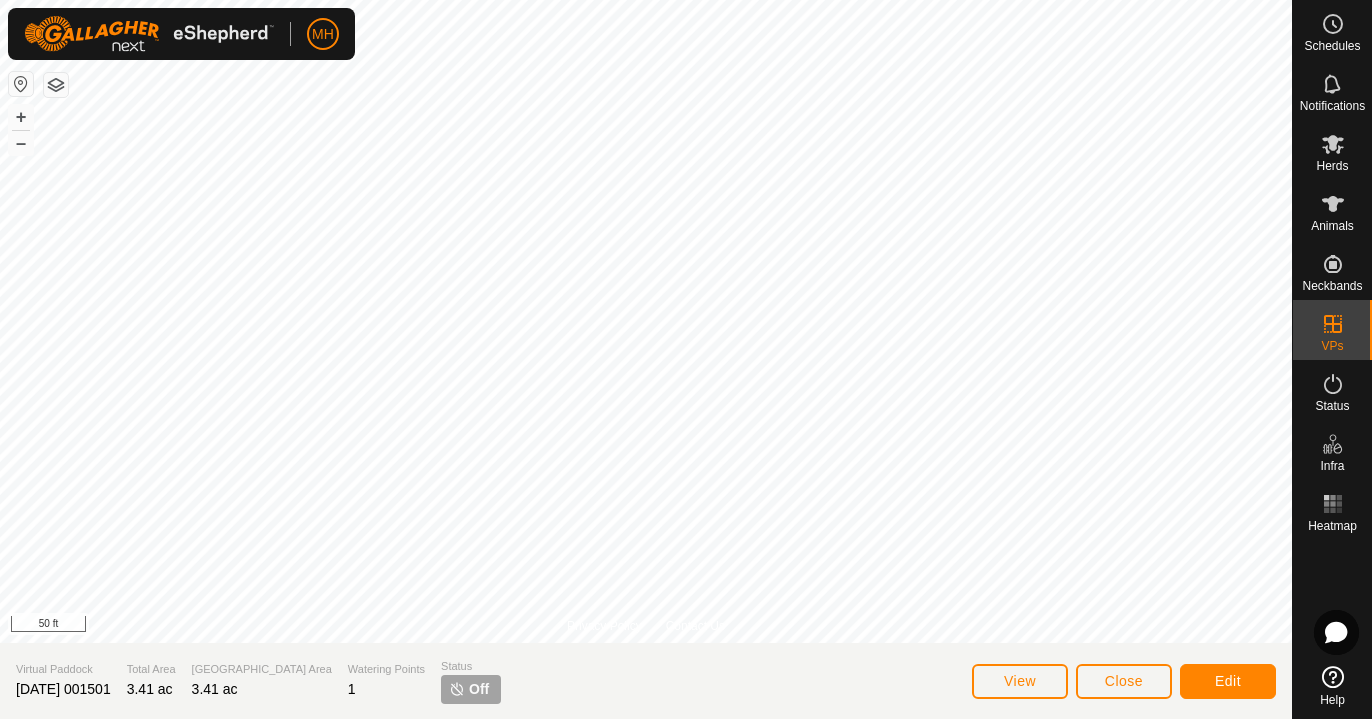 click on "Edit" 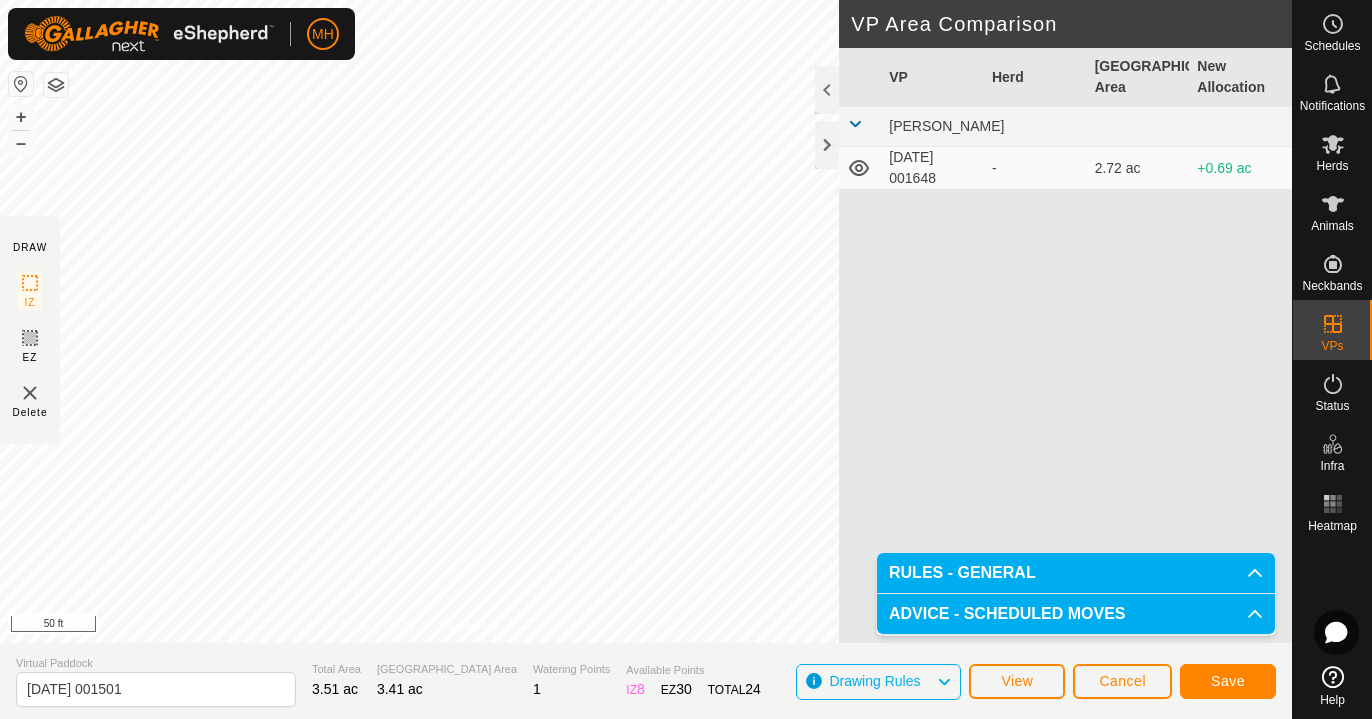 click on "DRAW IZ EZ Delete Privacy Policy Contact Us Segment length must be longer than 5 m  (Current: 4.9 m) . + – ⇧ i 50 ft VP Area Comparison     VP   Herd   Grazing Area   New Allocation  [PERSON_NAME]  [DATE] 001648  -  2.72 ac  +0.69 ac" 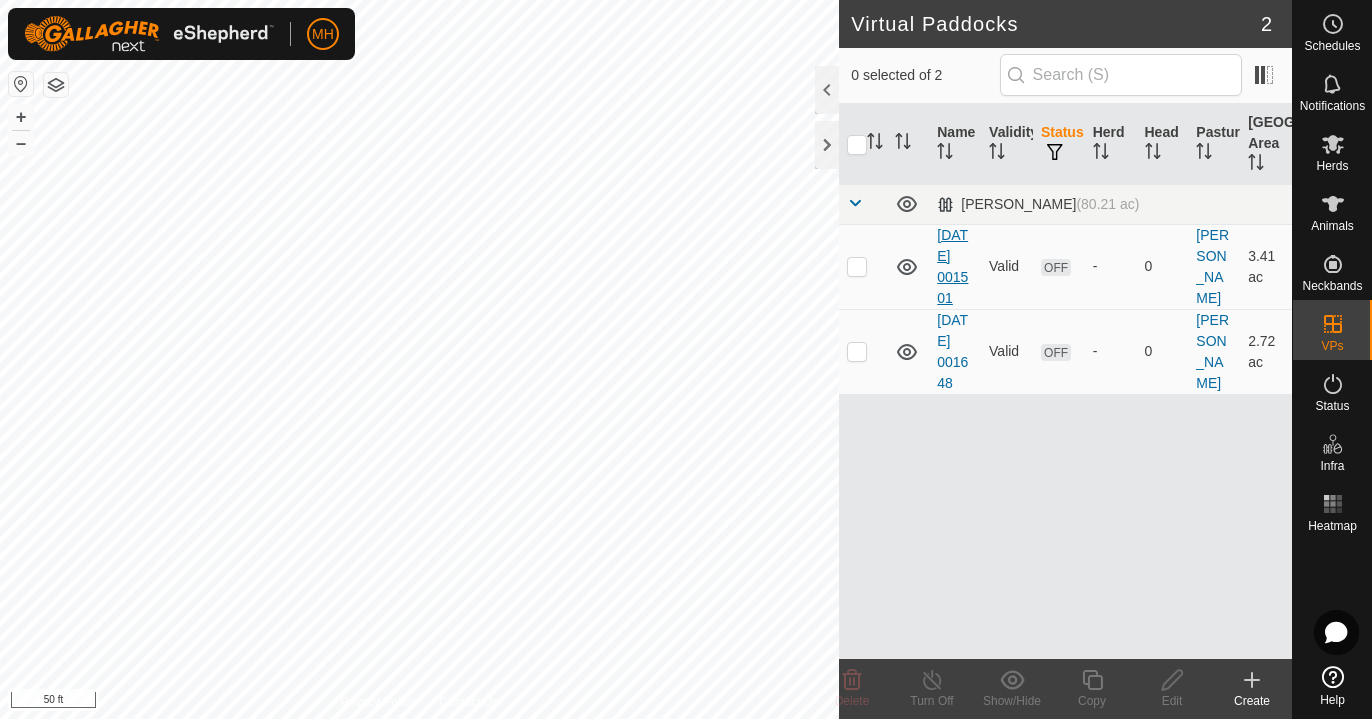 click on "[DATE] 001501" at bounding box center (952, 266) 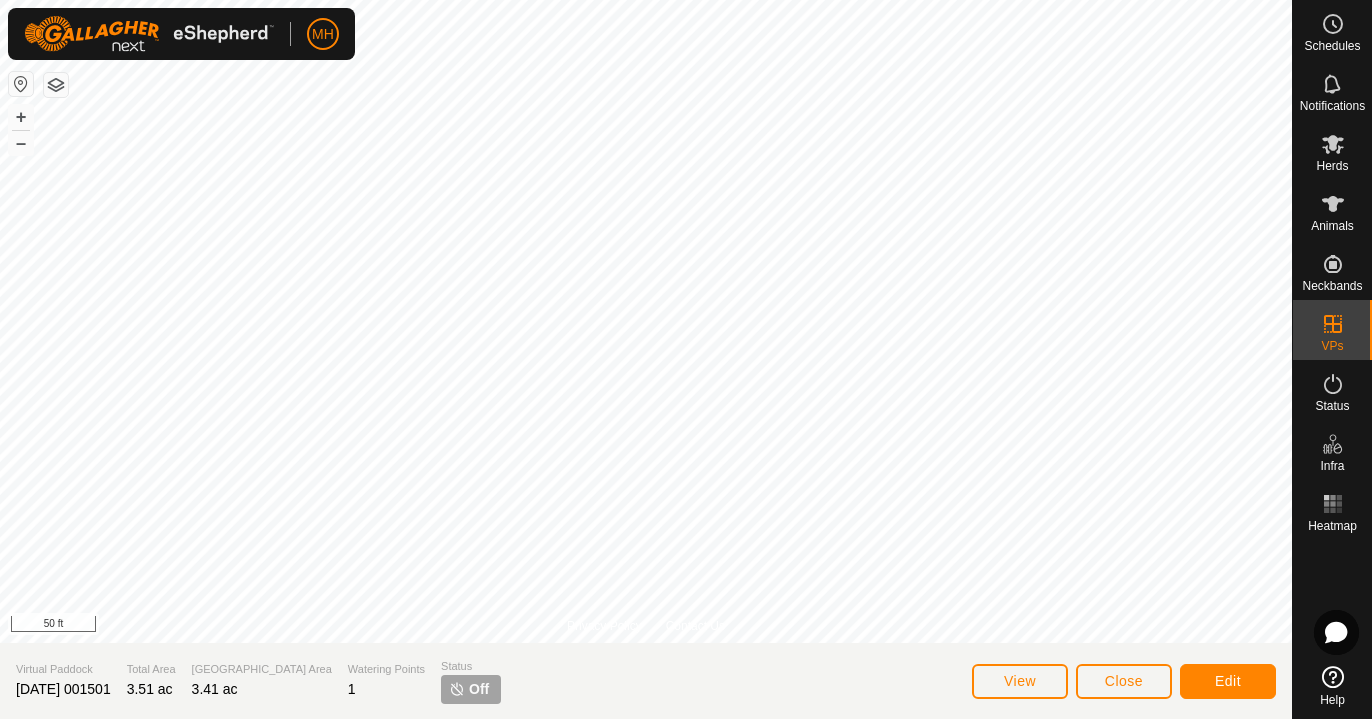 click on "Edit" 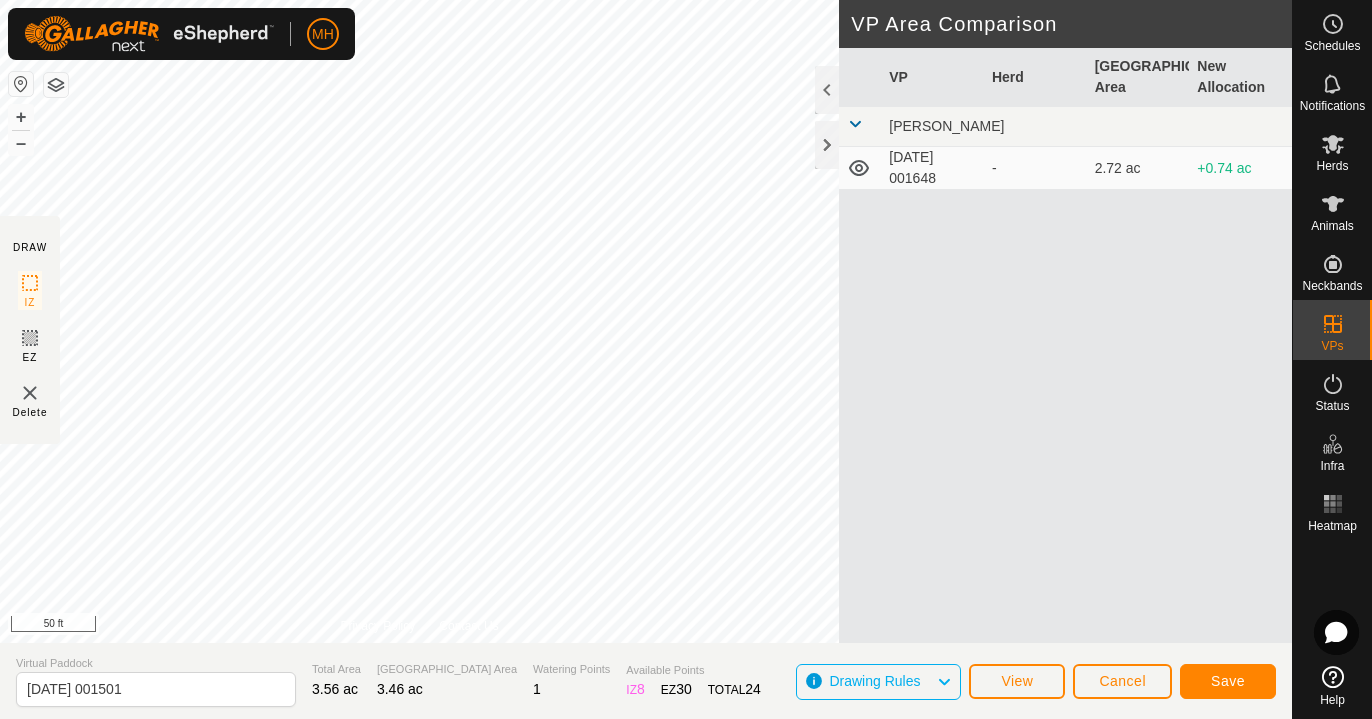 click on "Save" 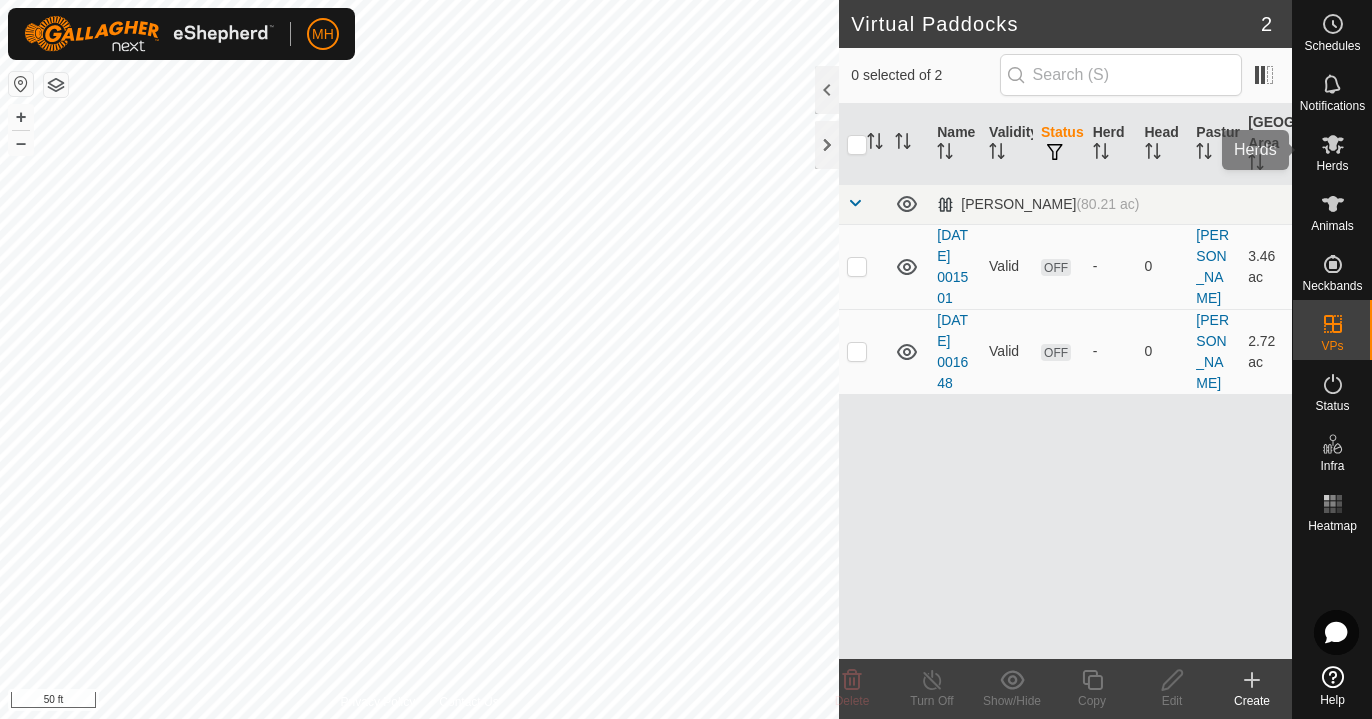 click on "Herds" at bounding box center (1332, 166) 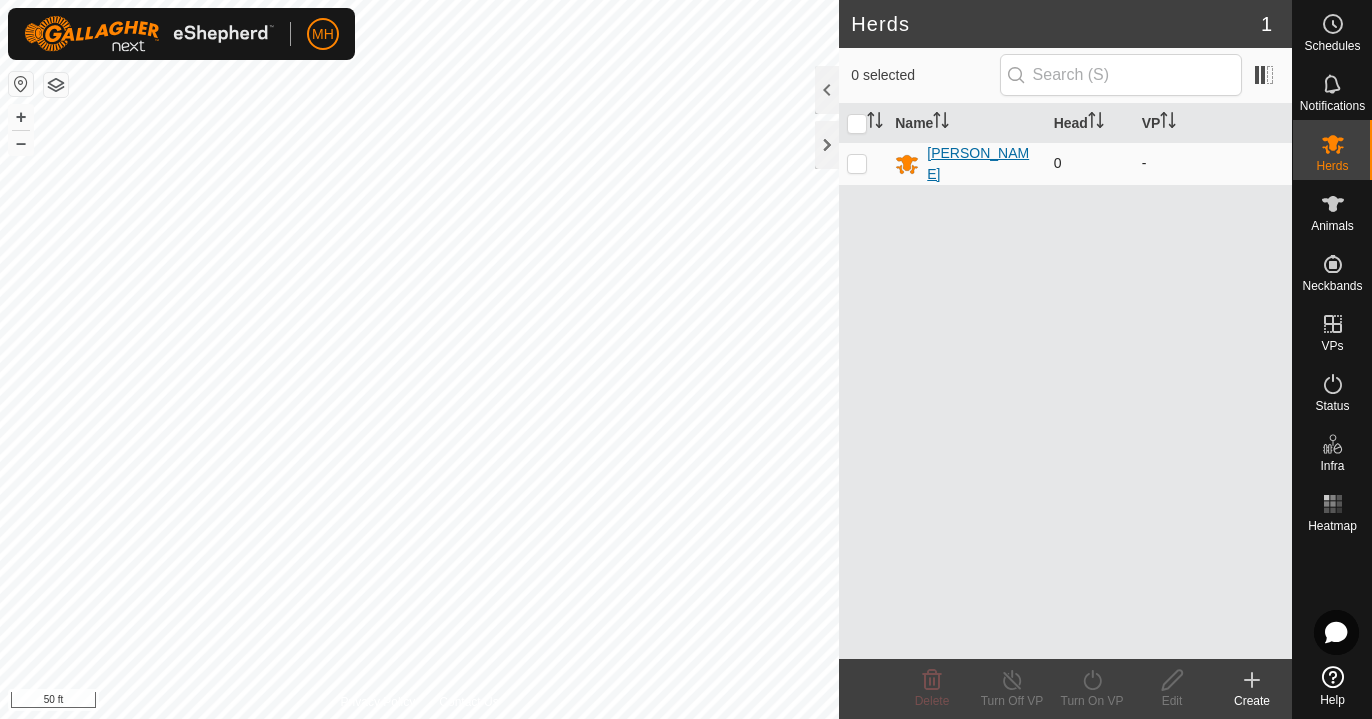 click on "[PERSON_NAME]" at bounding box center (982, 164) 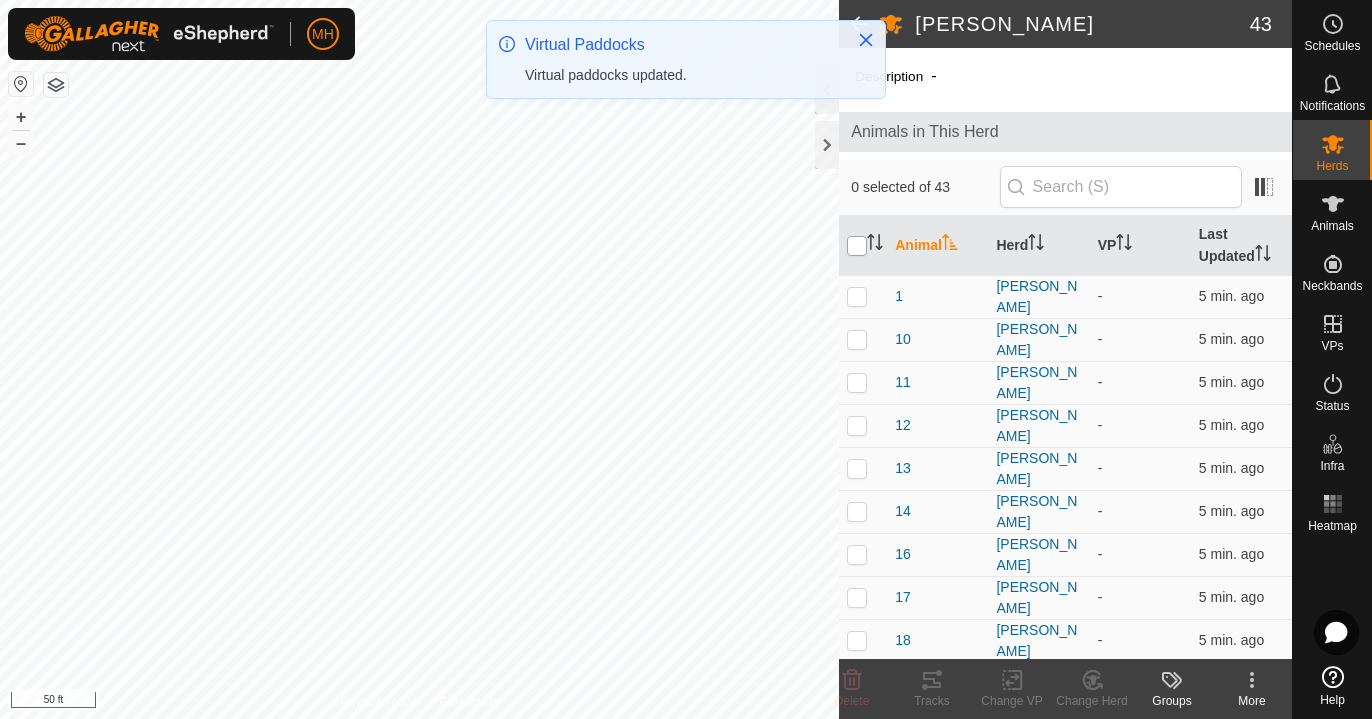 click at bounding box center [857, 246] 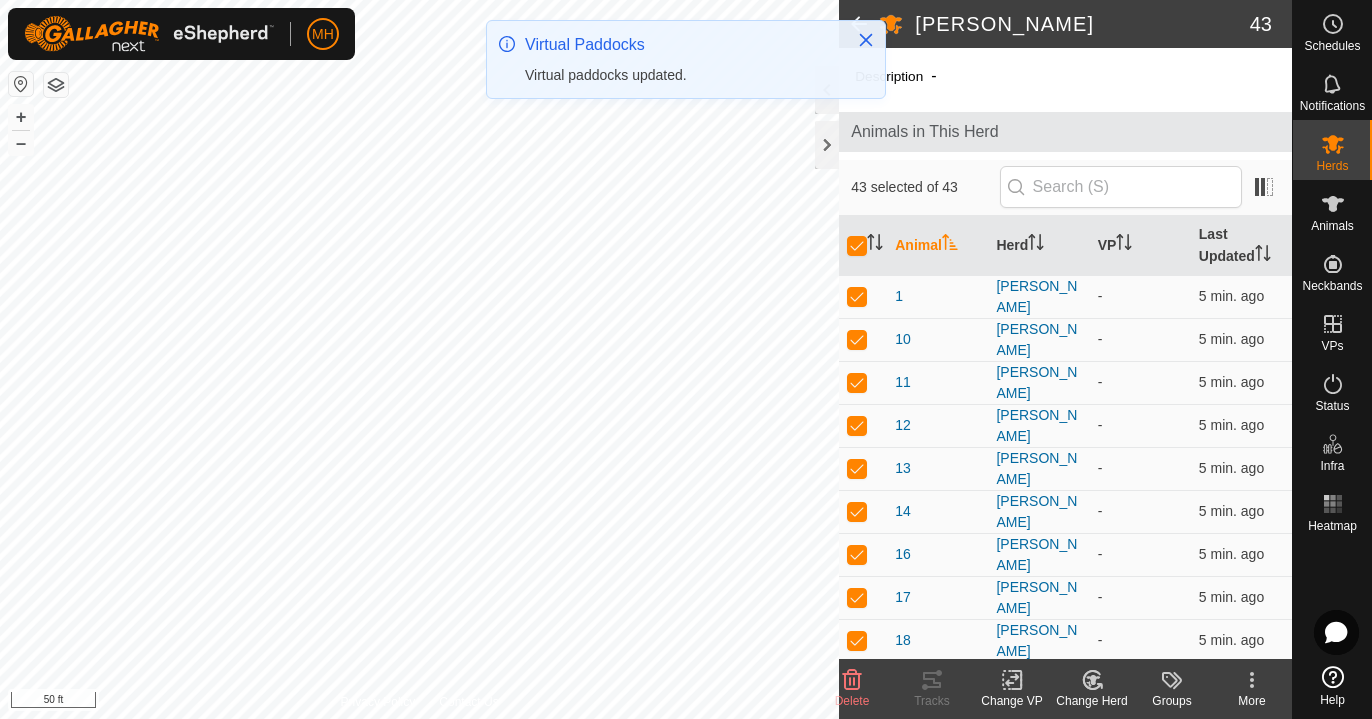click 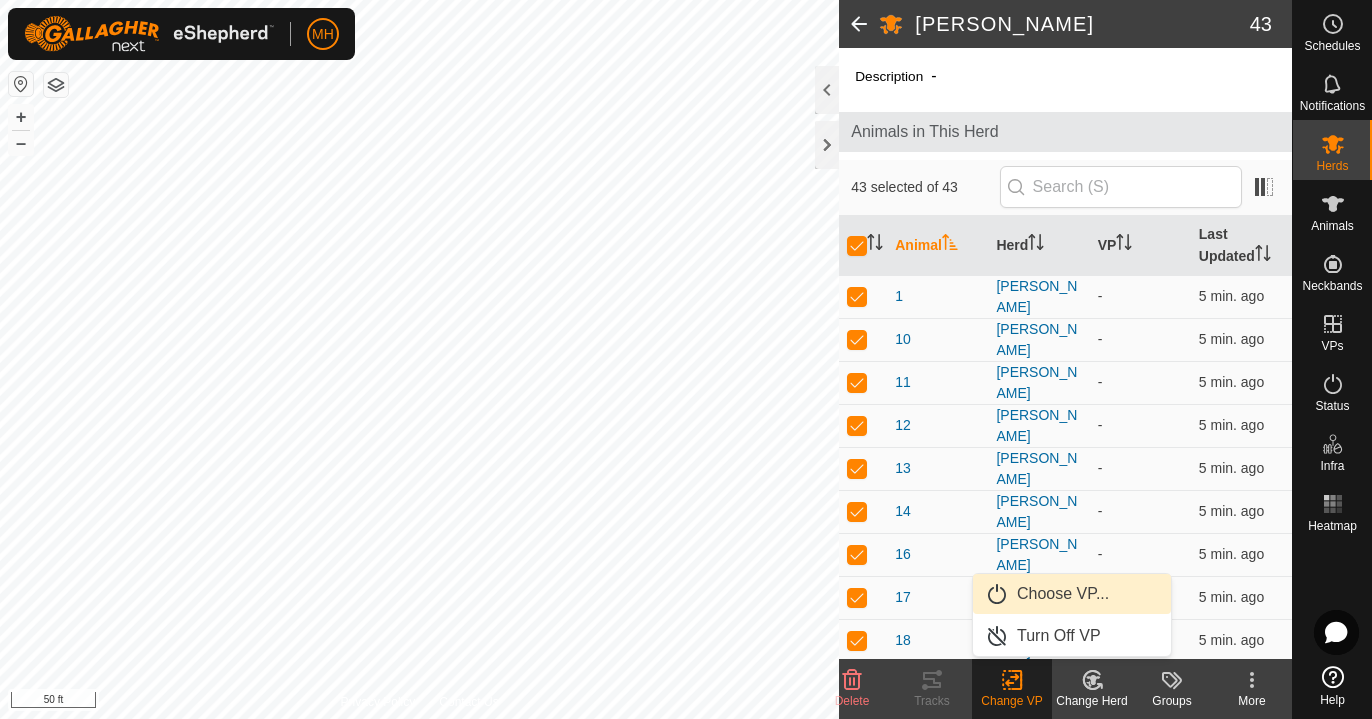 click on "Choose VP..." at bounding box center [1072, 594] 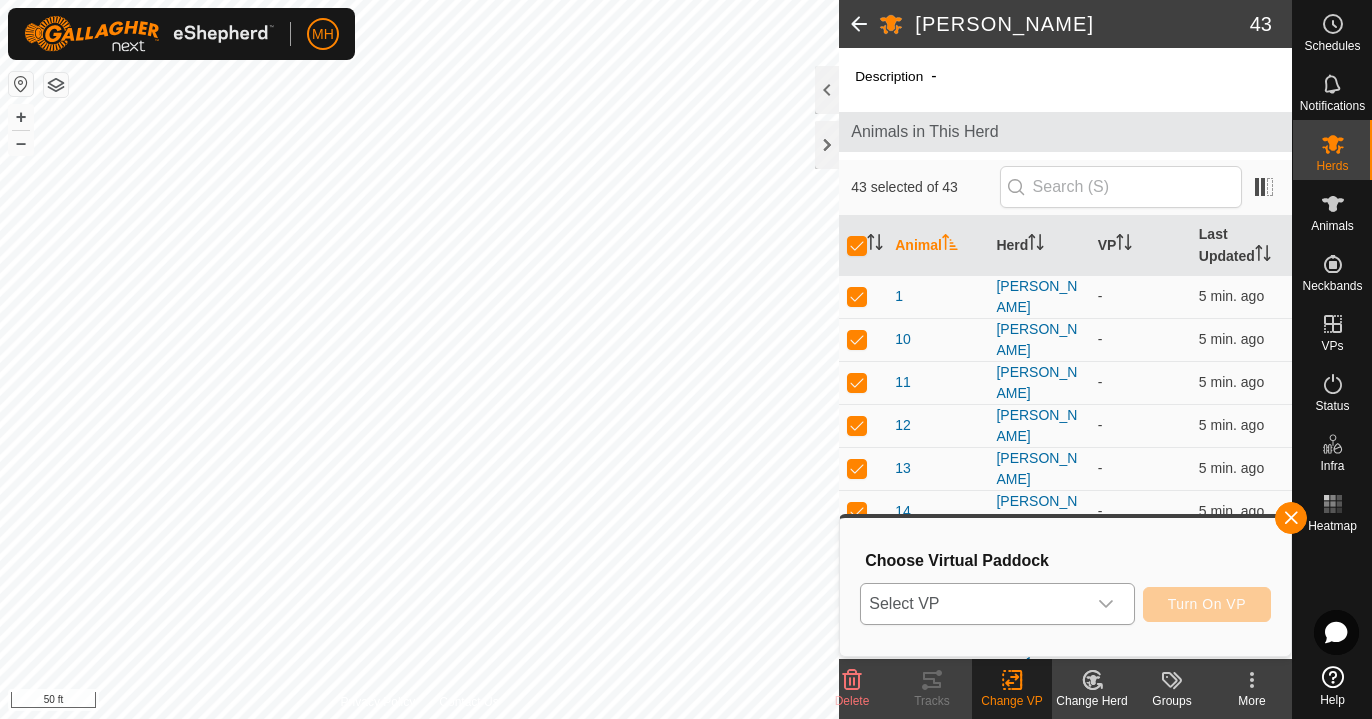 click on "Select VP" at bounding box center [973, 604] 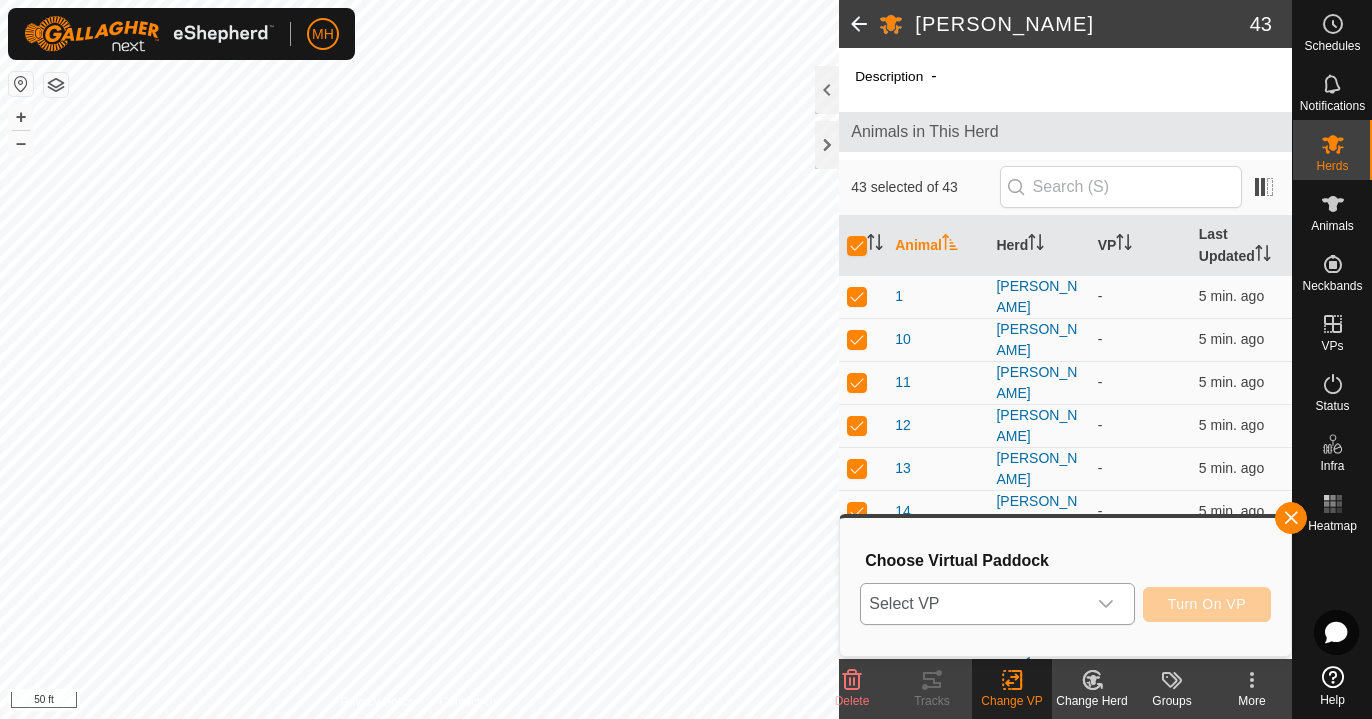 click on "Select VP" at bounding box center (973, 604) 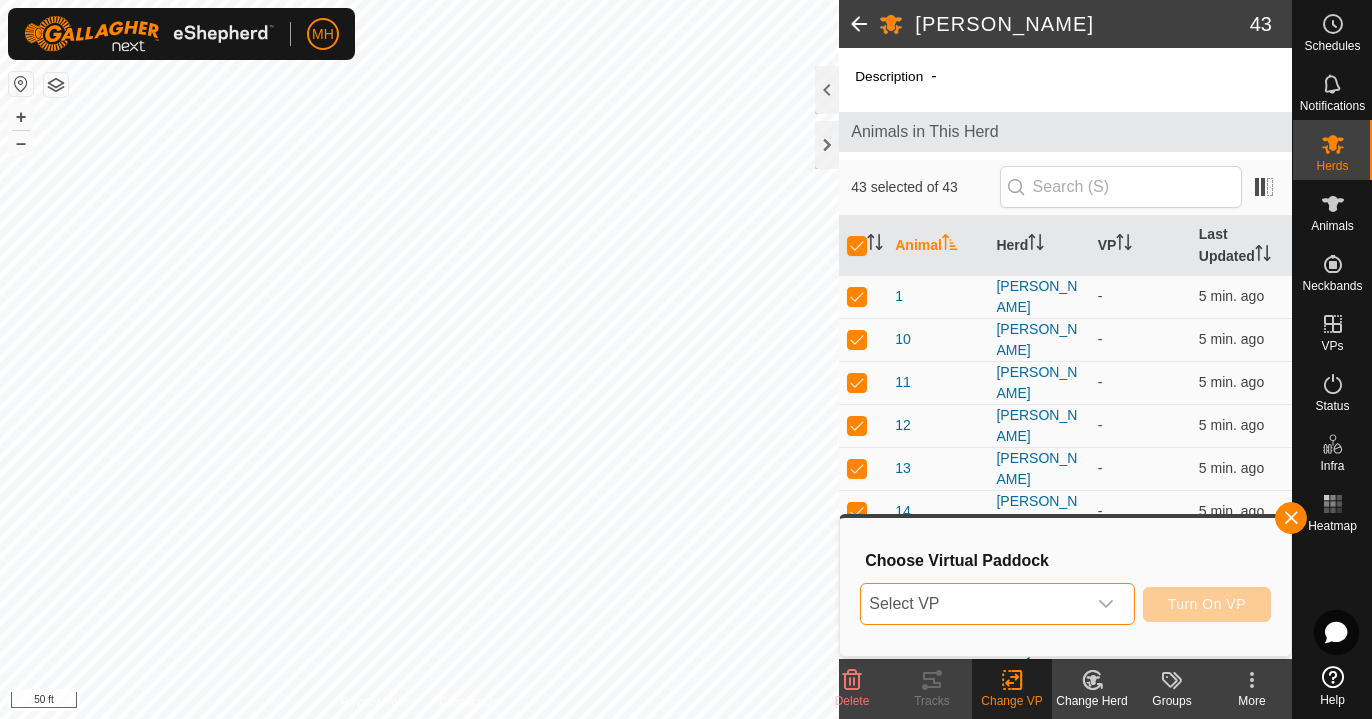 click on "Select VP" at bounding box center (973, 604) 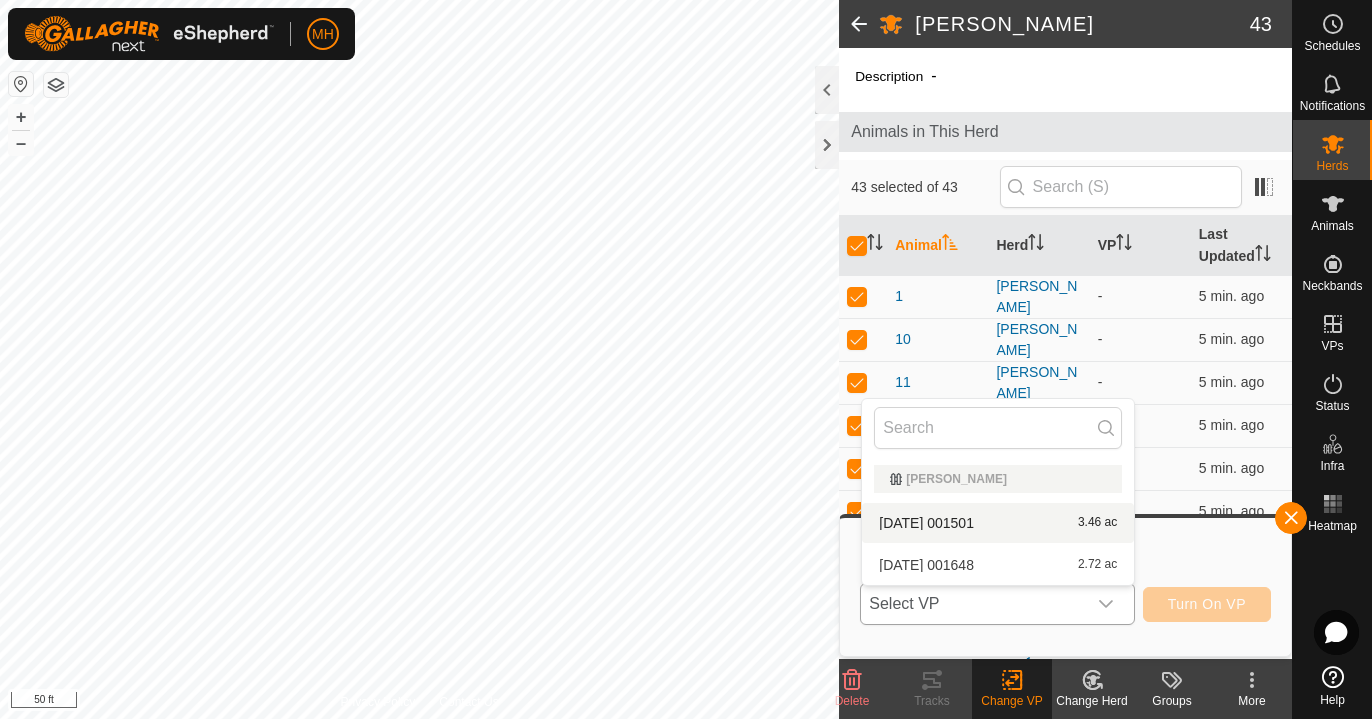 click on "[DATE] 001501  3.46 ac" at bounding box center [998, 523] 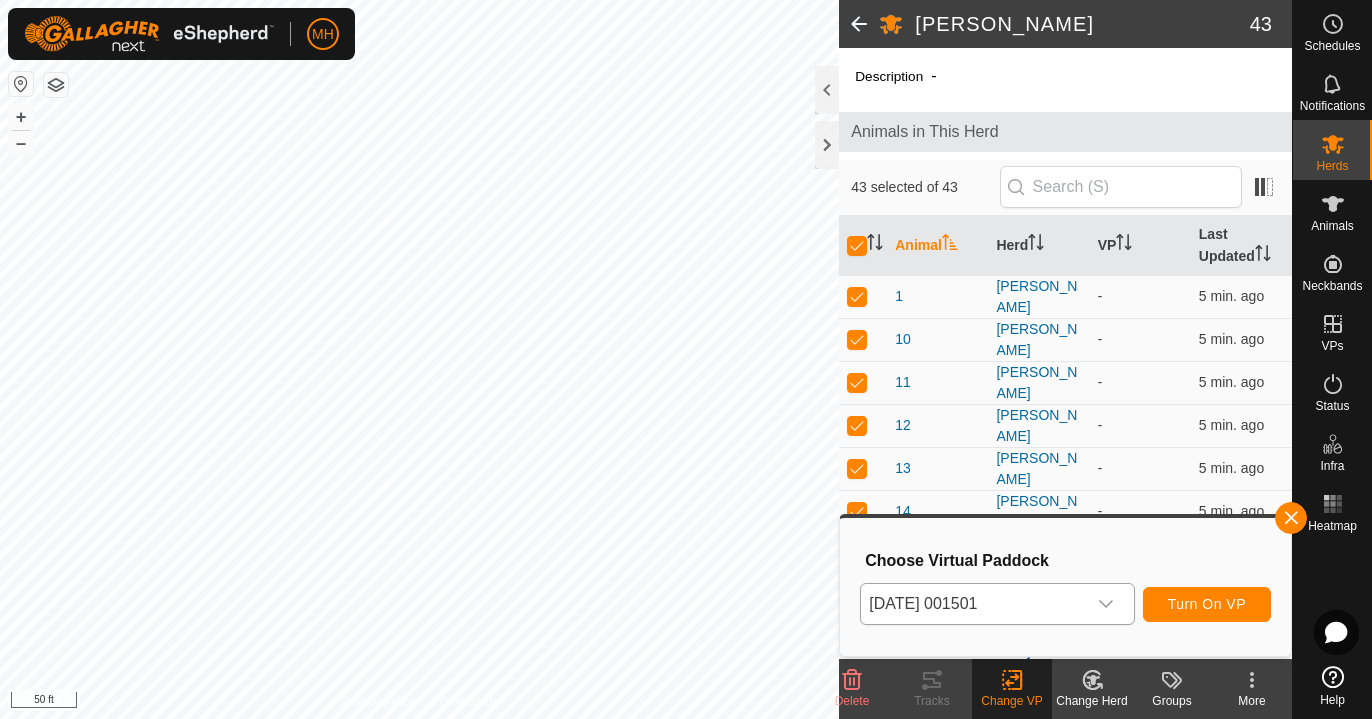 click on "Turn On VP" at bounding box center [1207, 604] 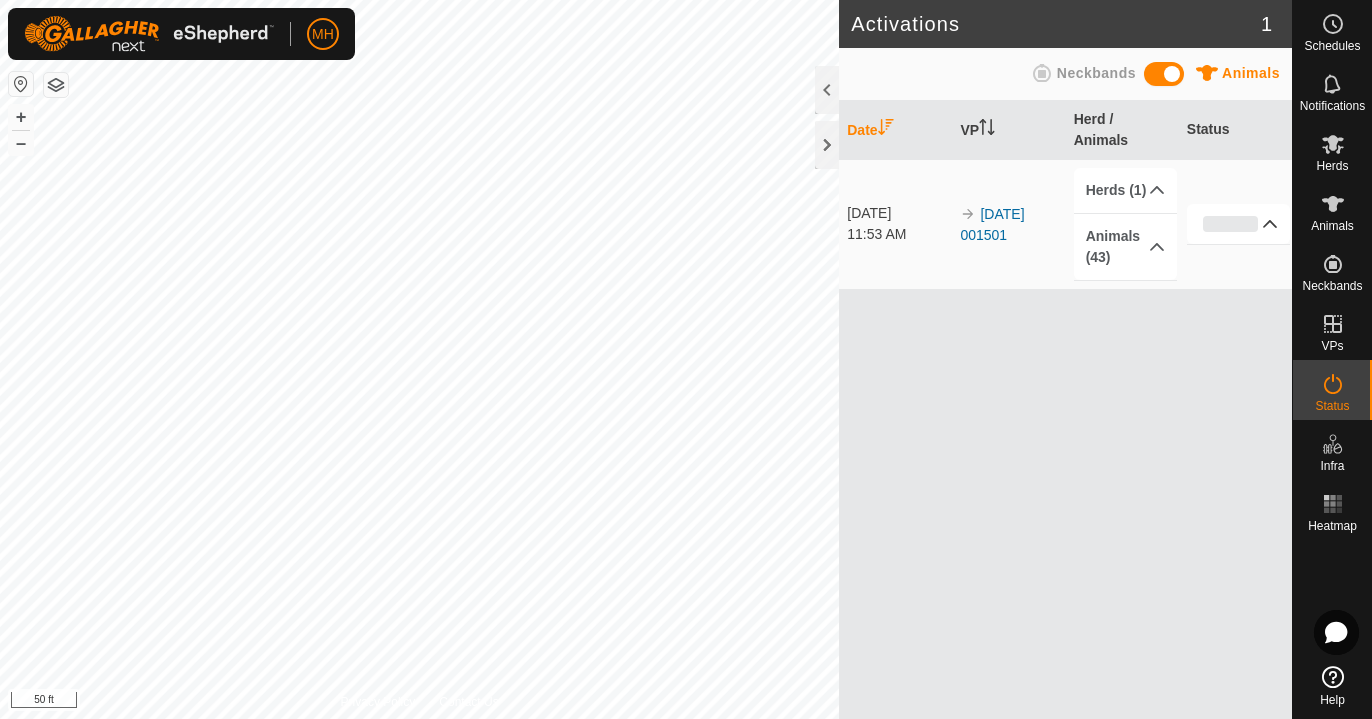 click on "0%" at bounding box center [1239, 224] 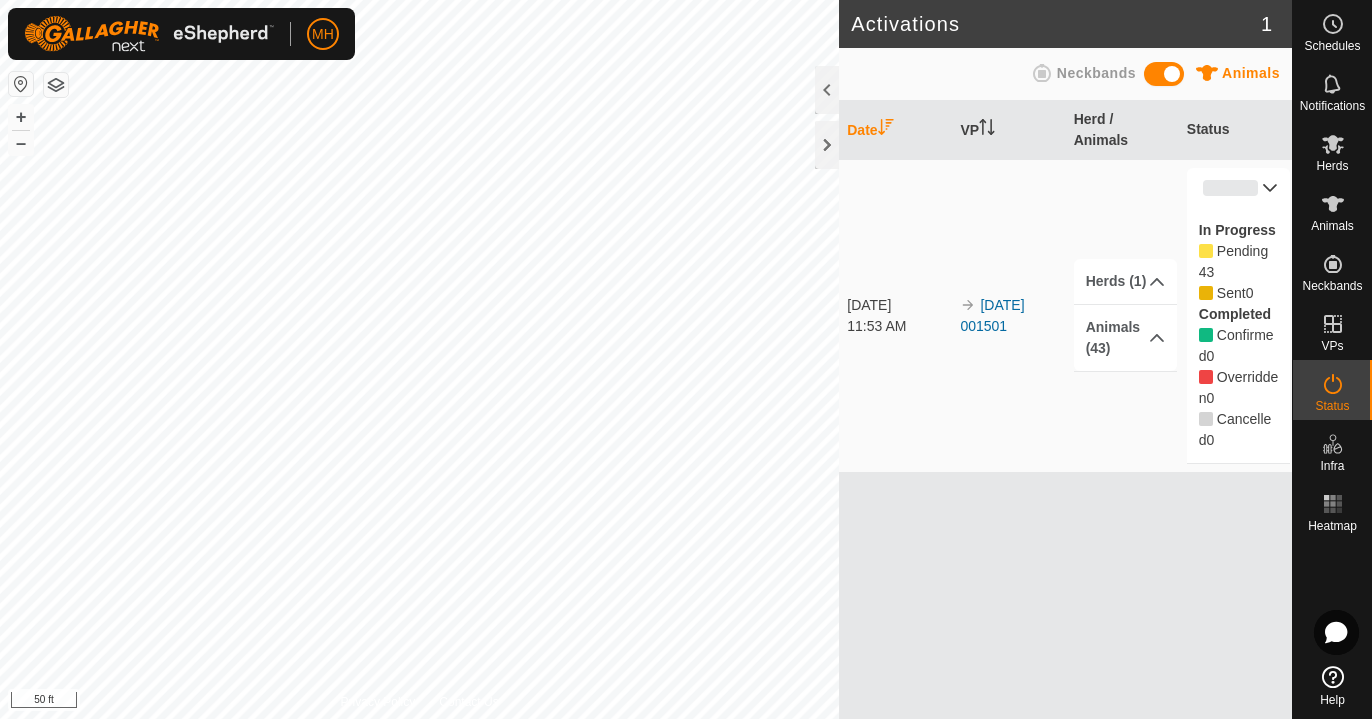 click on "Date   VP   Herd / Animals   Status  [DATE] 11:53 AM 2025-07-11 001501 Herds (1)  [PERSON_NAME]  Animals [PHONE_NUMBER]   3   45   29   40   24   21   28   17   39   2   31   9   12   14   16   41   43   32   30   10   33   22   34   11   13   27   38   18   20   1   6   5   36   23   19   7   35   37  0% In Progress Pending  43  Sent   0  Completed Confirmed   0  Overridden  0  Cancelled   0" at bounding box center [1065, 410] 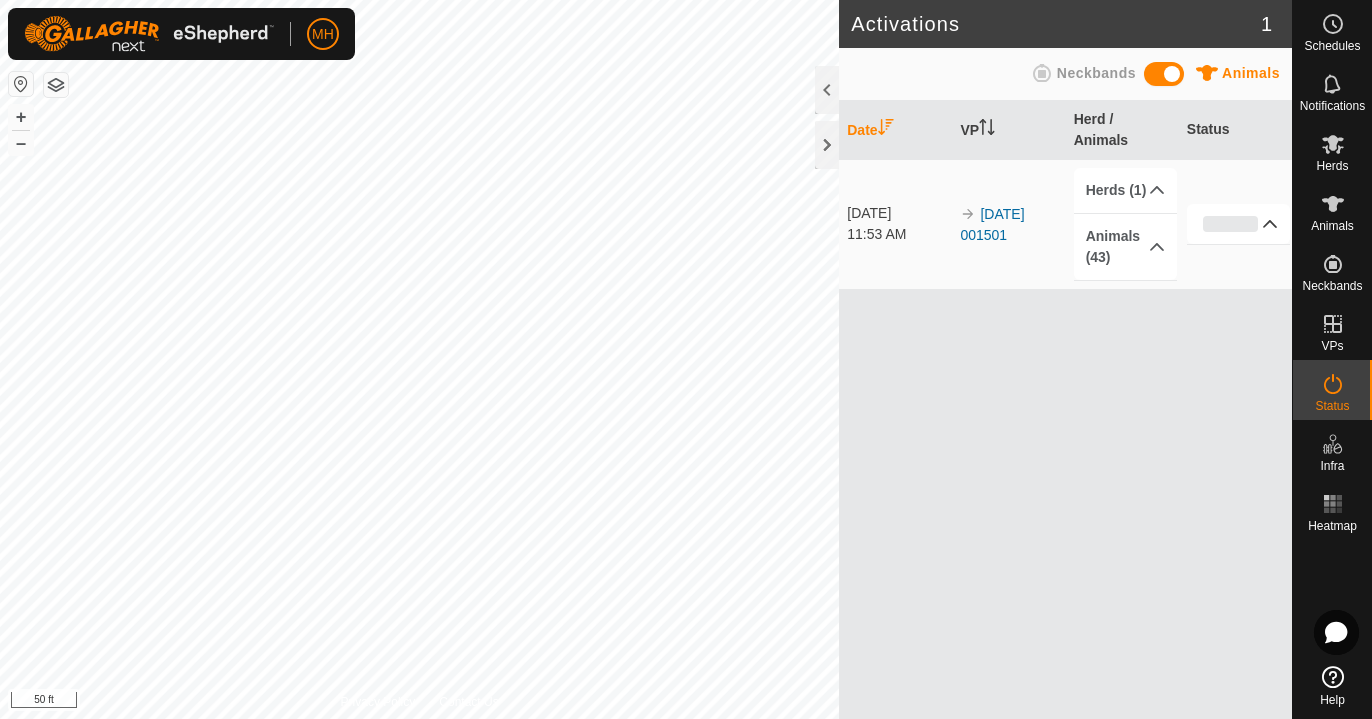 click on "0%" at bounding box center [1239, 224] 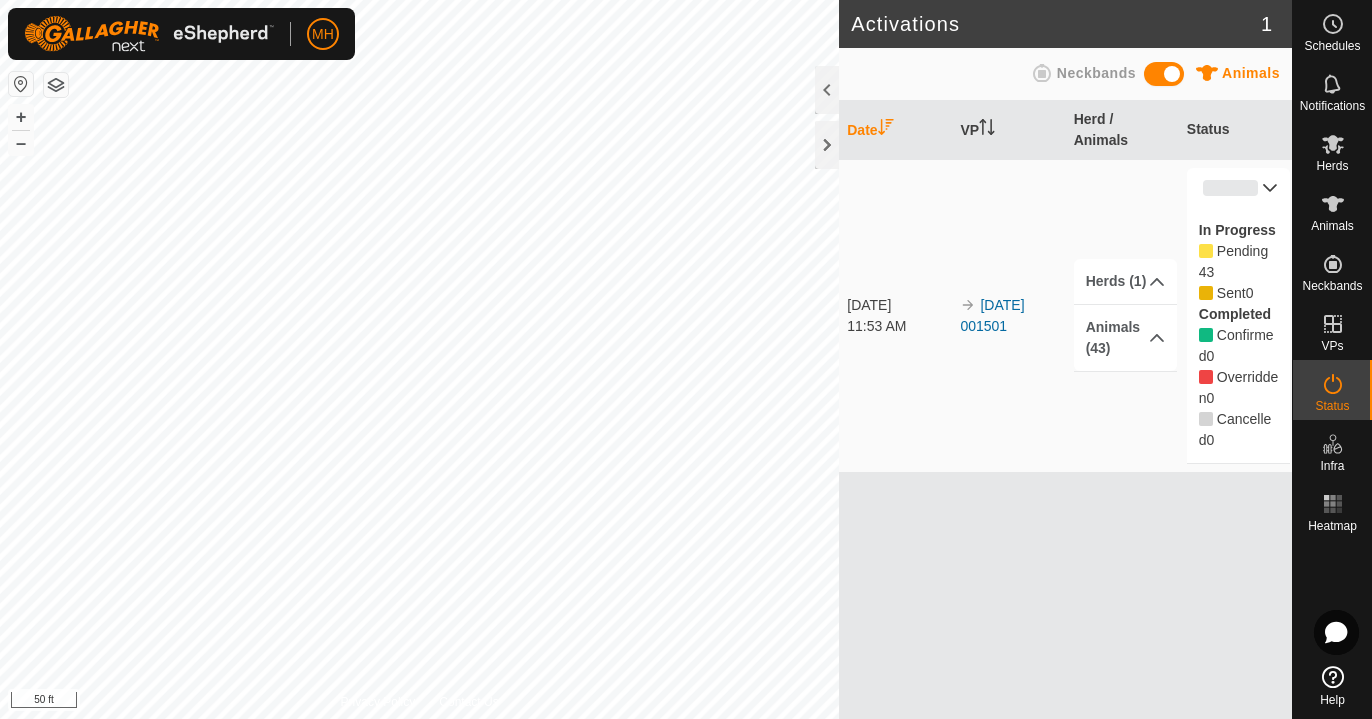 click on "Cancelled" at bounding box center [1235, 429] 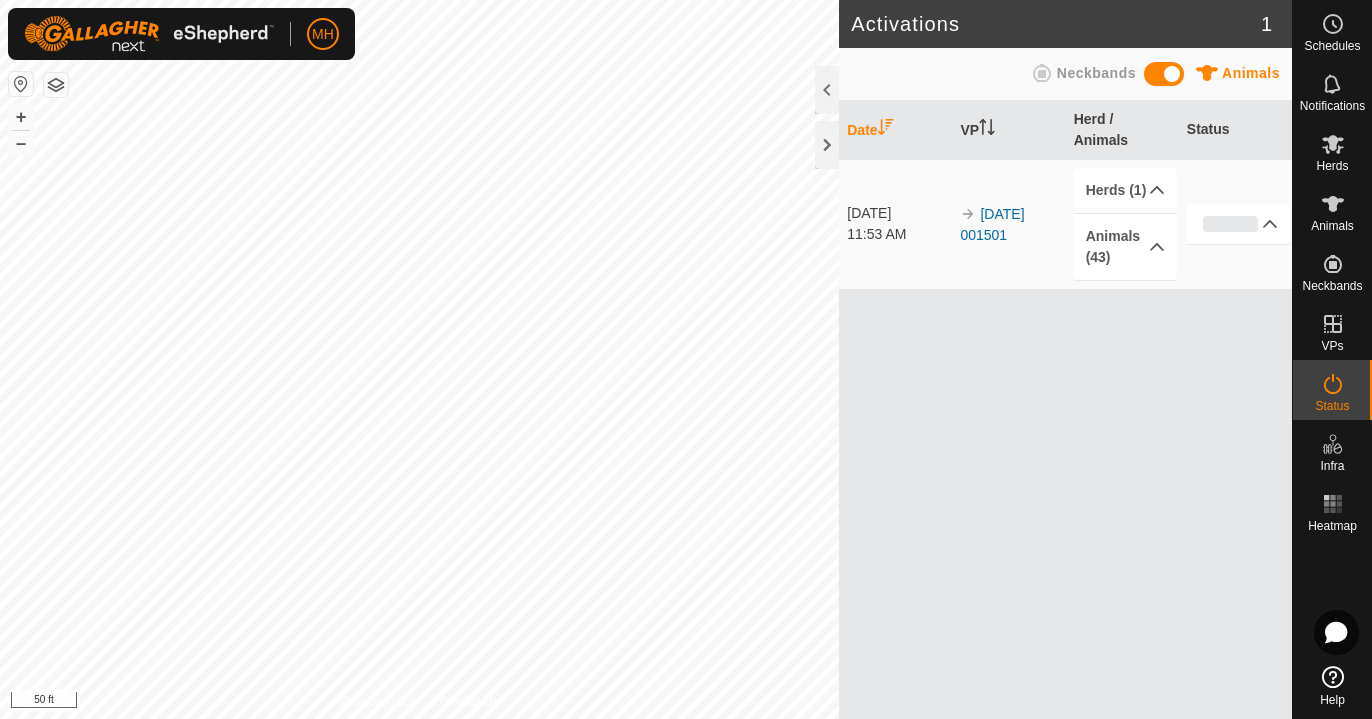 click on "1" 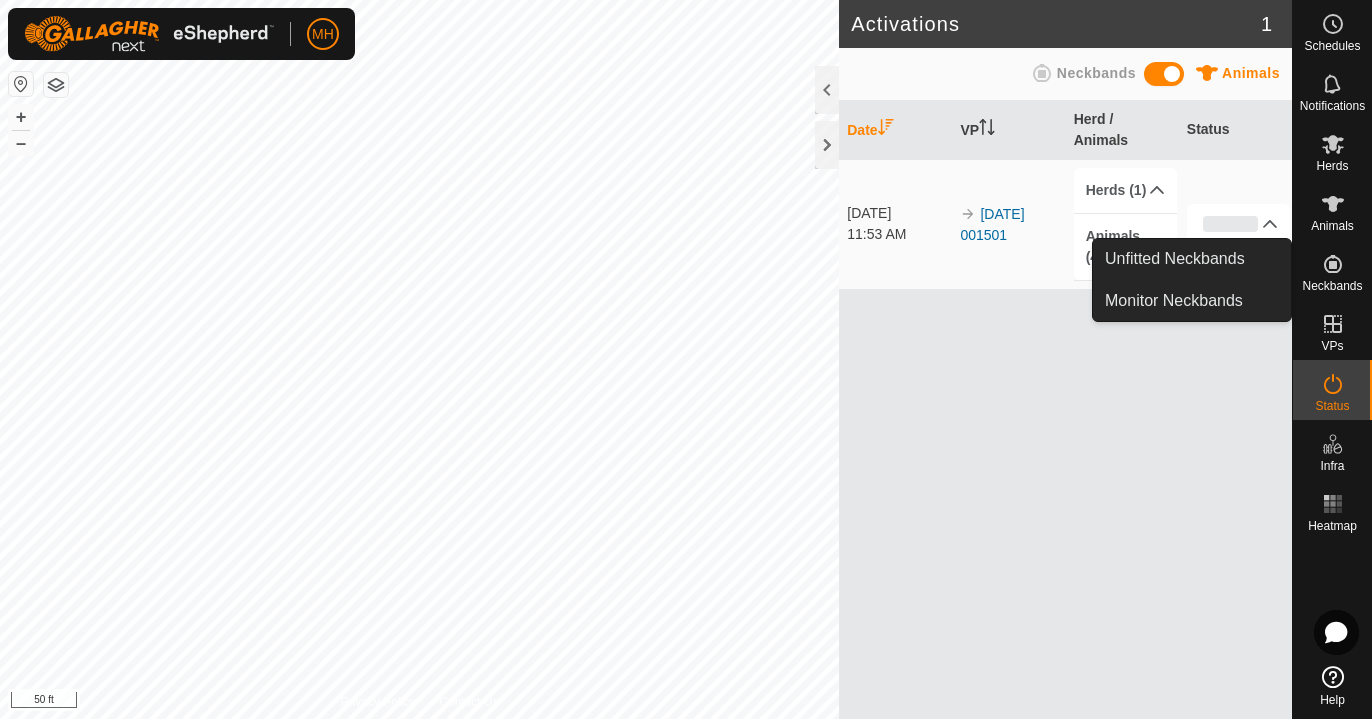 click on "Date   VP   Herd / Animals   Status  [DATE] 11:53 AM 2025-07-11 001501 Herds (1)  [PERSON_NAME]  Animals [PHONE_NUMBER]   3   45   29   40   24   21   28   17   39   2   31   9   12   14   16   41   43   32   30   10   33   22   34   11   13   27   38   18   20   1   6   5   36   23   19   7   35   37  0% In Progress Pending  43  Sent   0  Completed Confirmed   0  Overridden  0  Cancelled   0" at bounding box center [1065, 410] 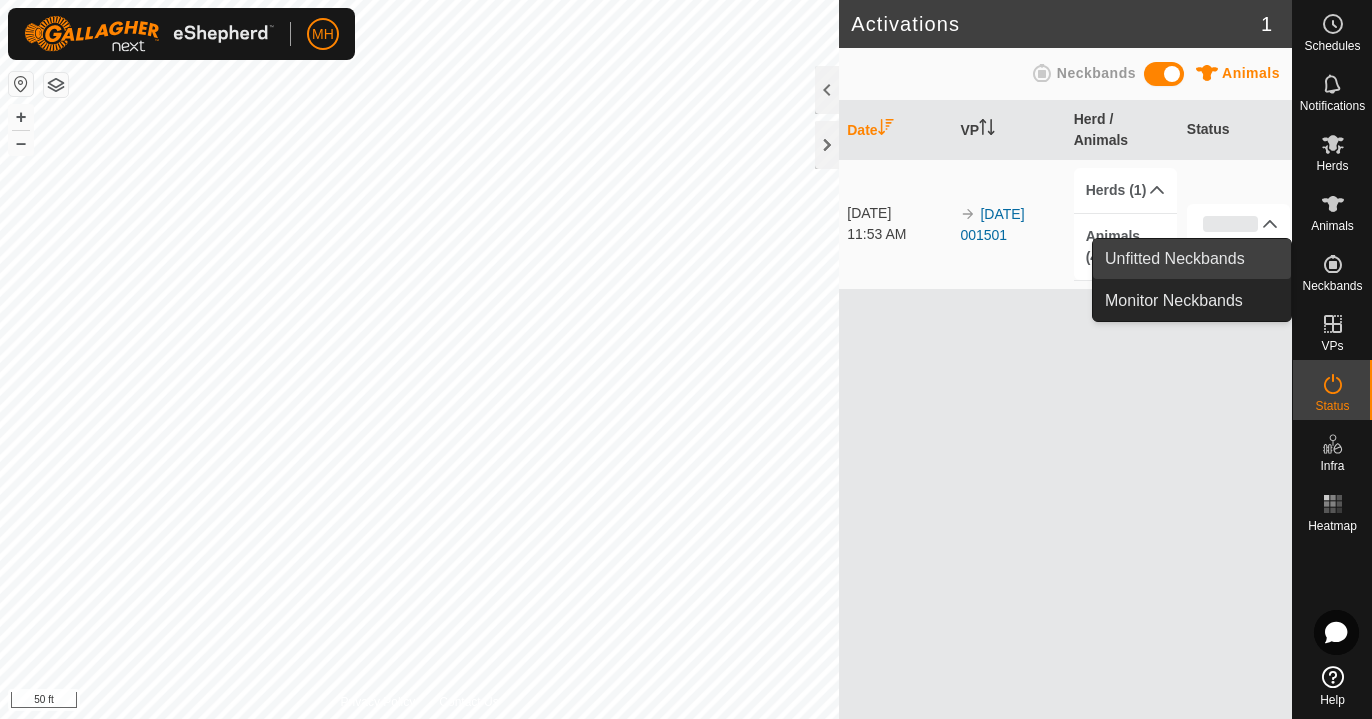 click on "Unfitted Neckbands" at bounding box center (1192, 259) 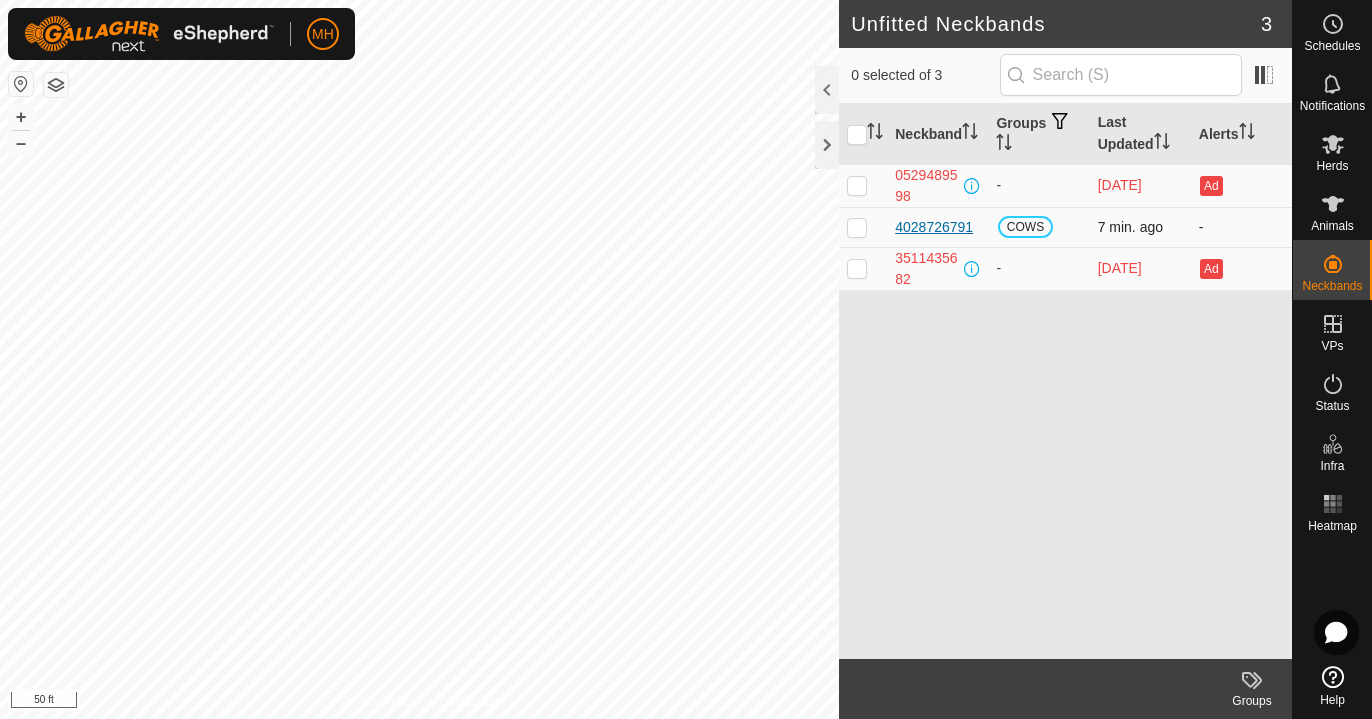 click on "4028726791" at bounding box center (934, 227) 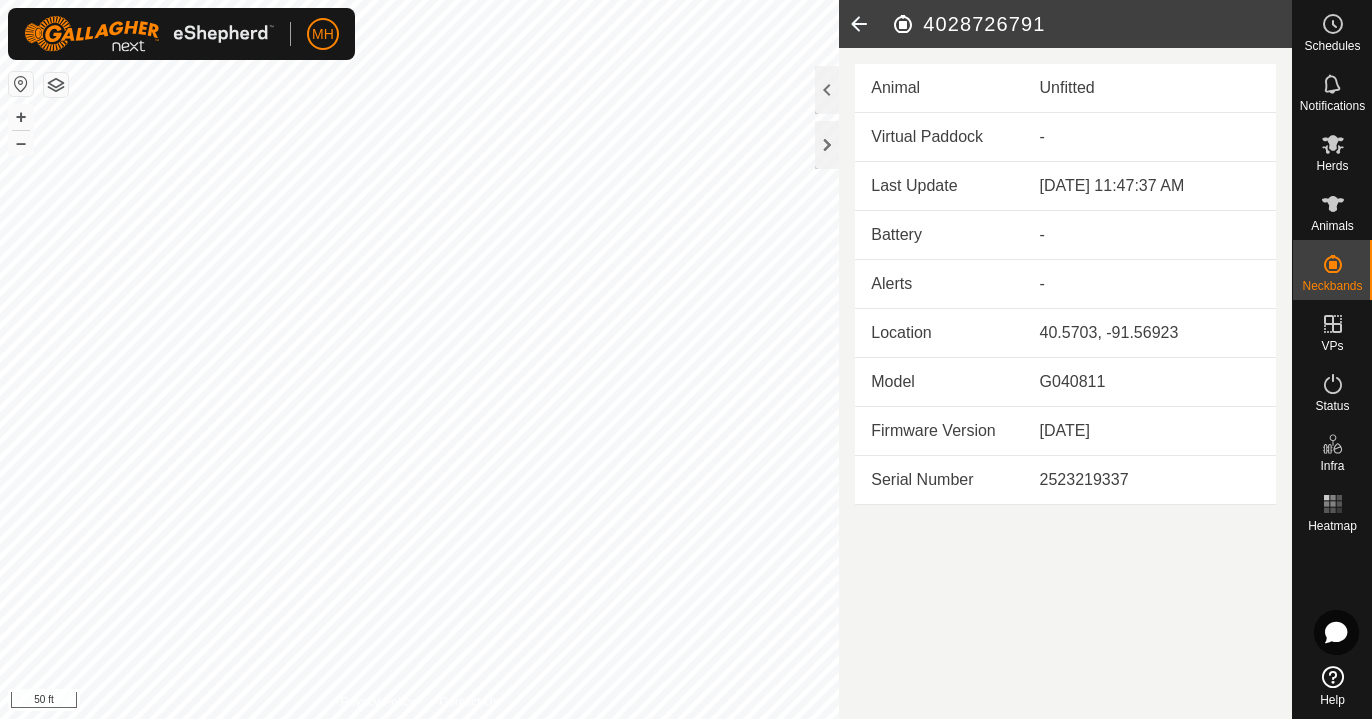 click 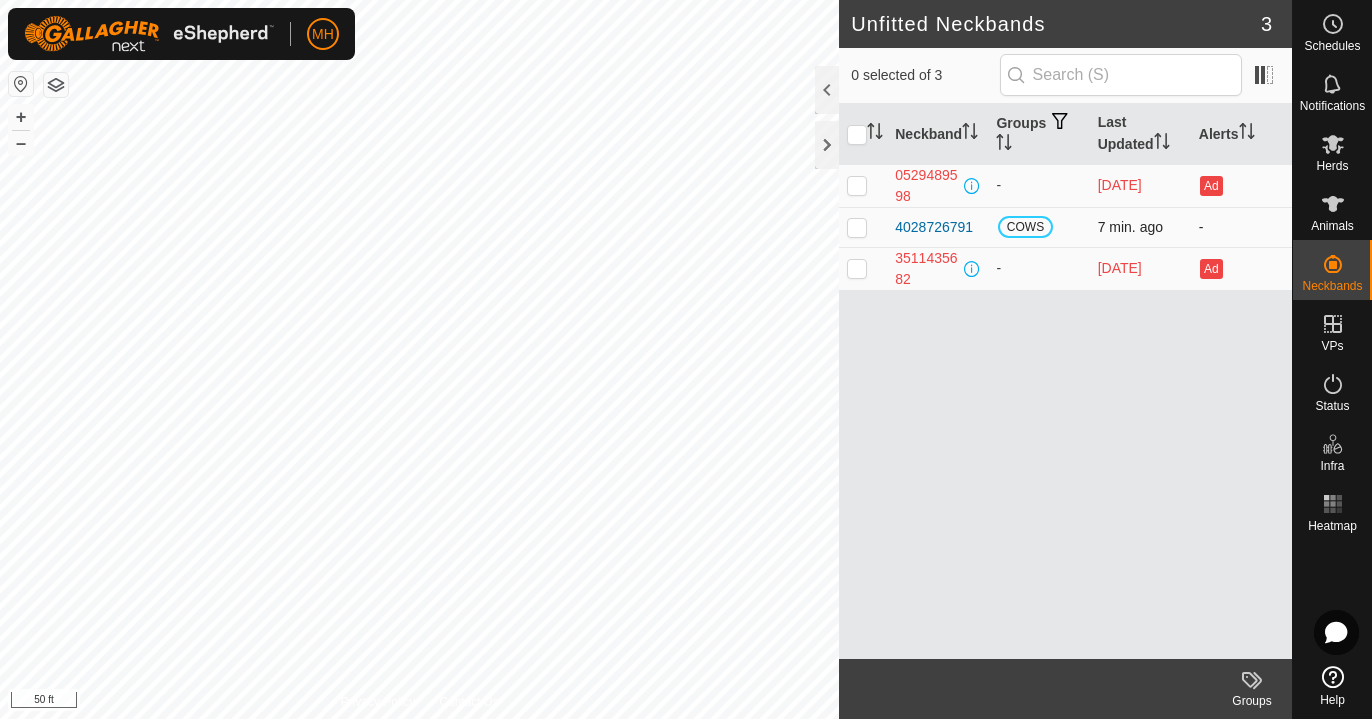 click at bounding box center (863, 227) 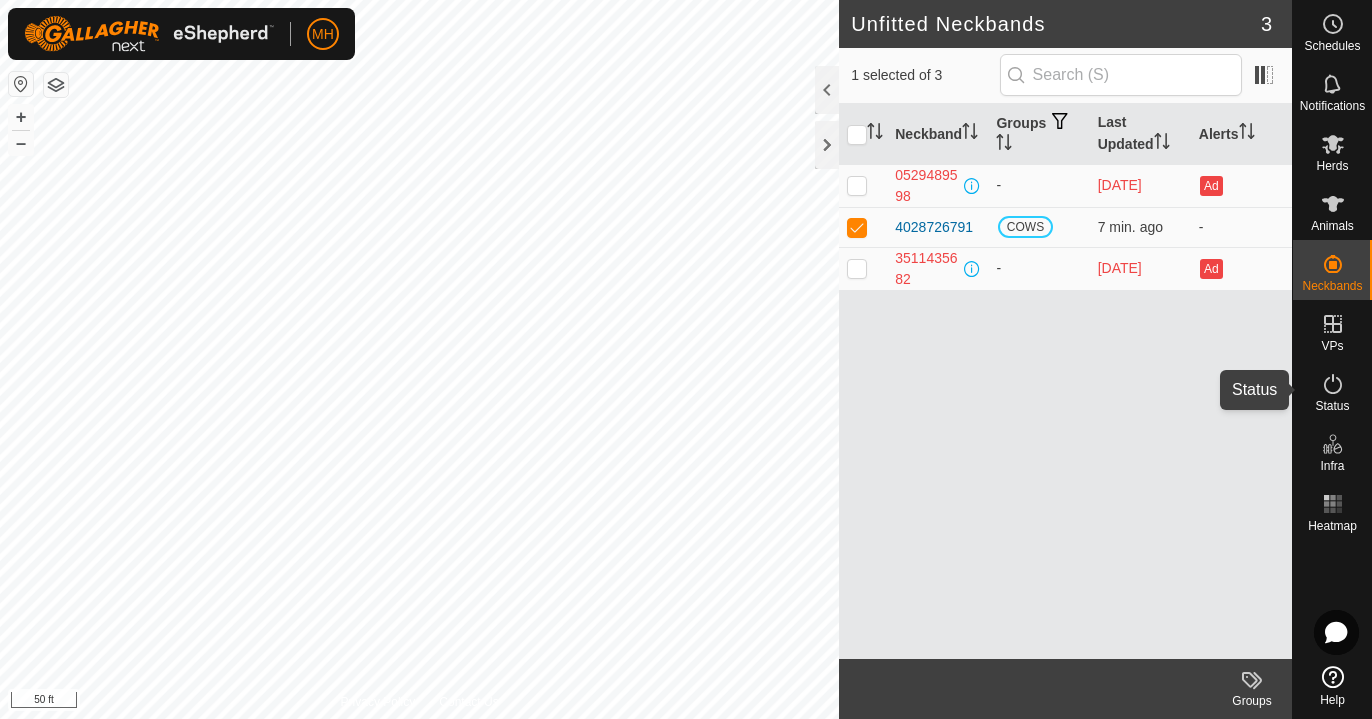 click 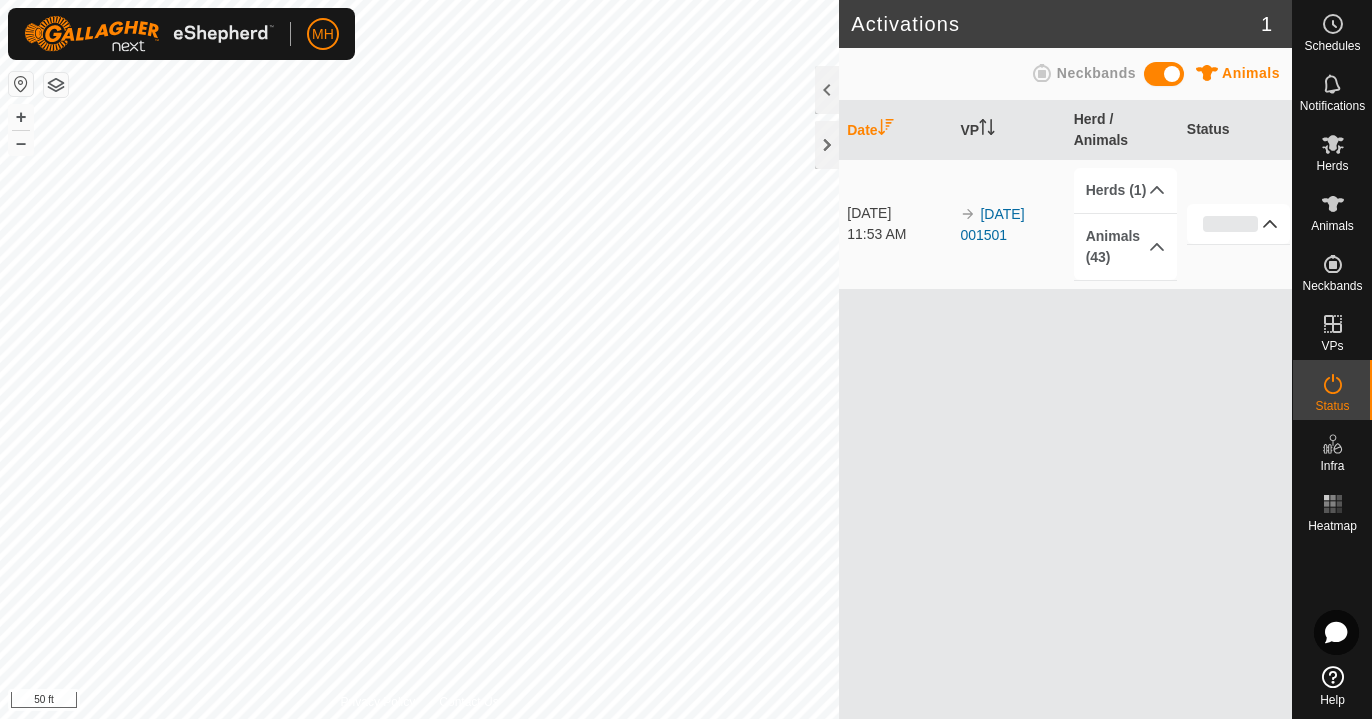 click on "0%" at bounding box center [1239, 224] 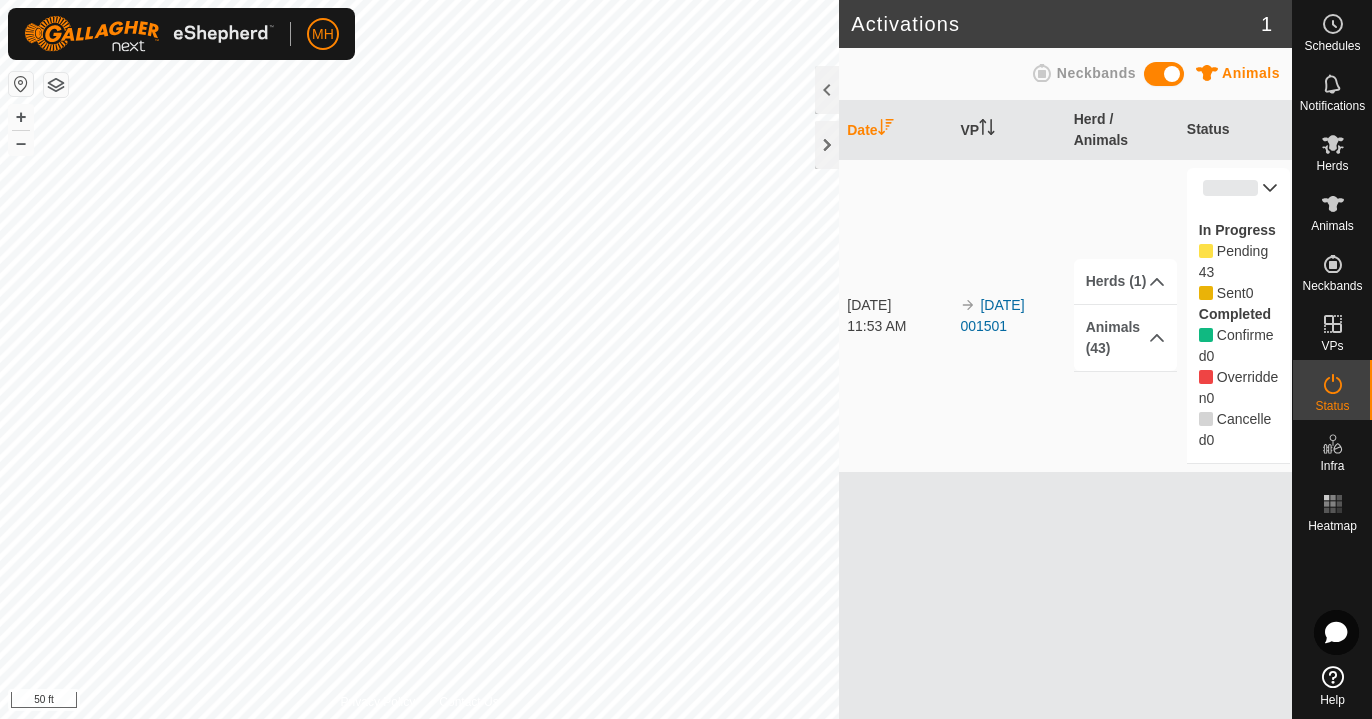 click on "Date   VP   Herd / Animals   Status  [DATE] 11:53 AM 2025-07-11 001501 Herds (1)  [PERSON_NAME]  Animals [PHONE_NUMBER]   3   45   29   40   24   21   28   17   39   2   31   9   12   14   16   41   43   32   30   10   33   22   34   11   13   27   38   18   20   1   6   5   36   23   19   7   35   37  0% In Progress Pending  43  Sent   0  Completed Confirmed   0  Overridden  0  Cancelled   0" at bounding box center [1065, 410] 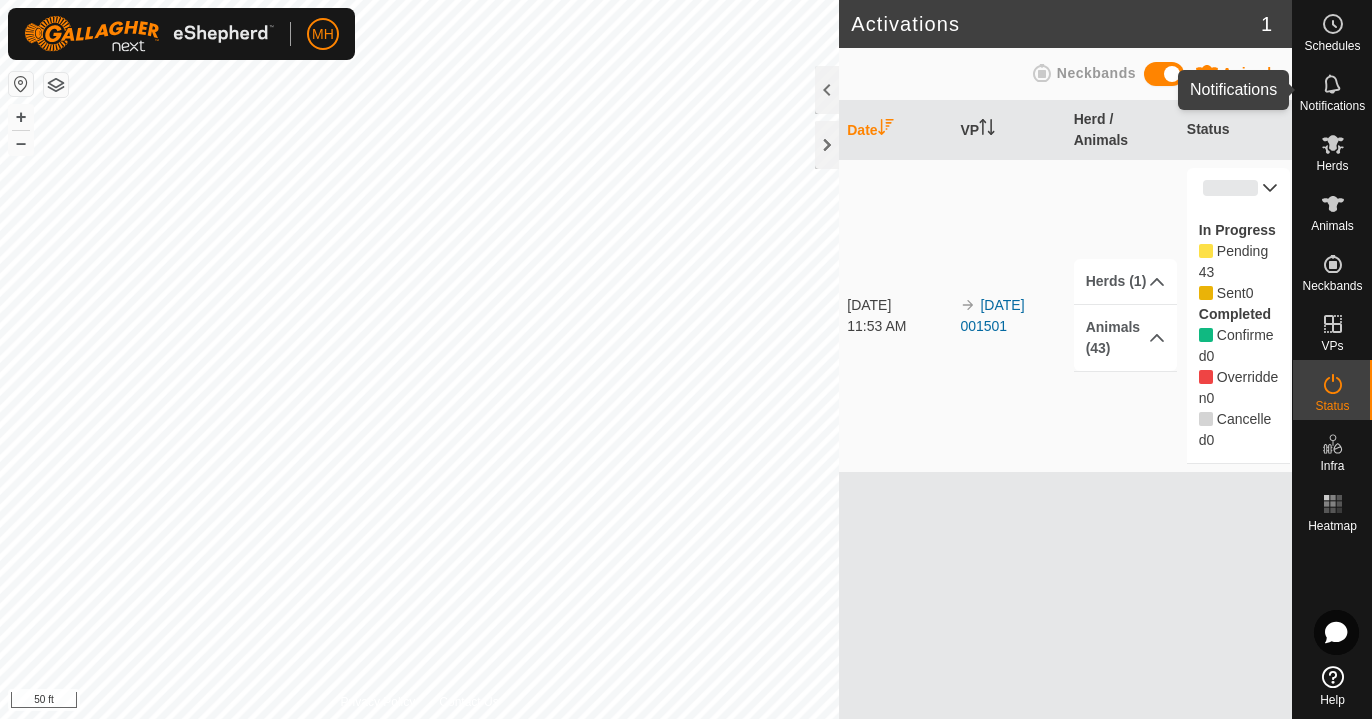 click on "Notifications" at bounding box center (1332, 106) 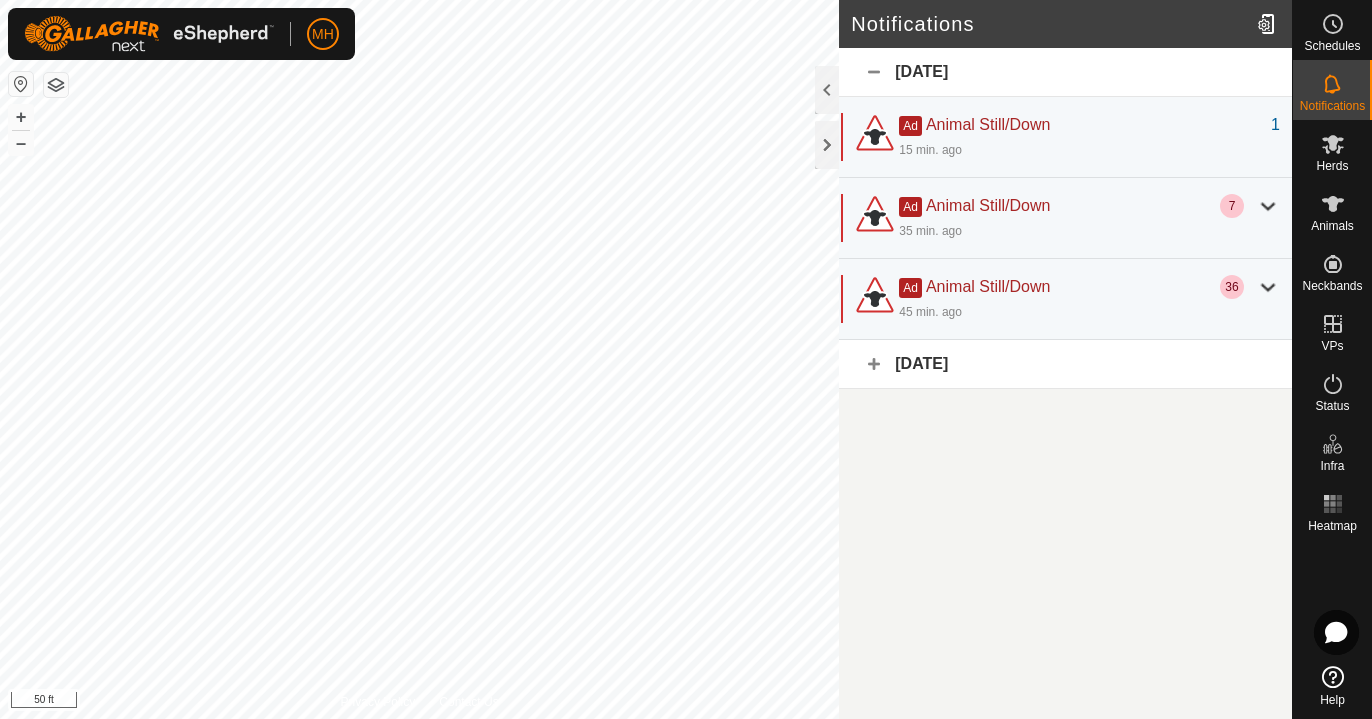 click on "Notifications" at bounding box center (1332, 106) 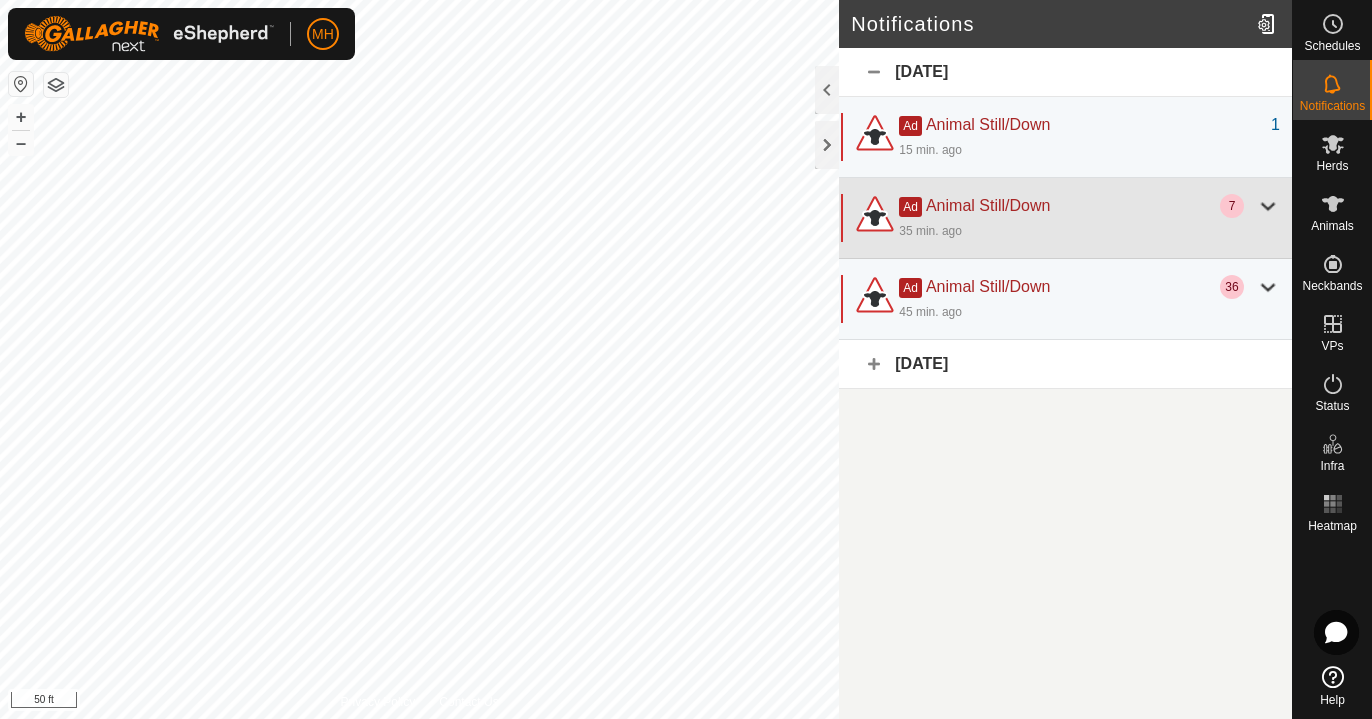 click 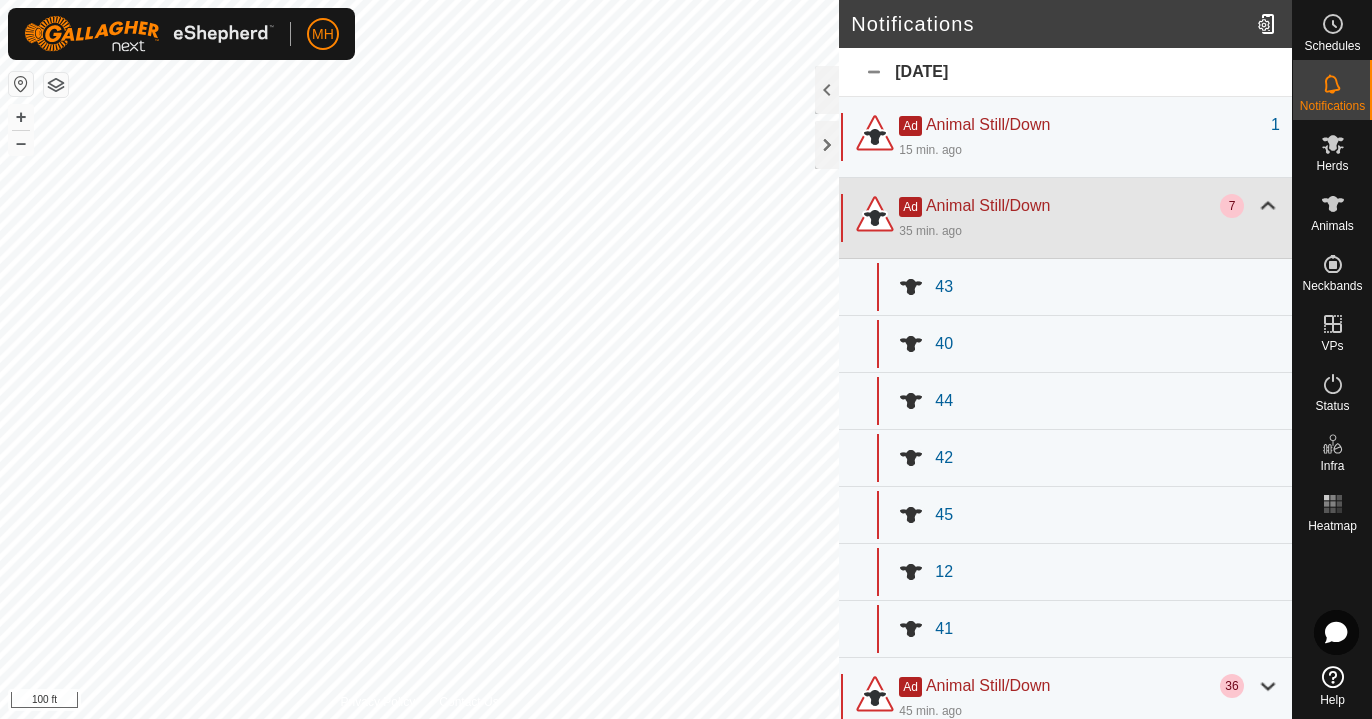 click 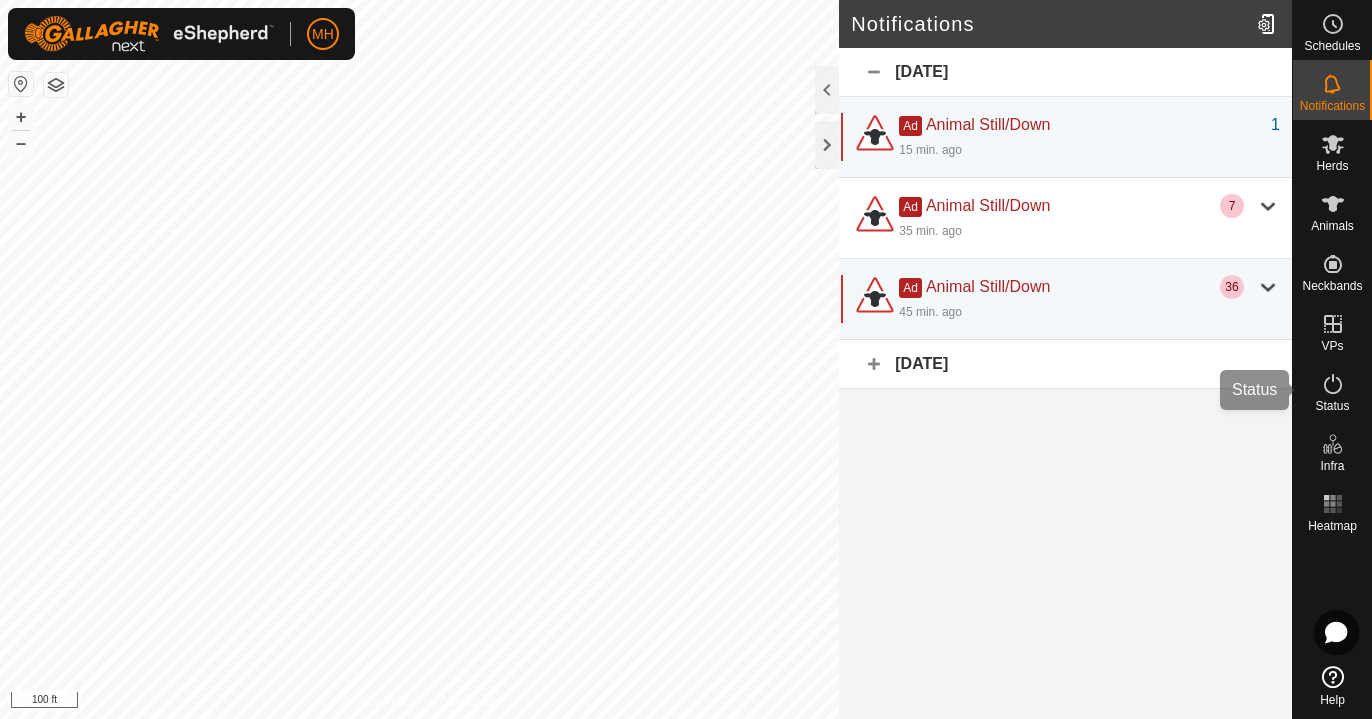 click on "Status" at bounding box center [1332, 406] 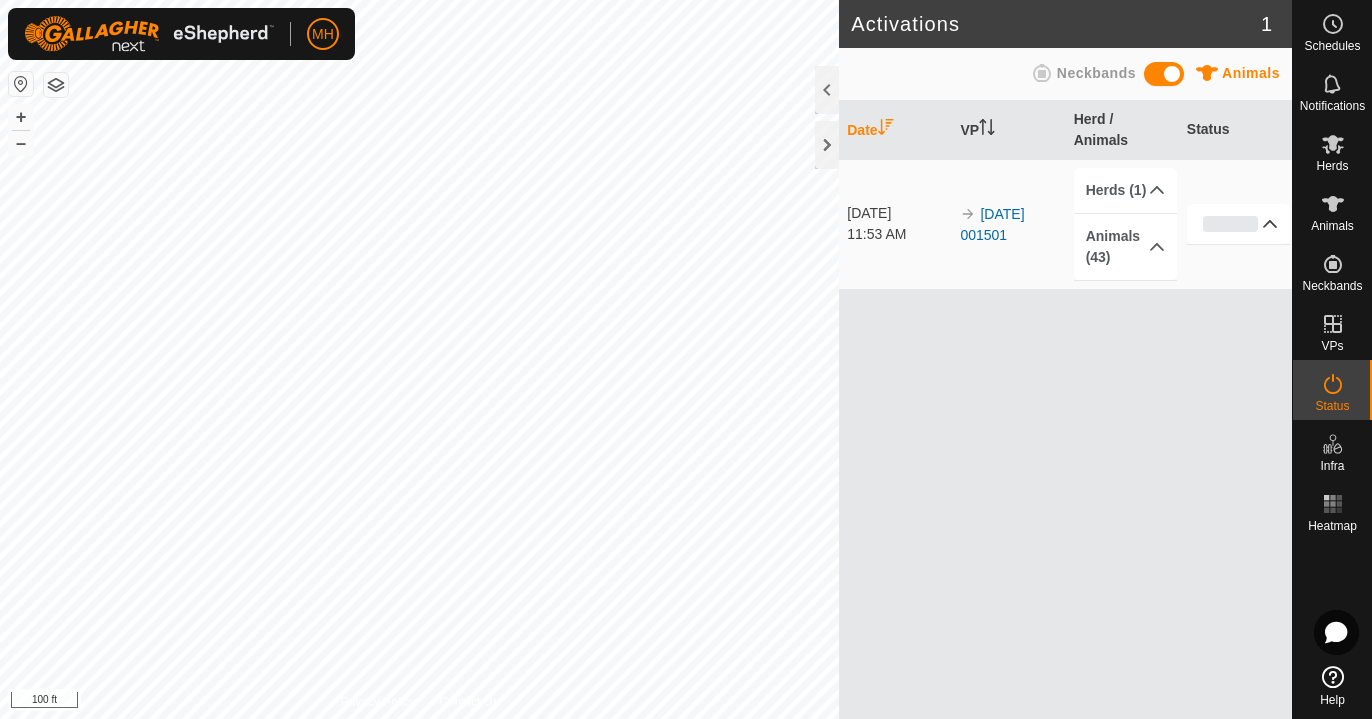 click on "0%" at bounding box center [1239, 224] 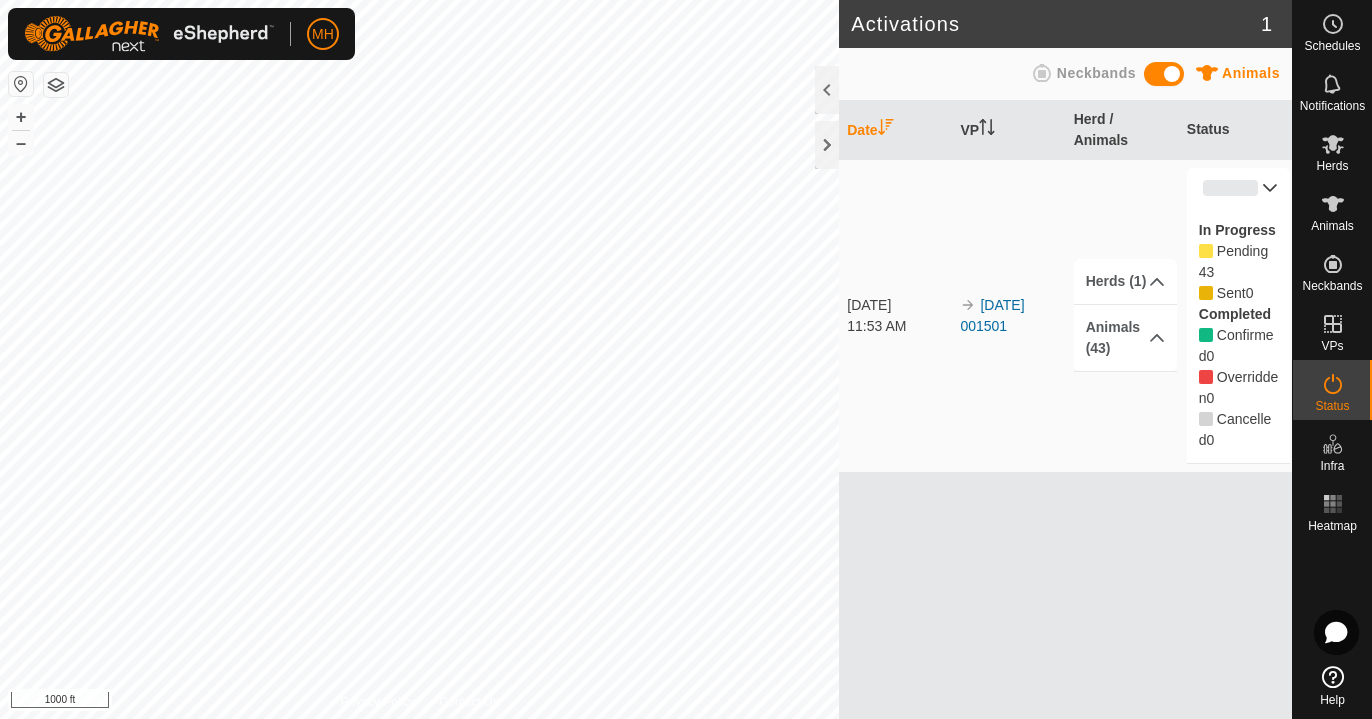 click on "MH Schedules Notifications Herds Animals Neckbands VPs Status Infra Heatmap Help Activations 1 Animals Neckbands   Date   VP   Herd / Animals   Status  Jul 11, 2025 11:53 AM 2025-07-11 001501 Herds (1)  Bertlshofer  Animals (43)  42   4   44   26   25   3   45   29   40   24   21   28   17   39   2   31   9   12   14   16   41   43   32   30   10   33   22   34   11   13   27   38   18   20   1   6   5   36   23   19   7   35   37  0% In Progress Pending  43  Sent   0  Completed Confirmed   0  Overridden  0  Cancelled   0  Privacy Policy Contact Us
4028726791
-
+ – ⇧ i 1000 ft" at bounding box center [686, 359] 